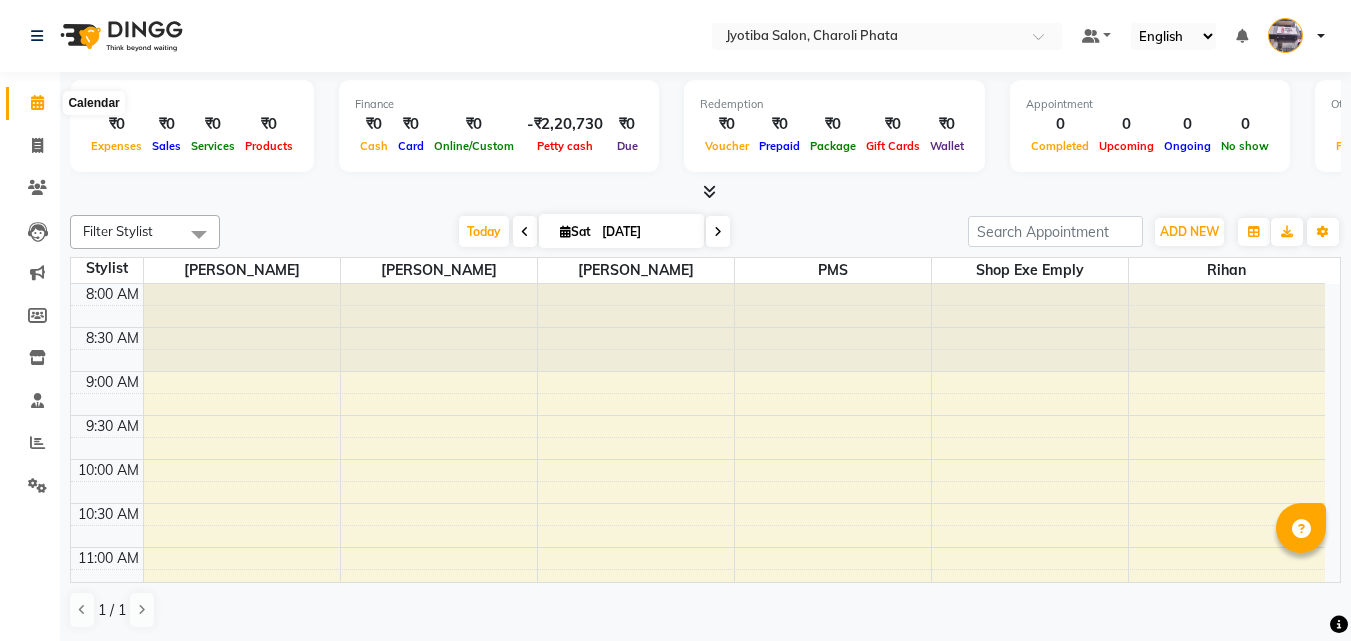 scroll, scrollTop: 0, scrollLeft: 0, axis: both 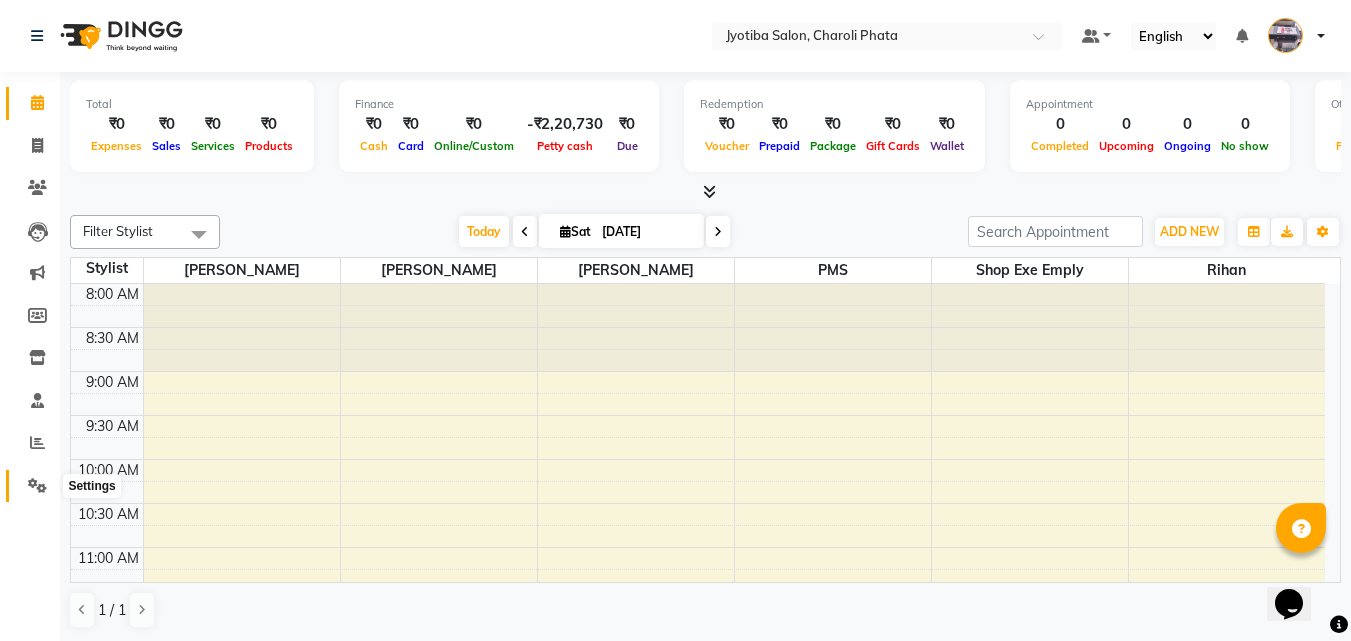 click 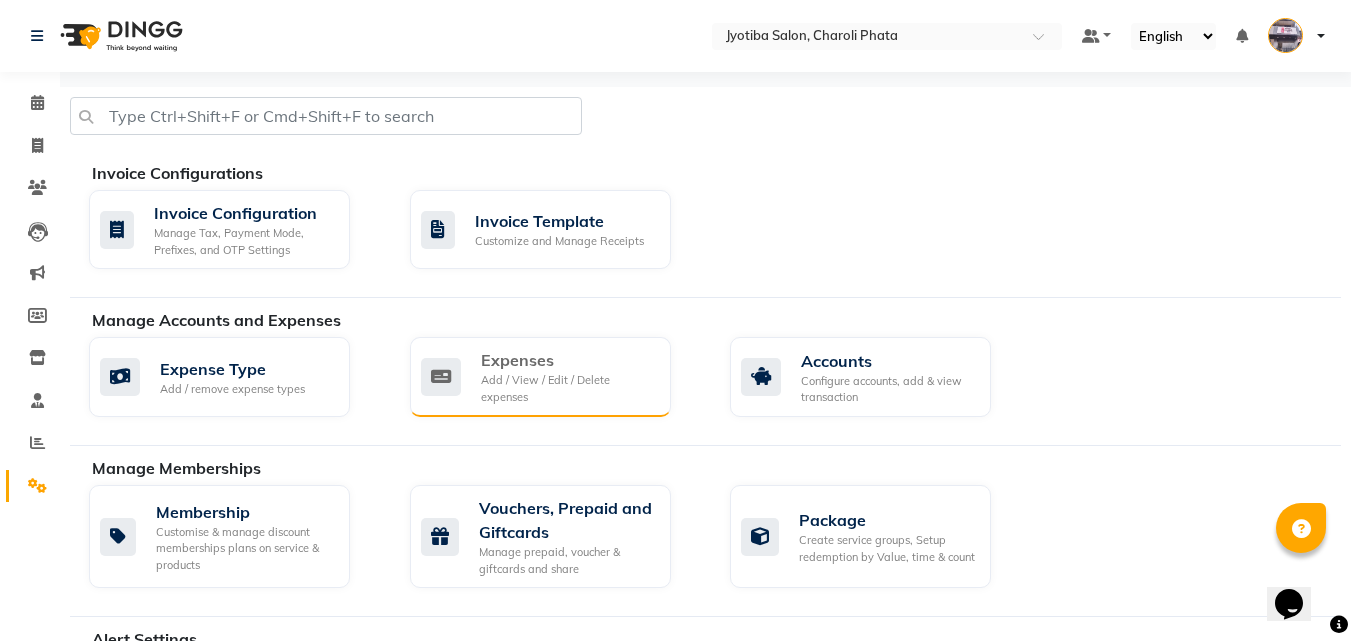 click on "Add / View / Edit / Delete expenses" 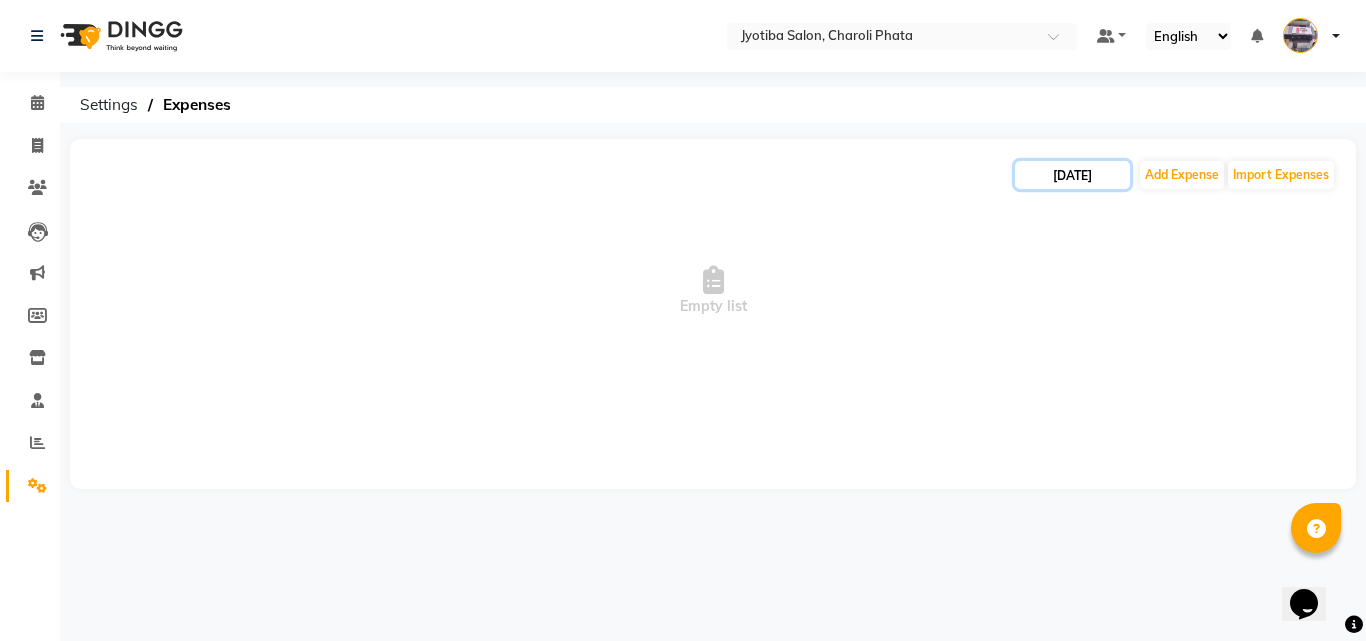 click on "[DATE]" 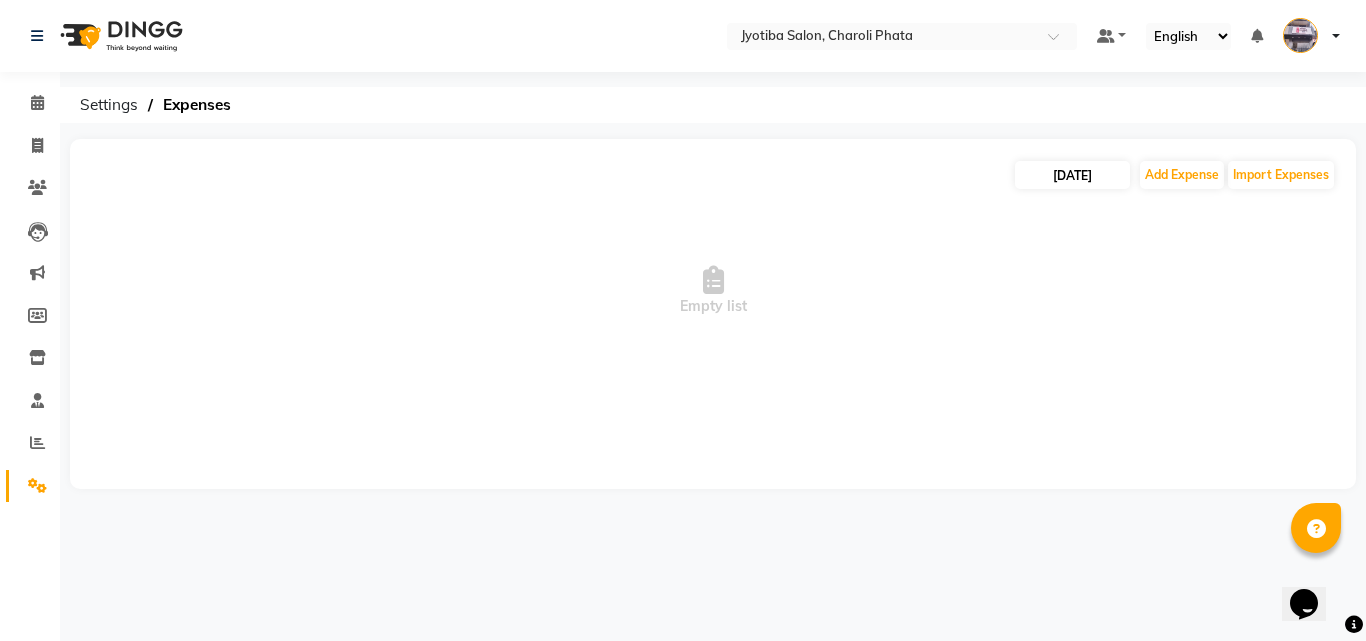 select on "7" 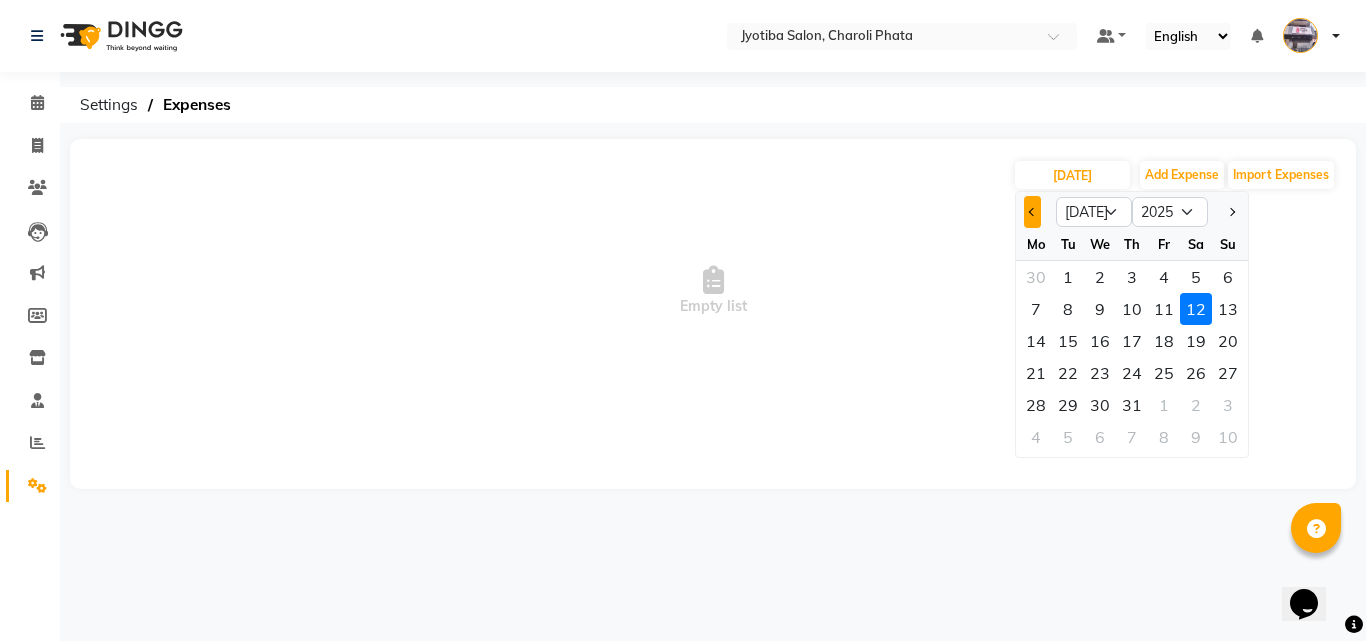 click 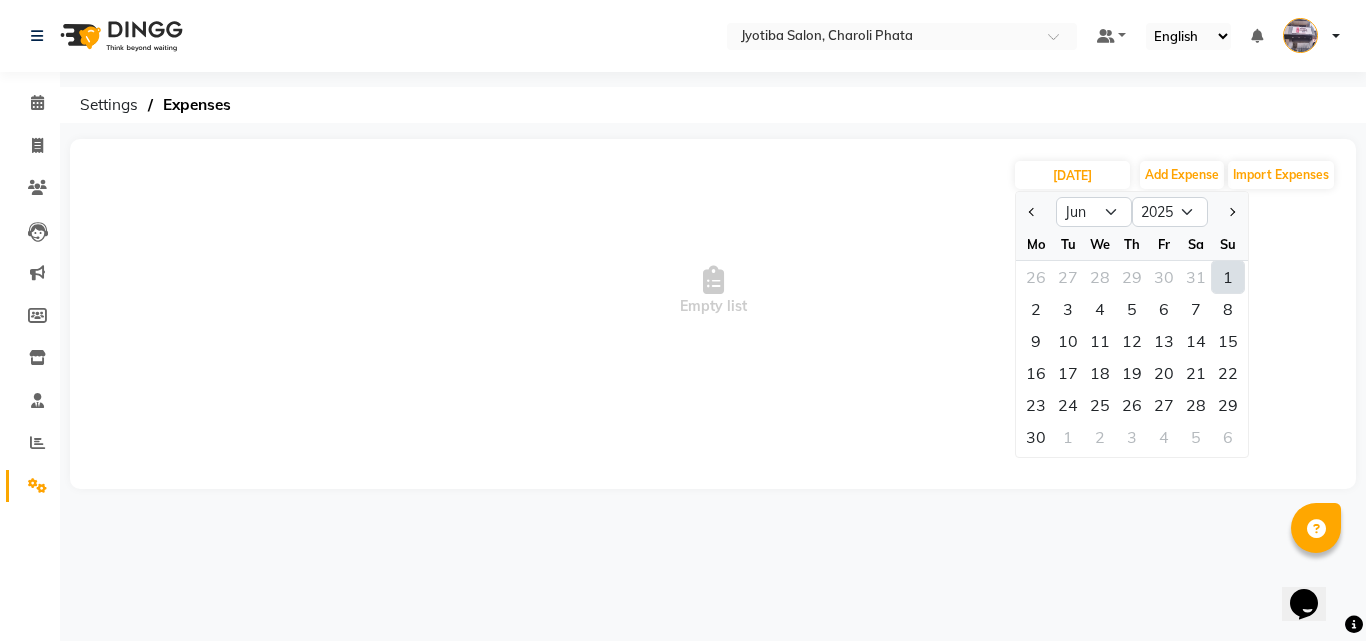 click on "1" 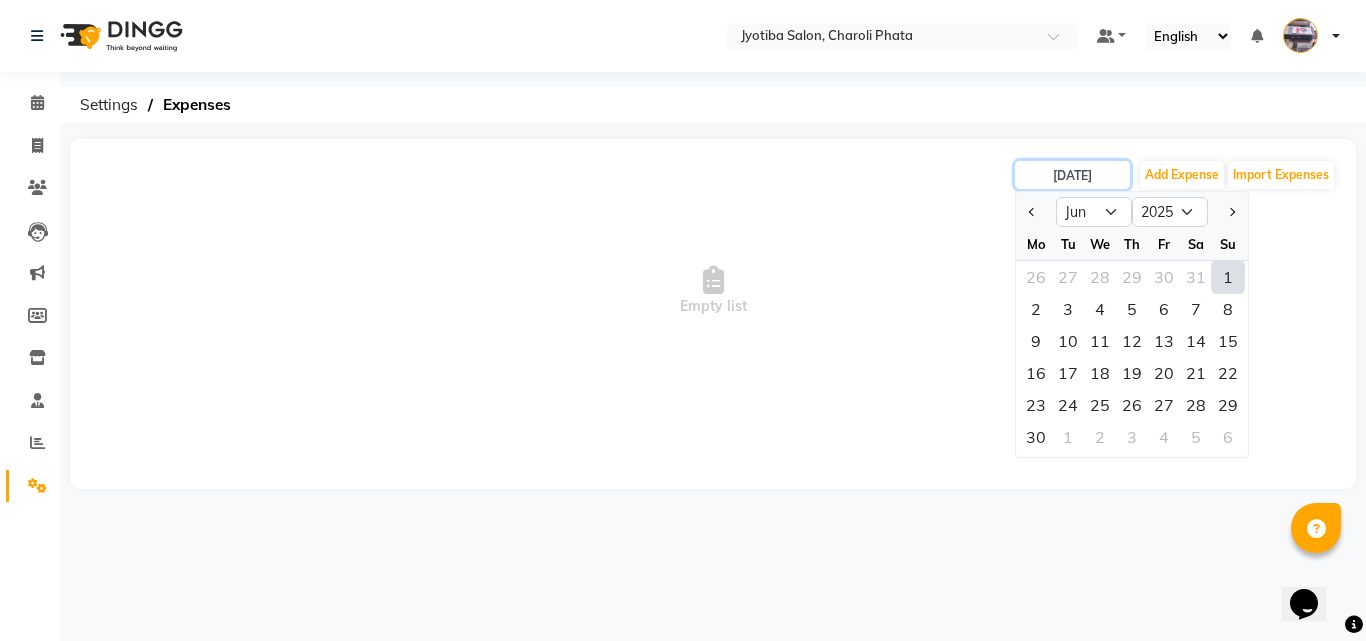 type on "[DATE]" 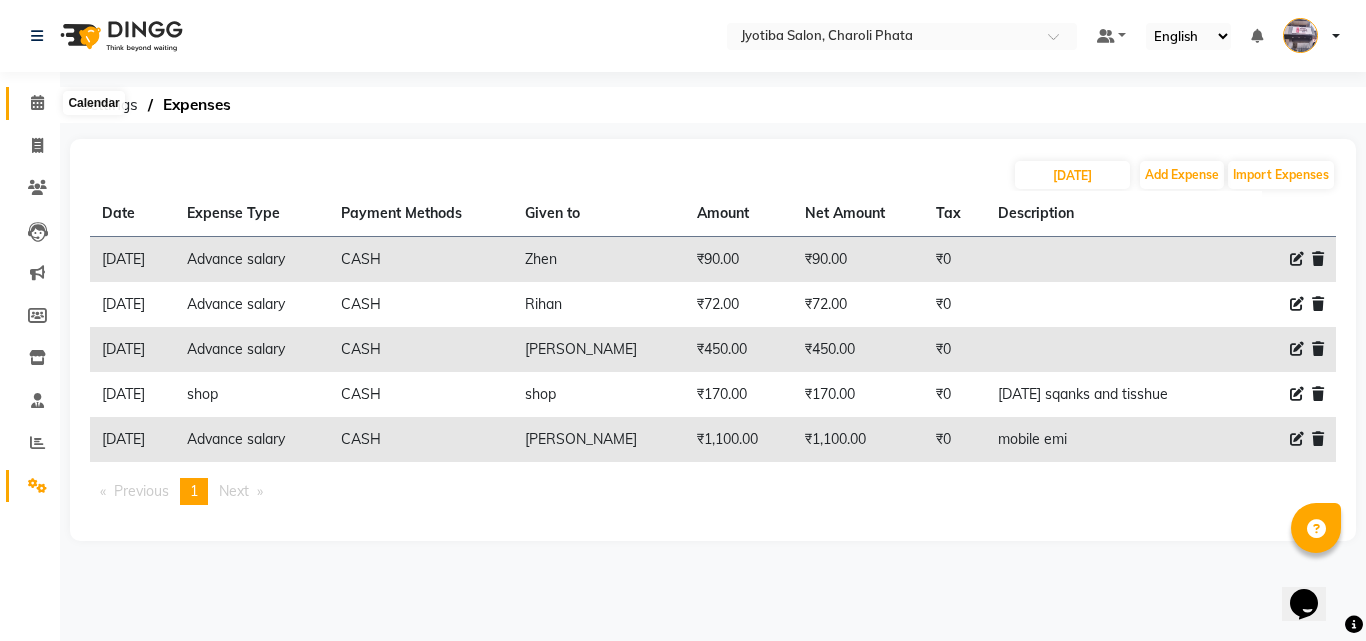 click 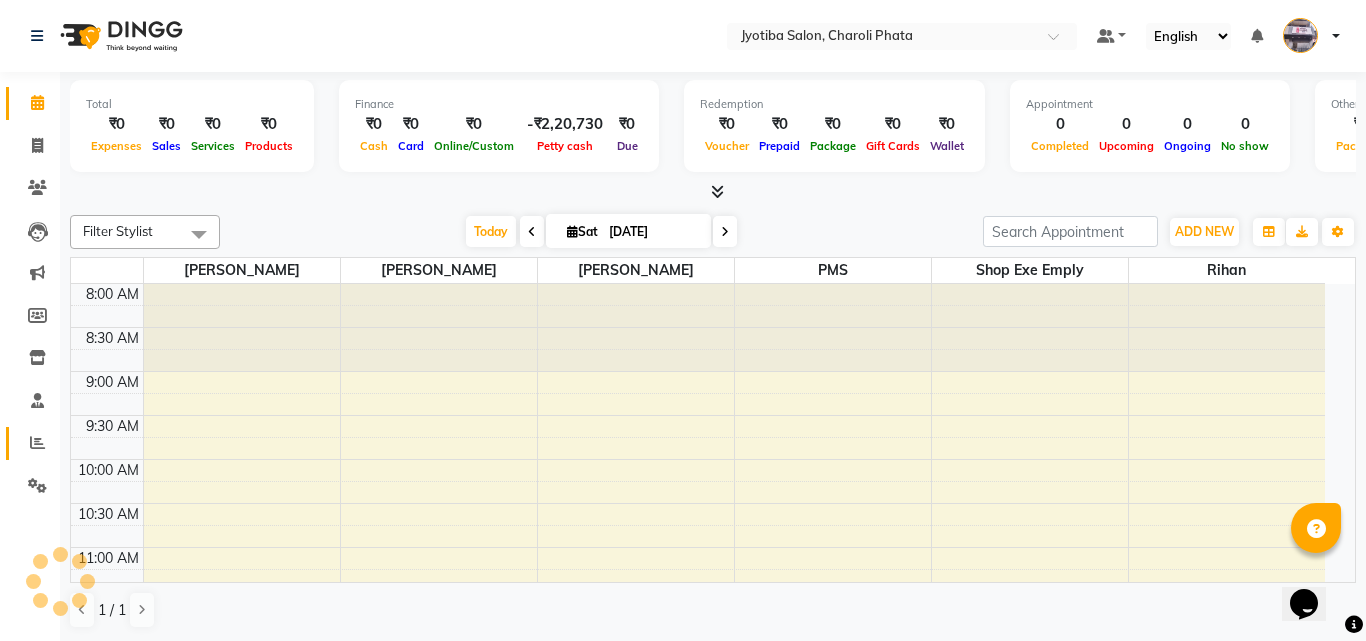click on "Reports" 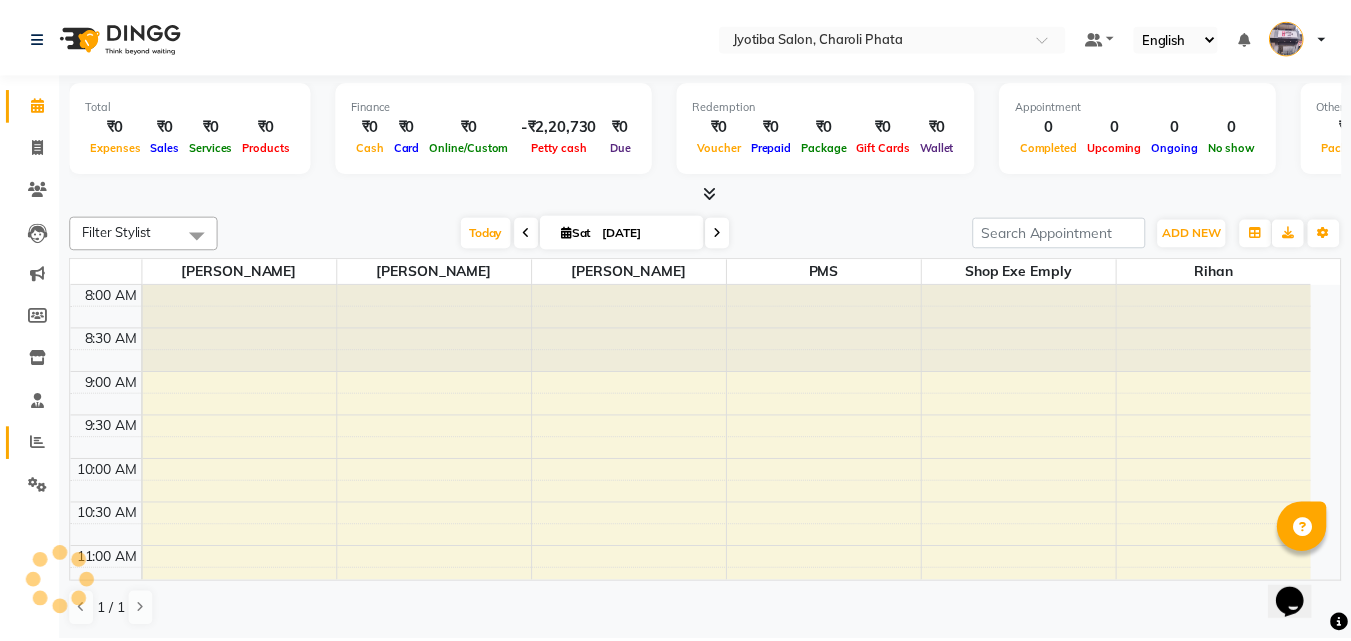 scroll, scrollTop: 0, scrollLeft: 0, axis: both 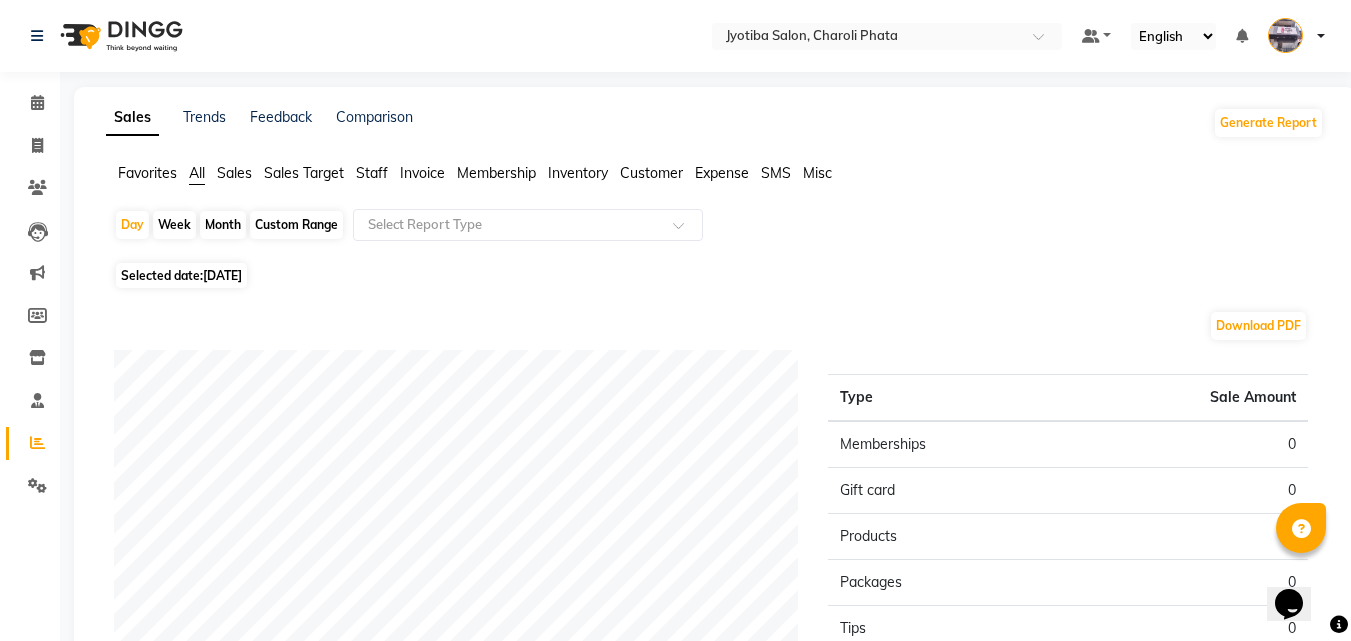 click on "Month" 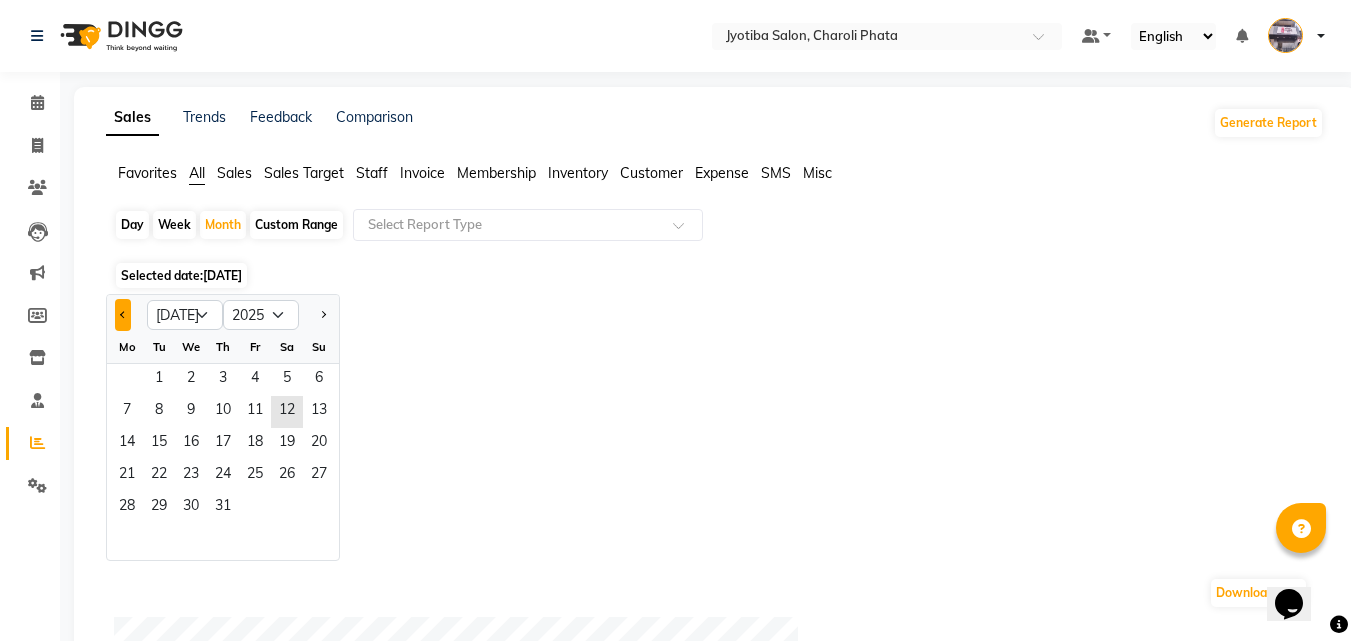 click 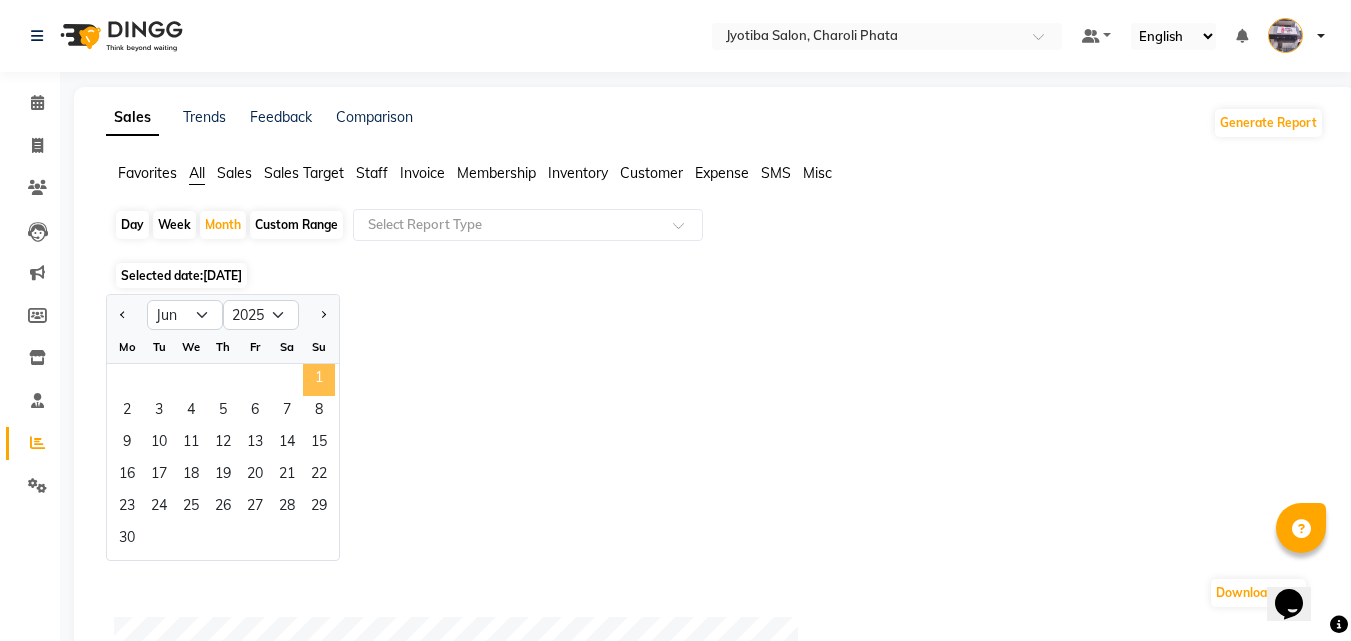 click on "1" 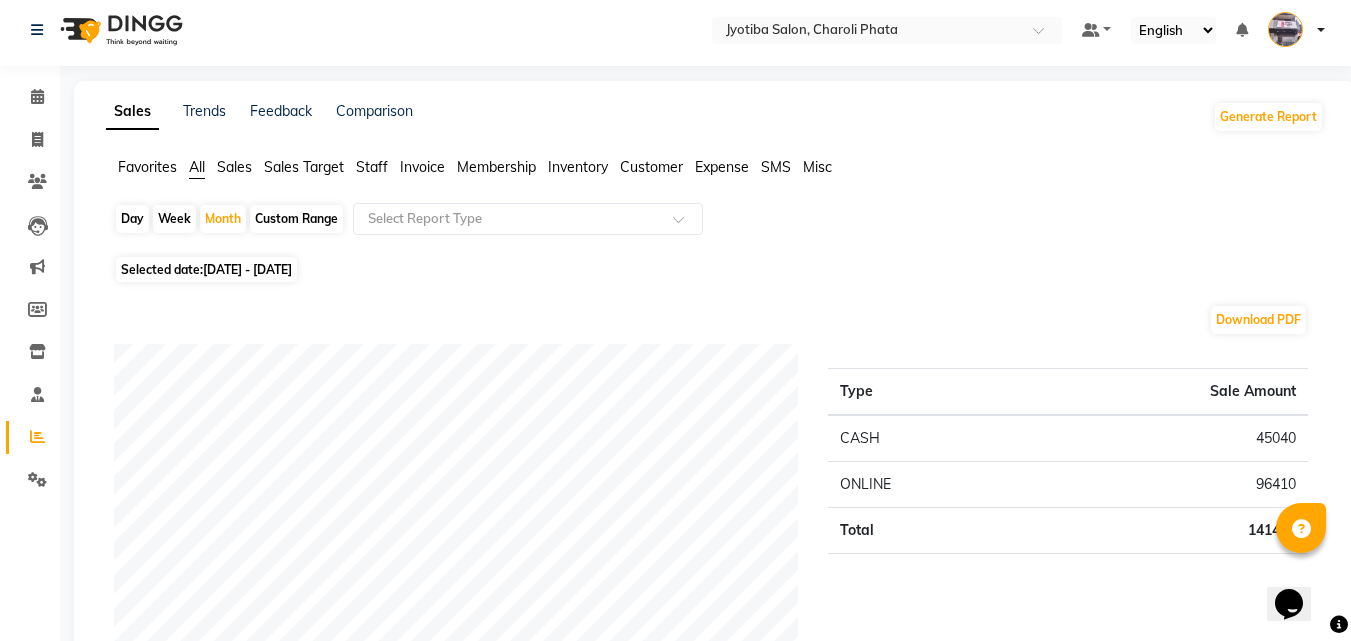scroll, scrollTop: 0, scrollLeft: 0, axis: both 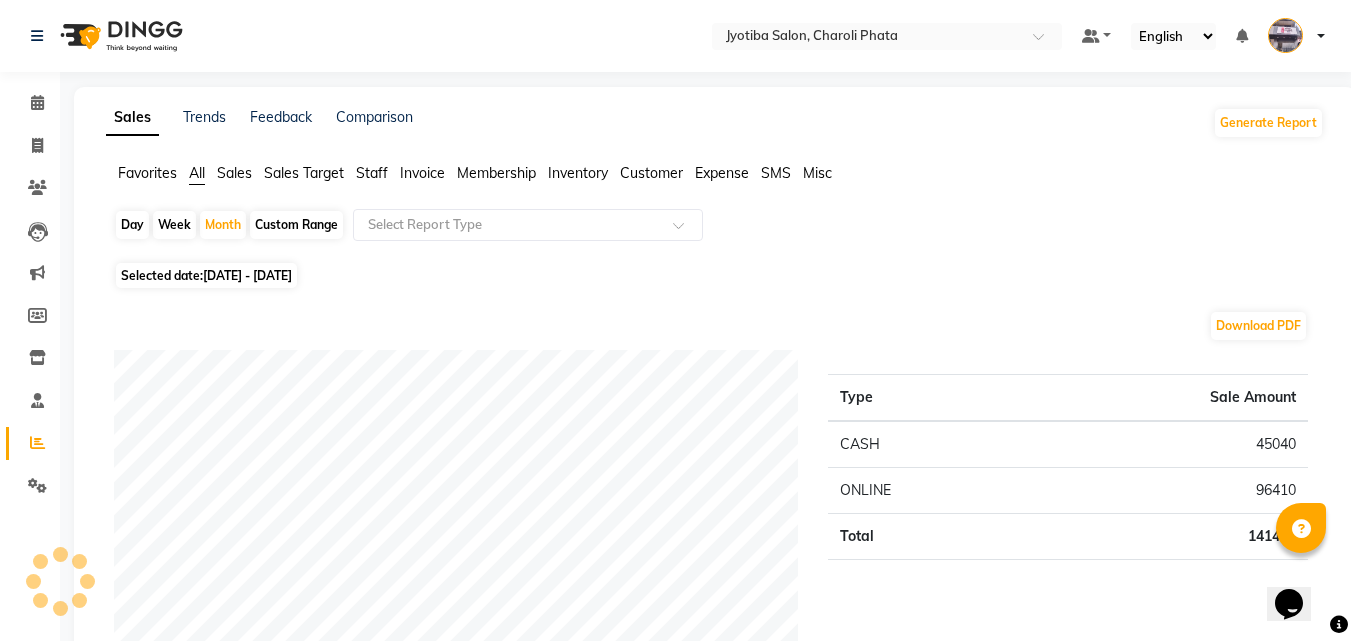 click on "Expense" 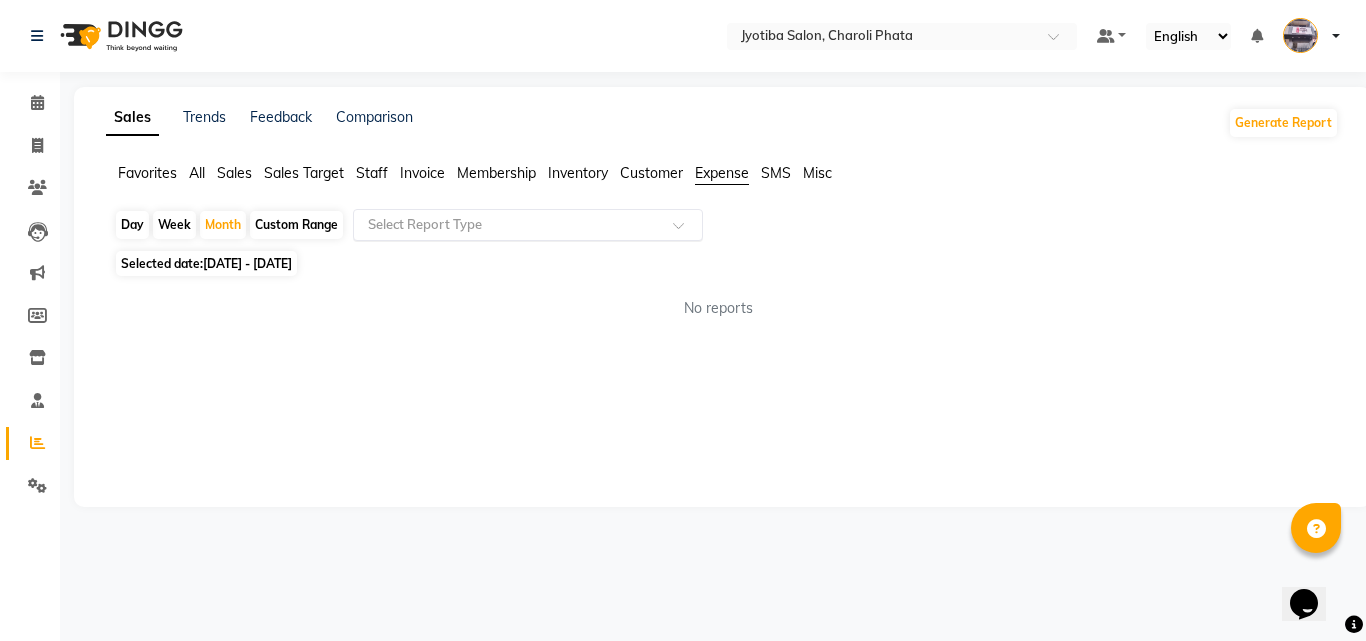 click on "Select Report Type" 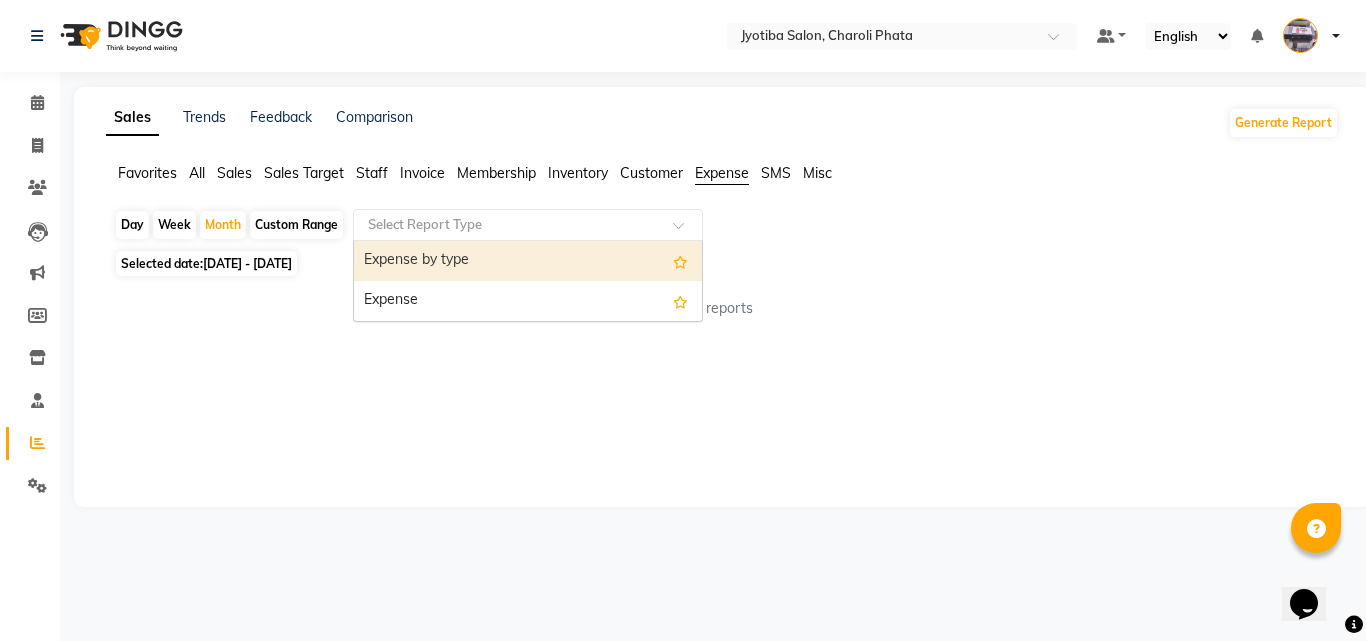 click 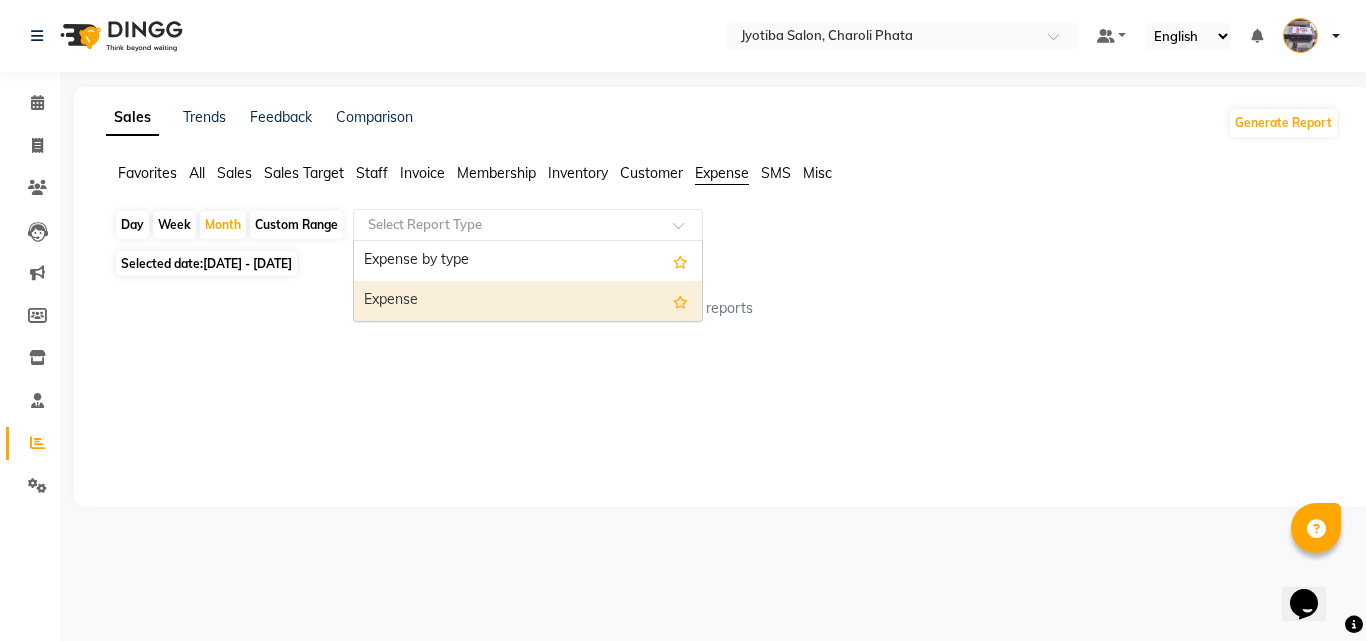 click on "Expense" at bounding box center (528, 301) 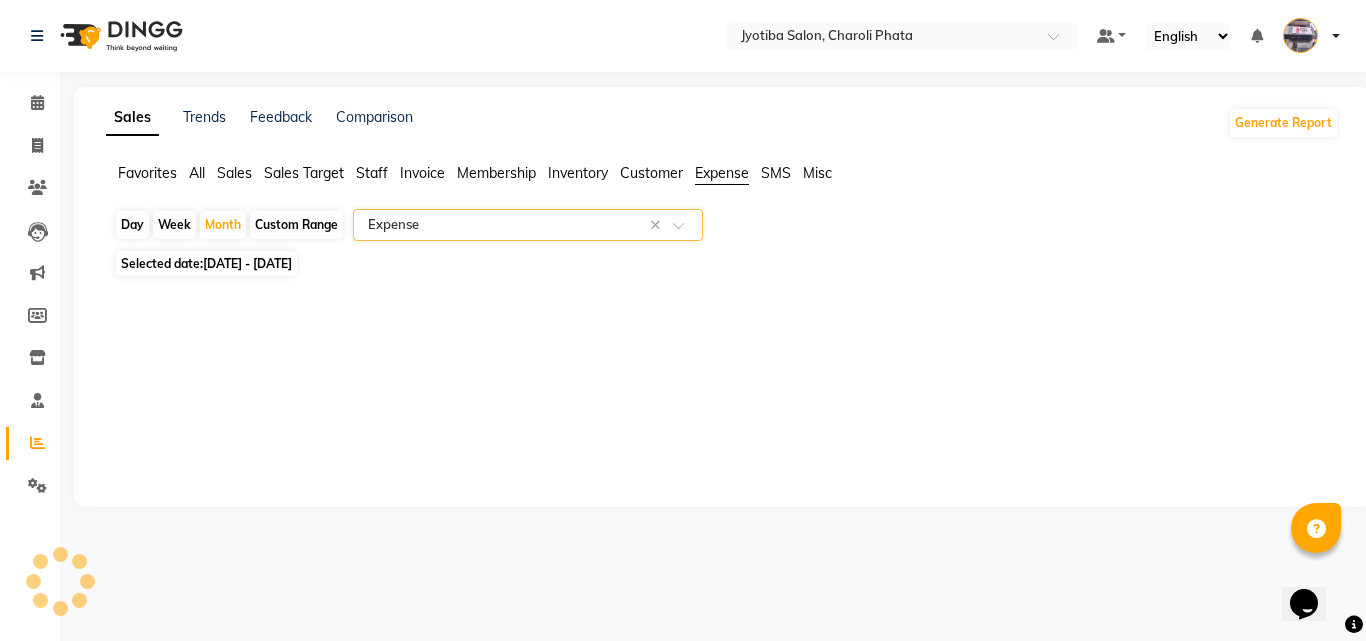 select on "full_report" 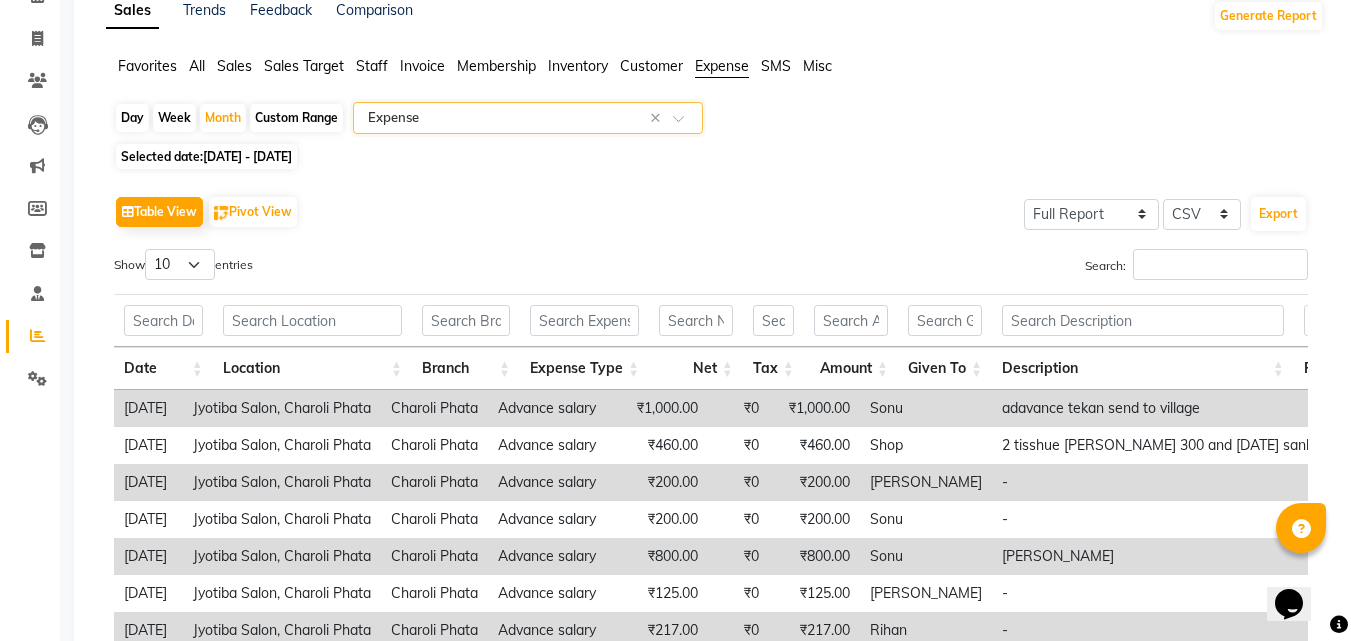 scroll, scrollTop: 407, scrollLeft: 0, axis: vertical 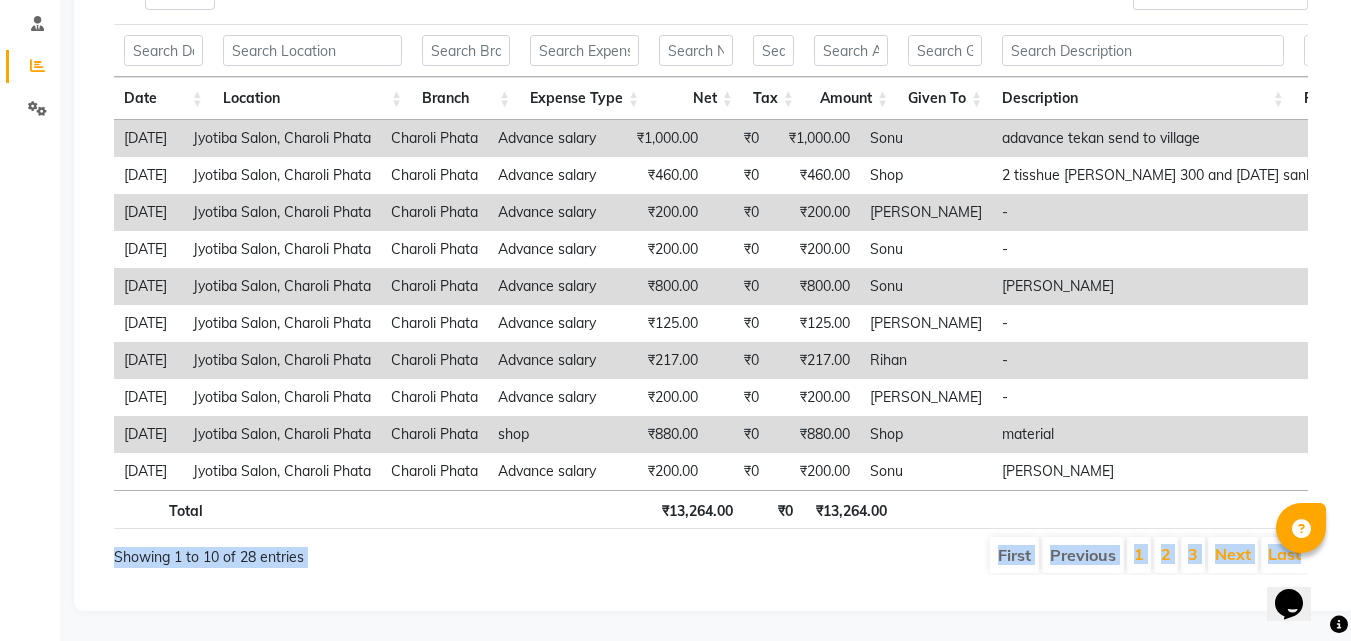 drag, startPoint x: 1350, startPoint y: 555, endPoint x: 1356, endPoint y: 502, distance: 53.338543 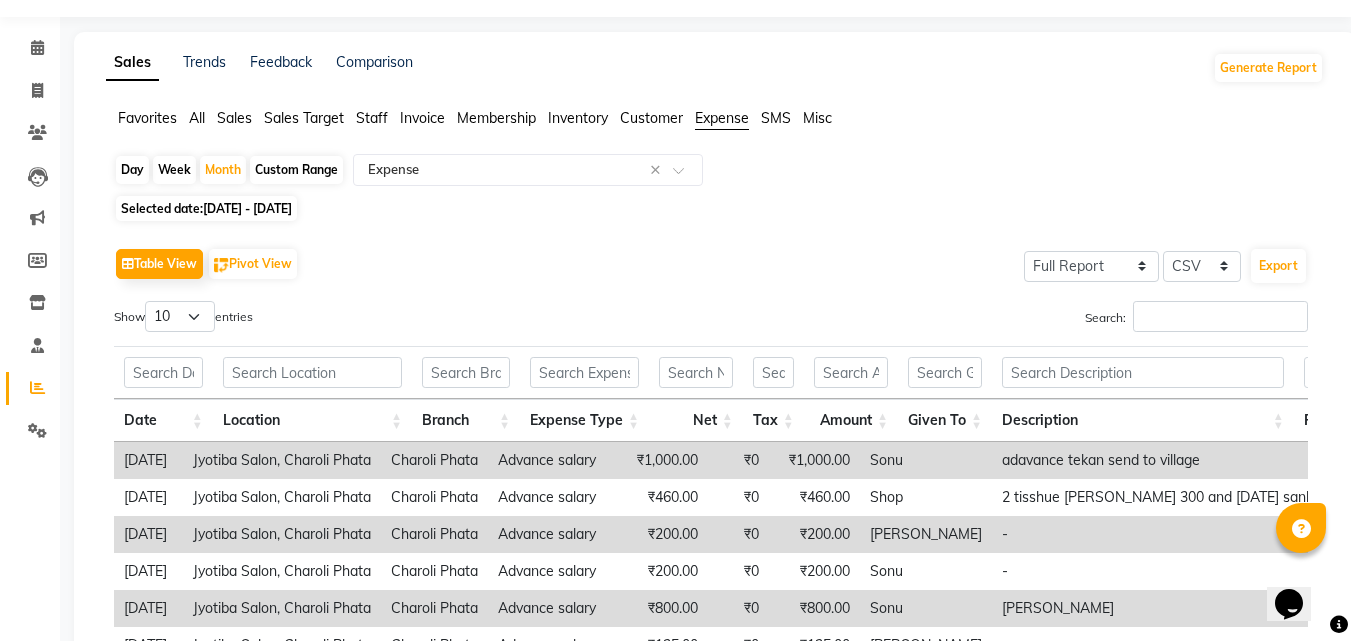 scroll, scrollTop: 17, scrollLeft: 0, axis: vertical 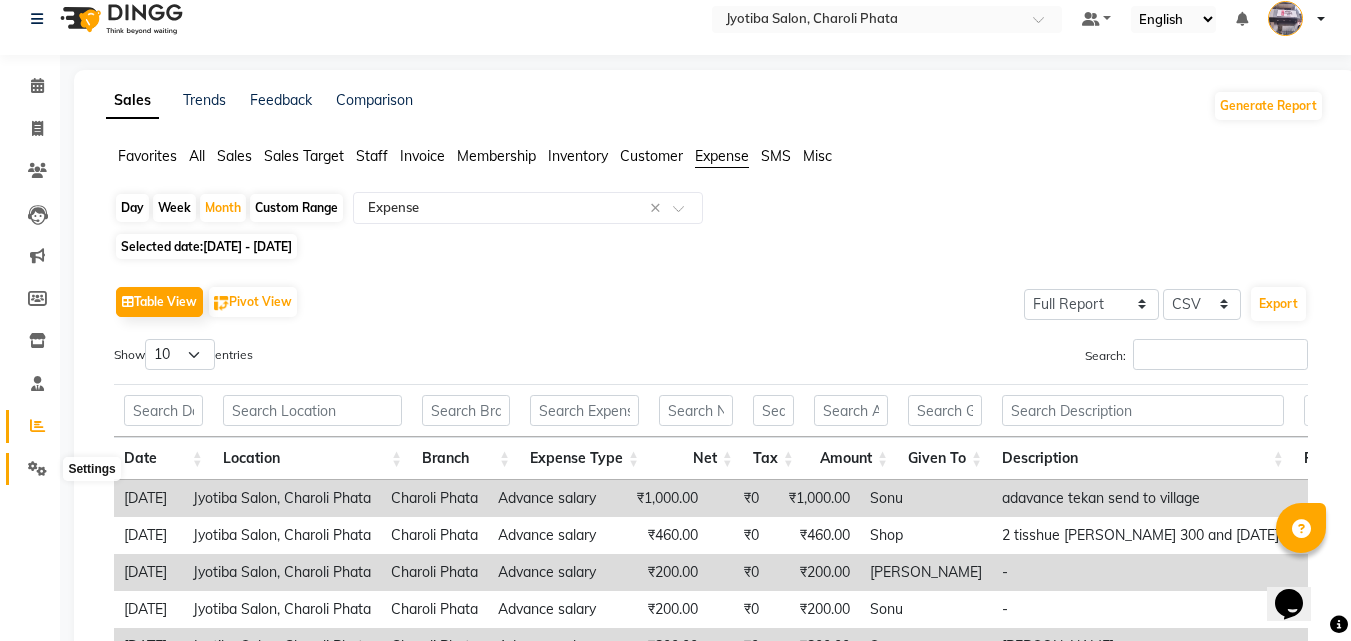 click 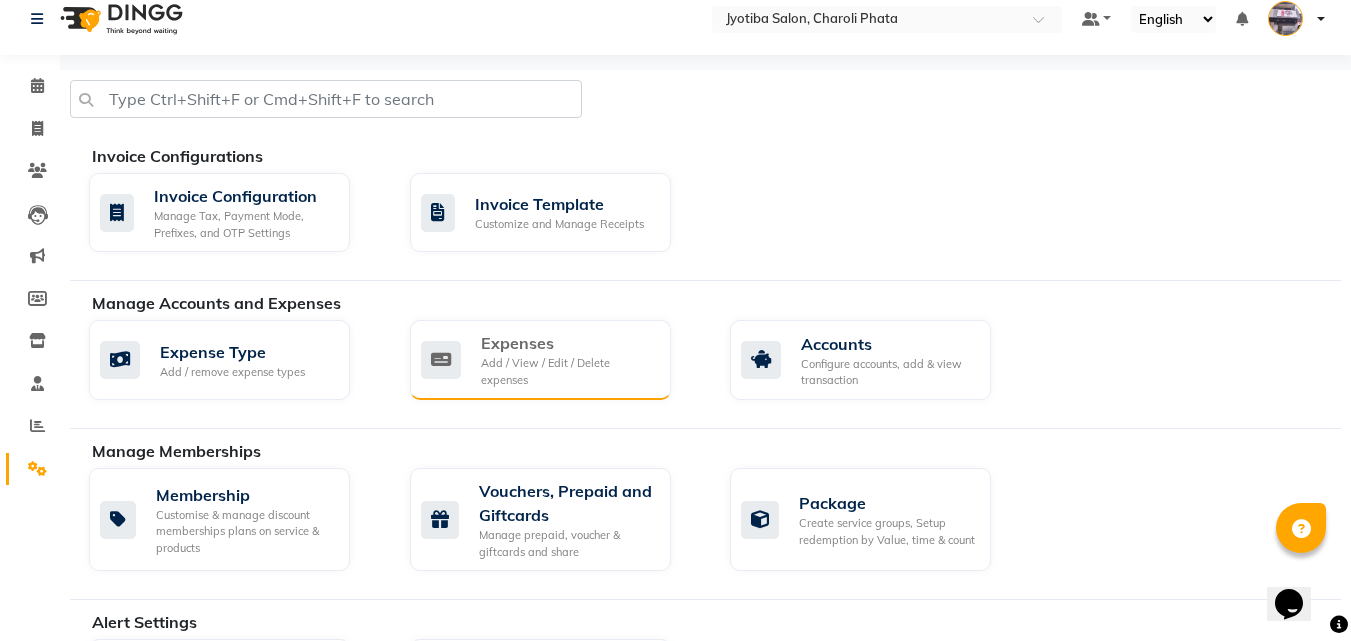 click on "Add / View / Edit / Delete expenses" 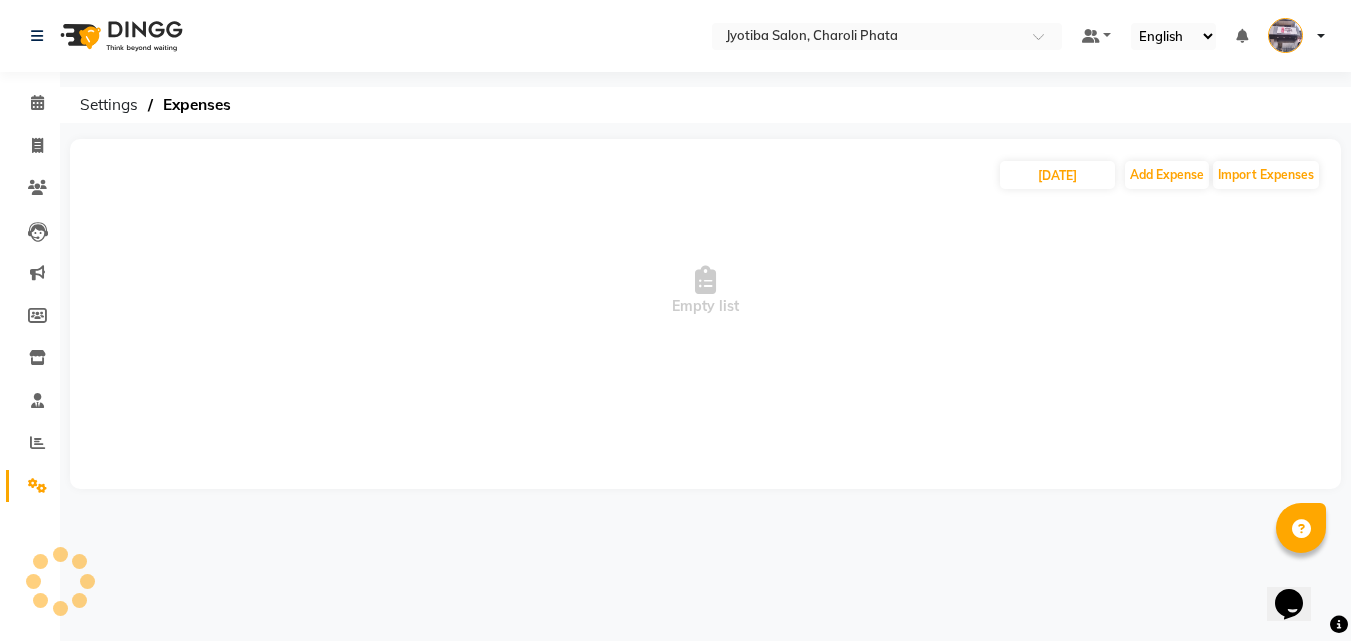 scroll, scrollTop: 0, scrollLeft: 0, axis: both 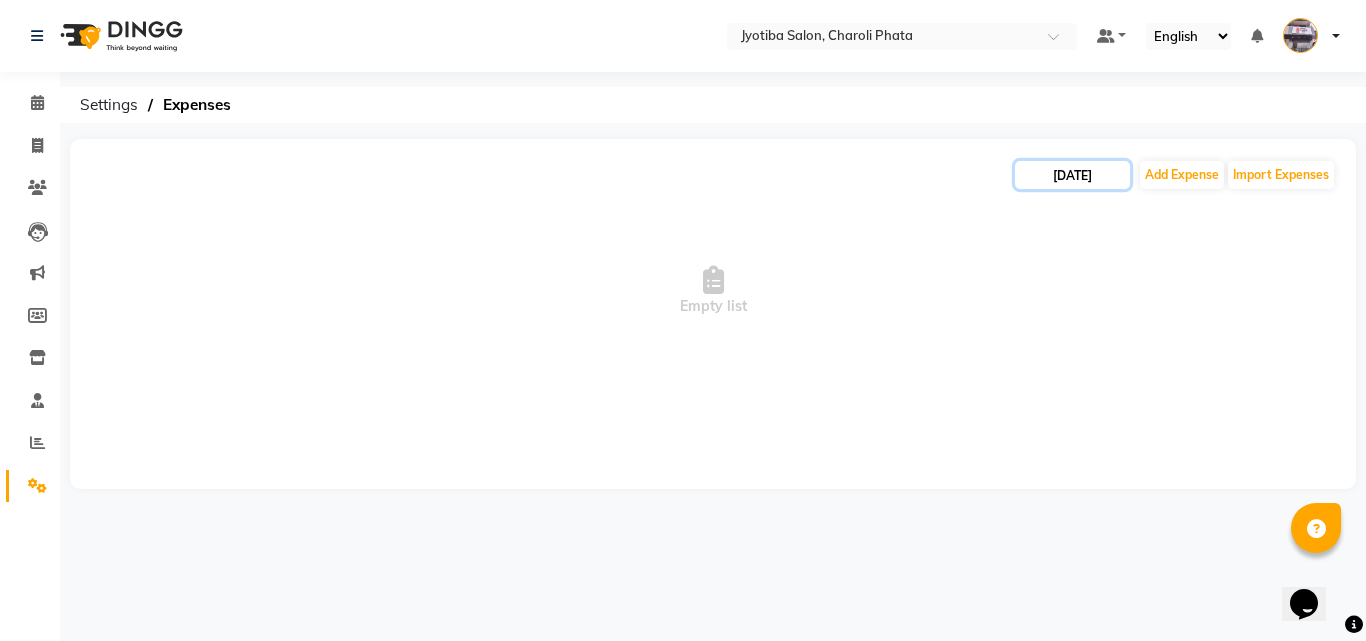 click on "[DATE]" 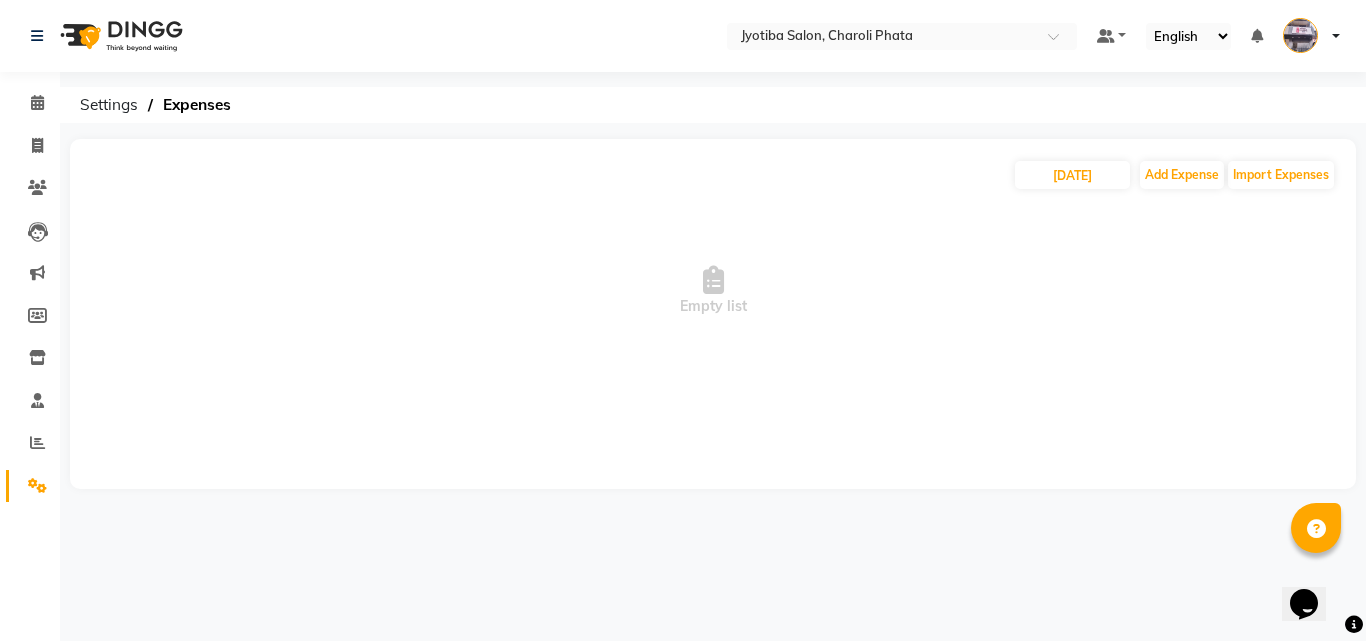 select on "7" 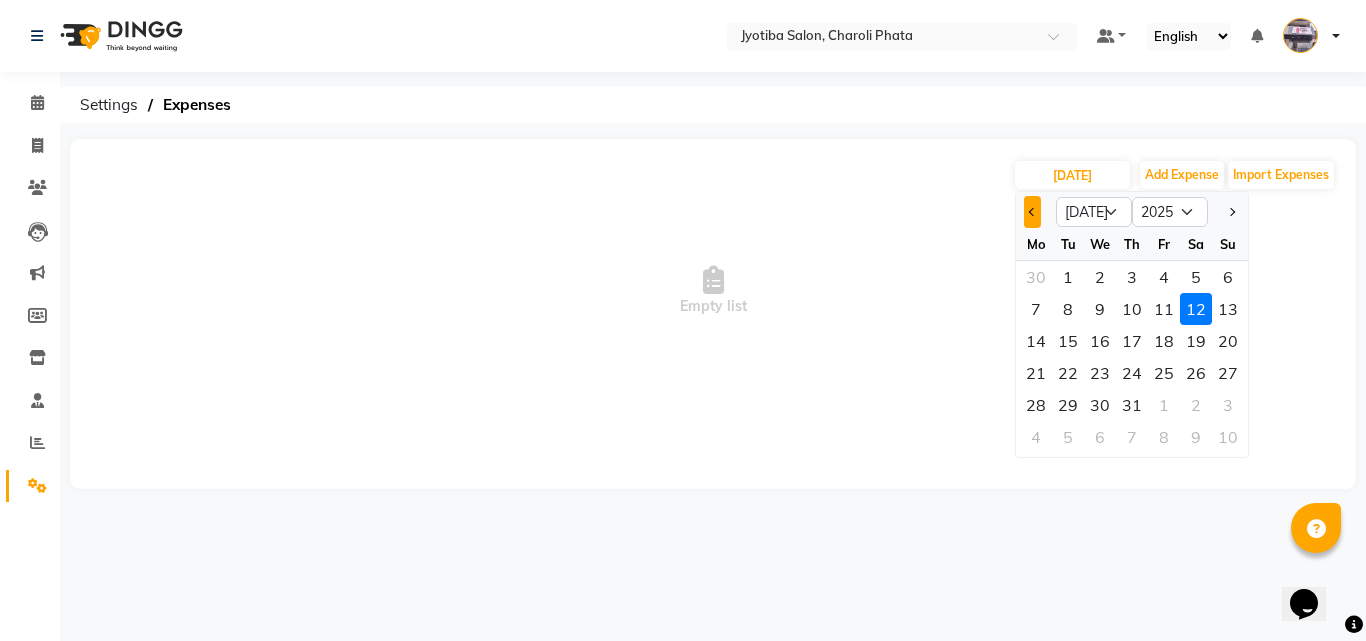 click 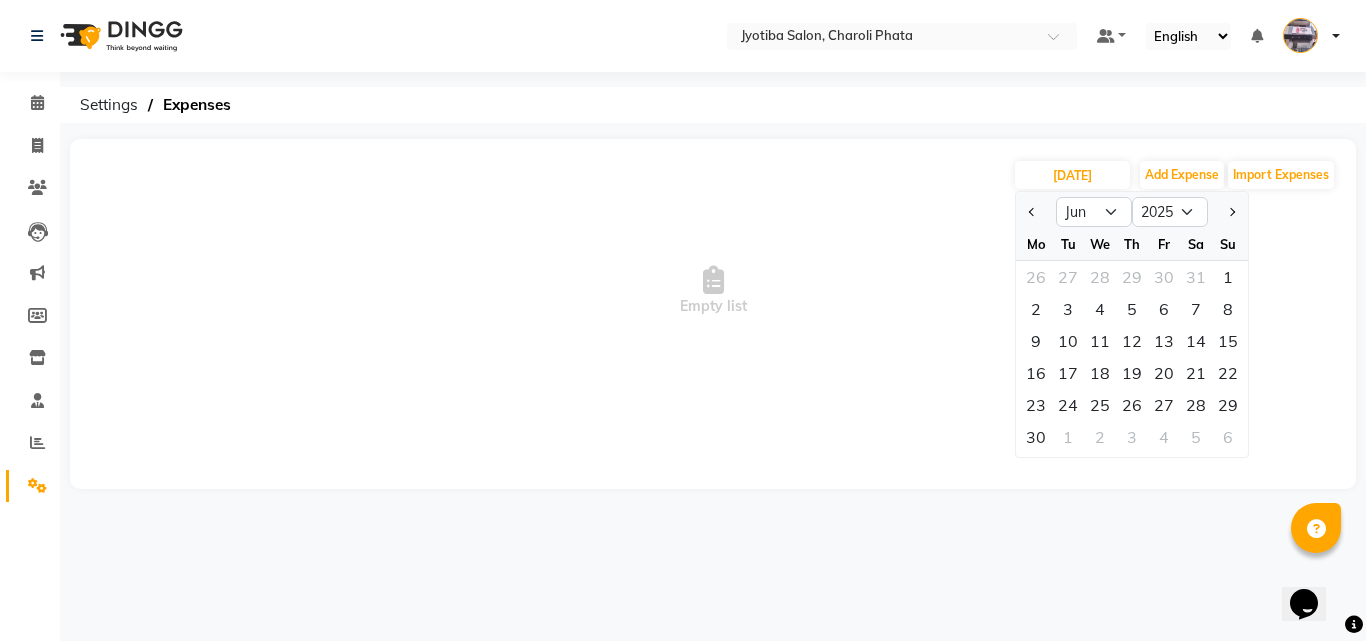 click on "1" 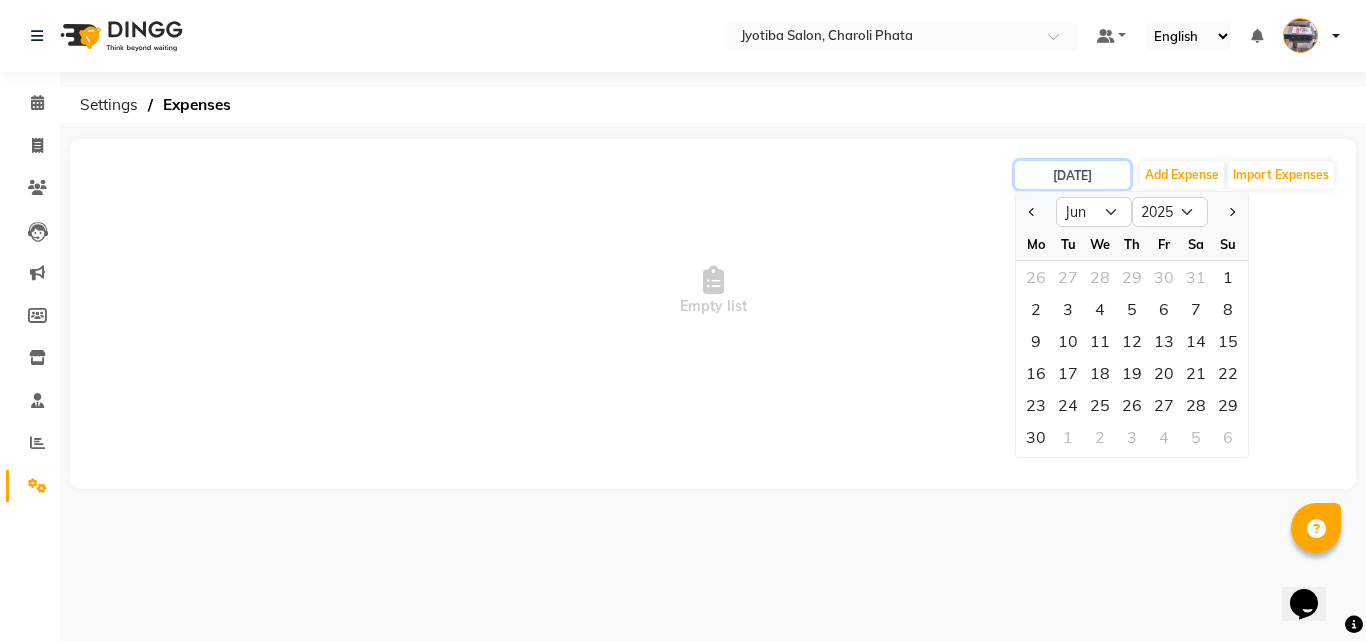 type on "[DATE]" 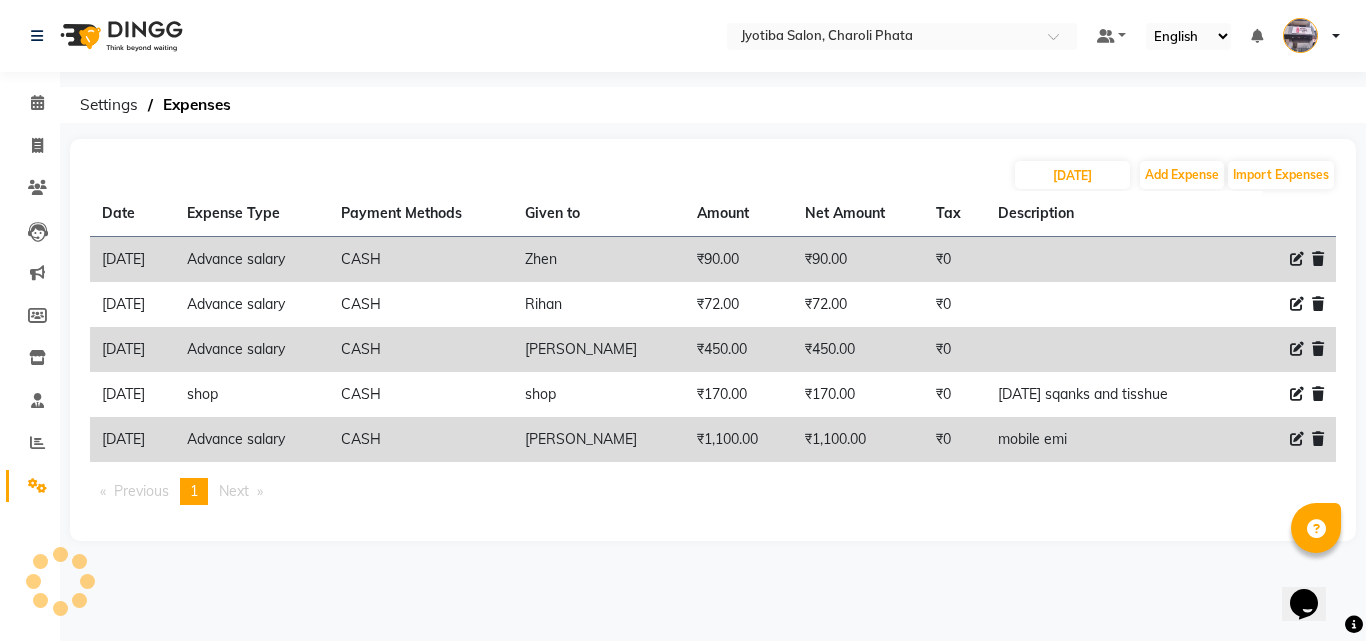 click 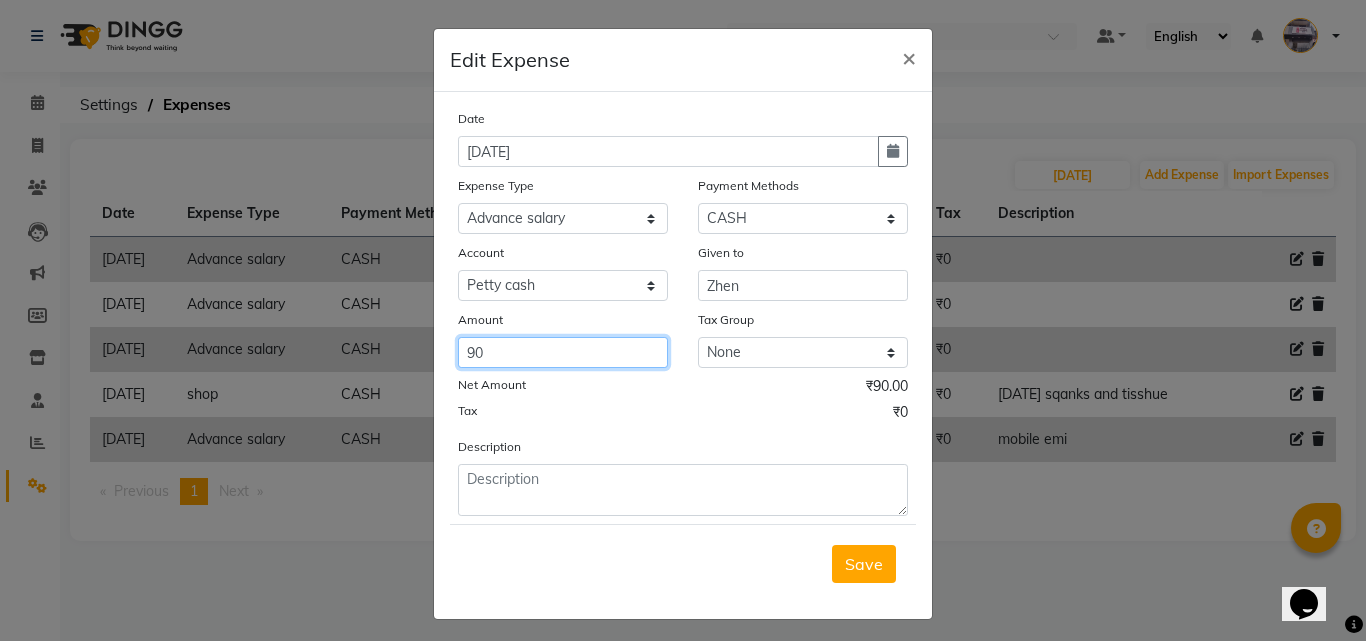 click on "90" 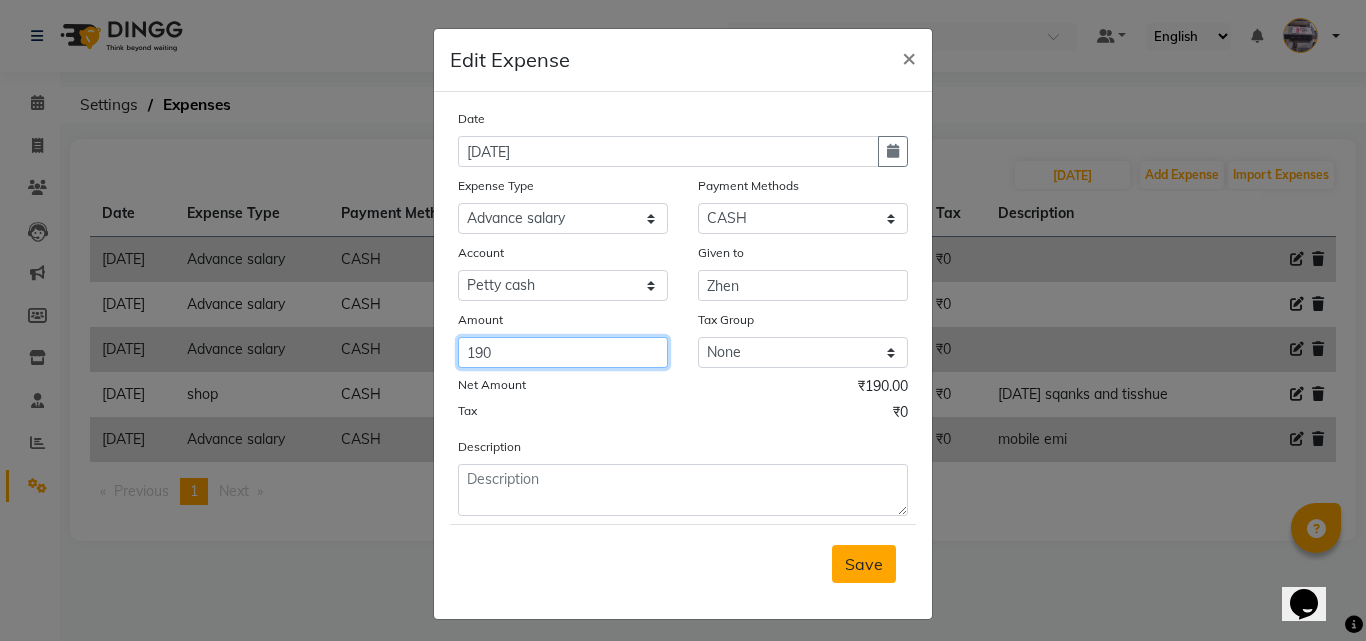 type on "190" 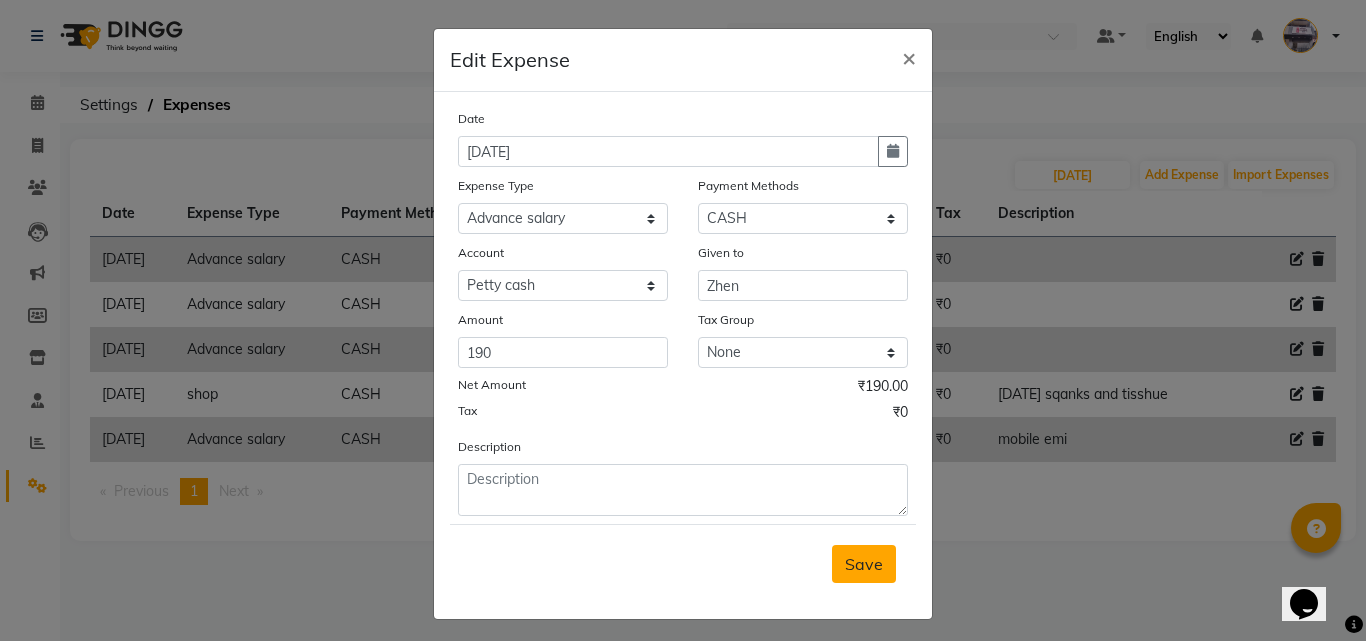 click on "Save" at bounding box center [864, 564] 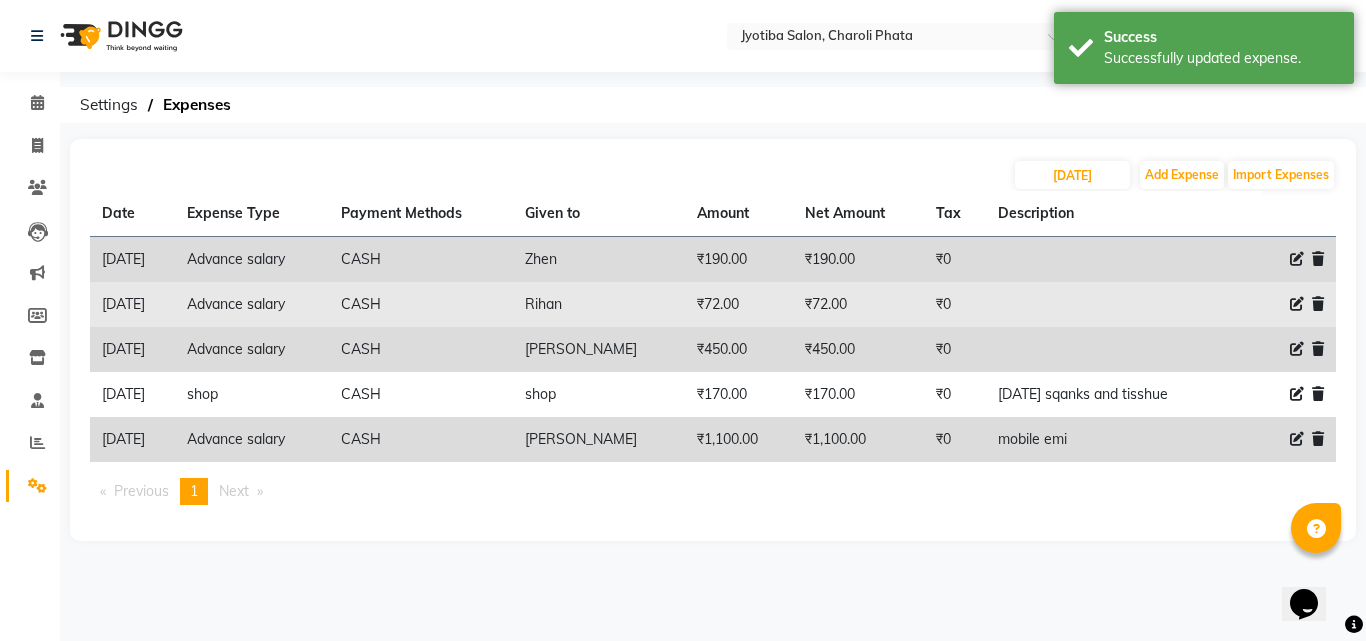 click 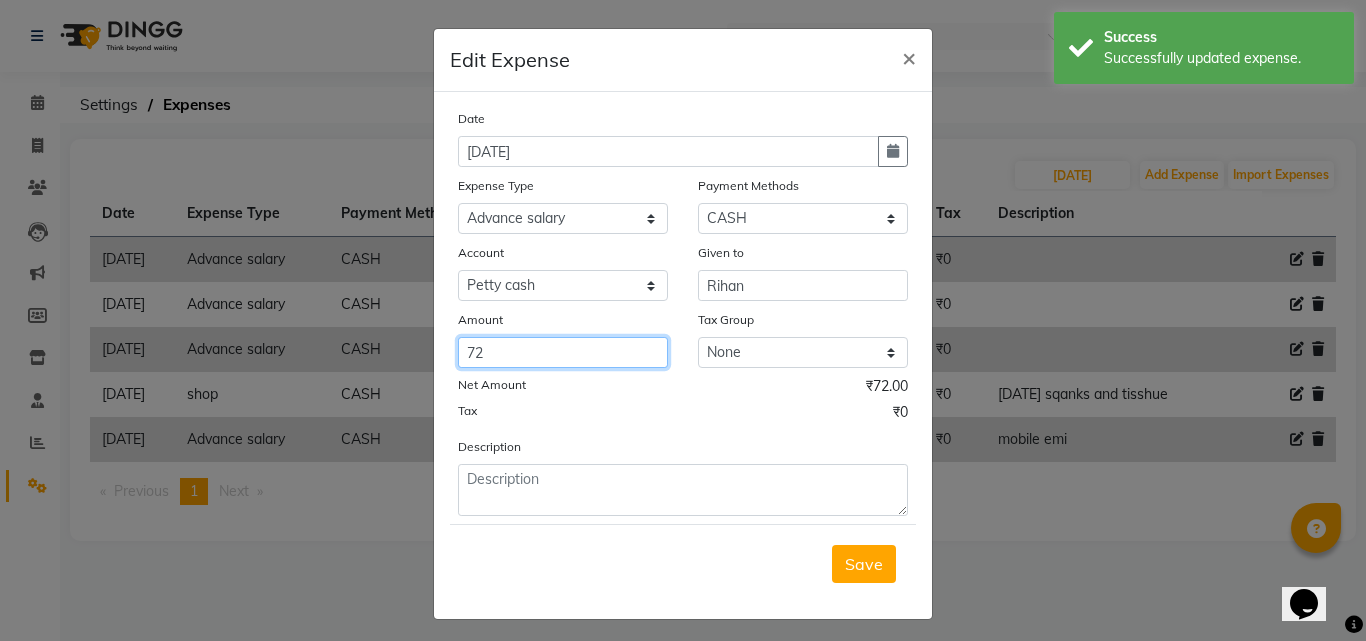 click on "72" 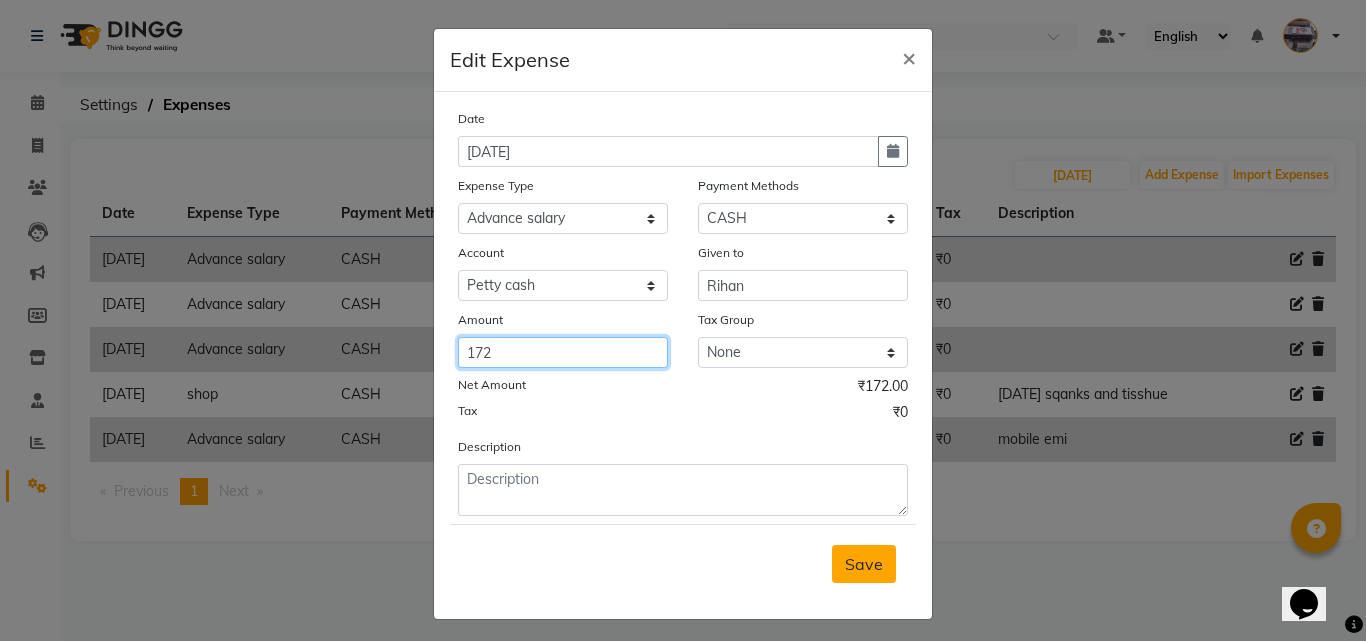 type on "172" 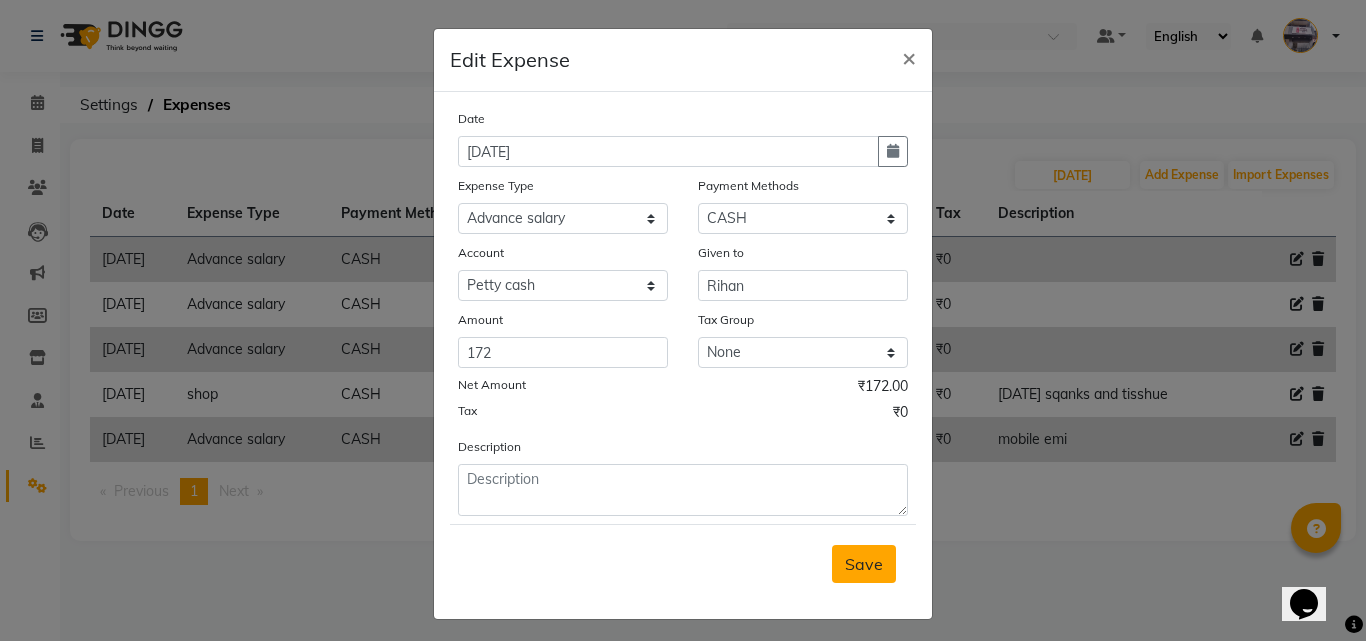 click on "Save" at bounding box center [864, 564] 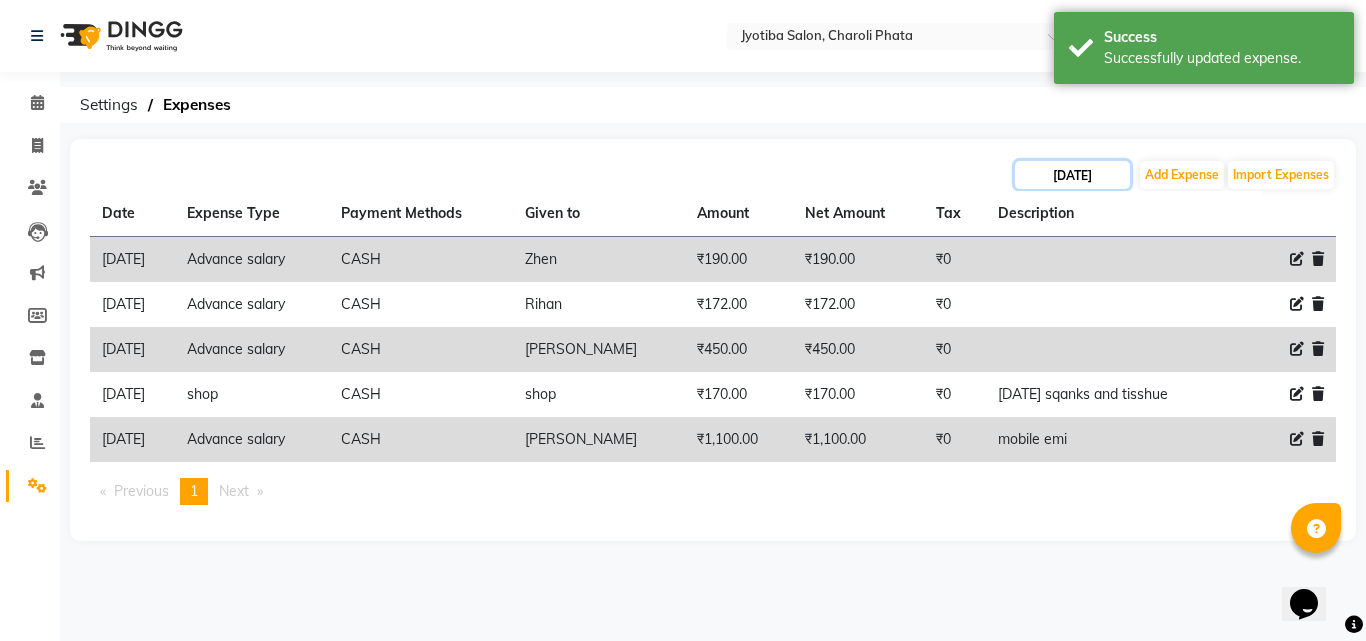 click on "[DATE]" 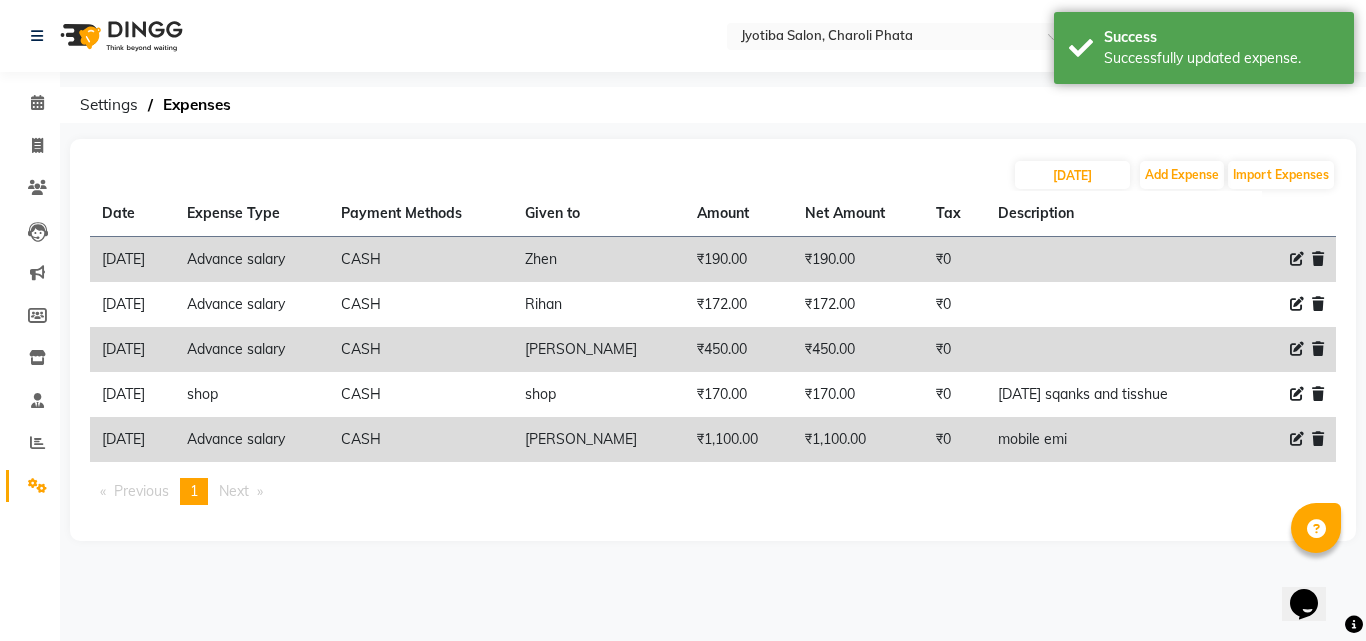 select on "6" 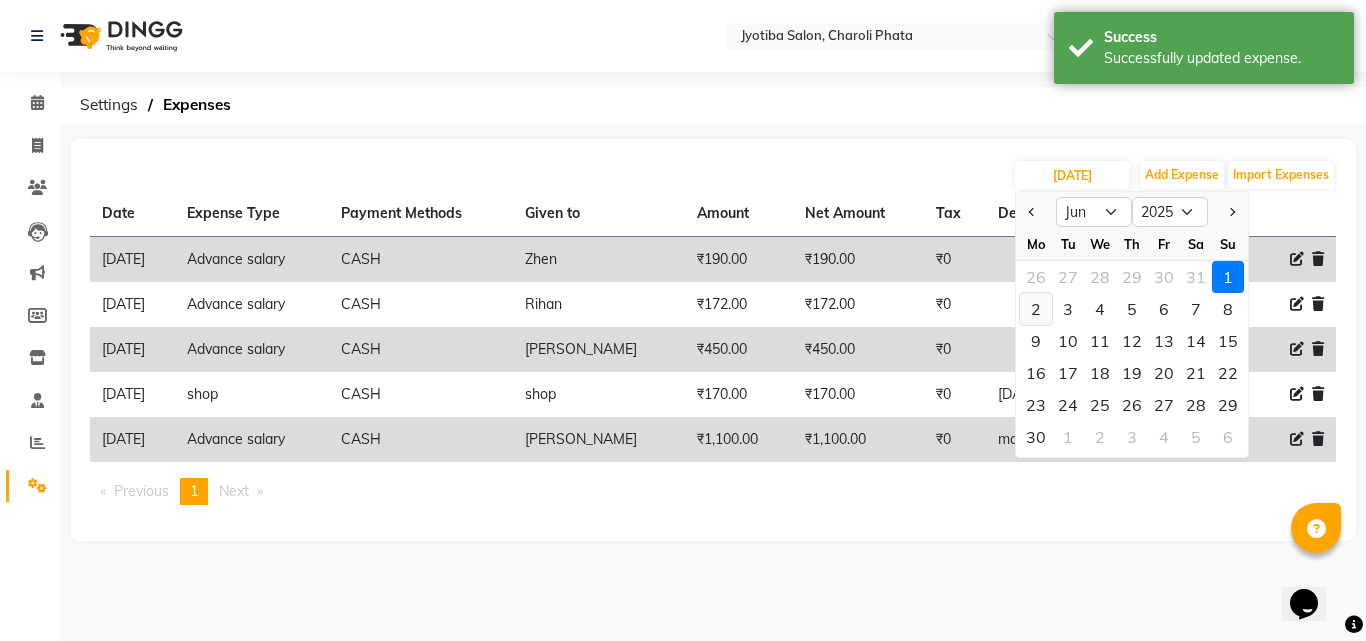 click on "2" 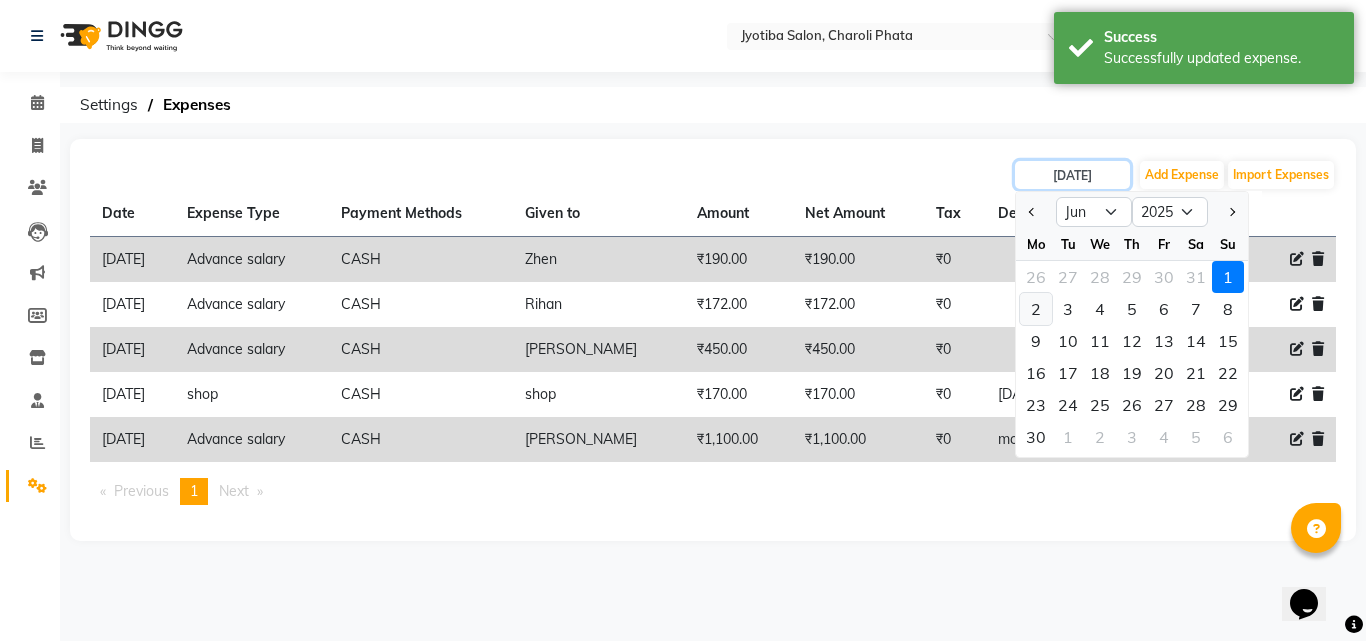 type on "[DATE]" 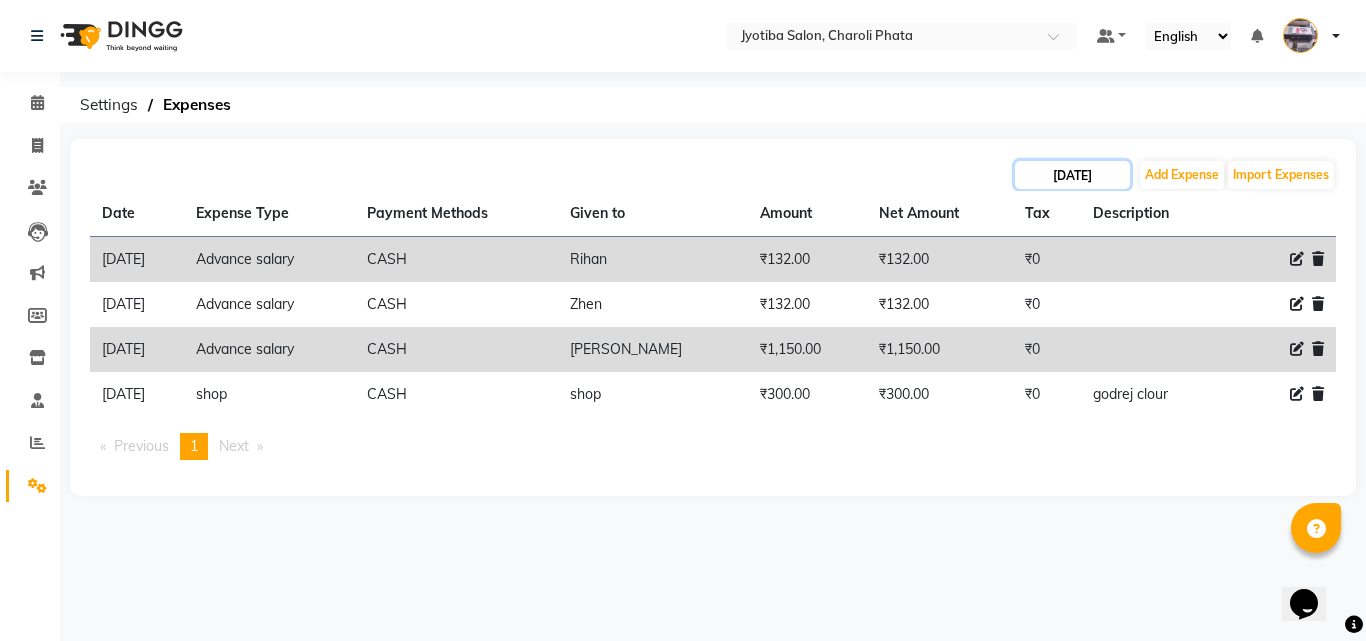 click on "[DATE]" 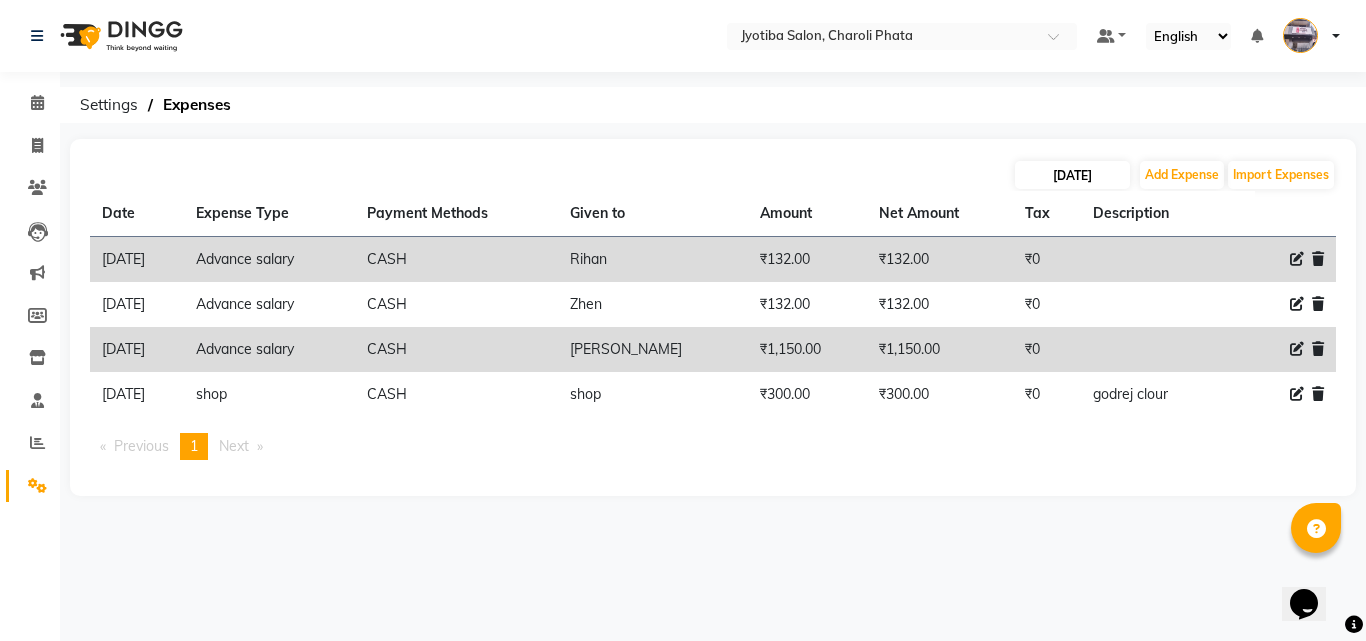 select on "6" 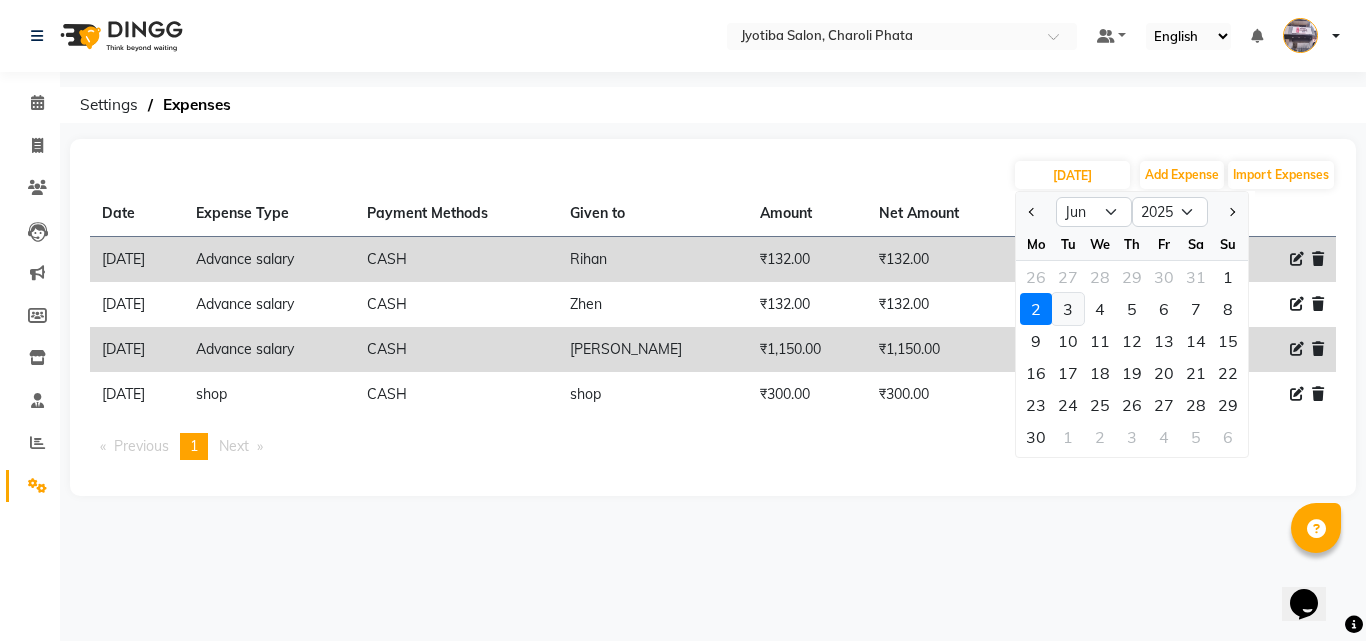 click on "3" 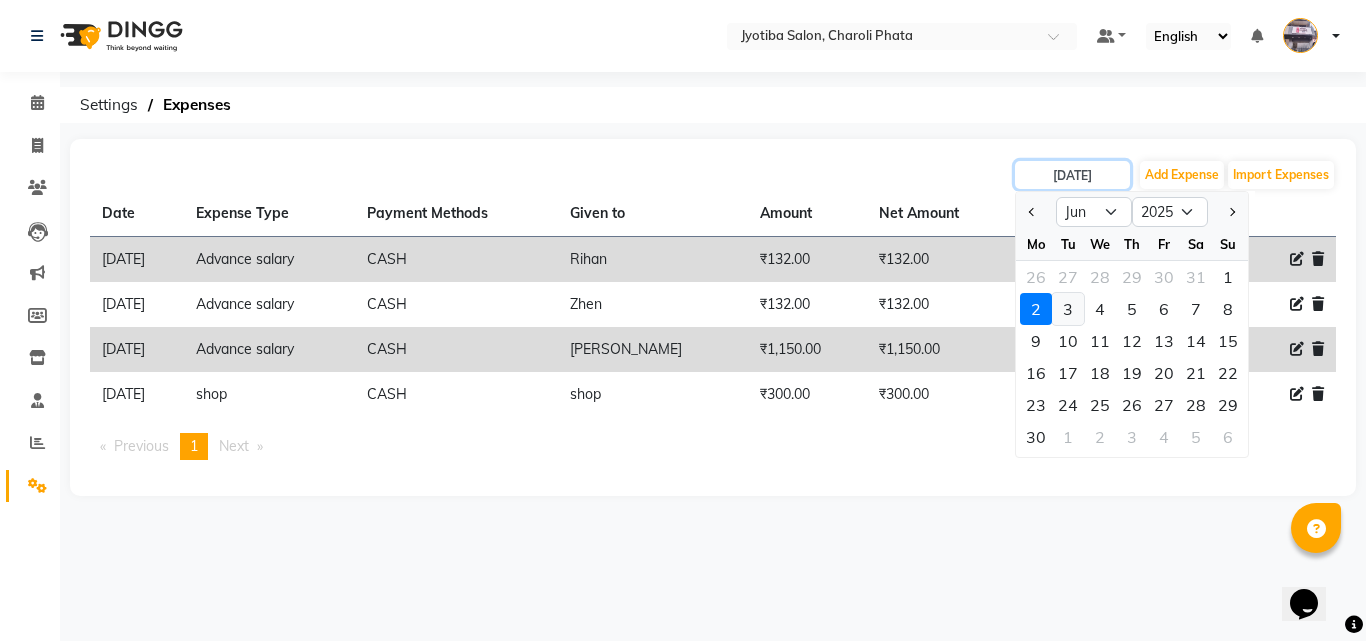 type on "[DATE]" 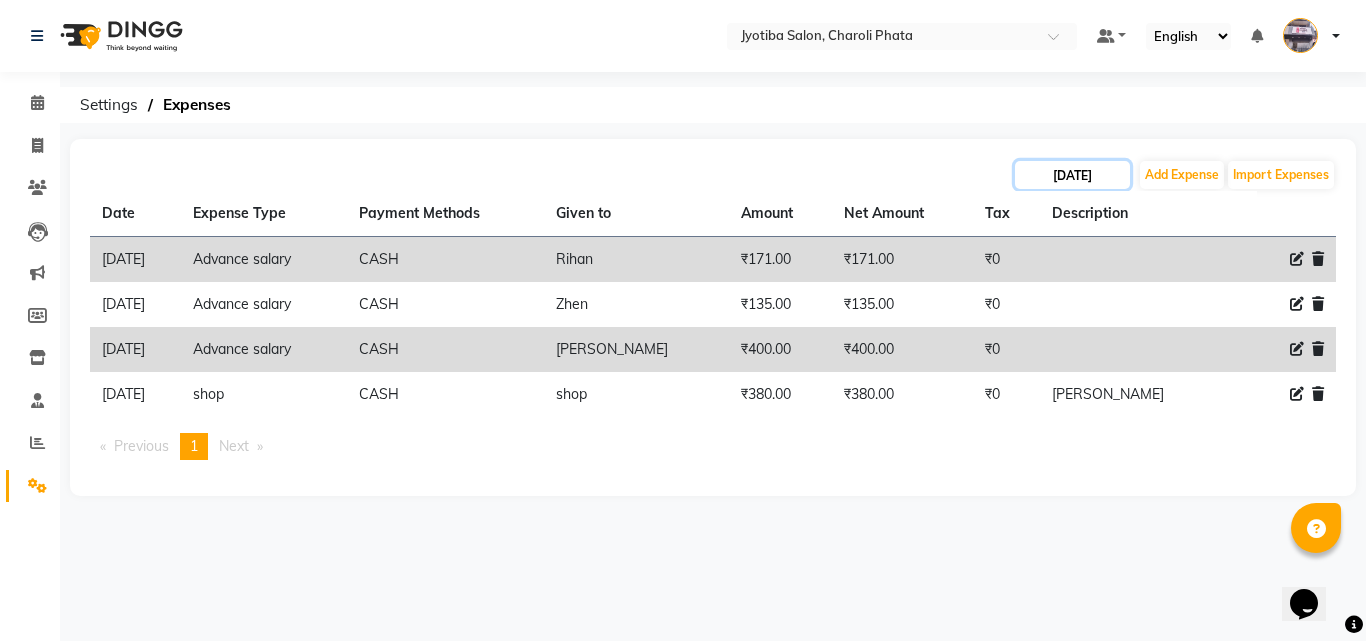 click on "[DATE]" 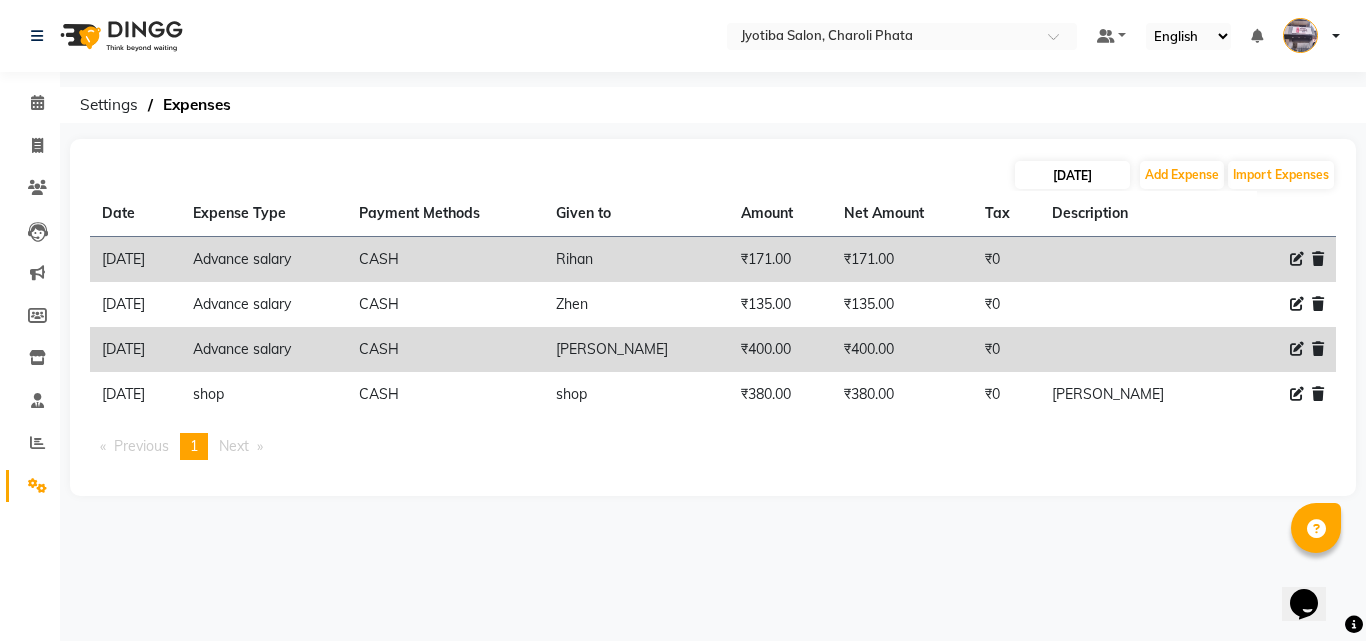 select on "6" 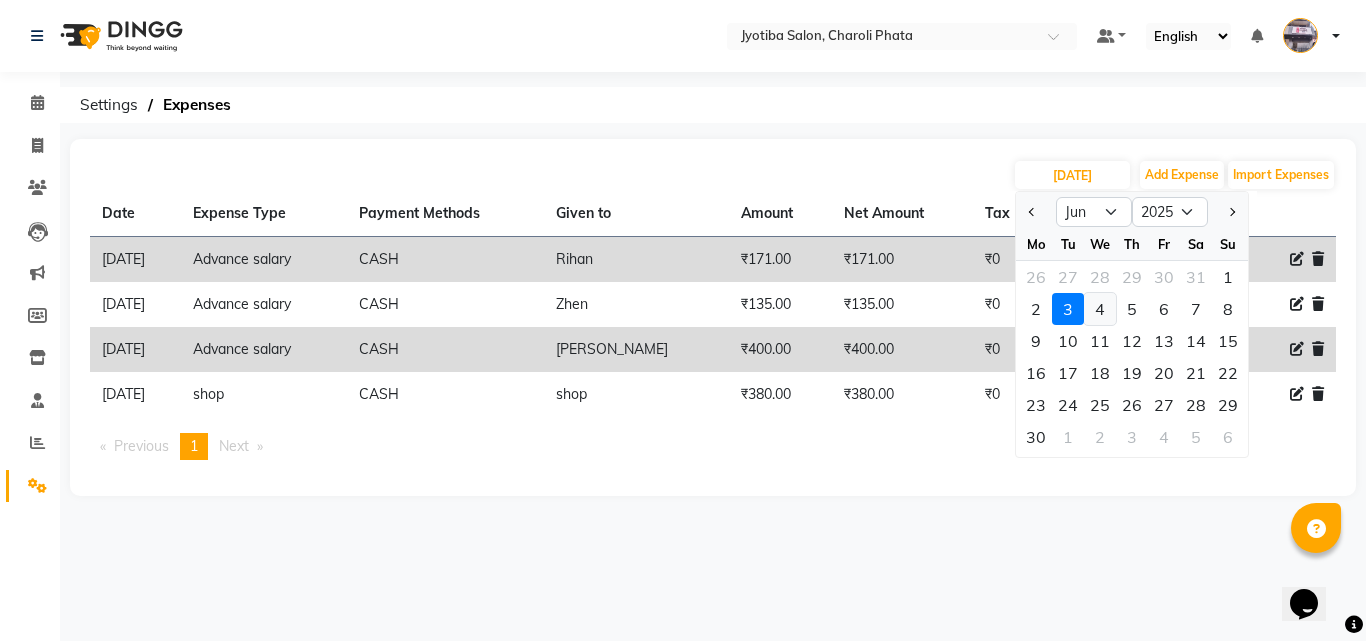 click on "4" 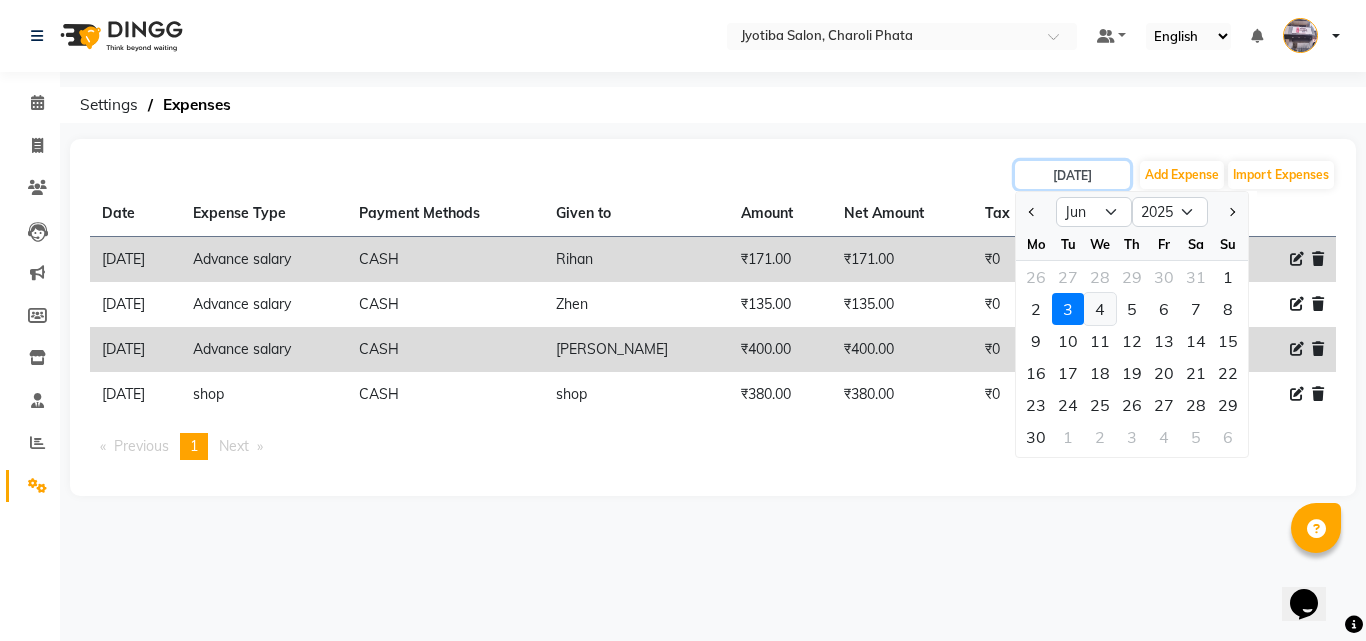 type on "[DATE]" 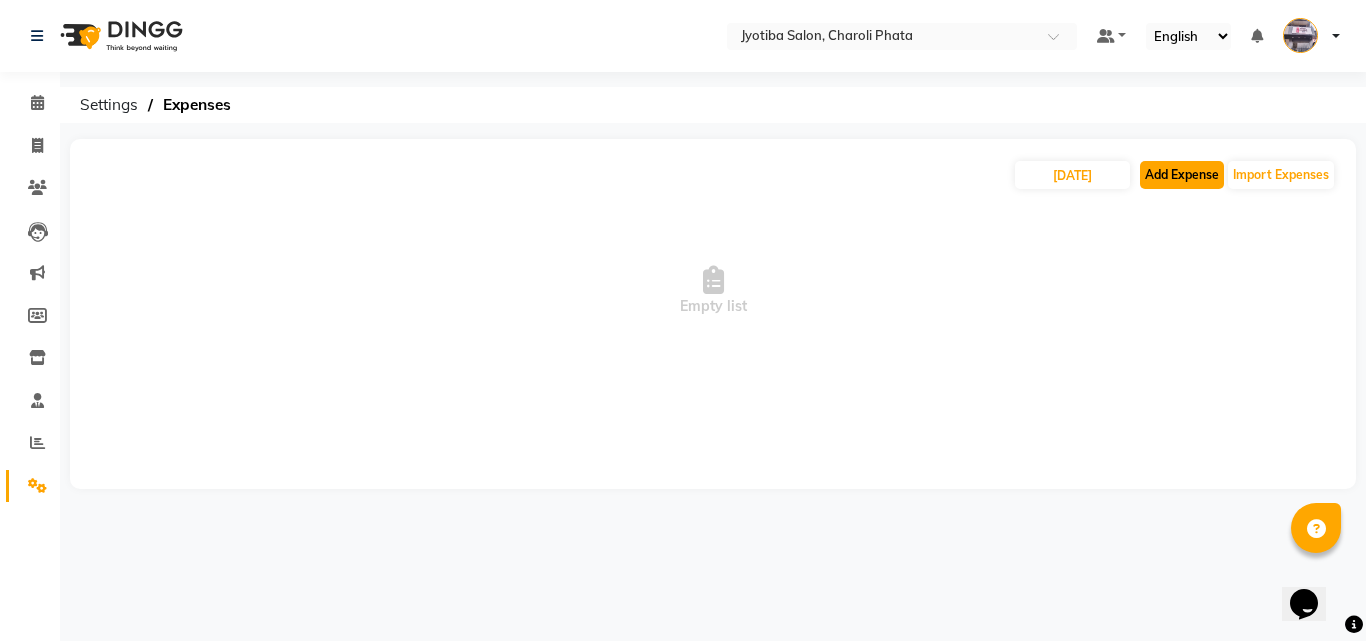click on "Add Expense" 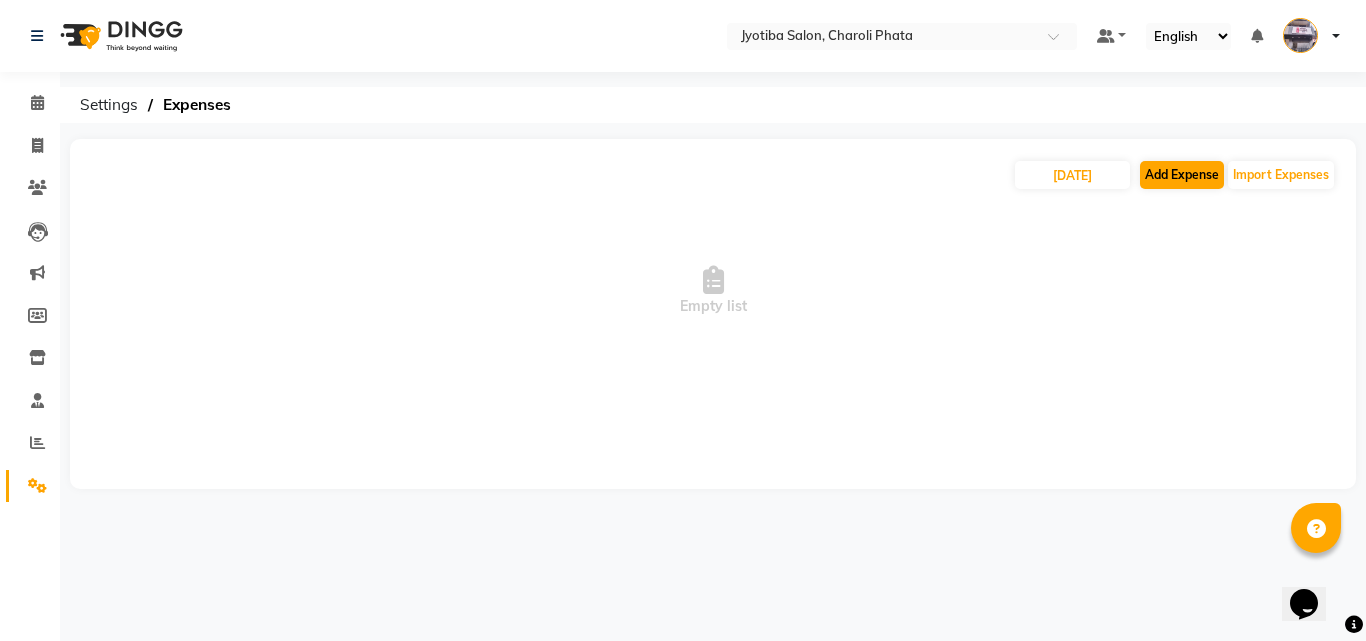 select on "1" 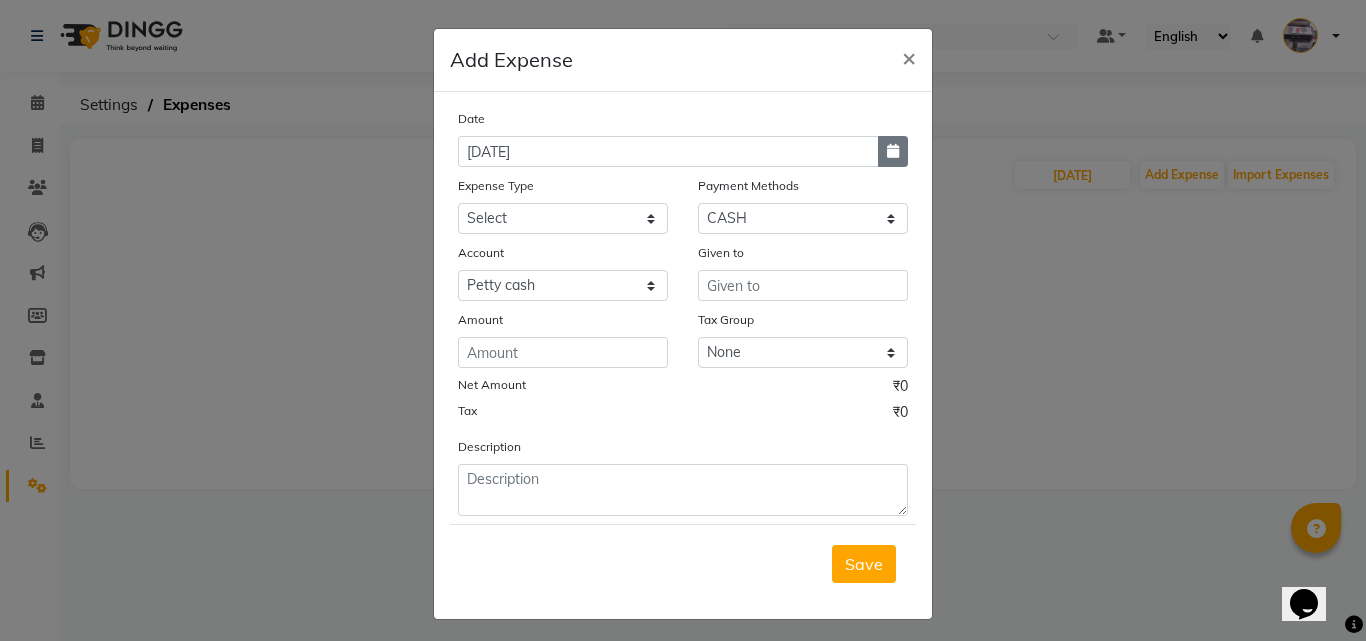 click 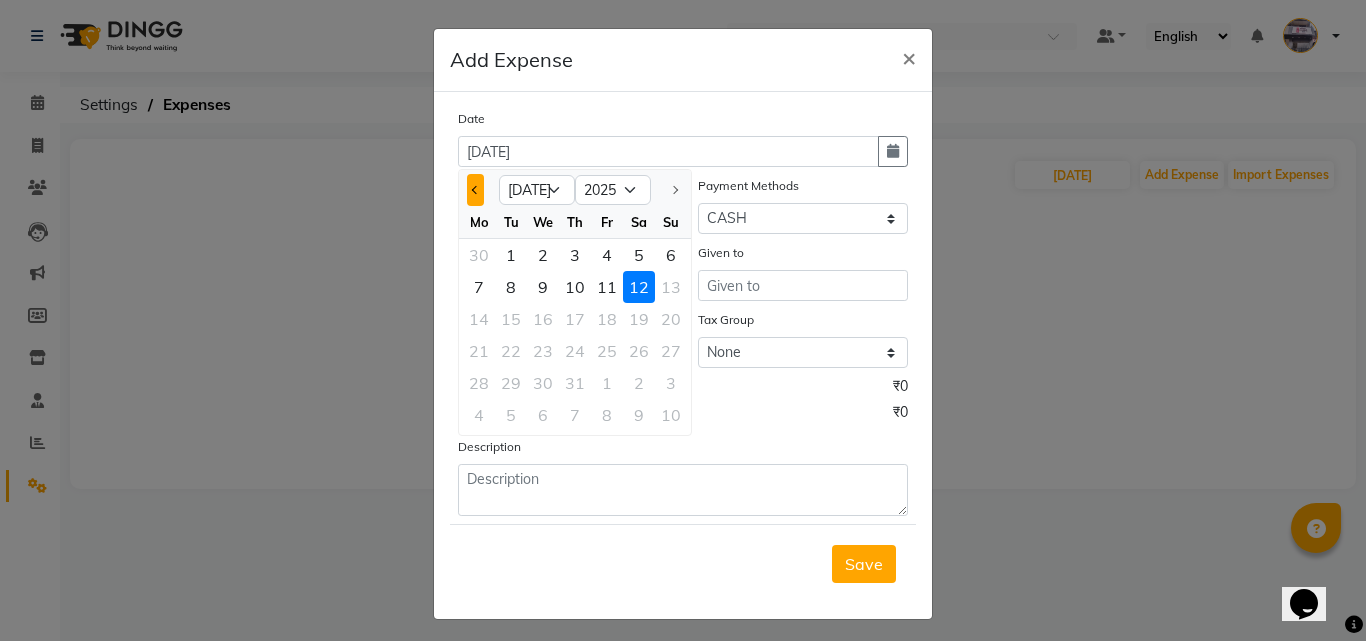 click 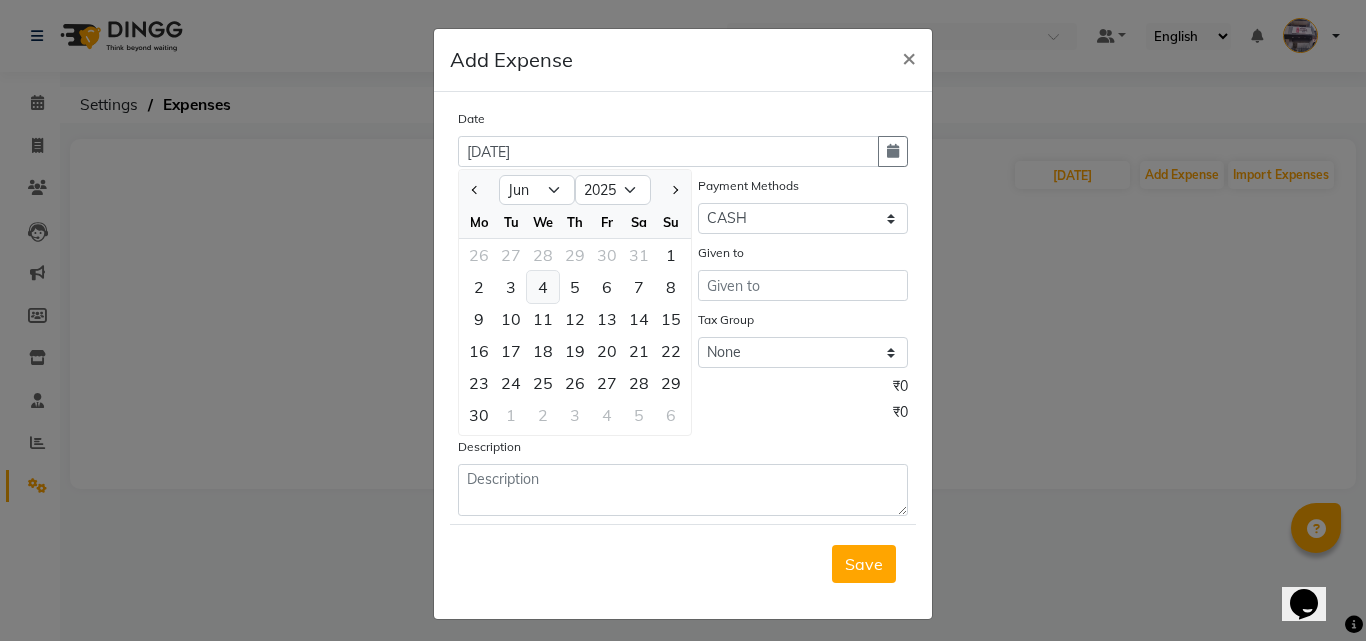 click on "4" 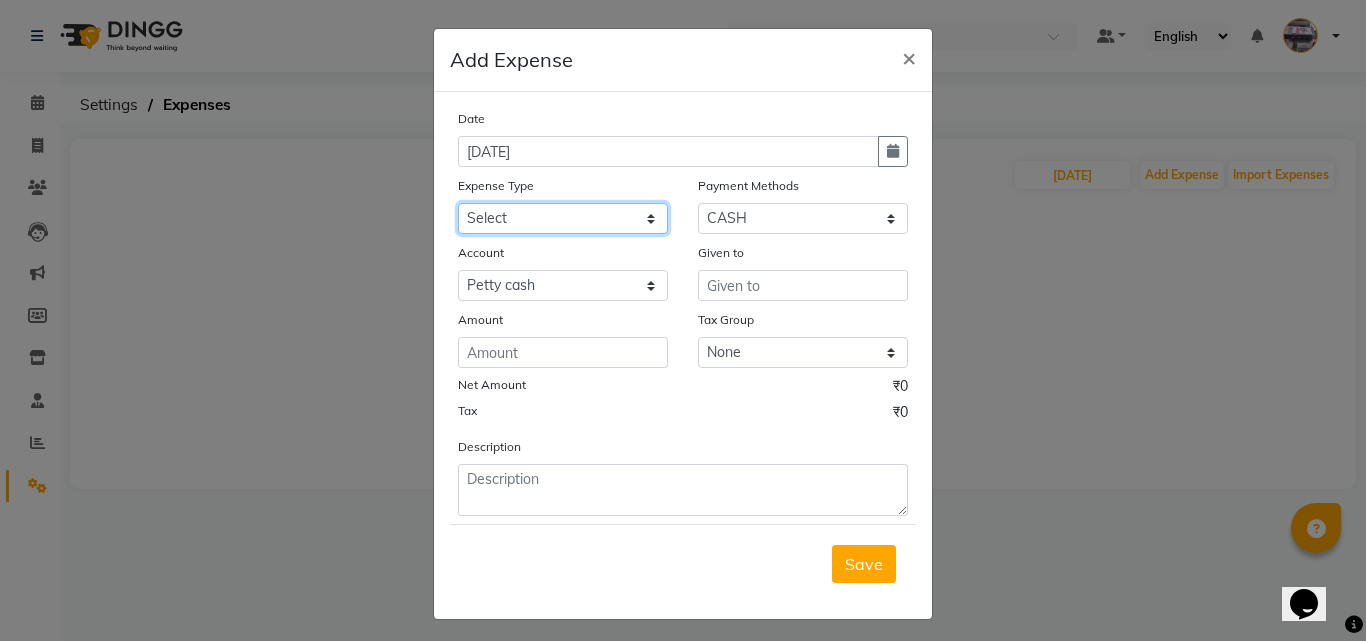 click on "Select Advance salary Advance salary ajaj Bank charges Car maintenance  Cash transfer to bank Cash transfer to hub Client Snacks Clinical charges Equipment Fuel Govt fee home Incentive Insurance International purchase Loan Repayment Maintenance Marketing Miscellaneous MRA Other Over times Pantry Product Rent Salary shop shop Staff Snacks Tax Tea & Refreshment TIP Utilities Wifi recharge" 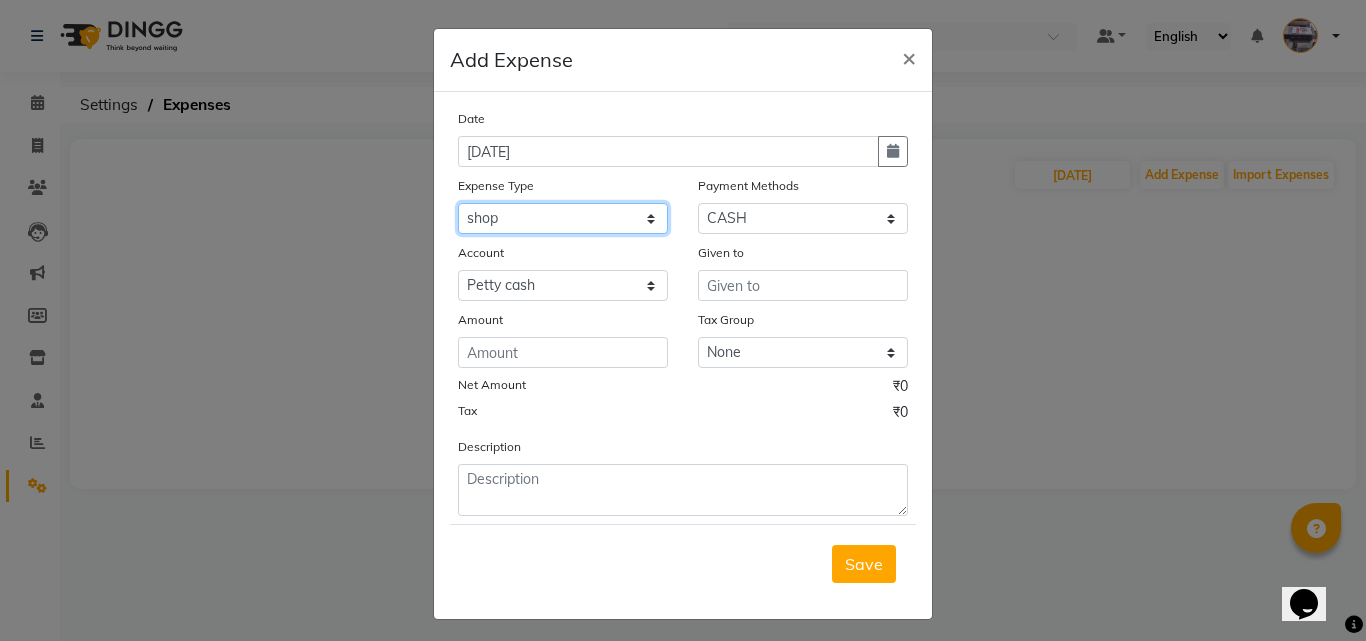 click on "Select Advance salary Advance salary ajaj Bank charges Car maintenance  Cash transfer to bank Cash transfer to hub Client Snacks Clinical charges Equipment Fuel Govt fee home Incentive Insurance International purchase Loan Repayment Maintenance Marketing Miscellaneous MRA Other Over times Pantry Product Rent Salary shop shop Staff Snacks Tax Tea & Refreshment TIP Utilities Wifi recharge" 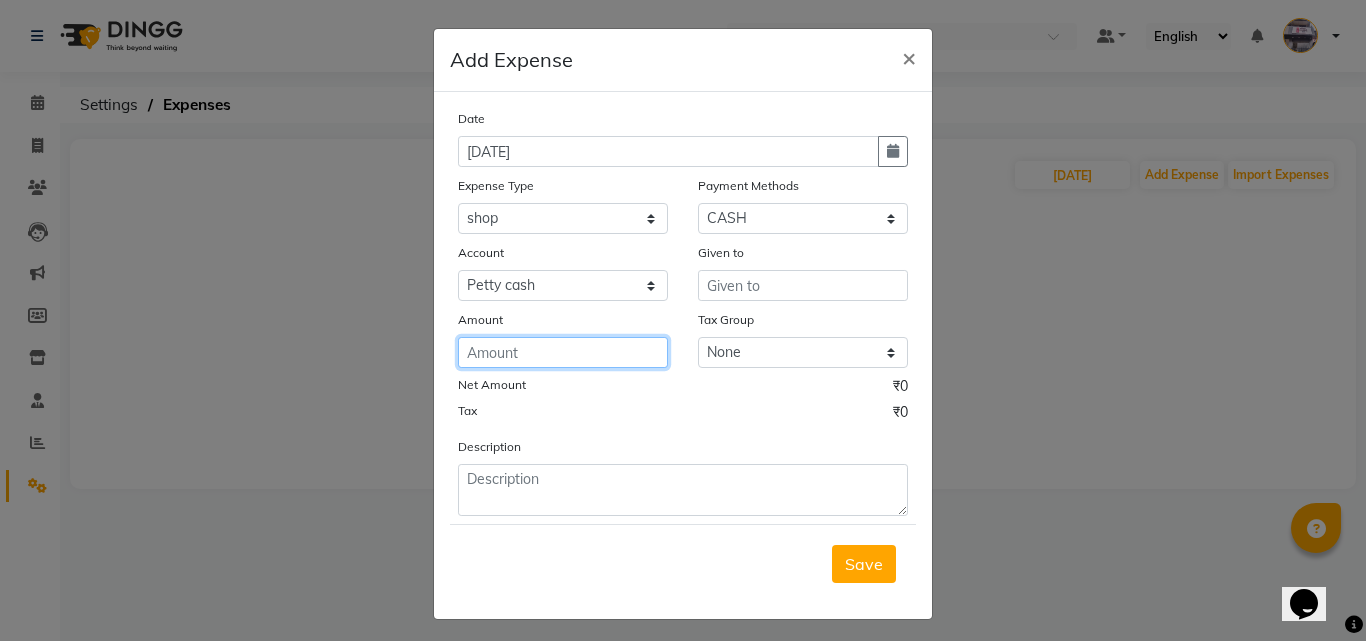 click 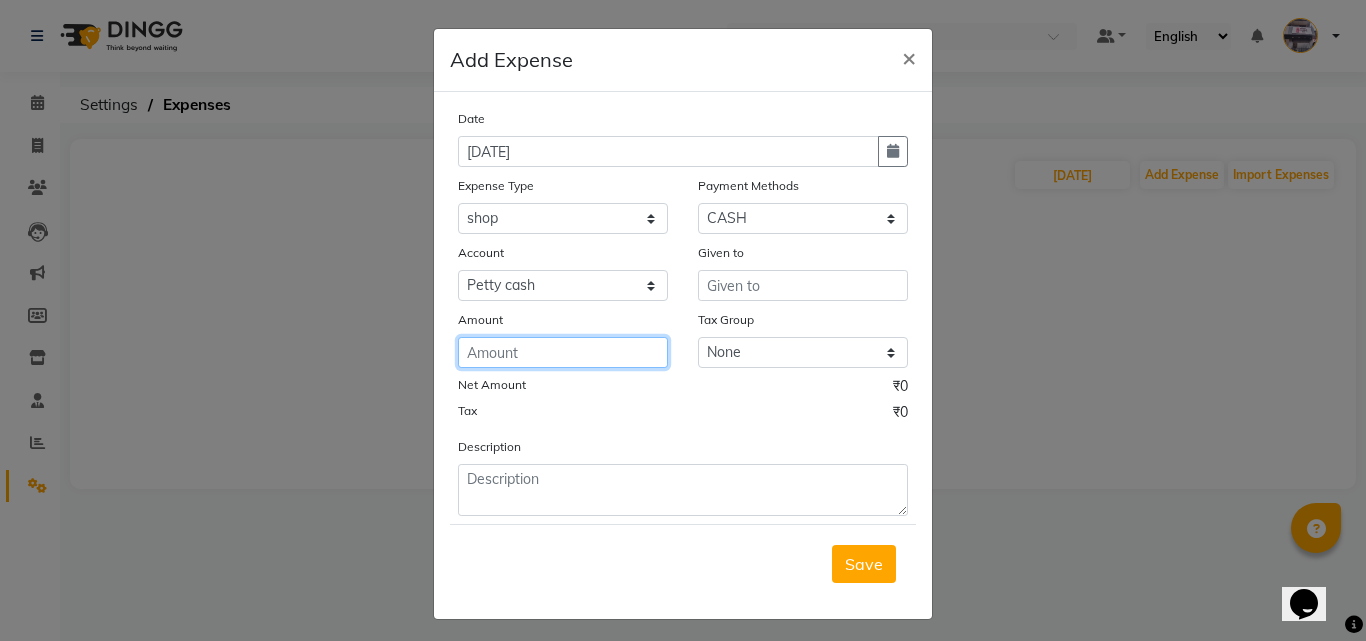 type on "1" 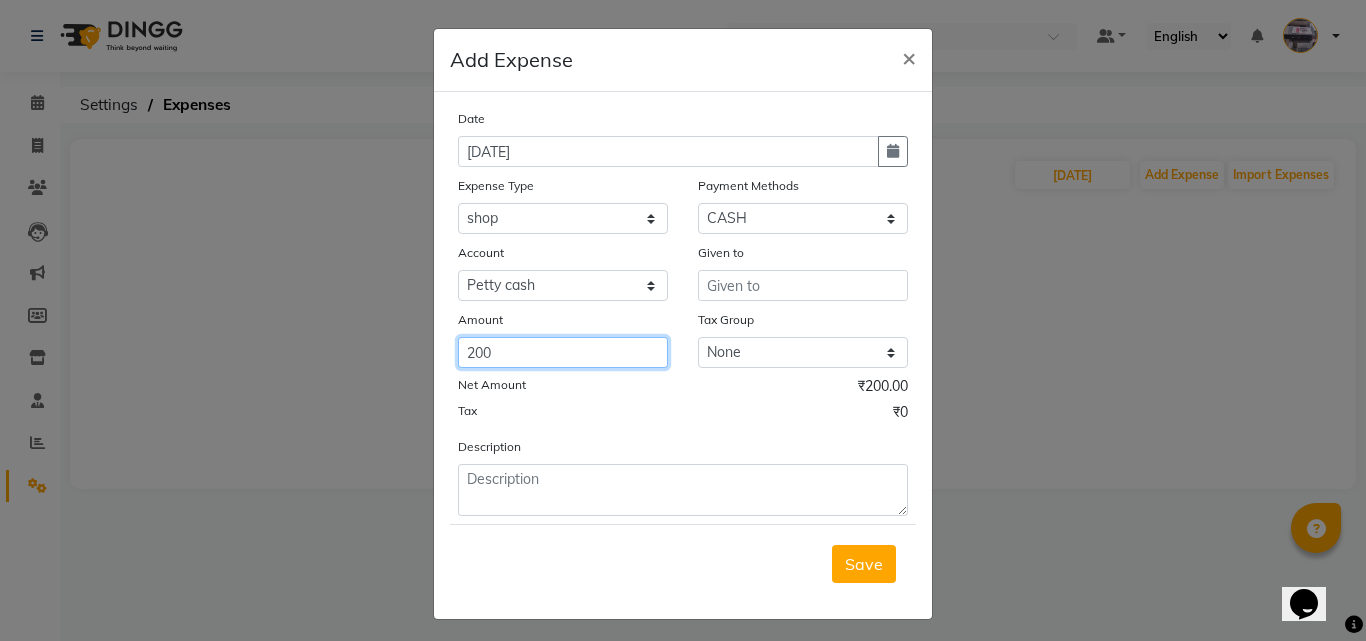 type on "200" 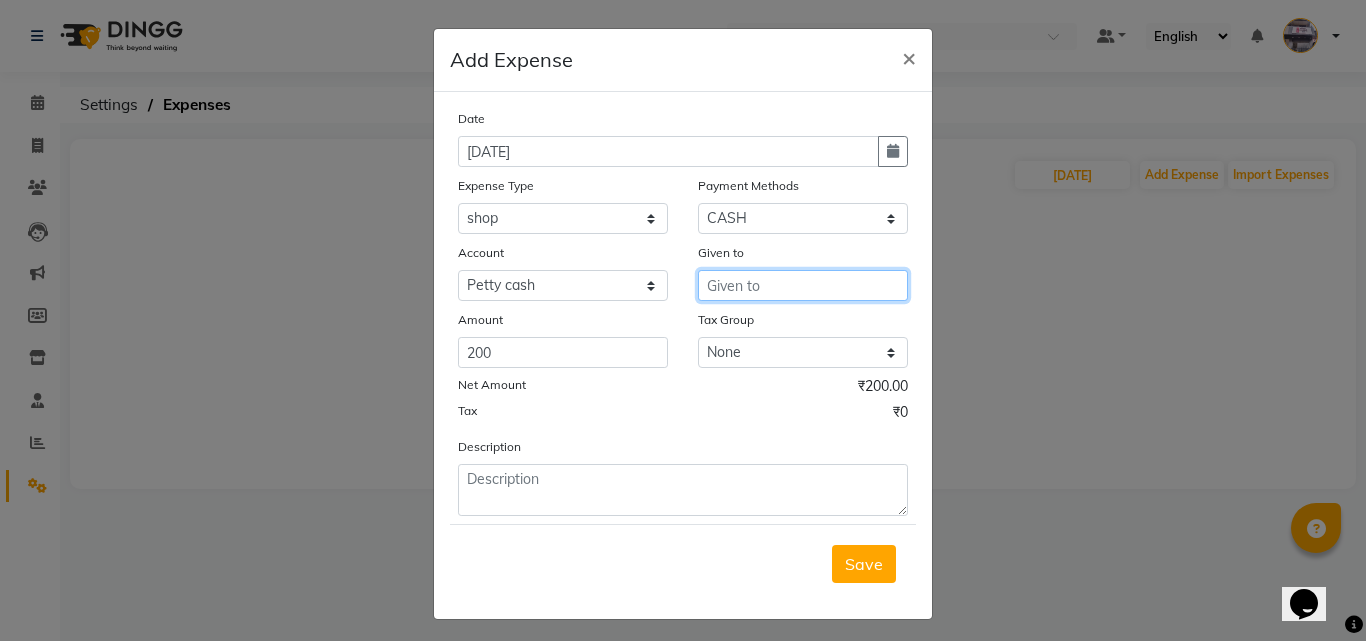 click at bounding box center (803, 285) 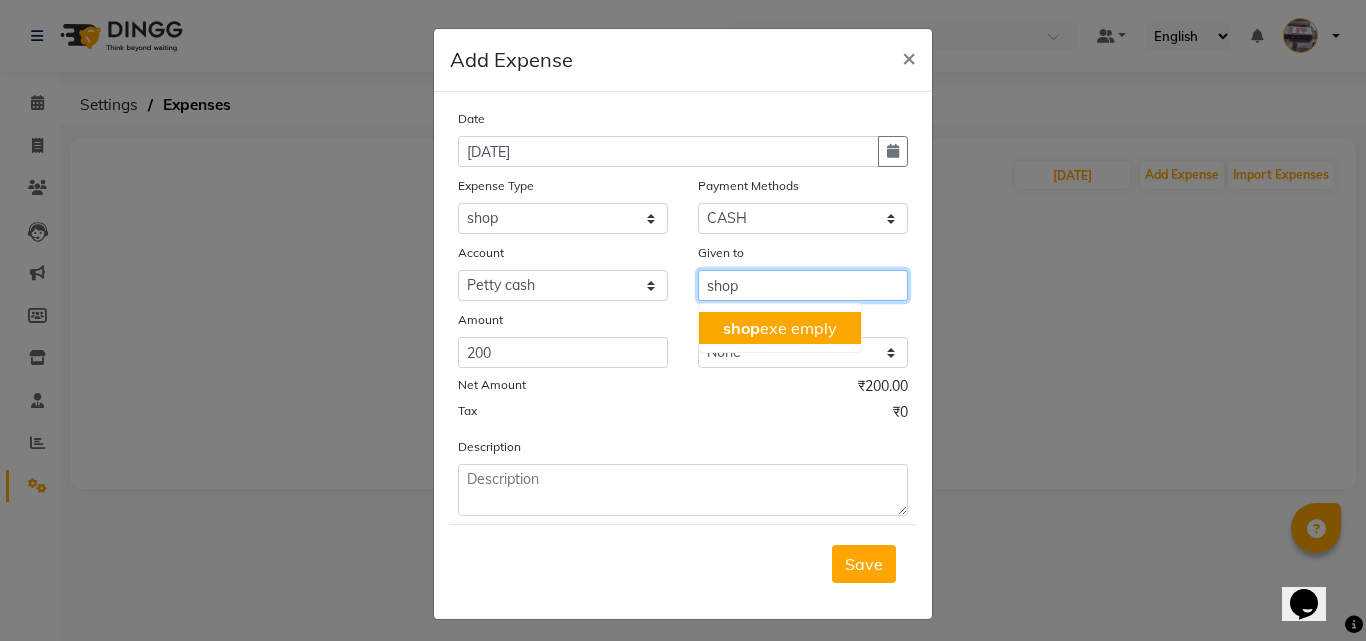 type on "shop" 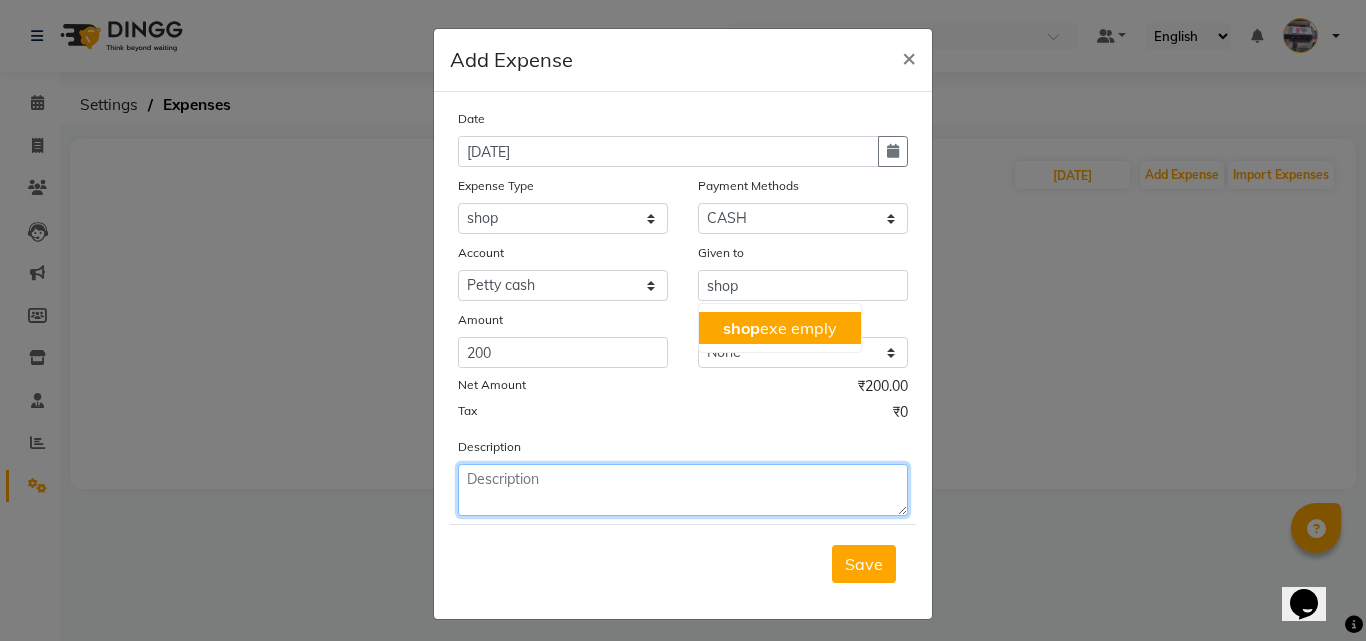 click 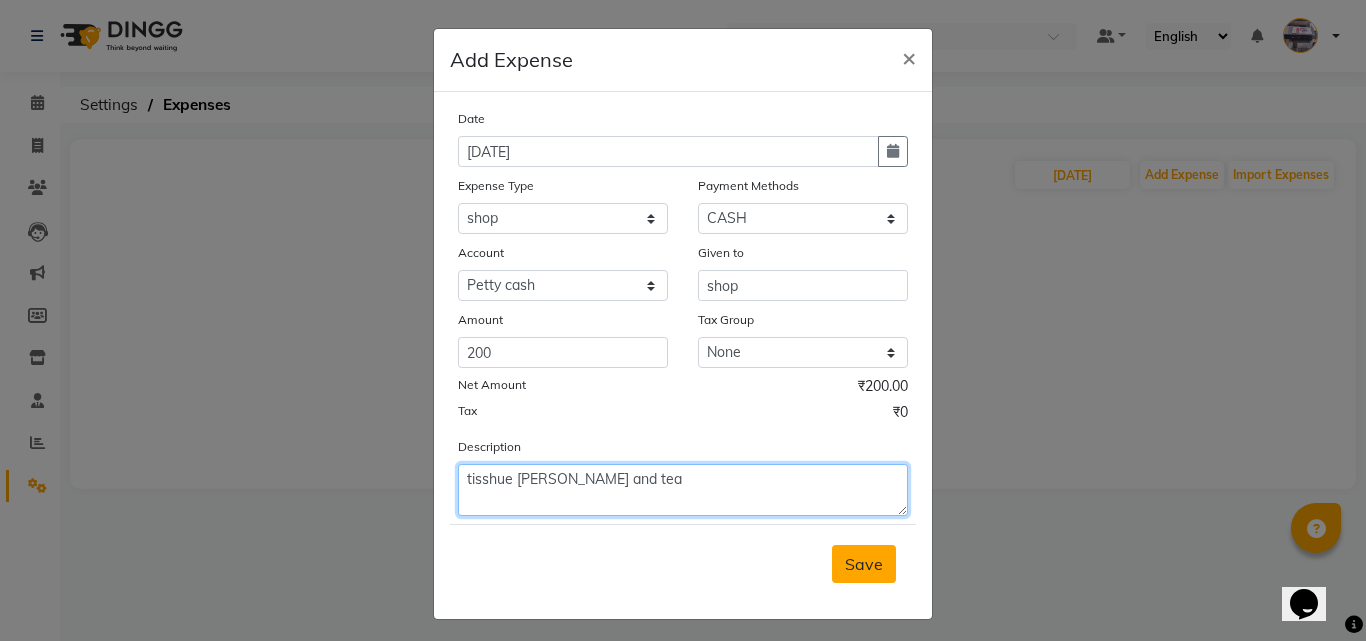 type on "tisshue [PERSON_NAME] and tea" 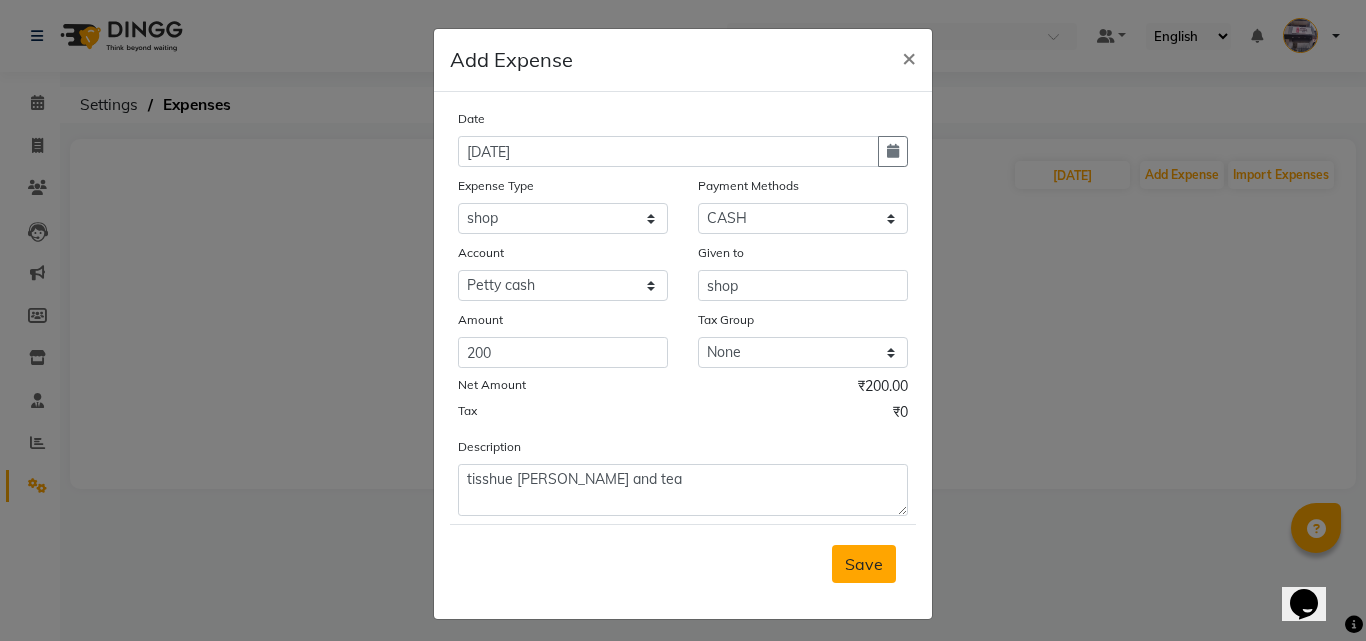 click on "Save" at bounding box center (864, 564) 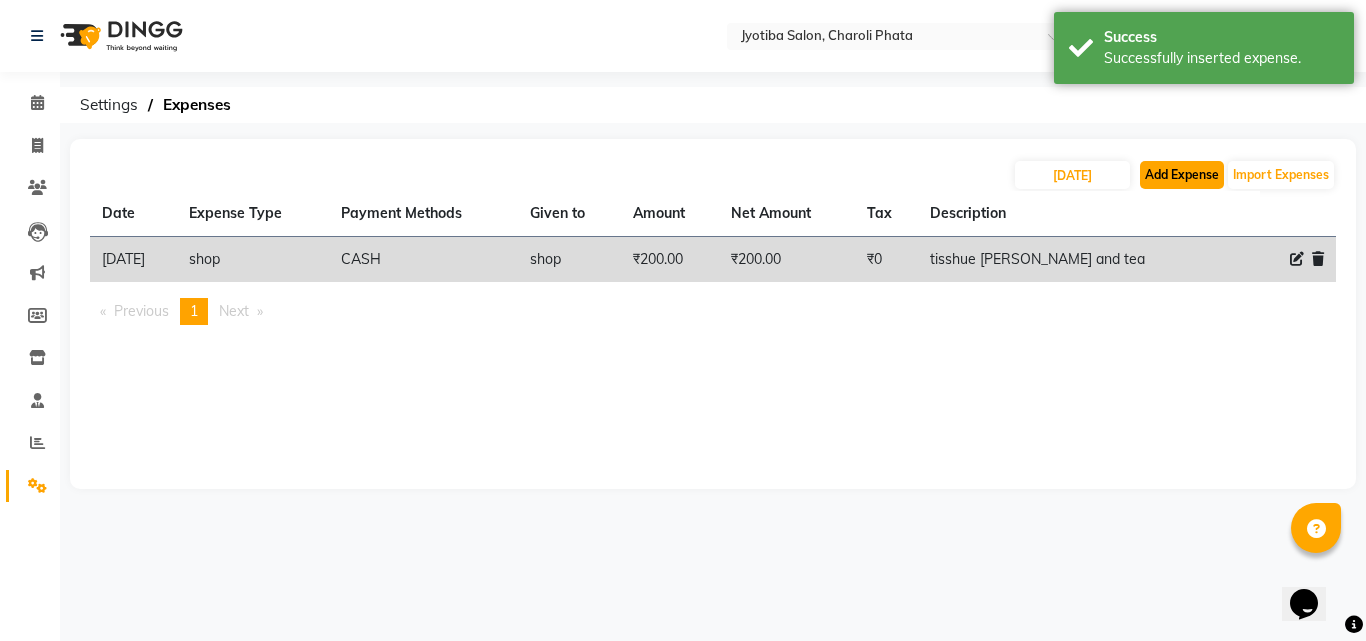 click on "Add Expense" 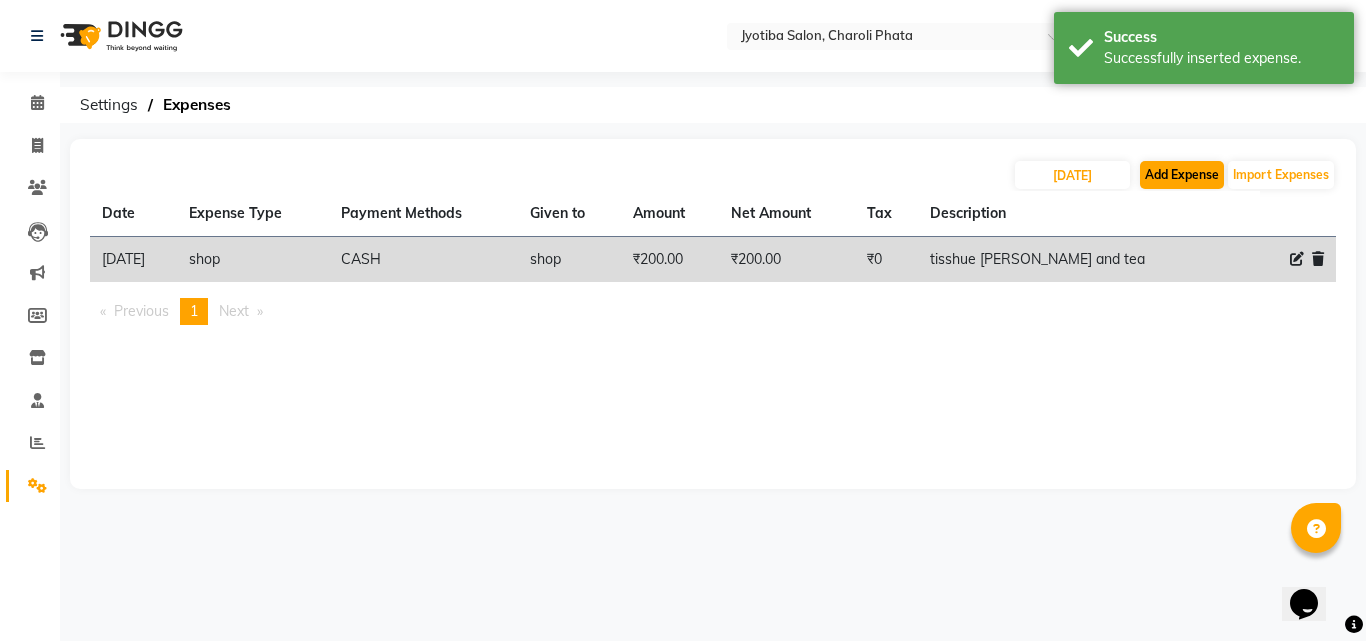select on "1" 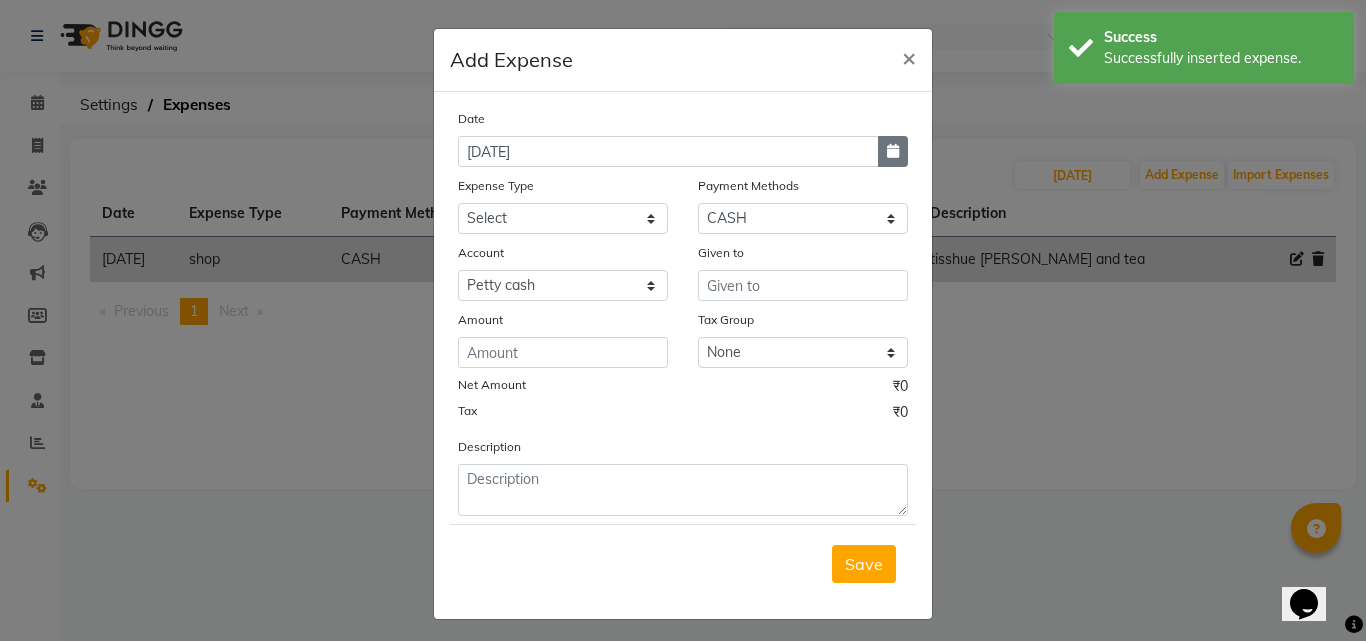 click 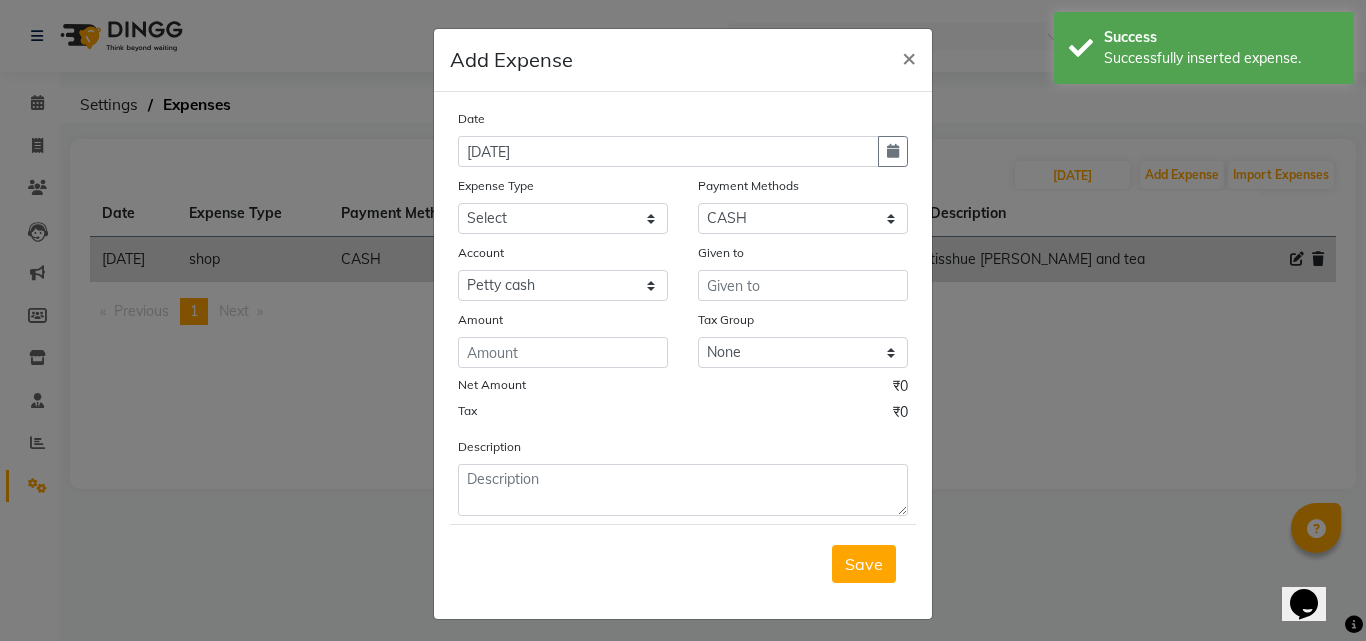 select on "7" 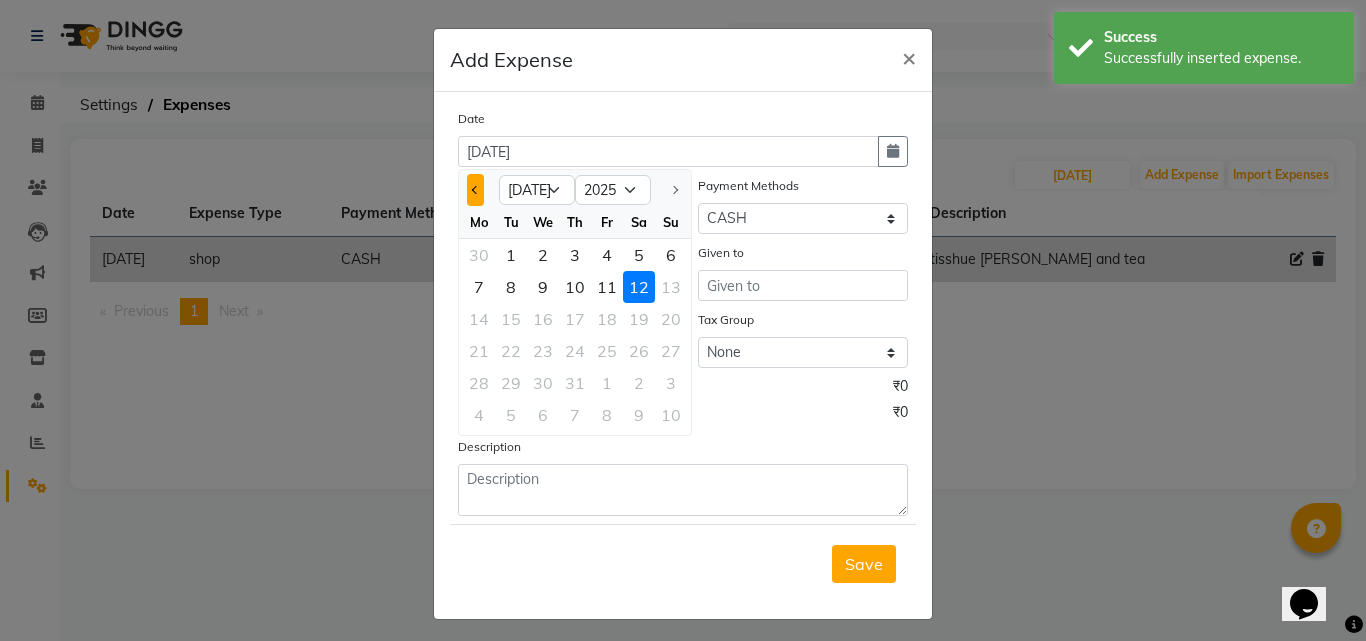 click 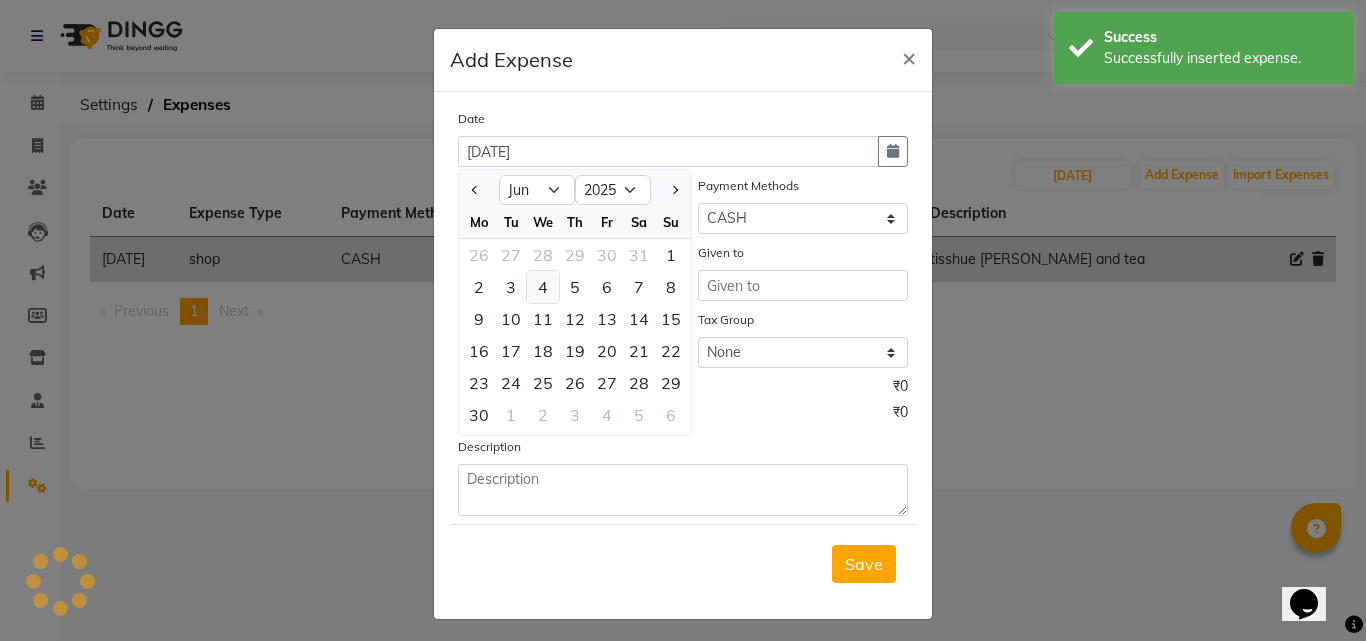 click on "4" 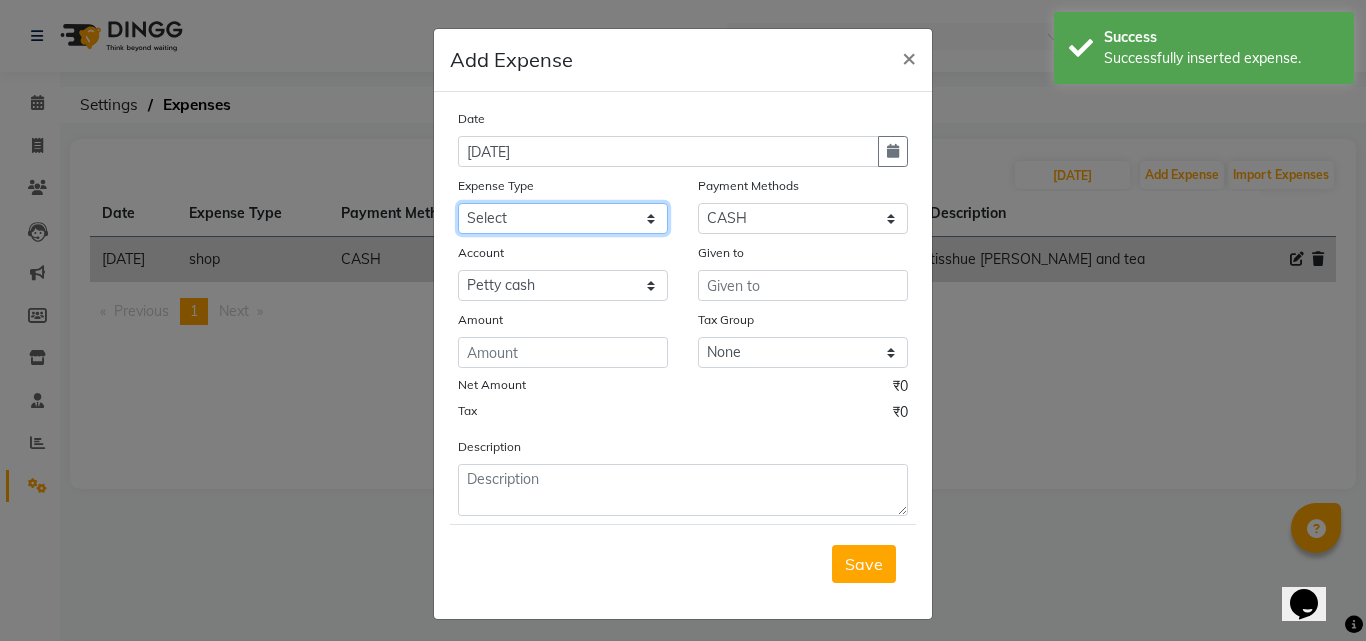 drag, startPoint x: 564, startPoint y: 220, endPoint x: 563, endPoint y: 233, distance: 13.038404 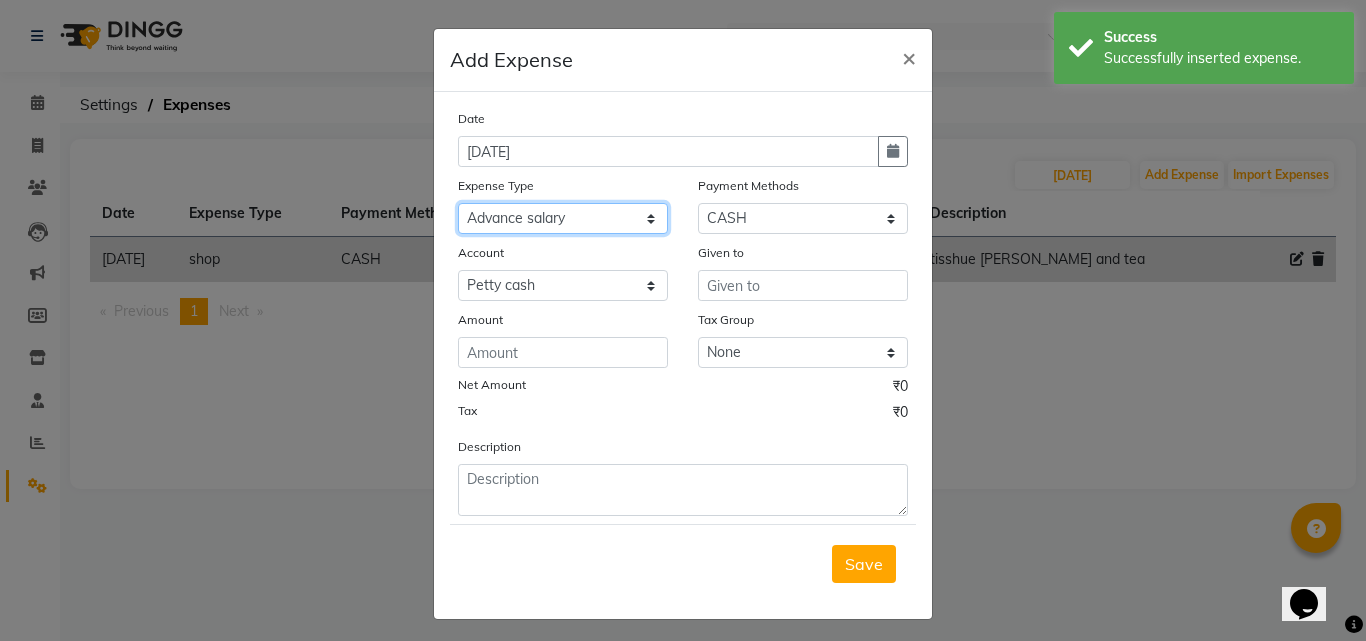 click on "Select Advance salary Advance salary ajaj Bank charges Car maintenance  Cash transfer to bank Cash transfer to hub Client Snacks Clinical charges Equipment Fuel Govt fee home Incentive Insurance International purchase Loan Repayment Maintenance Marketing Miscellaneous MRA Other Over times Pantry Product Rent Salary shop shop Staff Snacks Tax Tea & Refreshment TIP Utilities Wifi recharge" 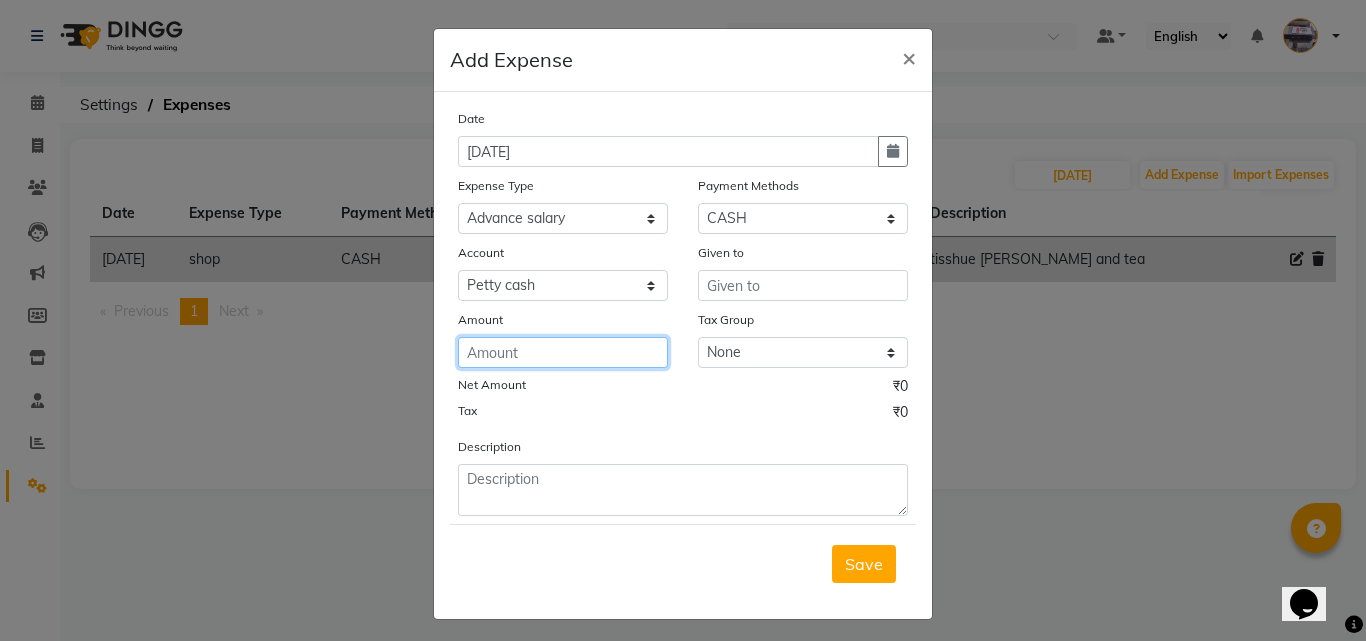 click 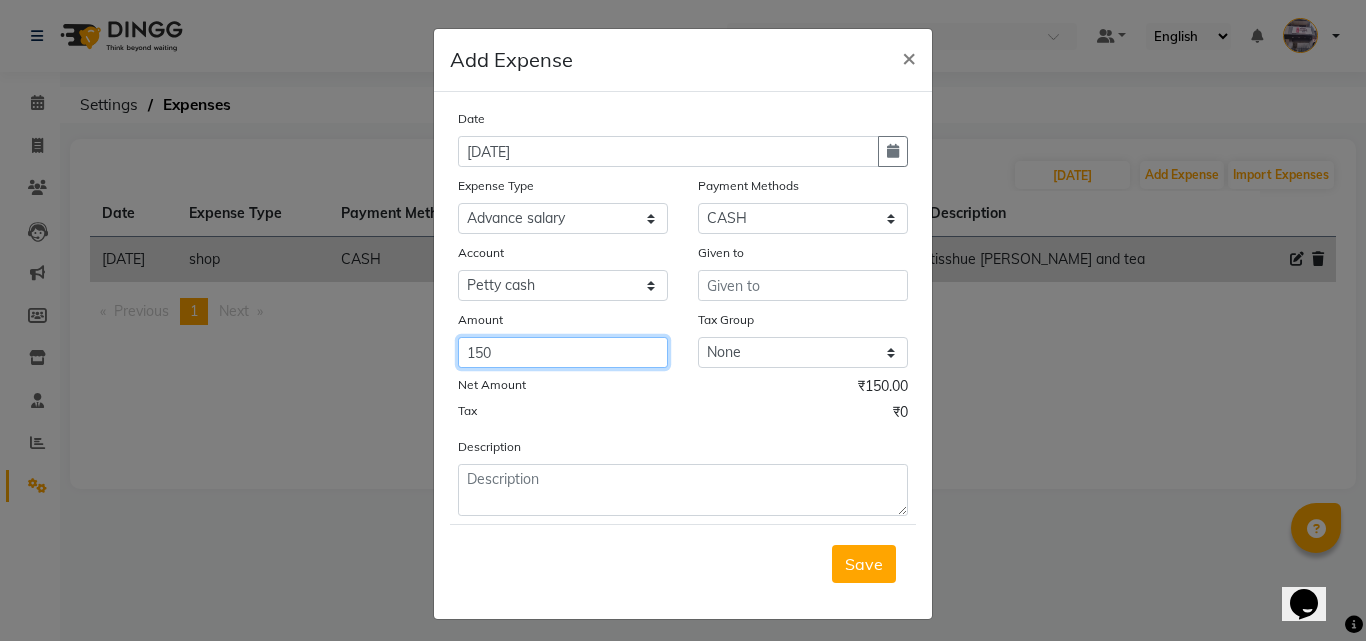 type on "150" 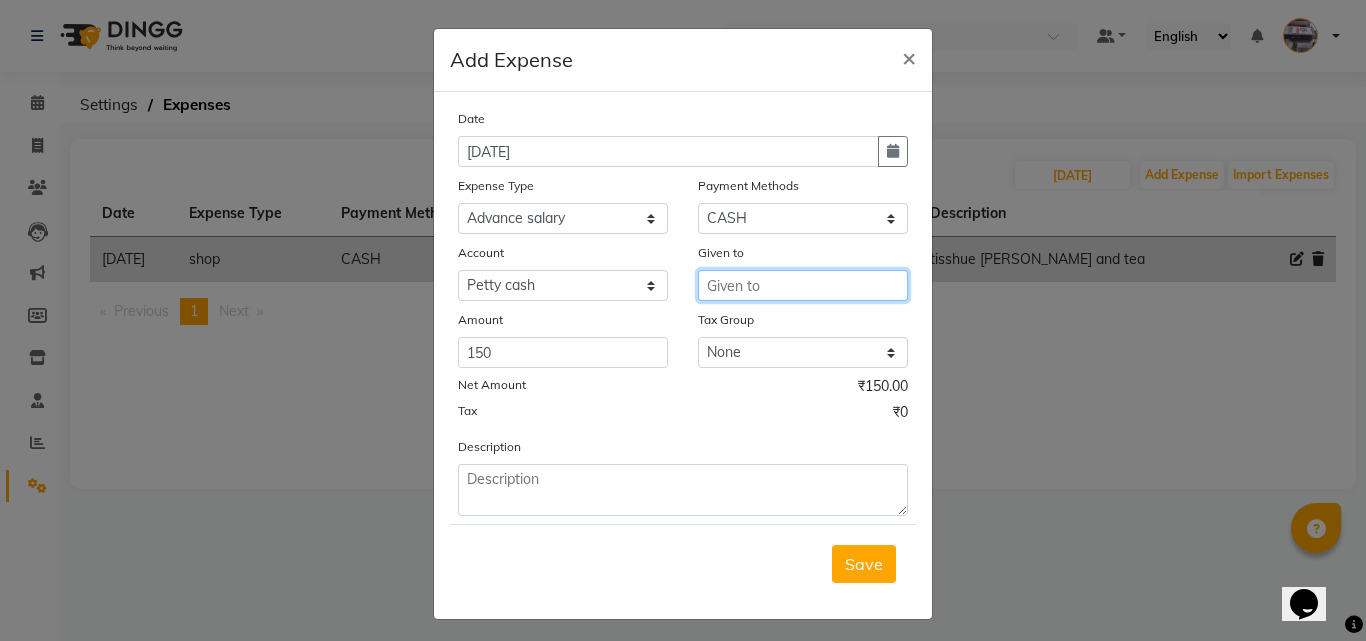 click at bounding box center [803, 285] 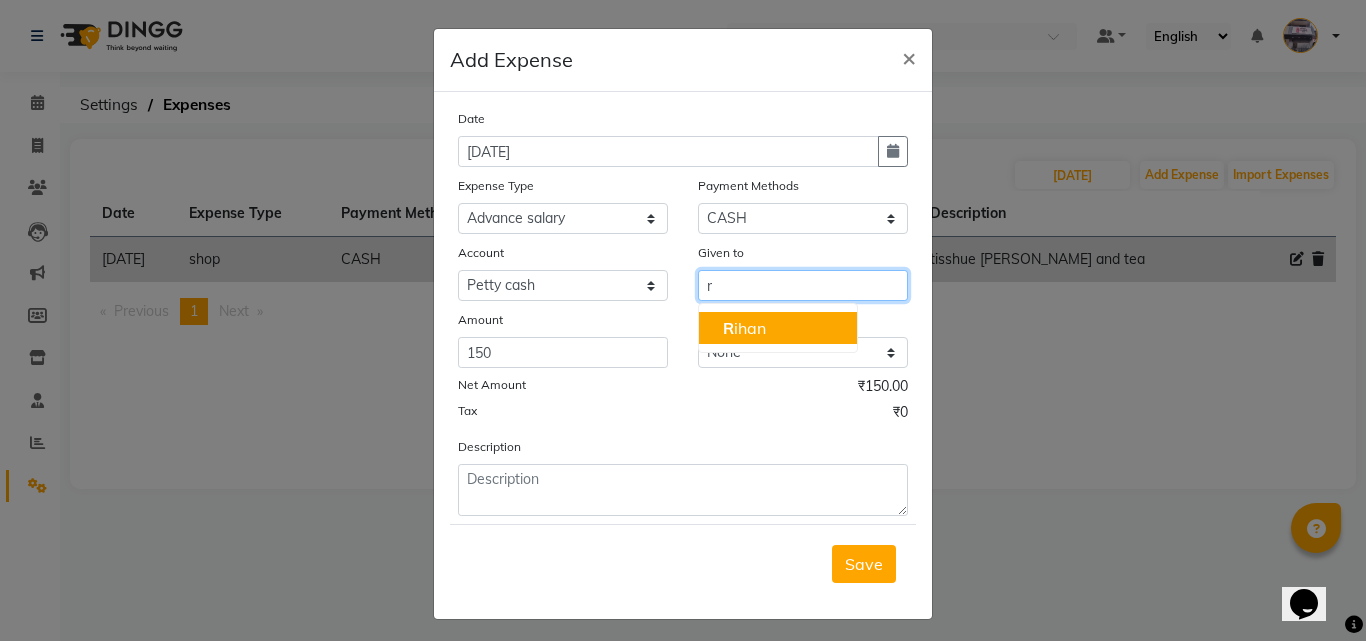 click on "R ihan" at bounding box center [778, 328] 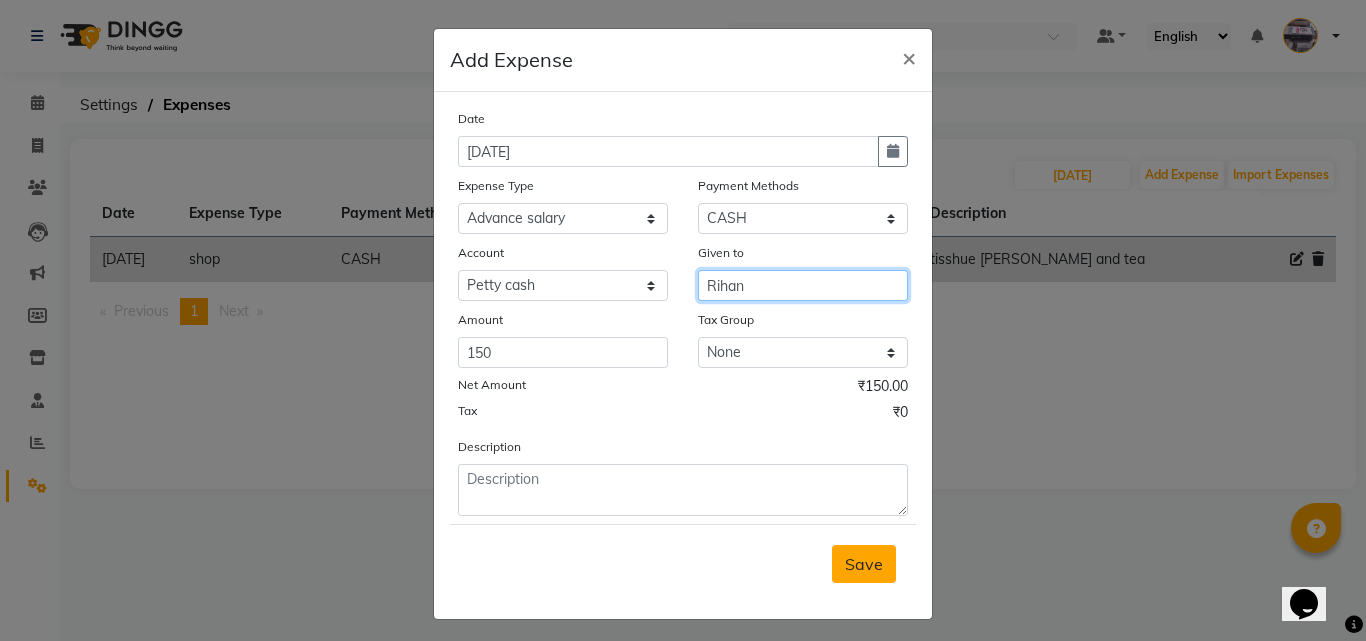 type on "Rihan" 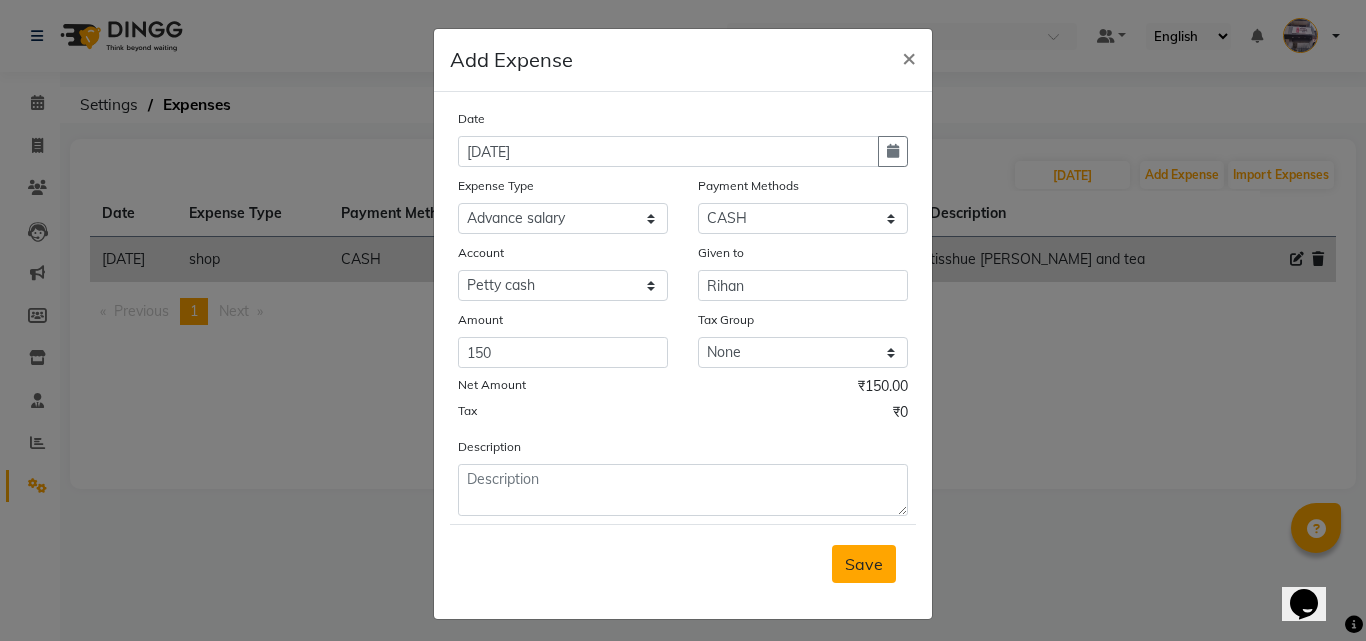 click on "Save" at bounding box center [864, 564] 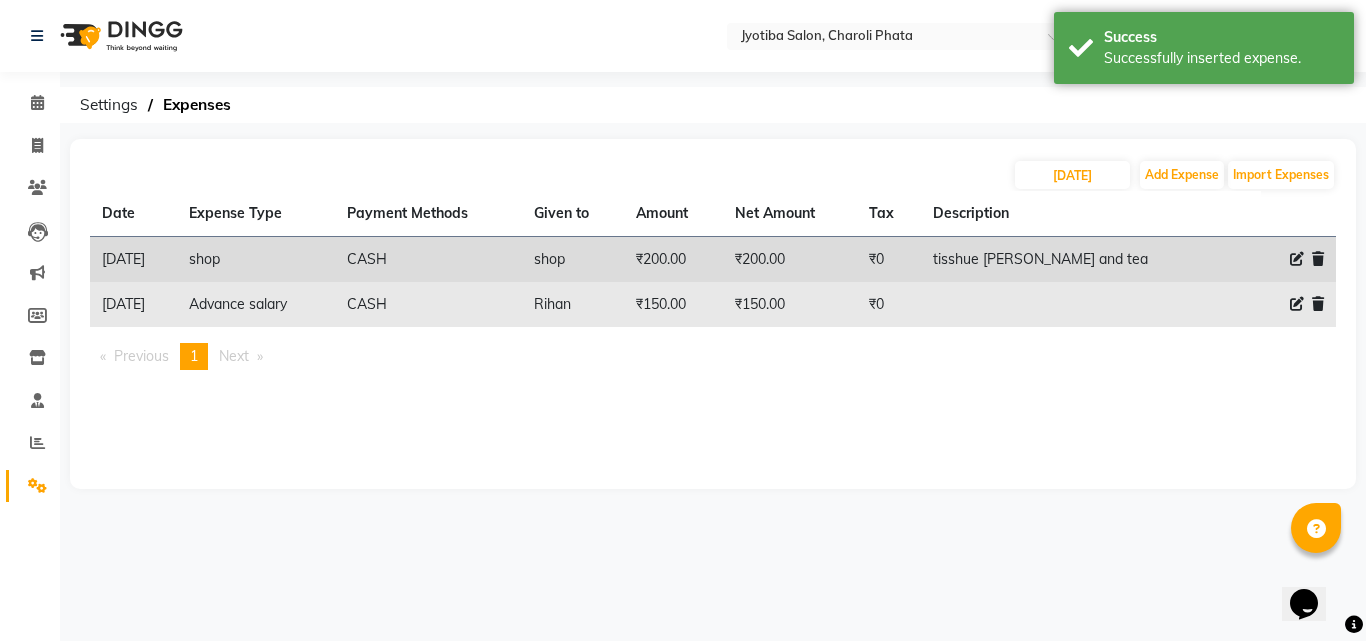 click 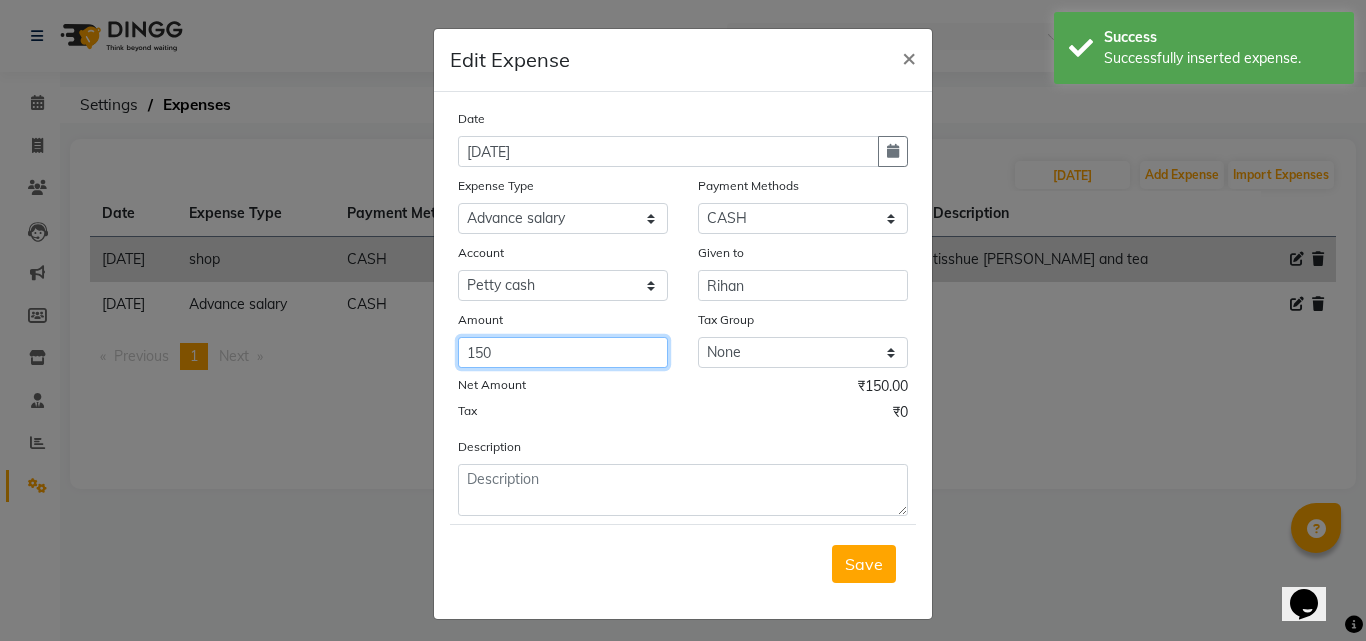 click on "150" 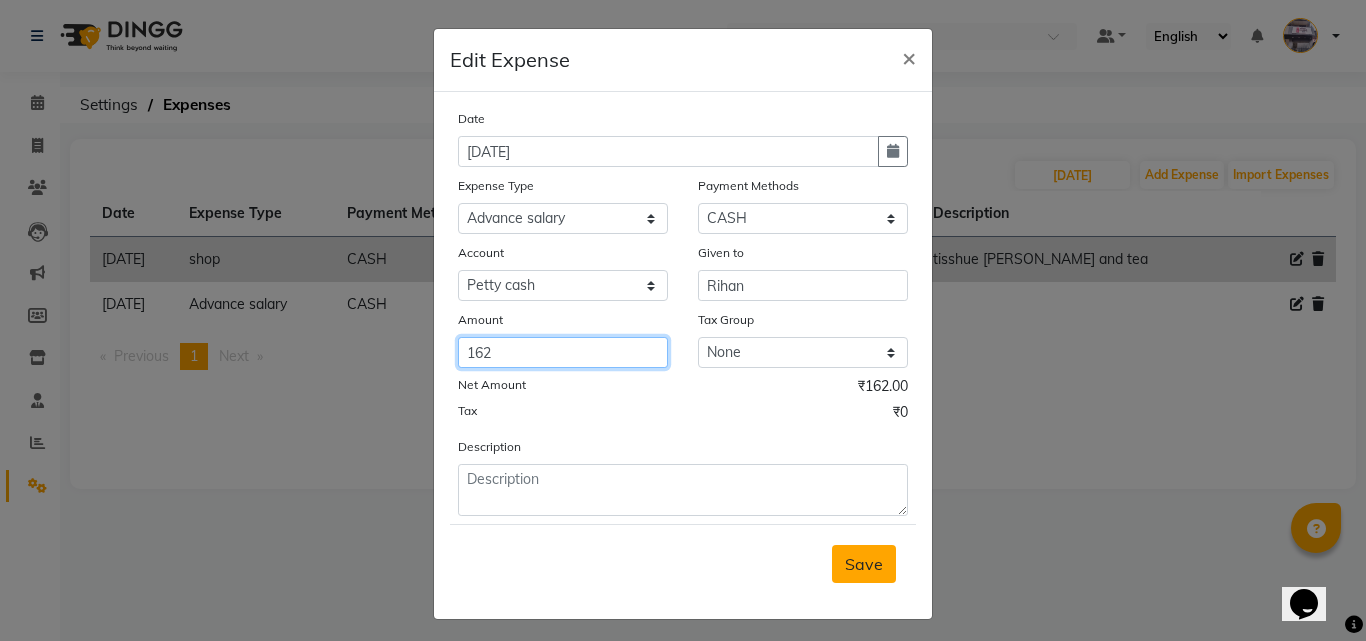 type on "162" 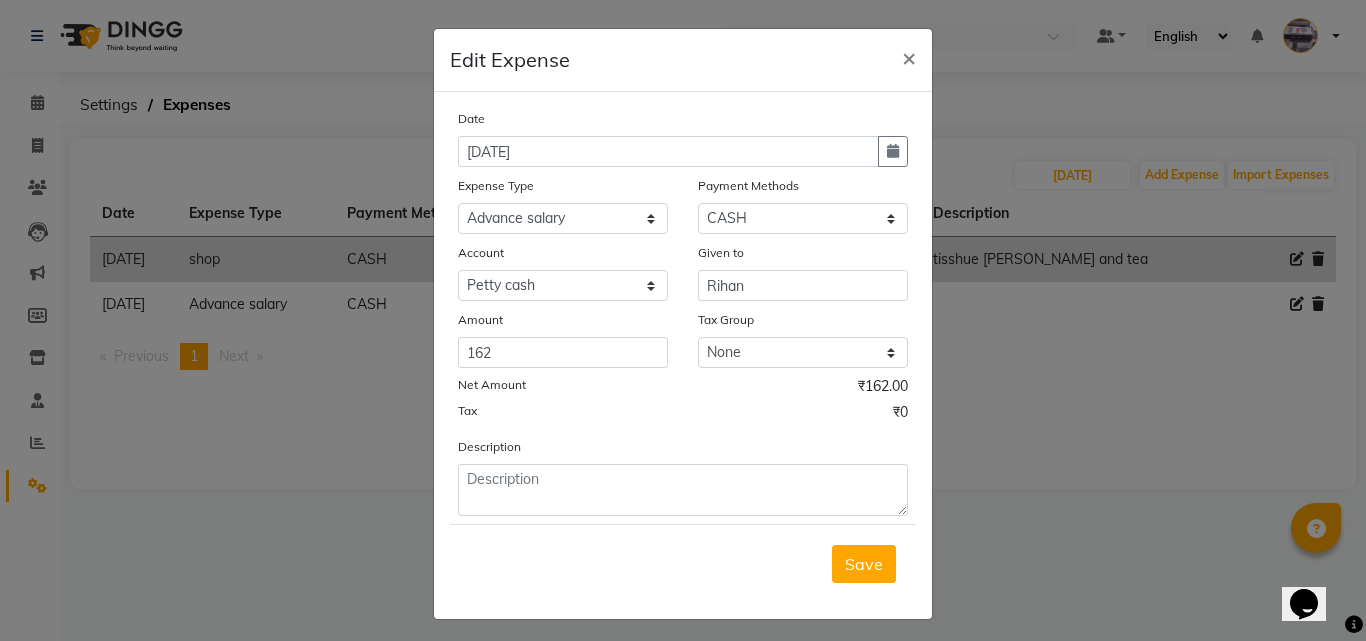 click on "Save" at bounding box center [864, 564] 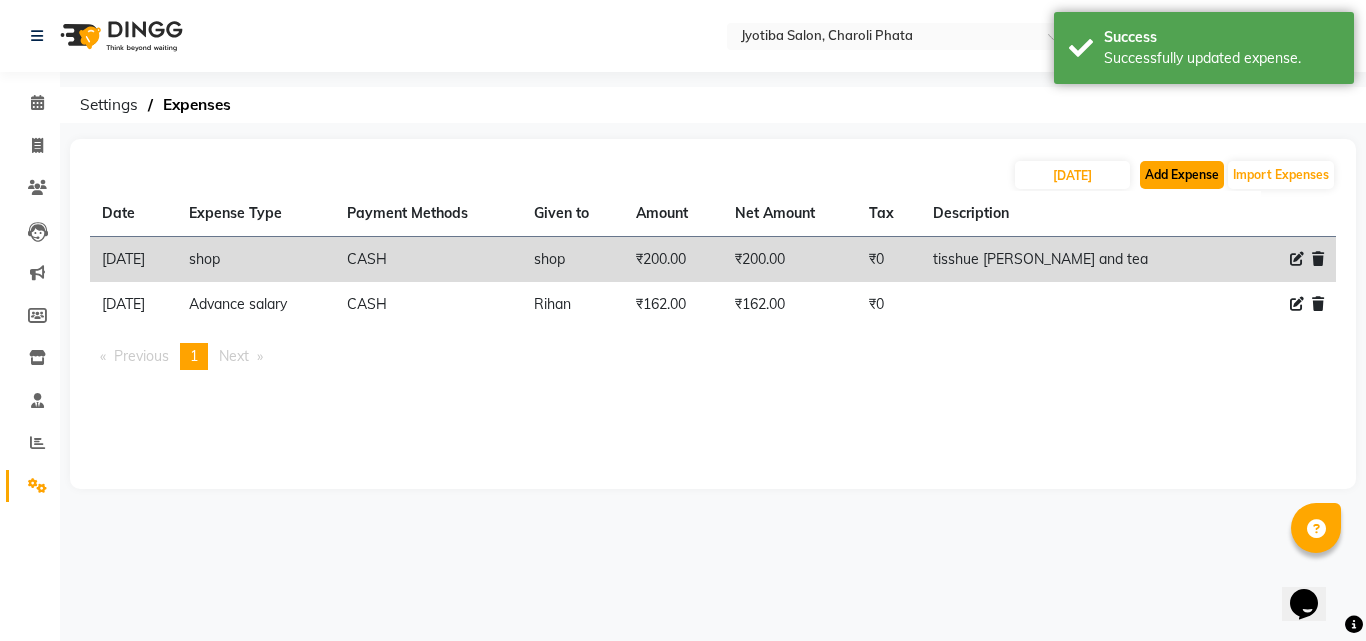 click on "Add Expense" 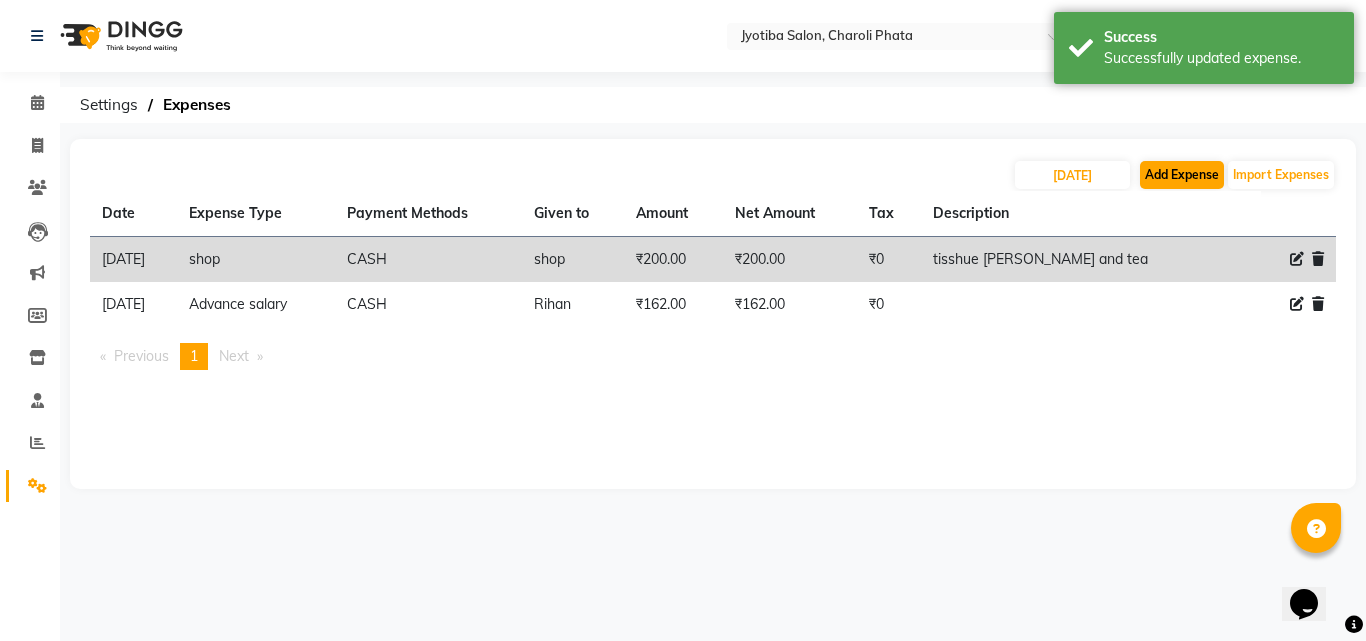 select on "1" 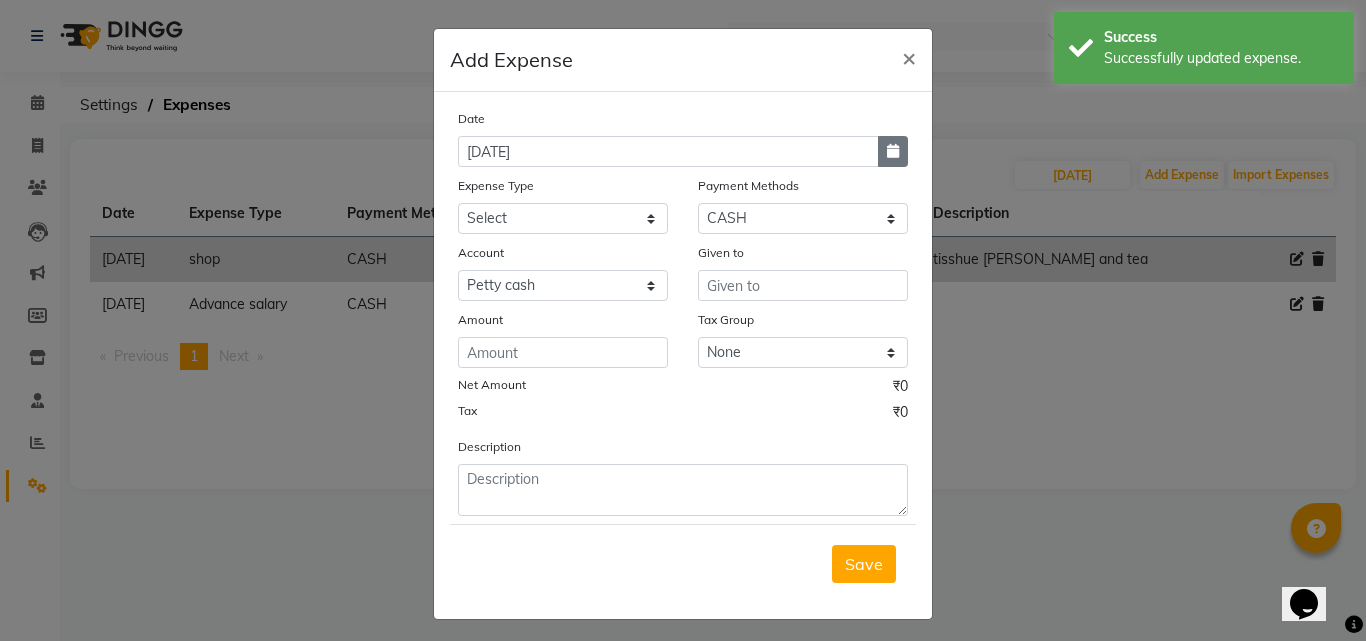 click 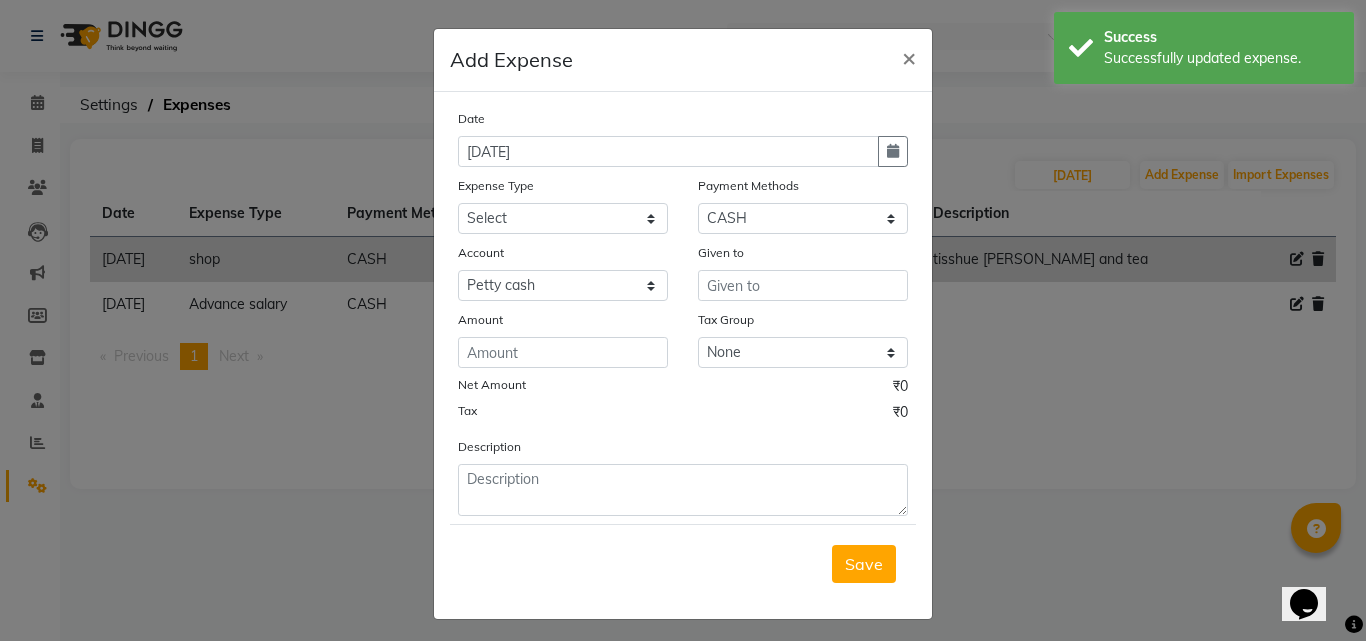 select on "7" 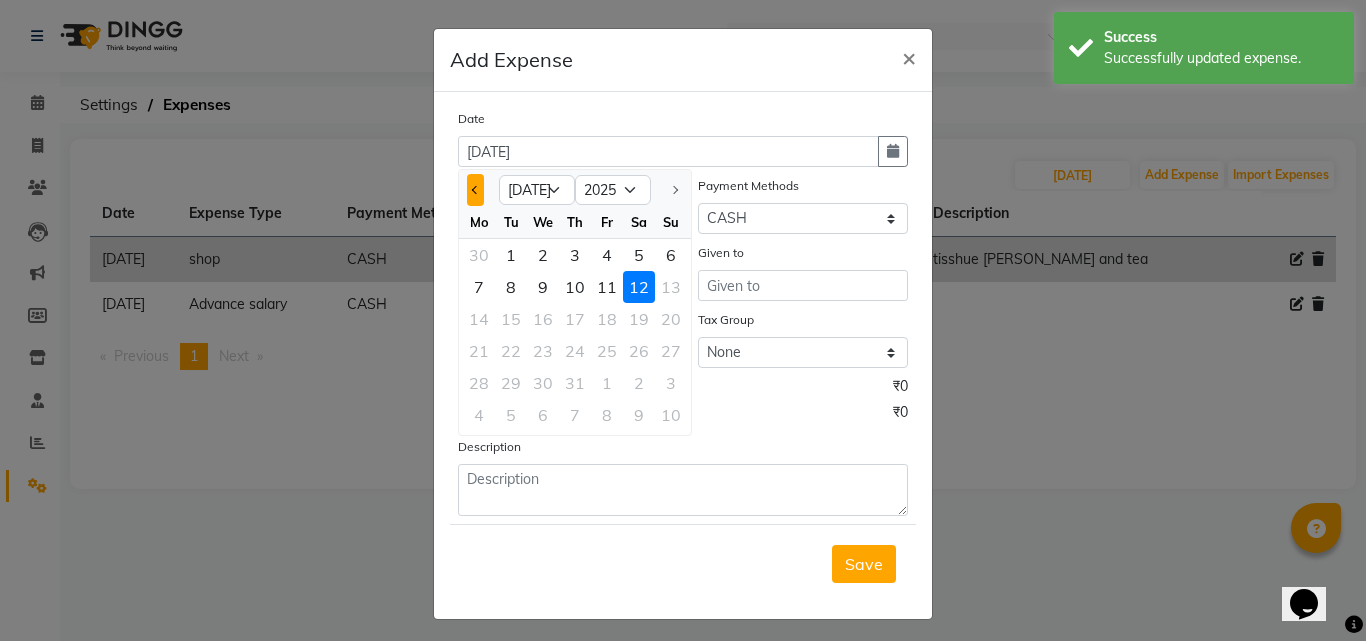 click 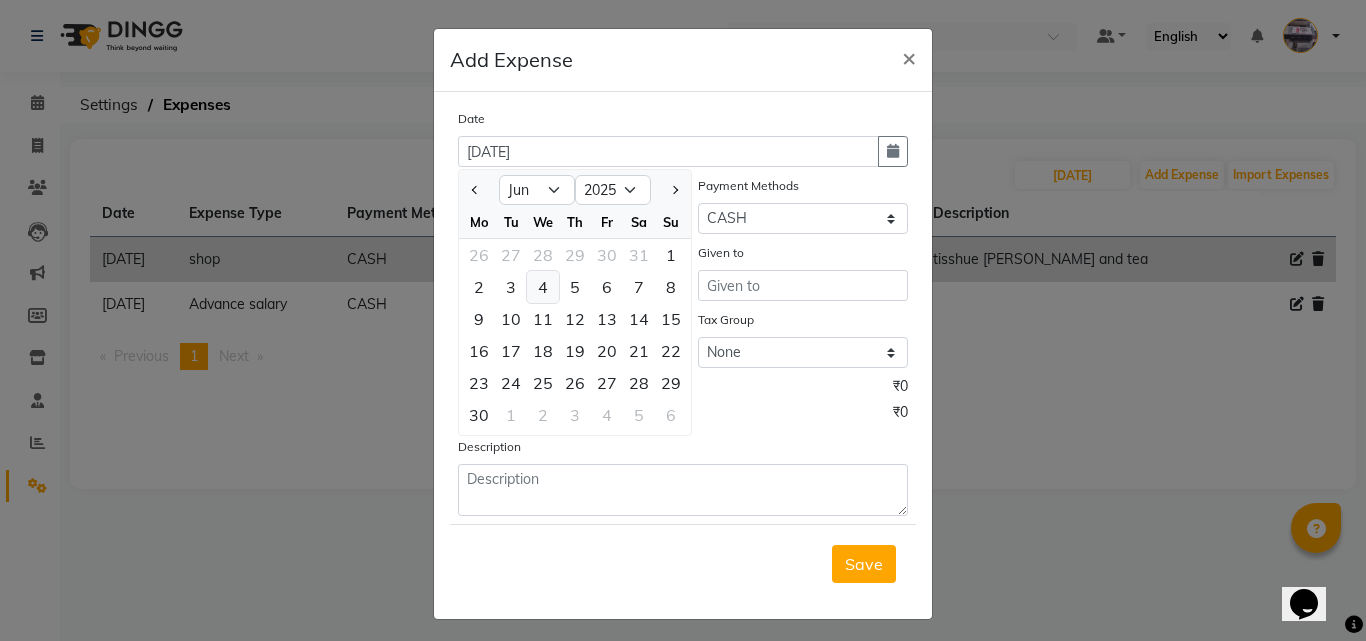 click on "4" 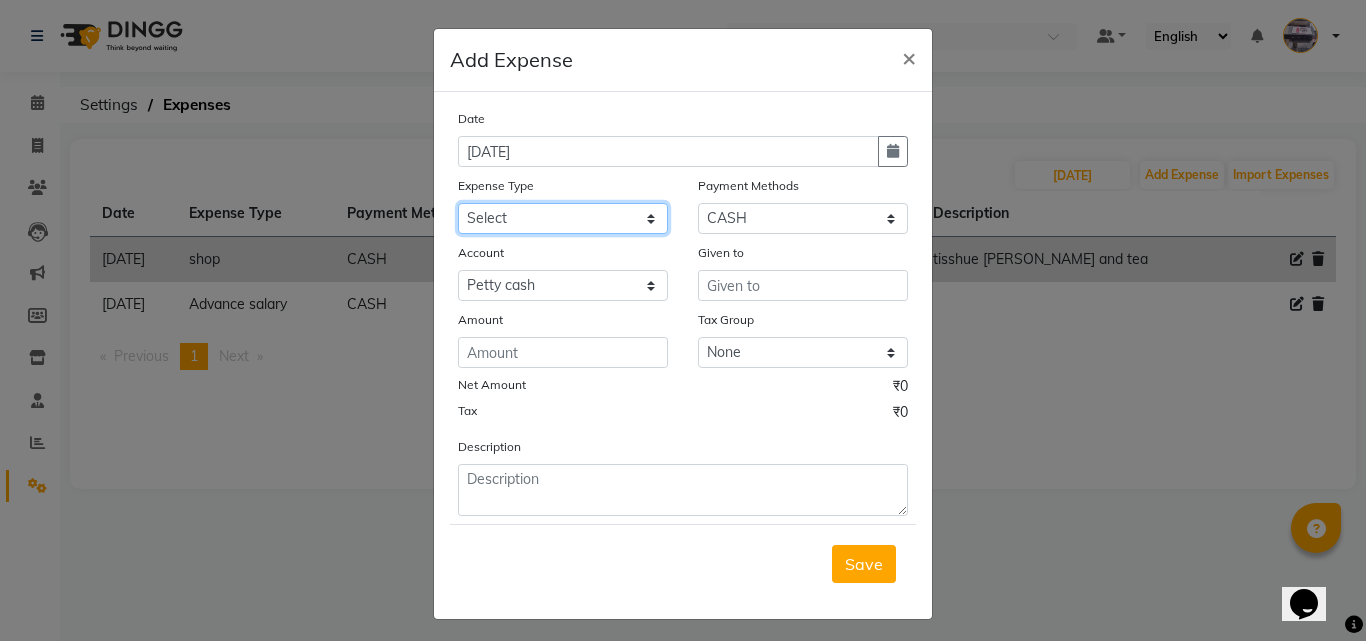 click on "Select Advance salary Advance salary ajaj Bank charges Car maintenance  Cash transfer to bank Cash transfer to hub Client Snacks Clinical charges Equipment Fuel Govt fee home Incentive Insurance International purchase Loan Repayment Maintenance Marketing Miscellaneous MRA Other Over times Pantry Product Rent Salary shop shop Staff Snacks Tax Tea & Refreshment TIP Utilities Wifi recharge" 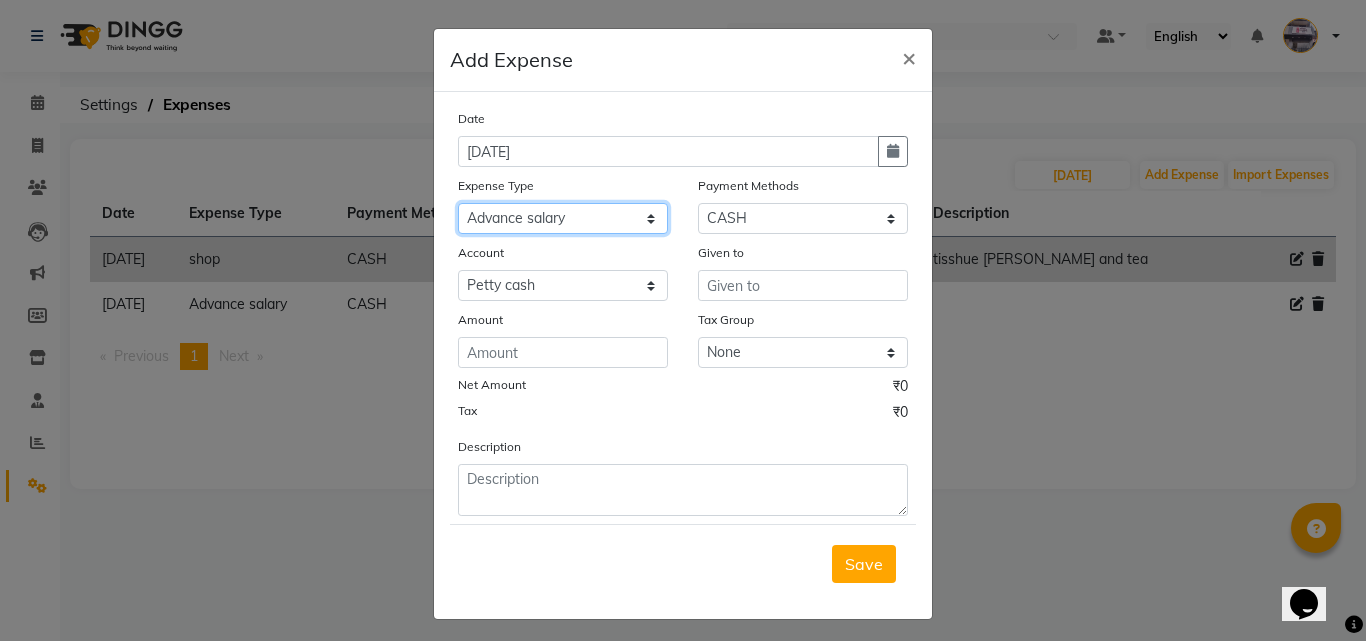 click on "Select Advance salary Advance salary ajaj Bank charges Car maintenance  Cash transfer to bank Cash transfer to hub Client Snacks Clinical charges Equipment Fuel Govt fee home Incentive Insurance International purchase Loan Repayment Maintenance Marketing Miscellaneous MRA Other Over times Pantry Product Rent Salary shop shop Staff Snacks Tax Tea & Refreshment TIP Utilities Wifi recharge" 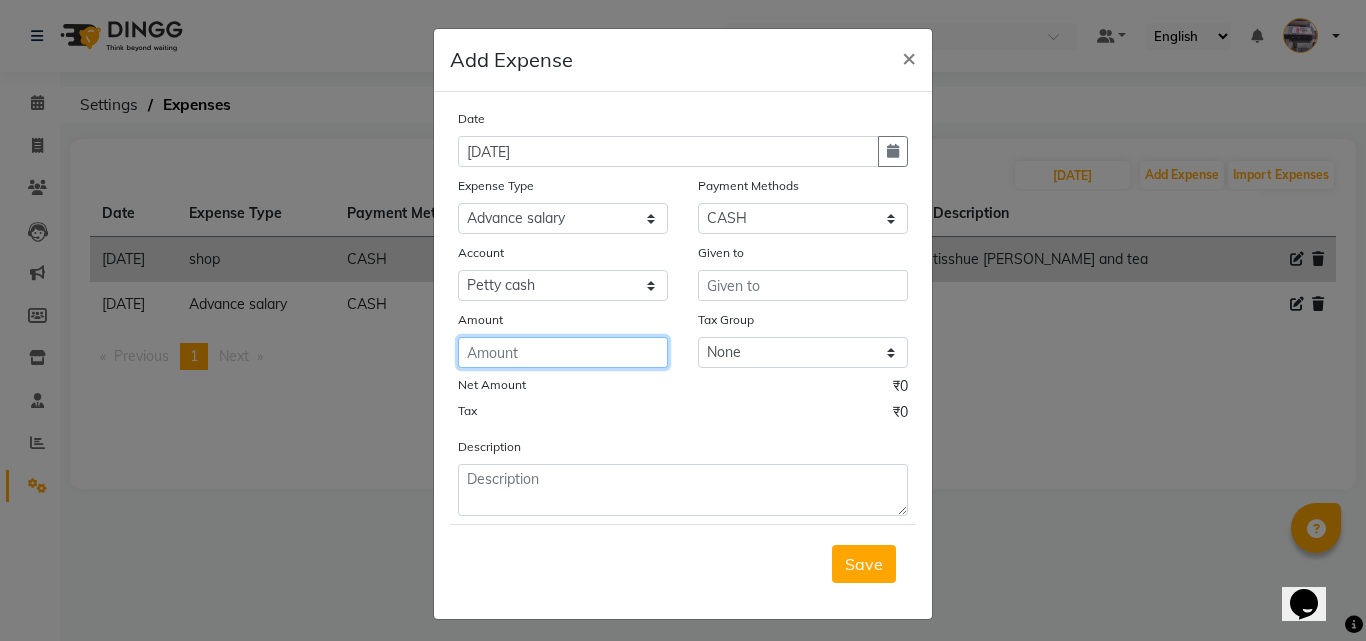click 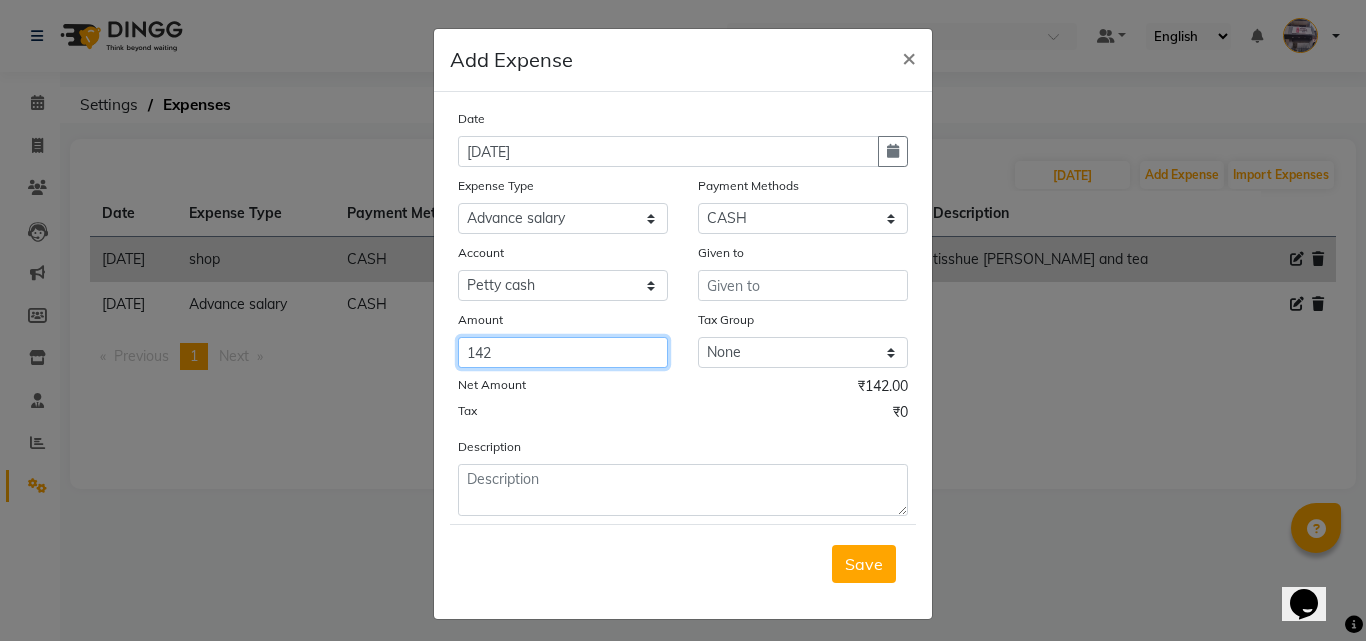 type on "142" 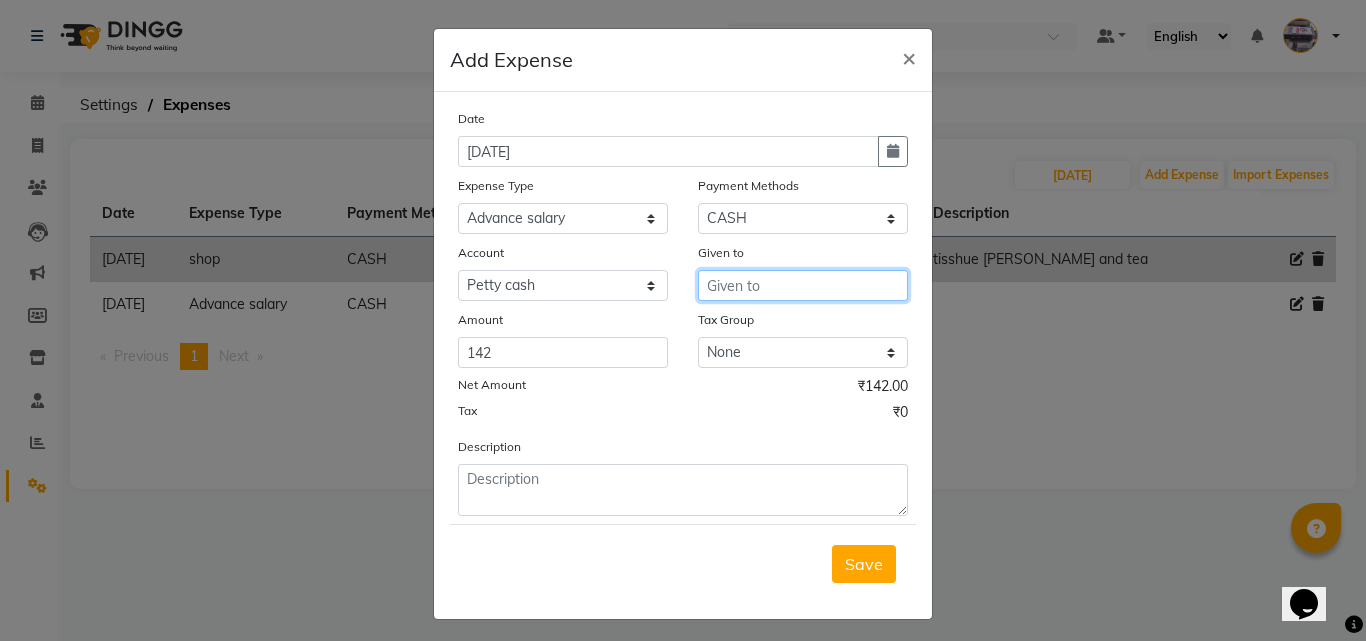 click at bounding box center (803, 285) 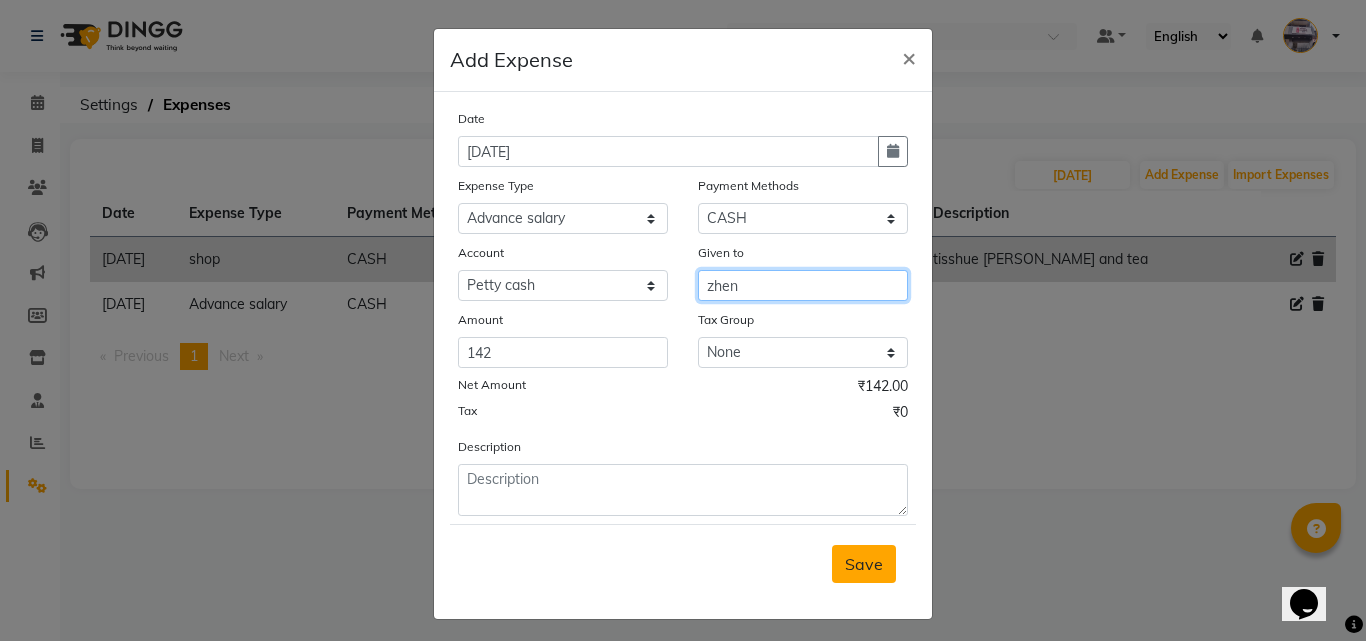 type on "zhen" 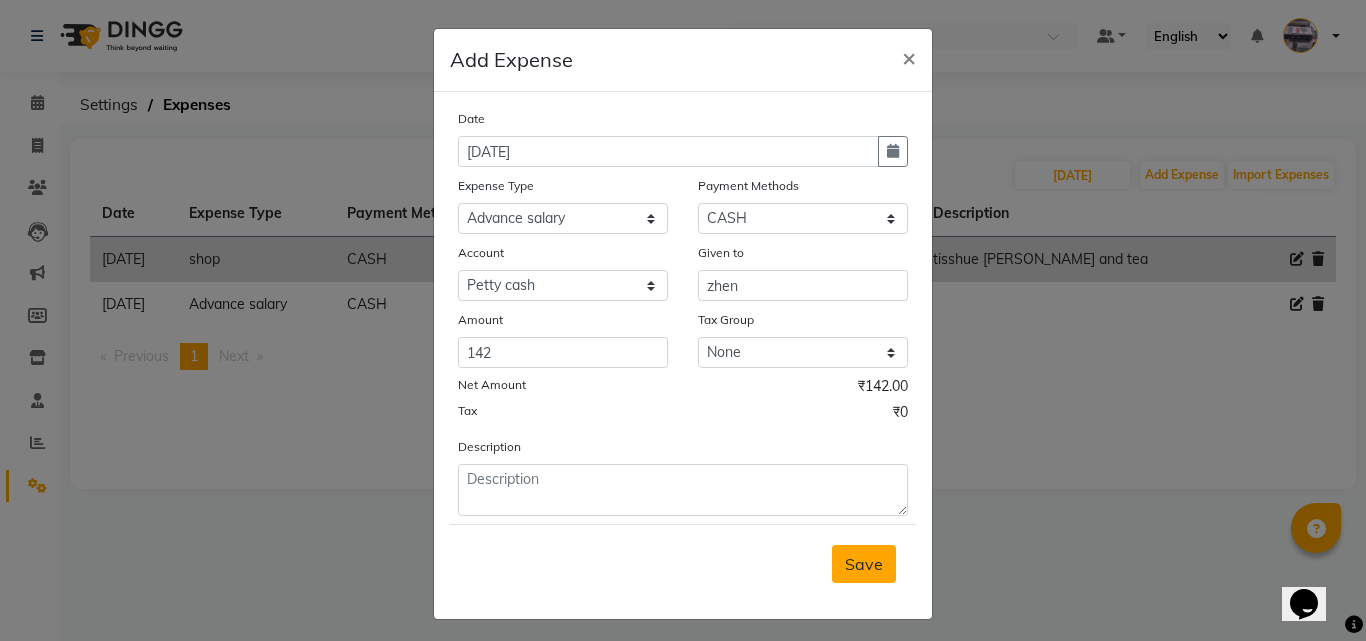 click on "Save" at bounding box center [864, 564] 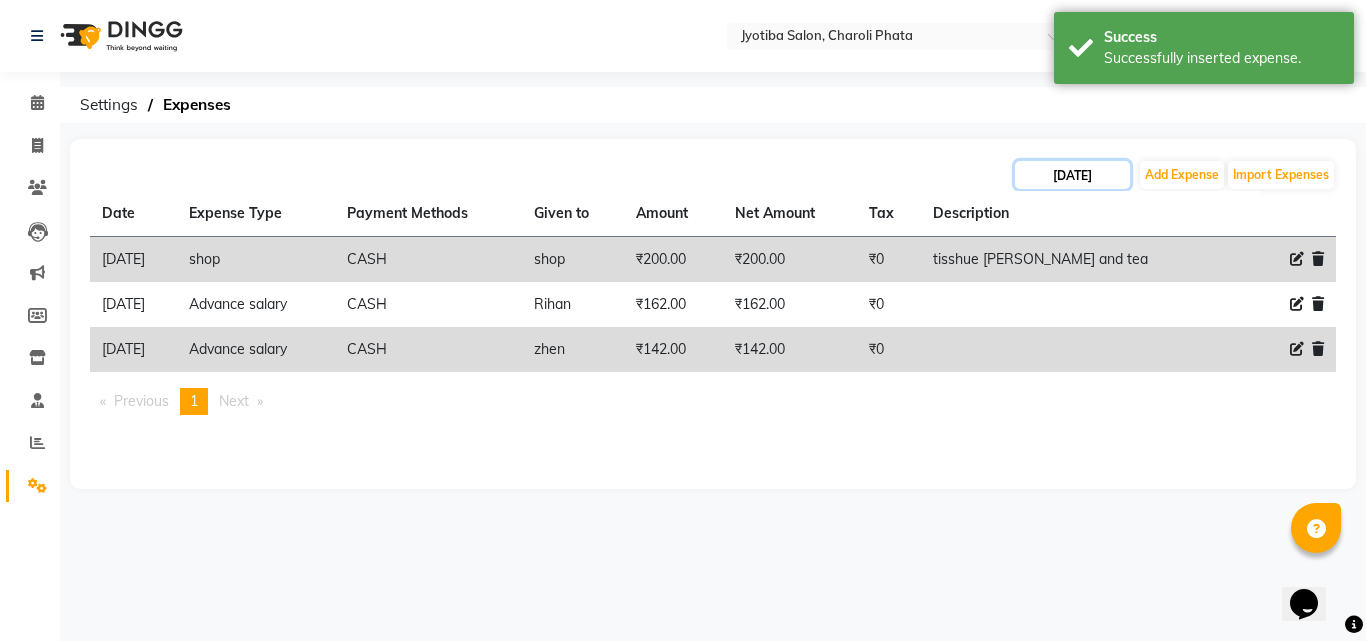 click on "[DATE]" 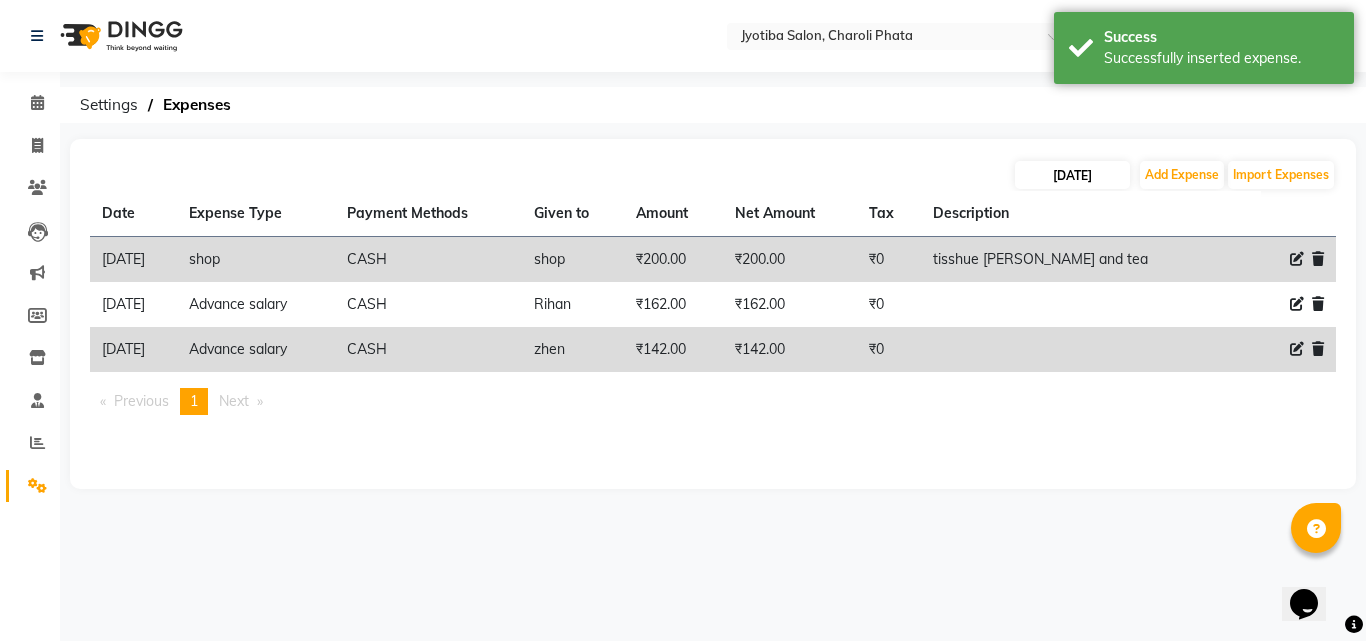 select on "6" 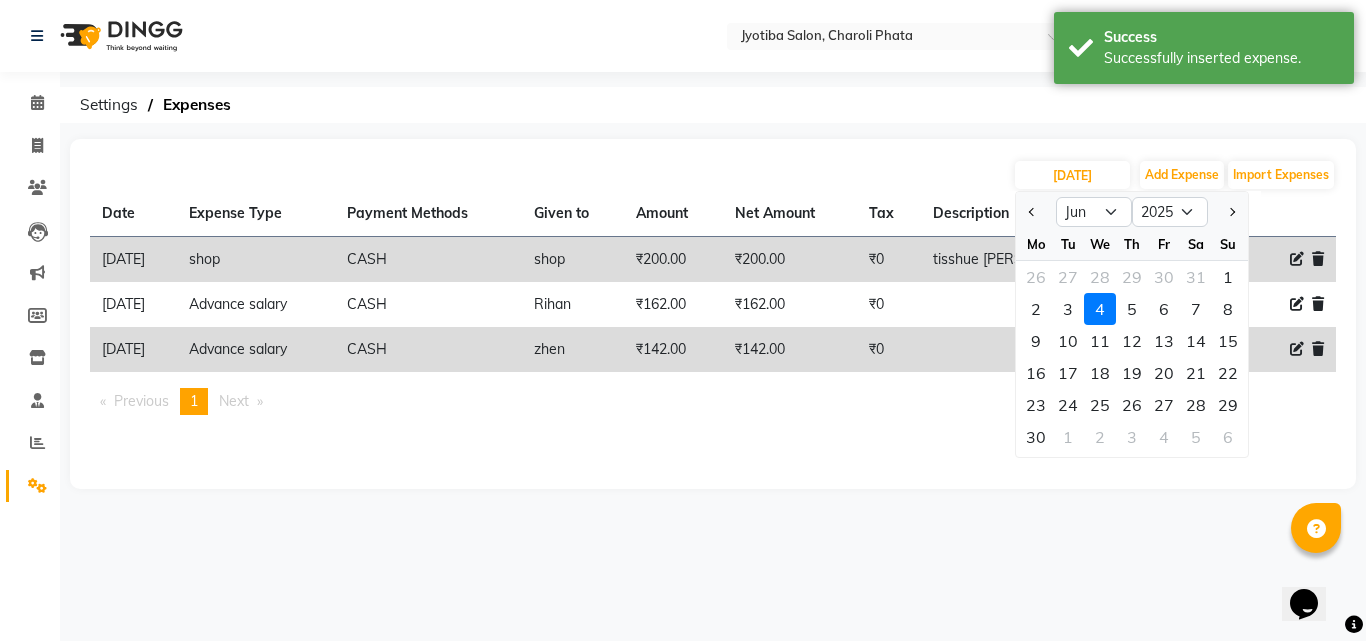 click on "Date Expense Type Payment Methods Given to Amount Net Amount Tax Description  [DATE]   shop   CASH   shop   ₹200.00  ₹200.00 ₹0  tisshue [PERSON_NAME] and tea   [DATE]   Advance salary   CASH   Rihan   ₹162.00  ₹162.00 ₹0     [DATE]   Advance salary   CASH   zhen   ₹142.00  ₹142.00 ₹0     Previous  page  1 / 1  You're on page  1  Next  page" 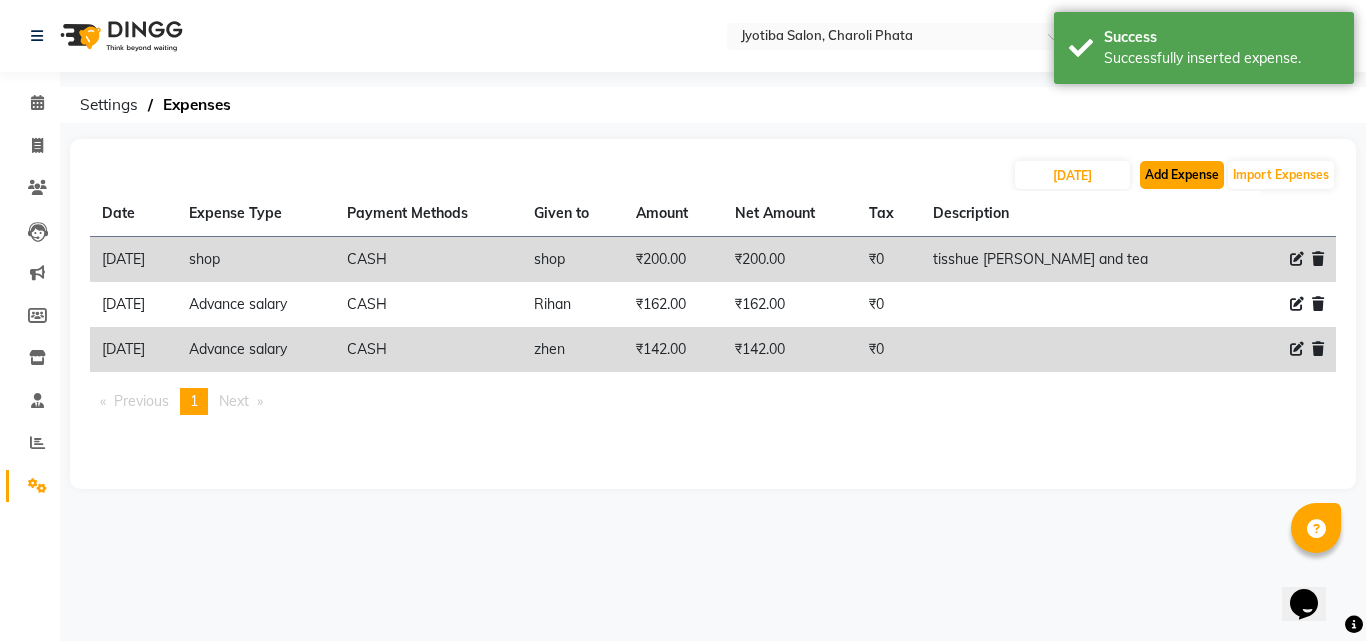click on "Add Expense" 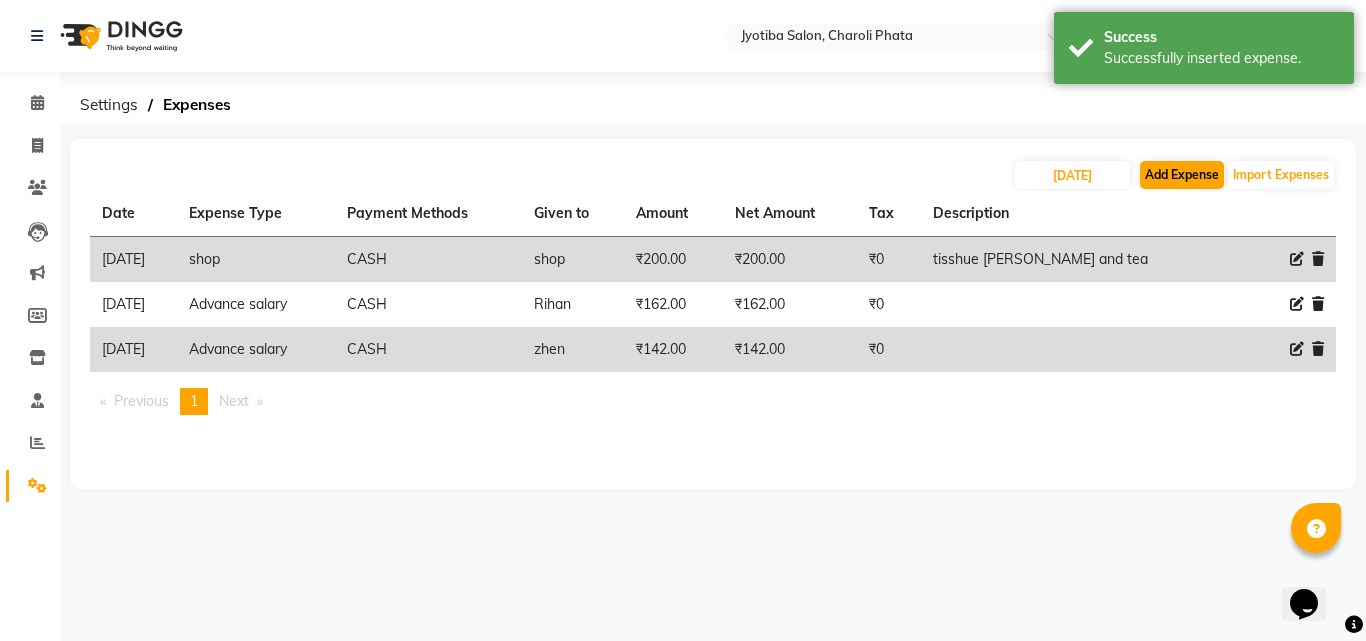 select on "1" 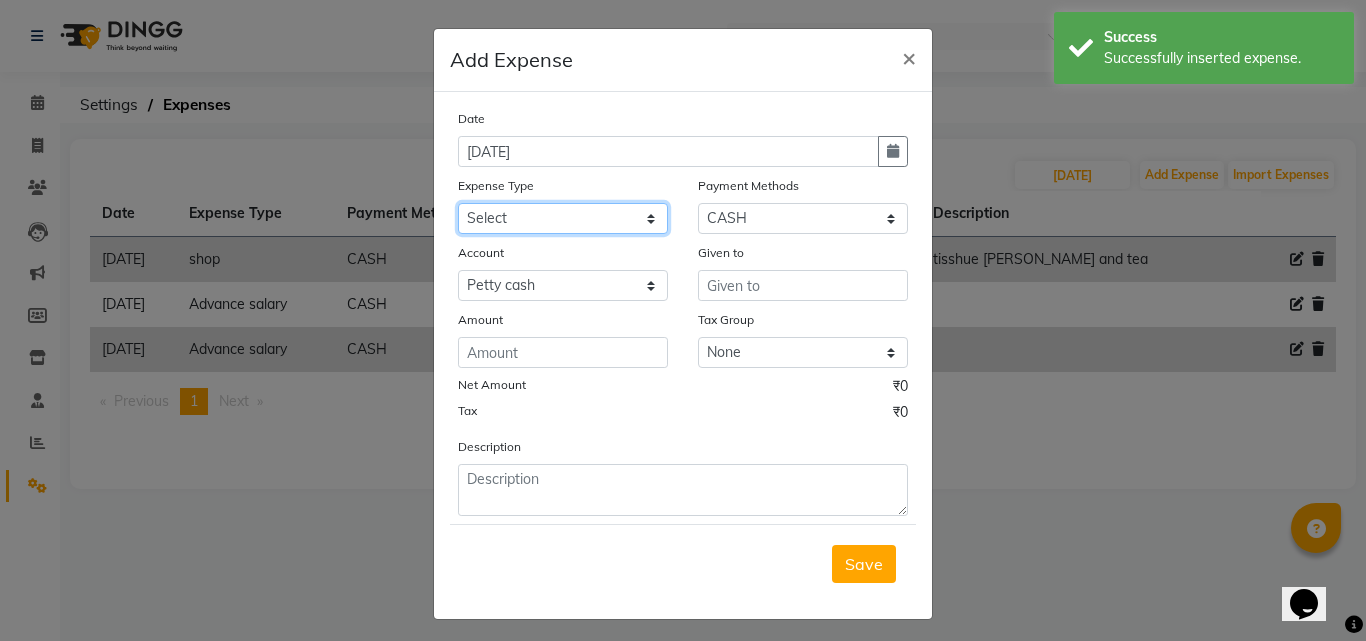 click on "Select Advance salary Advance salary ajaj Bank charges Car maintenance  Cash transfer to bank Cash transfer to hub Client Snacks Clinical charges Equipment Fuel Govt fee home Incentive Insurance International purchase Loan Repayment Maintenance Marketing Miscellaneous MRA Other Over times Pantry Product Rent Salary shop shop Staff Snacks Tax Tea & Refreshment TIP Utilities Wifi recharge" 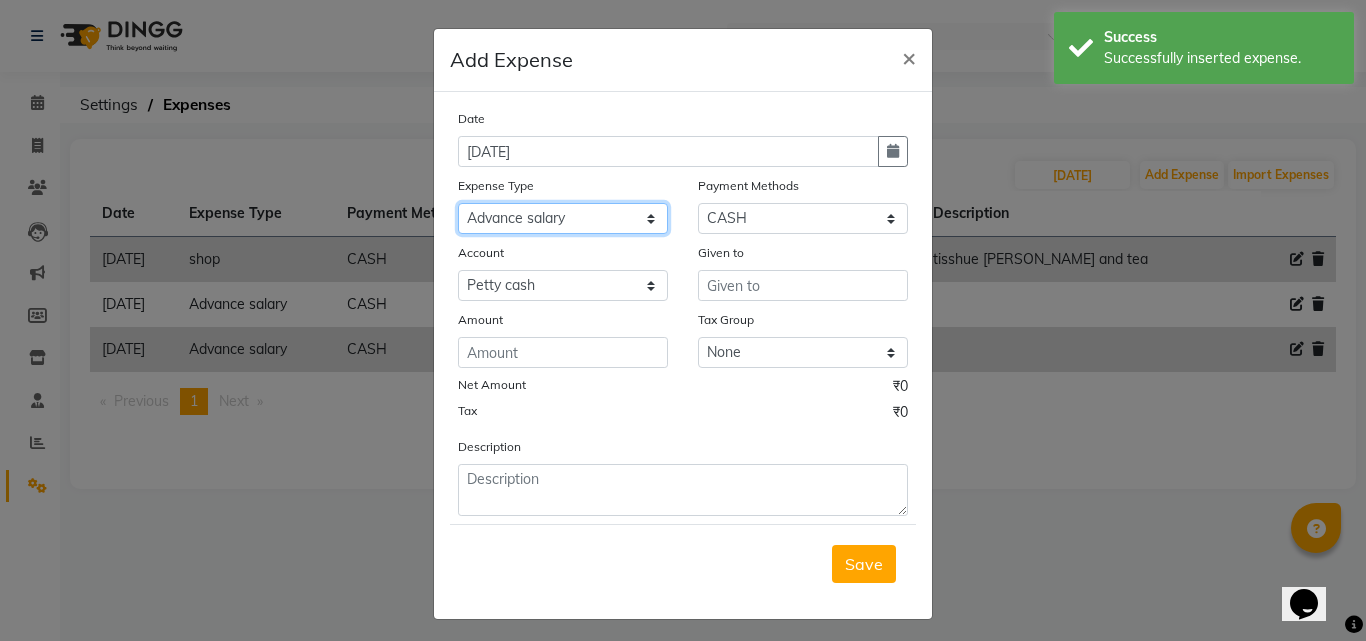 click on "Select Advance salary Advance salary ajaj Bank charges Car maintenance  Cash transfer to bank Cash transfer to hub Client Snacks Clinical charges Equipment Fuel Govt fee home Incentive Insurance International purchase Loan Repayment Maintenance Marketing Miscellaneous MRA Other Over times Pantry Product Rent Salary shop shop Staff Snacks Tax Tea & Refreshment TIP Utilities Wifi recharge" 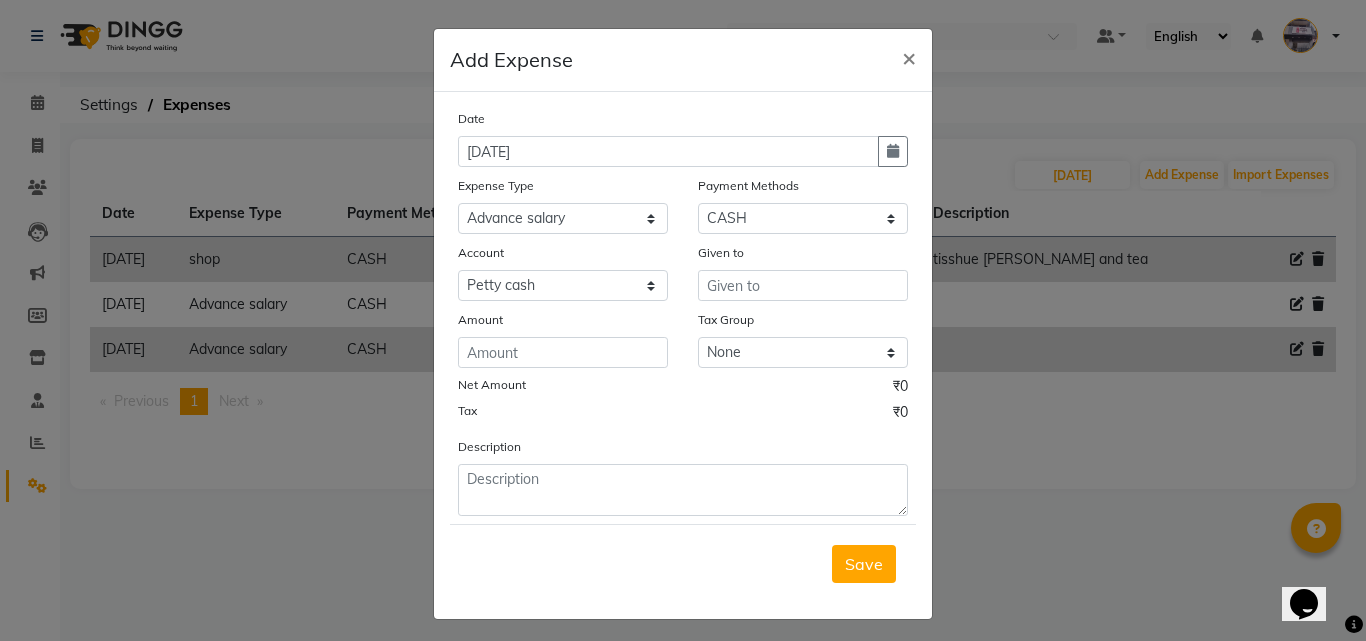 click on "Amount" 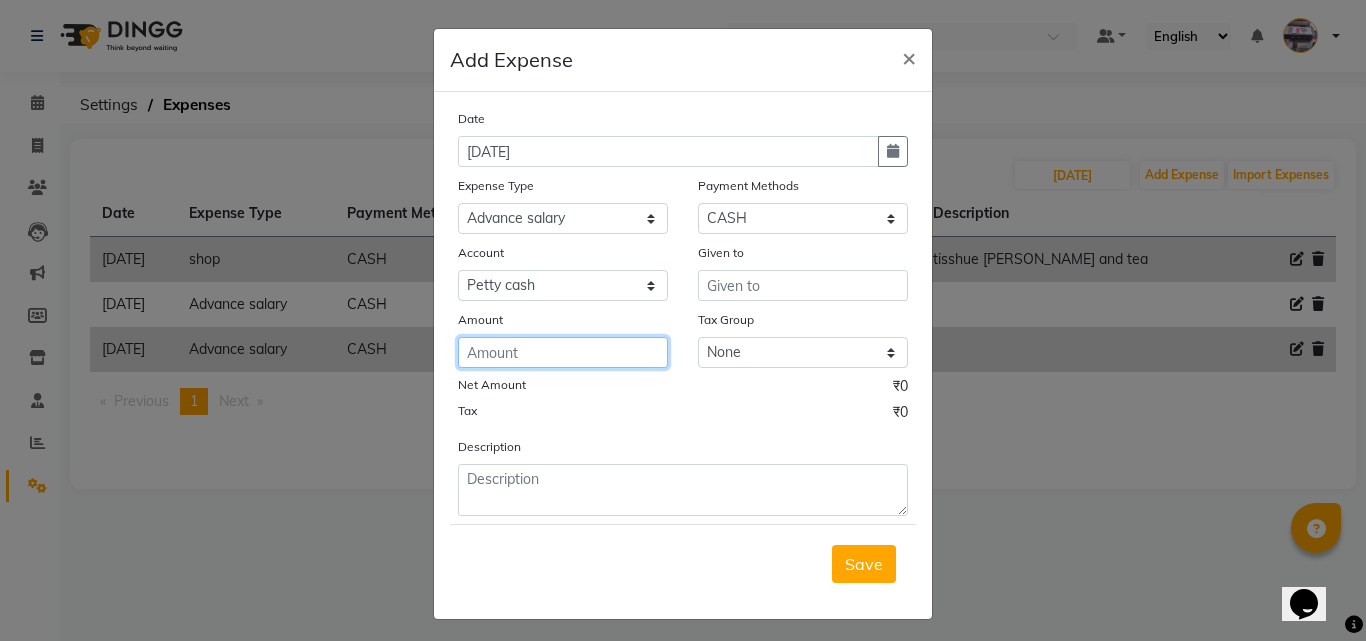 click 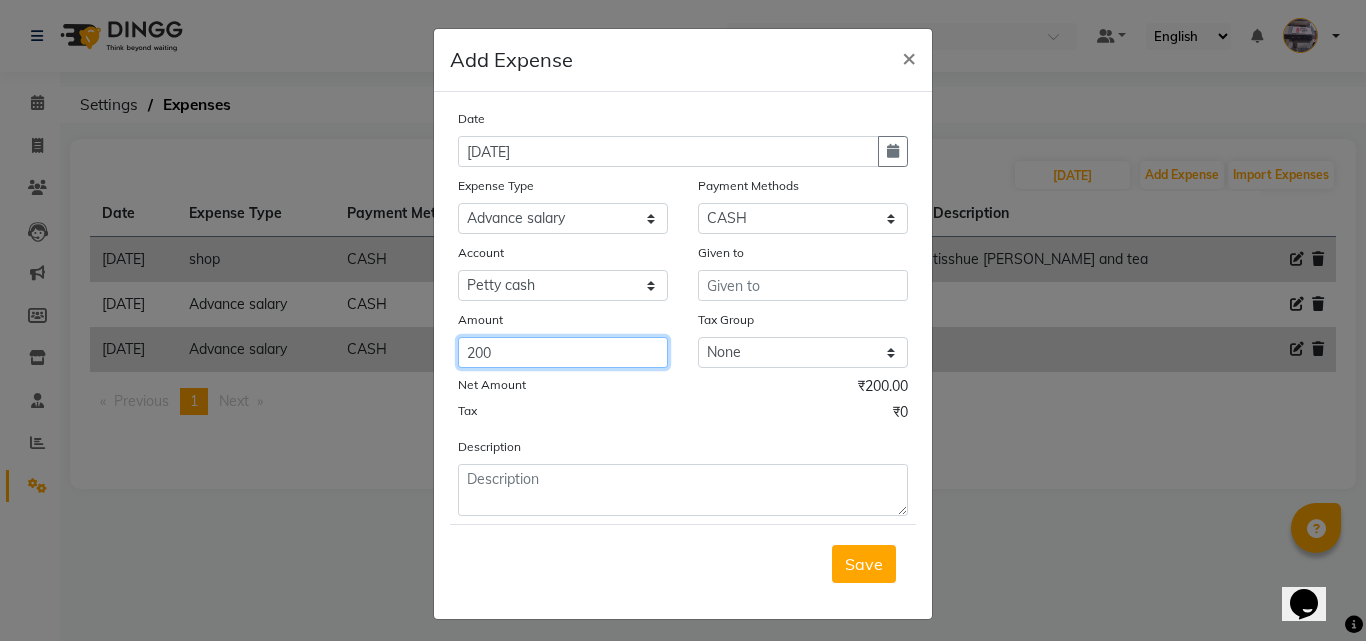 type on "200" 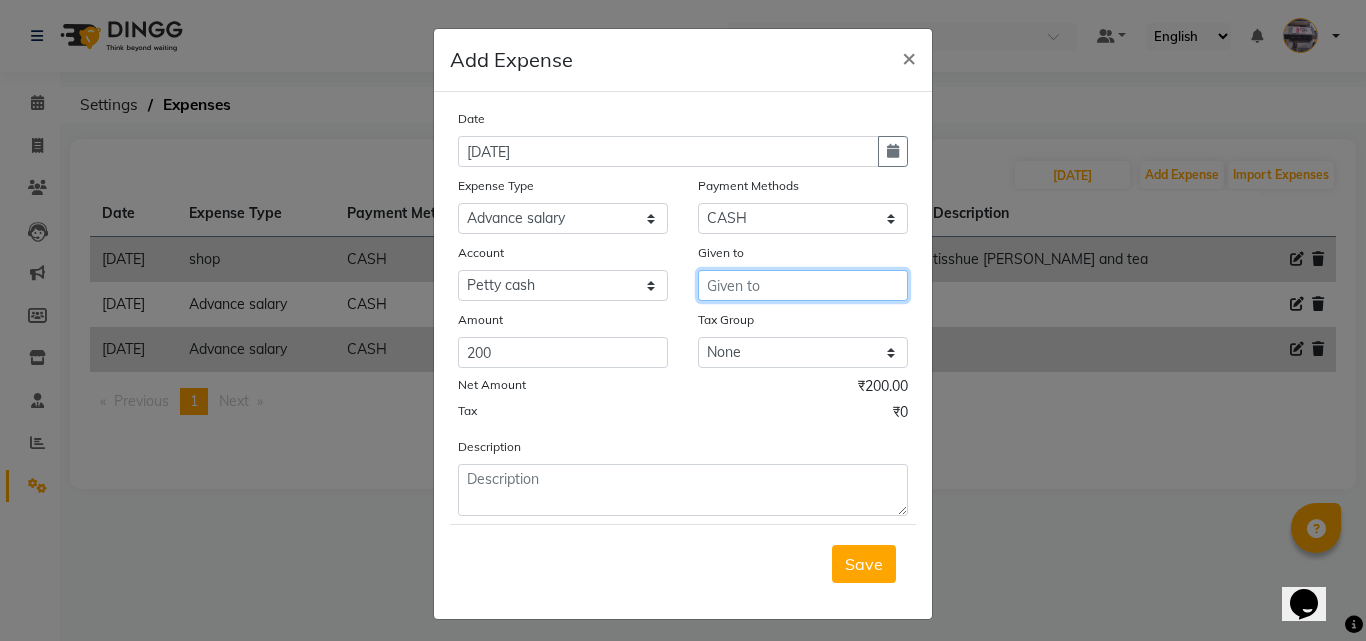 click at bounding box center [803, 285] 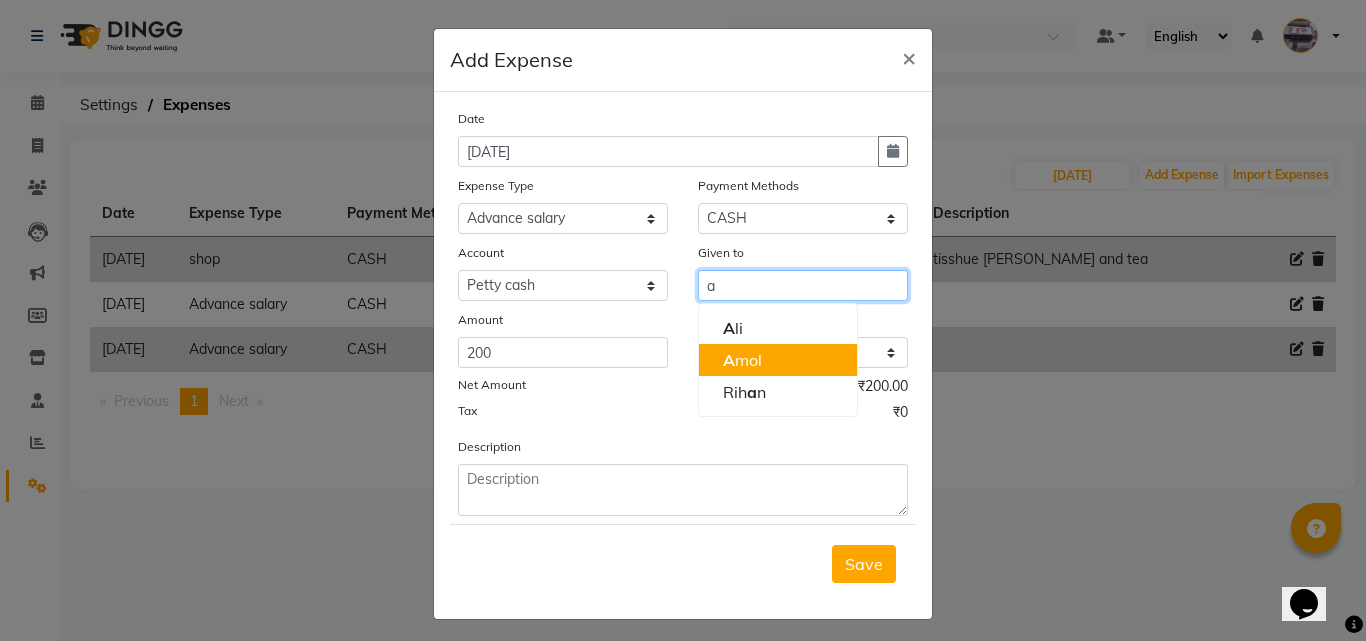 click on "A" 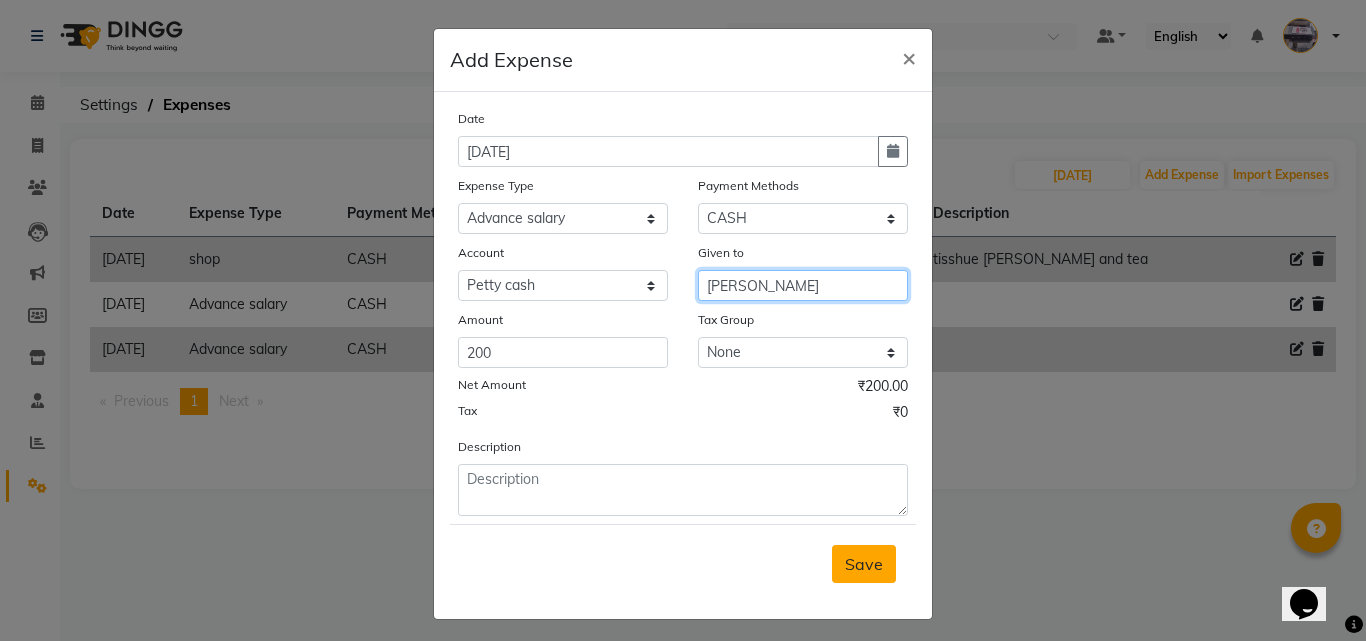 type on "[PERSON_NAME]" 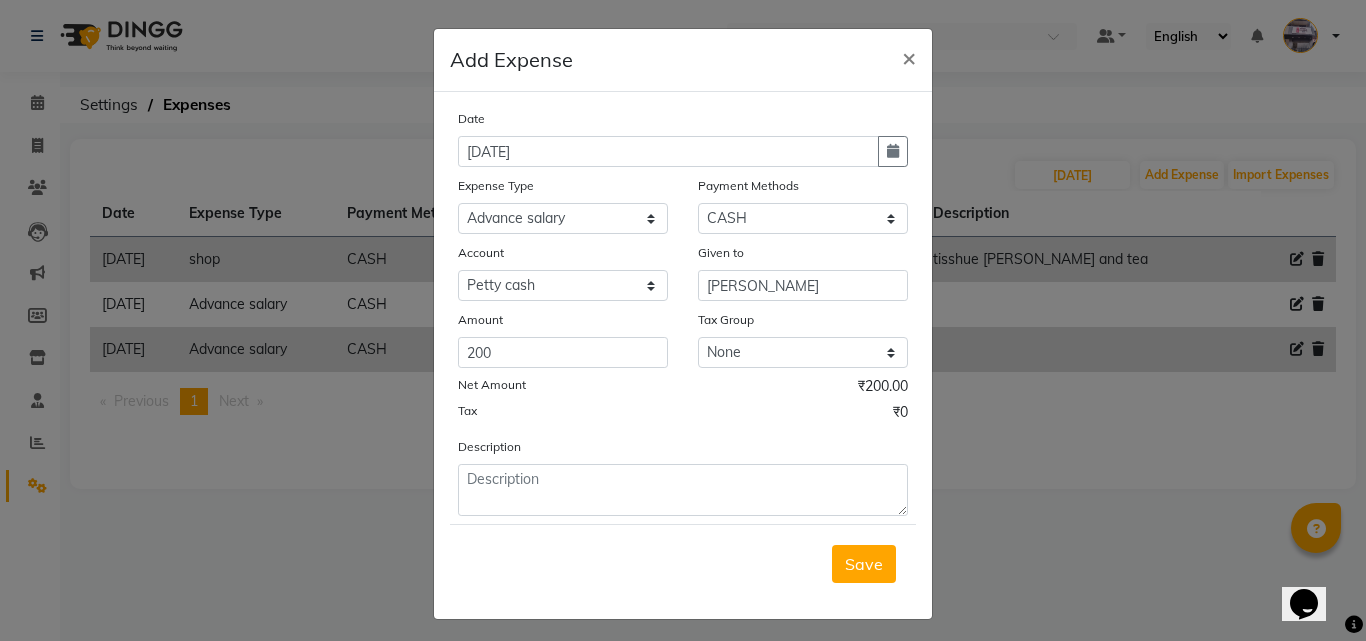 click on "Save" at bounding box center (864, 564) 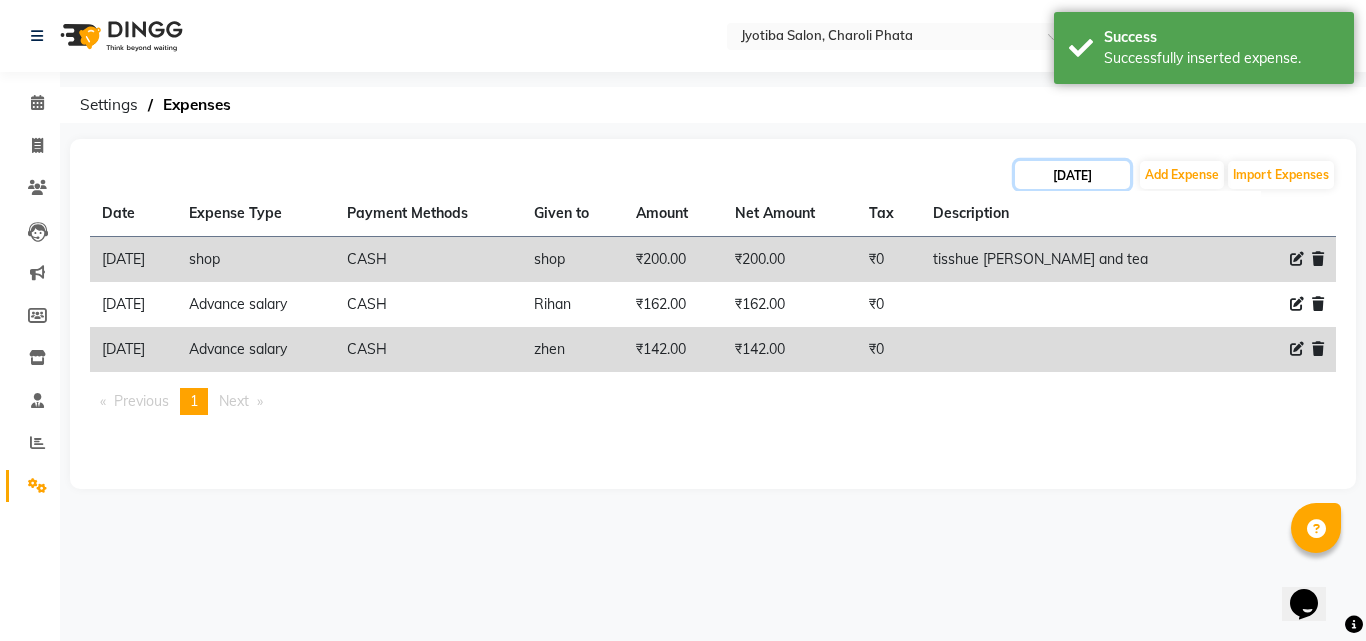 click on "[DATE]" 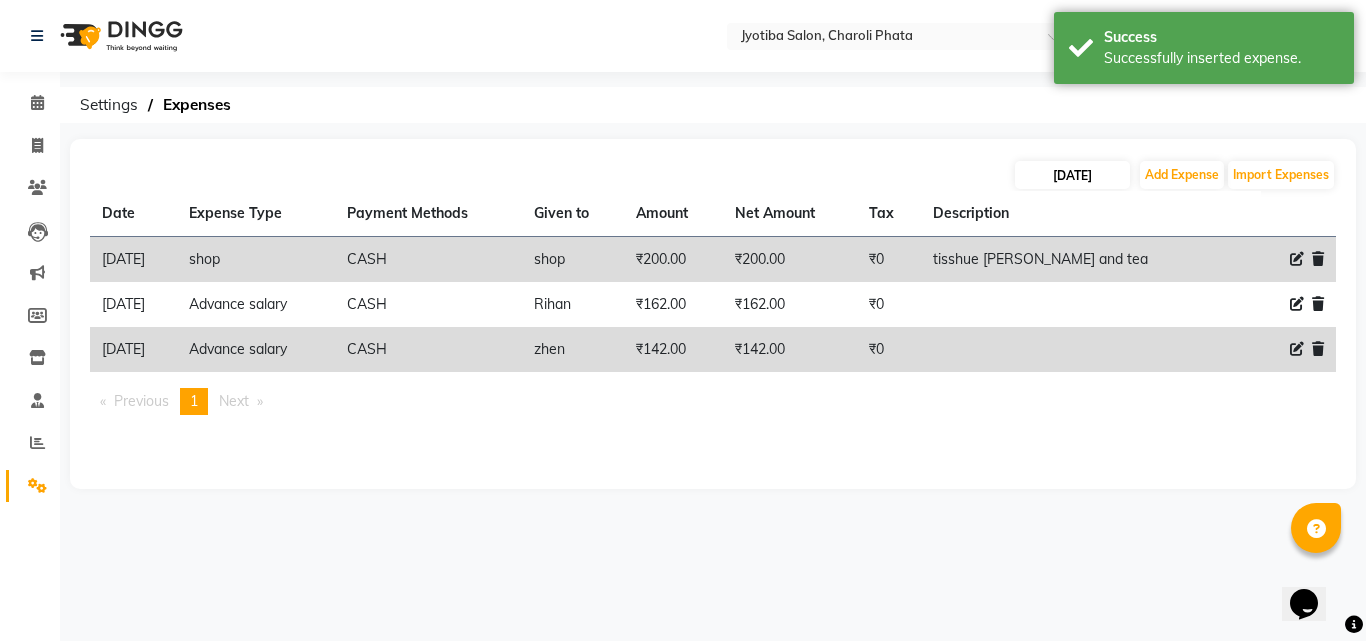 select on "6" 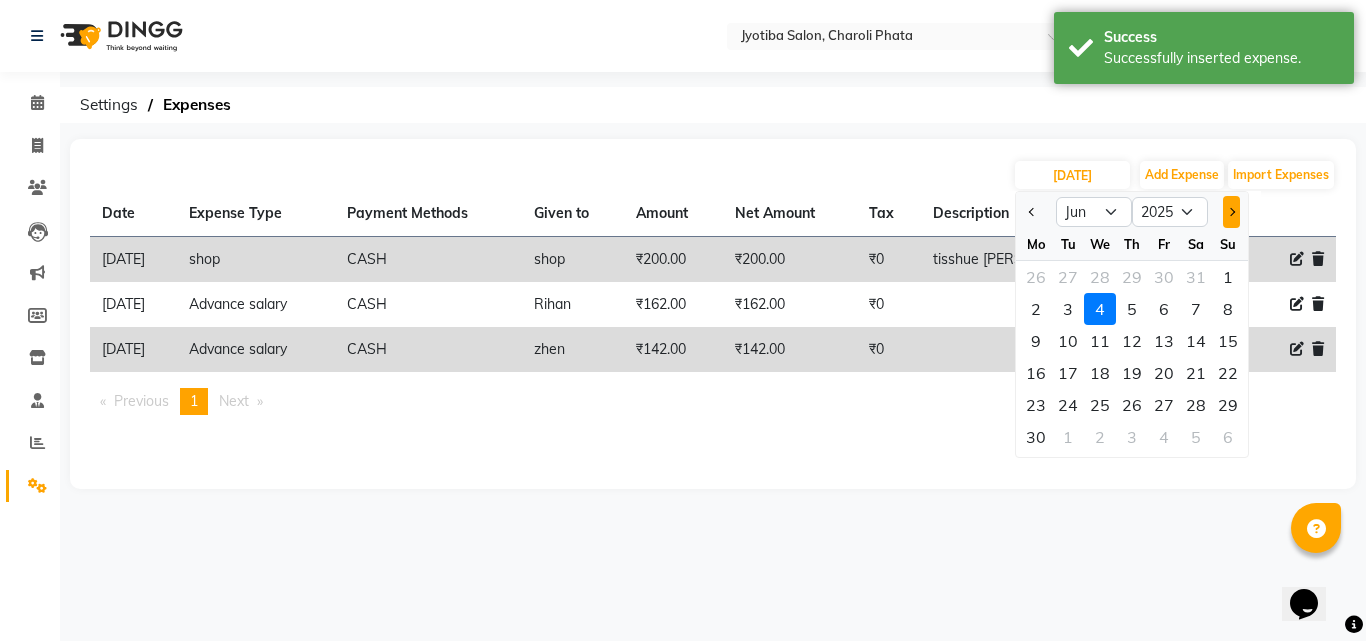 click 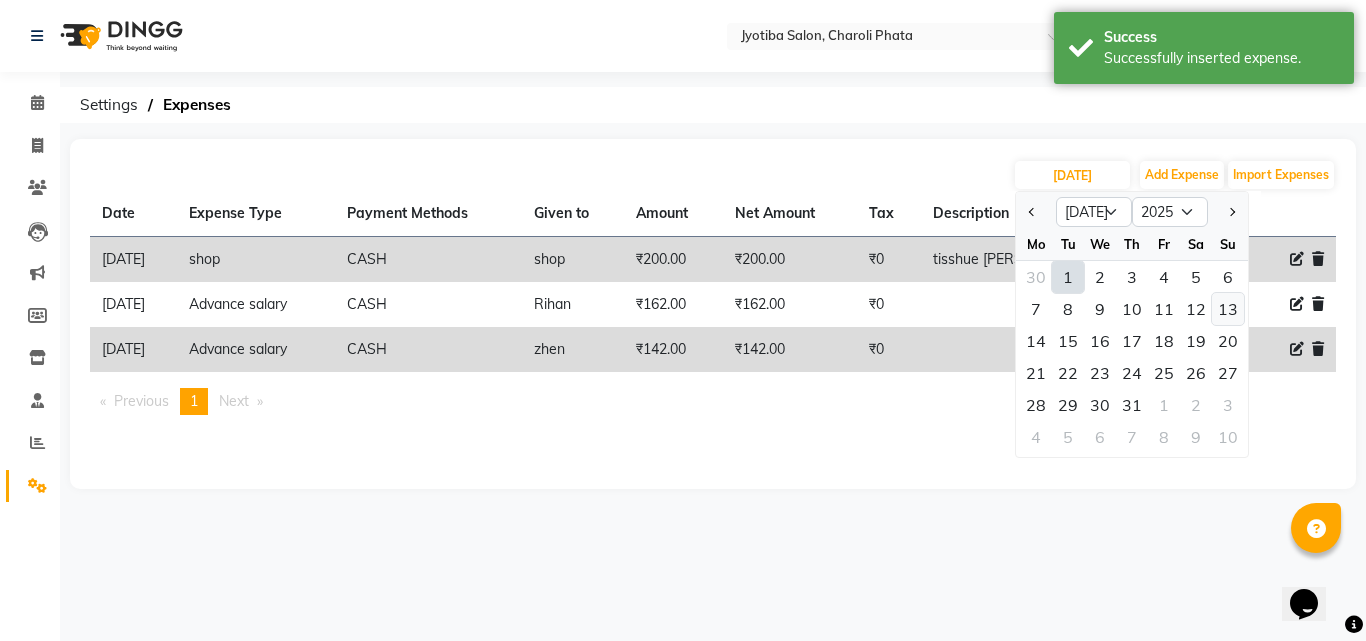 click on "13" 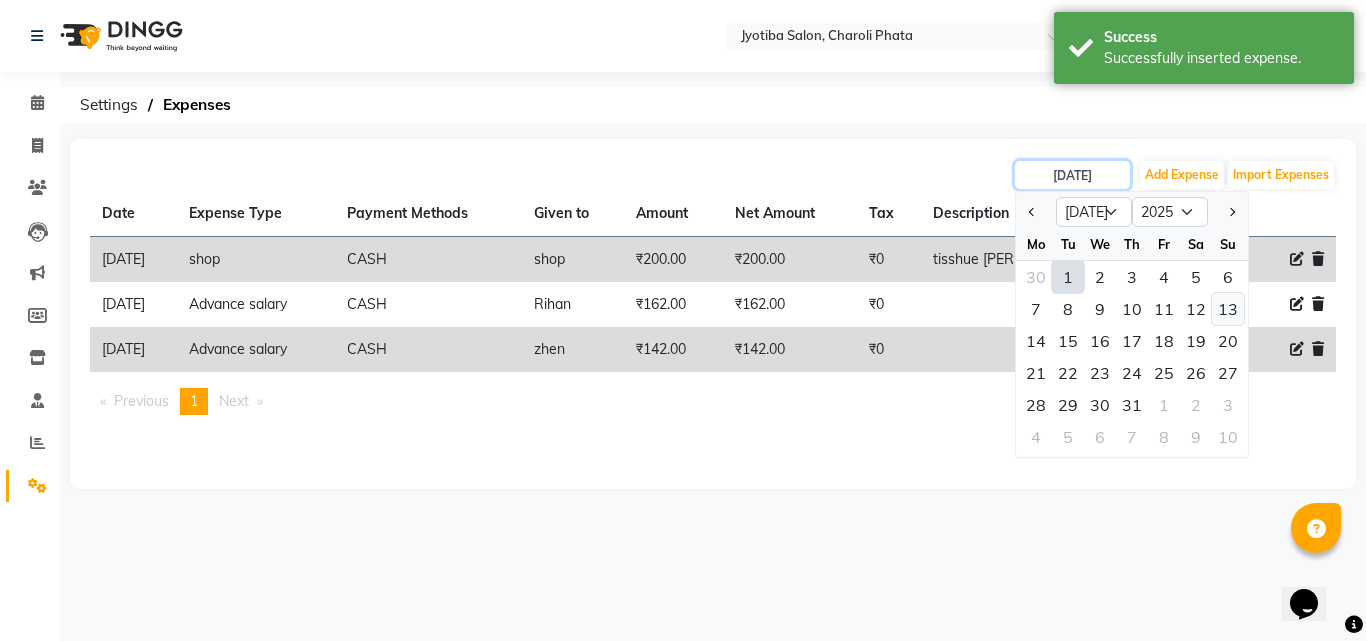 type on "[DATE]" 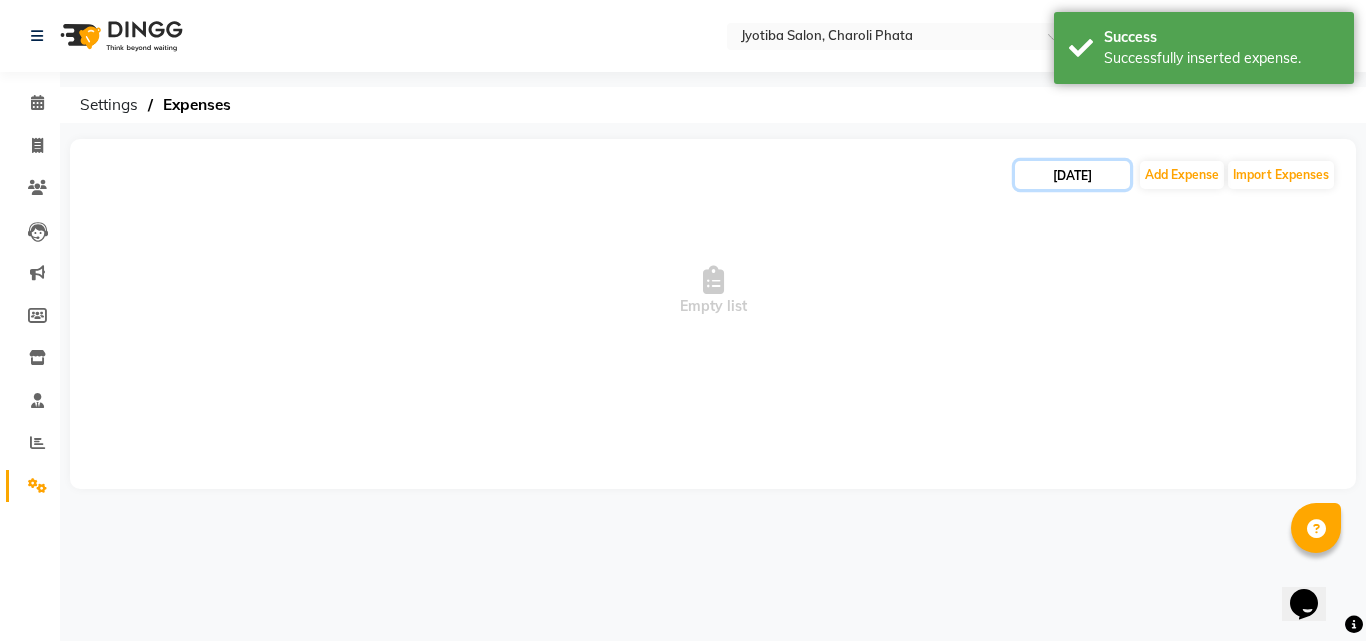 click on "[DATE]" 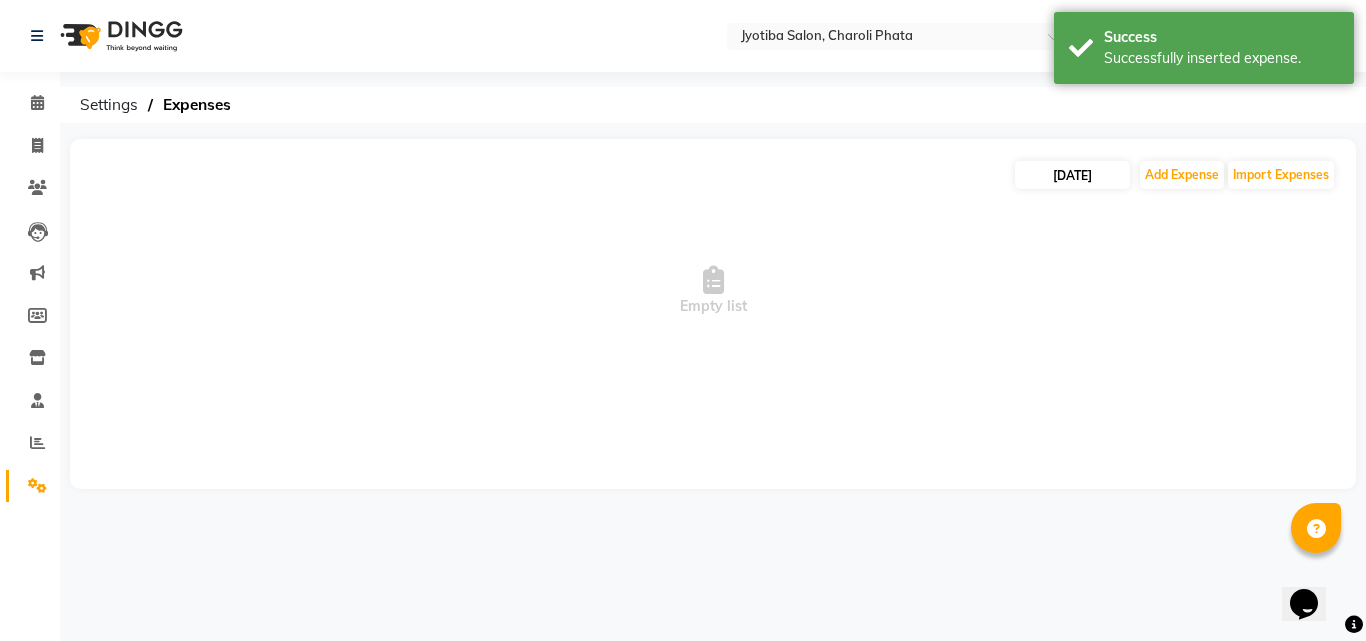 select on "7" 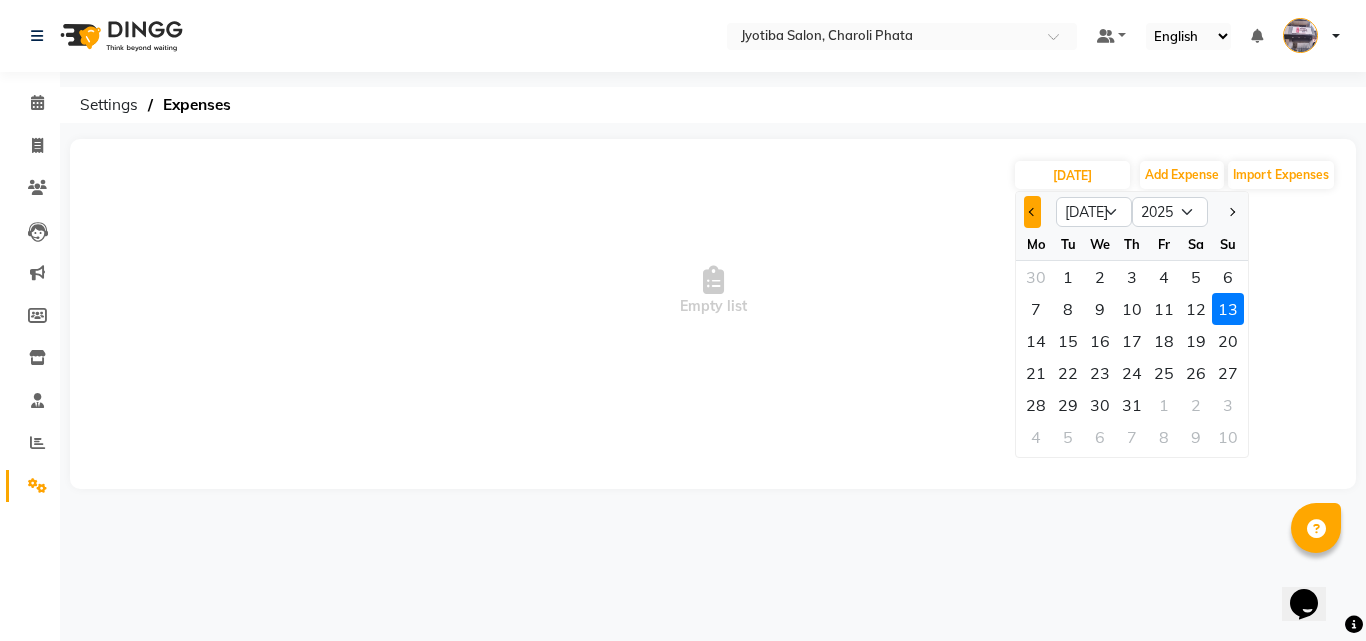 click 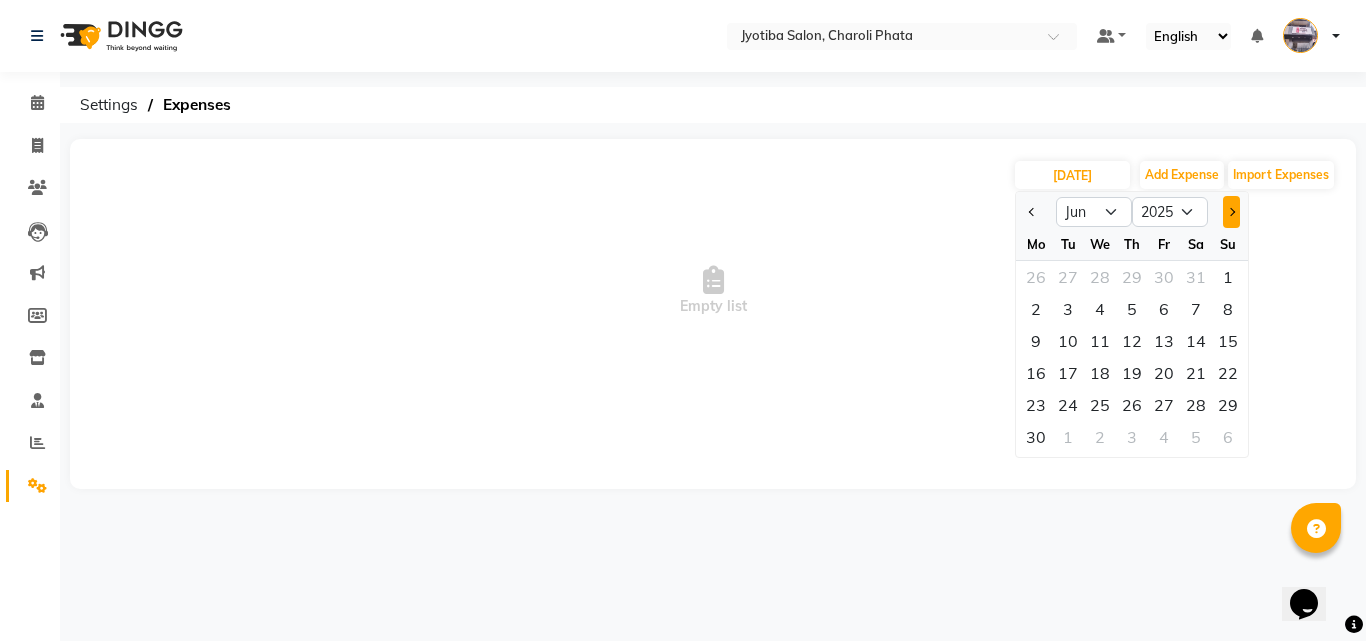 click 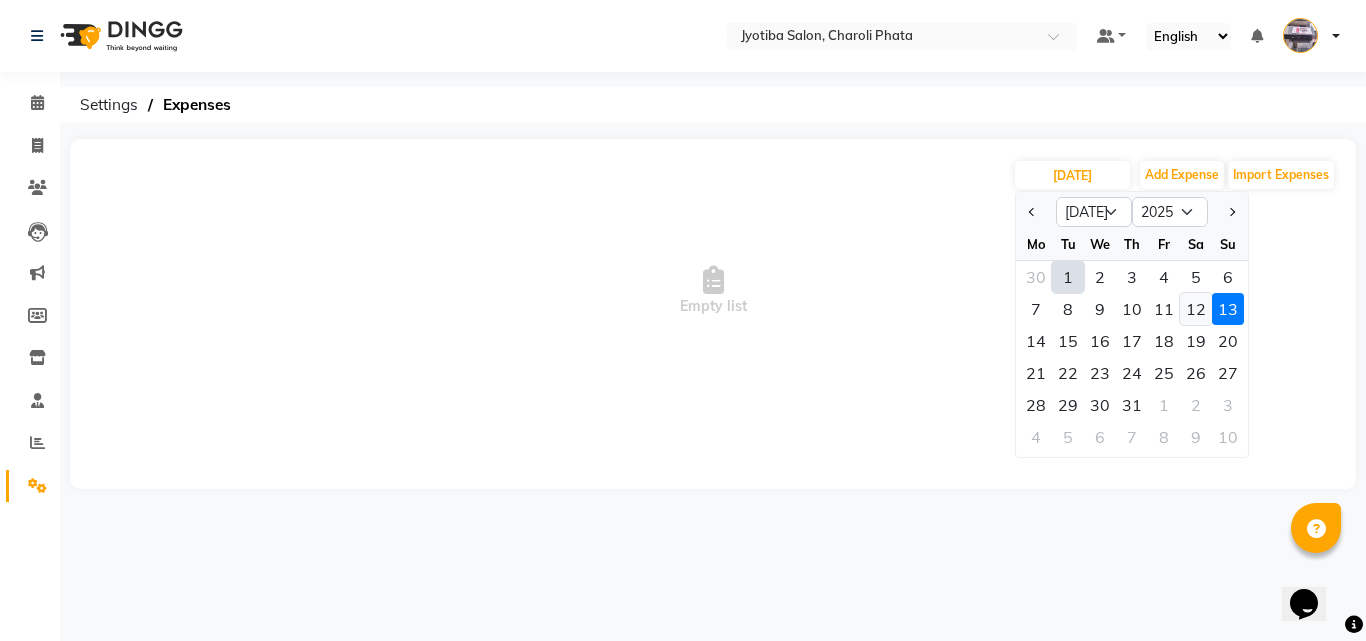 click on "12" 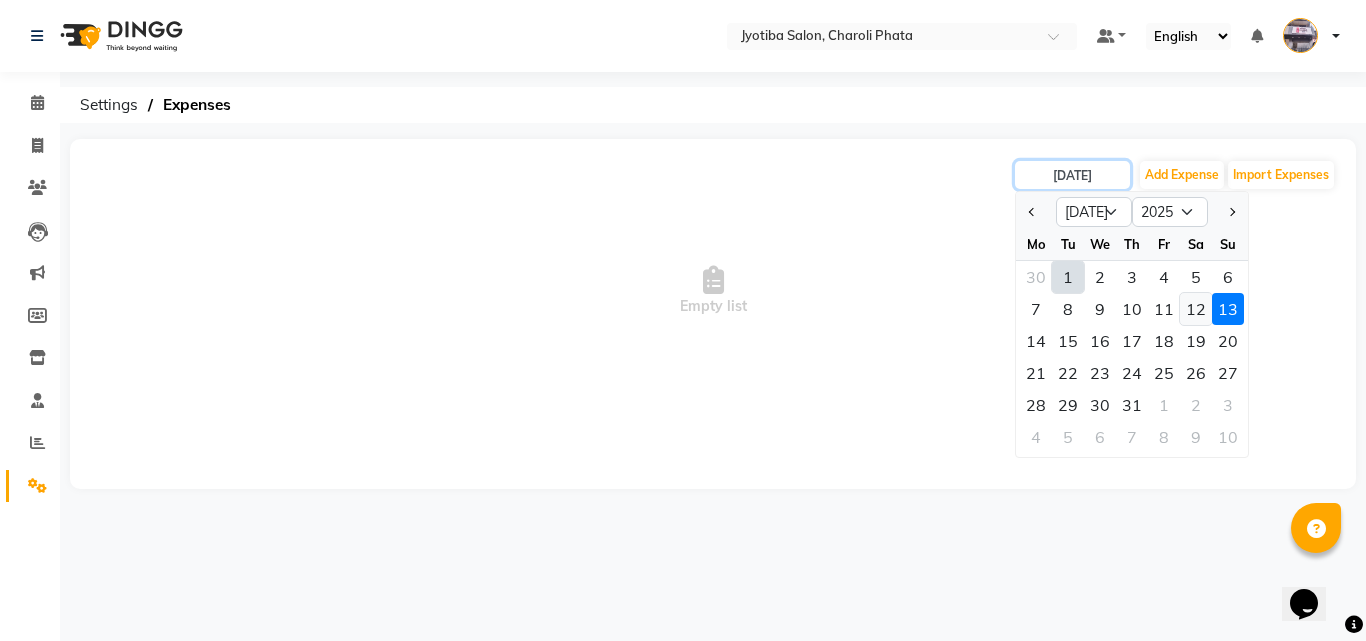type on "[DATE]" 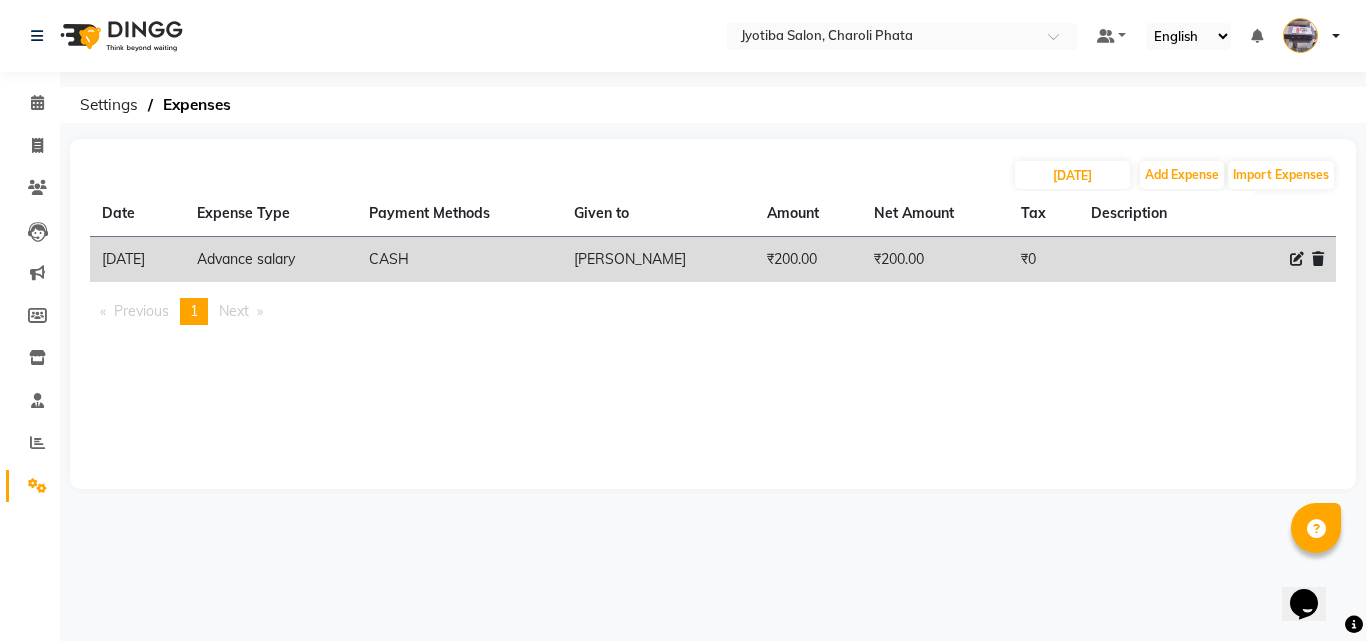 click 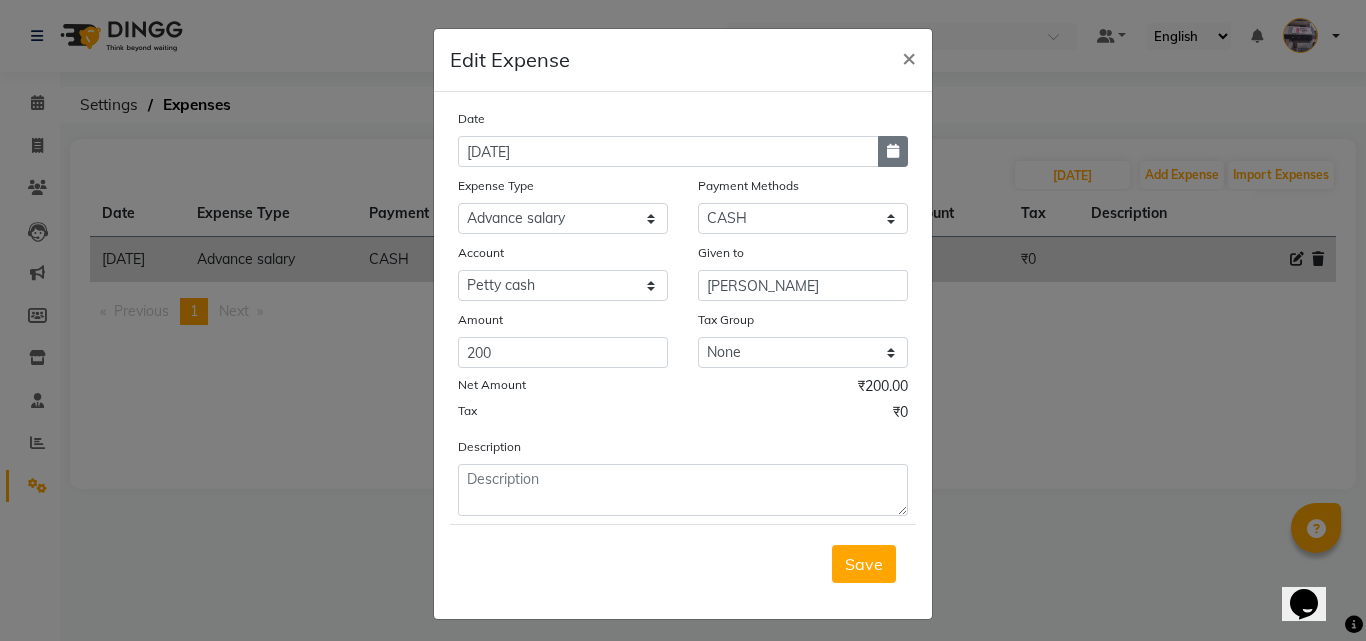click 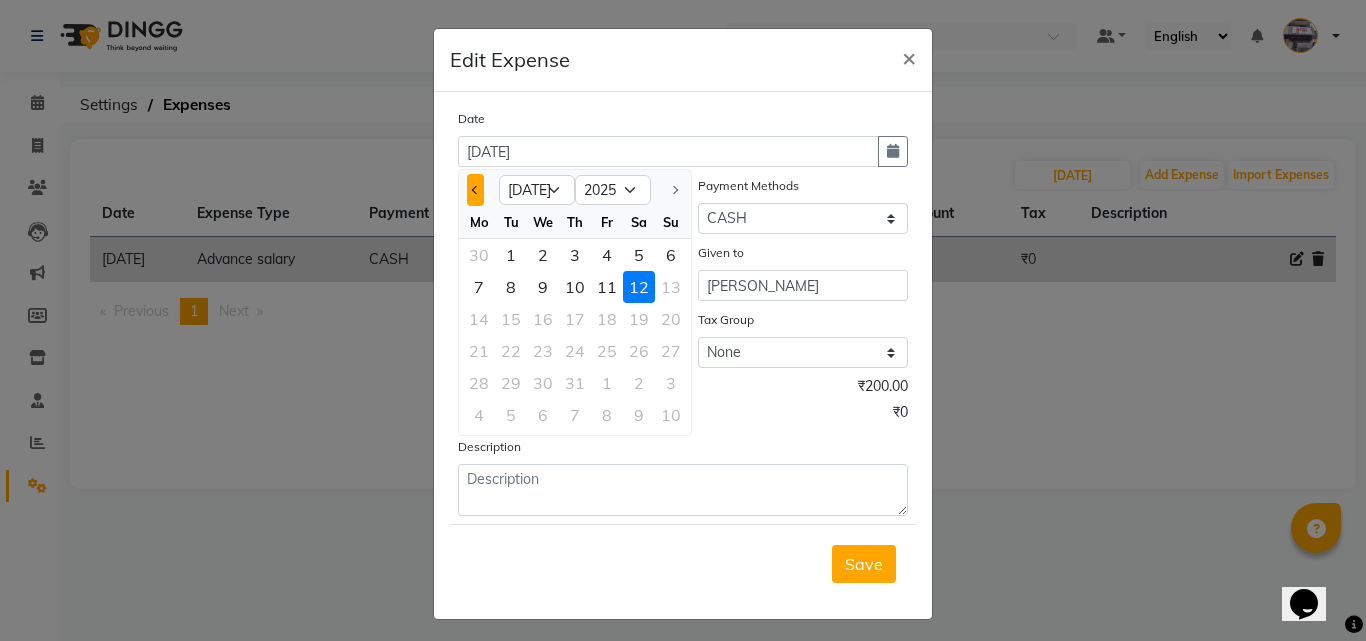 click 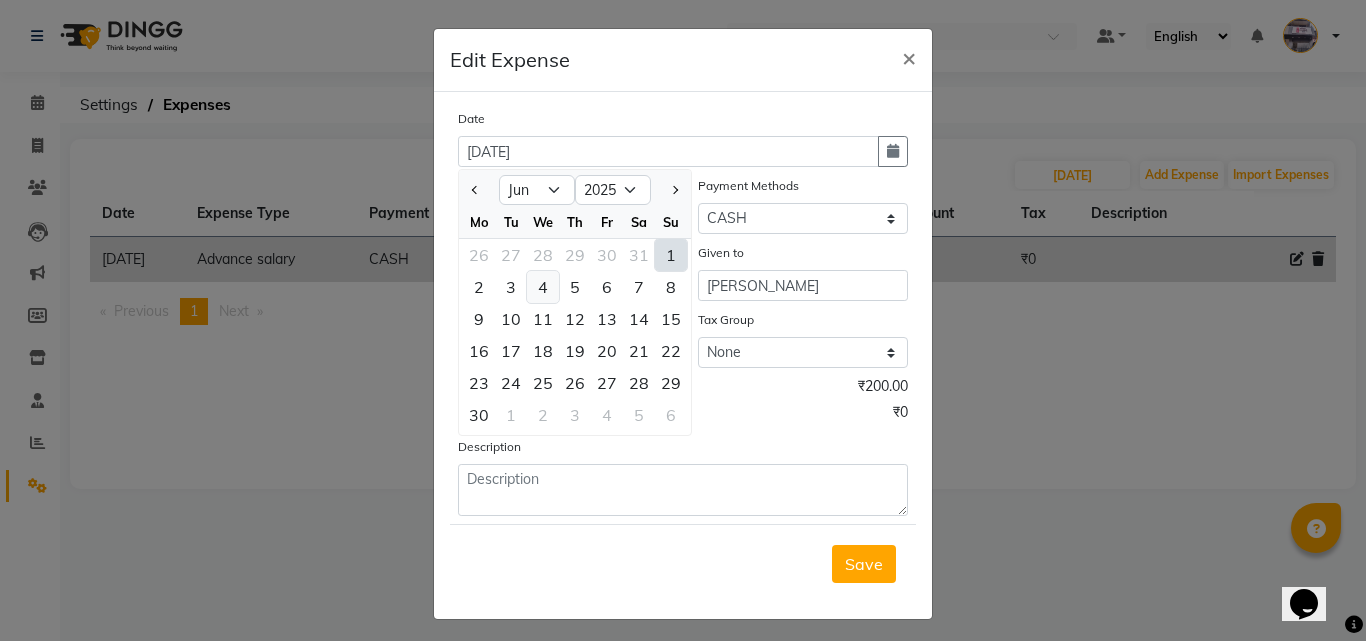 click on "4" 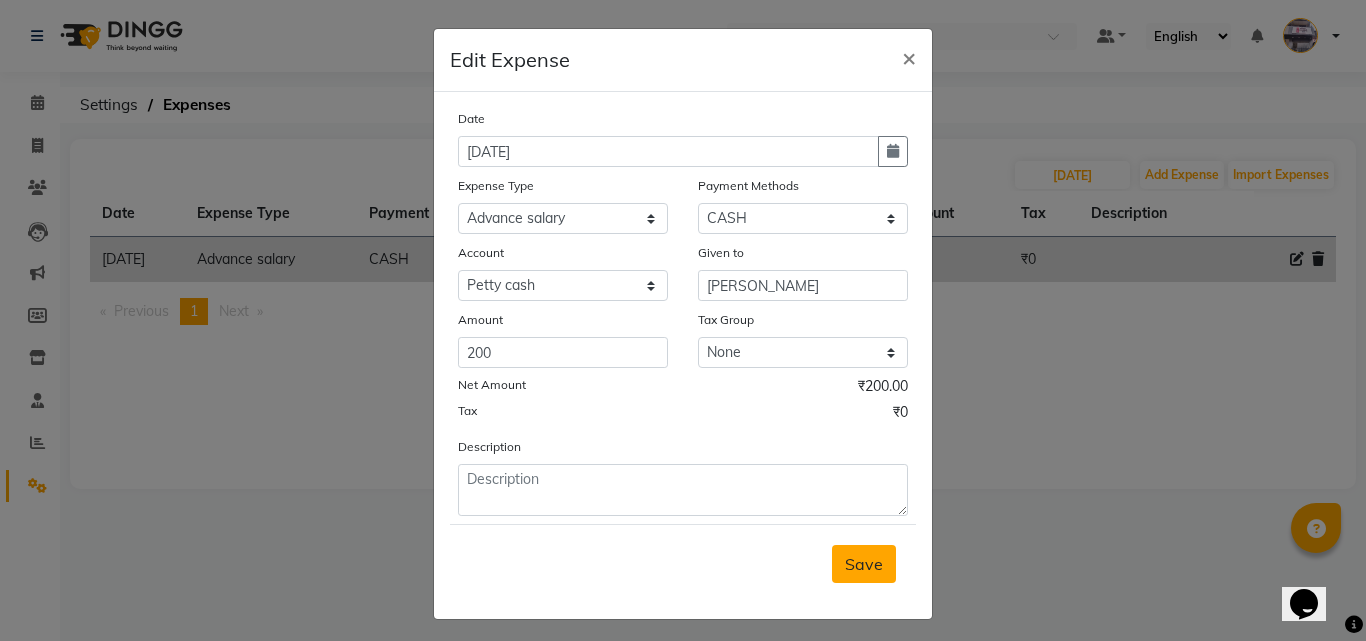 click on "Save" at bounding box center [864, 564] 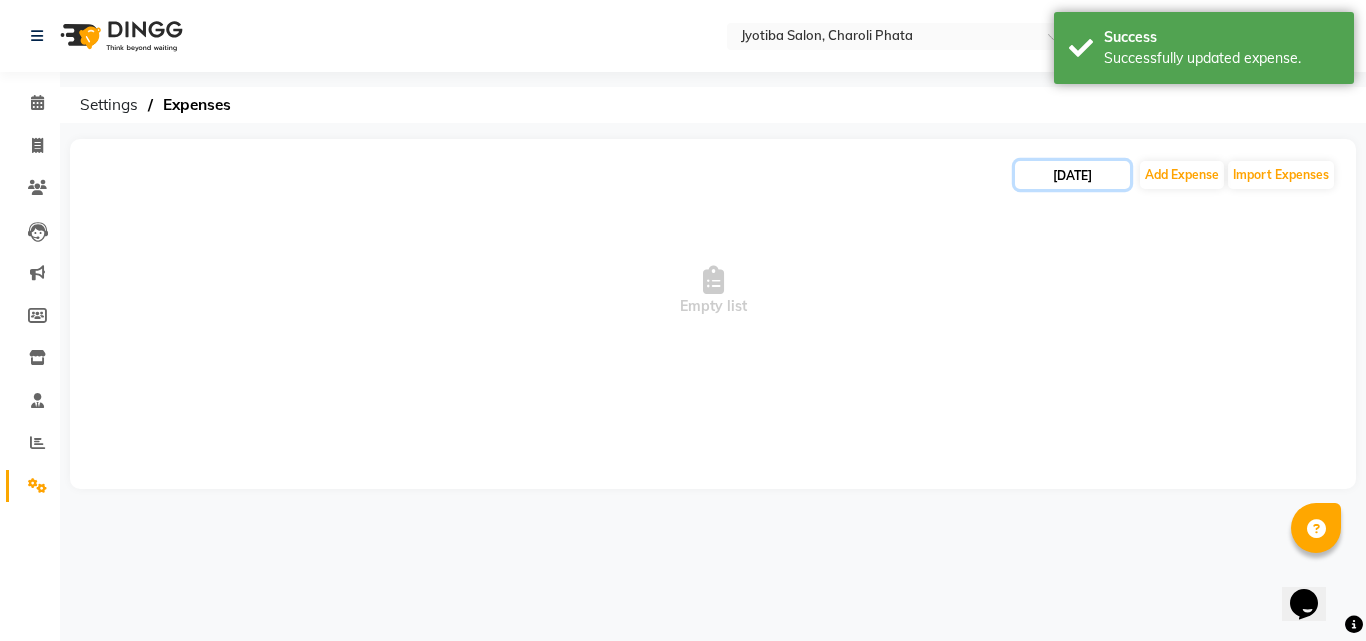 click on "[DATE]" 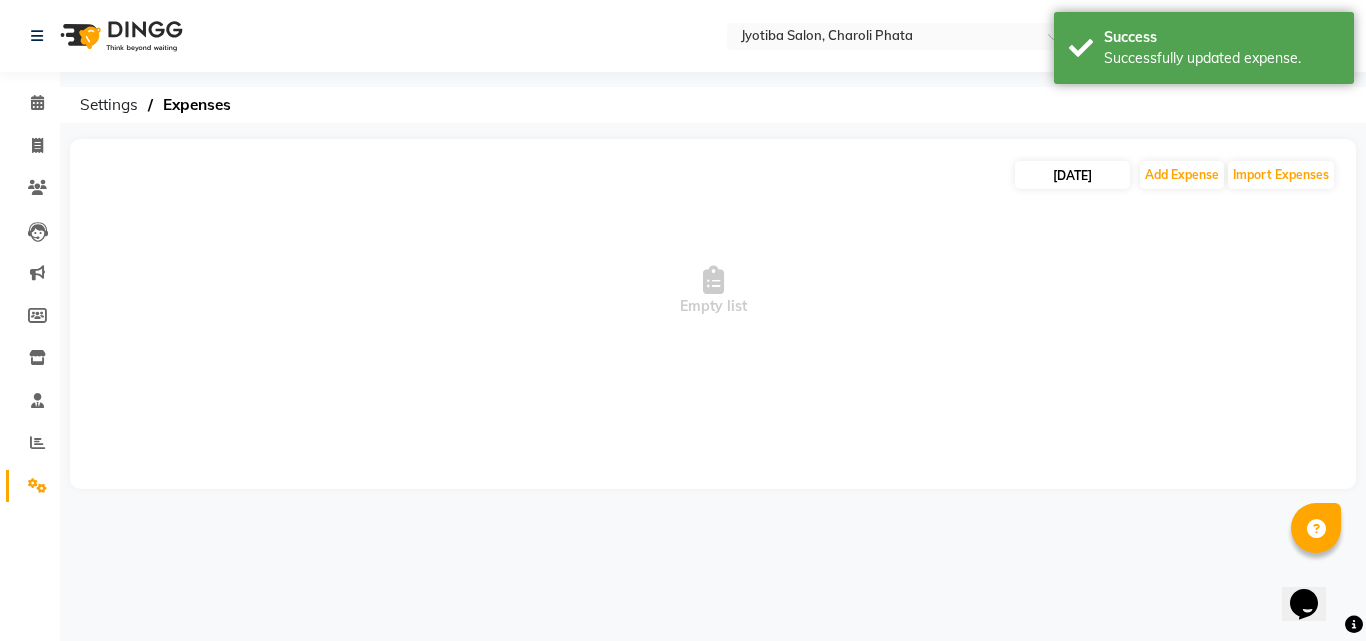 select on "7" 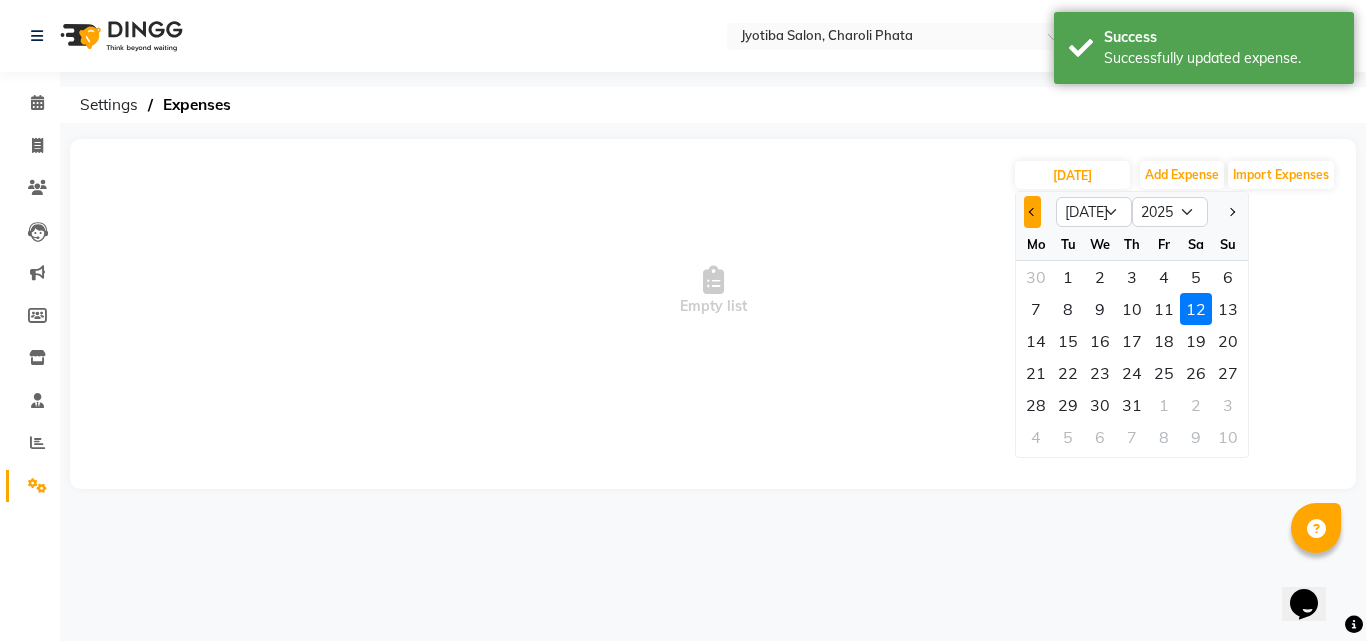 drag, startPoint x: 1034, startPoint y: 213, endPoint x: 1045, endPoint y: 226, distance: 17.029387 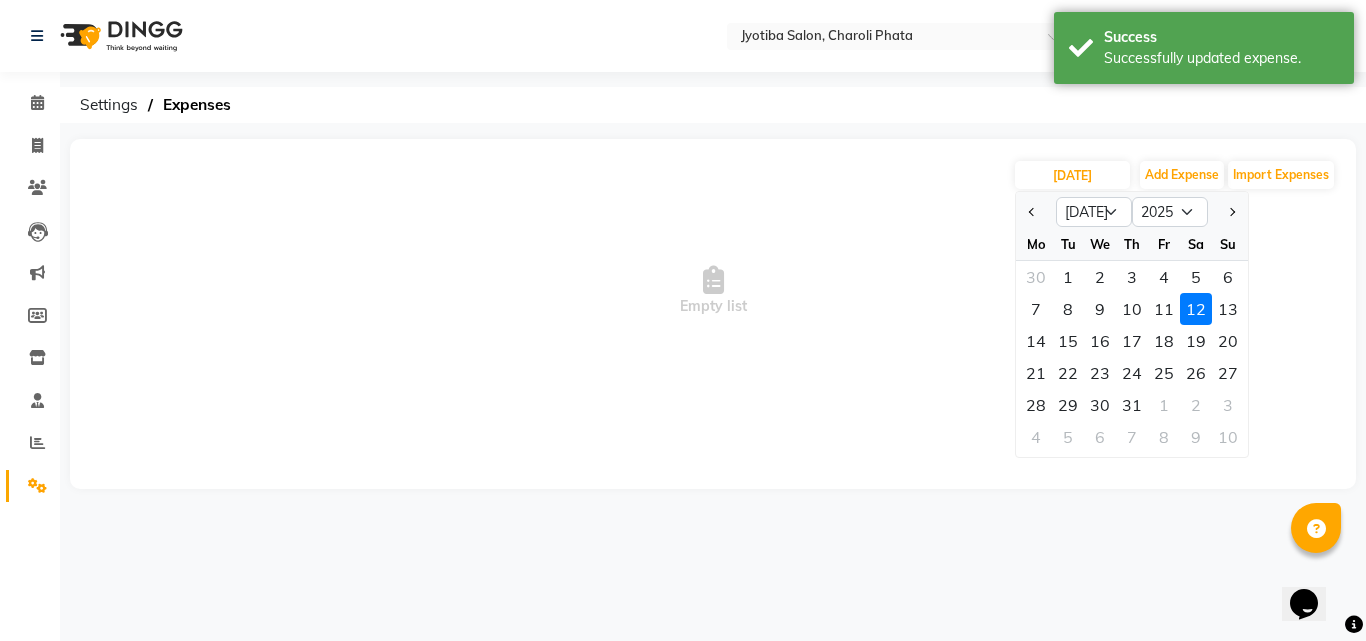 click 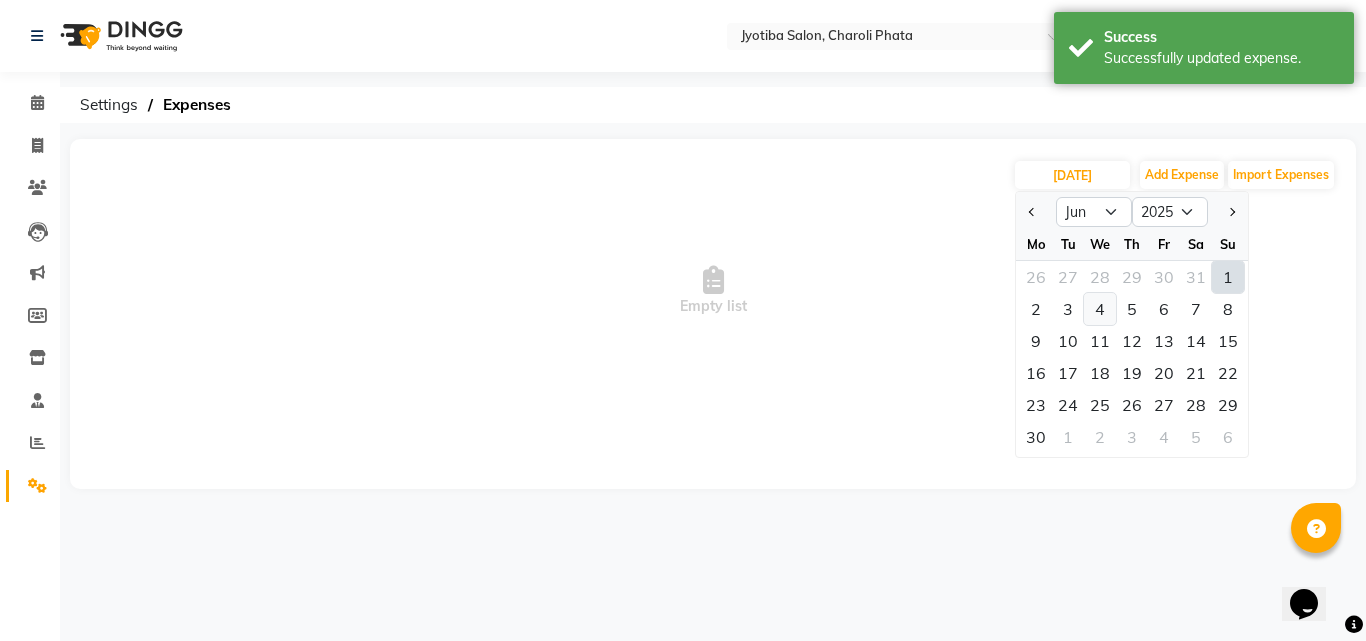 click on "4" 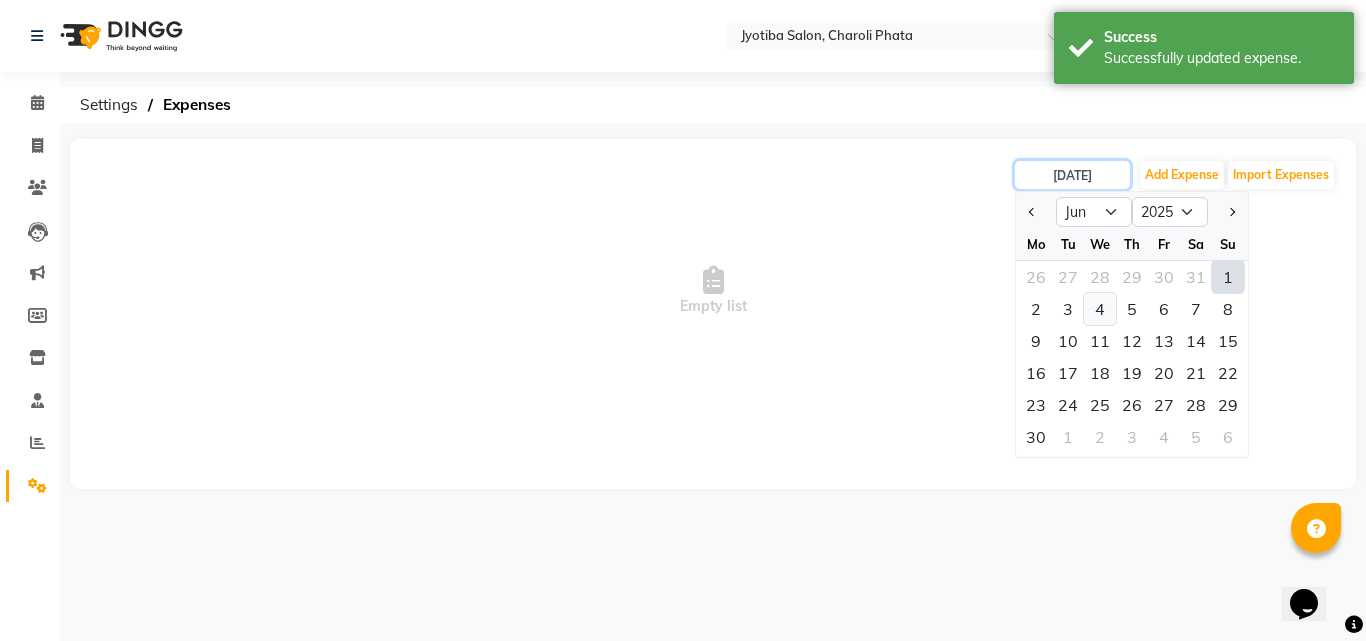 type on "[DATE]" 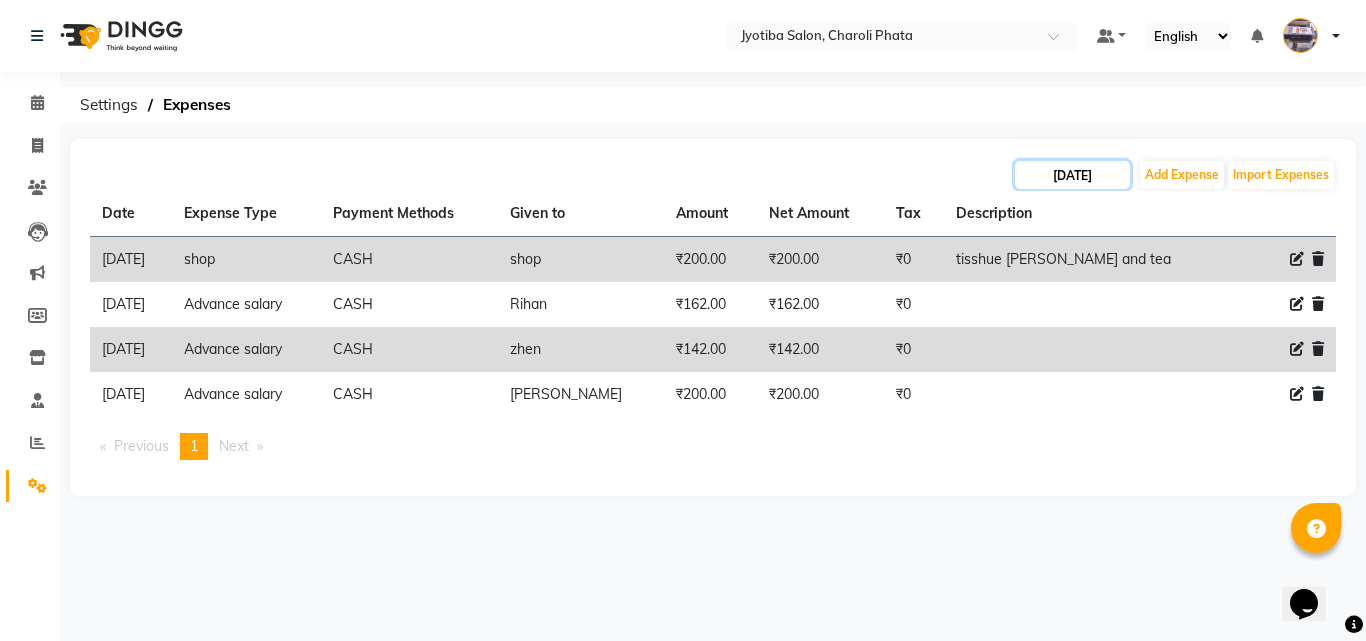 click on "[DATE]" 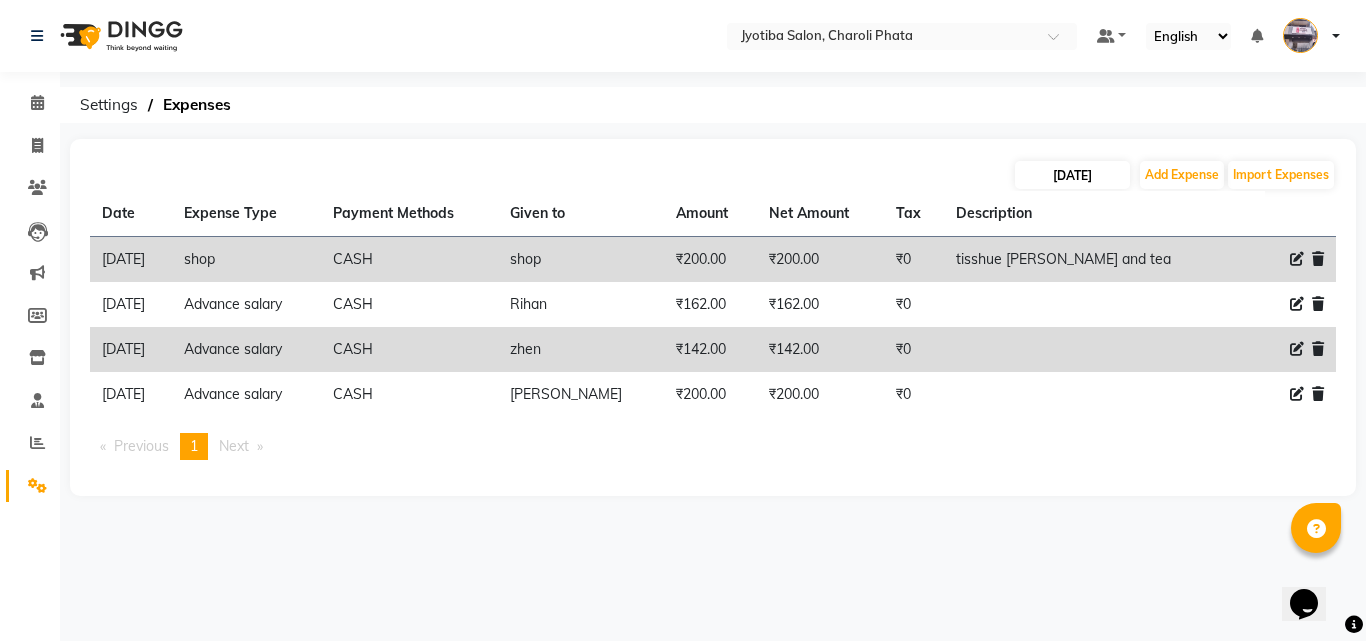 select on "6" 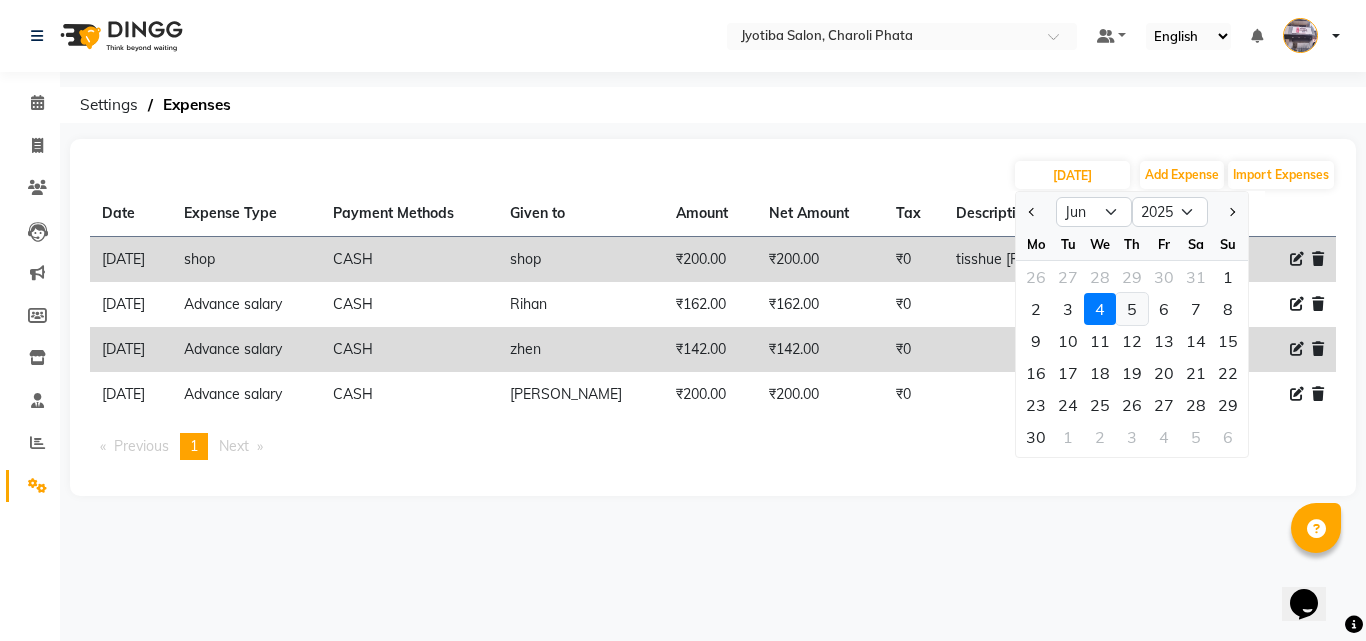 click on "5" 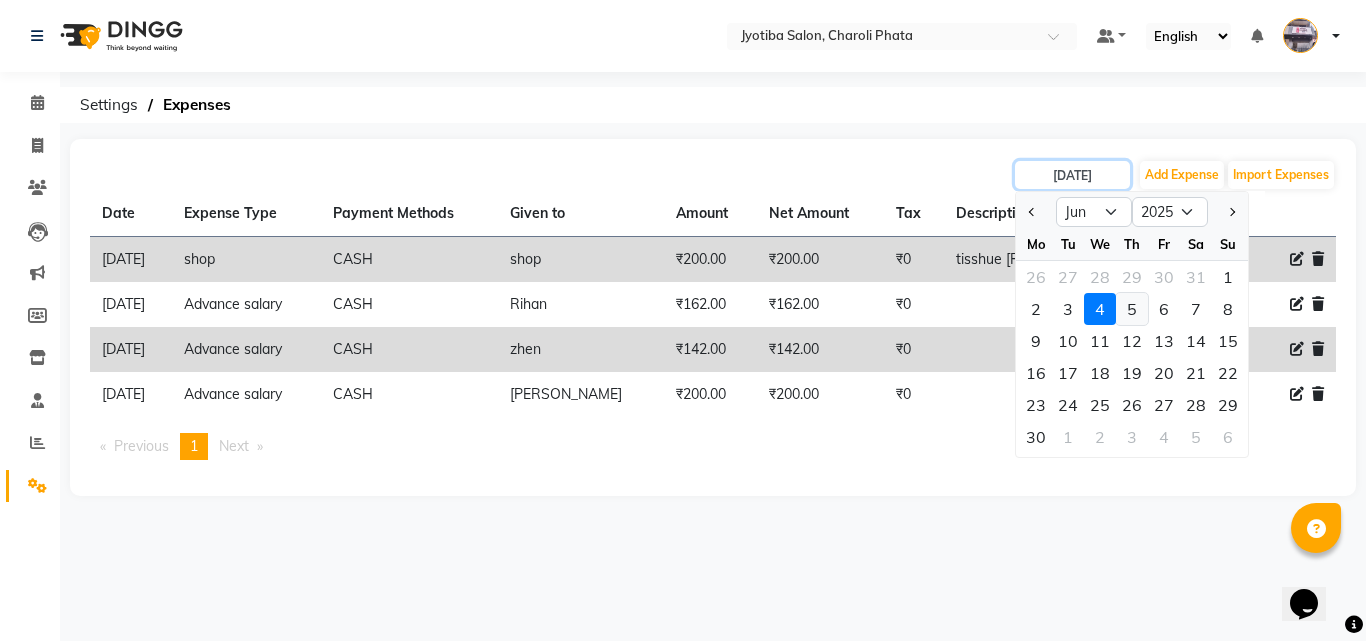 type on "[DATE]" 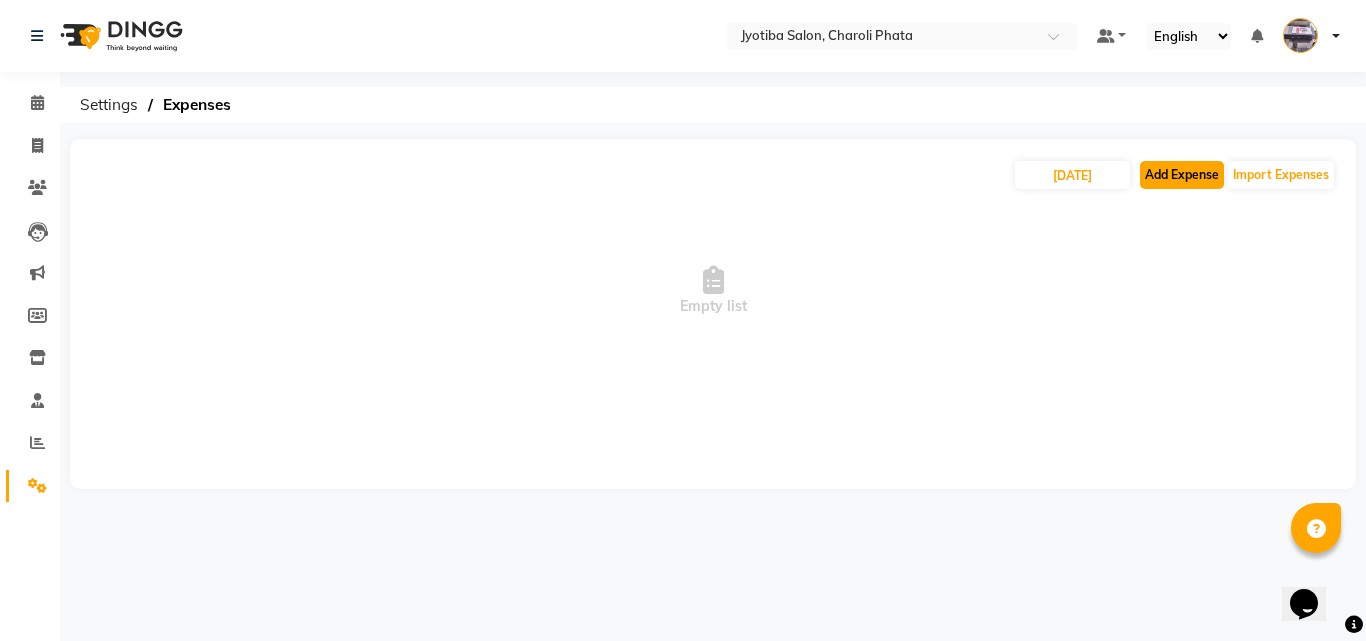 click on "Add Expense" 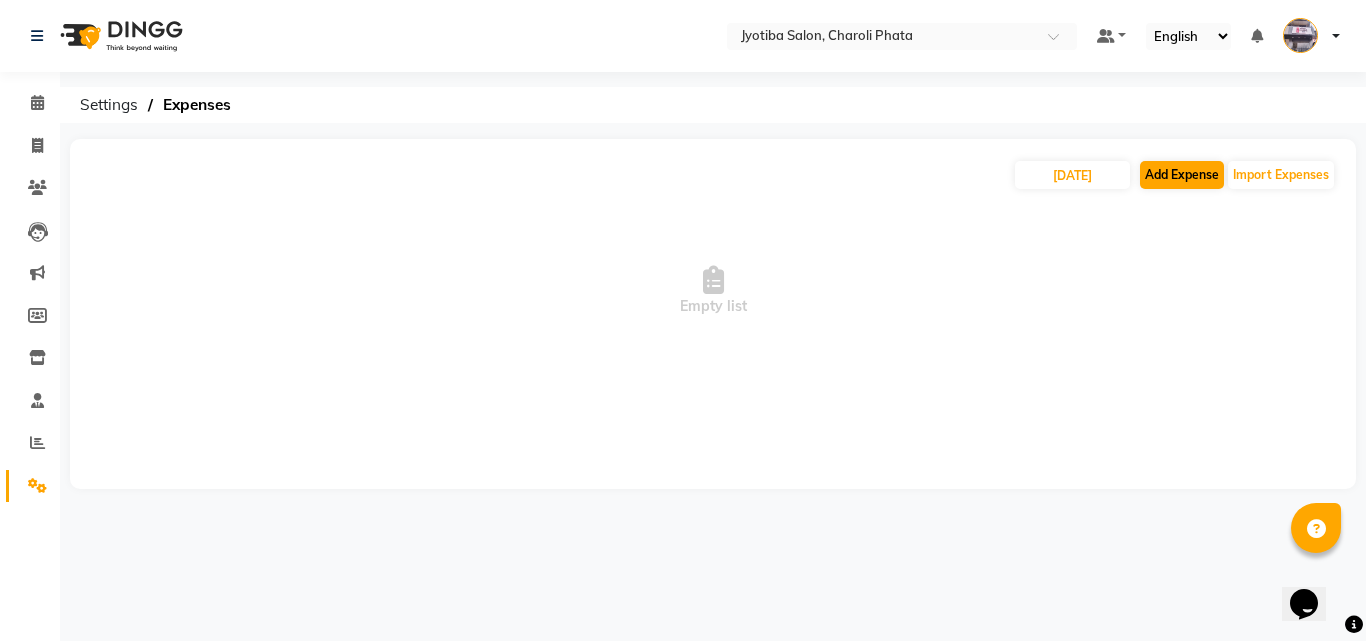 select on "1" 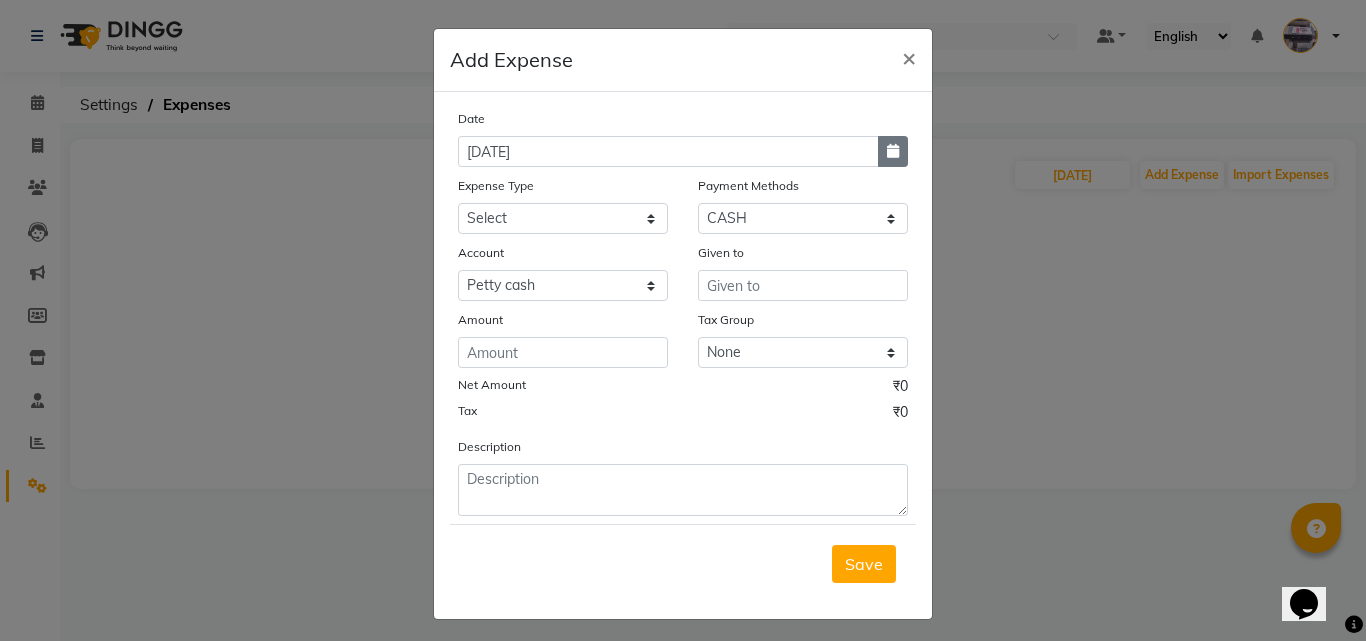 click 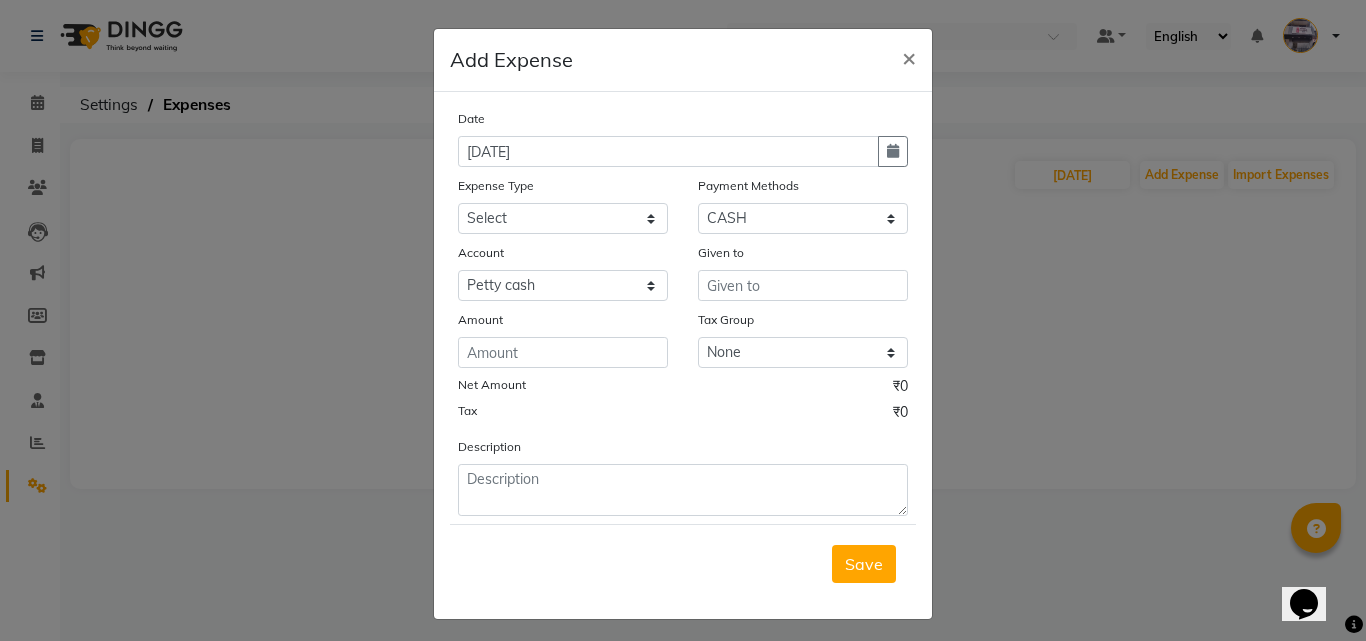 select on "7" 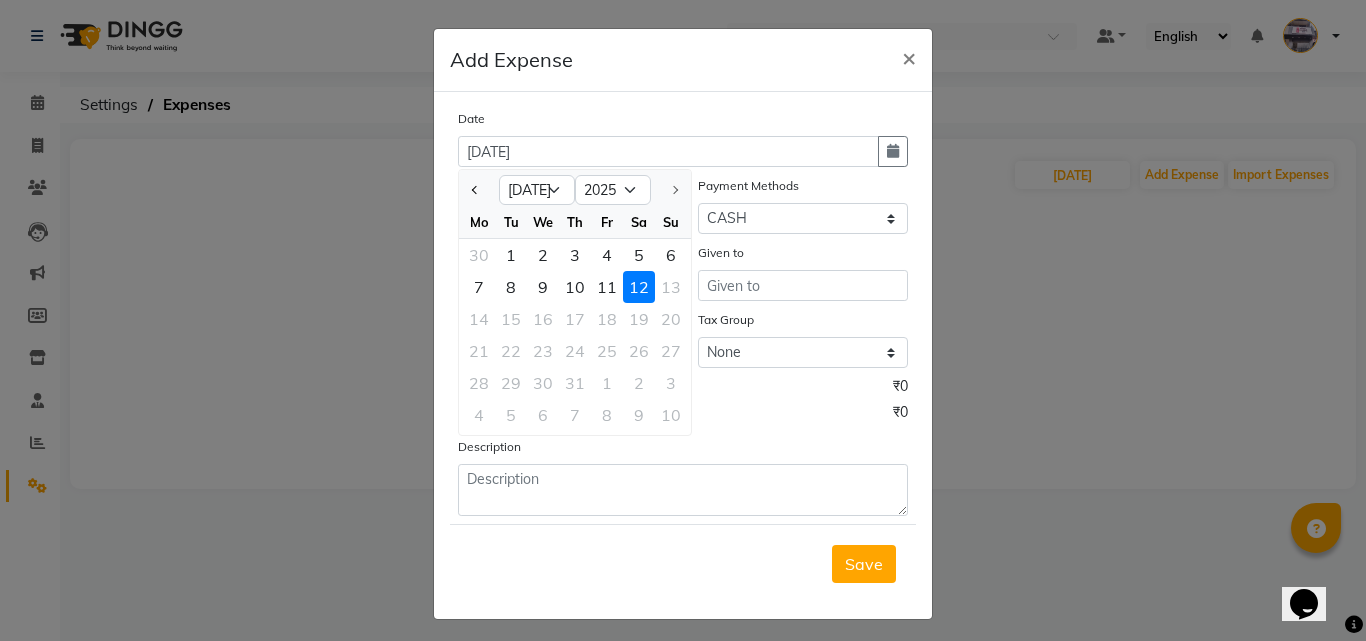 click on "Jan Feb Mar Apr May Jun [DATE] 2016 2017 2018 2019 2020 2021 2022 2023 2024 2025 Mo Tu We Th Fr Sa Su 30 1 2 3 4 5 6 7 8 9 10 11 12 13 14 15 16 17 18 19 20 21 22 23 24 25 26 27 28 29 30 31 1 2 3 4 5 6 7 8 9 10" 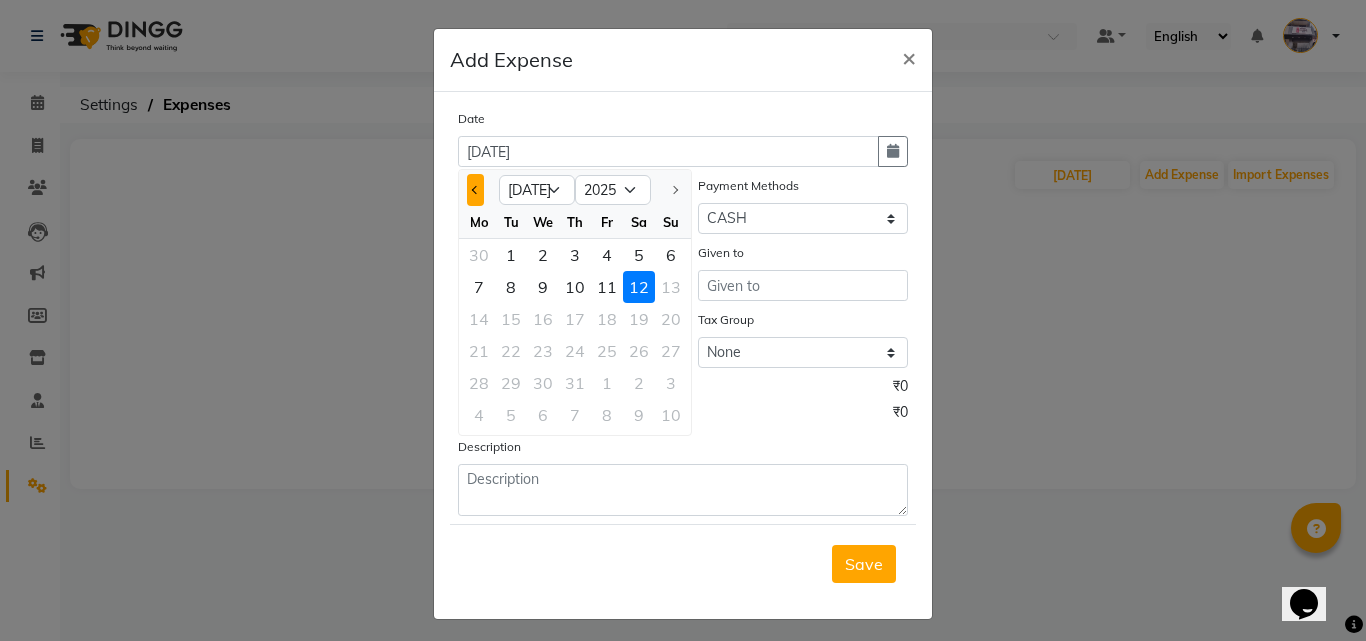 click 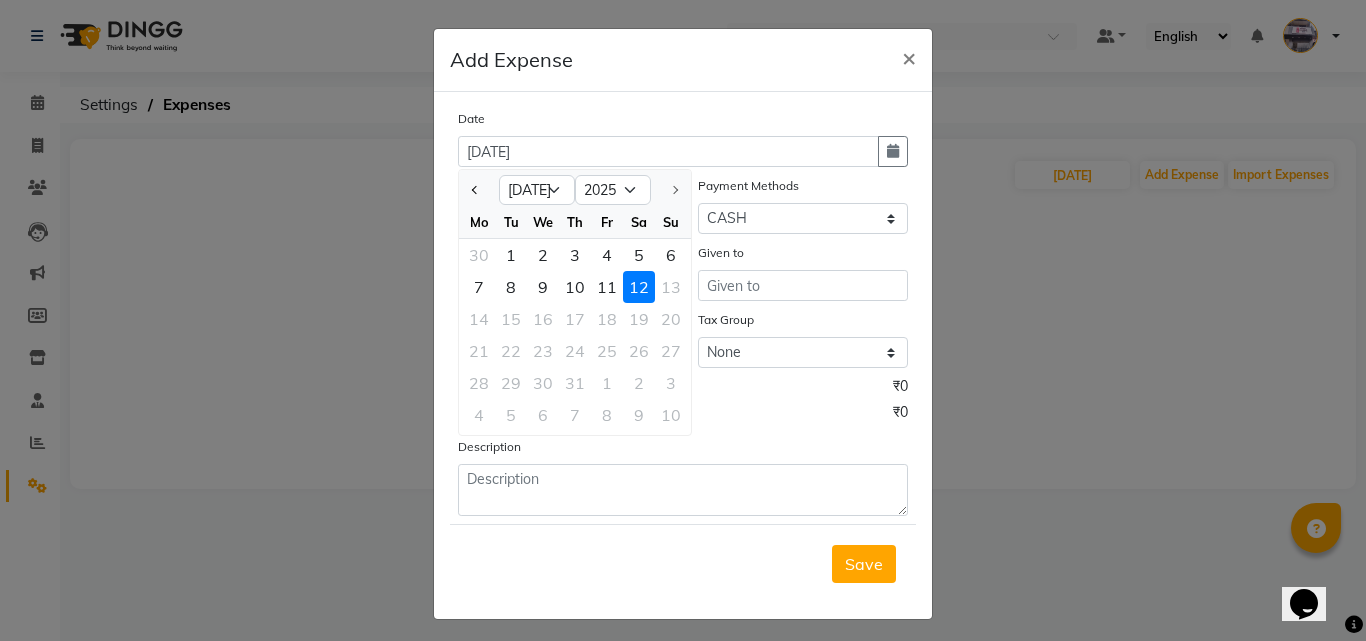select on "6" 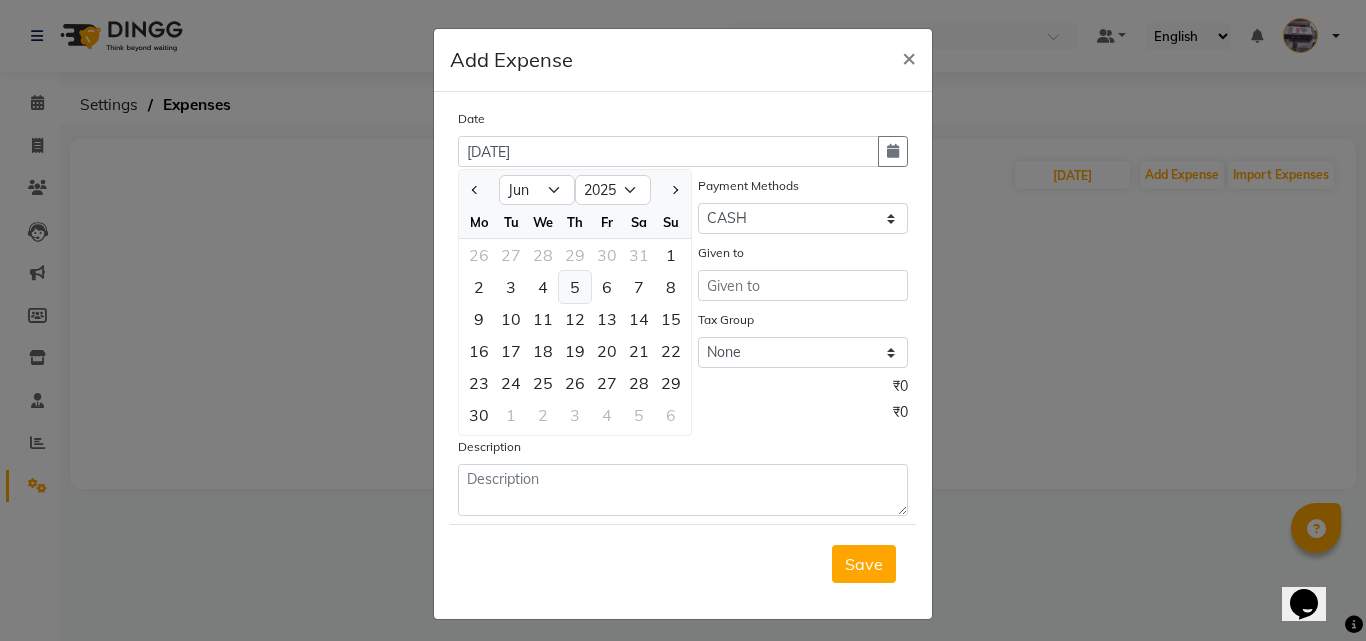 click on "5" 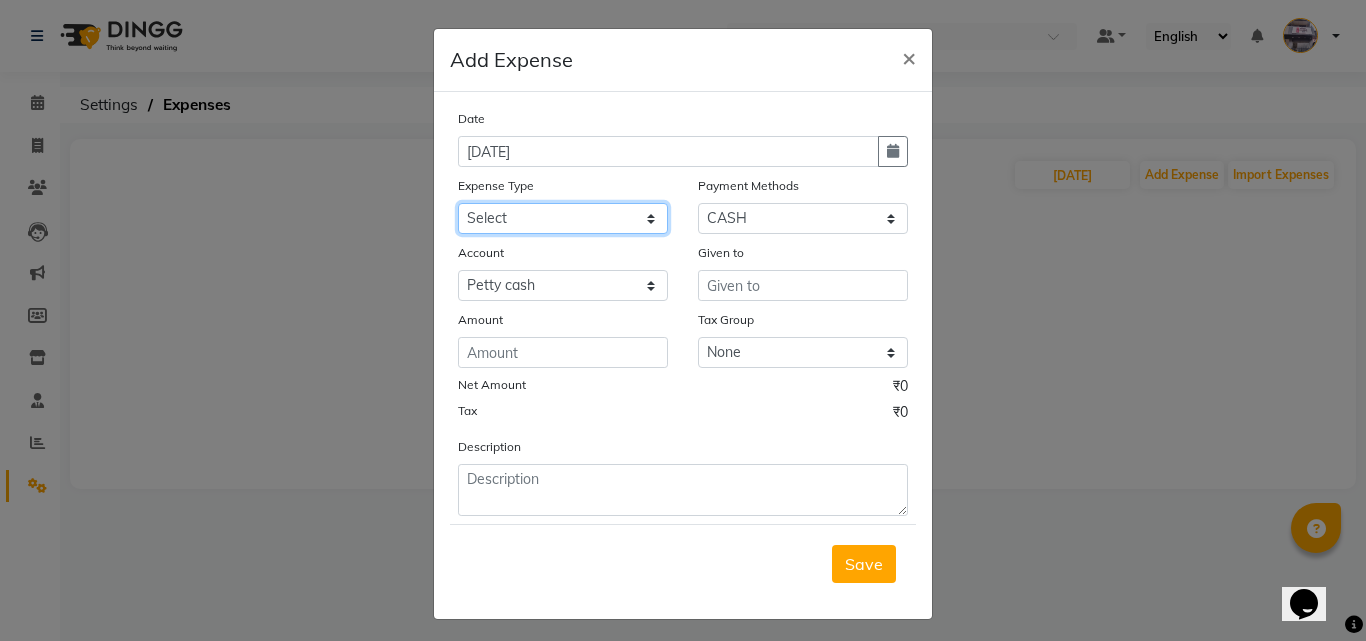 drag, startPoint x: 593, startPoint y: 217, endPoint x: 591, endPoint y: 228, distance: 11.18034 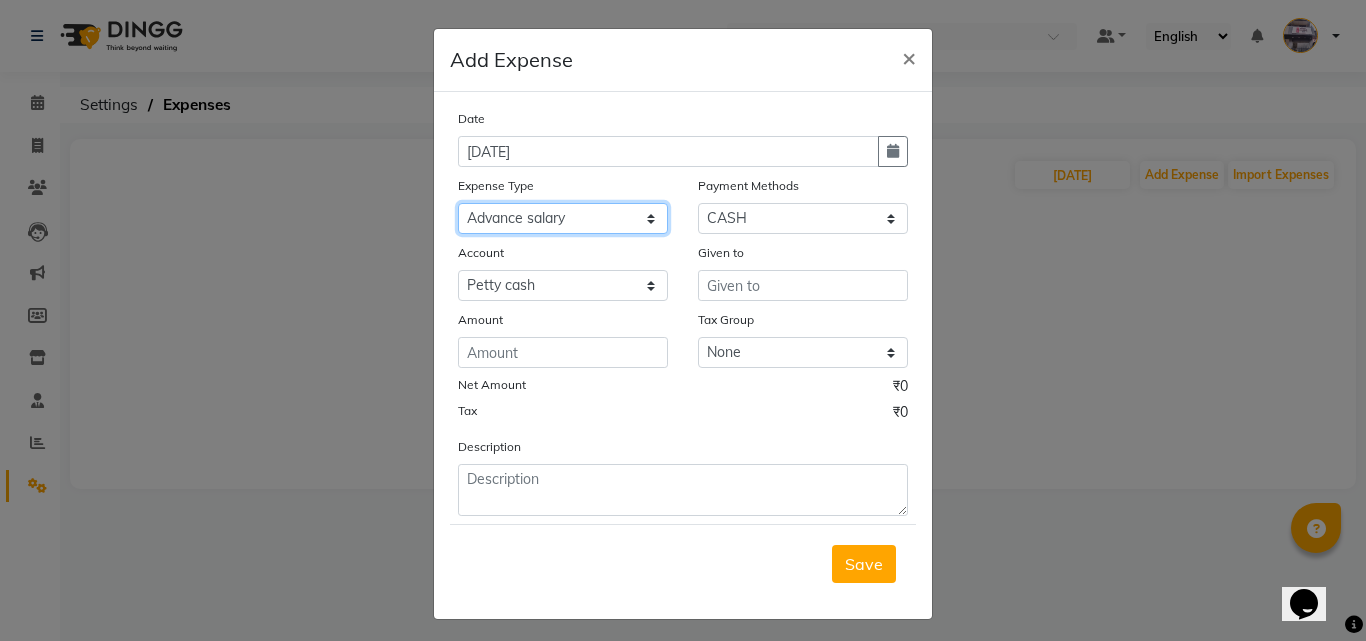 click on "Select Advance salary Advance salary ajaj Bank charges Car maintenance  Cash transfer to bank Cash transfer to hub Client Snacks Clinical charges Equipment Fuel Govt fee home Incentive Insurance International purchase Loan Repayment Maintenance Marketing Miscellaneous MRA Other Over times Pantry Product Rent Salary shop shop Staff Snacks Tax Tea & Refreshment TIP Utilities Wifi recharge" 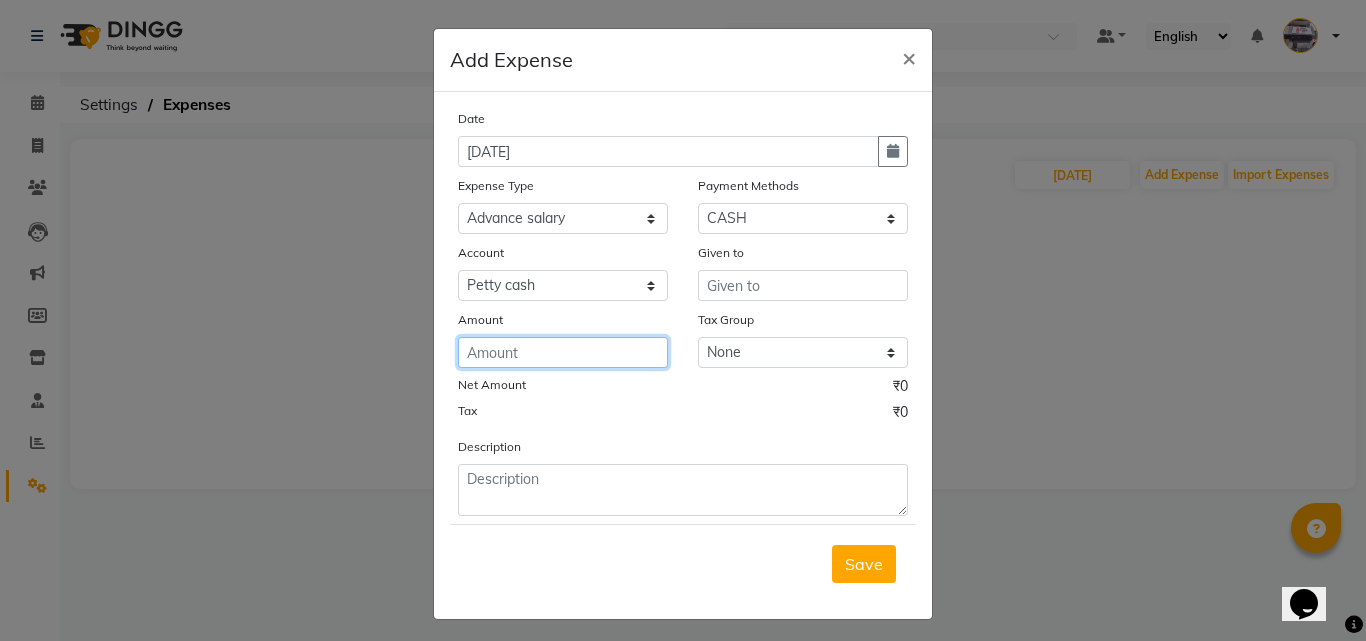 click 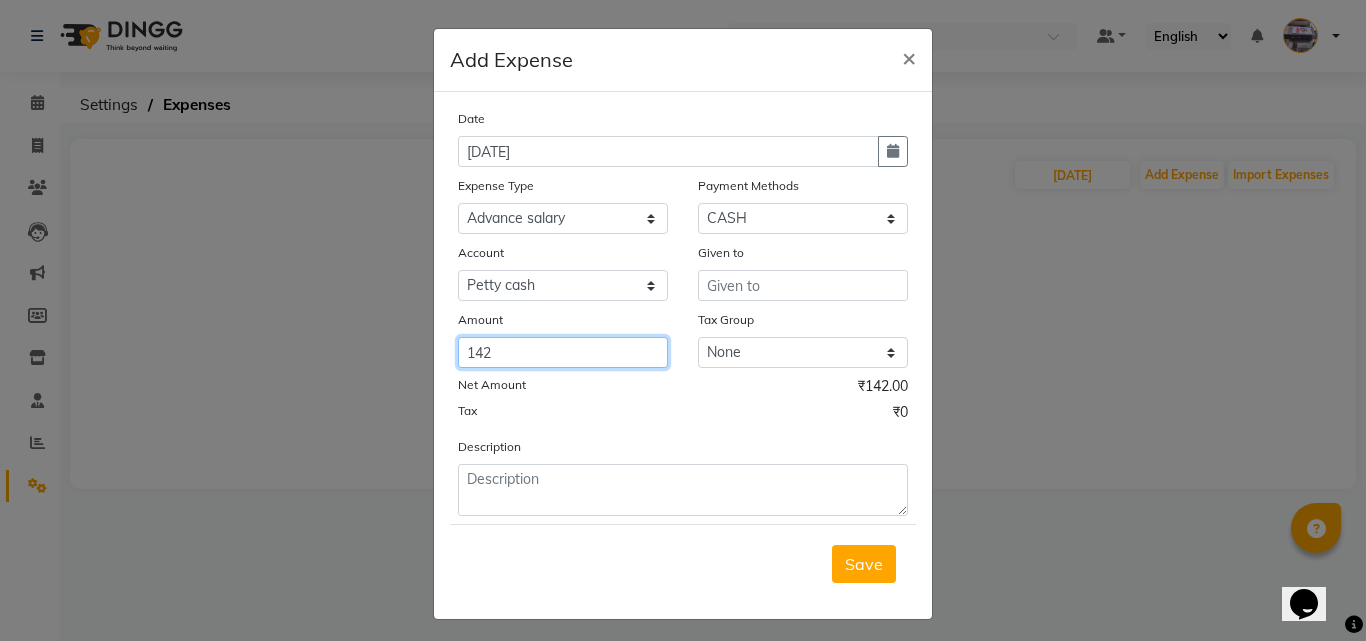 type on "142" 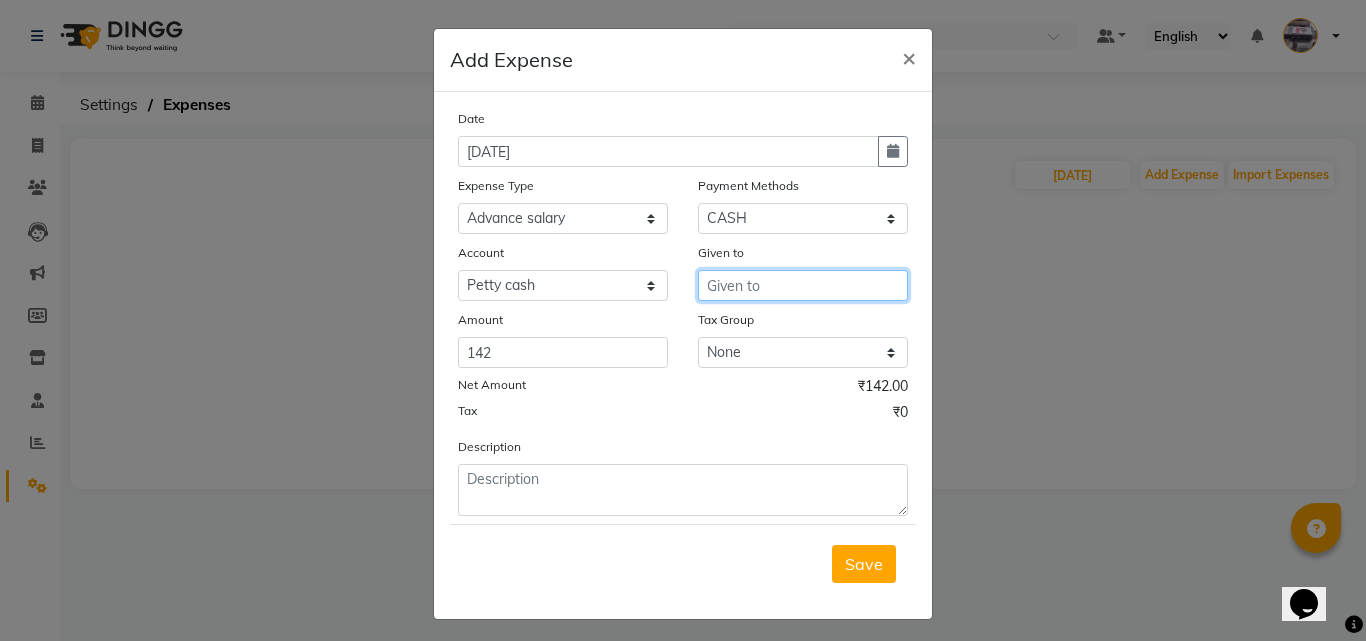 click at bounding box center [803, 285] 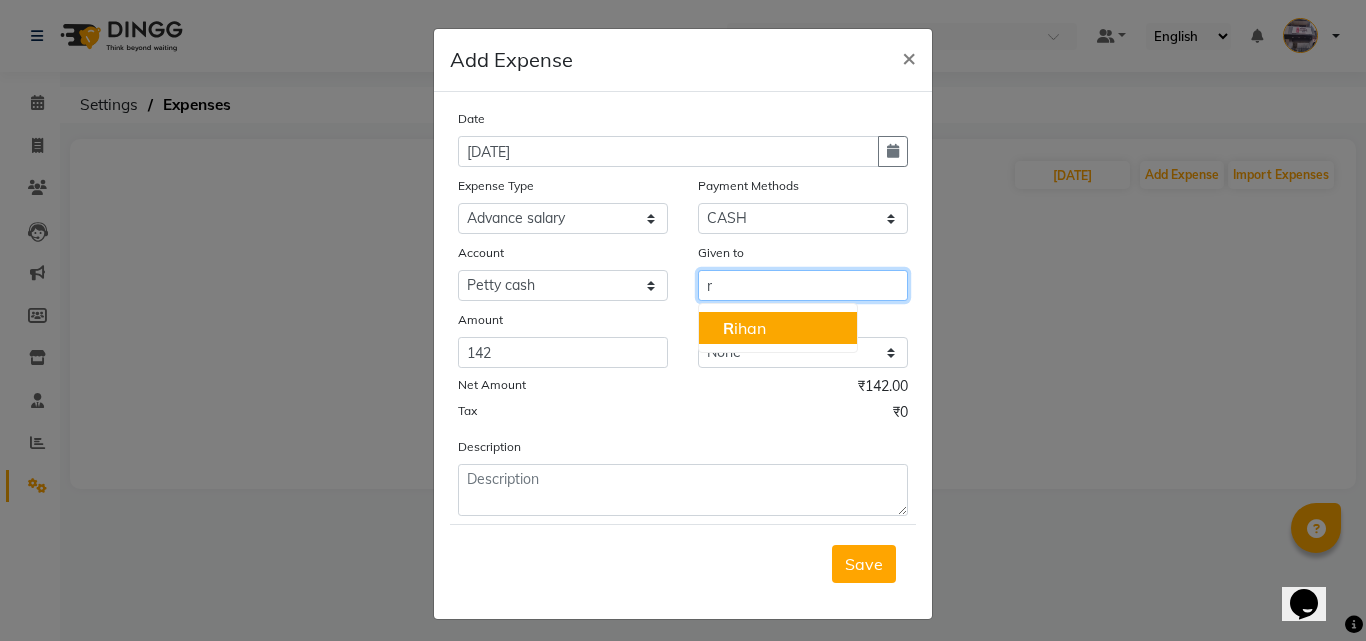 click on "R ihan" at bounding box center [744, 328] 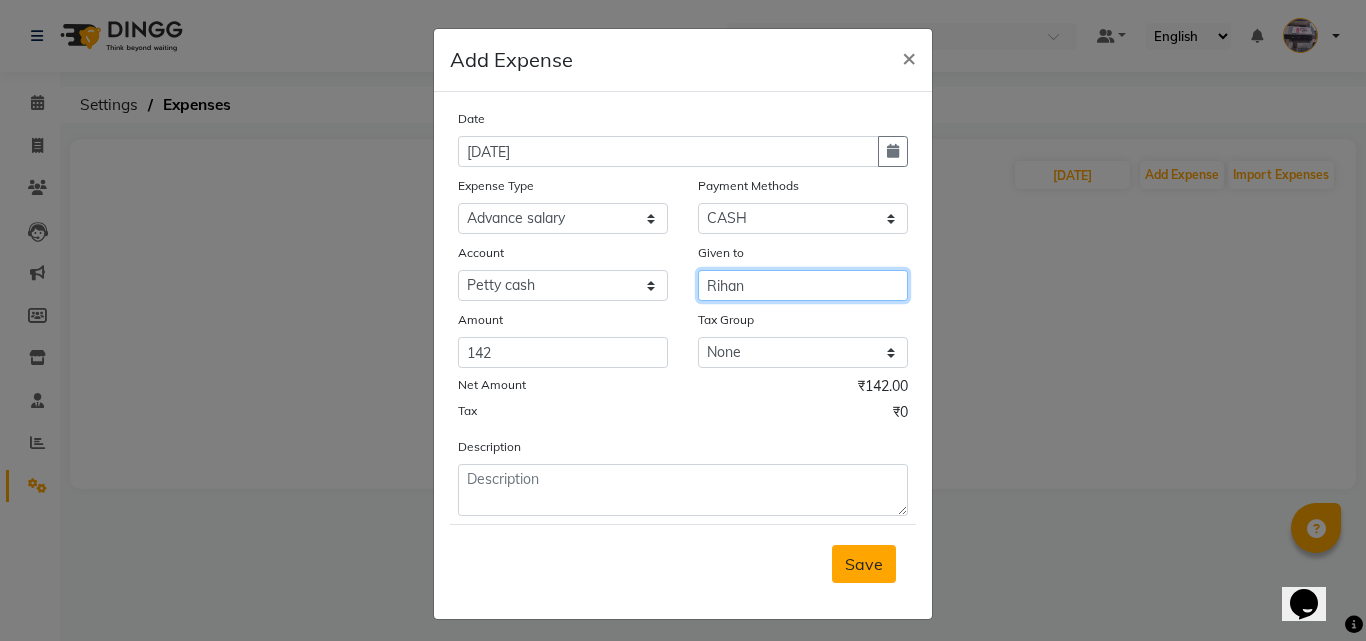 type on "Rihan" 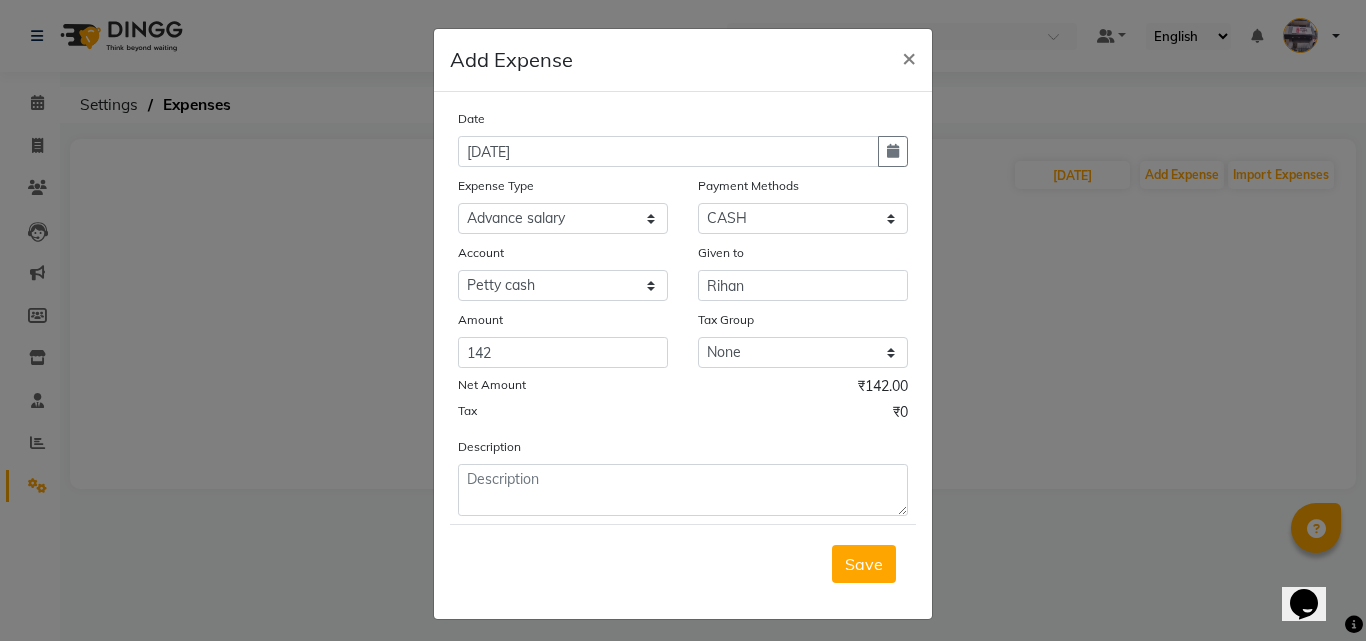 click on "Save" at bounding box center (864, 564) 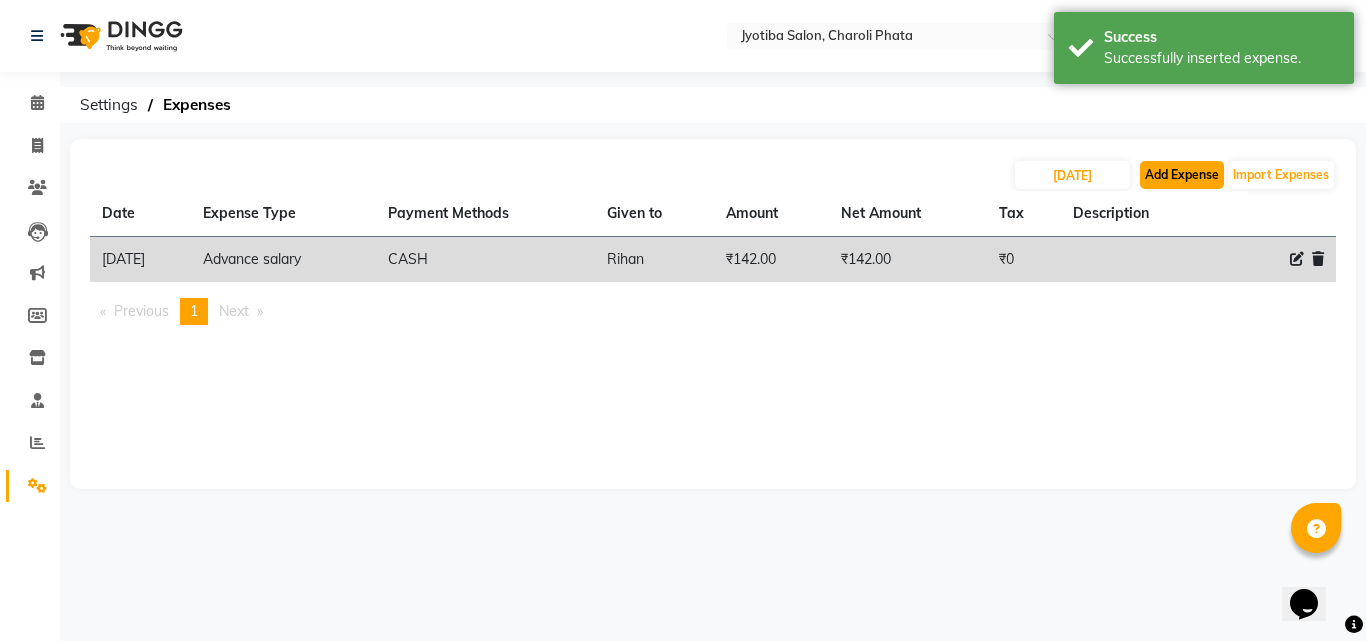 click on "Add Expense" 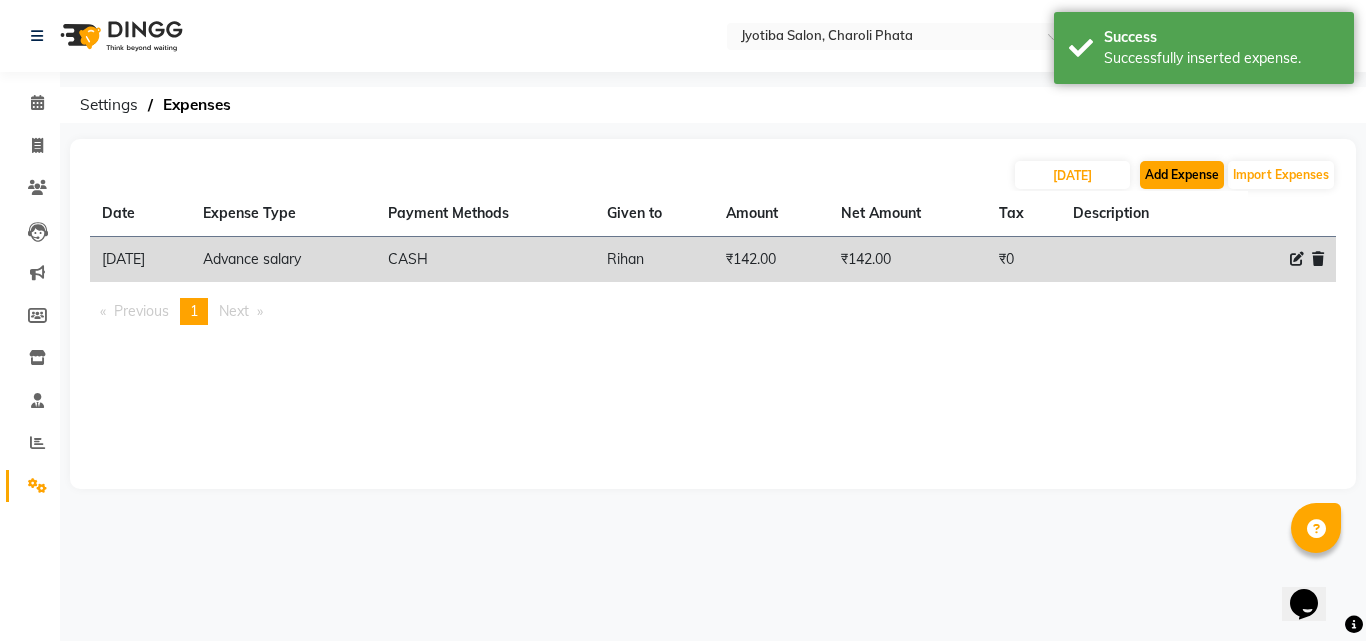 select on "1" 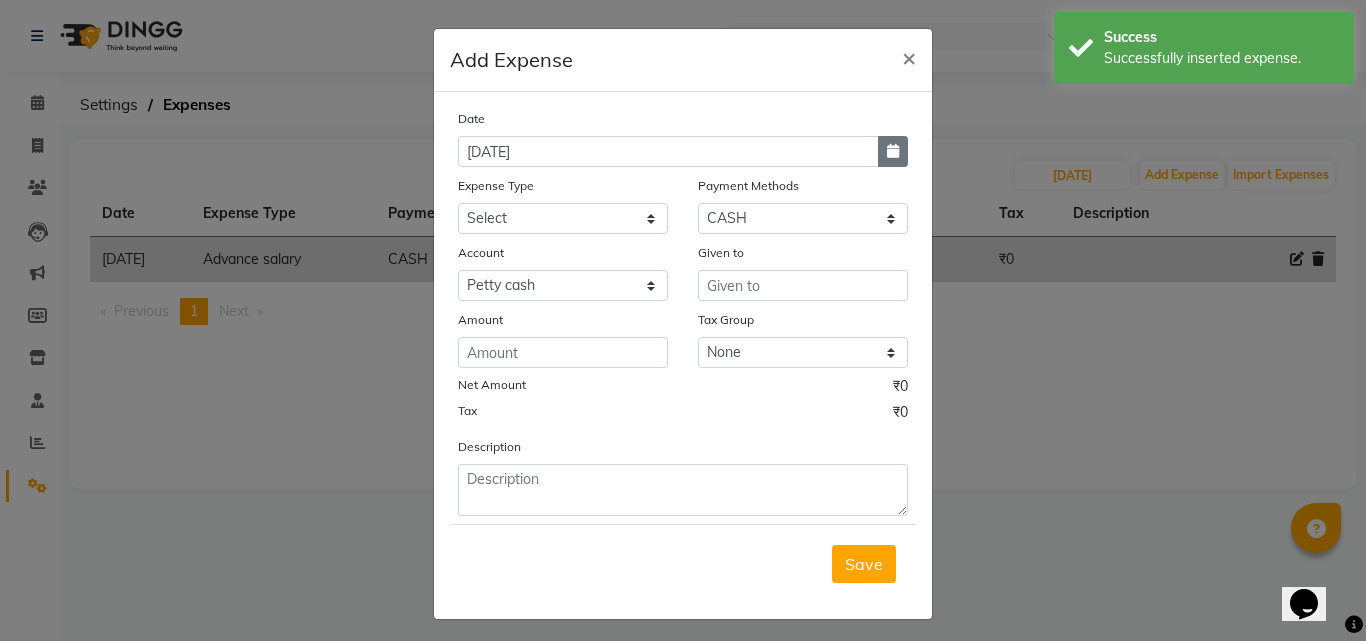 click 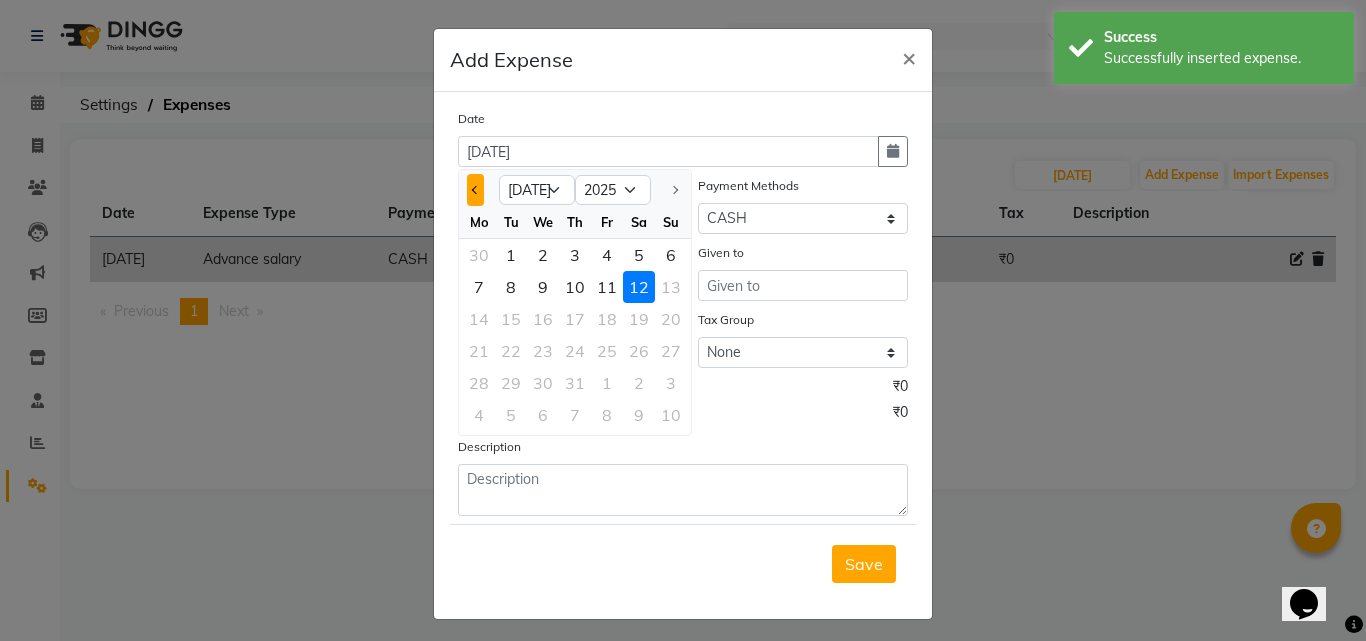 click 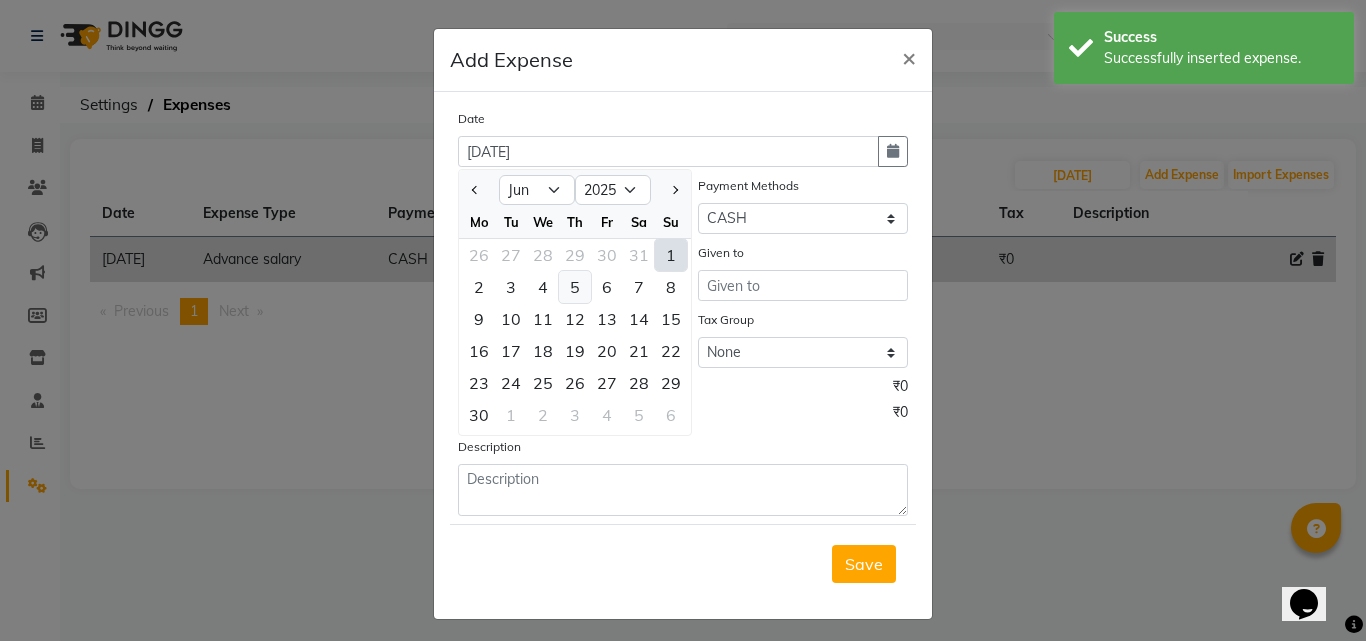click on "5" 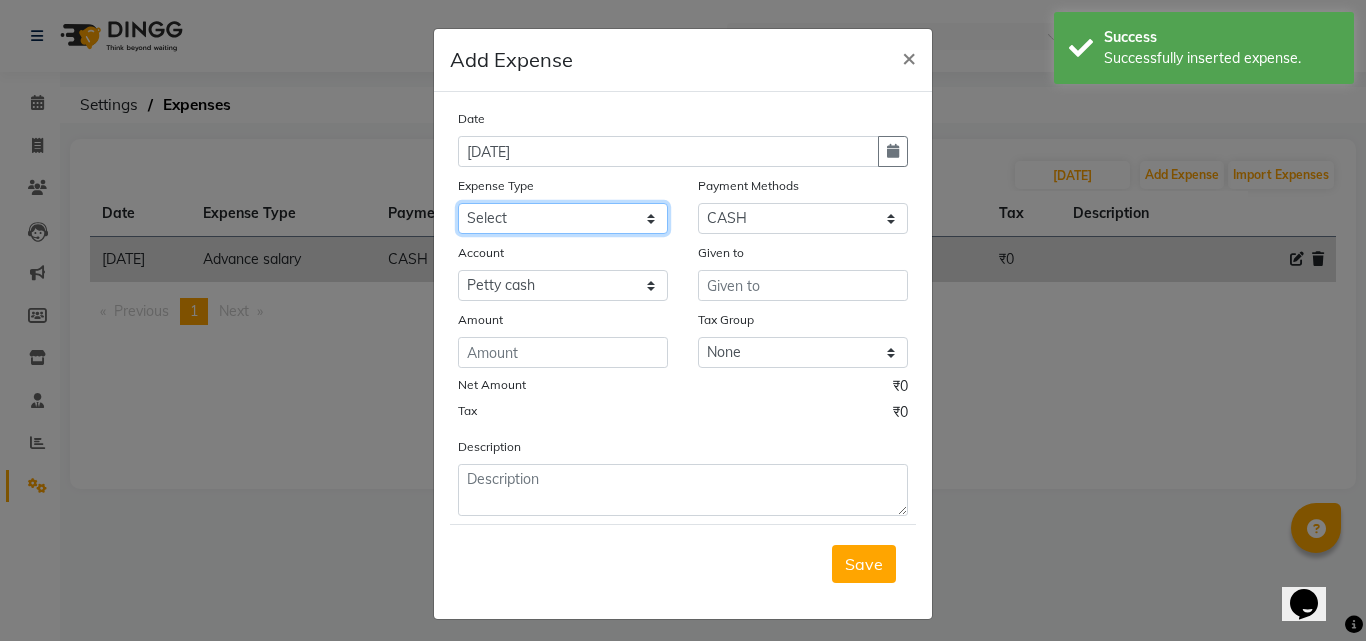 click on "Select Advance salary Advance salary ajaj Bank charges Car maintenance  Cash transfer to bank Cash transfer to hub Client Snacks Clinical charges Equipment Fuel Govt fee home Incentive Insurance International purchase Loan Repayment Maintenance Marketing Miscellaneous MRA Other Over times Pantry Product Rent Salary shop shop Staff Snacks Tax Tea & Refreshment TIP Utilities Wifi recharge" 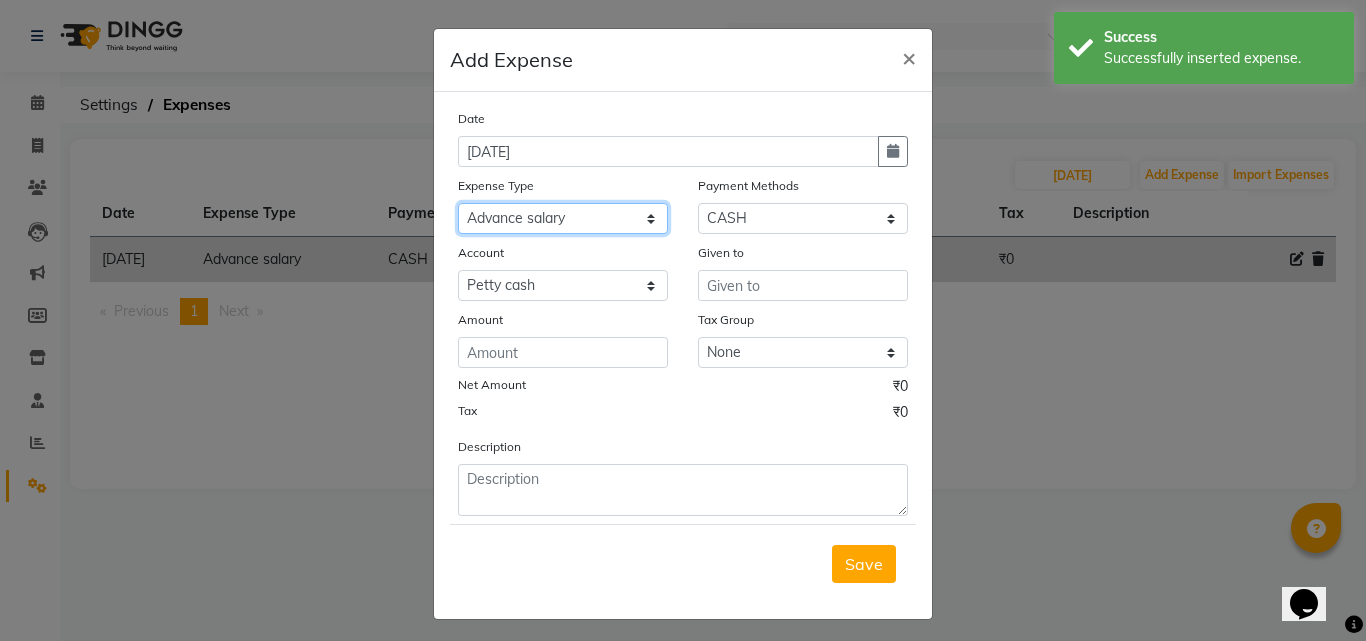 click on "Select Advance salary Advance salary ajaj Bank charges Car maintenance  Cash transfer to bank Cash transfer to hub Client Snacks Clinical charges Equipment Fuel Govt fee home Incentive Insurance International purchase Loan Repayment Maintenance Marketing Miscellaneous MRA Other Over times Pantry Product Rent Salary shop shop Staff Snacks Tax Tea & Refreshment TIP Utilities Wifi recharge" 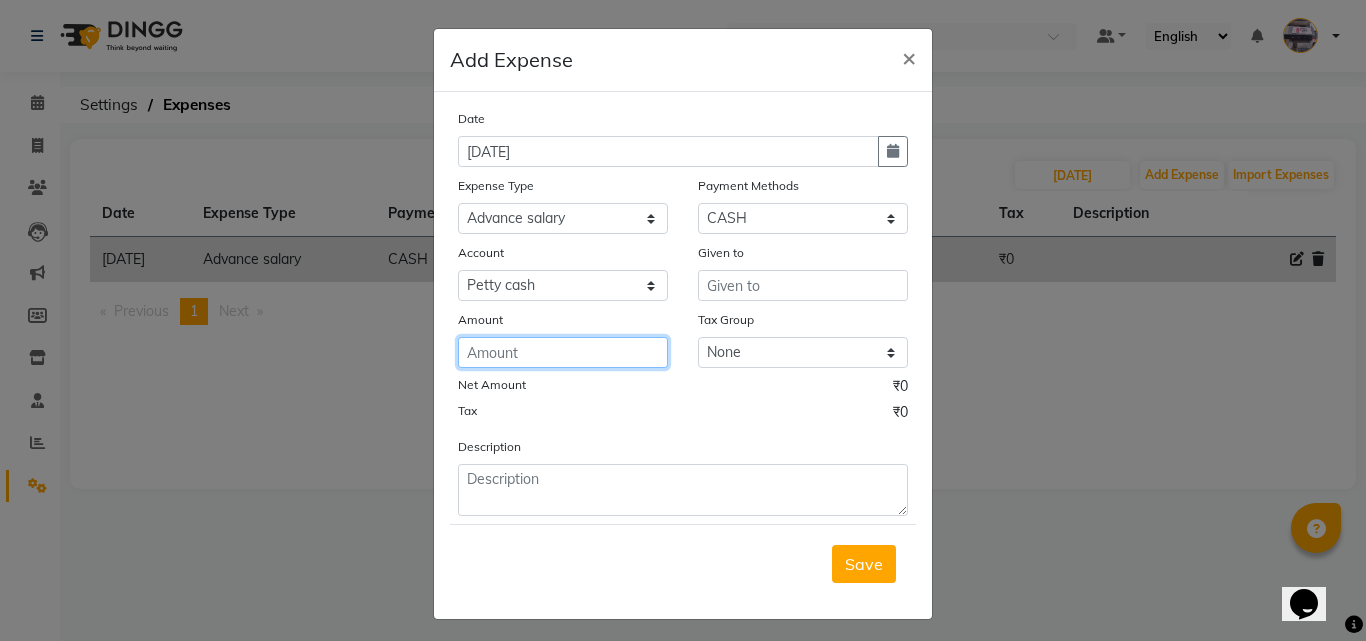click 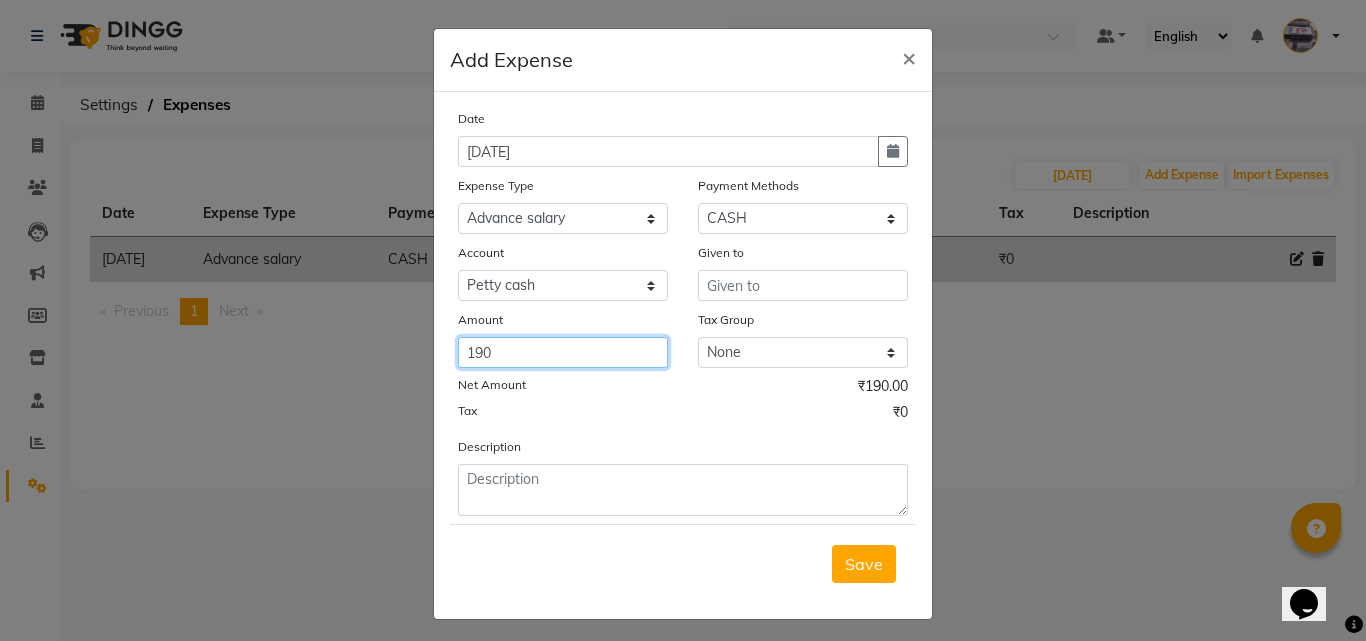 type on "190" 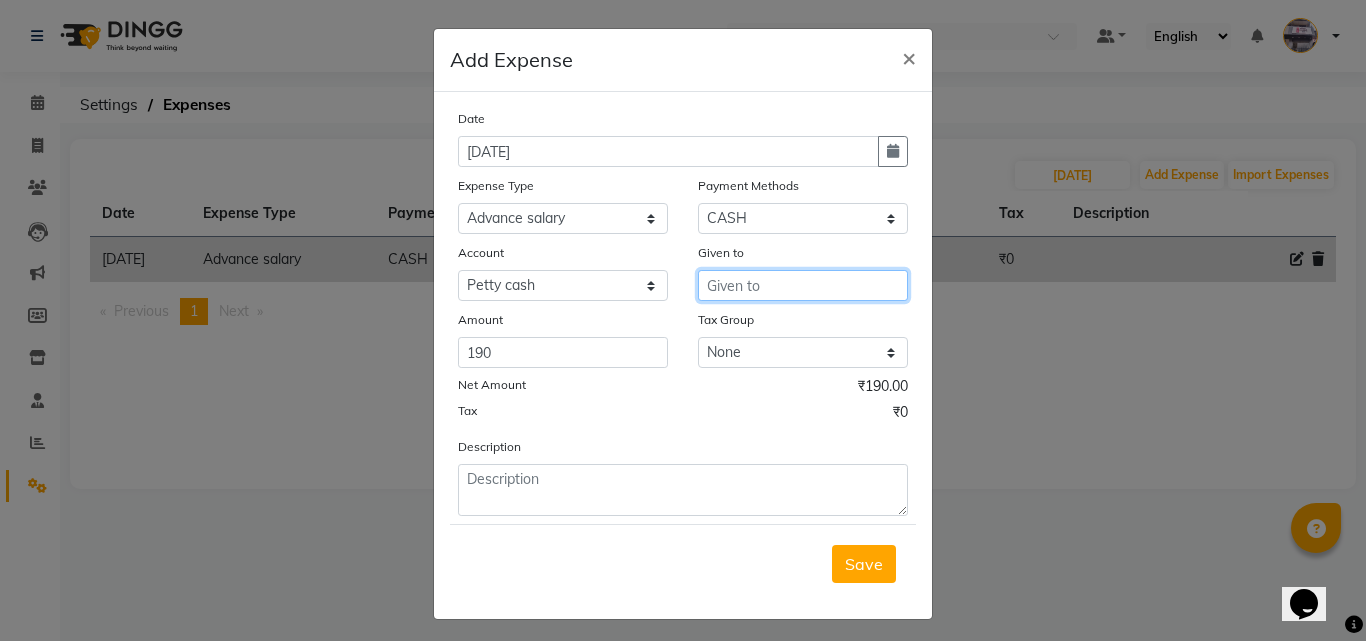 click at bounding box center [803, 285] 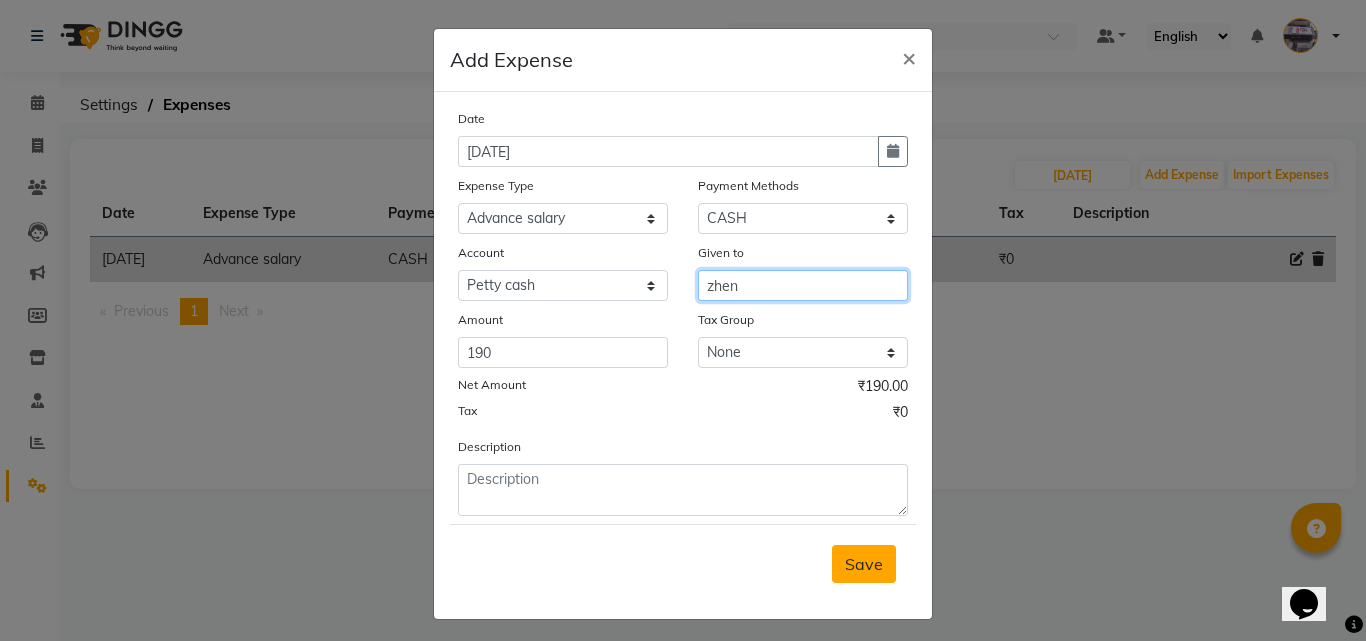 type on "zhen" 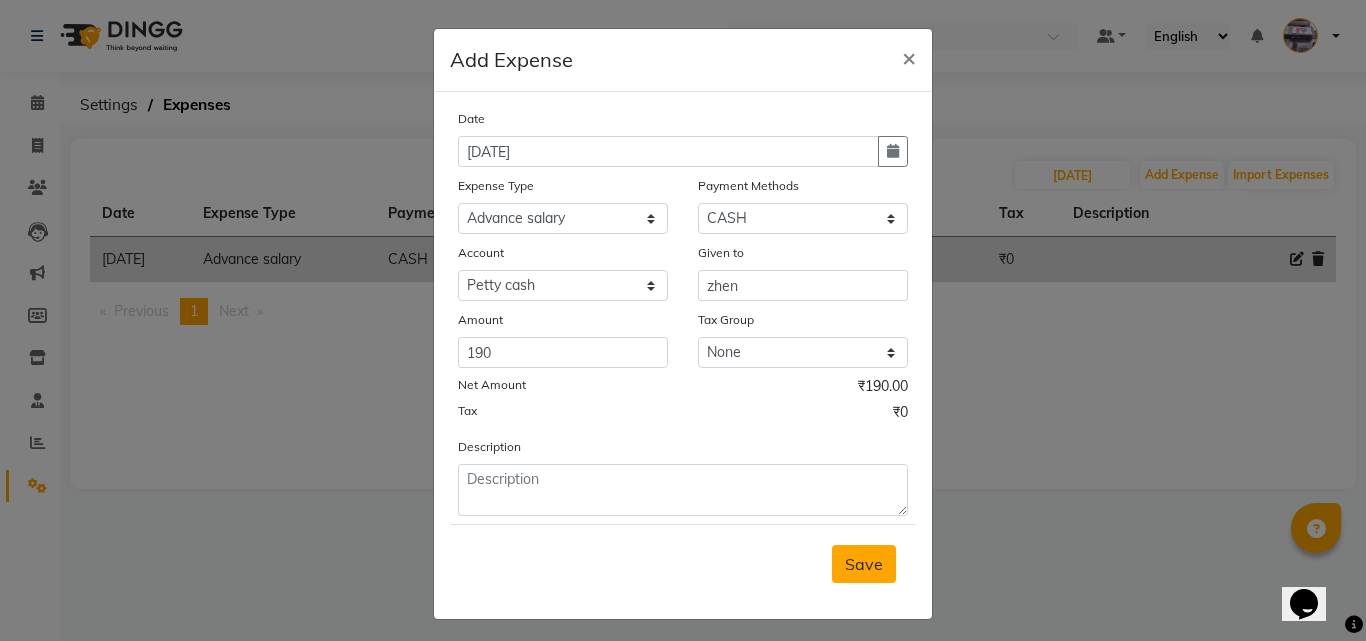 click on "Save" at bounding box center (864, 564) 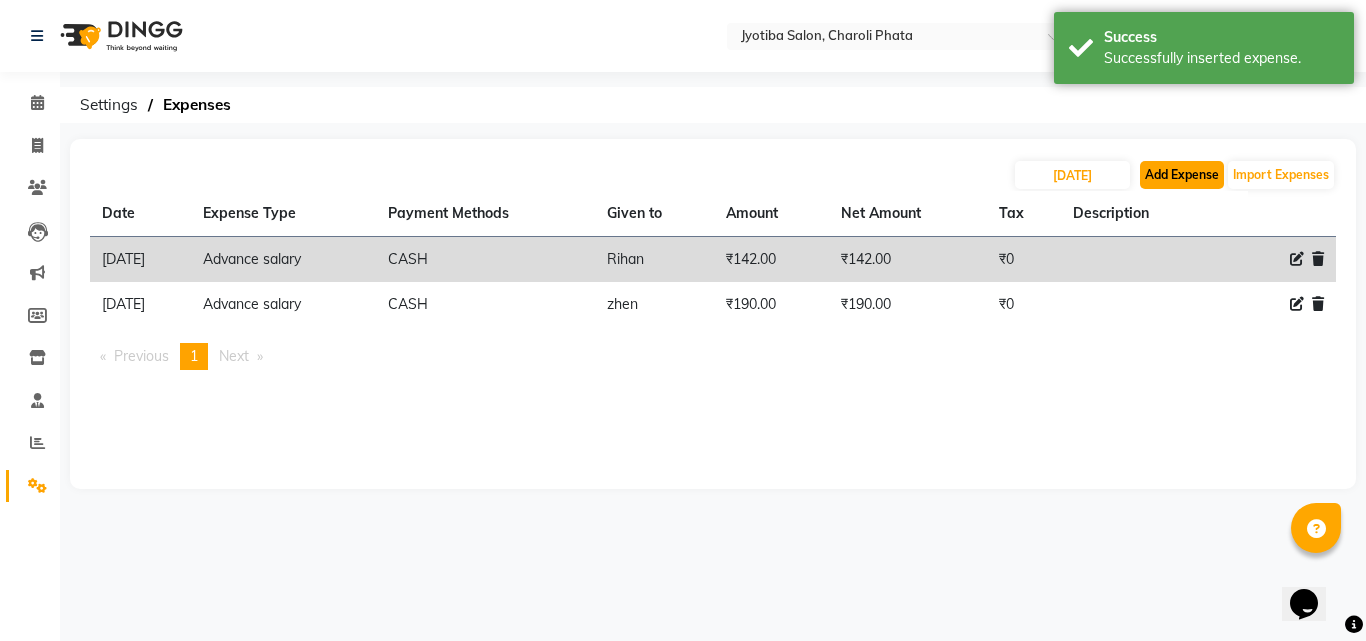 click on "Add Expense" 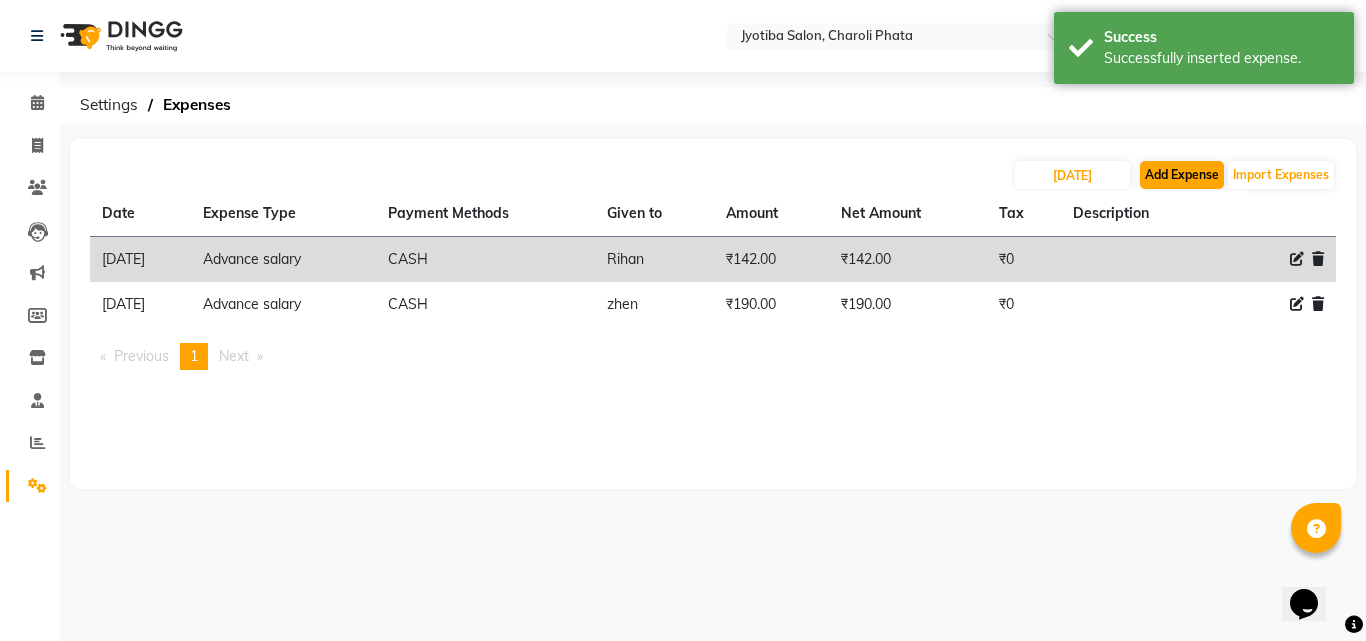 select on "1" 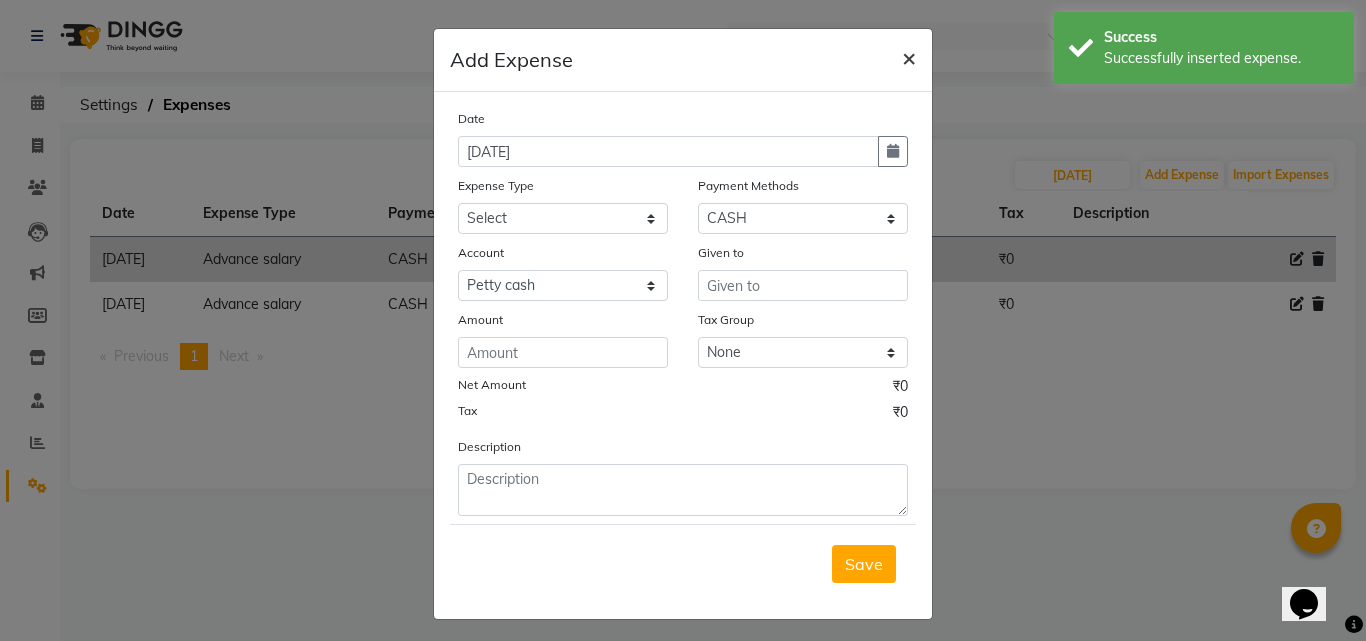 click on "×" 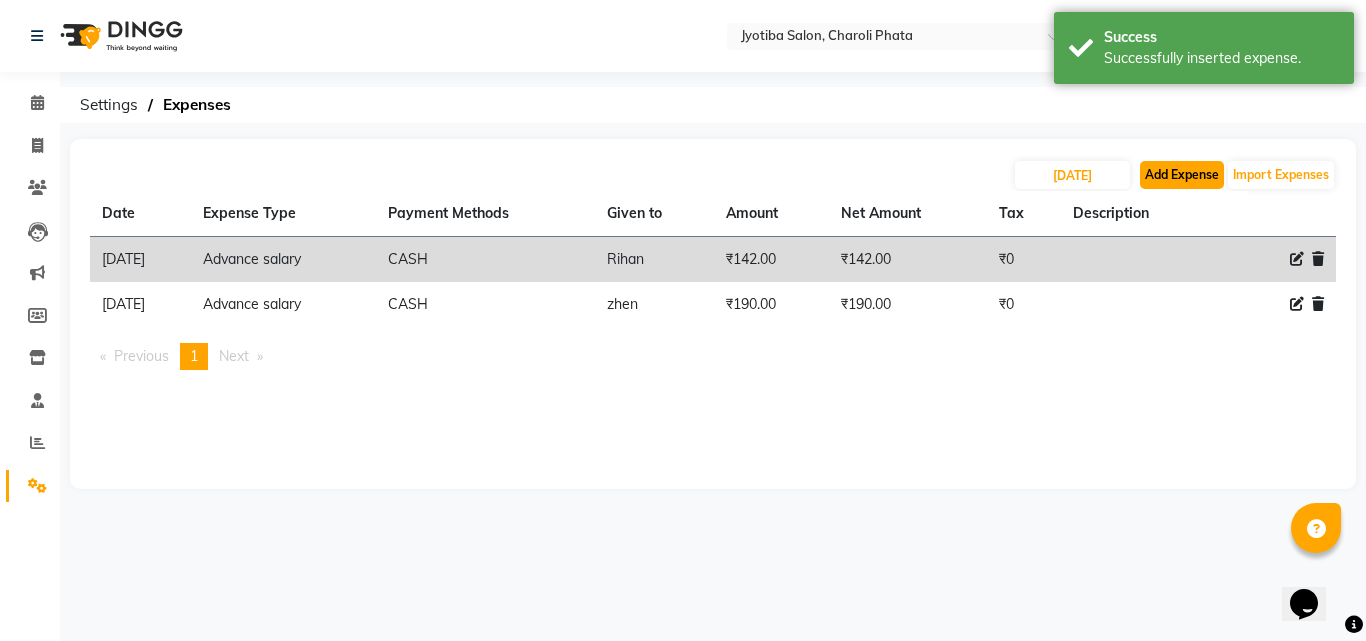 click on "Add Expense" 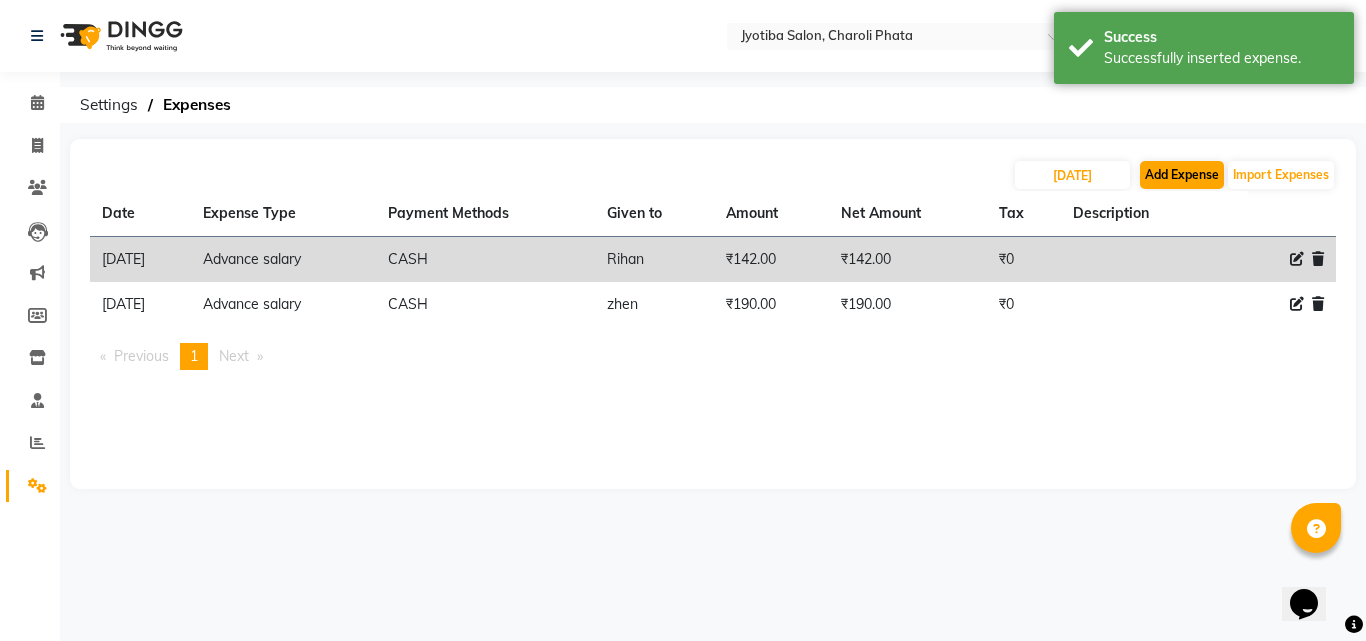 select on "1" 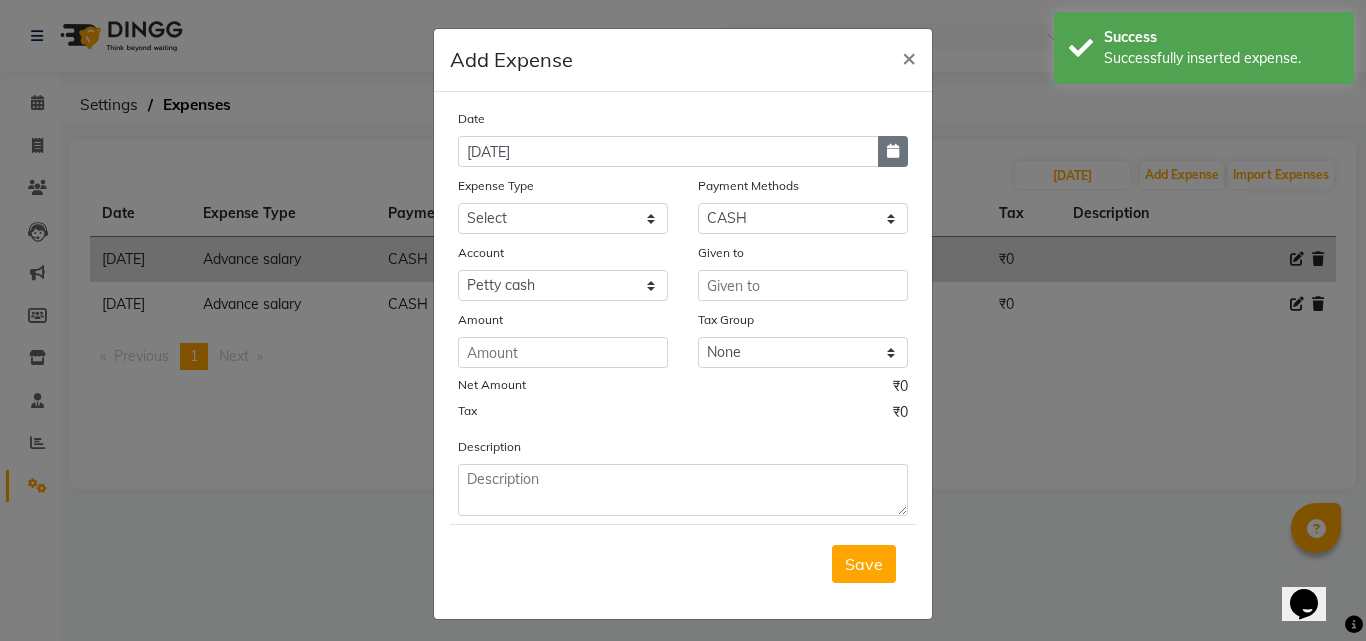 click 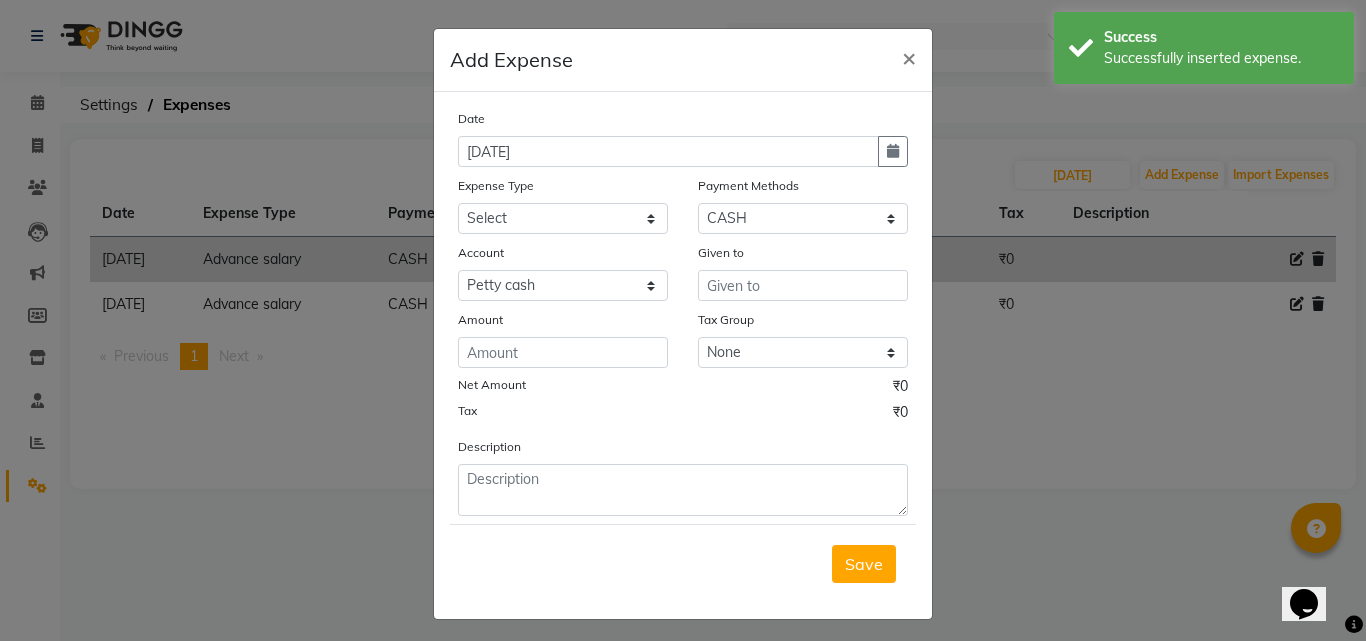 select on "7" 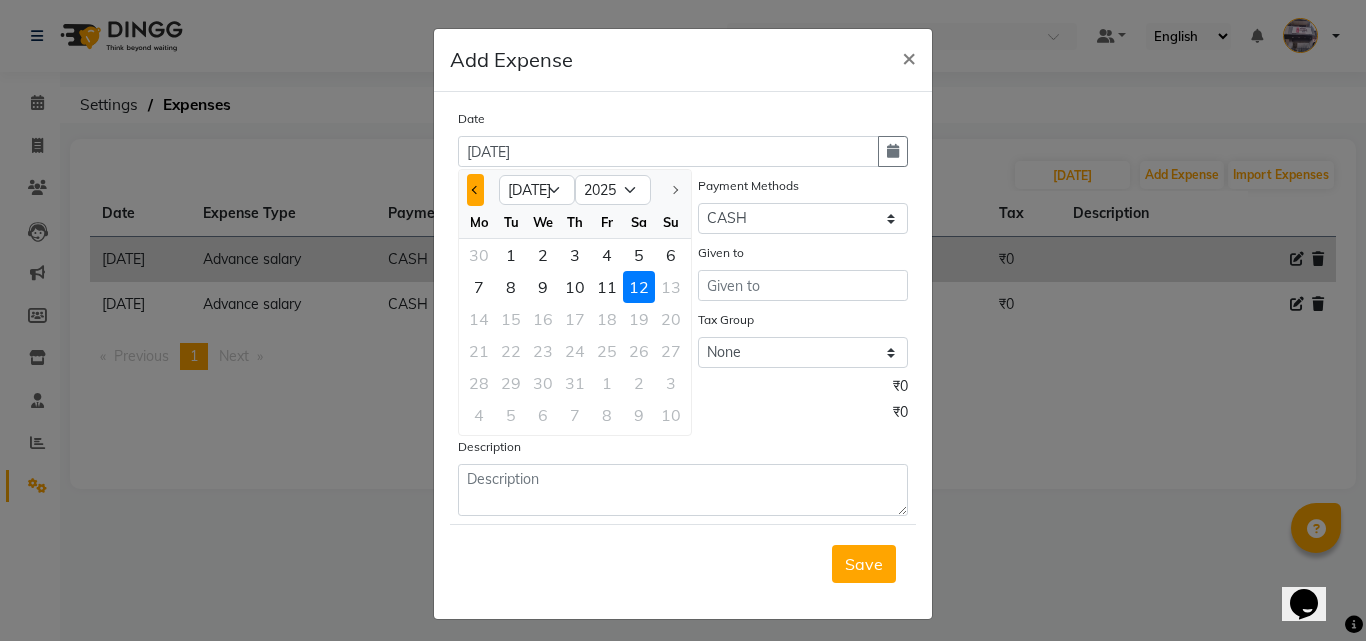 click 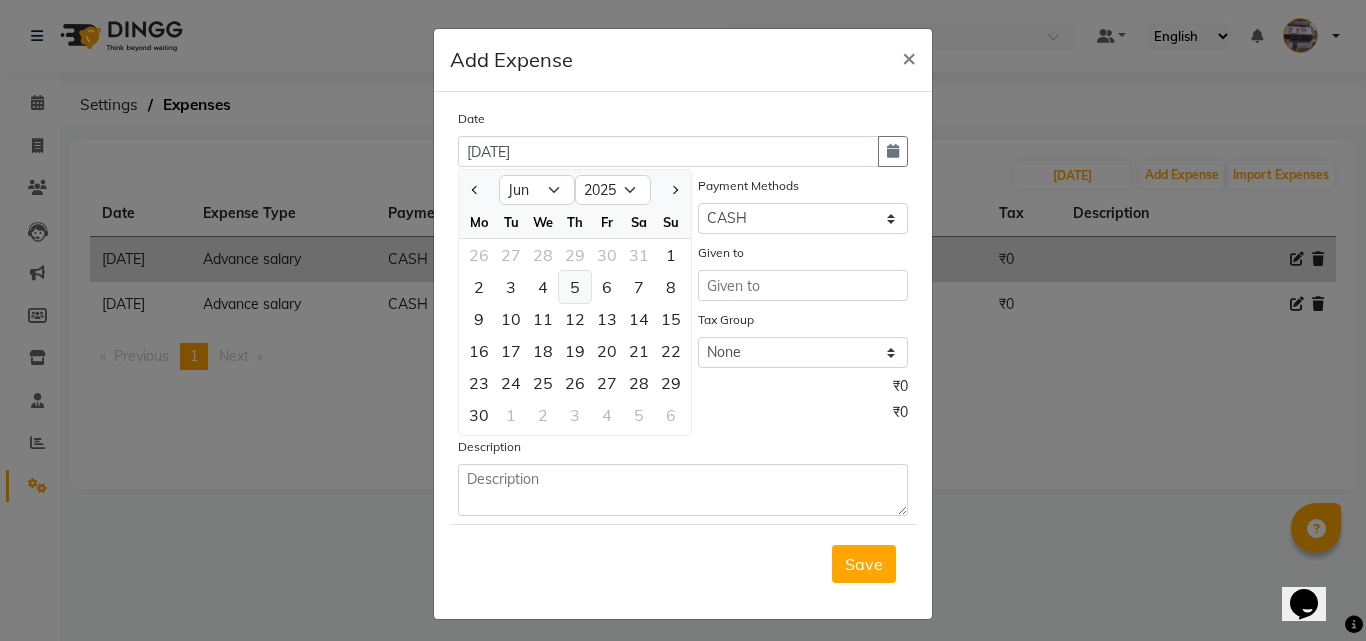 click on "5" 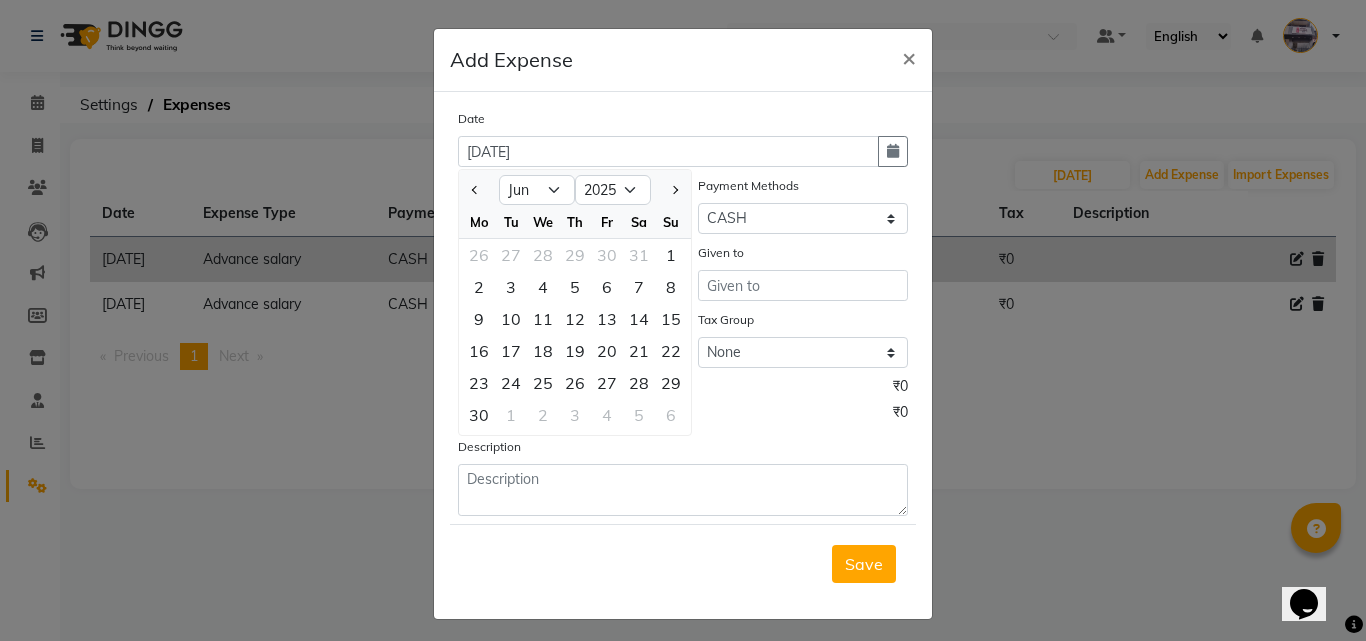 type on "[DATE]" 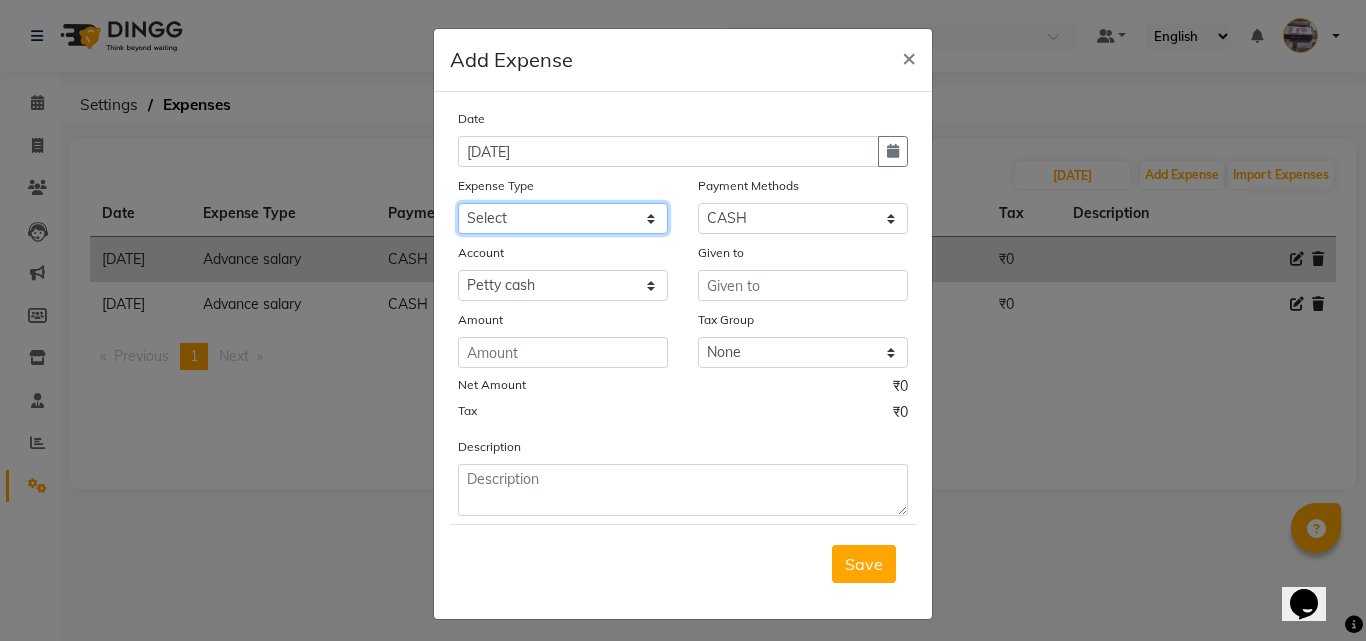 click on "Select Advance salary Advance salary ajaj Bank charges Car maintenance  Cash transfer to bank Cash transfer to hub Client Snacks Clinical charges Equipment Fuel Govt fee home Incentive Insurance International purchase Loan Repayment Maintenance Marketing Miscellaneous MRA Other Over times Pantry Product Rent Salary shop shop Staff Snacks Tax Tea & Refreshment TIP Utilities Wifi recharge" 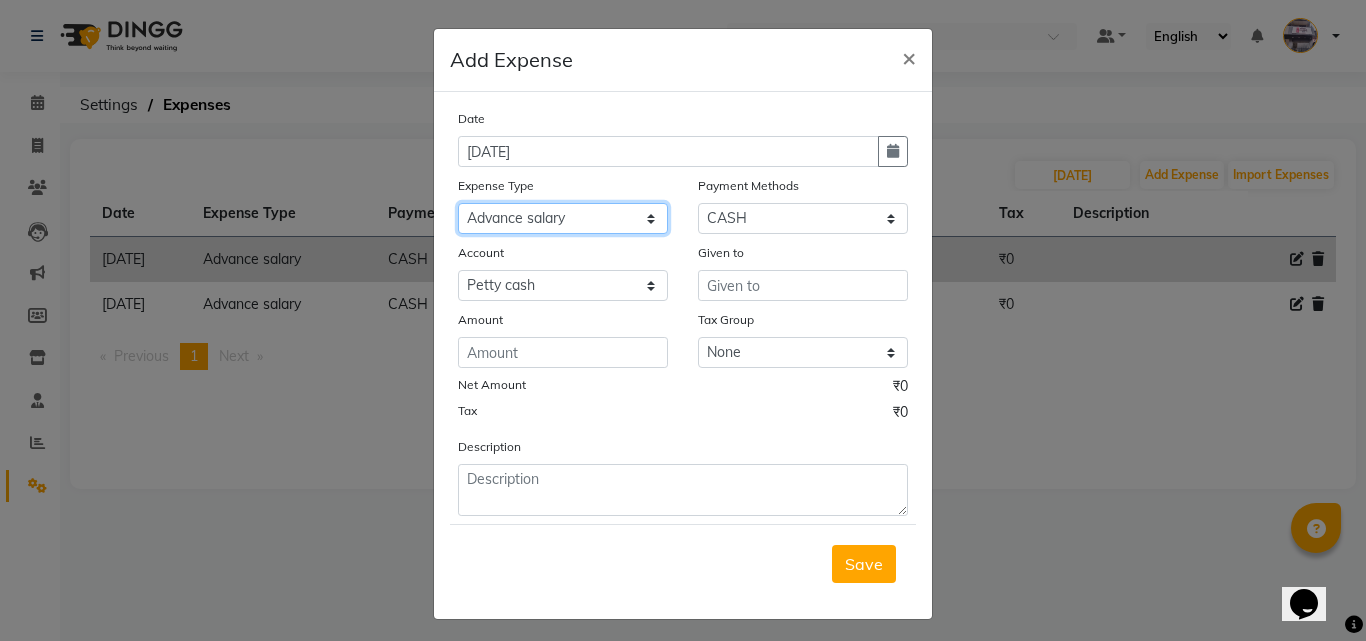click on "Select Advance salary Advance salary ajaj Bank charges Car maintenance  Cash transfer to bank Cash transfer to hub Client Snacks Clinical charges Equipment Fuel Govt fee home Incentive Insurance International purchase Loan Repayment Maintenance Marketing Miscellaneous MRA Other Over times Pantry Product Rent Salary shop shop Staff Snacks Tax Tea & Refreshment TIP Utilities Wifi recharge" 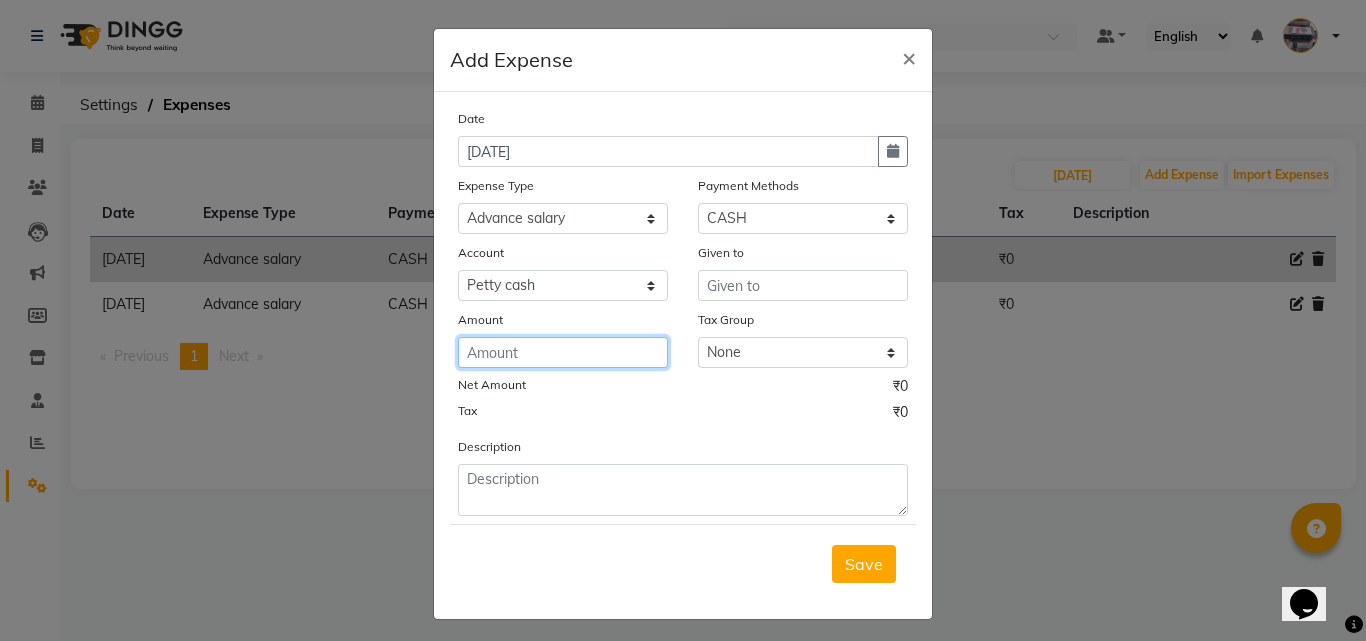 click 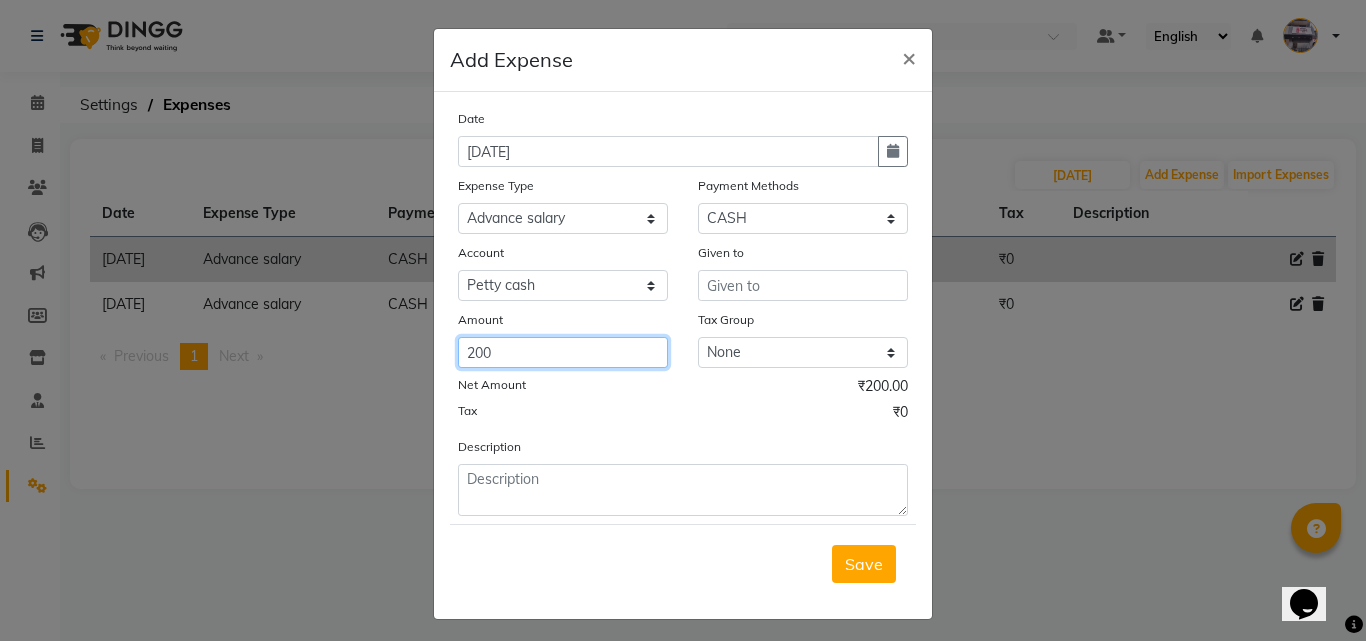 type on "200" 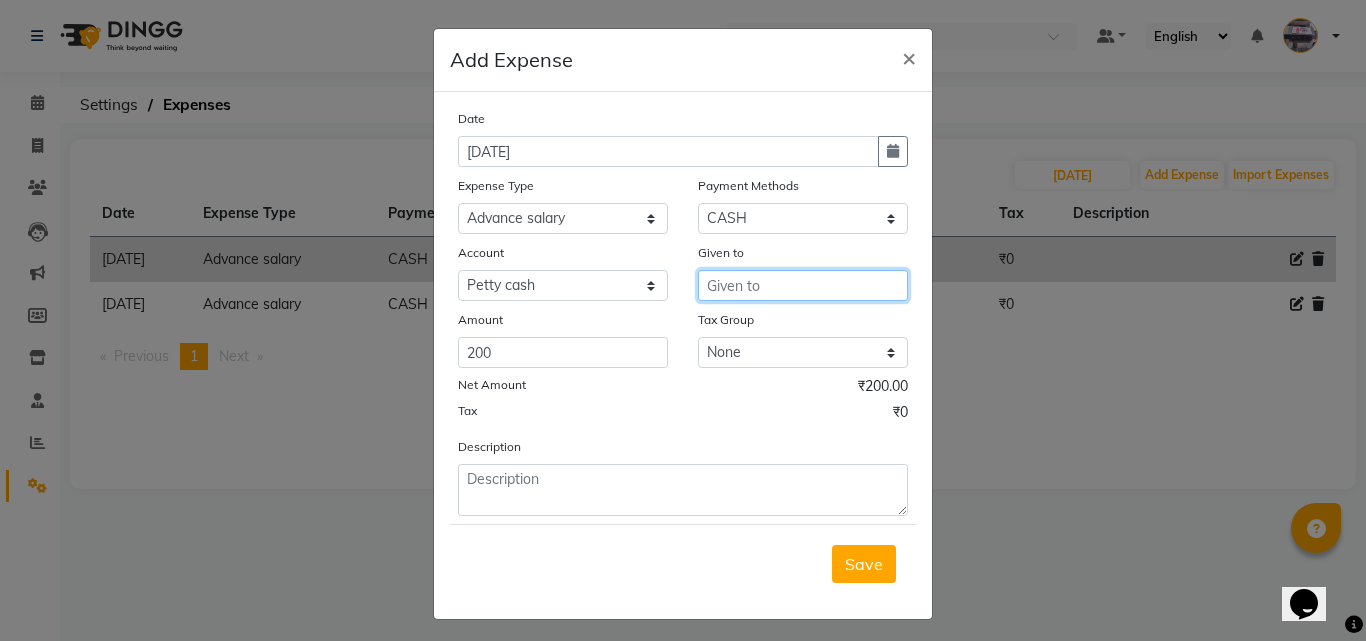 click at bounding box center (803, 285) 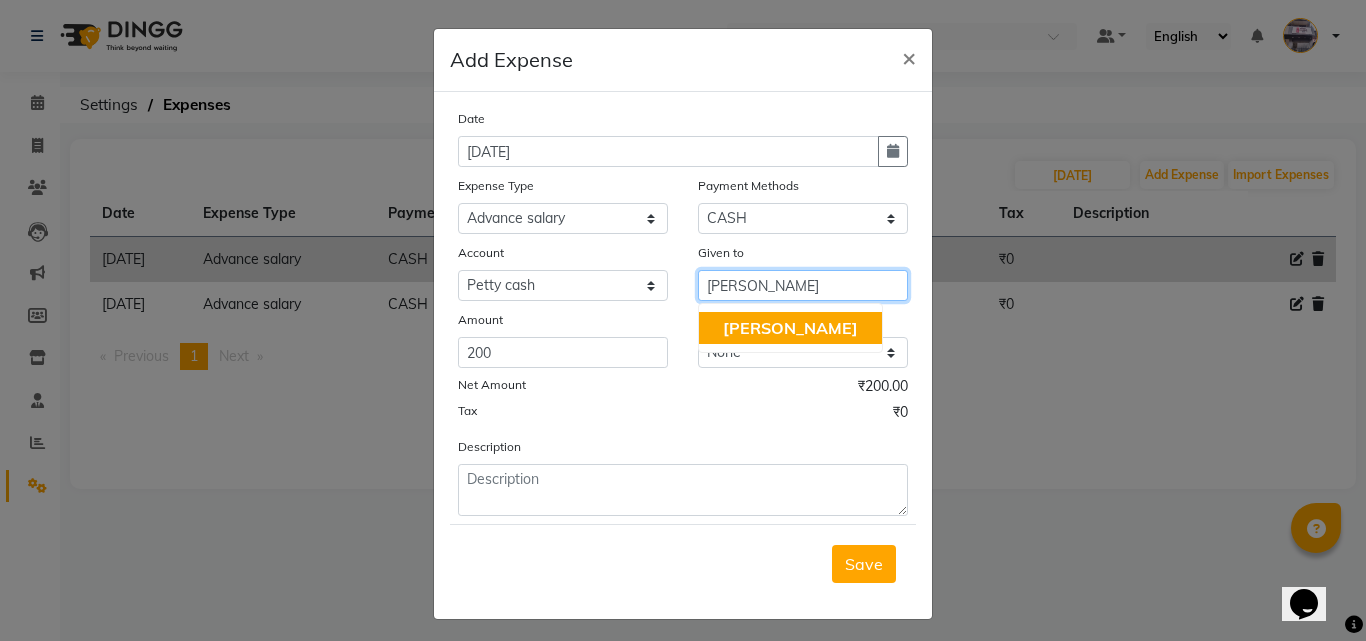 click on "[PERSON_NAME]" at bounding box center (790, 328) 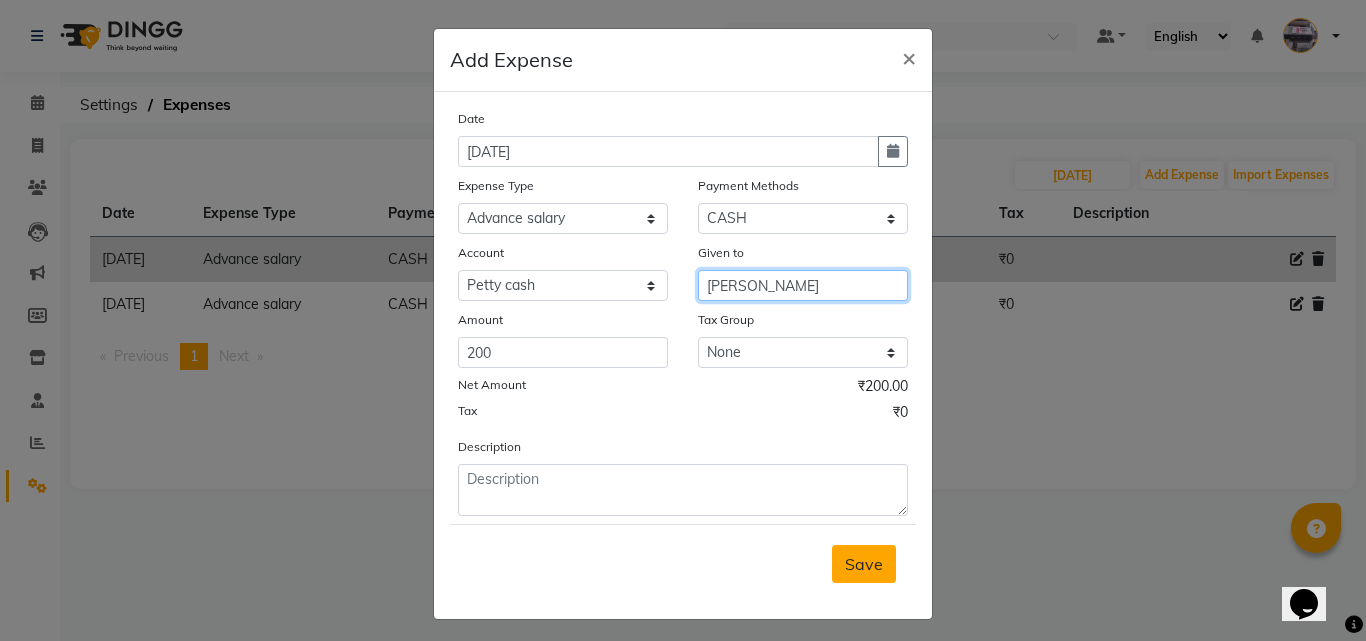 type on "[PERSON_NAME]" 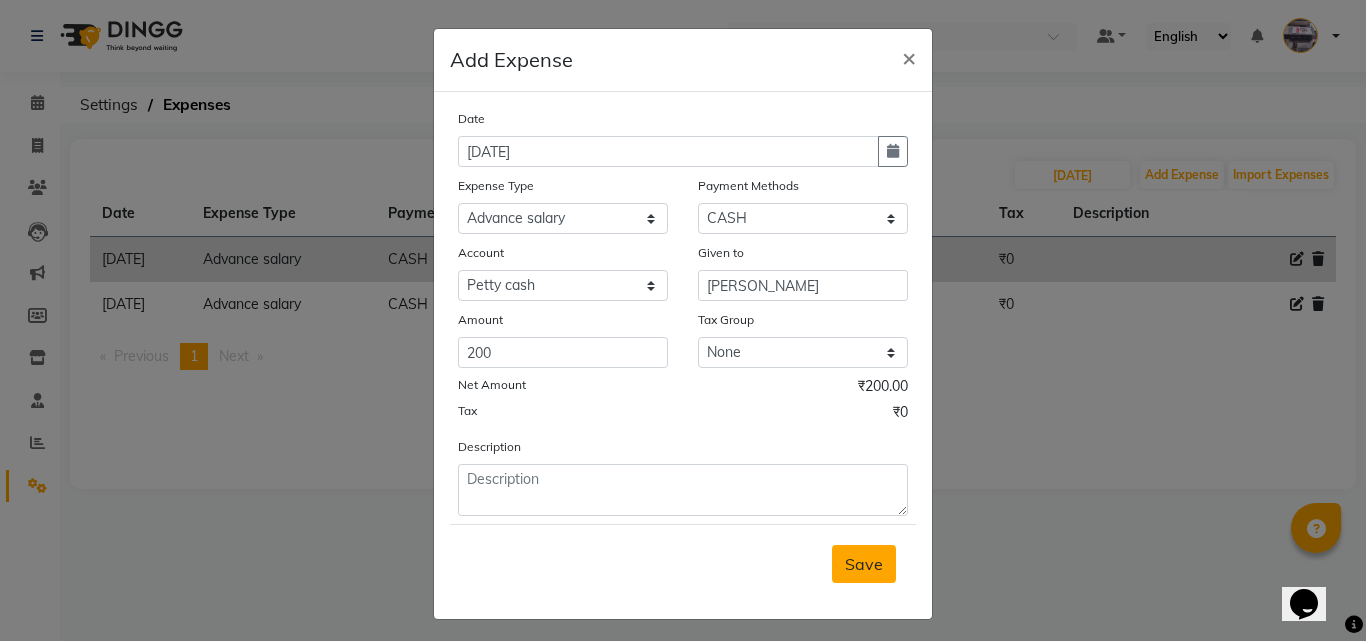 click on "Save" at bounding box center [864, 564] 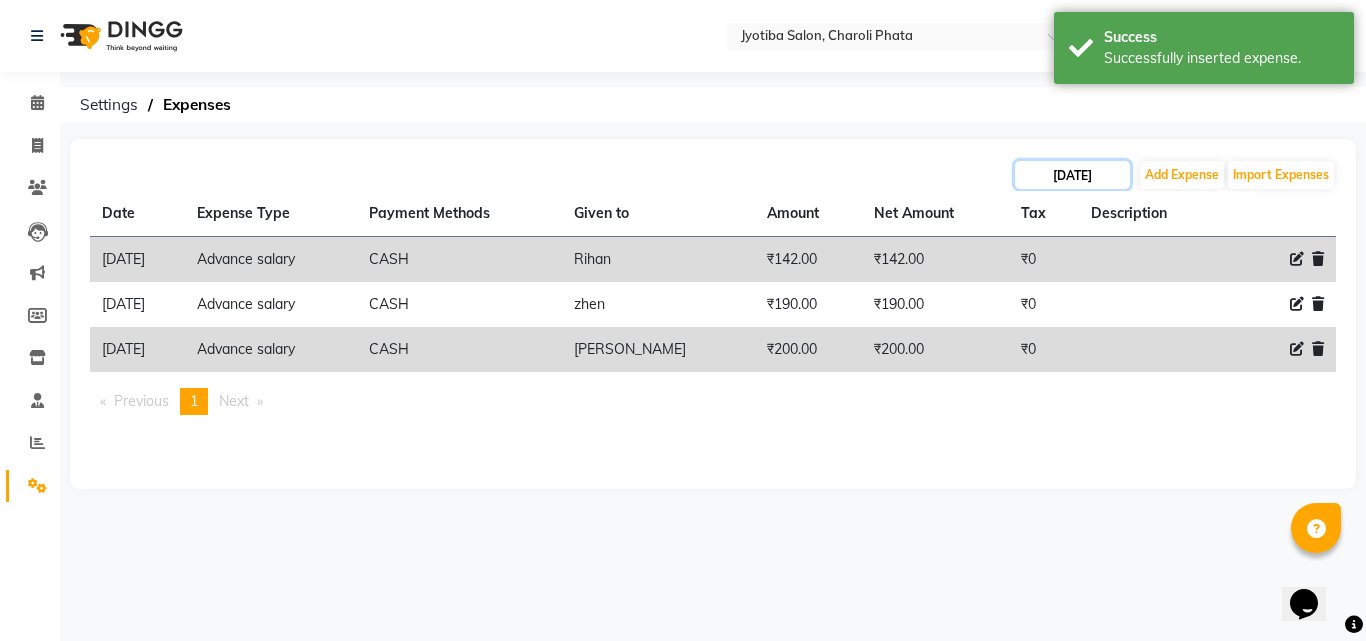 click on "[DATE]" 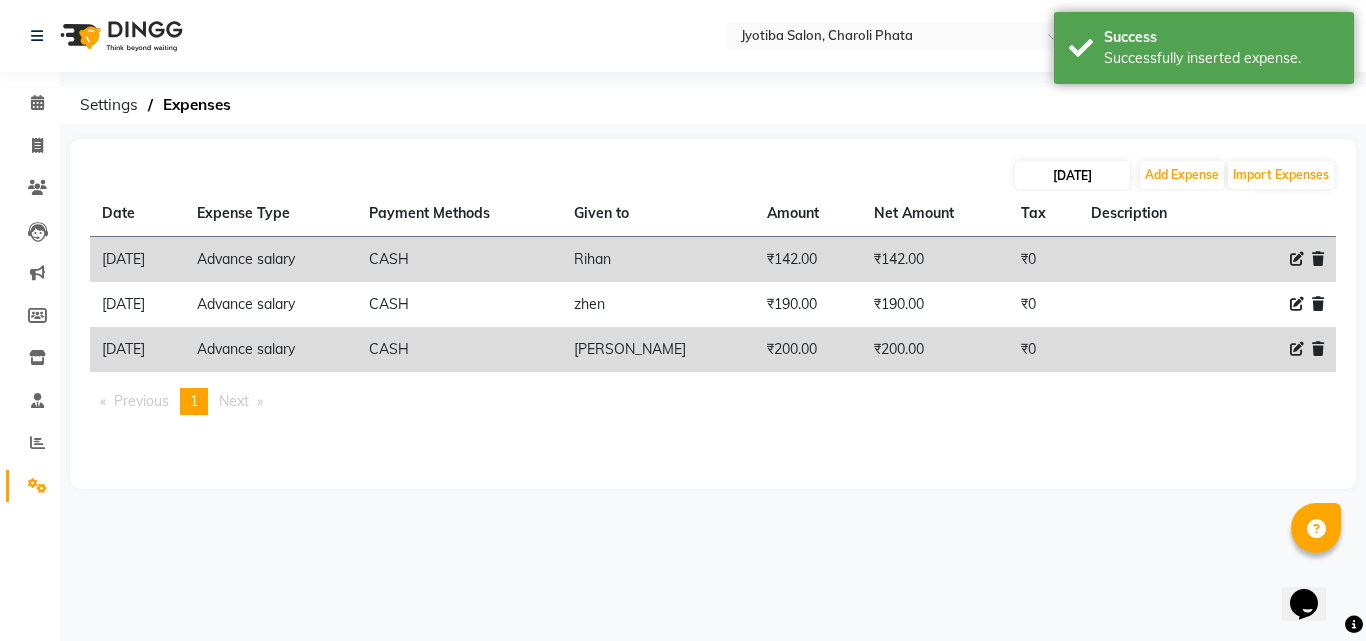 select on "6" 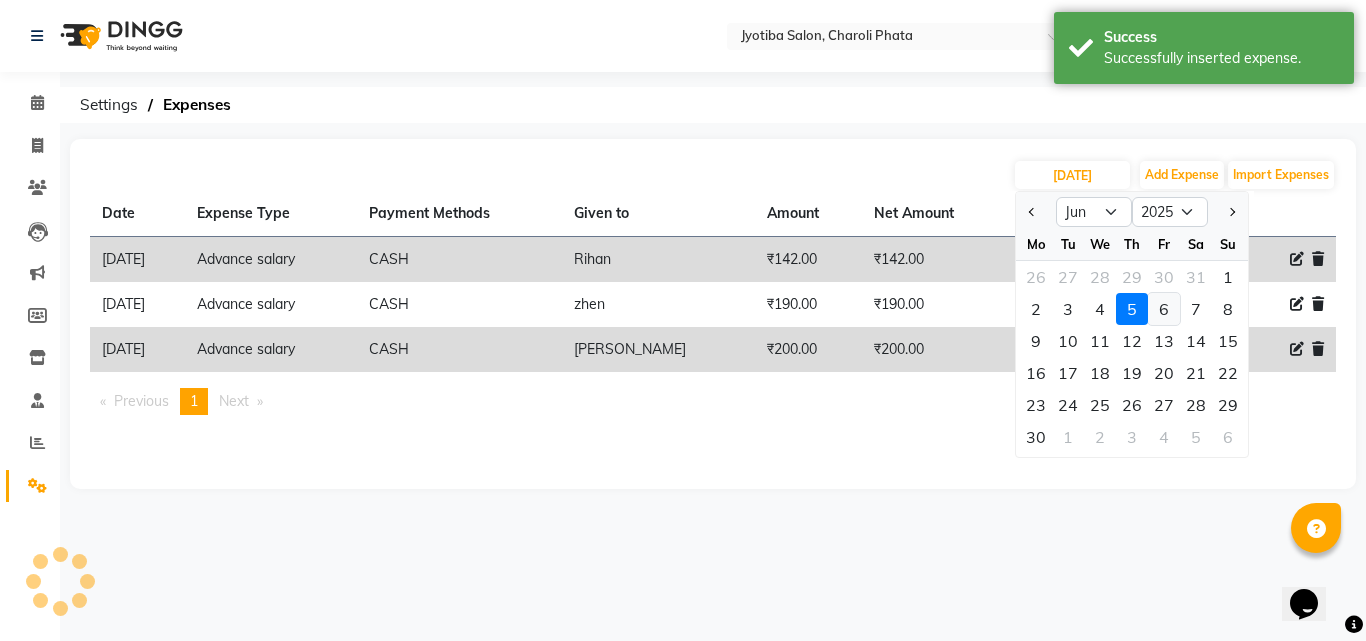click on "6" 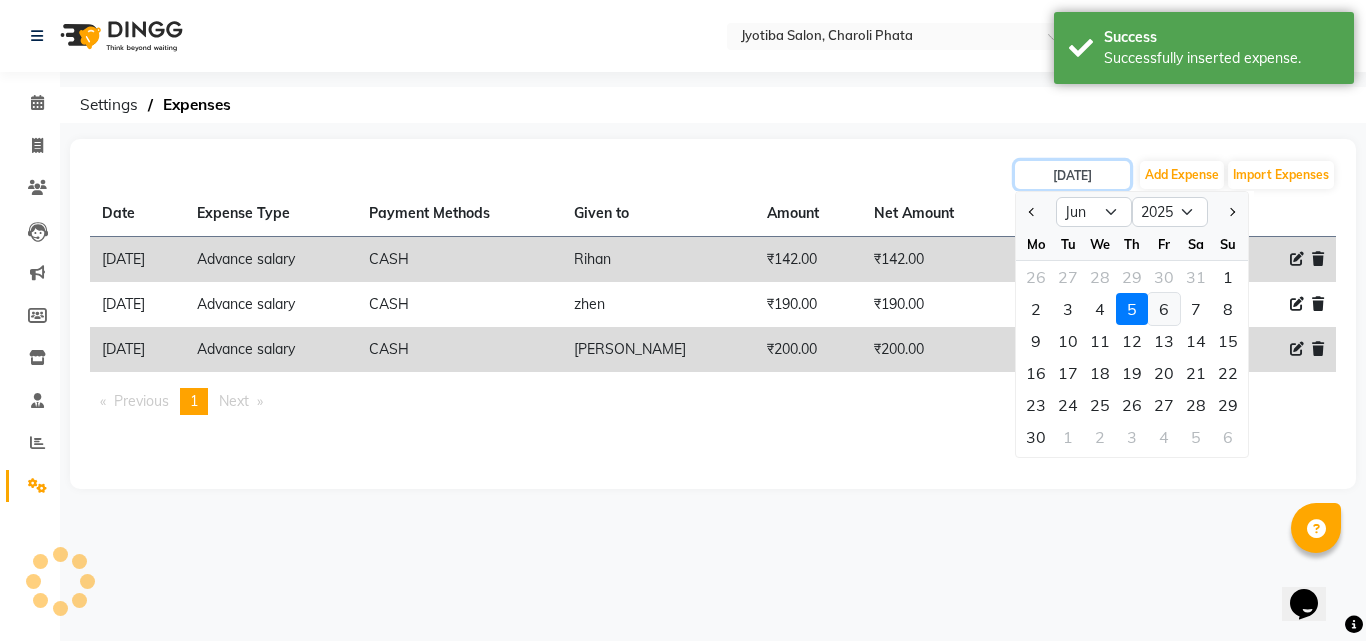 type on "[DATE]" 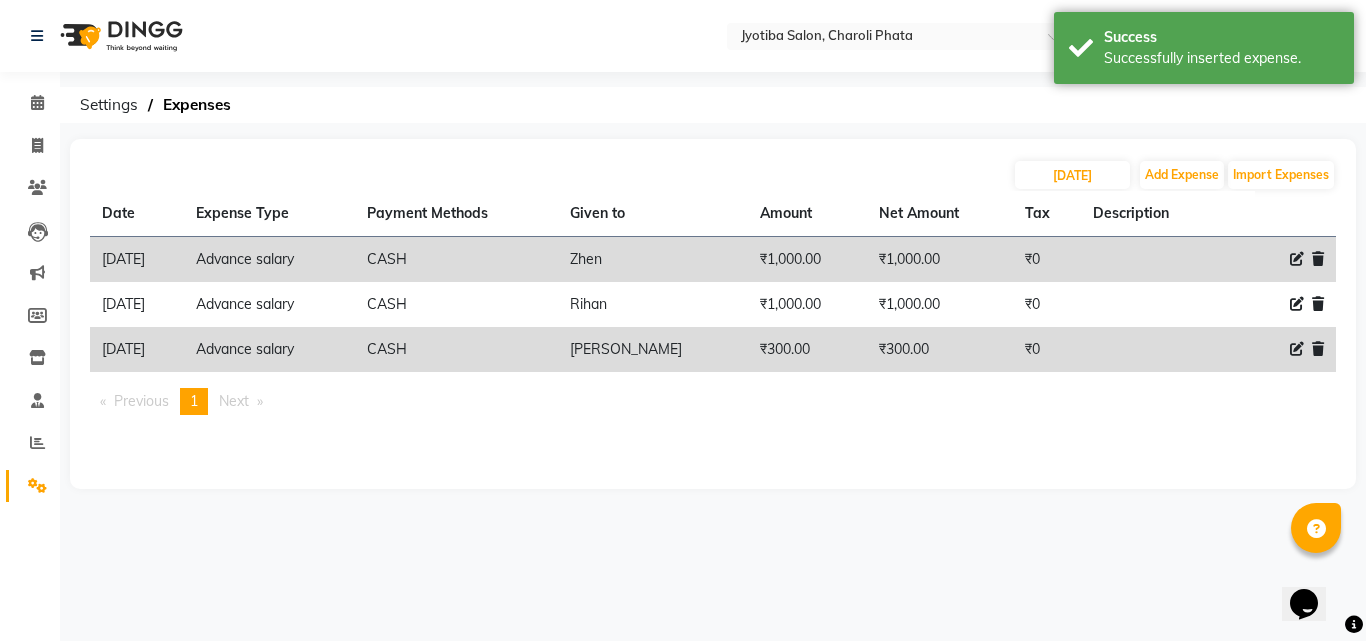 click on "Previous  page  1 / 1  You're on page  1  Next  page" at bounding box center (713, 401) 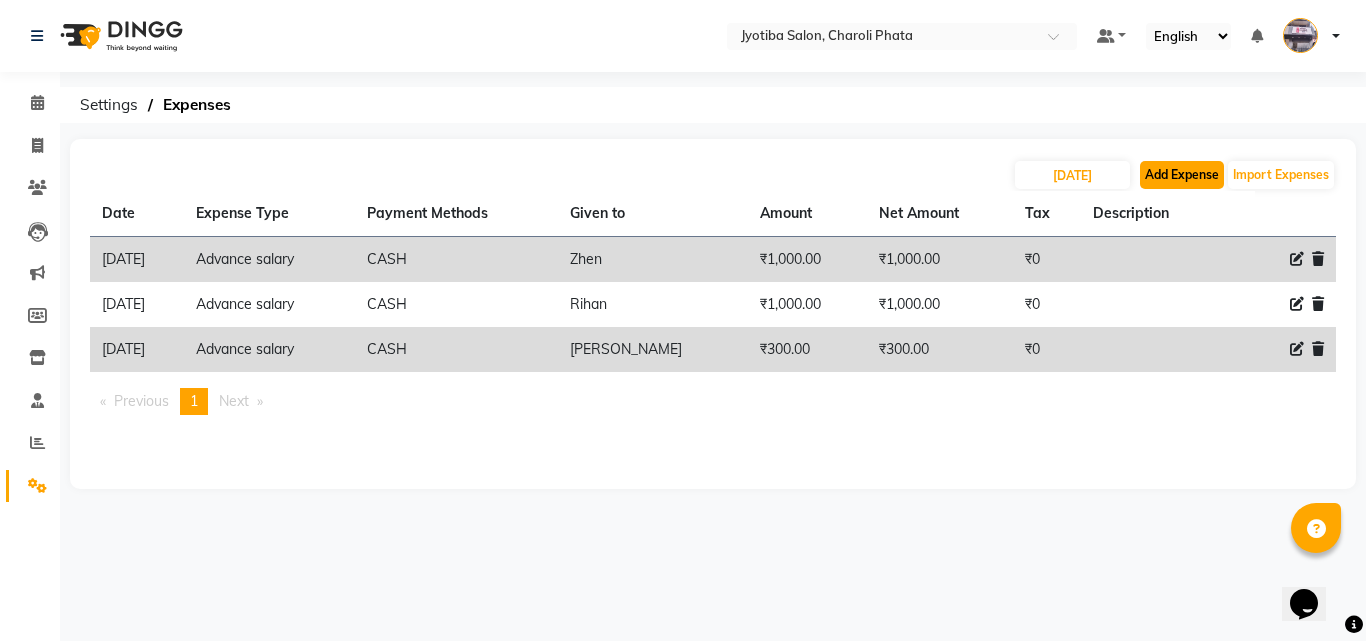 click on "Add Expense" 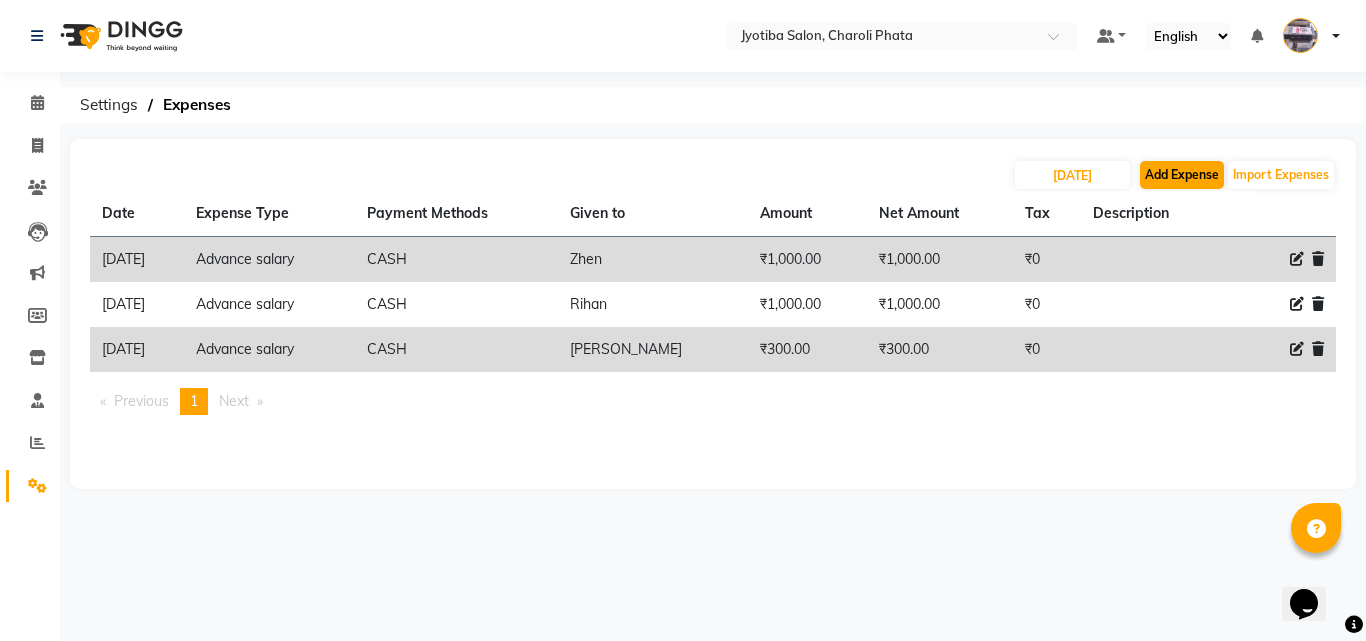 select on "1" 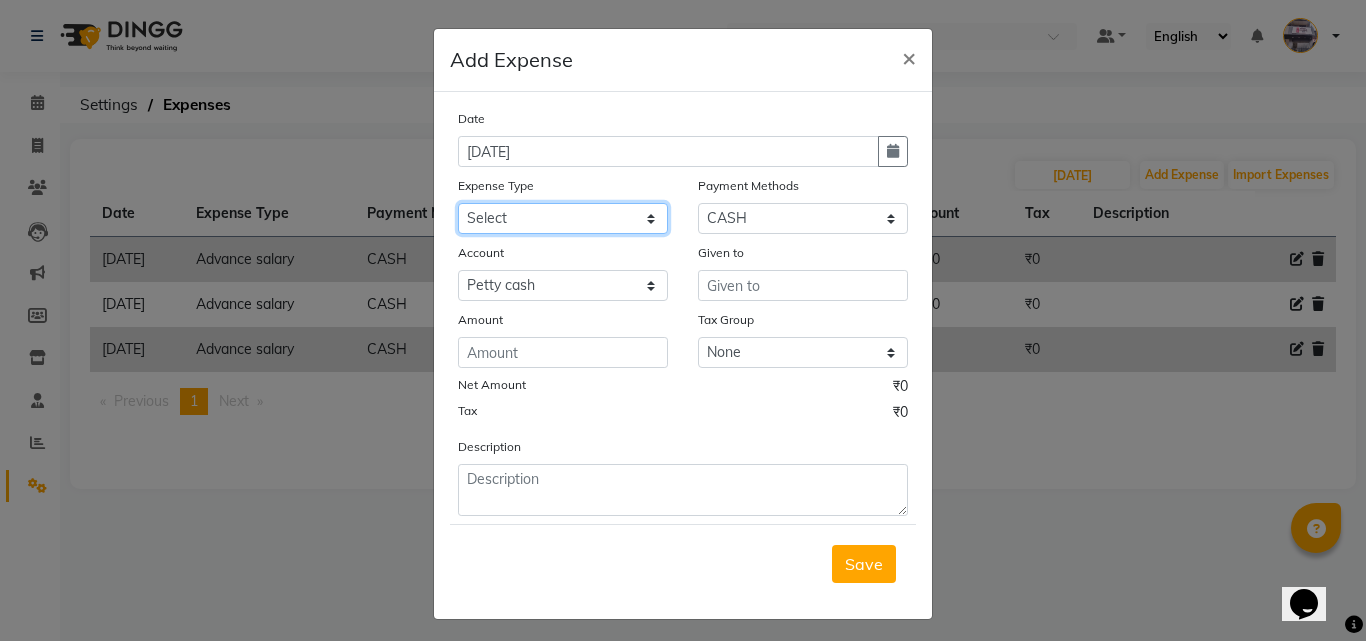 click on "Select Advance salary Advance salary ajaj Bank charges Car maintenance  Cash transfer to bank Cash transfer to hub Client Snacks Clinical charges Equipment Fuel Govt fee home Incentive Insurance International purchase Loan Repayment Maintenance Marketing Miscellaneous MRA Other Over times Pantry Product Rent Salary shop shop Staff Snacks Tax Tea & Refreshment TIP Utilities Wifi recharge" 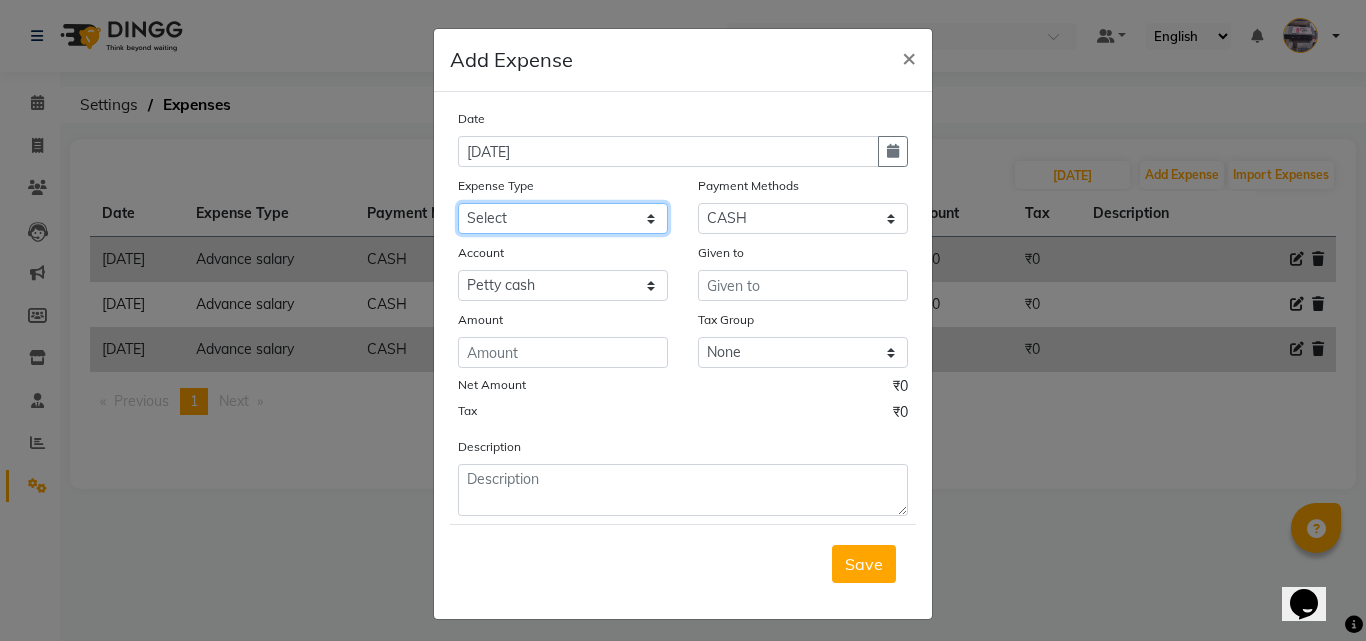 select on "18043" 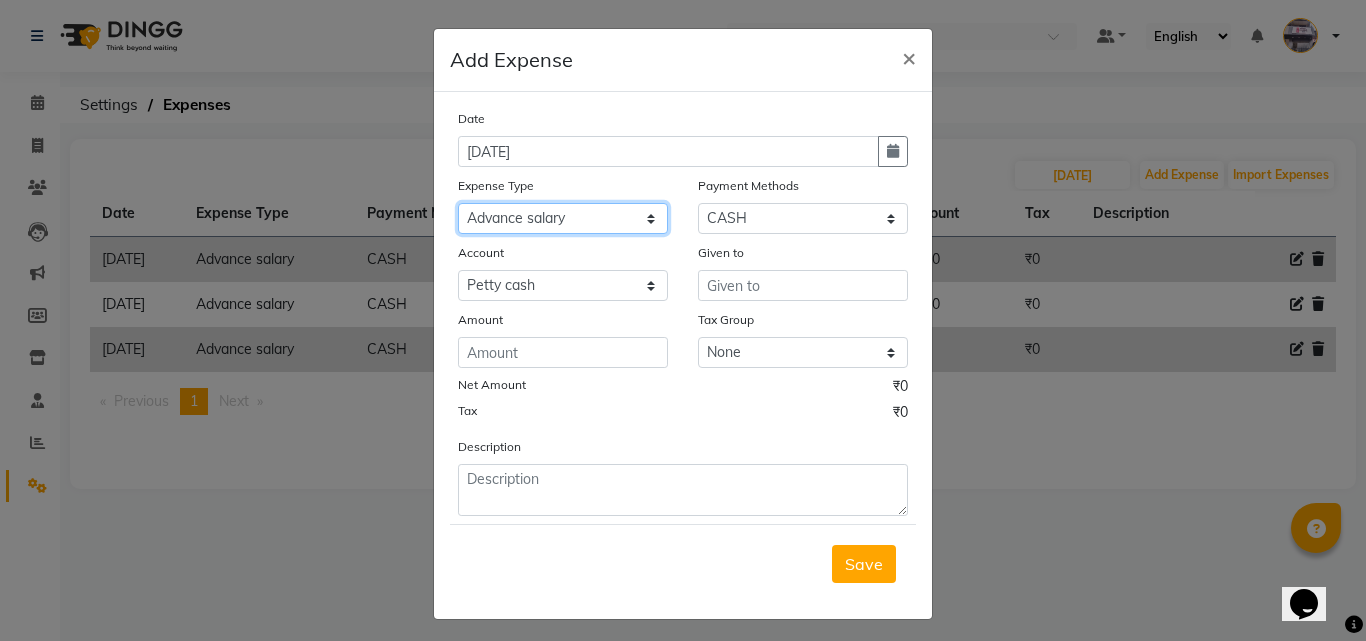 click on "Select Advance salary Advance salary ajaj Bank charges Car maintenance  Cash transfer to bank Cash transfer to hub Client Snacks Clinical charges Equipment Fuel Govt fee home Incentive Insurance International purchase Loan Repayment Maintenance Marketing Miscellaneous MRA Other Over times Pantry Product Rent Salary shop shop Staff Snacks Tax Tea & Refreshment TIP Utilities Wifi recharge" 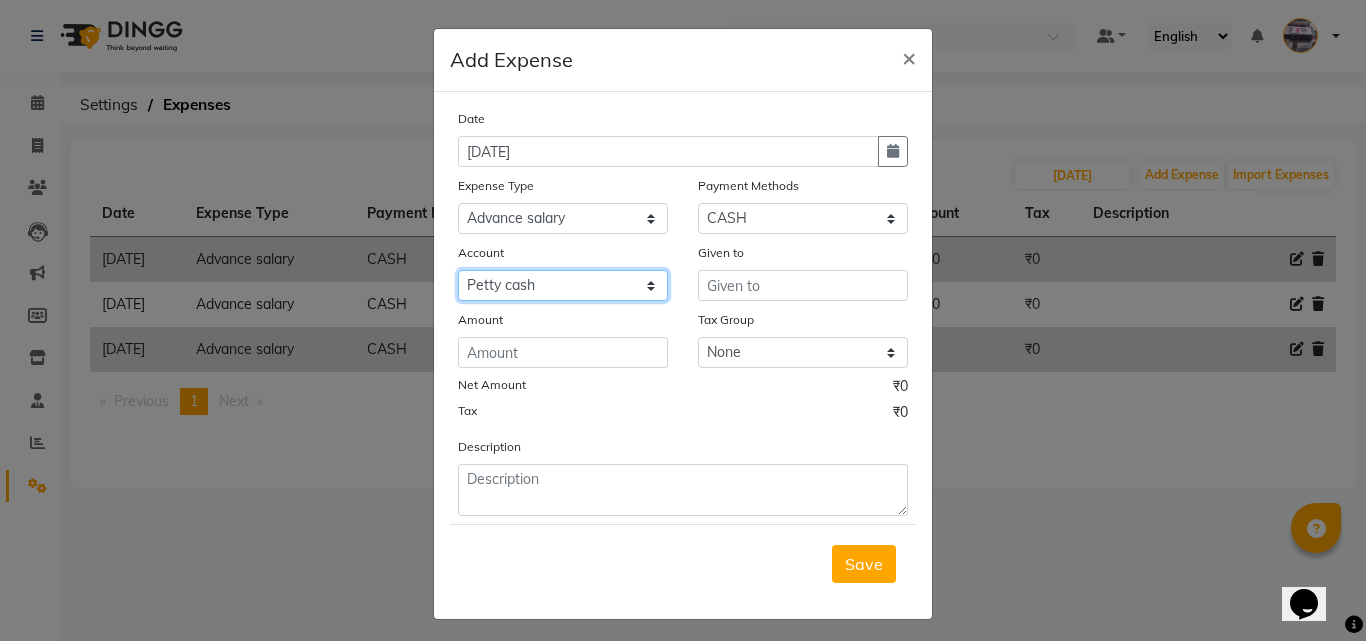 click on "Select [PERSON_NAME] cash Default account" 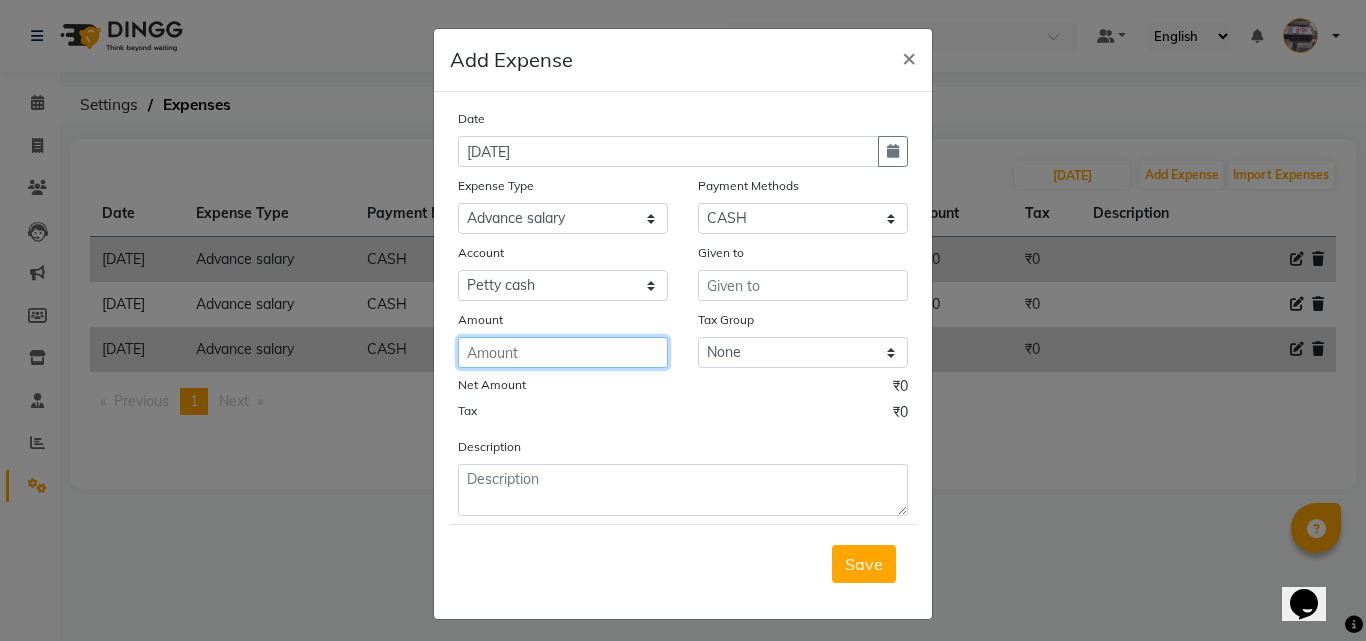click 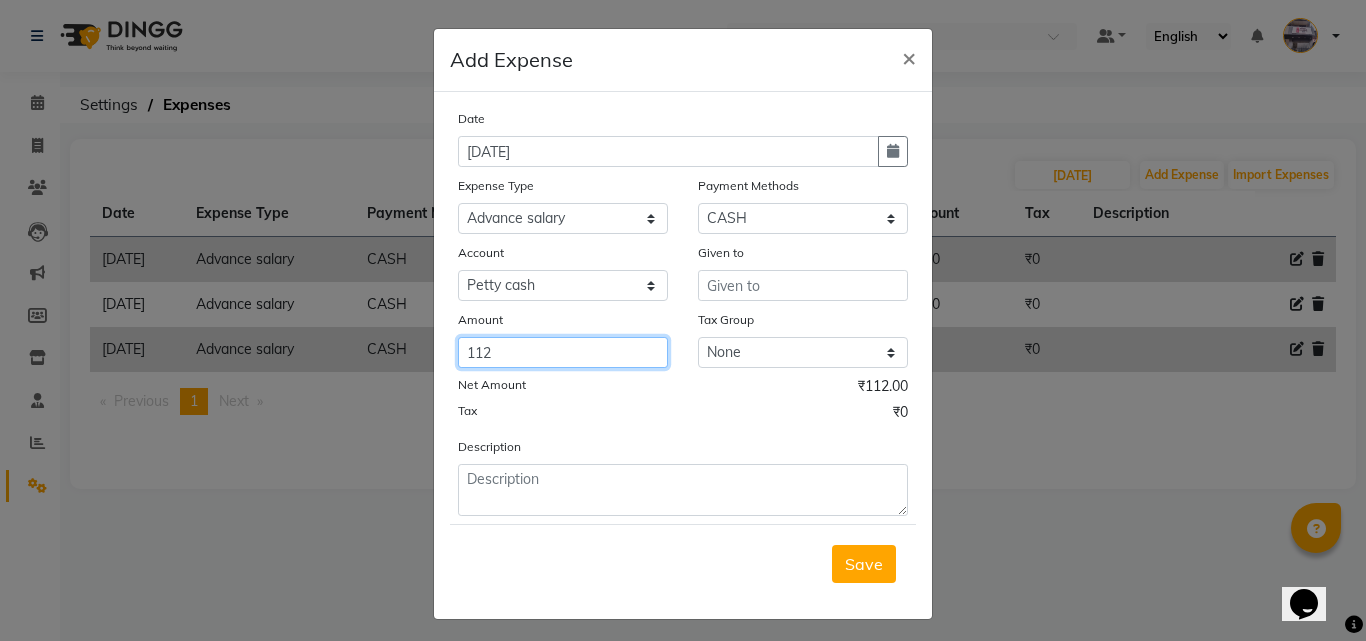 type on "112" 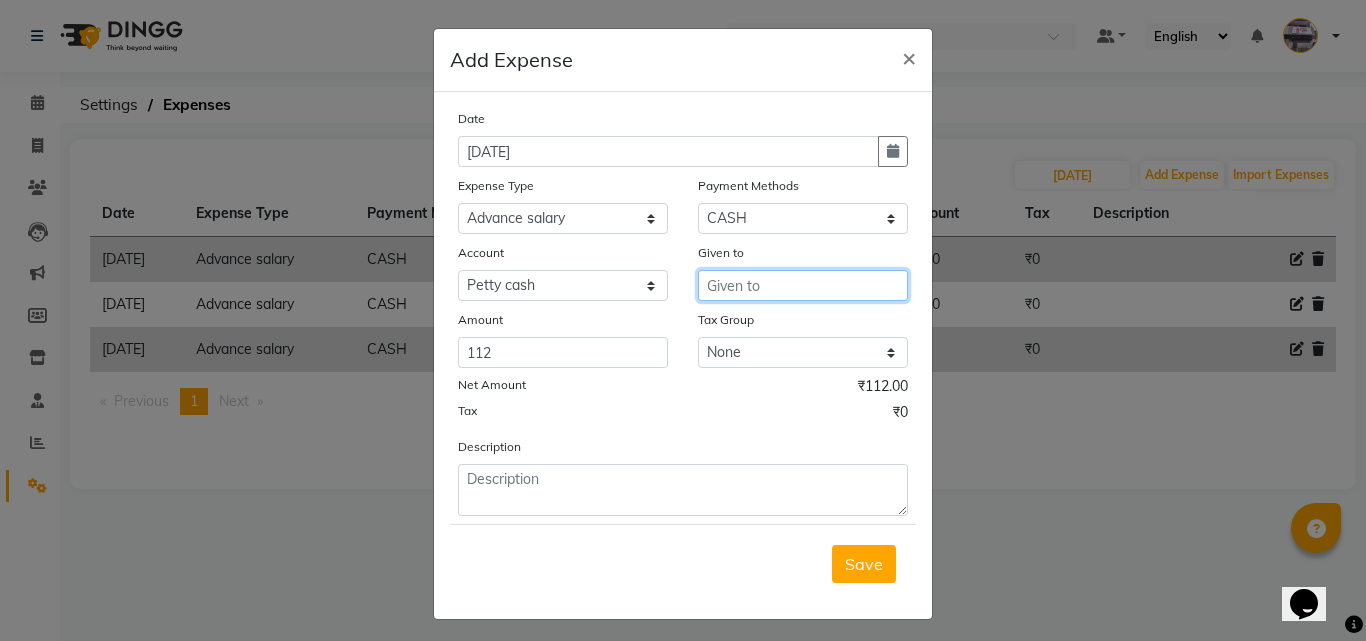 click at bounding box center [803, 285] 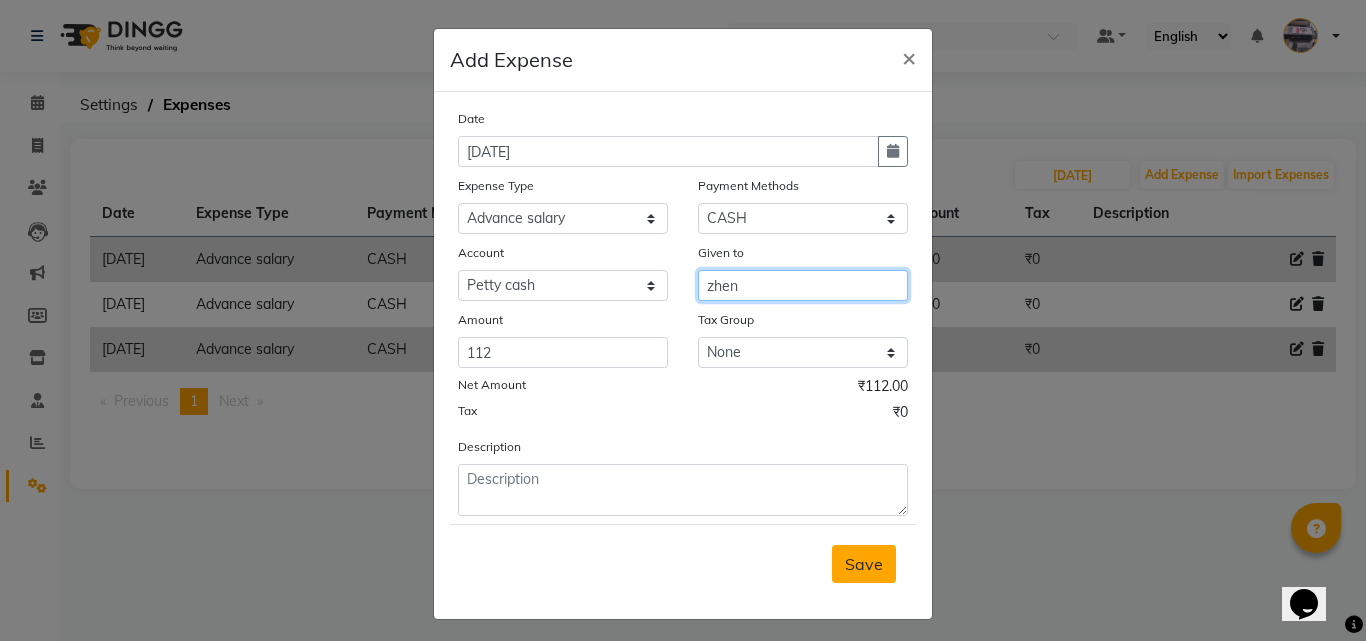 type on "zhen" 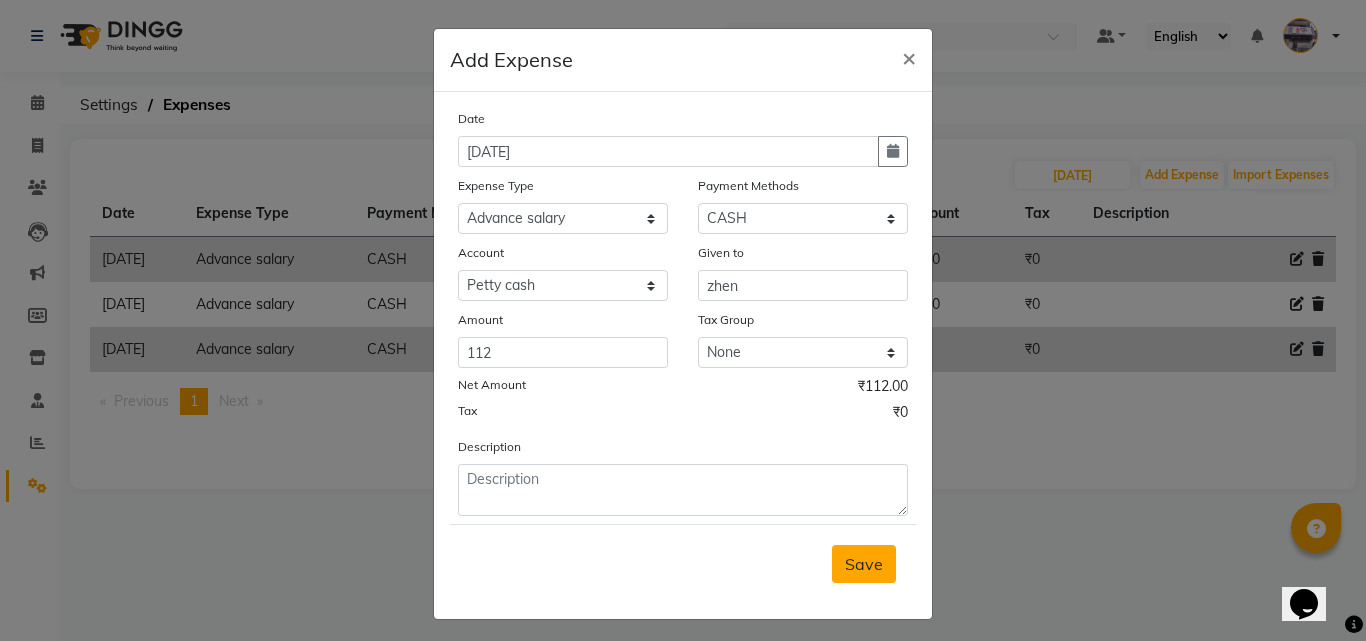 click on "Save" at bounding box center (864, 564) 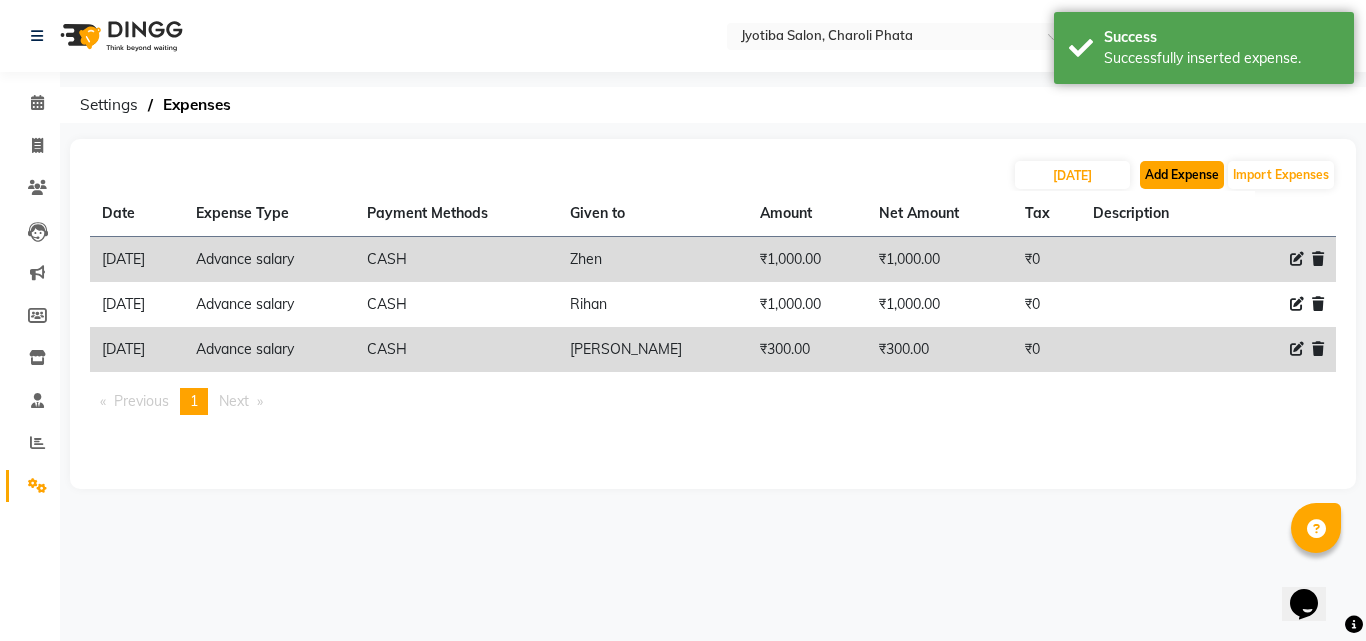 click on "Add Expense" 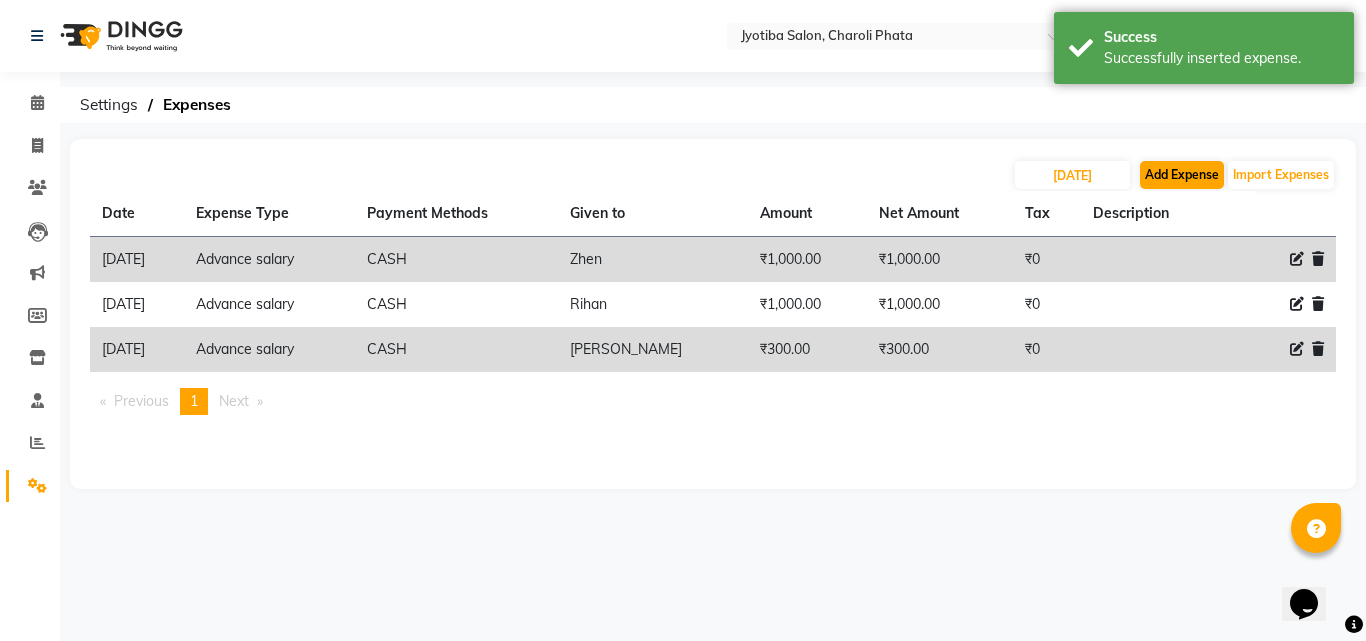 select on "1" 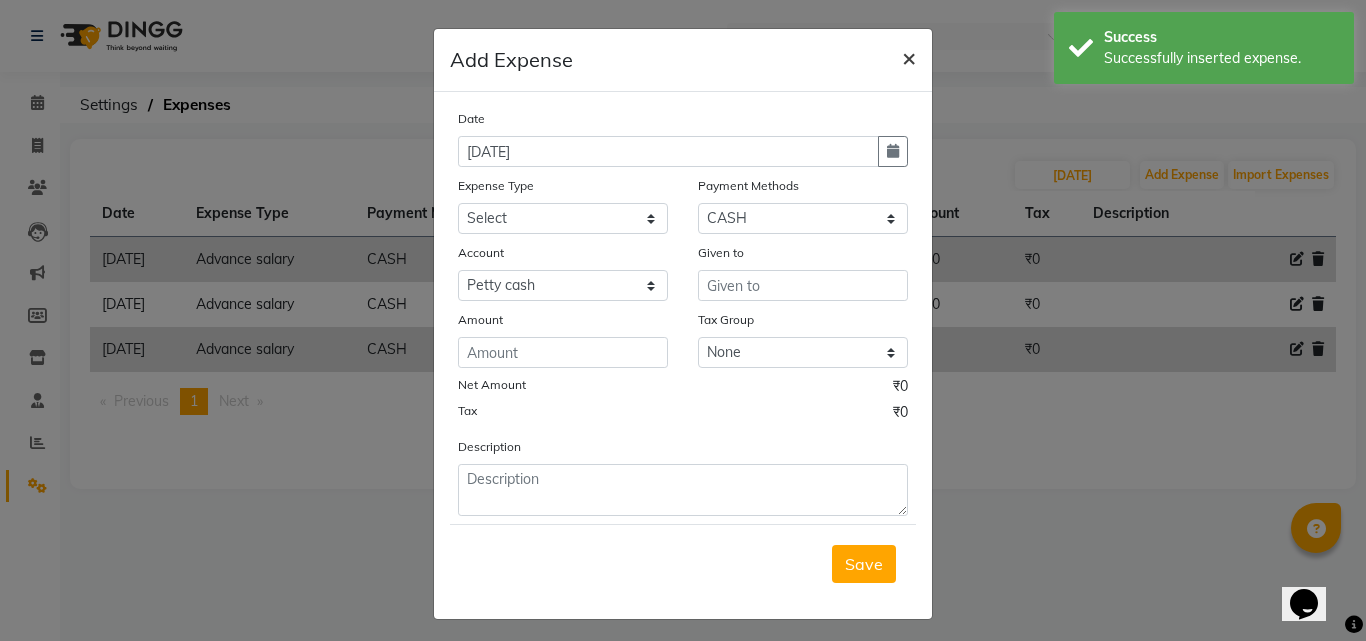 click on "×" 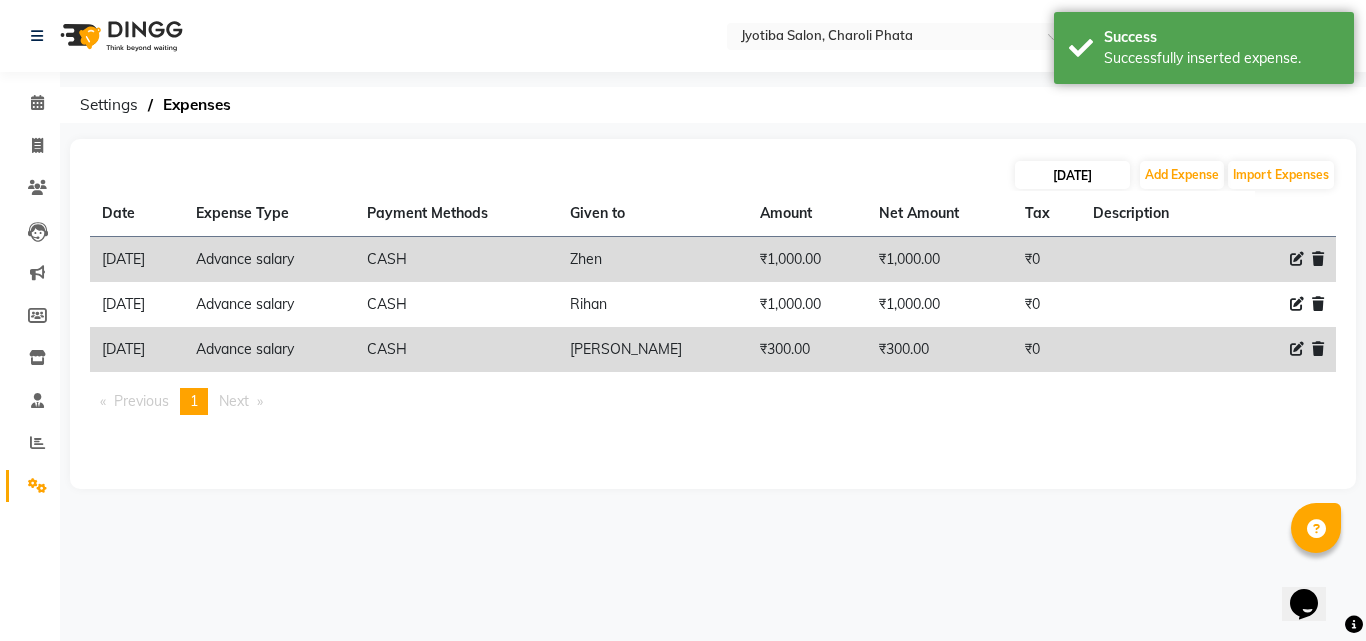 click on "[DATE] Add Expense Import Expenses" 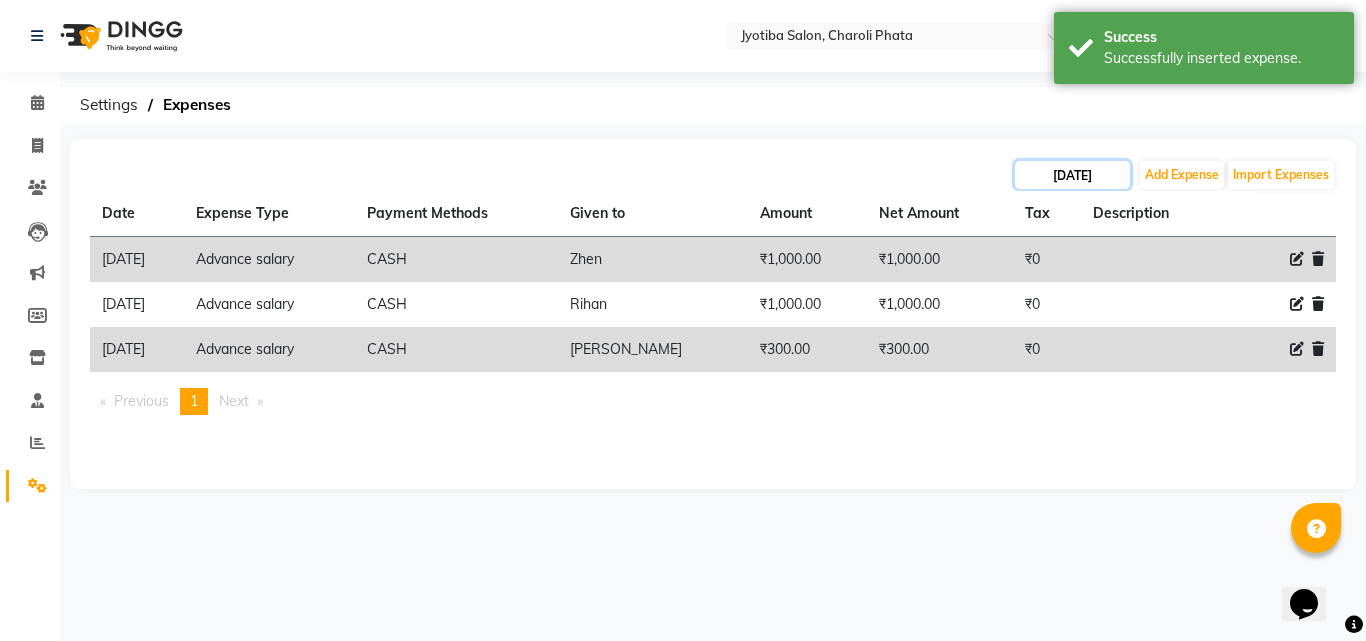 click on "[DATE]" 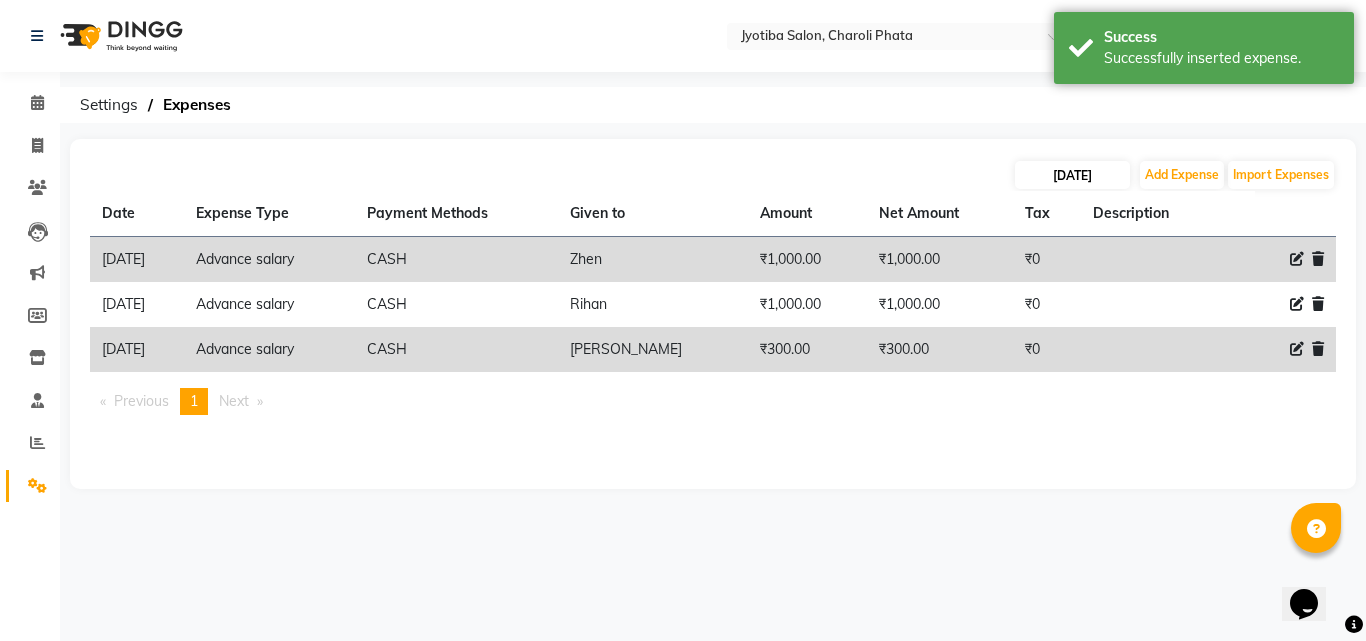 select on "6" 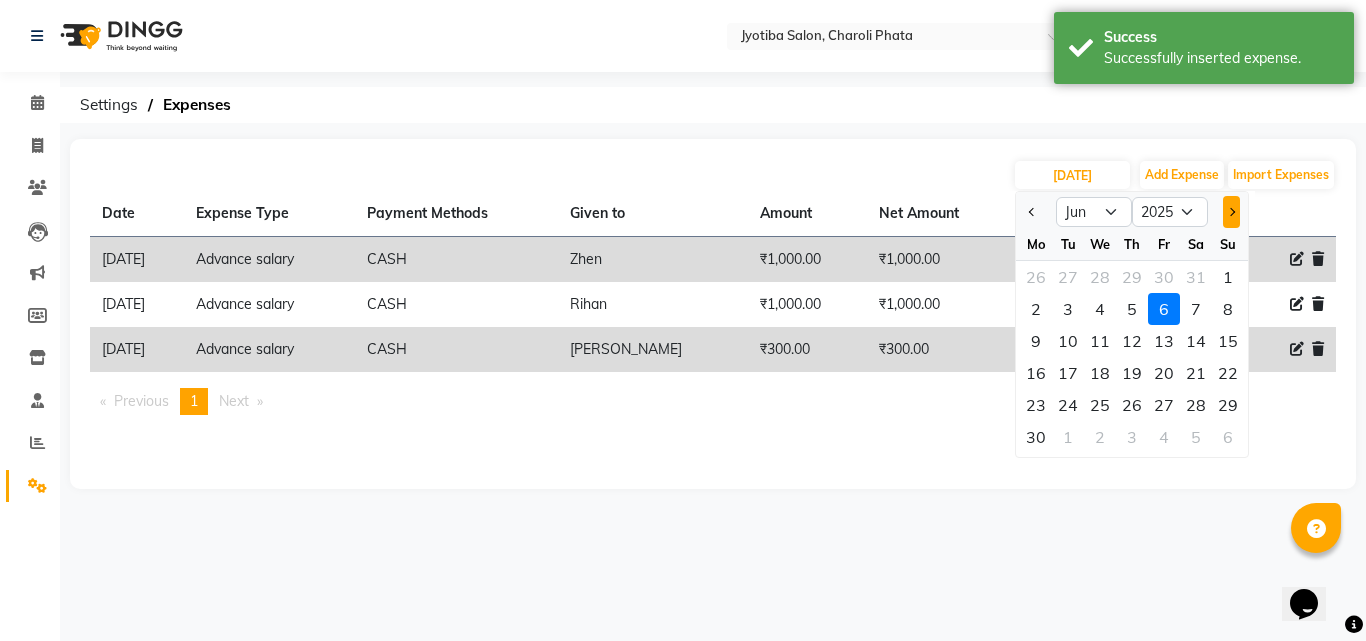 click 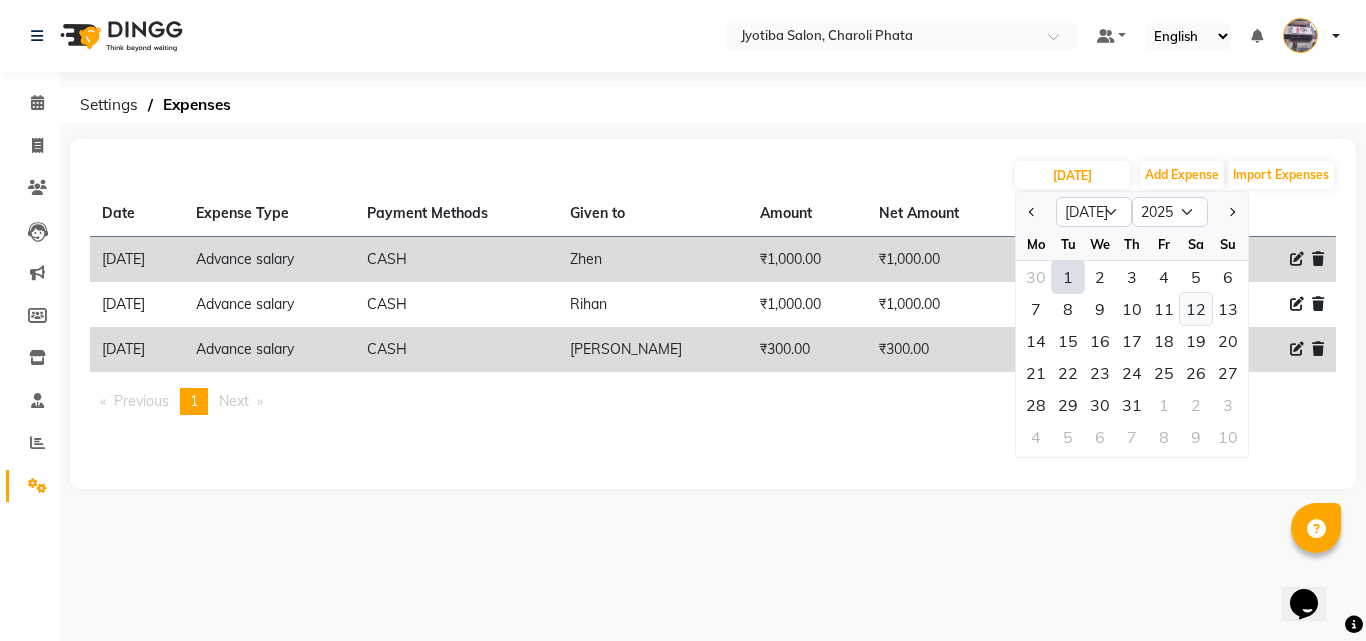 click on "12" 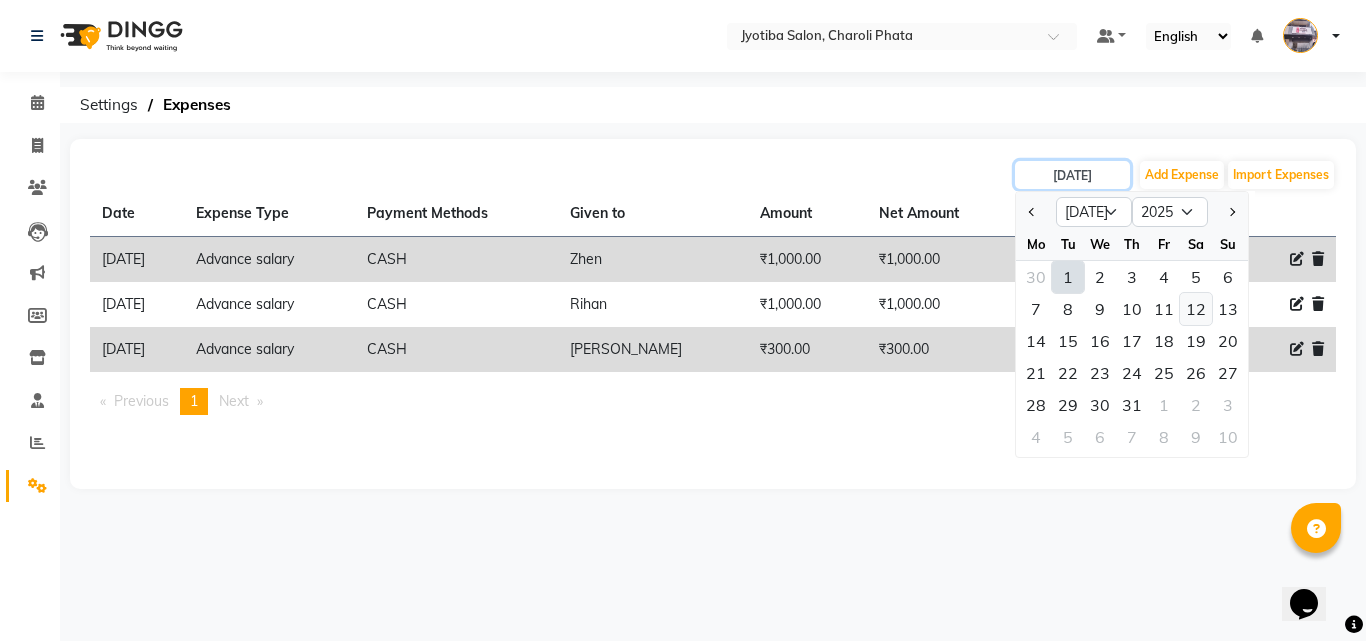 type on "[DATE]" 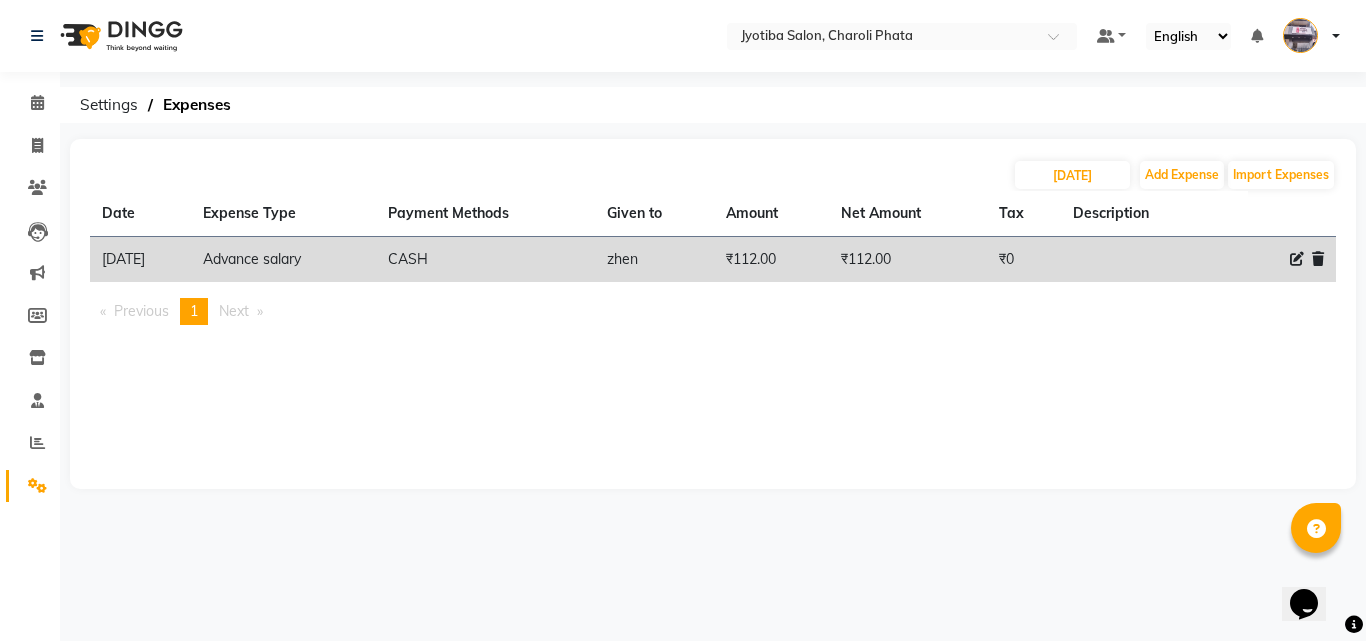 click 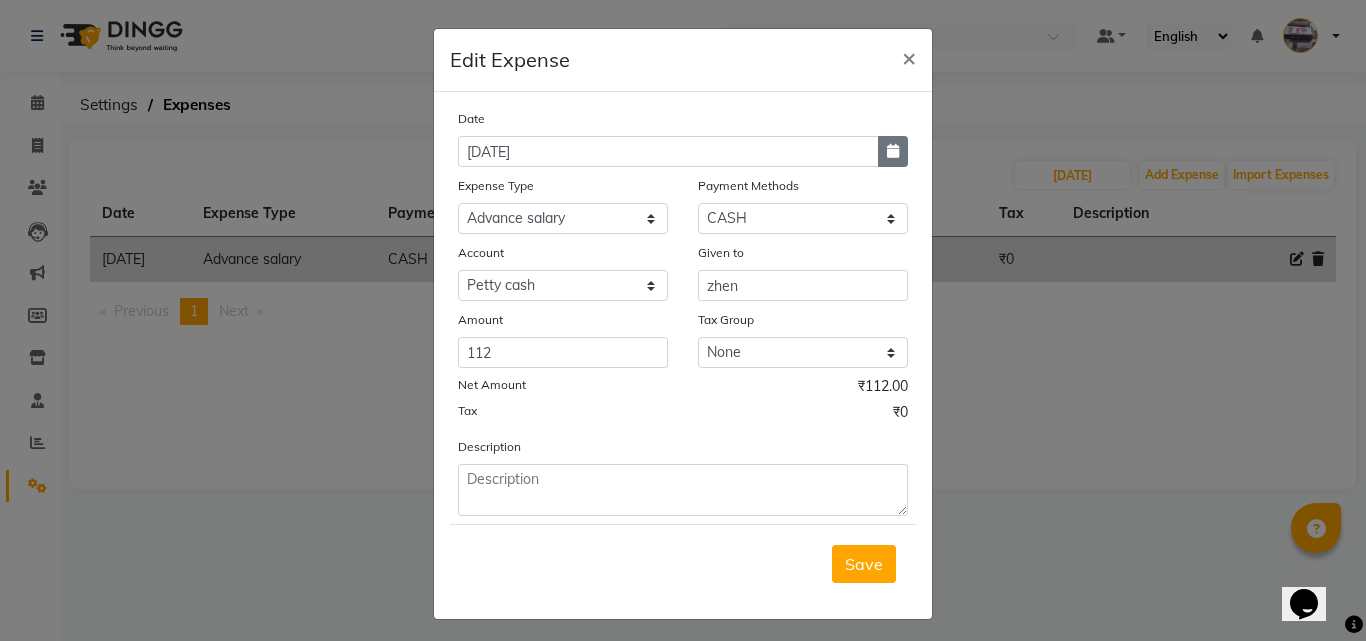 click 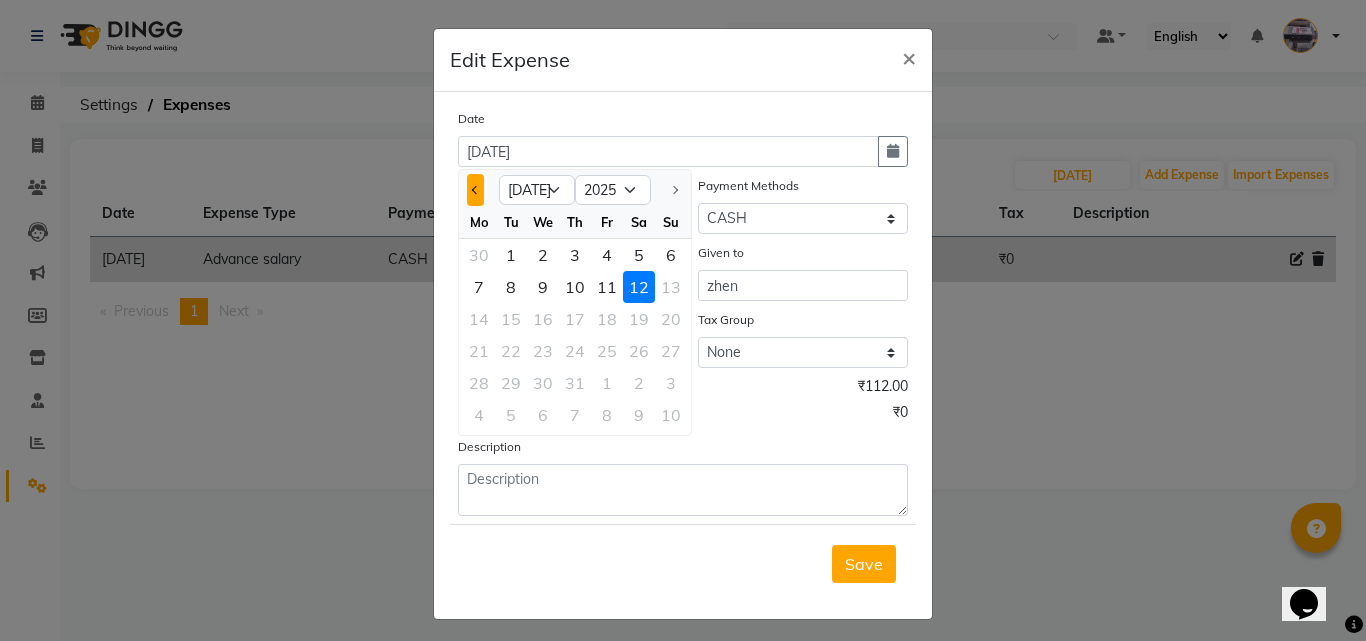 click 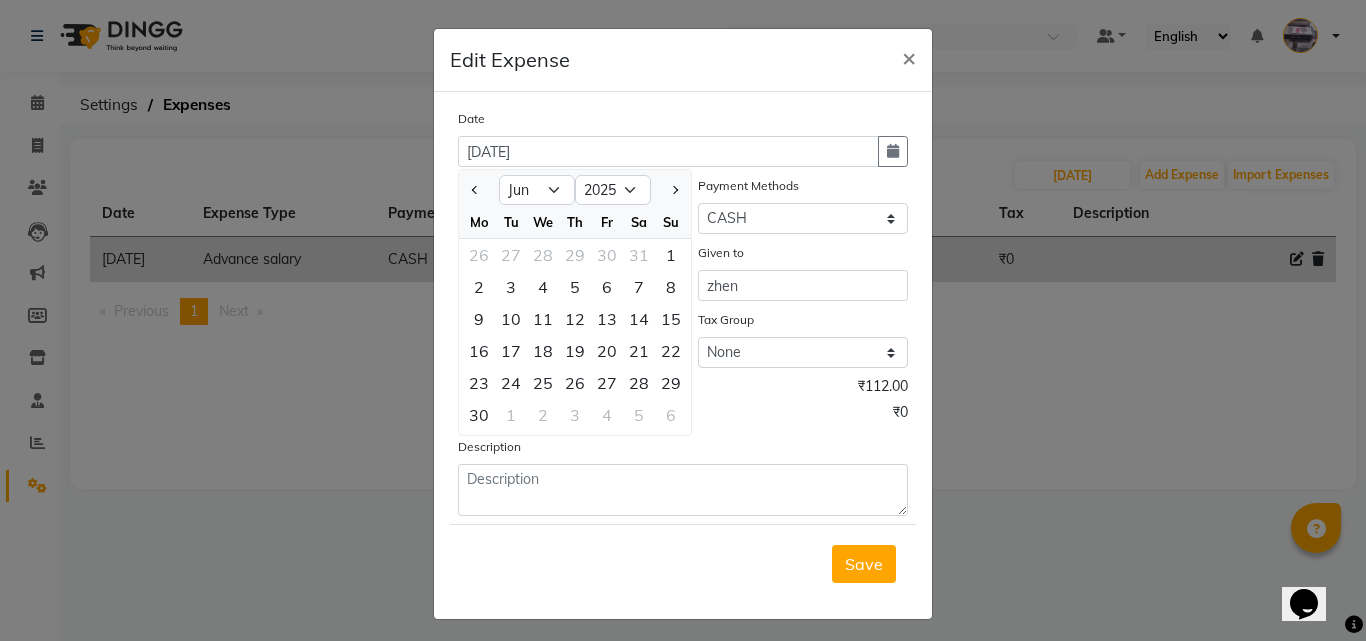 click on "6" 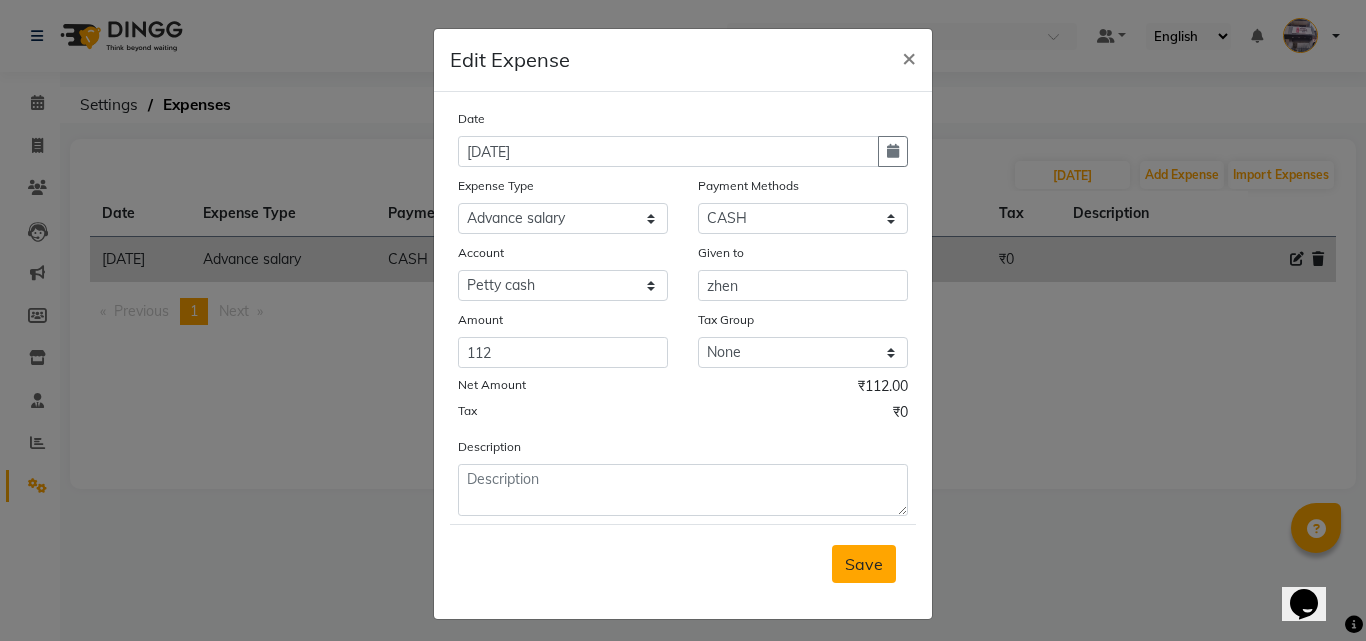 click on "Save" at bounding box center [864, 564] 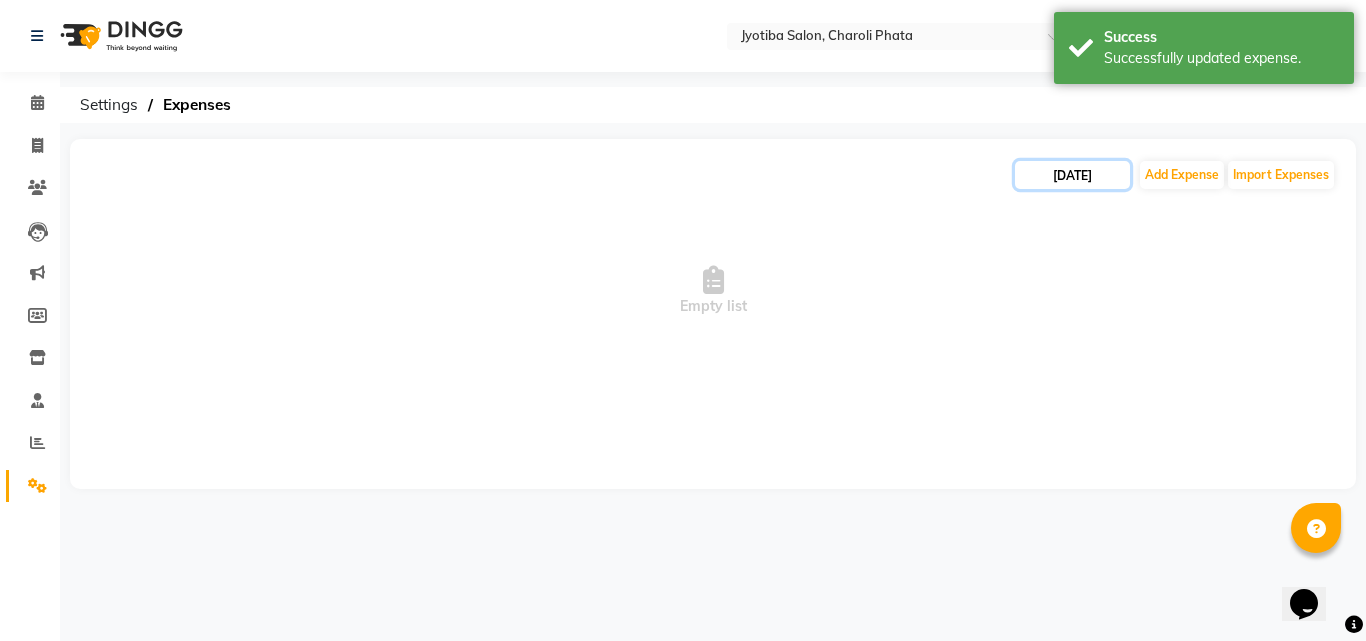 click on "[DATE]" 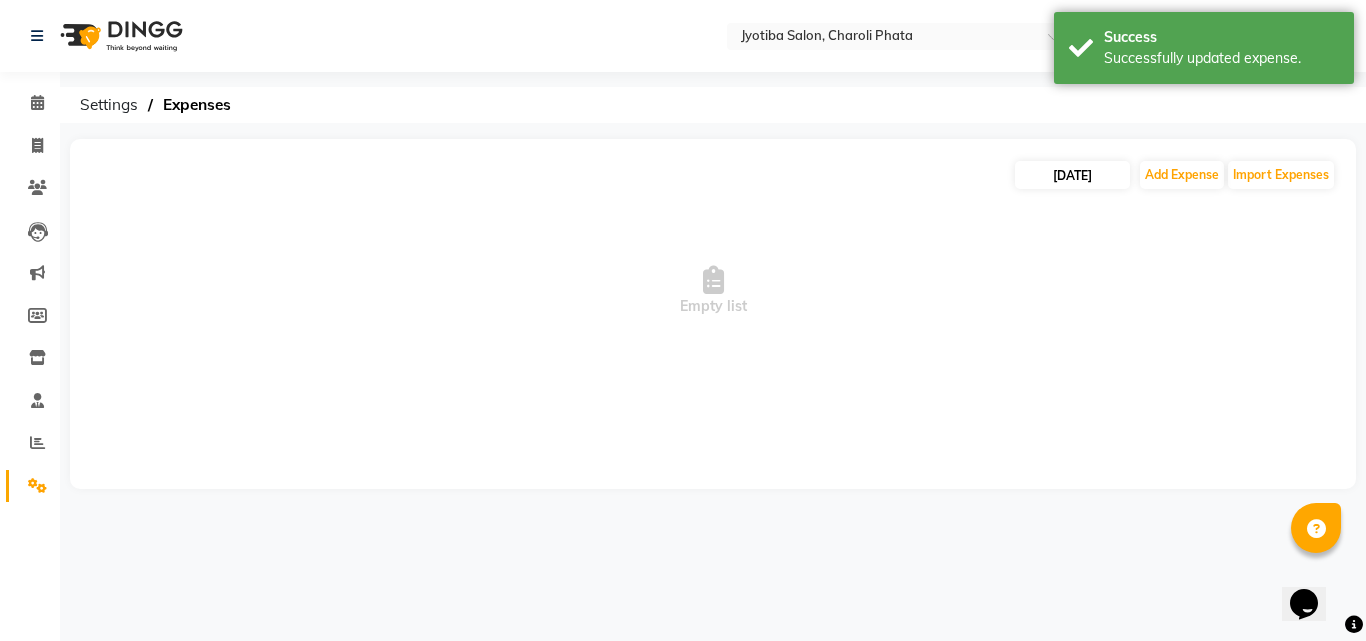 select on "7" 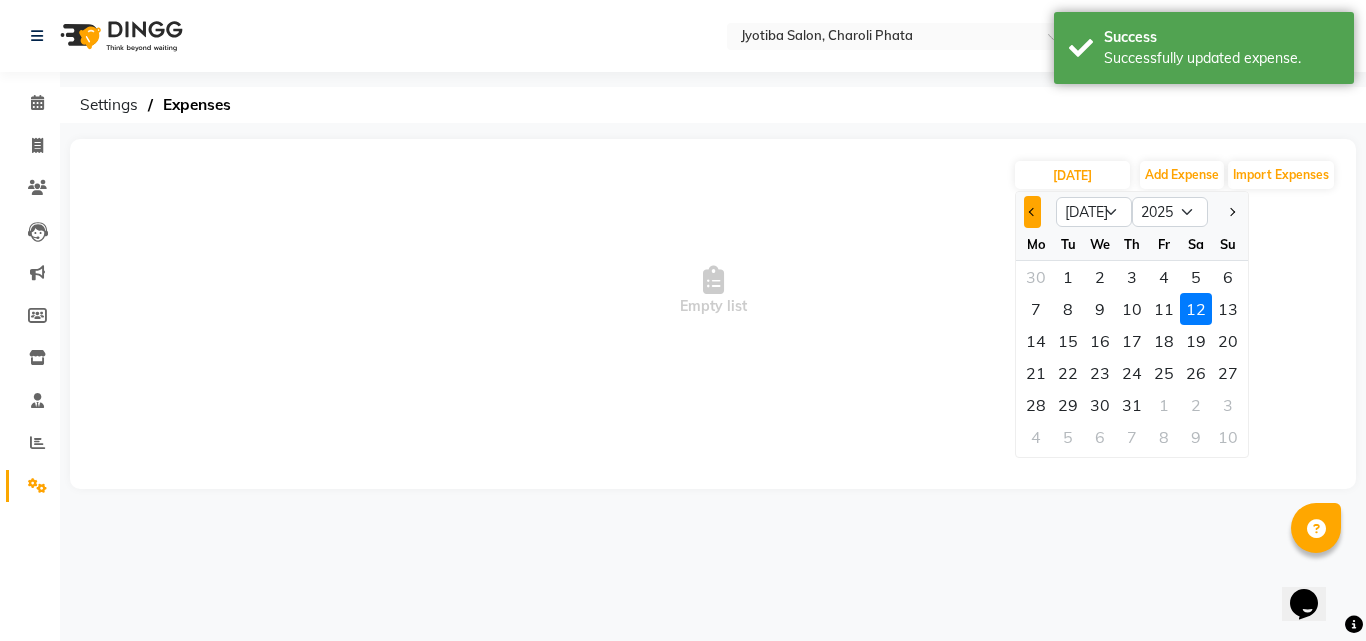 click 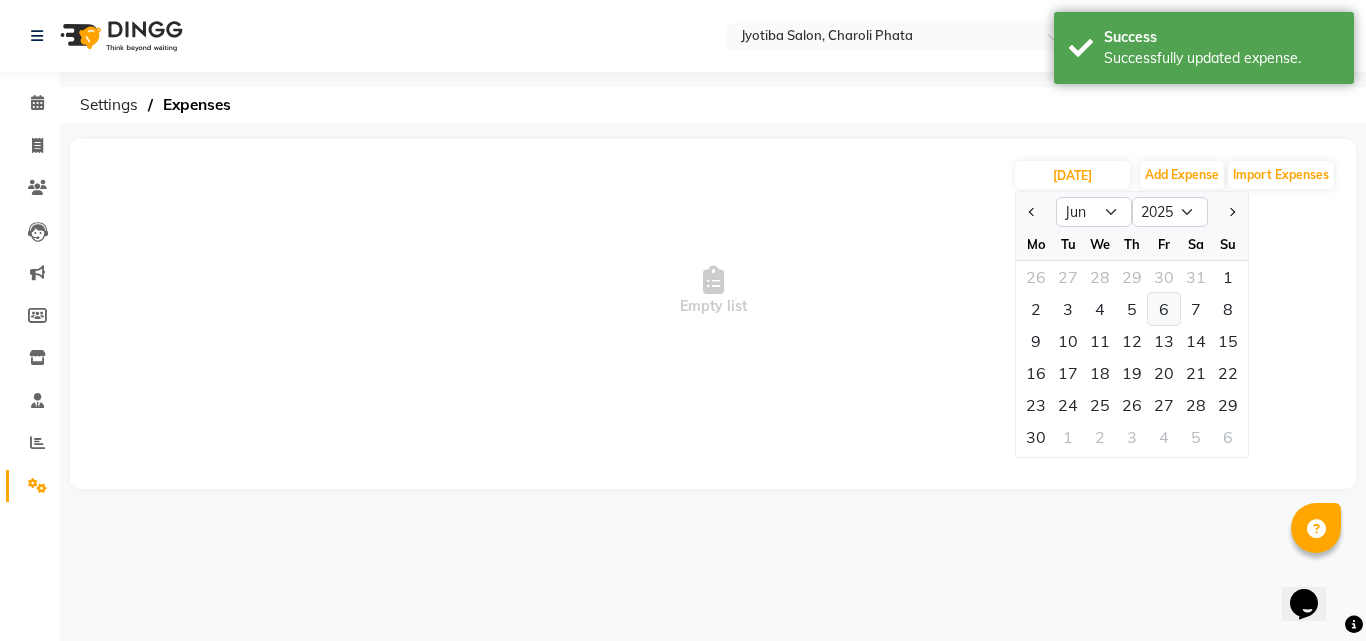 click on "6" 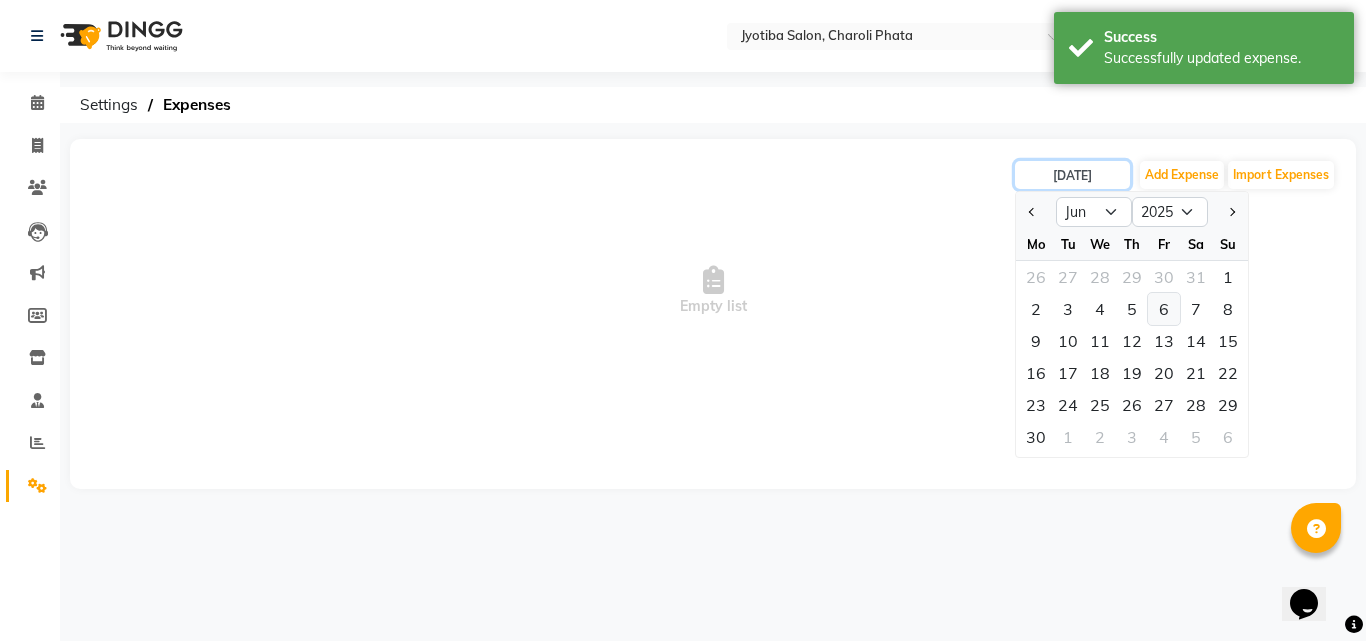 type on "[DATE]" 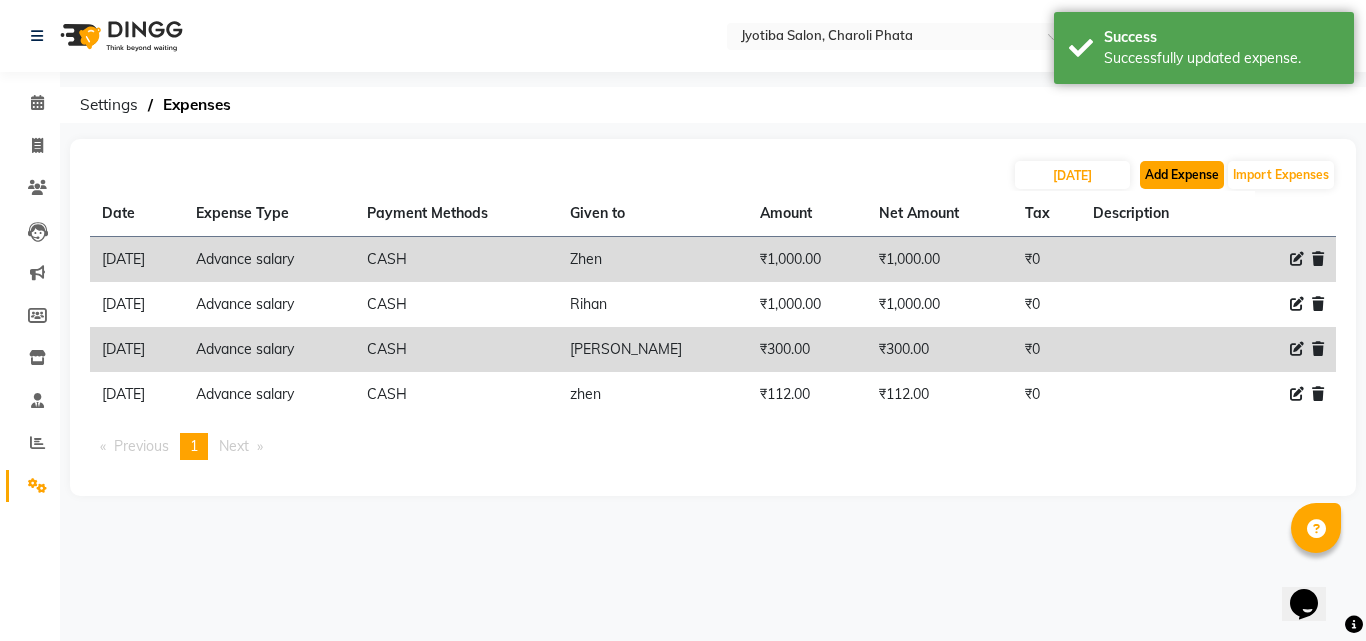 click on "Add Expense" 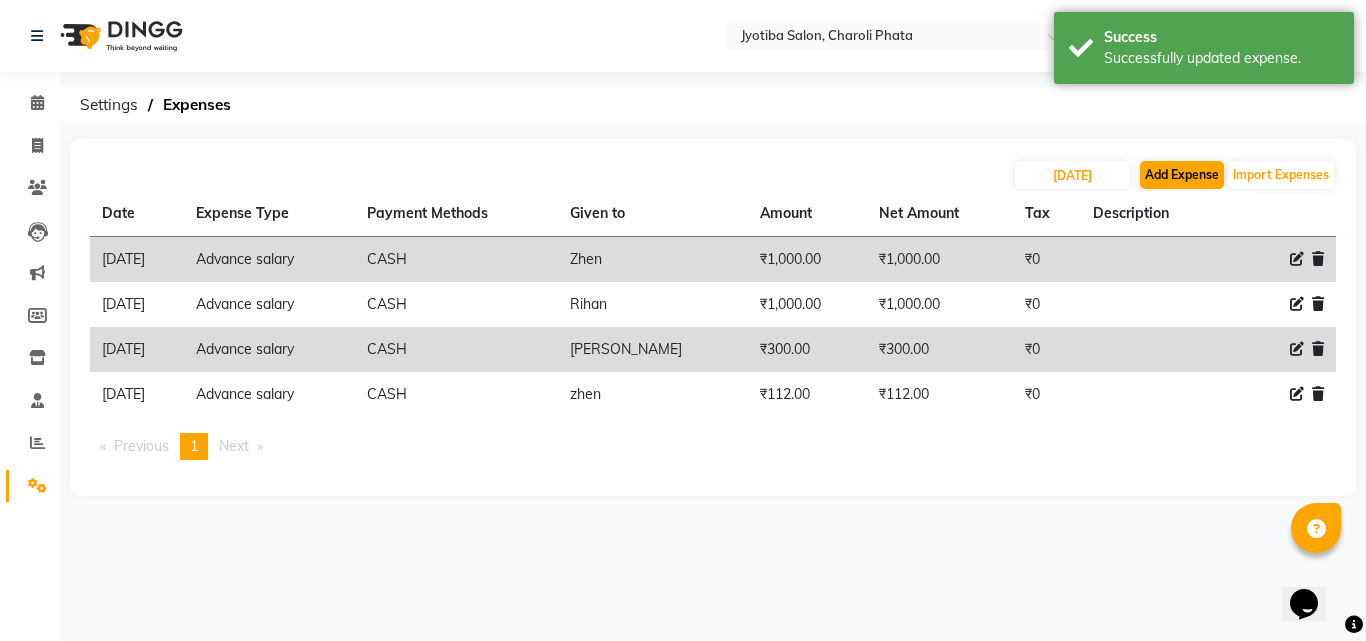 select on "1" 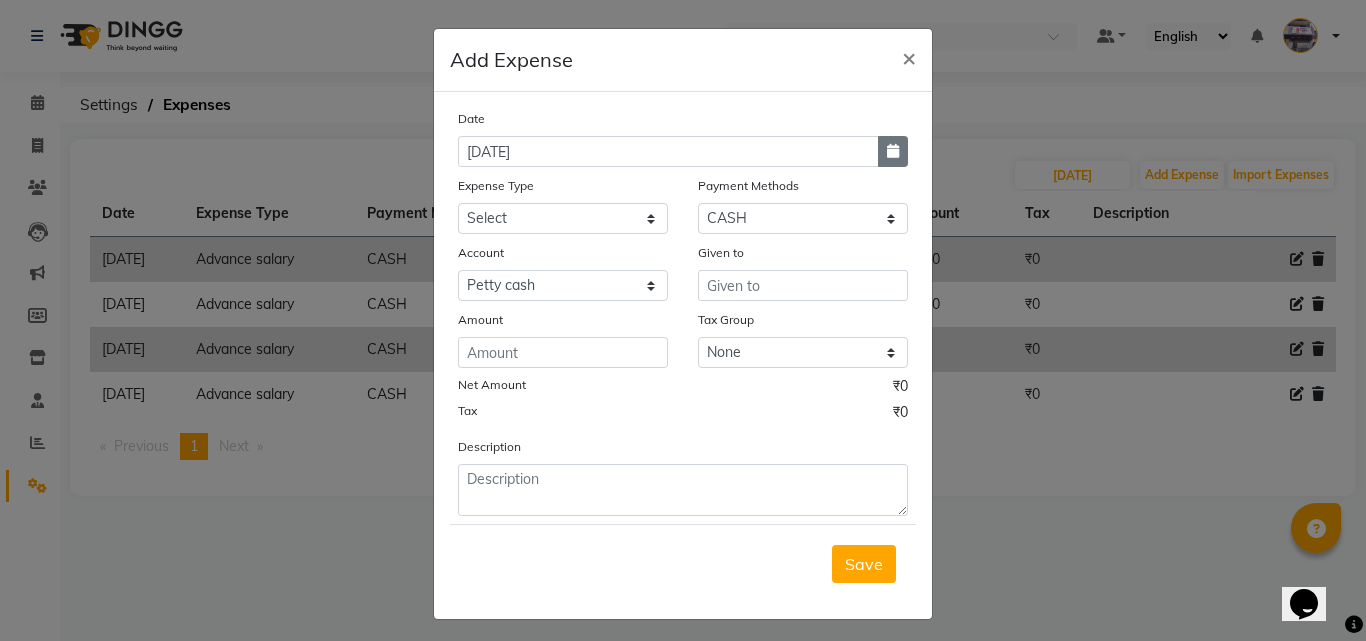 click 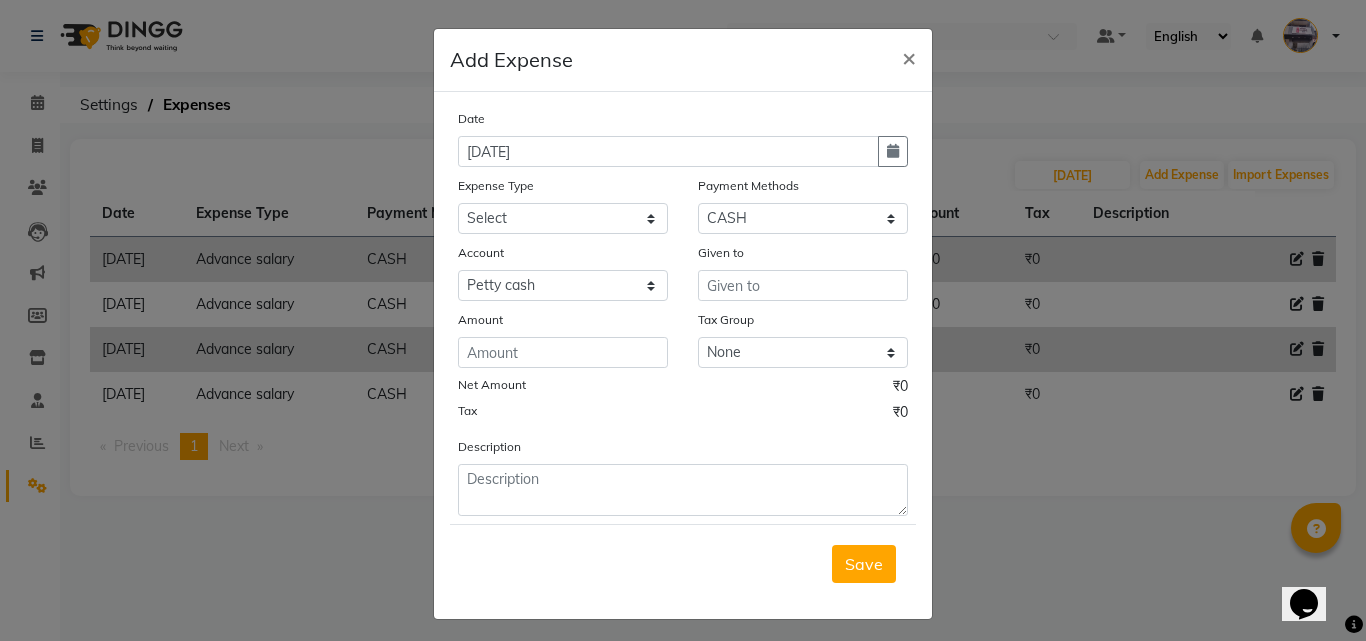 select on "7" 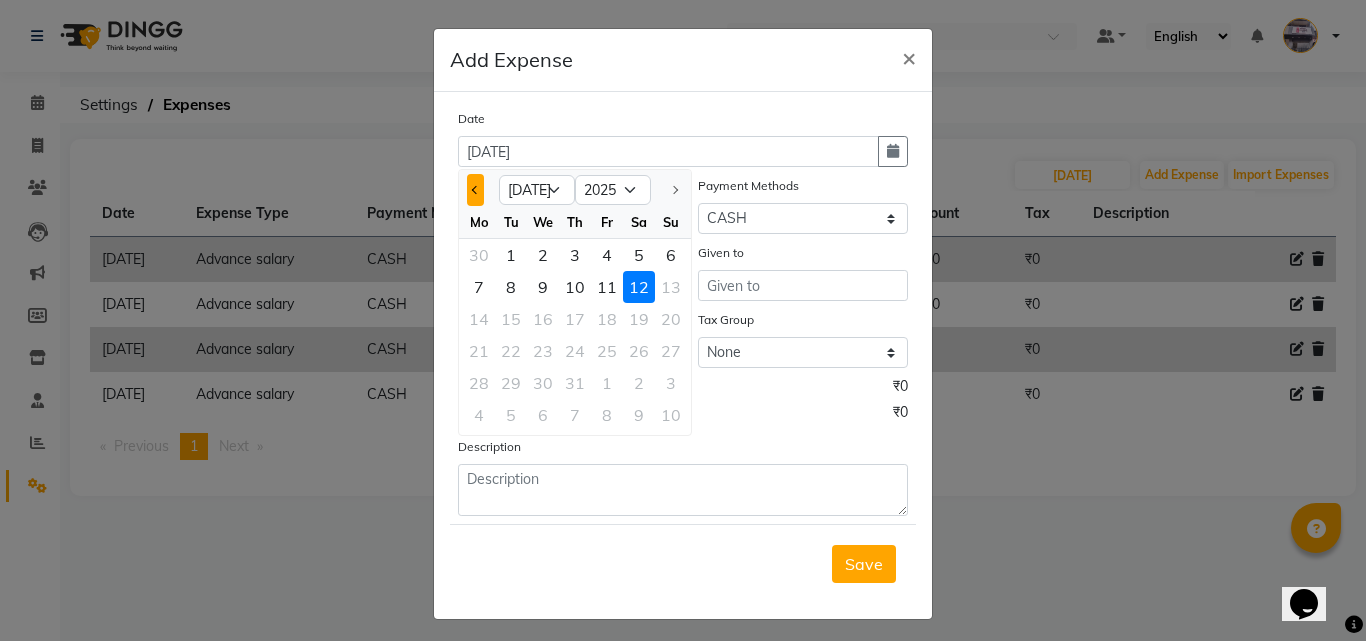 click 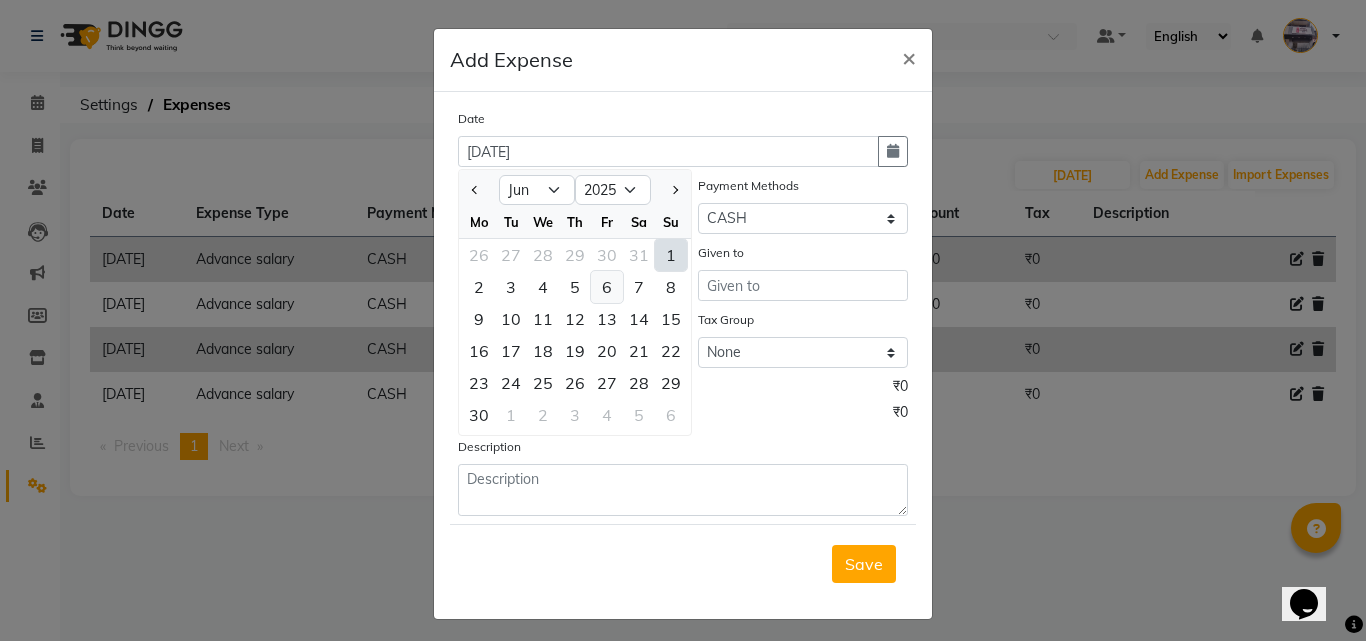 click on "6" 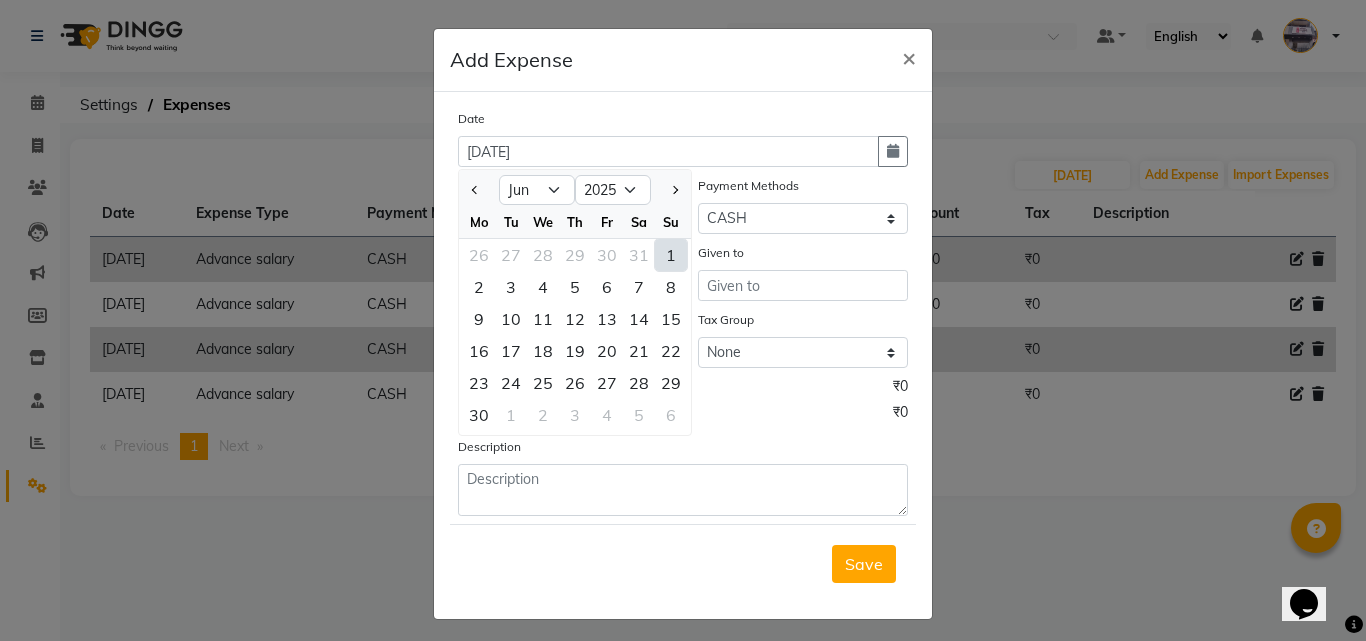 type on "[DATE]" 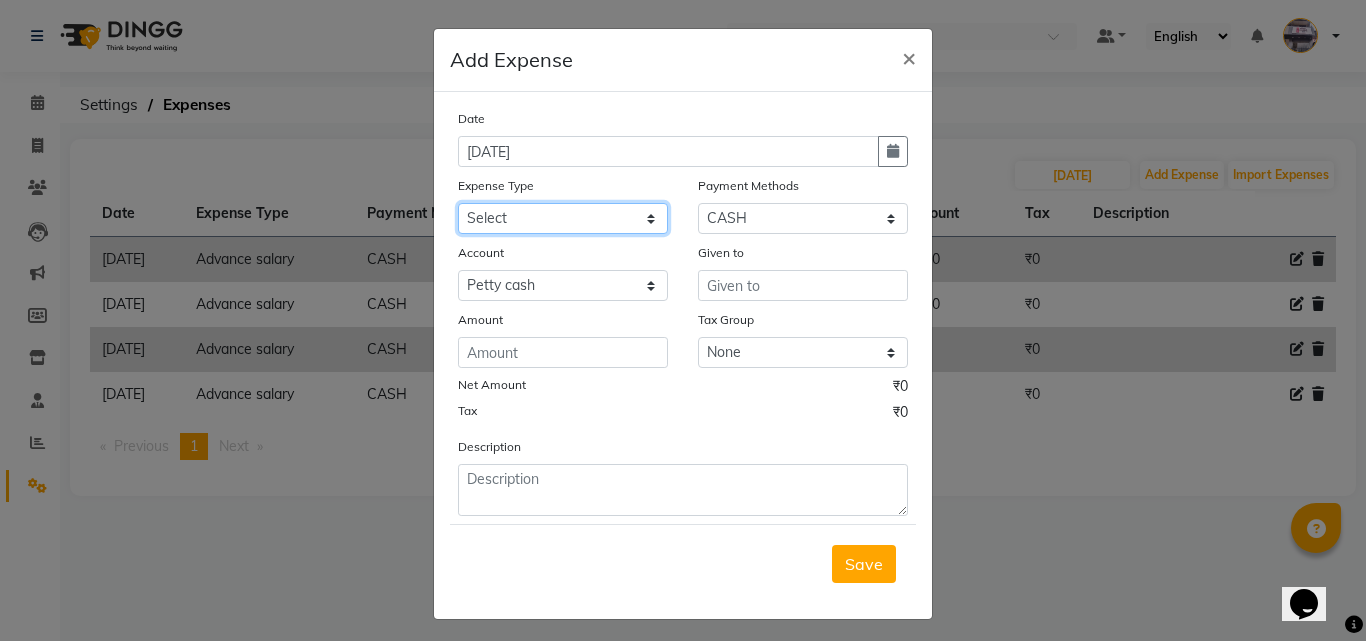click on "Select Advance salary Advance salary ajaj Bank charges Car maintenance  Cash transfer to bank Cash transfer to hub Client Snacks Clinical charges Equipment Fuel Govt fee home Incentive Insurance International purchase Loan Repayment Maintenance Marketing Miscellaneous MRA Other Over times Pantry Product Rent Salary shop shop Staff Snacks Tax Tea & Refreshment TIP Utilities Wifi recharge" 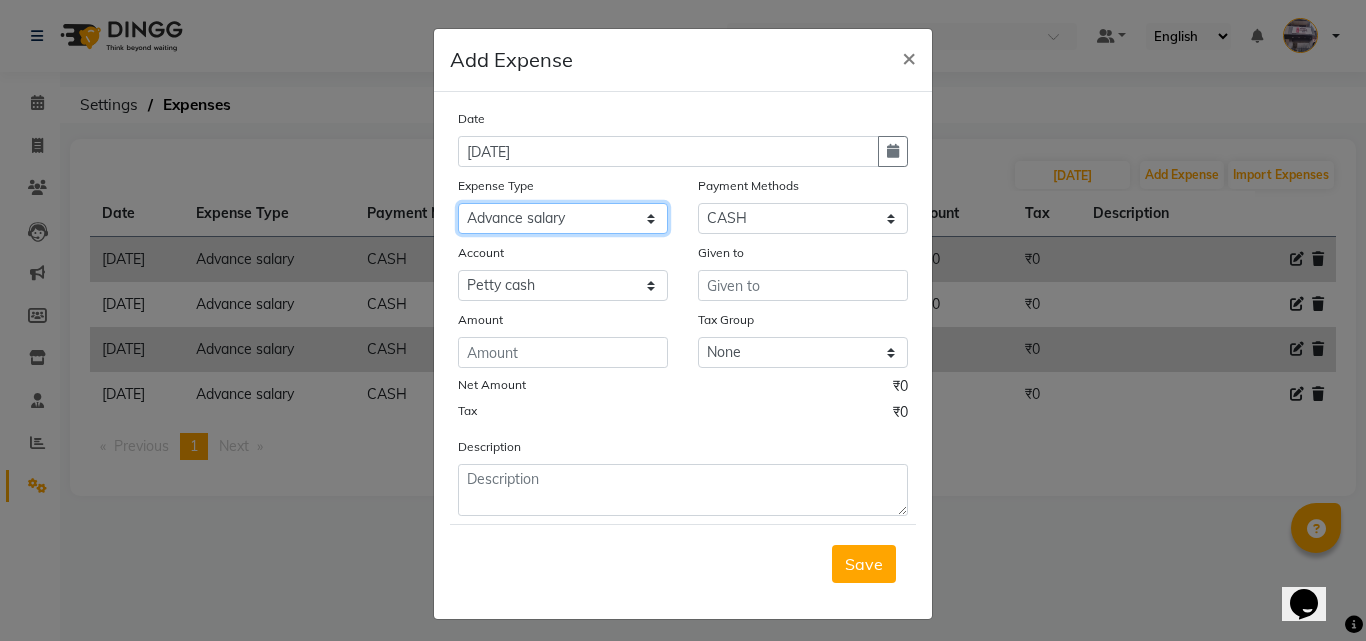 click on "Select Advance salary Advance salary ajaj Bank charges Car maintenance  Cash transfer to bank Cash transfer to hub Client Snacks Clinical charges Equipment Fuel Govt fee home Incentive Insurance International purchase Loan Repayment Maintenance Marketing Miscellaneous MRA Other Over times Pantry Product Rent Salary shop shop Staff Snacks Tax Tea & Refreshment TIP Utilities Wifi recharge" 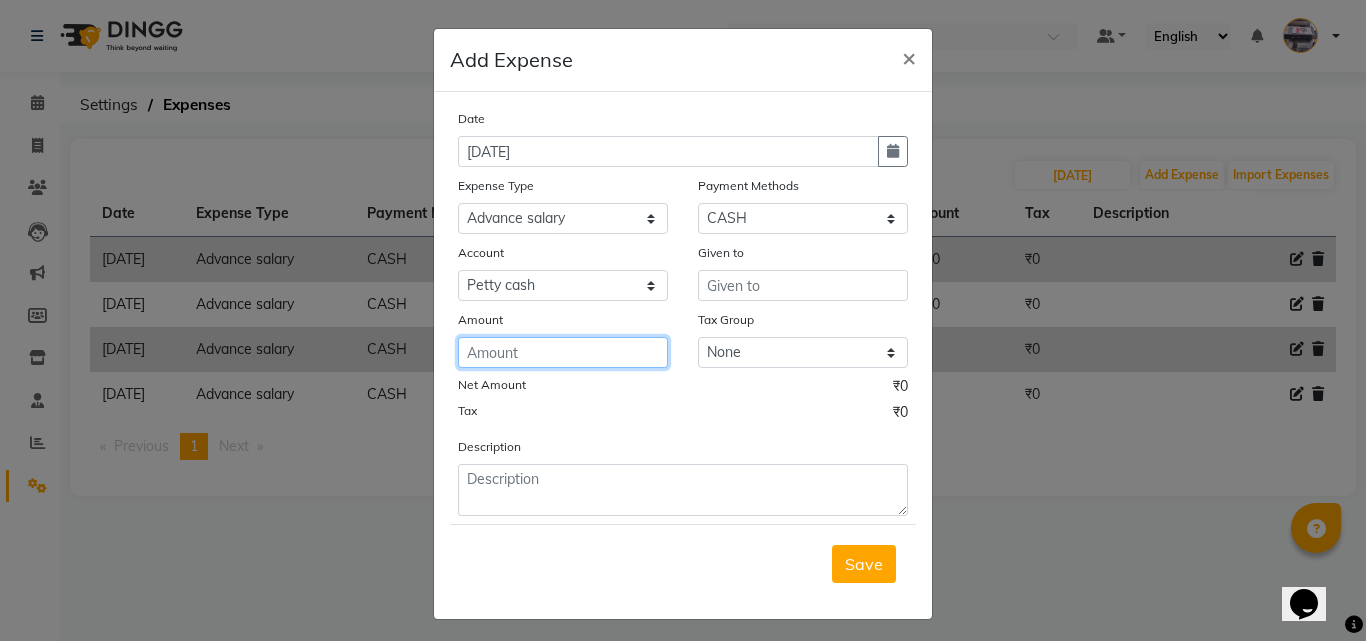 click 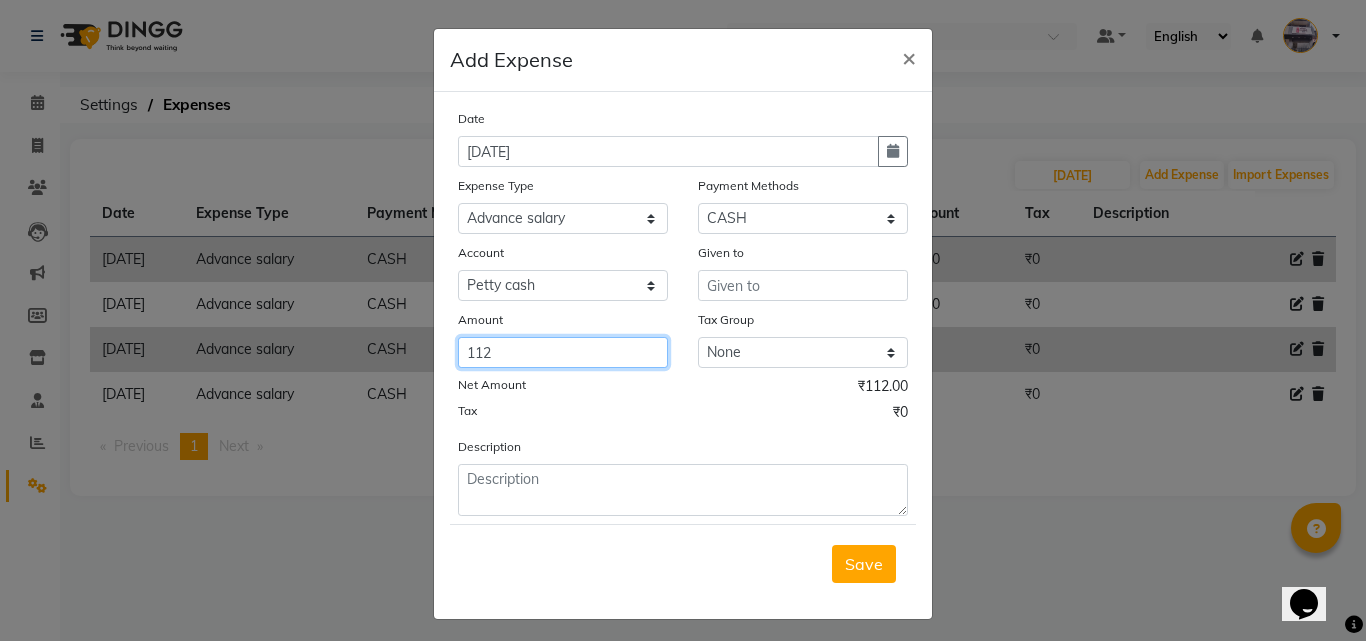 type on "112" 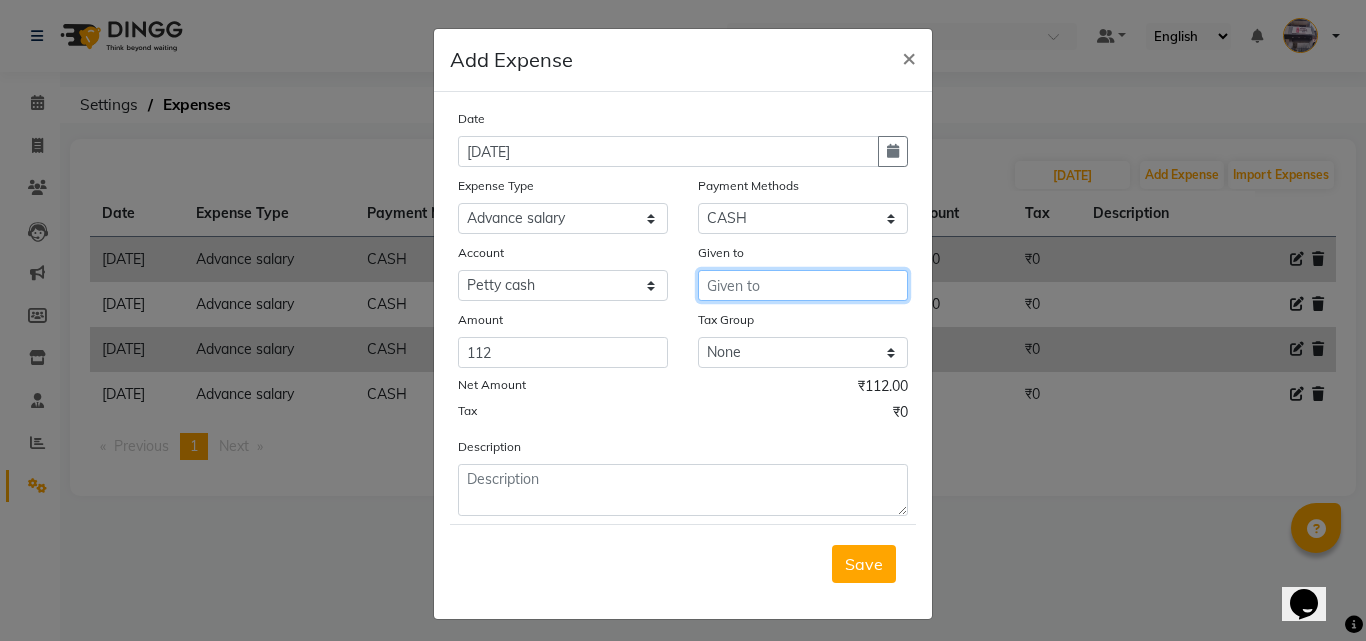 click at bounding box center (803, 285) 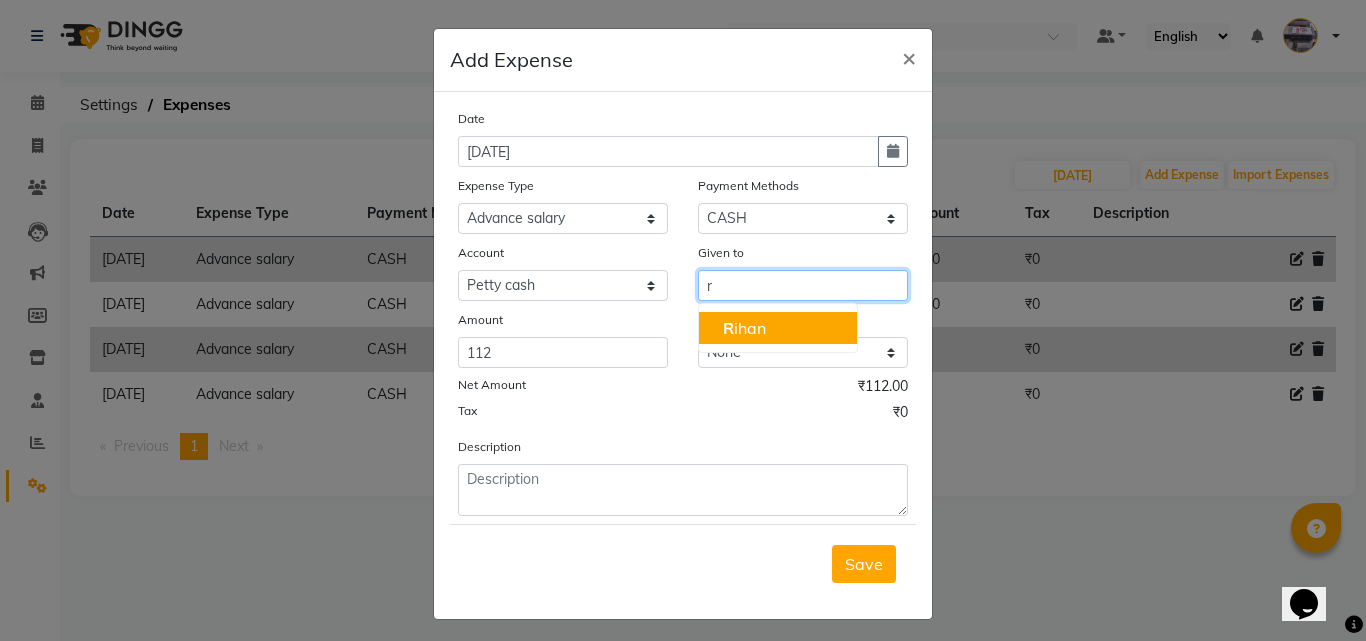 click on "R ihan" at bounding box center (778, 328) 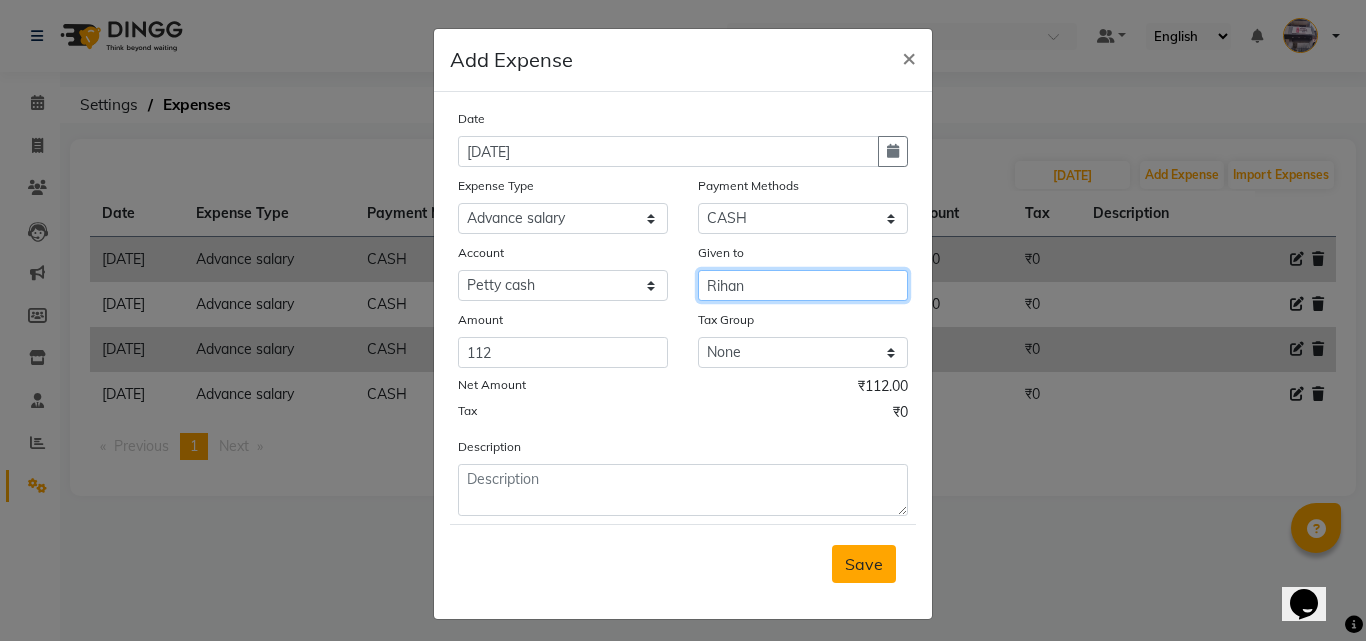 type on "Rihan" 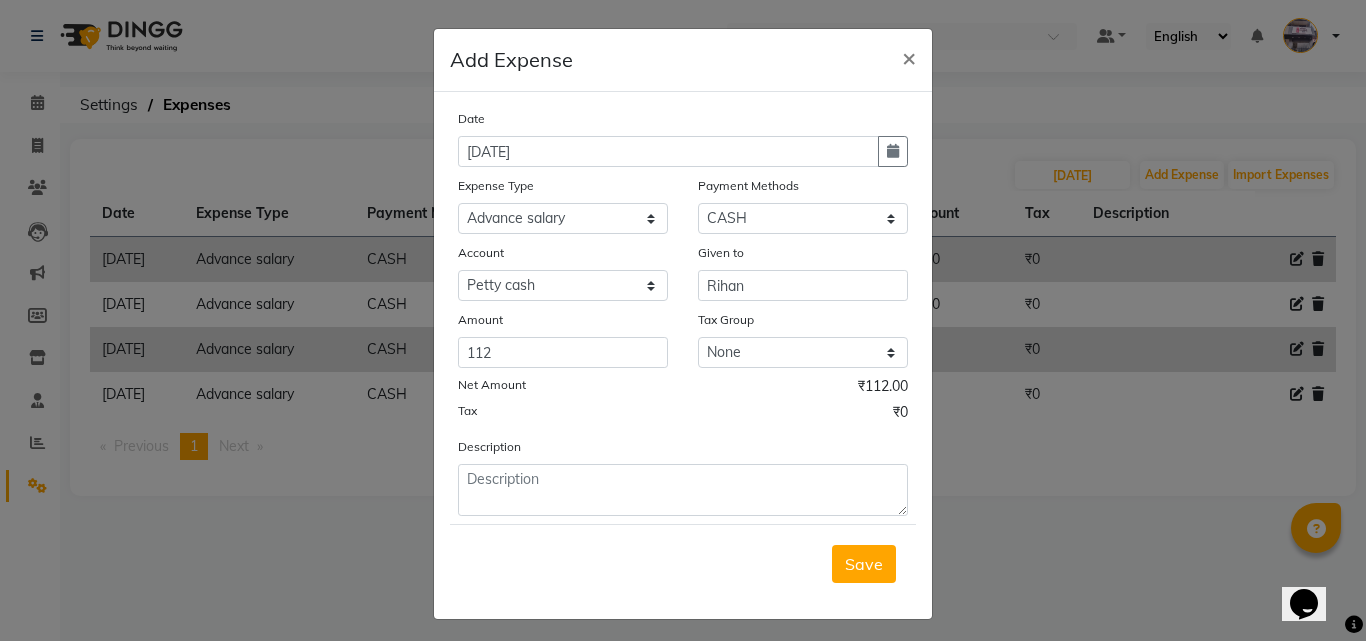 click on "Save" at bounding box center (864, 564) 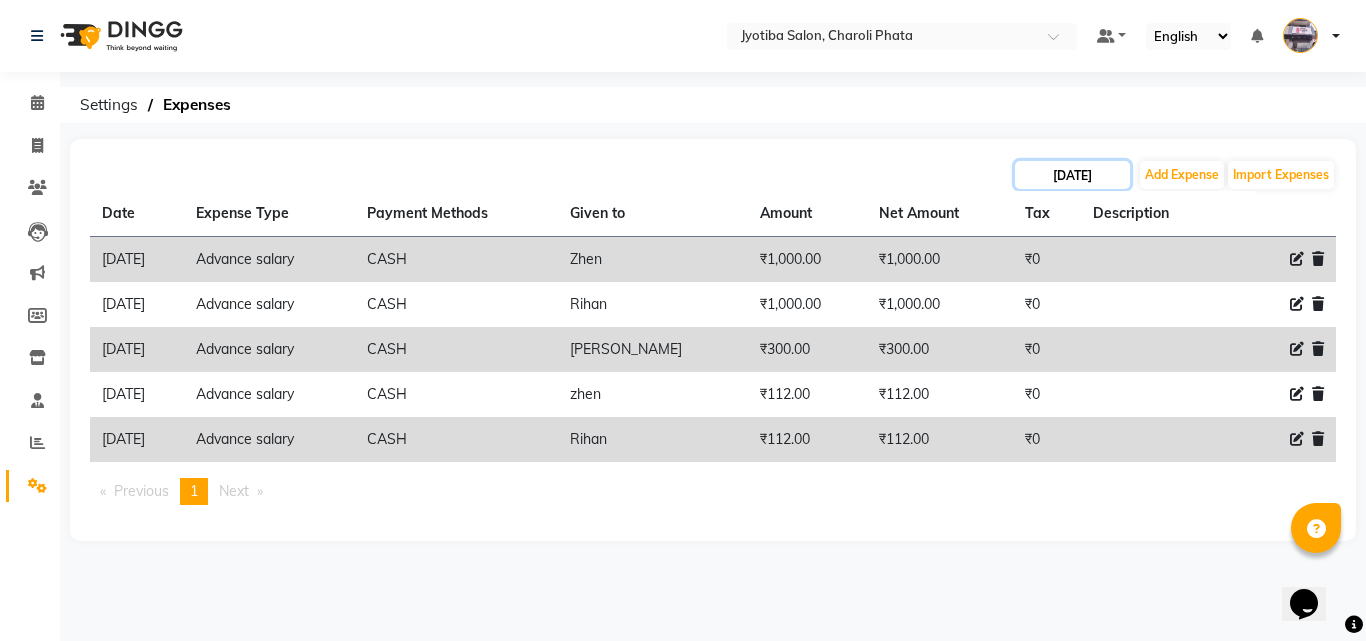 click on "[DATE]" 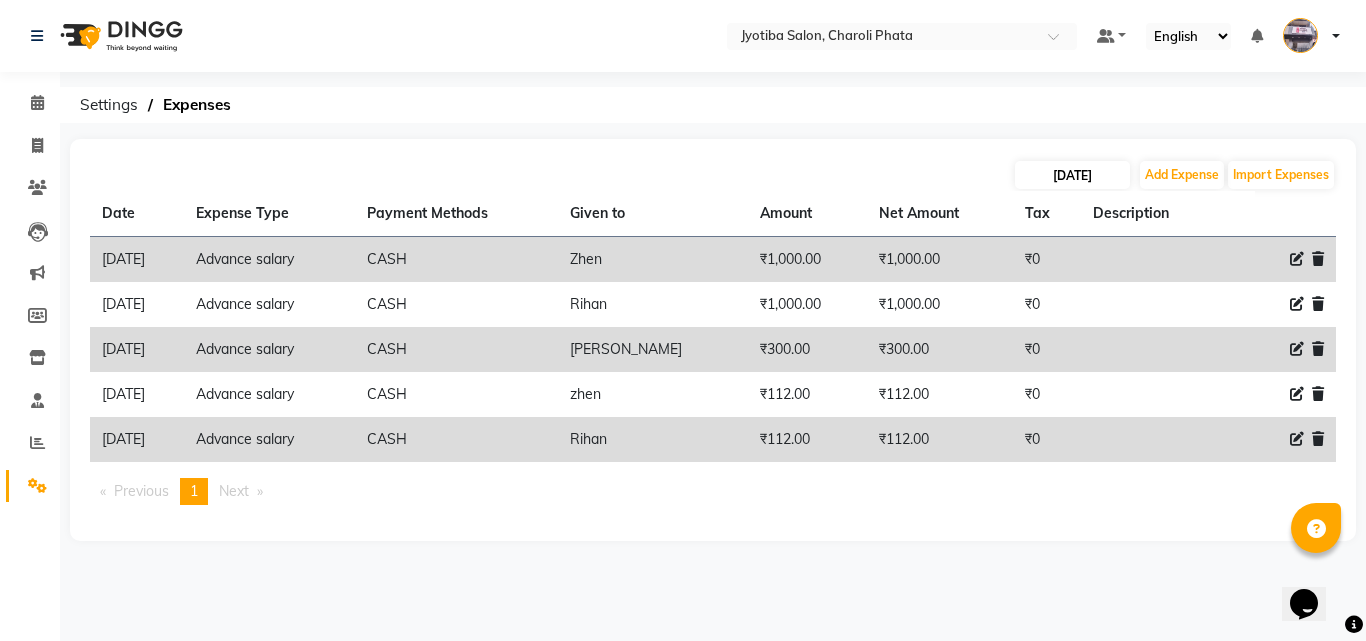 select on "6" 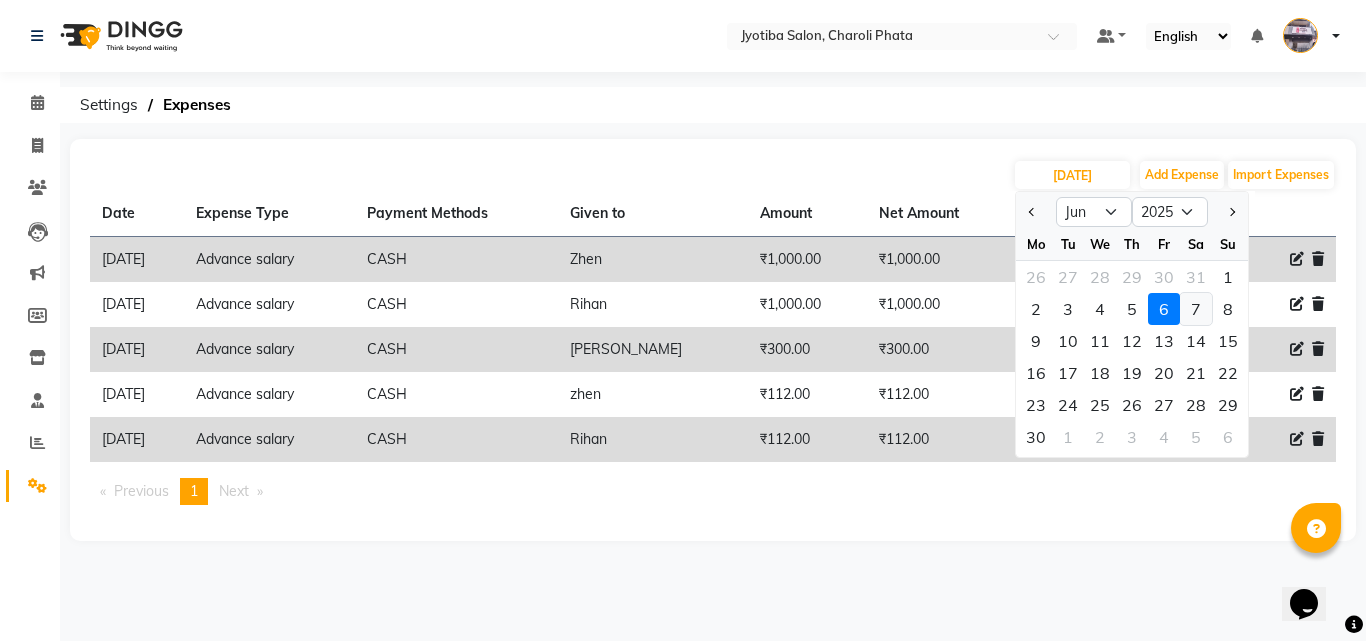 click on "7" 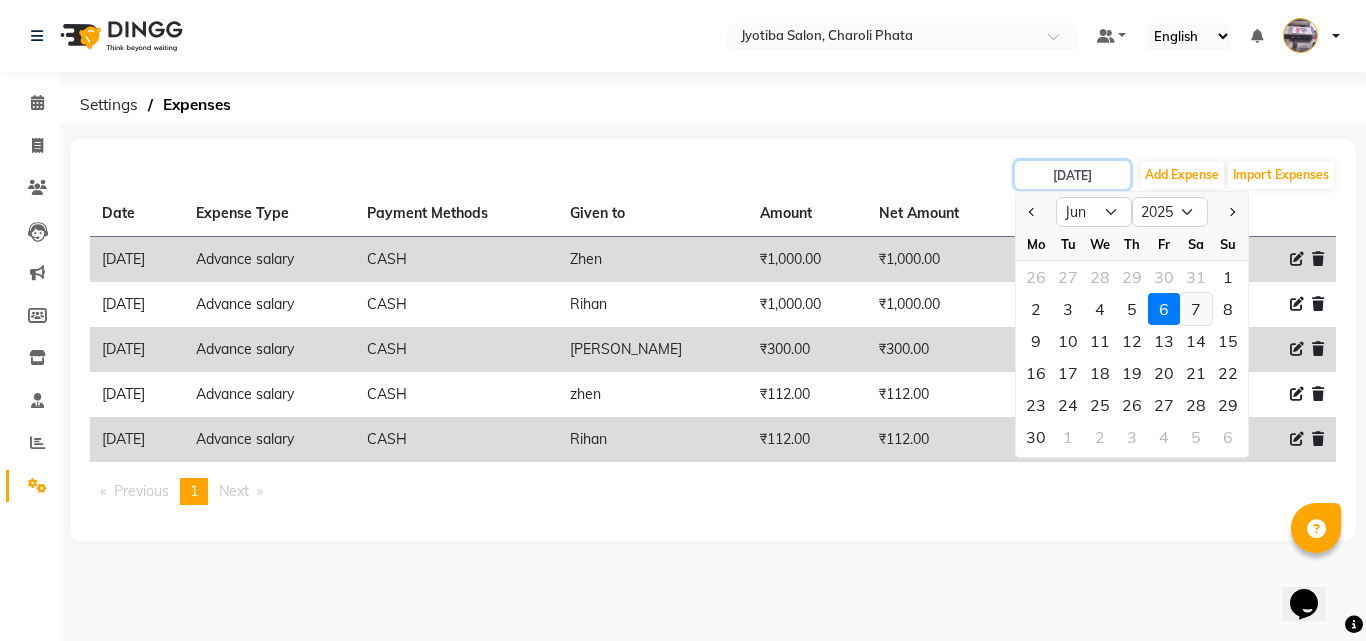 type on "[DATE]" 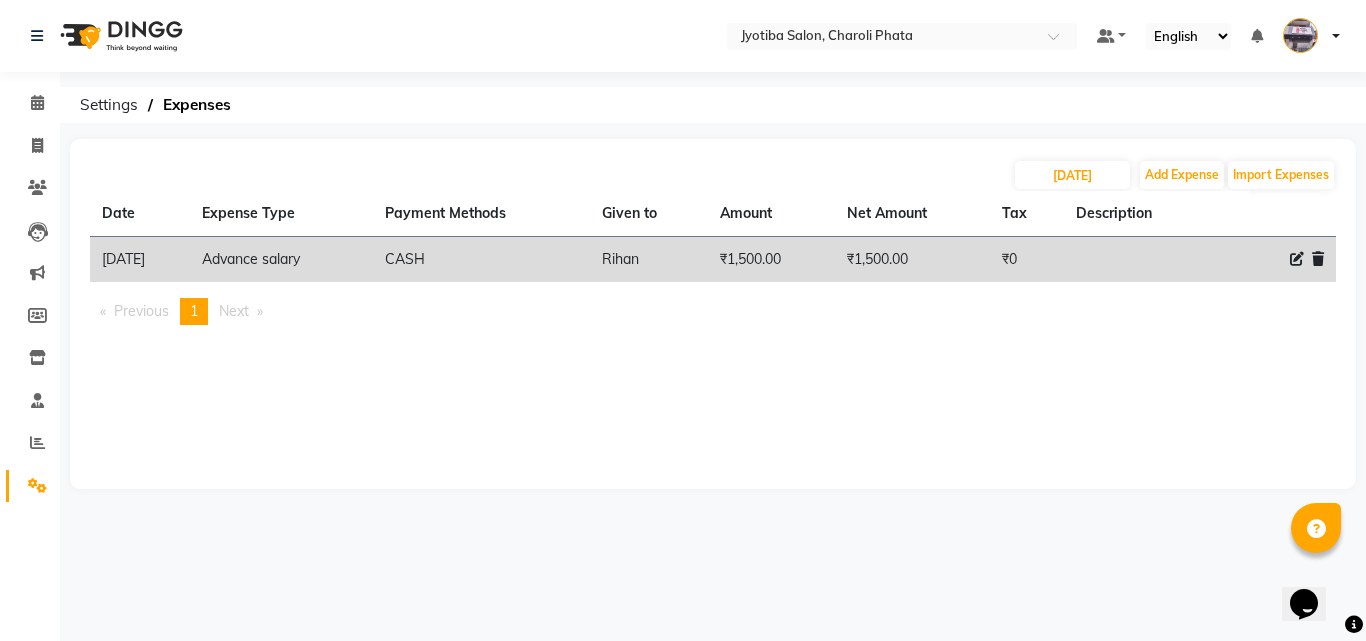 click 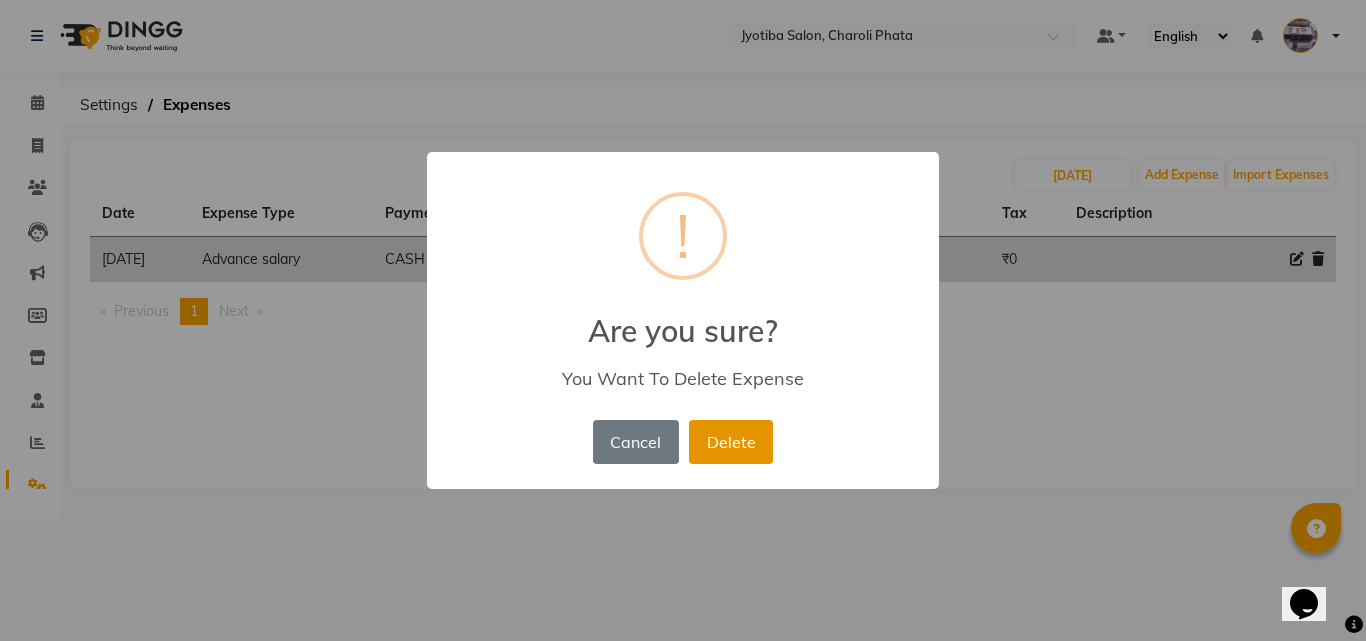 click on "Delete" at bounding box center (731, 442) 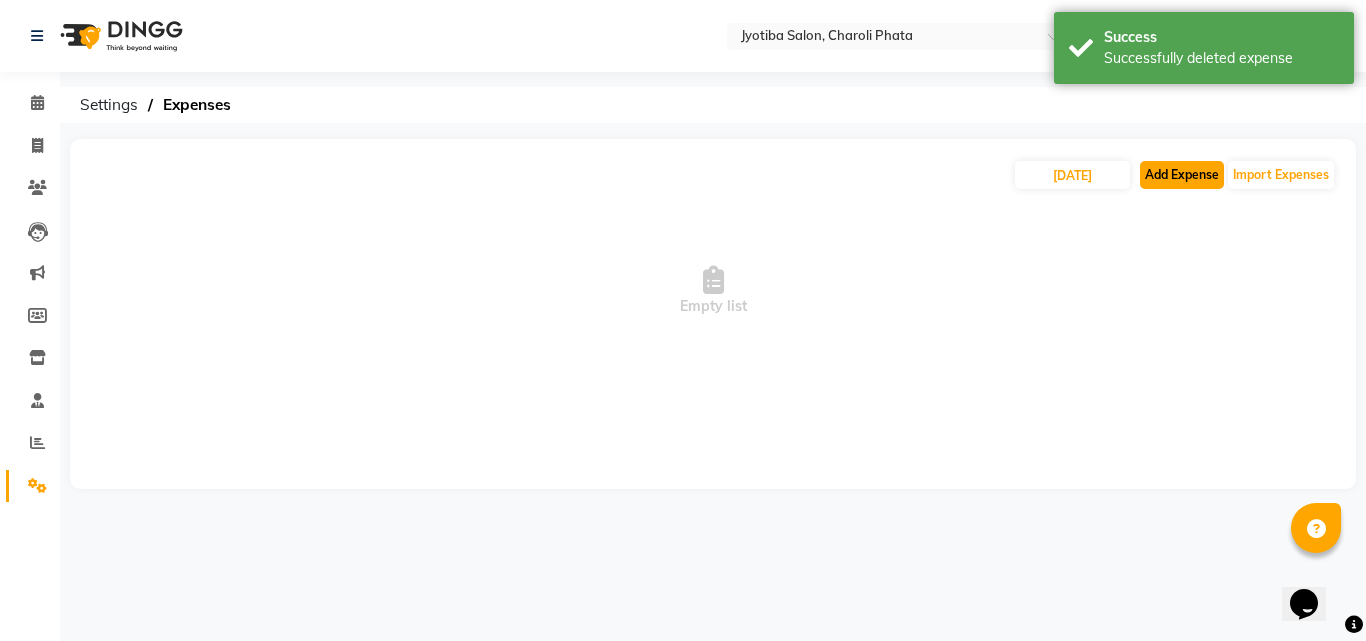 click on "Add Expense" 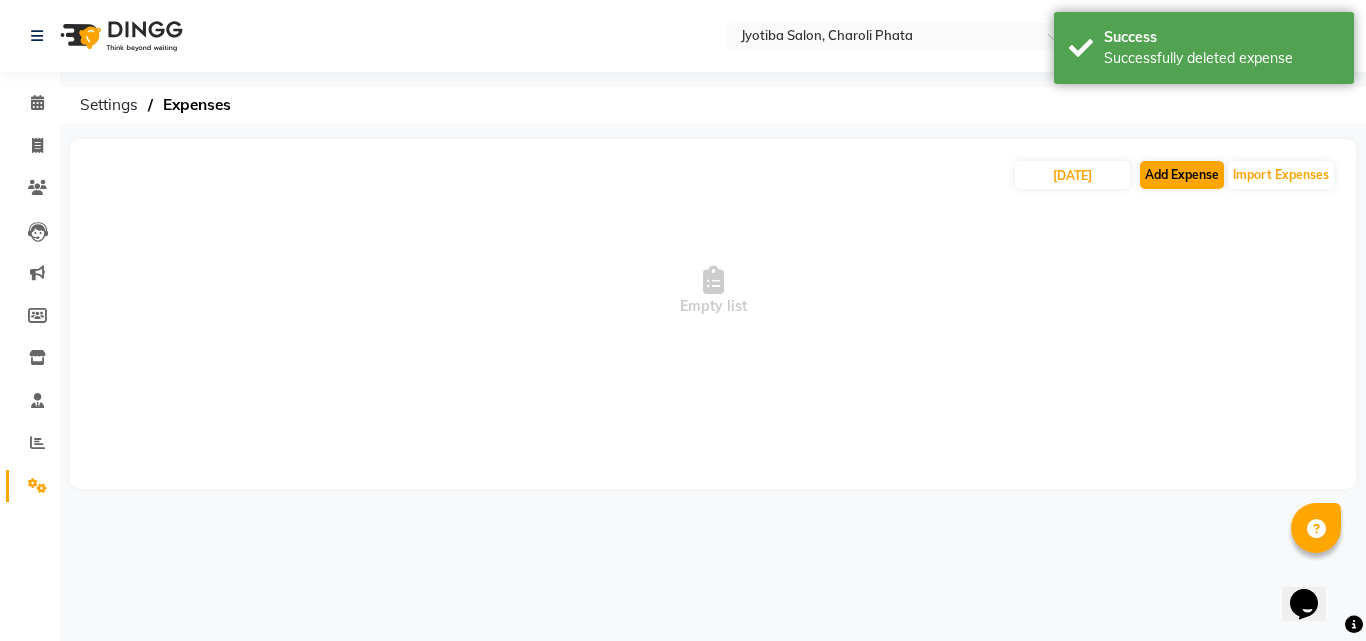 select on "1" 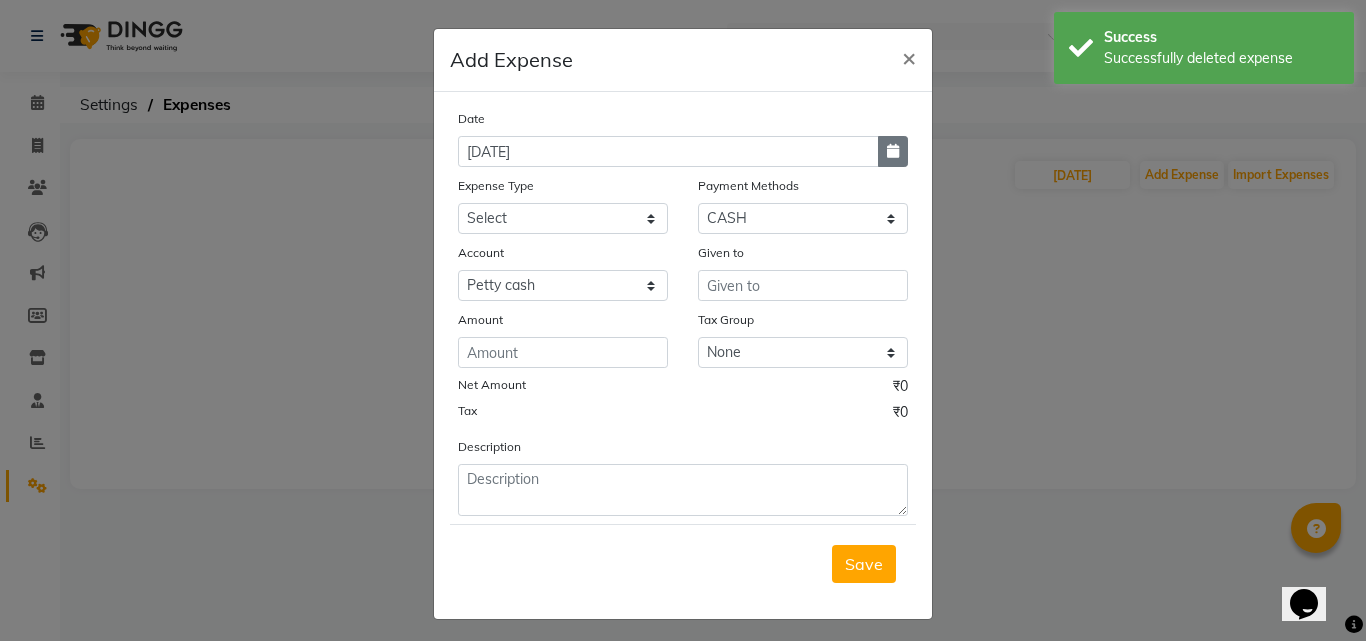 click 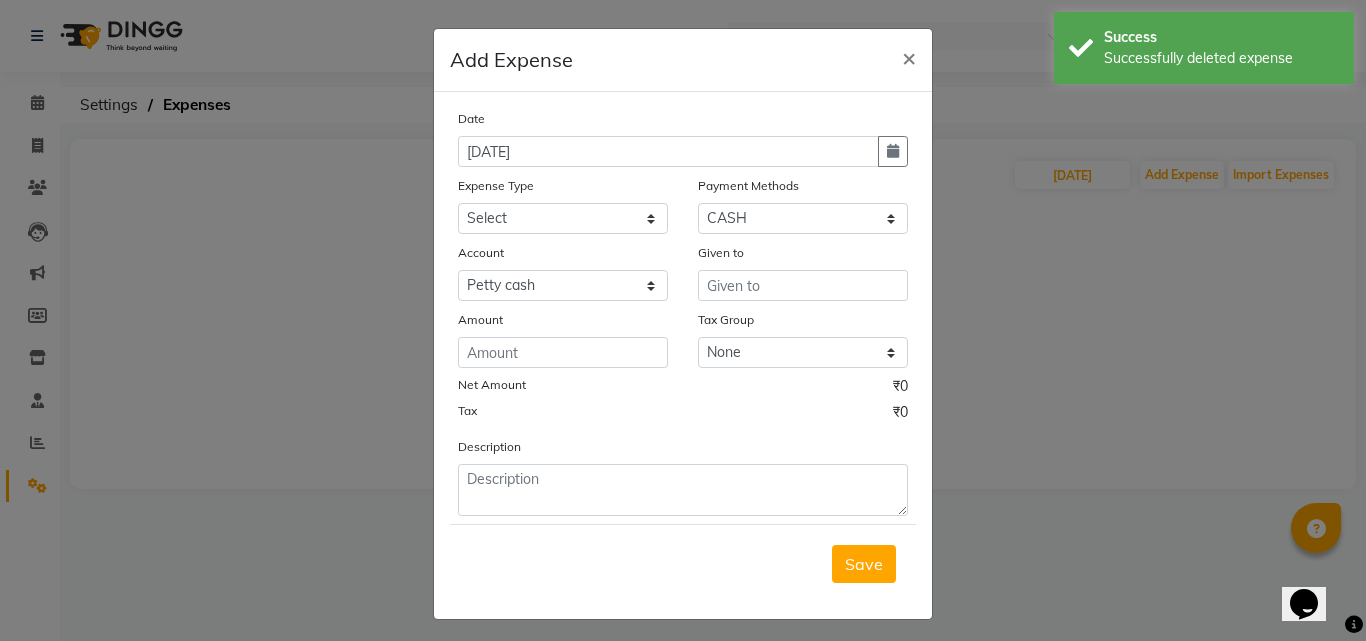 select on "7" 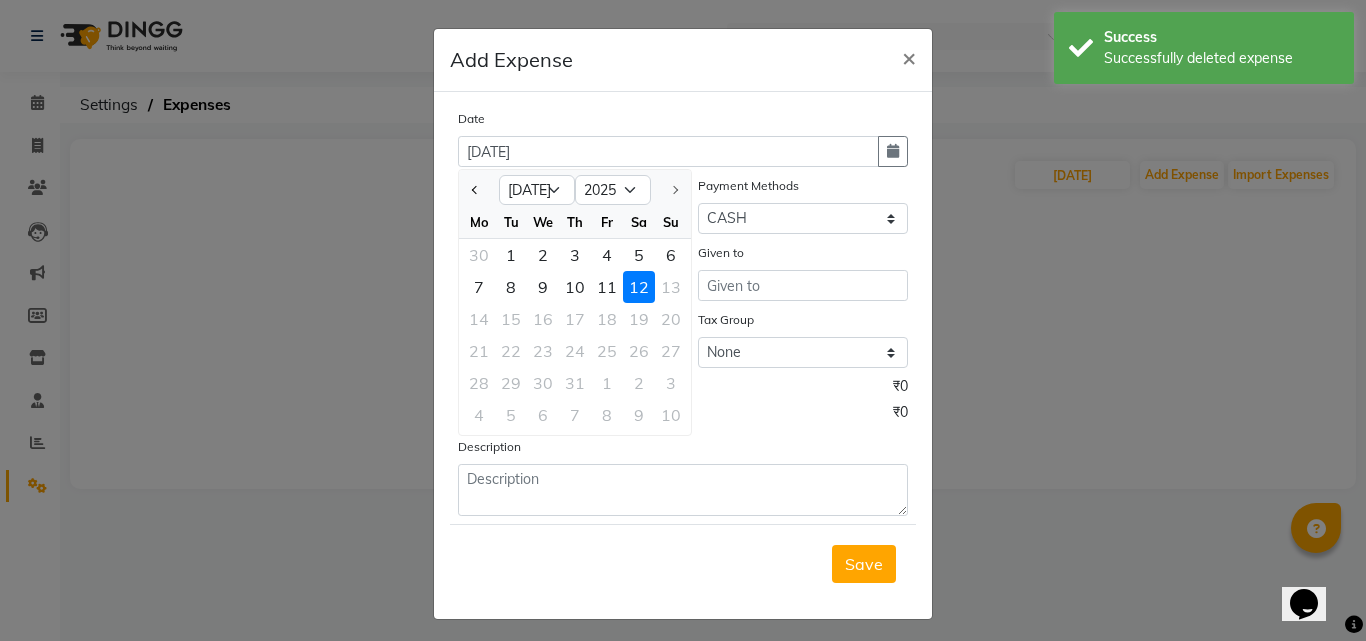 click 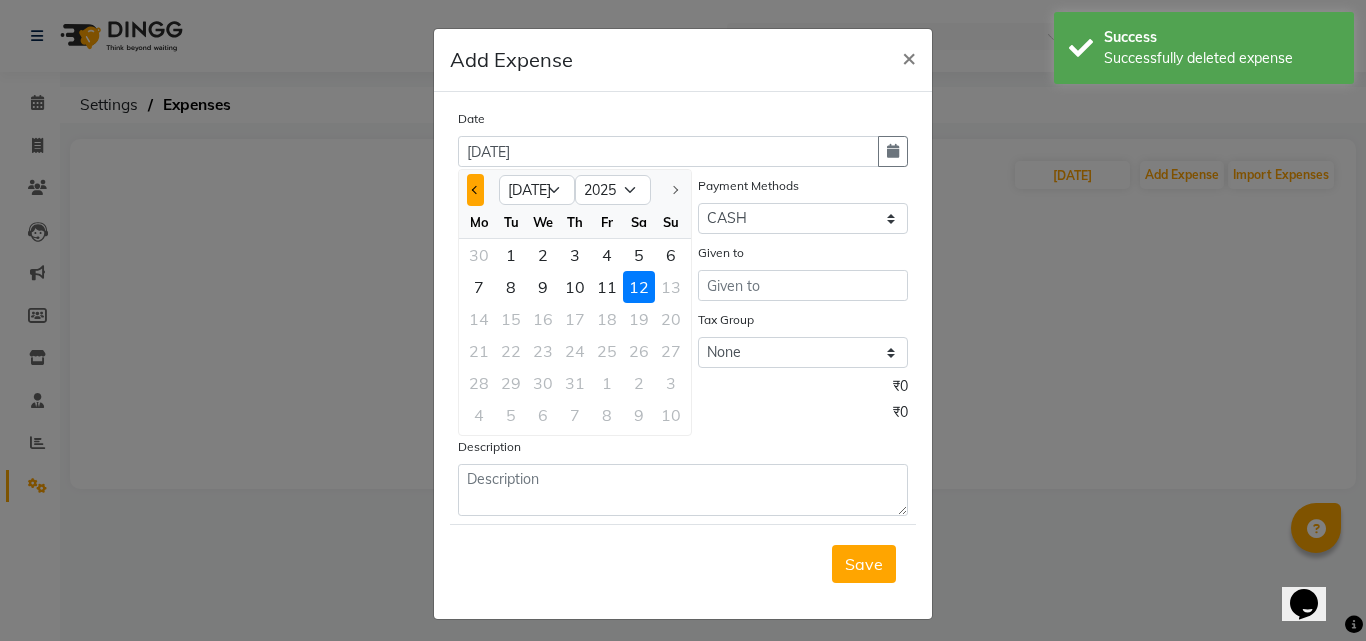 click 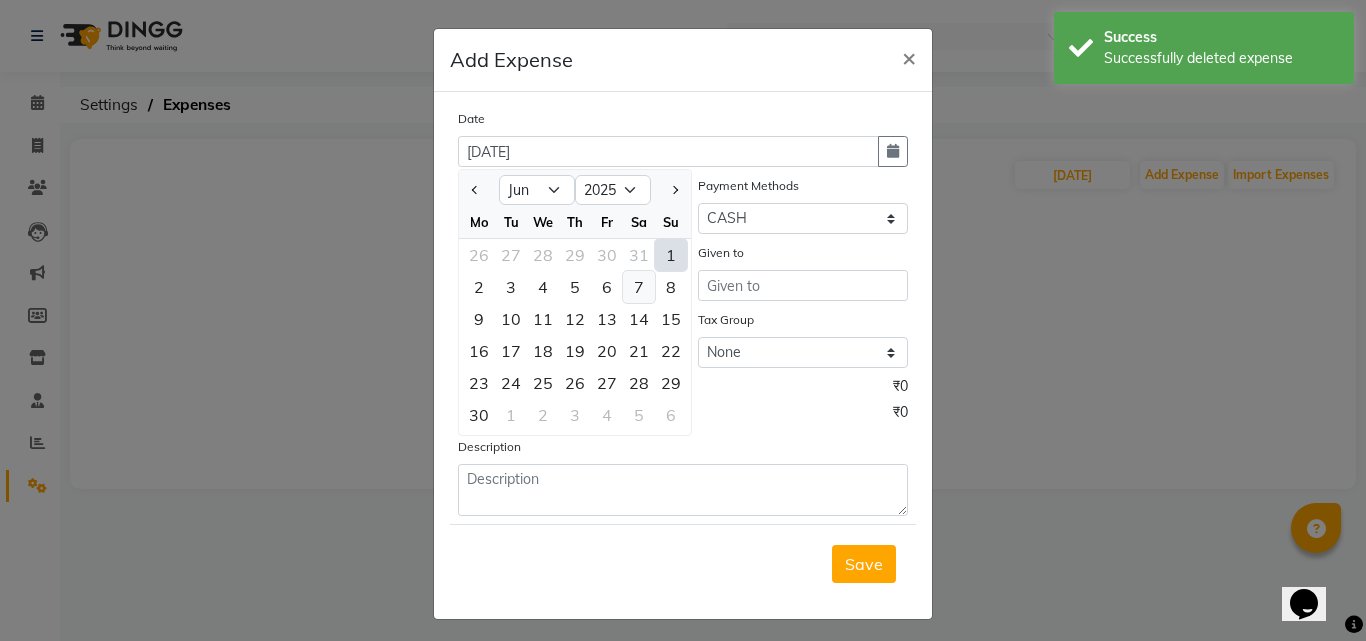click on "7" 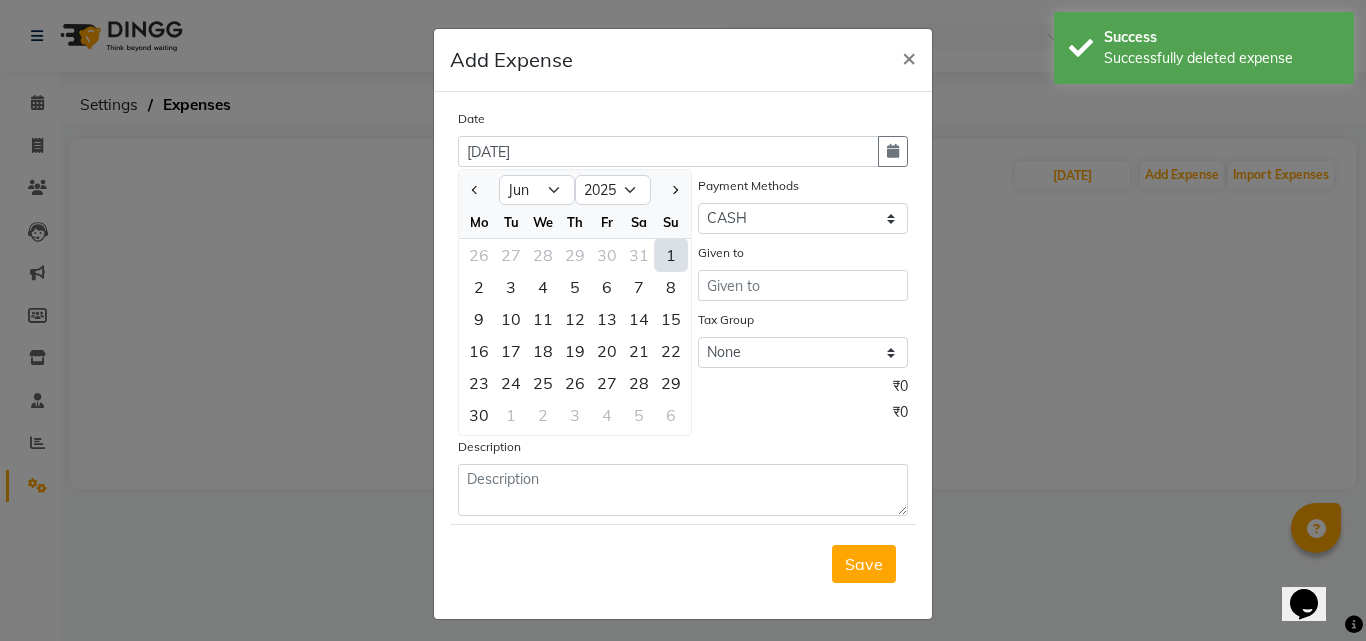 type on "[DATE]" 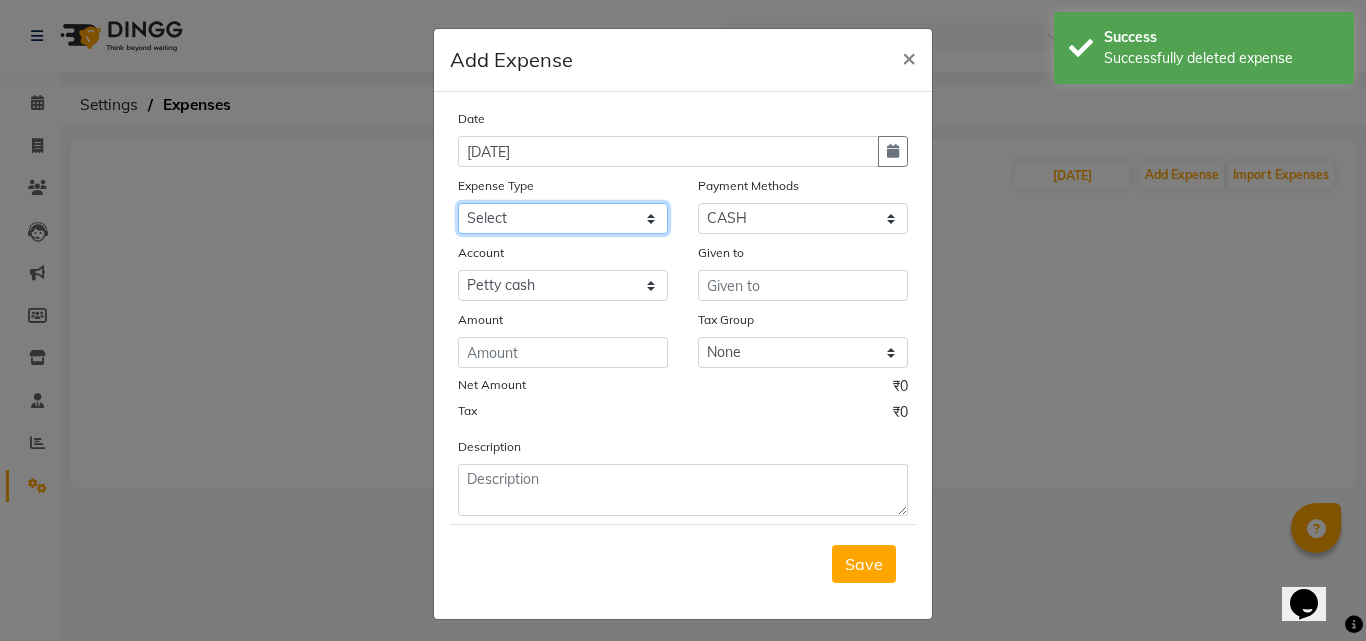 click on "Select Advance salary Advance salary ajaj Bank charges Car maintenance  Cash transfer to bank Cash transfer to hub Client Snacks Clinical charges Equipment Fuel Govt fee home Incentive Insurance International purchase Loan Repayment Maintenance Marketing Miscellaneous MRA Other Over times Pantry Product Rent Salary shop shop Staff Snacks Tax Tea & Refreshment TIP Utilities Wifi recharge" 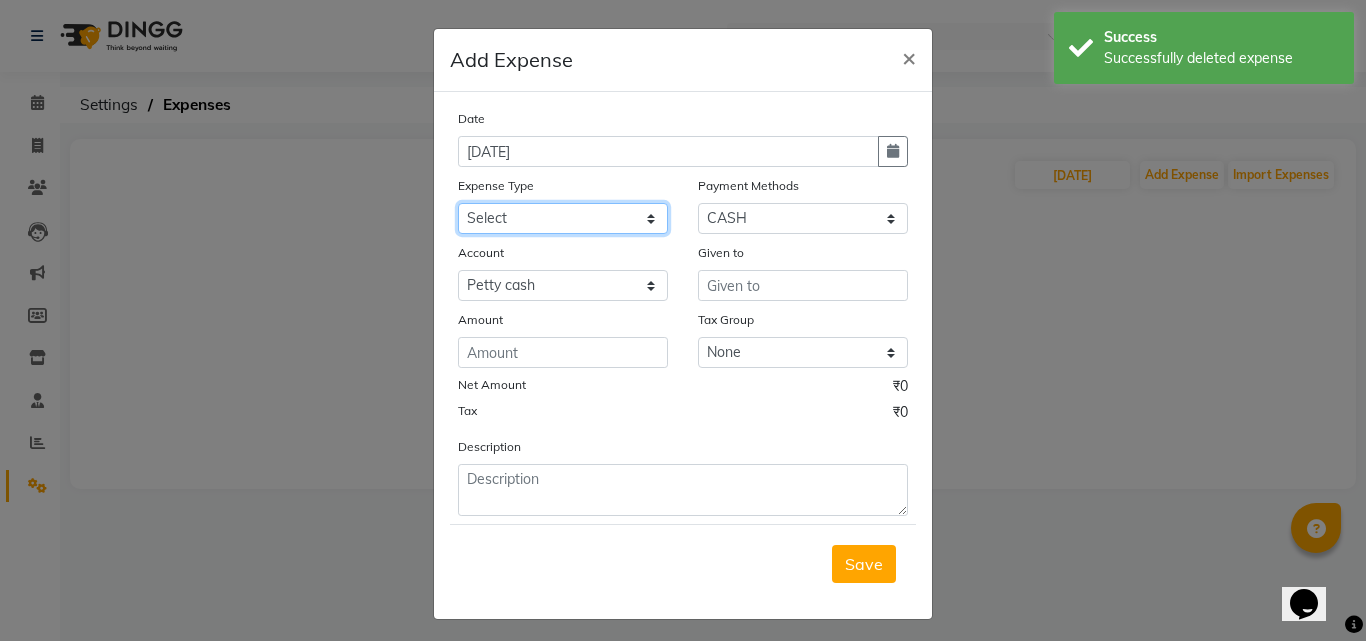 select on "18043" 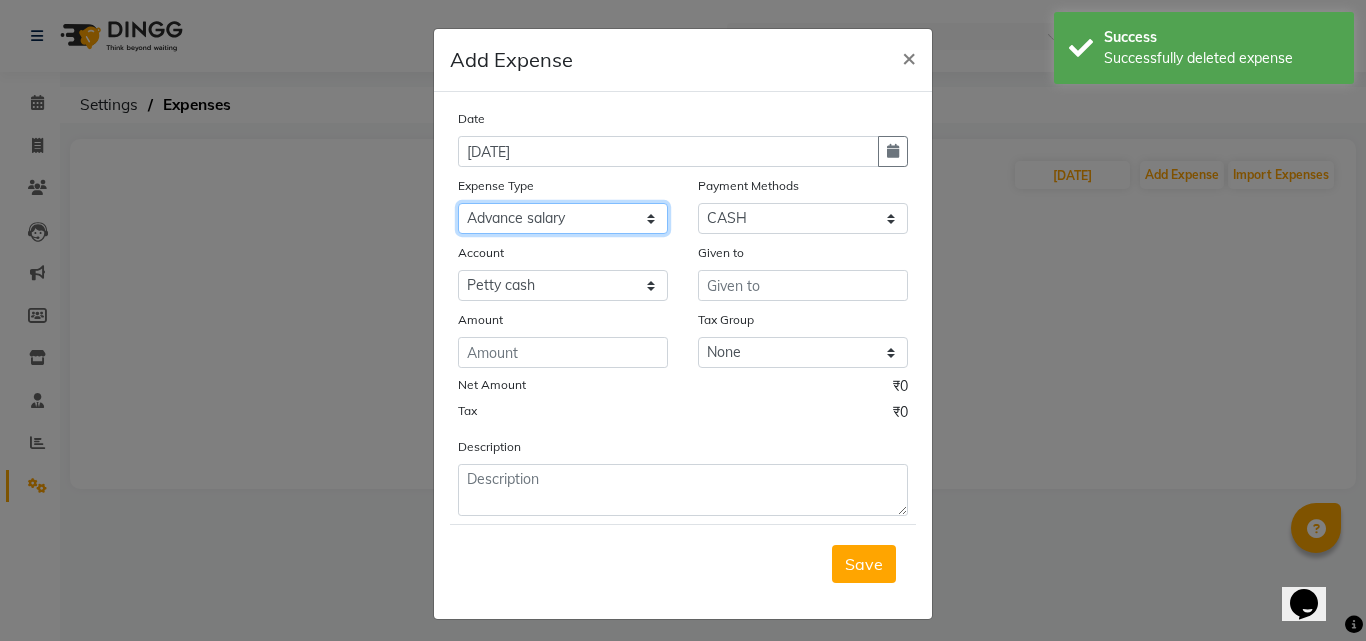 click on "Select Advance salary Advance salary ajaj Bank charges Car maintenance  Cash transfer to bank Cash transfer to hub Client Snacks Clinical charges Equipment Fuel Govt fee home Incentive Insurance International purchase Loan Repayment Maintenance Marketing Miscellaneous MRA Other Over times Pantry Product Rent Salary shop shop Staff Snacks Tax Tea & Refreshment TIP Utilities Wifi recharge" 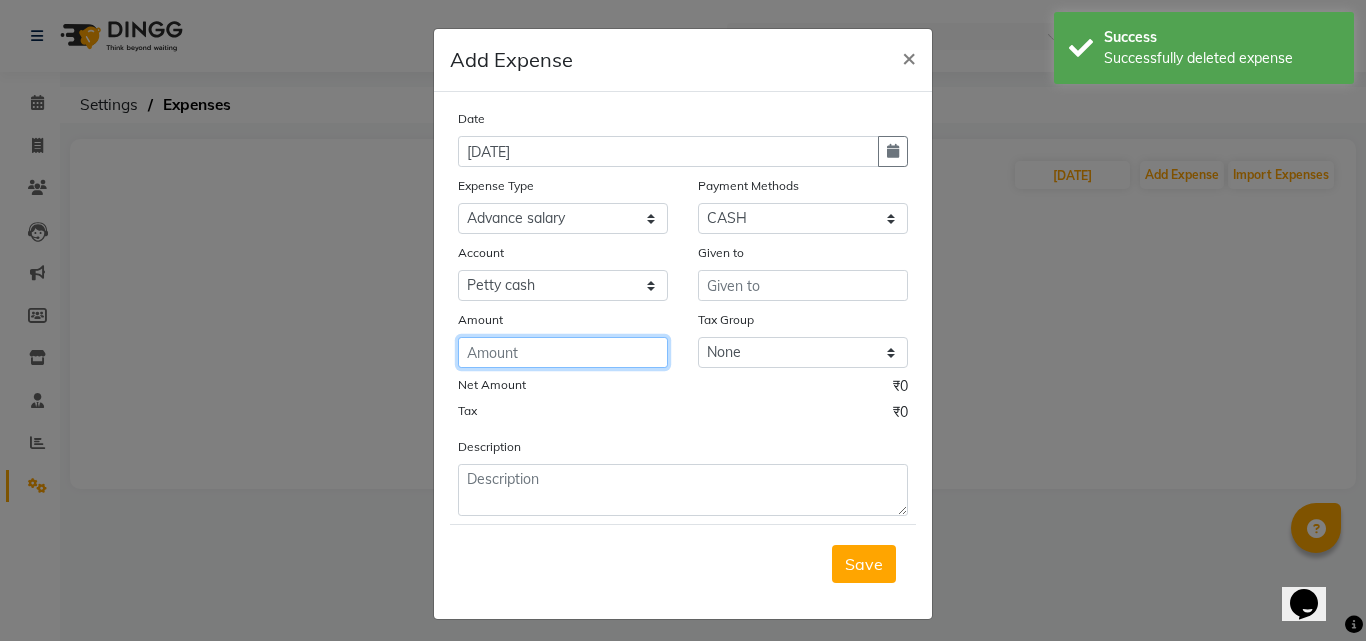 click 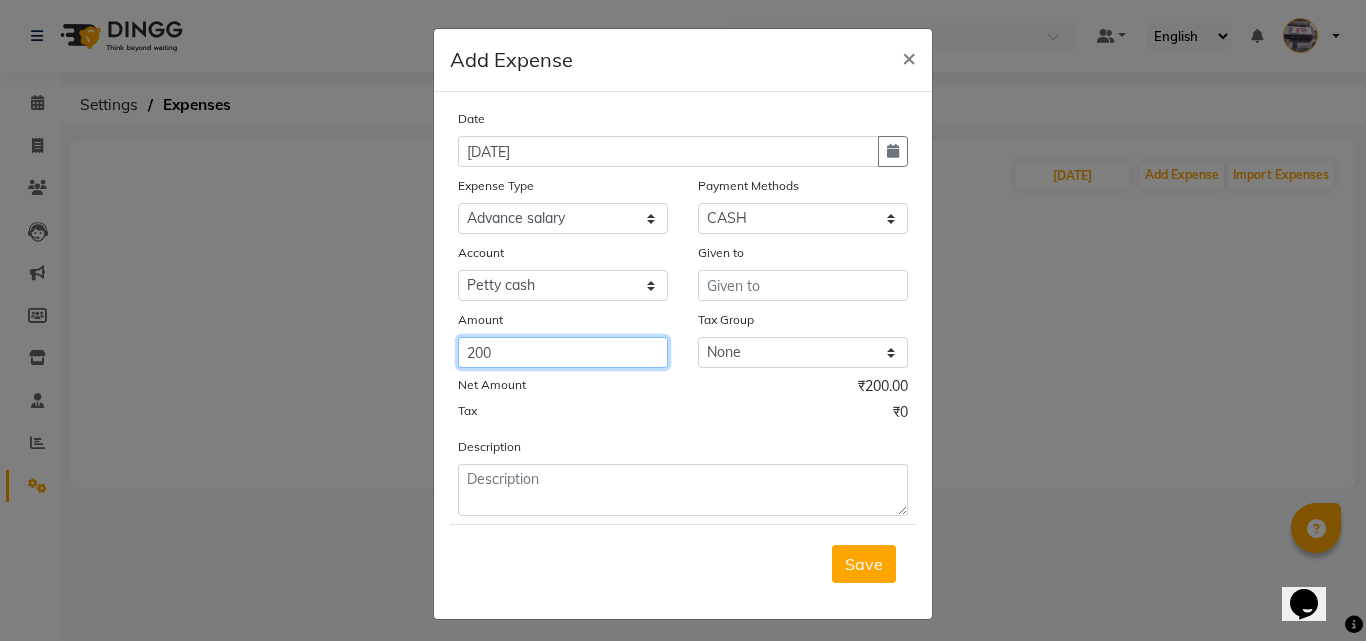 type on "200" 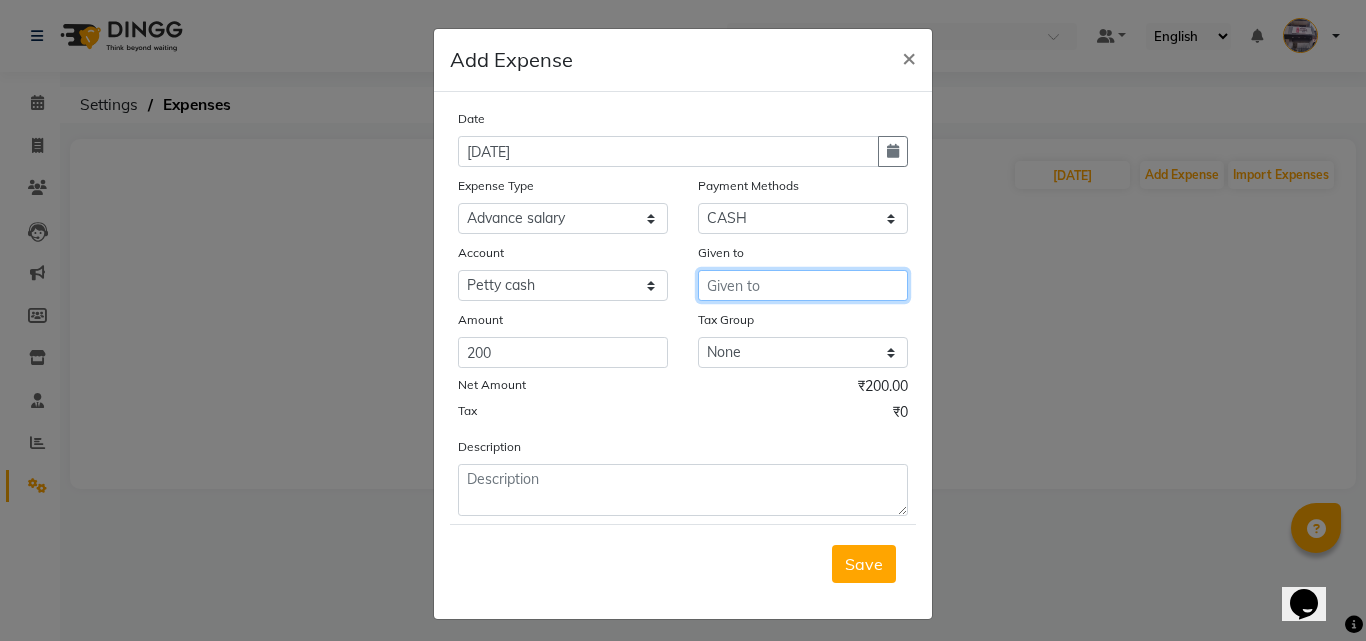 click at bounding box center (803, 285) 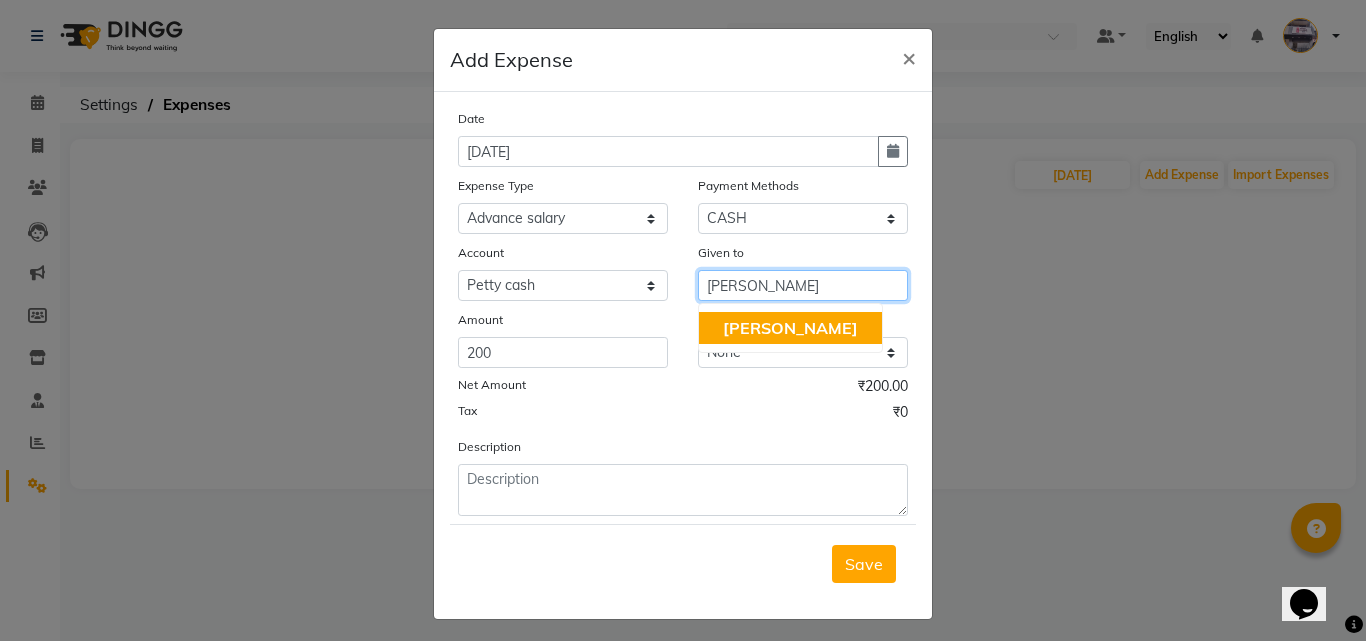 click on "[PERSON_NAME]" at bounding box center (790, 328) 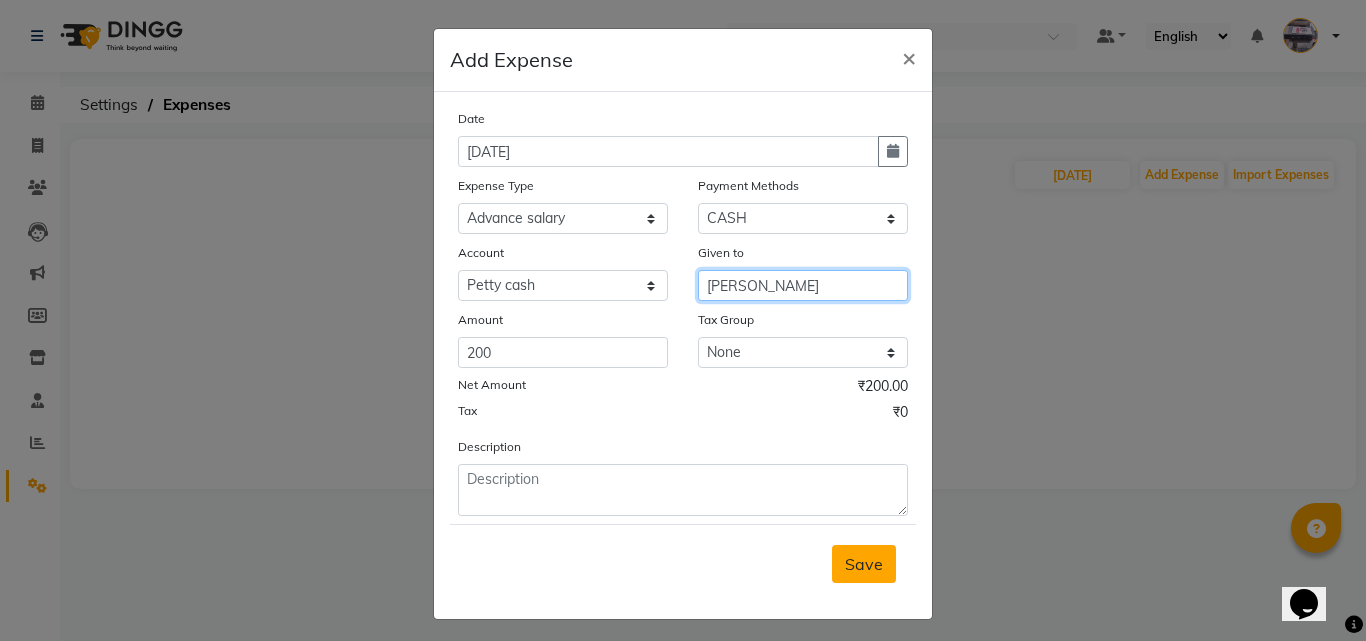type on "[PERSON_NAME]" 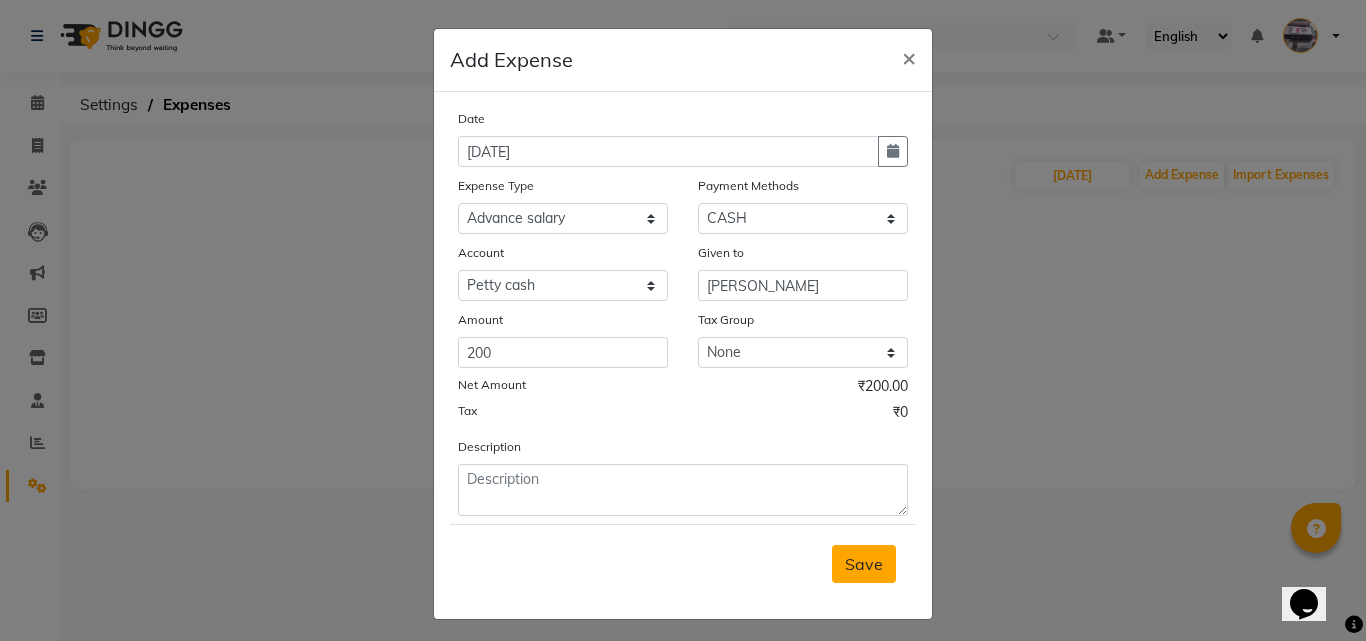 click on "Save" at bounding box center (864, 564) 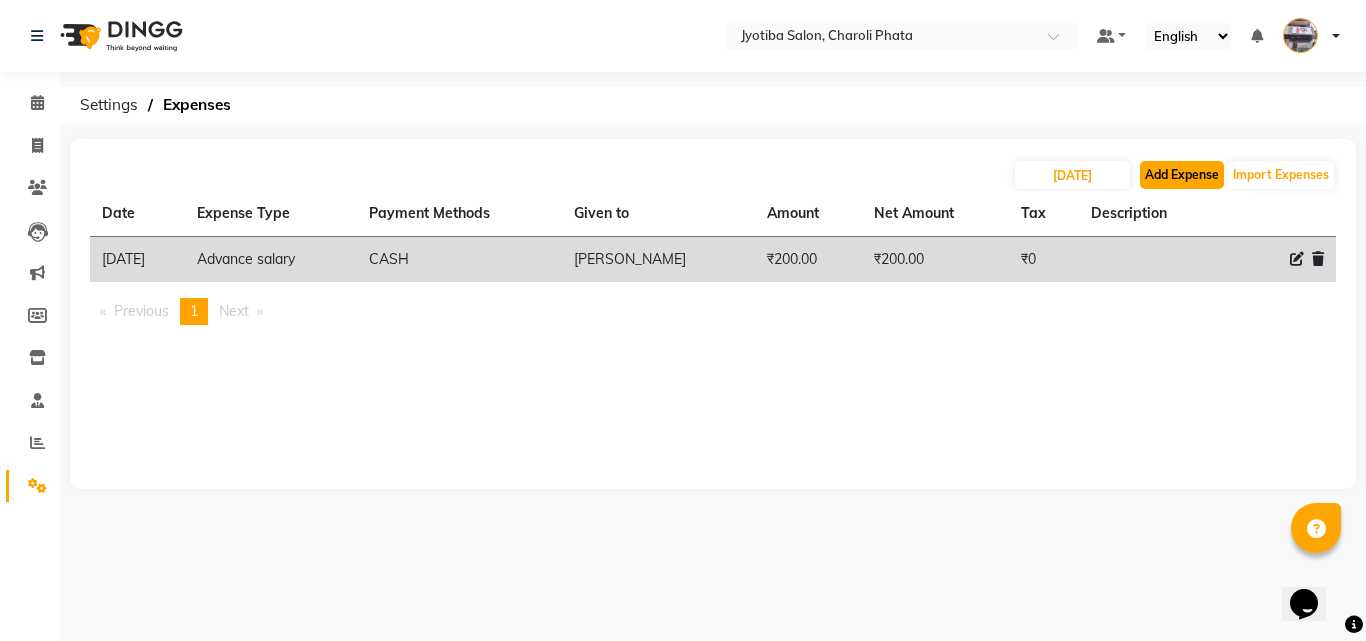 click on "Add Expense" 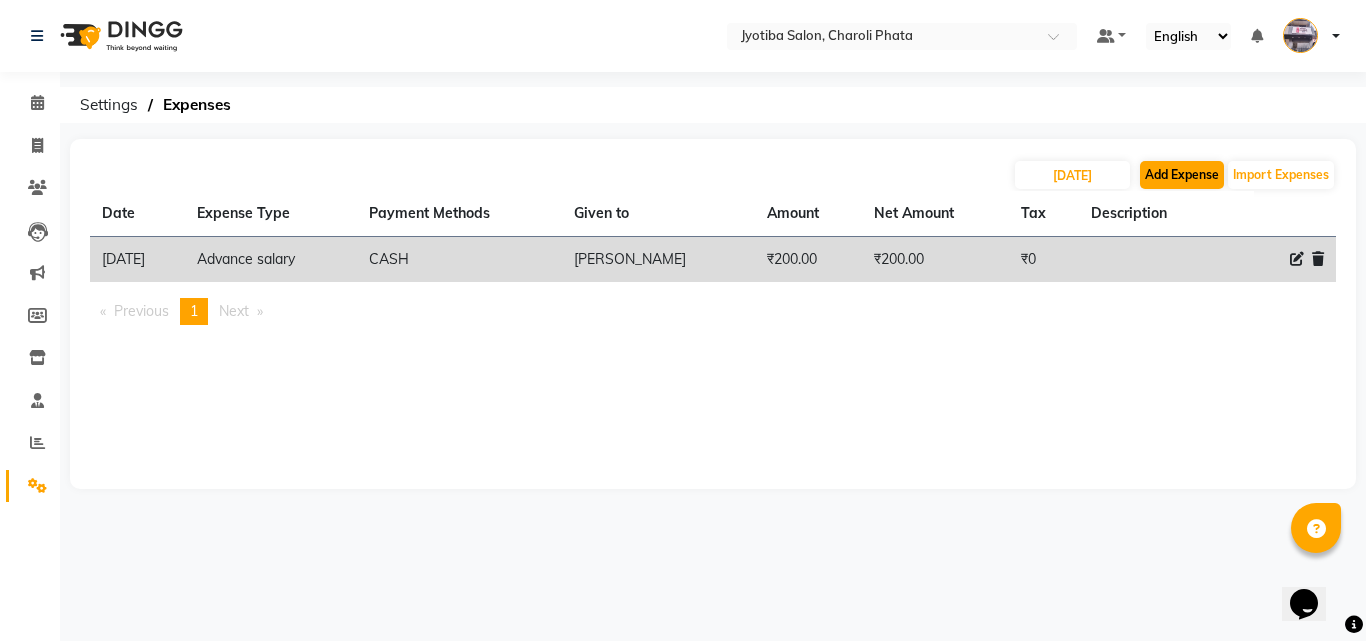 select on "1" 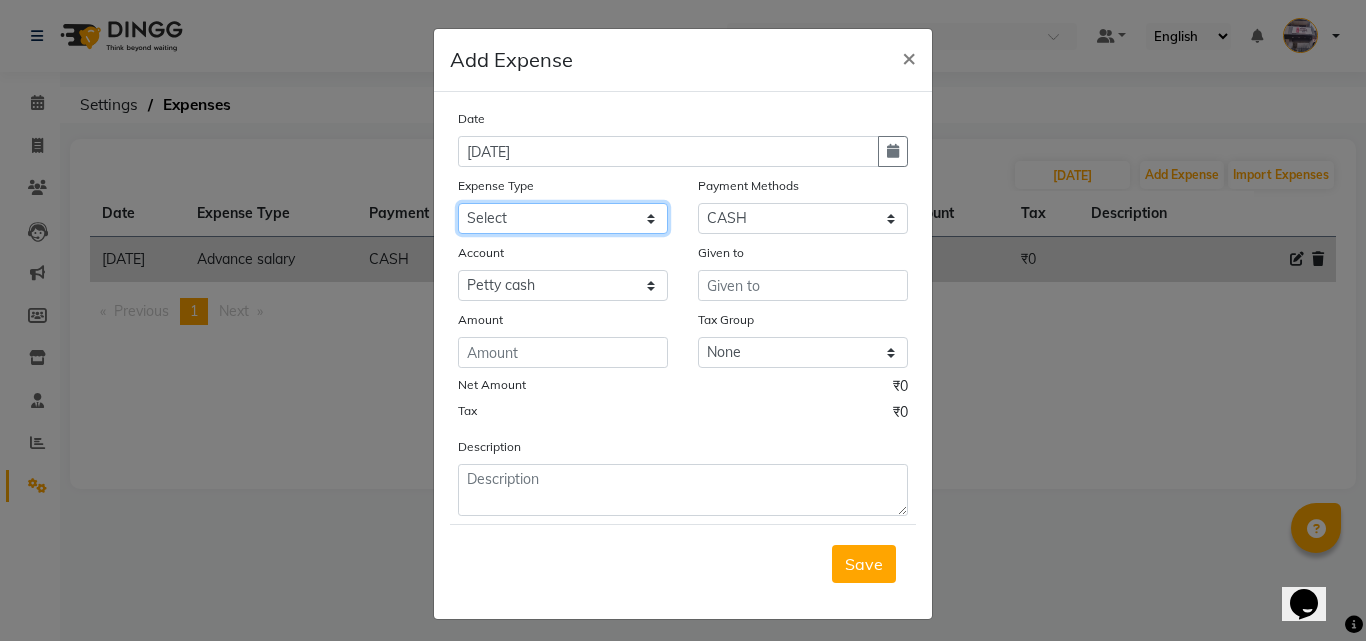 drag, startPoint x: 606, startPoint y: 220, endPoint x: 571, endPoint y: 229, distance: 36.138622 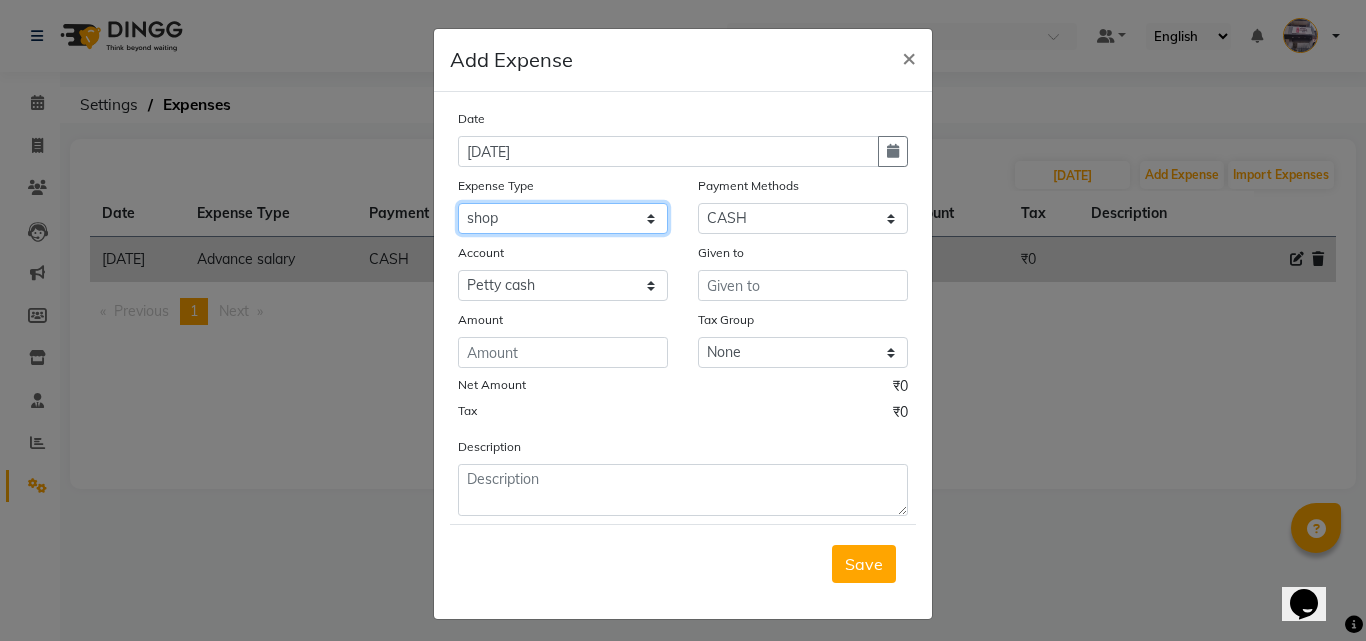 click on "Select Advance salary Advance salary ajaj Bank charges Car maintenance  Cash transfer to bank Cash transfer to hub Client Snacks Clinical charges Equipment Fuel Govt fee home Incentive Insurance International purchase Loan Repayment Maintenance Marketing Miscellaneous MRA Other Over times Pantry Product Rent Salary shop shop Staff Snacks Tax Tea & Refreshment TIP Utilities Wifi recharge" 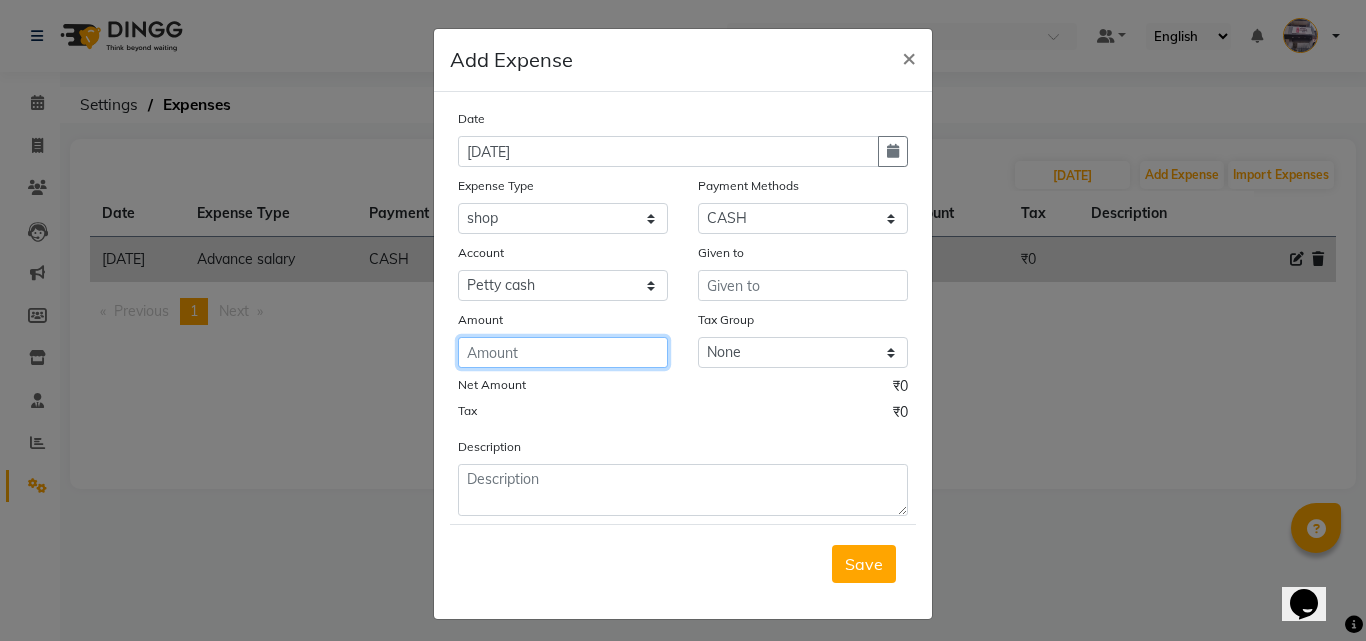 click 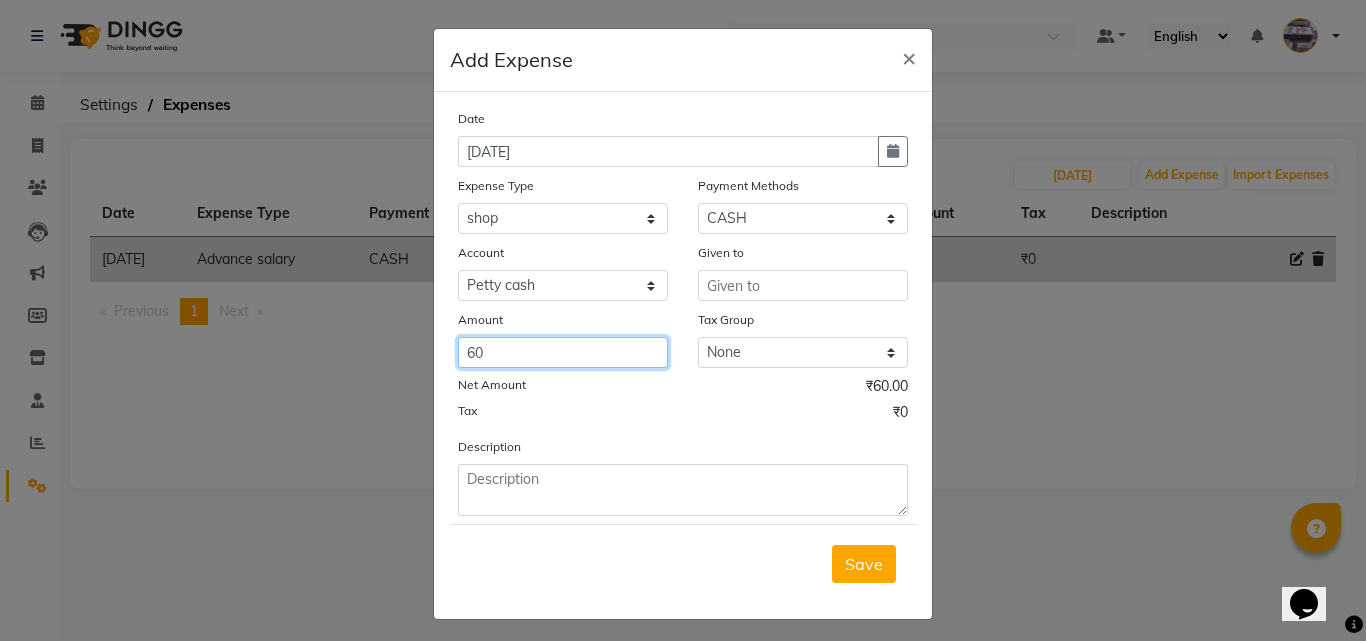 type on "60" 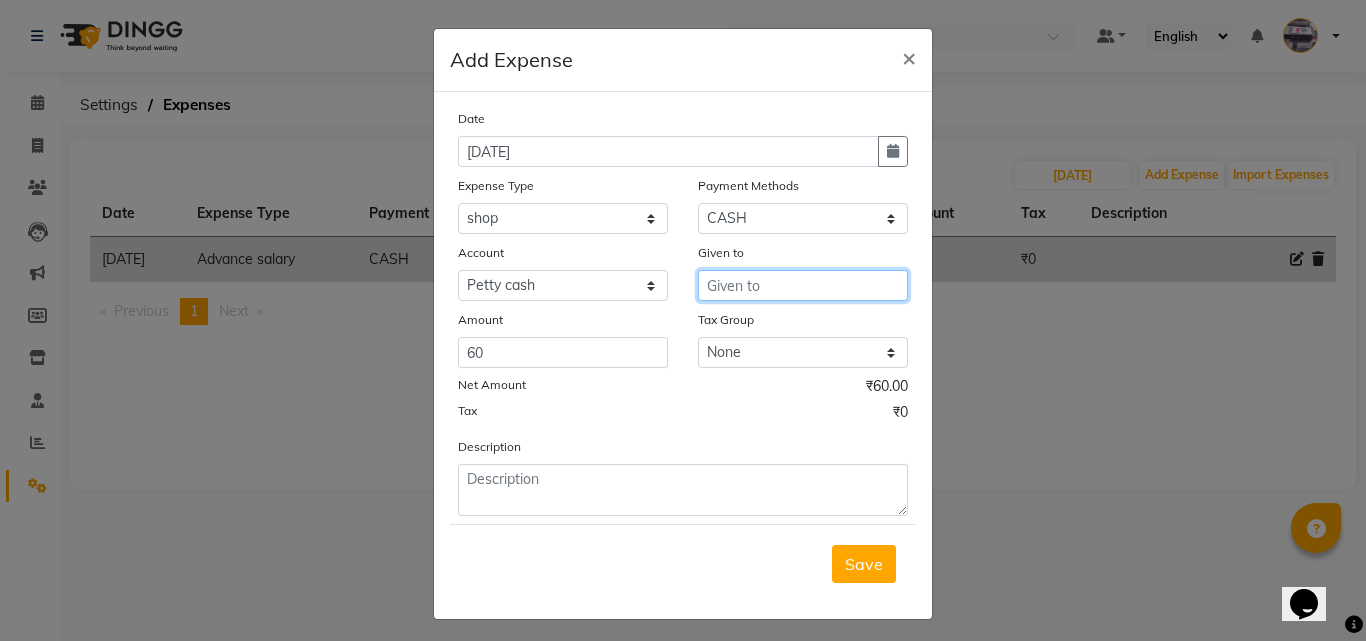 click at bounding box center (803, 285) 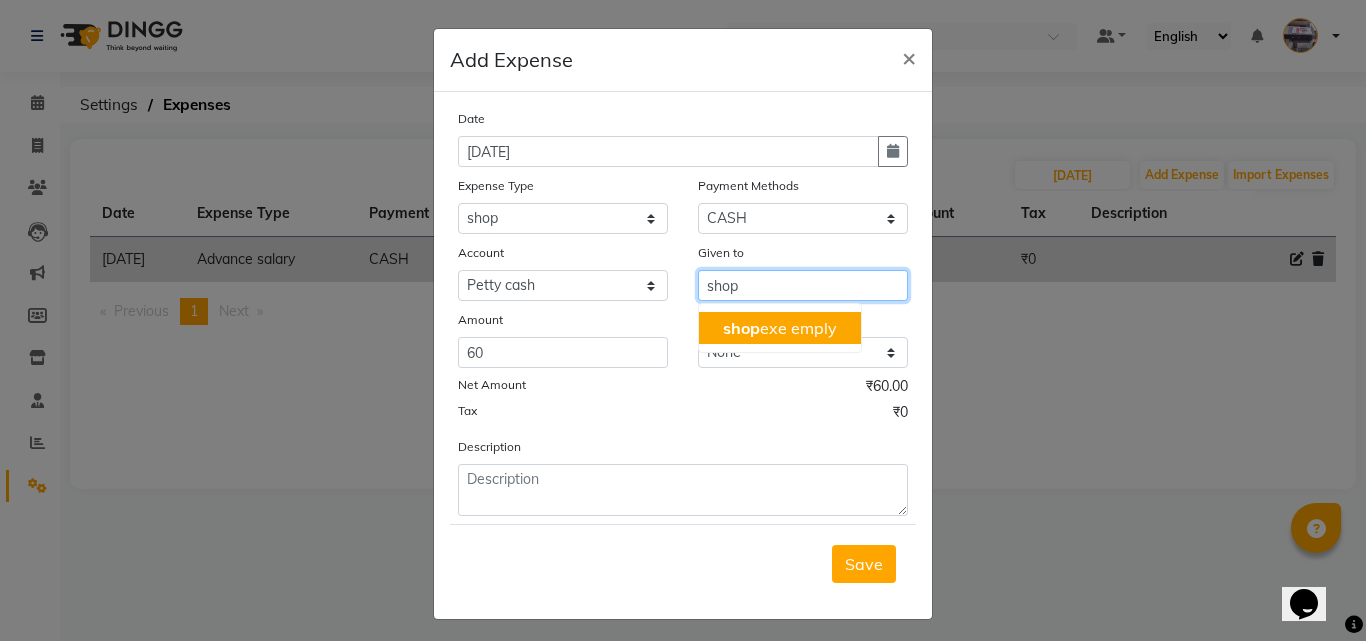 type on "shop" 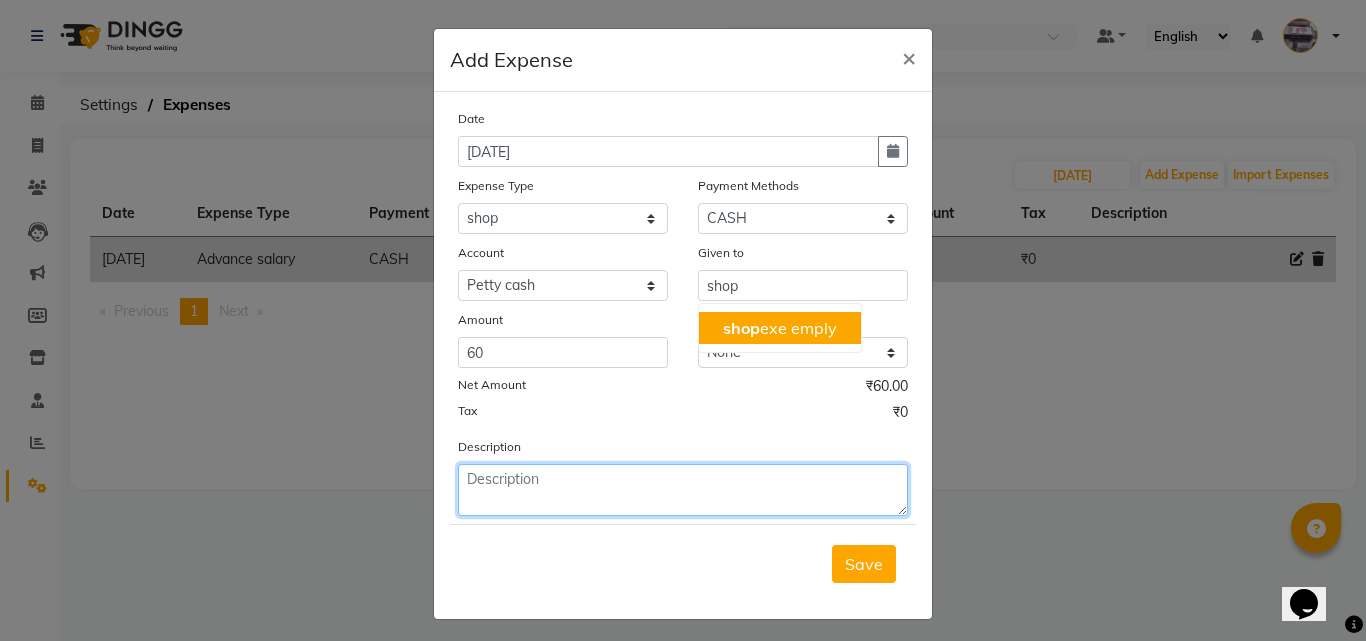 click 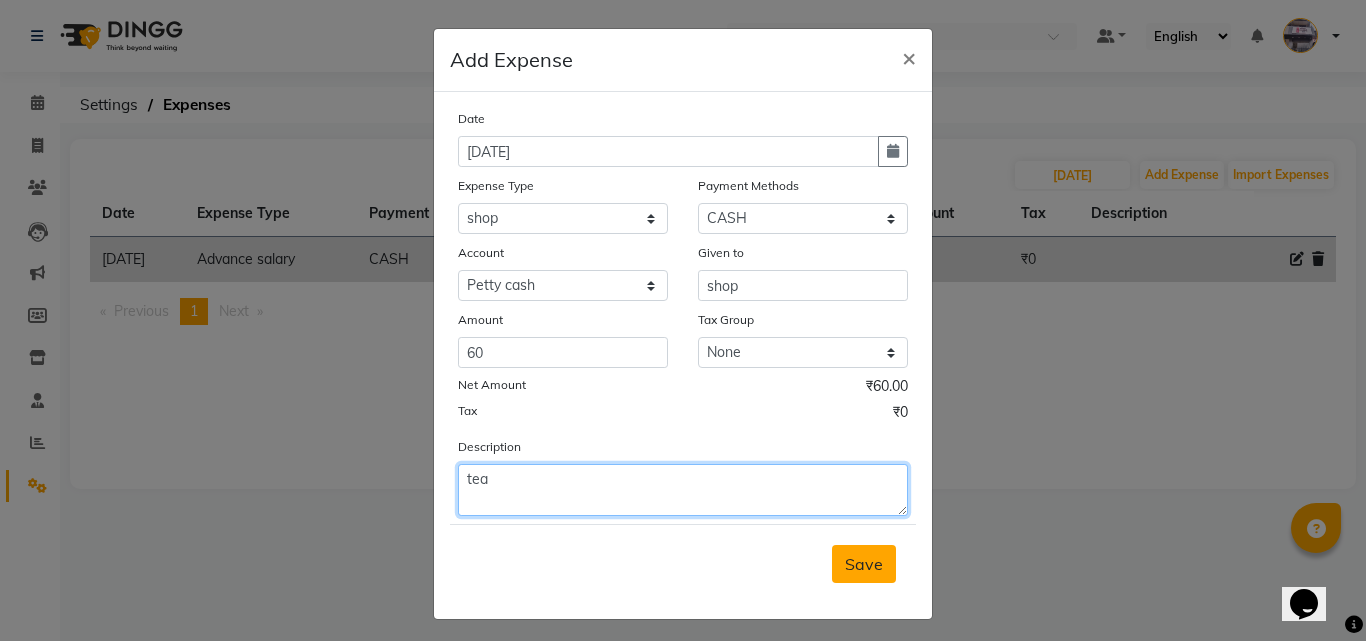 type on "tea" 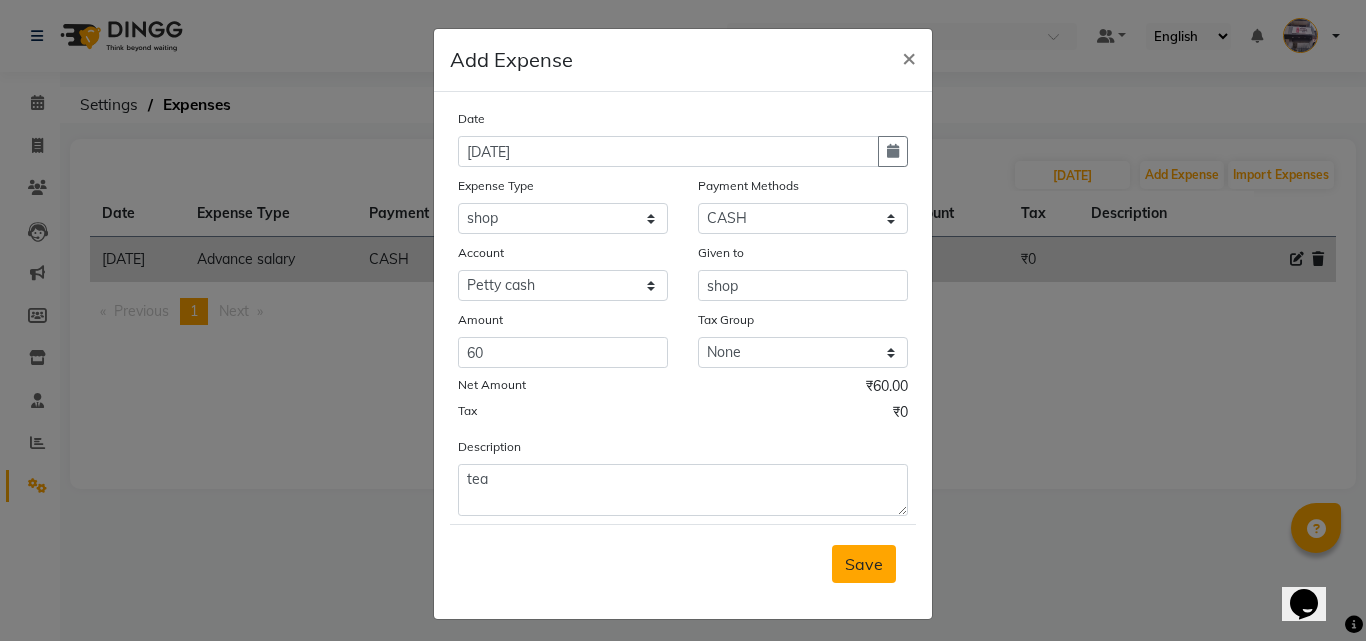 click on "Save" at bounding box center [864, 564] 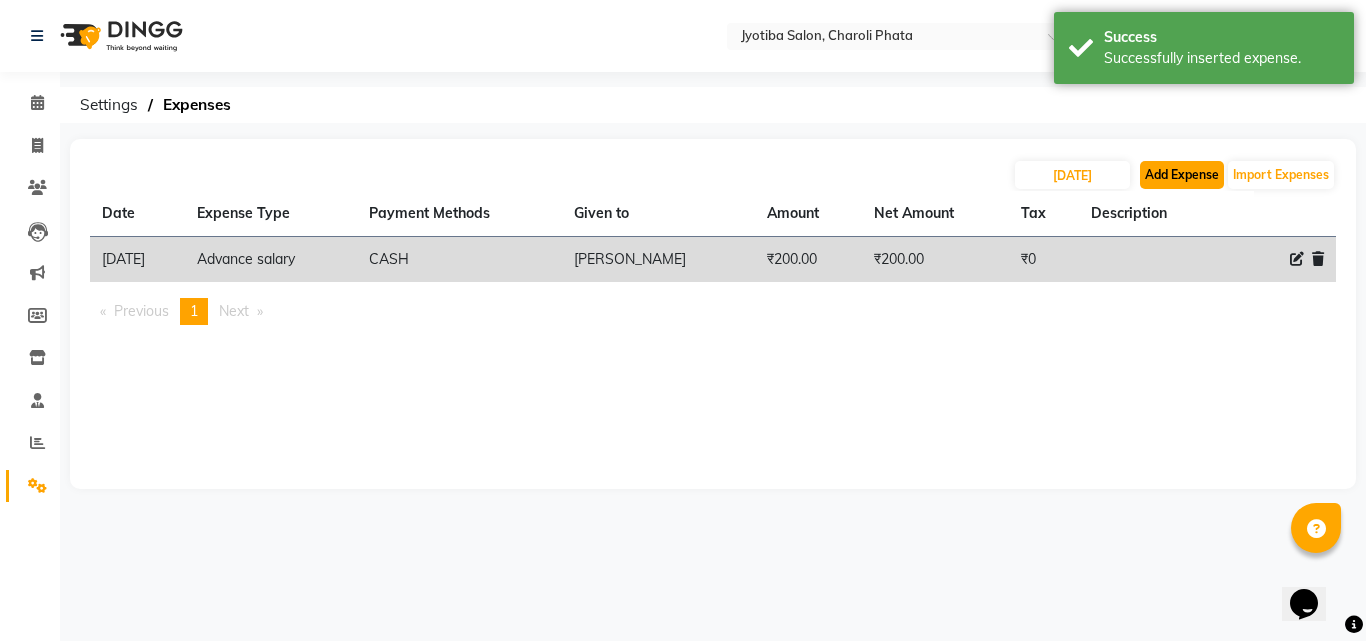 click on "Add Expense" 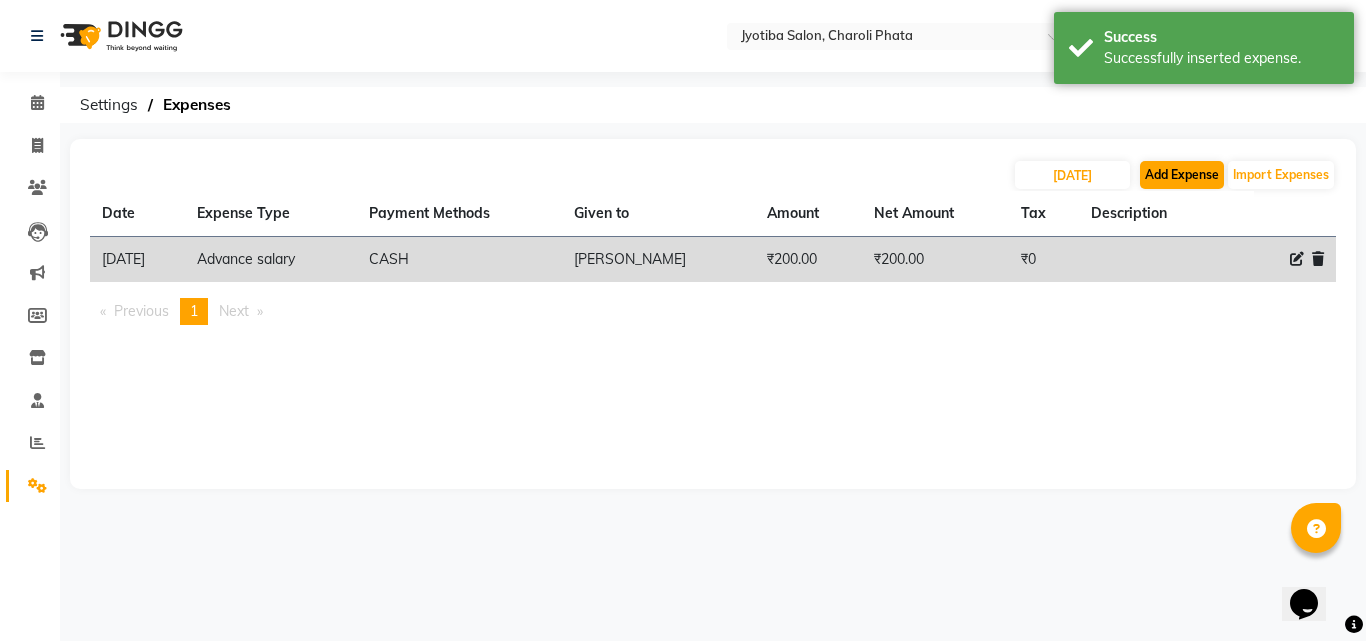 select on "1" 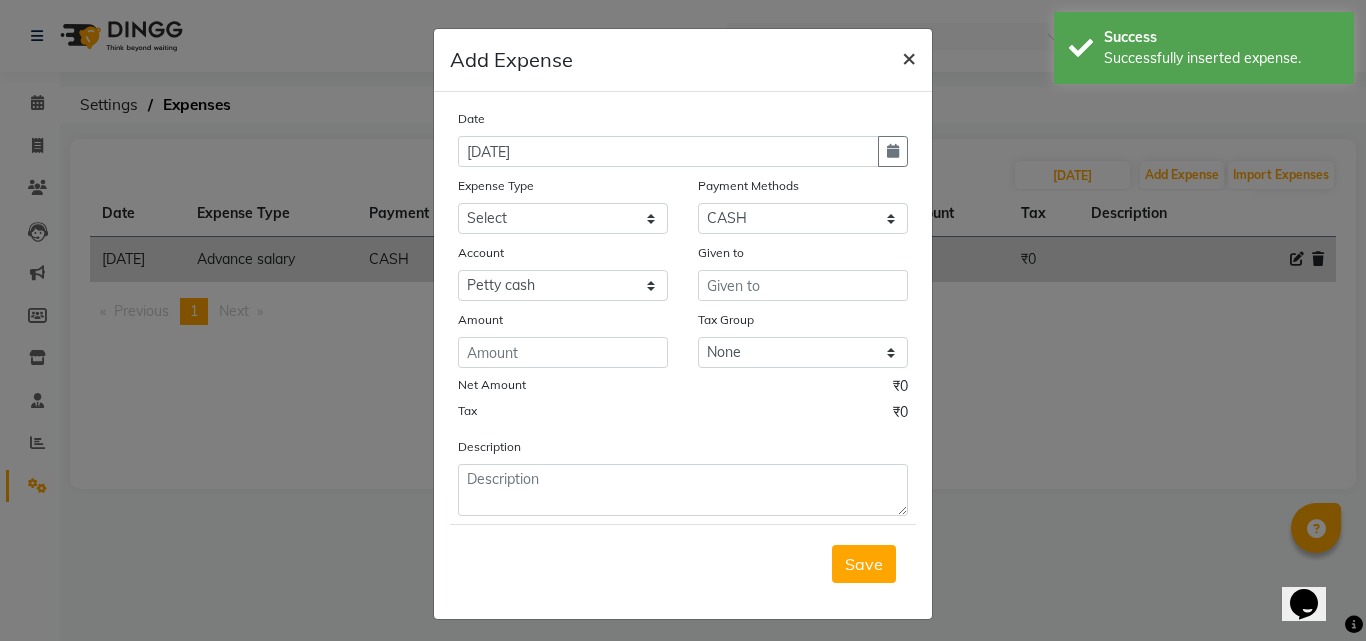 click on "×" 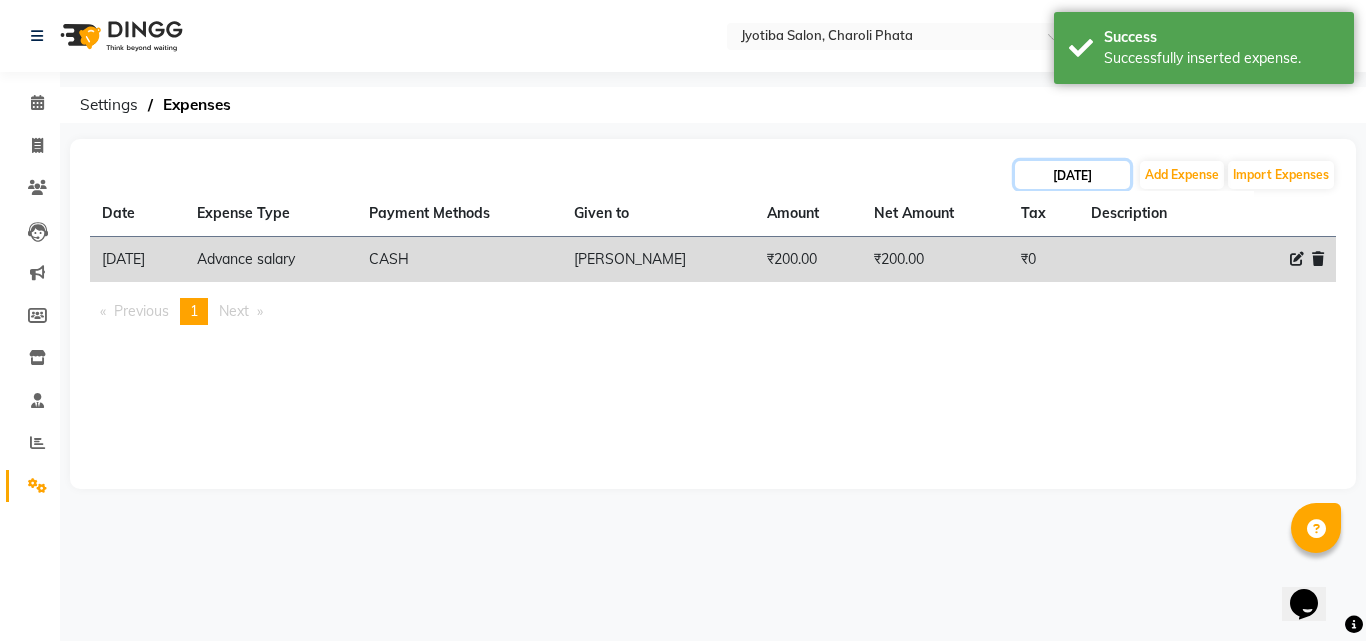 click on "[DATE]" 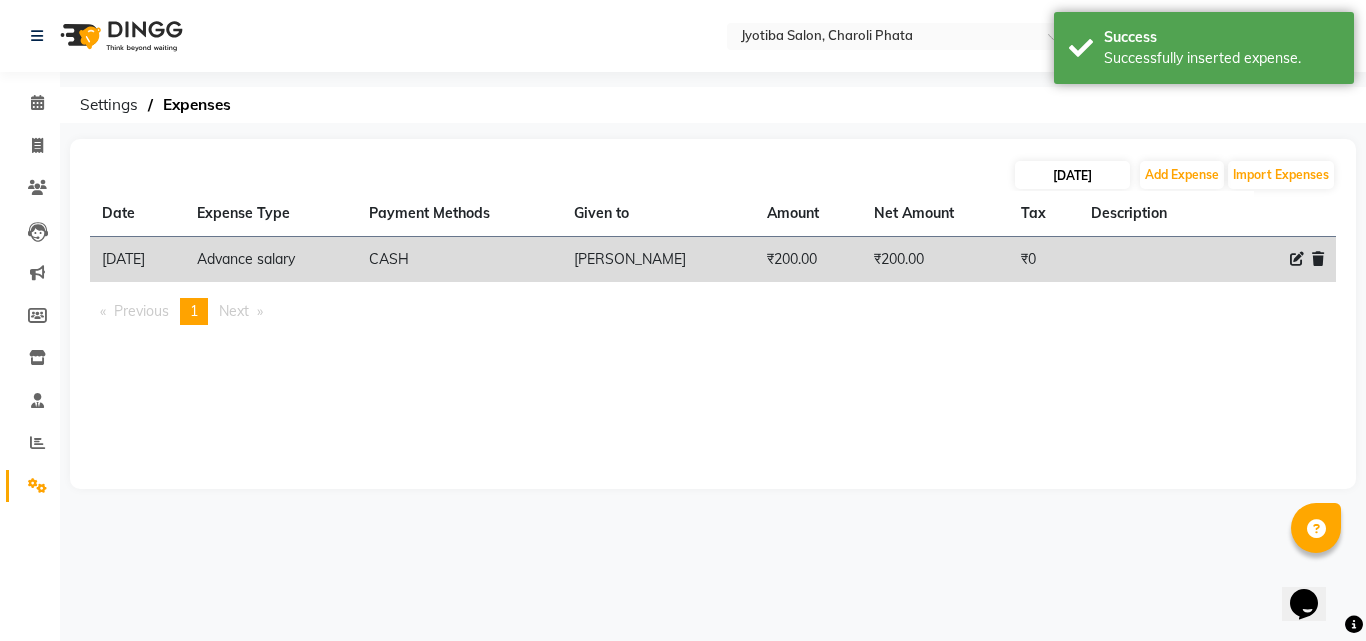 select on "6" 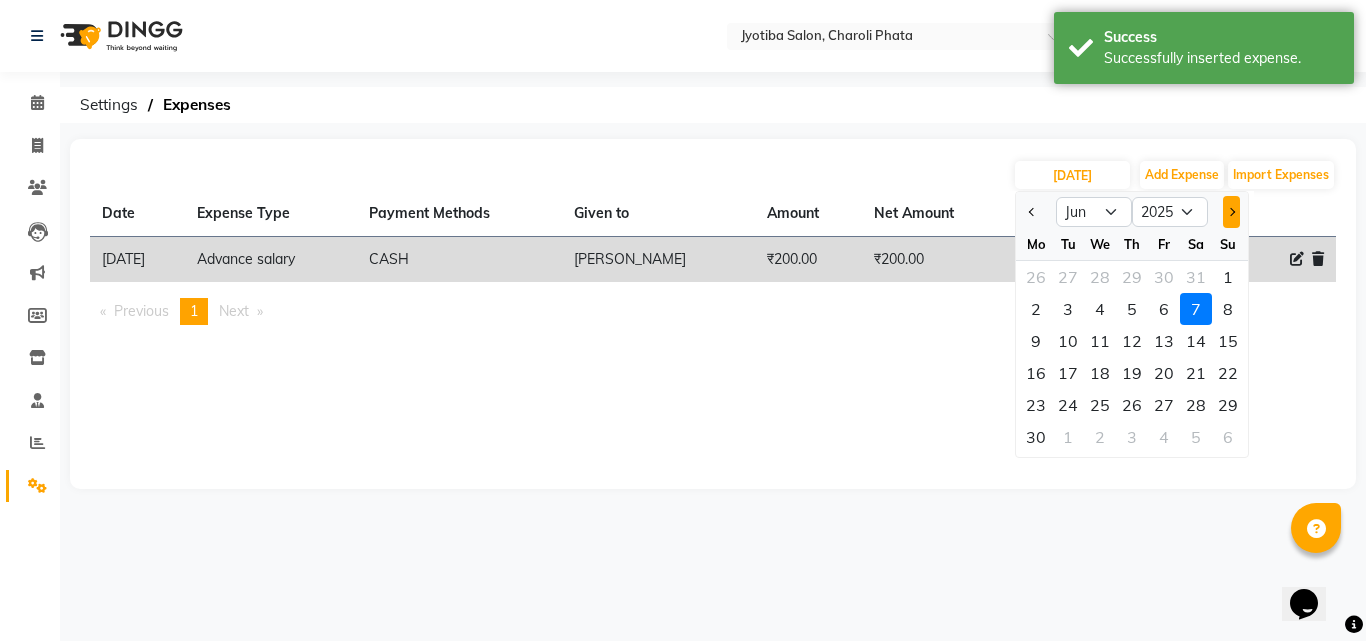 click 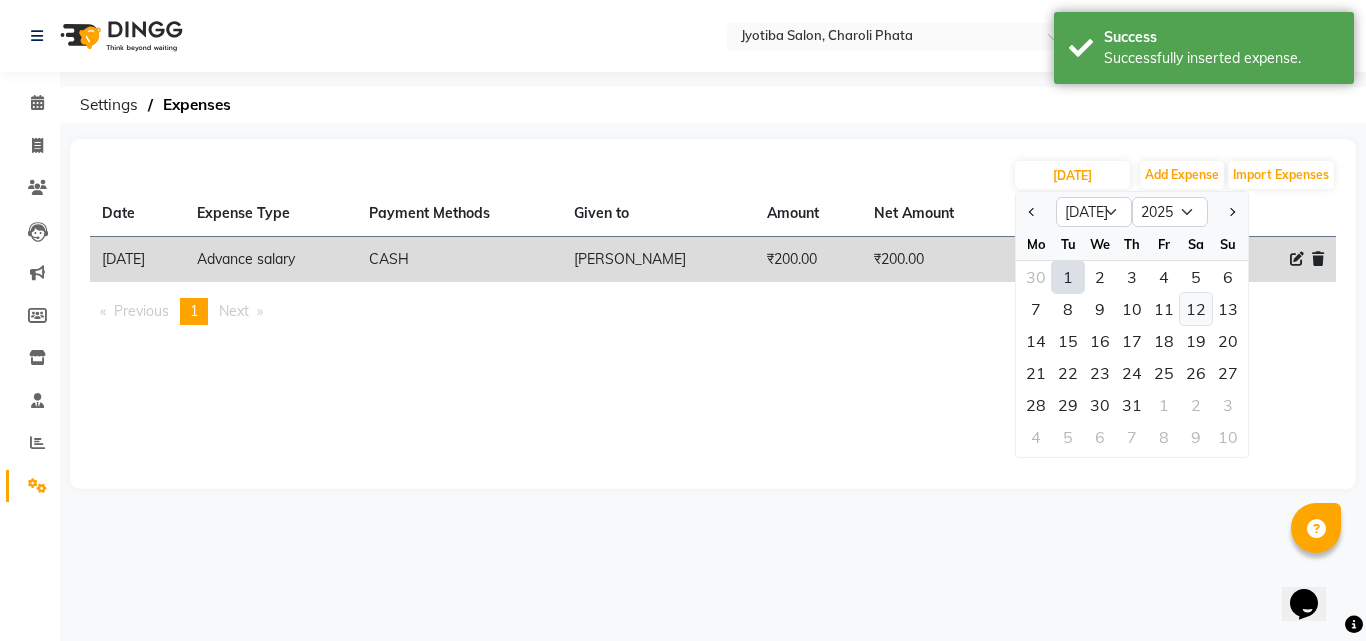 click on "12" 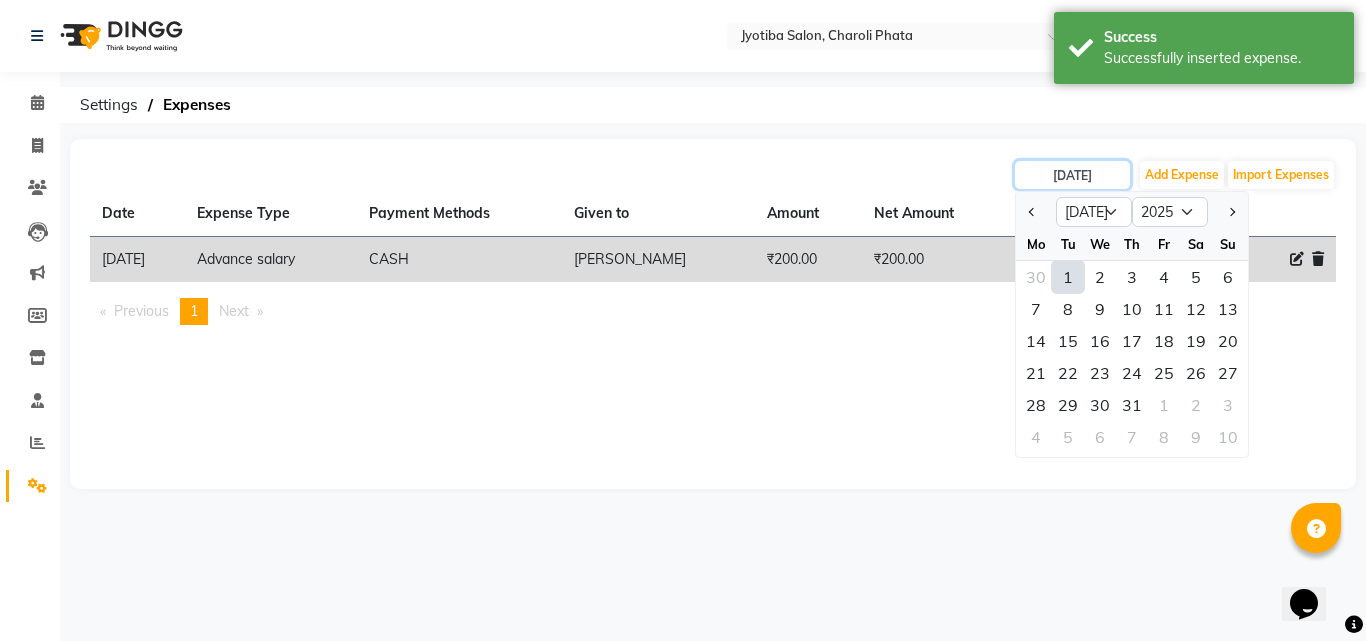 type on "[DATE]" 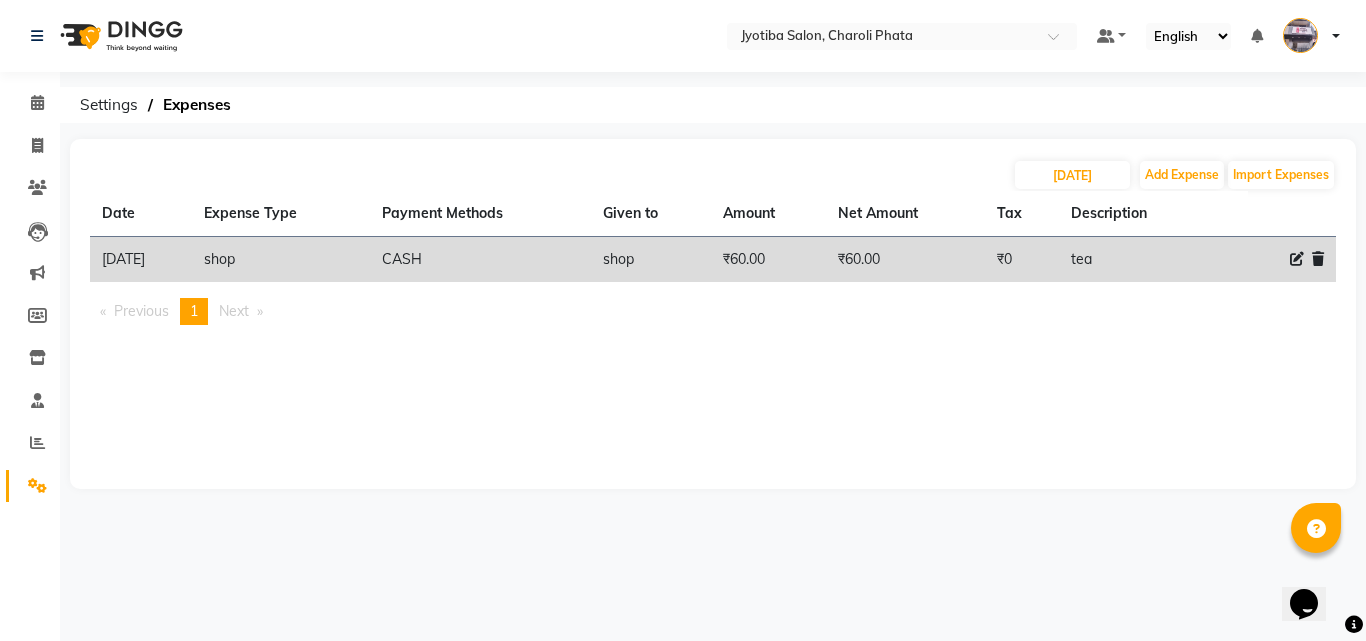 click 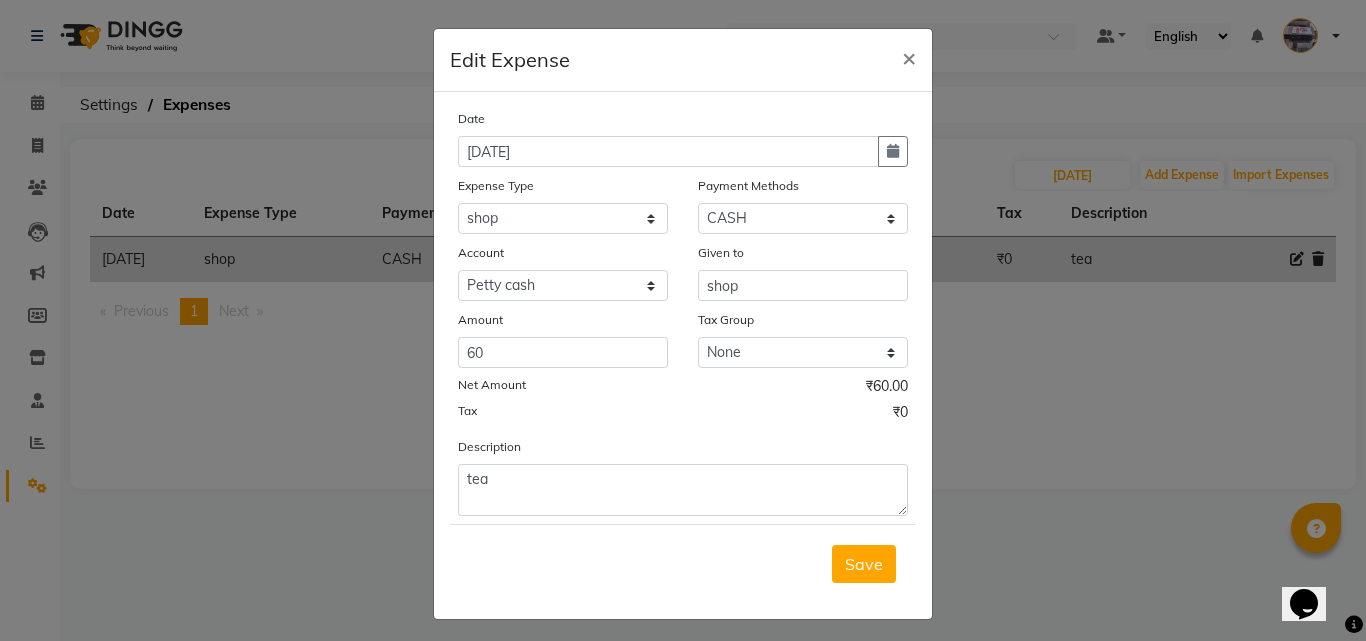 drag, startPoint x: 890, startPoint y: 154, endPoint x: 867, endPoint y: 173, distance: 29.832869 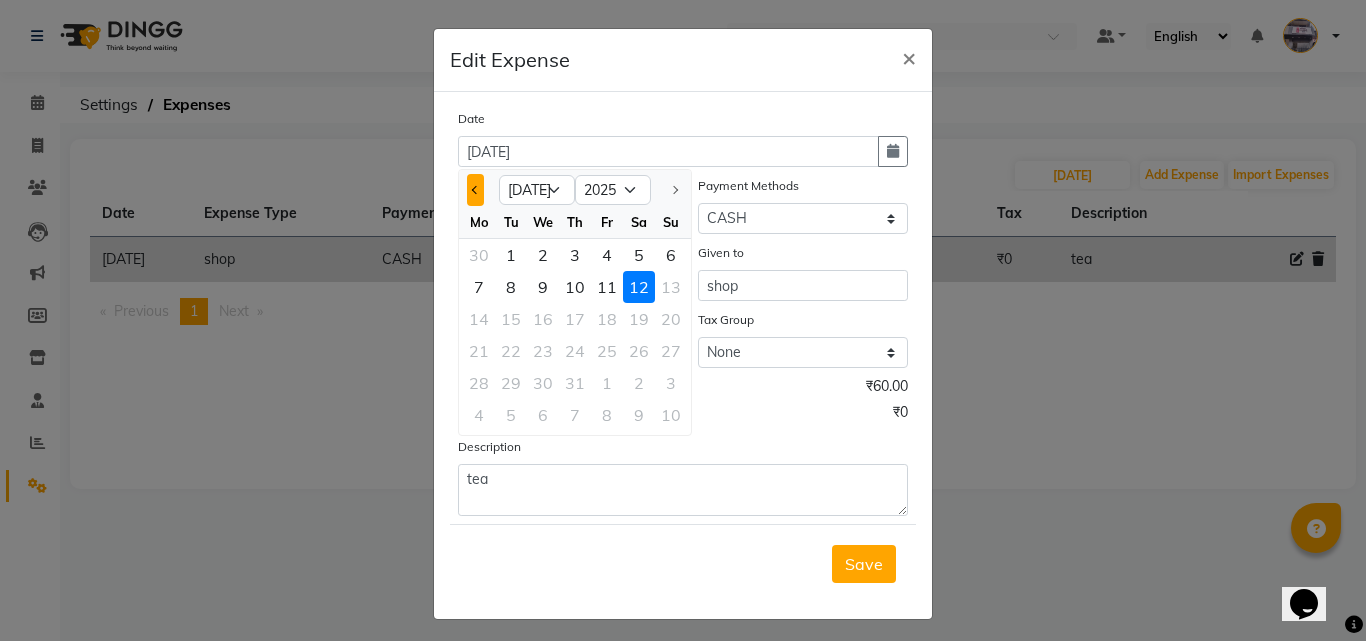 click 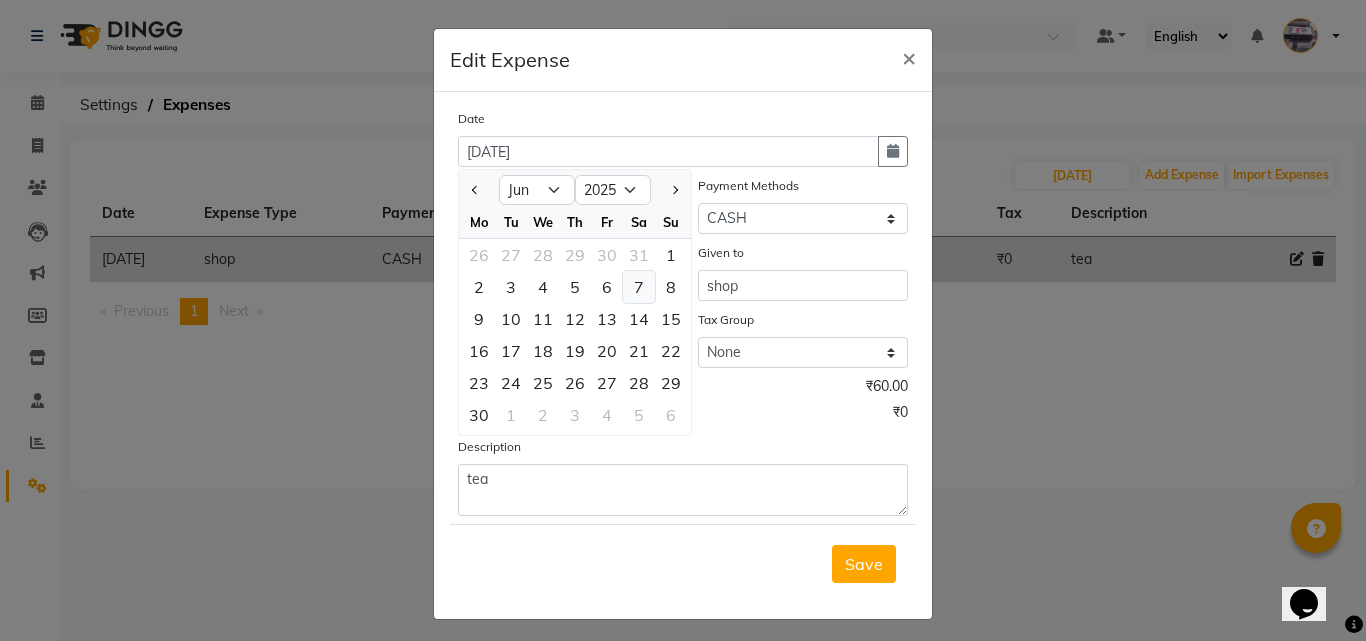 click on "7" 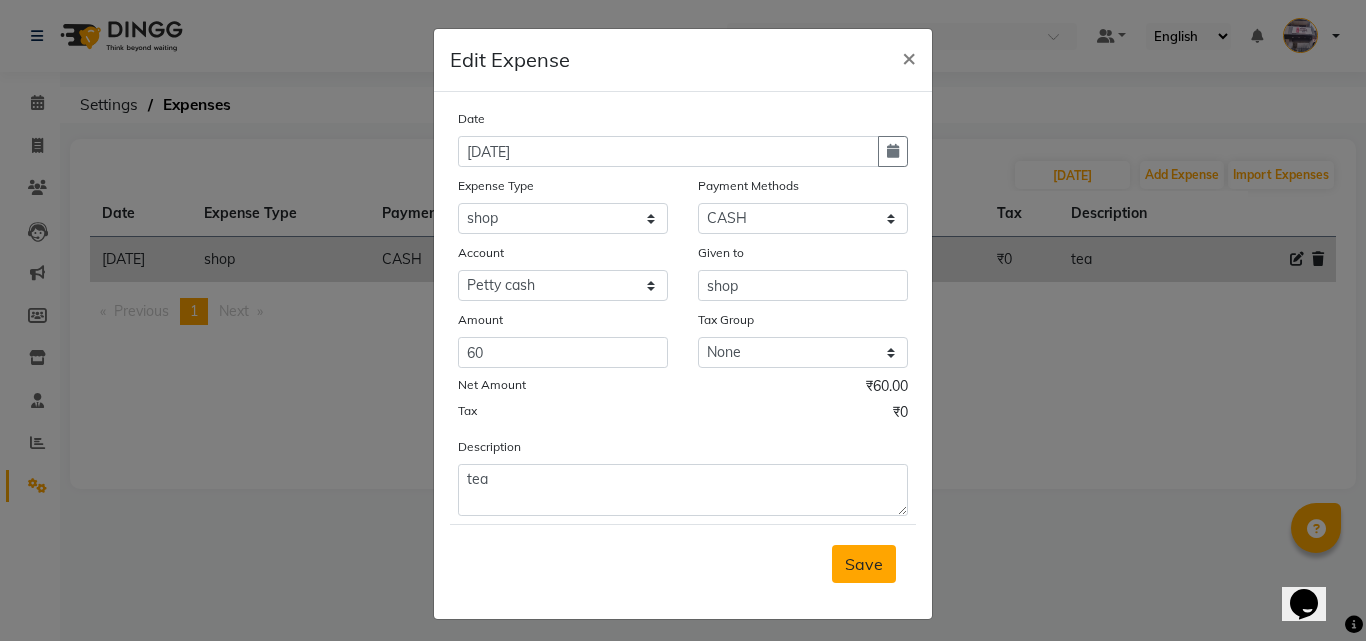click on "Save" at bounding box center (864, 564) 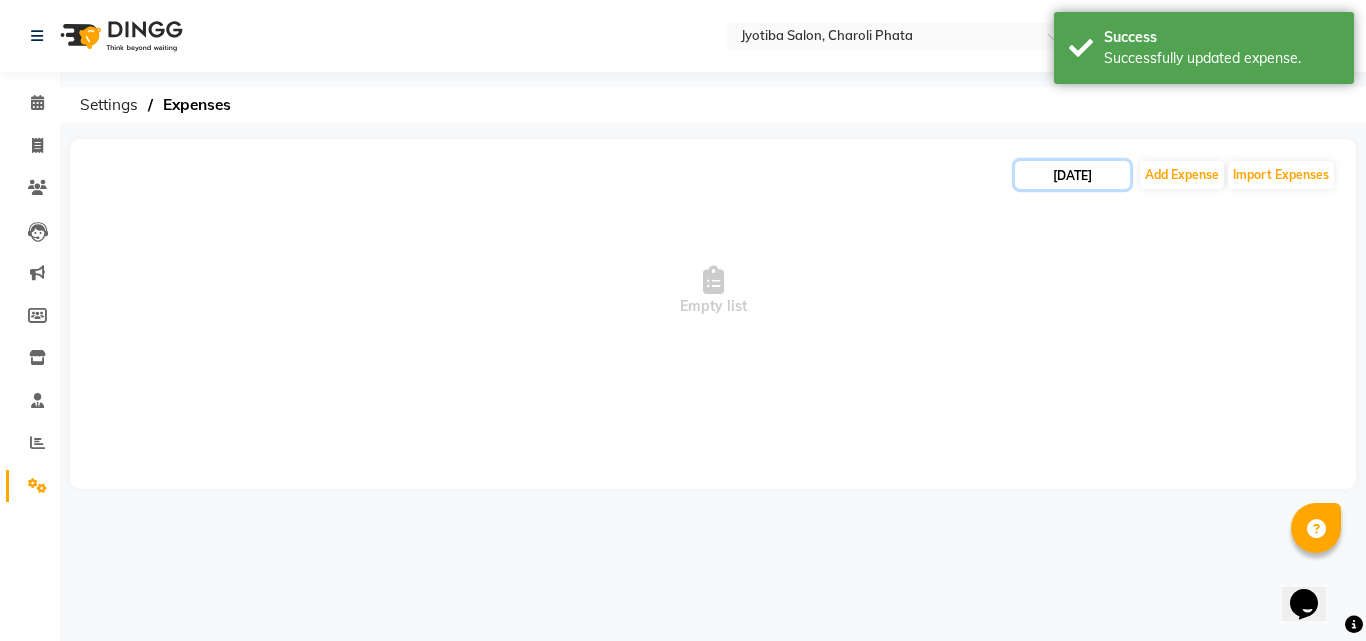 click on "[DATE]" 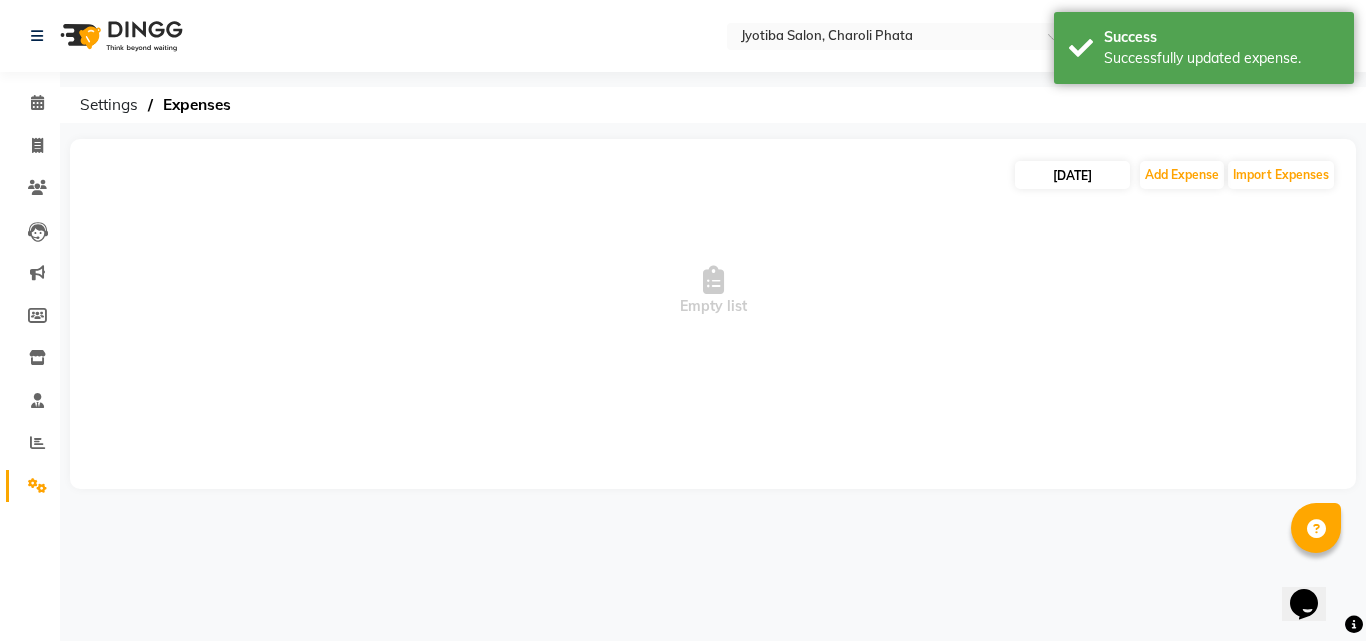 select on "7" 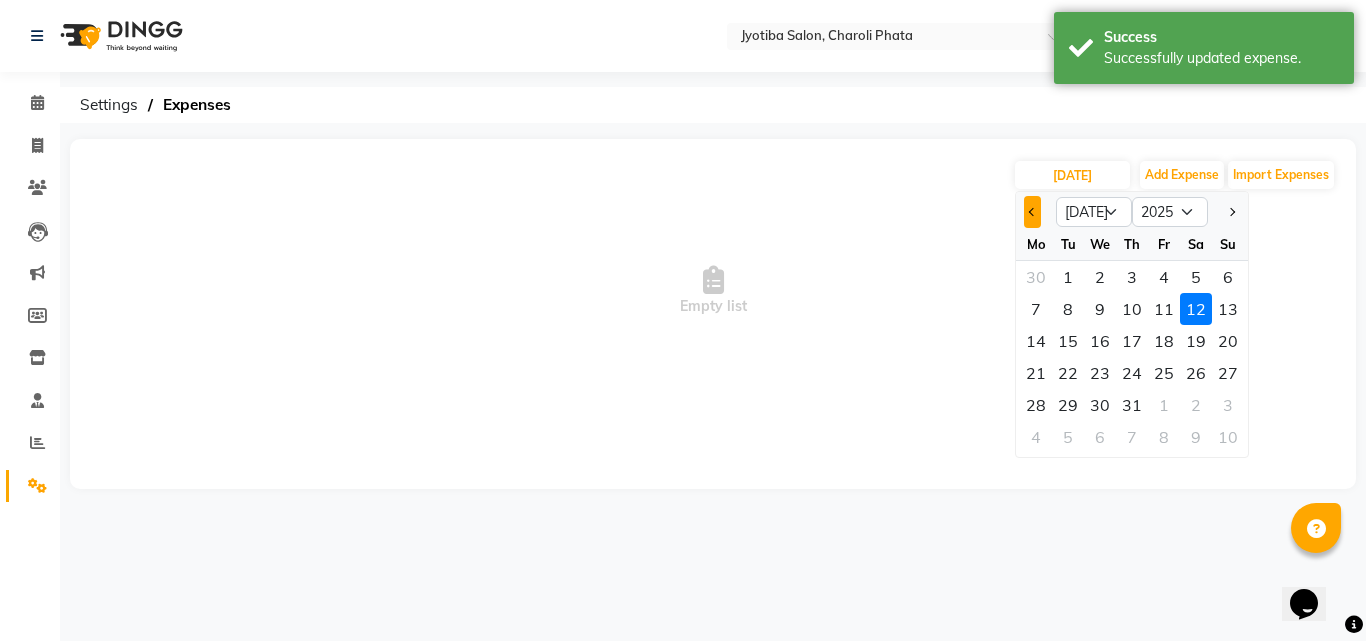 click 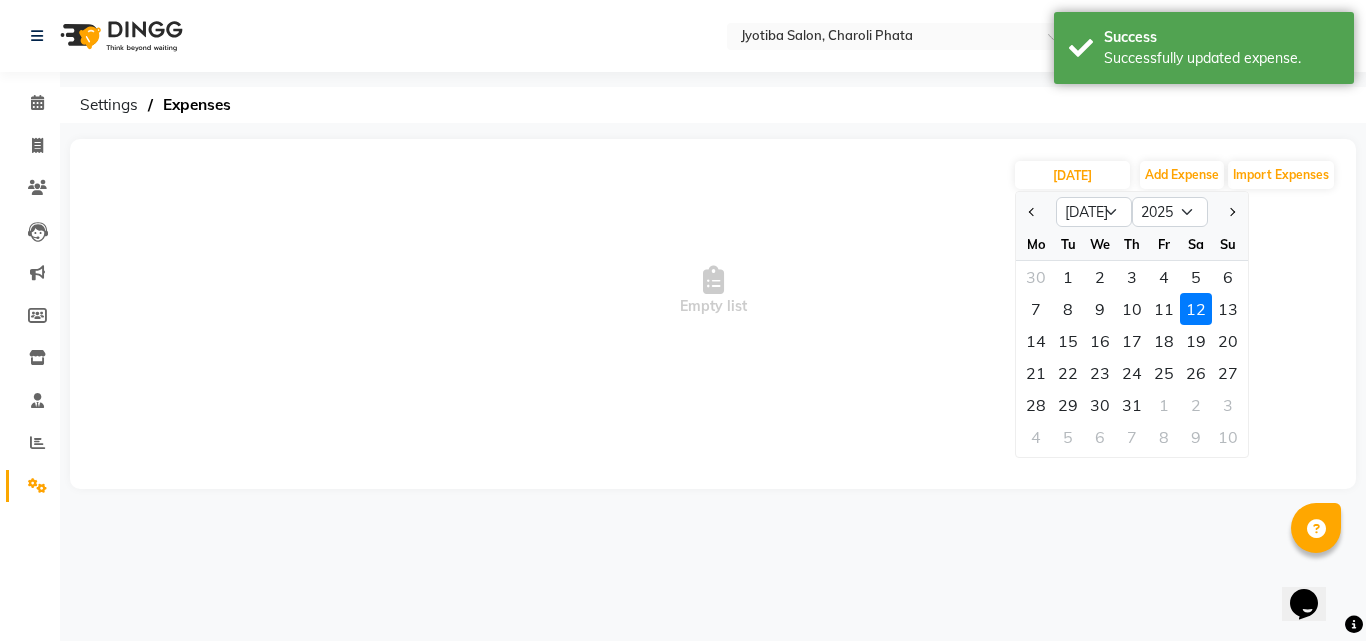 select on "6" 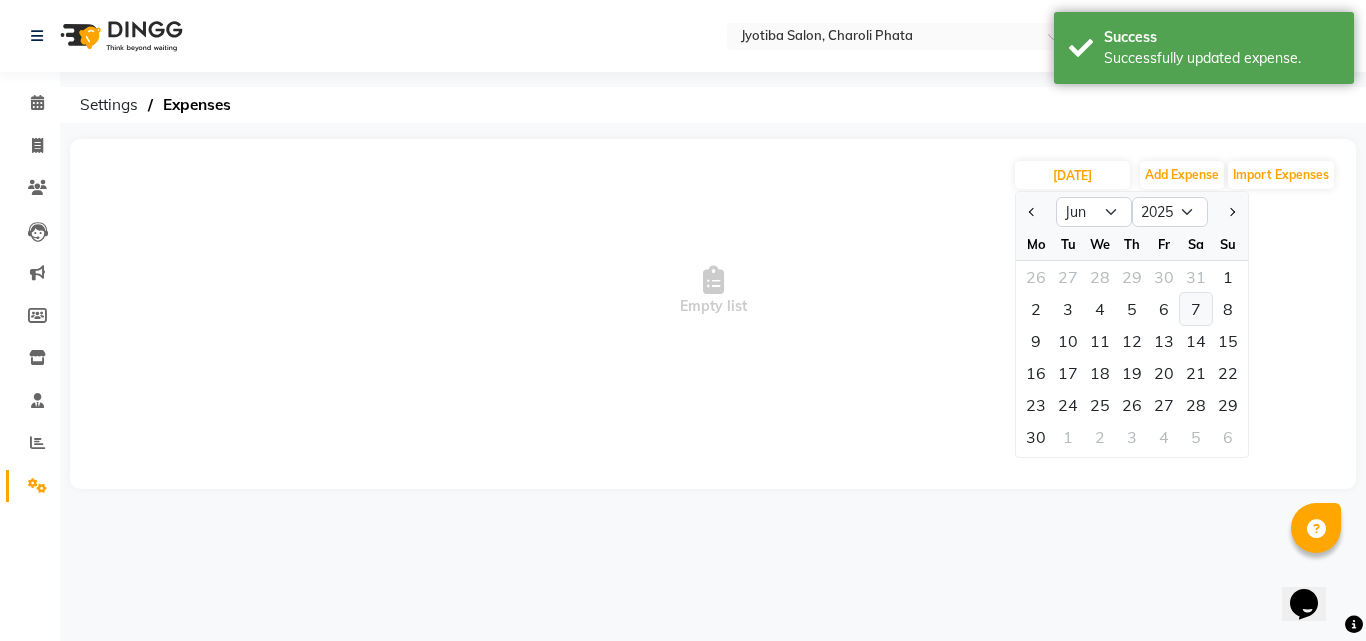 click on "7" 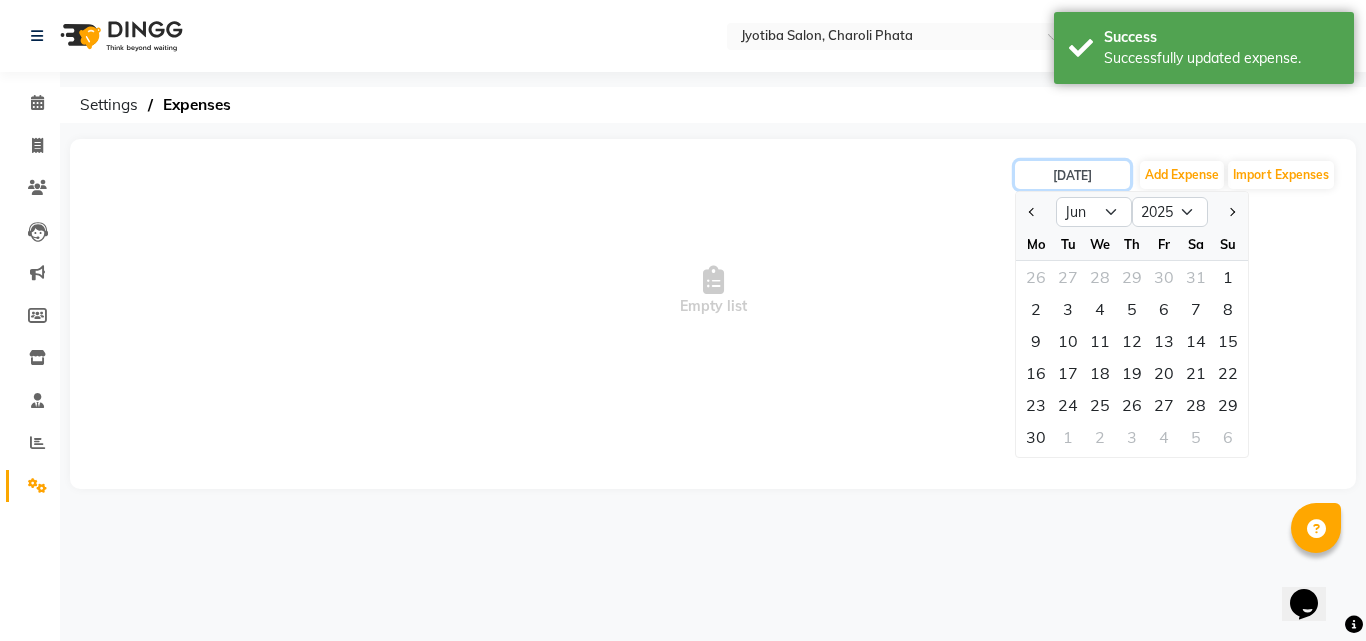type on "[DATE]" 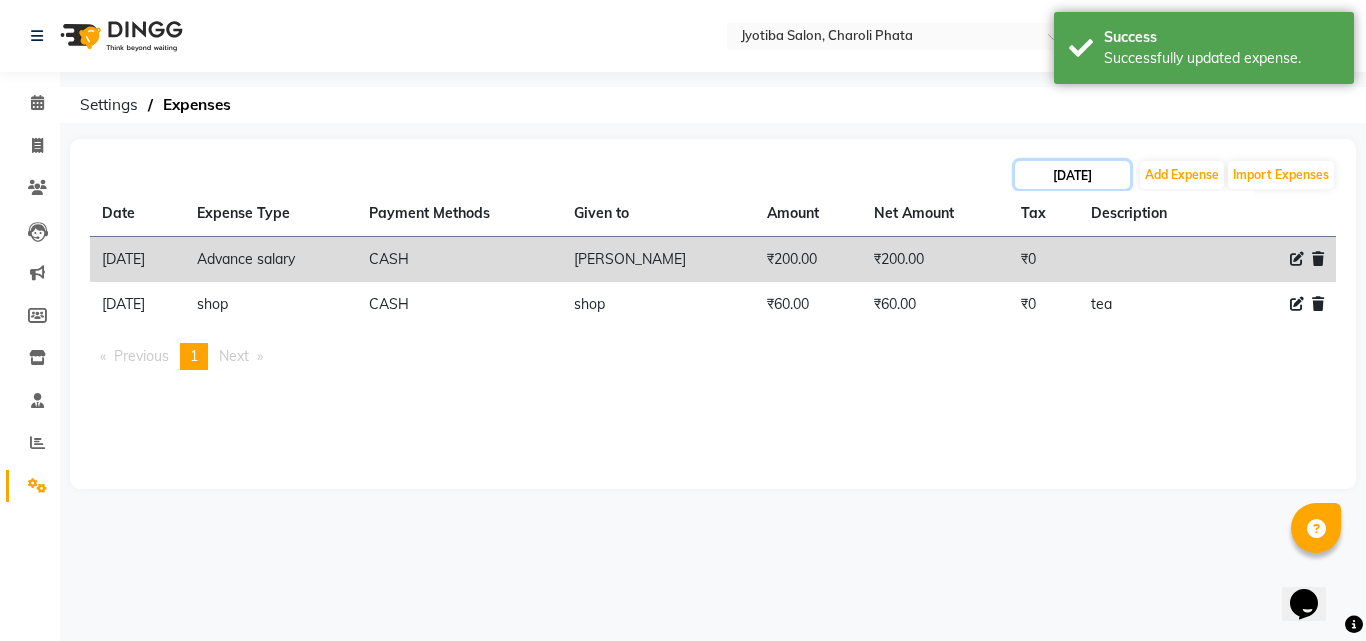 click on "[DATE]" 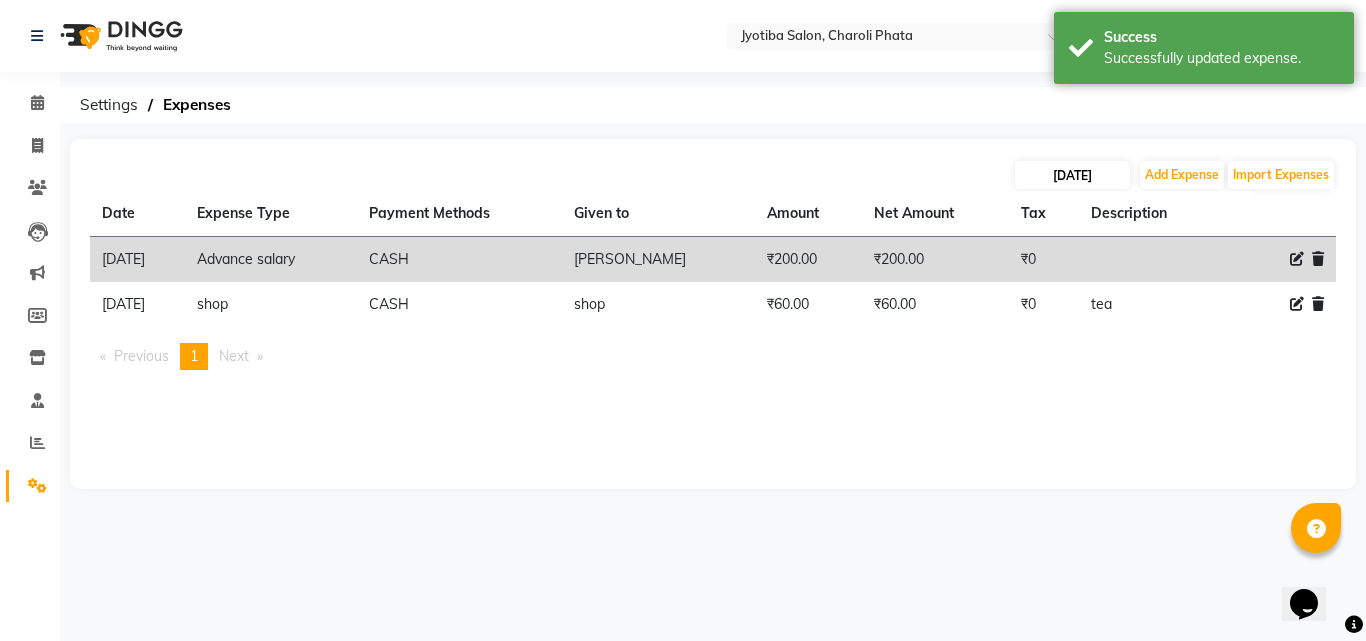 select on "6" 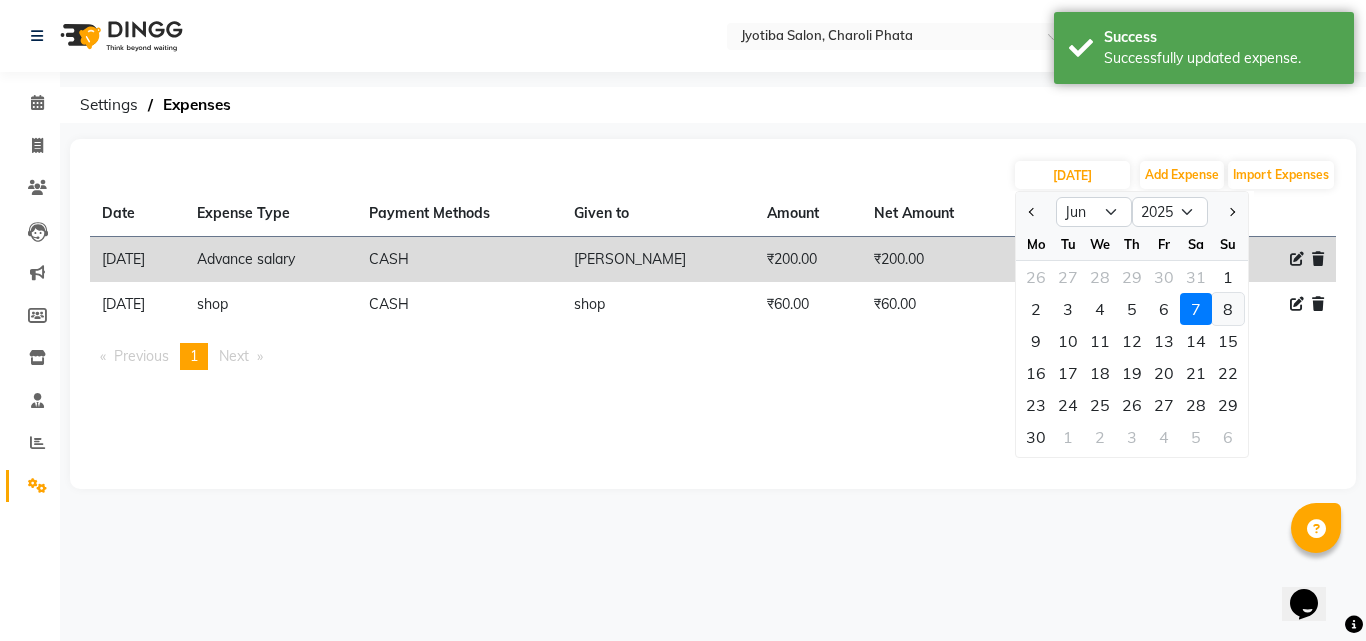 click on "8" 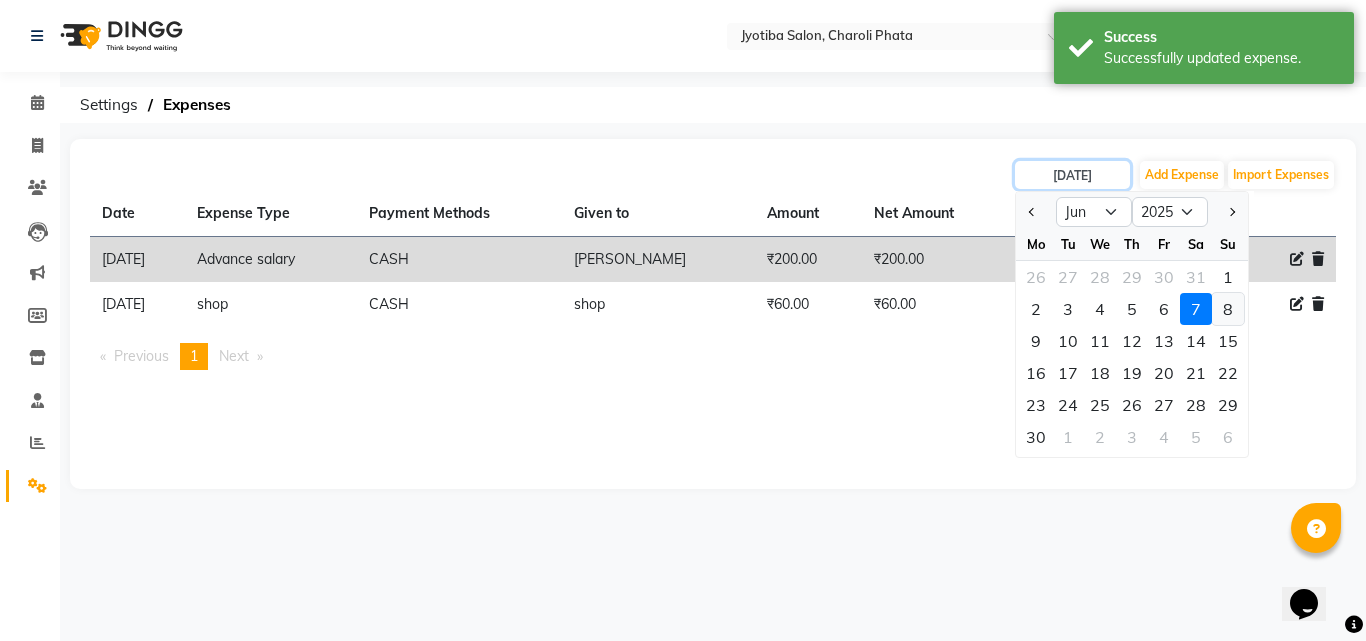 type on "[DATE]" 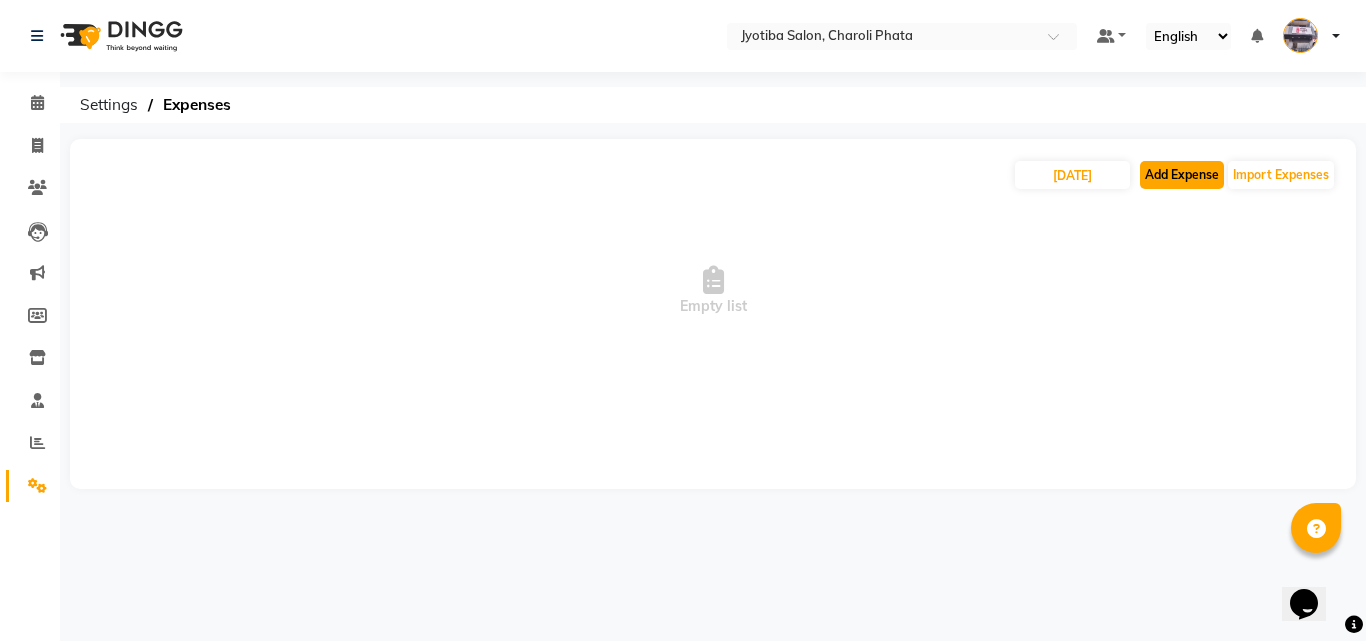 click on "Add Expense" 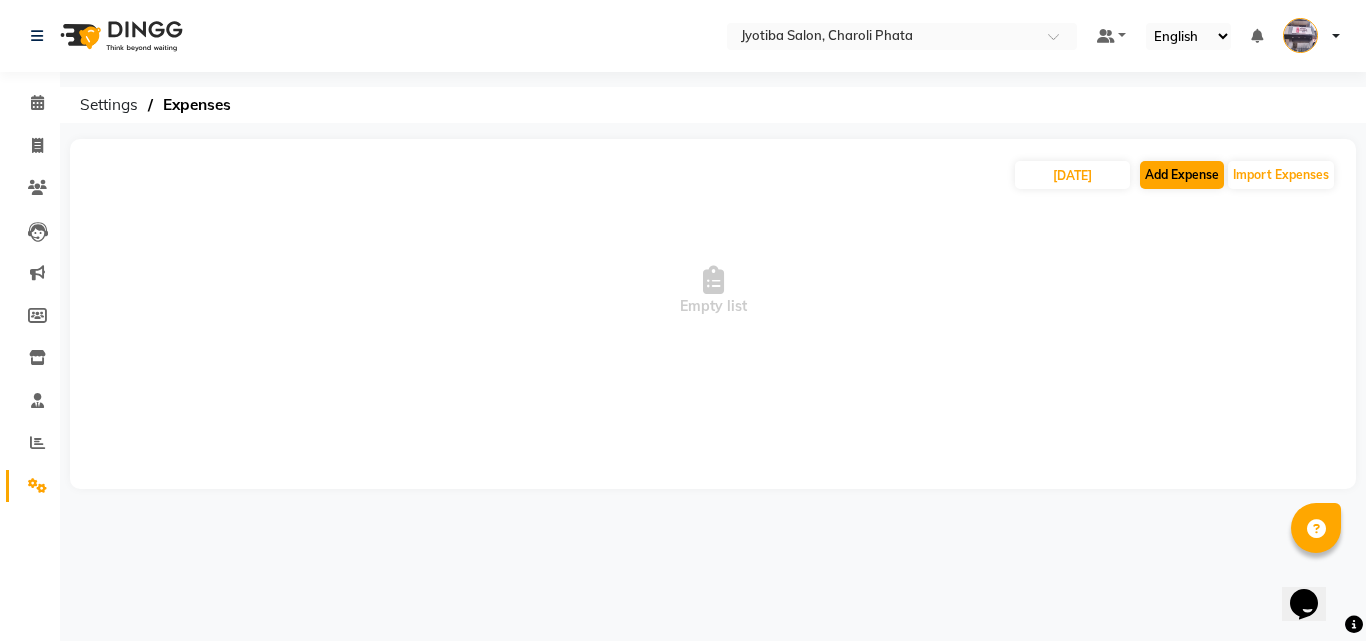 select on "1" 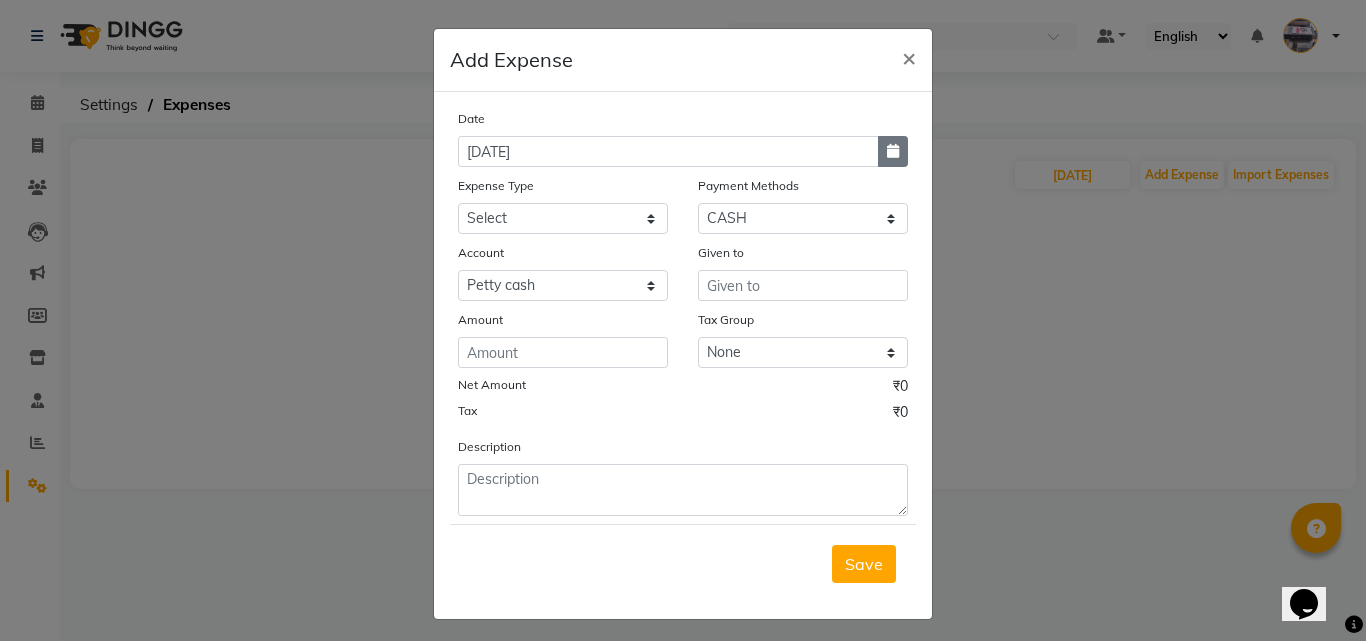 click 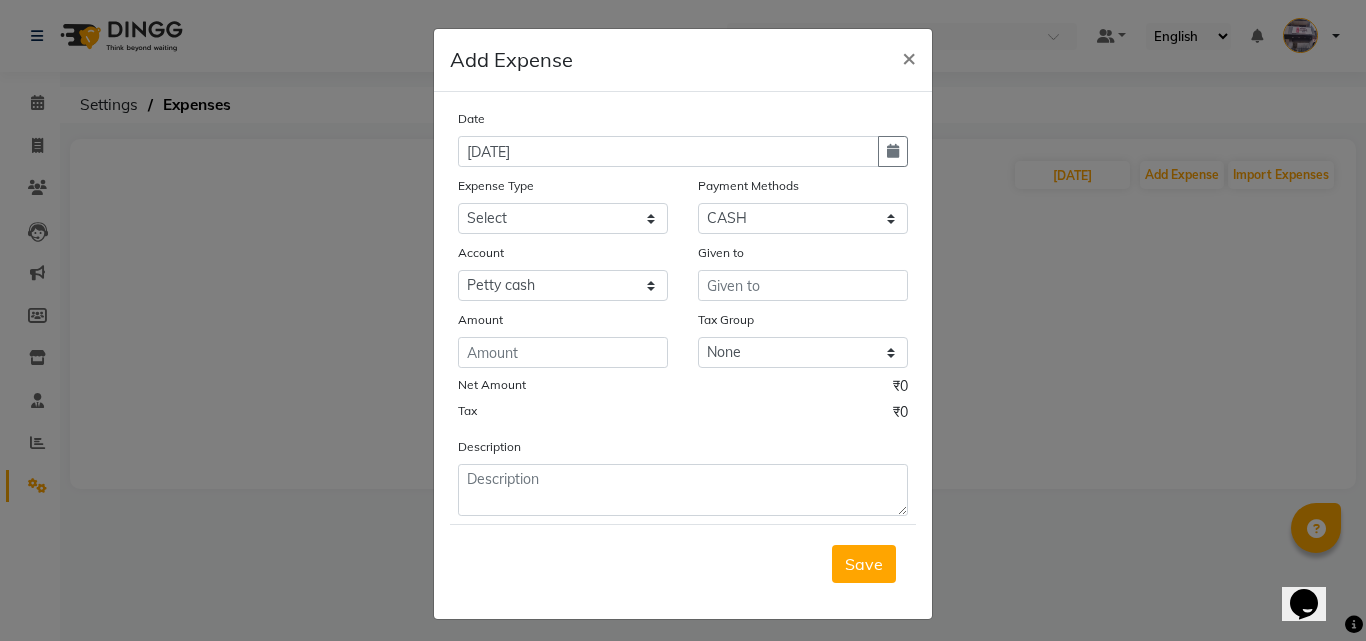 select on "7" 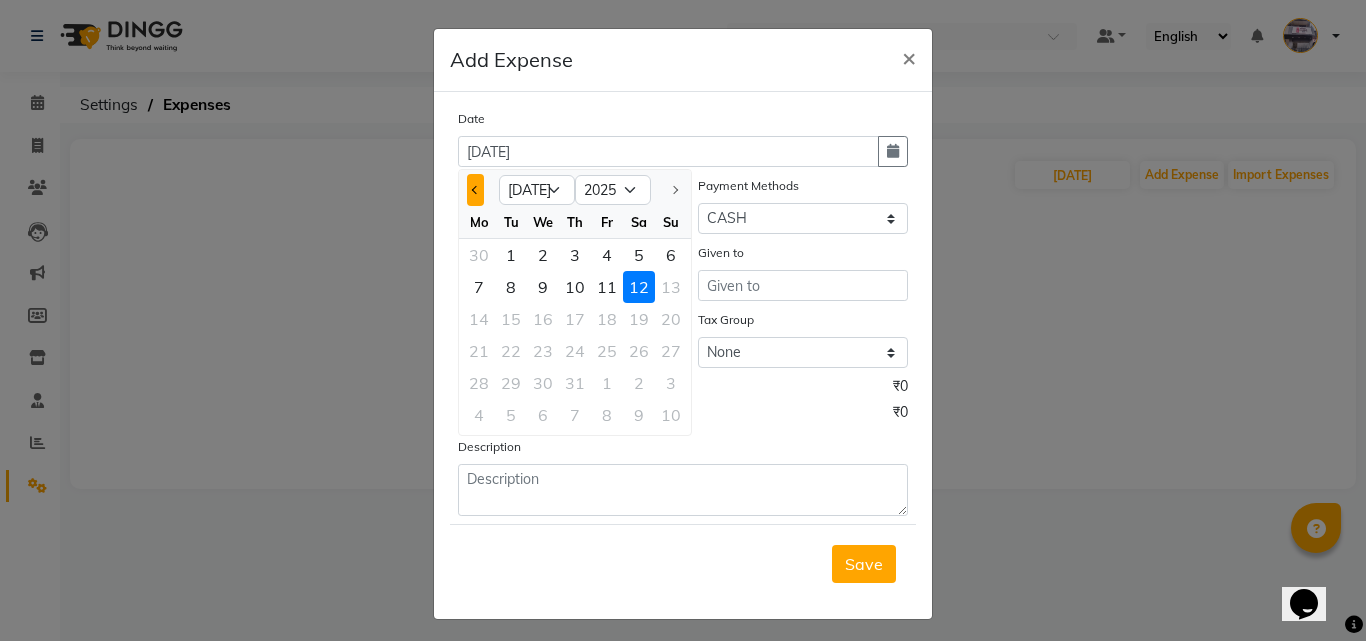 click 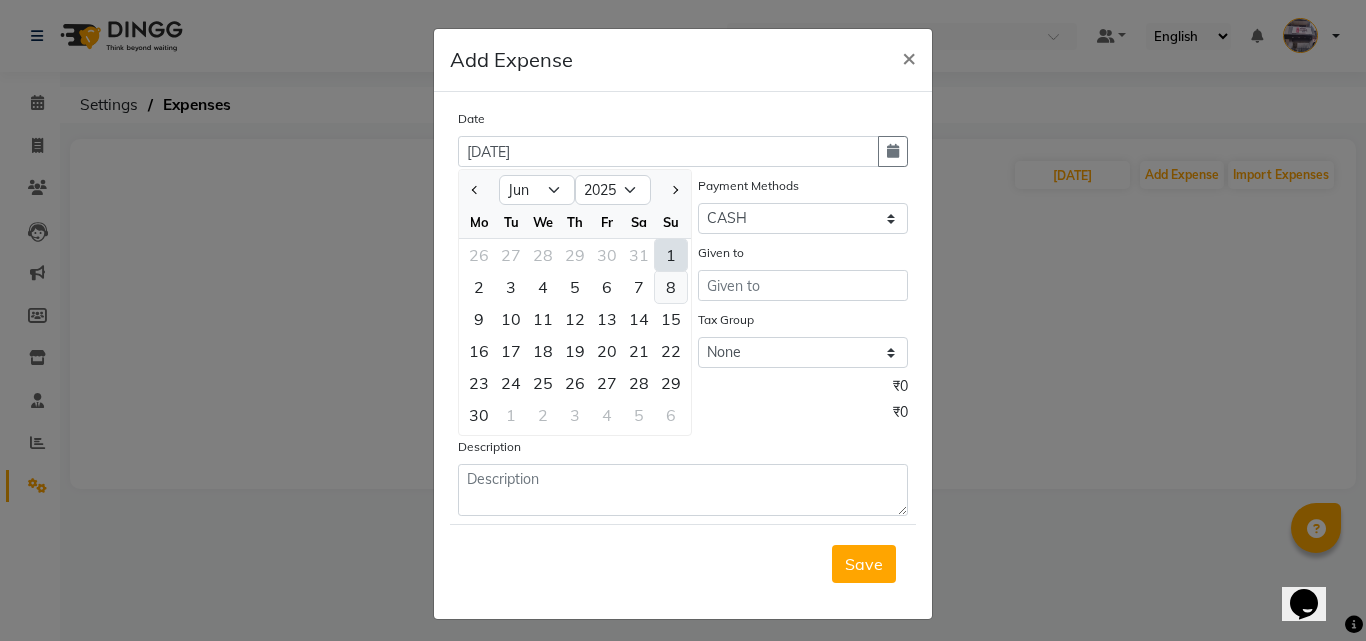 click on "8" 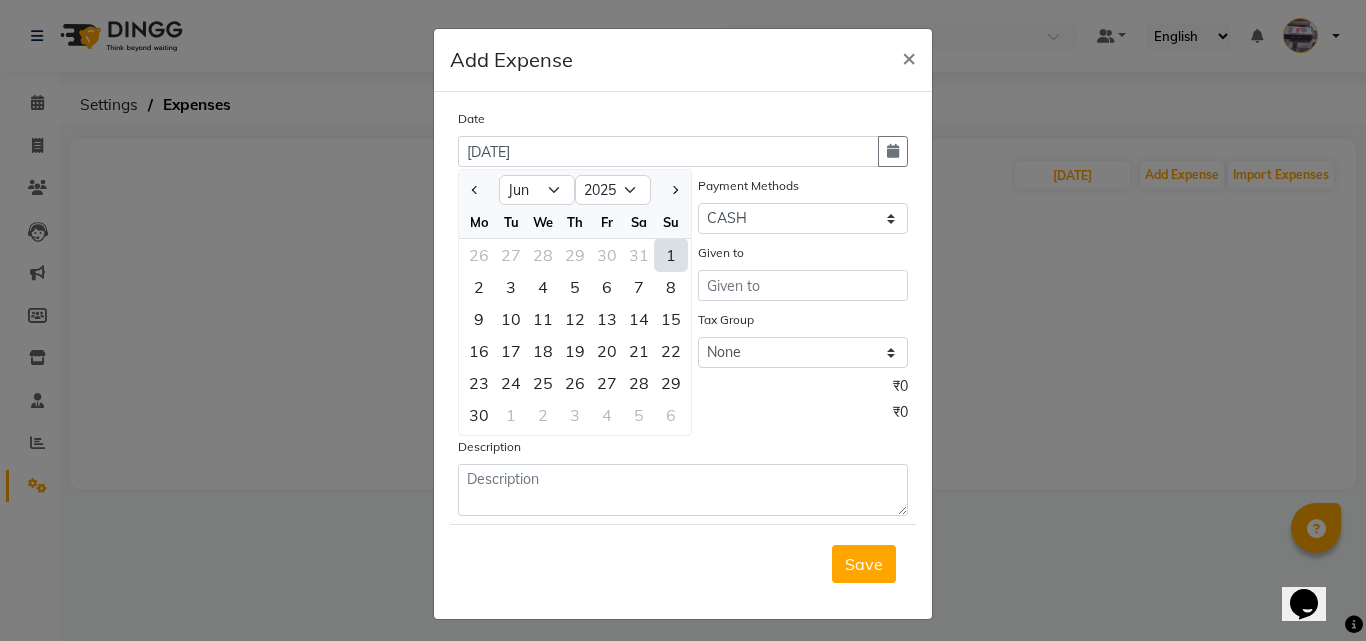 type on "[DATE]" 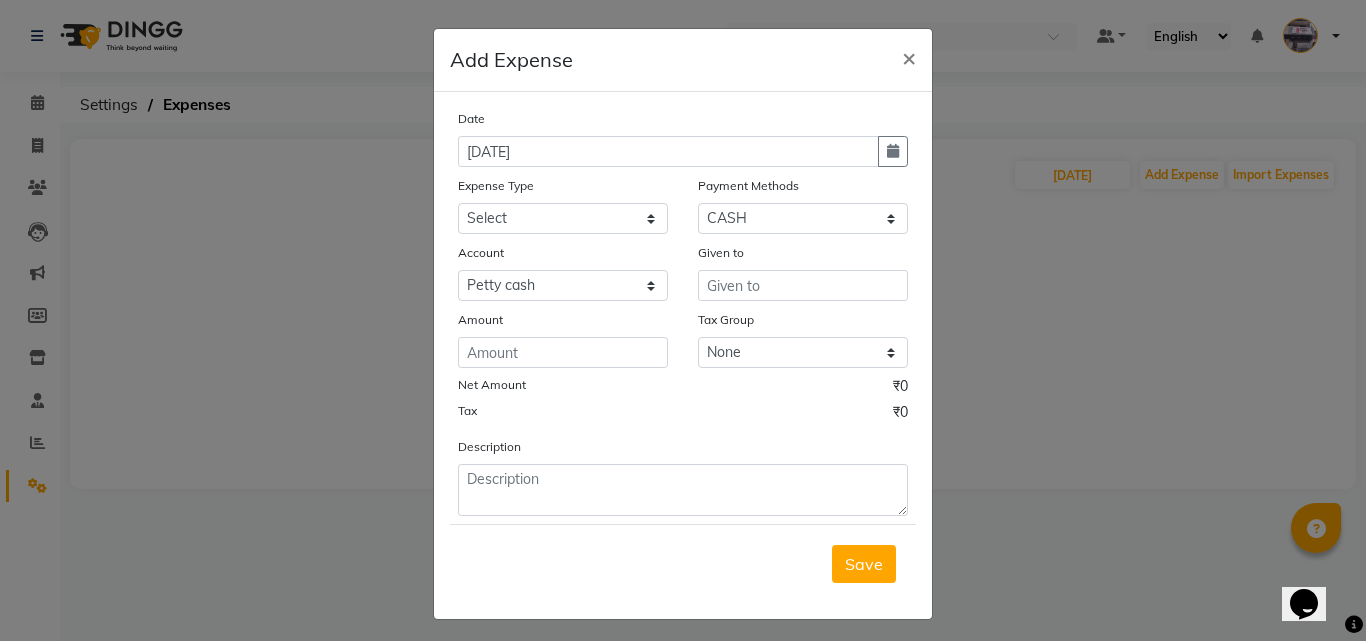click on "Expense Type" 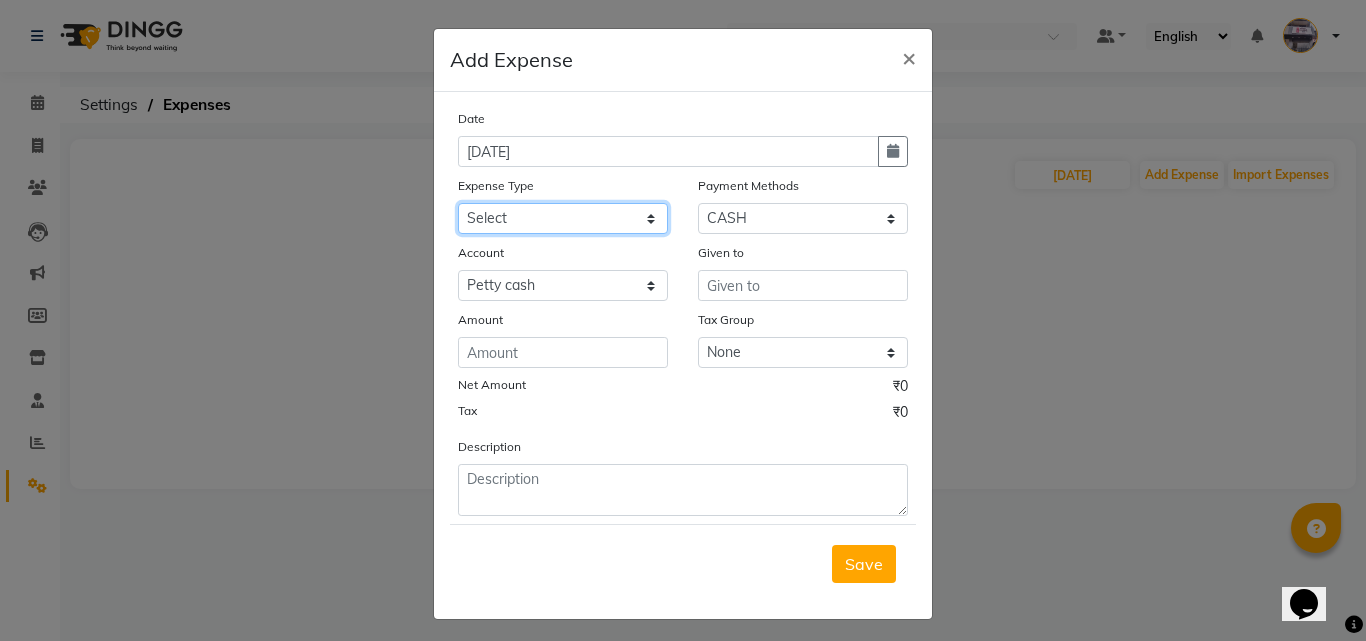drag, startPoint x: 609, startPoint y: 205, endPoint x: 607, endPoint y: 218, distance: 13.152946 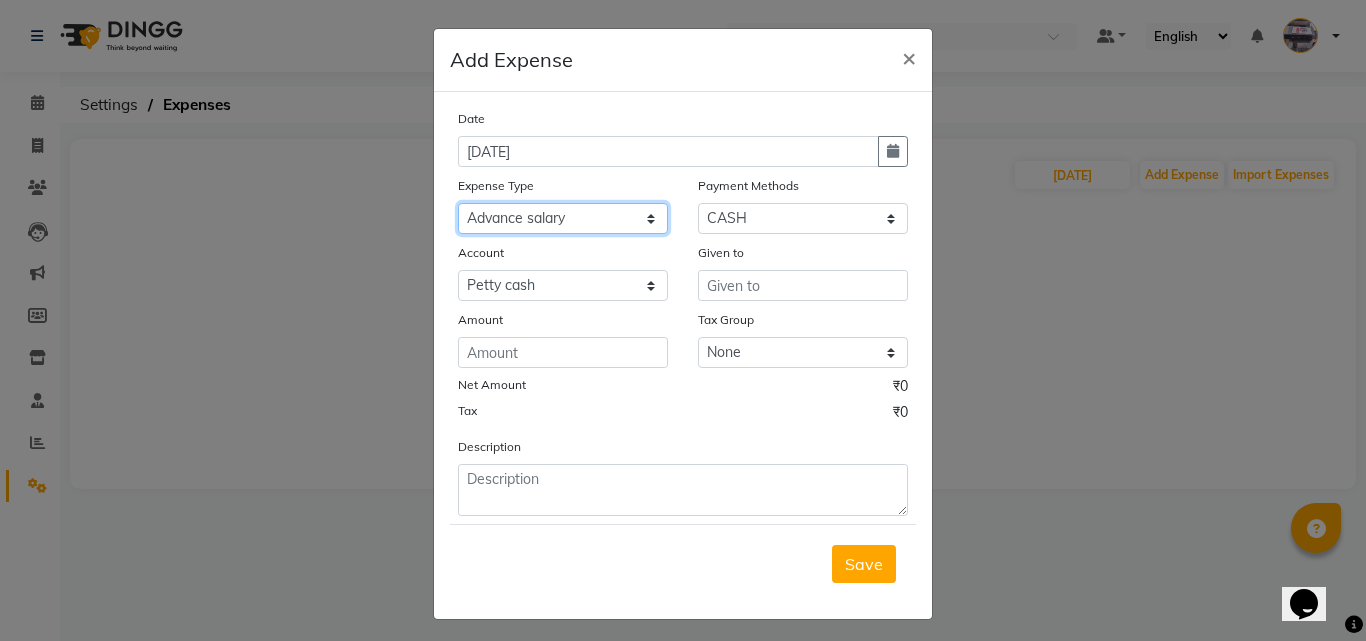 click on "Select Advance salary Advance salary ajaj Bank charges Car maintenance  Cash transfer to bank Cash transfer to hub Client Snacks Clinical charges Equipment Fuel Govt fee home Incentive Insurance International purchase Loan Repayment Maintenance Marketing Miscellaneous MRA Other Over times Pantry Product Rent Salary shop shop Staff Snacks Tax Tea & Refreshment TIP Utilities Wifi recharge" 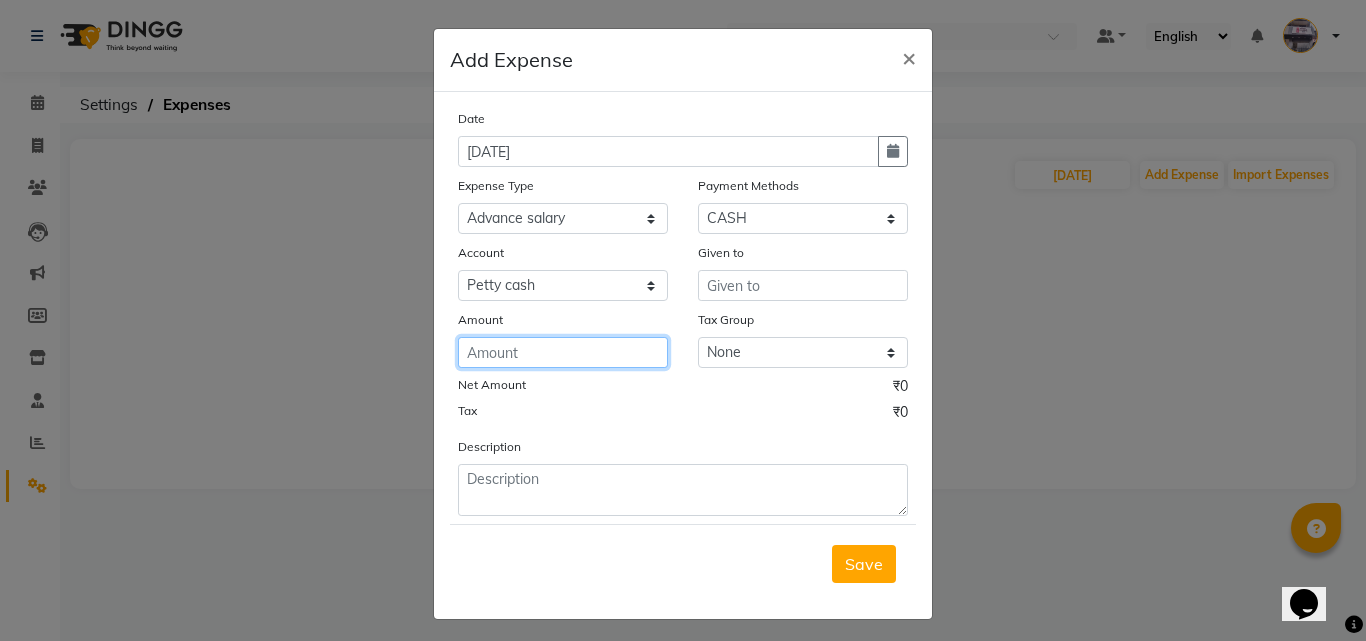 click 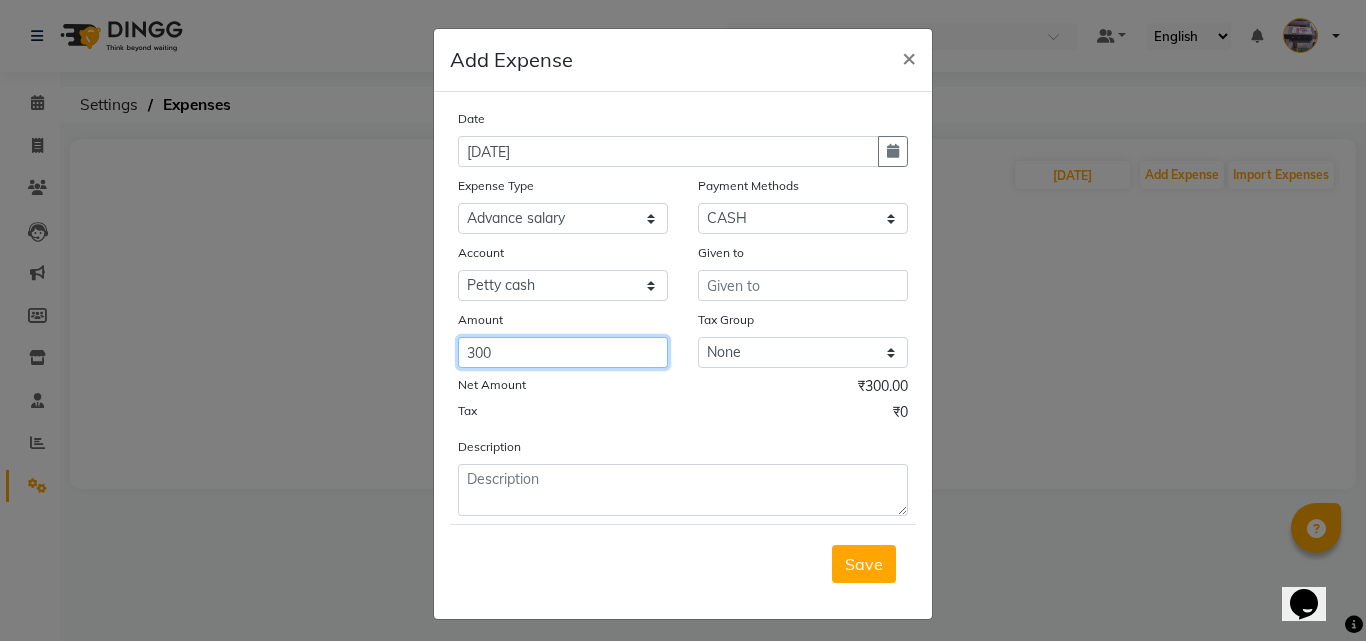 type 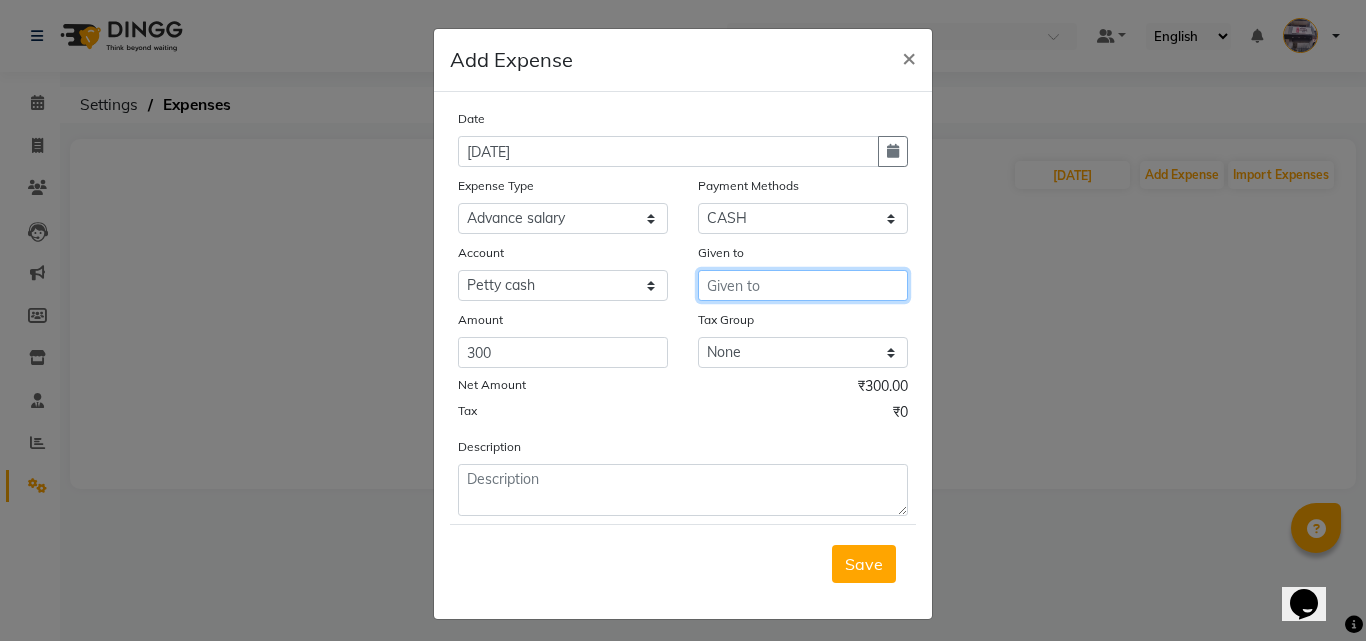 click at bounding box center (803, 285) 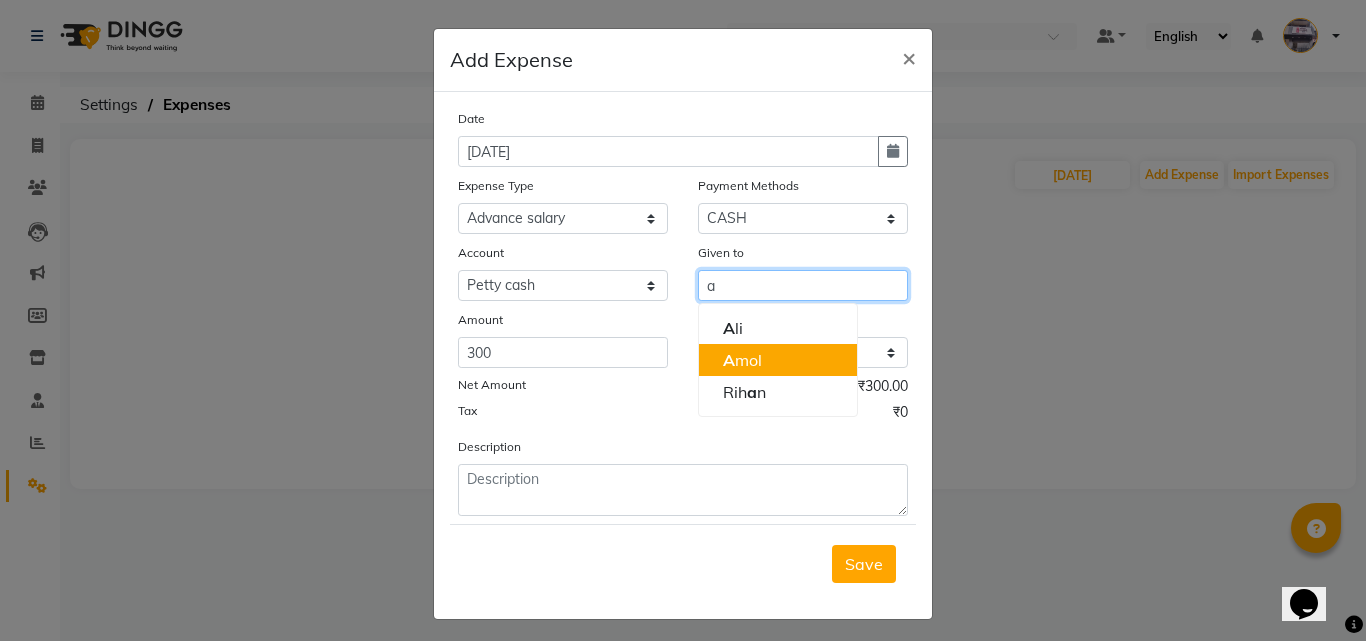 click on "A mol" at bounding box center (742, 360) 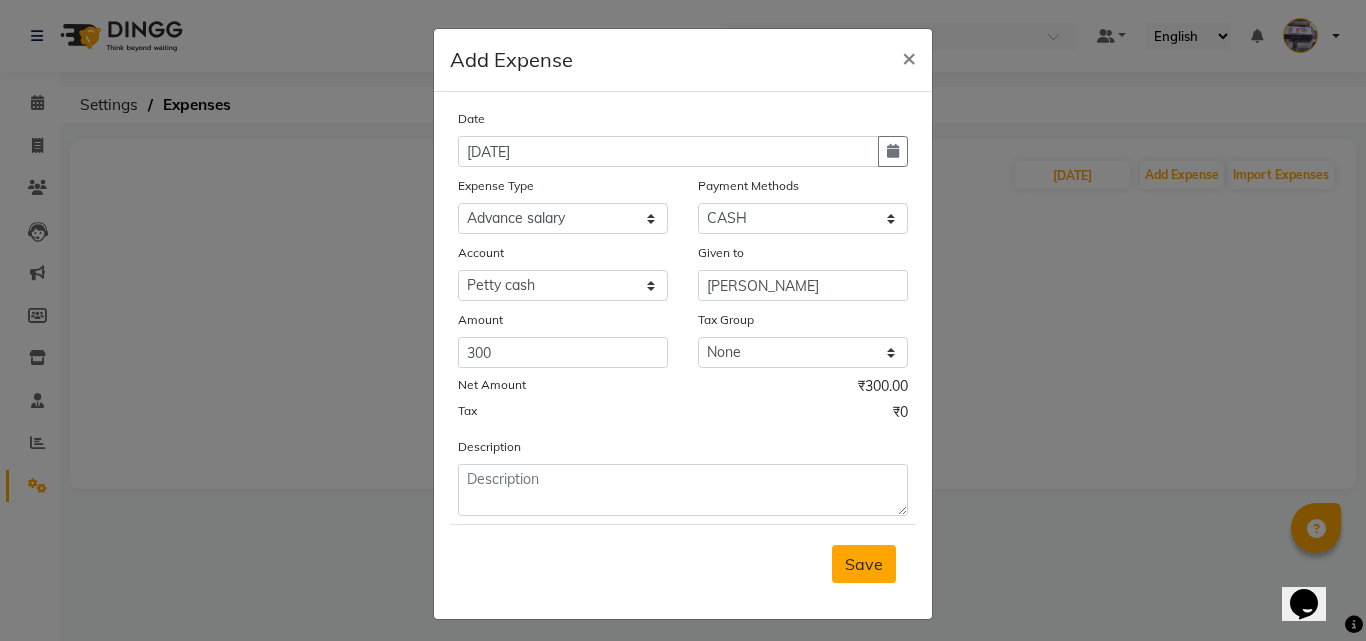click on "Save" at bounding box center (864, 564) 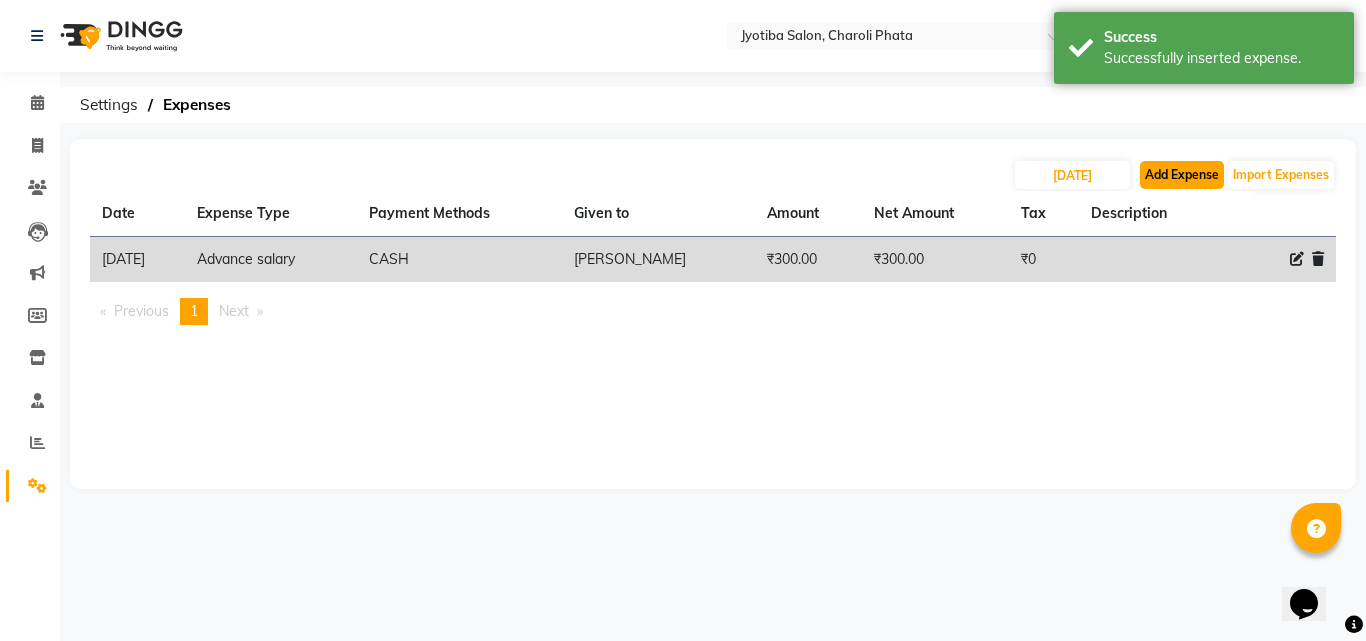 click on "Add Expense" 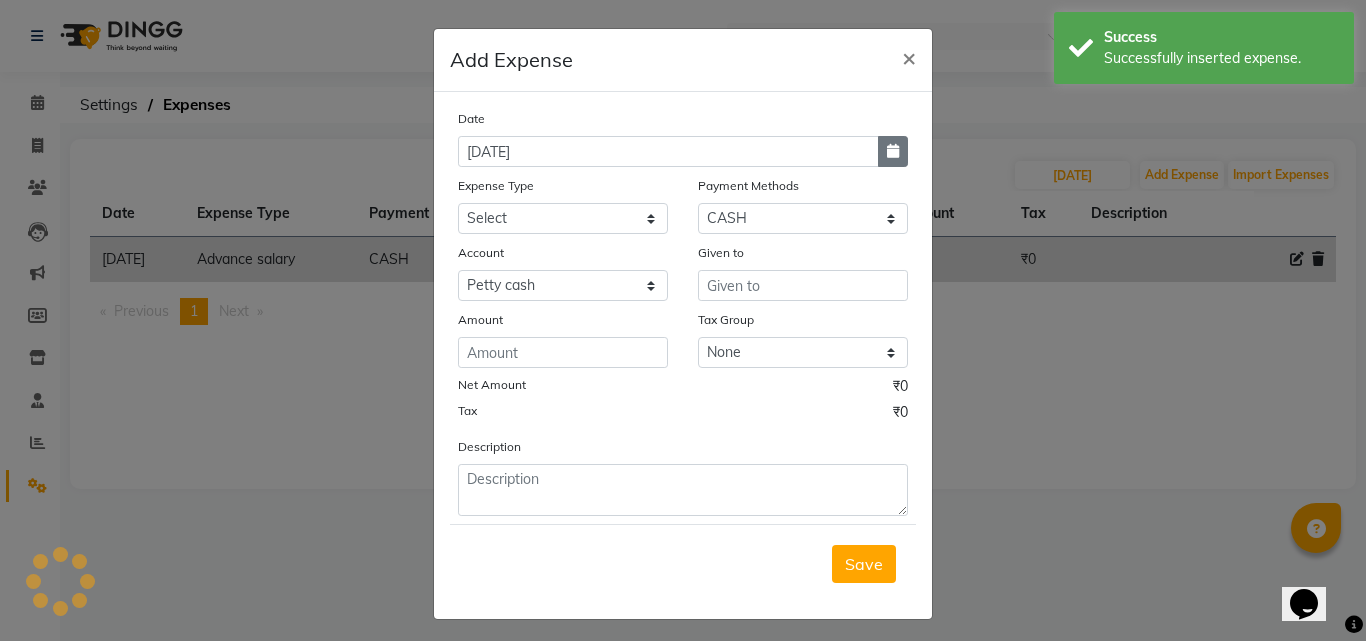 click 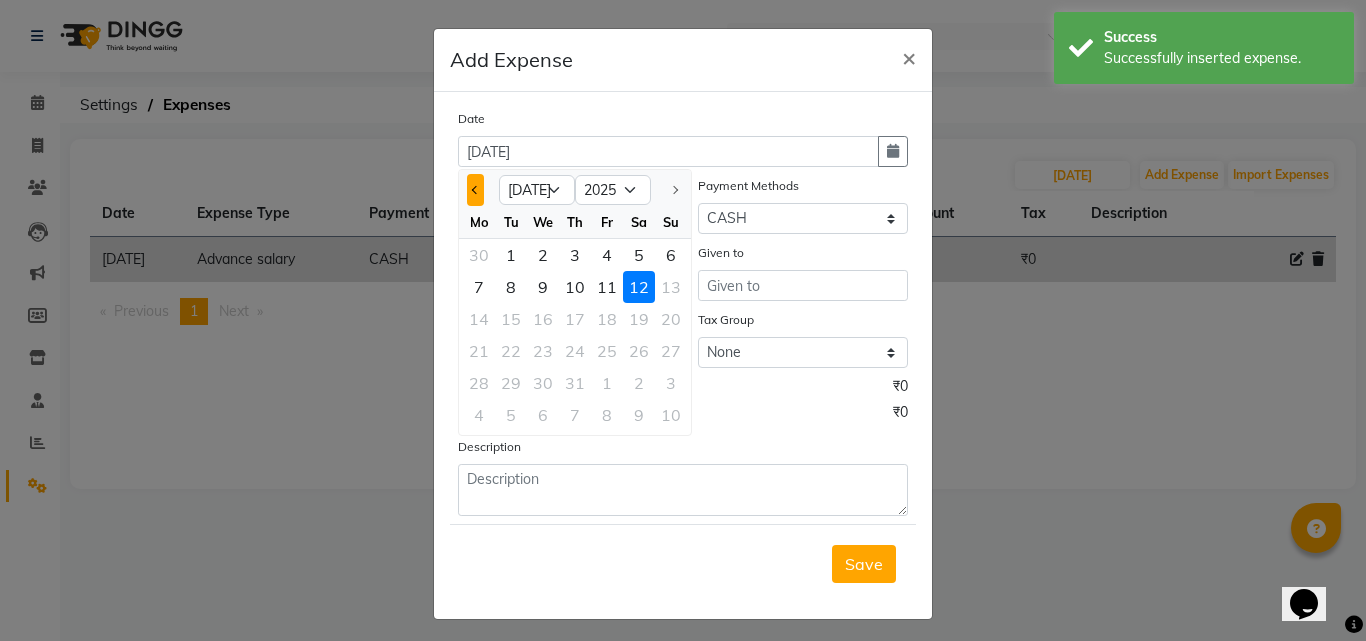 click 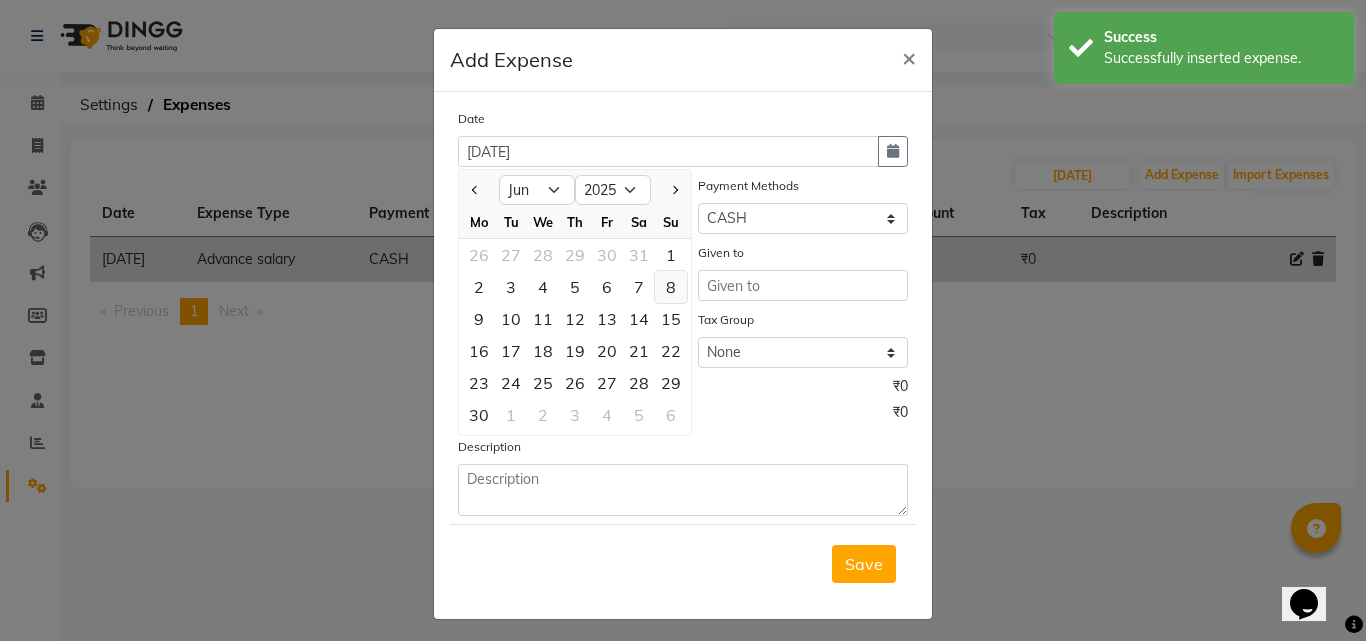 click on "8" 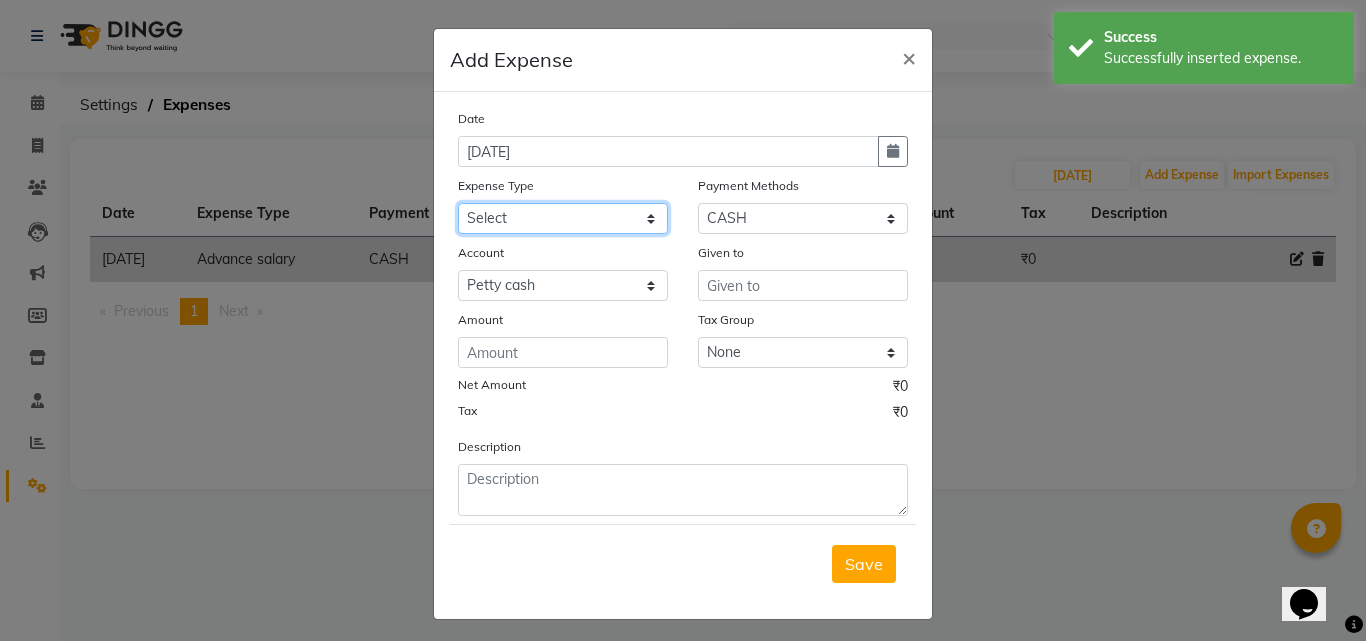 click on "Select Advance salary Advance salary ajaj Bank charges Car maintenance  Cash transfer to bank Cash transfer to hub Client Snacks Clinical charges Equipment Fuel Govt fee home Incentive Insurance International purchase Loan Repayment Maintenance Marketing Miscellaneous MRA Other Over times Pantry Product Rent Salary shop shop Staff Snacks Tax Tea & Refreshment TIP Utilities Wifi recharge" 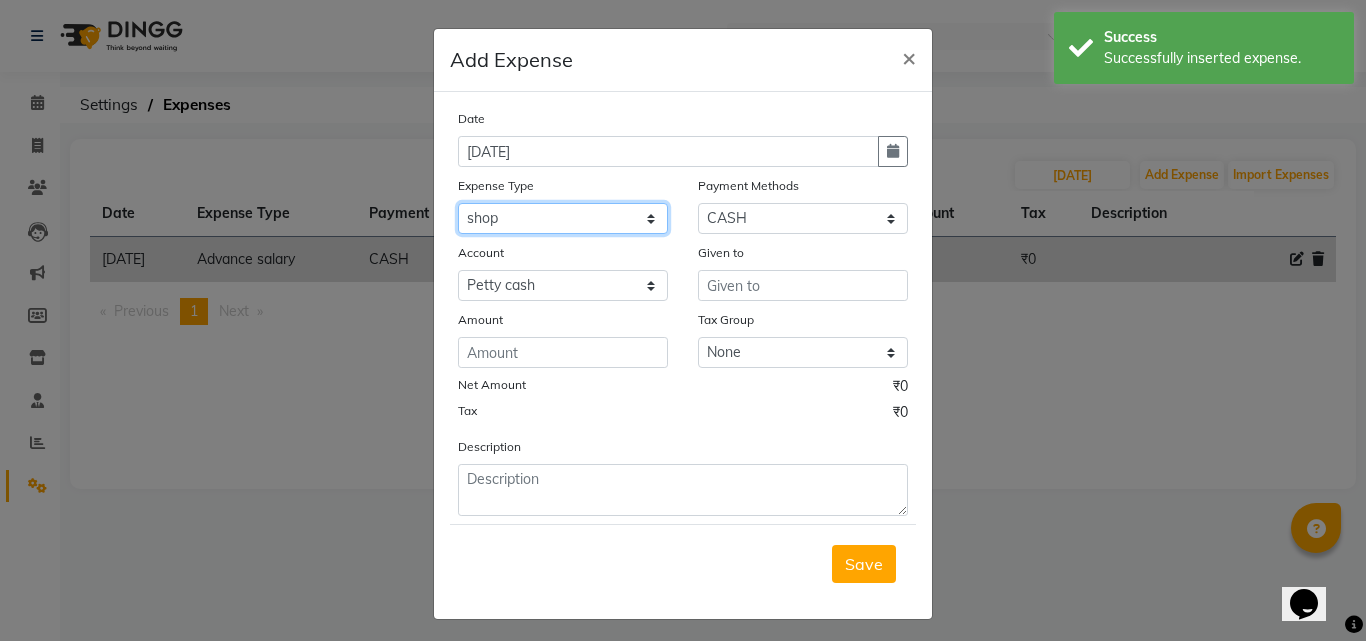 click on "Select Advance salary Advance salary ajaj Bank charges Car maintenance  Cash transfer to bank Cash transfer to hub Client Snacks Clinical charges Equipment Fuel Govt fee home Incentive Insurance International purchase Loan Repayment Maintenance Marketing Miscellaneous MRA Other Over times Pantry Product Rent Salary shop shop Staff Snacks Tax Tea & Refreshment TIP Utilities Wifi recharge" 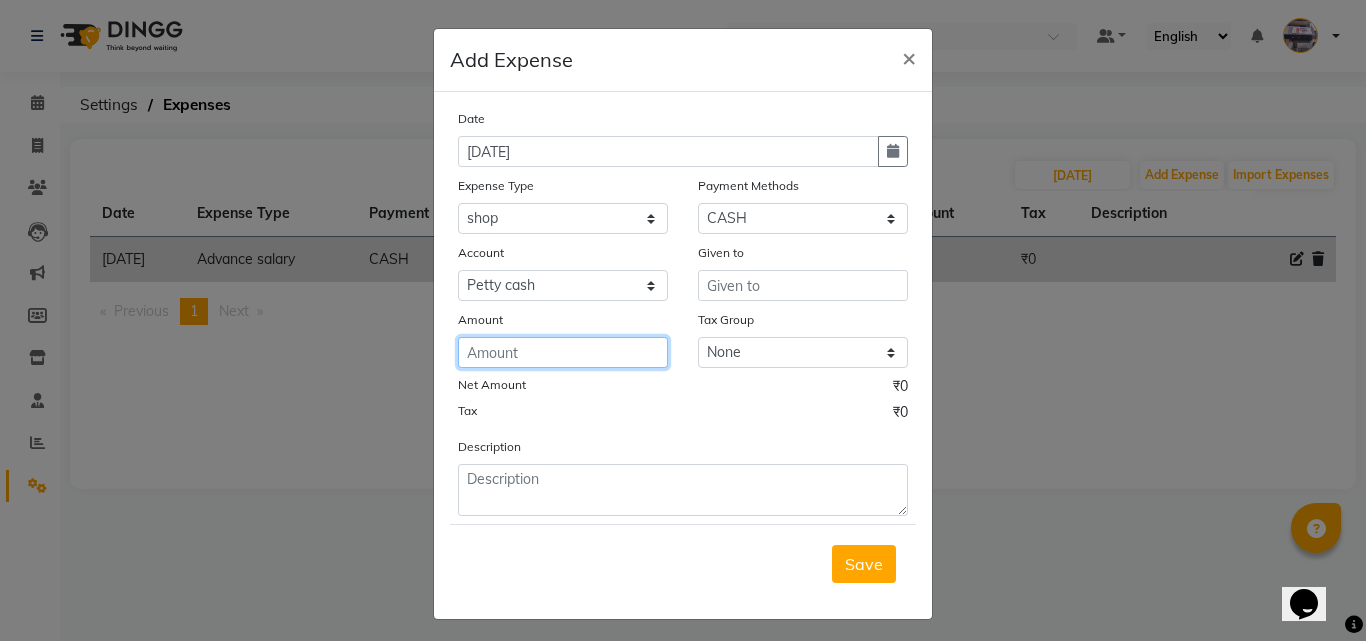 click 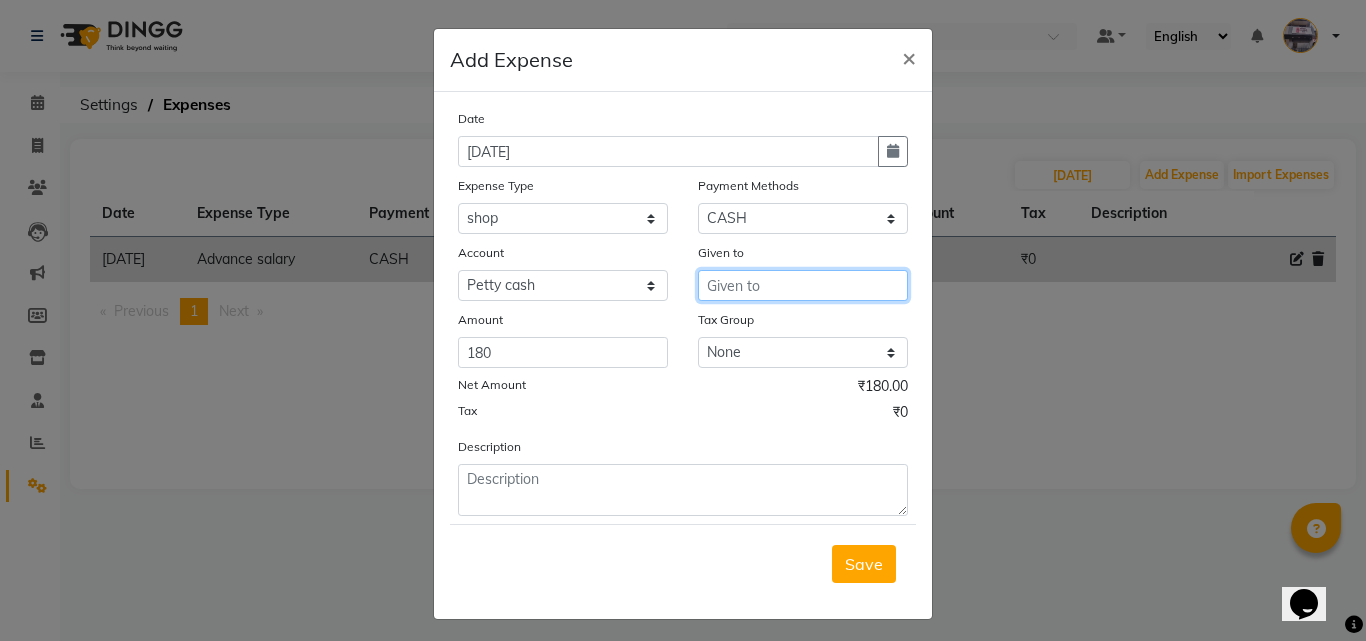click at bounding box center (803, 285) 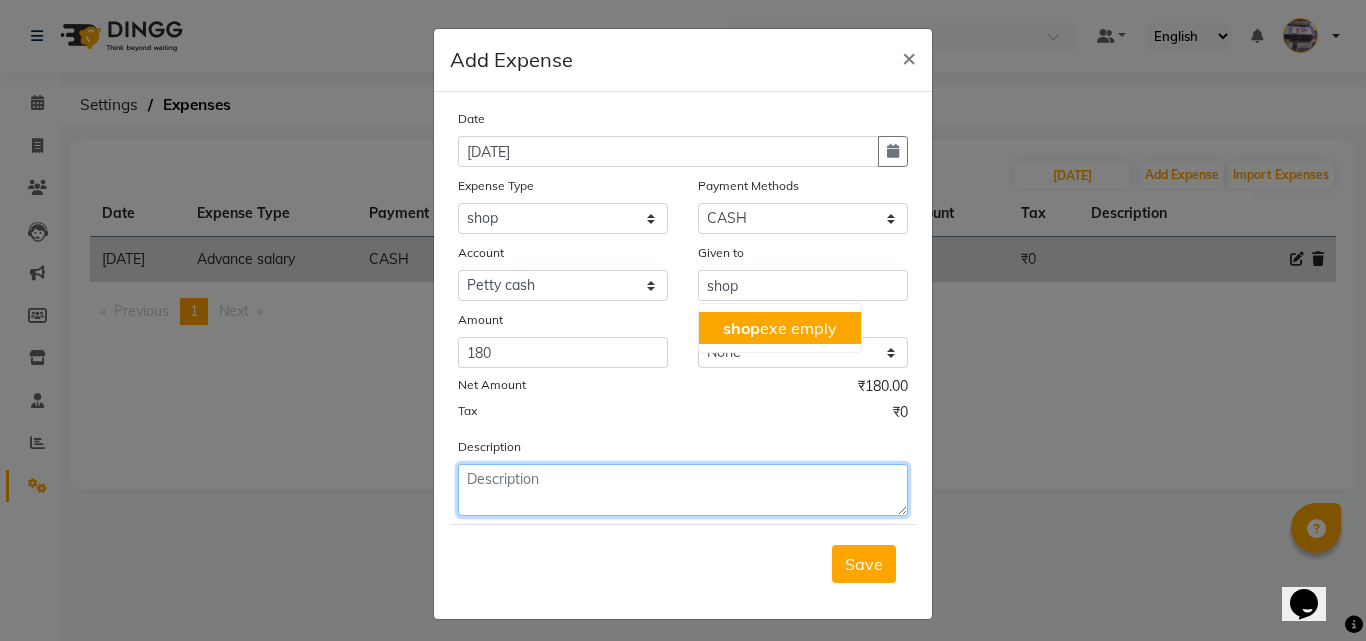click 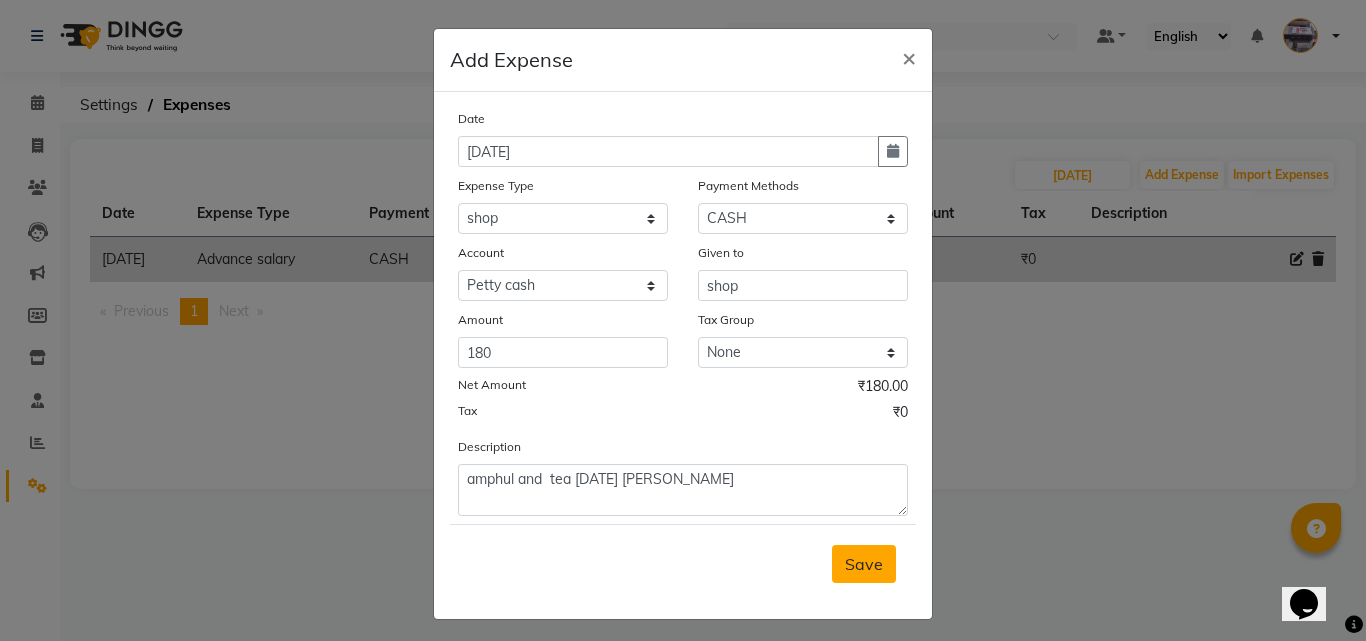 click on "Save" at bounding box center (864, 564) 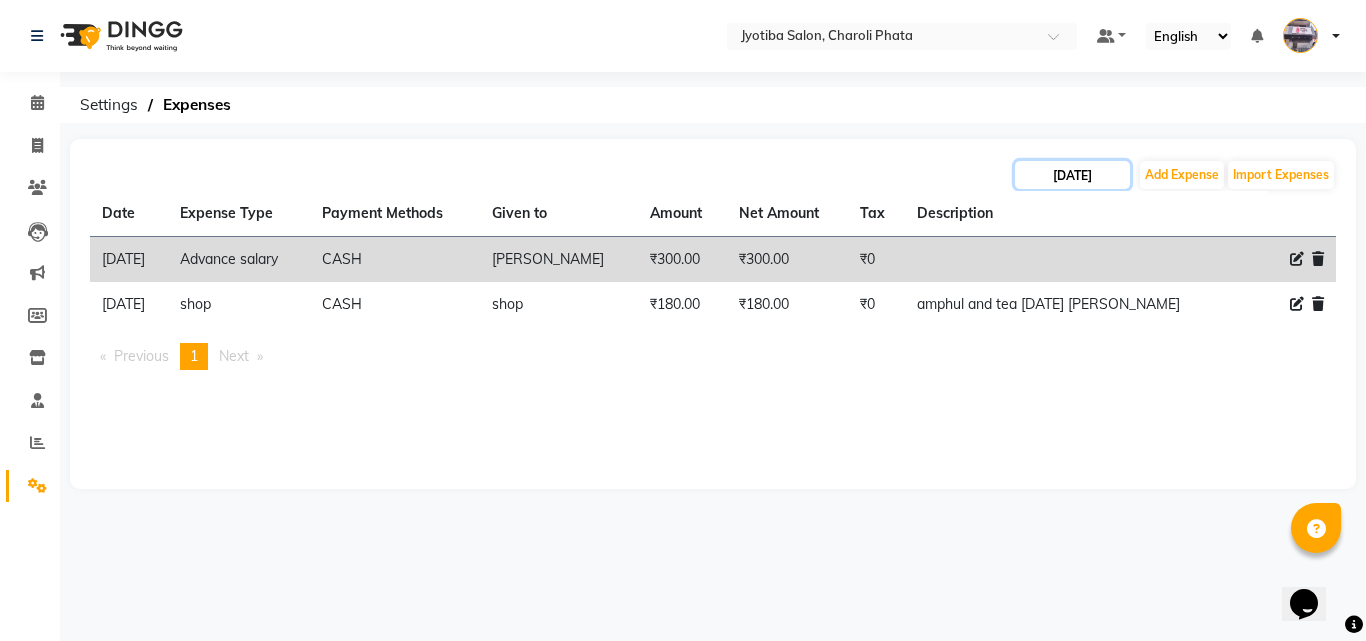 drag, startPoint x: 1054, startPoint y: 170, endPoint x: 1067, endPoint y: 172, distance: 13.152946 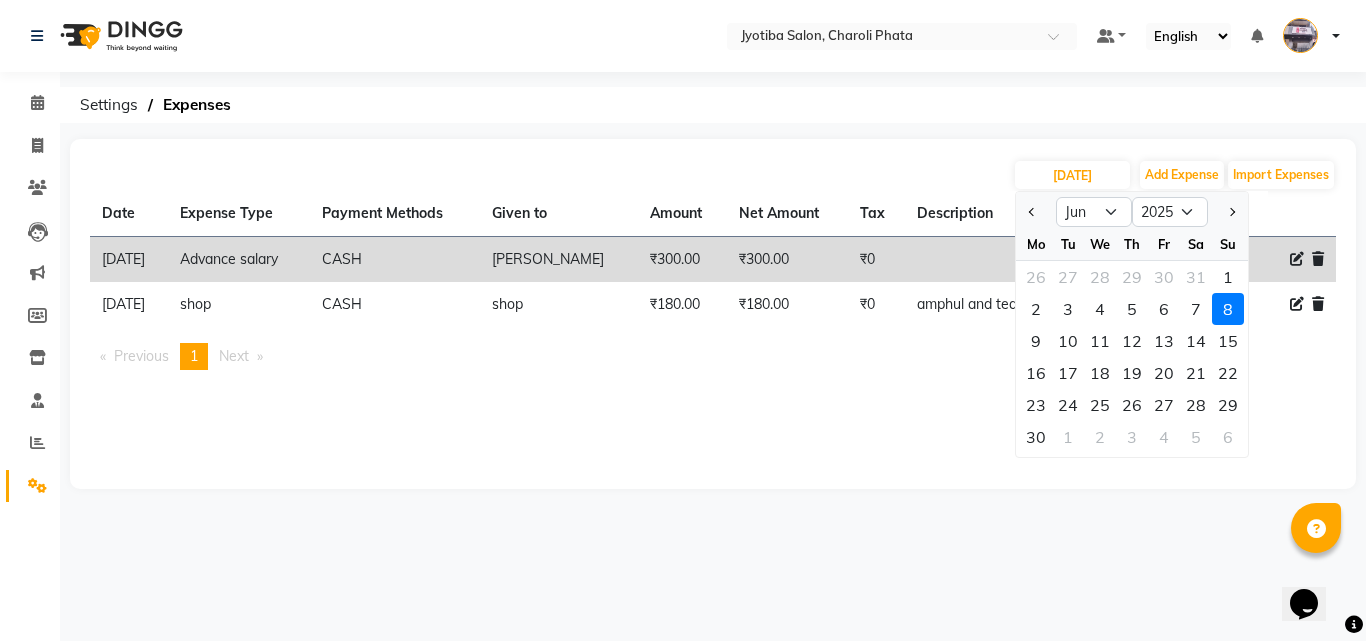 click on "9" 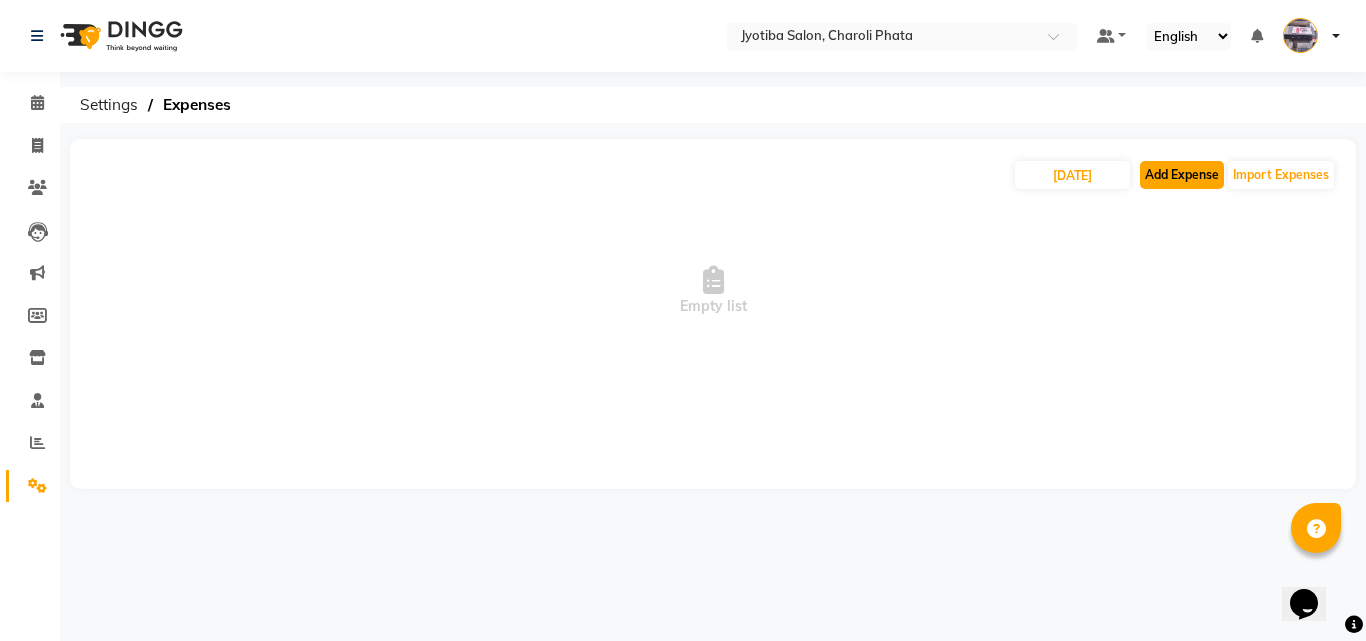 click on "Add Expense" 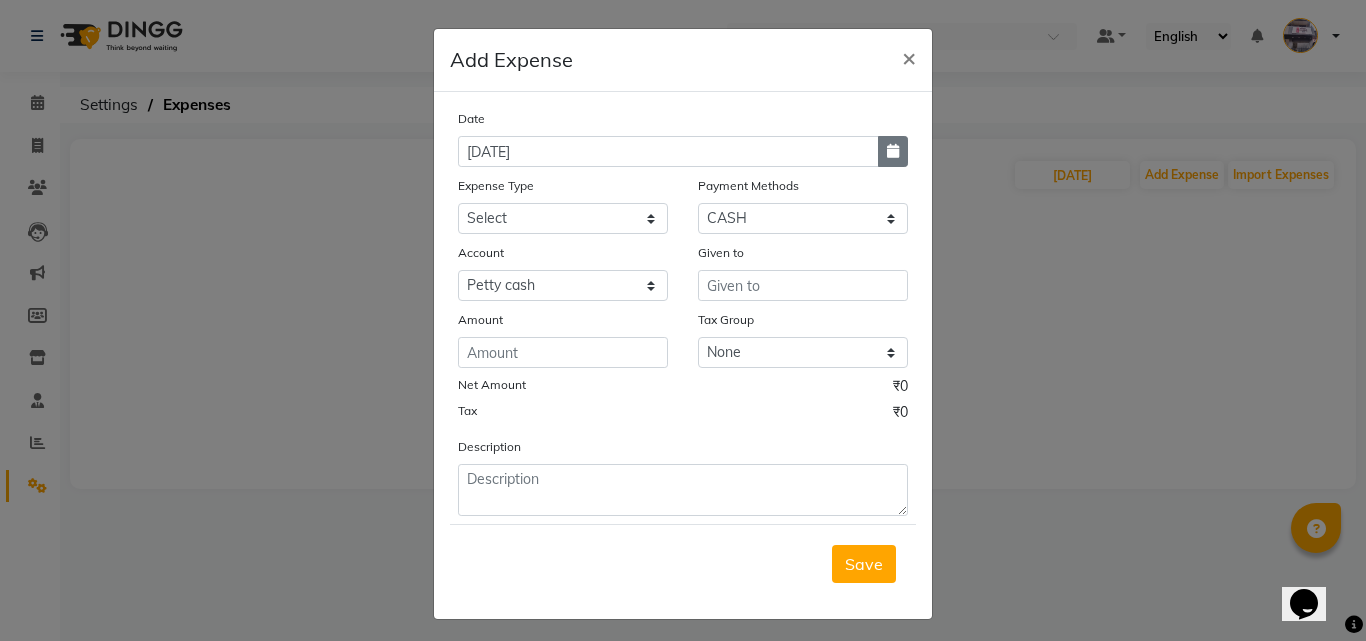 click 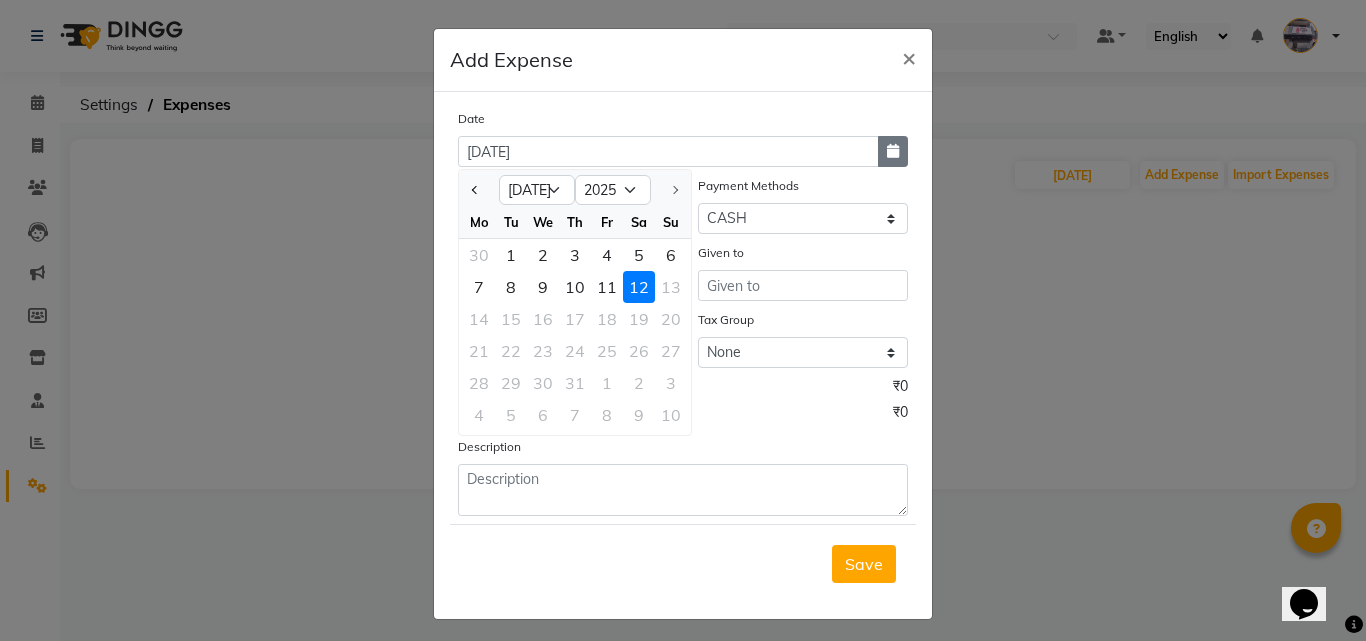 click 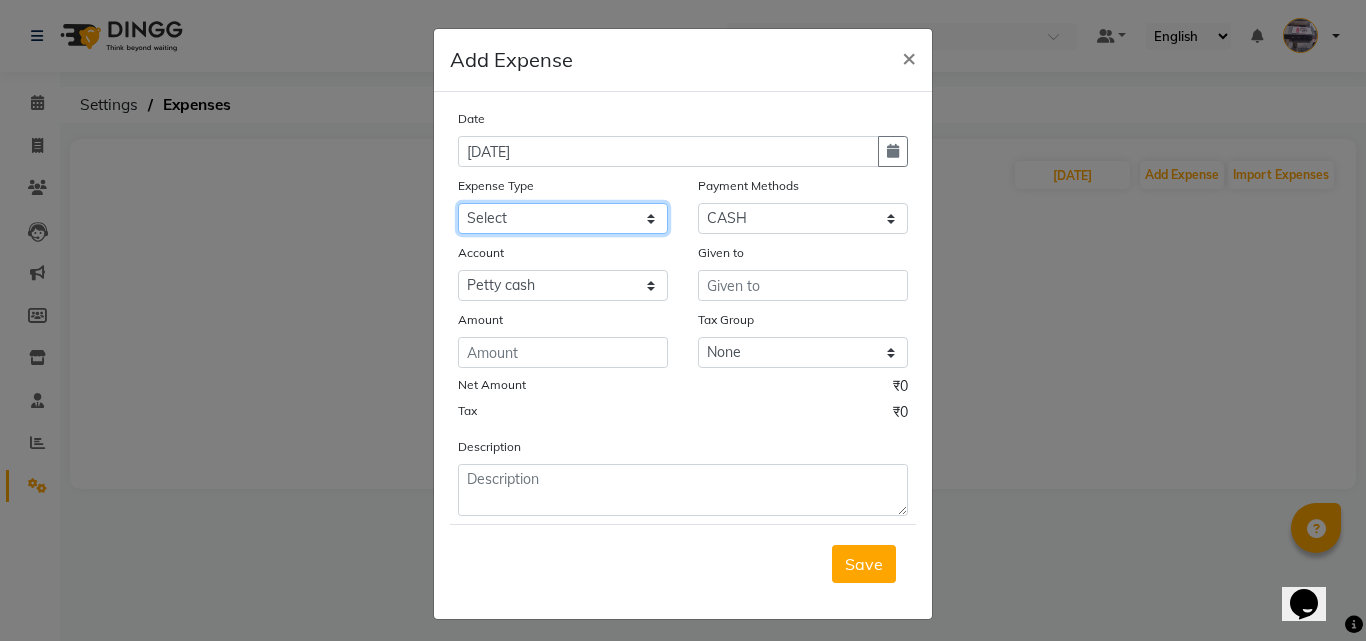 click on "Select Advance salary Advance salary ajaj Bank charges Car maintenance  Cash transfer to bank Cash transfer to hub Client Snacks Clinical charges Equipment Fuel Govt fee home Incentive Insurance International purchase Loan Repayment Maintenance Marketing Miscellaneous MRA Other Over times Pantry Product Rent Salary shop shop Staff Snacks Tax Tea & Refreshment TIP Utilities Wifi recharge" 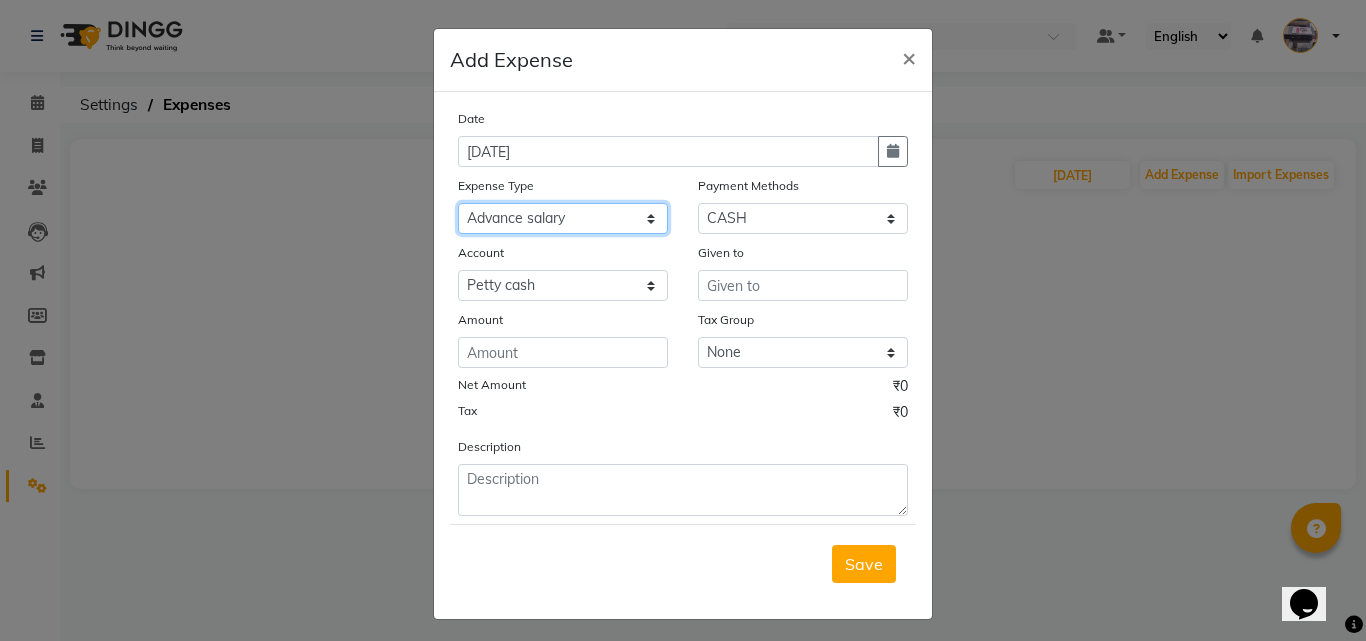 click on "Select Advance salary Advance salary ajaj Bank charges Car maintenance  Cash transfer to bank Cash transfer to hub Client Snacks Clinical charges Equipment Fuel Govt fee home Incentive Insurance International purchase Loan Repayment Maintenance Marketing Miscellaneous MRA Other Over times Pantry Product Rent Salary shop shop Staff Snacks Tax Tea & Refreshment TIP Utilities Wifi recharge" 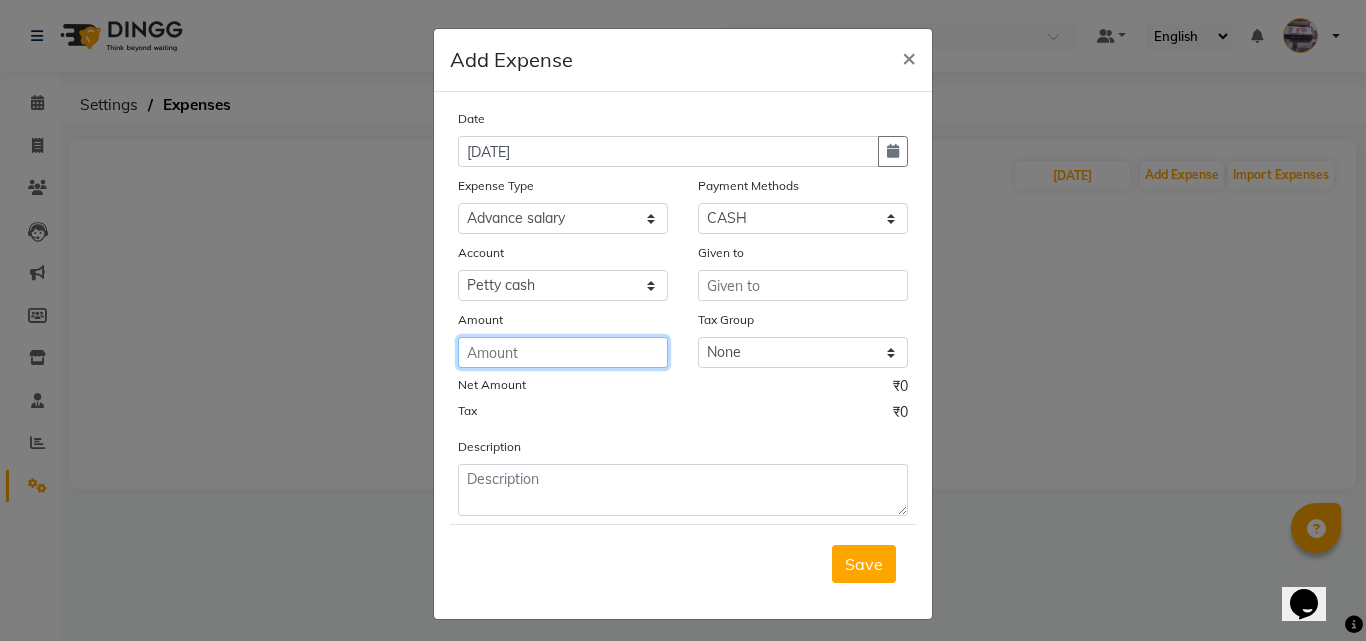 click 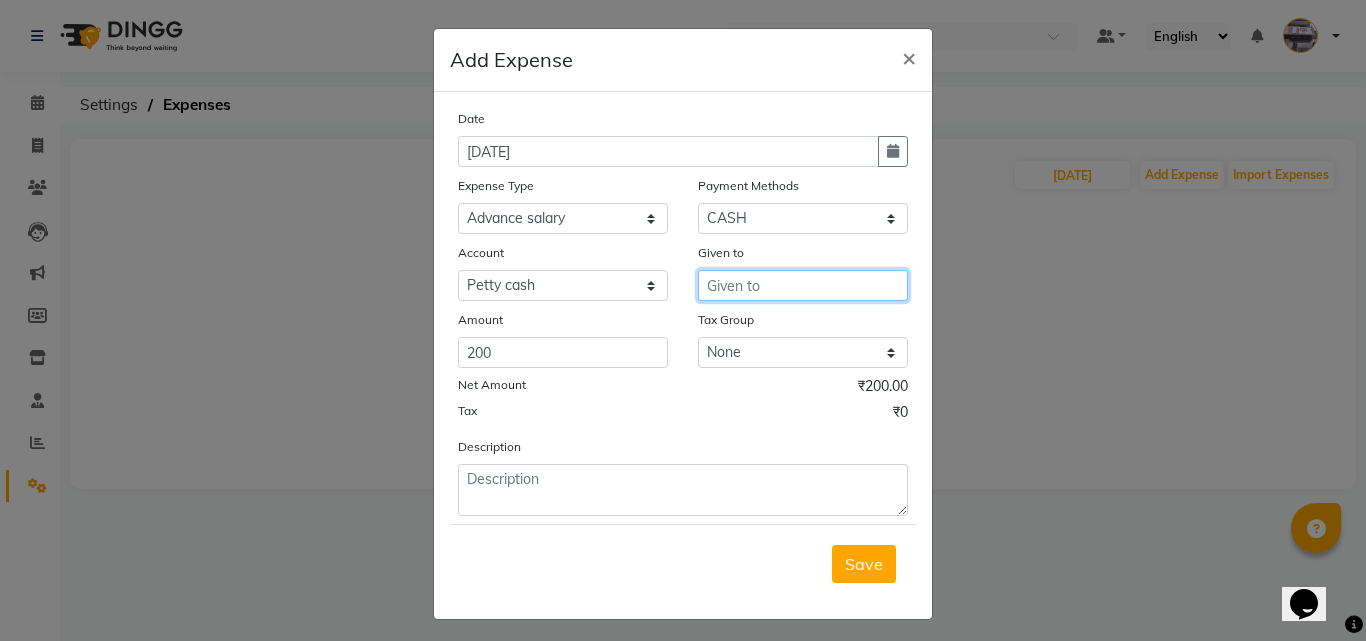 click at bounding box center (803, 285) 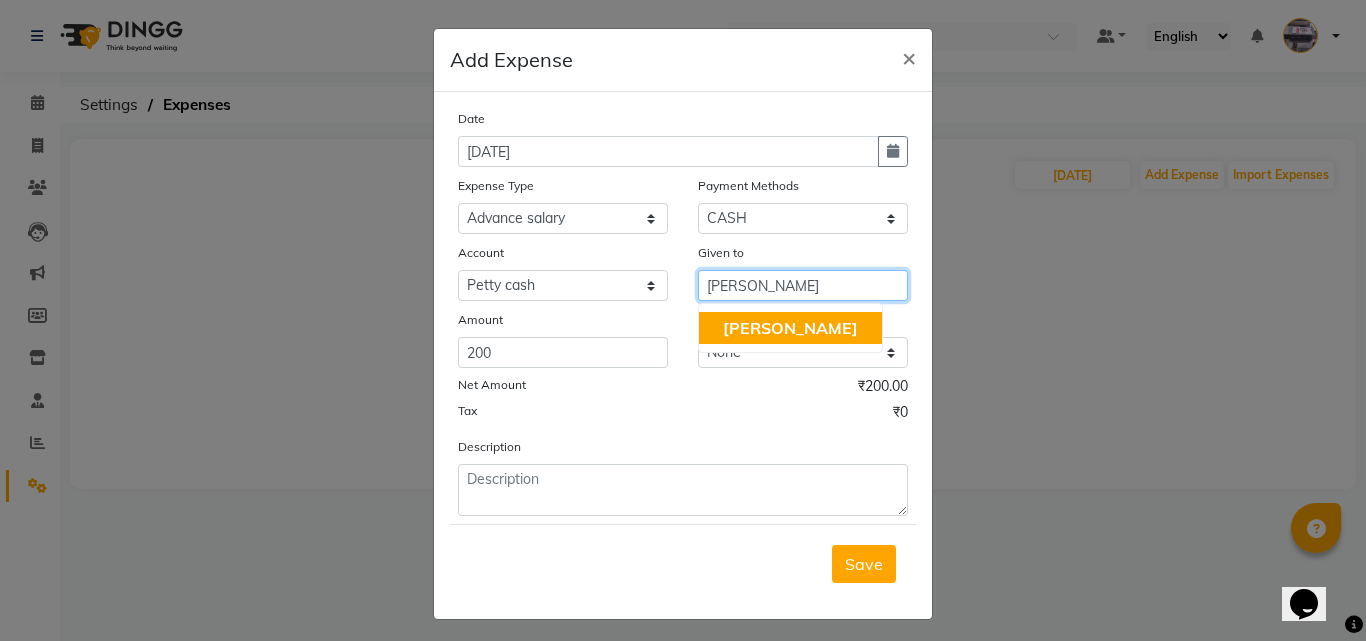 click on "[PERSON_NAME]" 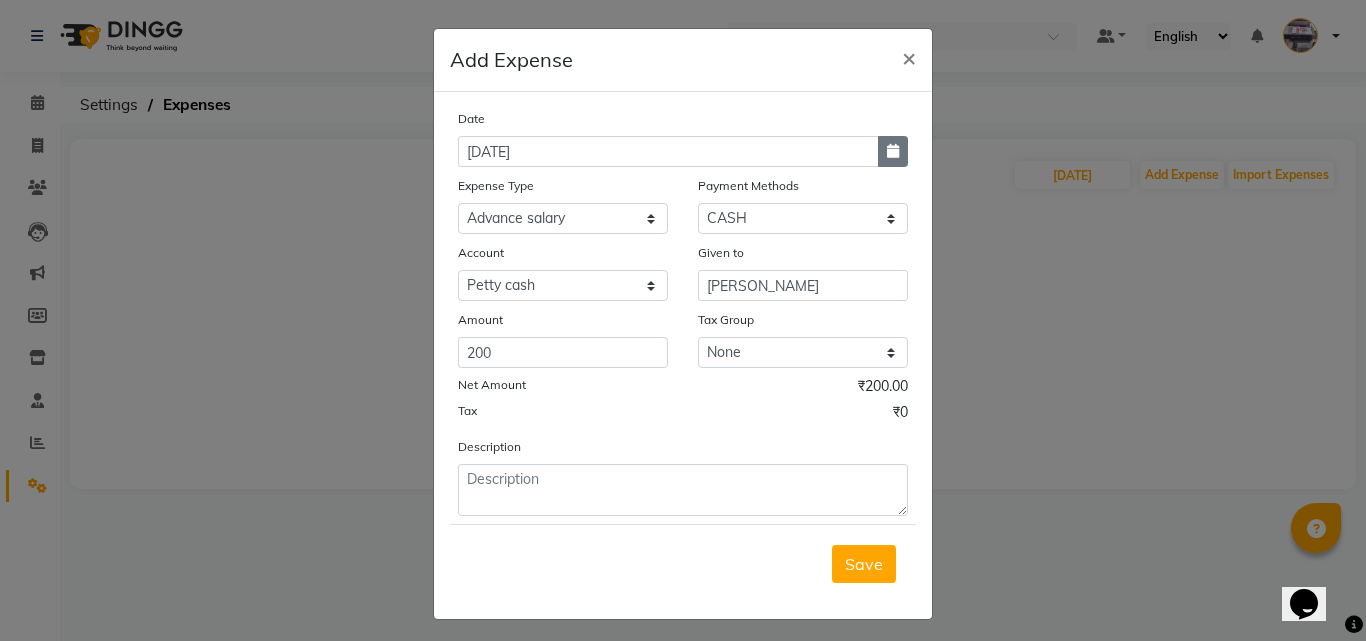 click 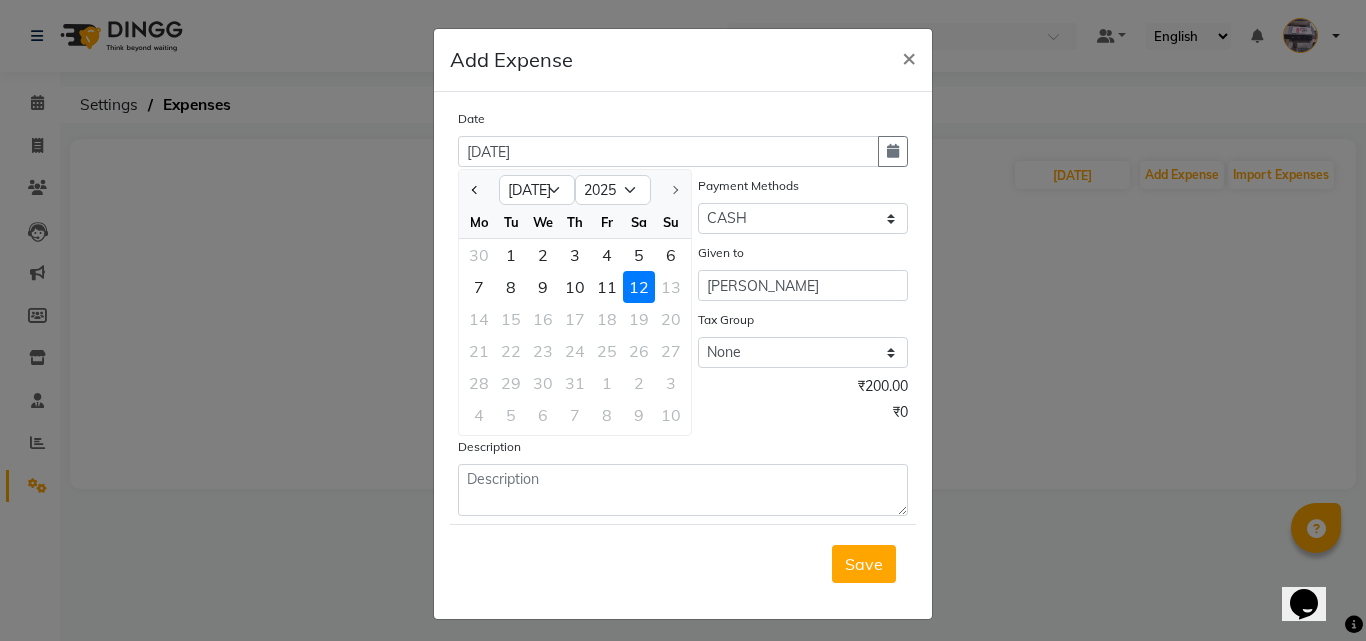 drag, startPoint x: 470, startPoint y: 196, endPoint x: 478, endPoint y: 220, distance: 25.298222 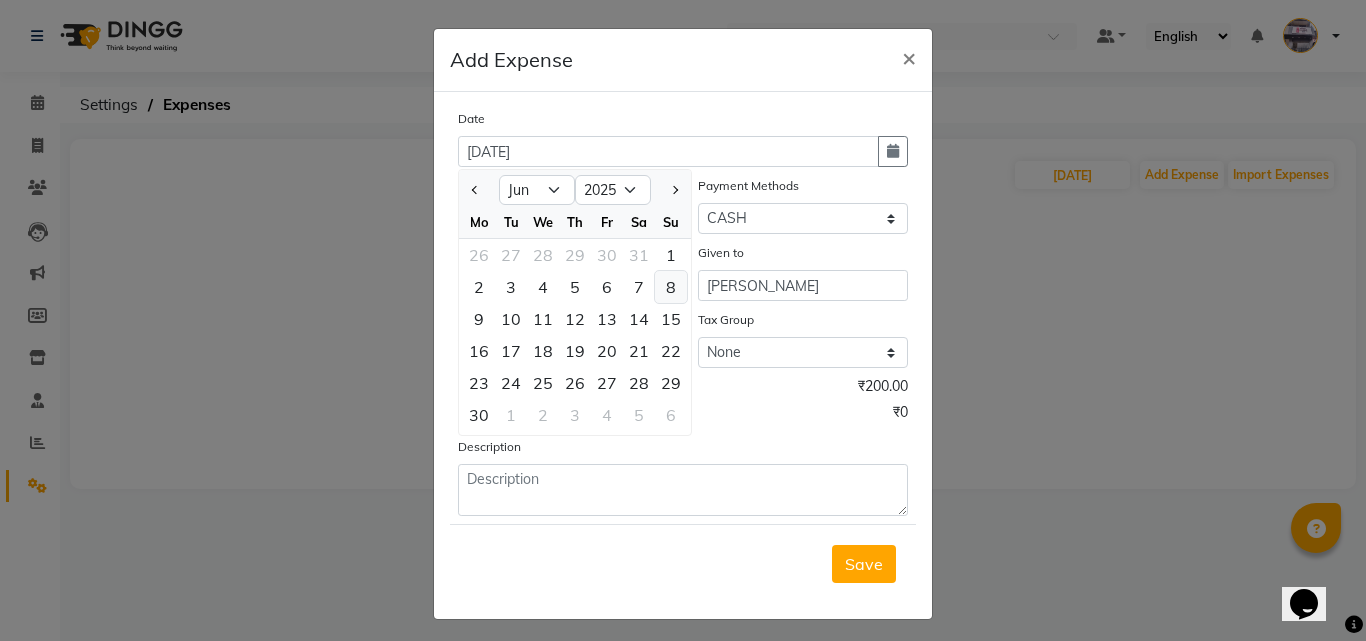 click on "8" 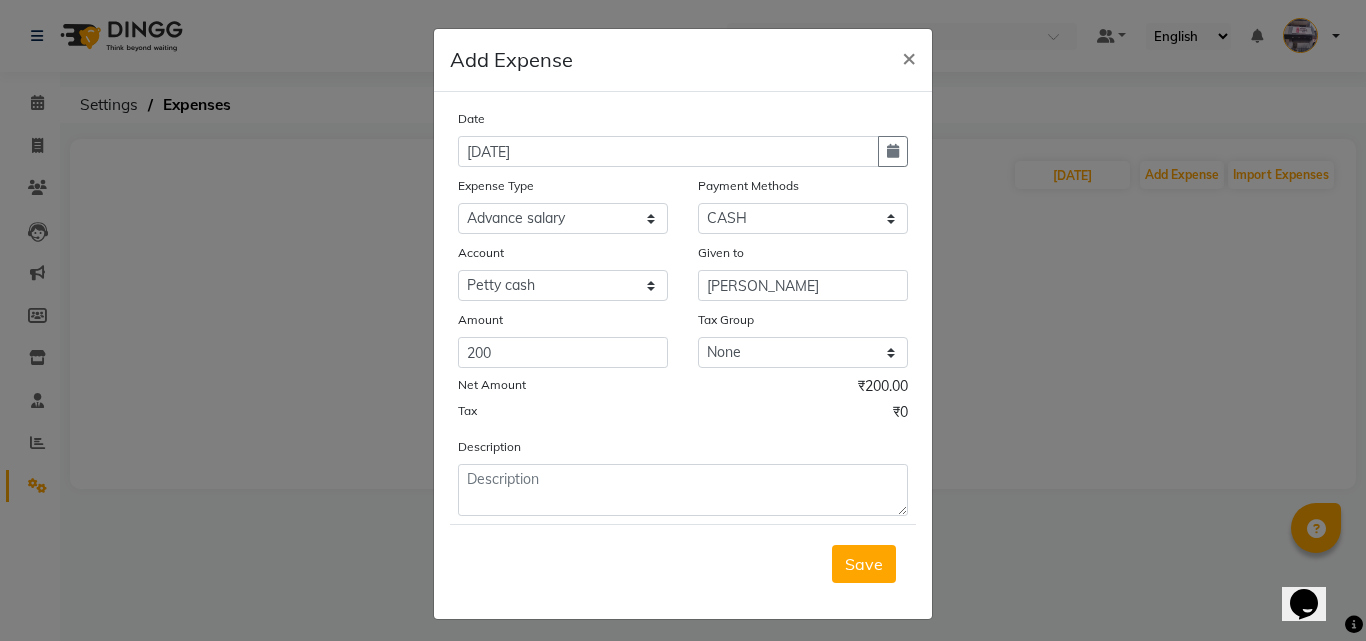 click on "Save" at bounding box center (864, 564) 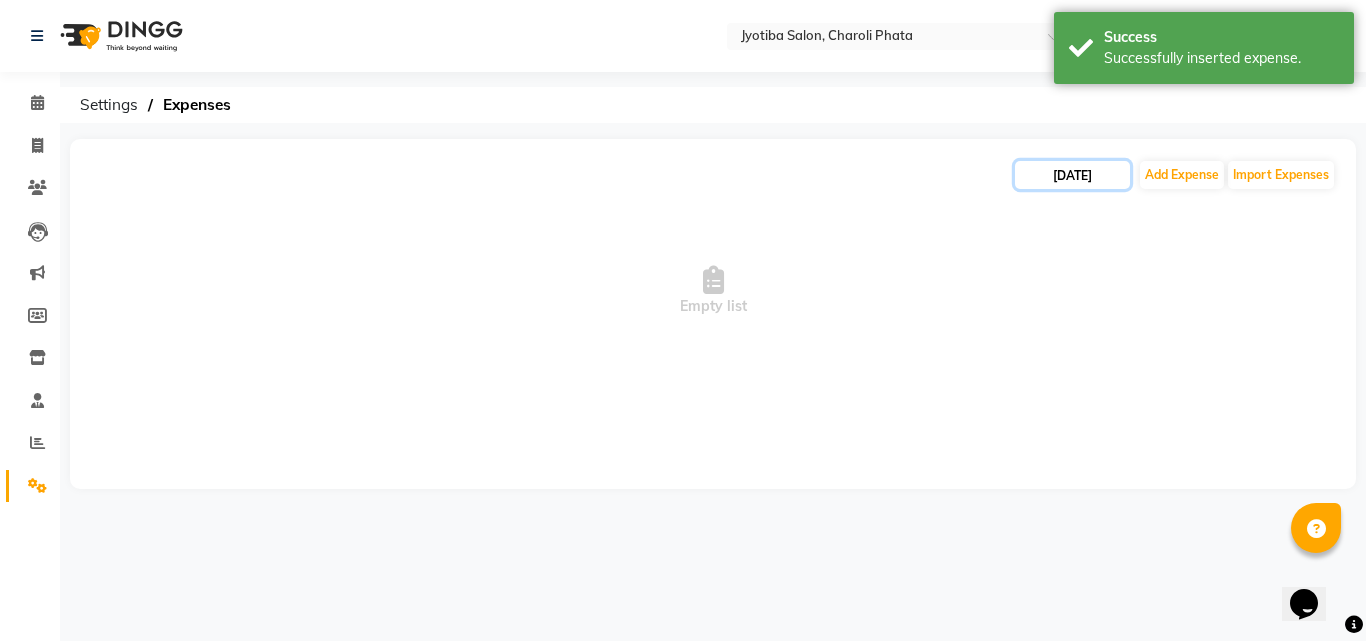 click on "[DATE]" 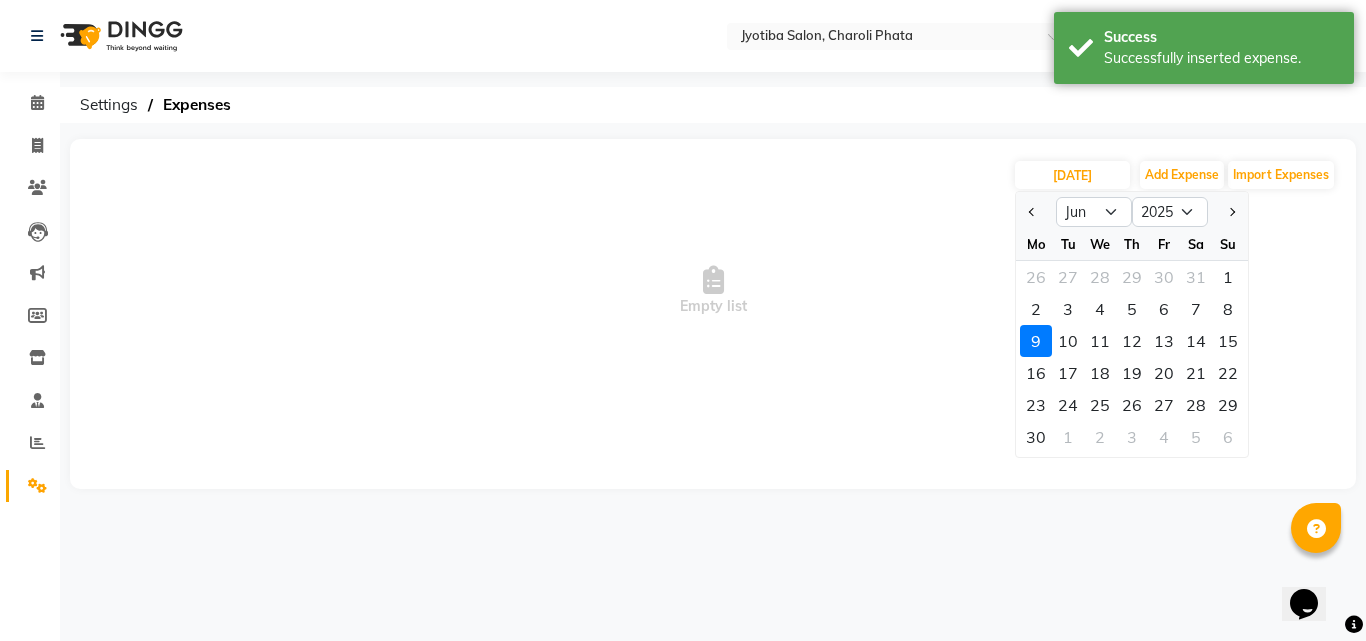 click on "8" 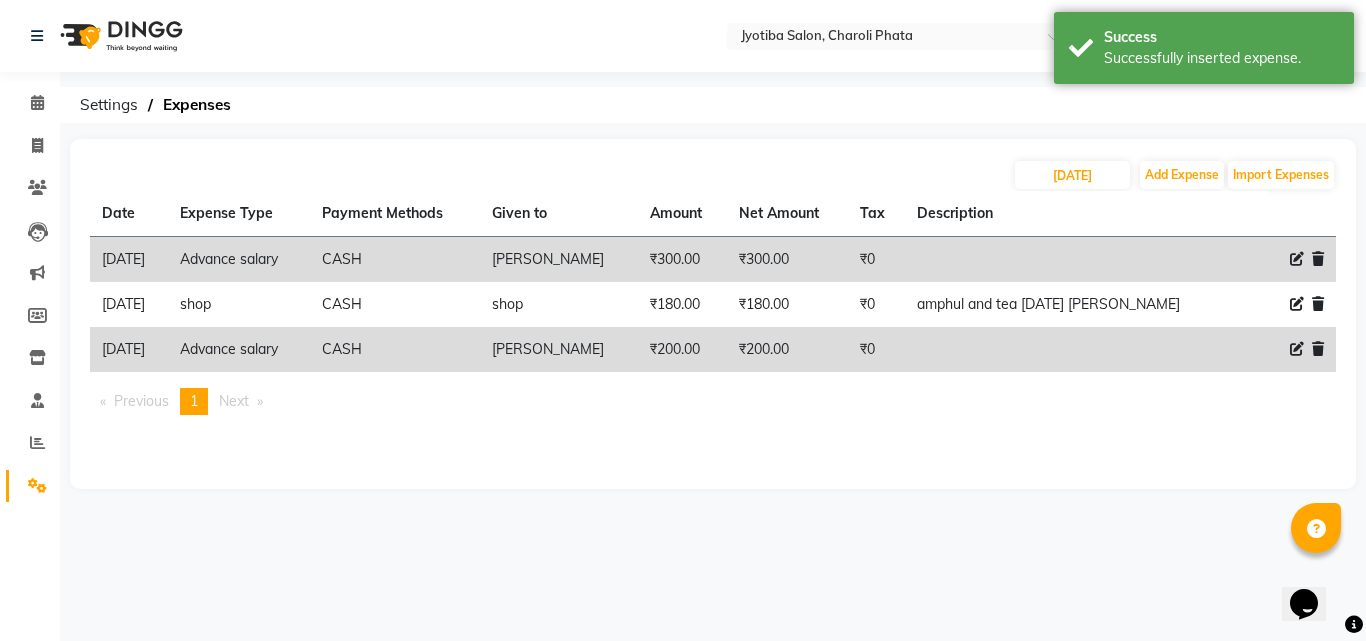 click 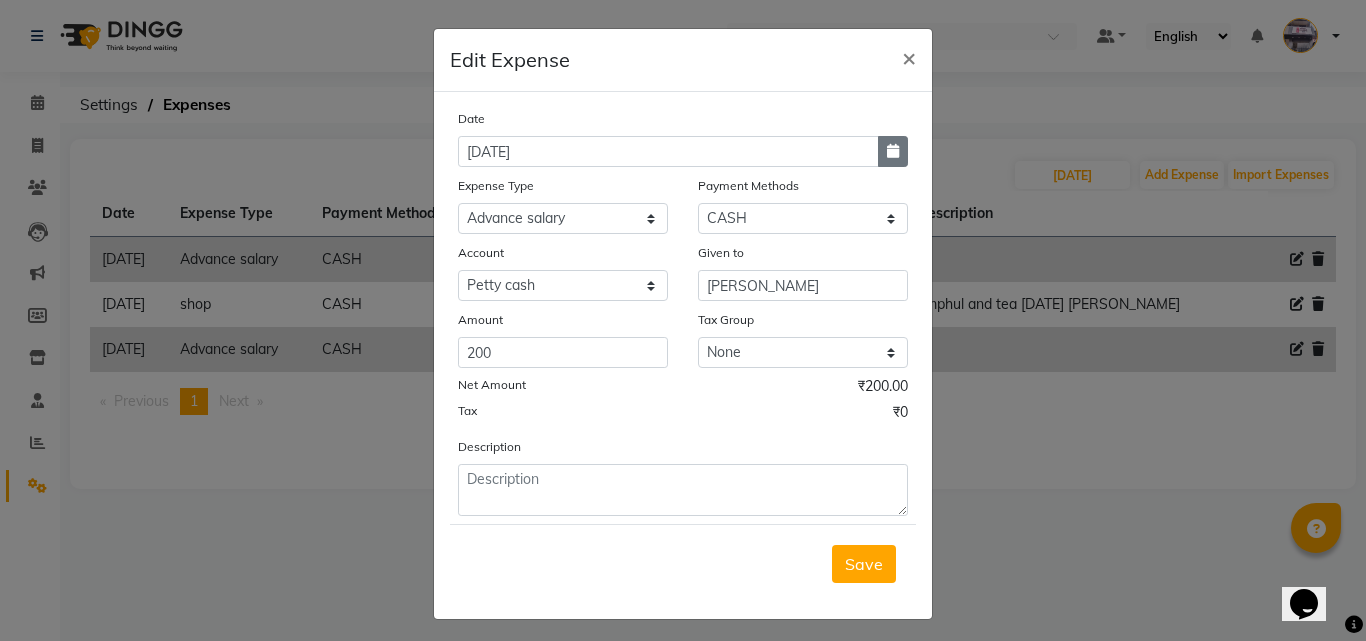 click 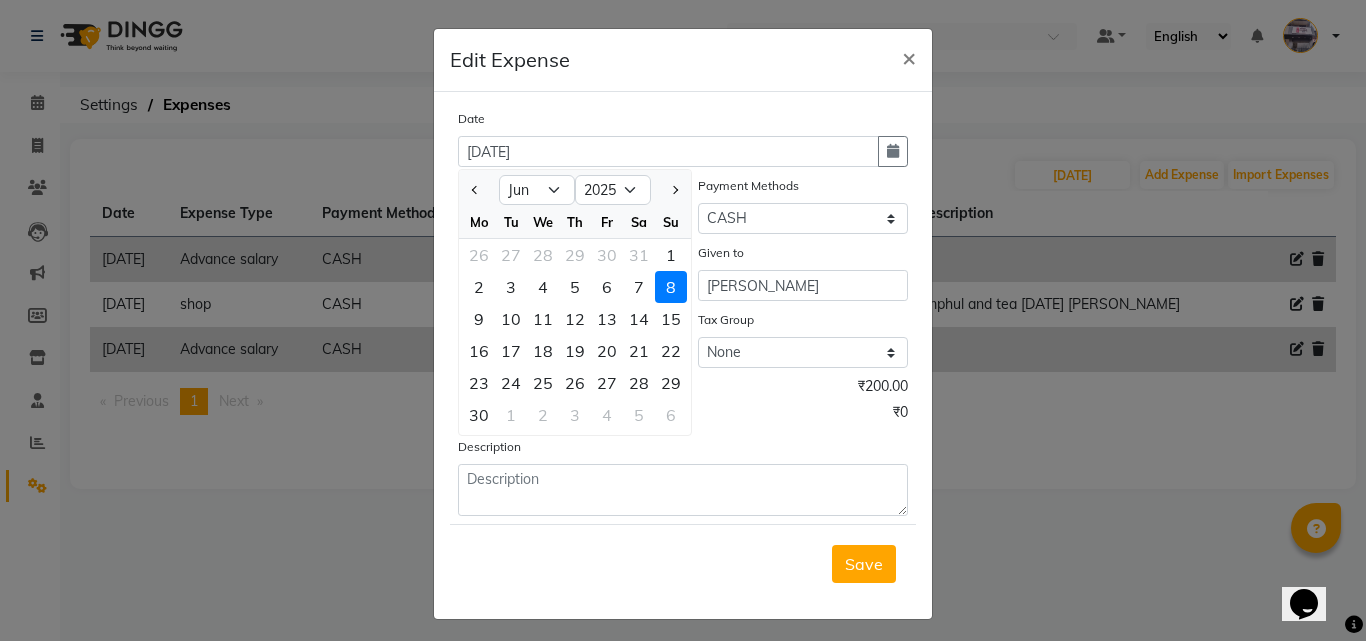 click on "9" 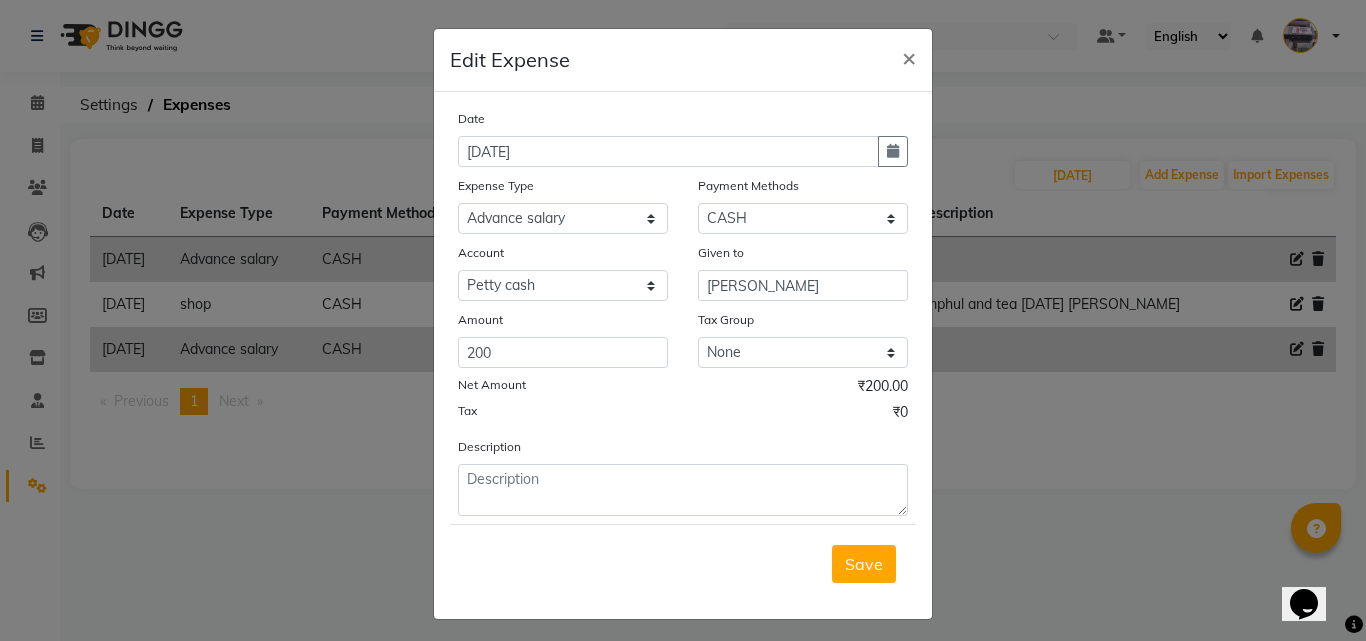 drag, startPoint x: 844, startPoint y: 565, endPoint x: 850, endPoint y: 532, distance: 33.54102 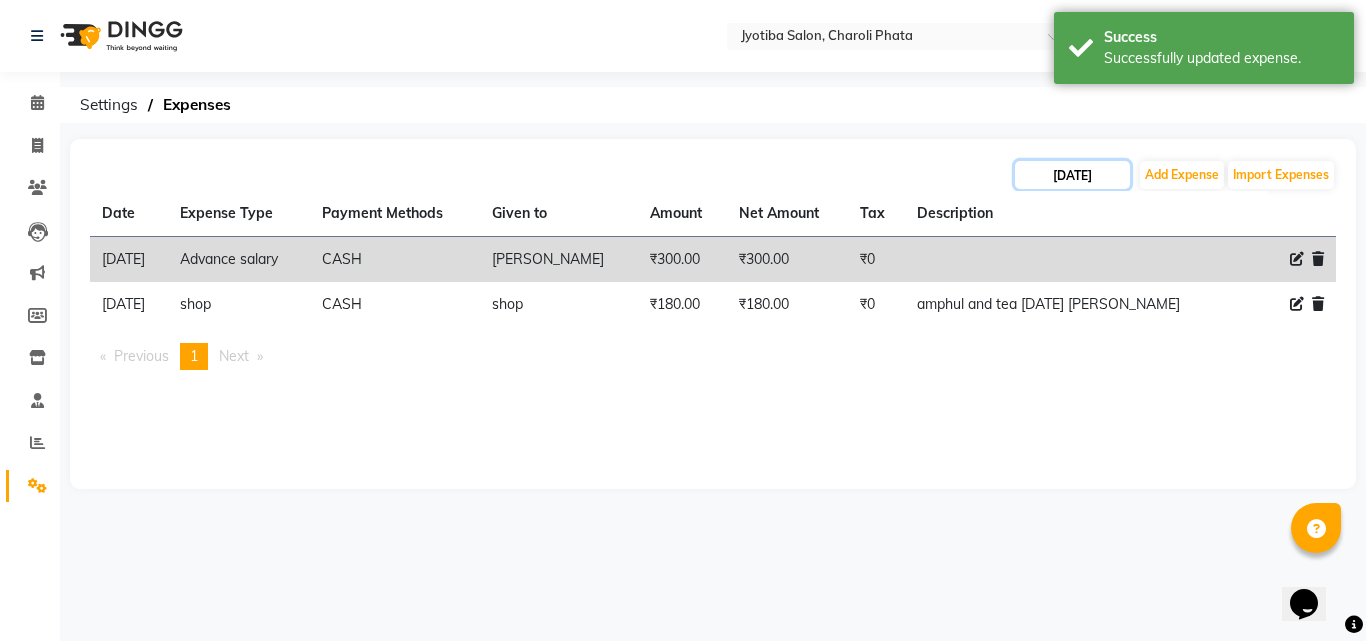 click on "[DATE]" 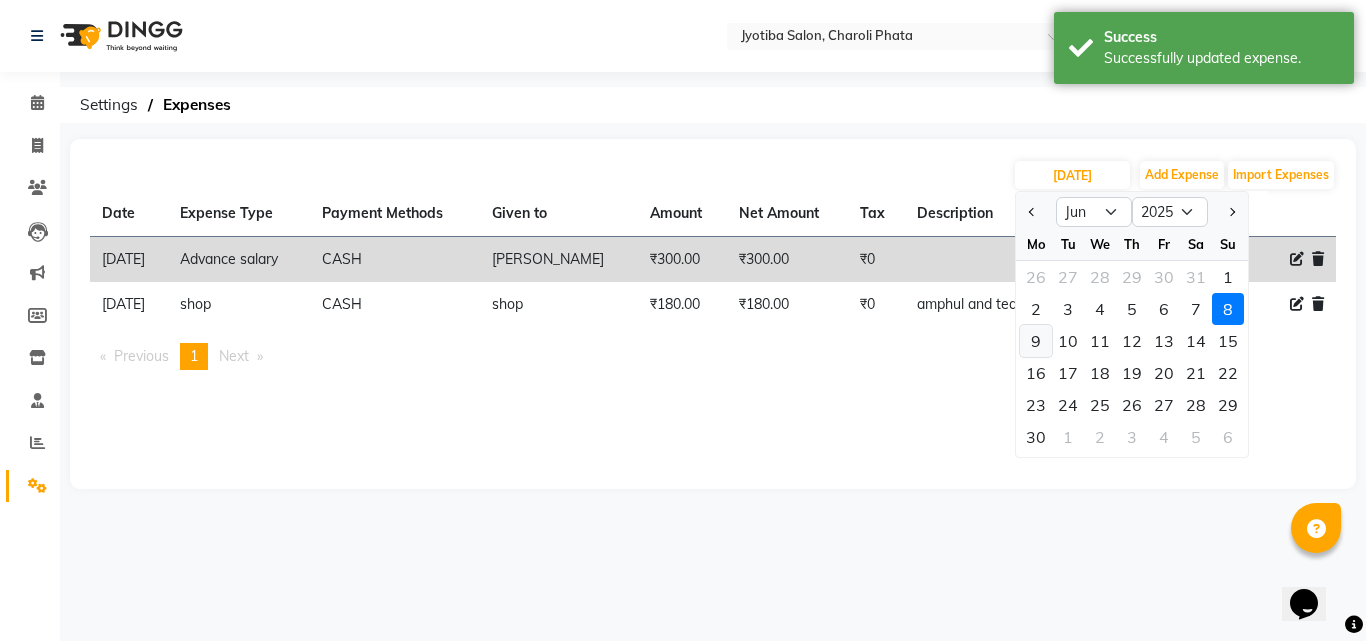 click on "9" 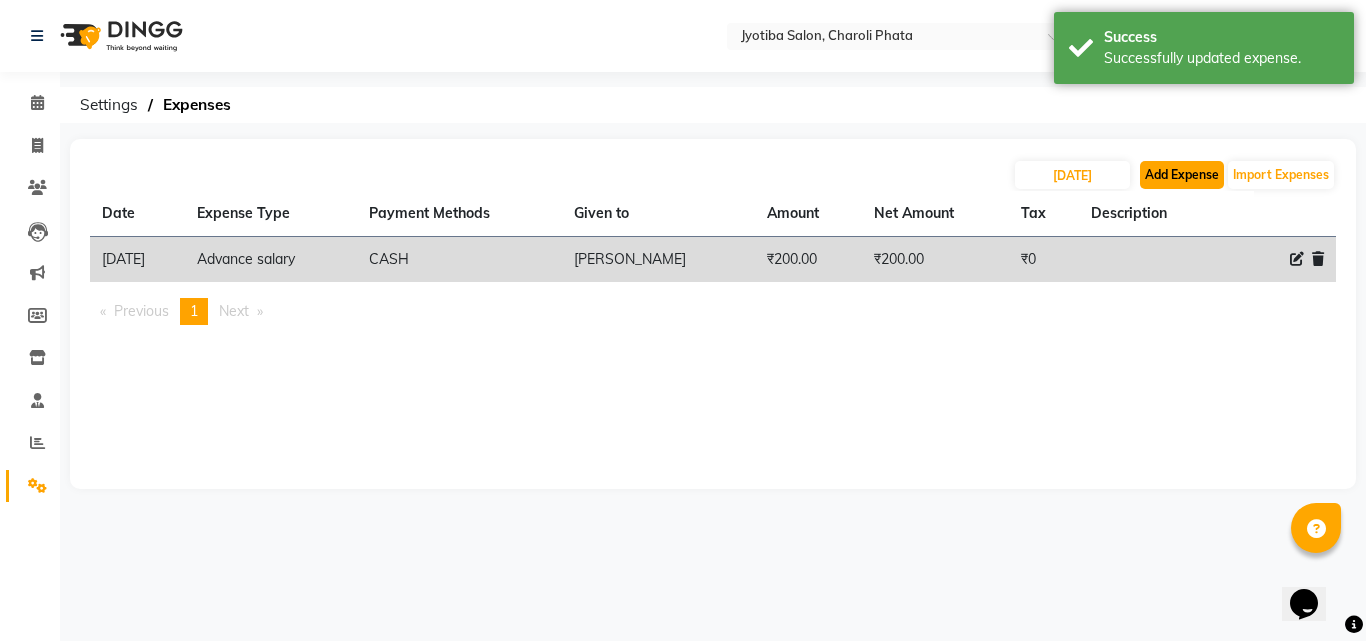 click on "Add Expense" 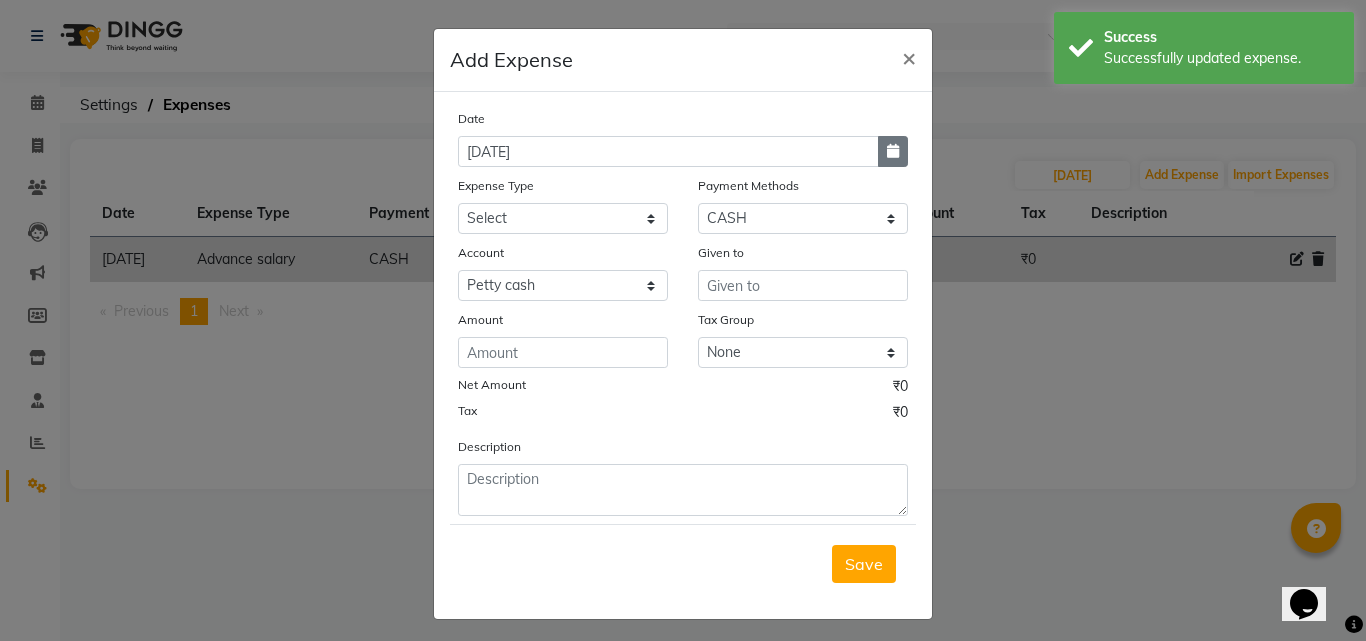 drag, startPoint x: 880, startPoint y: 147, endPoint x: 882, endPoint y: 161, distance: 14.142136 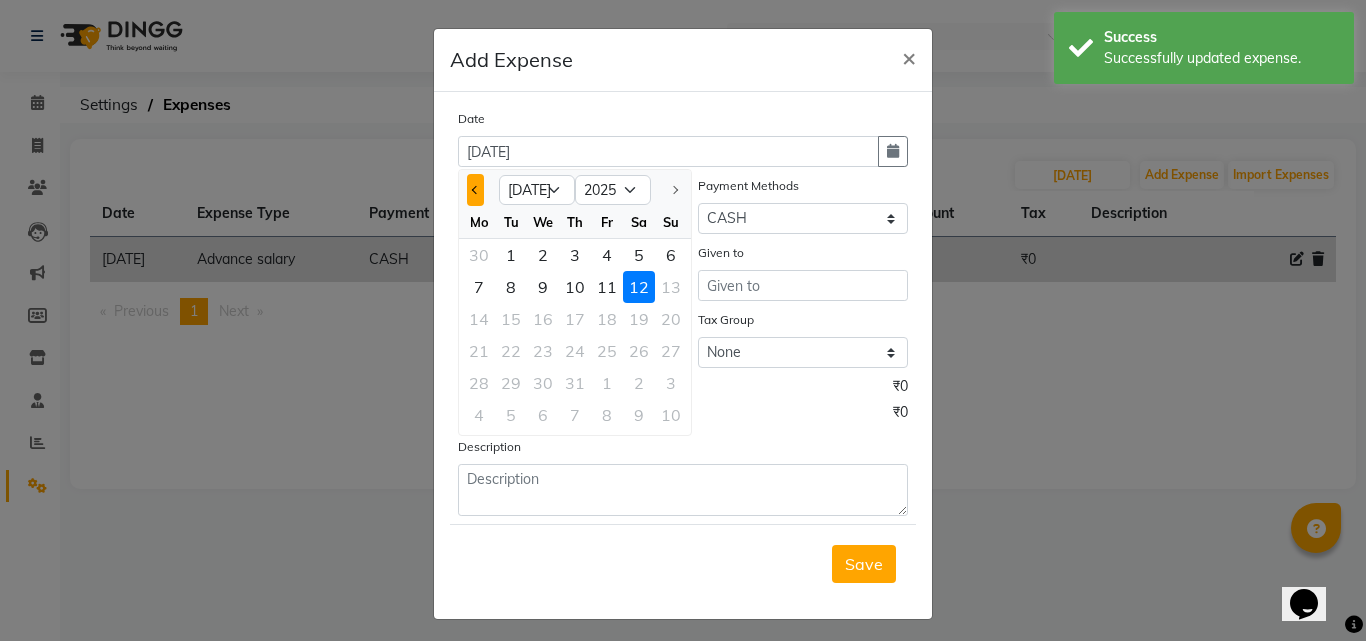 click 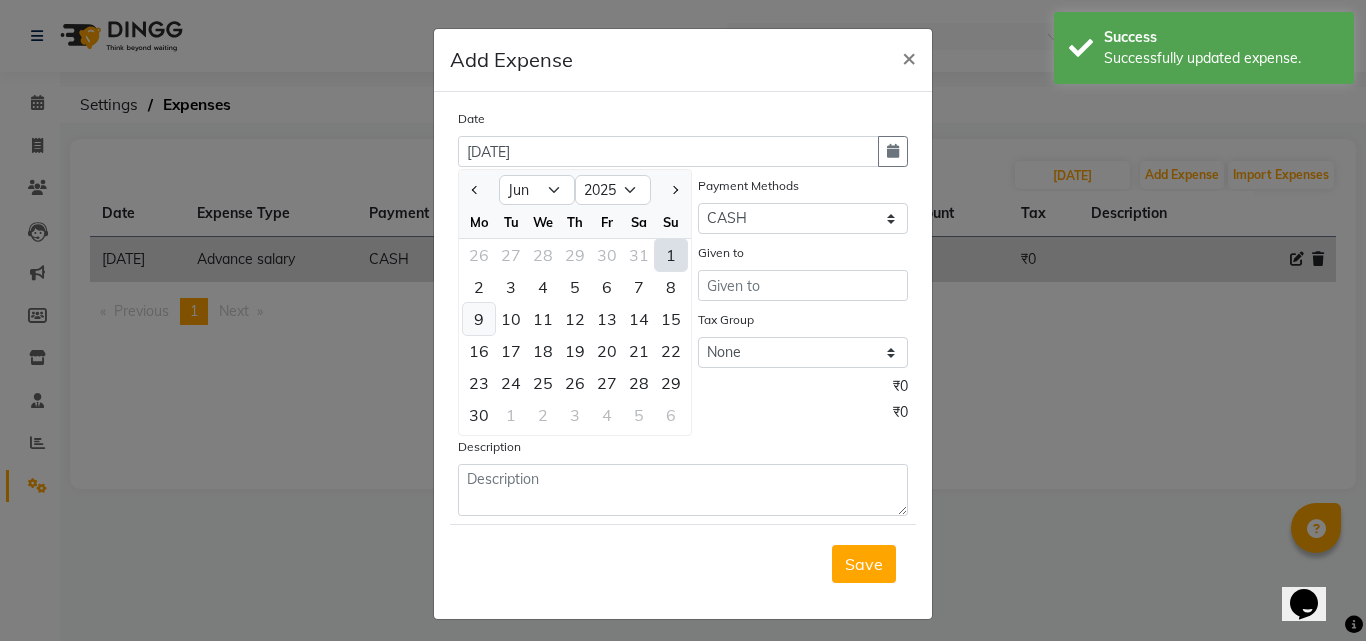 click on "9" 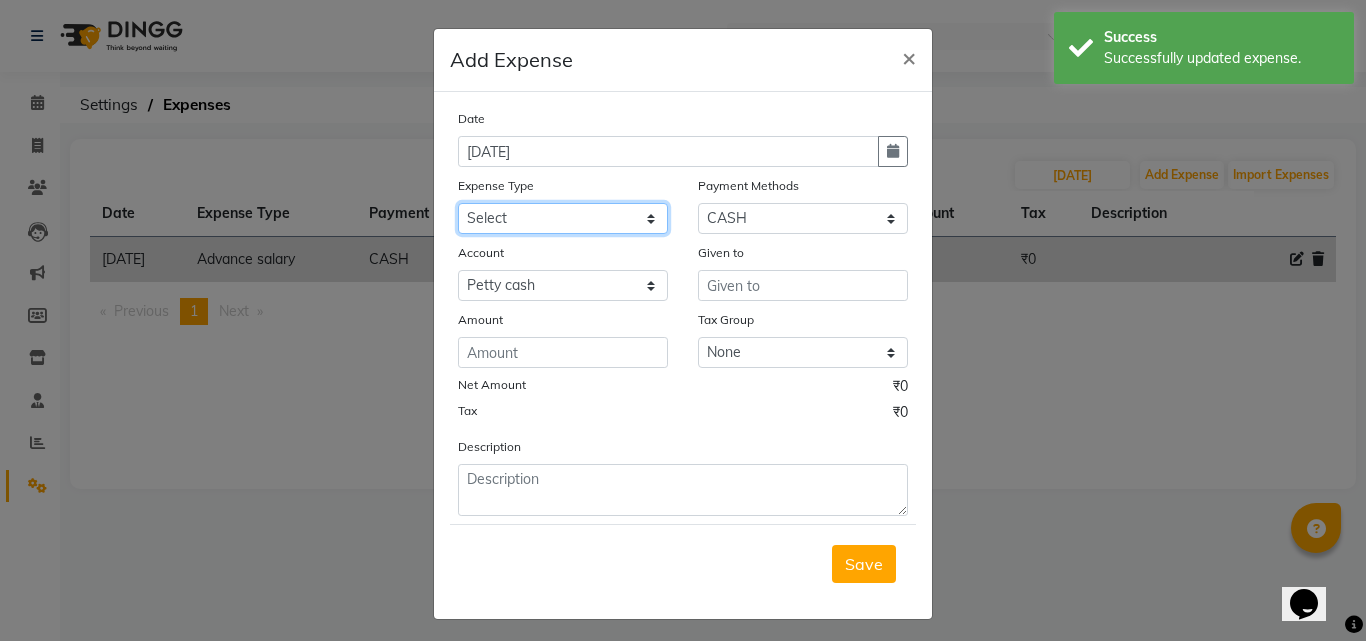 drag, startPoint x: 639, startPoint y: 225, endPoint x: 631, endPoint y: 233, distance: 11.313708 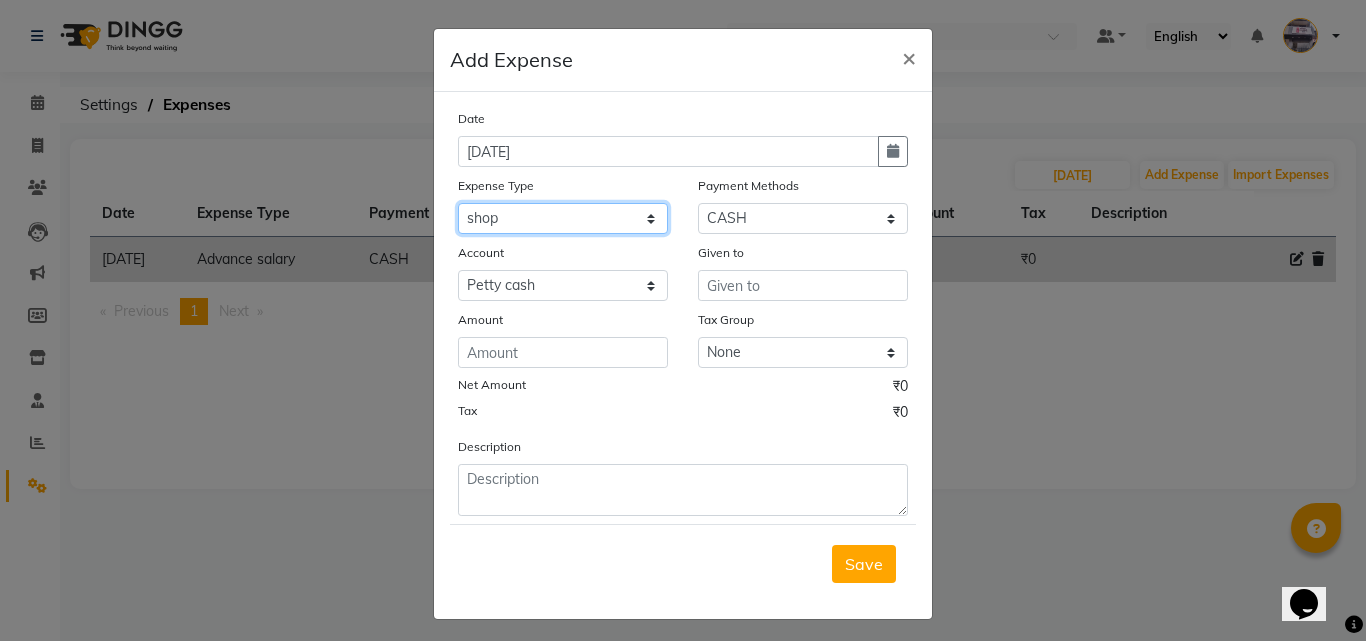 click on "Select Advance salary Advance salary ajaj Bank charges Car maintenance  Cash transfer to bank Cash transfer to hub Client Snacks Clinical charges Equipment Fuel Govt fee home Incentive Insurance International purchase Loan Repayment Maintenance Marketing Miscellaneous MRA Other Over times Pantry Product Rent Salary shop shop Staff Snacks Tax Tea & Refreshment TIP Utilities Wifi recharge" 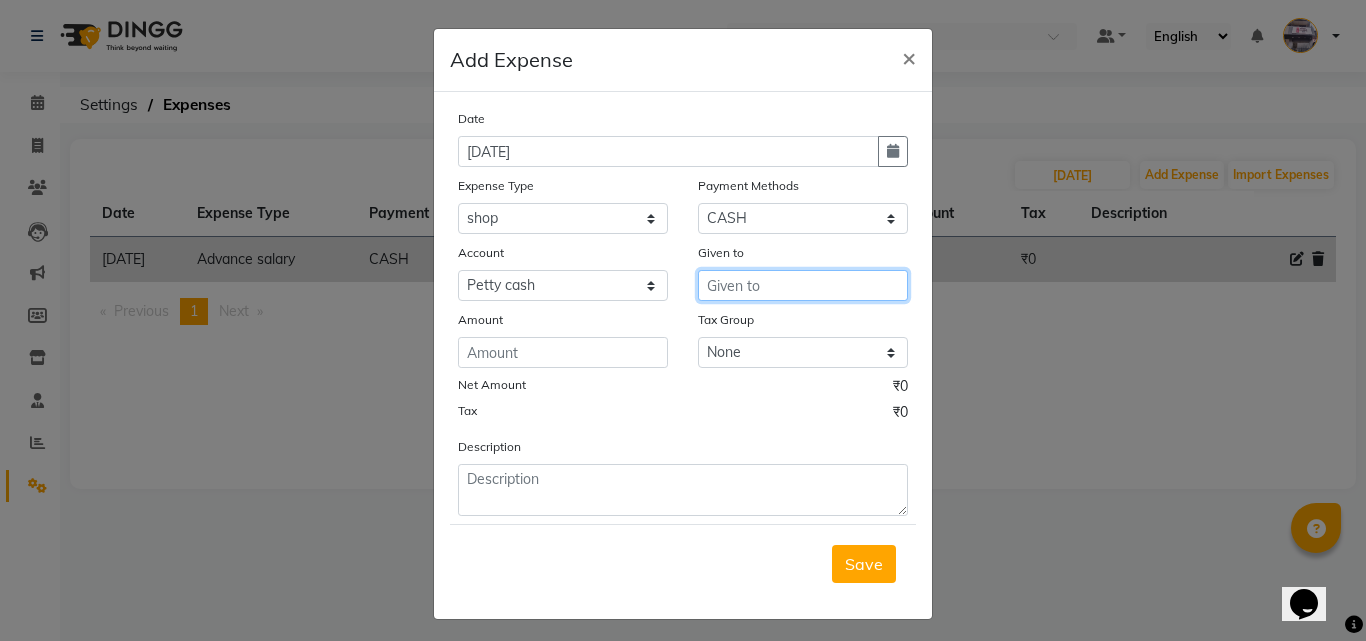 click at bounding box center (803, 285) 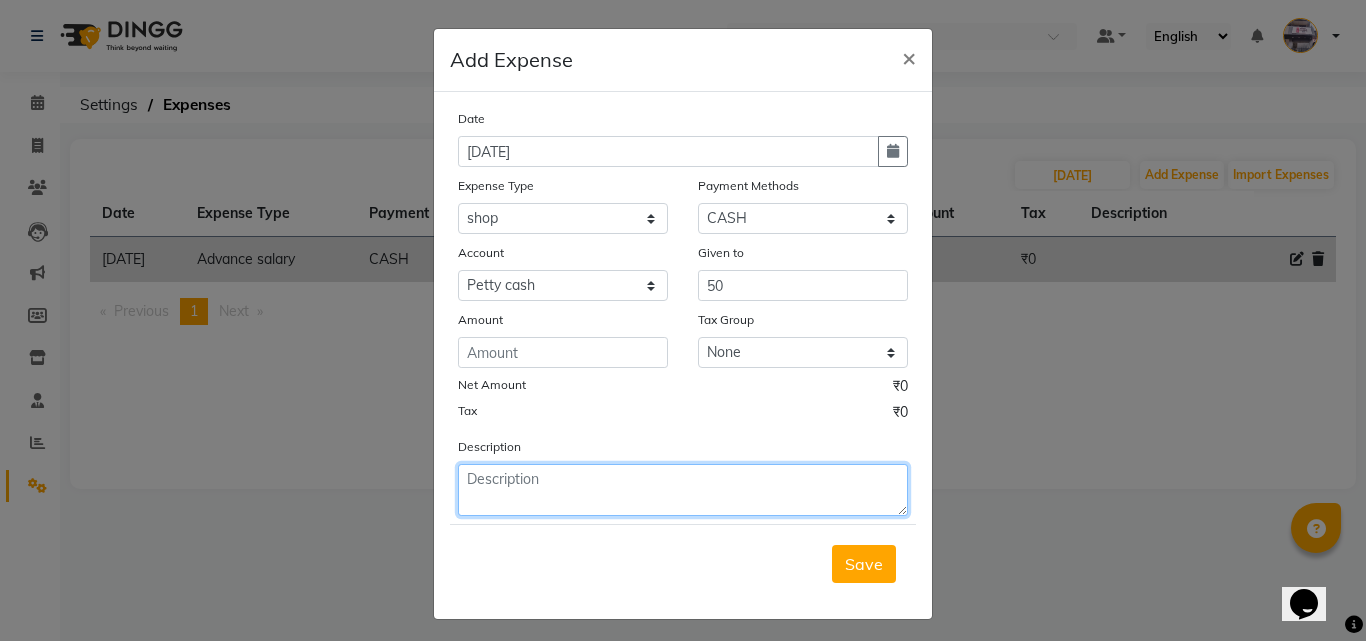 click 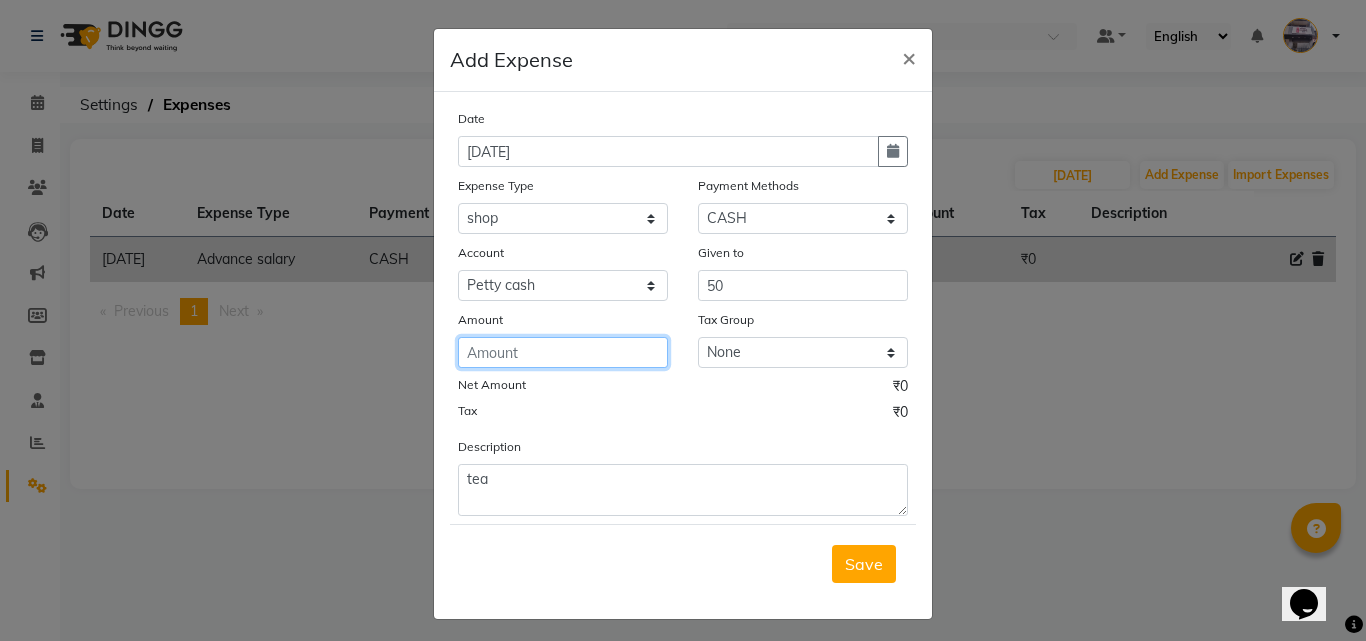 click 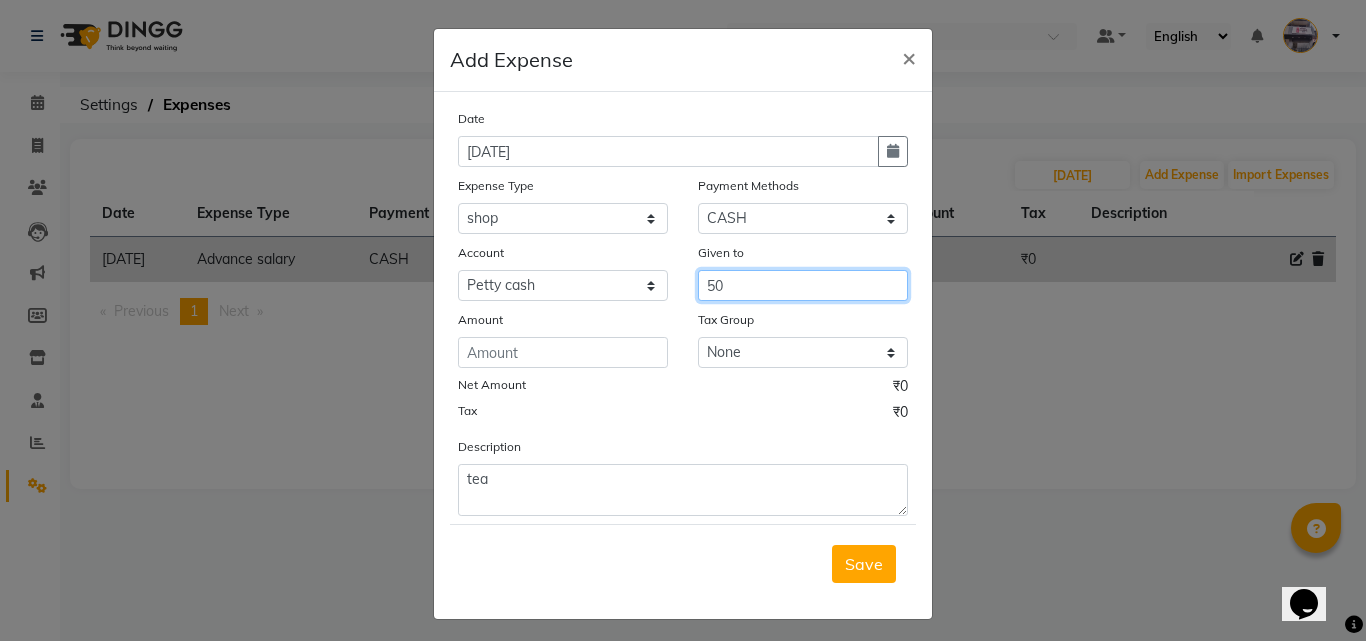 click on "50" at bounding box center [803, 285] 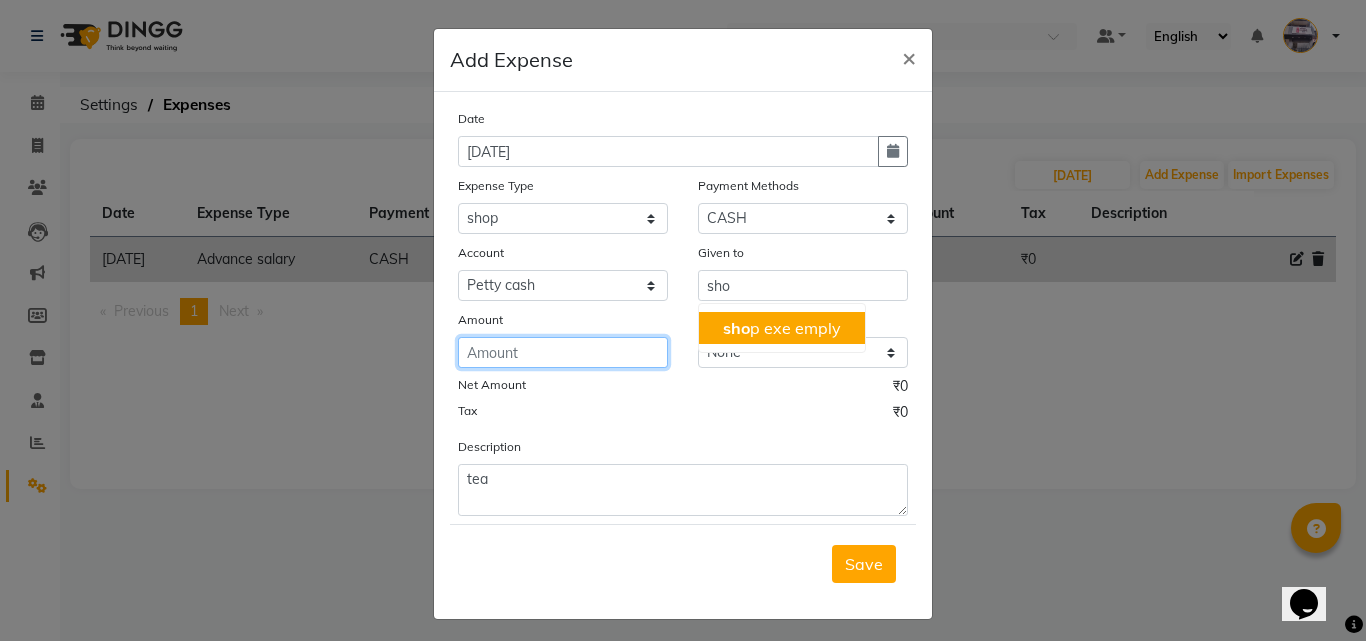 click 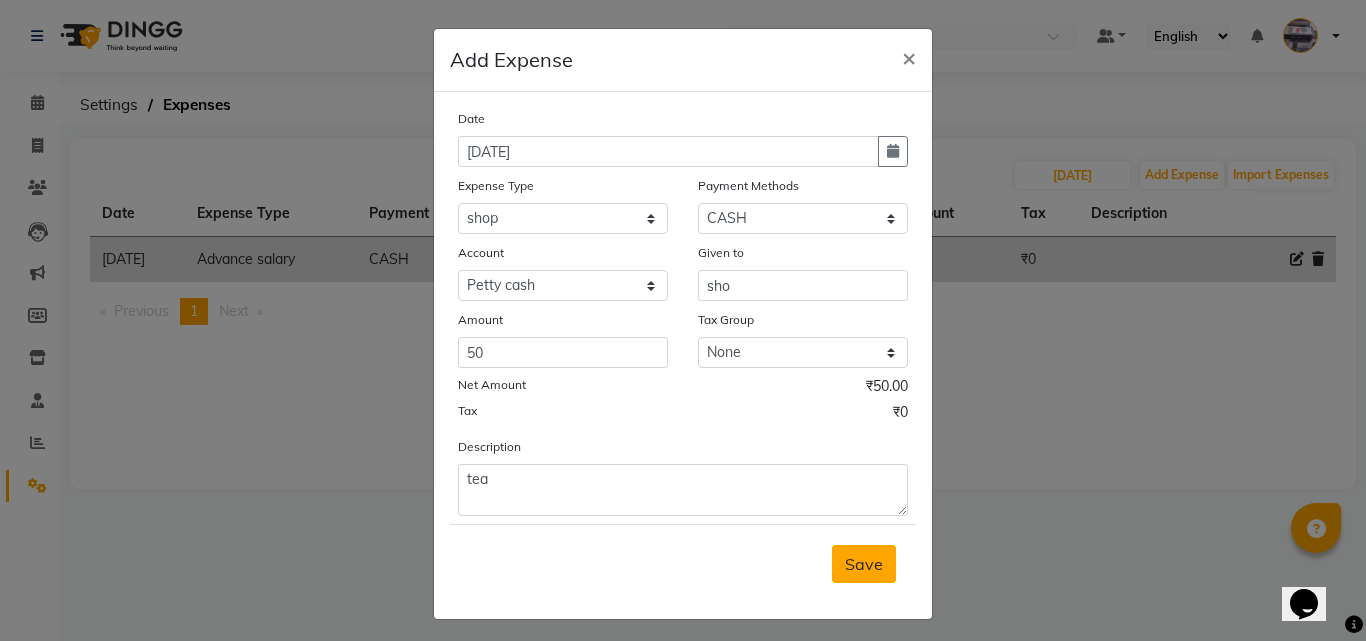 click on "Save" at bounding box center [864, 564] 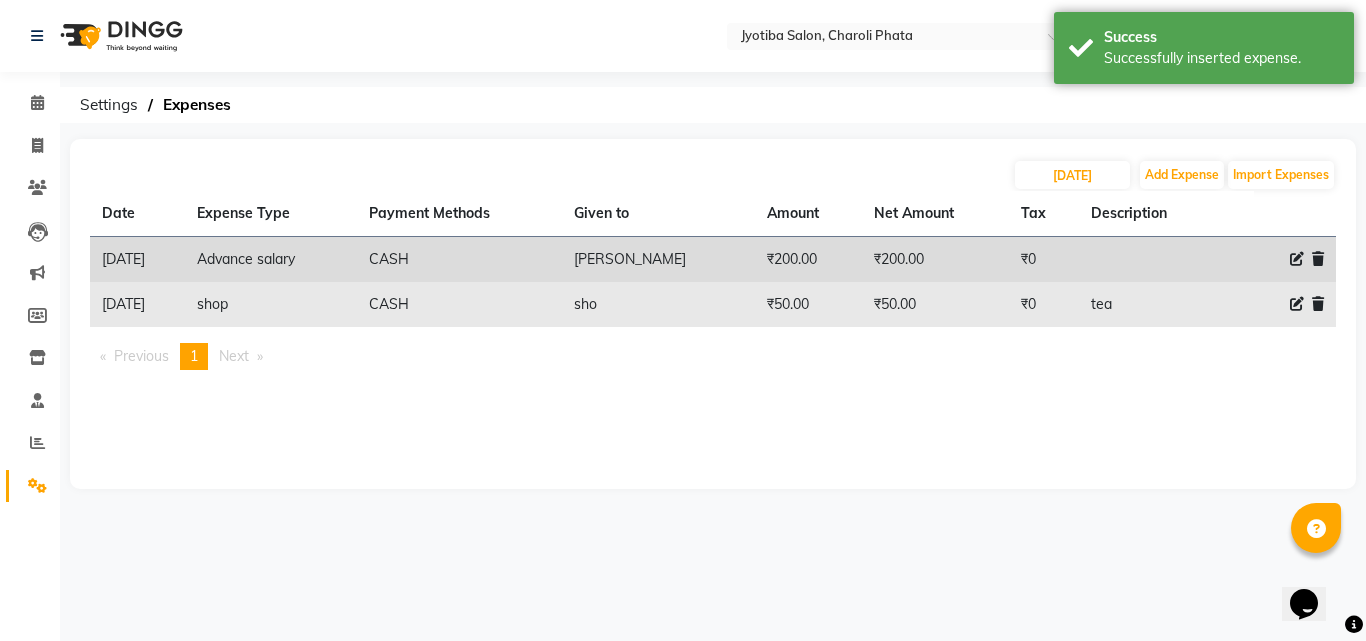 click 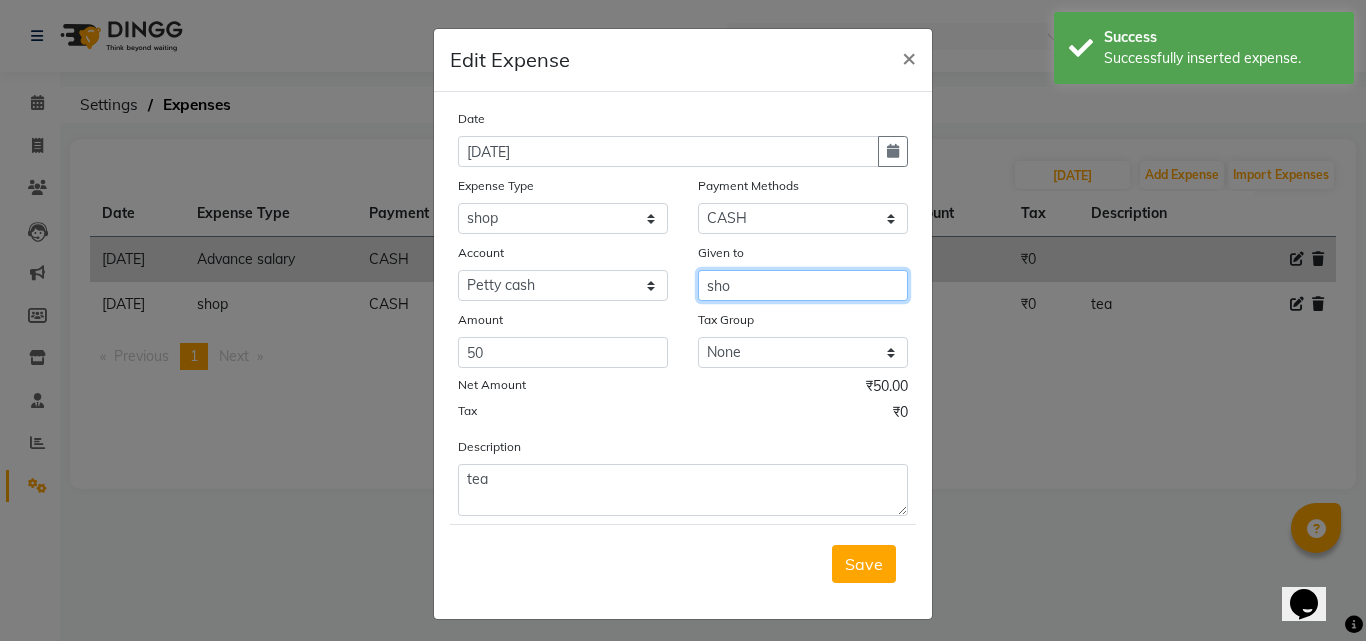 click on "sho" at bounding box center [803, 285] 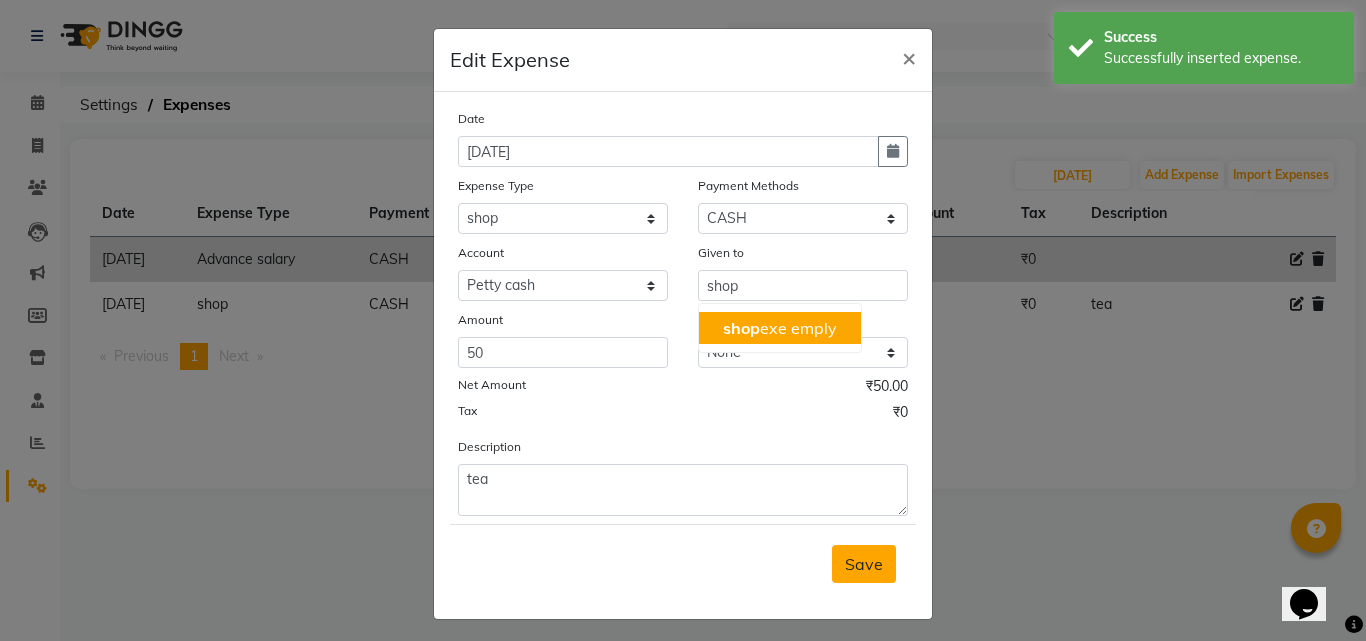 click on "Save" at bounding box center (864, 564) 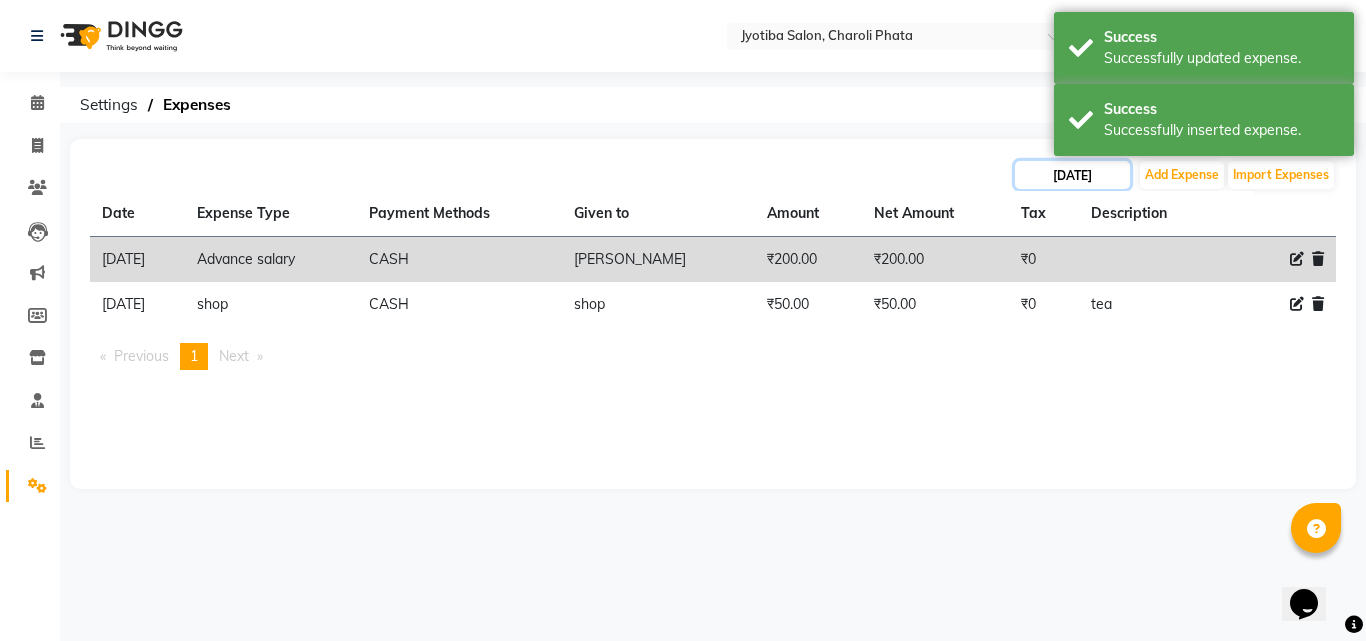 click on "[DATE]" 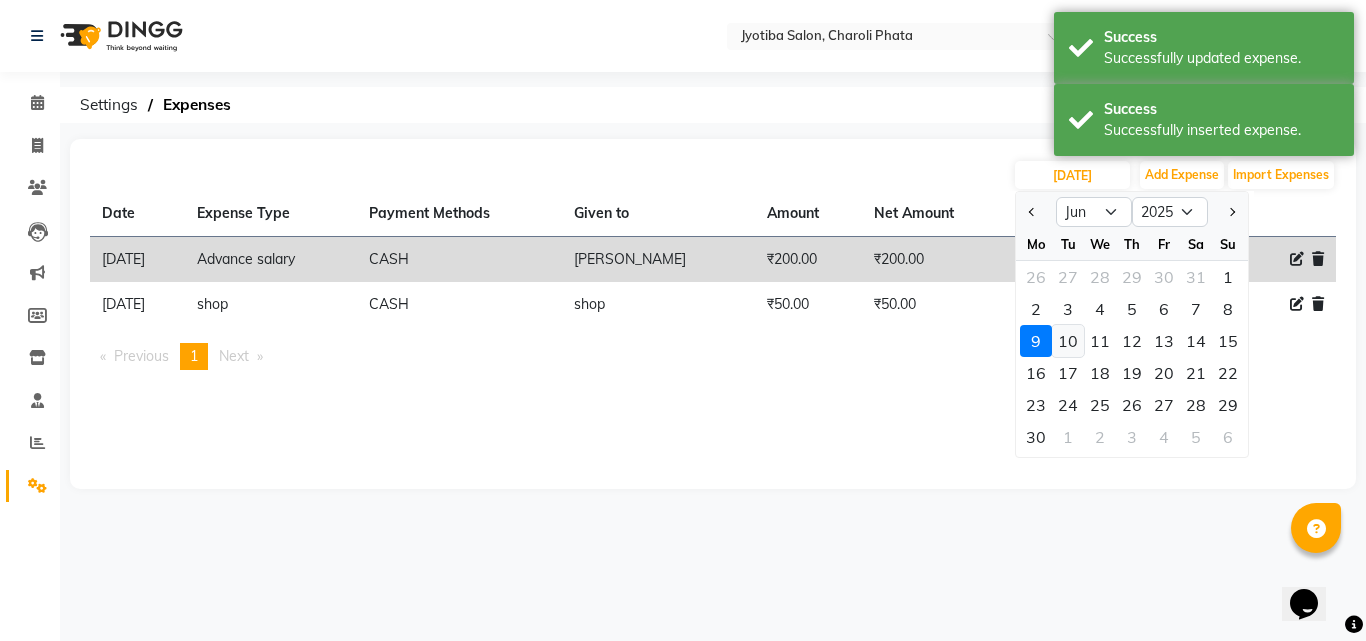 click on "10" 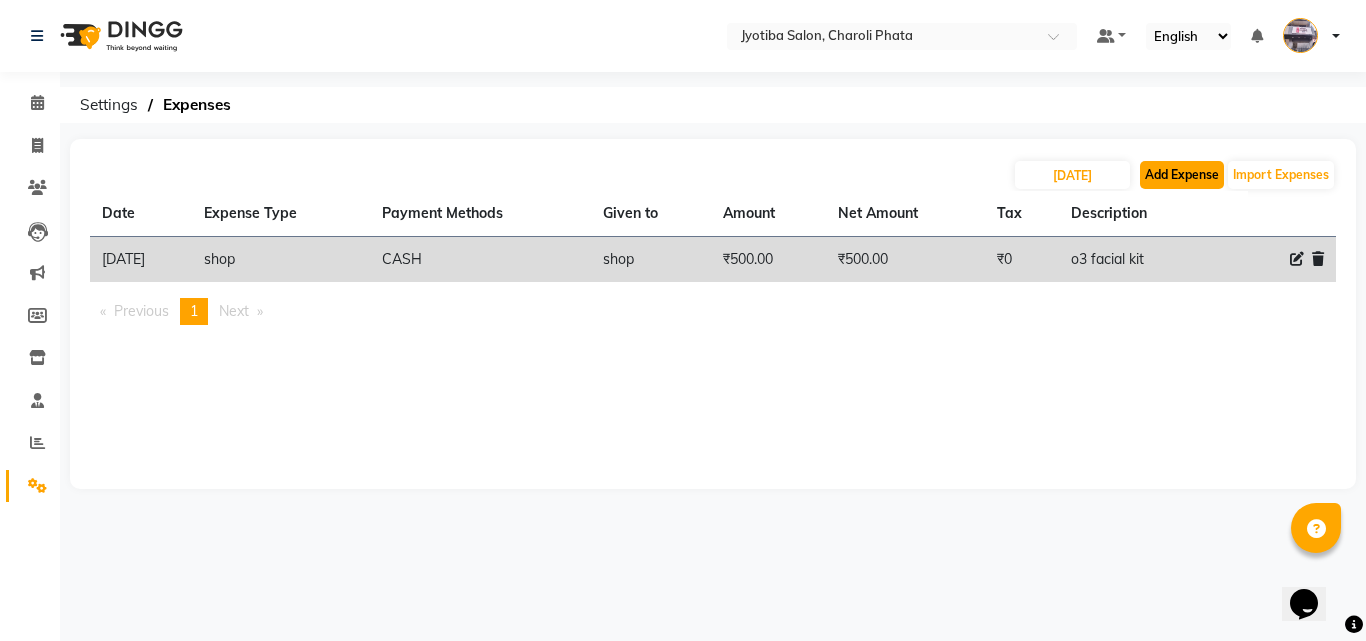 click on "Add Expense" 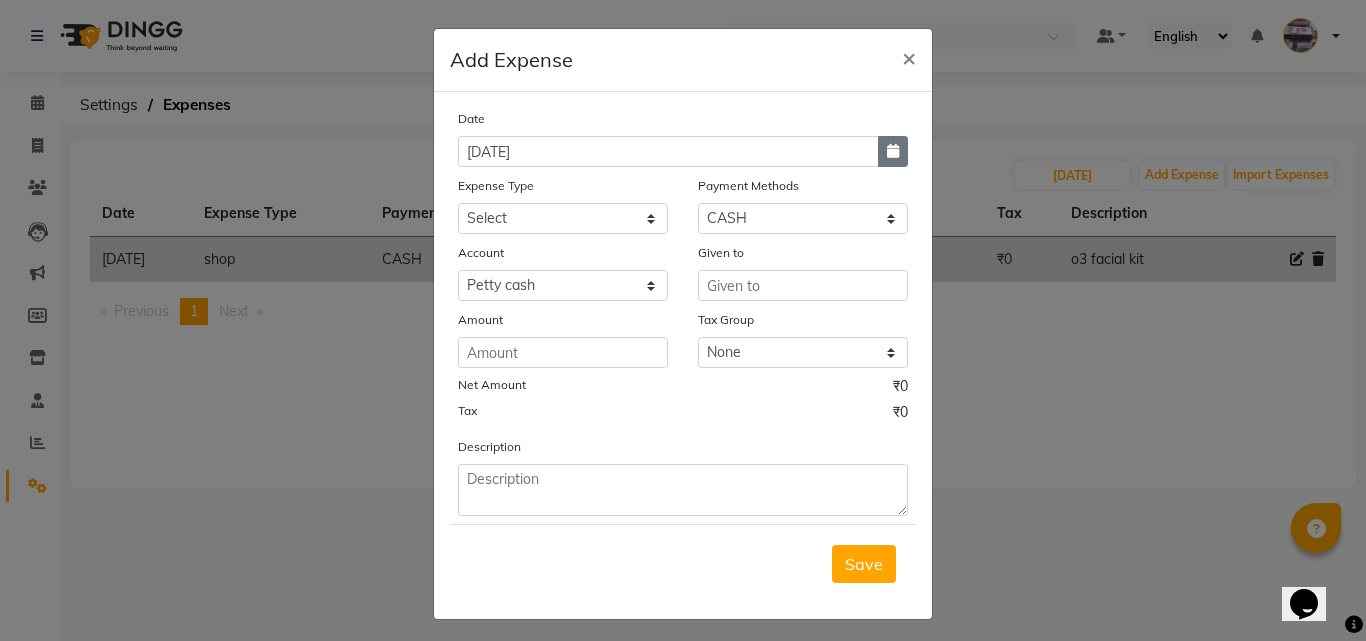 click 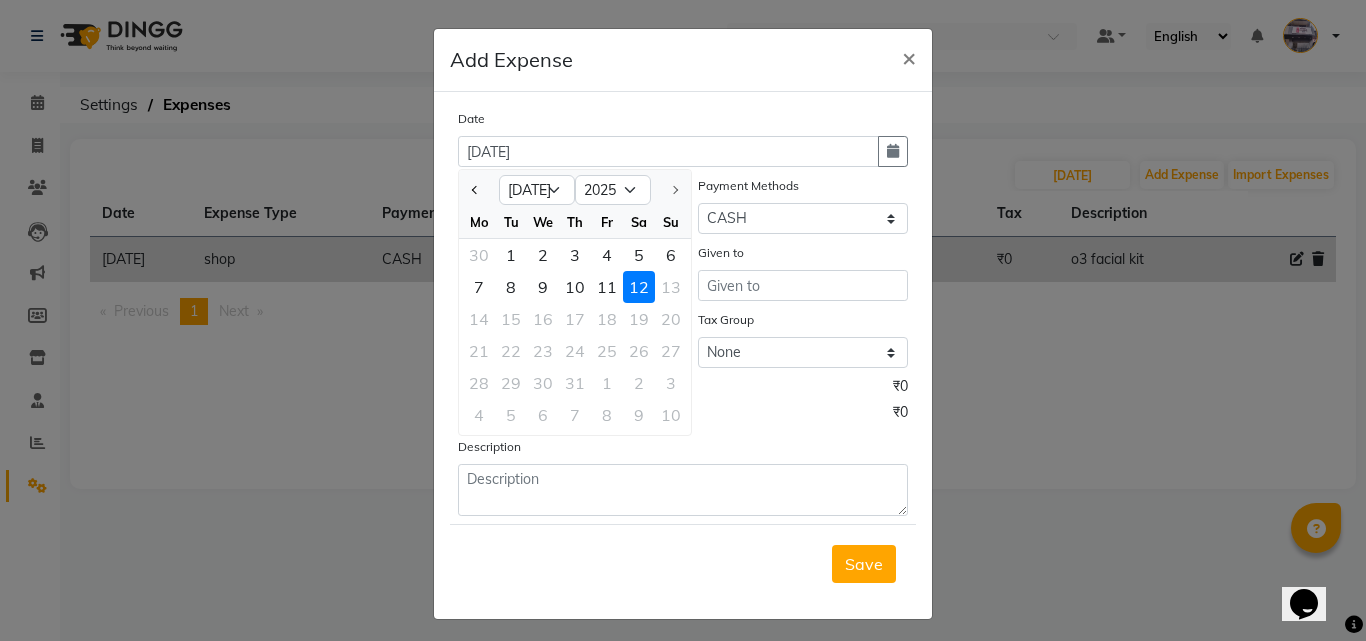 drag, startPoint x: 466, startPoint y: 188, endPoint x: 484, endPoint y: 200, distance: 21.633308 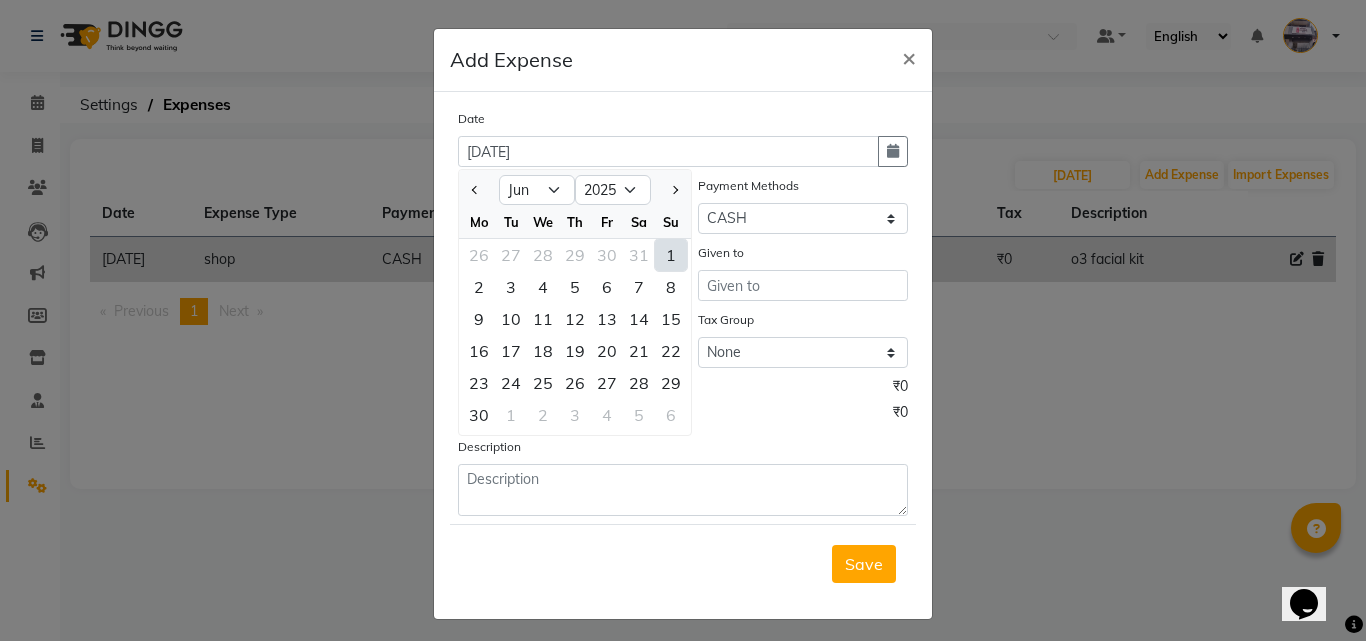 click on "10" 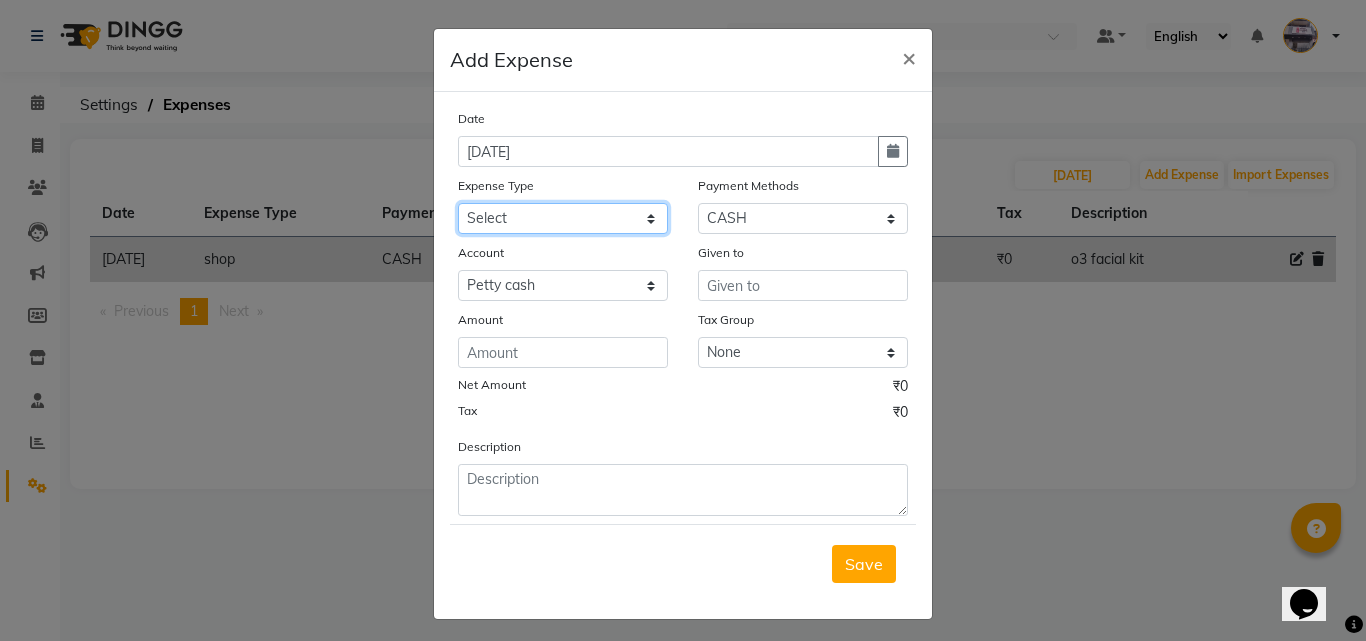 click on "Select Advance salary Advance salary ajaj Bank charges Car maintenance  Cash transfer to bank Cash transfer to hub Client Snacks Clinical charges Equipment Fuel Govt fee home Incentive Insurance International purchase Loan Repayment Maintenance Marketing Miscellaneous MRA Other Over times Pantry Product Rent Salary shop shop Staff Snacks Tax Tea & Refreshment TIP Utilities Wifi recharge" 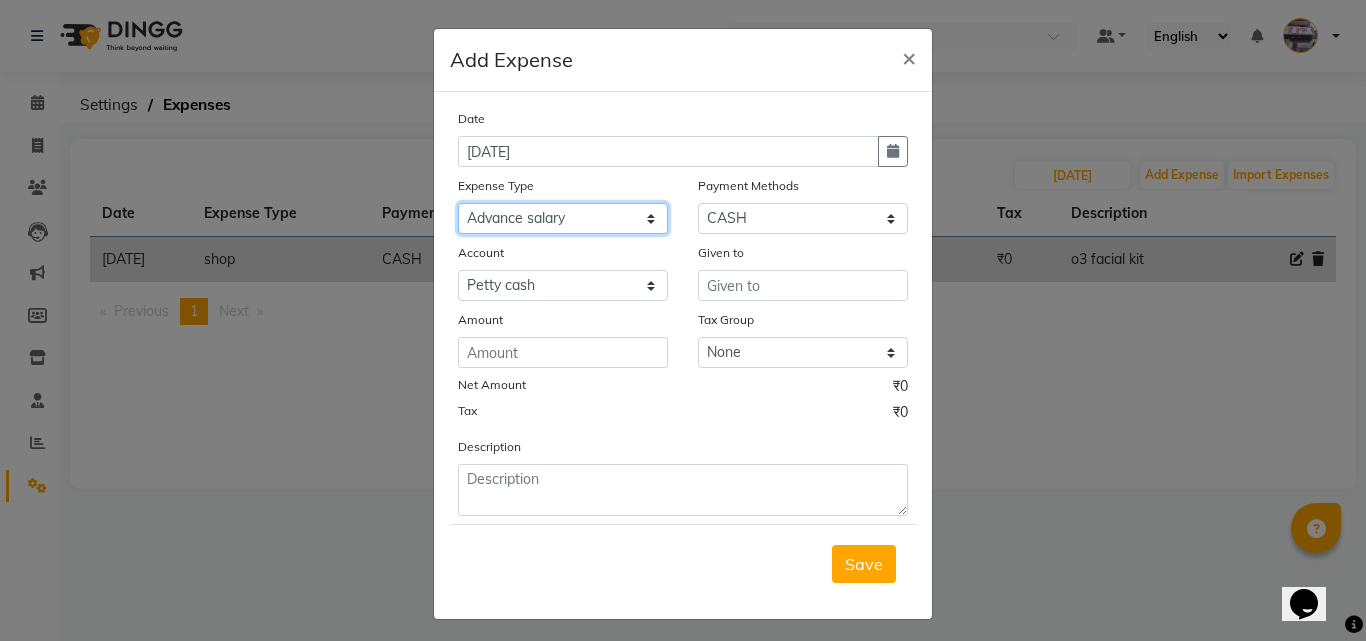 click on "Select Advance salary Advance salary ajaj Bank charges Car maintenance  Cash transfer to bank Cash transfer to hub Client Snacks Clinical charges Equipment Fuel Govt fee home Incentive Insurance International purchase Loan Repayment Maintenance Marketing Miscellaneous MRA Other Over times Pantry Product Rent Salary shop shop Staff Snacks Tax Tea & Refreshment TIP Utilities Wifi recharge" 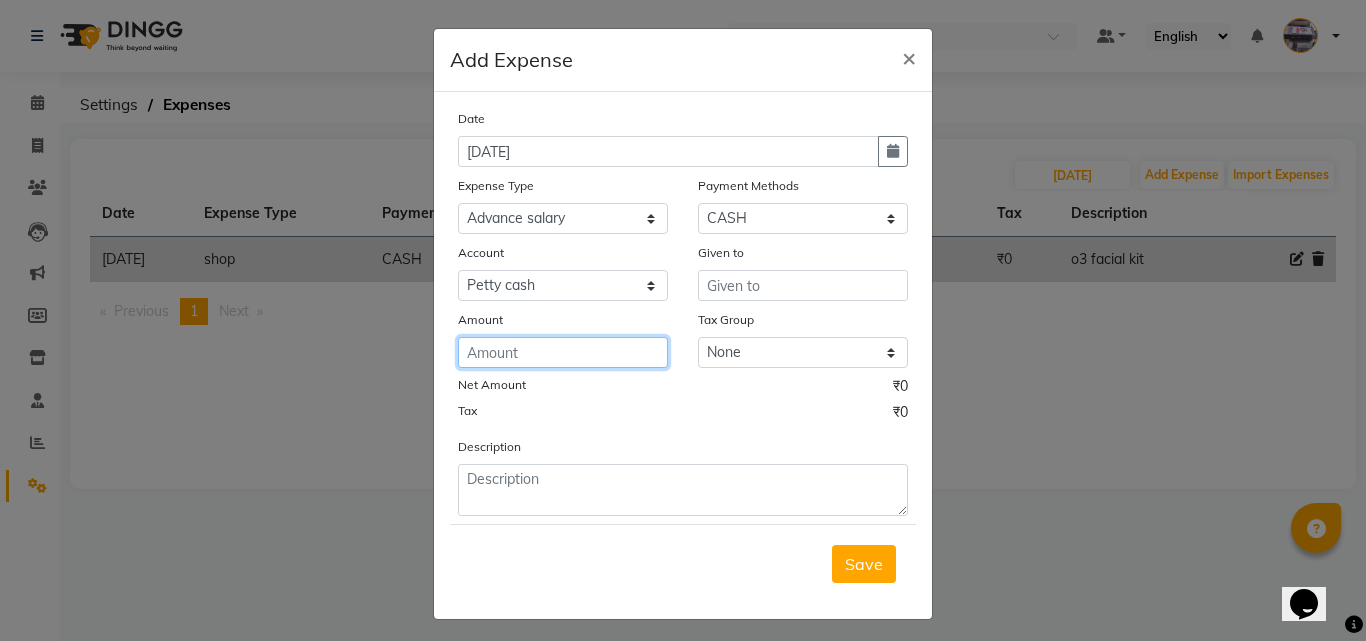 click 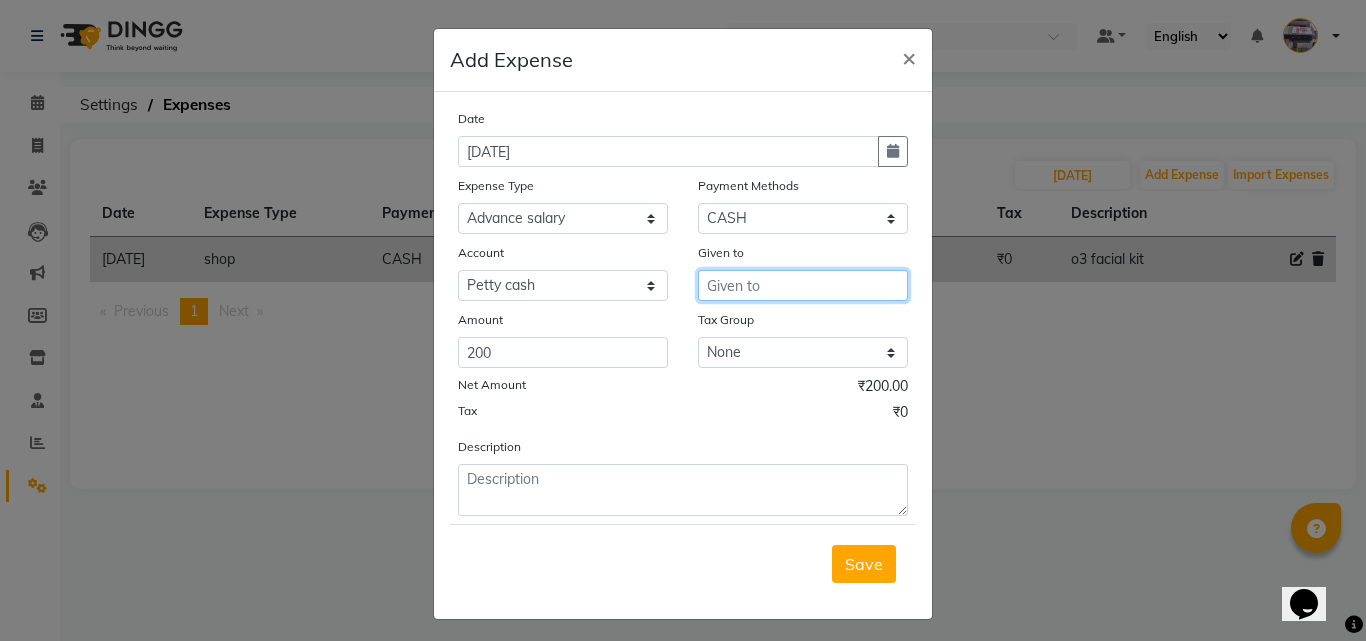 click at bounding box center [803, 285] 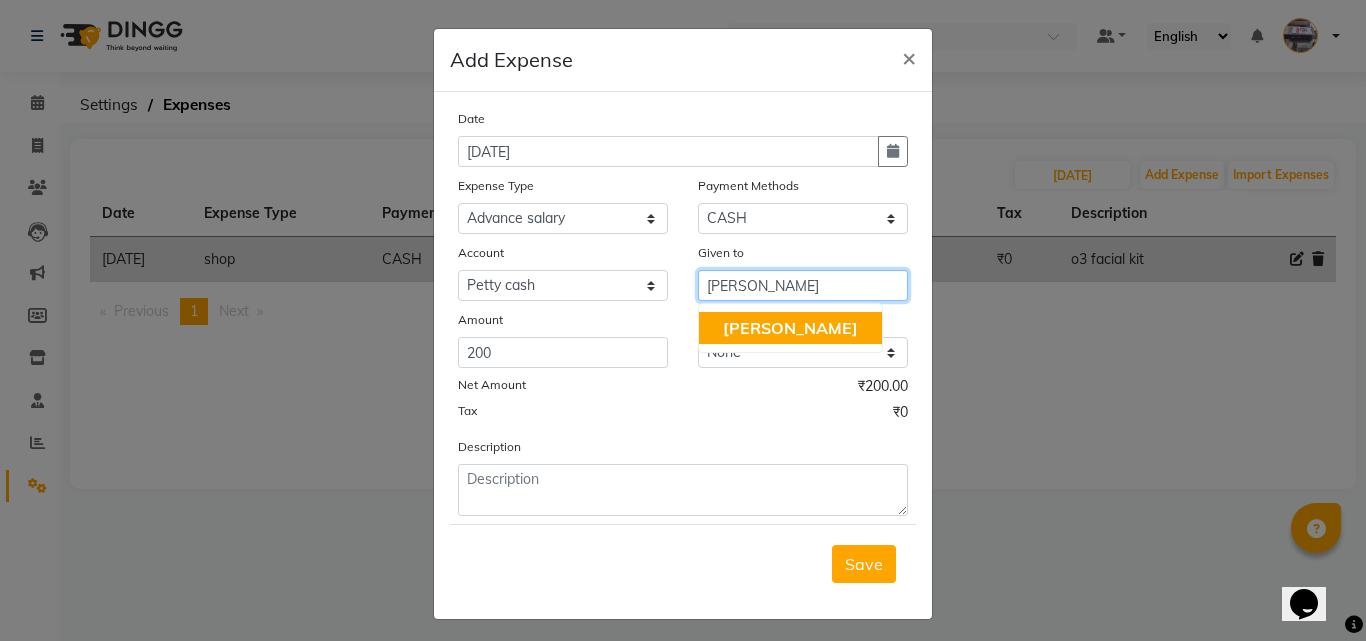click on "[PERSON_NAME]" at bounding box center (790, 328) 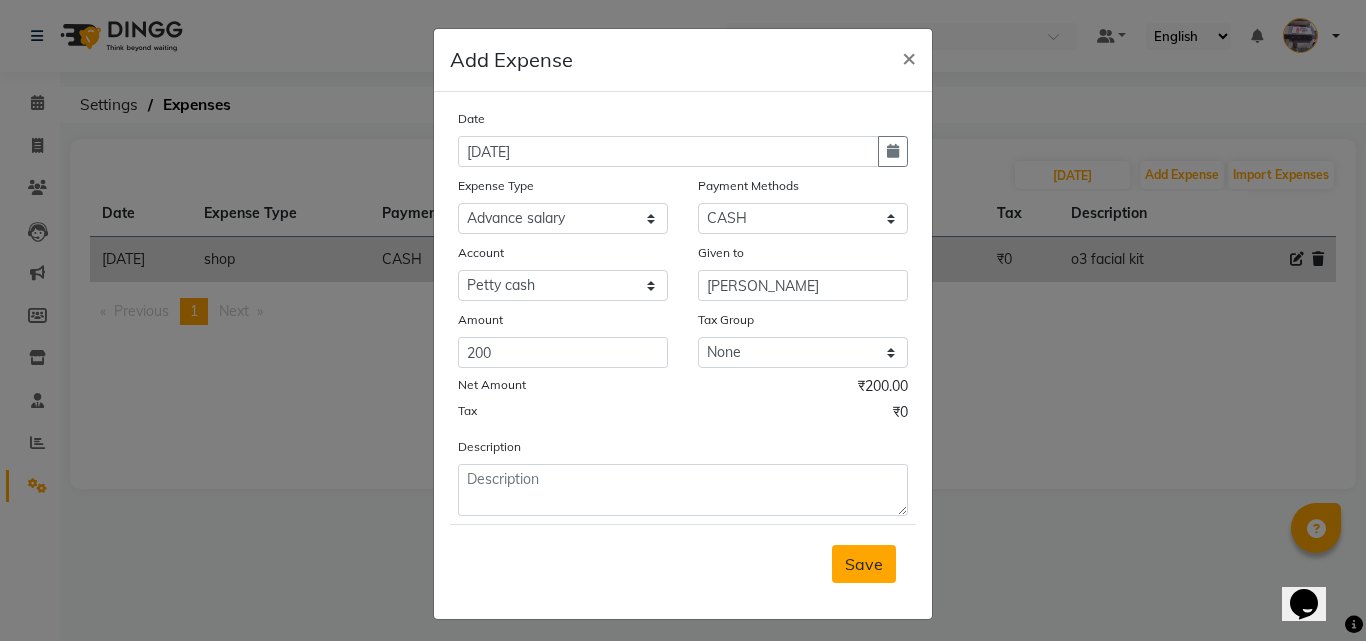 click on "Save" at bounding box center [864, 564] 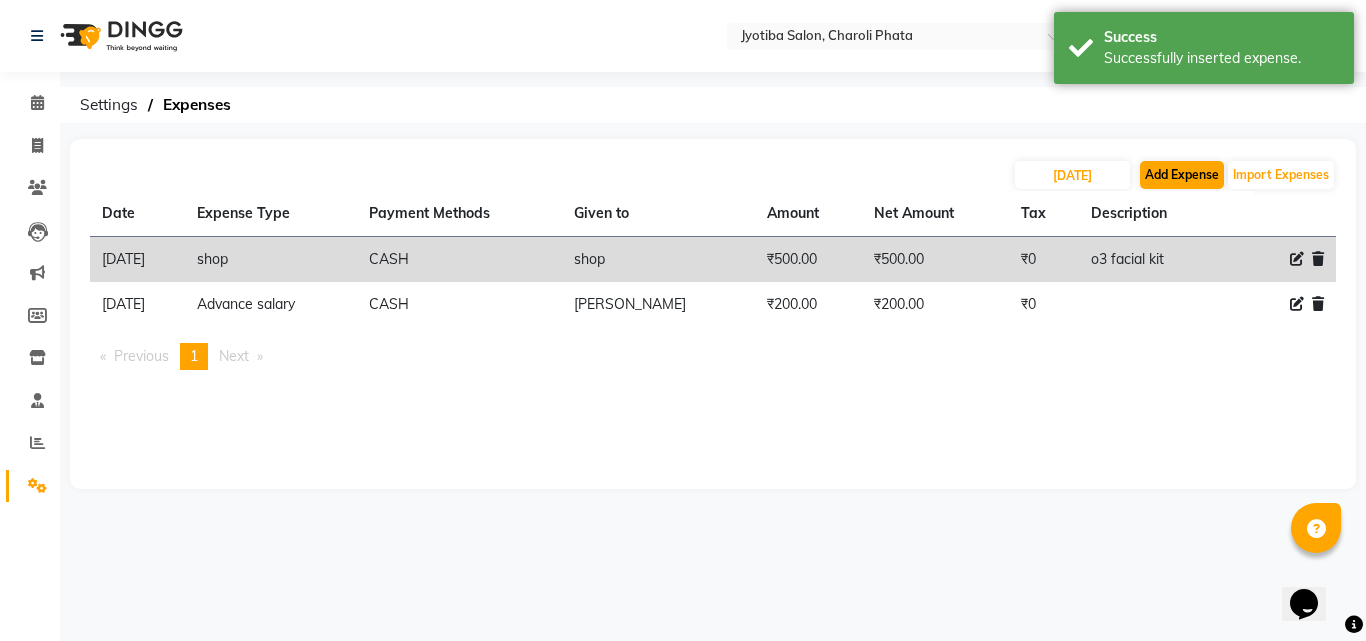 drag, startPoint x: 1179, startPoint y: 158, endPoint x: 1181, endPoint y: 177, distance: 19.104973 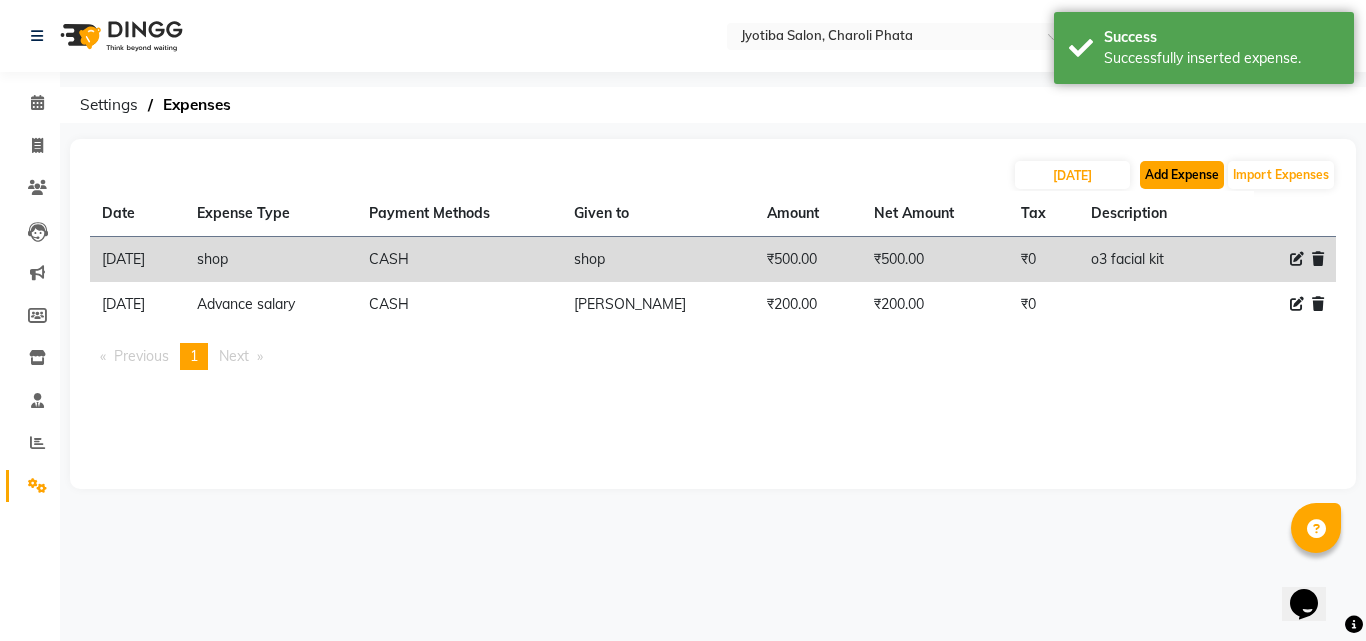 click on "Add Expense" 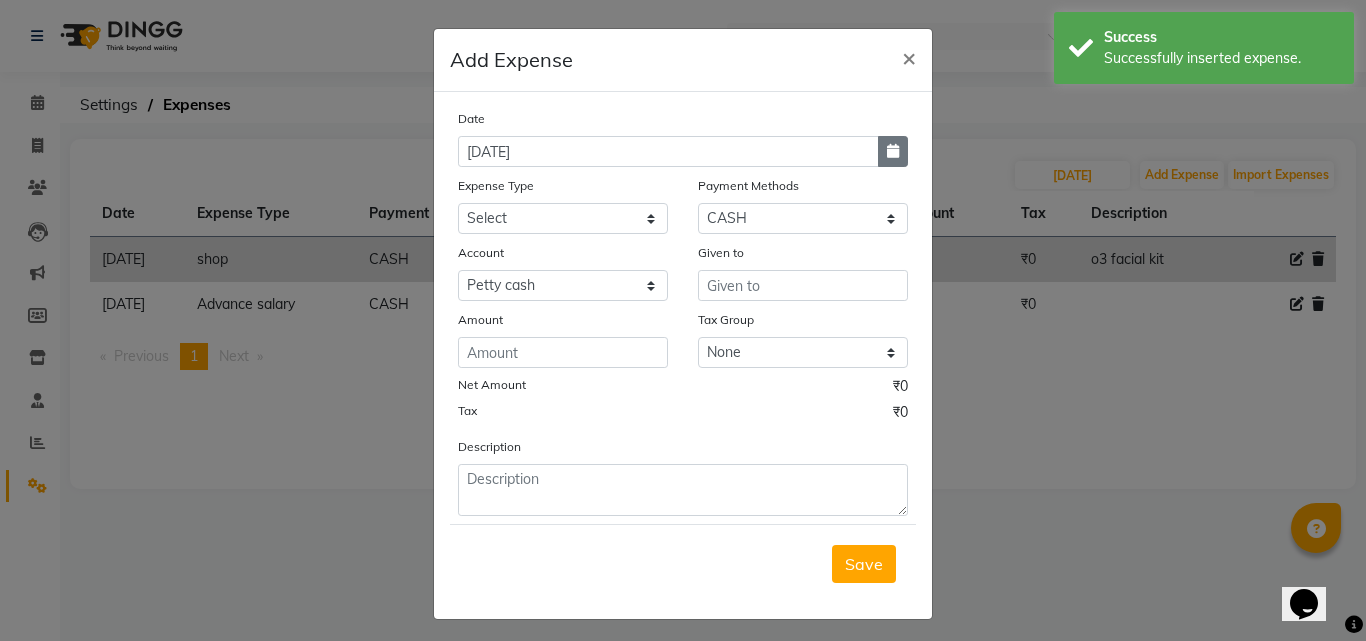 click 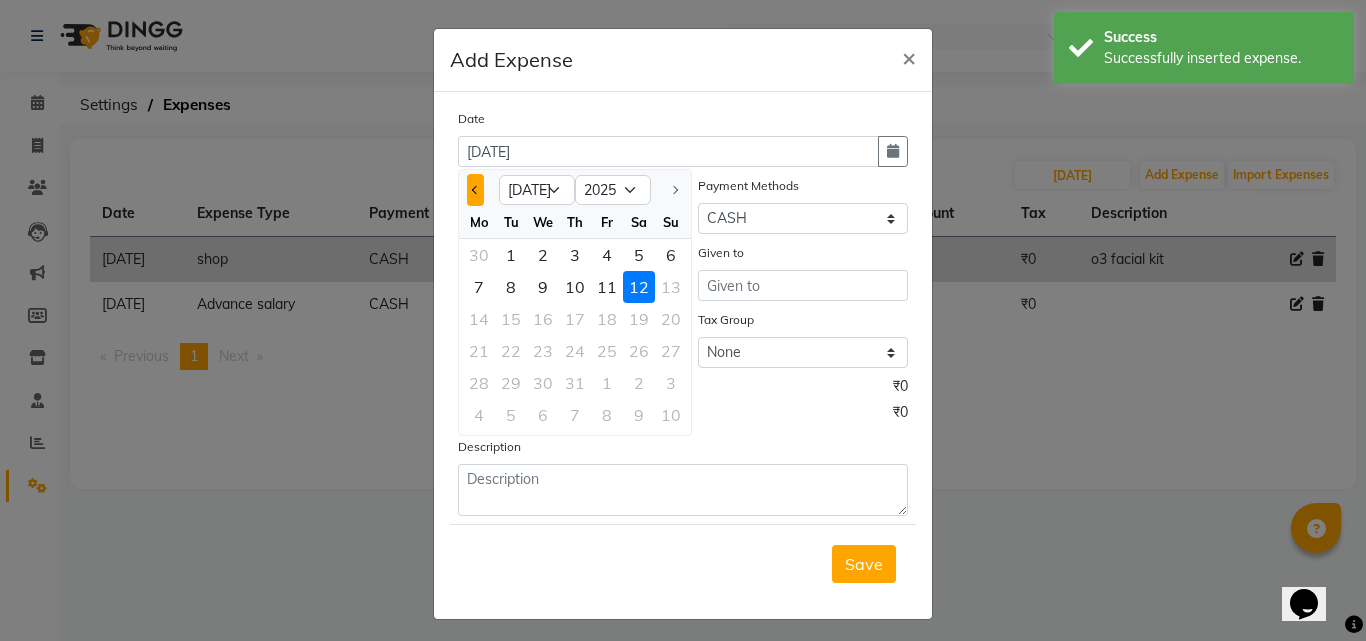 click 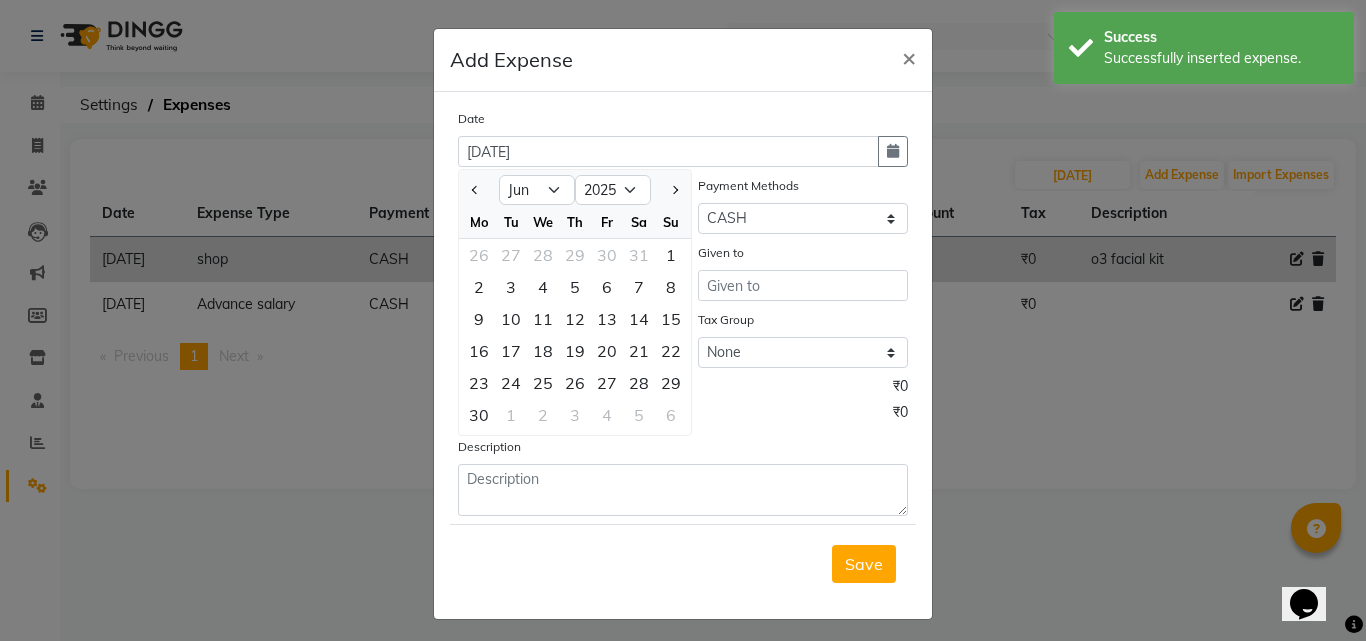 drag, startPoint x: 505, startPoint y: 318, endPoint x: 498, endPoint y: 286, distance: 32.75668 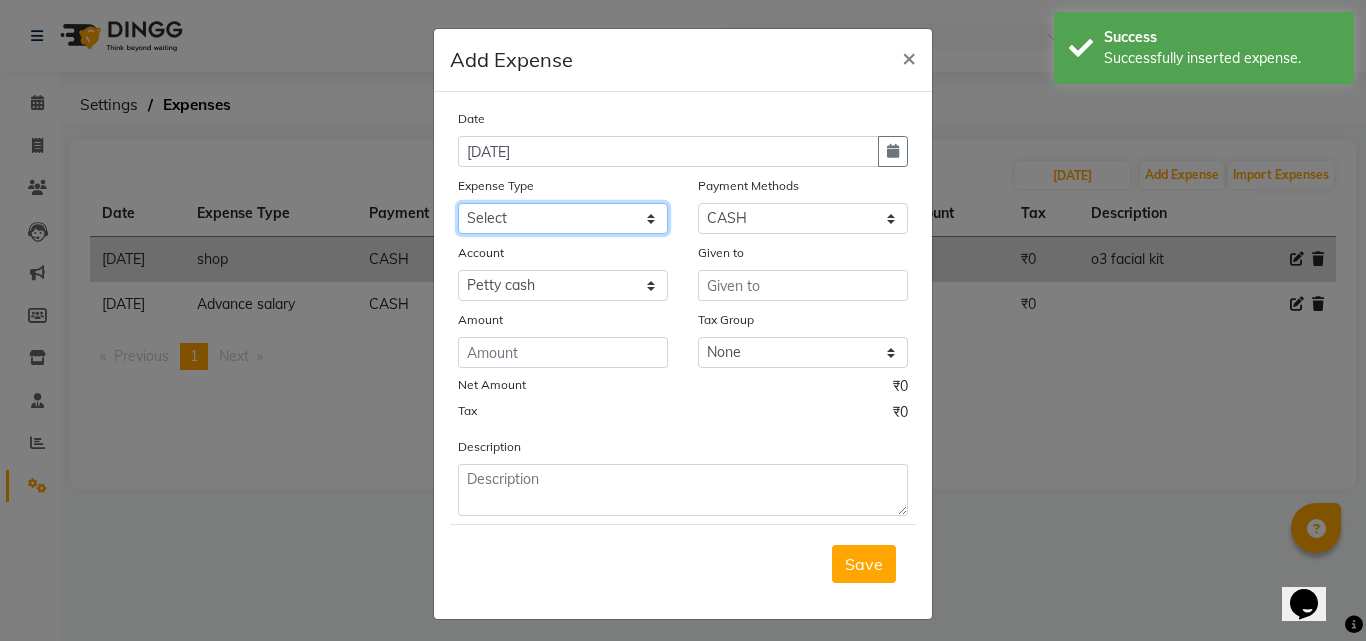 click on "Select Advance salary Advance salary ajaj Bank charges Car maintenance  Cash transfer to bank Cash transfer to hub Client Snacks Clinical charges Equipment Fuel Govt fee home Incentive Insurance International purchase Loan Repayment Maintenance Marketing Miscellaneous MRA Other Over times Pantry Product Rent Salary shop shop Staff Snacks Tax Tea & Refreshment TIP Utilities Wifi recharge" 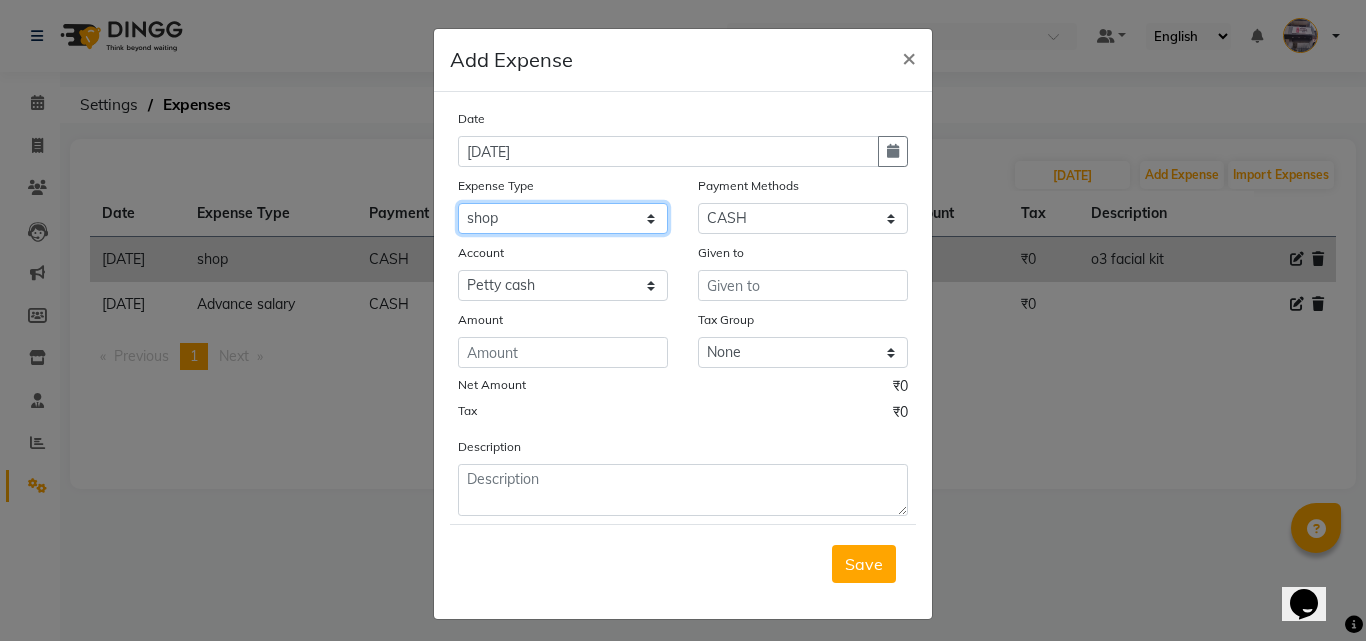 click on "Select Advance salary Advance salary ajaj Bank charges Car maintenance  Cash transfer to bank Cash transfer to hub Client Snacks Clinical charges Equipment Fuel Govt fee home Incentive Insurance International purchase Loan Repayment Maintenance Marketing Miscellaneous MRA Other Over times Pantry Product Rent Salary shop shop Staff Snacks Tax Tea & Refreshment TIP Utilities Wifi recharge" 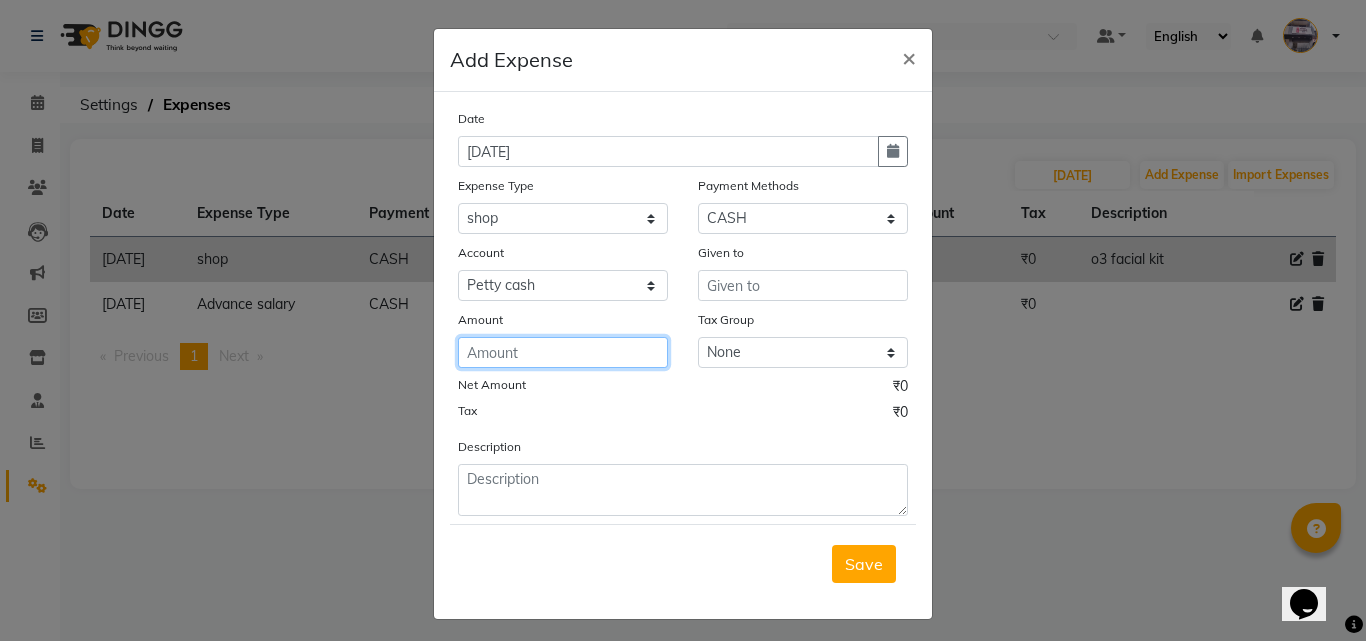 click 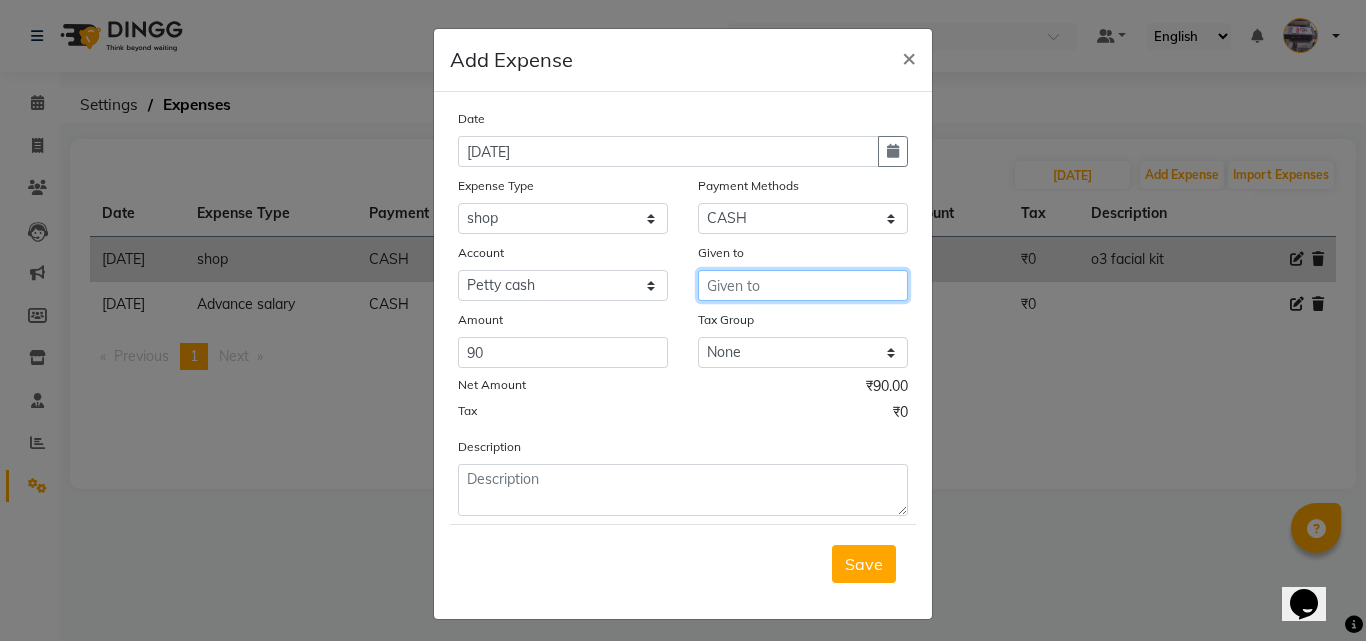 click at bounding box center [803, 285] 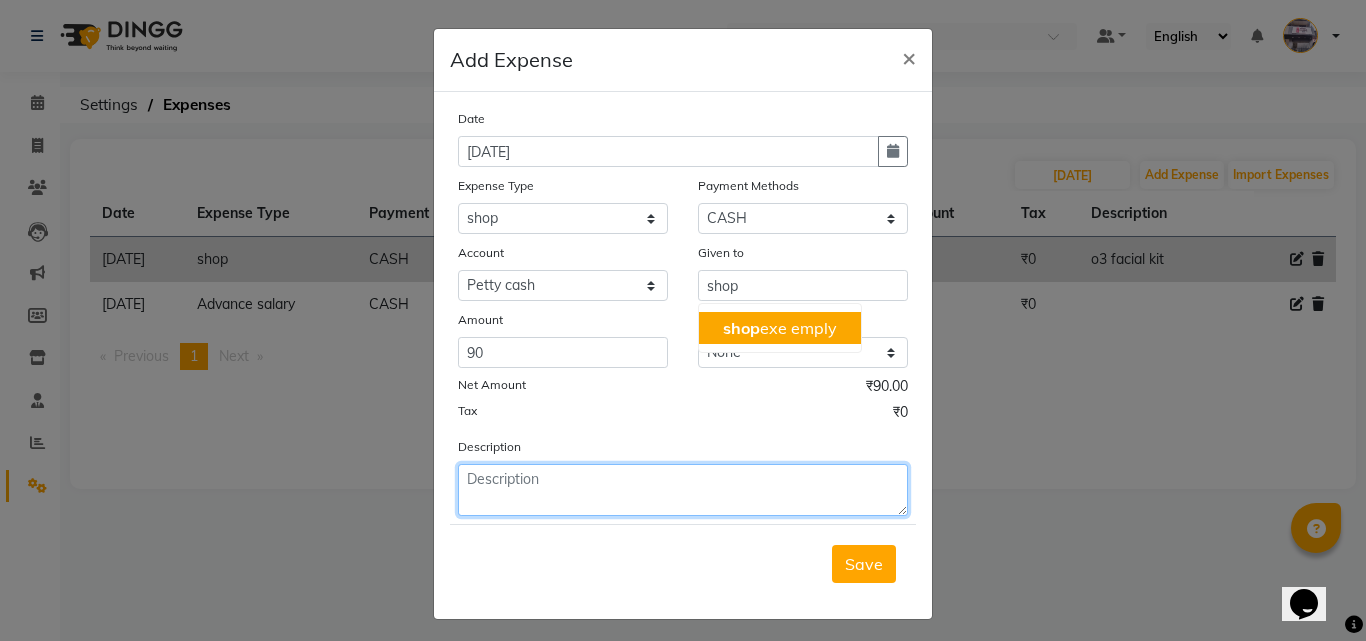 click 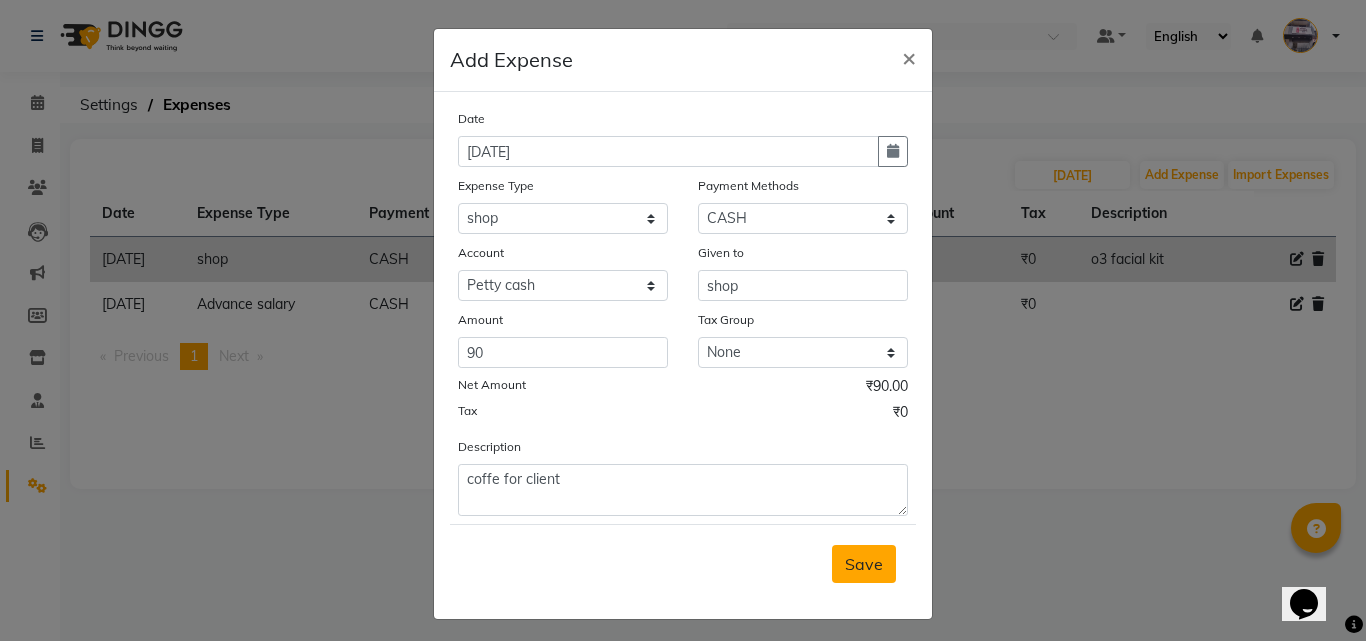 click on "Save" at bounding box center (864, 564) 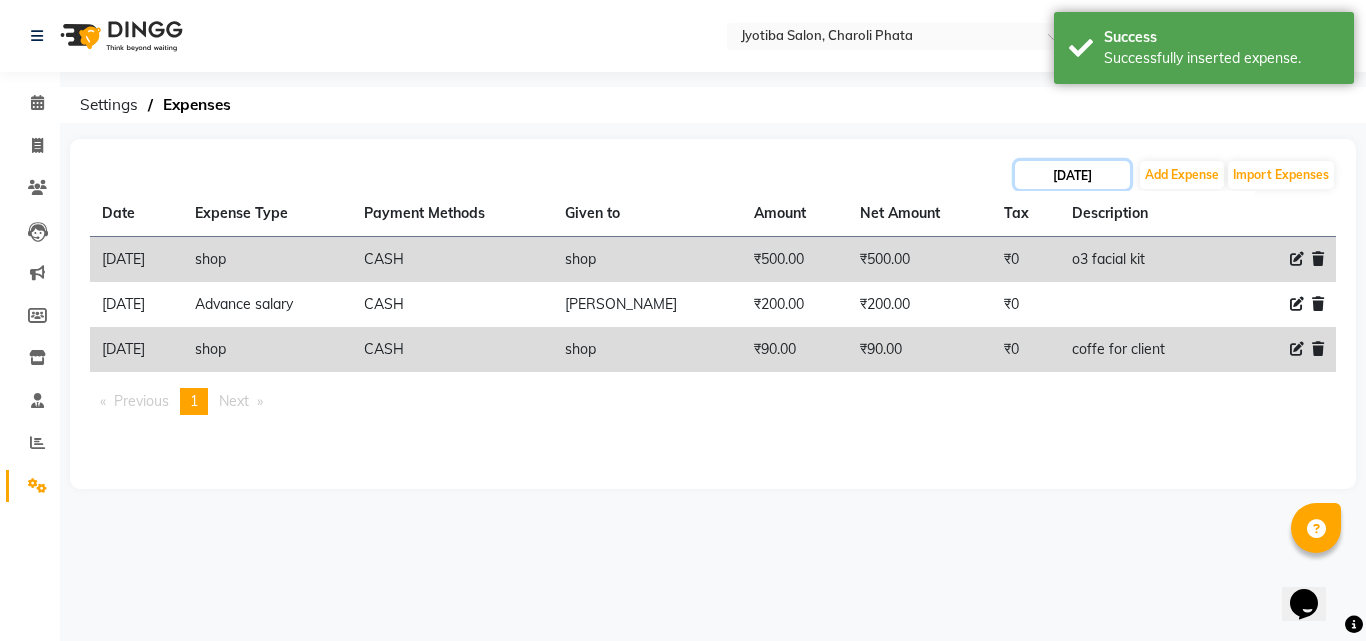 click on "[DATE]" 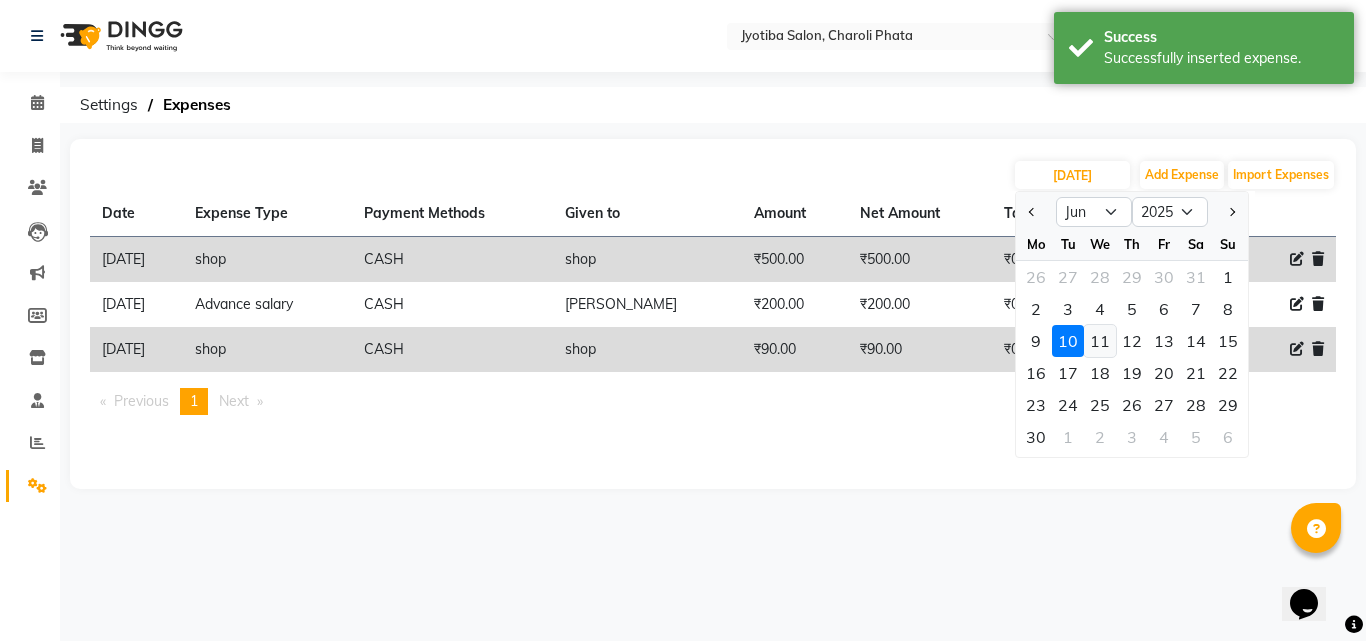 click on "11" 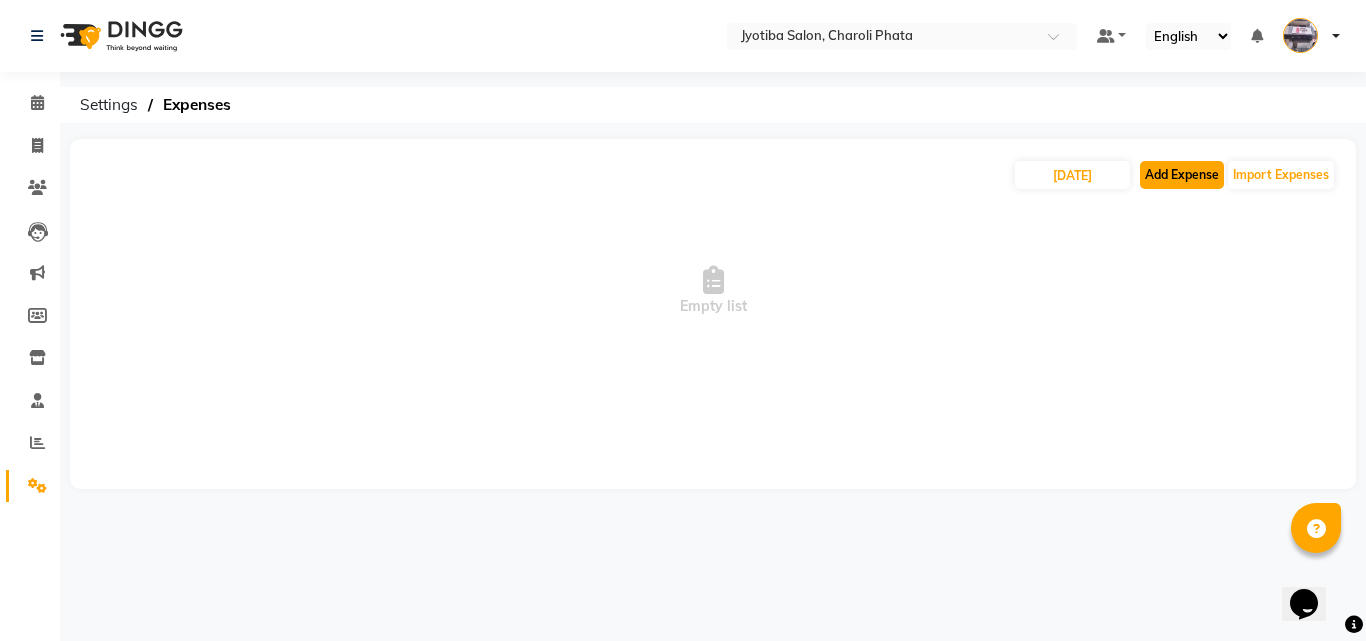 click on "Add Expense" 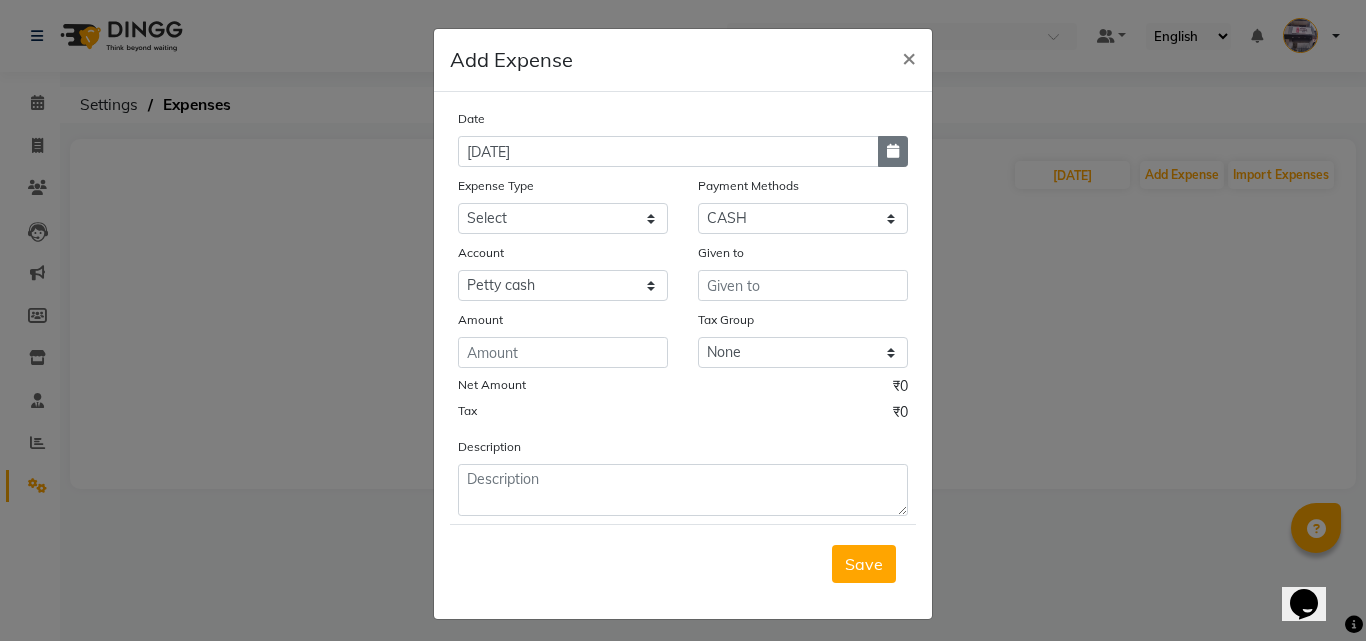drag, startPoint x: 898, startPoint y: 148, endPoint x: 888, endPoint y: 153, distance: 11.18034 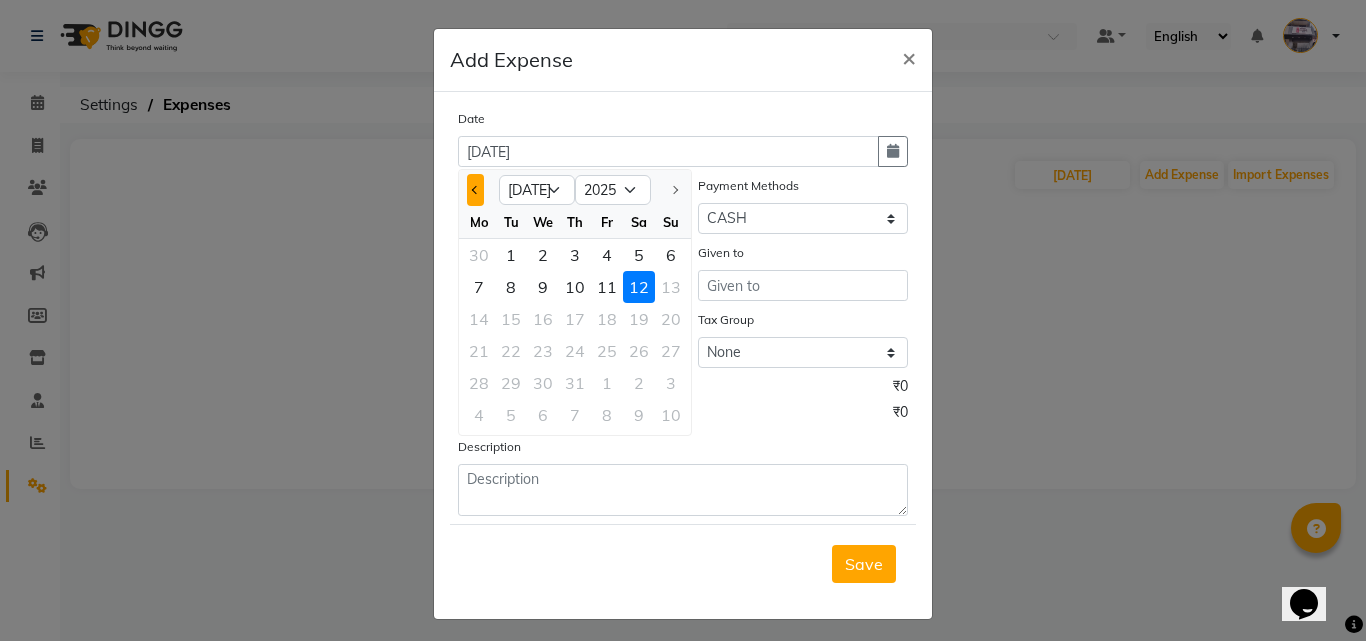 click 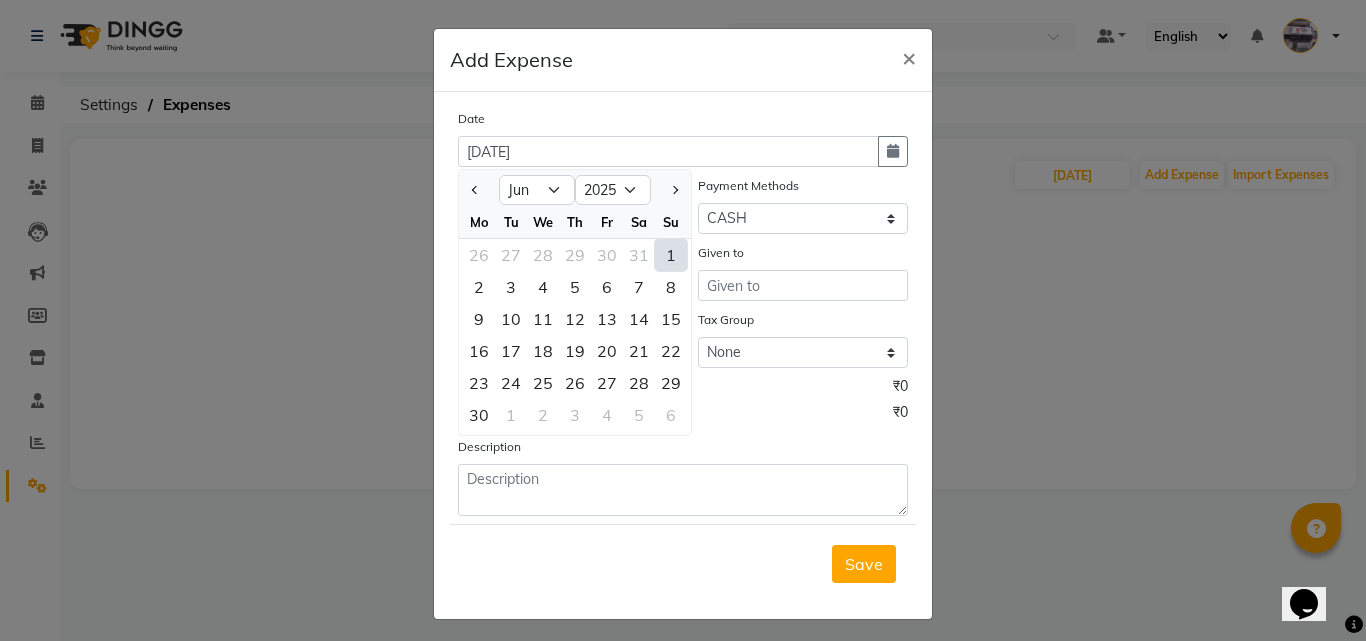 drag, startPoint x: 529, startPoint y: 320, endPoint x: 578, endPoint y: 289, distance: 57.982758 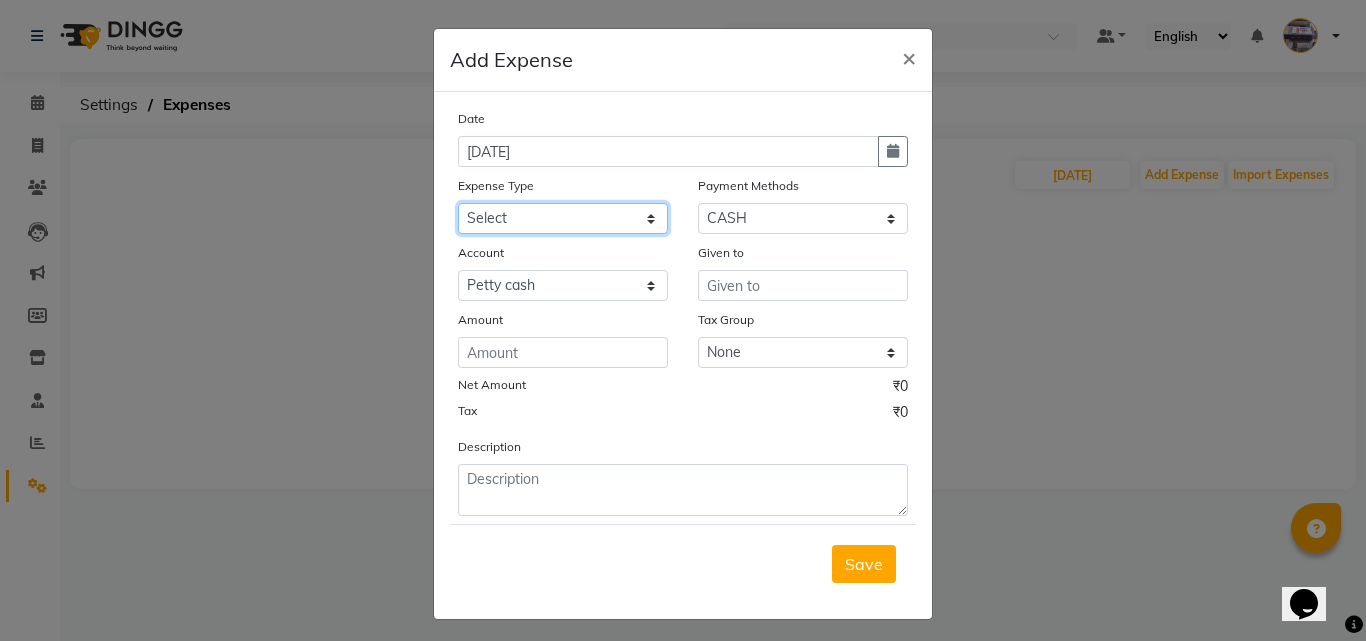 click on "Select Advance salary Advance salary ajaj Bank charges Car maintenance  Cash transfer to bank Cash transfer to hub Client Snacks Clinical charges Equipment Fuel Govt fee home Incentive Insurance International purchase Loan Repayment Maintenance Marketing Miscellaneous MRA Other Over times Pantry Product Rent Salary shop shop Staff Snacks Tax Tea & Refreshment TIP Utilities Wifi recharge" 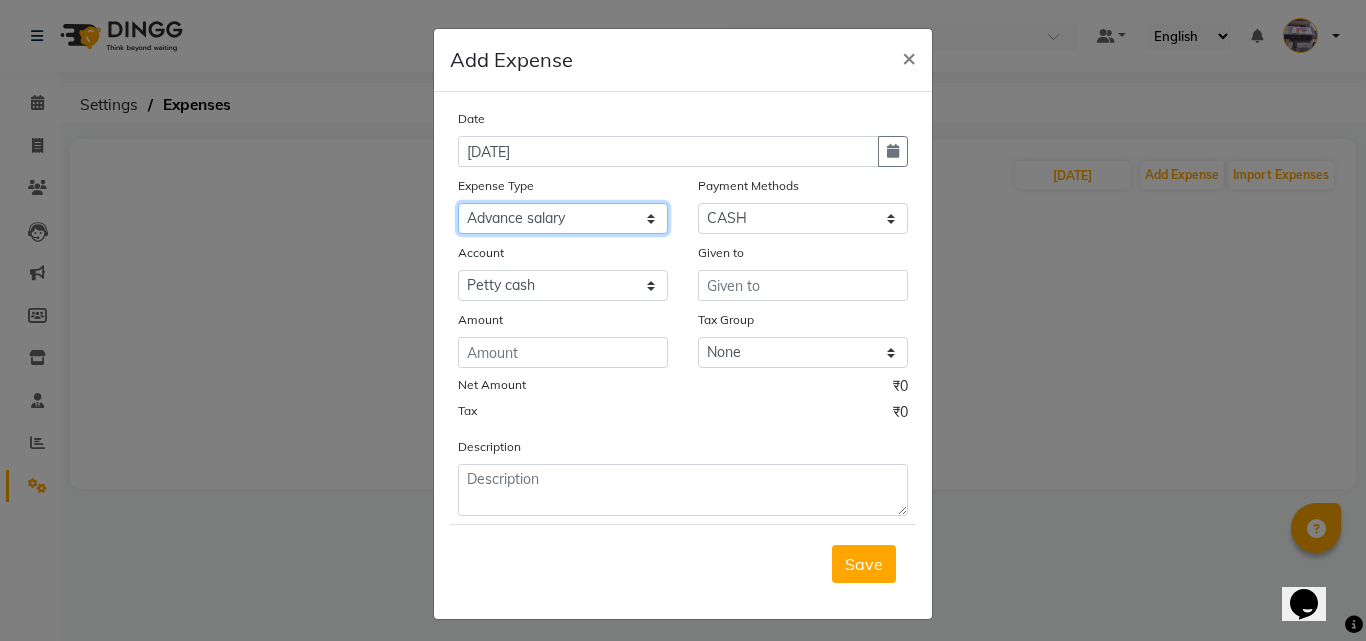 click on "Select Advance salary Advance salary ajaj Bank charges Car maintenance  Cash transfer to bank Cash transfer to hub Client Snacks Clinical charges Equipment Fuel Govt fee home Incentive Insurance International purchase Loan Repayment Maintenance Marketing Miscellaneous MRA Other Over times Pantry Product Rent Salary shop shop Staff Snacks Tax Tea & Refreshment TIP Utilities Wifi recharge" 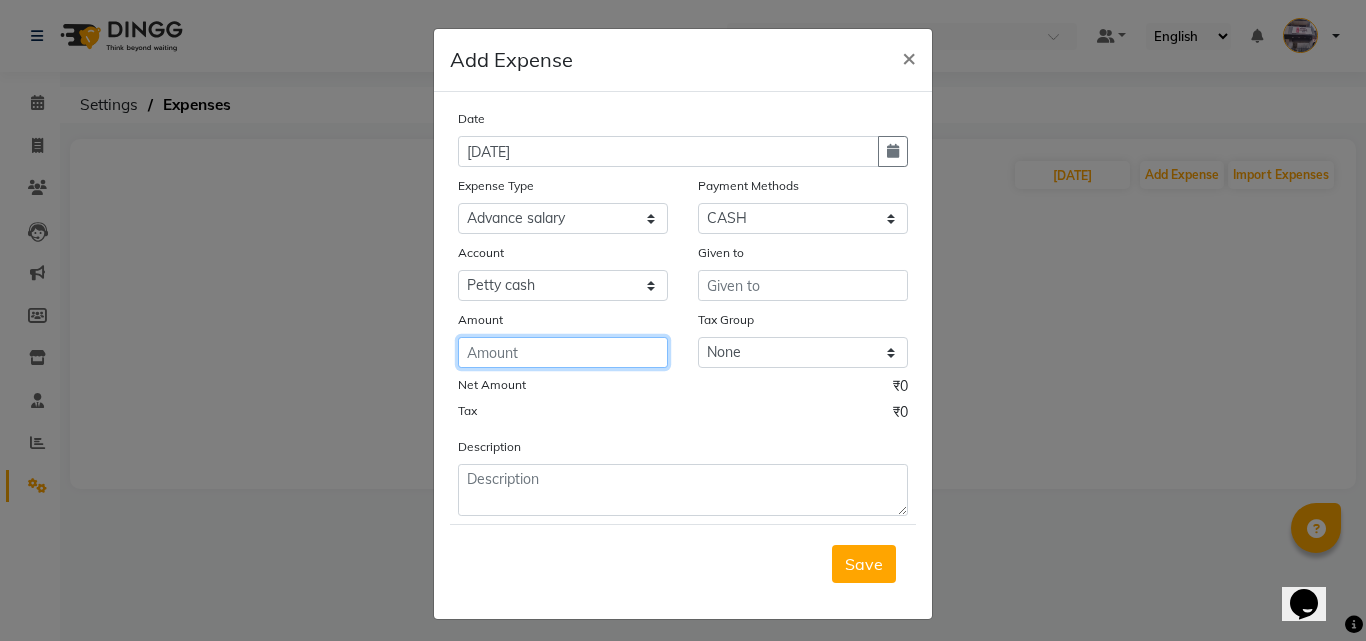 click 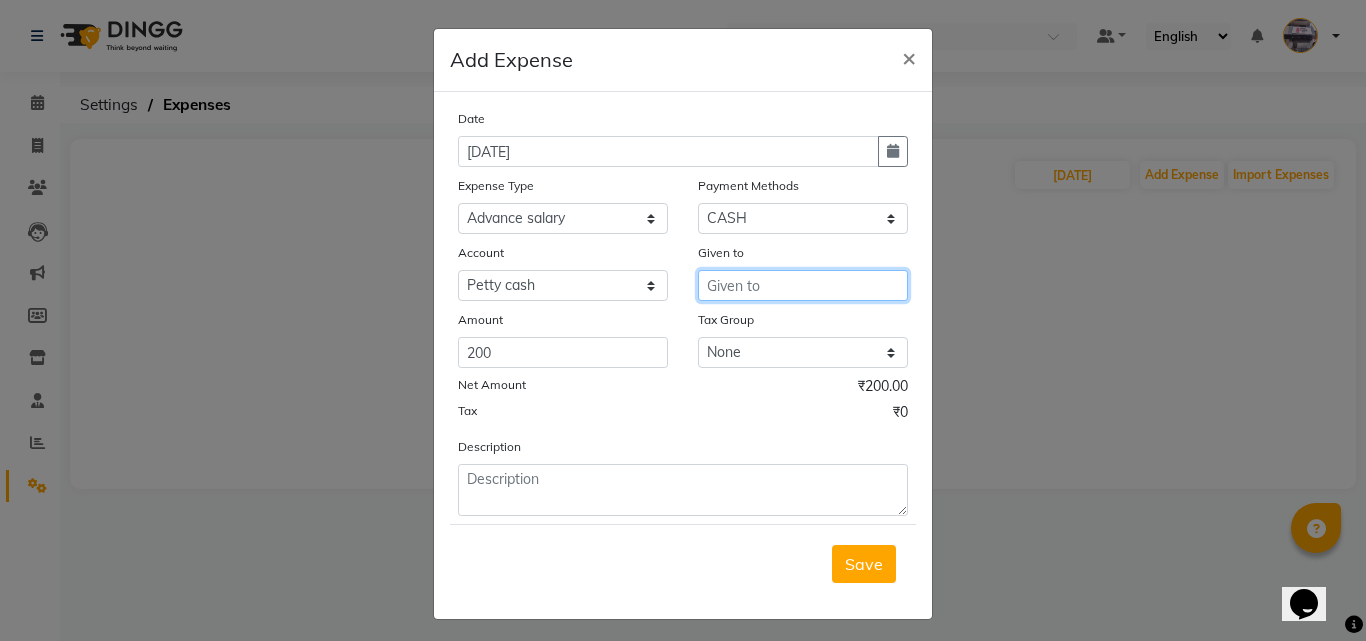 click at bounding box center (803, 285) 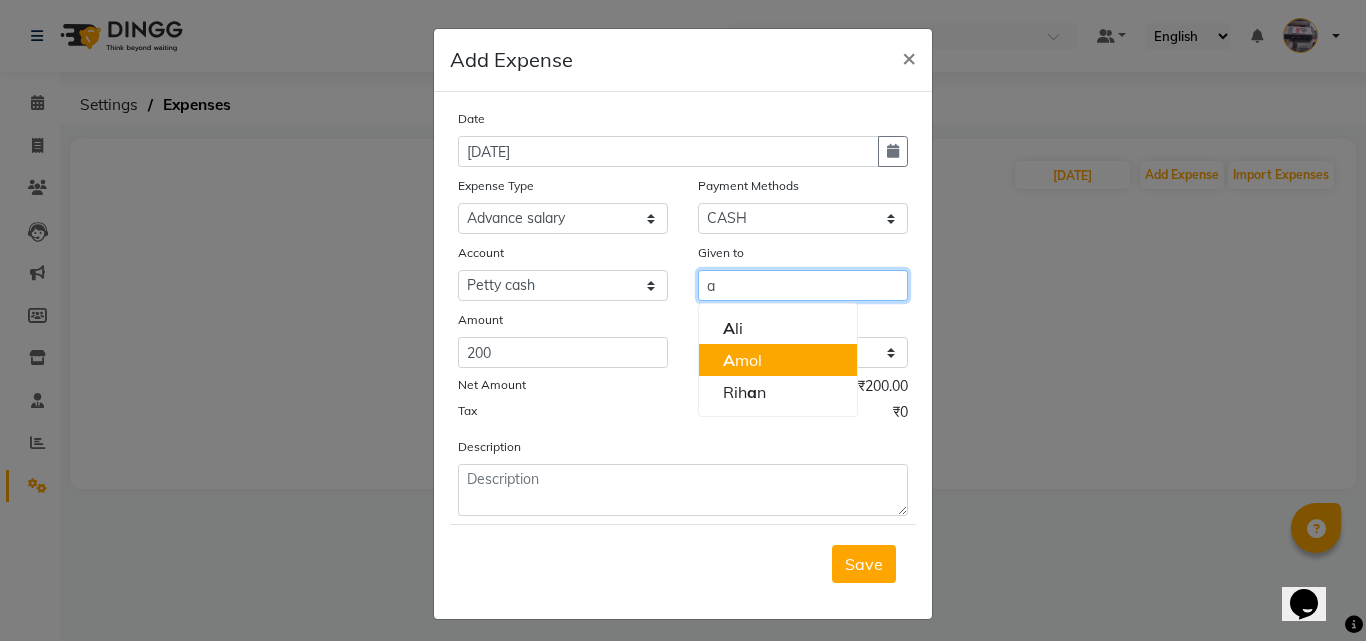 click on "A mol" at bounding box center [742, 360] 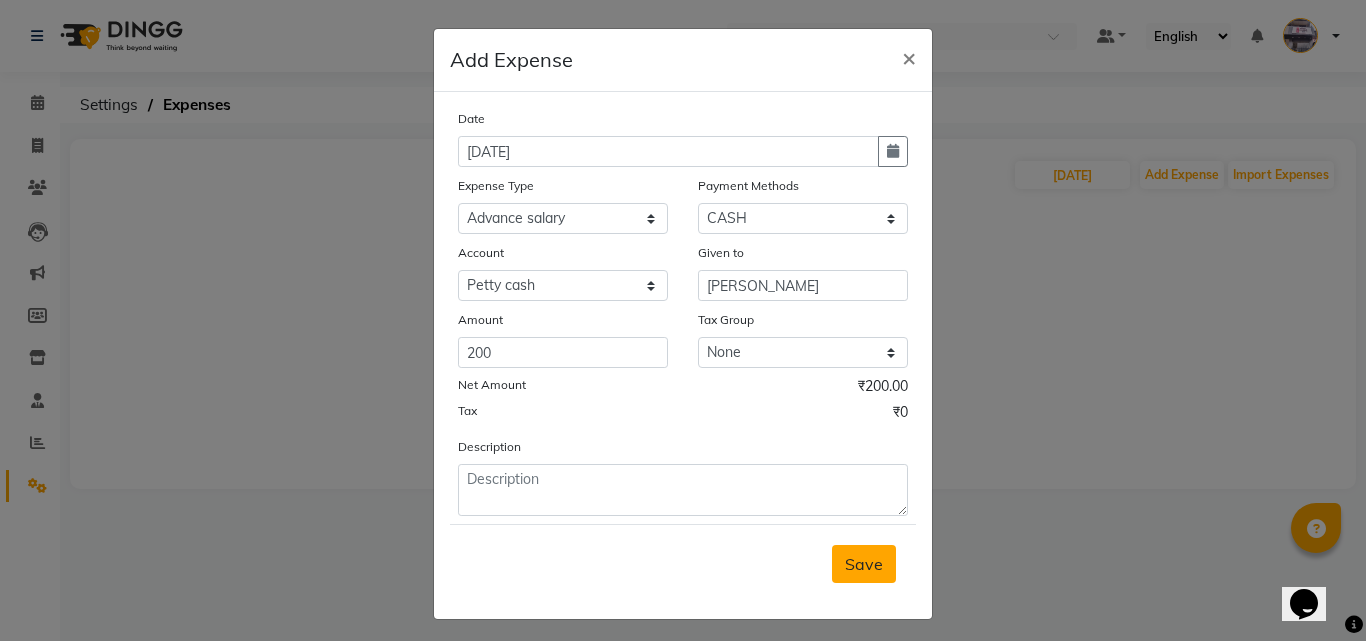 click on "Save" at bounding box center [864, 564] 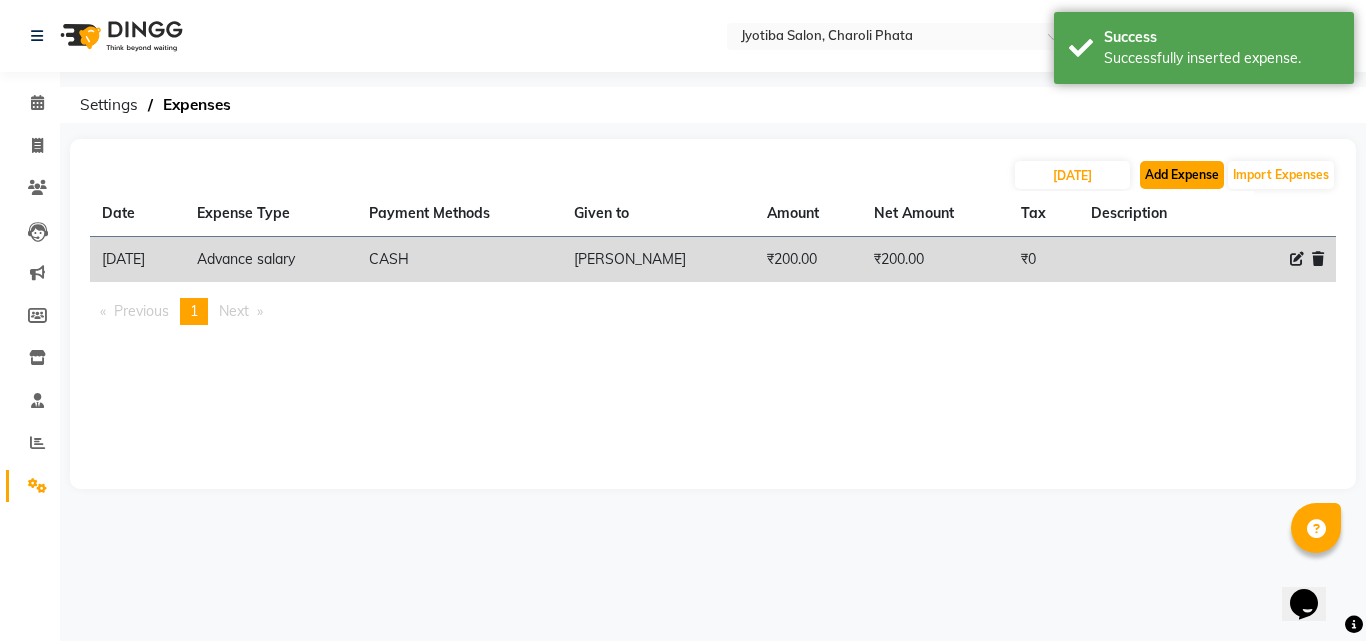 click on "Add Expense" 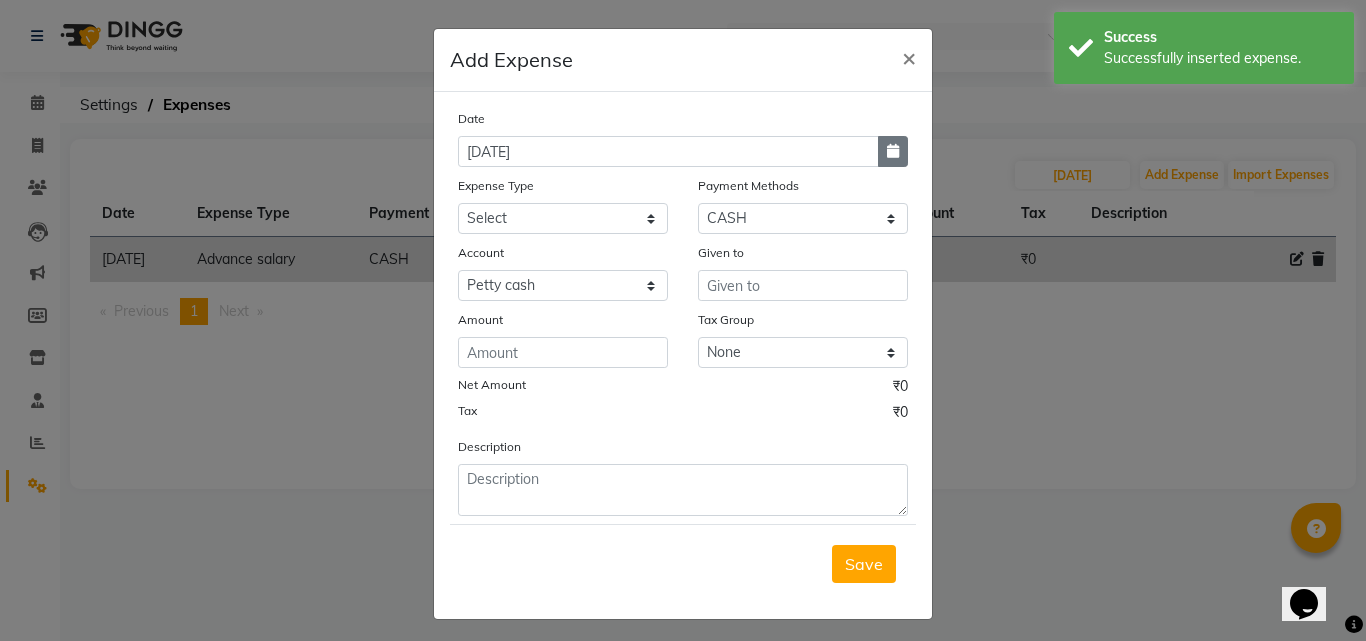 click on "Date [DATE]" 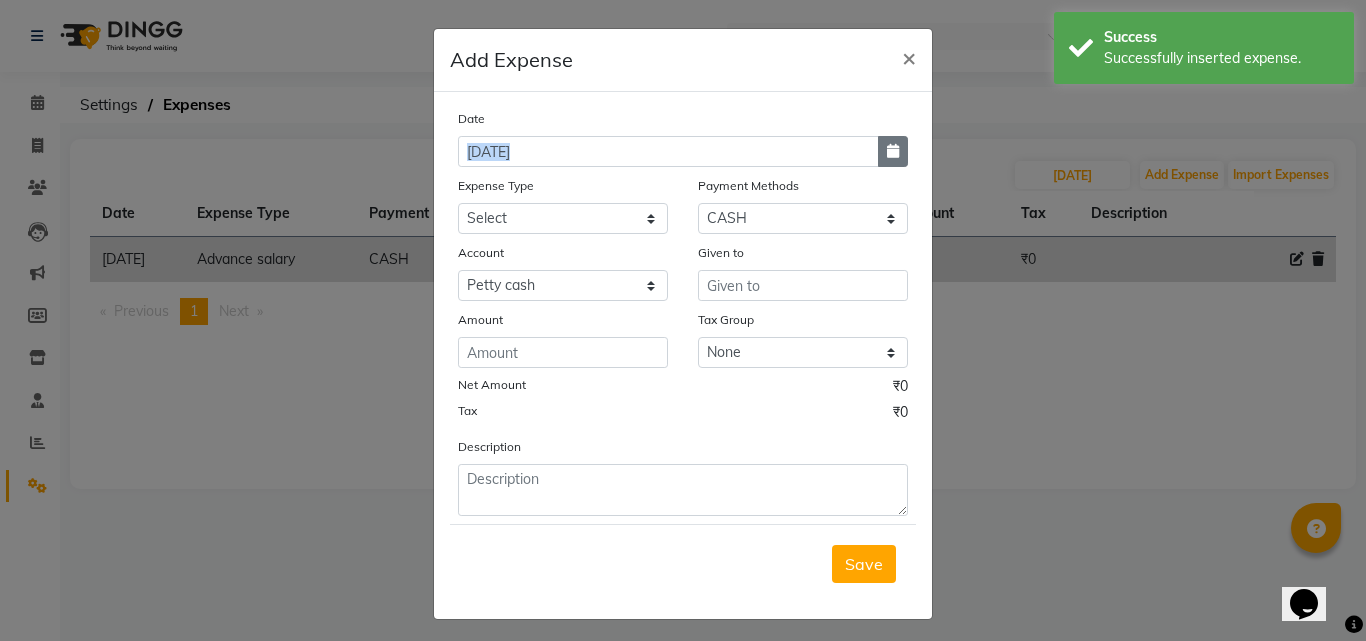 drag, startPoint x: 883, startPoint y: 142, endPoint x: 797, endPoint y: 170, distance: 90.44335 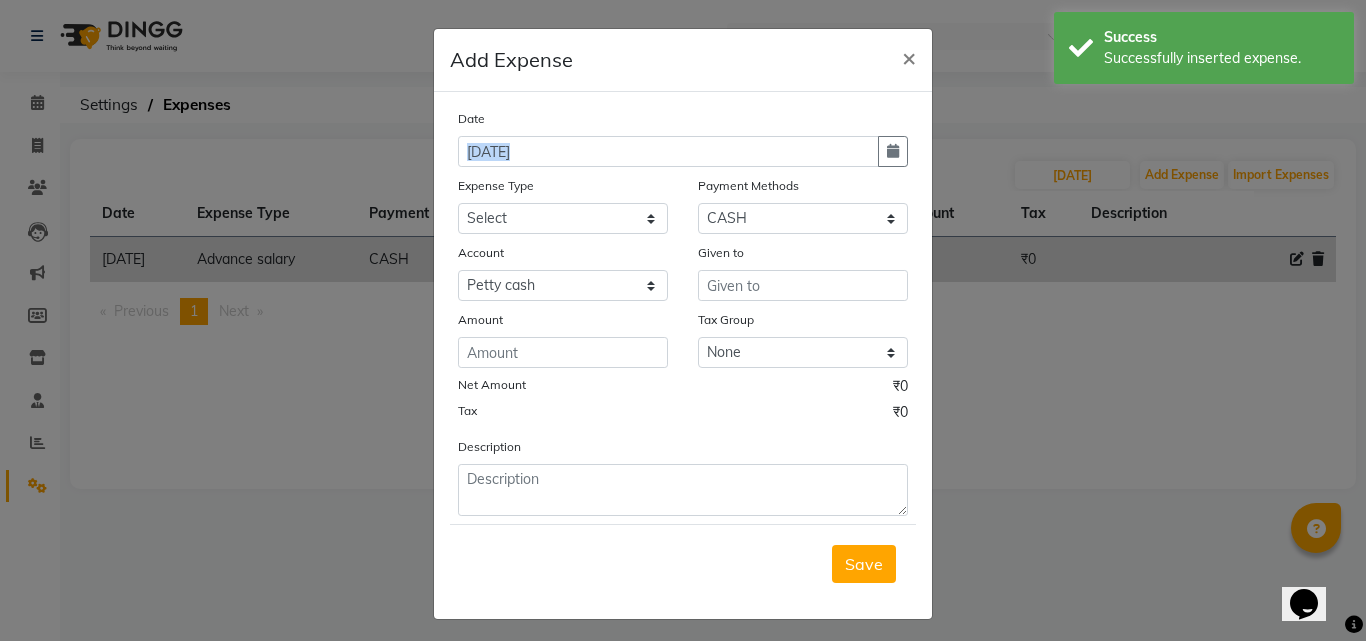 click 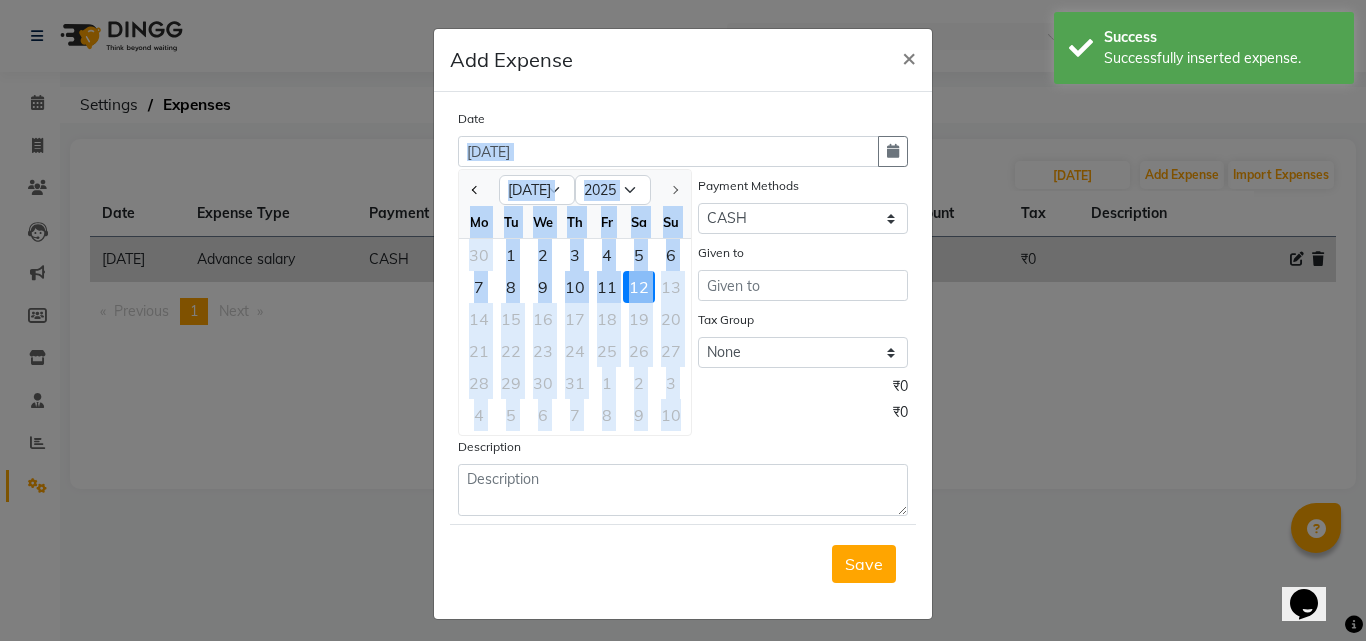 click on "Date" 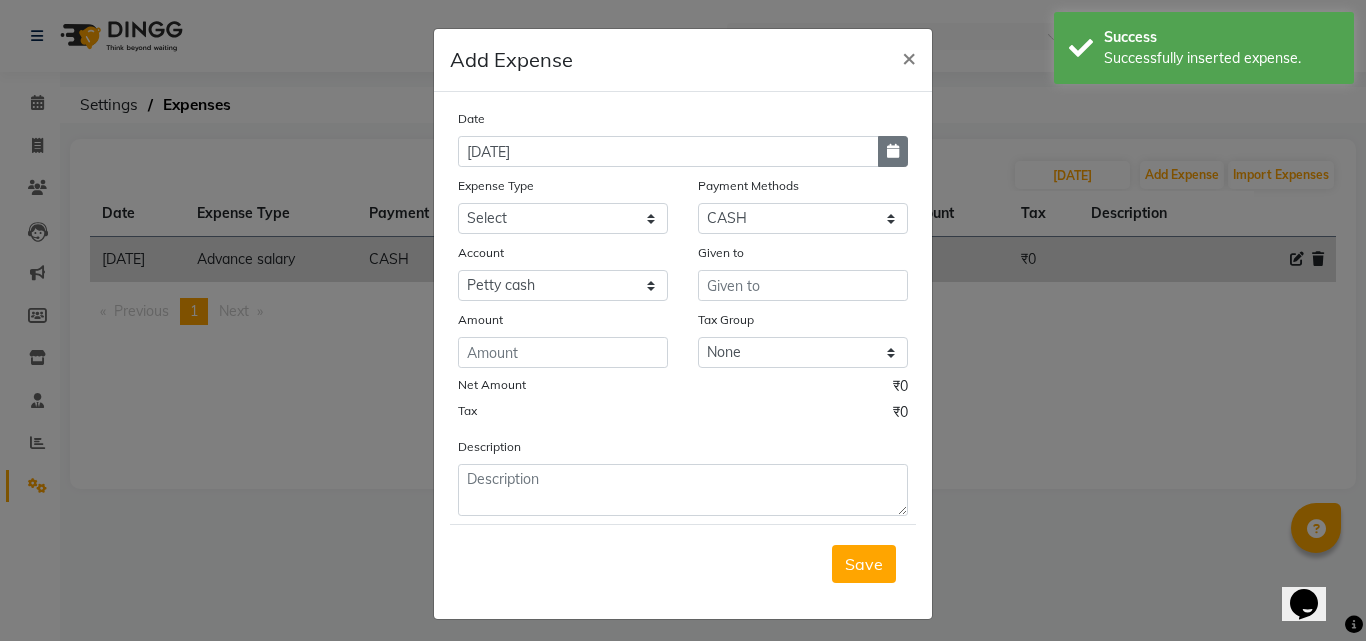 click 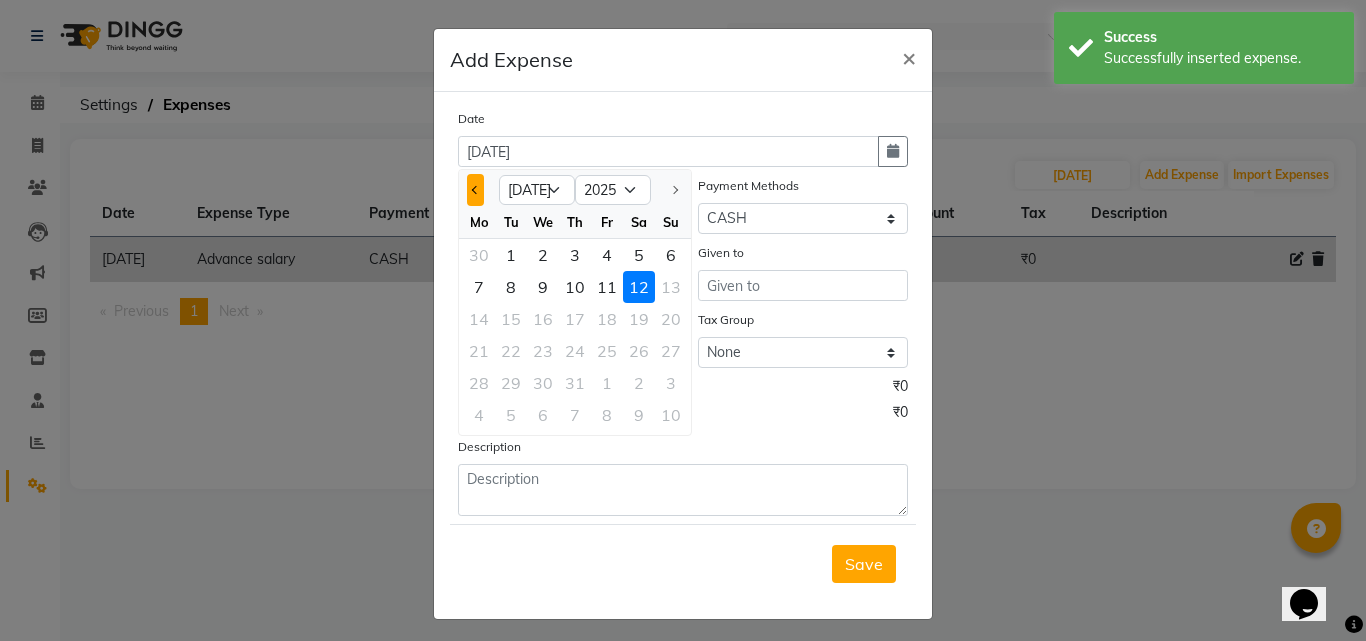 click 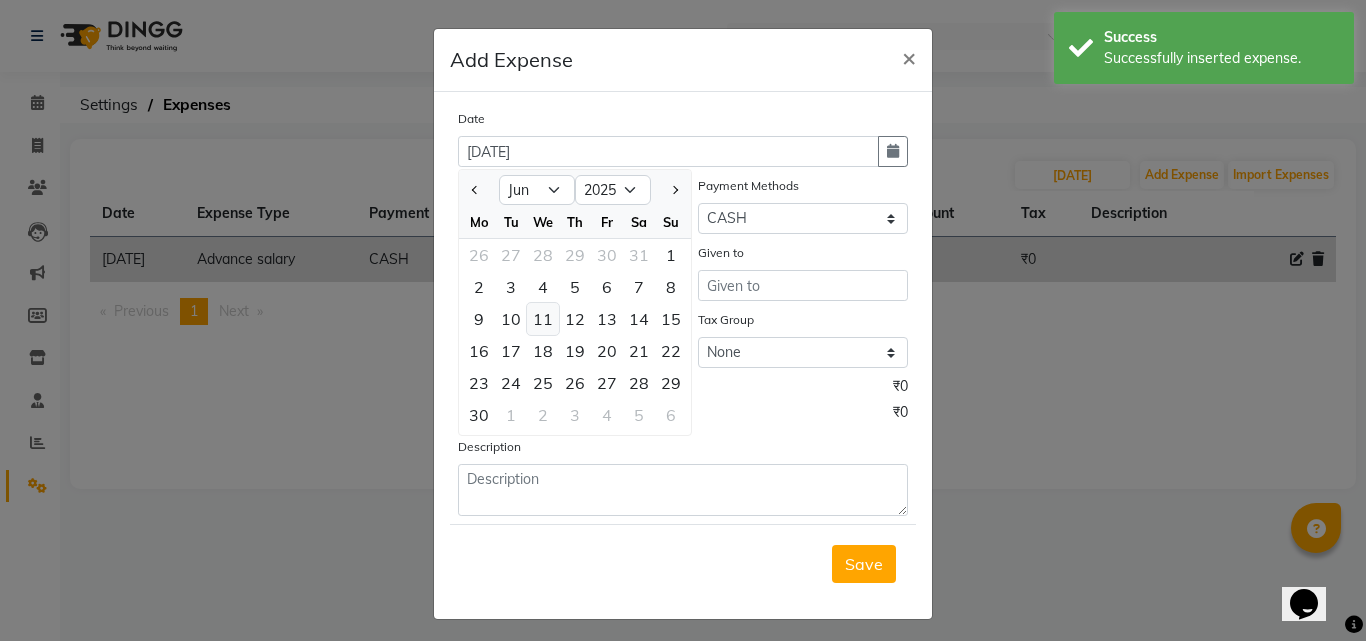 click on "11" 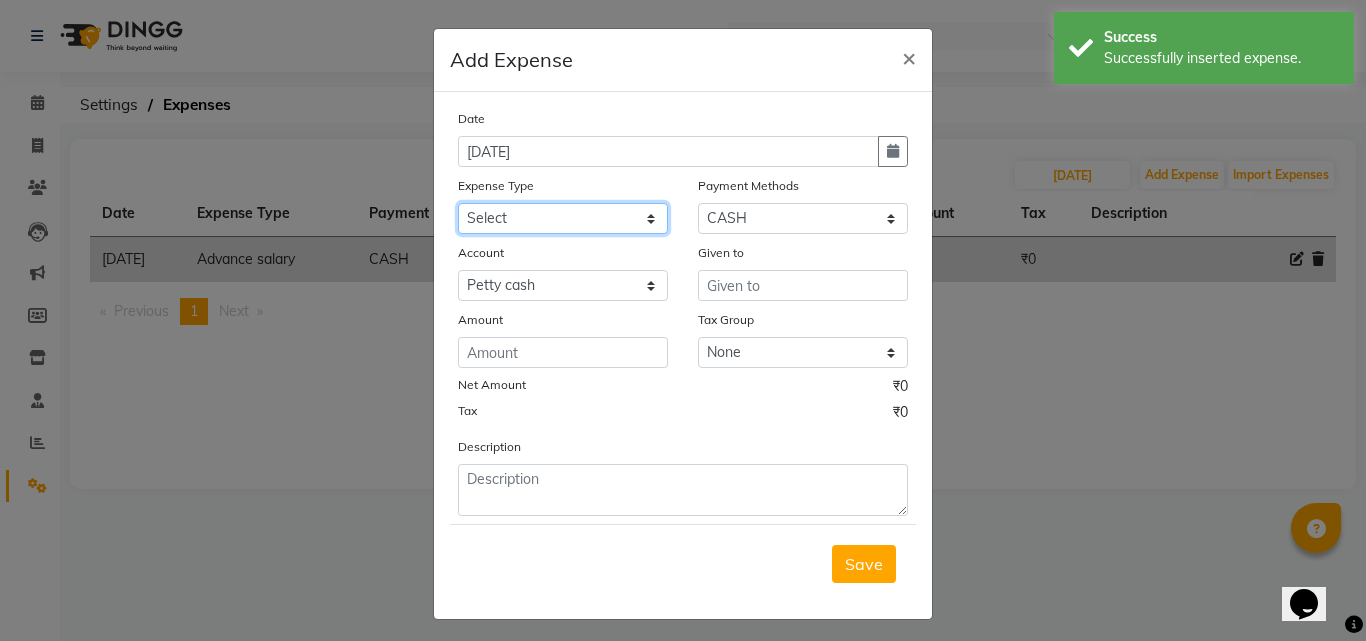 click on "Select Advance salary Advance salary ajaj Bank charges Car maintenance  Cash transfer to bank Cash transfer to hub Client Snacks Clinical charges Equipment Fuel Govt fee home Incentive Insurance International purchase Loan Repayment Maintenance Marketing Miscellaneous MRA Other Over times Pantry Product Rent Salary shop shop Staff Snacks Tax Tea & Refreshment TIP Utilities Wifi recharge" 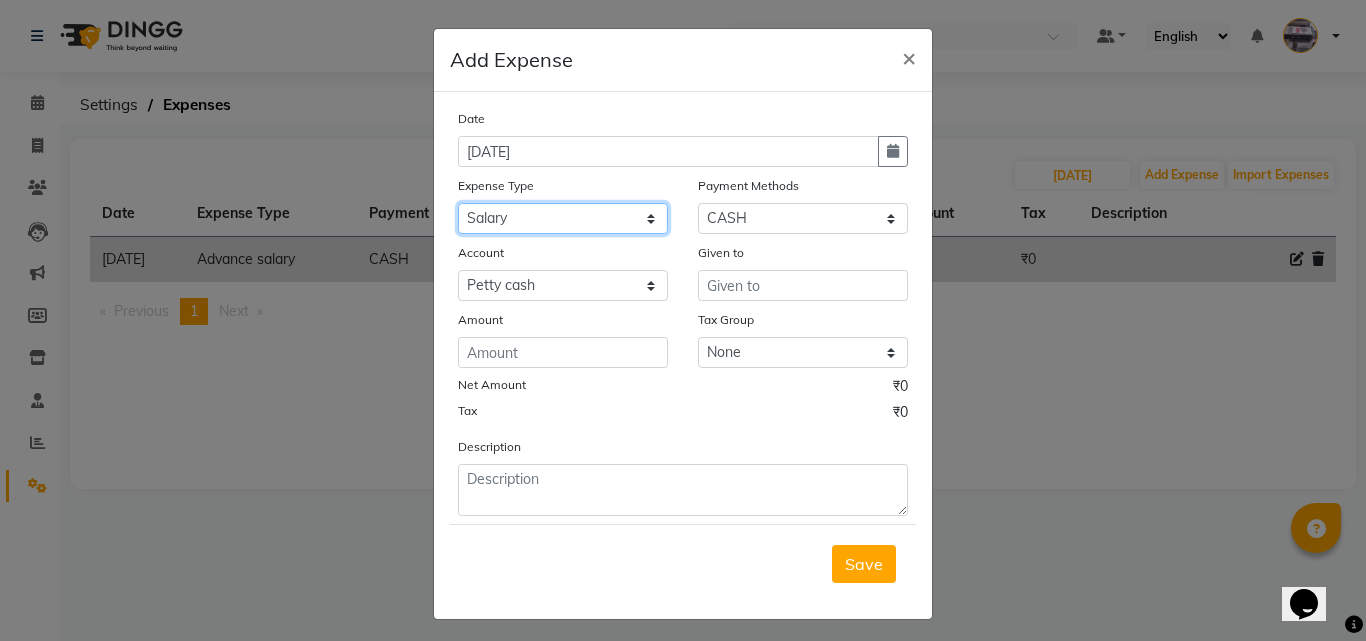 click on "Select Advance salary Advance salary ajaj Bank charges Car maintenance  Cash transfer to bank Cash transfer to hub Client Snacks Clinical charges Equipment Fuel Govt fee home Incentive Insurance International purchase Loan Repayment Maintenance Marketing Miscellaneous MRA Other Over times Pantry Product Rent Salary shop shop Staff Snacks Tax Tea & Refreshment TIP Utilities Wifi recharge" 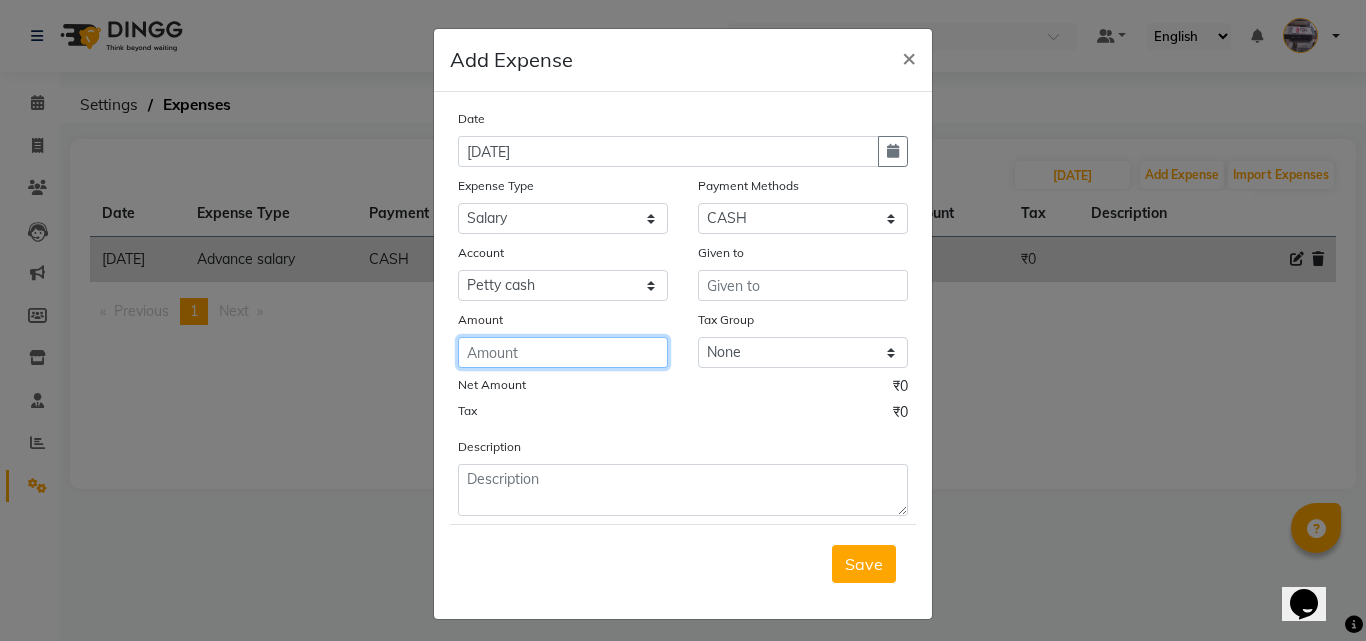 click 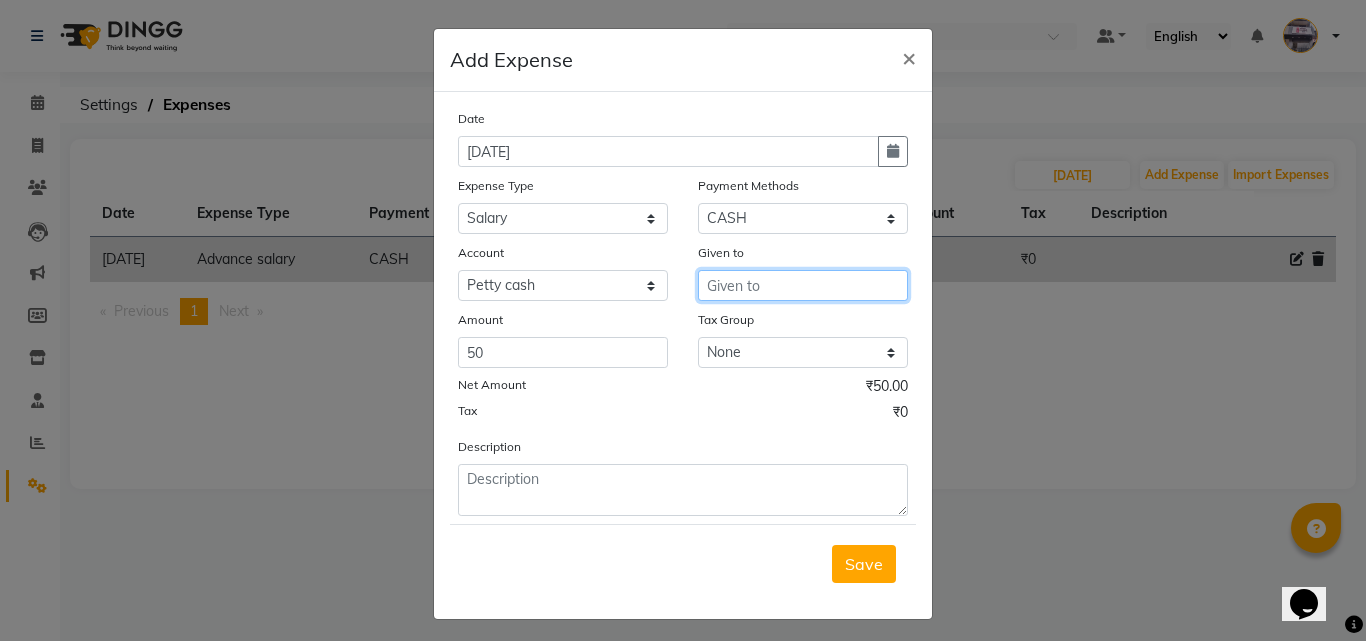 click at bounding box center (803, 285) 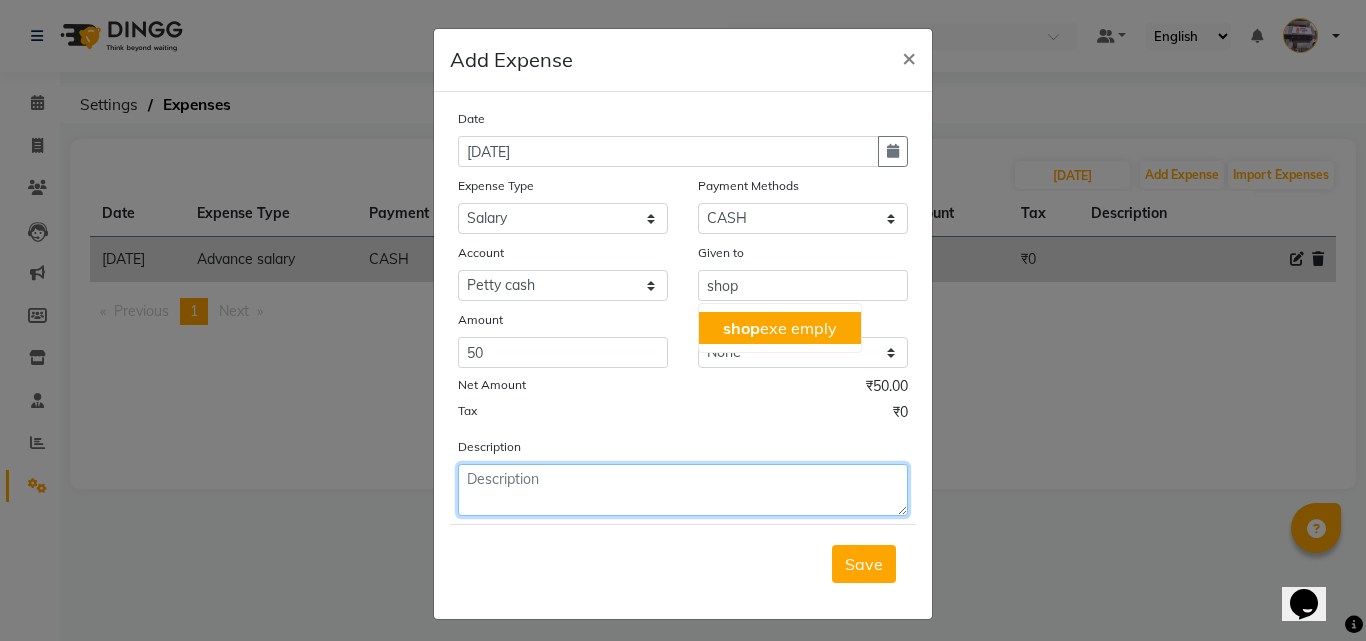 click 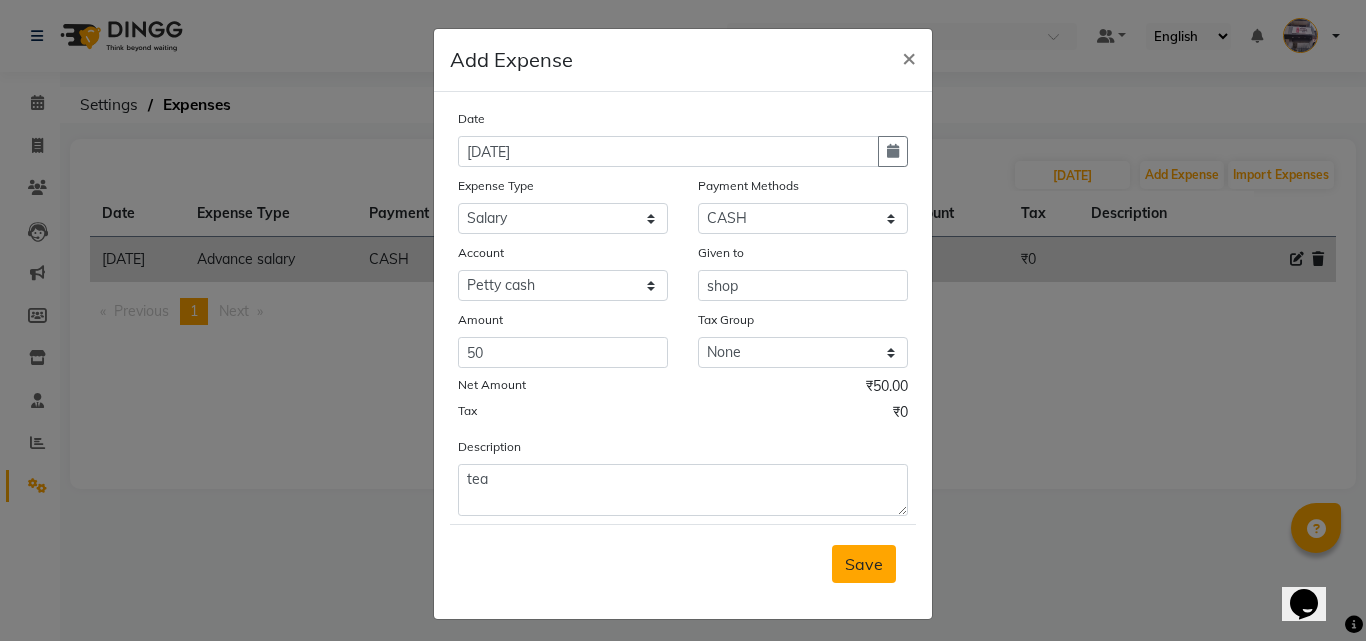 click on "Save" at bounding box center (864, 564) 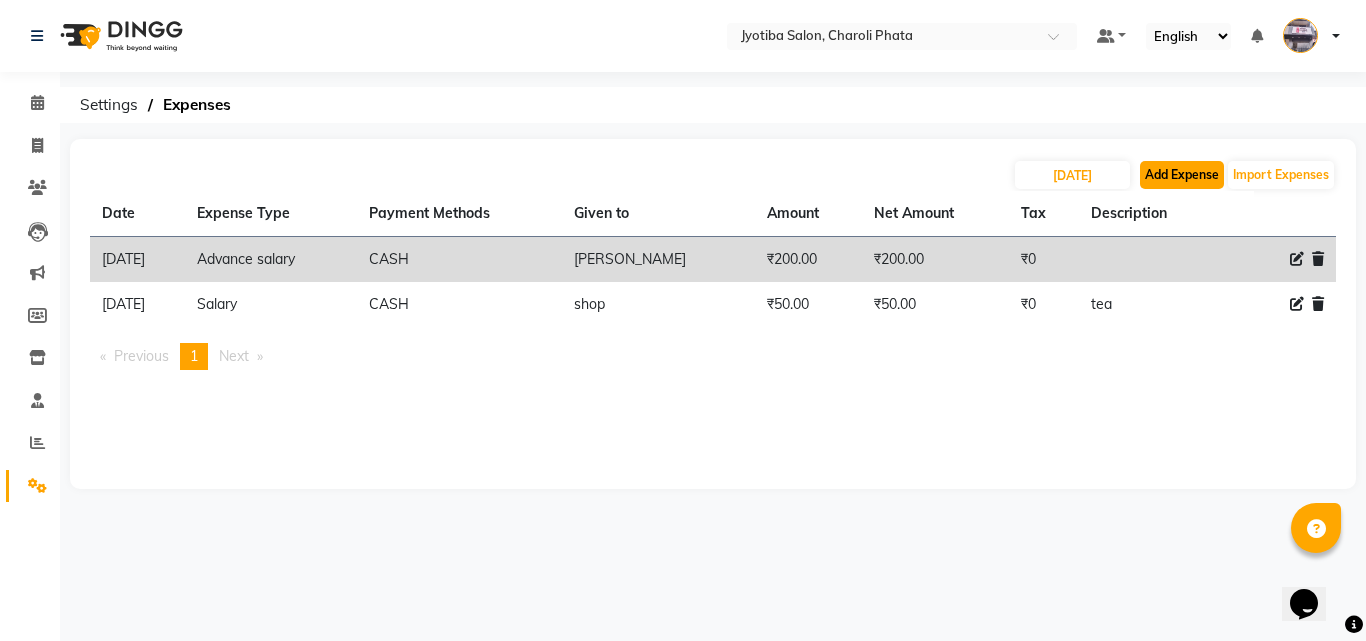 click on "Add Expense" 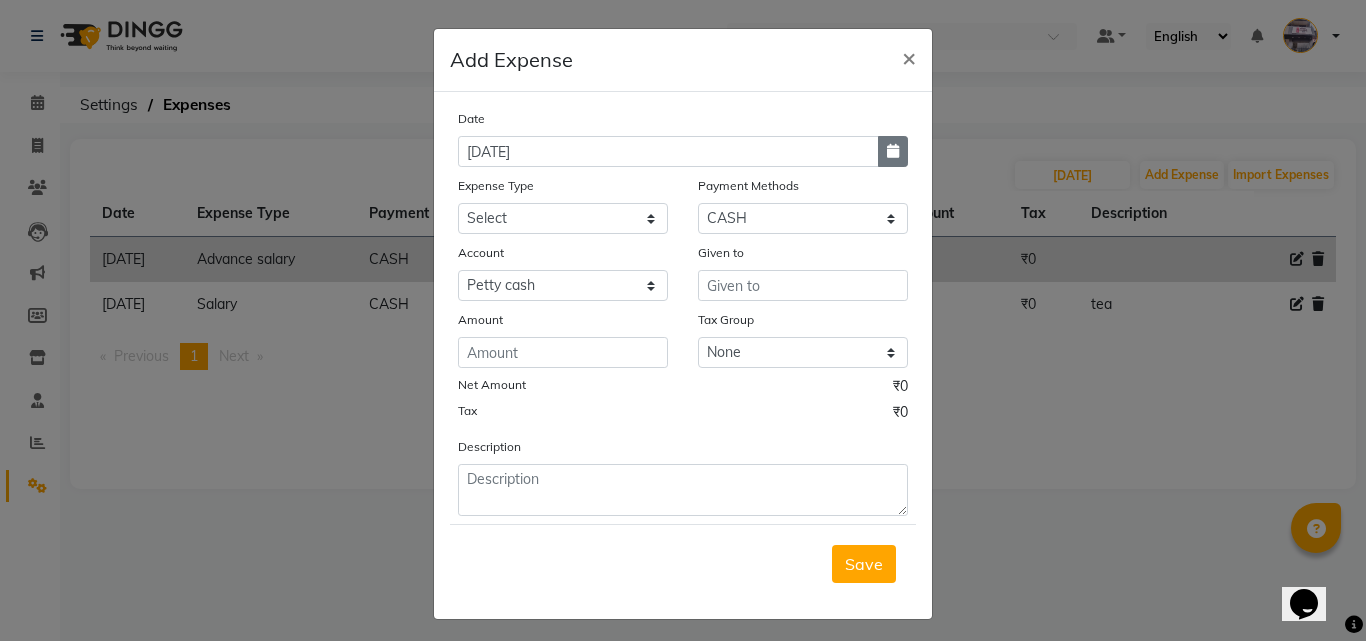 click 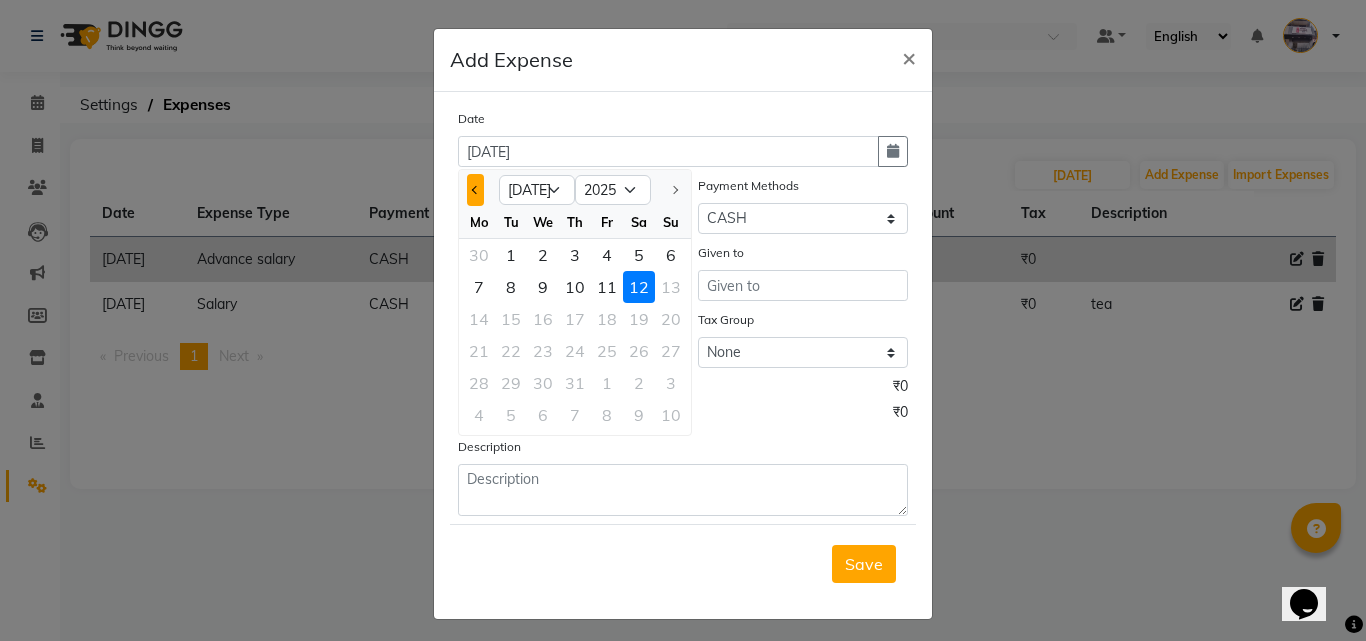 click 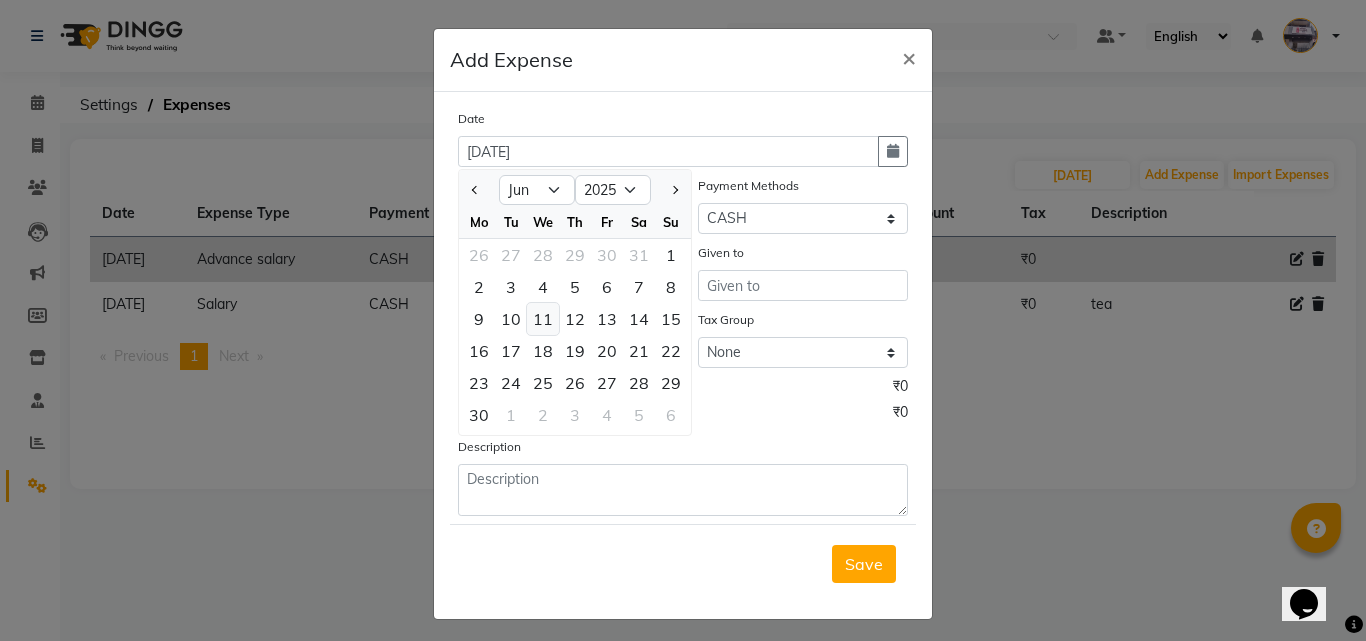 click on "11" 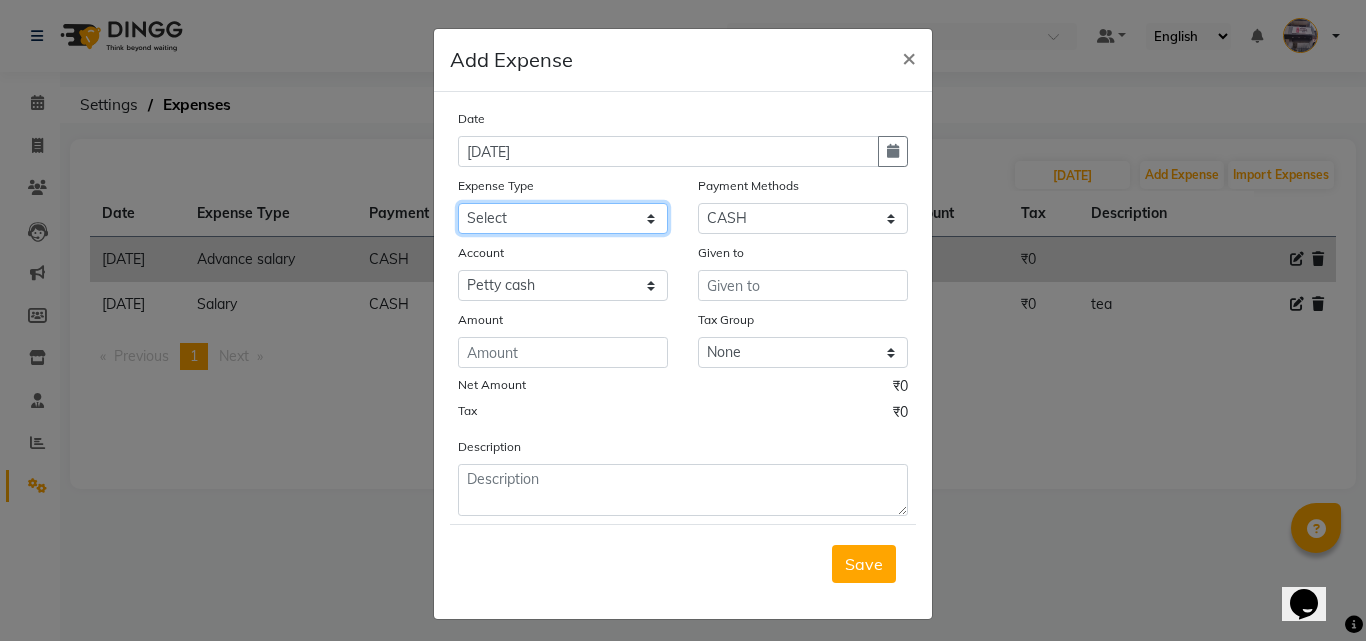 click on "Select Advance salary Advance salary ajaj Bank charges Car maintenance  Cash transfer to bank Cash transfer to hub Client Snacks Clinical charges Equipment Fuel Govt fee home Incentive Insurance International purchase Loan Repayment Maintenance Marketing Miscellaneous MRA Other Over times Pantry Product Rent Salary shop shop Staff Snacks Tax Tea & Refreshment TIP Utilities Wifi recharge" 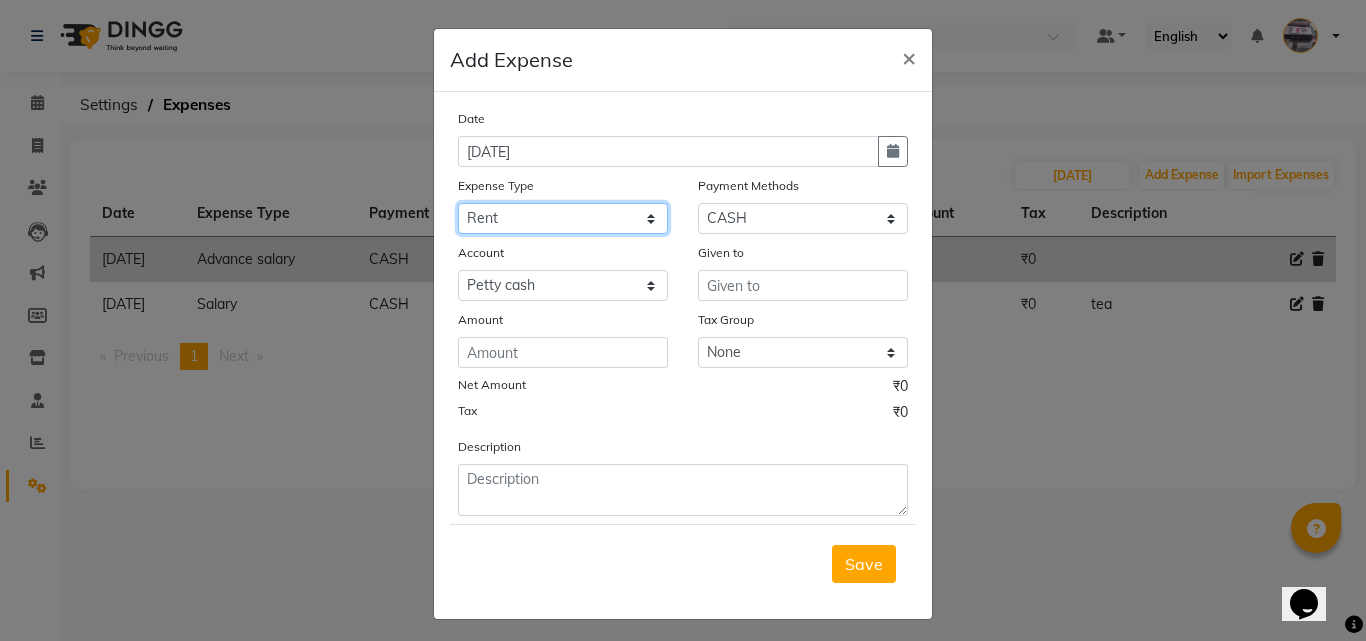 click on "Select Advance salary Advance salary ajaj Bank charges Car maintenance  Cash transfer to bank Cash transfer to hub Client Snacks Clinical charges Equipment Fuel Govt fee home Incentive Insurance International purchase Loan Repayment Maintenance Marketing Miscellaneous MRA Other Over times Pantry Product Rent Salary shop shop Staff Snacks Tax Tea & Refreshment TIP Utilities Wifi recharge" 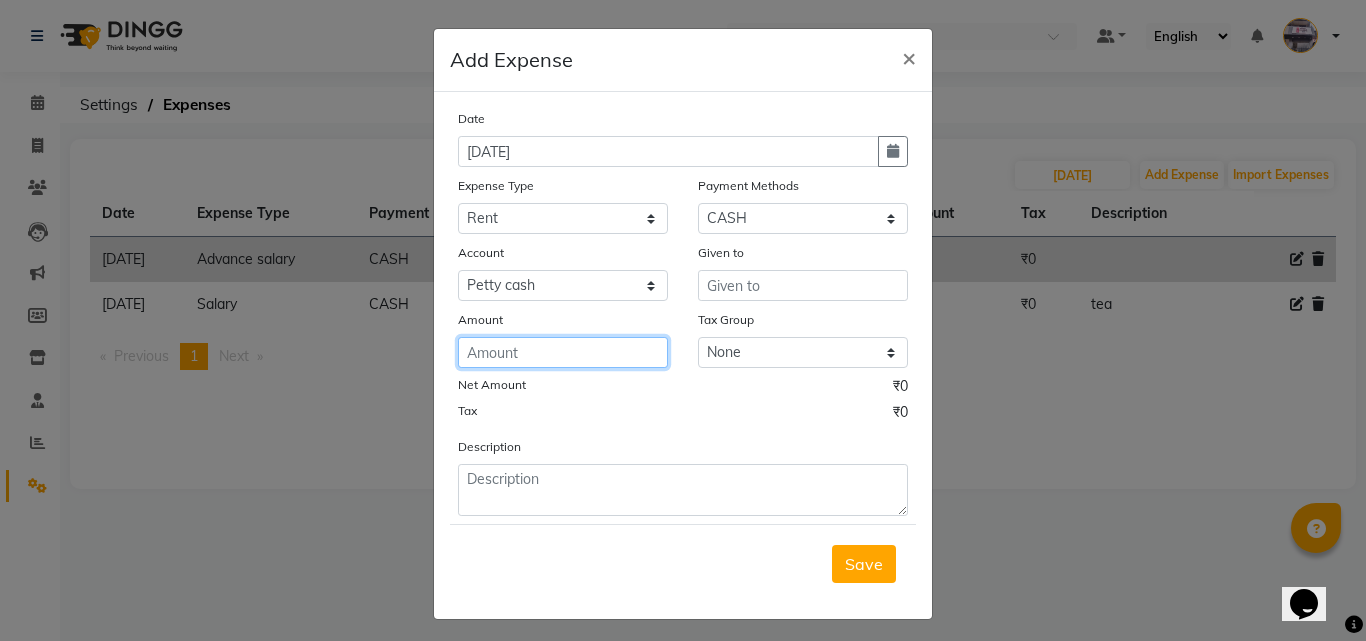 click 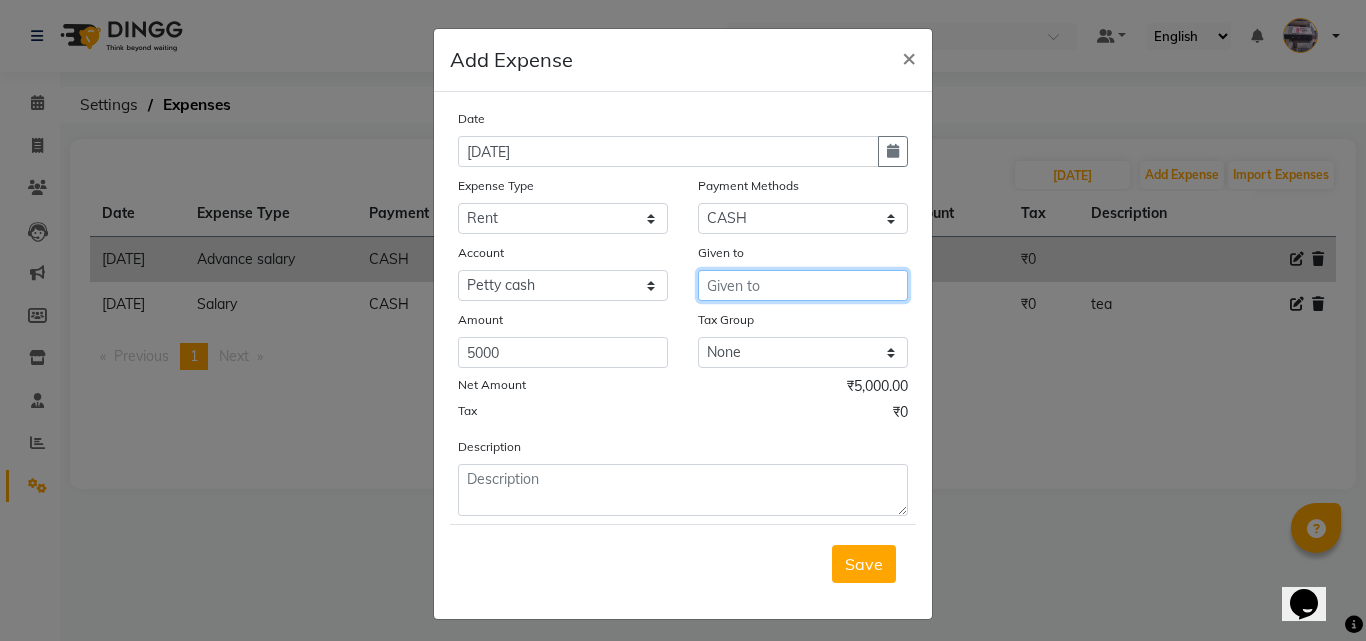 click at bounding box center [803, 285] 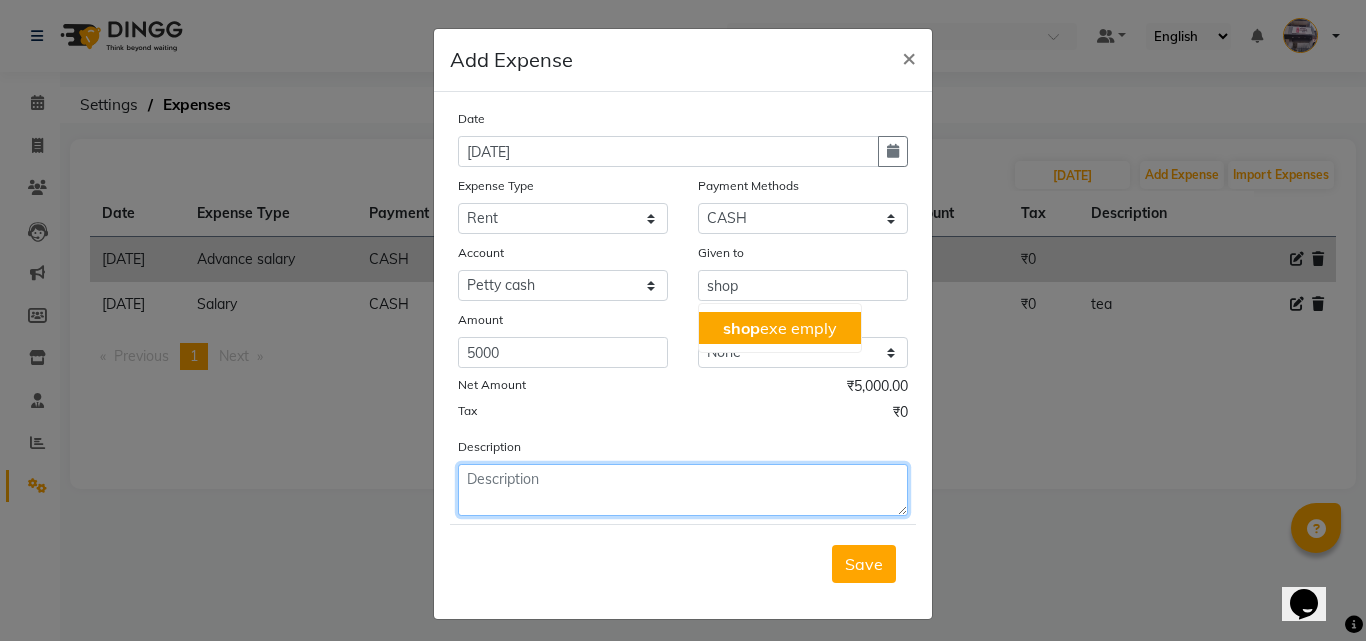 click 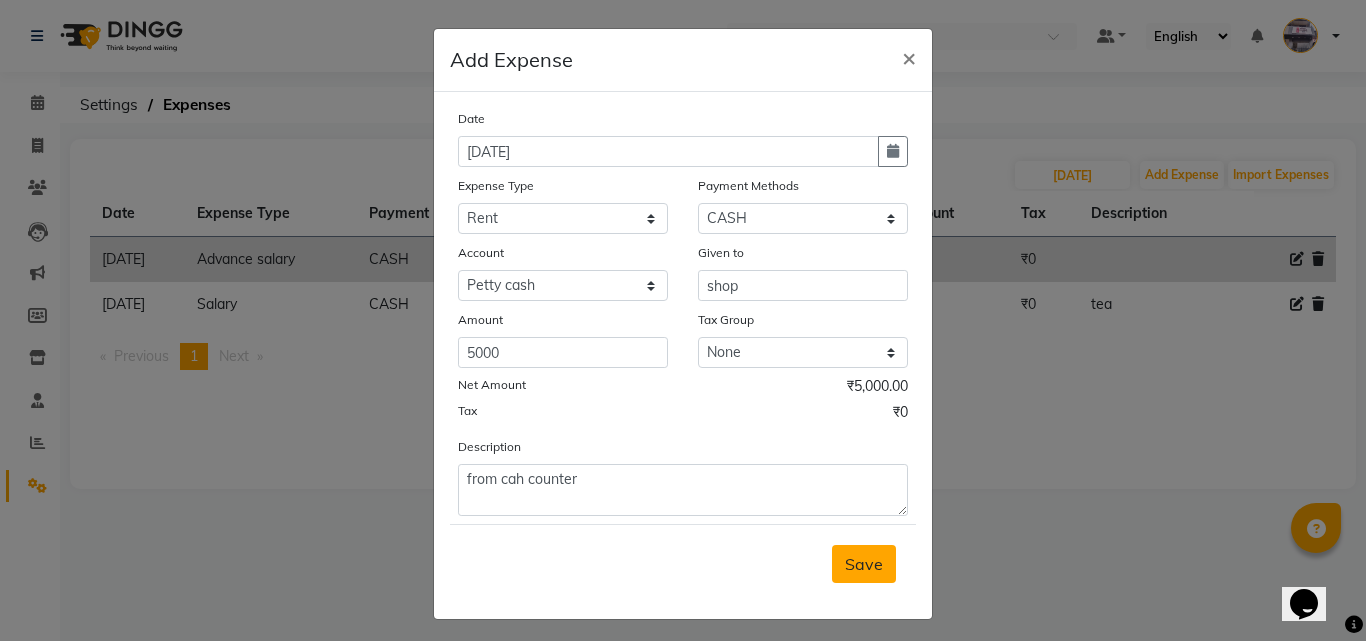 click on "Save" at bounding box center (864, 564) 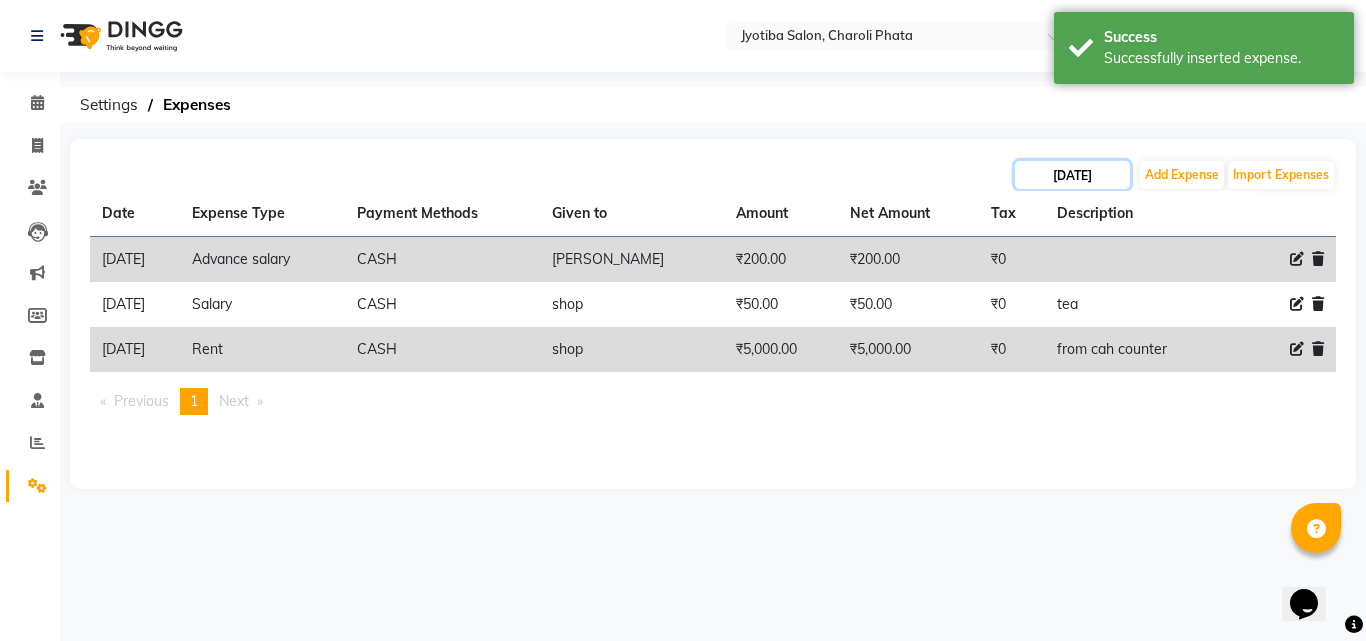 click on "[DATE]" 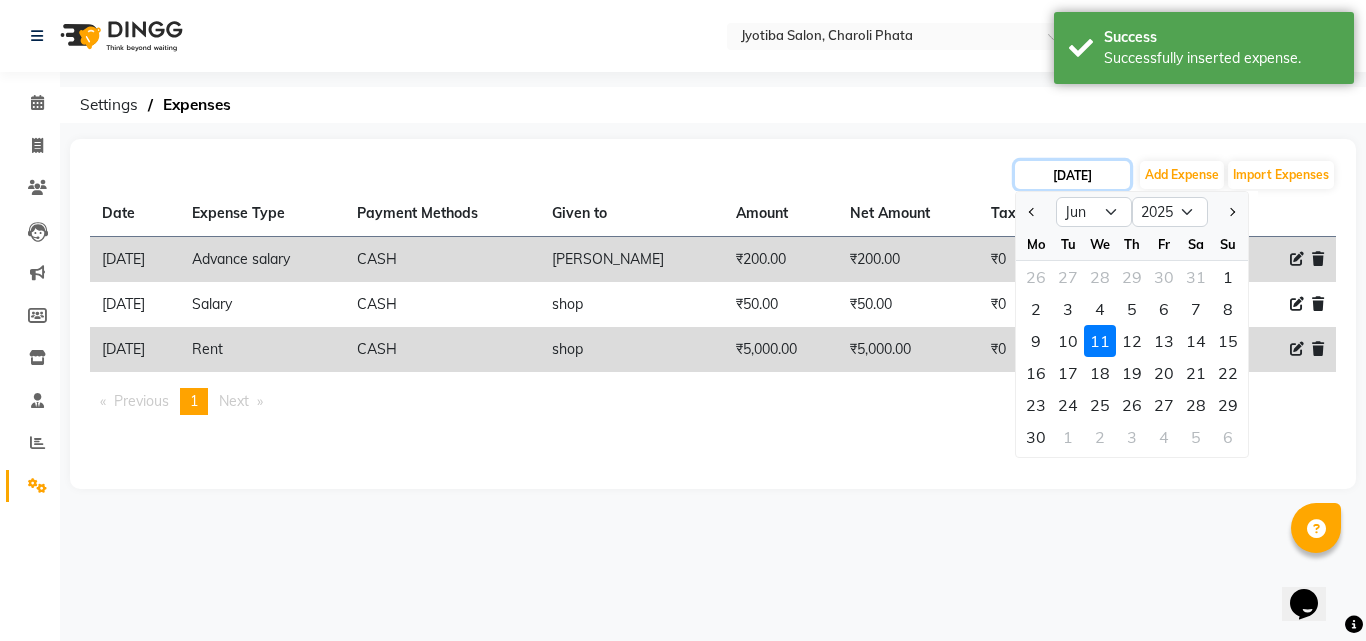 click on "[DATE]" 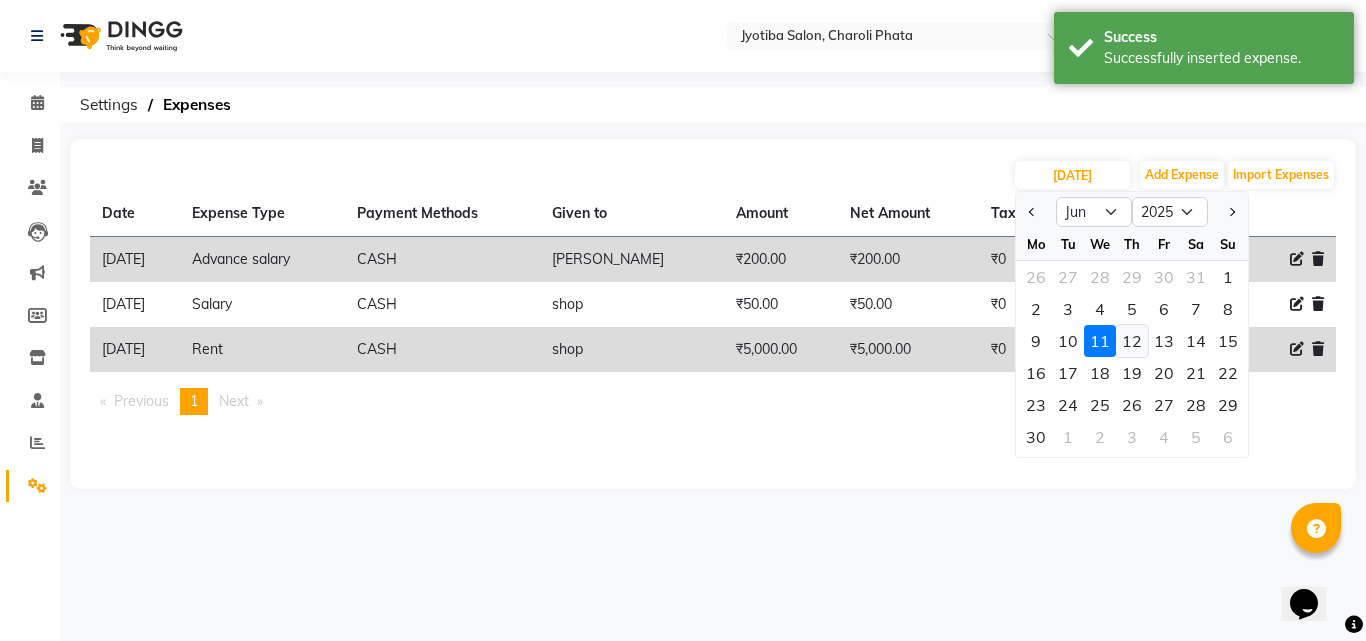 click on "12" 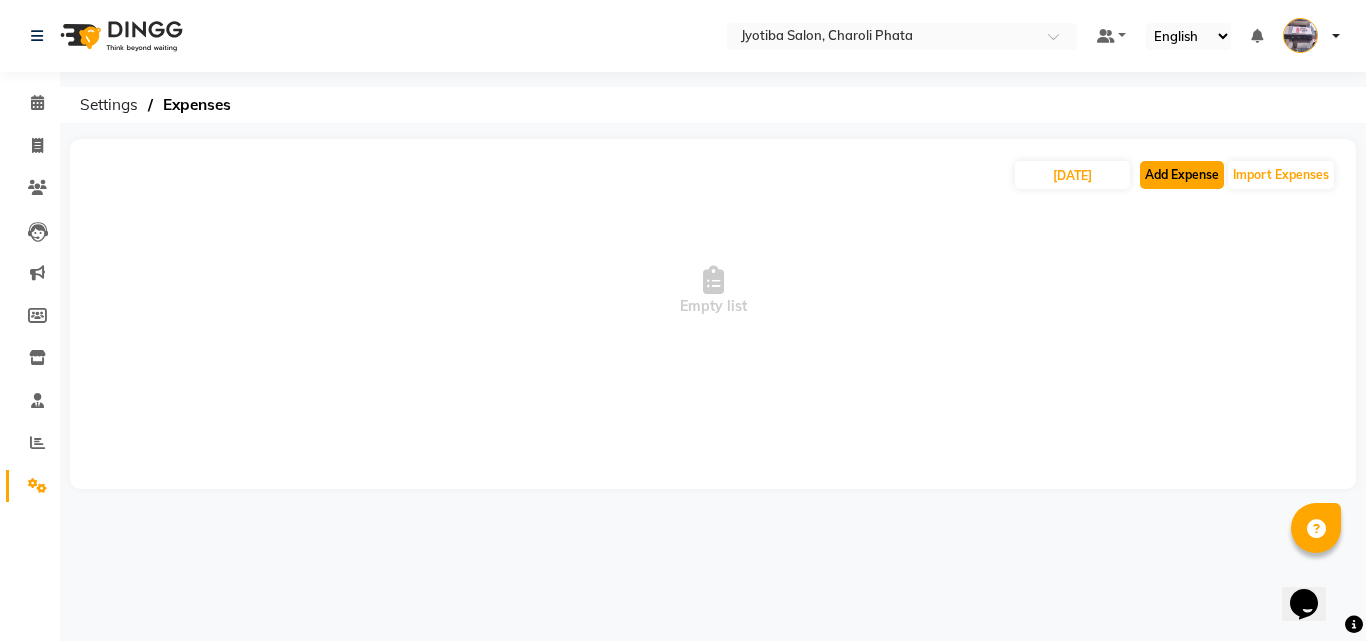 click on "Add Expense" 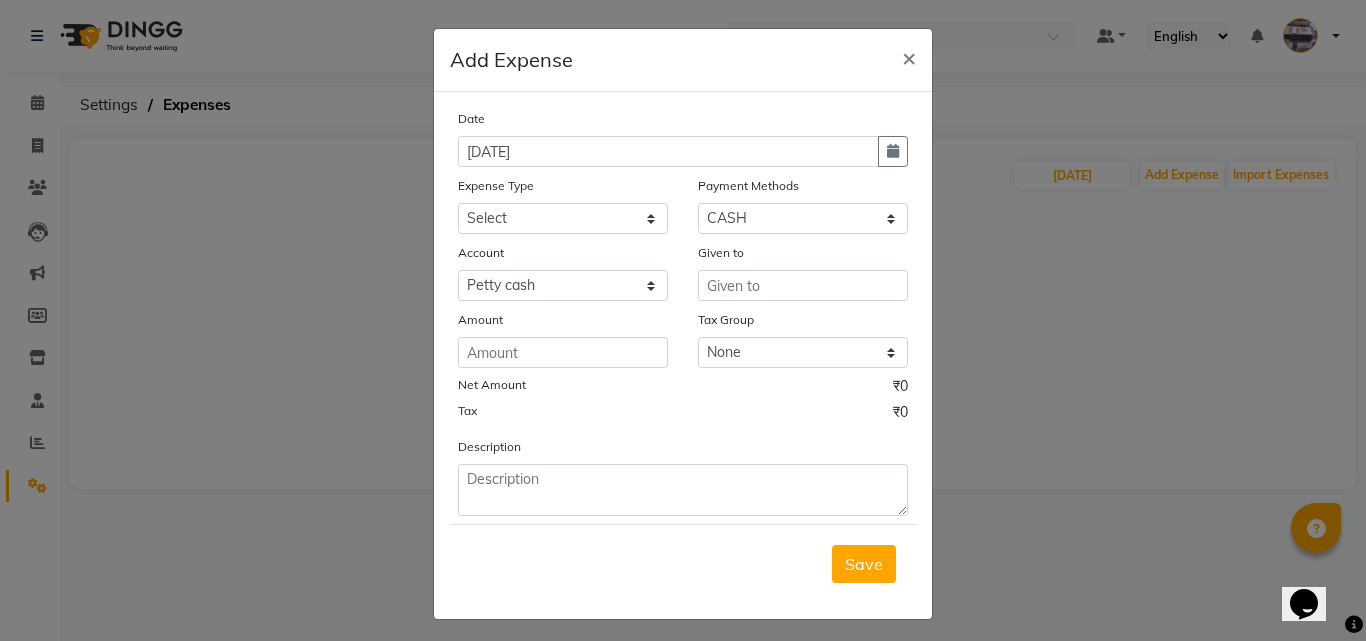 drag, startPoint x: 885, startPoint y: 147, endPoint x: 756, endPoint y: 182, distance: 133.66376 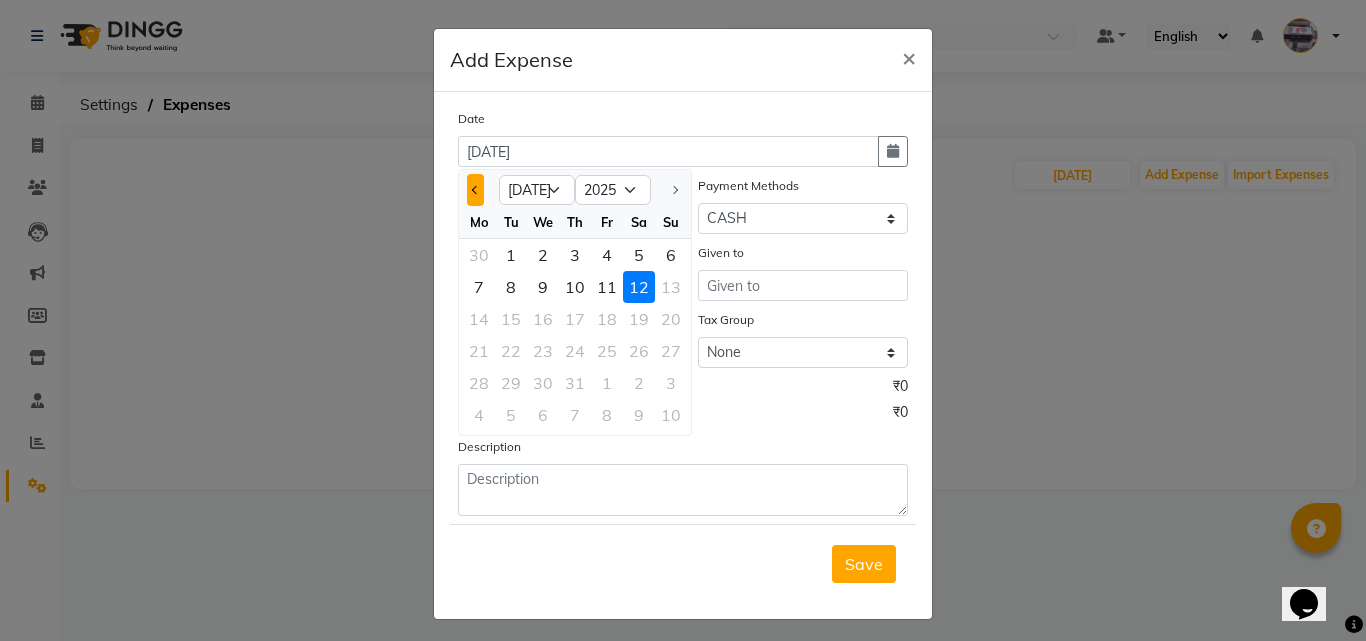 click 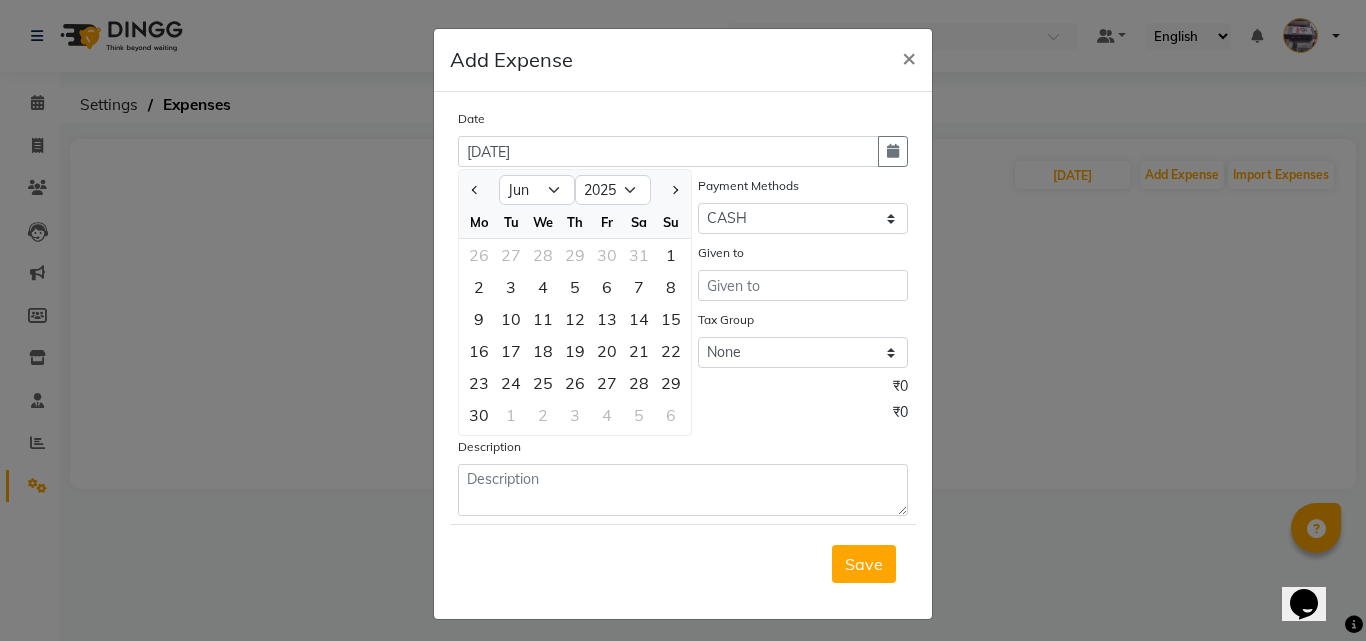 click on "12" 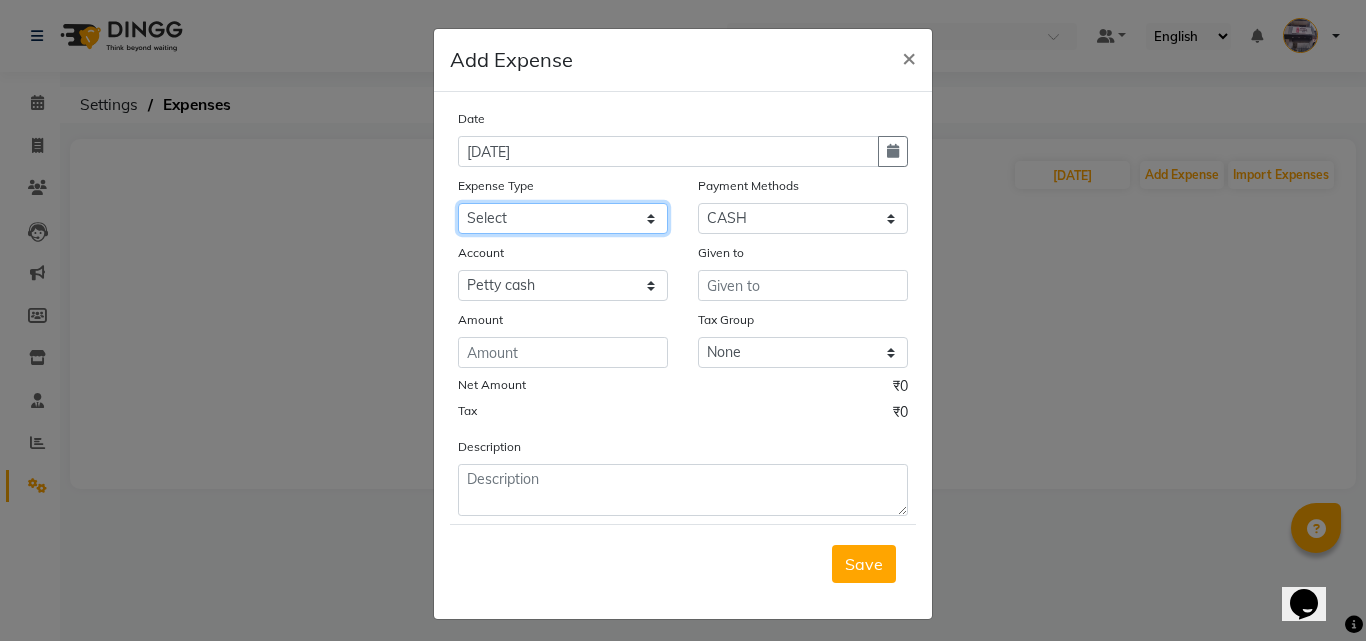 drag, startPoint x: 550, startPoint y: 219, endPoint x: 550, endPoint y: 231, distance: 12 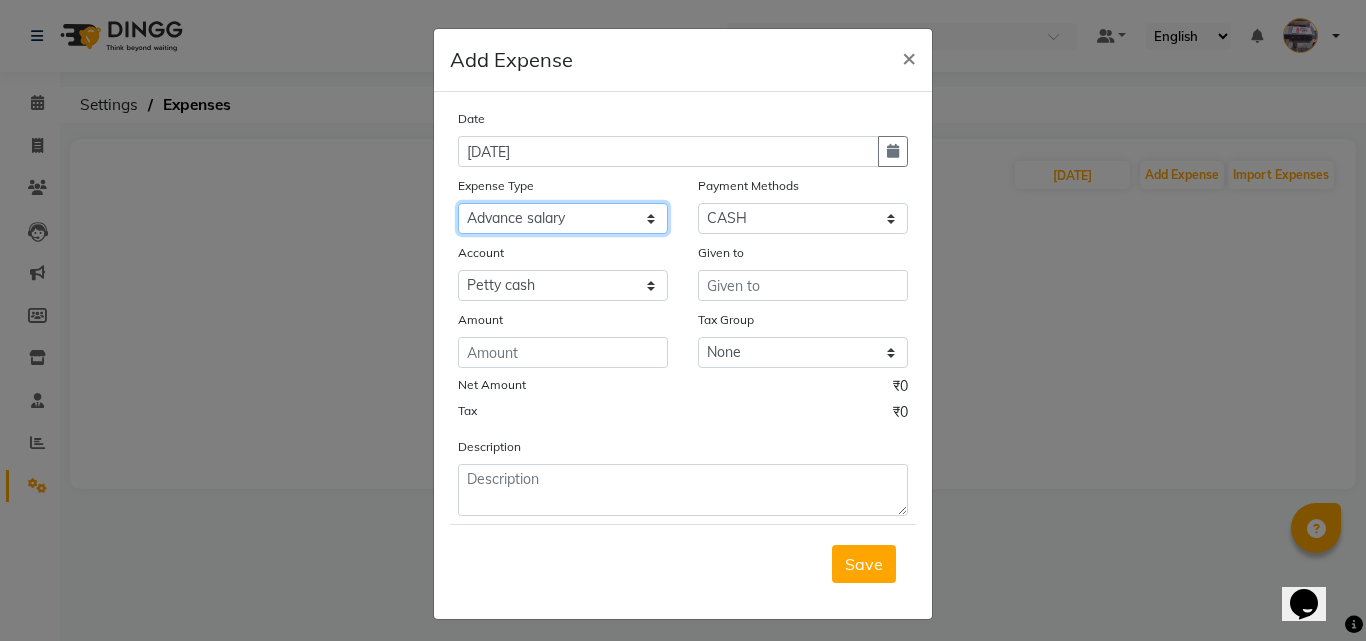 click on "Select Advance salary Advance salary ajaj Bank charges Car maintenance  Cash transfer to bank Cash transfer to hub Client Snacks Clinical charges Equipment Fuel Govt fee home Incentive Insurance International purchase Loan Repayment Maintenance Marketing Miscellaneous MRA Other Over times Pantry Product Rent Salary shop shop Staff Snacks Tax Tea & Refreshment TIP Utilities Wifi recharge" 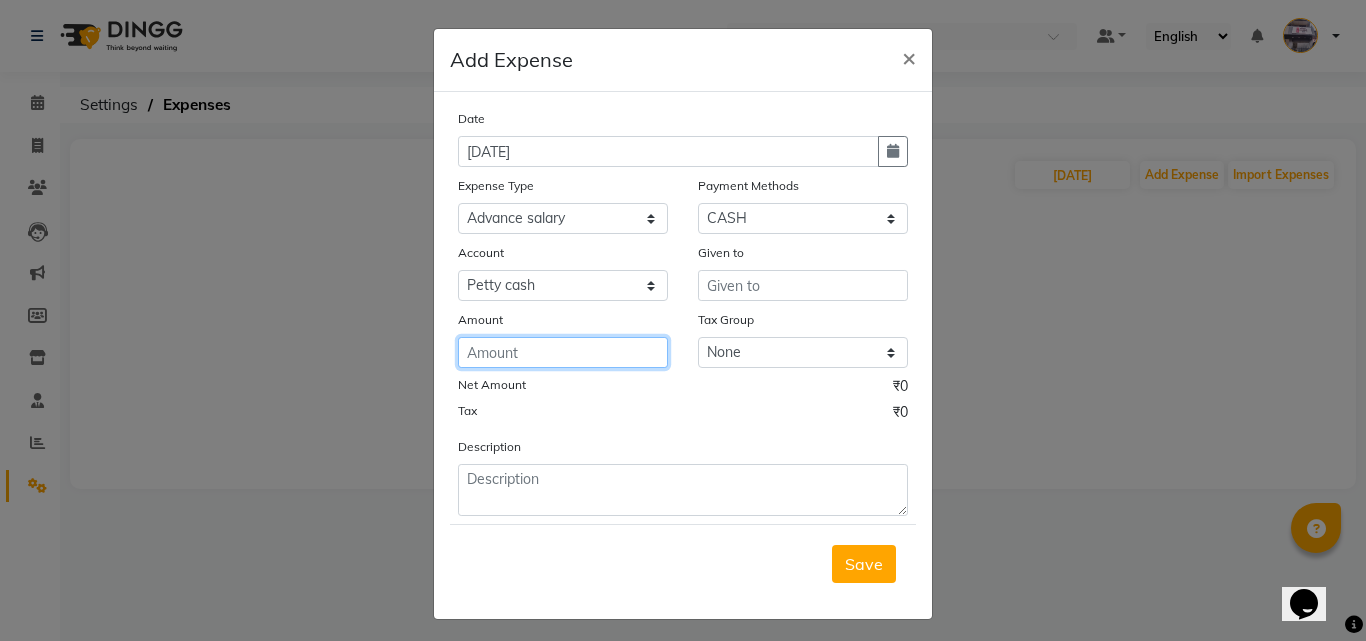 click 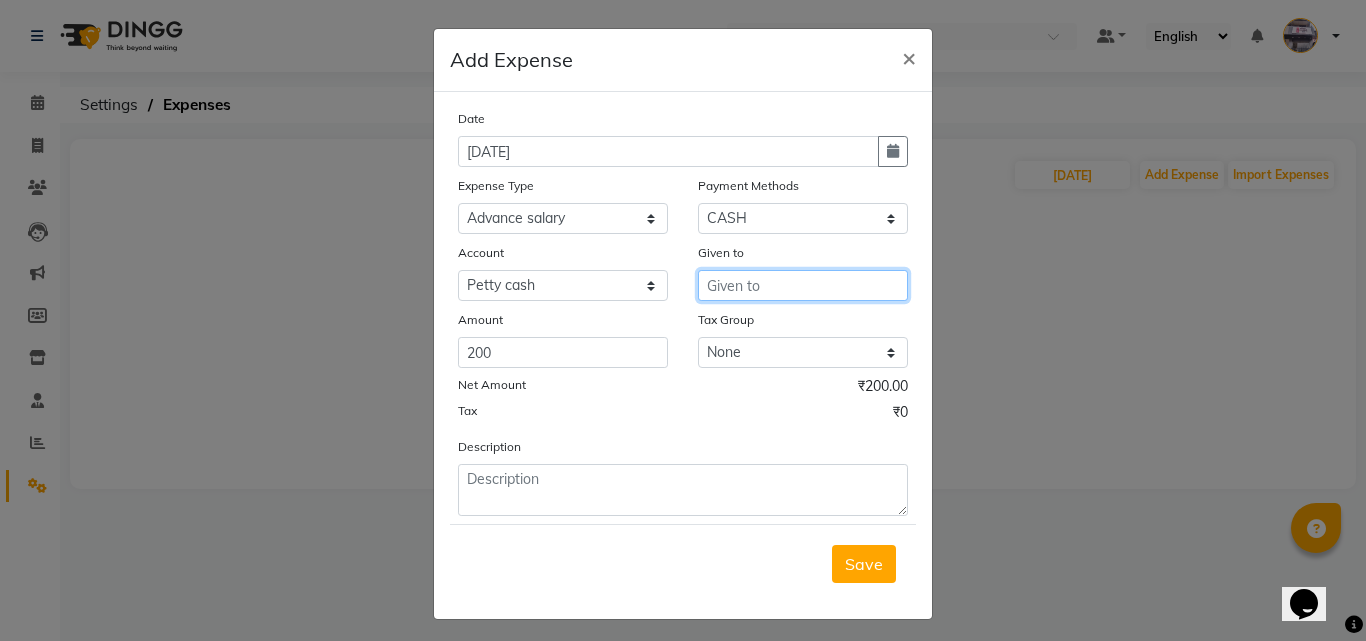 click at bounding box center [803, 285] 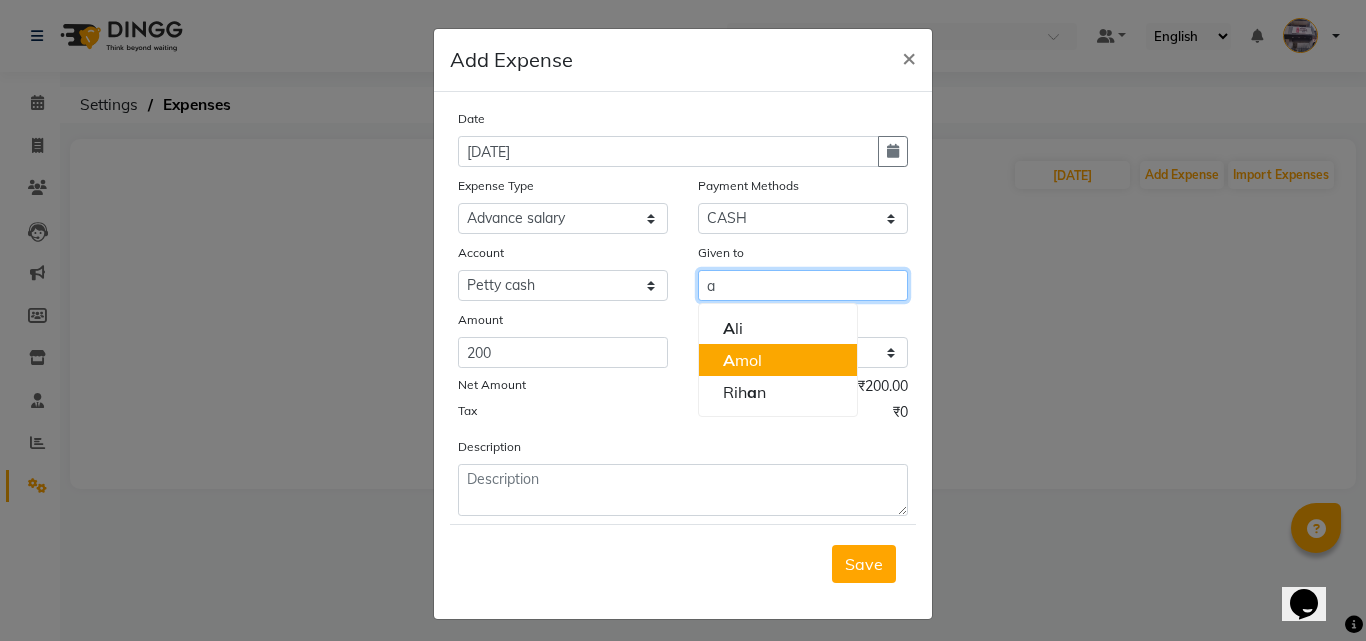 click on "A mol" at bounding box center [742, 360] 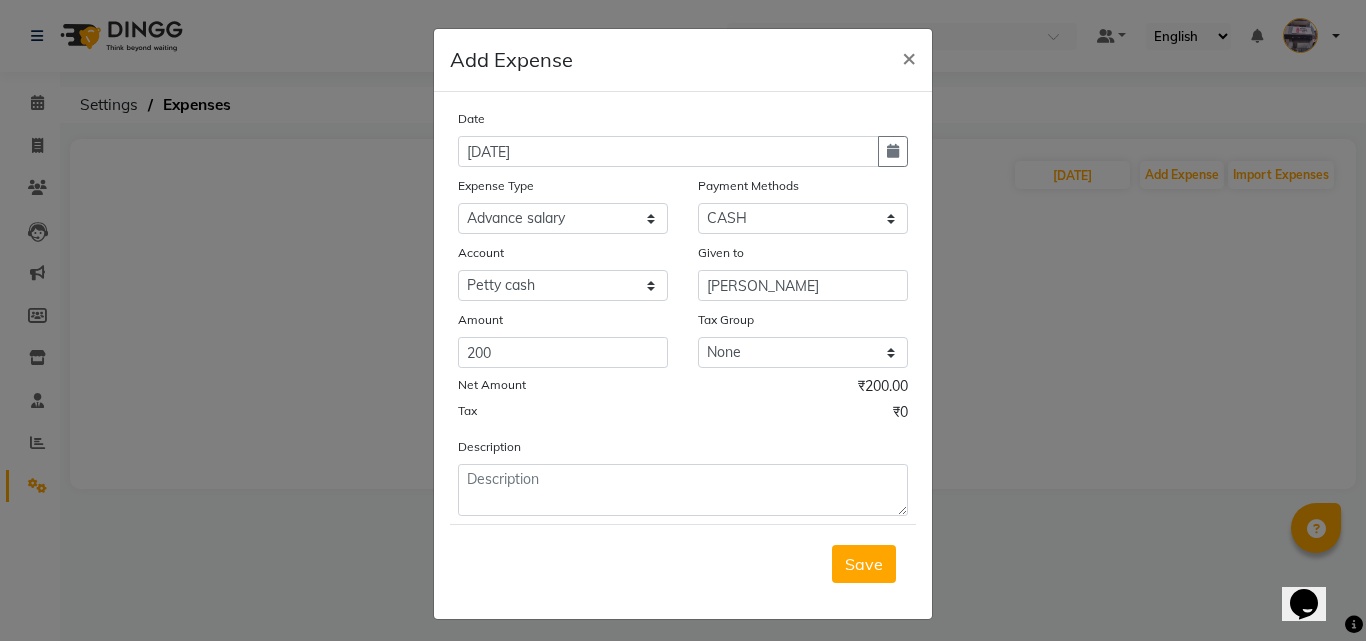 click on "Save" at bounding box center [864, 564] 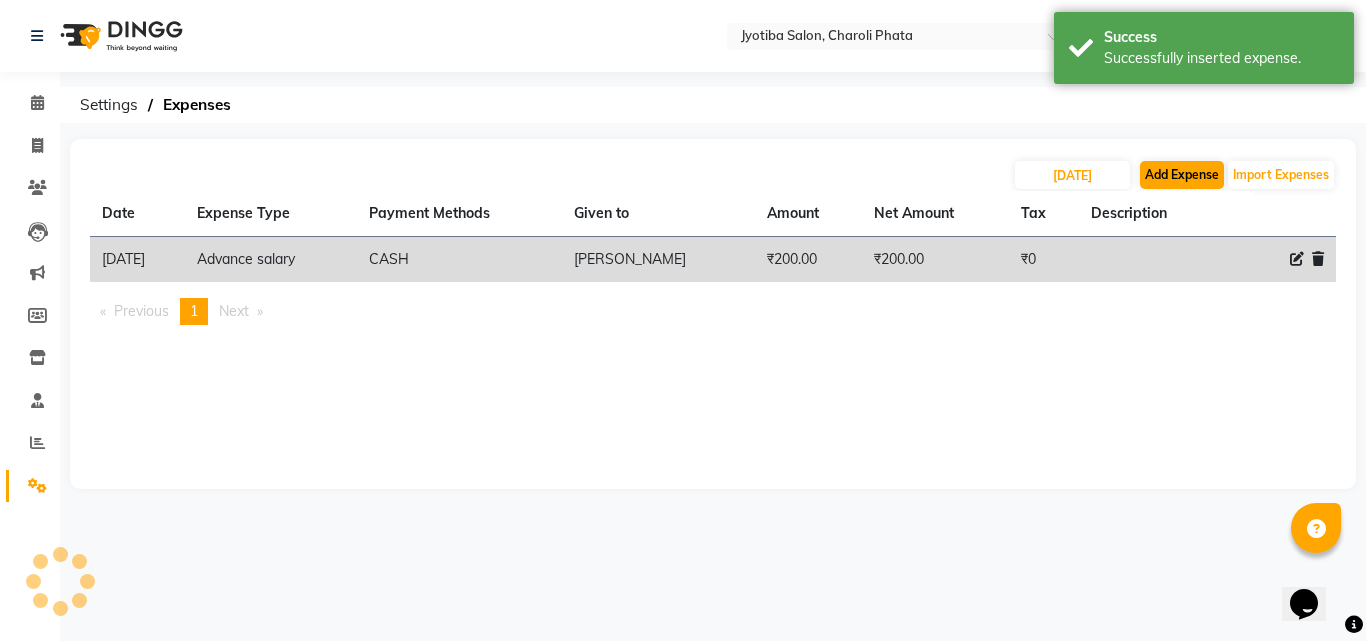 drag, startPoint x: 1187, startPoint y: 153, endPoint x: 1189, endPoint y: 169, distance: 16.124516 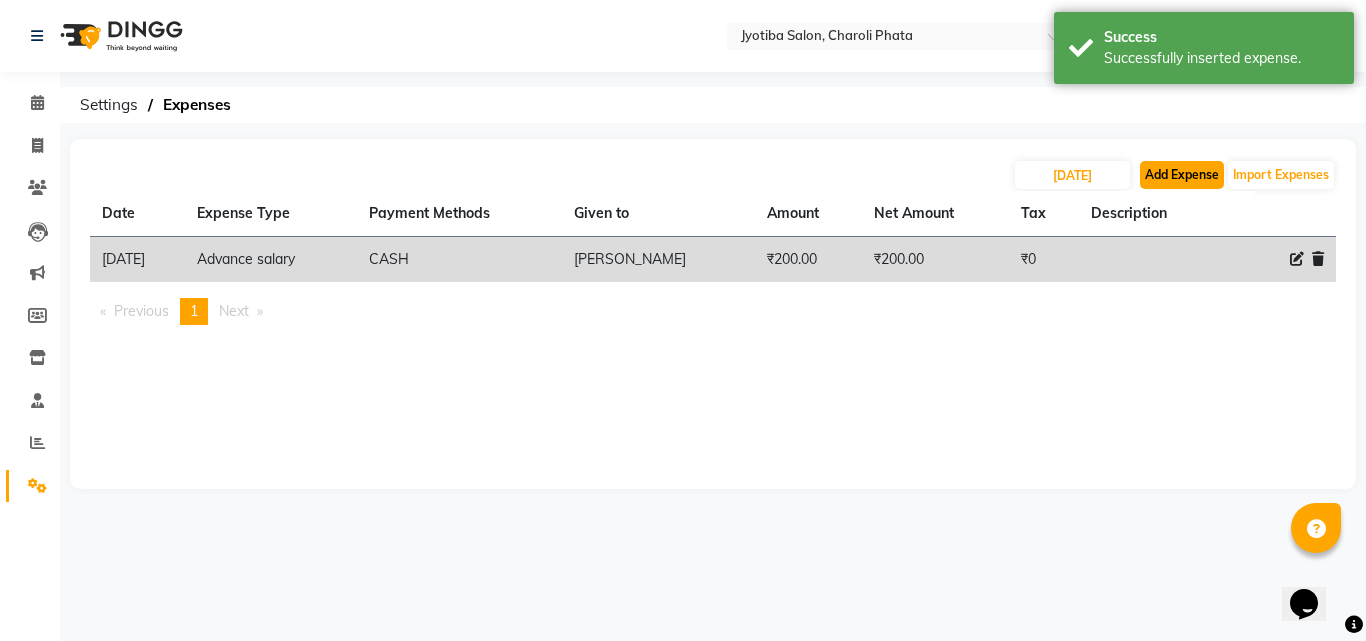click on "Add Expense" 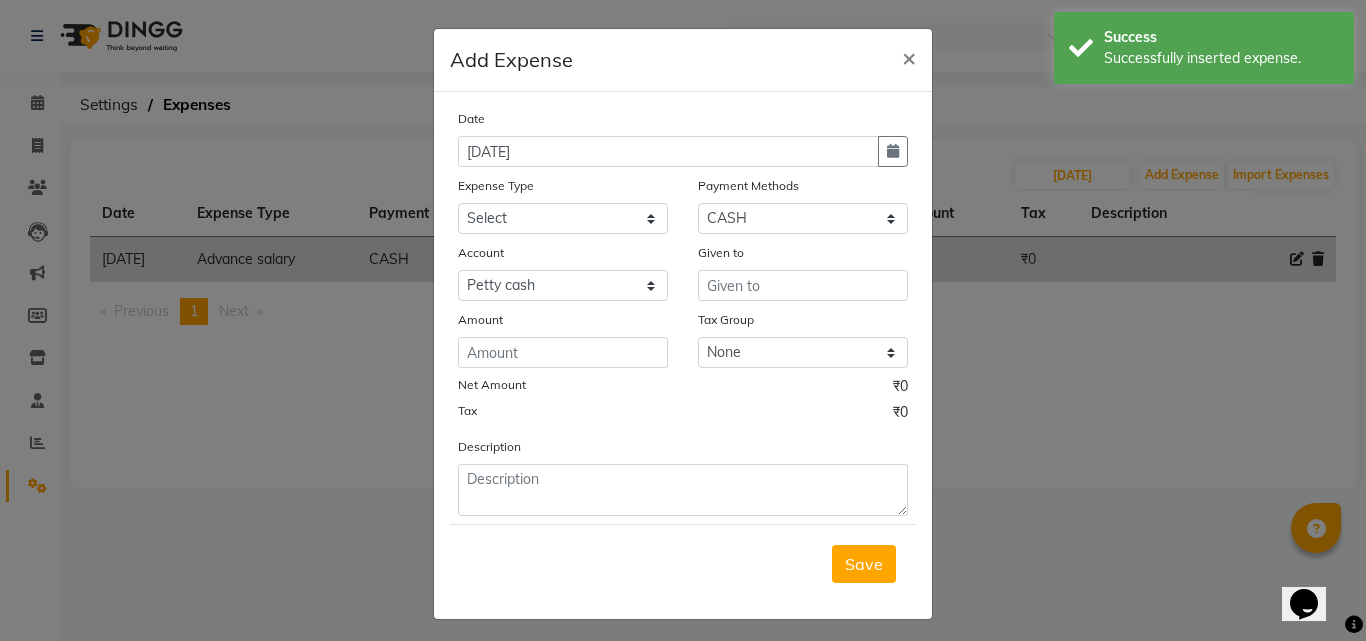 click on "Date [DATE]" 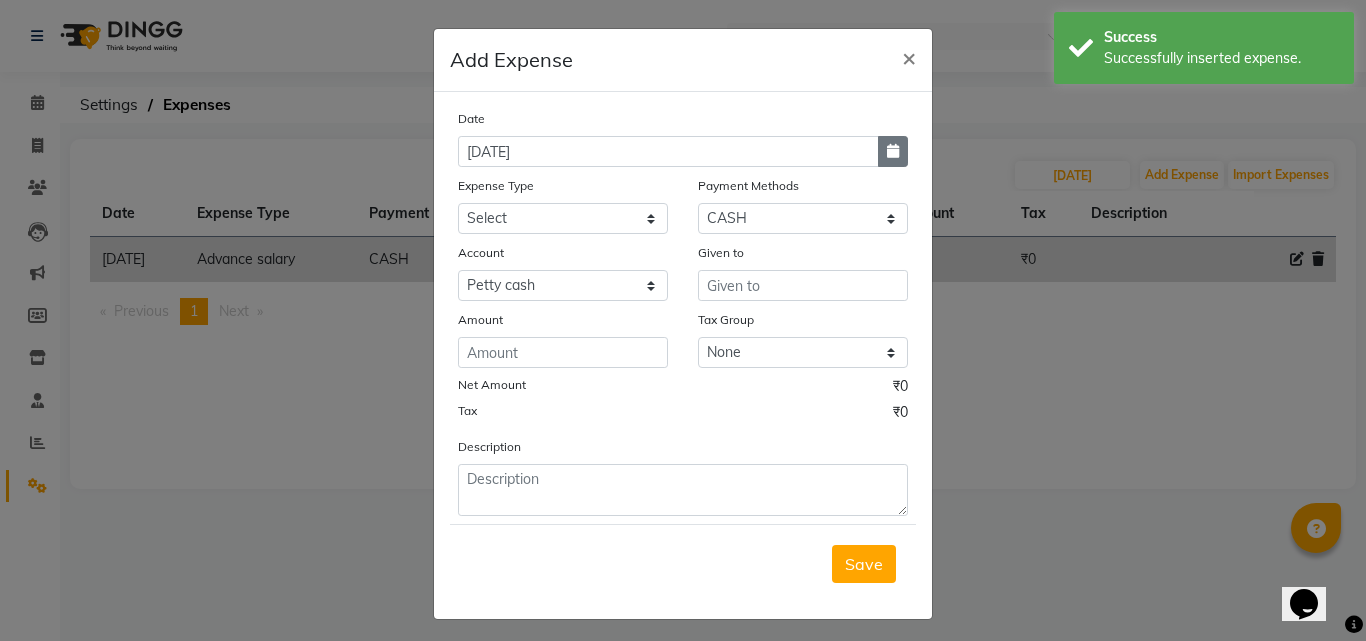 click 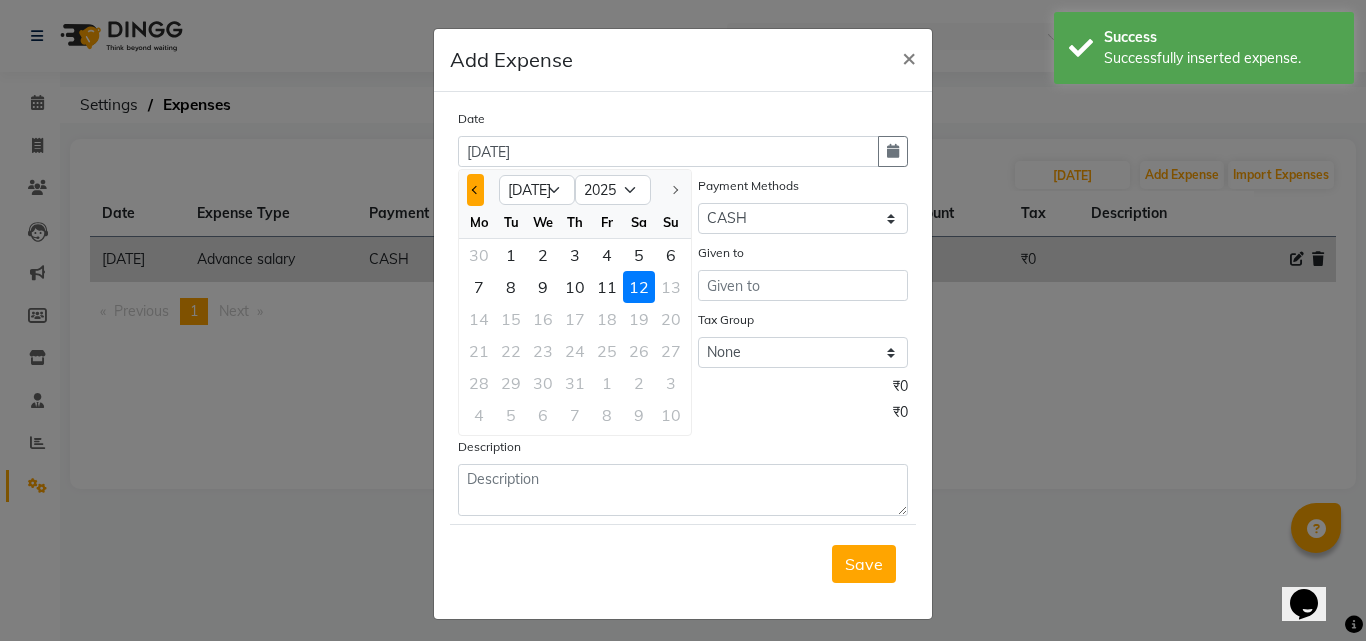 click 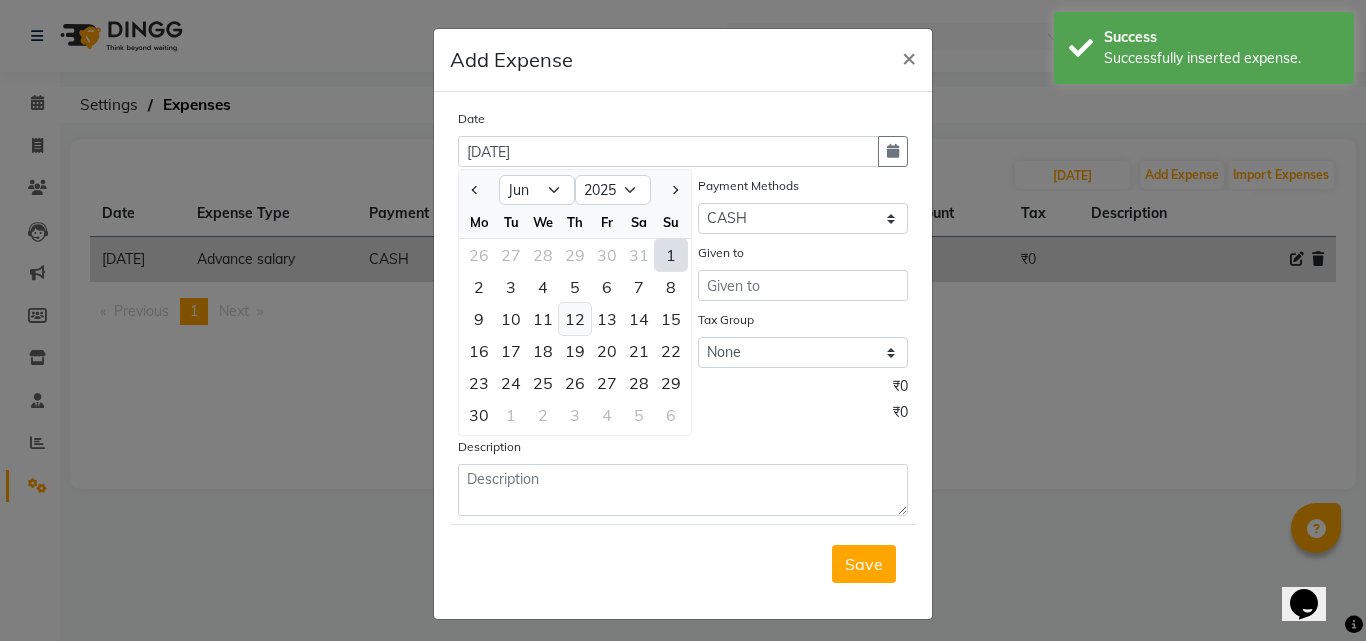 click on "12" 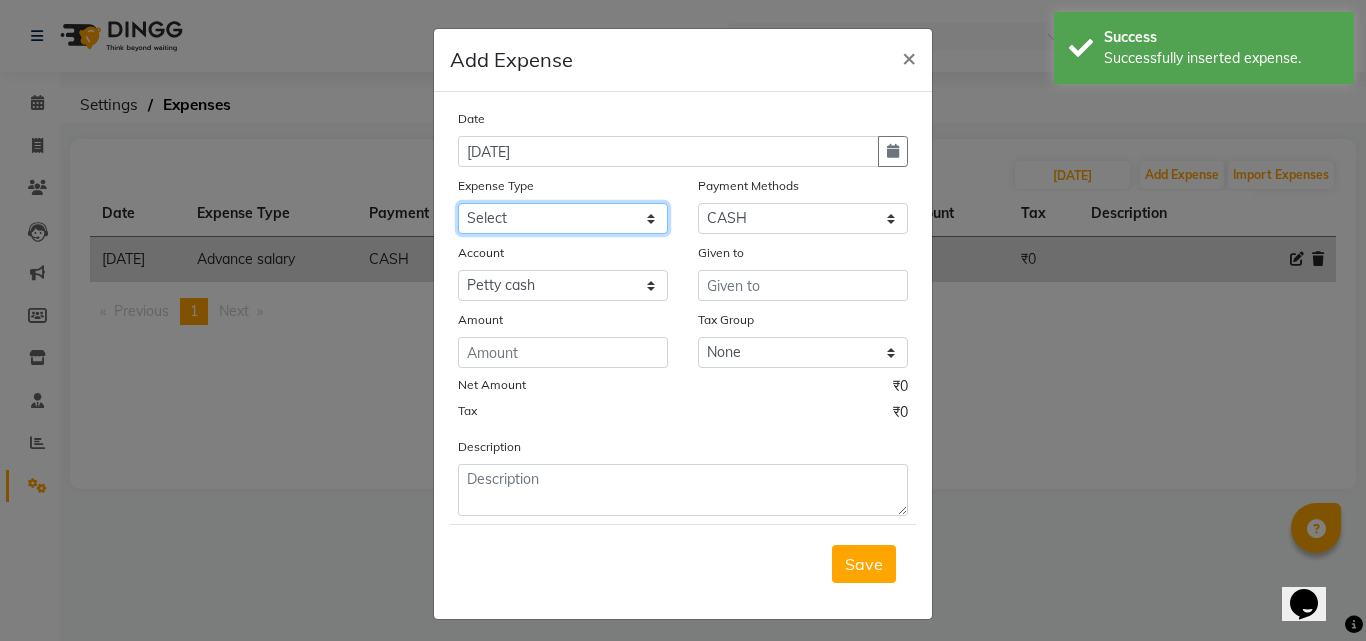 click on "Select Advance salary Advance salary ajaj Bank charges Car maintenance  Cash transfer to bank Cash transfer to hub Client Snacks Clinical charges Equipment Fuel Govt fee home Incentive Insurance International purchase Loan Repayment Maintenance Marketing Miscellaneous MRA Other Over times Pantry Product Rent Salary shop shop Staff Snacks Tax Tea & Refreshment TIP Utilities Wifi recharge" 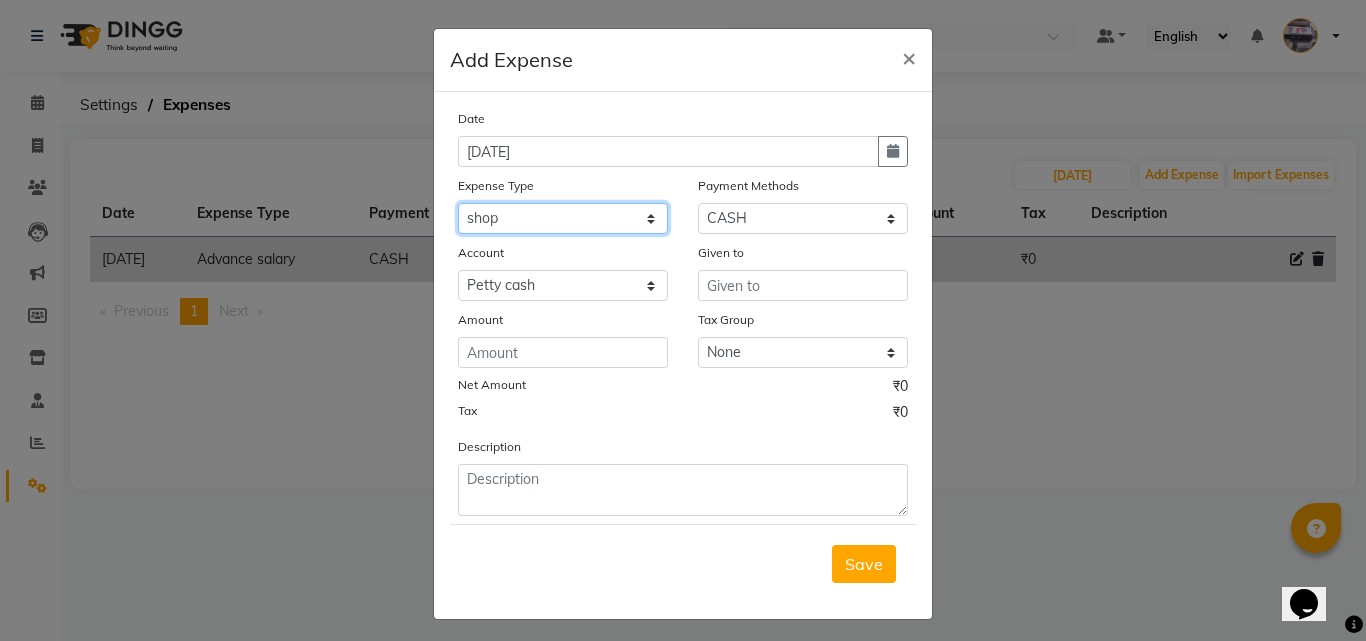click on "Select Advance salary Advance salary ajaj Bank charges Car maintenance  Cash transfer to bank Cash transfer to hub Client Snacks Clinical charges Equipment Fuel Govt fee home Incentive Insurance International purchase Loan Repayment Maintenance Marketing Miscellaneous MRA Other Over times Pantry Product Rent Salary shop shop Staff Snacks Tax Tea & Refreshment TIP Utilities Wifi recharge" 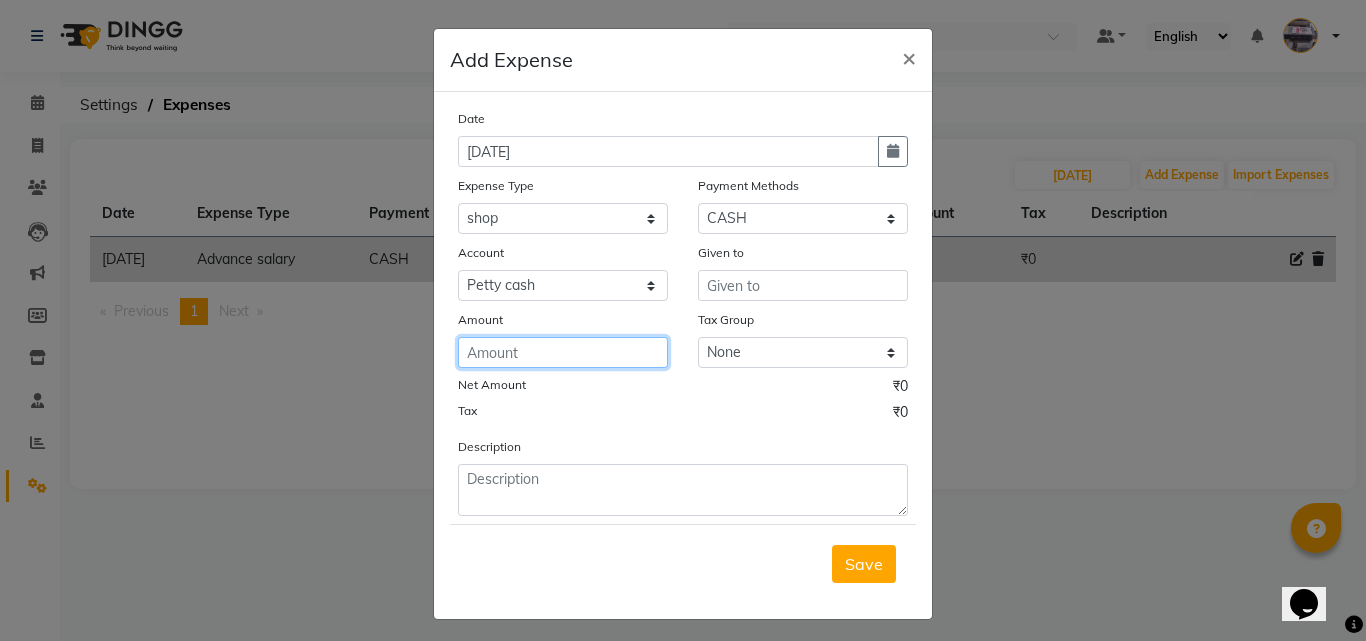 click 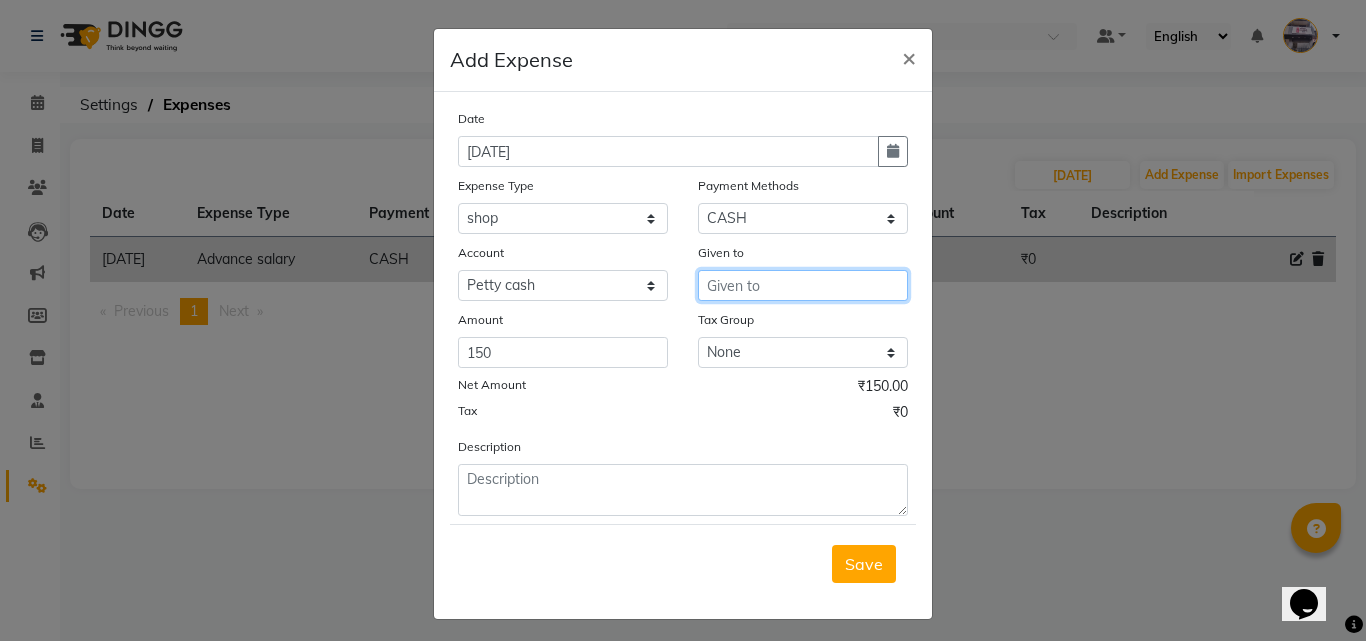 click at bounding box center [803, 285] 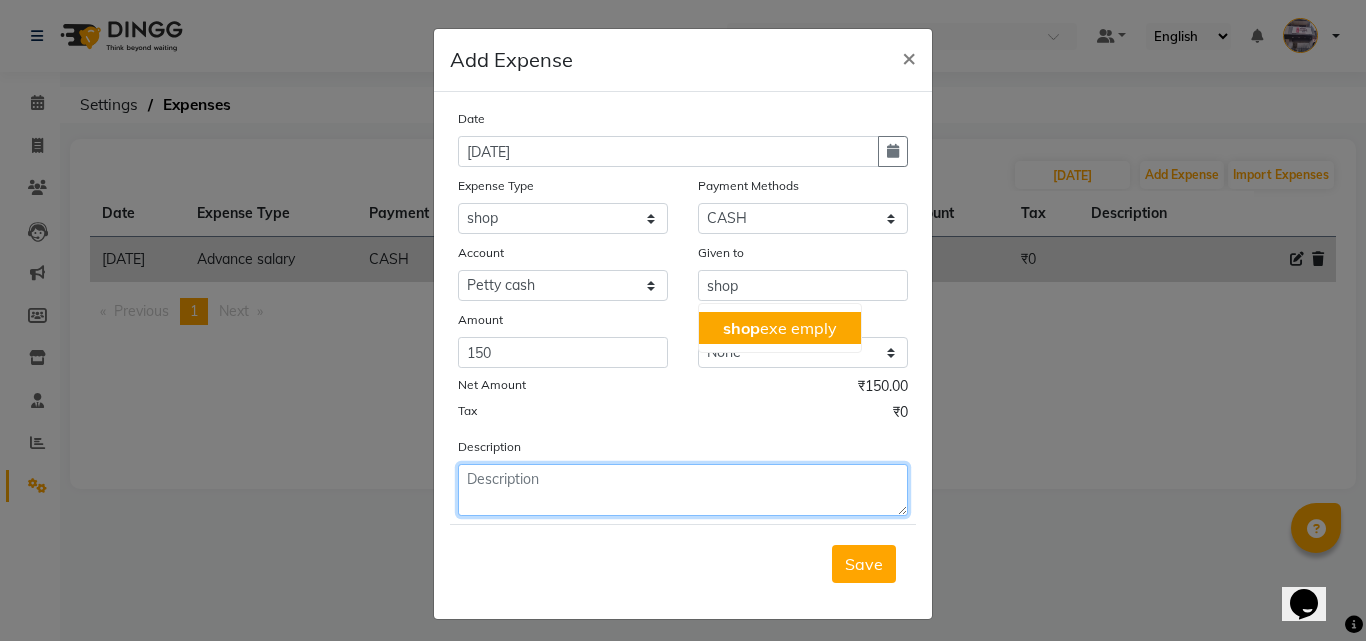 click 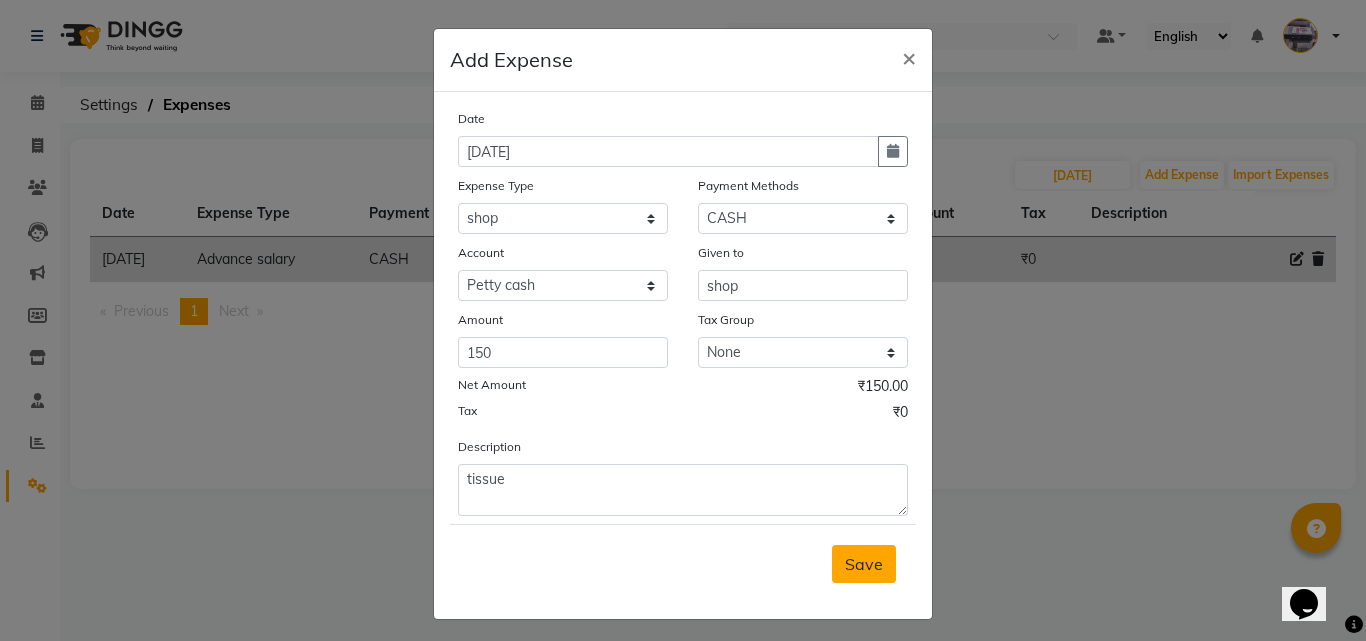 click on "Save" at bounding box center (864, 564) 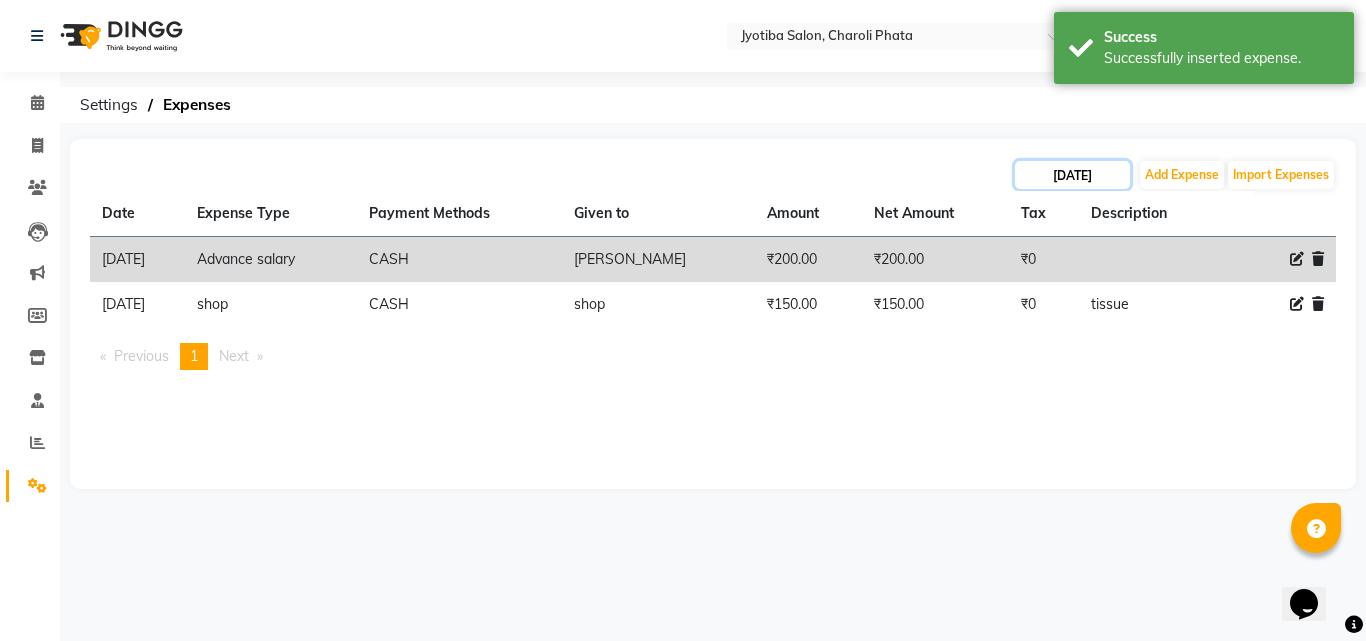 click on "[DATE]" 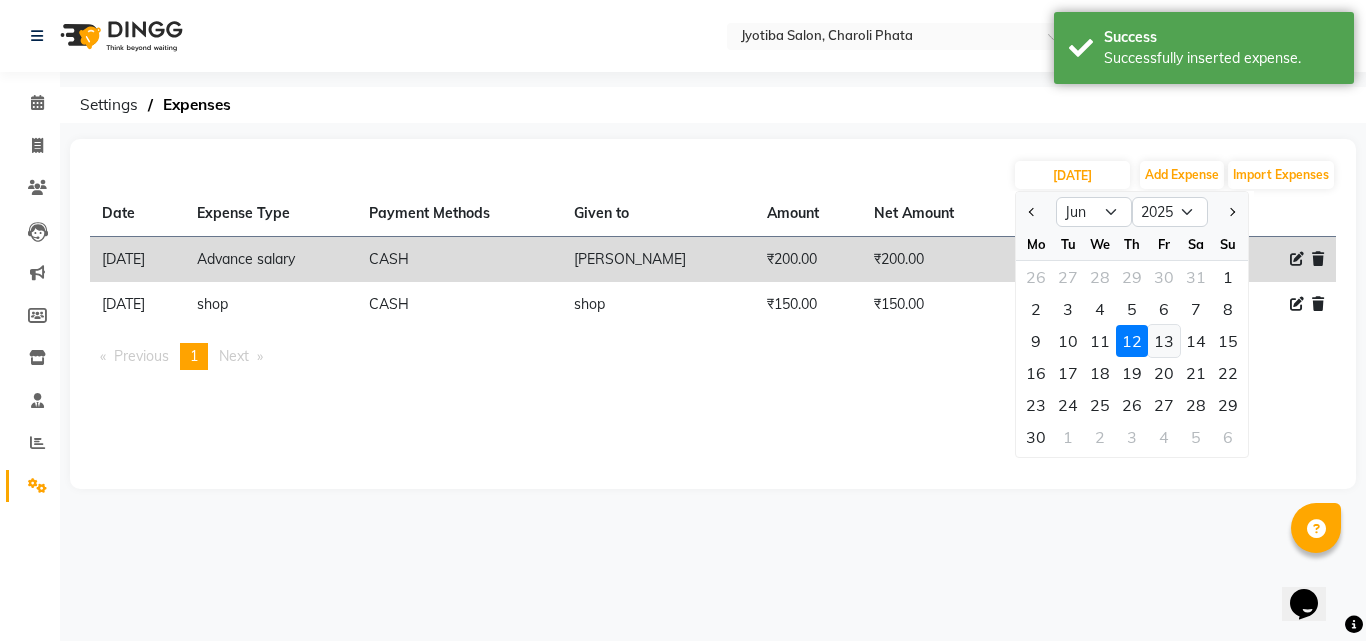 click on "13" 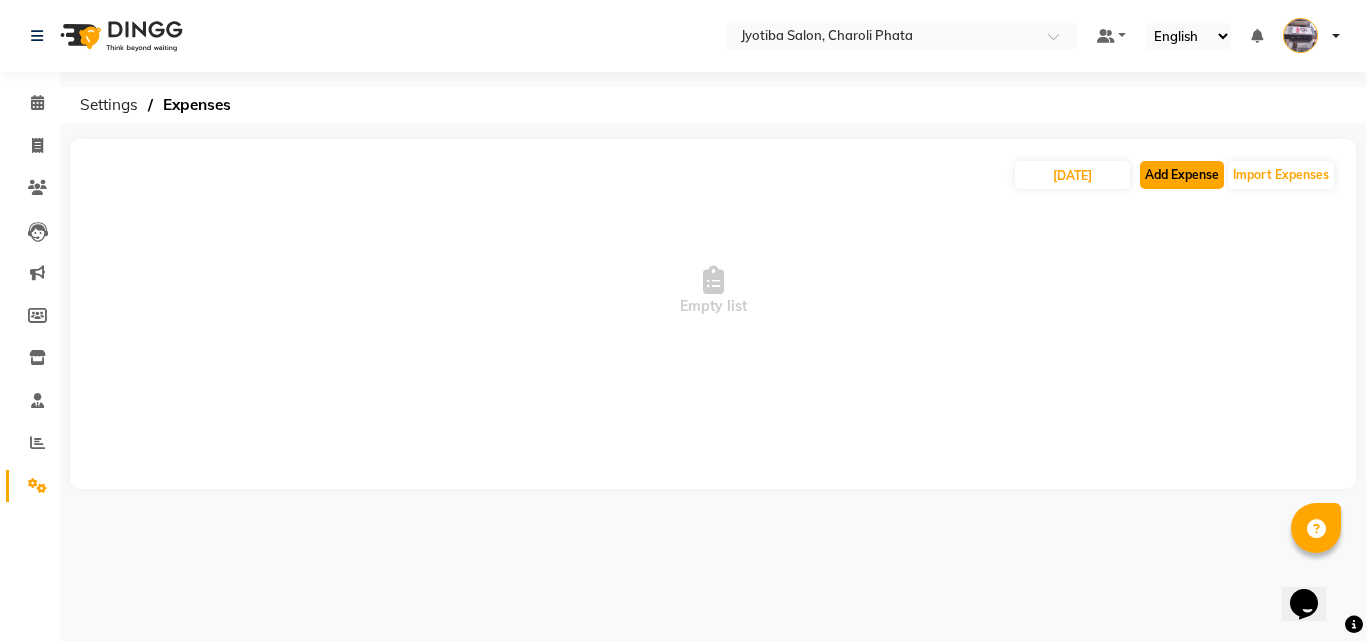click on "Add Expense" 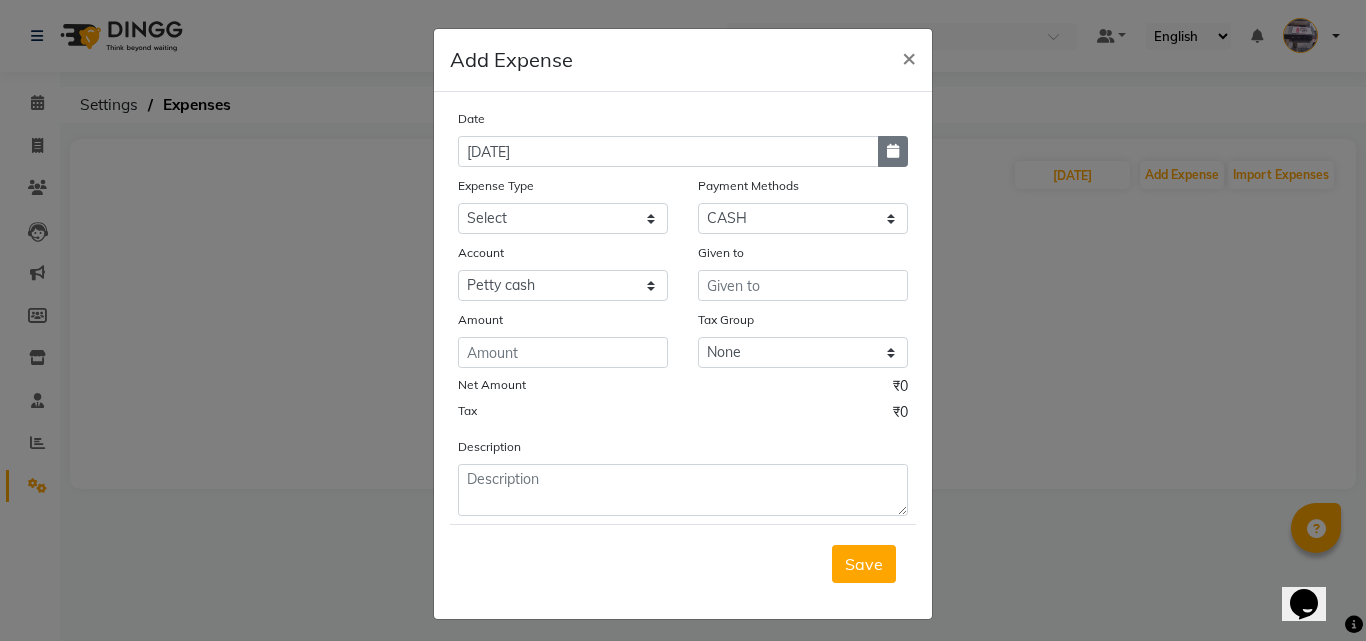 click 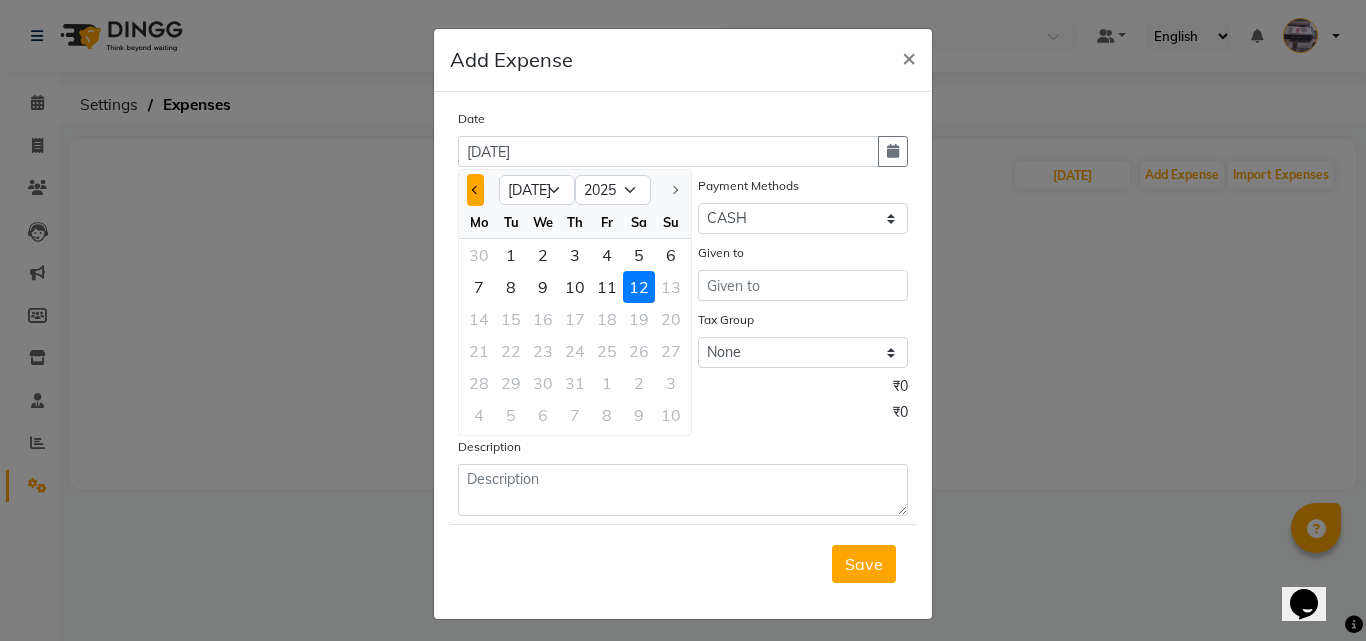 click 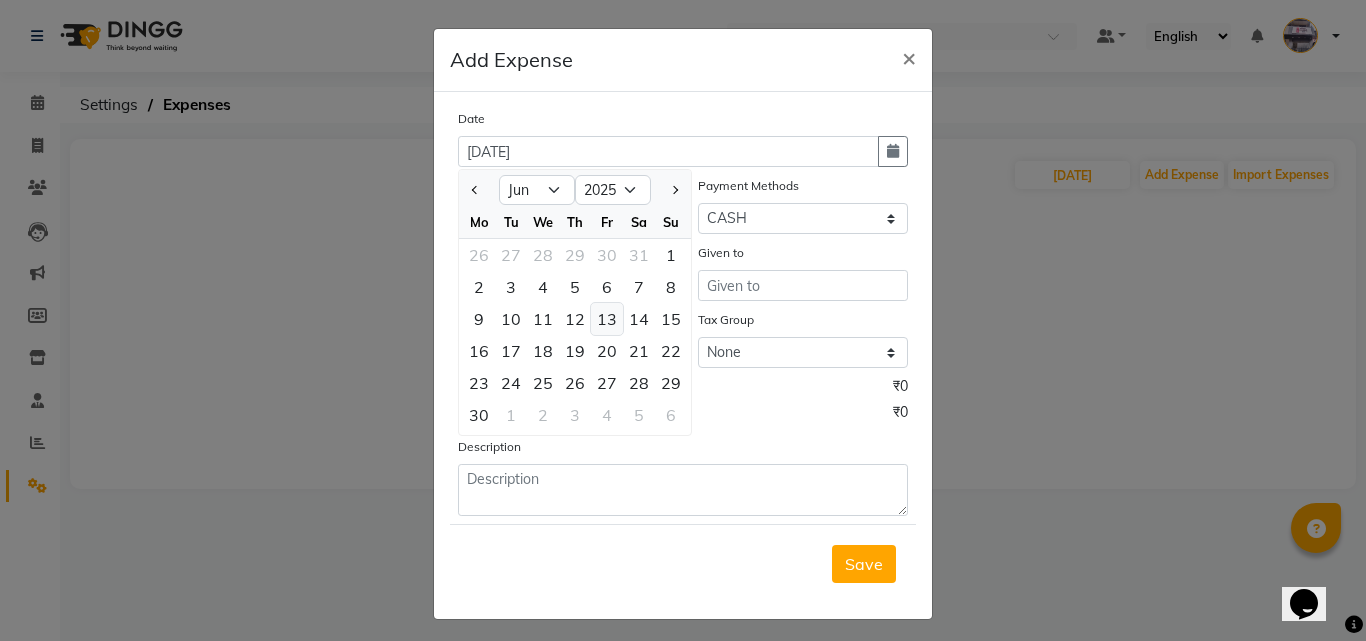click on "13" 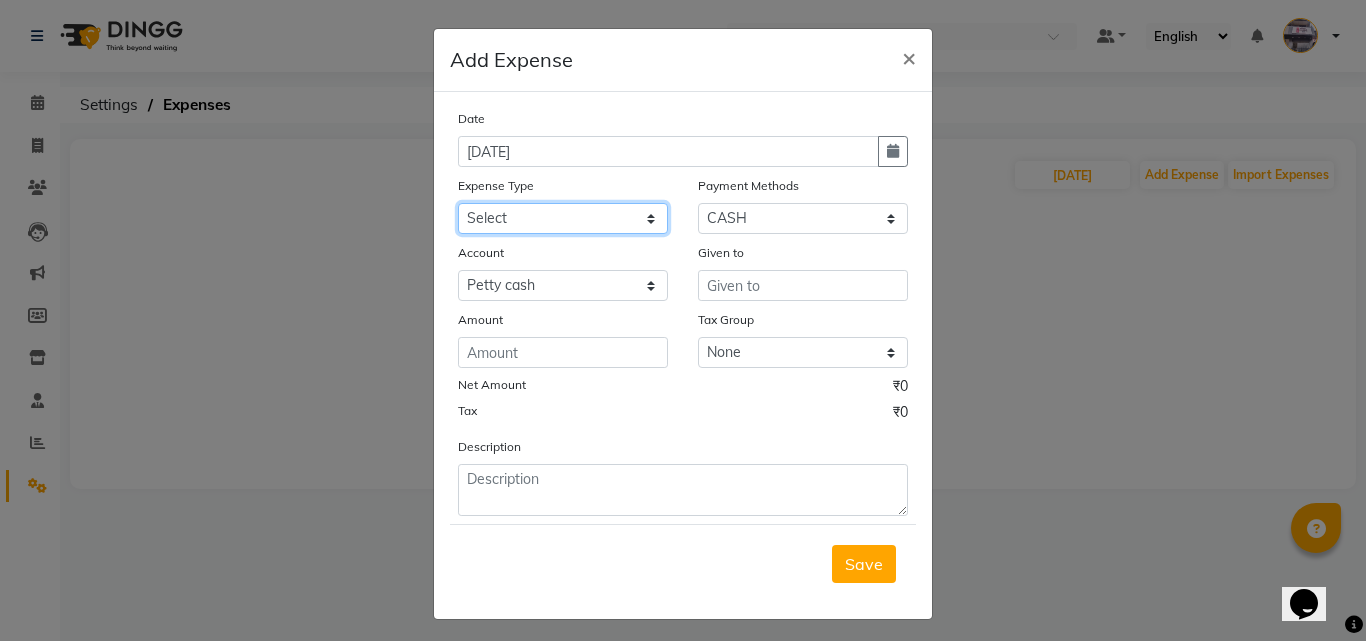 drag, startPoint x: 564, startPoint y: 217, endPoint x: 564, endPoint y: 233, distance: 16 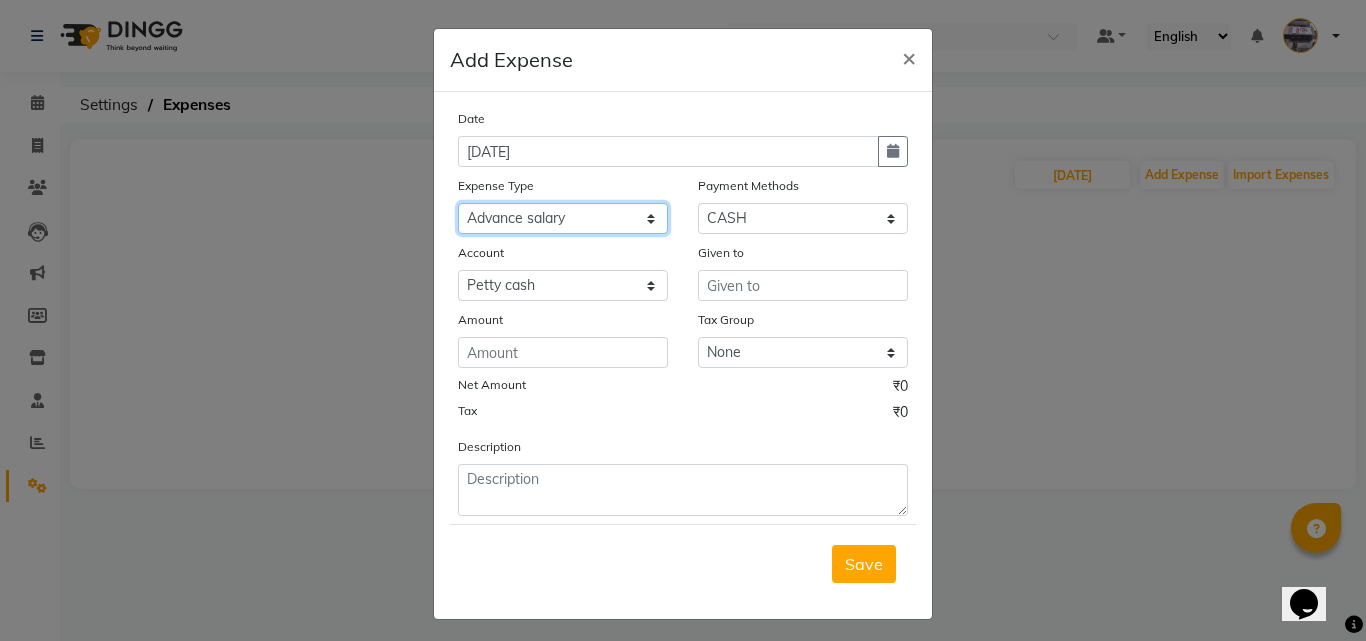click on "Select Advance salary Advance salary ajaj Bank charges Car maintenance  Cash transfer to bank Cash transfer to hub Client Snacks Clinical charges Equipment Fuel Govt fee home Incentive Insurance International purchase Loan Repayment Maintenance Marketing Miscellaneous MRA Other Over times Pantry Product Rent Salary shop shop Staff Snacks Tax Tea & Refreshment TIP Utilities Wifi recharge" 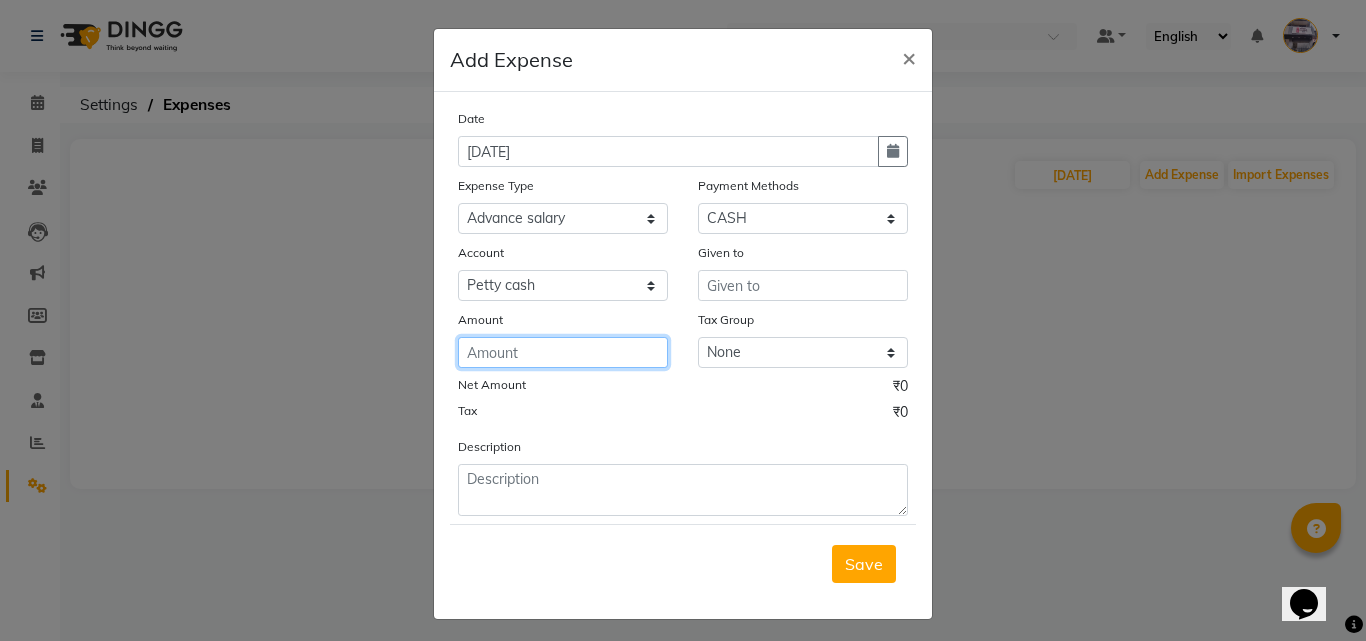 click 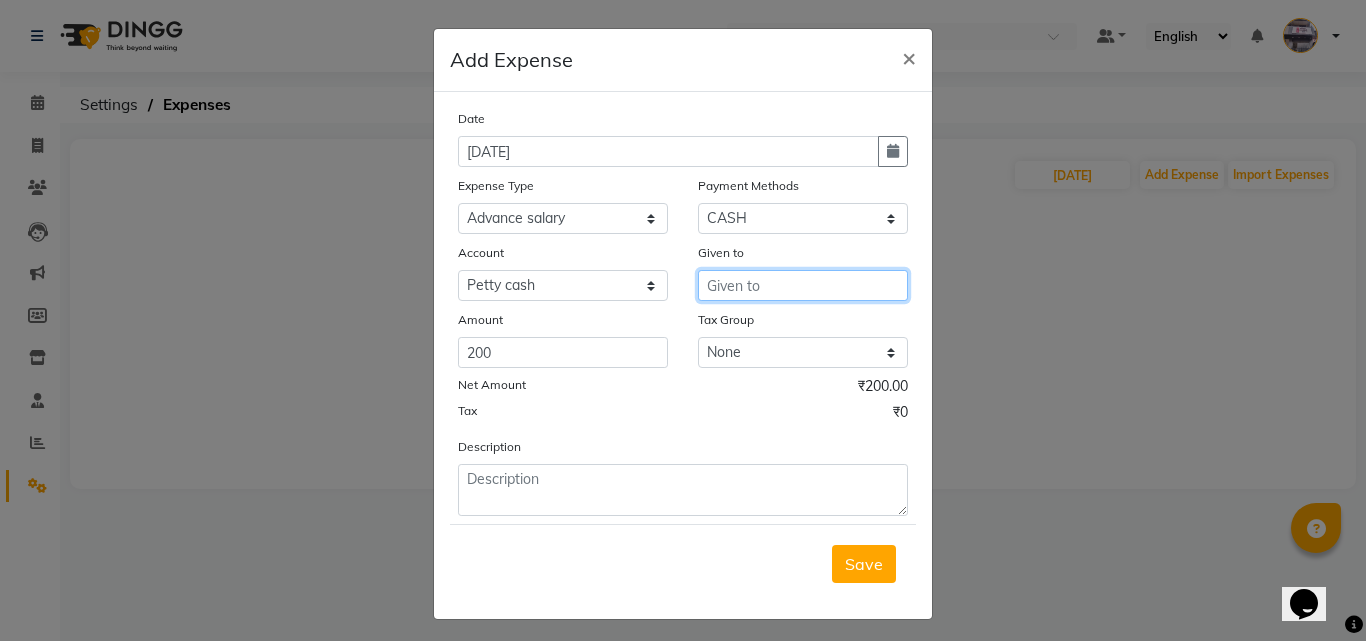 click at bounding box center [803, 285] 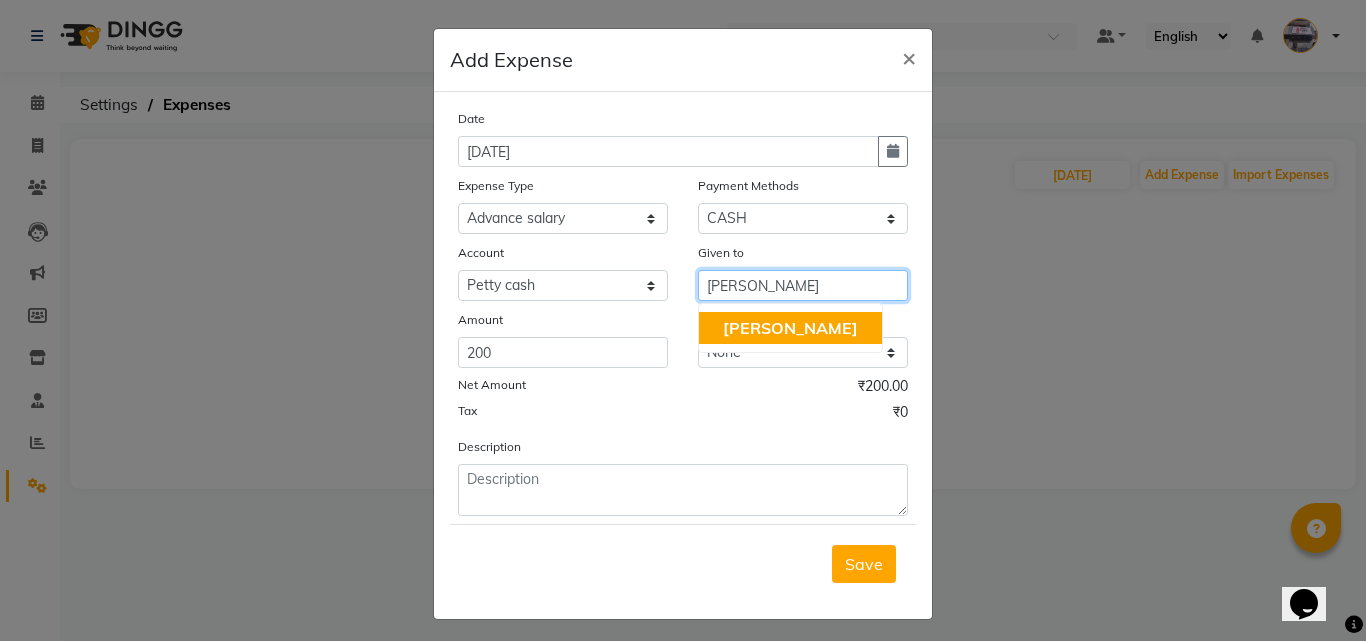 click on "[PERSON_NAME]" 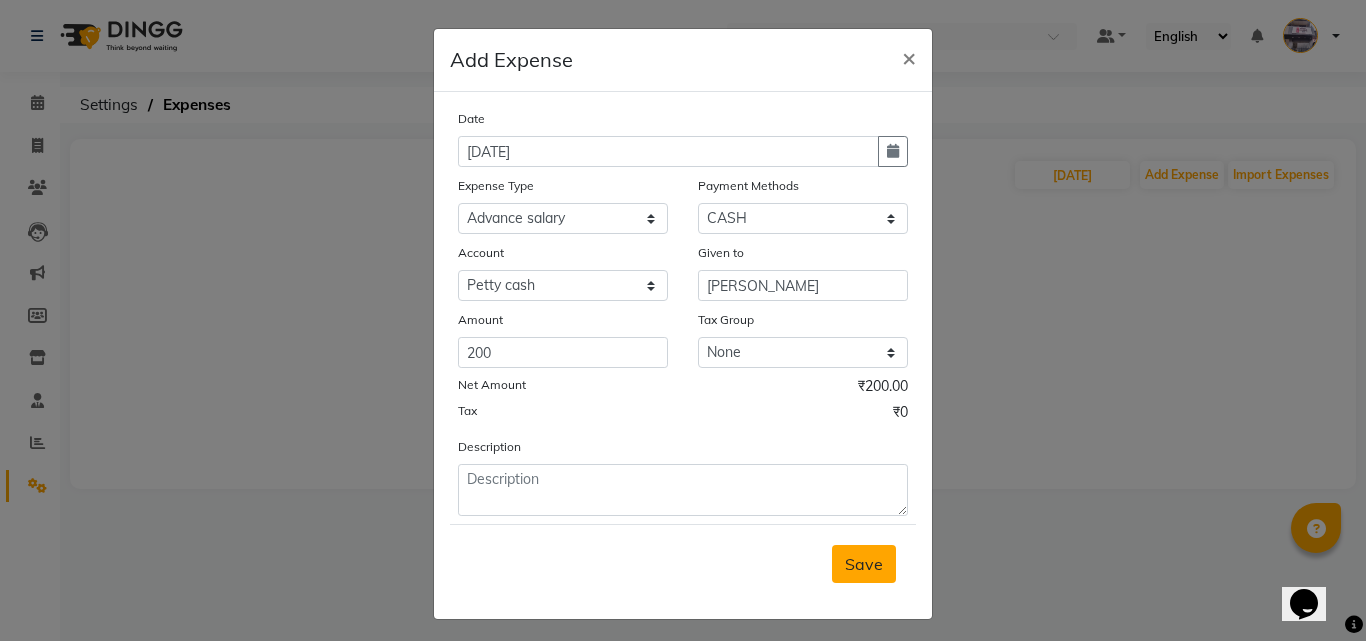 click on "Save" at bounding box center (864, 564) 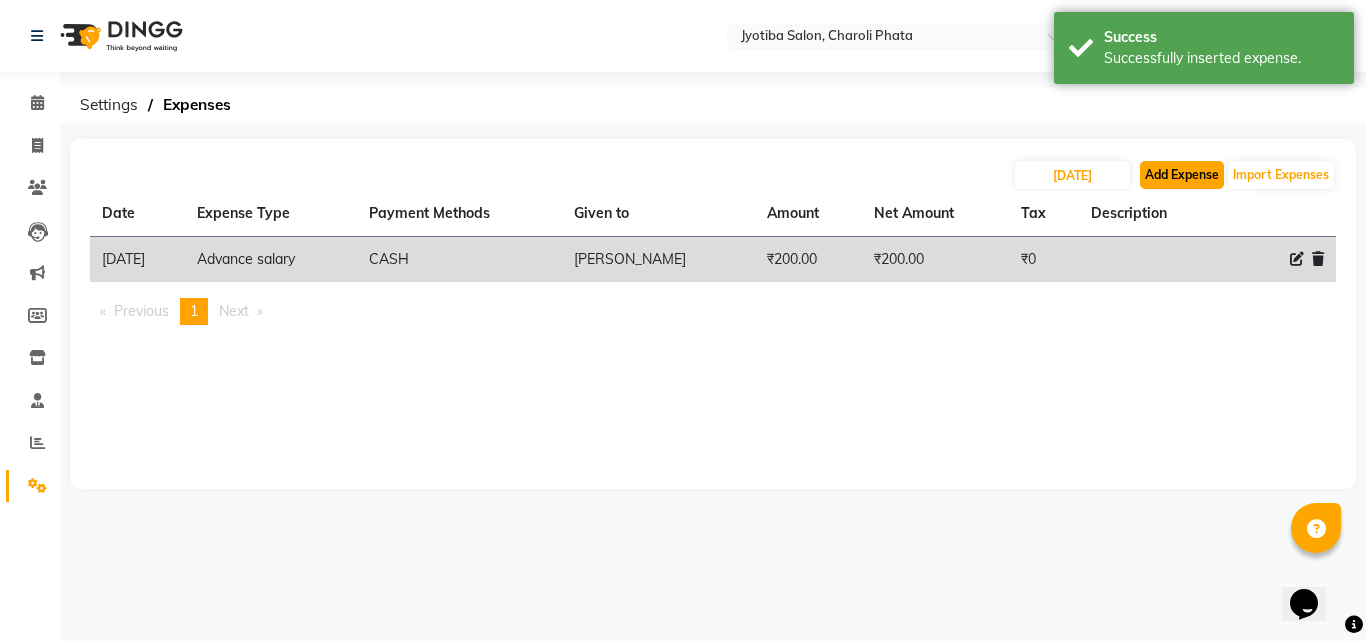 click on "Add Expense" 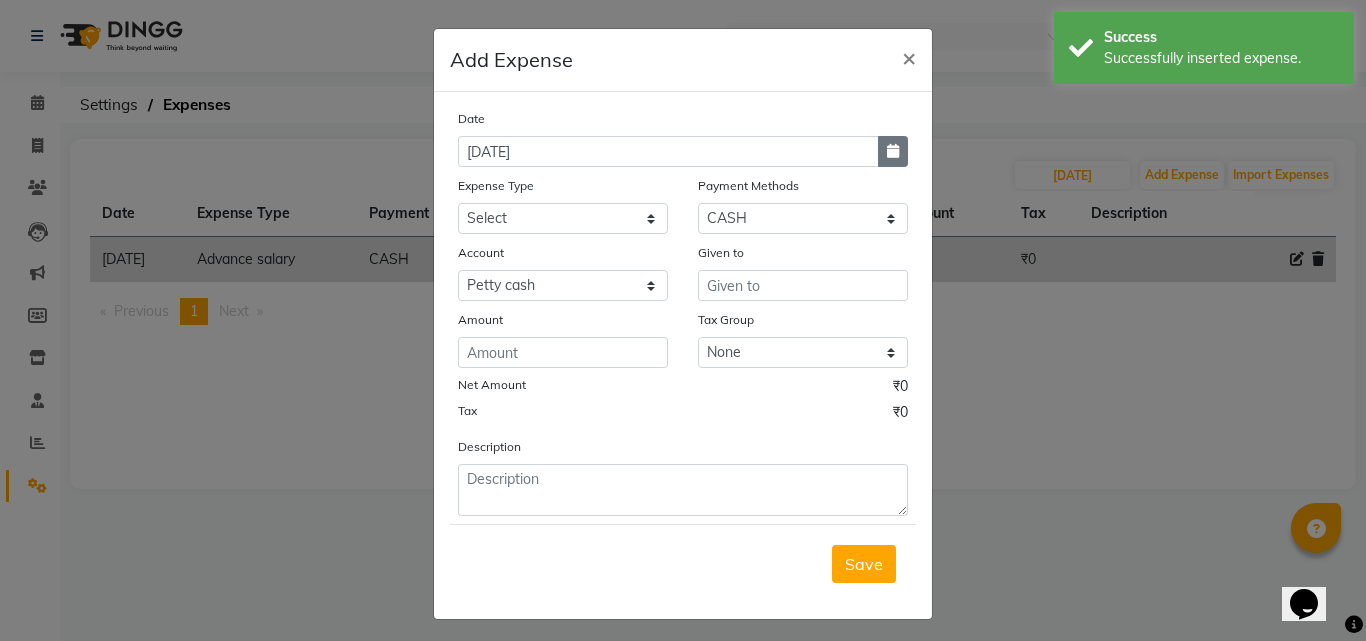 click 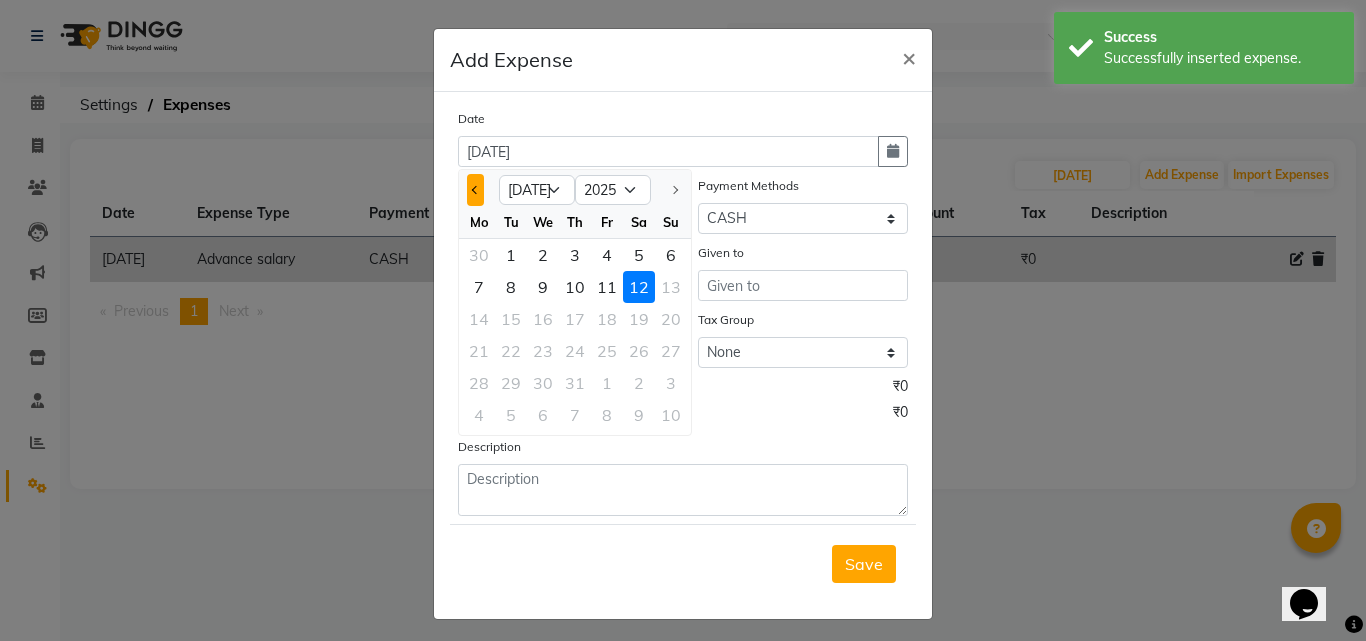 click 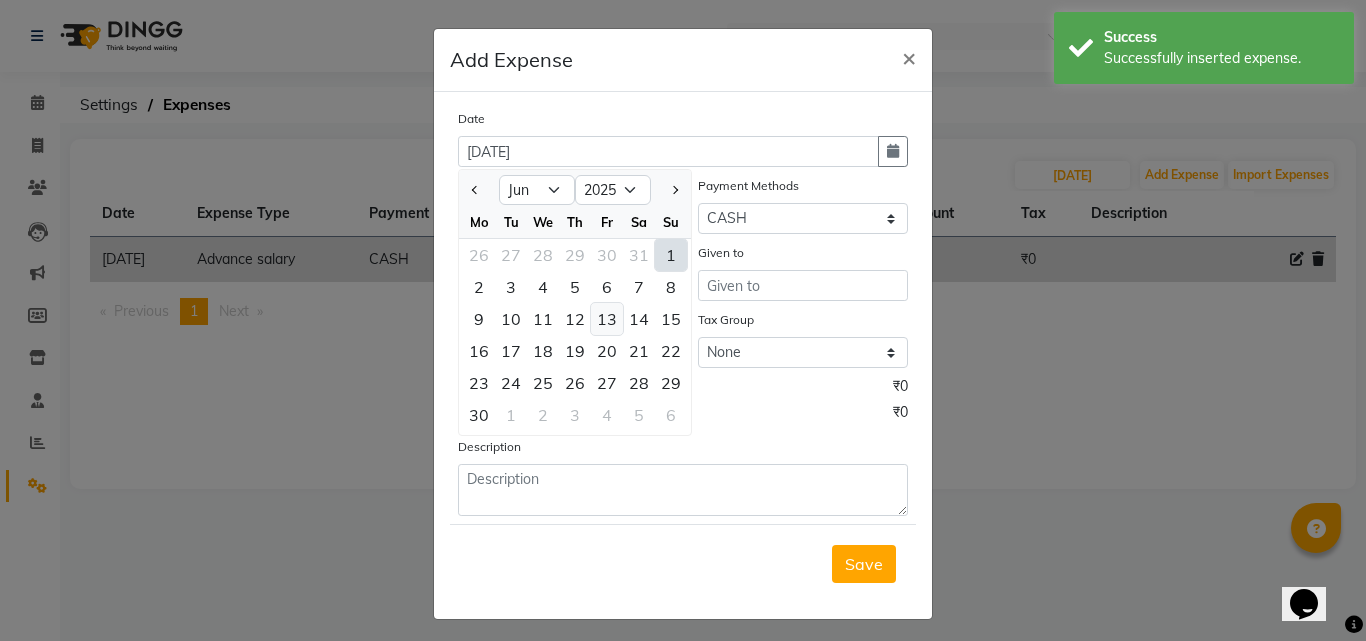 click on "13" 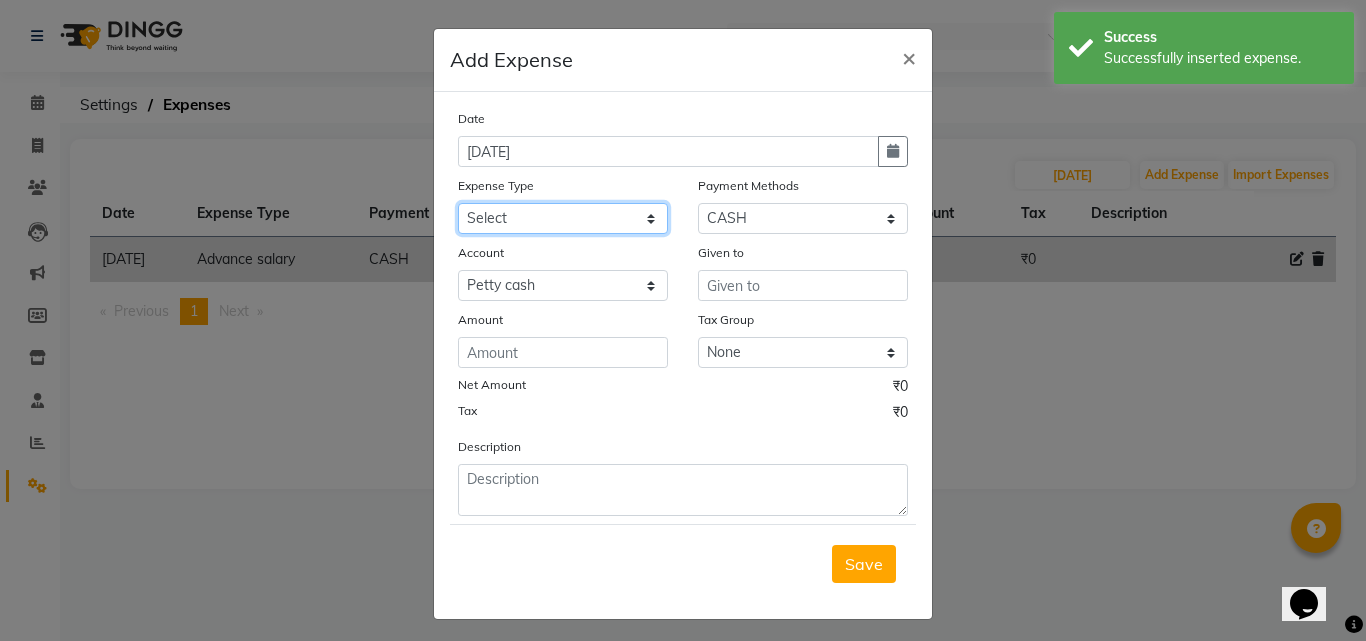 click on "Select Advance salary Advance salary ajaj Bank charges Car maintenance  Cash transfer to bank Cash transfer to hub Client Snacks Clinical charges Equipment Fuel Govt fee home Incentive Insurance International purchase Loan Repayment Maintenance Marketing Miscellaneous MRA Other Over times Pantry Product Rent Salary shop shop Staff Snacks Tax Tea & Refreshment TIP Utilities Wifi recharge" 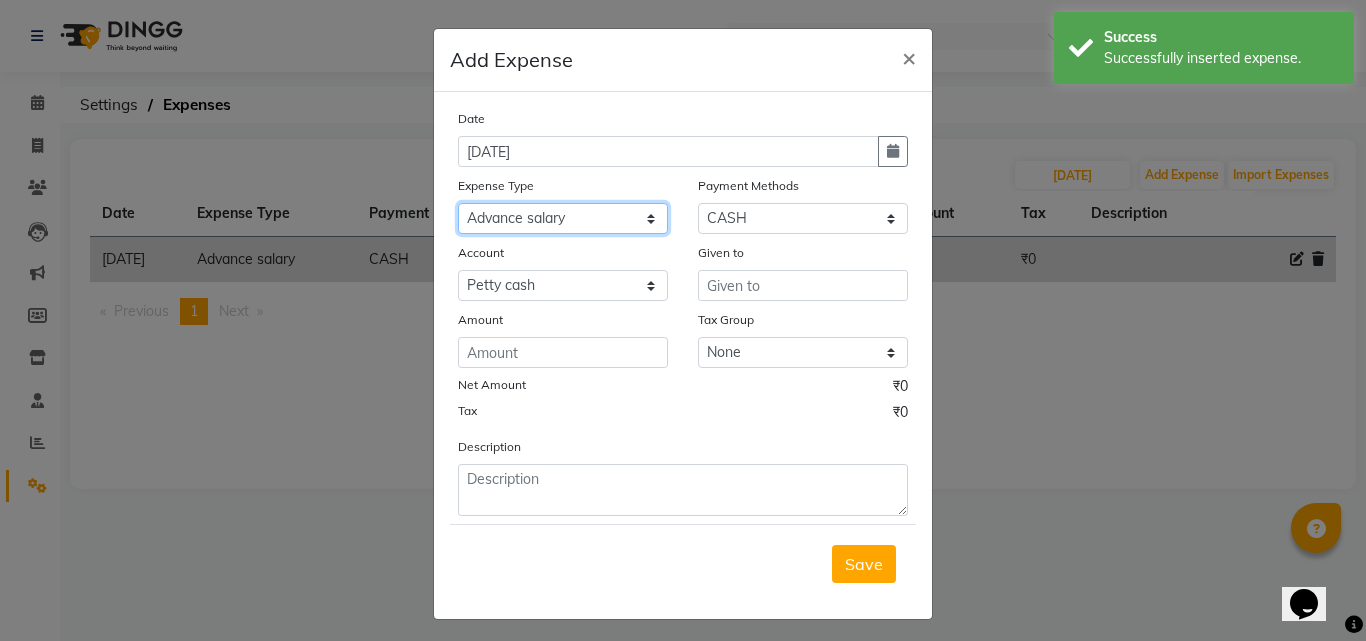 click on "Select Advance salary Advance salary ajaj Bank charges Car maintenance  Cash transfer to bank Cash transfer to hub Client Snacks Clinical charges Equipment Fuel Govt fee home Incentive Insurance International purchase Loan Repayment Maintenance Marketing Miscellaneous MRA Other Over times Pantry Product Rent Salary shop shop Staff Snacks Tax Tea & Refreshment TIP Utilities Wifi recharge" 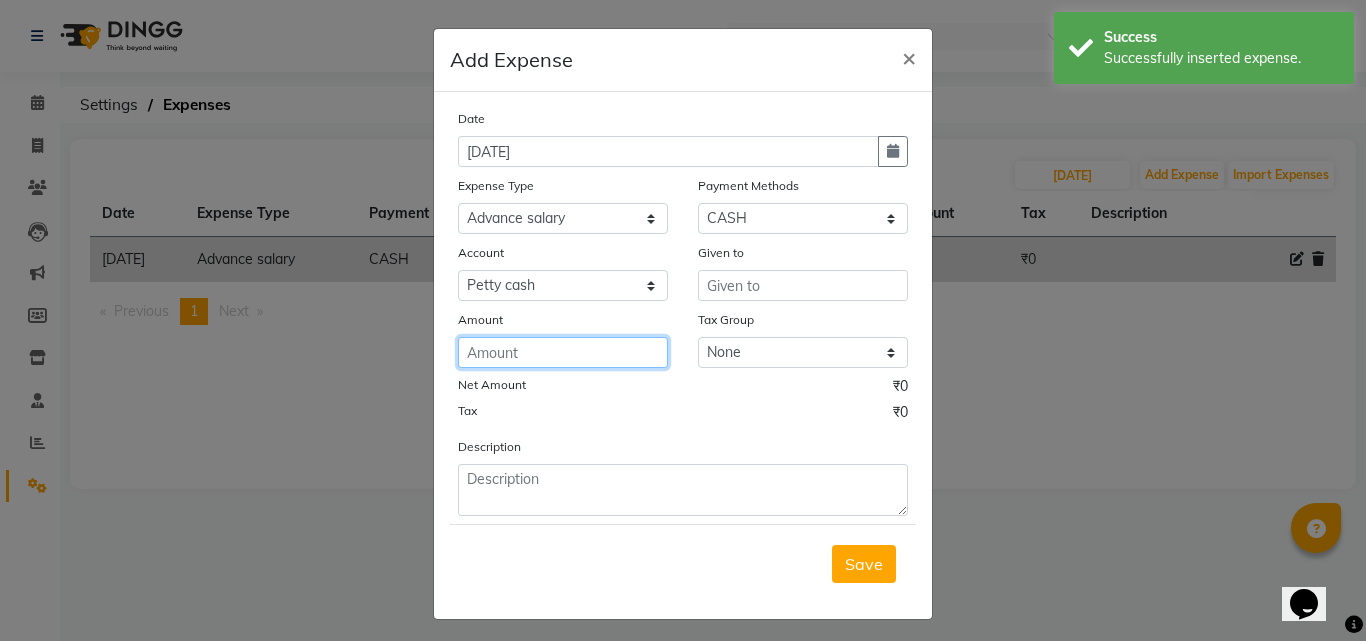 click 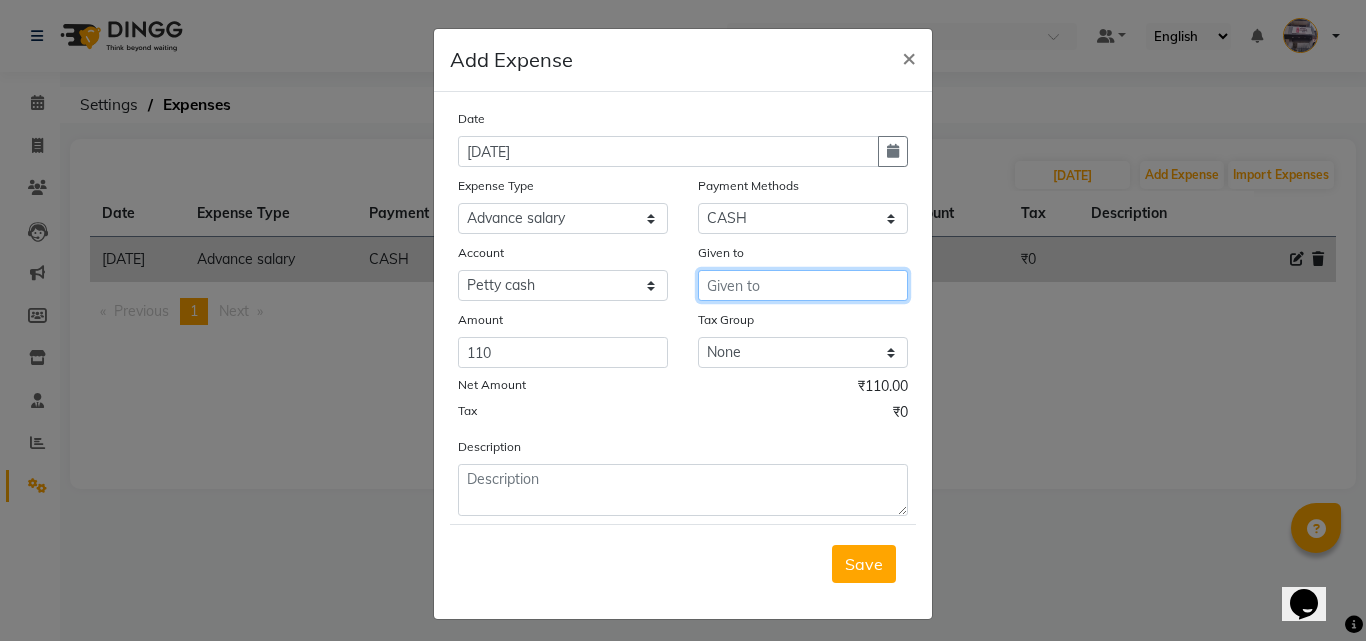 click at bounding box center [803, 285] 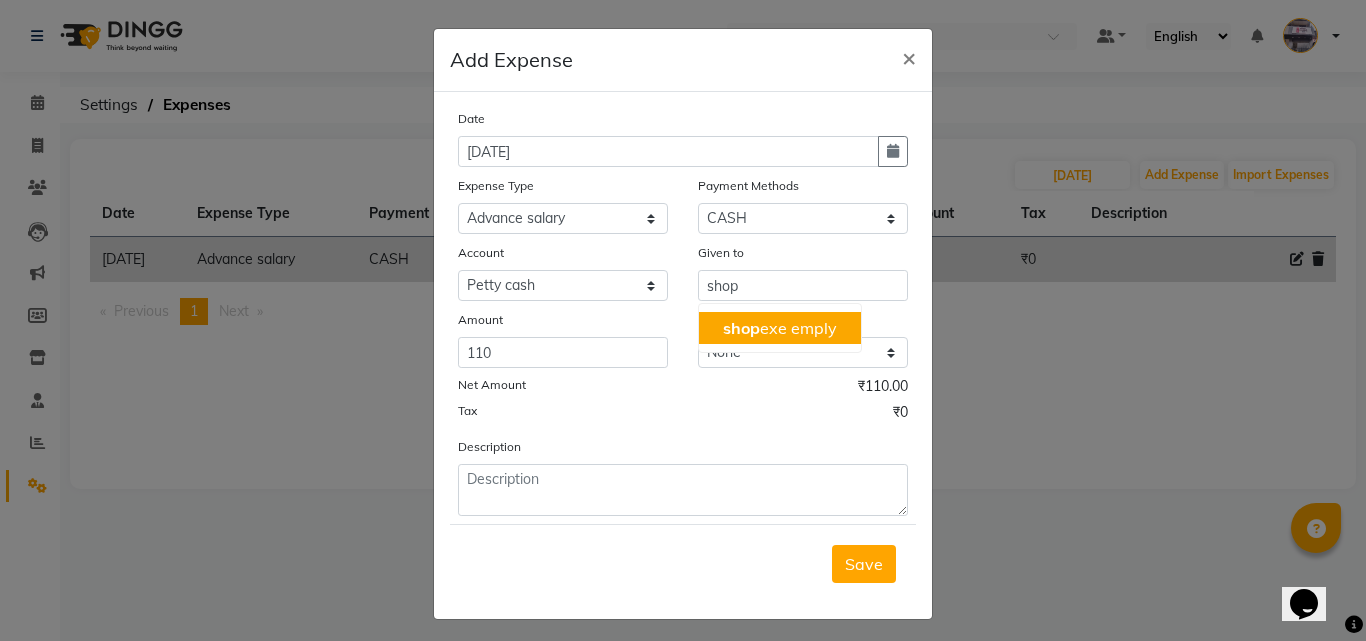 drag, startPoint x: 616, startPoint y: 446, endPoint x: 588, endPoint y: 465, distance: 33.83785 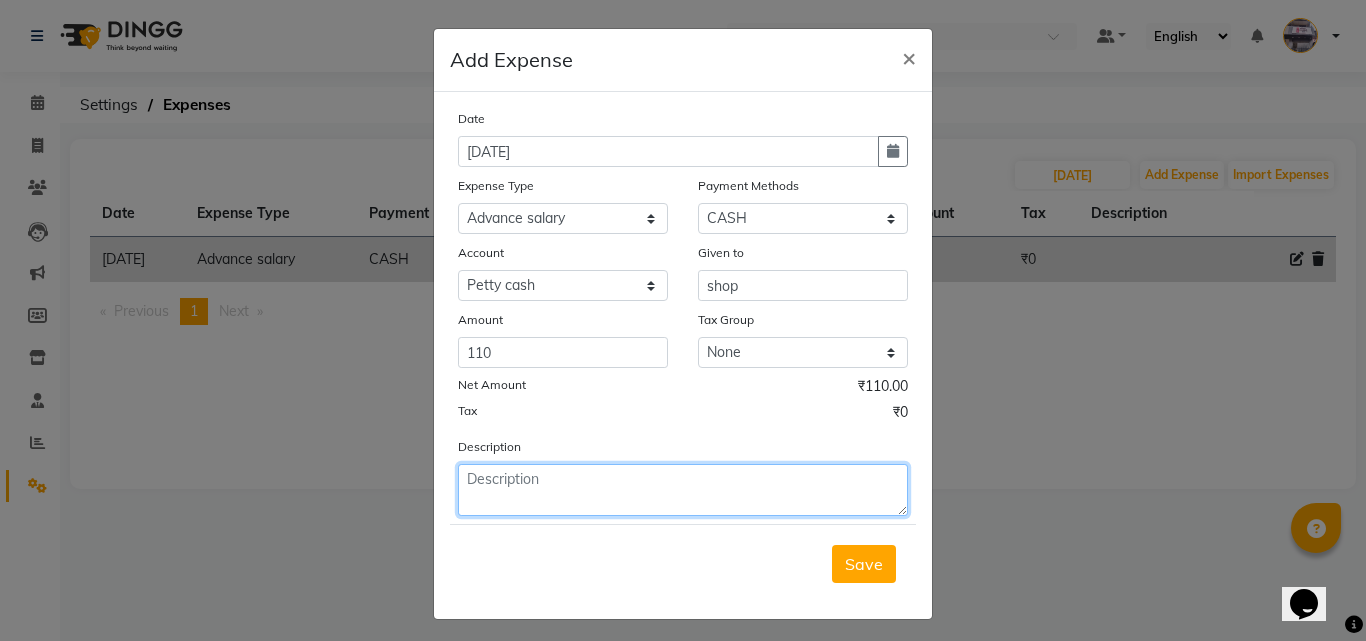 click 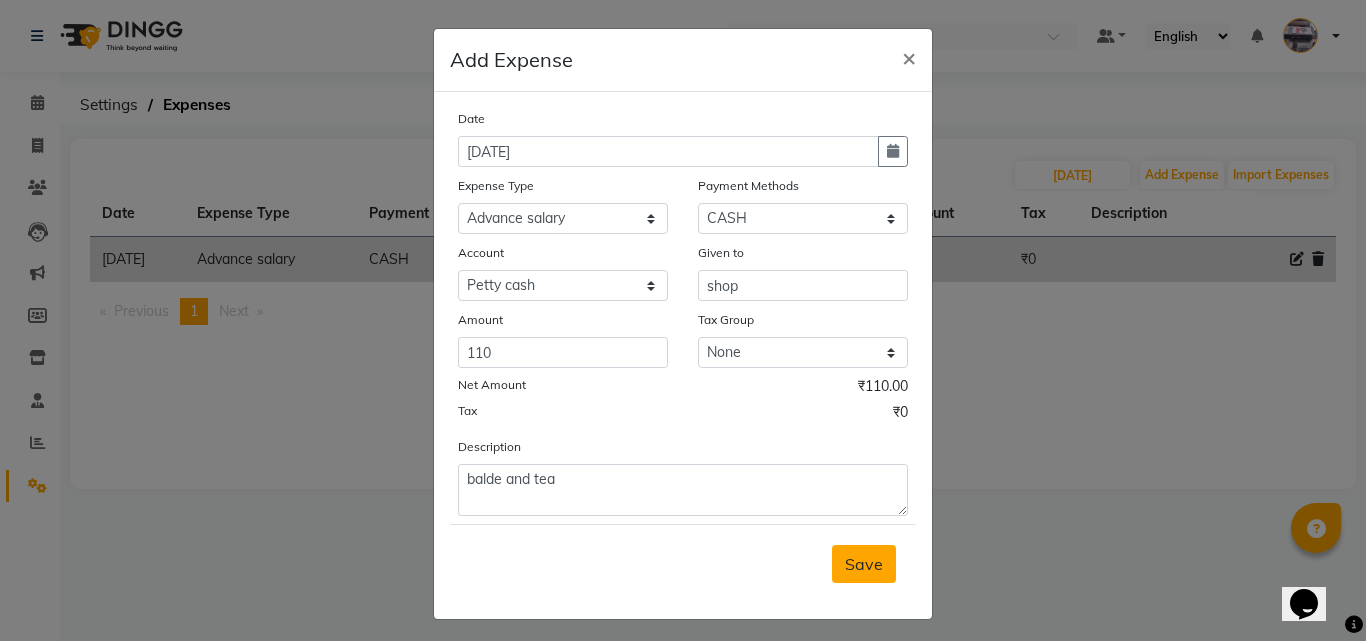 click on "Save" at bounding box center [864, 564] 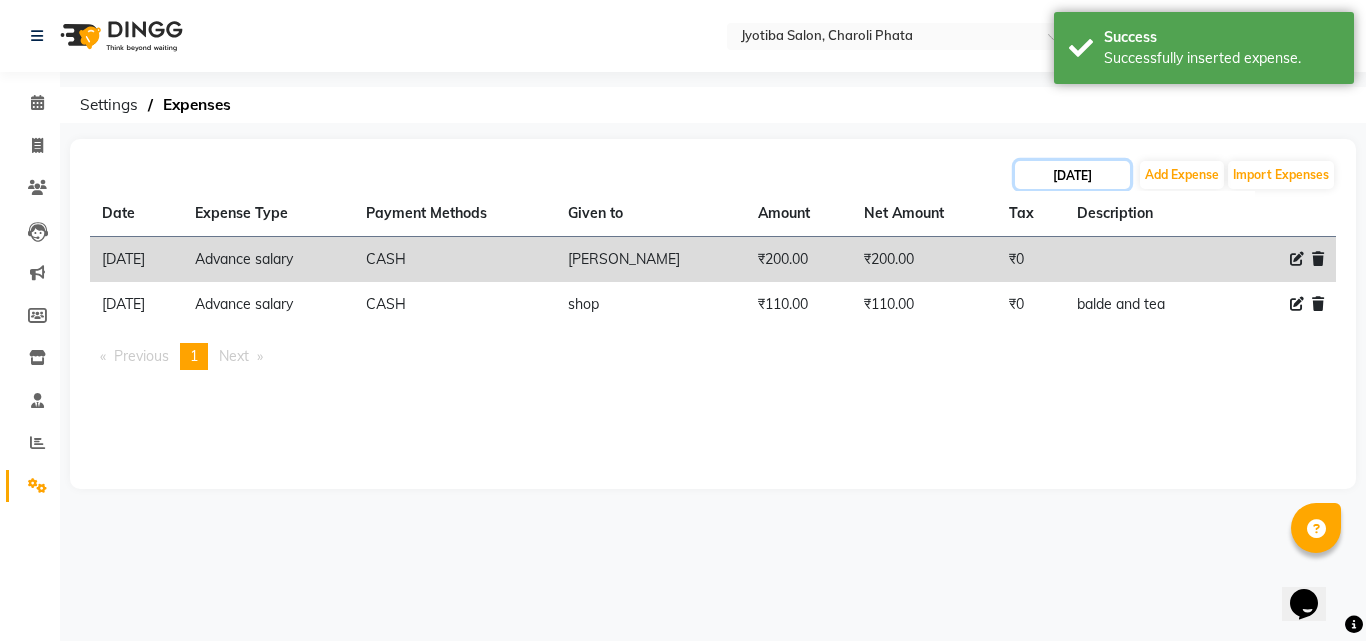 click on "[DATE]" 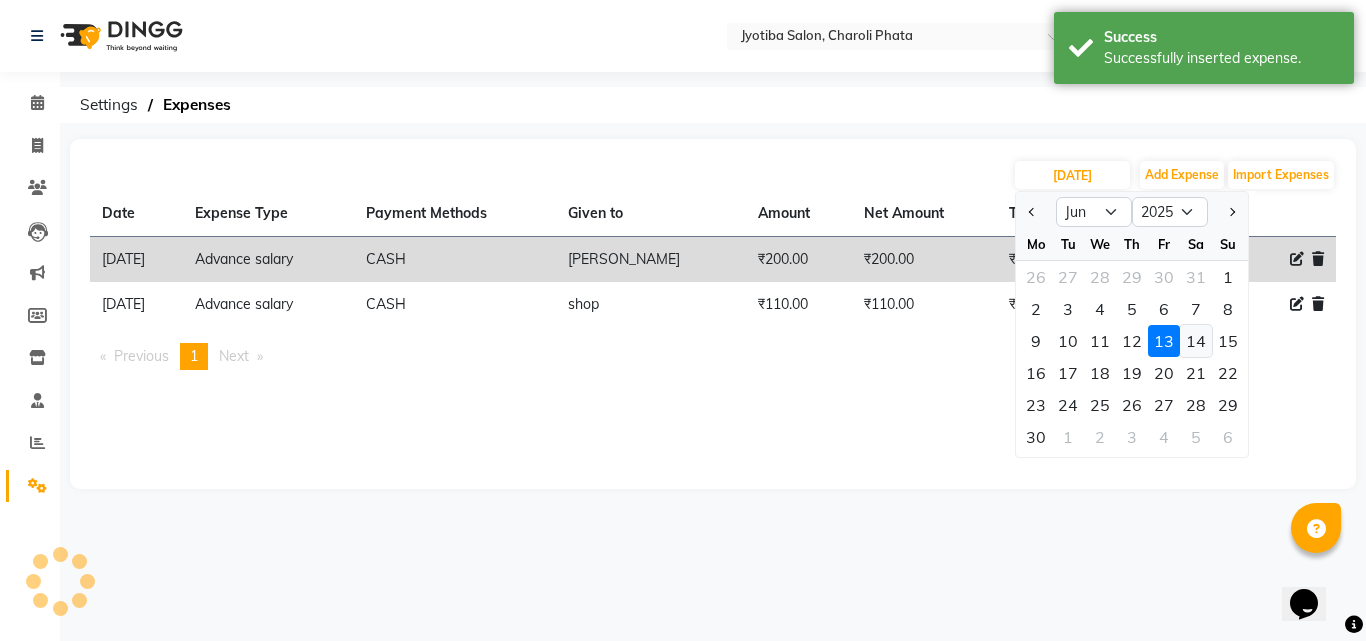 click on "14" 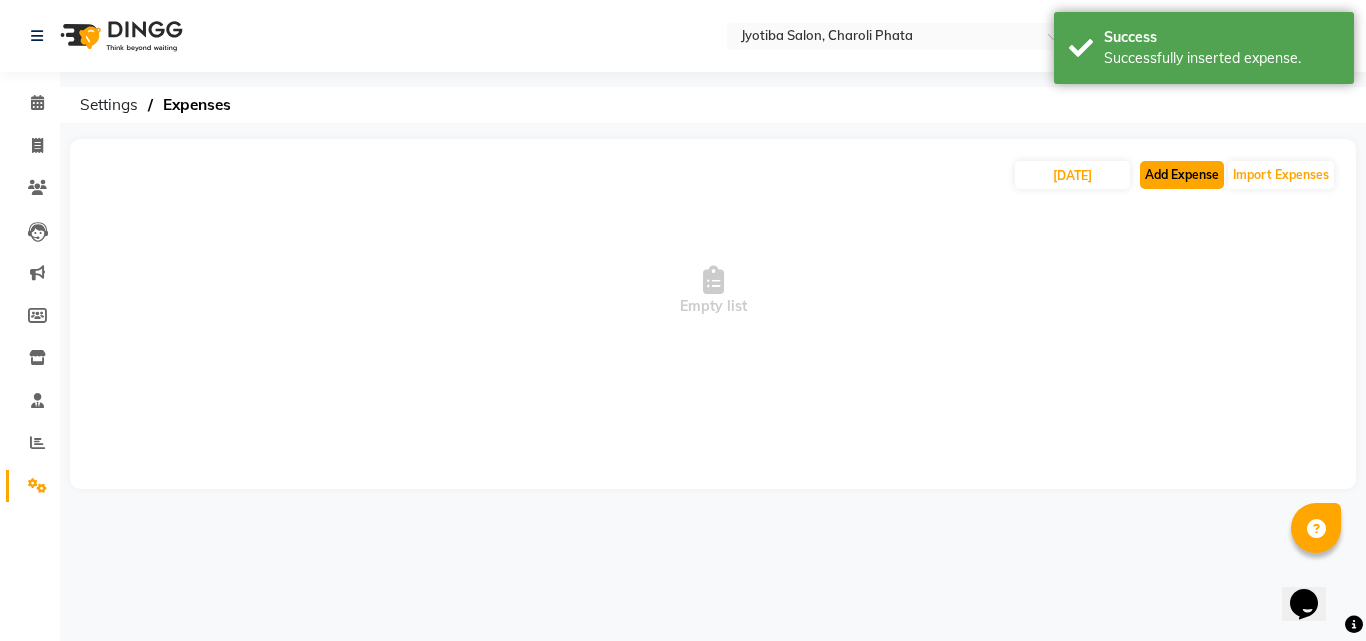 click on "Add Expense" 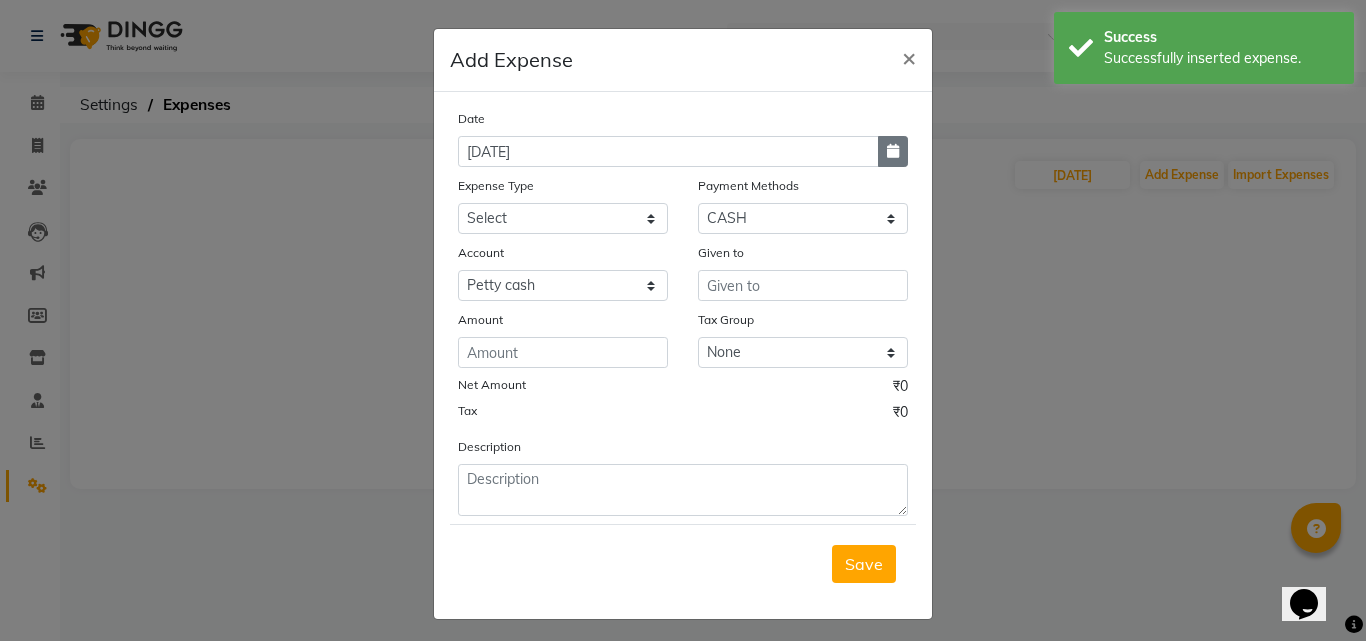 click 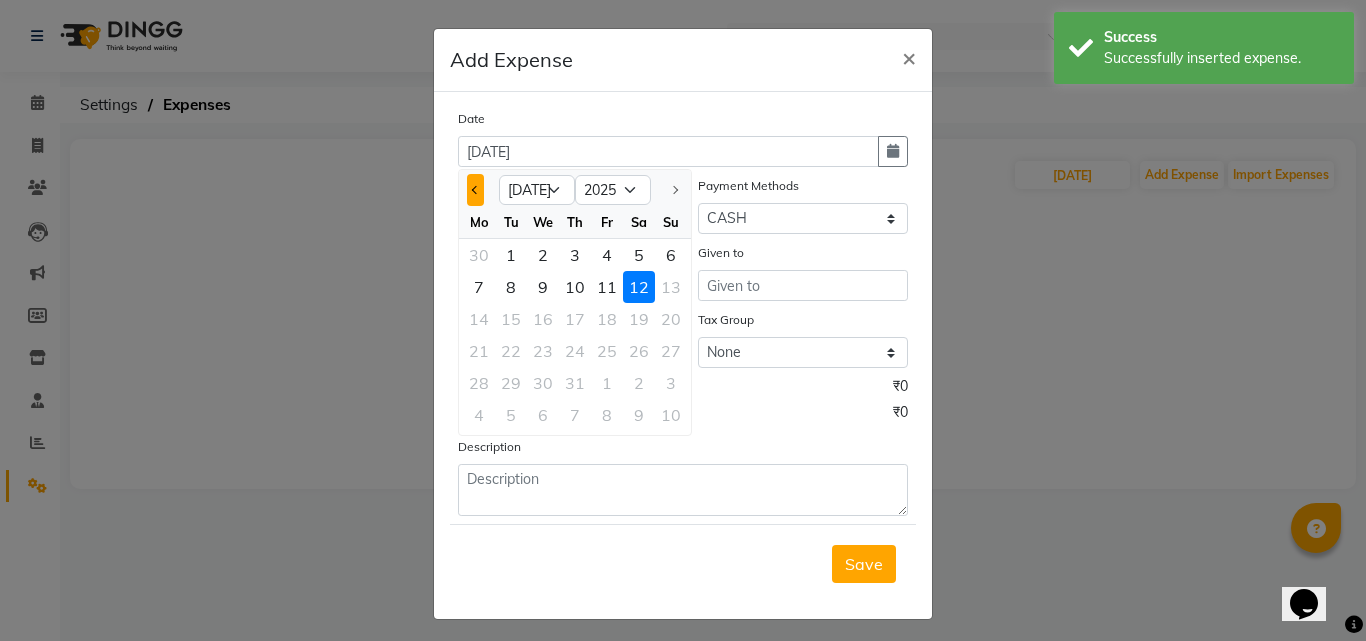 click 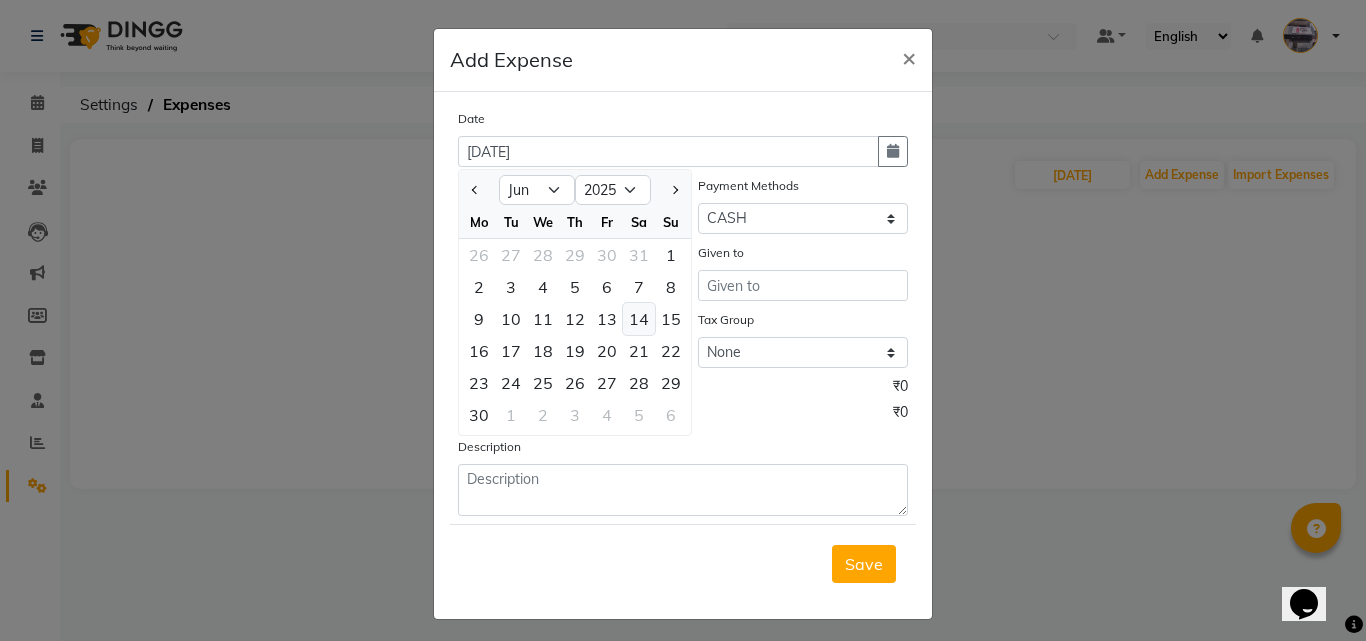 click on "14" 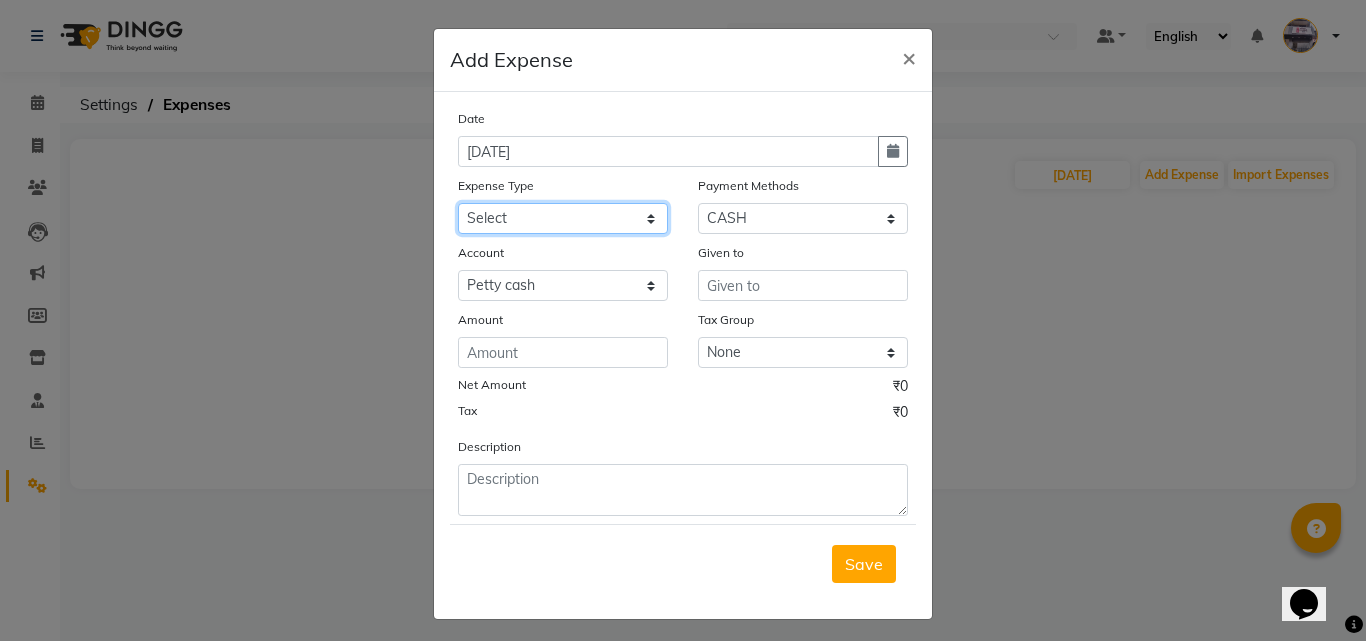 click on "Select Advance salary Advance salary ajaj Bank charges Car maintenance  Cash transfer to bank Cash transfer to hub Client Snacks Clinical charges Equipment Fuel Govt fee home Incentive Insurance International purchase Loan Repayment Maintenance Marketing Miscellaneous MRA Other Over times Pantry Product Rent Salary shop shop Staff Snacks Tax Tea & Refreshment TIP Utilities Wifi recharge" 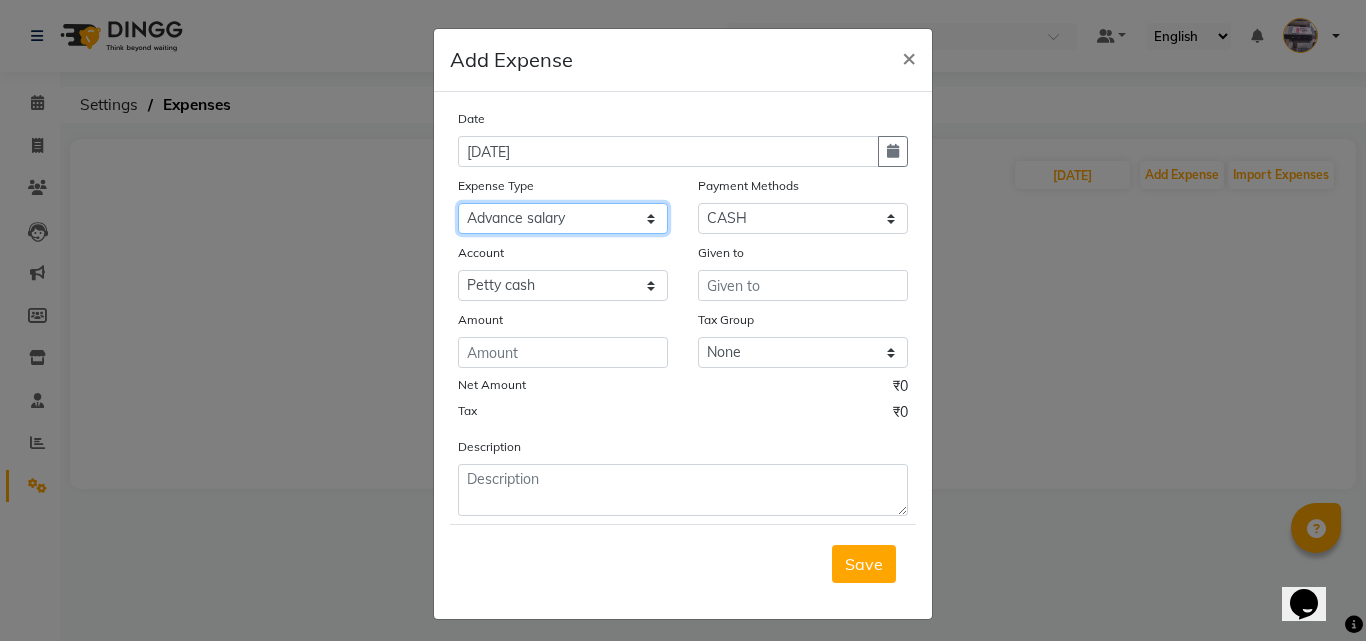 click on "Select Advance salary Advance salary ajaj Bank charges Car maintenance  Cash transfer to bank Cash transfer to hub Client Snacks Clinical charges Equipment Fuel Govt fee home Incentive Insurance International purchase Loan Repayment Maintenance Marketing Miscellaneous MRA Other Over times Pantry Product Rent Salary shop shop Staff Snacks Tax Tea & Refreshment TIP Utilities Wifi recharge" 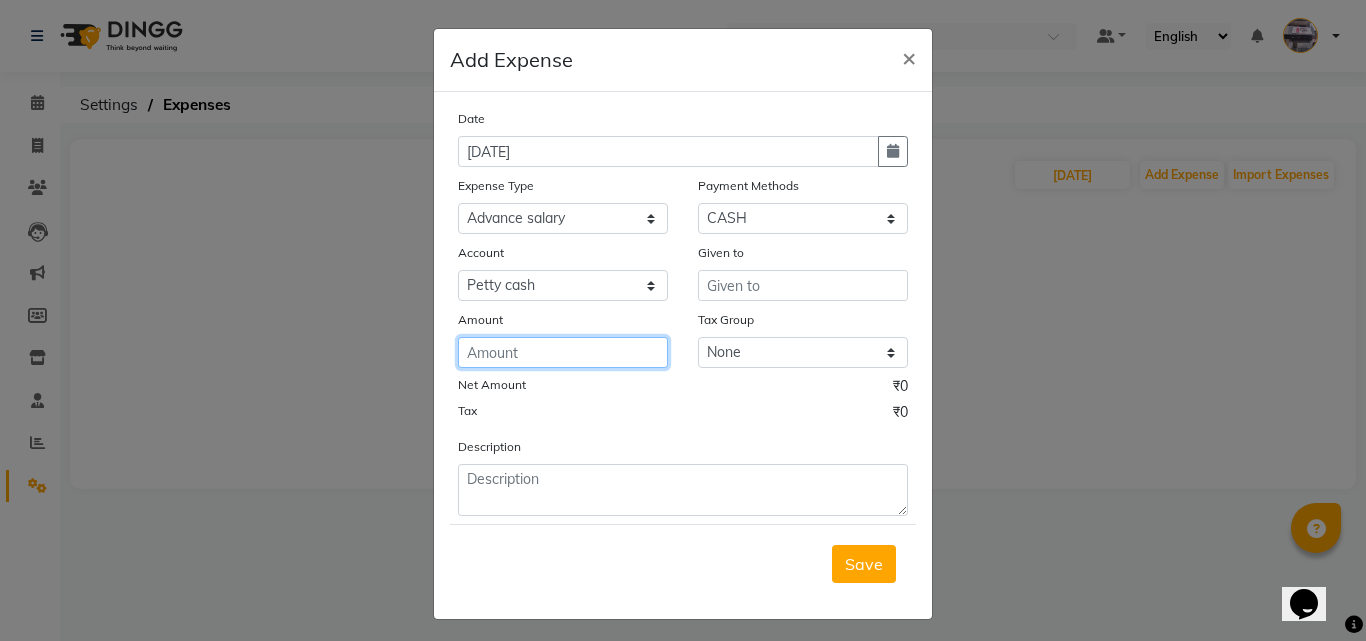 click 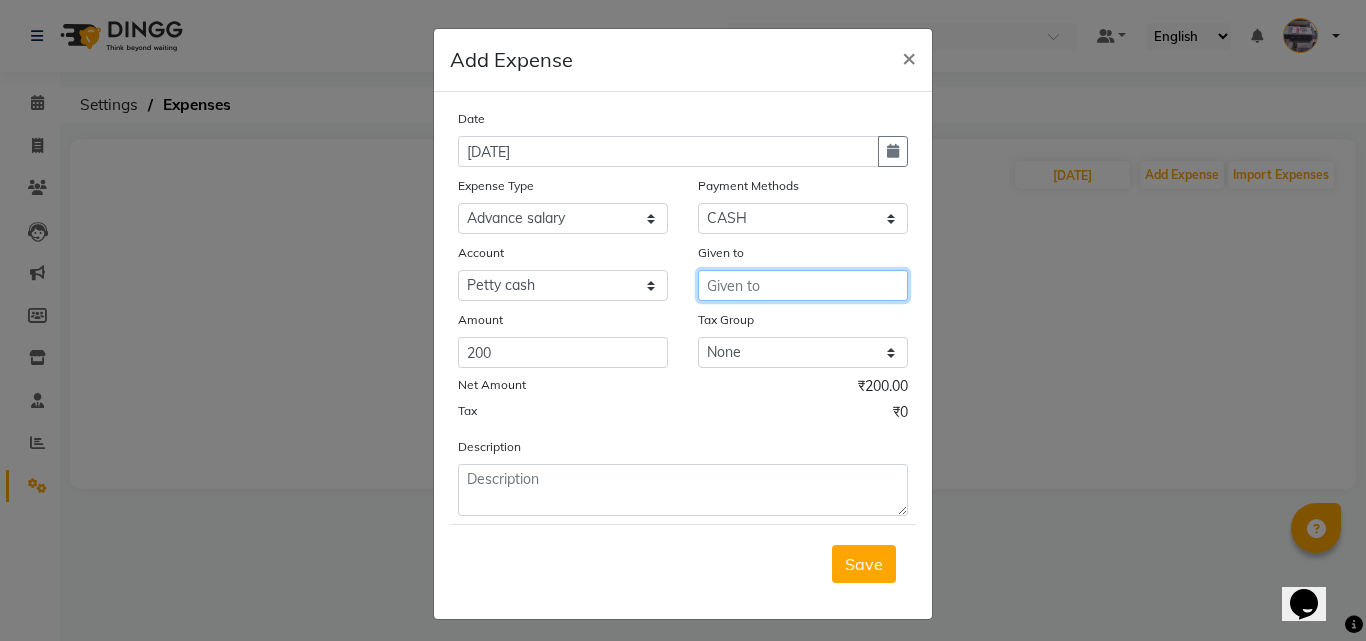 click at bounding box center [803, 285] 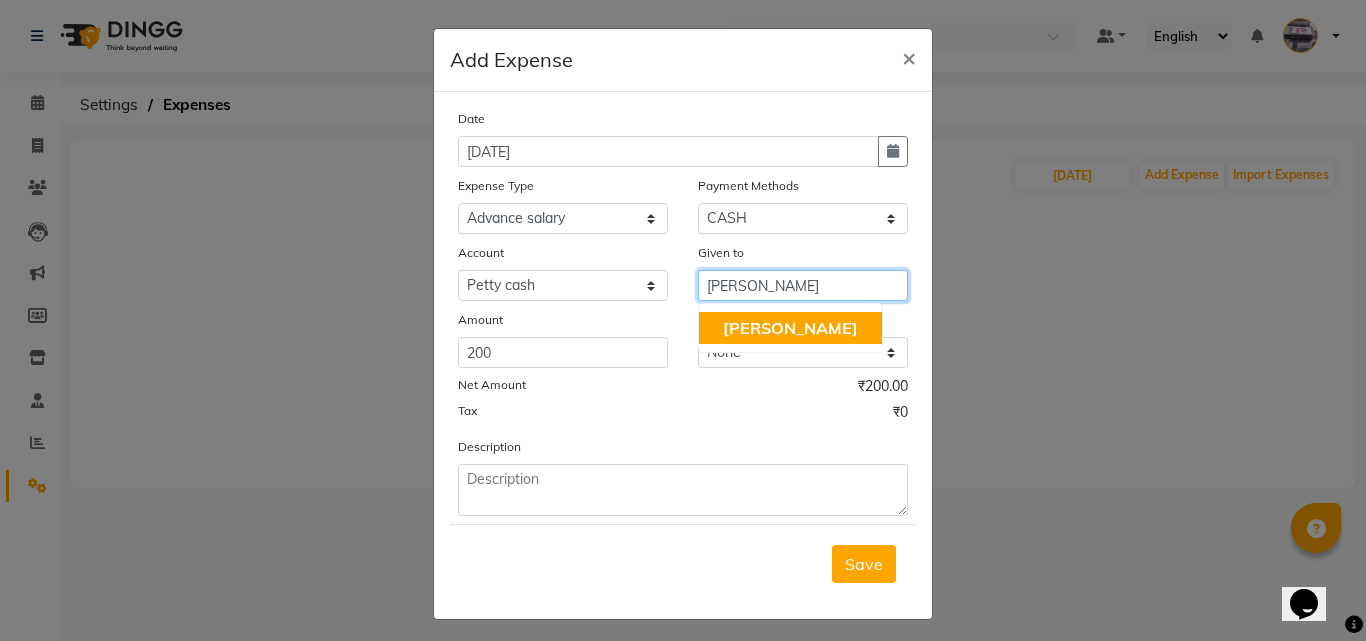 click on "[PERSON_NAME]" at bounding box center (790, 328) 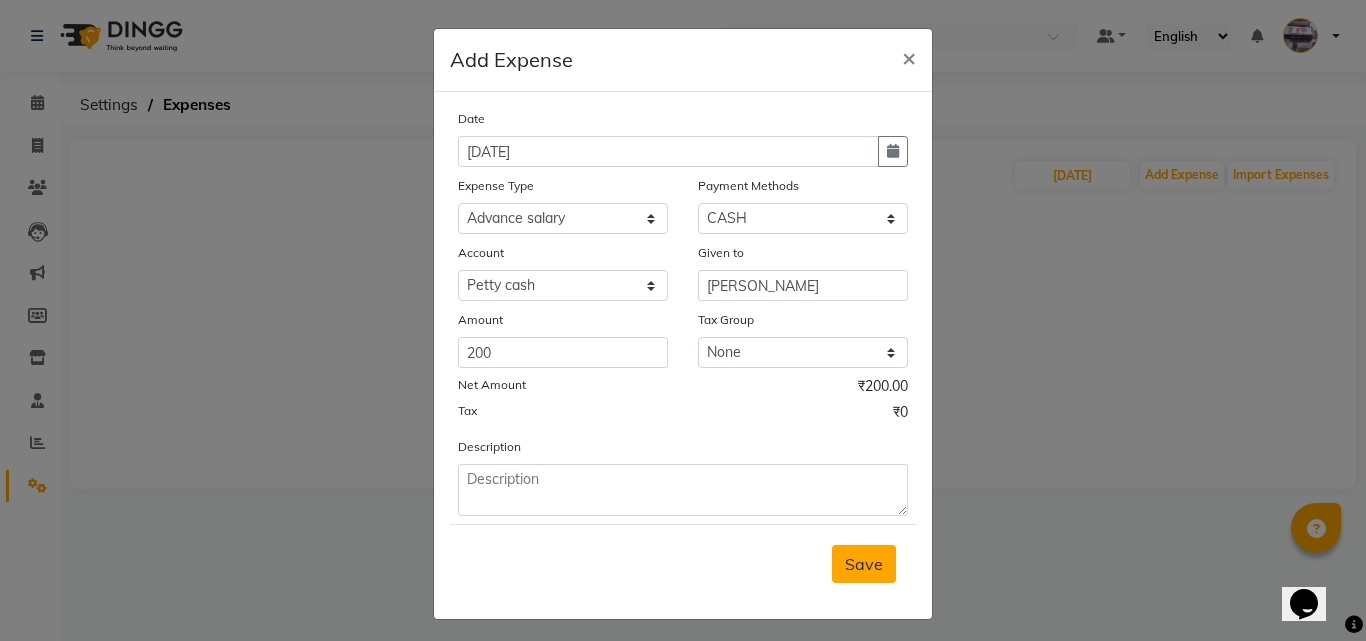 click on "Save" at bounding box center (864, 564) 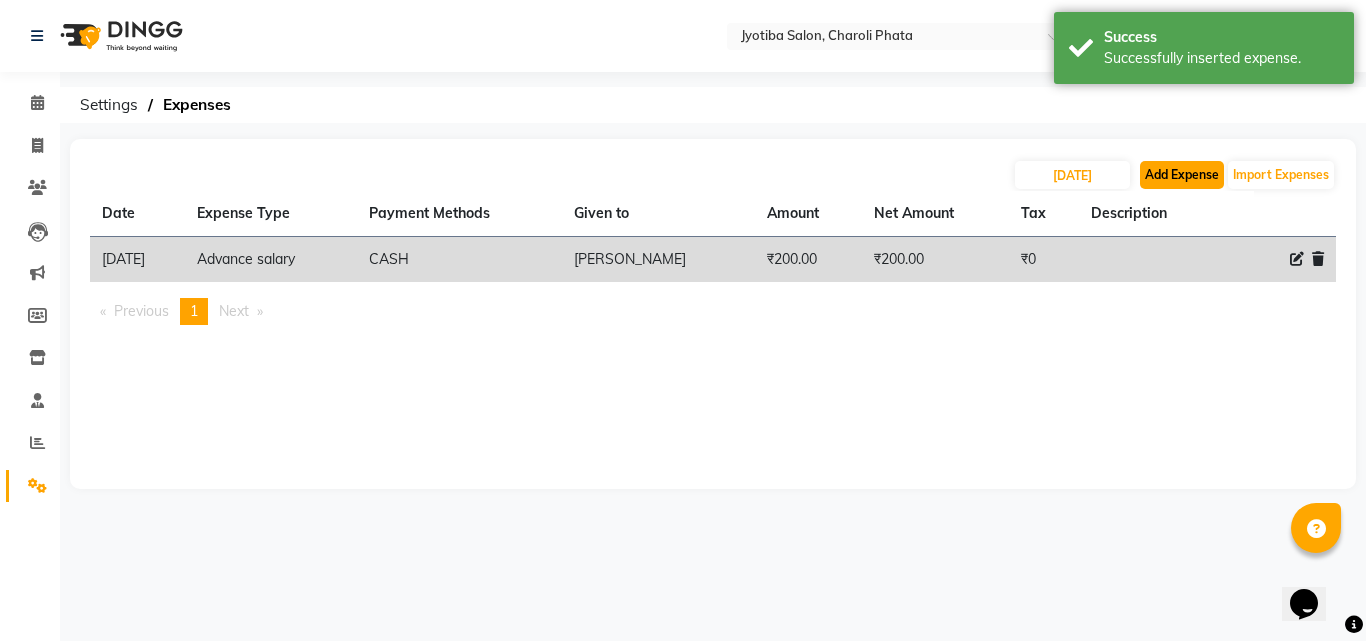 click on "Add Expense" 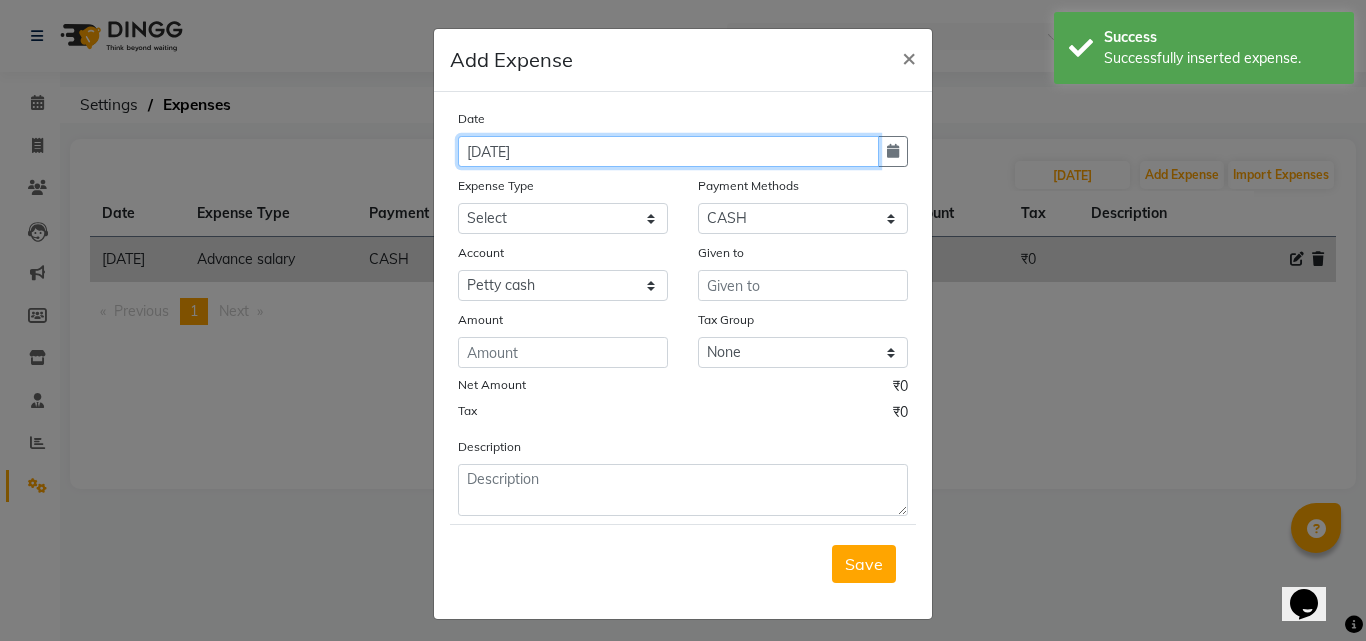 click on "[DATE]" 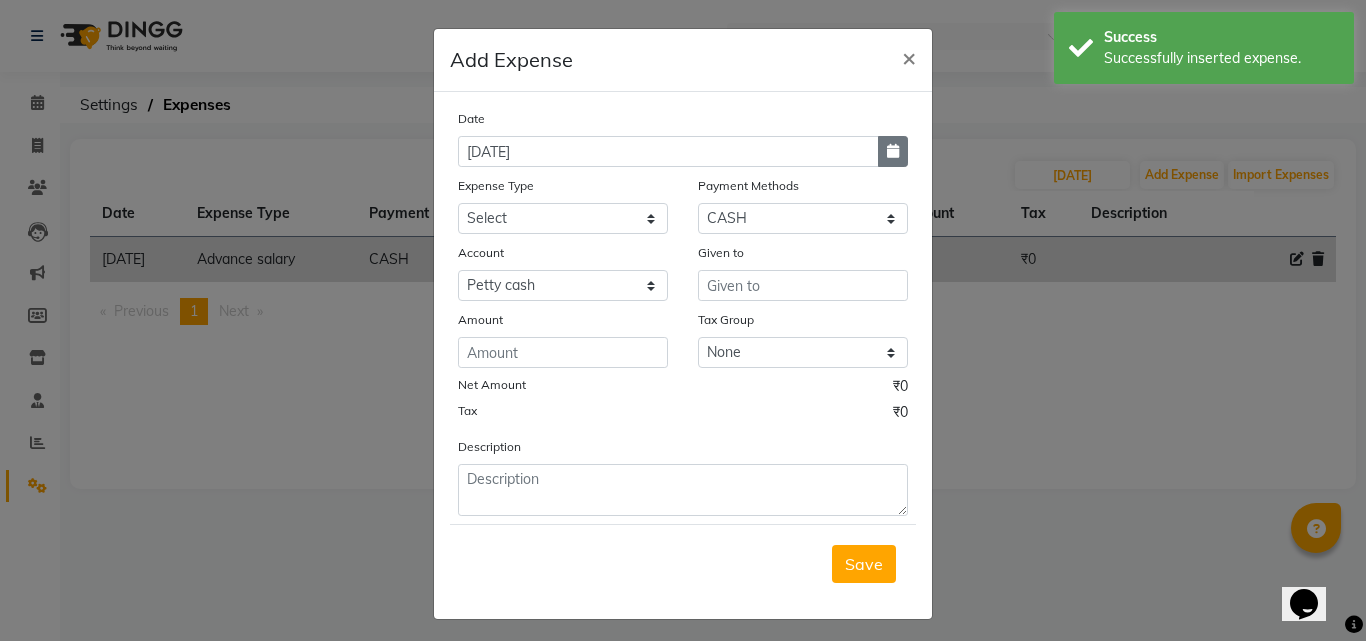 click 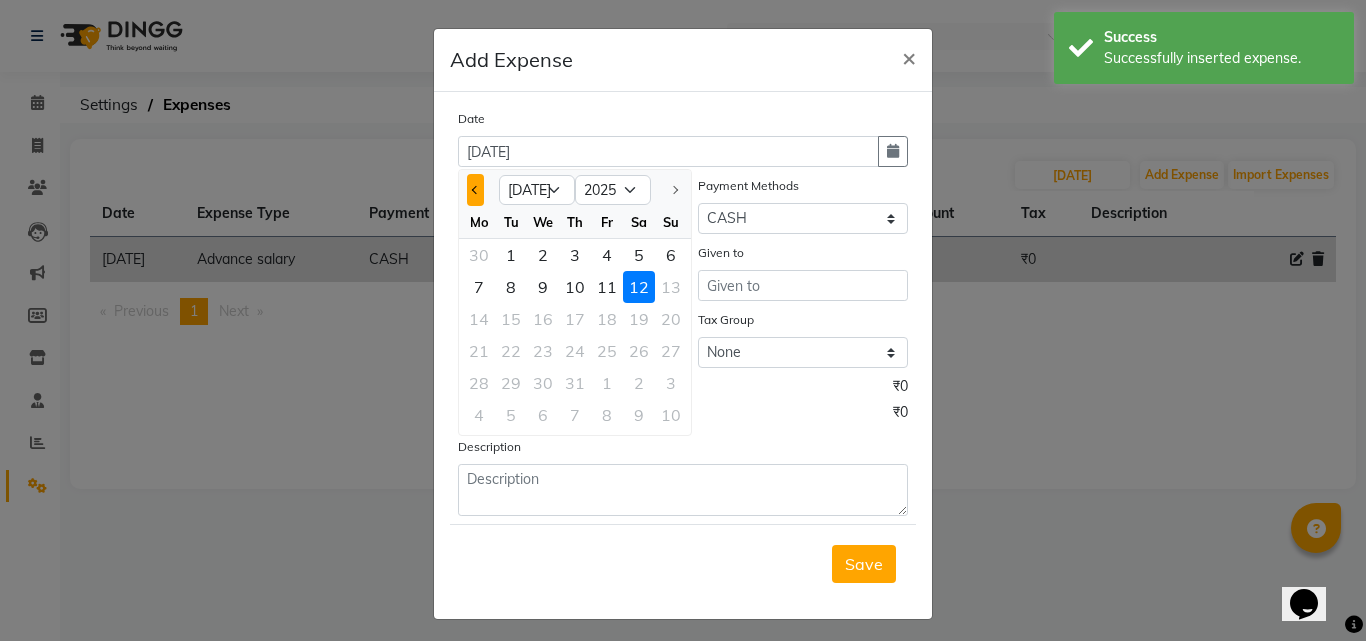 click 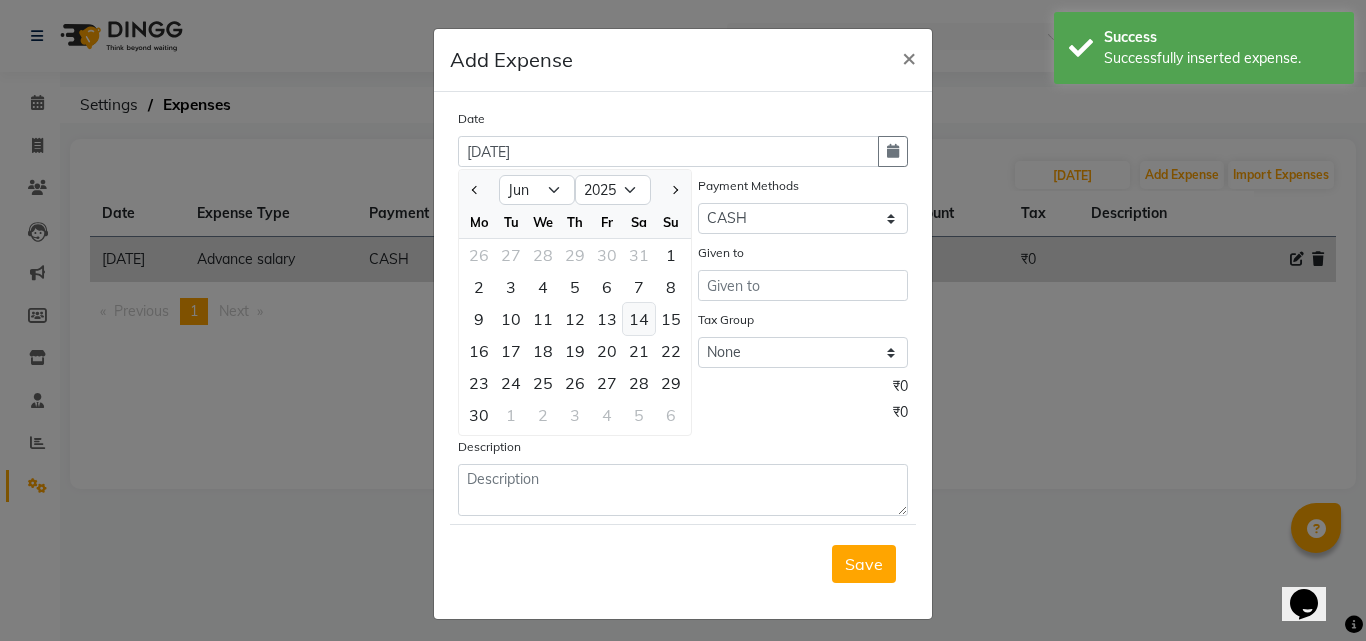 click on "14" 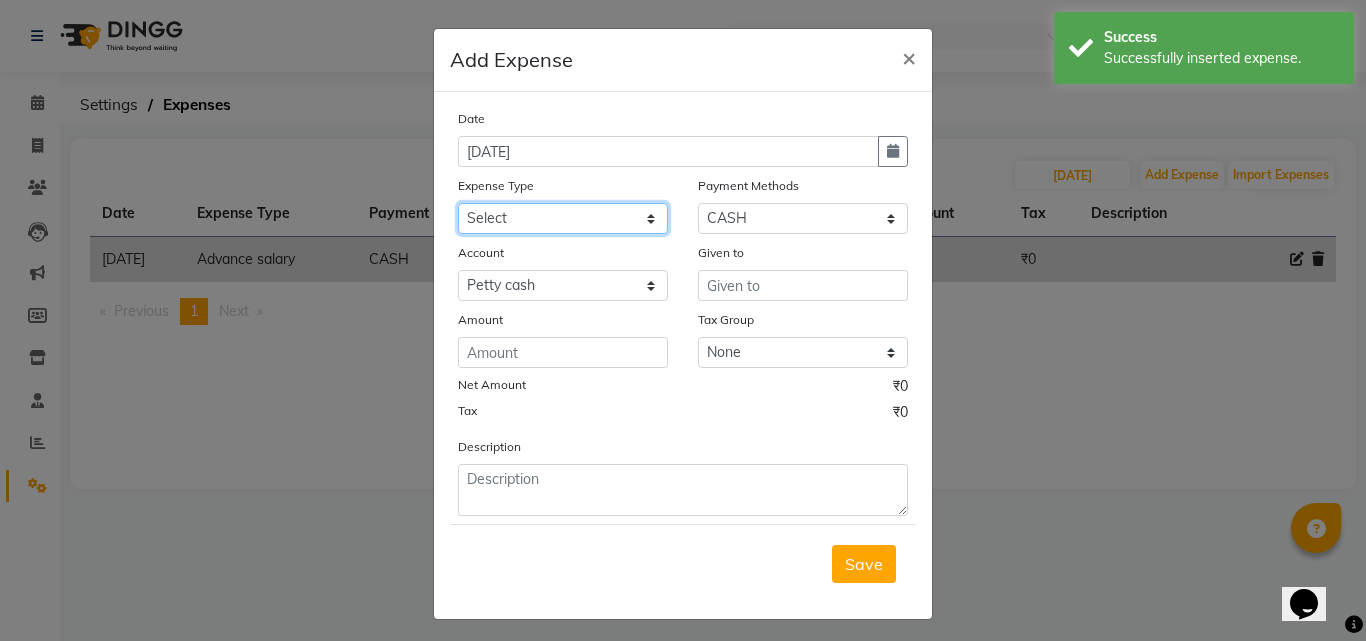 click on "Select Advance salary Advance salary ajaj Bank charges Car maintenance  Cash transfer to bank Cash transfer to hub Client Snacks Clinical charges Equipment Fuel Govt fee home Incentive Insurance International purchase Loan Repayment Maintenance Marketing Miscellaneous MRA Other Over times Pantry Product Rent Salary shop shop Staff Snacks Tax Tea & Refreshment TIP Utilities Wifi recharge" 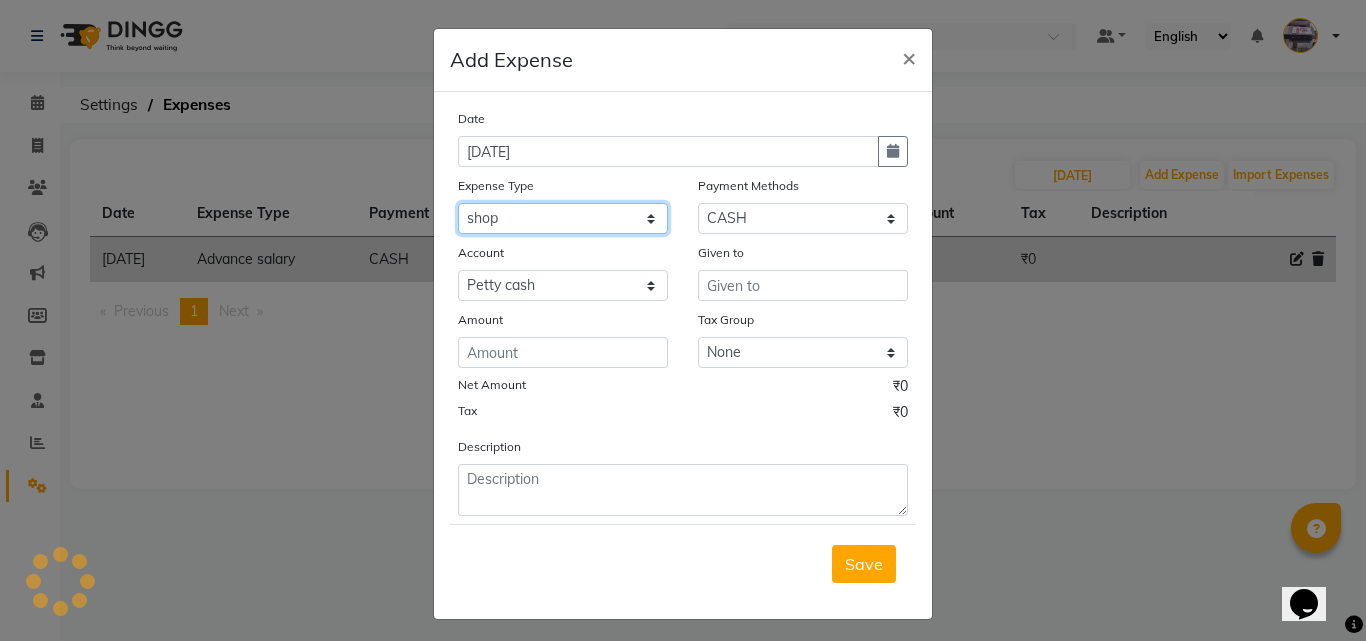 click on "Select Advance salary Advance salary ajaj Bank charges Car maintenance  Cash transfer to bank Cash transfer to hub Client Snacks Clinical charges Equipment Fuel Govt fee home Incentive Insurance International purchase Loan Repayment Maintenance Marketing Miscellaneous MRA Other Over times Pantry Product Rent Salary shop shop Staff Snacks Tax Tea & Refreshment TIP Utilities Wifi recharge" 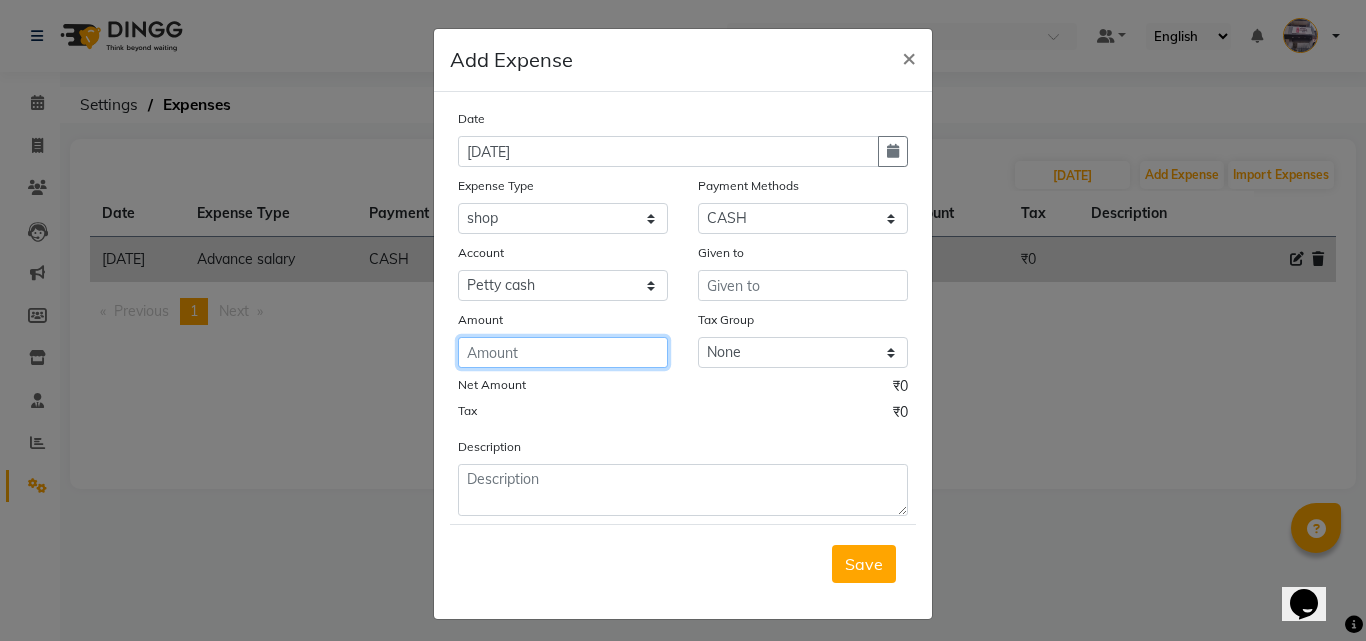 click 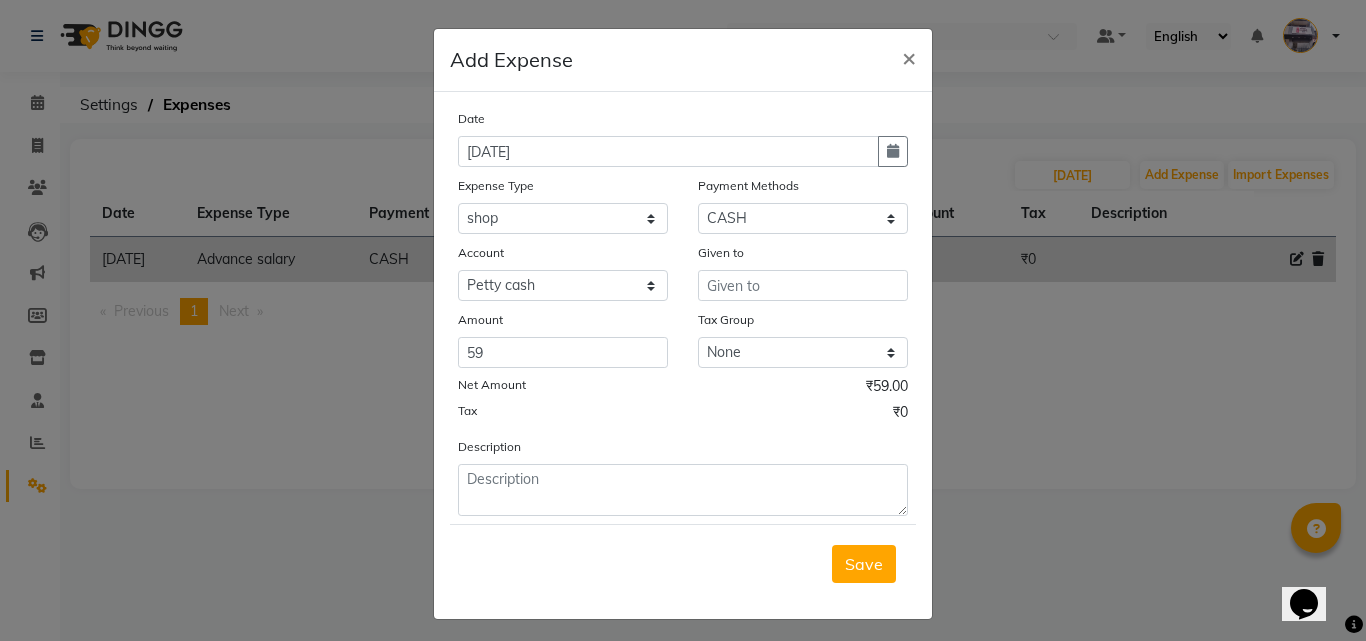 click on "Given to" 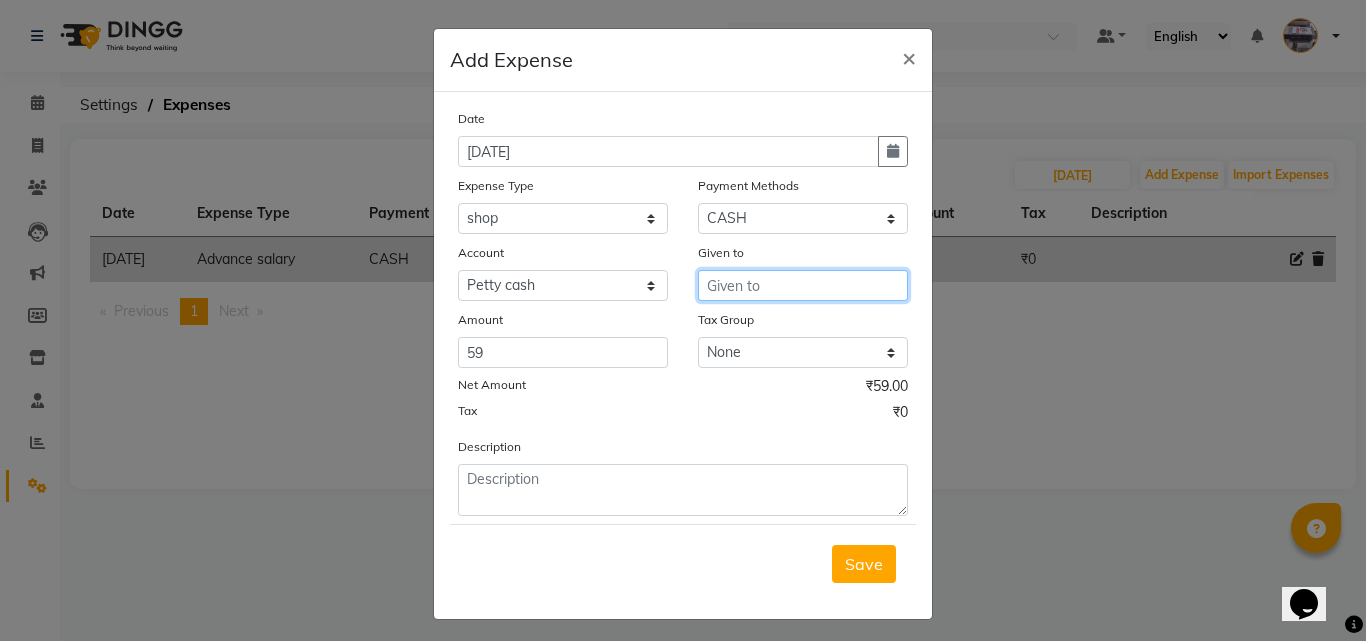 click at bounding box center [803, 285] 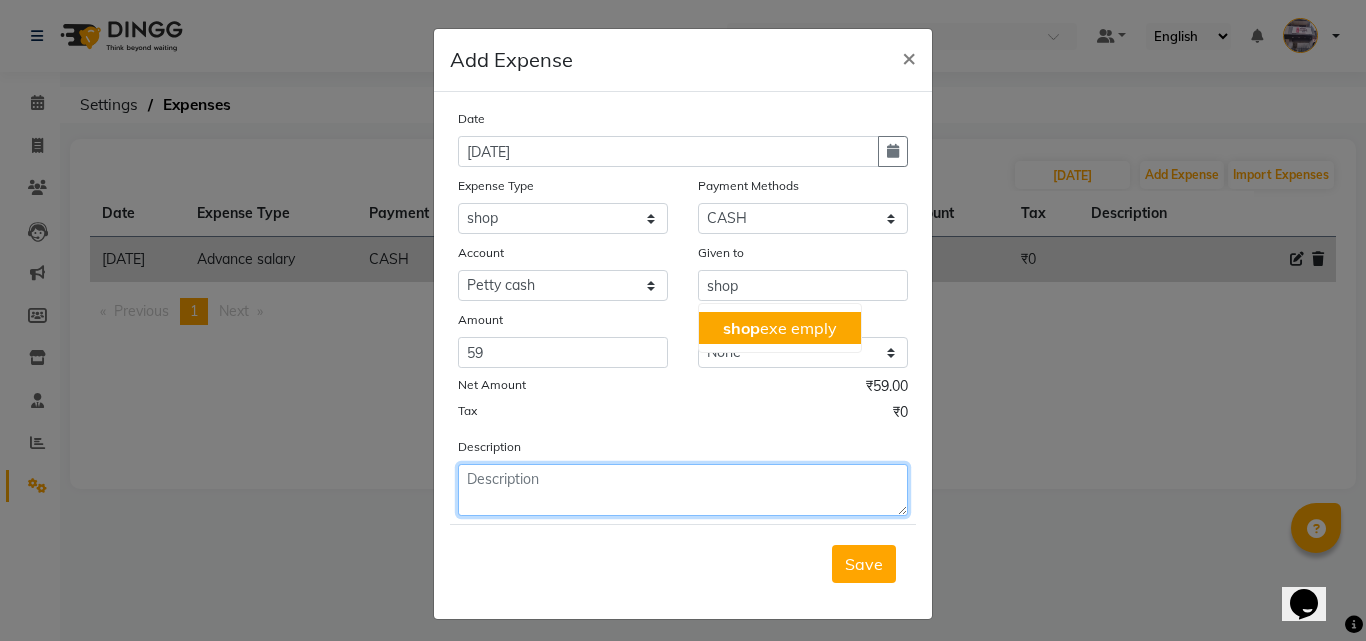 click 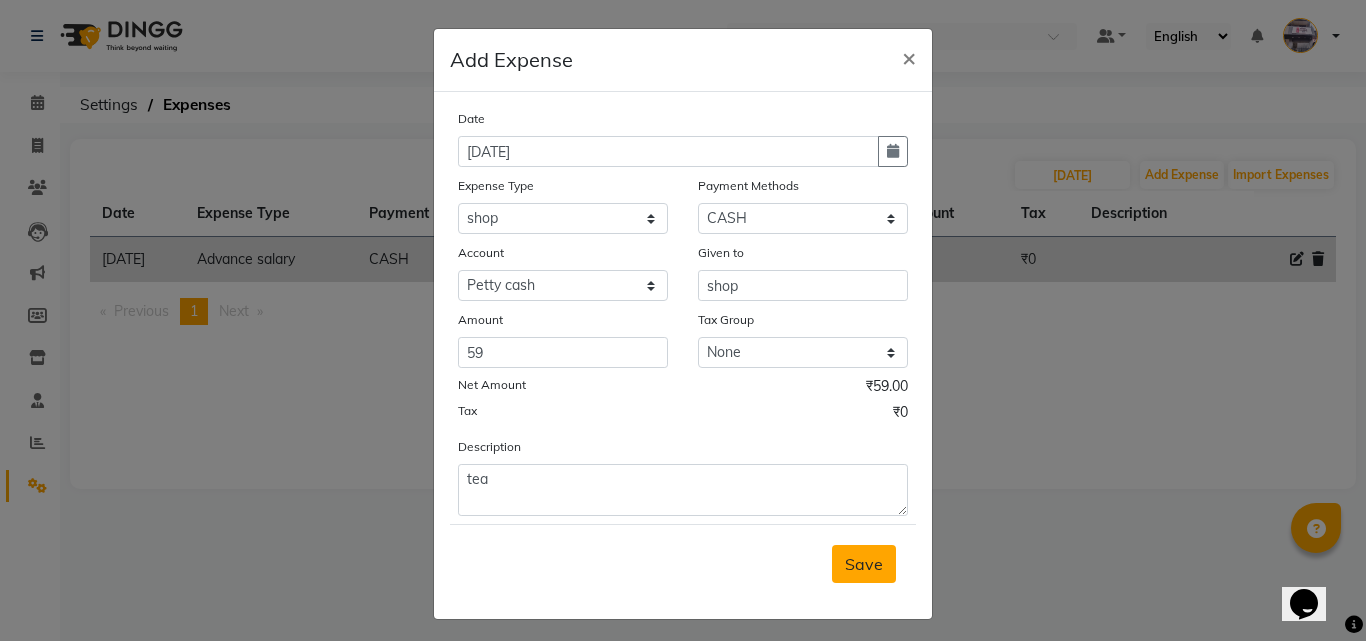 click on "Save" at bounding box center (864, 564) 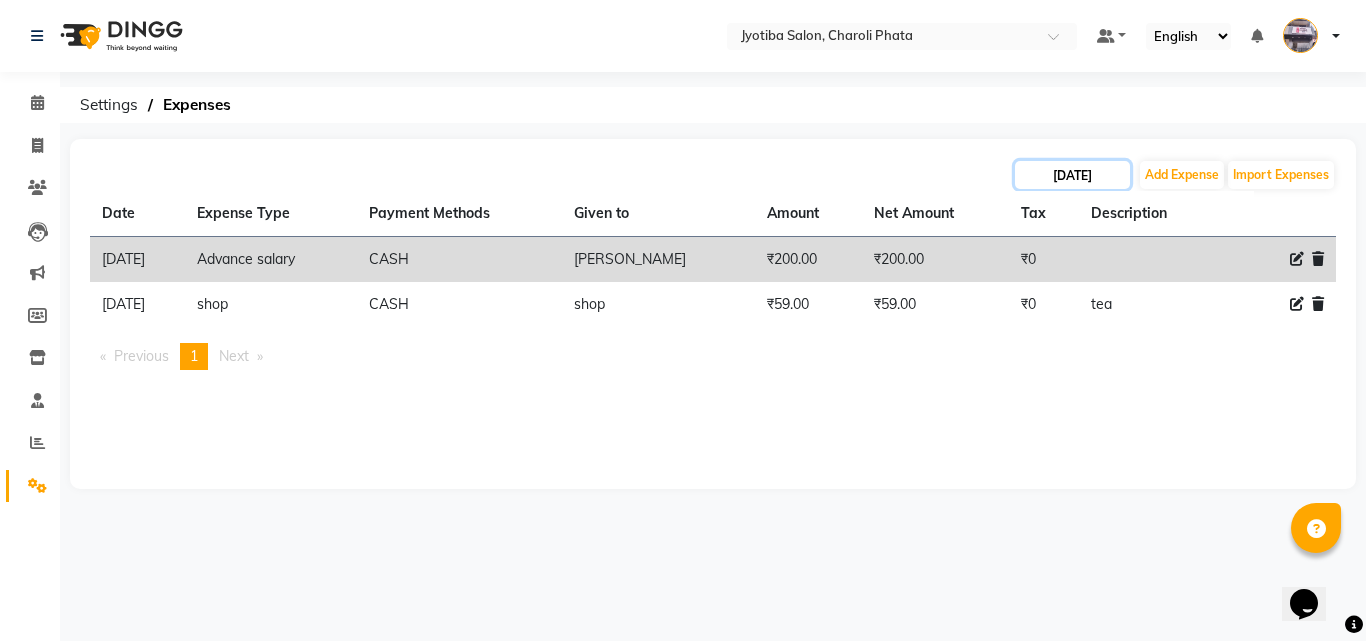 click on "[DATE]" 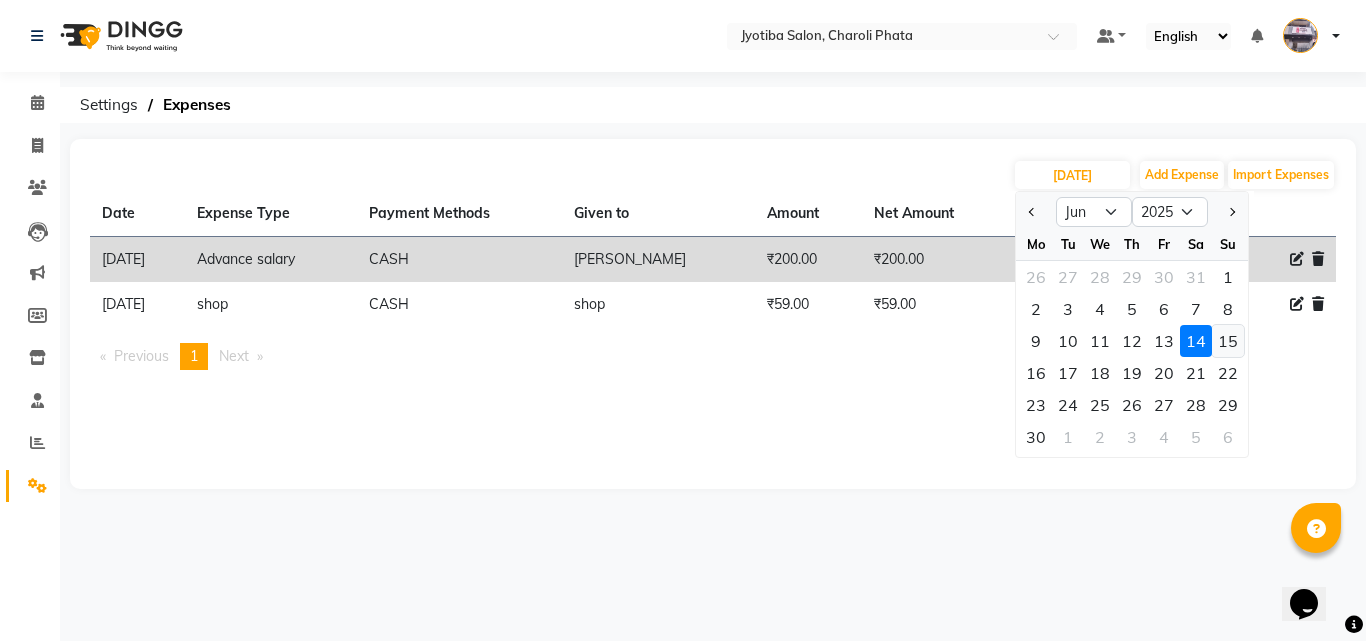click on "15" 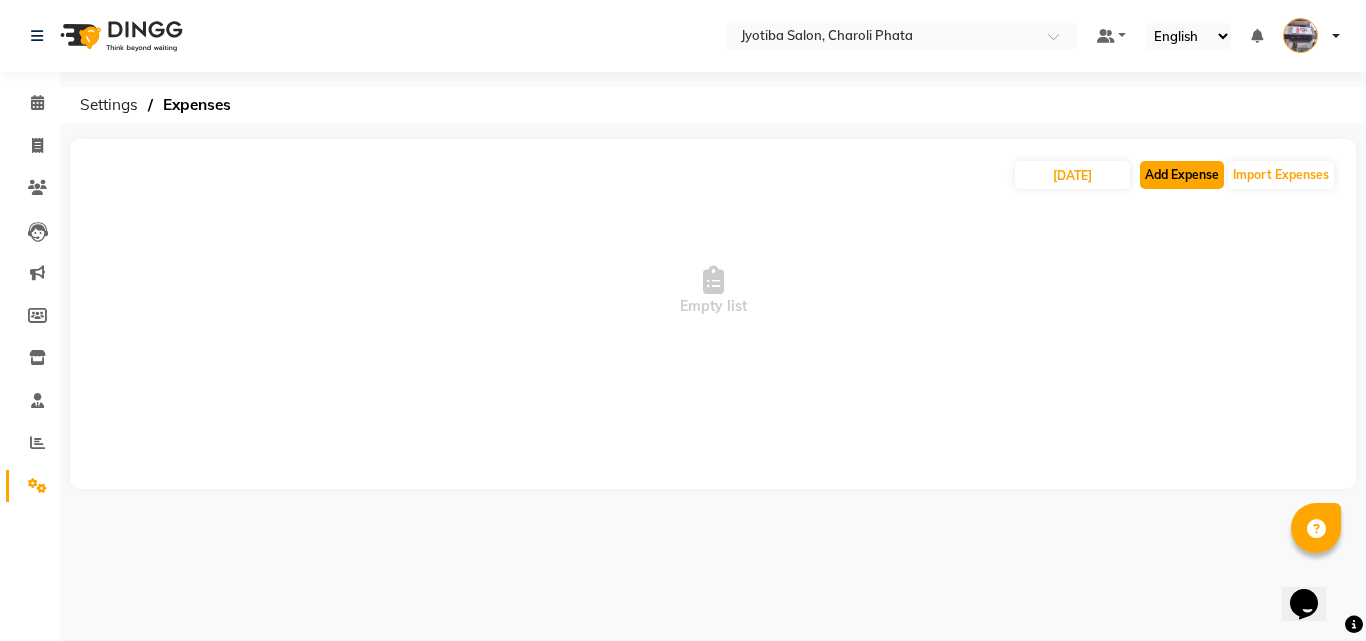 click on "Add Expense" 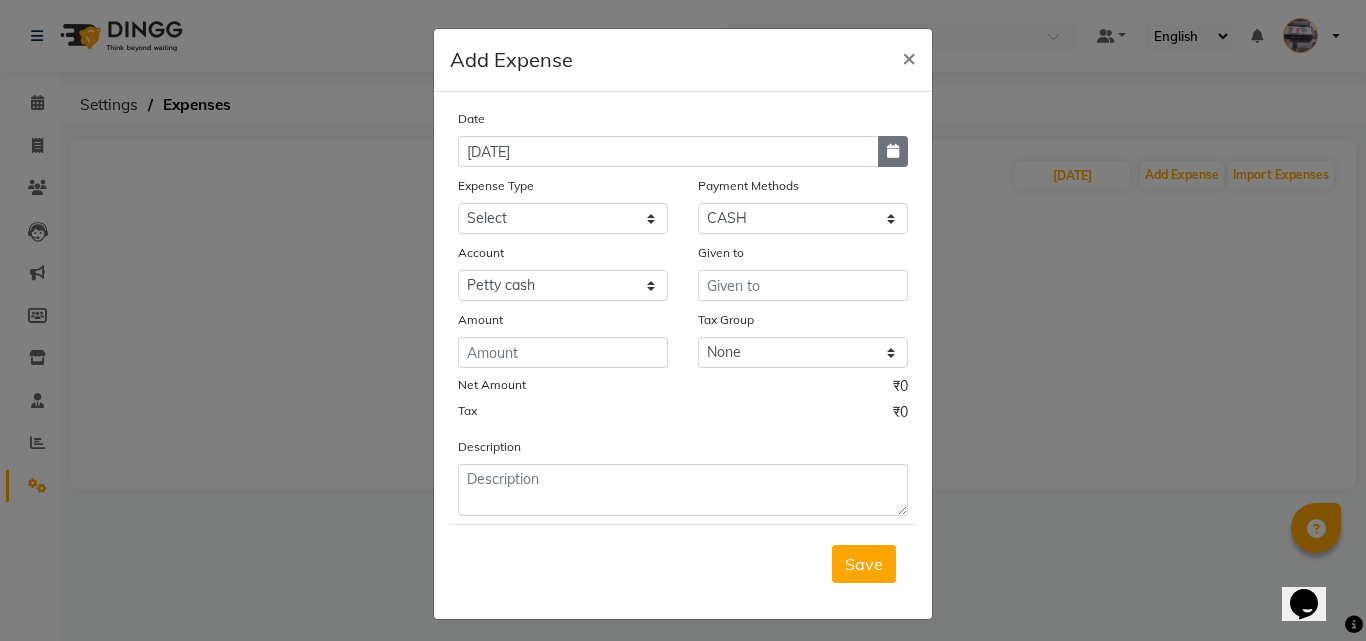 click 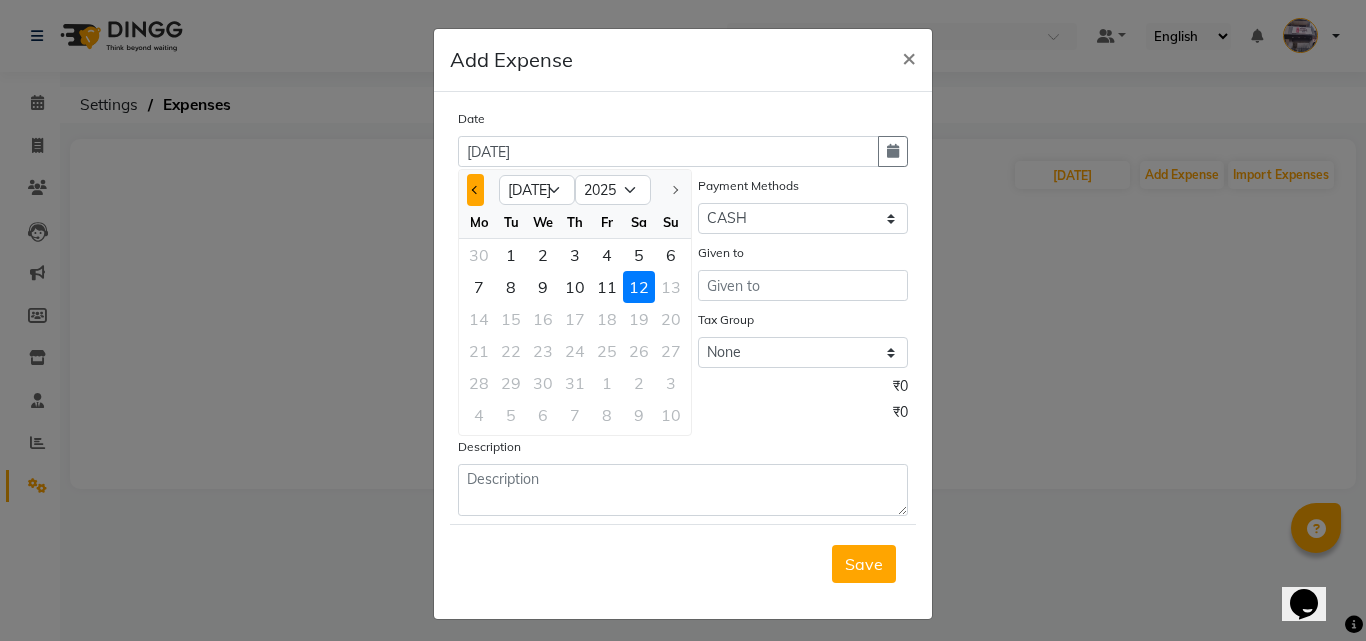 click 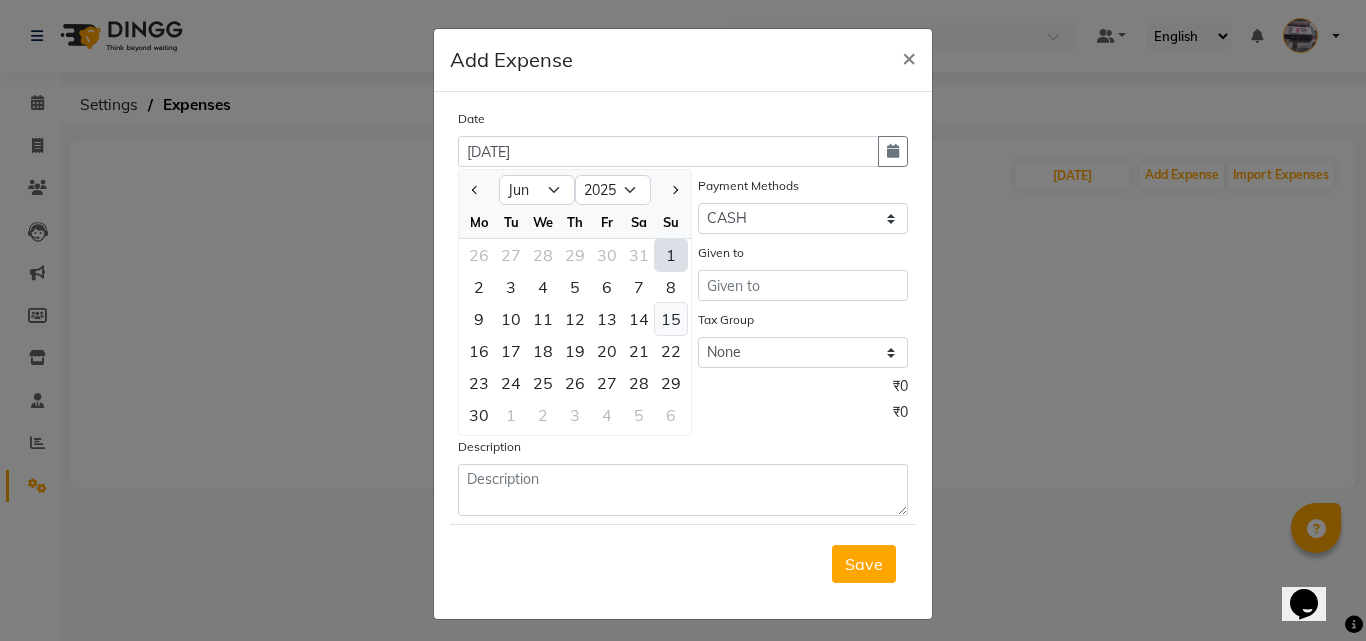 click on "15" 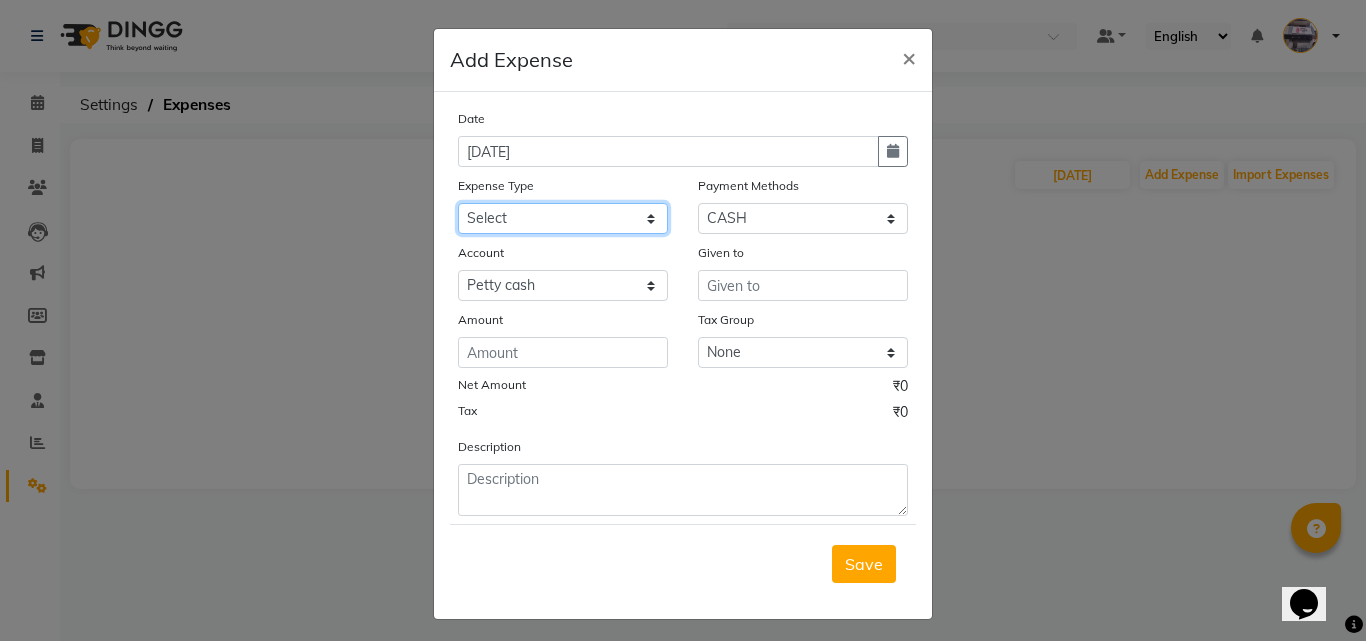 click on "Select Advance salary Advance salary ajaj Bank charges Car maintenance  Cash transfer to bank Cash transfer to hub Client Snacks Clinical charges Equipment Fuel Govt fee home Incentive Insurance International purchase Loan Repayment Maintenance Marketing Miscellaneous MRA Other Over times Pantry Product Rent Salary shop shop Staff Snacks Tax Tea & Refreshment TIP Utilities Wifi recharge" 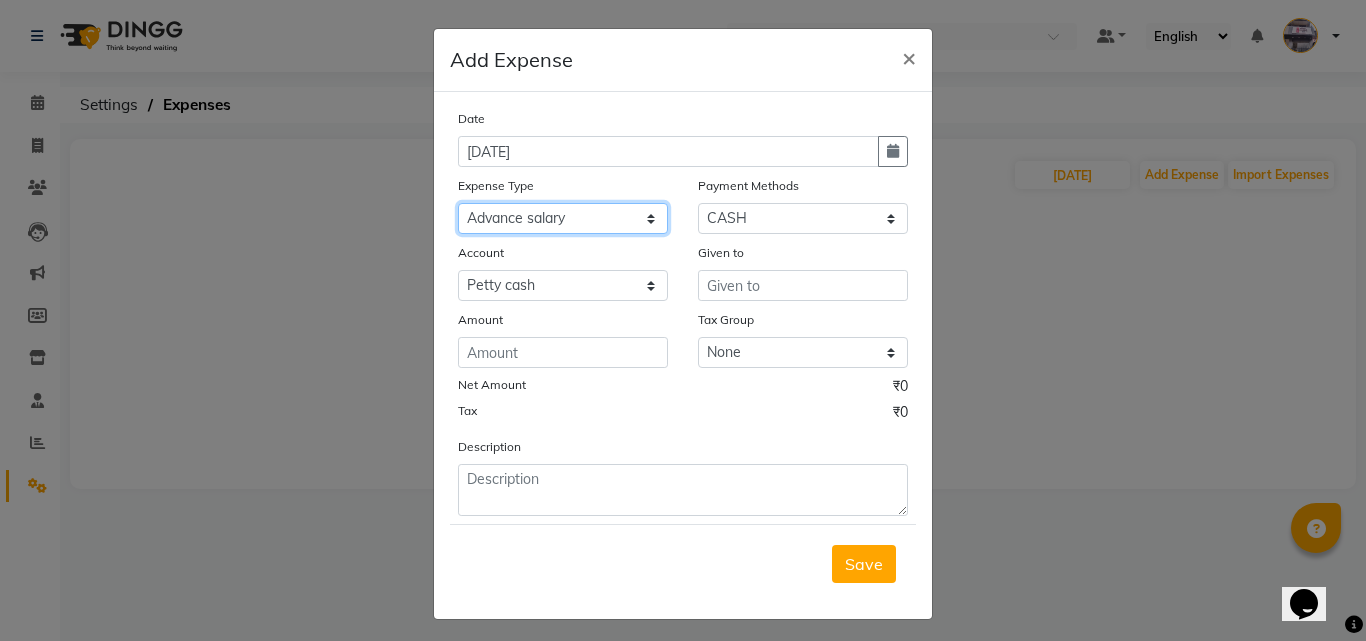 click on "Select Advance salary Advance salary ajaj Bank charges Car maintenance  Cash transfer to bank Cash transfer to hub Client Snacks Clinical charges Equipment Fuel Govt fee home Incentive Insurance International purchase Loan Repayment Maintenance Marketing Miscellaneous MRA Other Over times Pantry Product Rent Salary shop shop Staff Snacks Tax Tea & Refreshment TIP Utilities Wifi recharge" 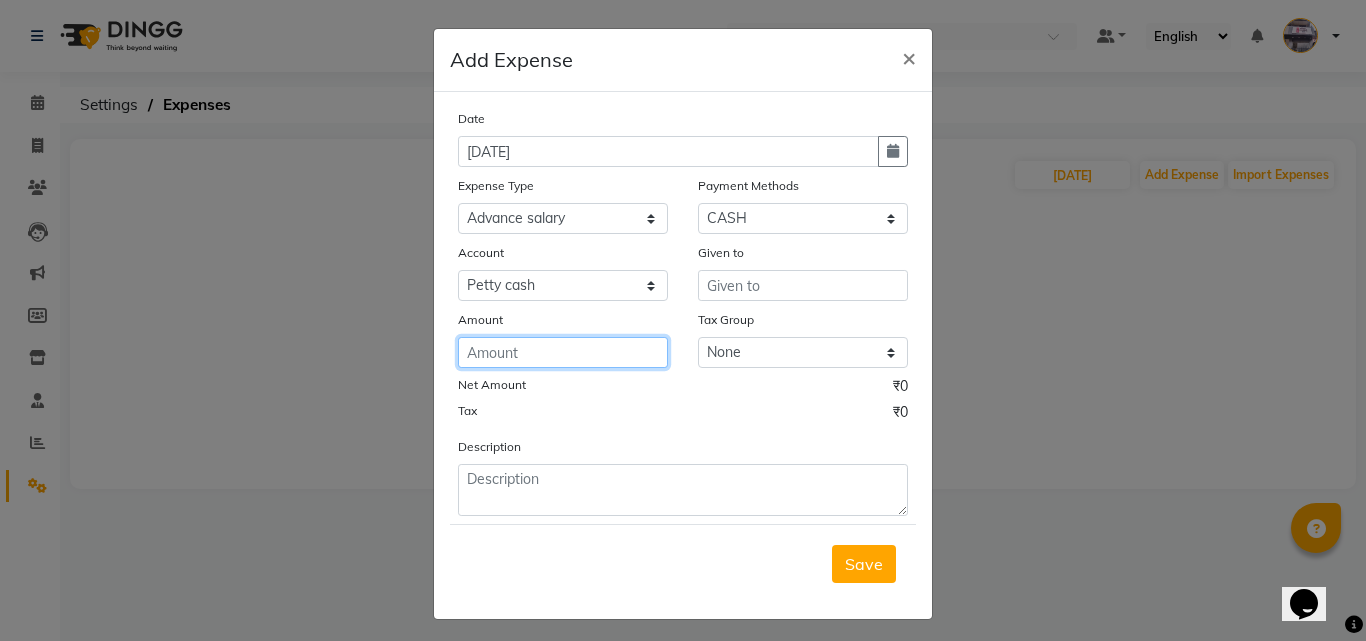 click 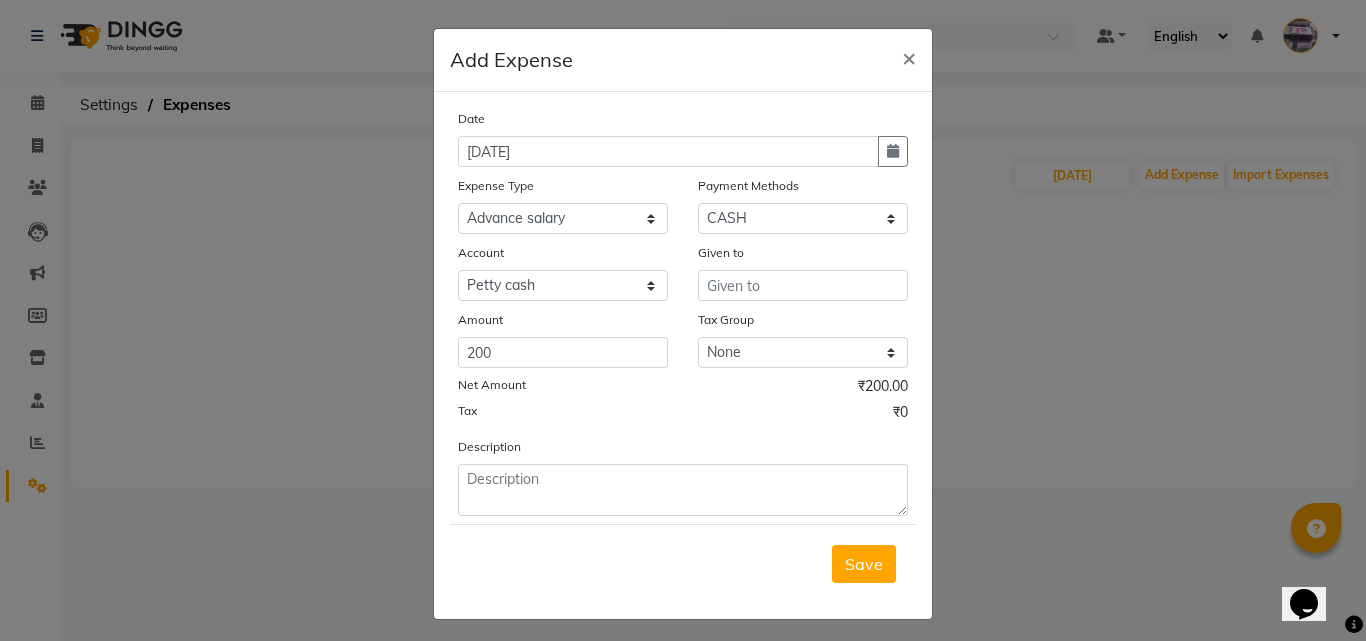 click on "Given to" 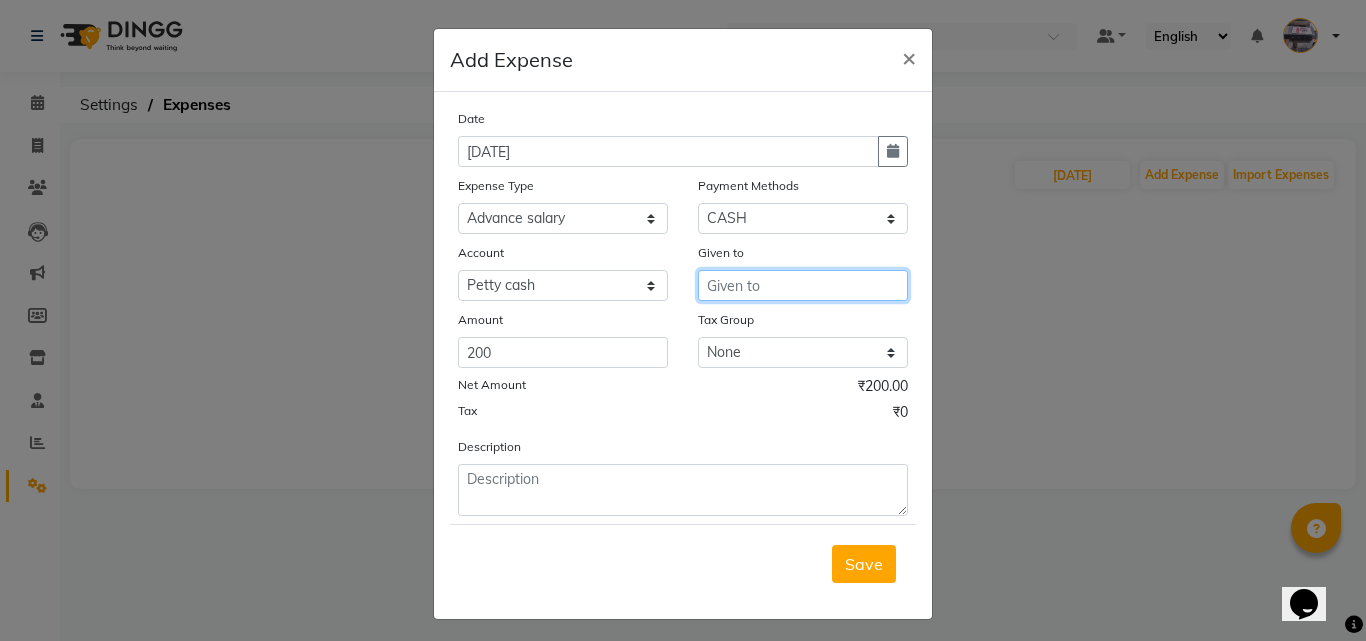 click at bounding box center [803, 285] 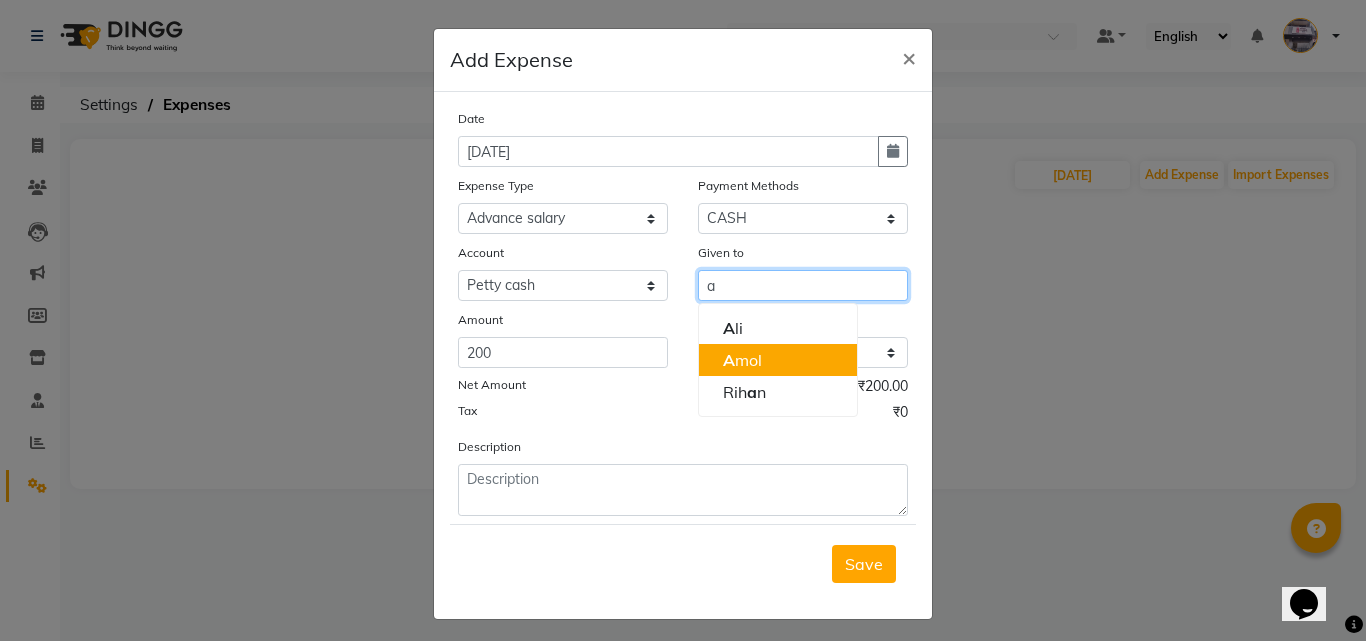 click on "A" 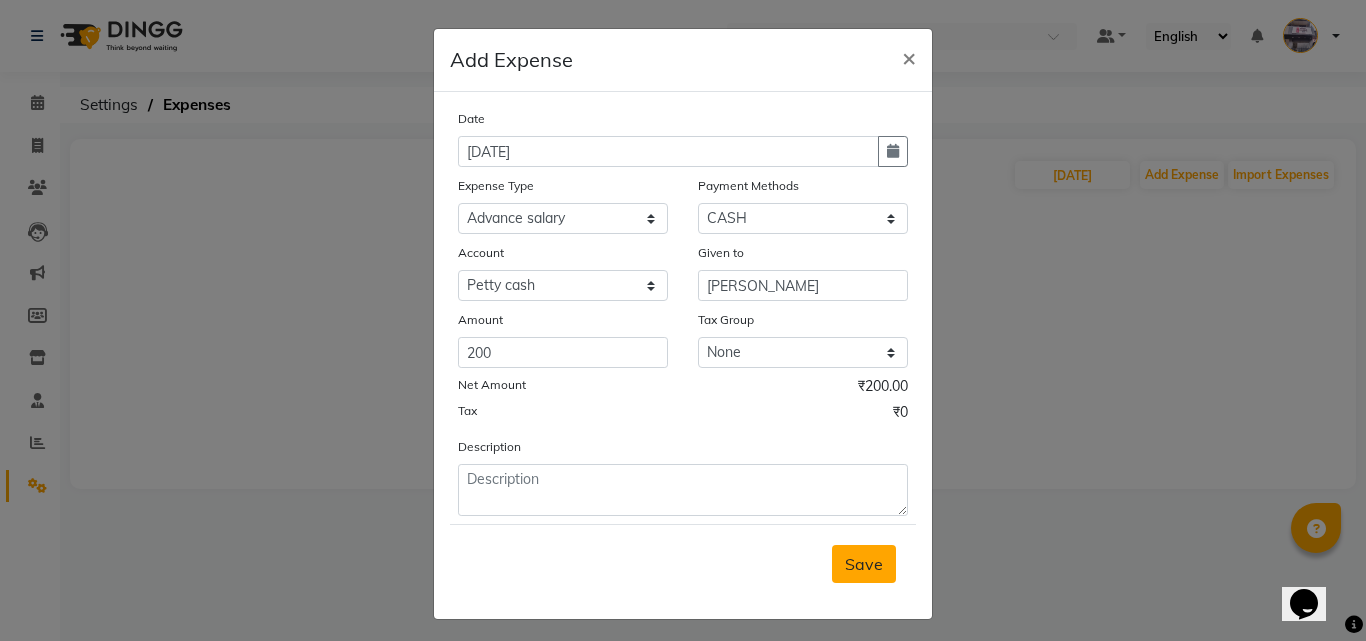 click on "Save" at bounding box center [864, 564] 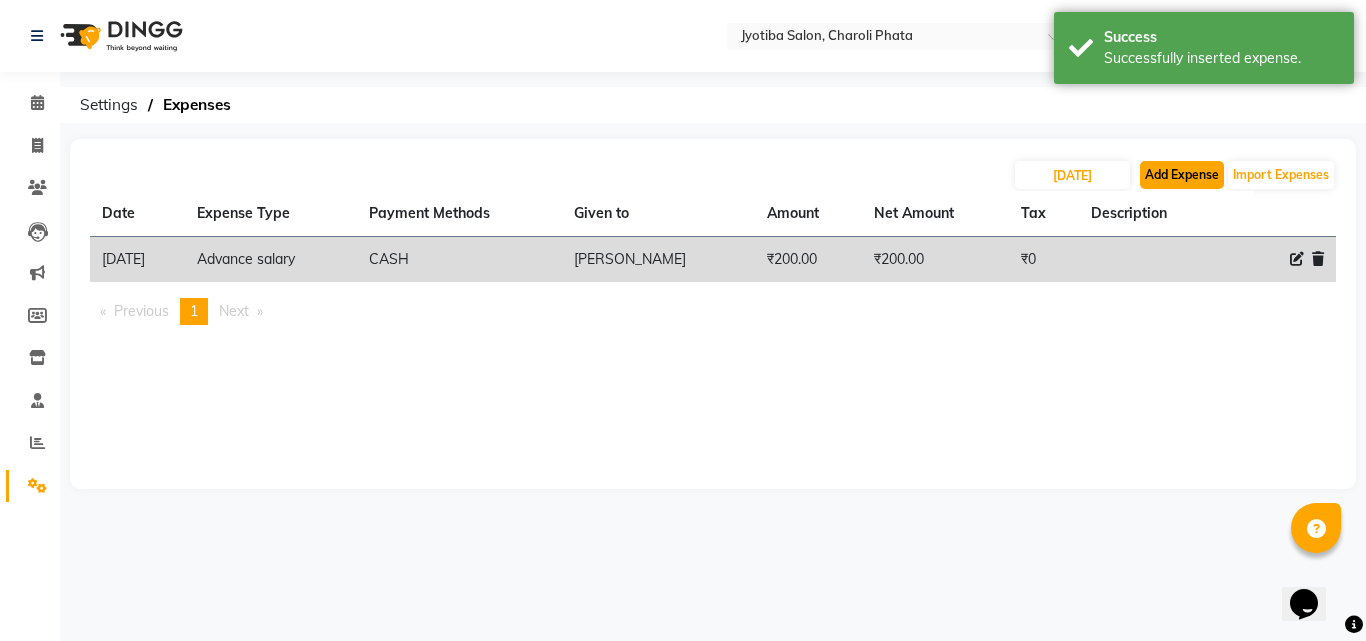 click on "Add Expense" 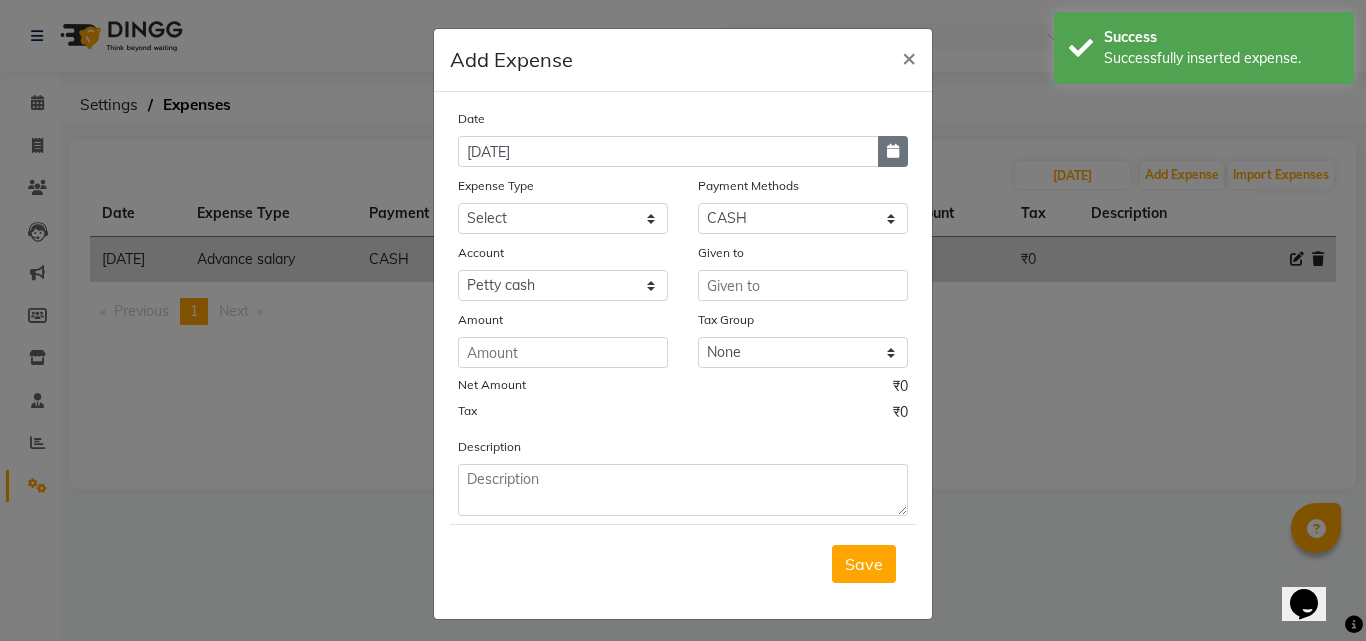 click 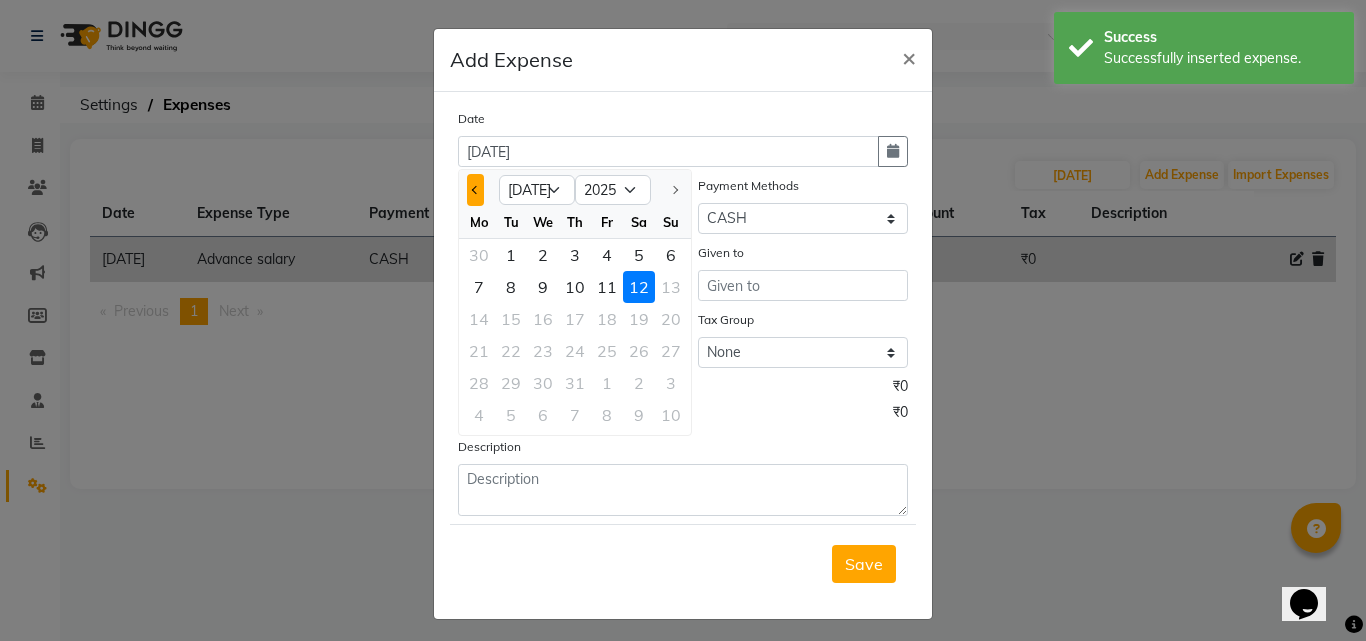 click 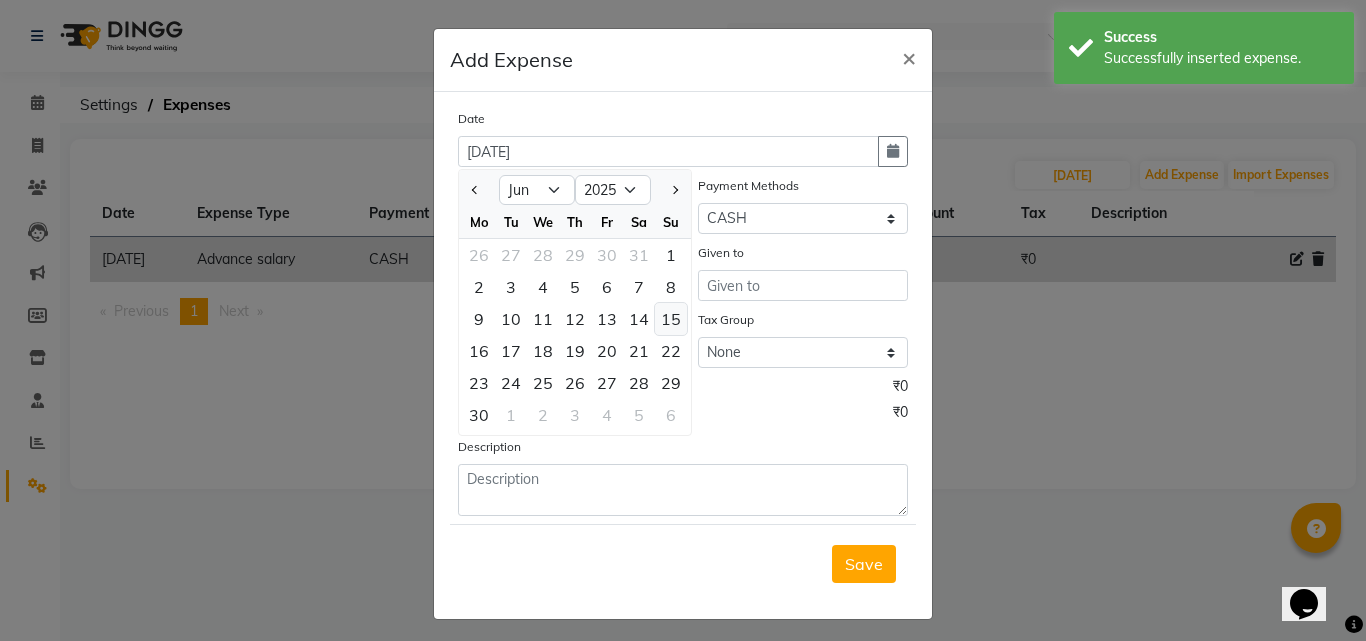 click on "15" 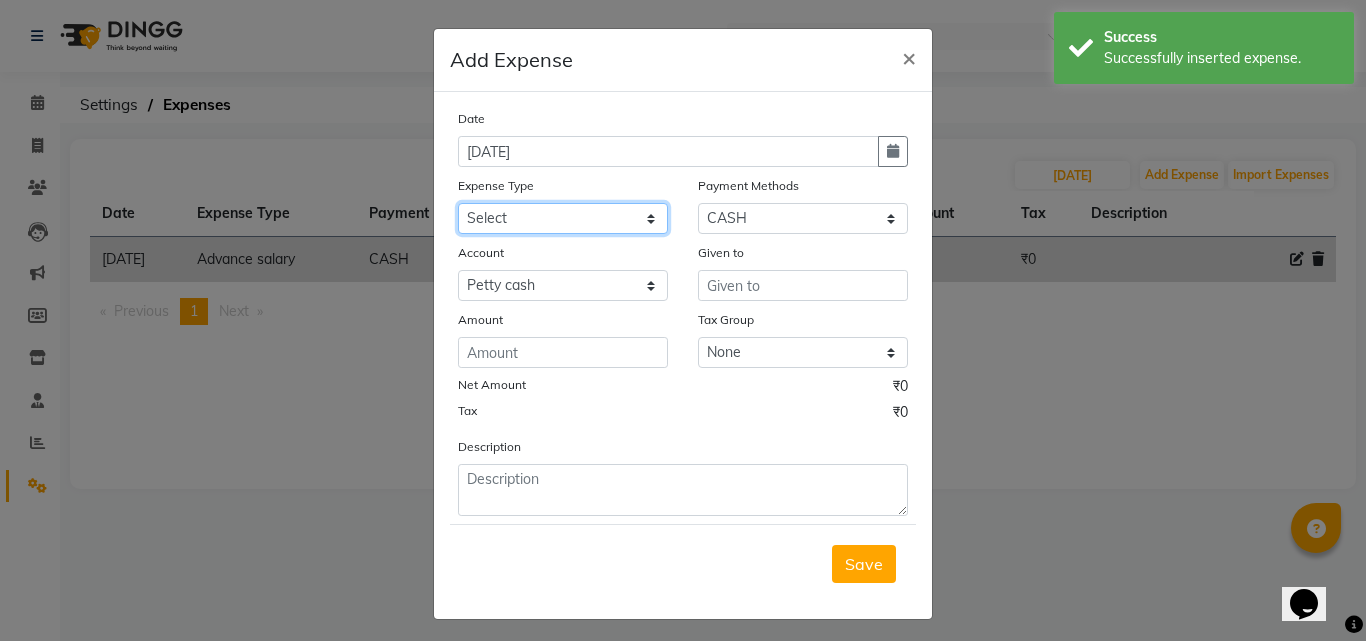 click on "Select Advance salary Advance salary ajaj Bank charges Car maintenance  Cash transfer to bank Cash transfer to hub Client Snacks Clinical charges Equipment Fuel Govt fee home Incentive Insurance International purchase Loan Repayment Maintenance Marketing Miscellaneous MRA Other Over times Pantry Product Rent Salary shop shop Staff Snacks Tax Tea & Refreshment TIP Utilities Wifi recharge" 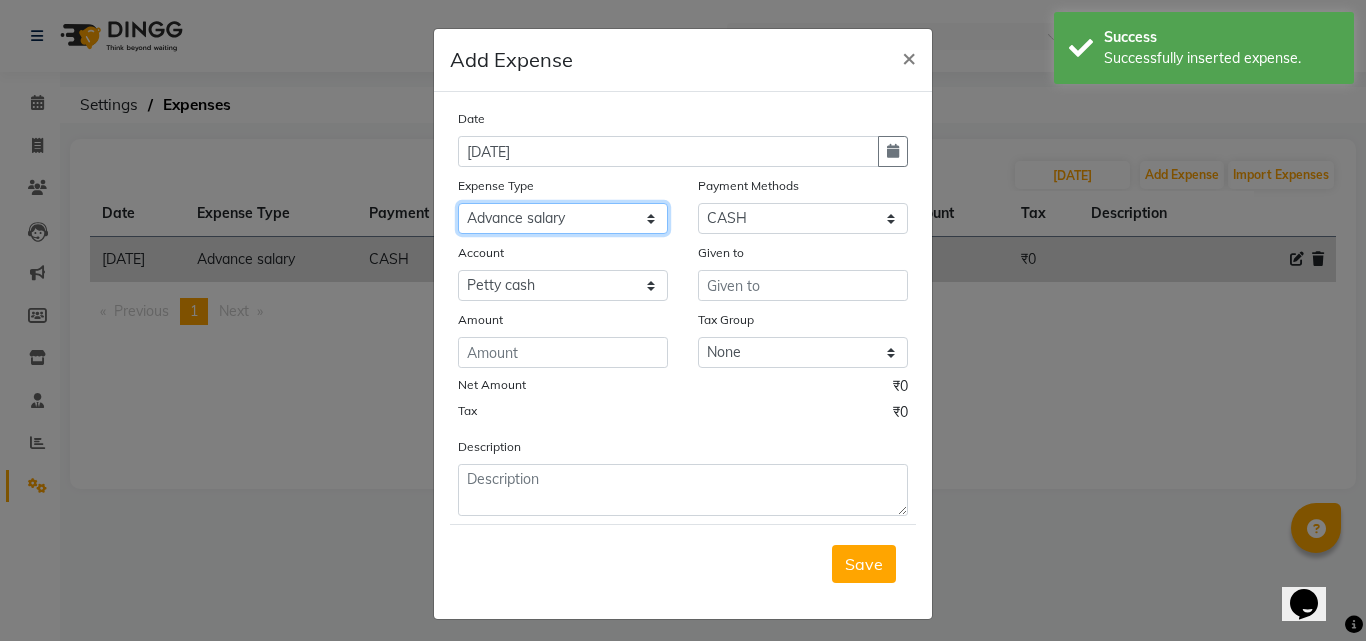 click on "Select Advance salary Advance salary ajaj Bank charges Car maintenance  Cash transfer to bank Cash transfer to hub Client Snacks Clinical charges Equipment Fuel Govt fee home Incentive Insurance International purchase Loan Repayment Maintenance Marketing Miscellaneous MRA Other Over times Pantry Product Rent Salary shop shop Staff Snacks Tax Tea & Refreshment TIP Utilities Wifi recharge" 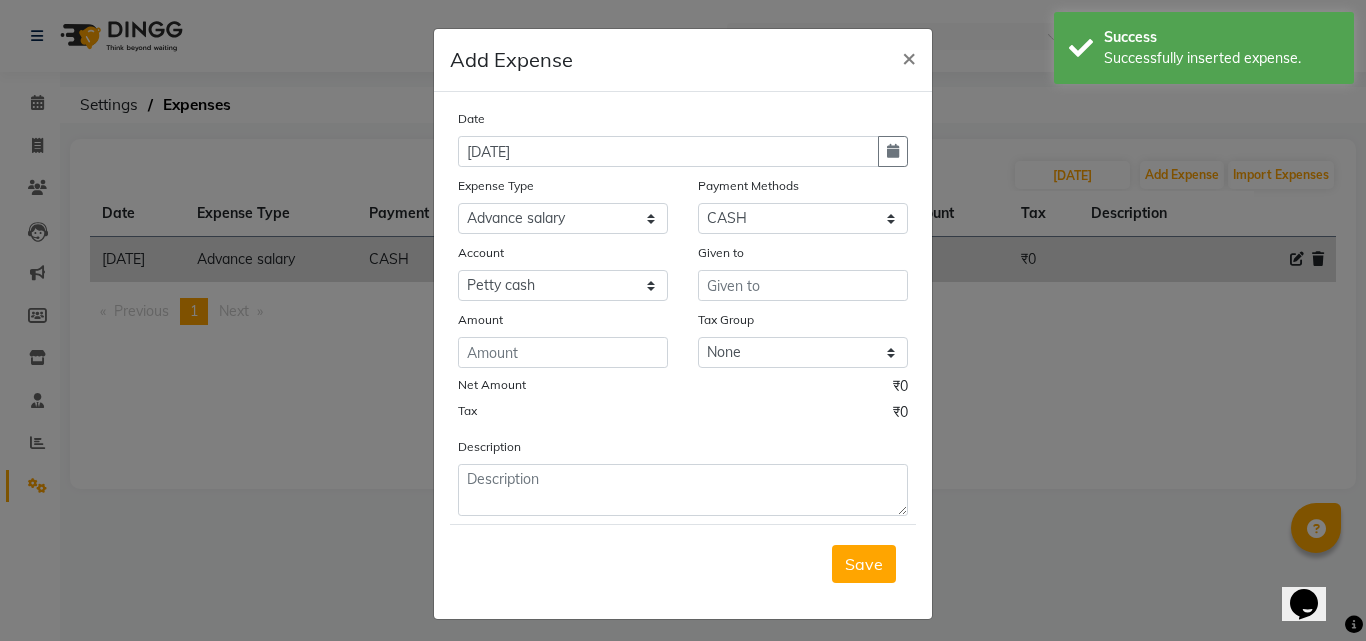 click on "Amount" 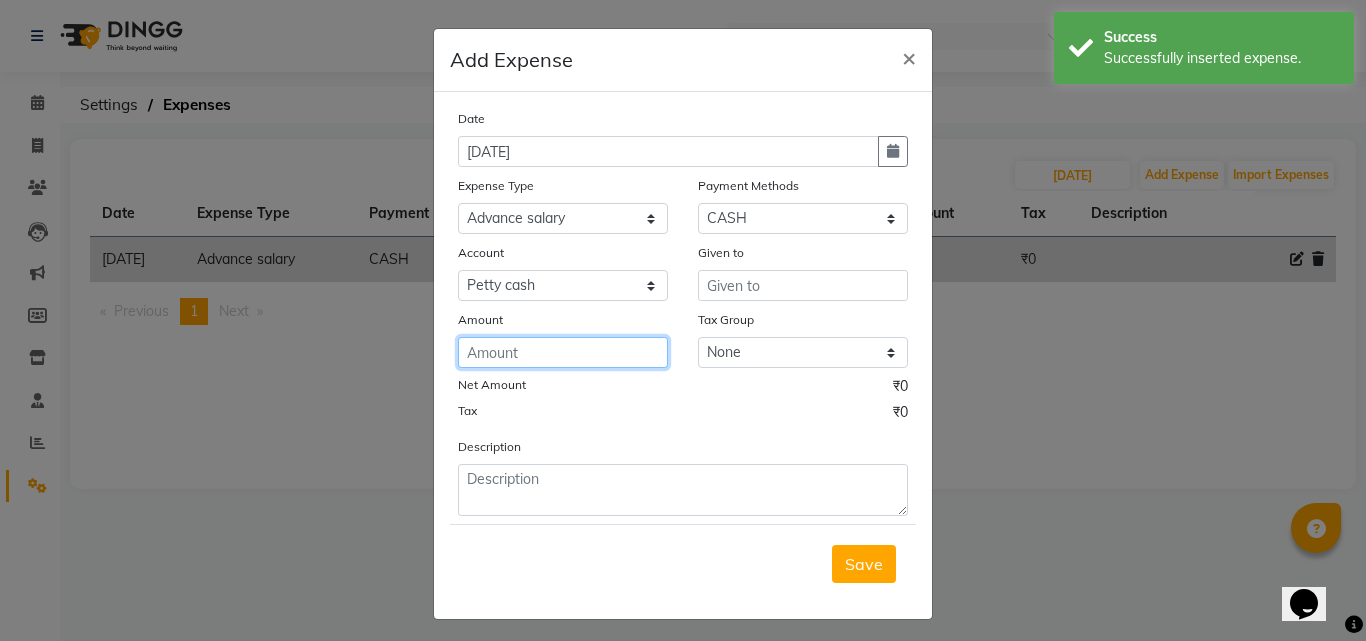 click 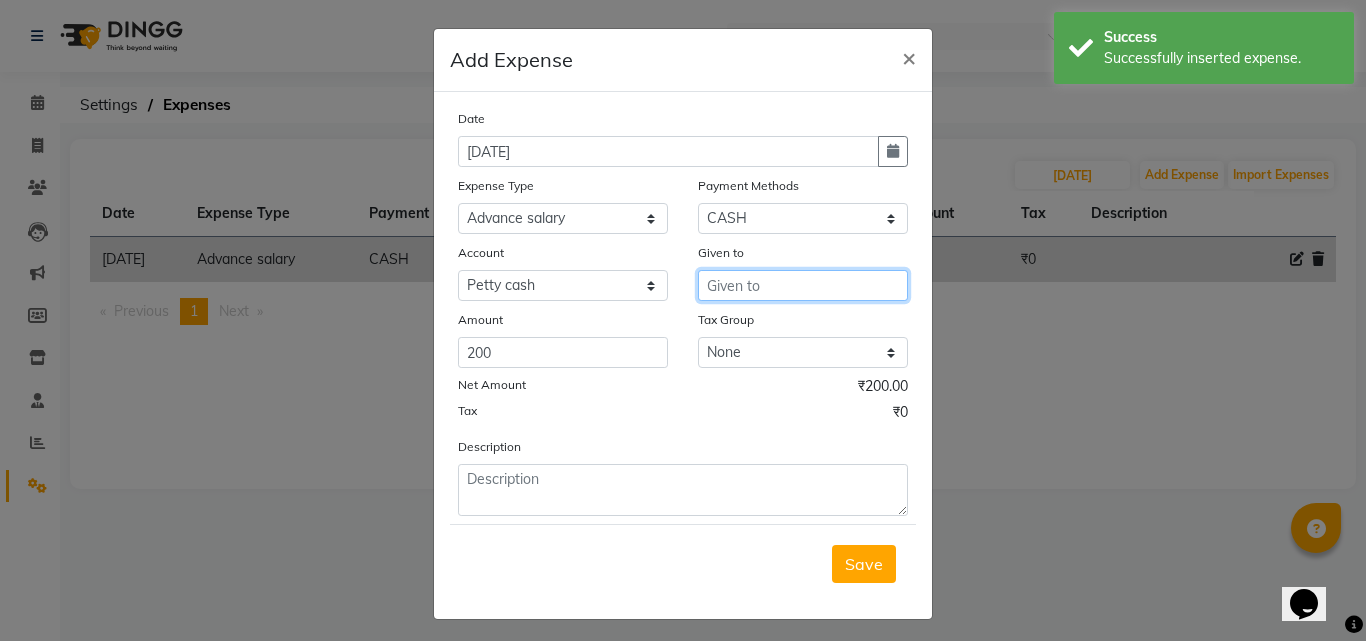 click at bounding box center [803, 285] 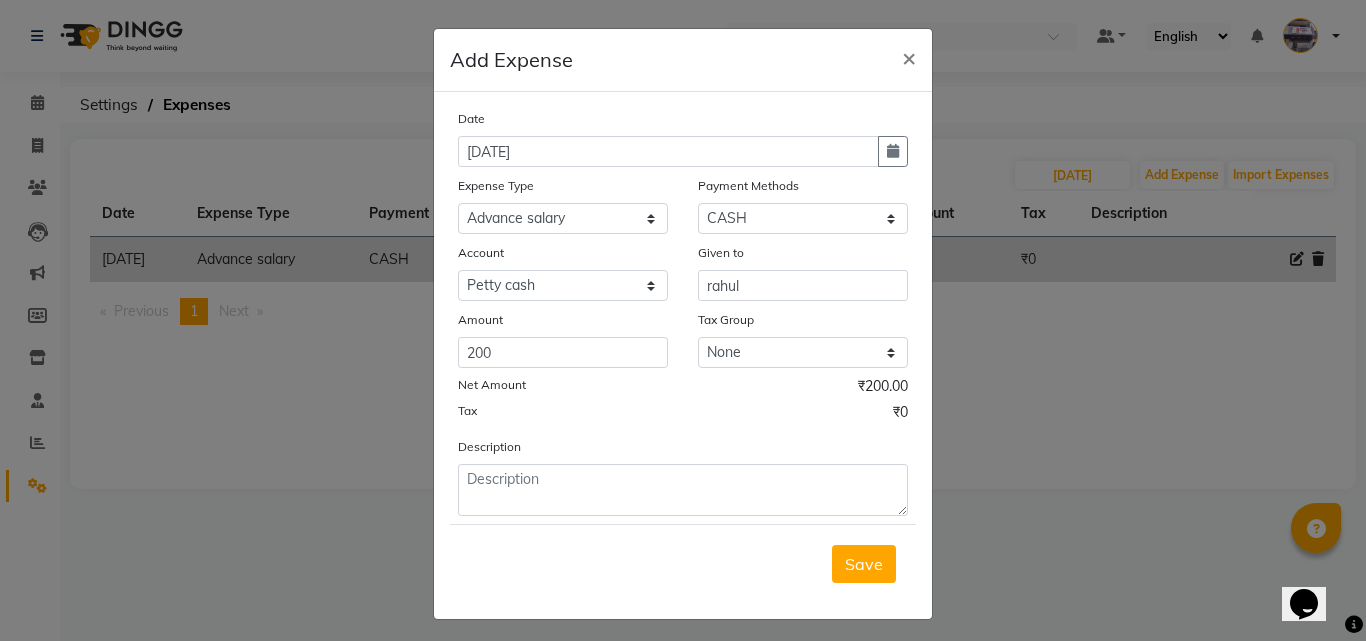 click on "Description" 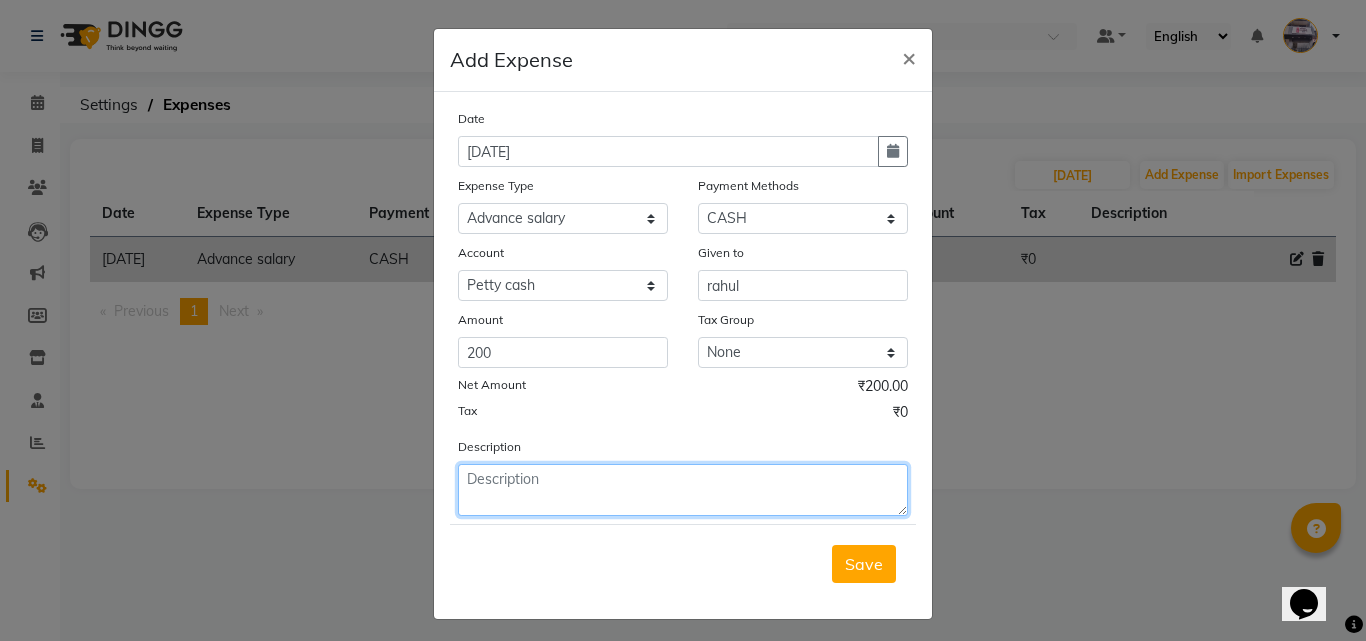 click 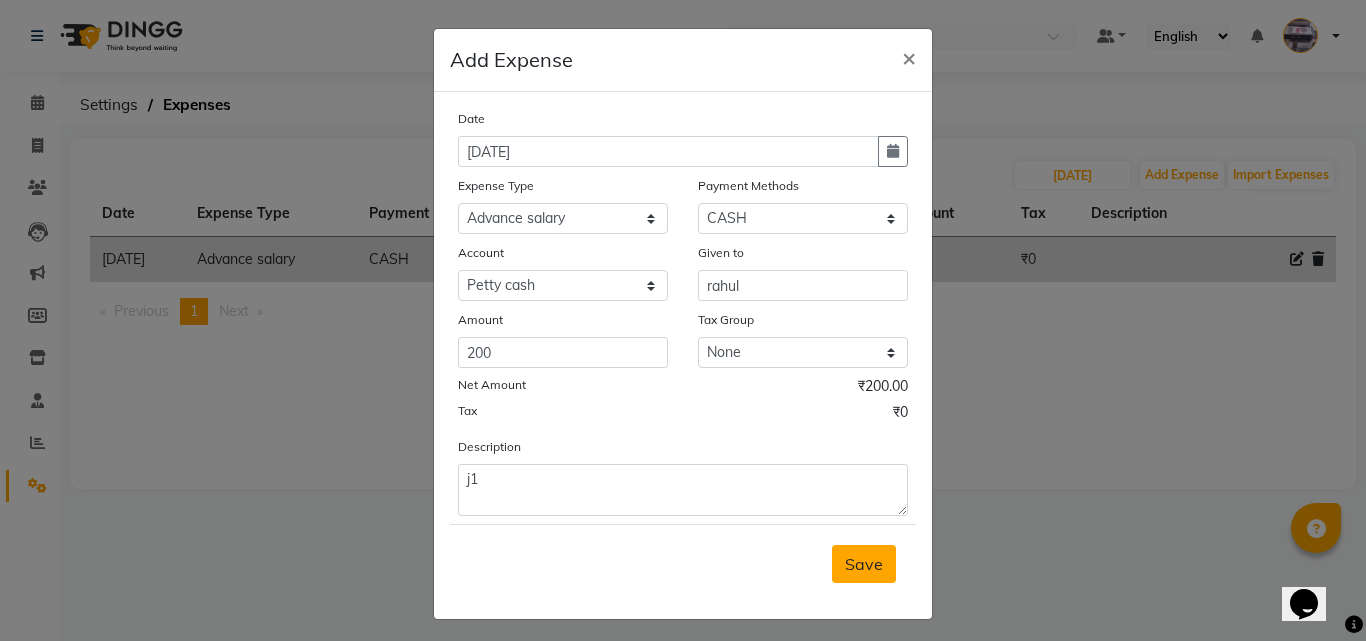 click on "Save" at bounding box center [864, 564] 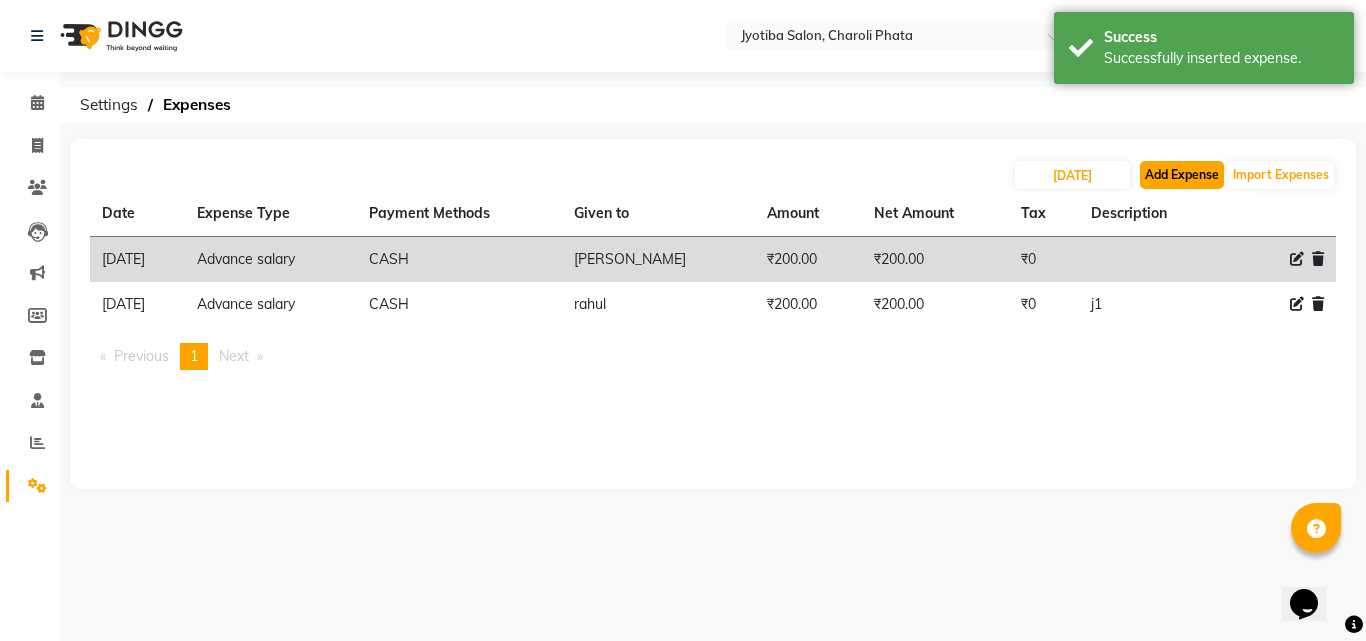 click on "Add Expense" 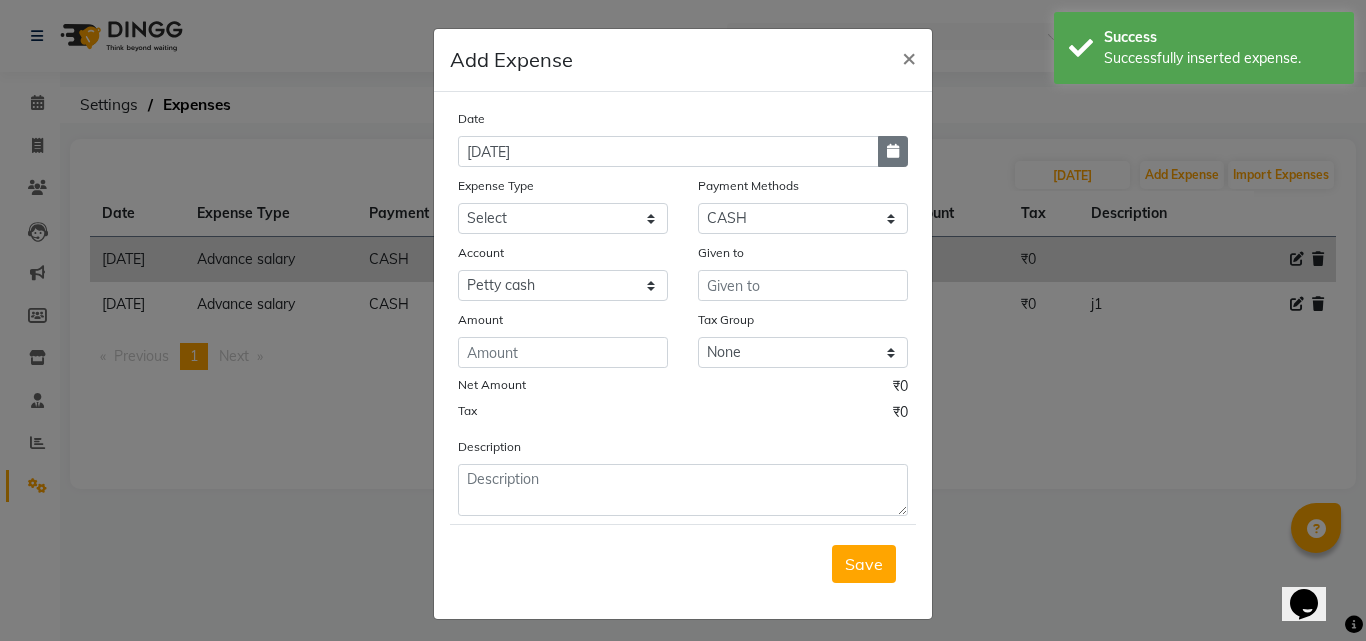 click 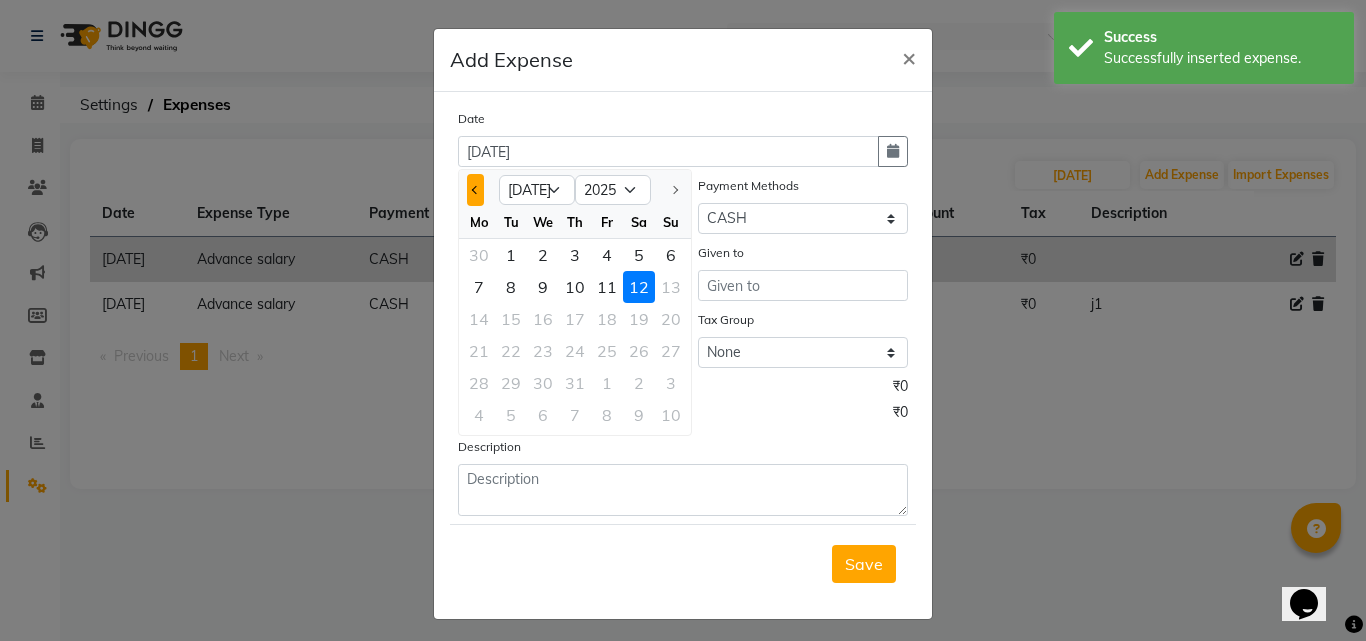 click 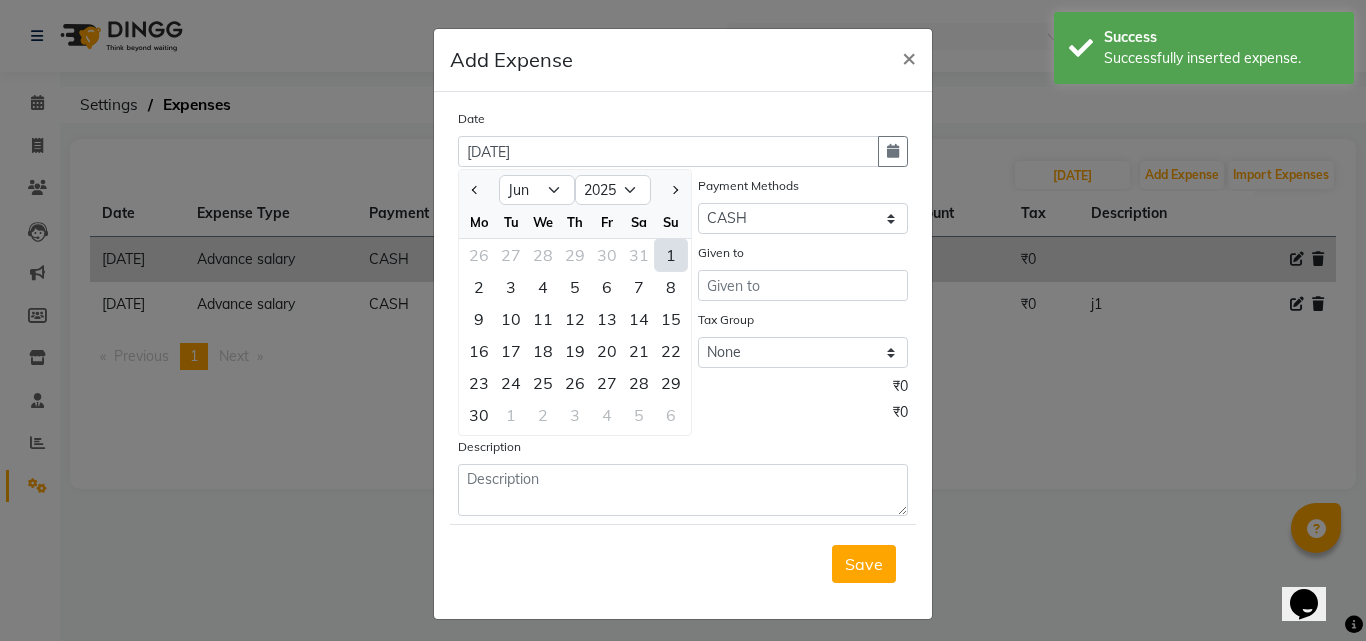 drag, startPoint x: 668, startPoint y: 318, endPoint x: 674, endPoint y: 307, distance: 12.529964 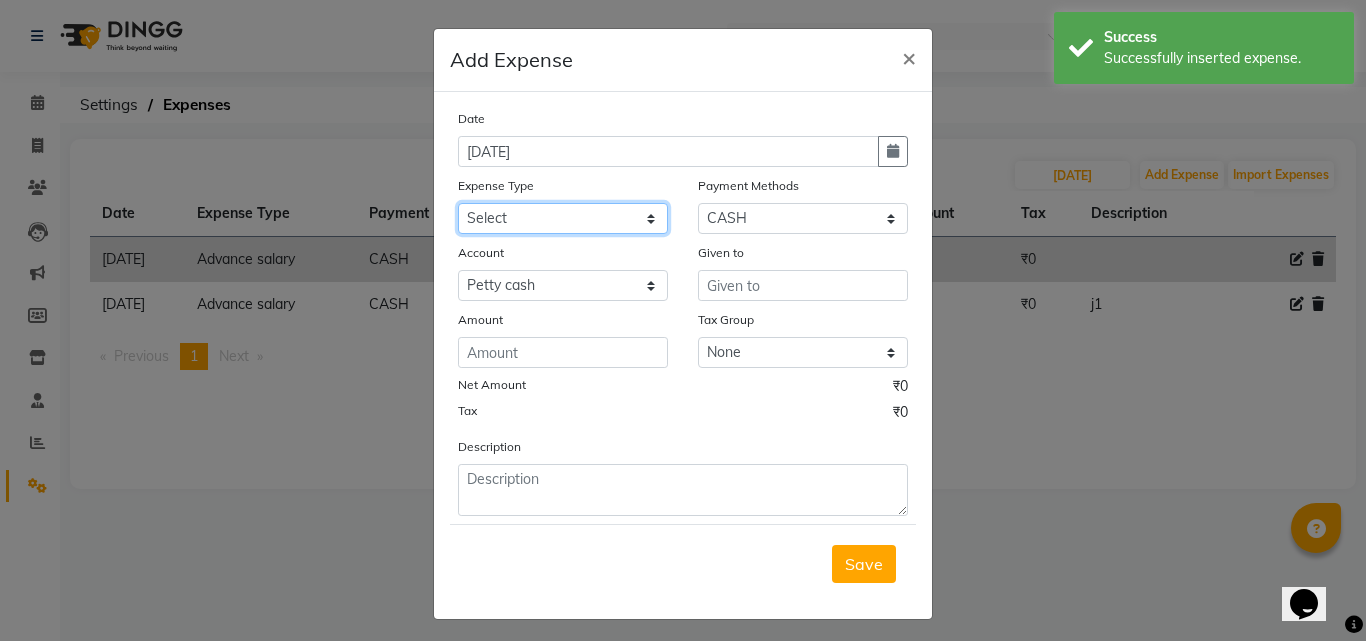 click on "Select Advance salary Advance salary ajaj Bank charges Car maintenance  Cash transfer to bank Cash transfer to hub Client Snacks Clinical charges Equipment Fuel Govt fee home Incentive Insurance International purchase Loan Repayment Maintenance Marketing Miscellaneous MRA Other Over times Pantry Product Rent Salary shop shop Staff Snacks Tax Tea & Refreshment TIP Utilities Wifi recharge" 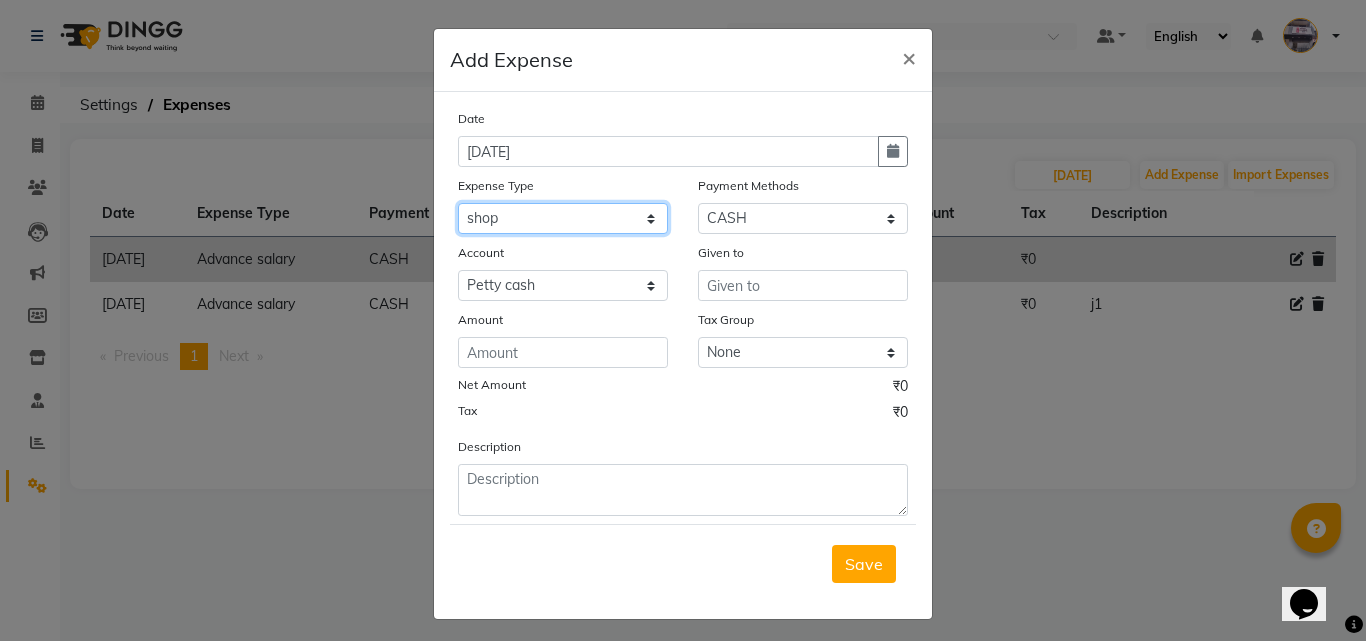 click on "Select Advance salary Advance salary ajaj Bank charges Car maintenance  Cash transfer to bank Cash transfer to hub Client Snacks Clinical charges Equipment Fuel Govt fee home Incentive Insurance International purchase Loan Repayment Maintenance Marketing Miscellaneous MRA Other Over times Pantry Product Rent Salary shop shop Staff Snacks Tax Tea & Refreshment TIP Utilities Wifi recharge" 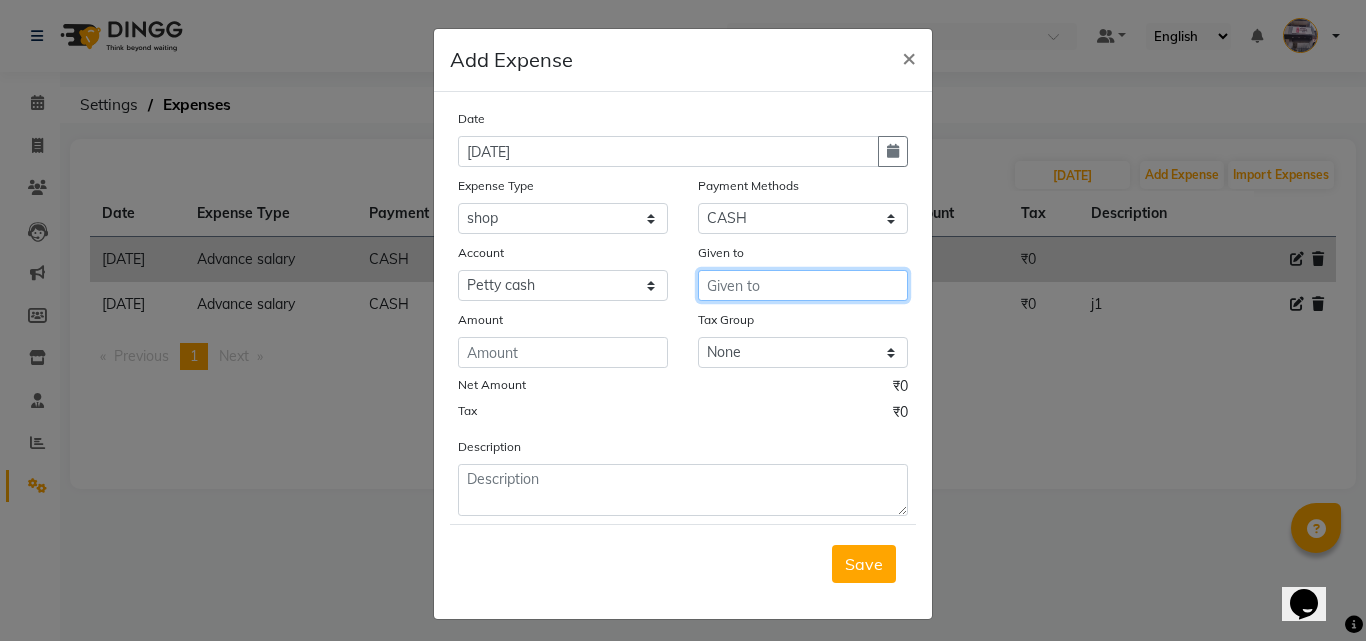 click at bounding box center [803, 285] 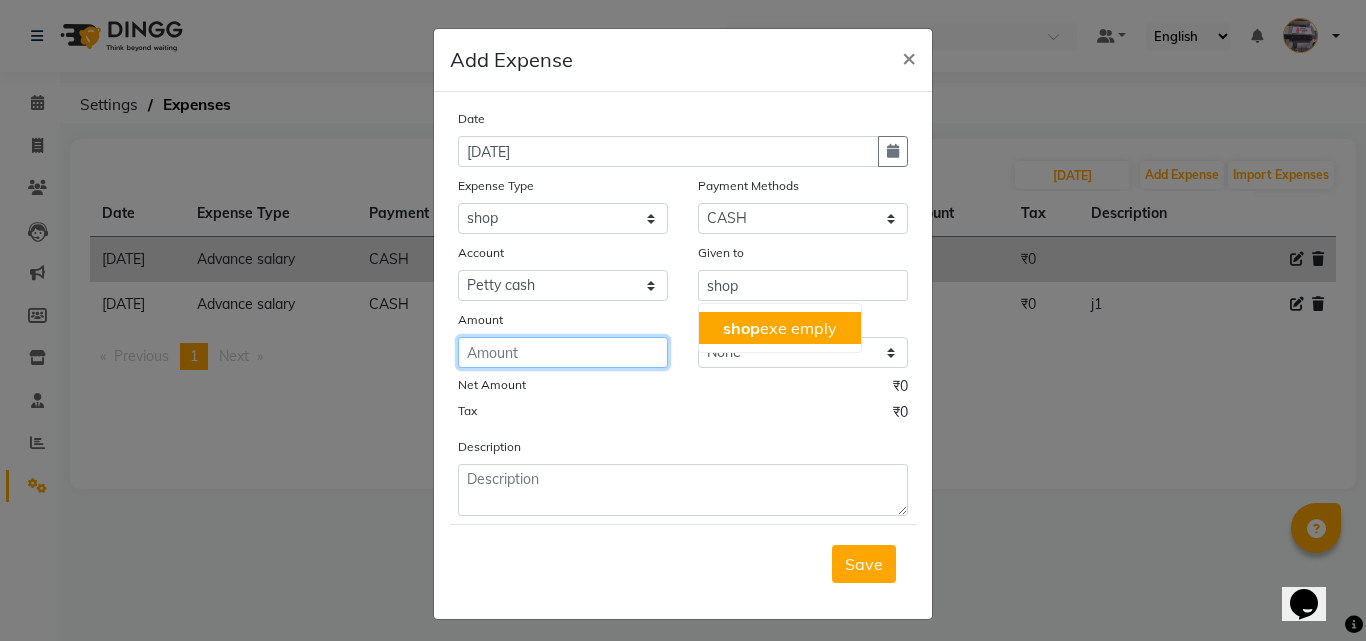 click 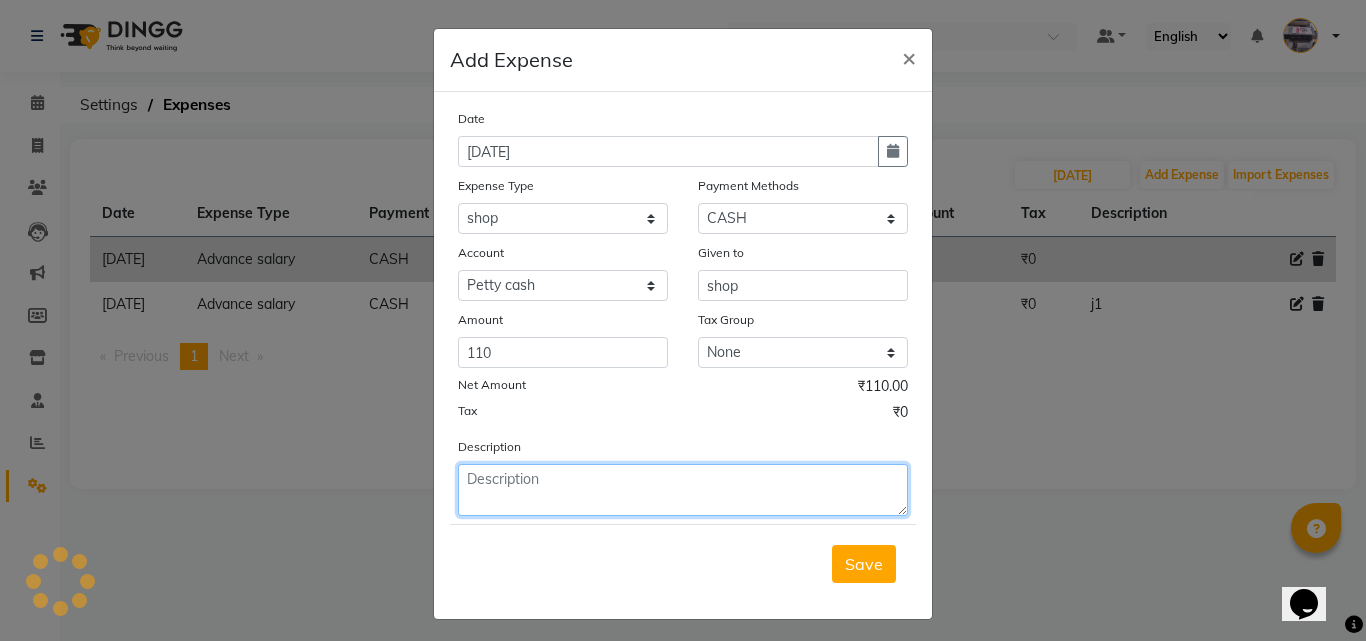 click 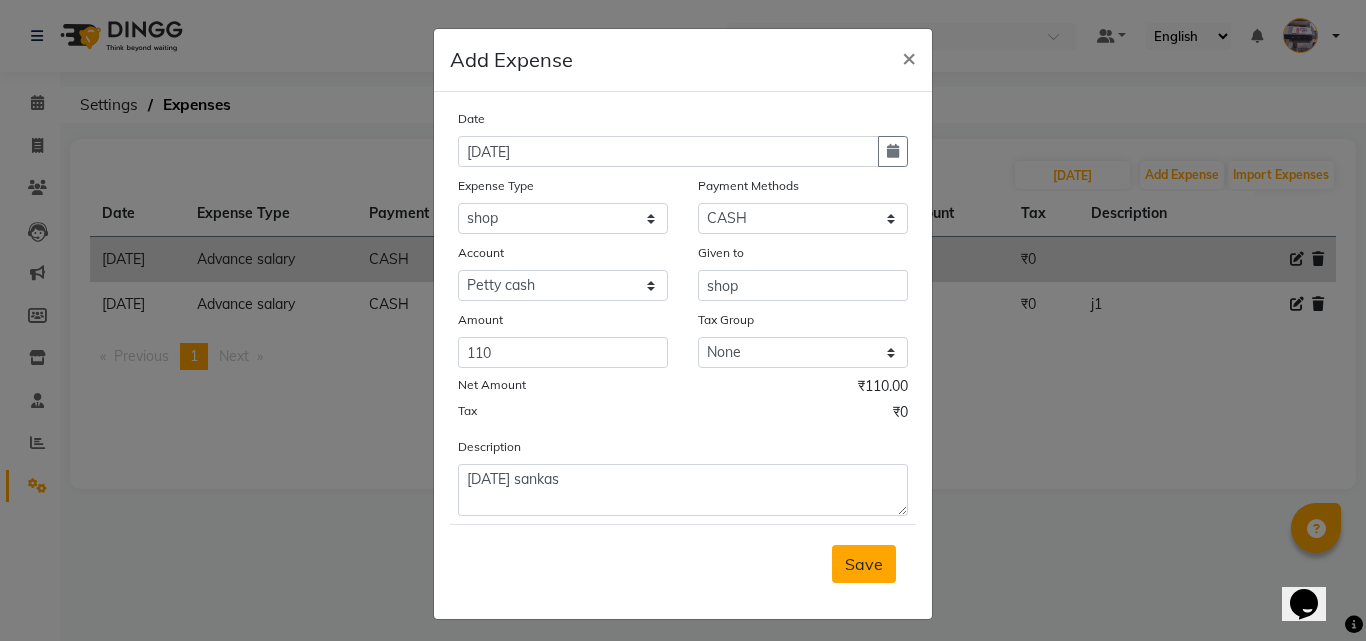 click on "Save" at bounding box center (864, 564) 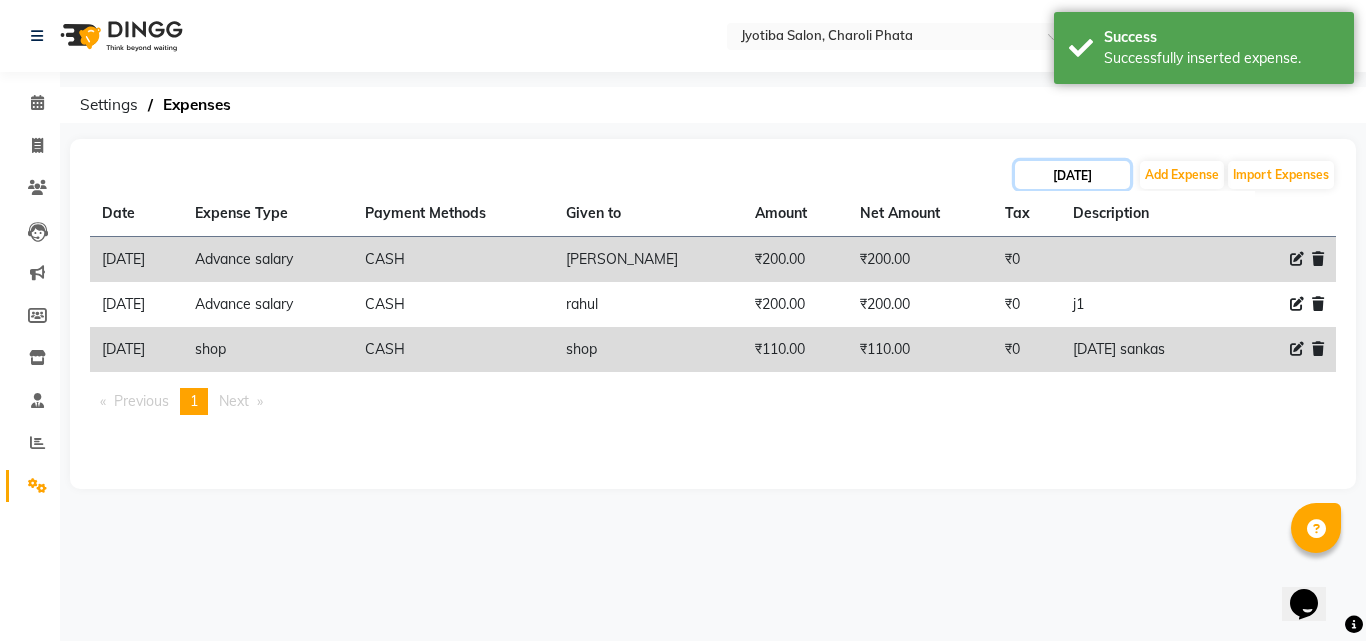 click on "[DATE]" 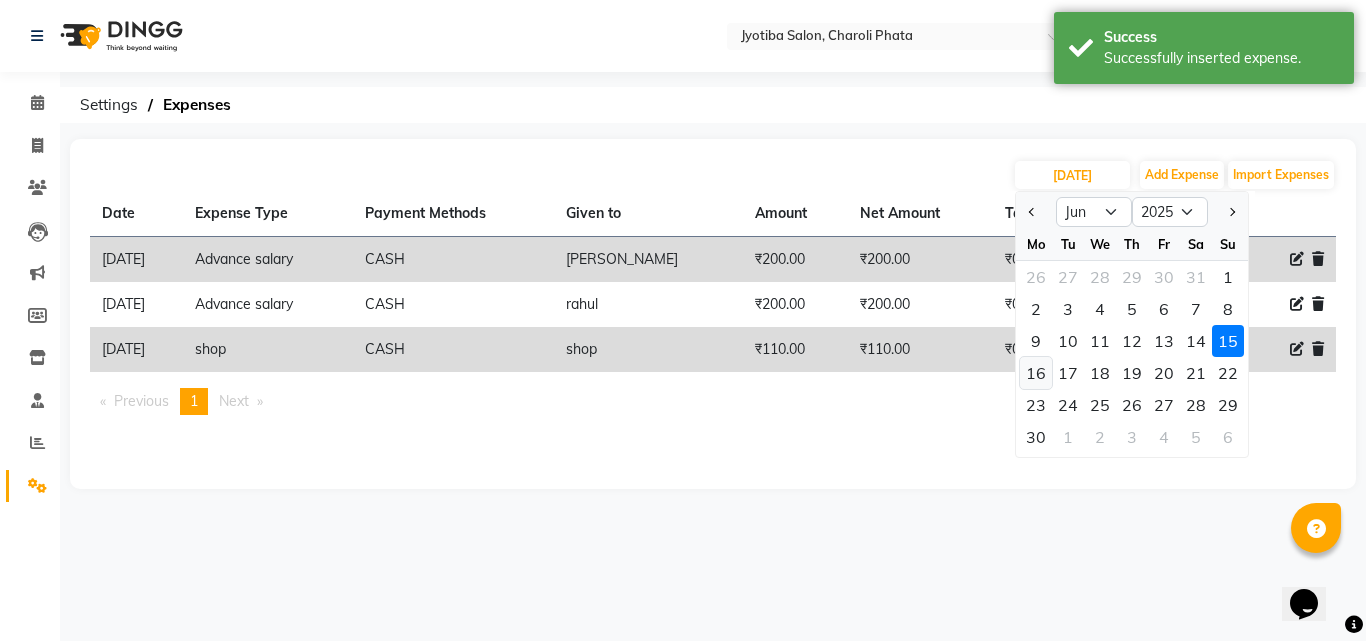click on "16" 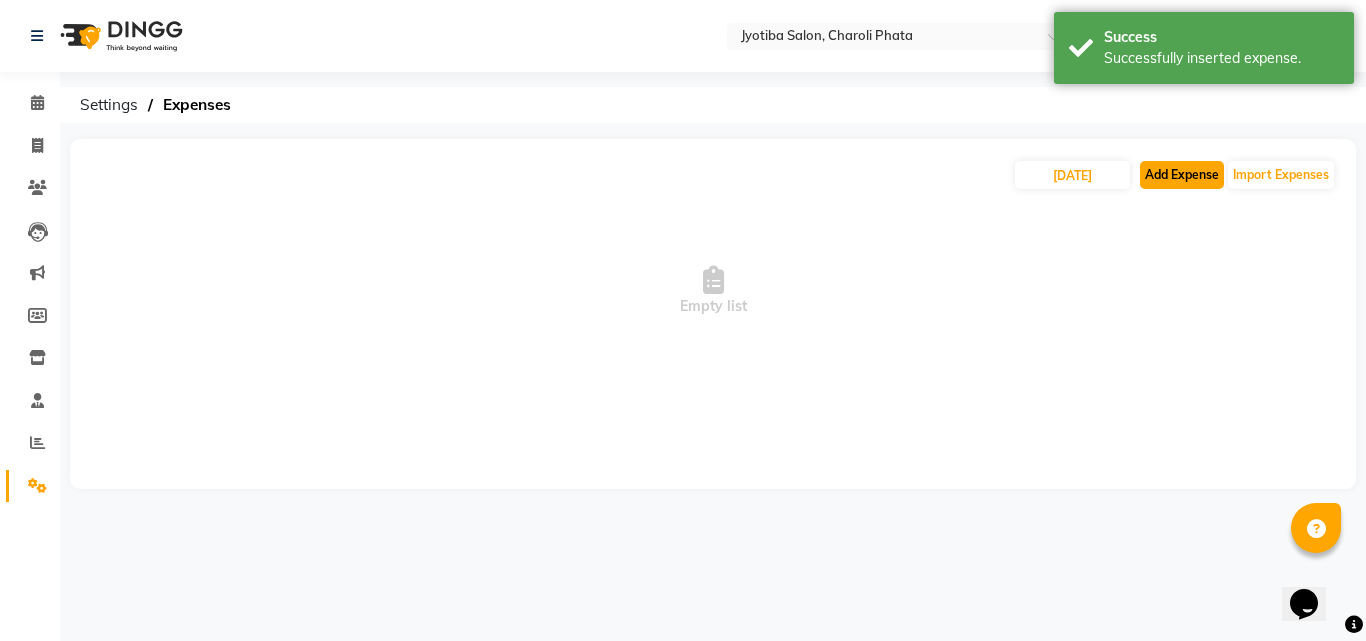 click on "Add Expense" 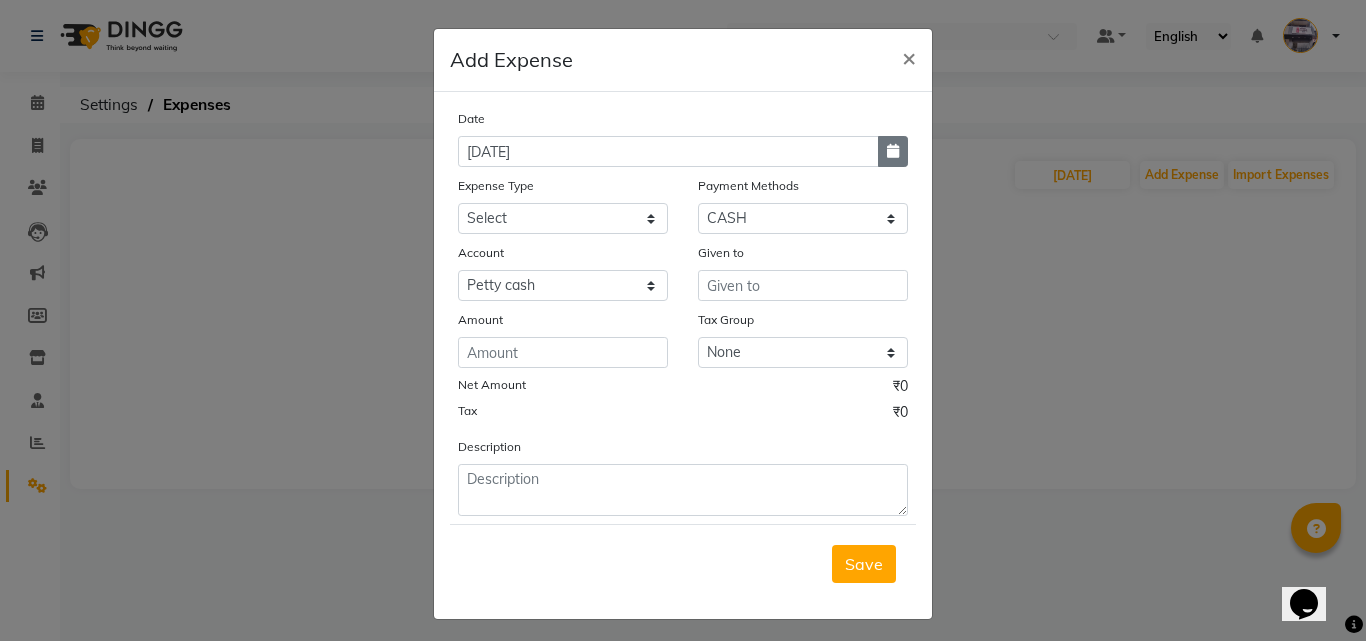 click 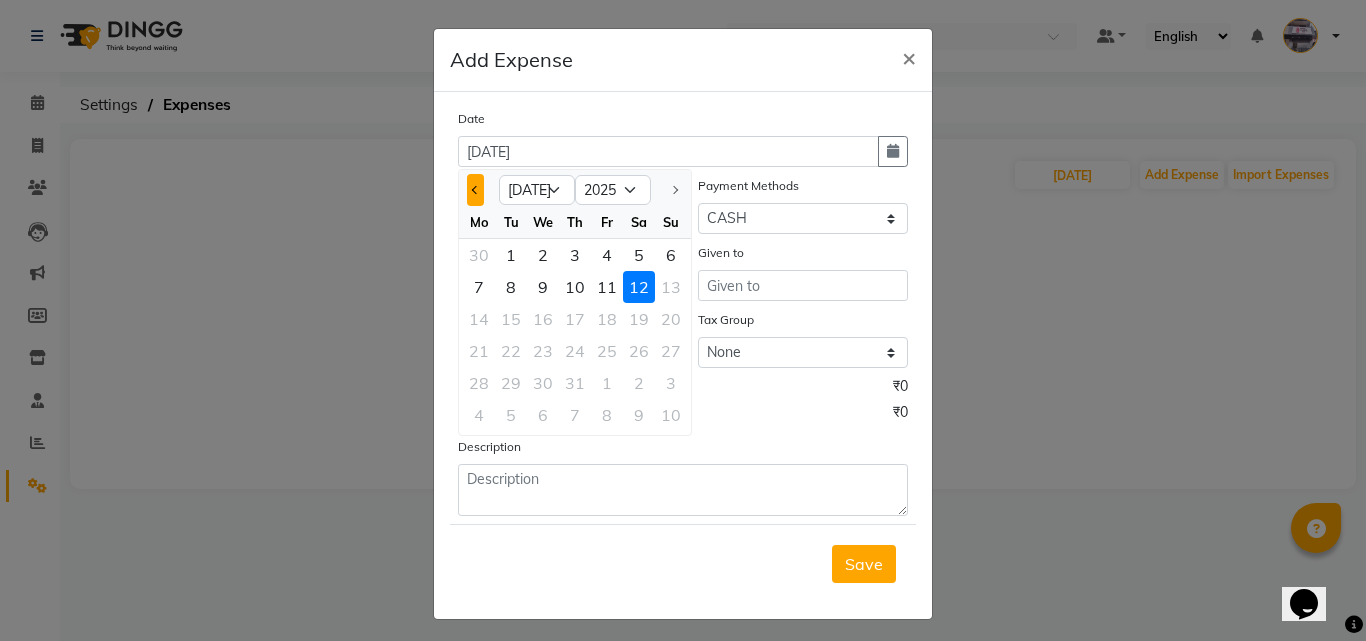 click 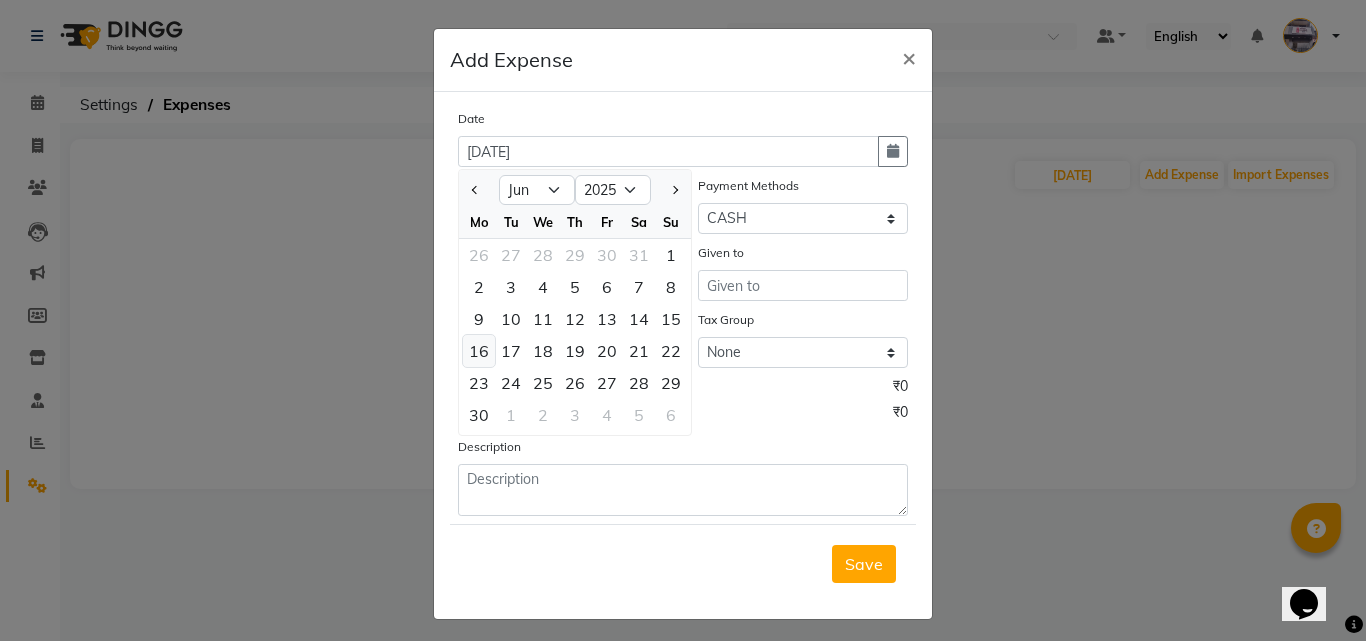 click on "16" 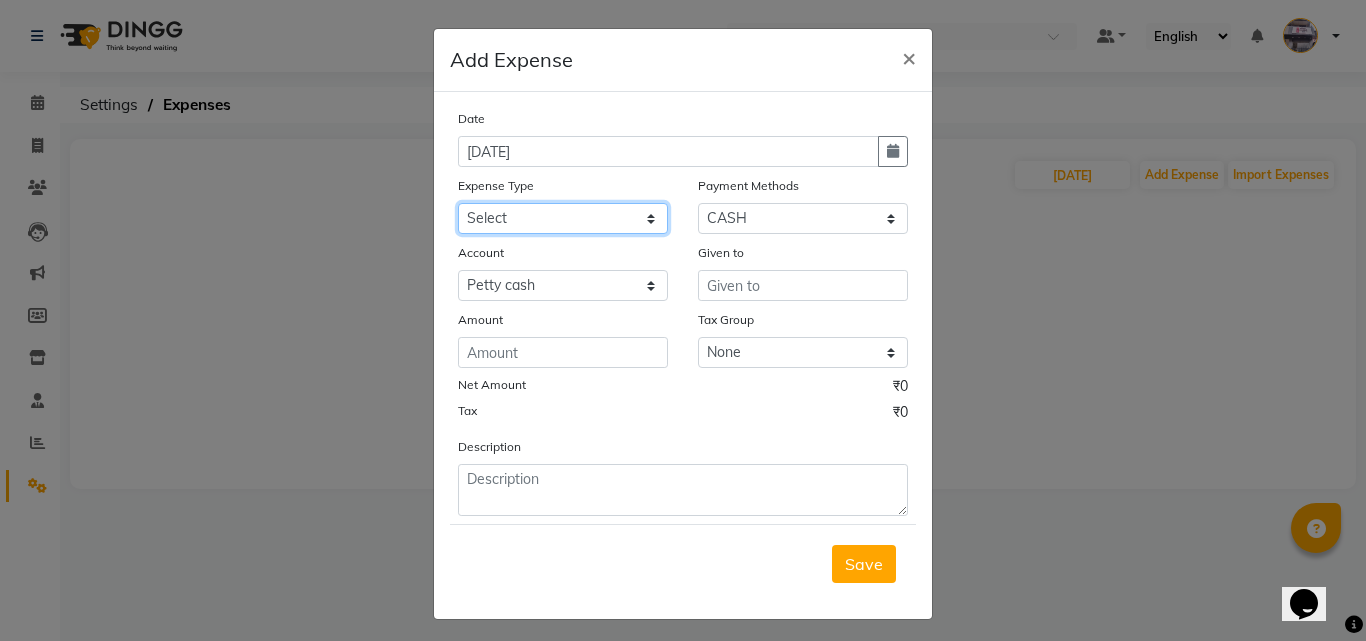click on "Select Advance salary Advance salary ajaj Bank charges Car maintenance  Cash transfer to bank Cash transfer to hub Client Snacks Clinical charges Equipment Fuel Govt fee home Incentive Insurance International purchase Loan Repayment Maintenance Marketing Miscellaneous MRA Other Over times Pantry Product Rent Salary shop shop Staff Snacks Tax Tea & Refreshment TIP Utilities Wifi recharge" 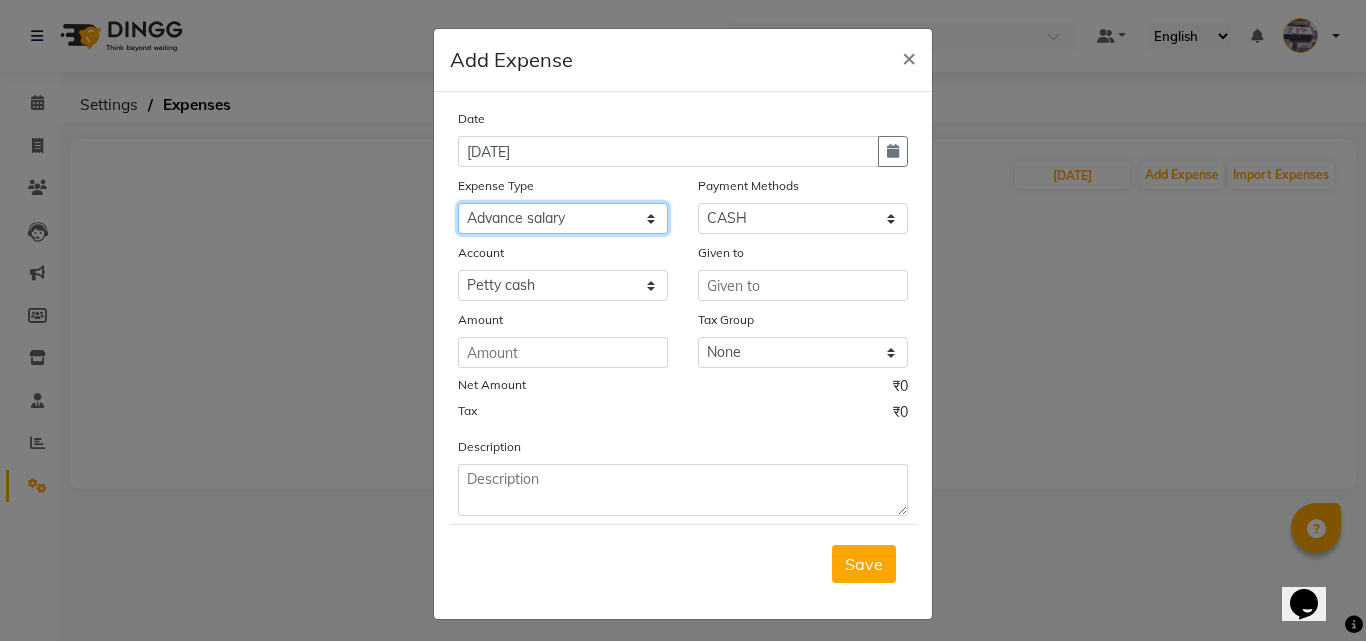 click on "Select Advance salary Advance salary ajaj Bank charges Car maintenance  Cash transfer to bank Cash transfer to hub Client Snacks Clinical charges Equipment Fuel Govt fee home Incentive Insurance International purchase Loan Repayment Maintenance Marketing Miscellaneous MRA Other Over times Pantry Product Rent Salary shop shop Staff Snacks Tax Tea & Refreshment TIP Utilities Wifi recharge" 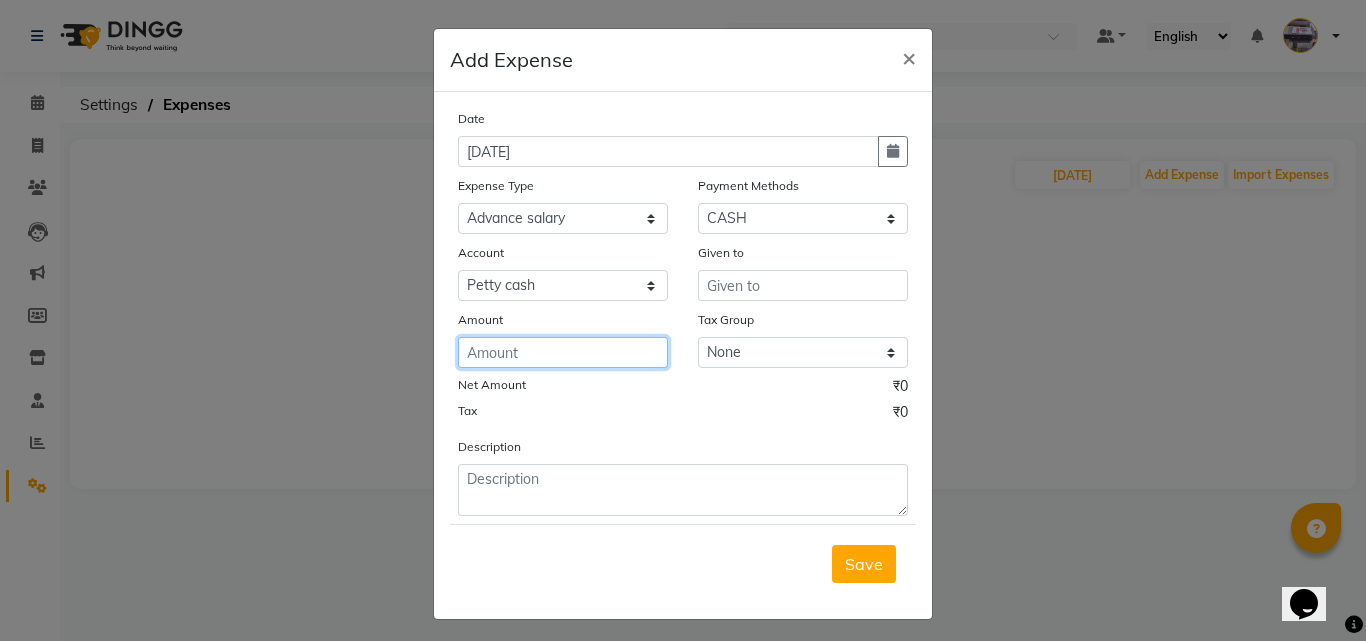 click 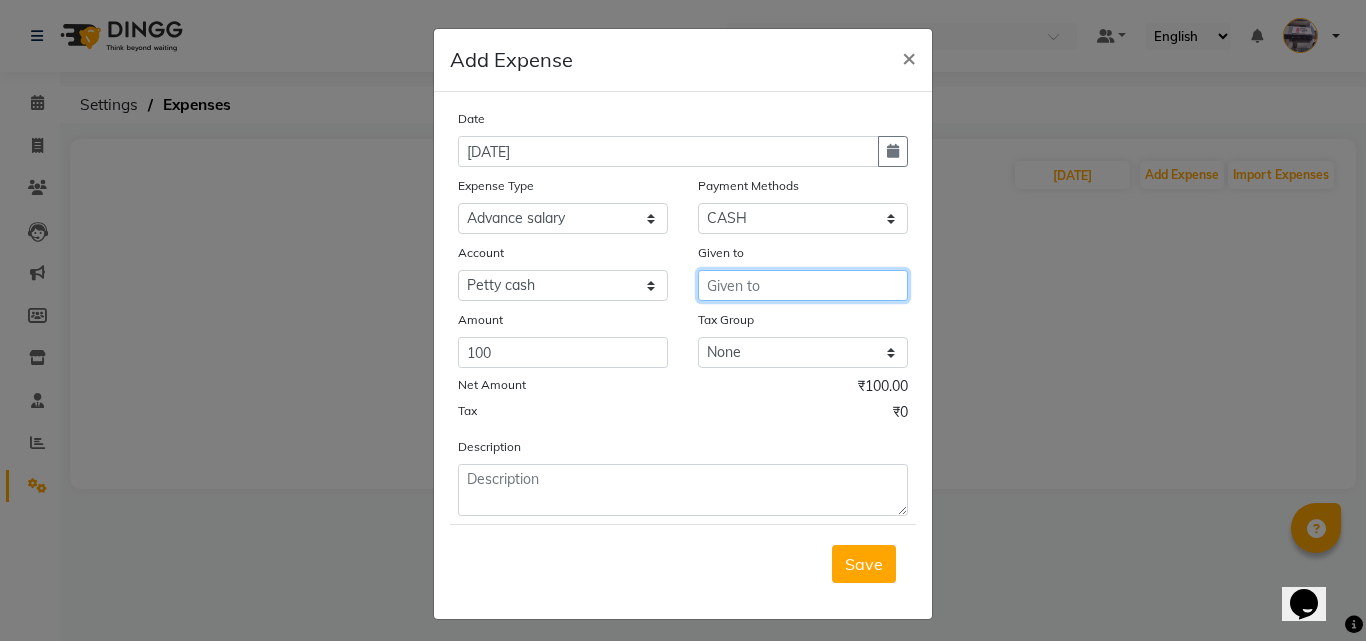 click at bounding box center (803, 285) 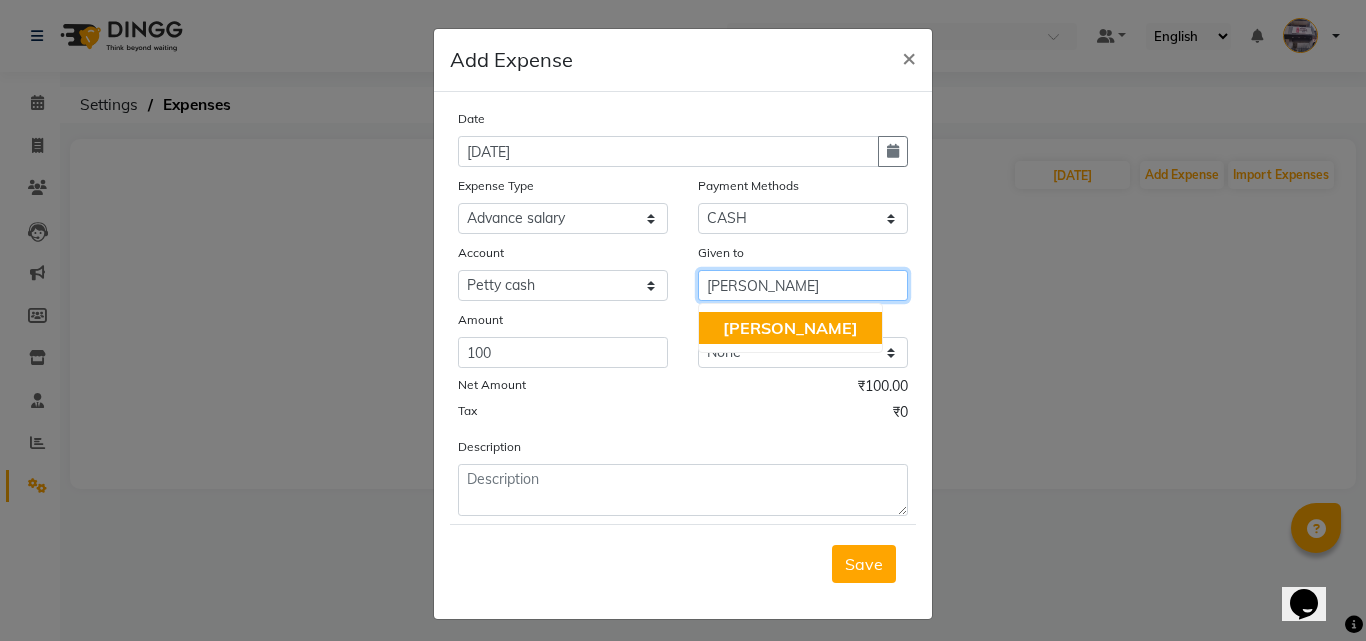 click on "[PERSON_NAME]" 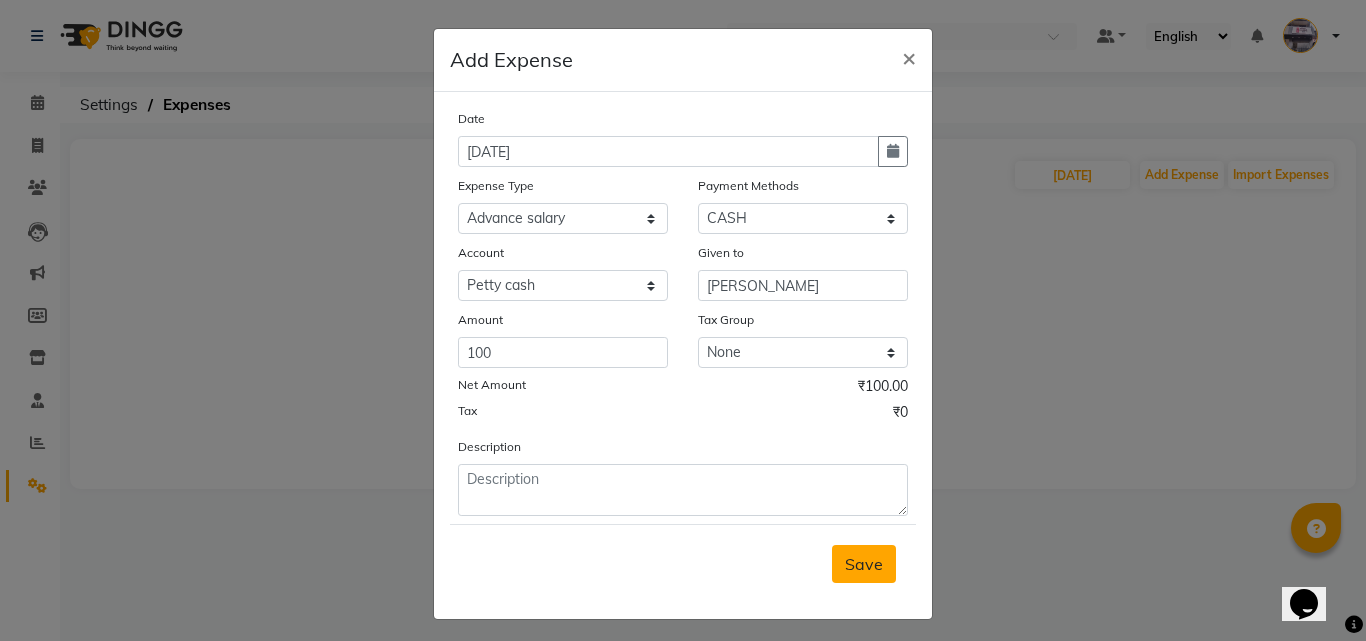 drag, startPoint x: 845, startPoint y: 569, endPoint x: 865, endPoint y: 574, distance: 20.615528 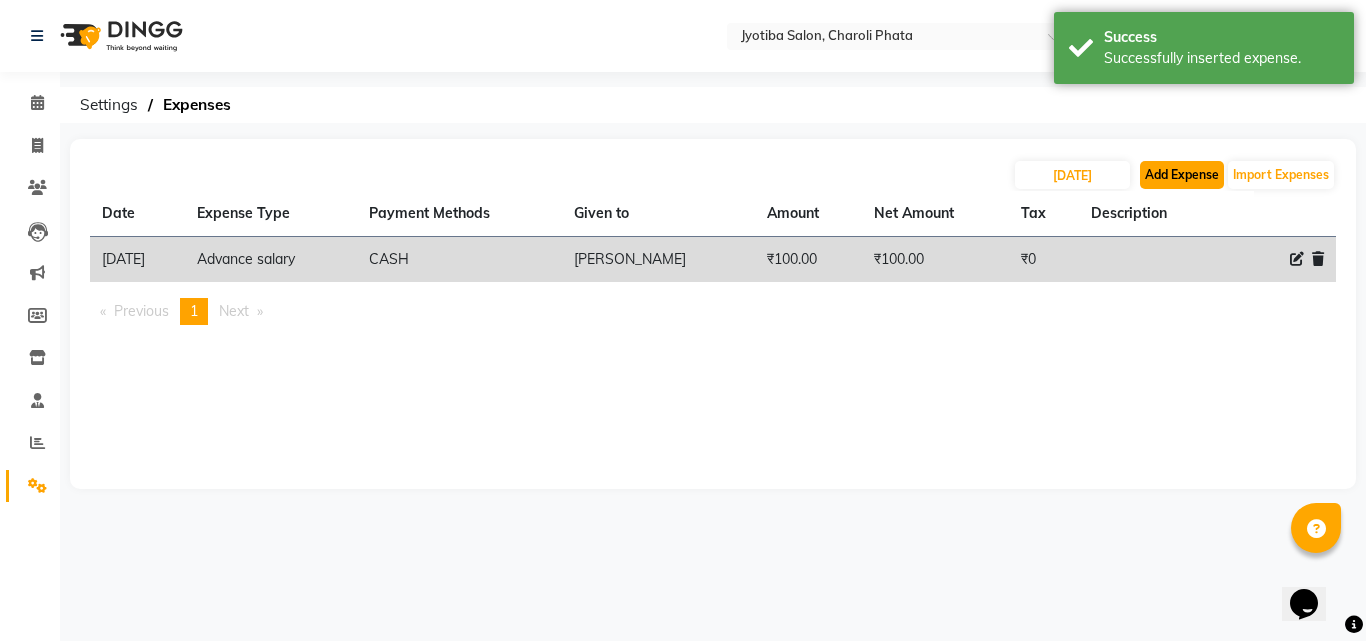 click on "Add Expense" 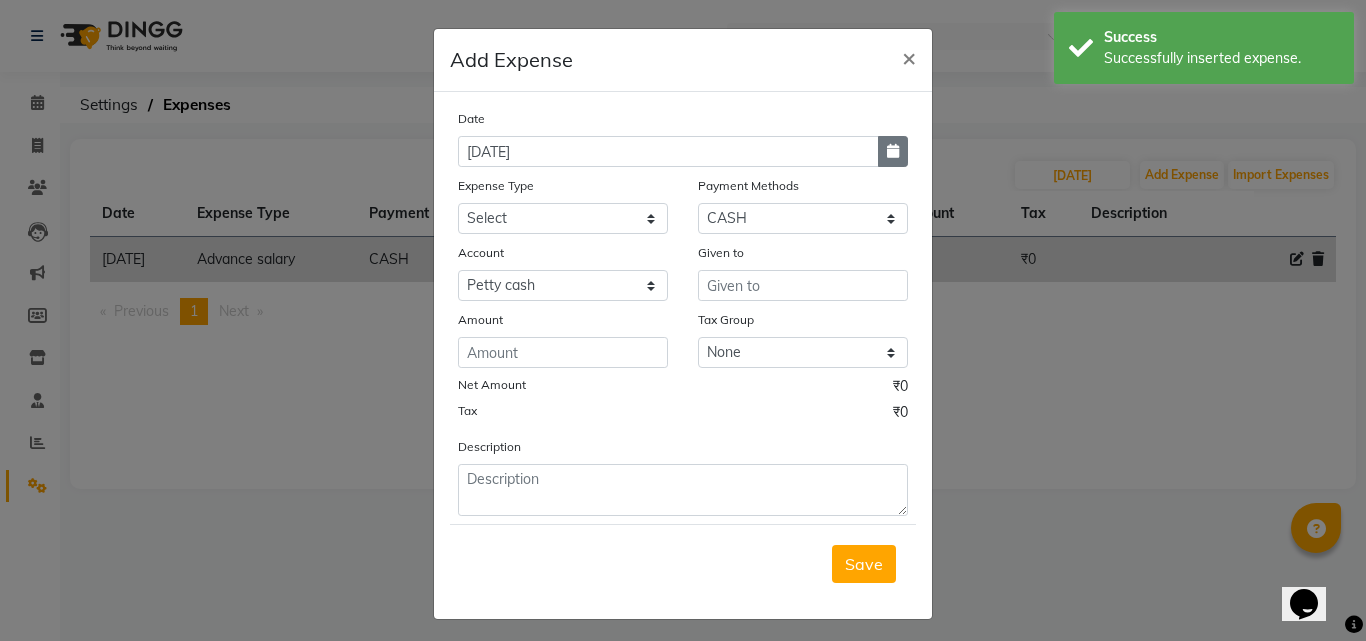click 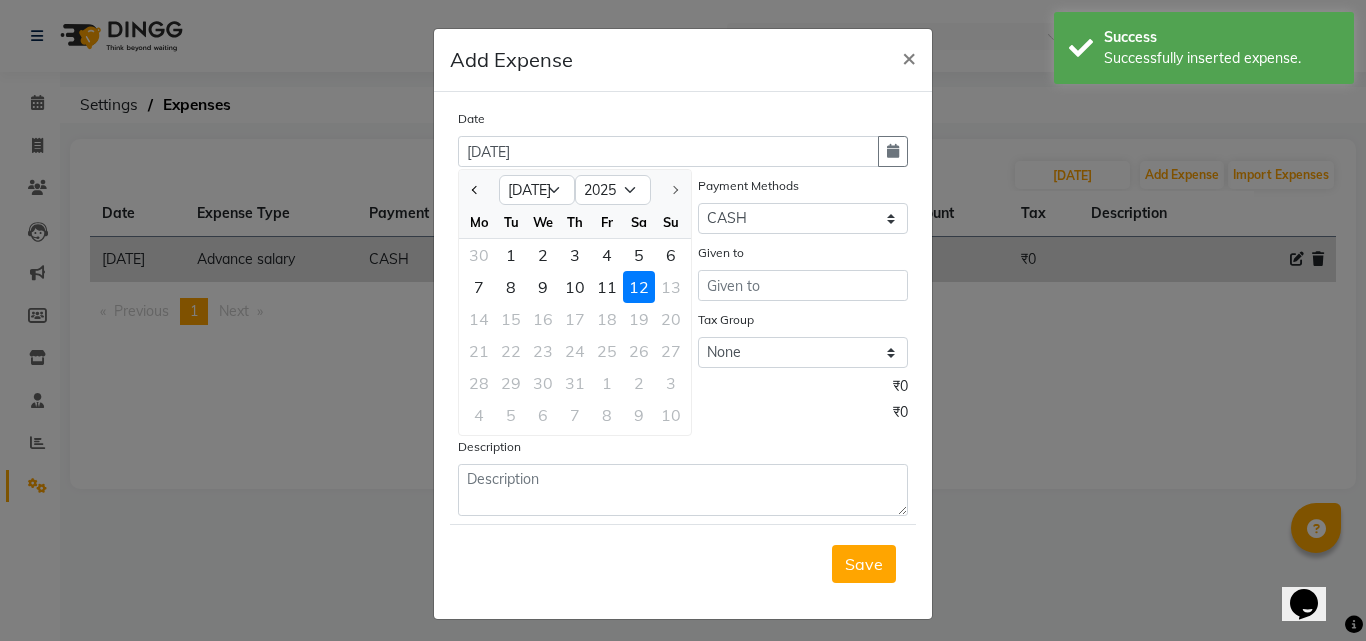 drag, startPoint x: 467, startPoint y: 179, endPoint x: 522, endPoint y: 219, distance: 68.007355 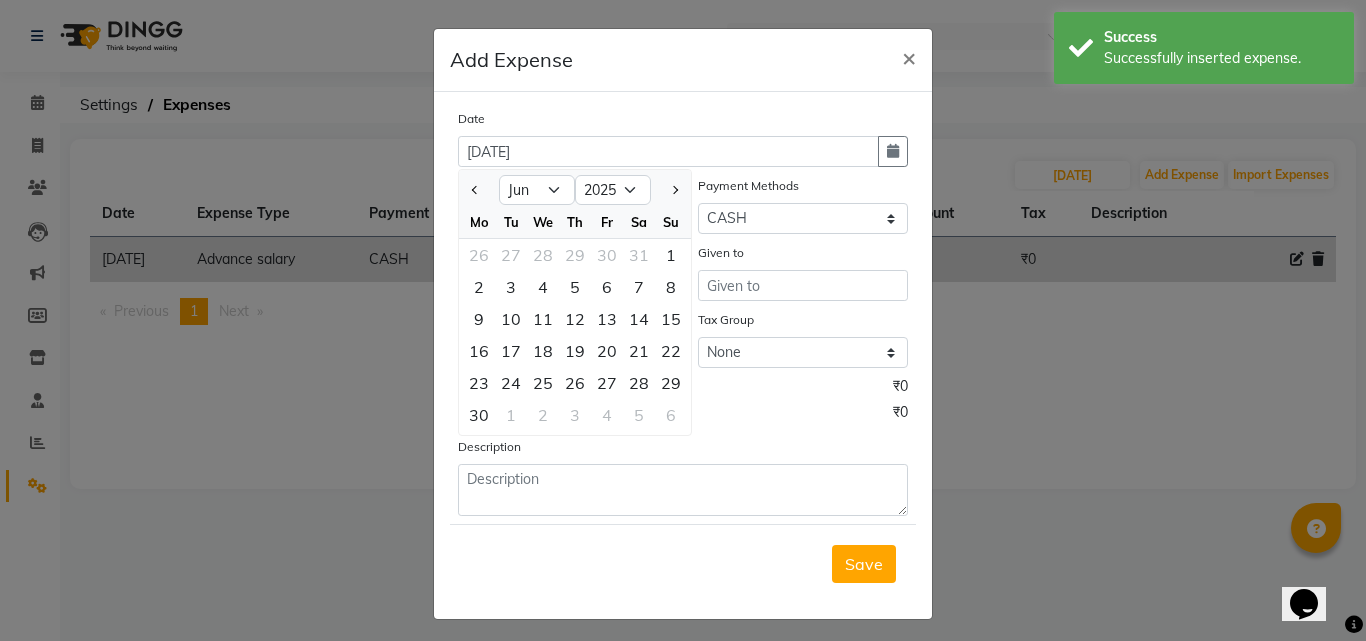 drag, startPoint x: 469, startPoint y: 343, endPoint x: 483, endPoint y: 292, distance: 52.886673 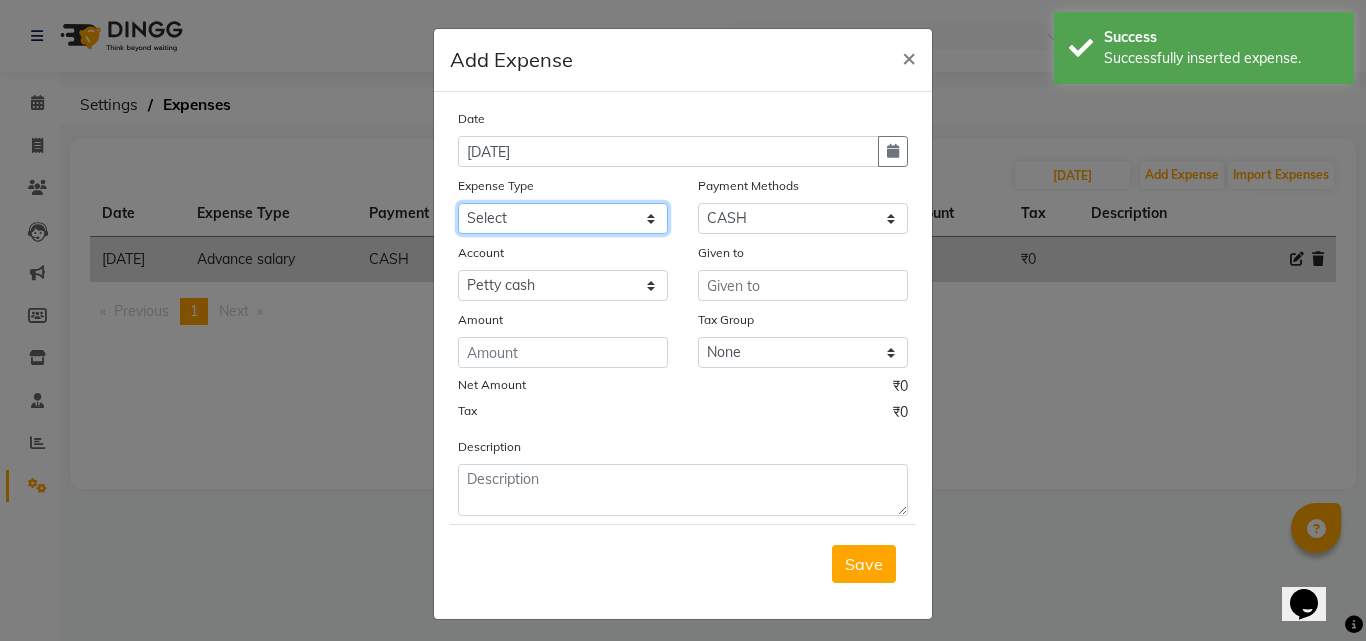 click on "Select Advance salary Advance salary ajaj Bank charges Car maintenance  Cash transfer to bank Cash transfer to hub Client Snacks Clinical charges Equipment Fuel Govt fee home Incentive Insurance International purchase Loan Repayment Maintenance Marketing Miscellaneous MRA Other Over times Pantry Product Rent Salary shop shop Staff Snacks Tax Tea & Refreshment TIP Utilities Wifi recharge" 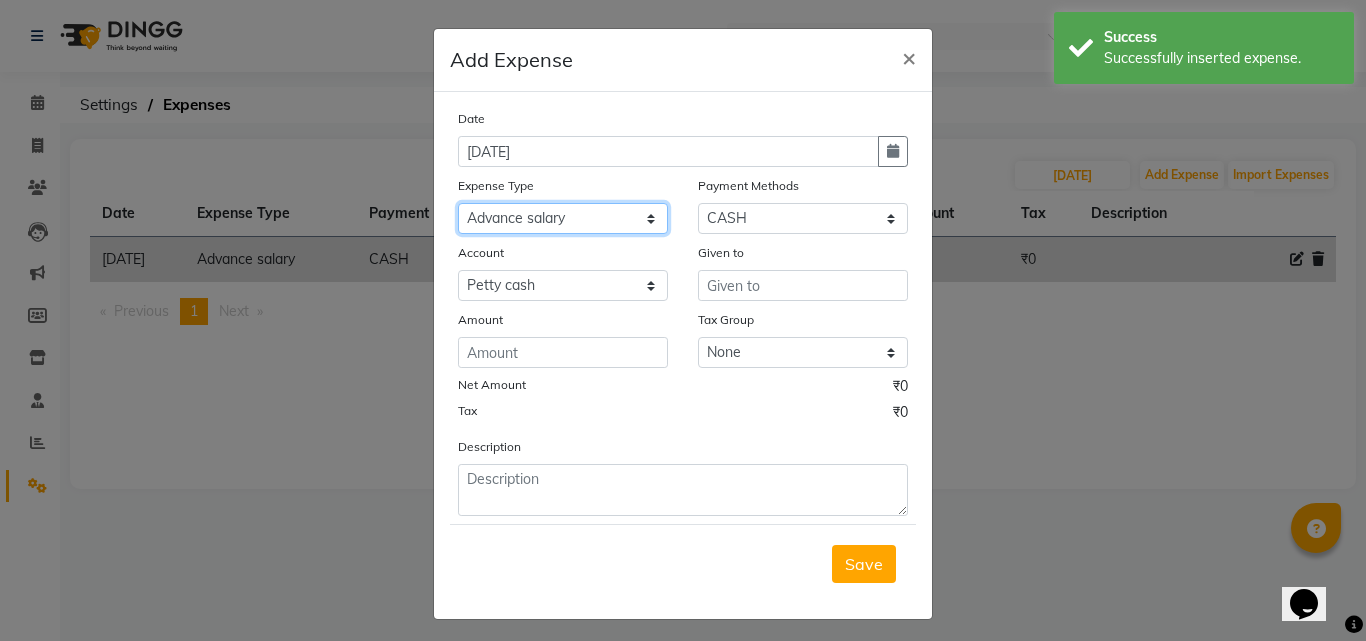click on "Select Advance salary Advance salary ajaj Bank charges Car maintenance  Cash transfer to bank Cash transfer to hub Client Snacks Clinical charges Equipment Fuel Govt fee home Incentive Insurance International purchase Loan Repayment Maintenance Marketing Miscellaneous MRA Other Over times Pantry Product Rent Salary shop shop Staff Snacks Tax Tea & Refreshment TIP Utilities Wifi recharge" 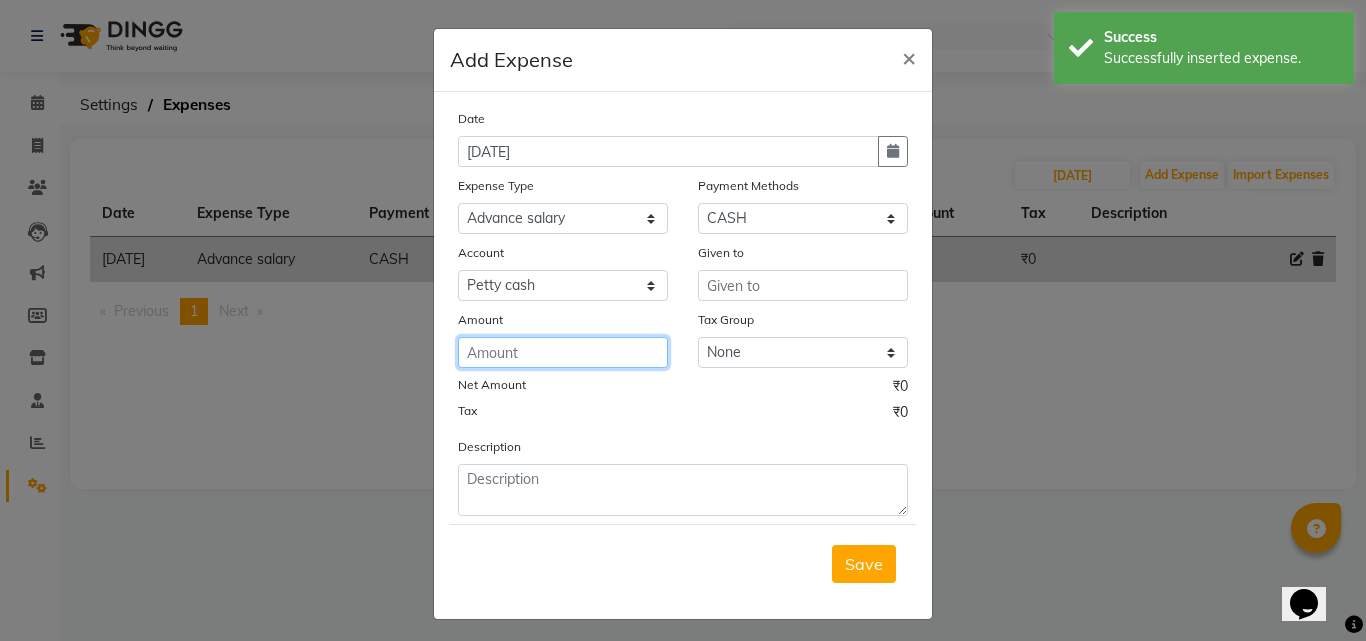 click 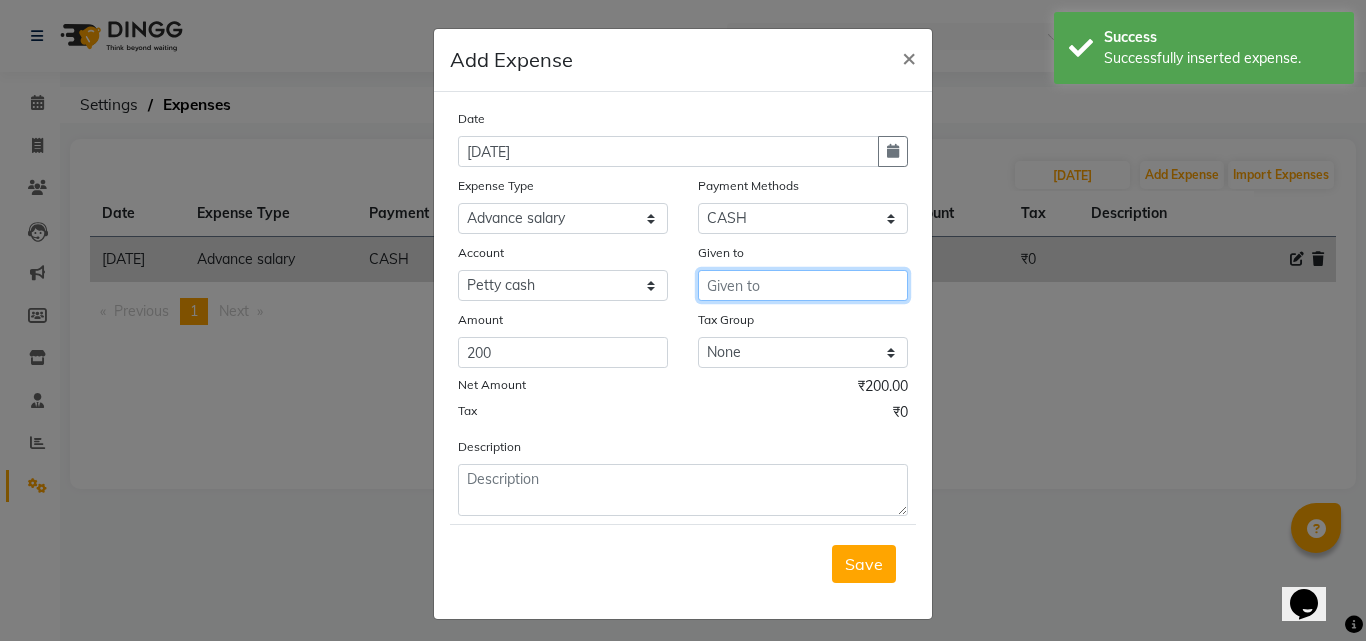 click at bounding box center (803, 285) 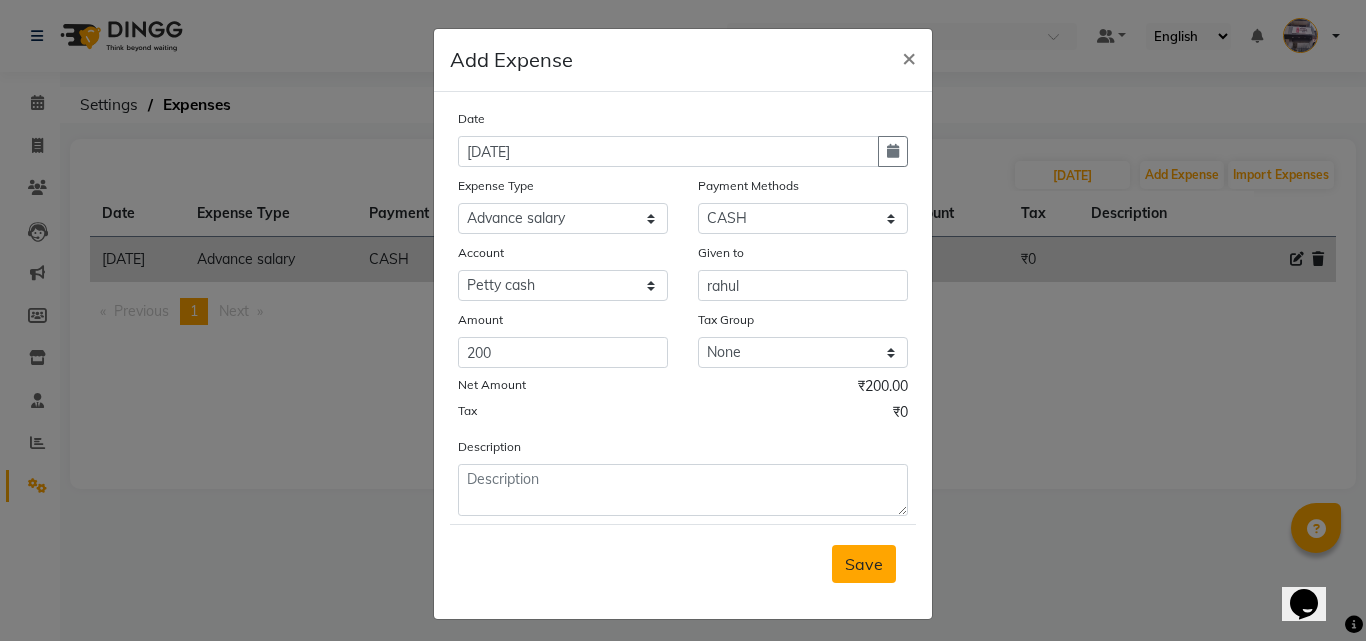 click on "Save" at bounding box center (864, 564) 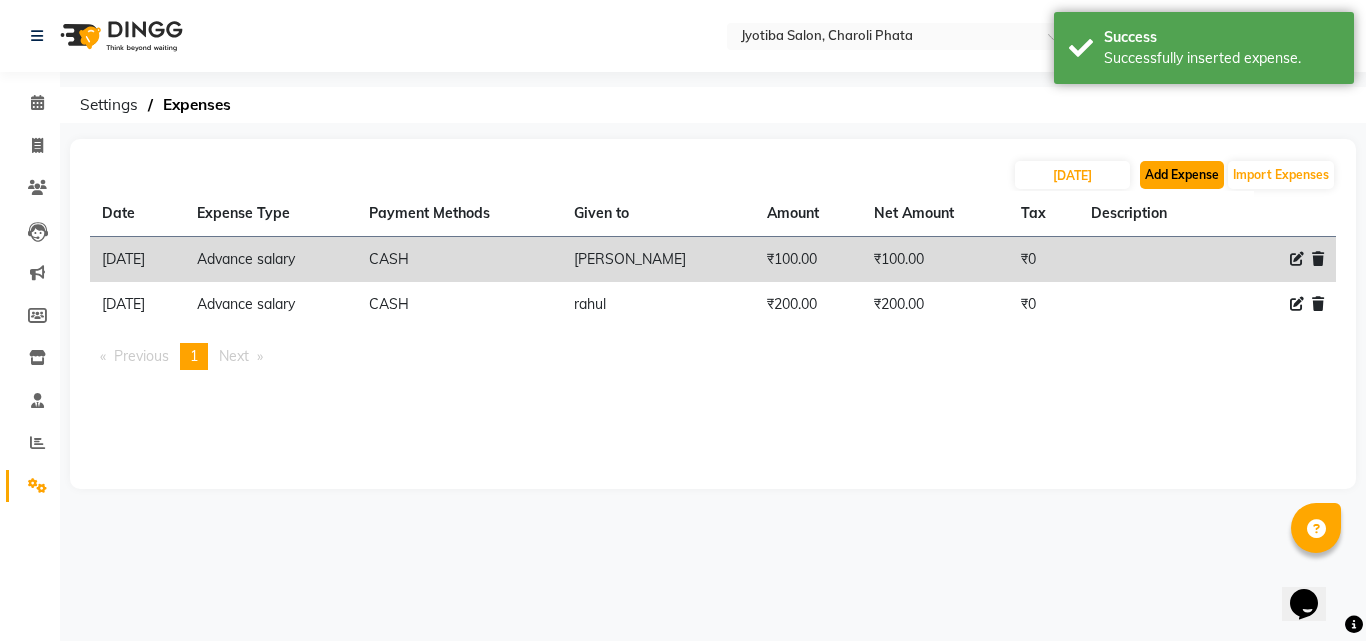 click on "Add Expense" 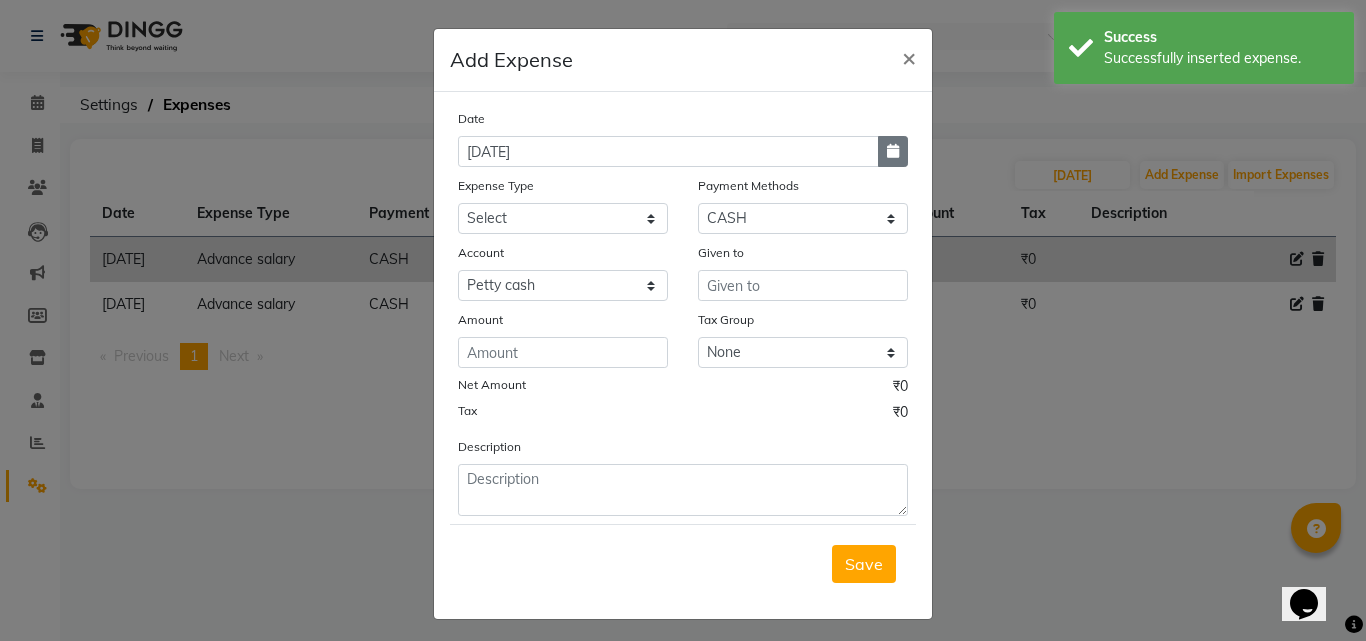 click 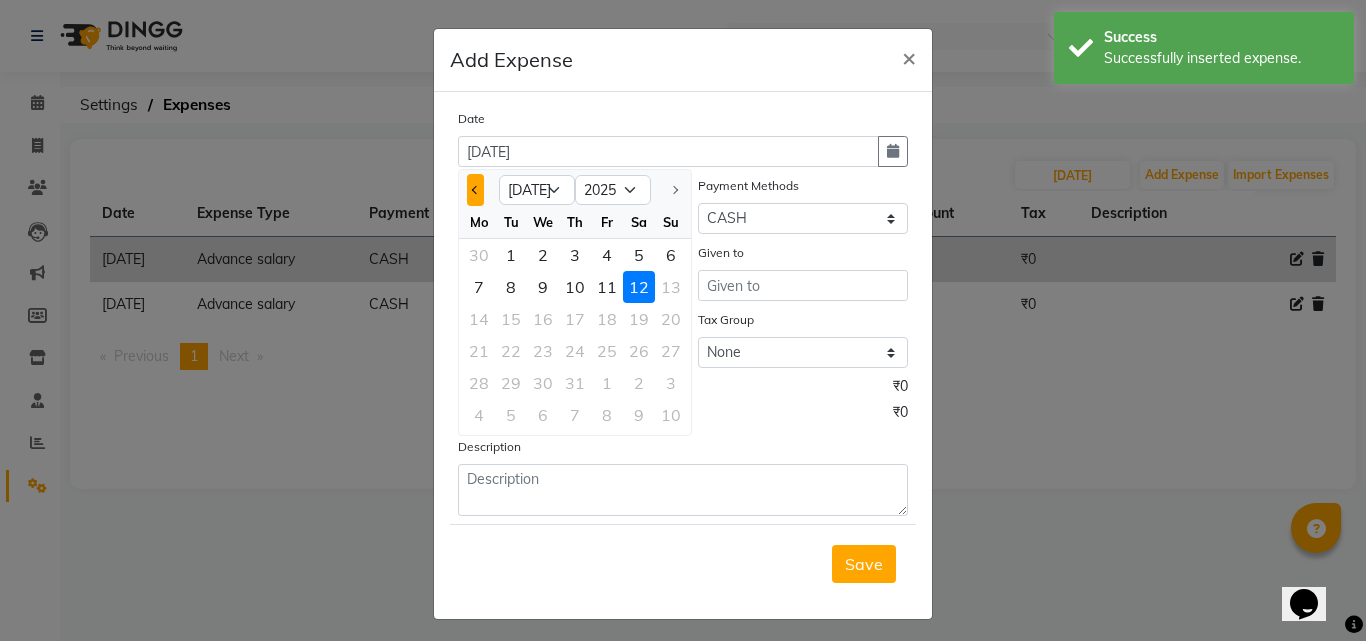 click 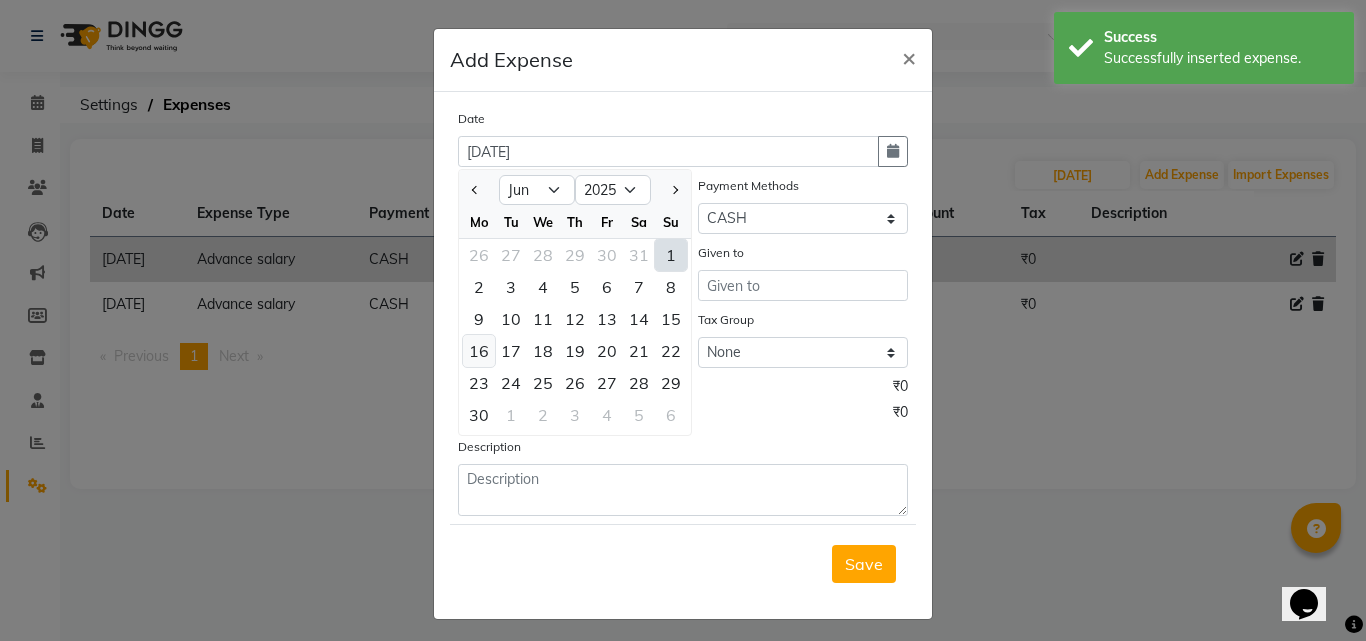 click on "16" 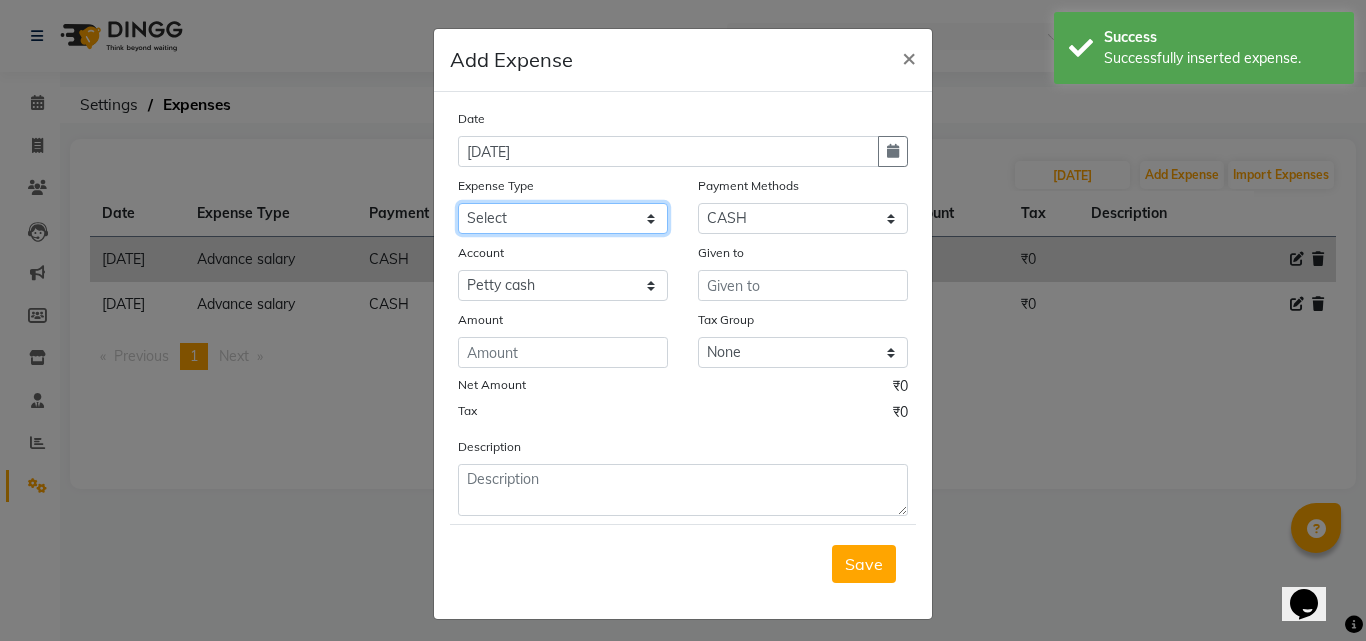 drag, startPoint x: 500, startPoint y: 214, endPoint x: 511, endPoint y: 224, distance: 14.866069 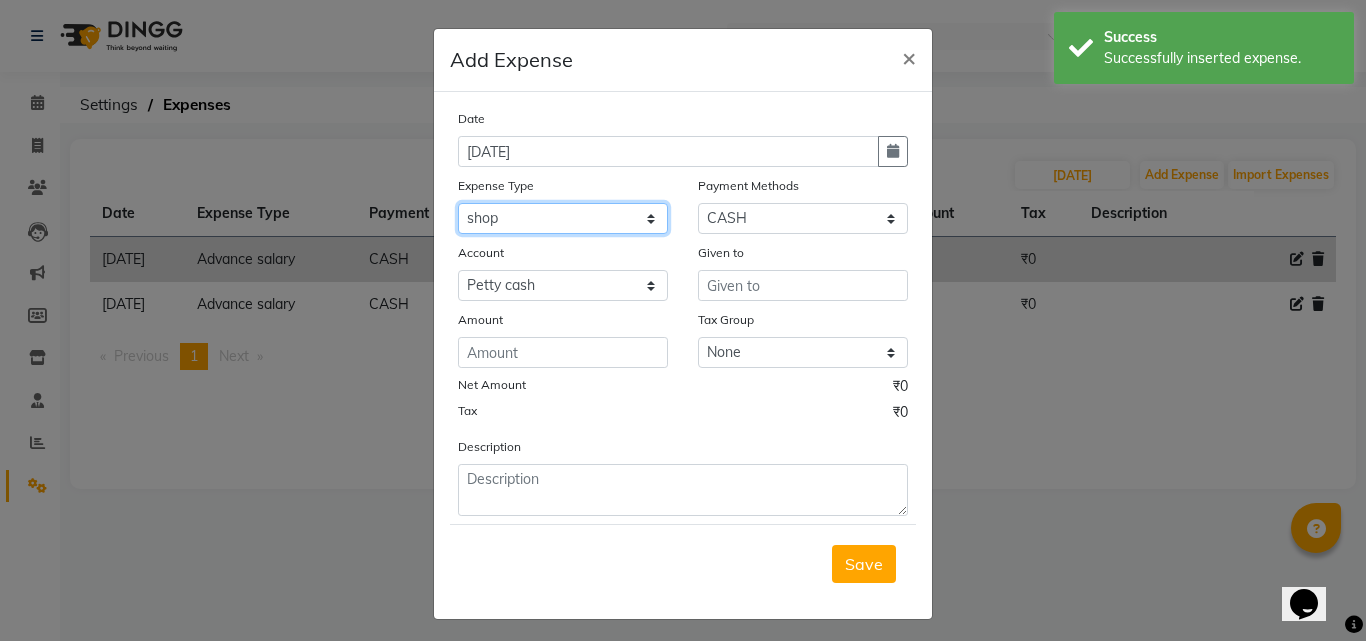 click on "Select Advance salary Advance salary ajaj Bank charges Car maintenance  Cash transfer to bank Cash transfer to hub Client Snacks Clinical charges Equipment Fuel Govt fee home Incentive Insurance International purchase Loan Repayment Maintenance Marketing Miscellaneous MRA Other Over times Pantry Product Rent Salary shop shop Staff Snacks Tax Tea & Refreshment TIP Utilities Wifi recharge" 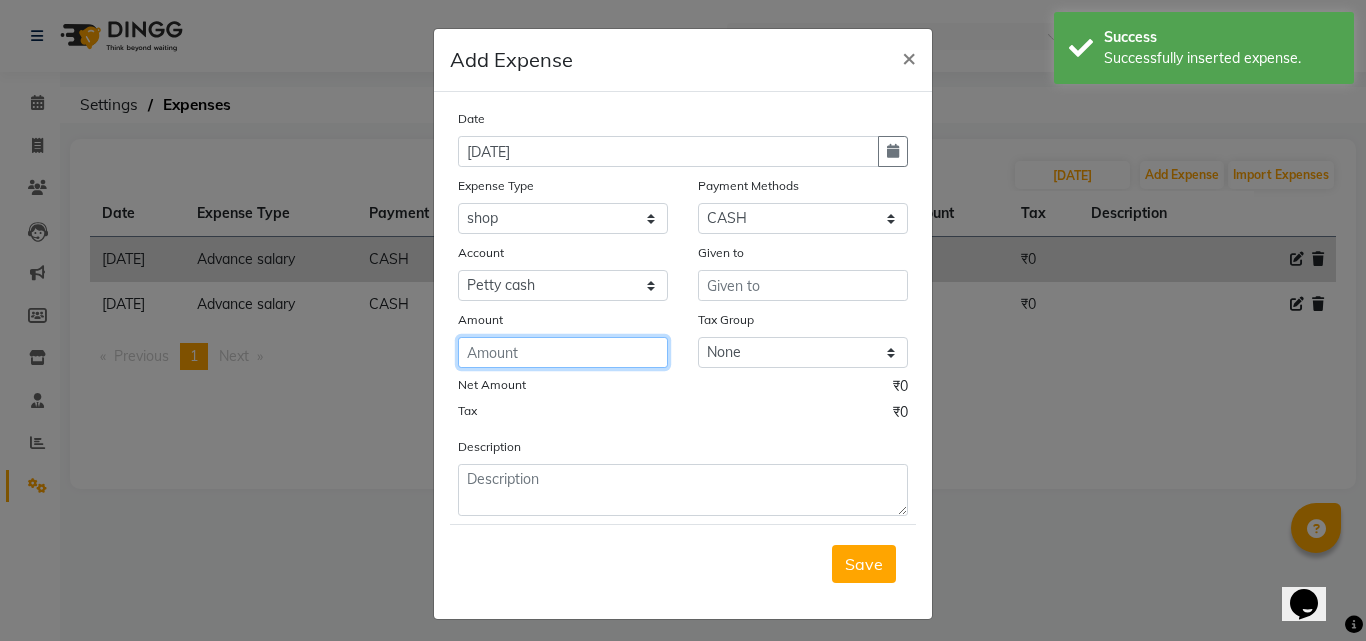 click 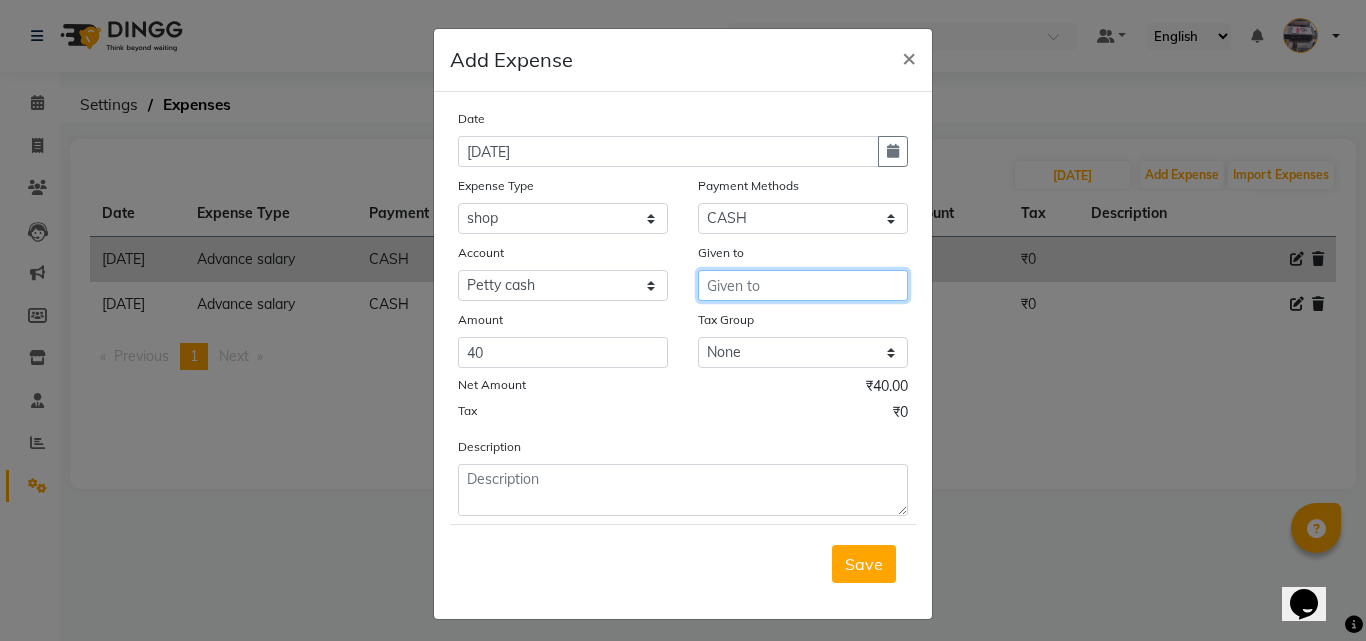click at bounding box center [803, 285] 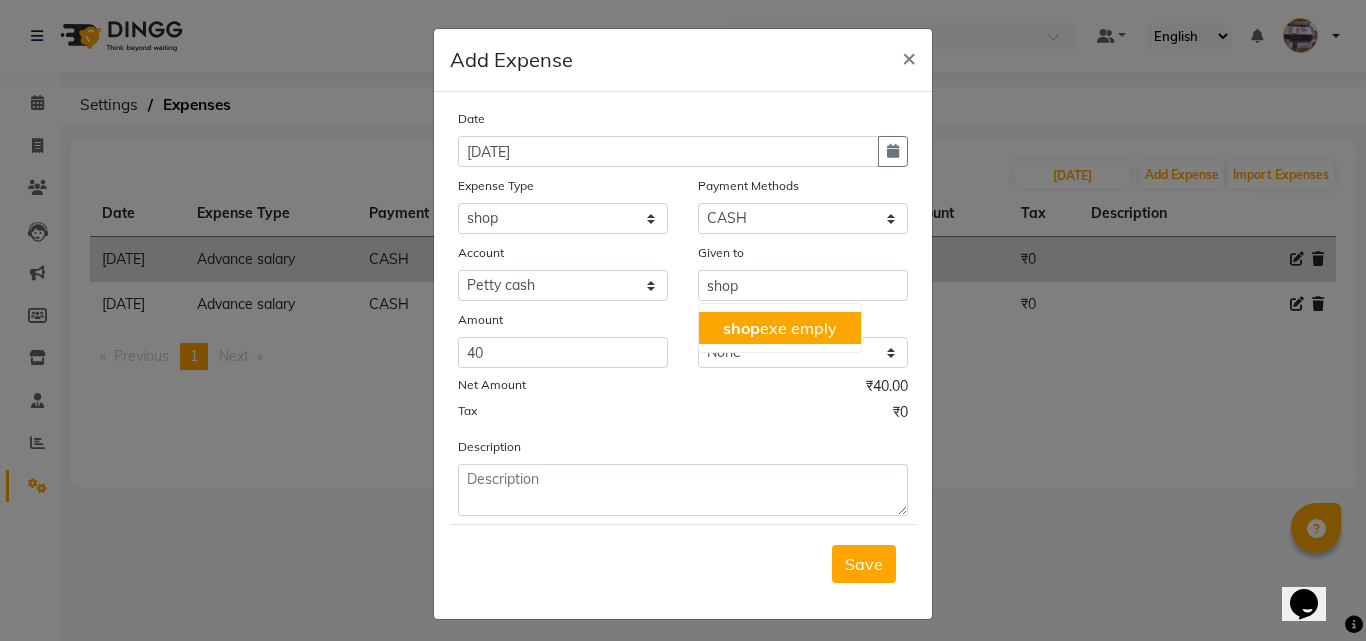 click on "Description" 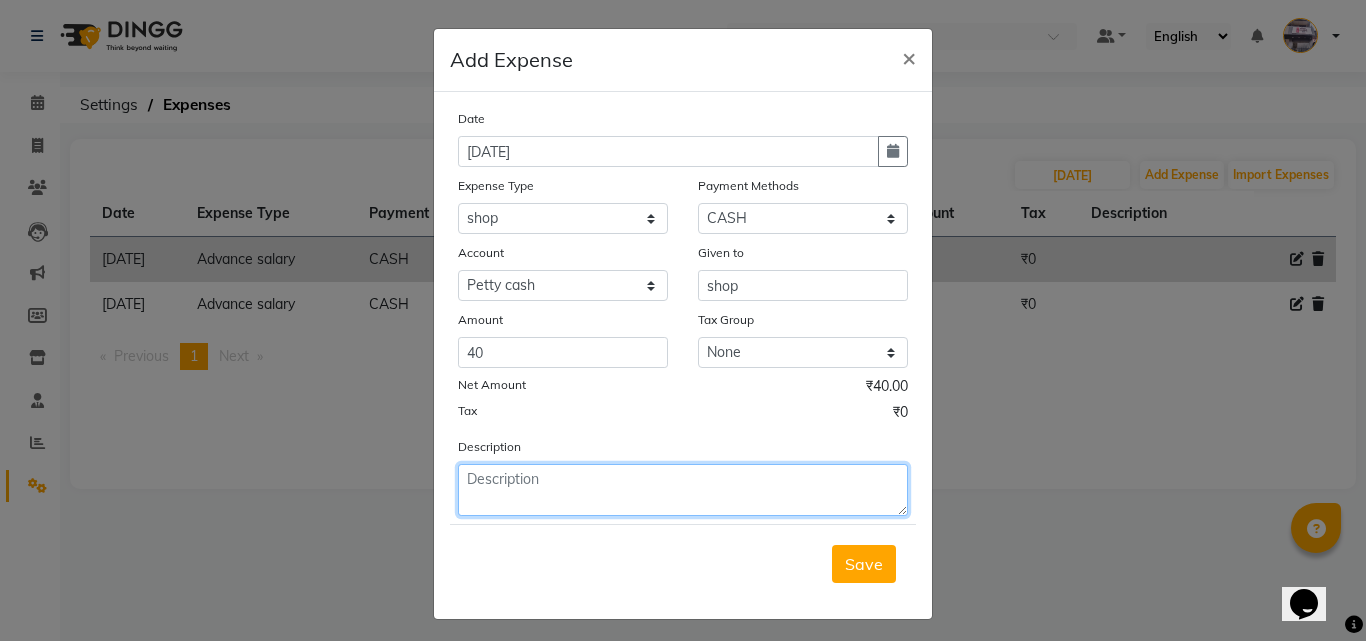 click 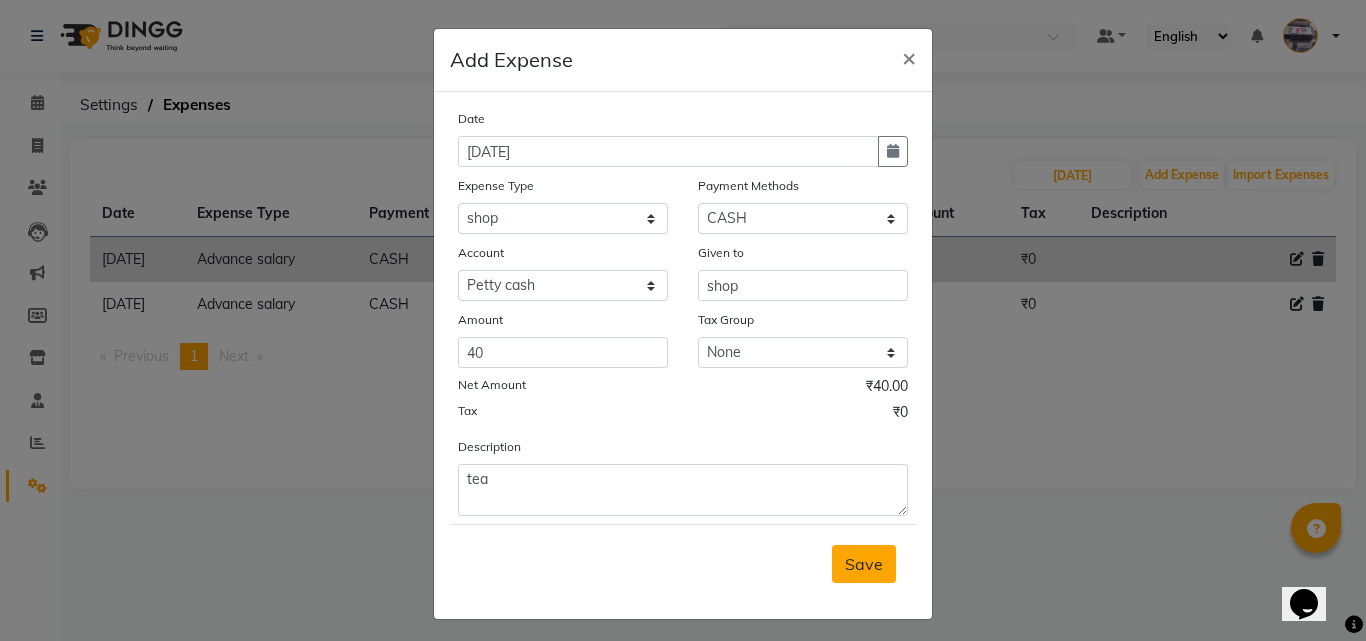click on "Save" at bounding box center [864, 564] 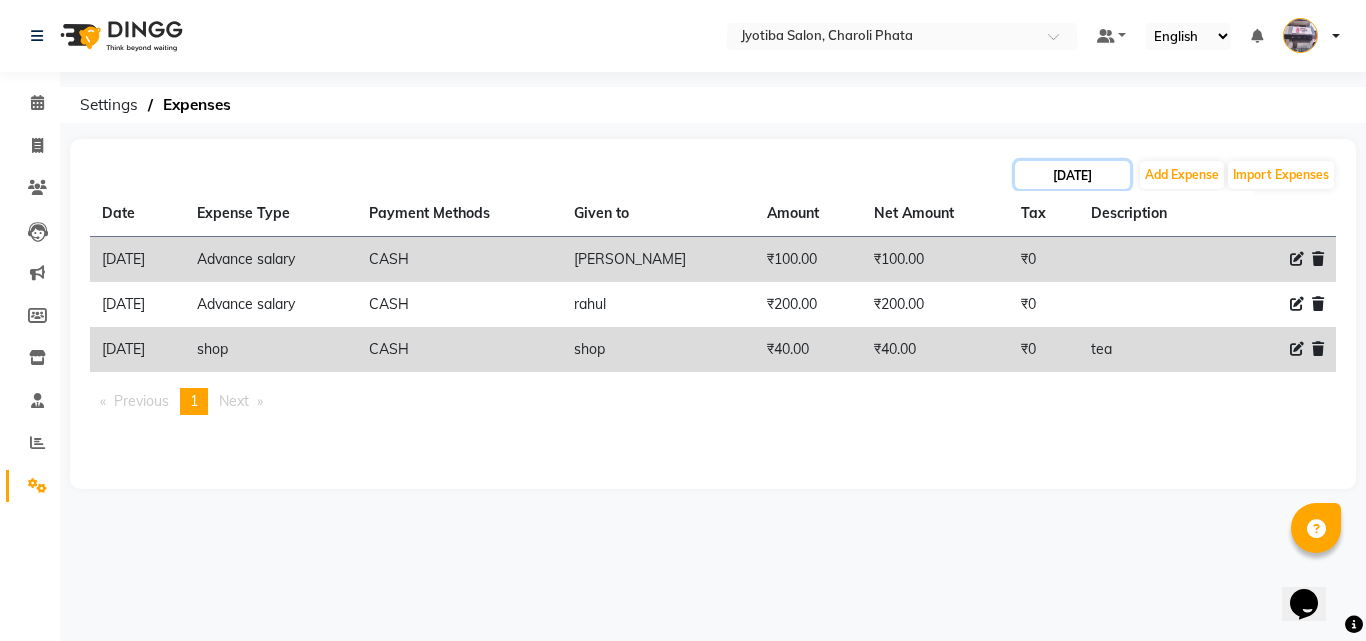 click on "[DATE]" 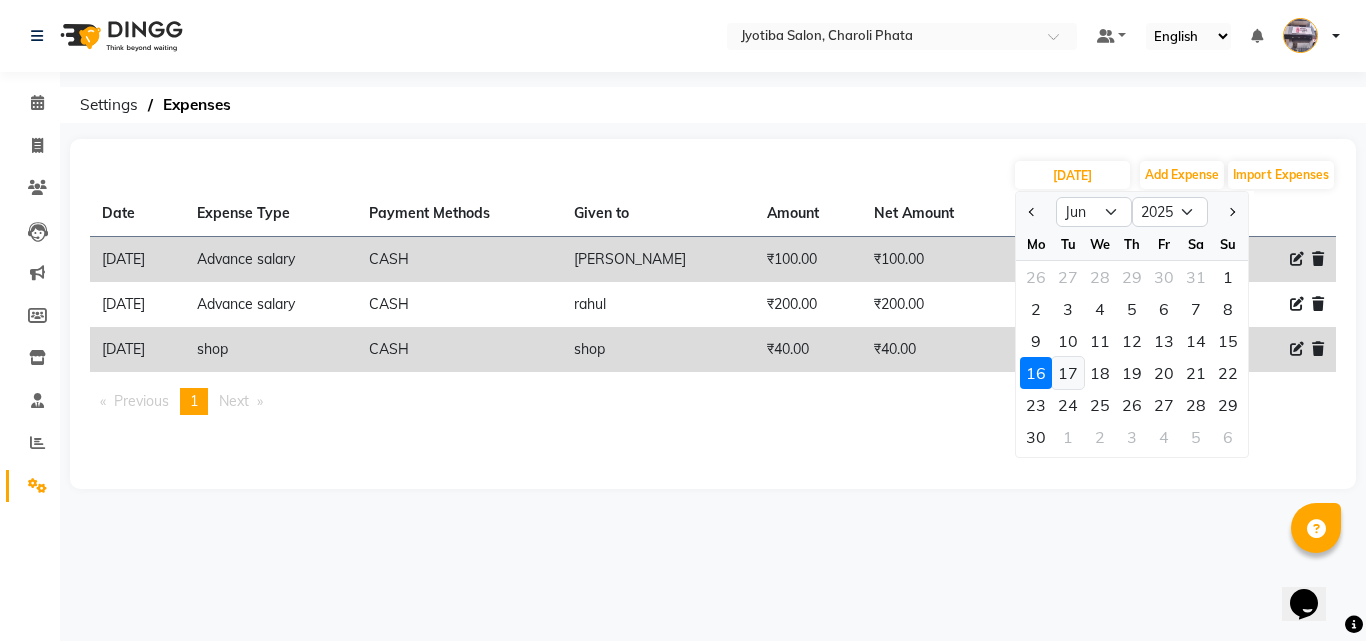 click on "17" 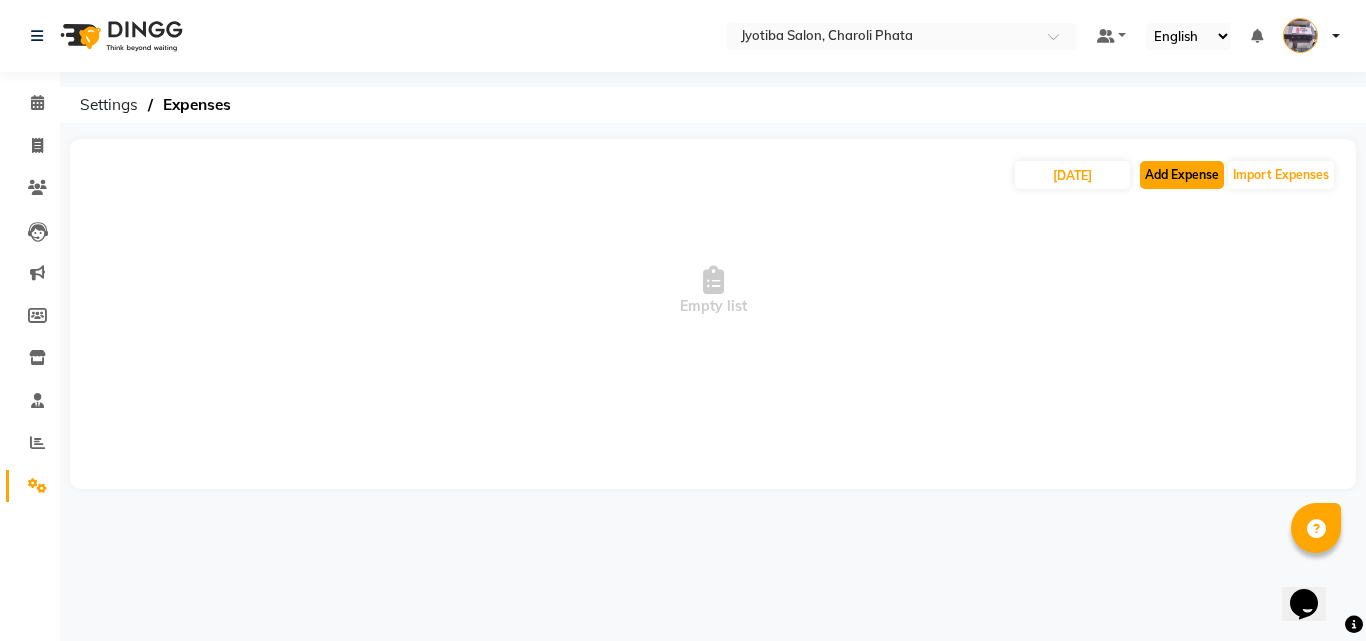 click on "Add Expense" 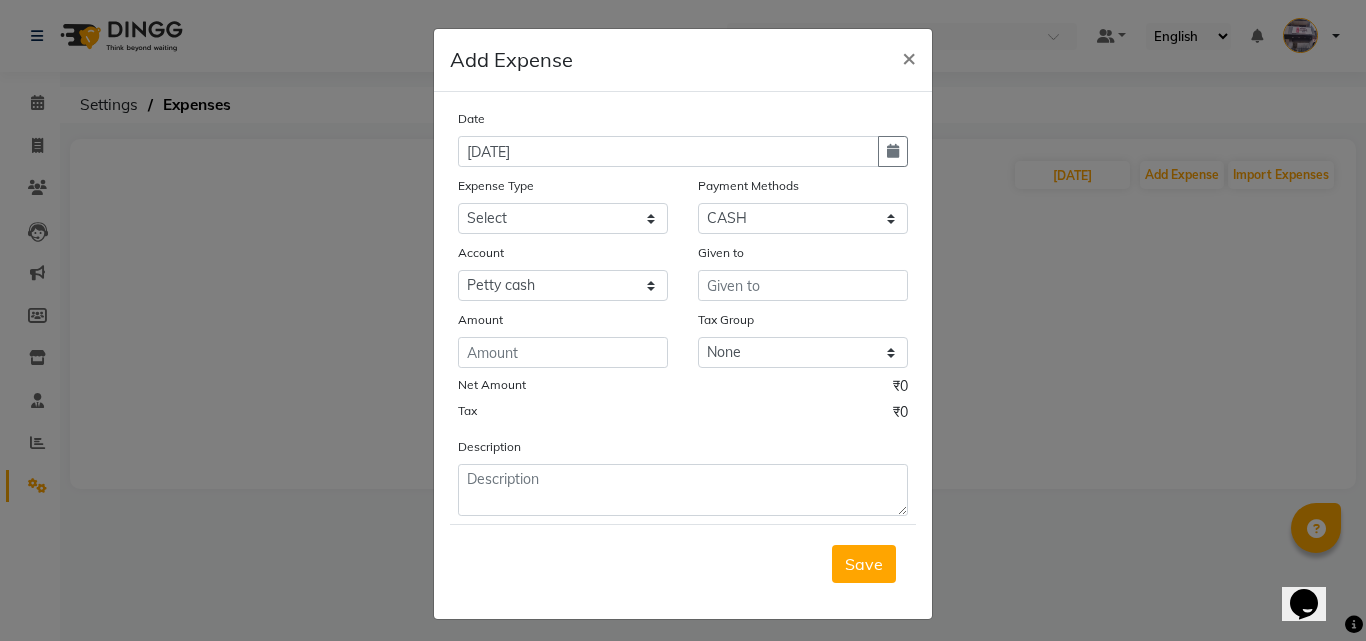 click 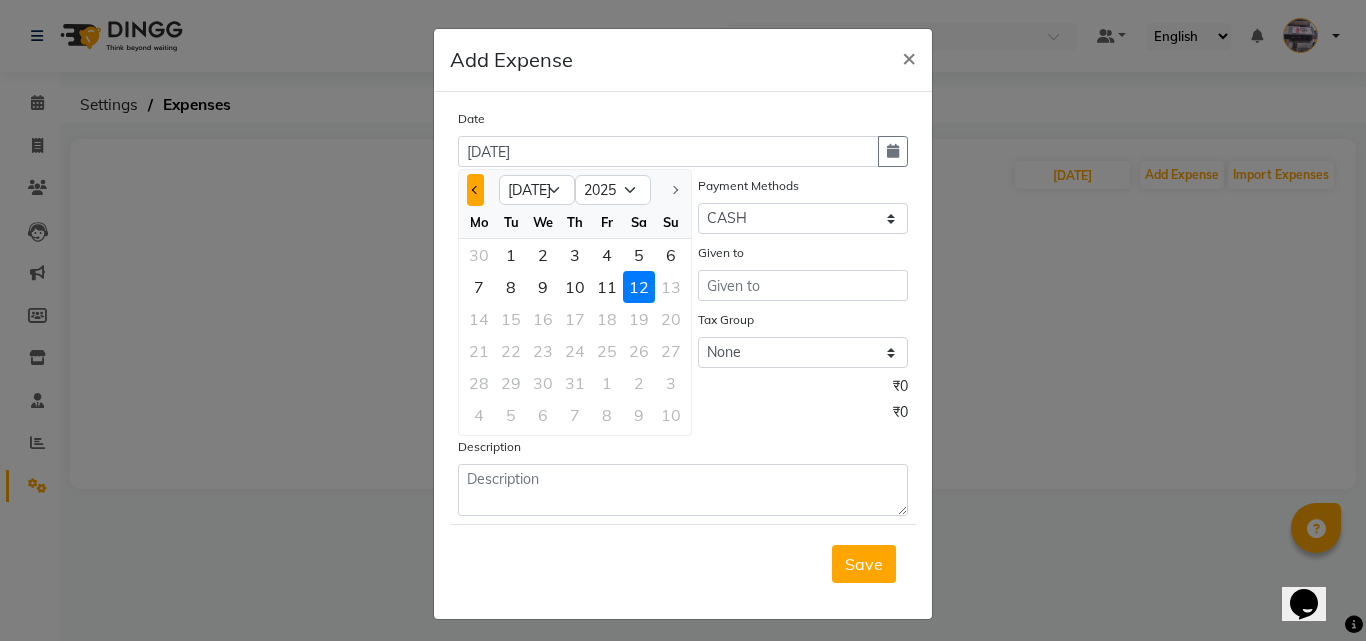 click 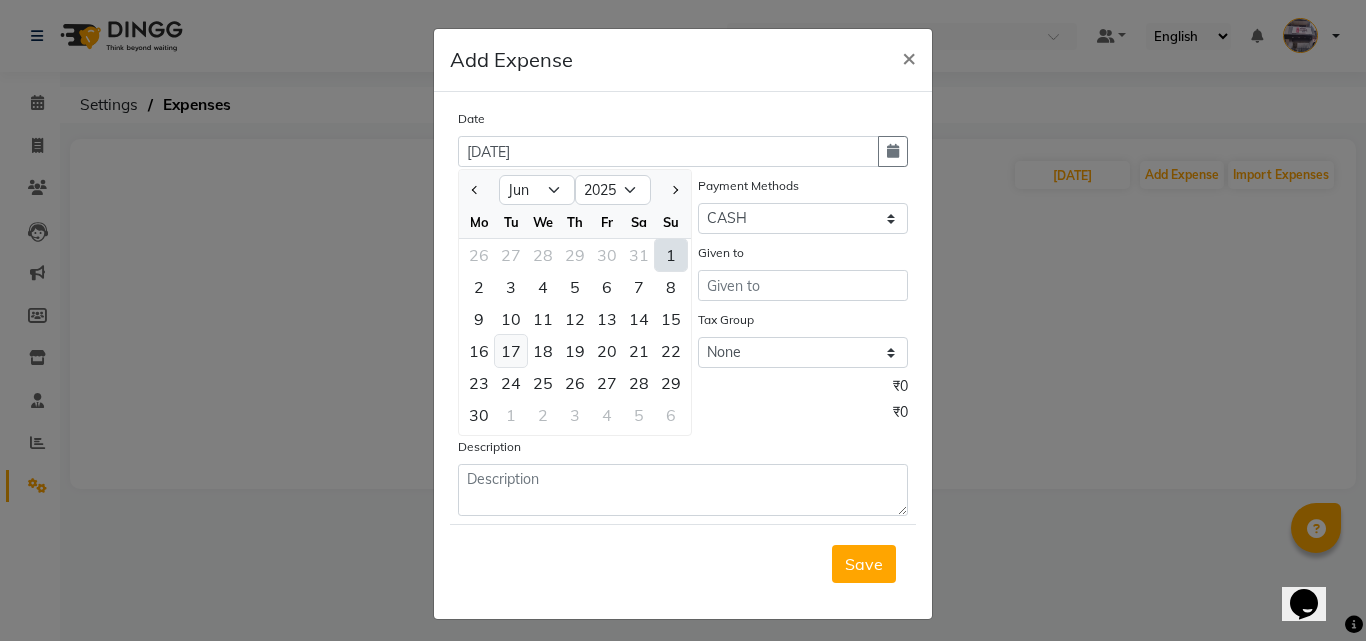 click on "17" 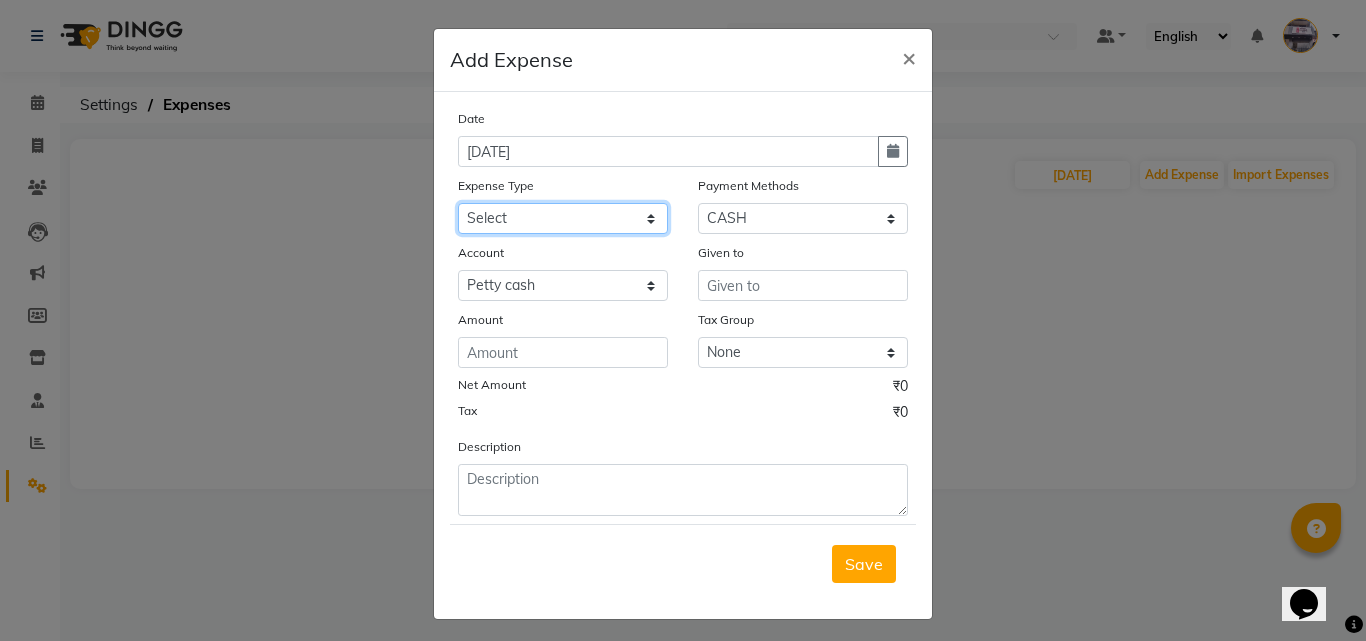 click on "Select Advance salary Advance salary ajaj Bank charges Car maintenance  Cash transfer to bank Cash transfer to hub Client Snacks Clinical charges Equipment Fuel Govt fee home Incentive Insurance International purchase Loan Repayment Maintenance Marketing Miscellaneous MRA Other Over times Pantry Product Rent Salary shop shop Staff Snacks Tax Tea & Refreshment TIP Utilities Wifi recharge" 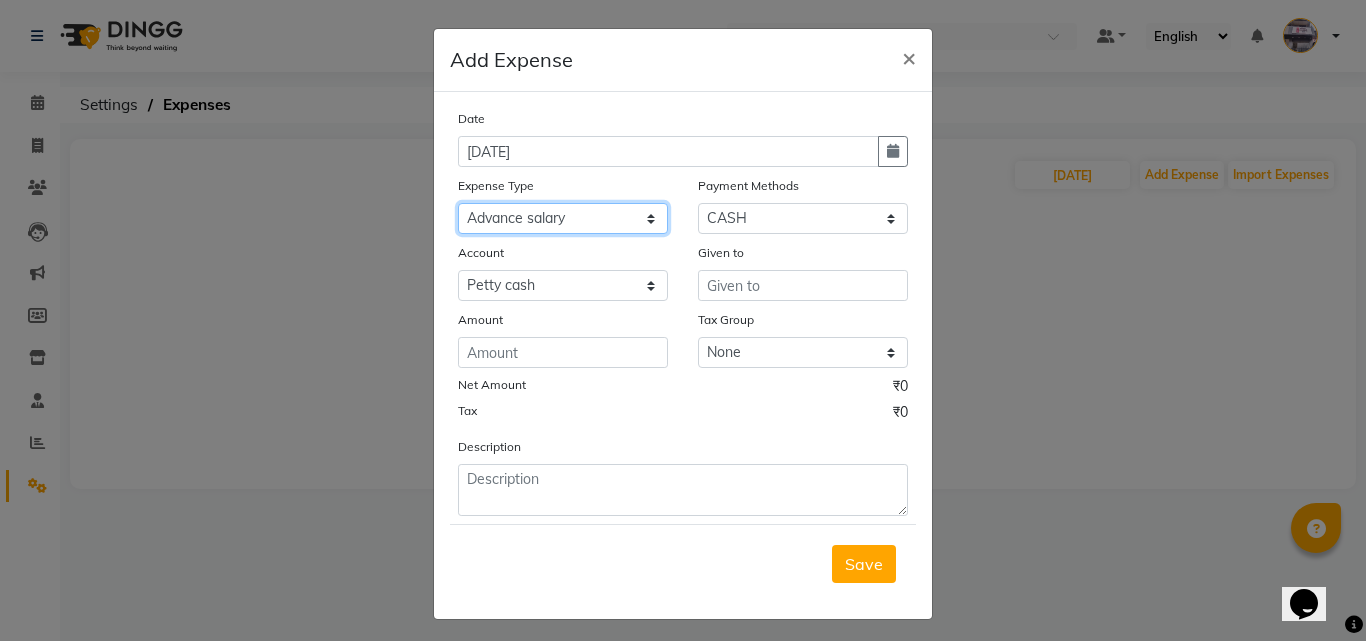 click on "Select Advance salary Advance salary ajaj Bank charges Car maintenance  Cash transfer to bank Cash transfer to hub Client Snacks Clinical charges Equipment Fuel Govt fee home Incentive Insurance International purchase Loan Repayment Maintenance Marketing Miscellaneous MRA Other Over times Pantry Product Rent Salary shop shop Staff Snacks Tax Tea & Refreshment TIP Utilities Wifi recharge" 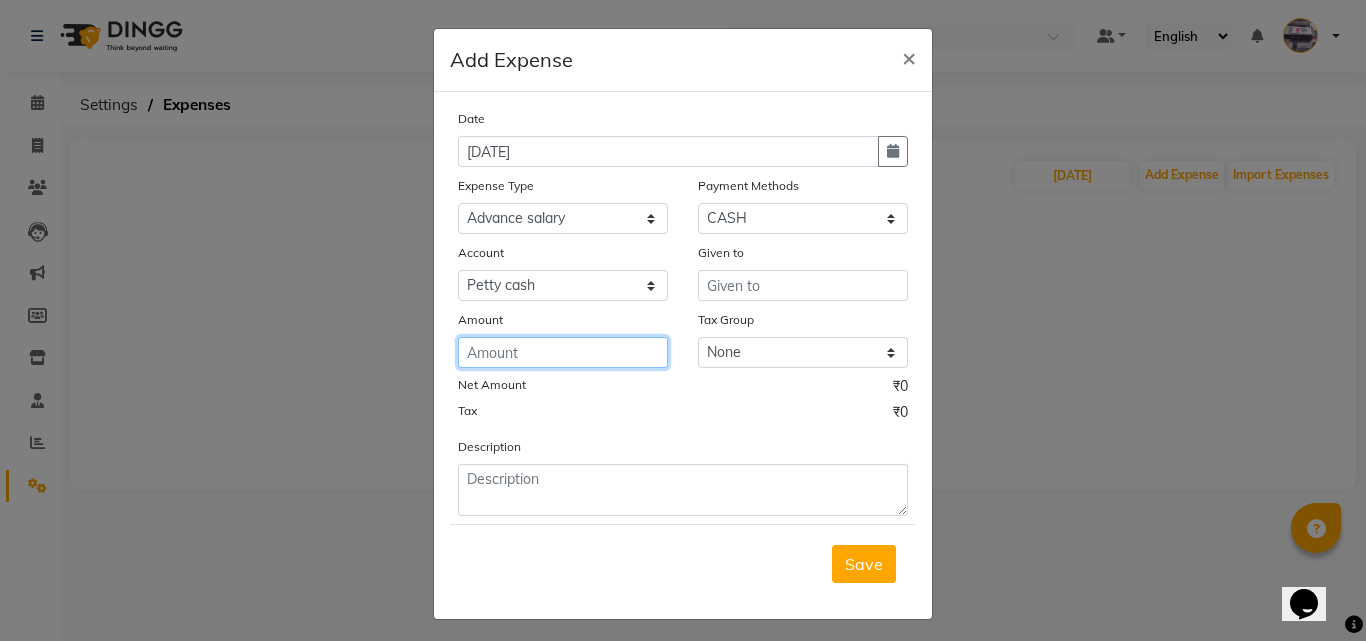click 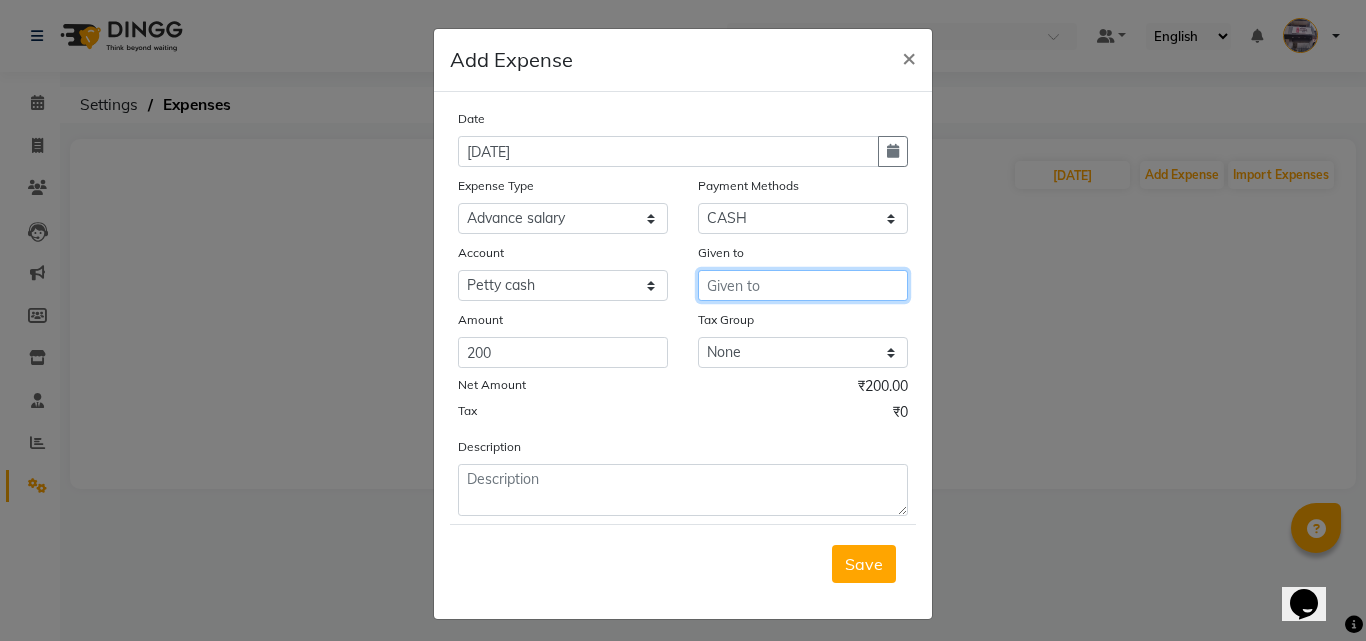 click at bounding box center [803, 285] 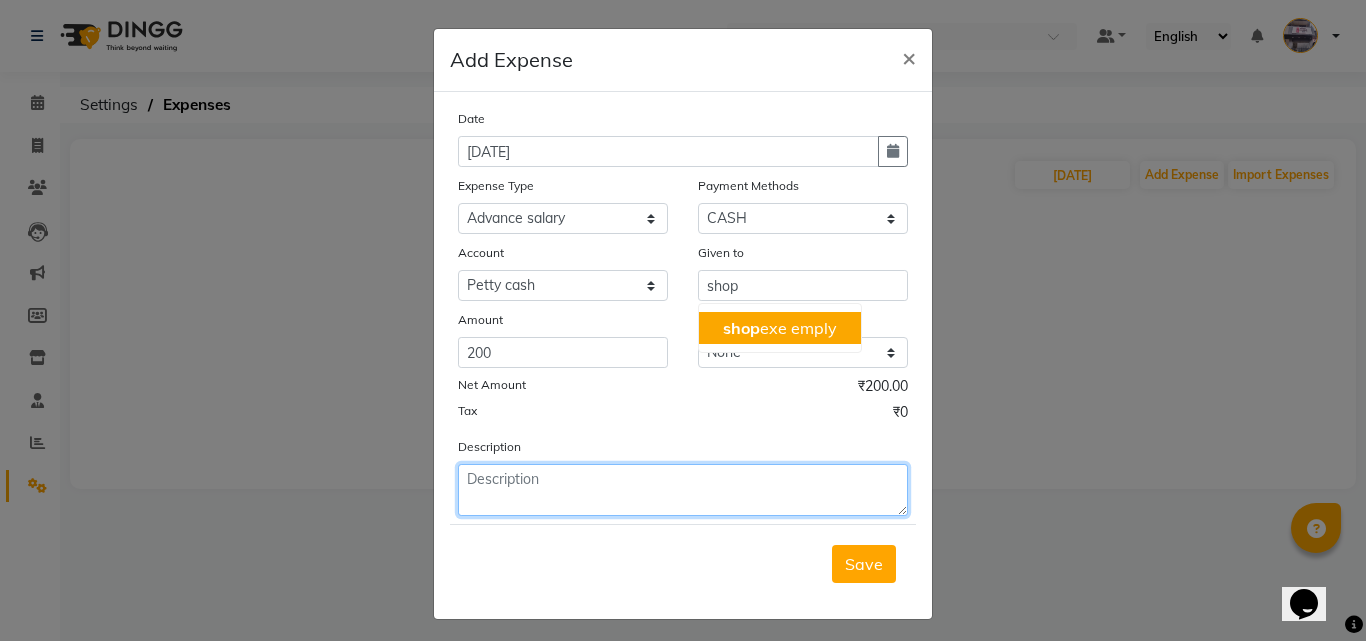 click 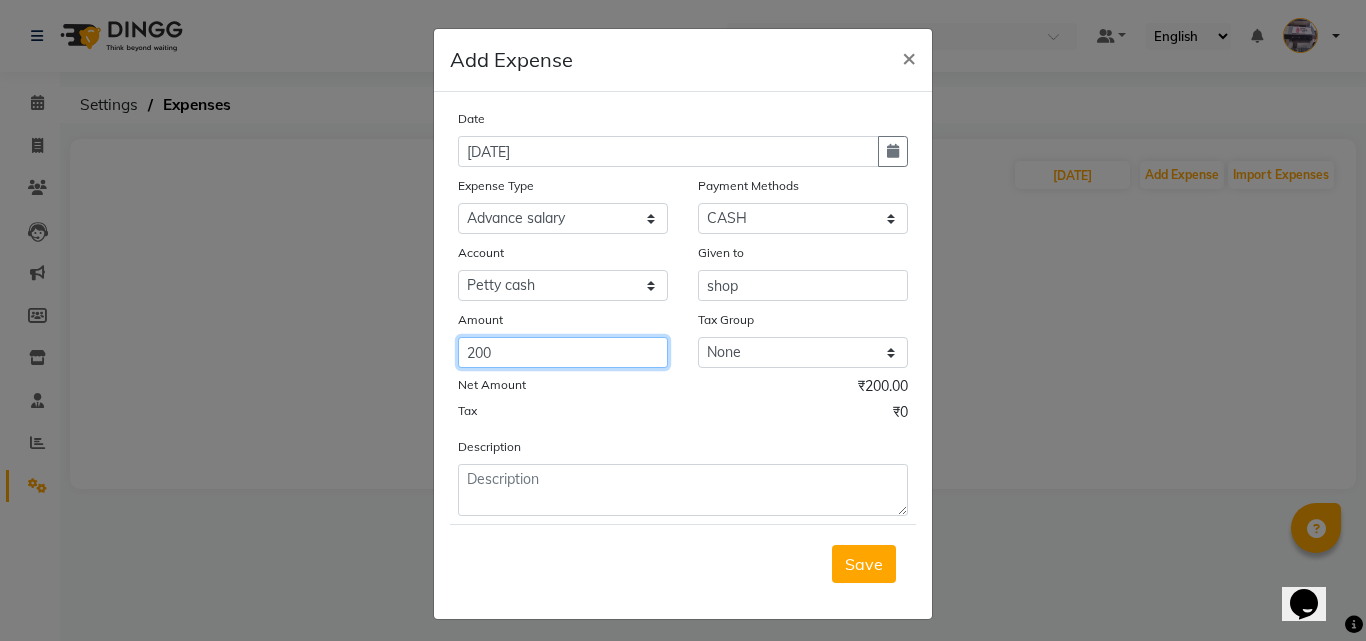 click on "200" 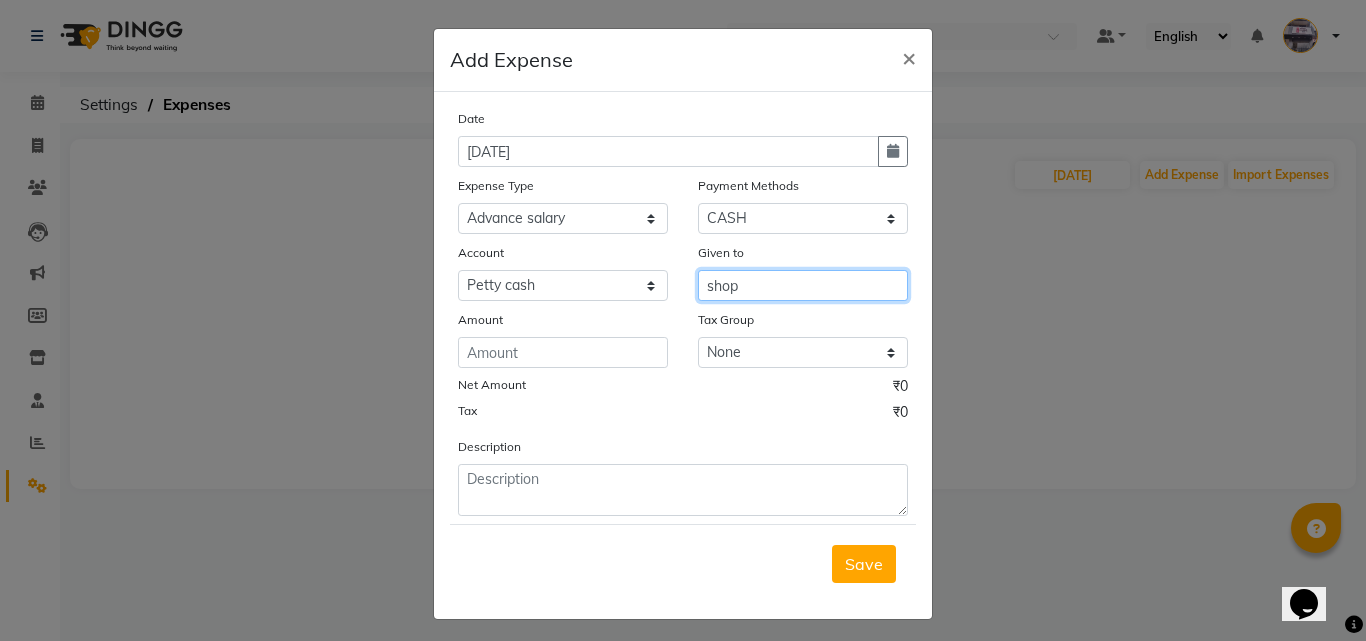 click on "shop" at bounding box center (803, 285) 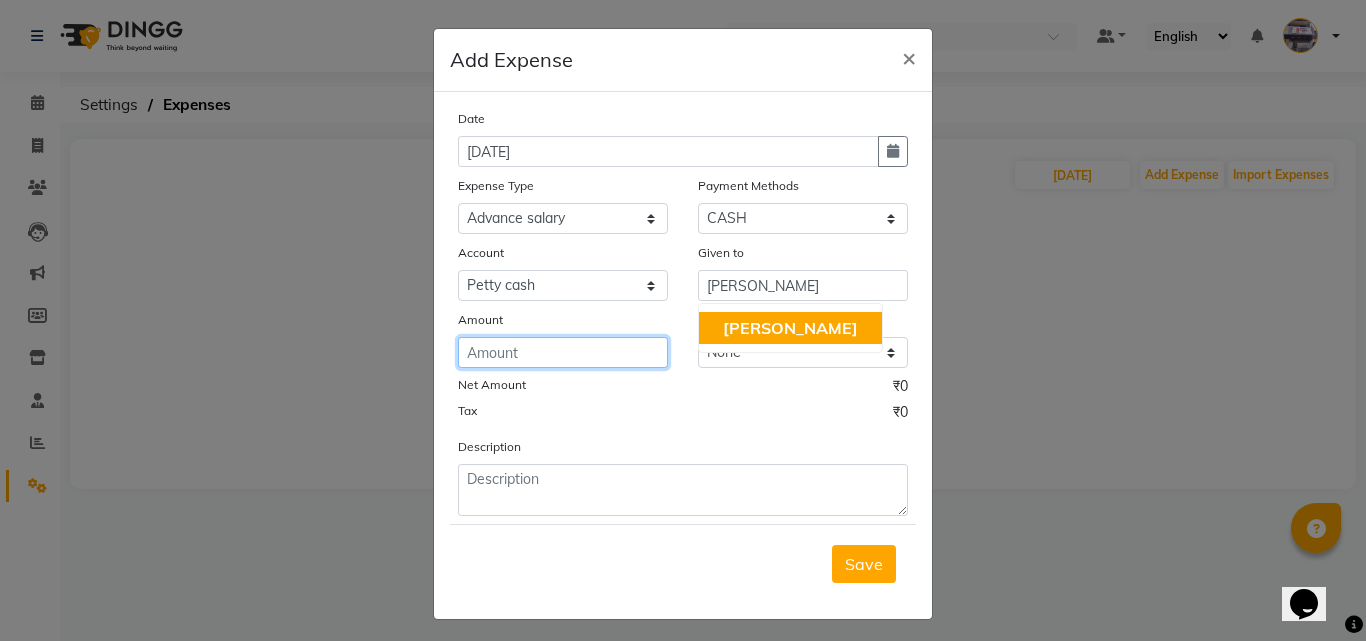 click 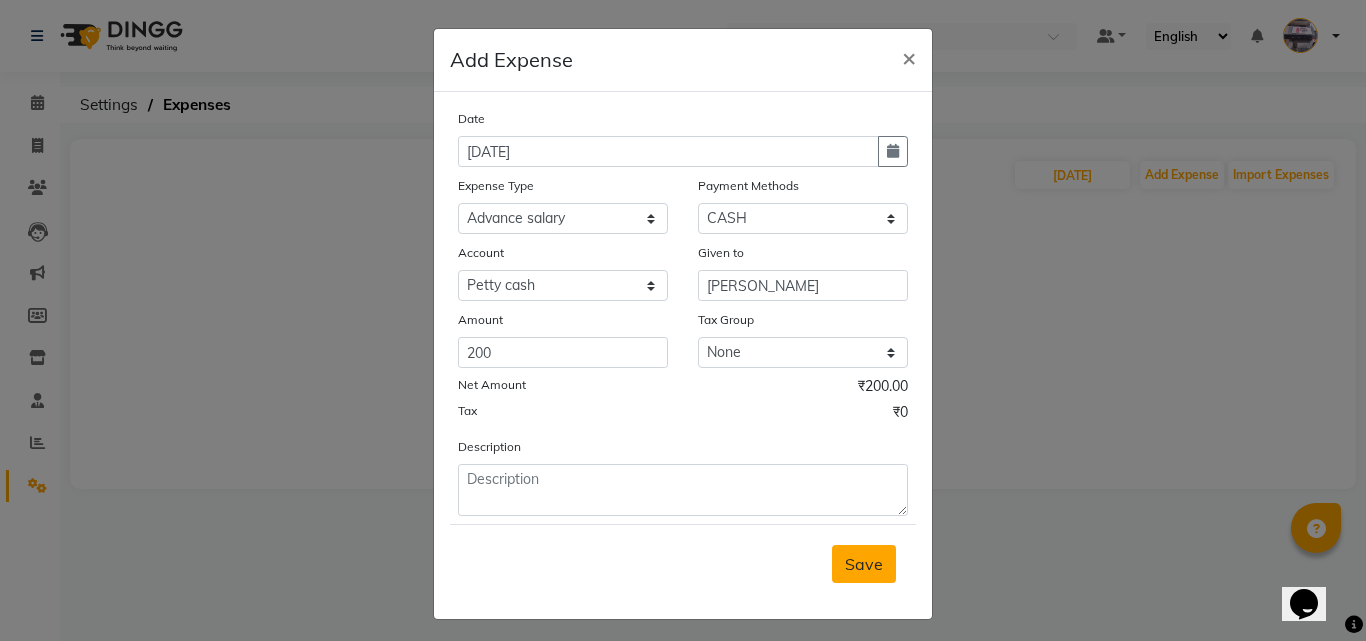 click on "Save" at bounding box center (864, 564) 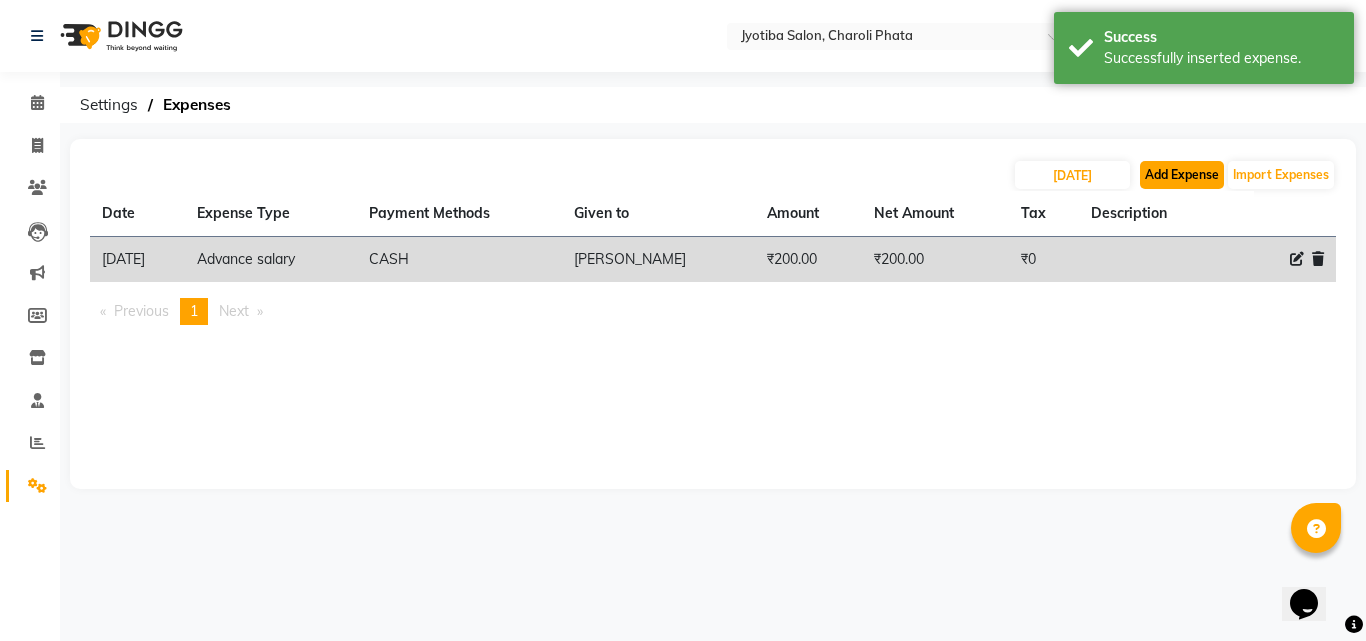 click on "Add Expense" 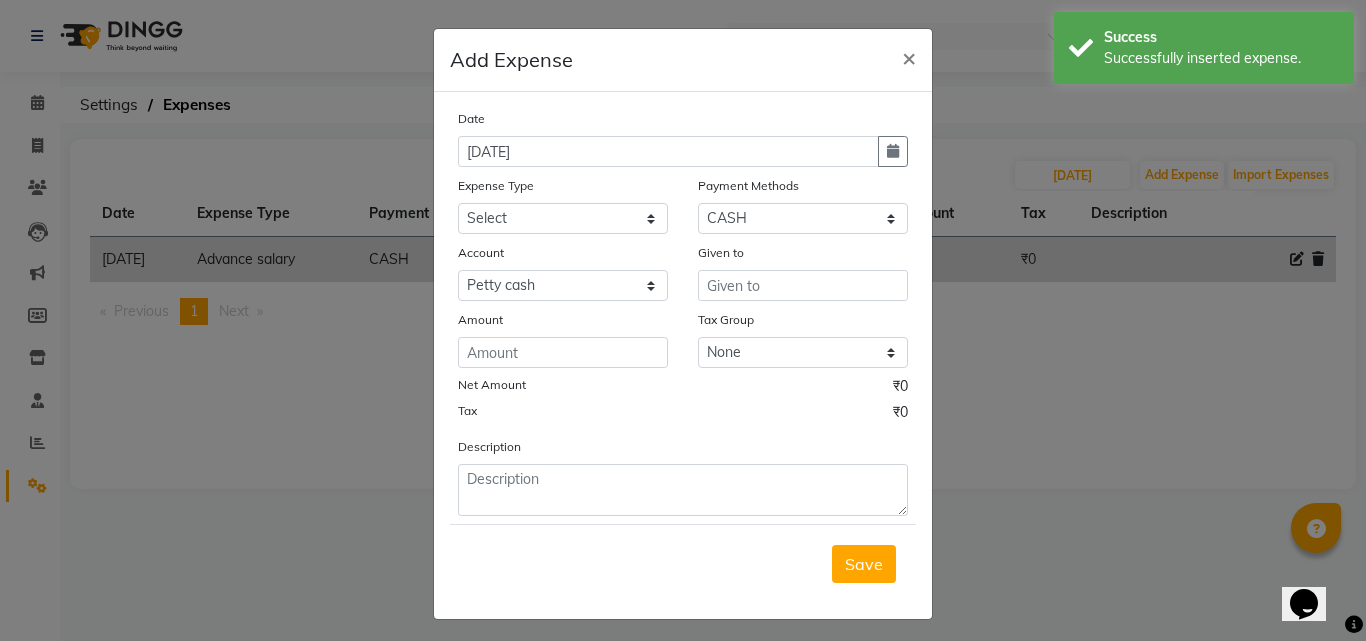 drag, startPoint x: 889, startPoint y: 142, endPoint x: 836, endPoint y: 167, distance: 58.60034 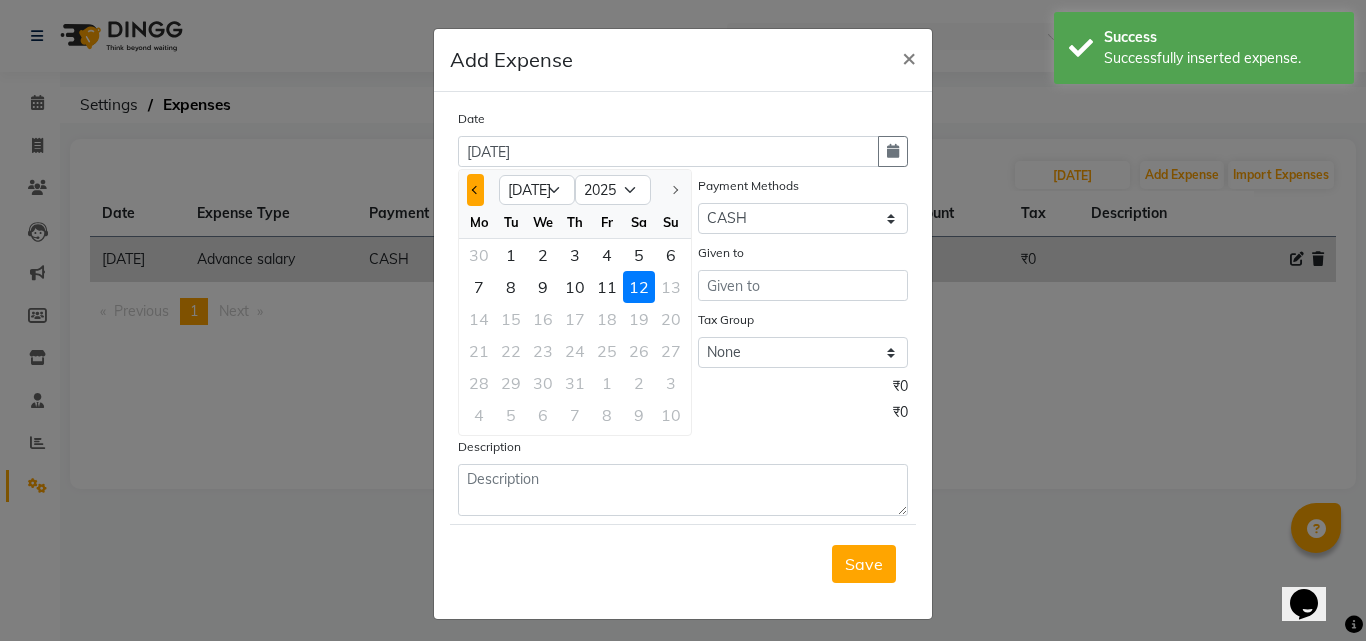 click 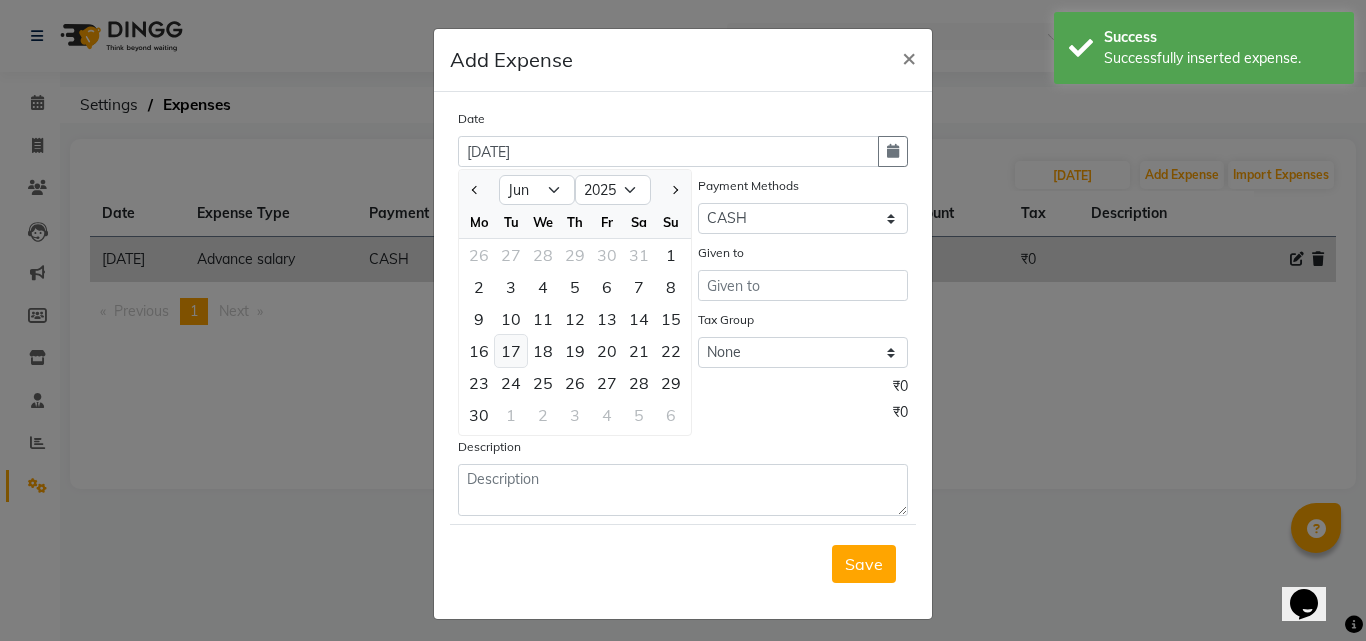 click on "17" 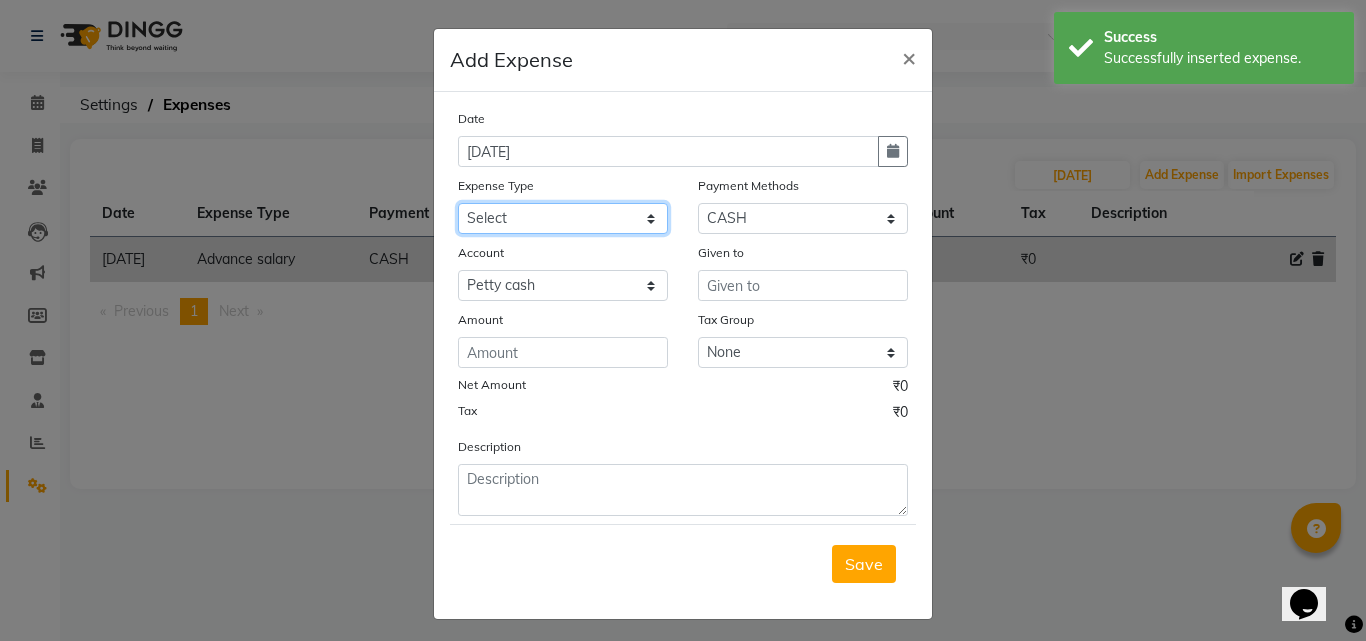 click on "Select Advance salary Advance salary ajaj Bank charges Car maintenance  Cash transfer to bank Cash transfer to hub Client Snacks Clinical charges Equipment Fuel Govt fee home Incentive Insurance International purchase Loan Repayment Maintenance Marketing Miscellaneous MRA Other Over times Pantry Product Rent Salary shop shop Staff Snacks Tax Tea & Refreshment TIP Utilities Wifi recharge" 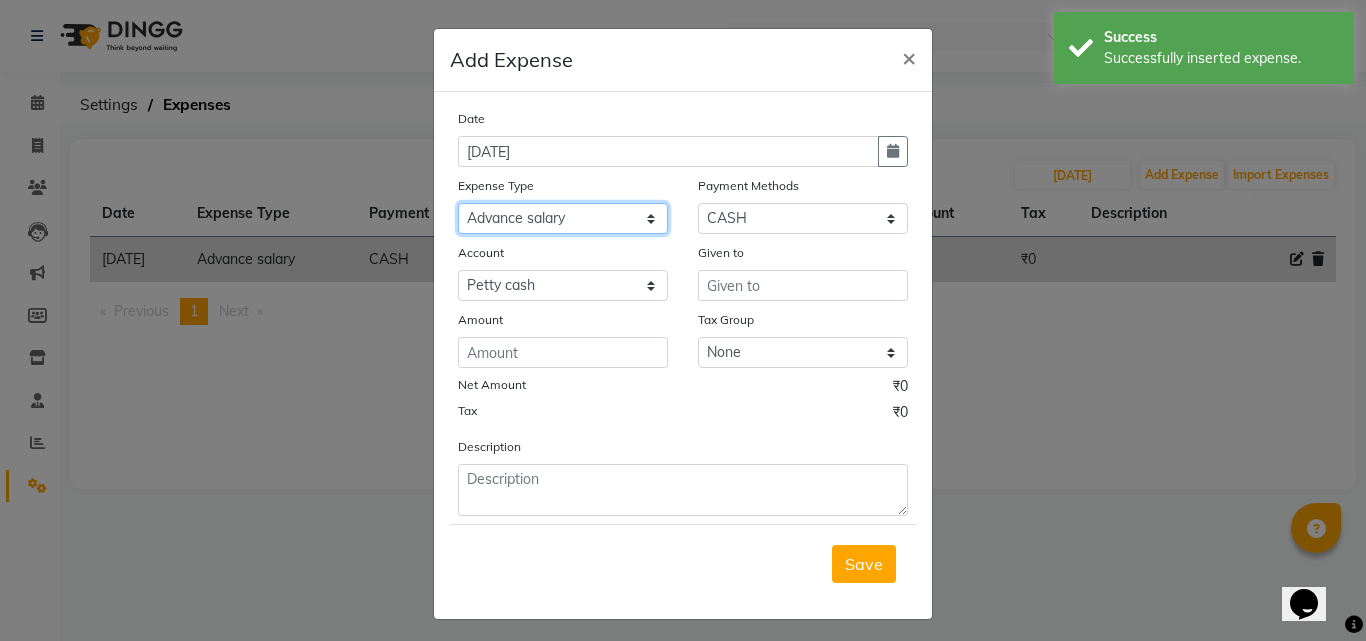 click on "Select Advance salary Advance salary ajaj Bank charges Car maintenance  Cash transfer to bank Cash transfer to hub Client Snacks Clinical charges Equipment Fuel Govt fee home Incentive Insurance International purchase Loan Repayment Maintenance Marketing Miscellaneous MRA Other Over times Pantry Product Rent Salary shop shop Staff Snacks Tax Tea & Refreshment TIP Utilities Wifi recharge" 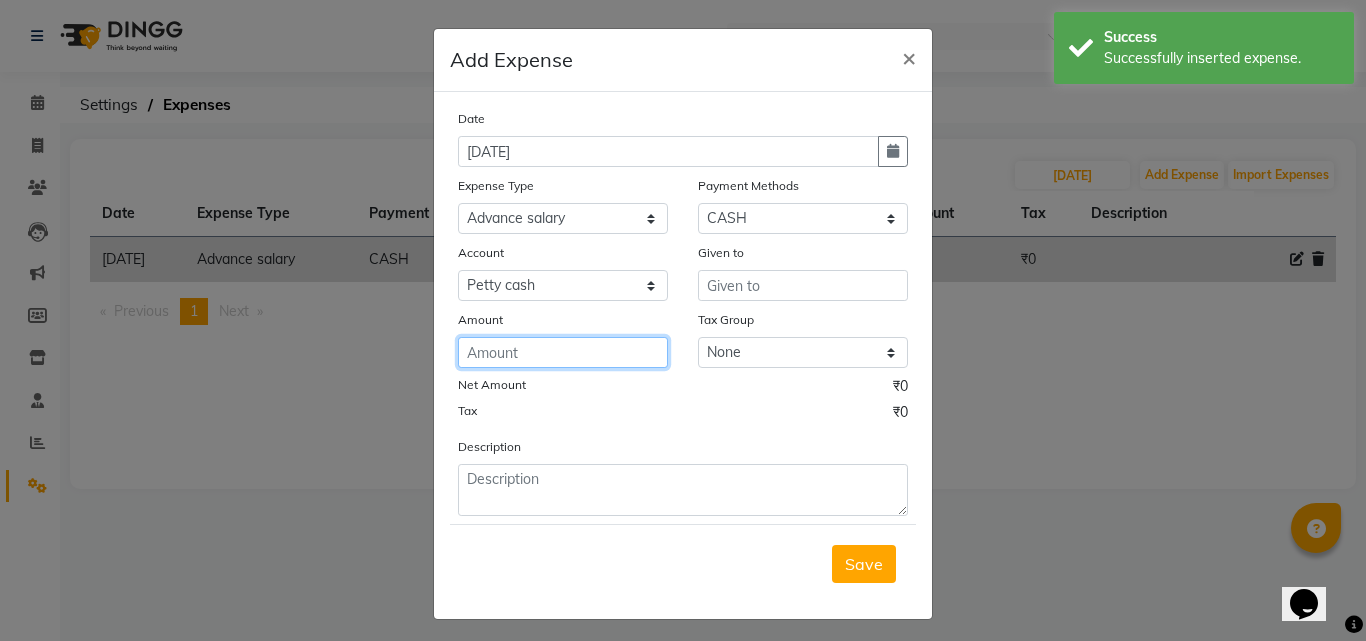 click 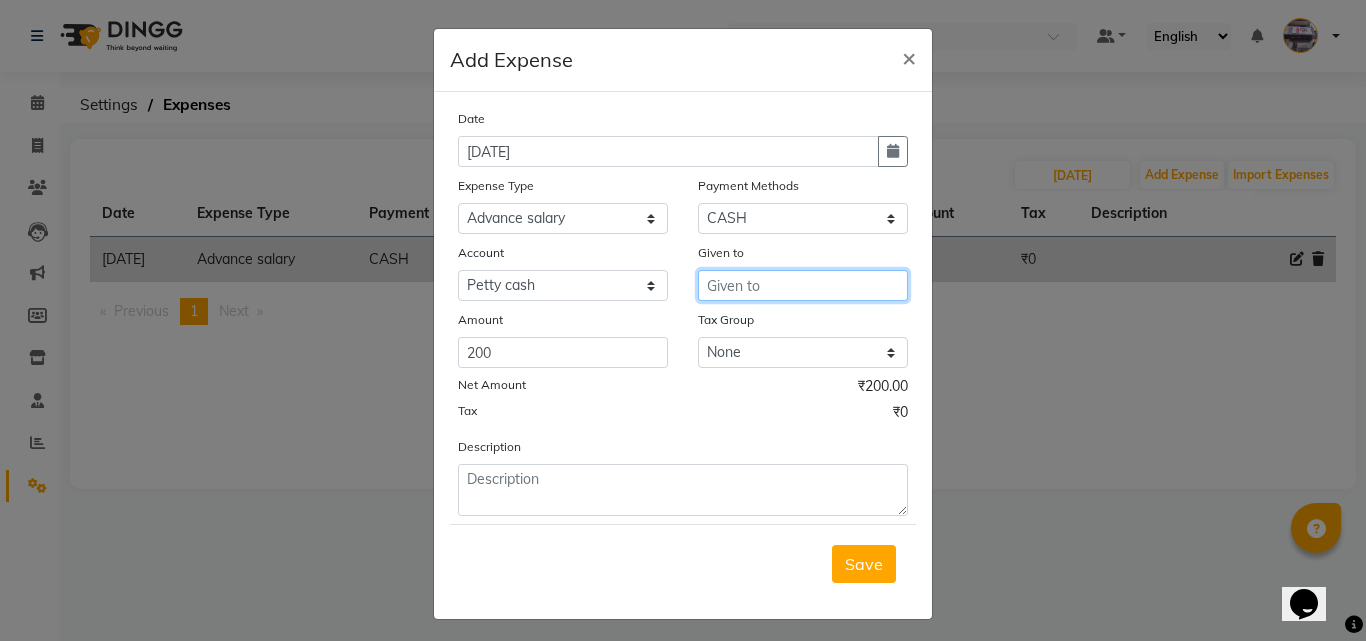 click at bounding box center [803, 285] 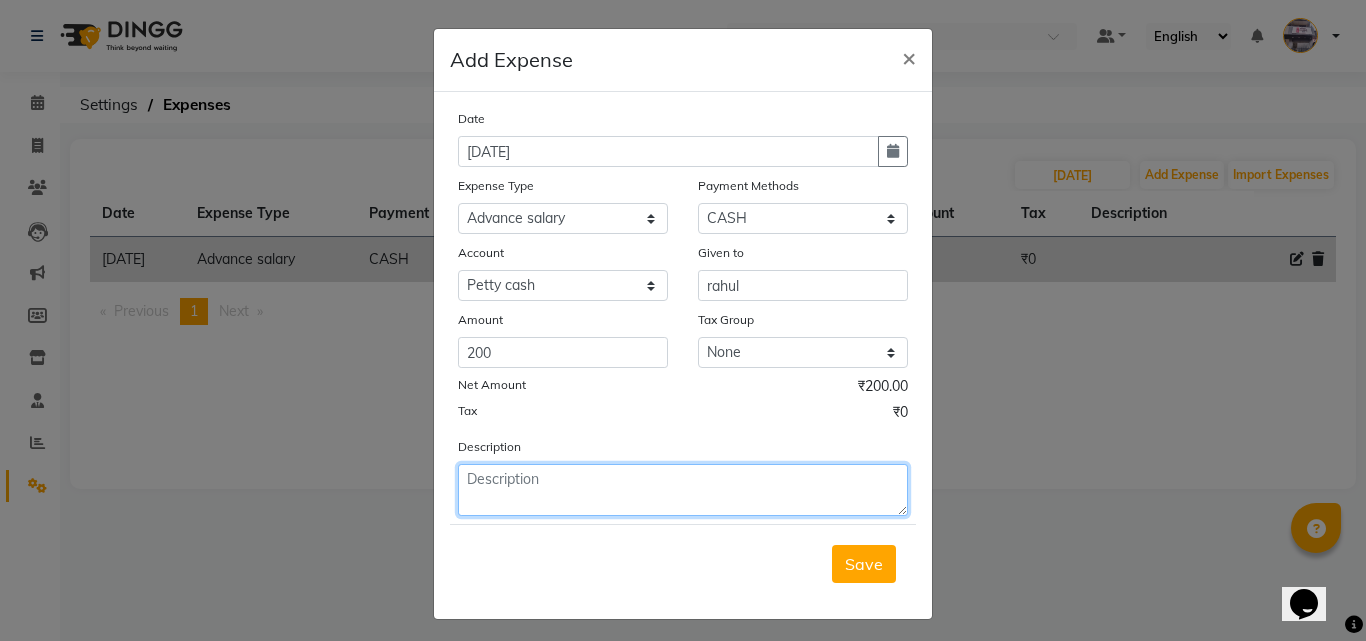 click 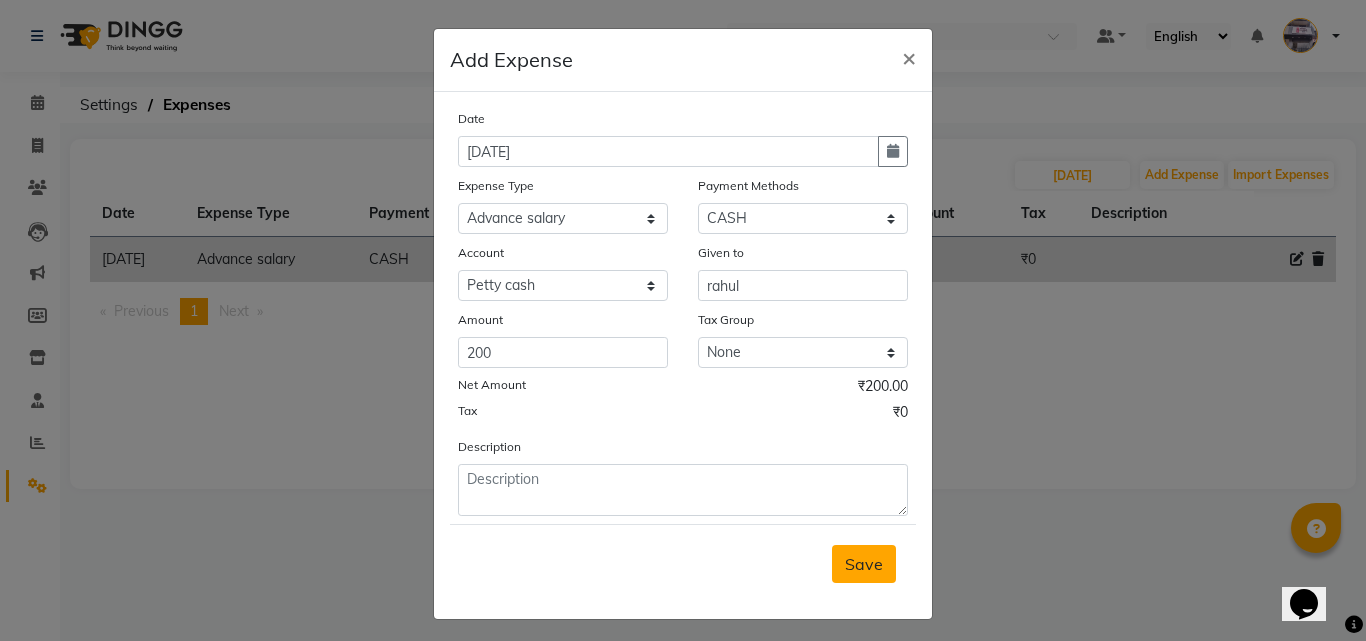 click on "Save" at bounding box center [864, 564] 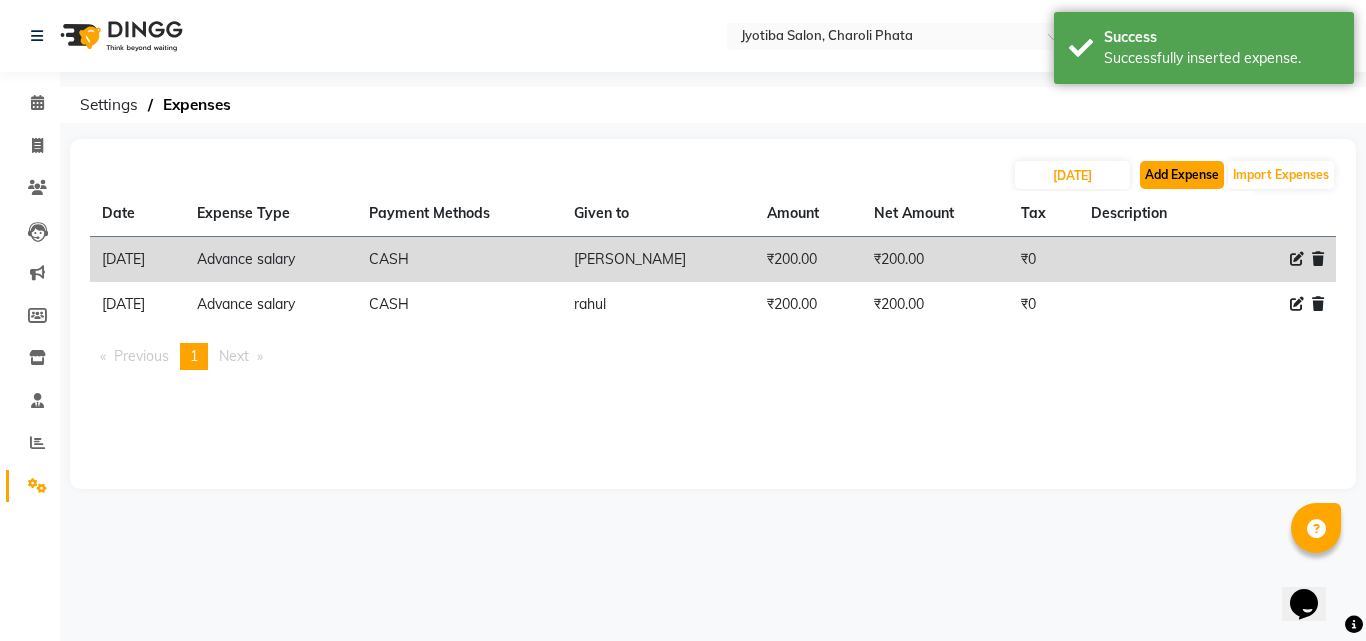 click on "Add Expense" 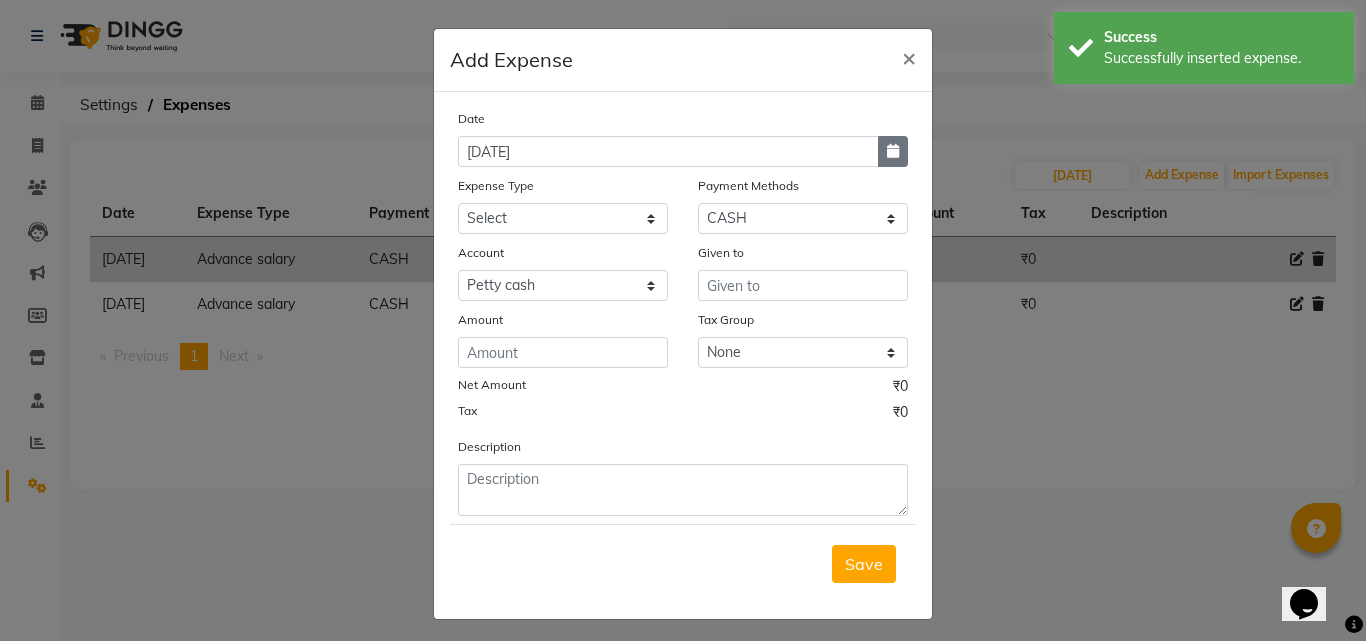 click 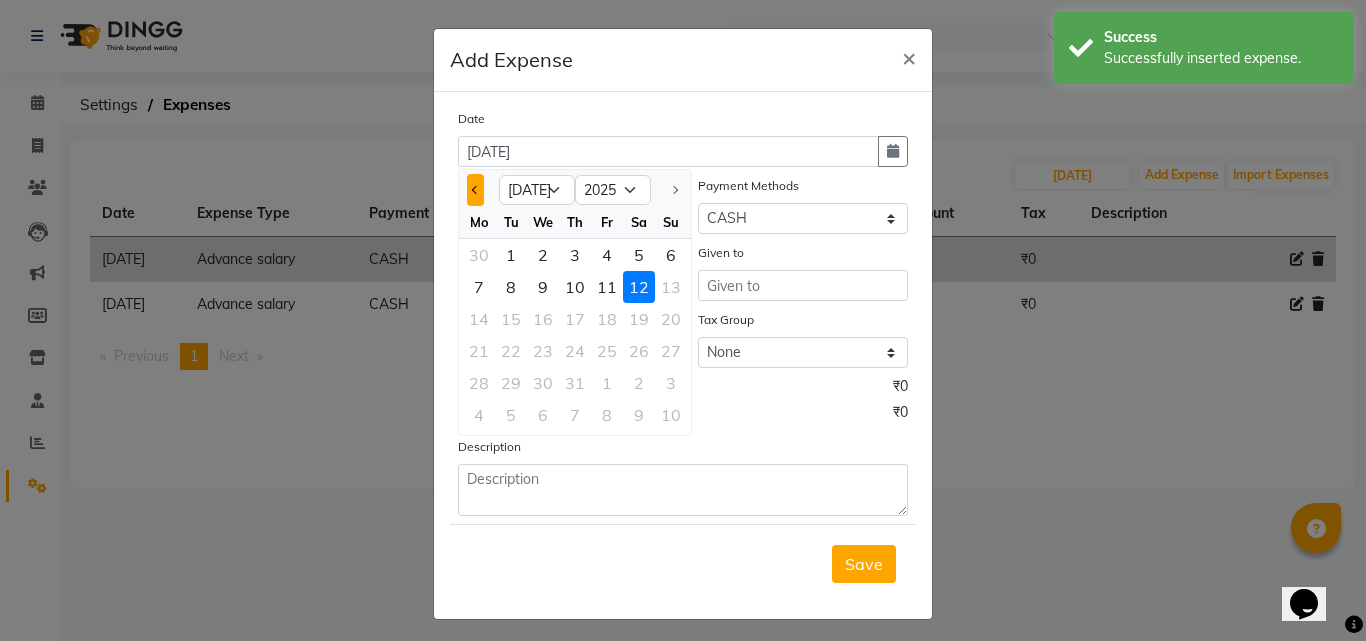 click 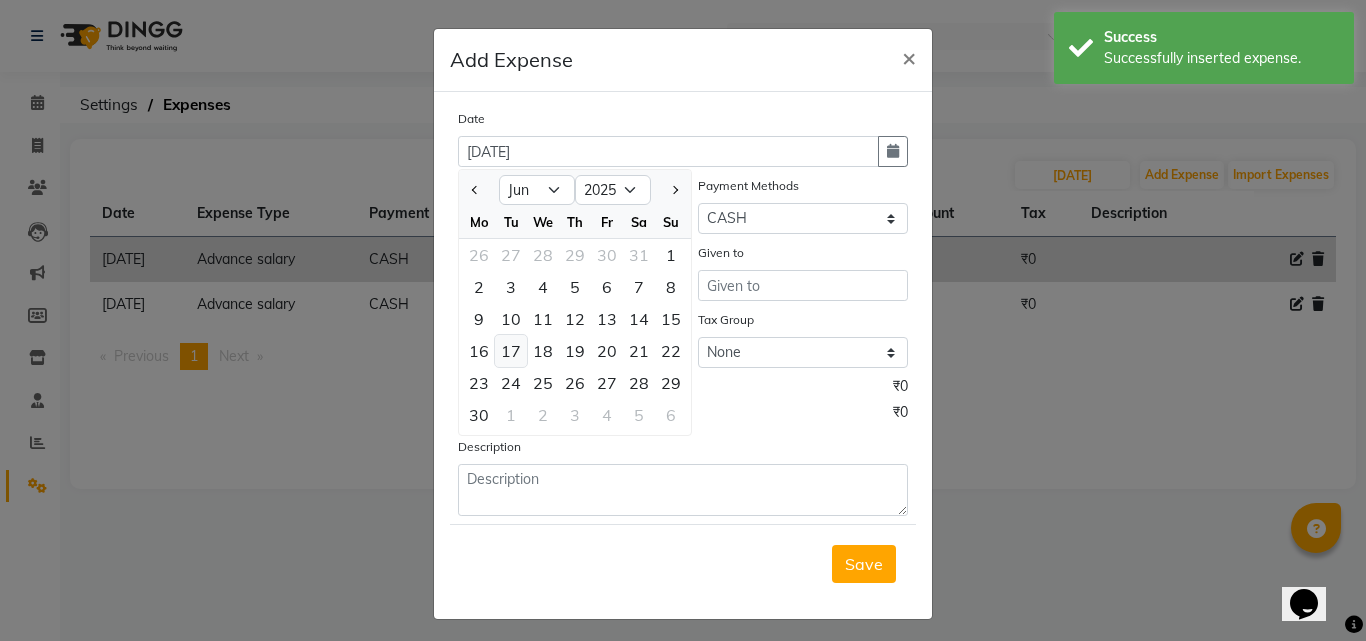 click on "17" 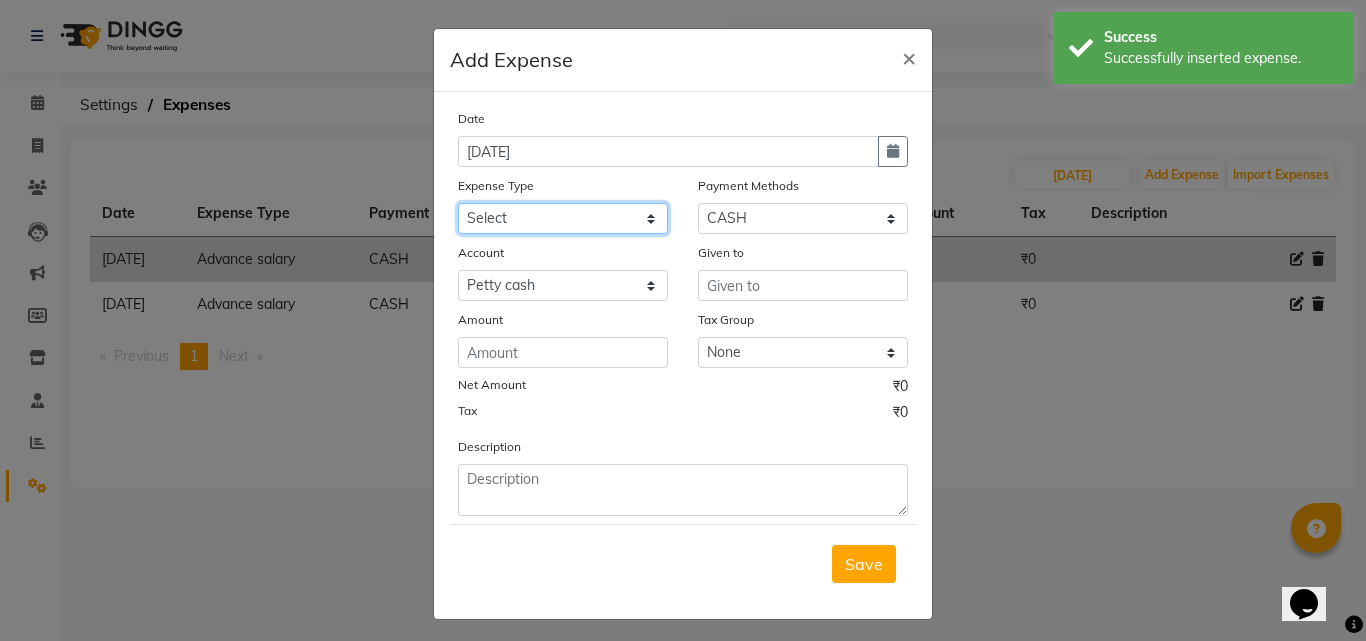 click on "Select Advance salary Advance salary ajaj Bank charges Car maintenance  Cash transfer to bank Cash transfer to hub Client Snacks Clinical charges Equipment Fuel Govt fee home Incentive Insurance International purchase Loan Repayment Maintenance Marketing Miscellaneous MRA Other Over times Pantry Product Rent Salary shop shop Staff Snacks Tax Tea & Refreshment TIP Utilities Wifi recharge" 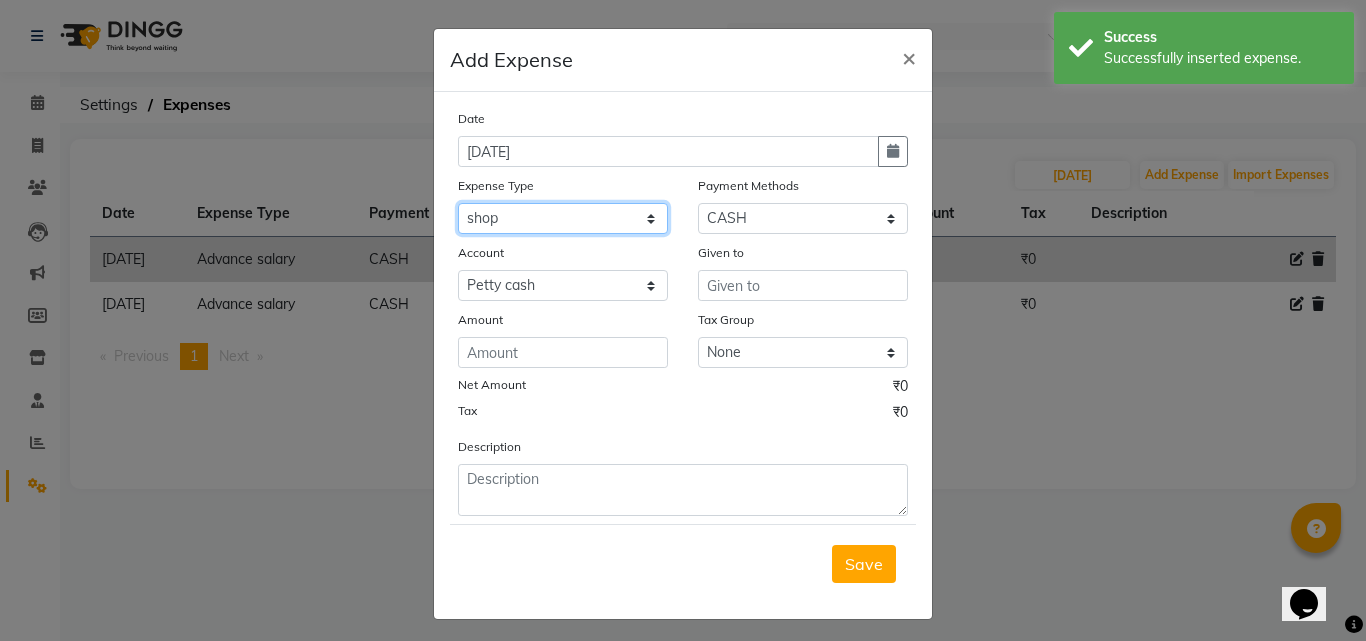 click on "Select Advance salary Advance salary ajaj Bank charges Car maintenance  Cash transfer to bank Cash transfer to hub Client Snacks Clinical charges Equipment Fuel Govt fee home Incentive Insurance International purchase Loan Repayment Maintenance Marketing Miscellaneous MRA Other Over times Pantry Product Rent Salary shop shop Staff Snacks Tax Tea & Refreshment TIP Utilities Wifi recharge" 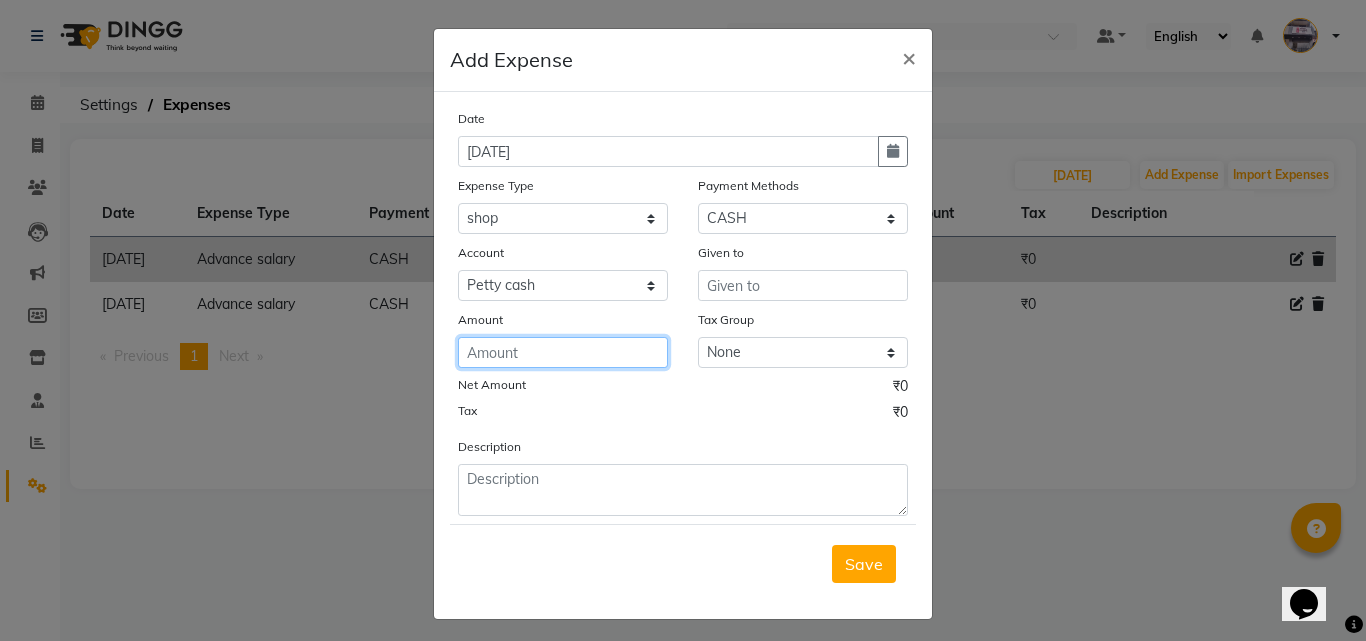 click 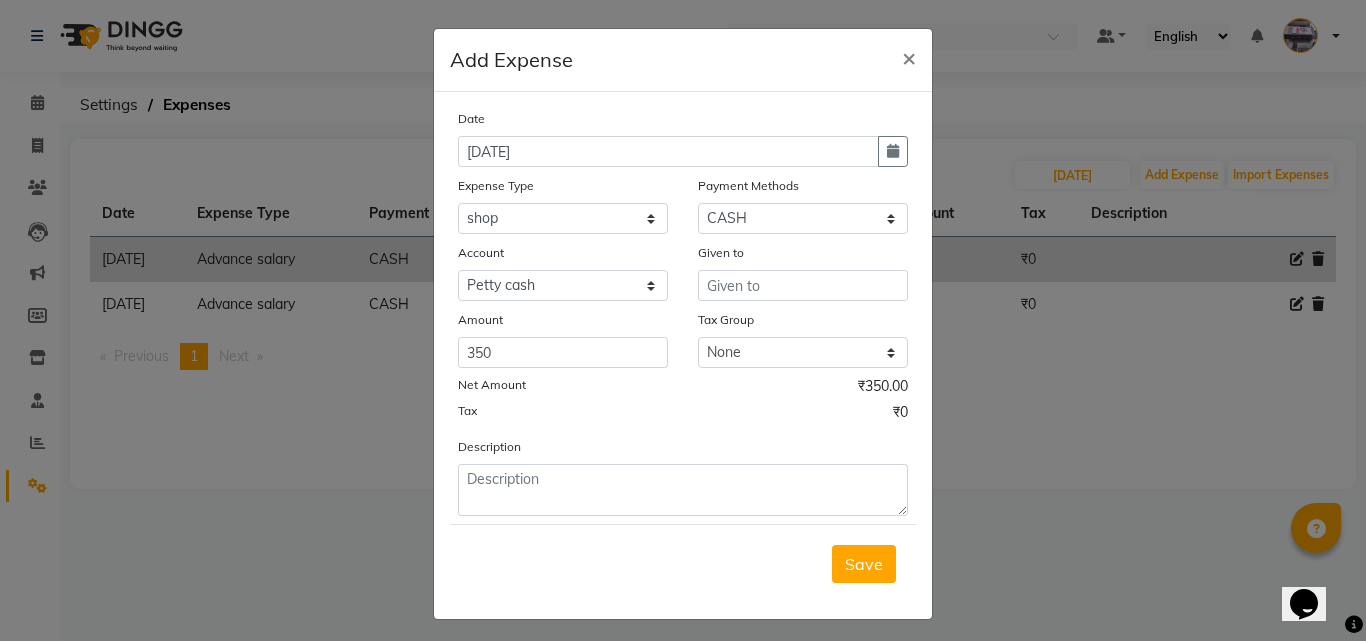 click on "Date [DATE] Expense Type Select Advance salary Advance salary ajaj Bank charges Car maintenance  Cash transfer to bank Cash transfer to hub Client Snacks Clinical charges Equipment Fuel Govt fee home Incentive Insurance International purchase Loan Repayment Maintenance Marketing Miscellaneous MRA Other Over times Pantry Product Rent Salary shop shop Staff Snacks Tax Tea & Refreshment TIP Utilities Wifi recharge Payment Methods Select CASH ONLINE CARD Account Select [PERSON_NAME] cash Default account Given to Amount 350 Tax Group None GST Net Amount ₹350.00 Tax ₹0 Description" 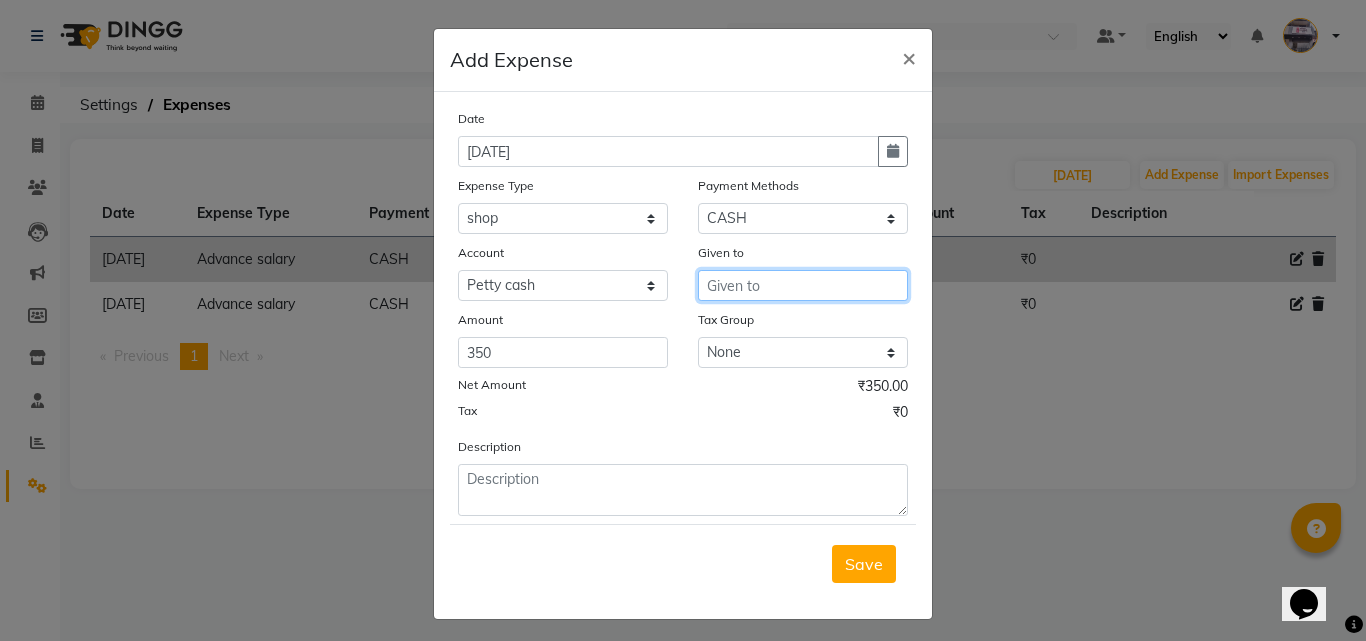 click at bounding box center [803, 285] 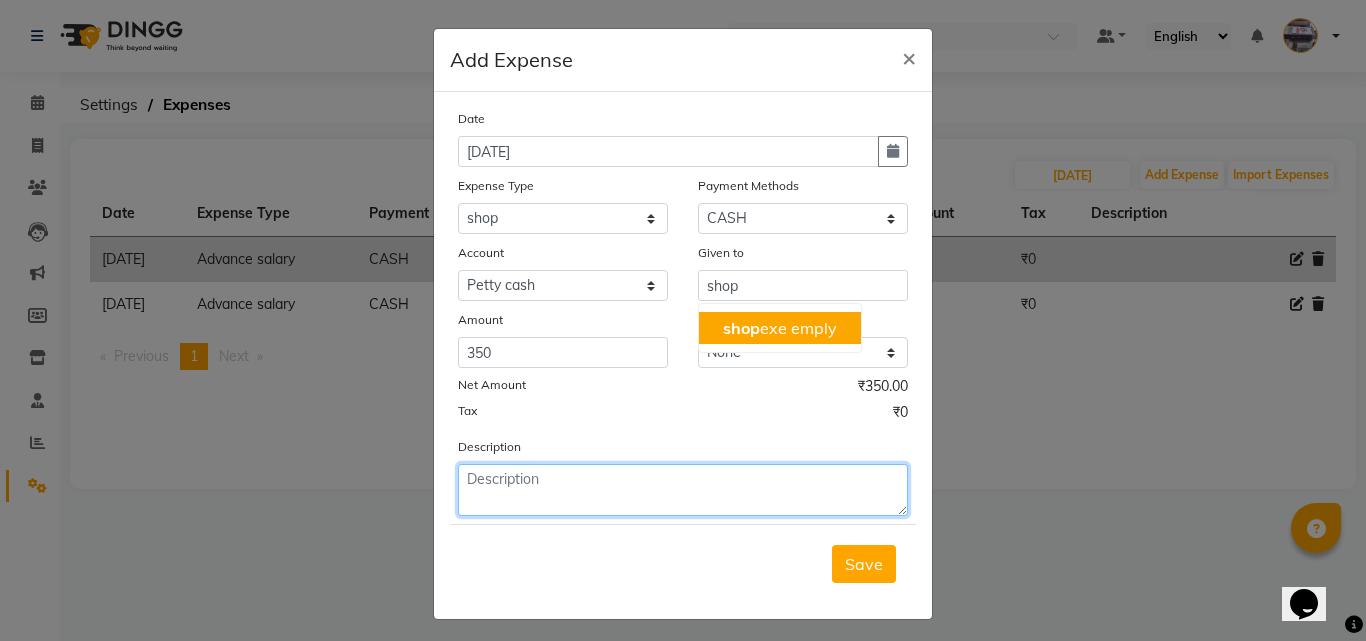 click 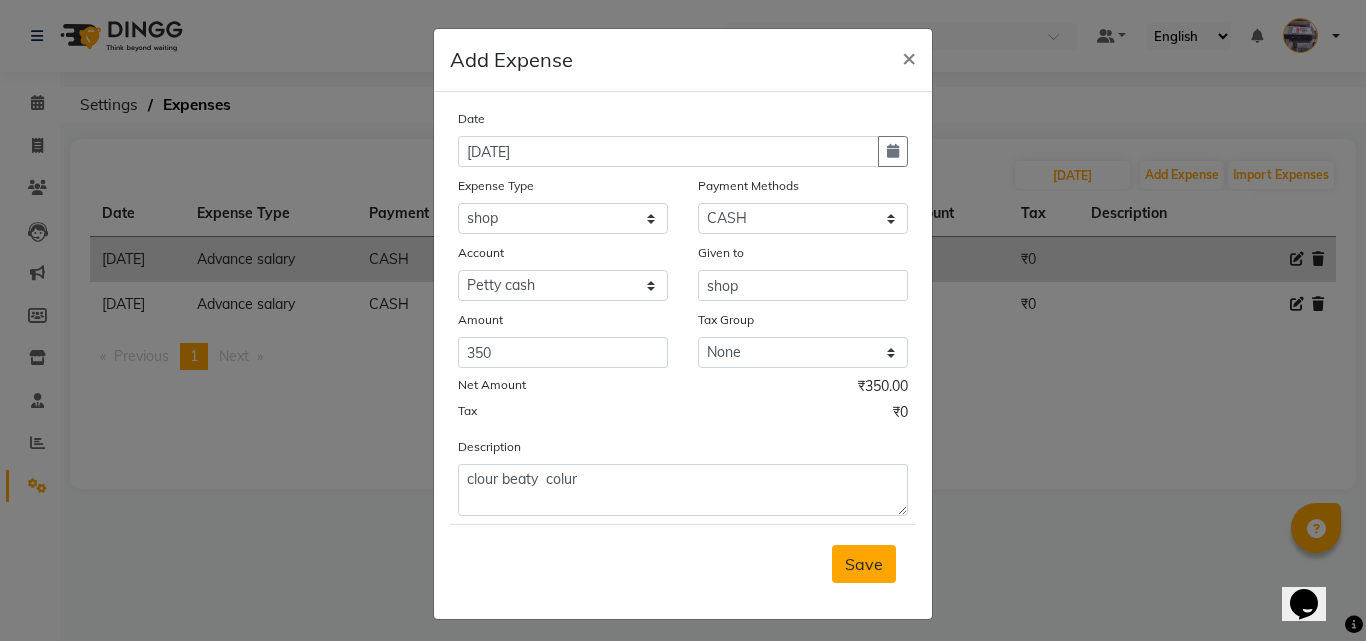 click on "Save" at bounding box center [864, 564] 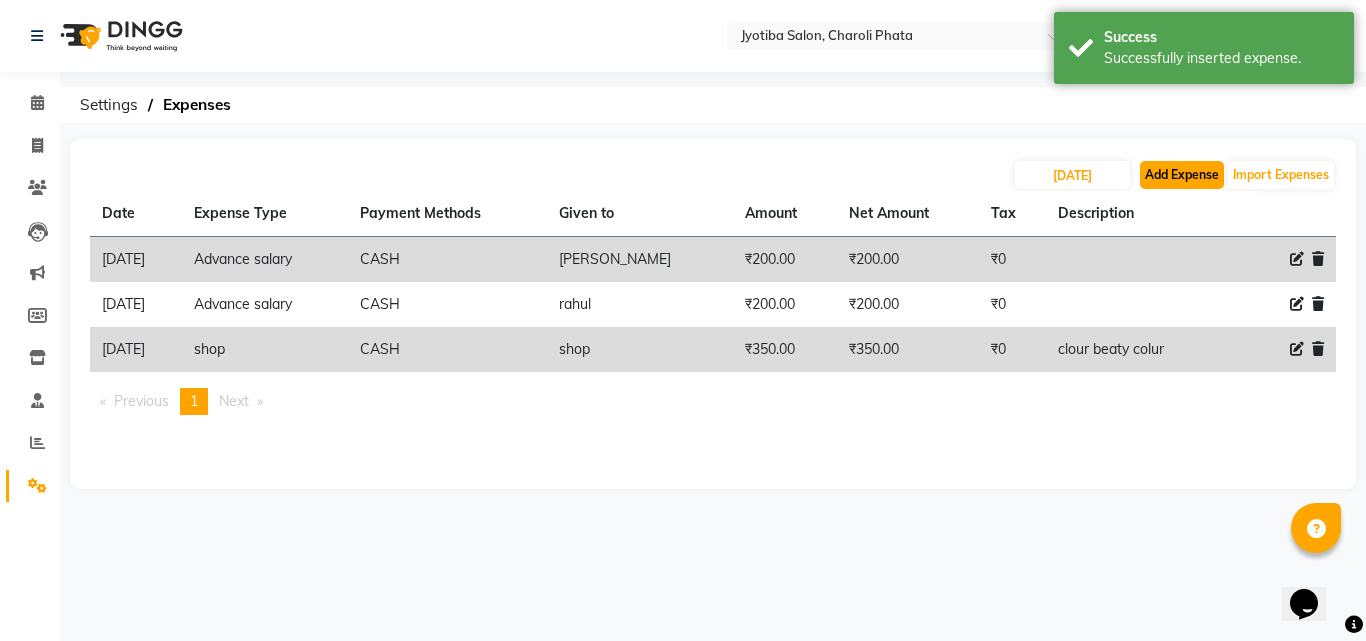 click on "Add Expense" 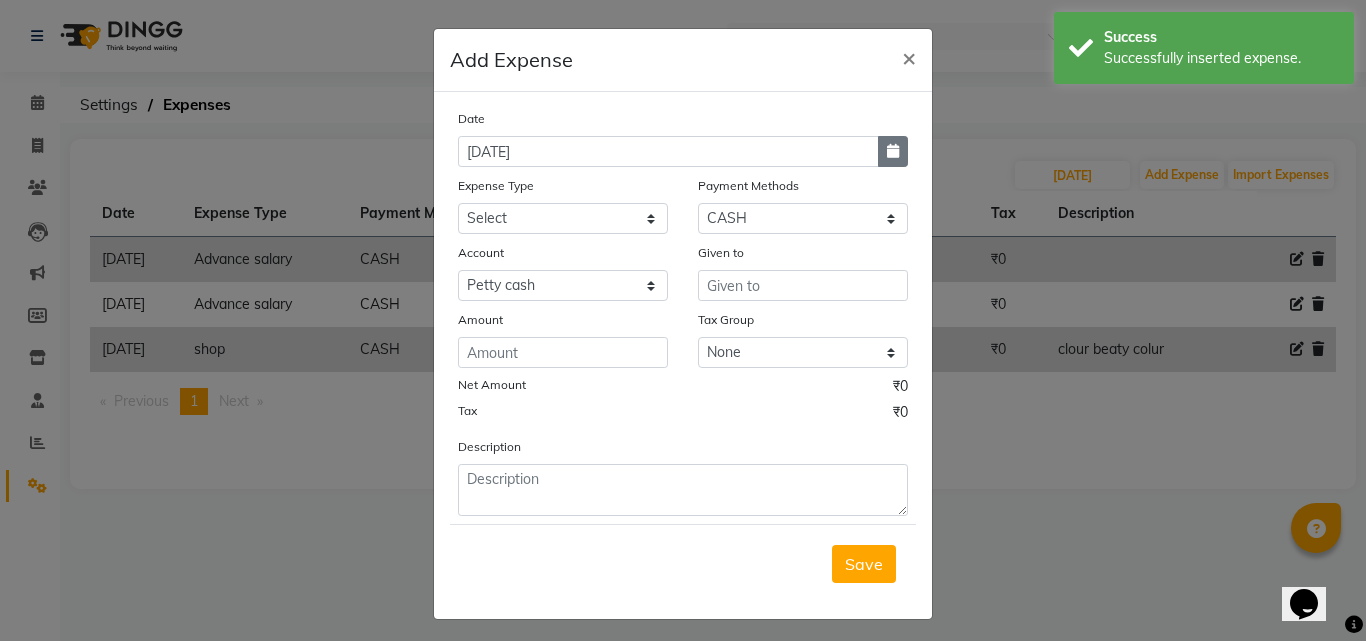 click 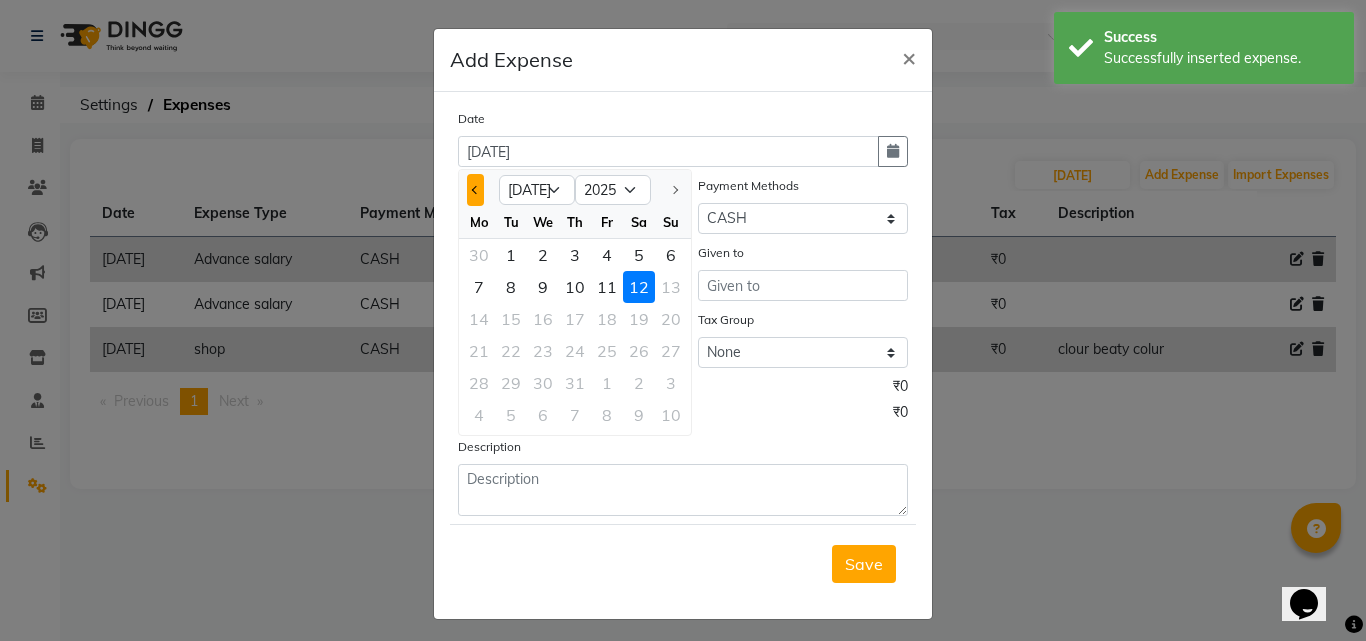 click 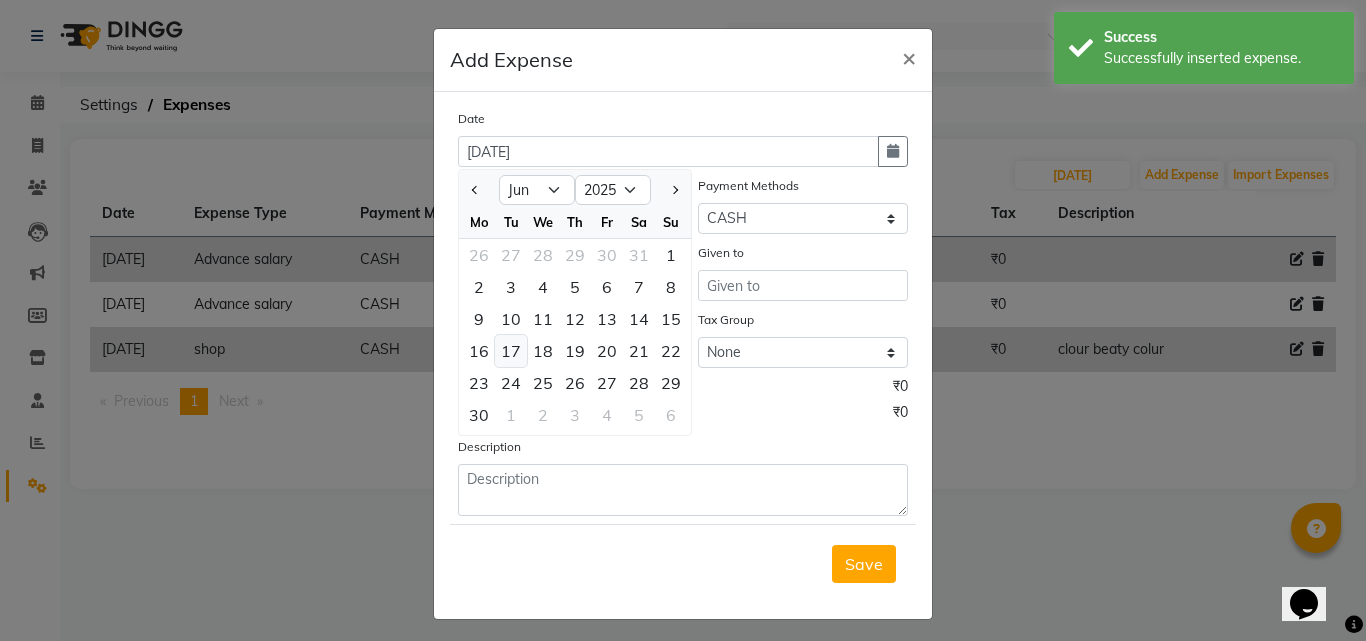 click on "17" 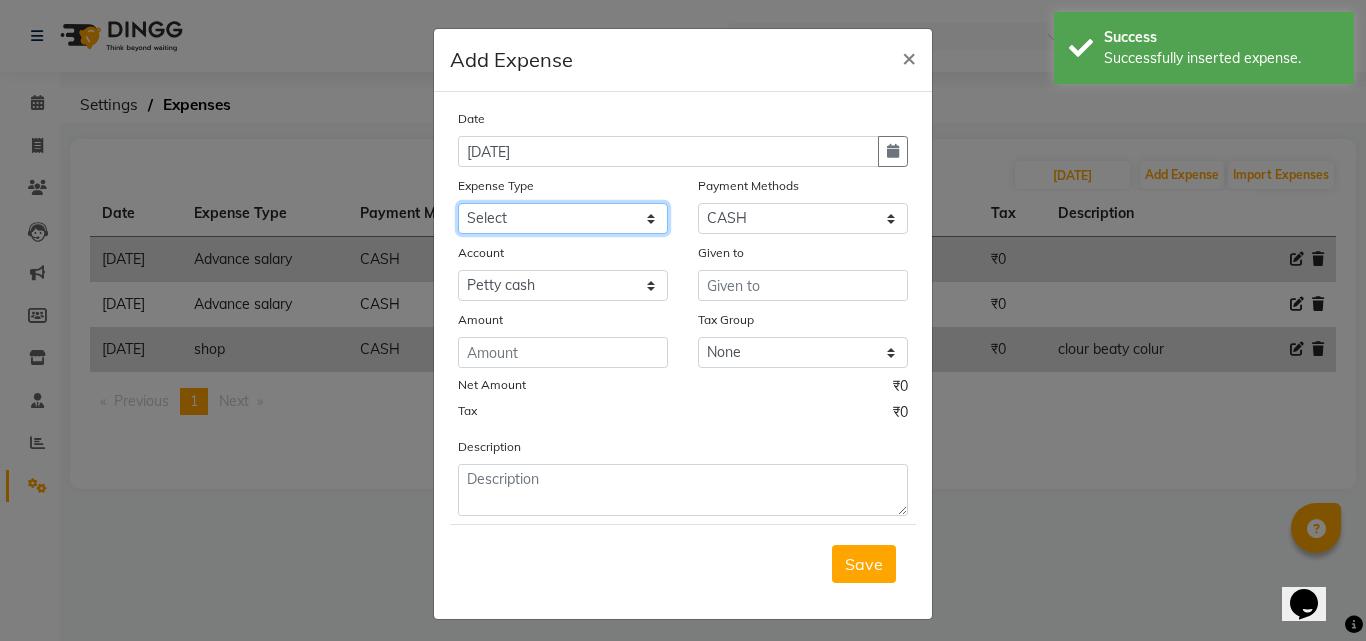 click on "Select Advance salary Advance salary ajaj Bank charges Car maintenance  Cash transfer to bank Cash transfer to hub Client Snacks Clinical charges Equipment Fuel Govt fee home Incentive Insurance International purchase Loan Repayment Maintenance Marketing Miscellaneous MRA Other Over times Pantry Product Rent Salary shop shop Staff Snacks Tax Tea & Refreshment TIP Utilities Wifi recharge" 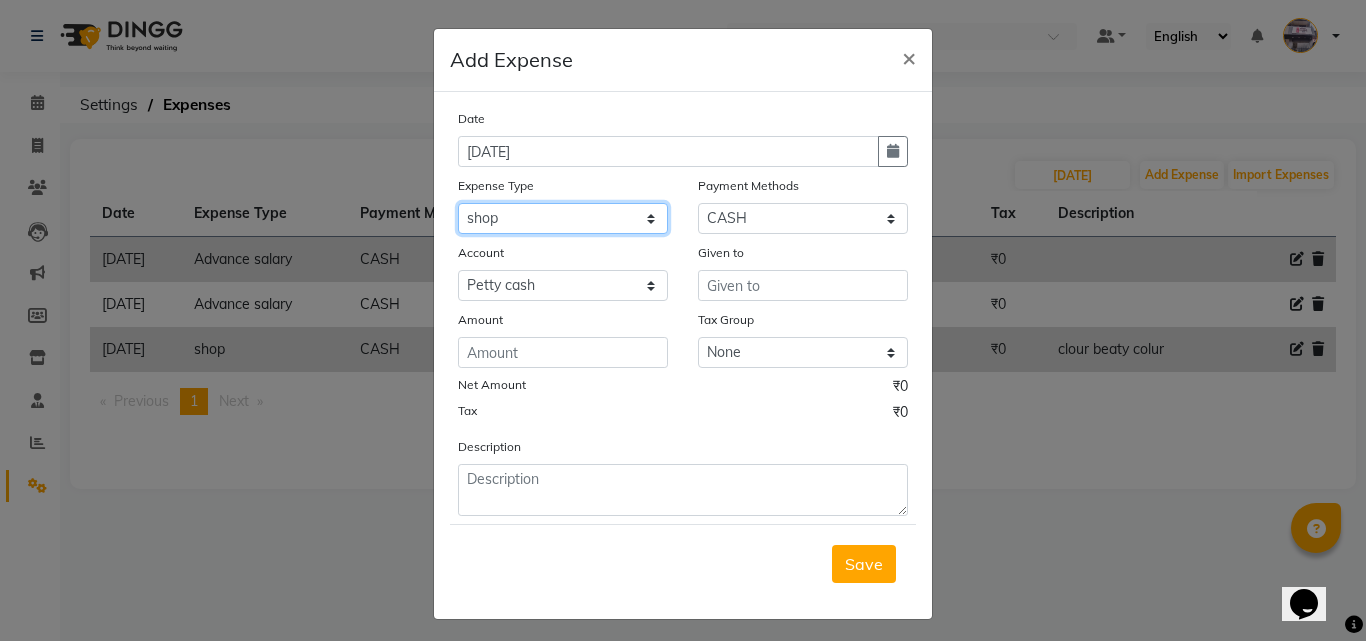 click on "Select Advance salary Advance salary ajaj Bank charges Car maintenance  Cash transfer to bank Cash transfer to hub Client Snacks Clinical charges Equipment Fuel Govt fee home Incentive Insurance International purchase Loan Repayment Maintenance Marketing Miscellaneous MRA Other Over times Pantry Product Rent Salary shop shop Staff Snacks Tax Tea & Refreshment TIP Utilities Wifi recharge" 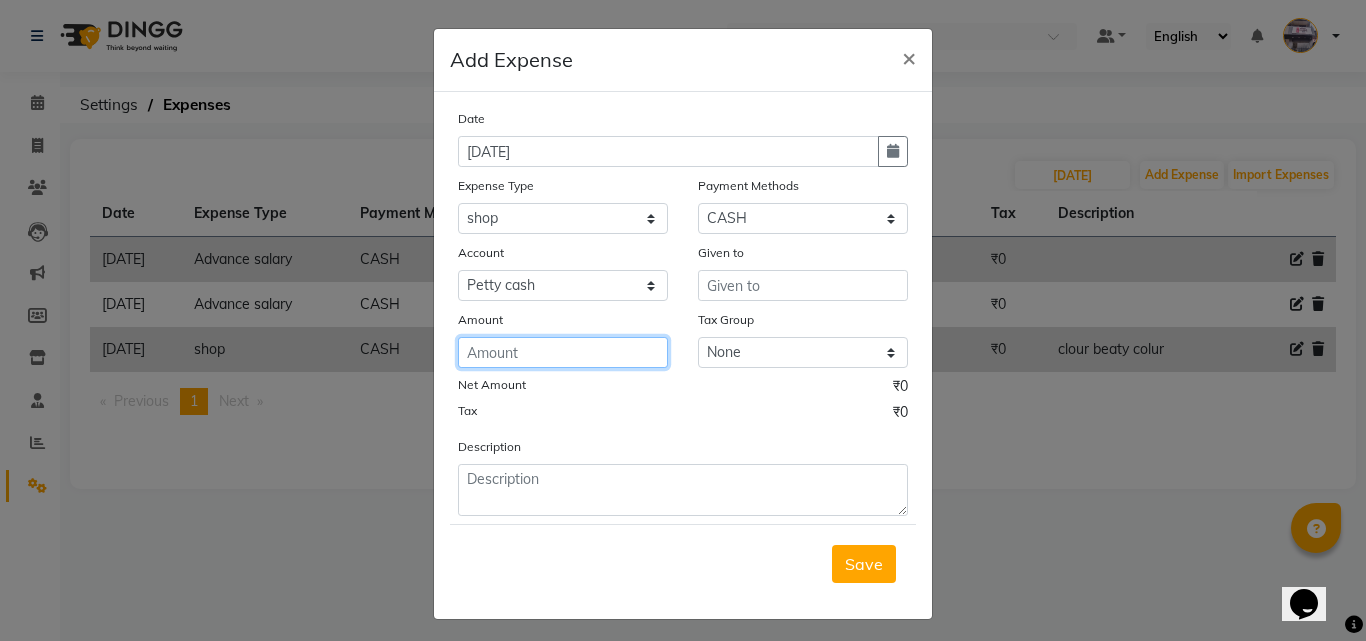 click 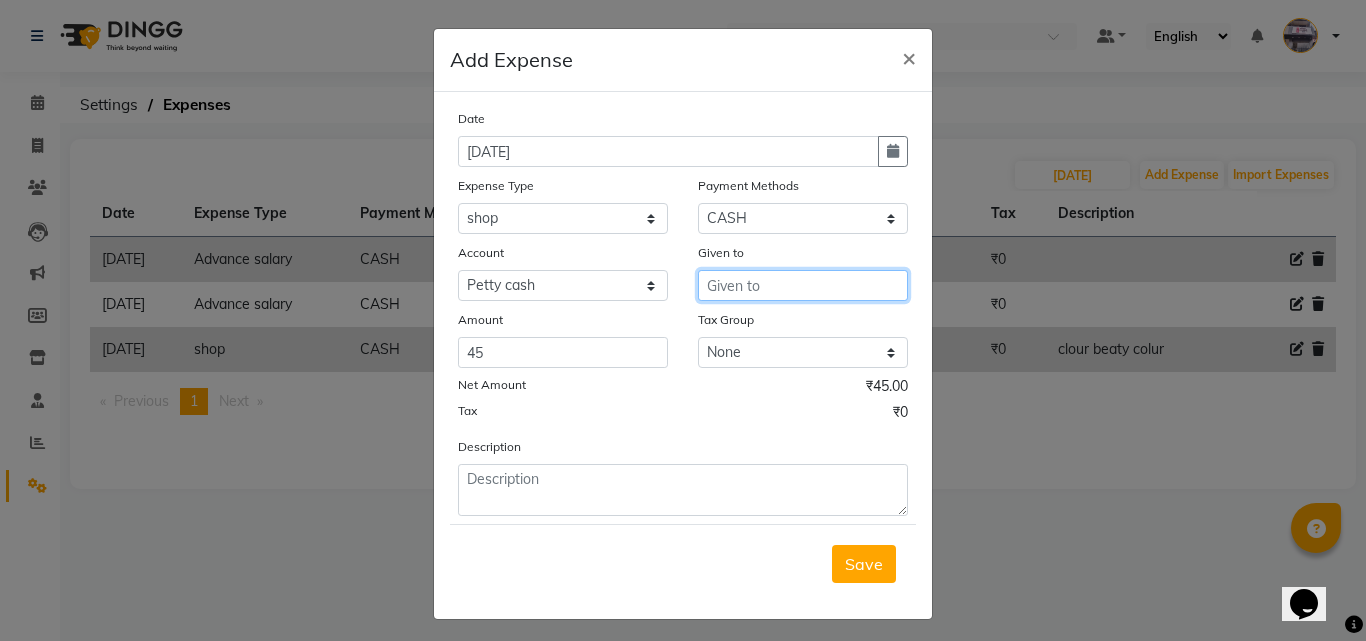click at bounding box center (803, 285) 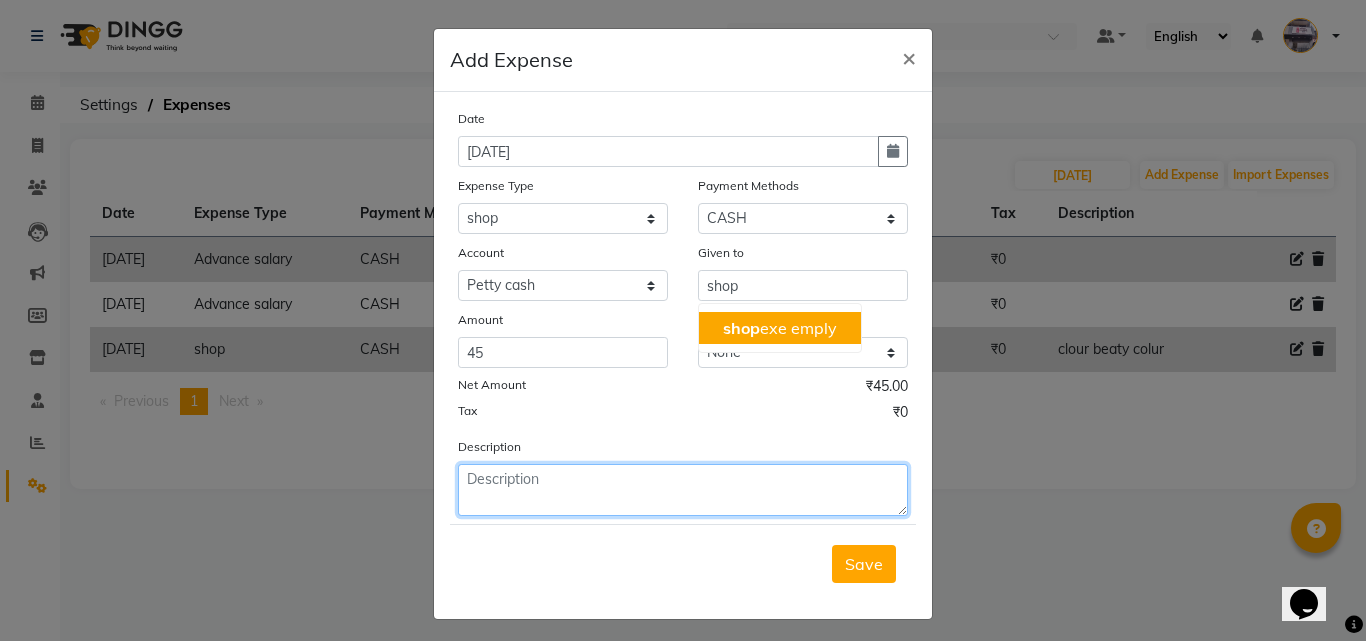 click 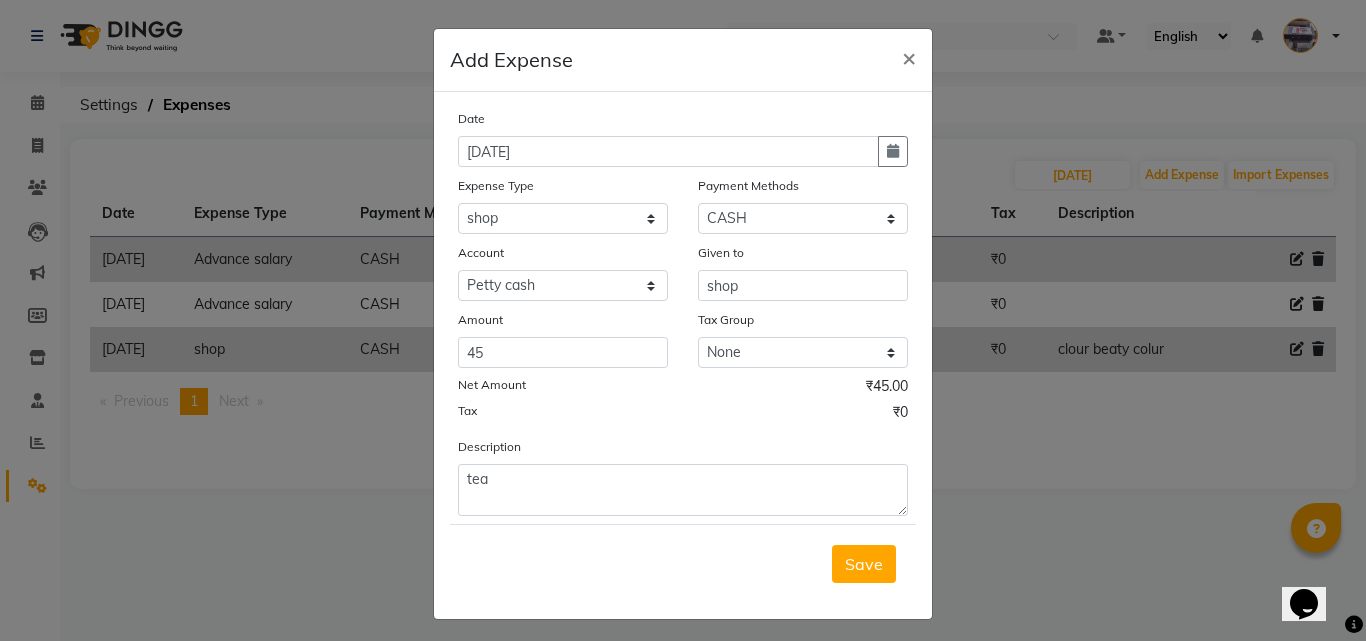 drag, startPoint x: 849, startPoint y: 553, endPoint x: 793, endPoint y: 530, distance: 60.53924 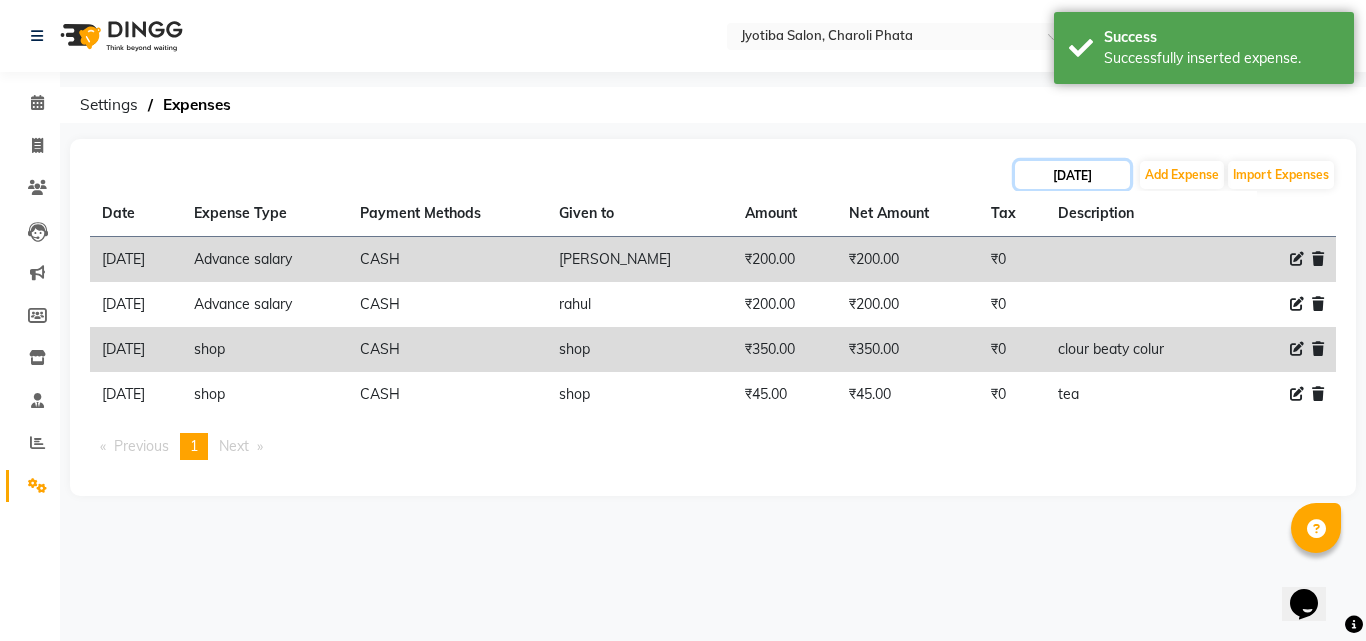 click on "[DATE]" 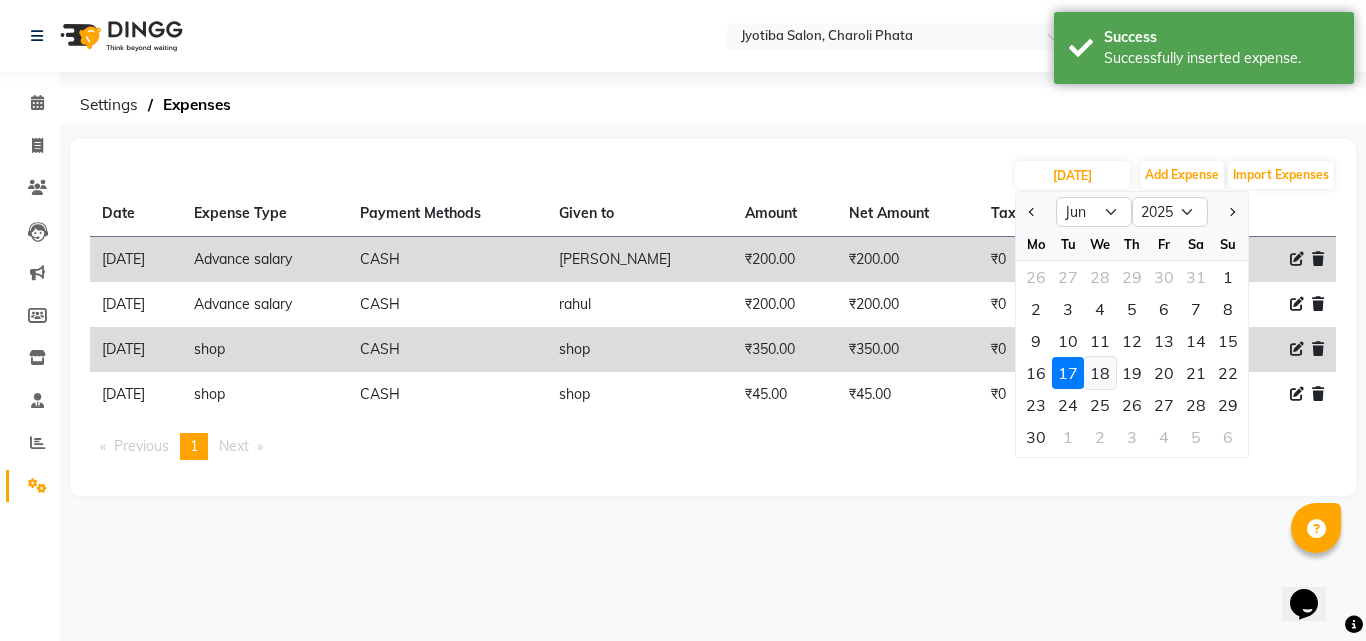 click on "18" 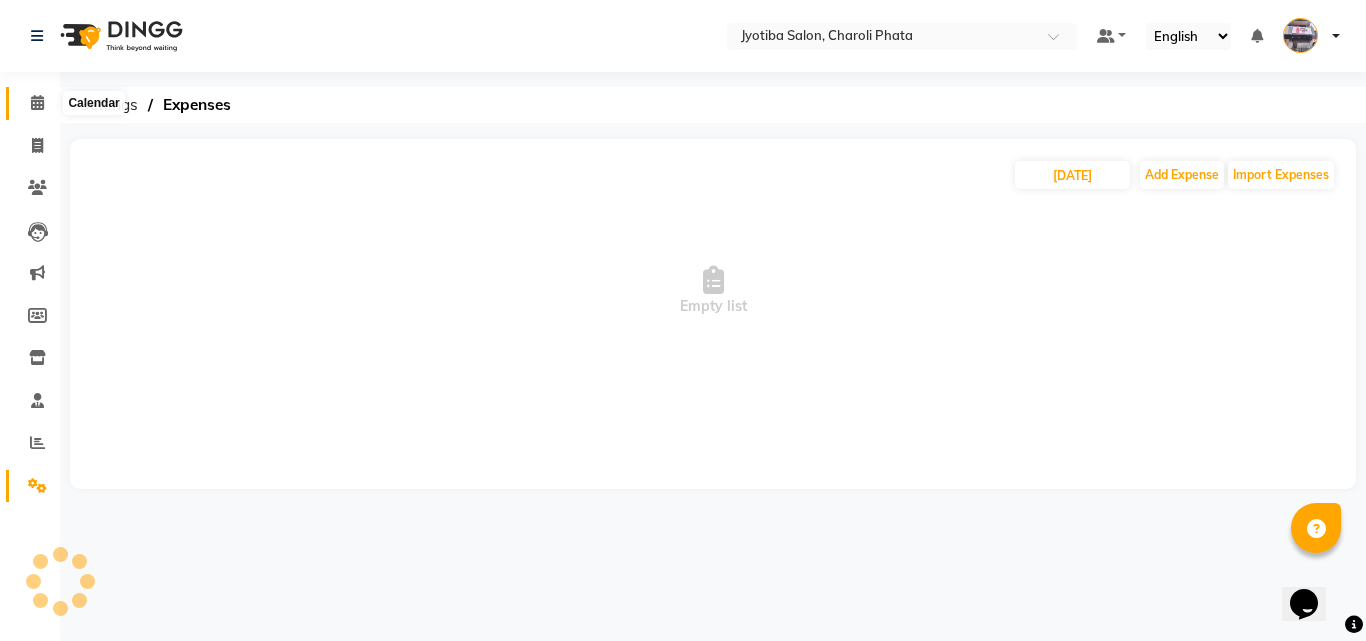 click 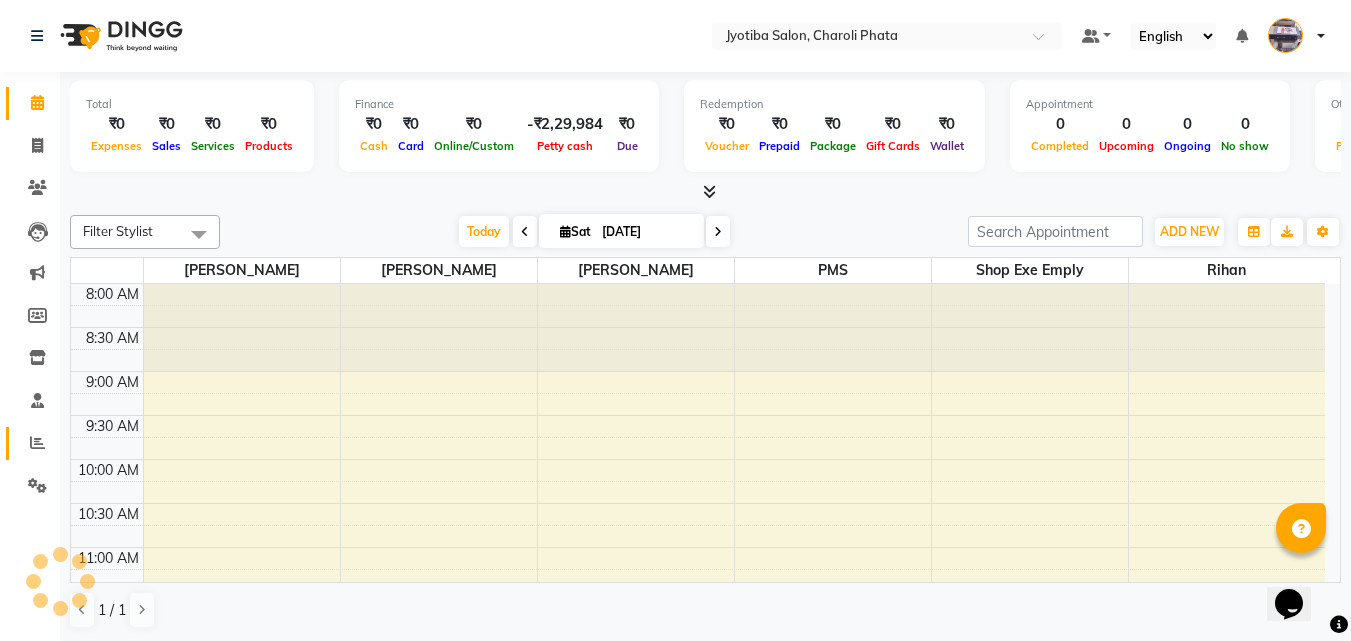 click 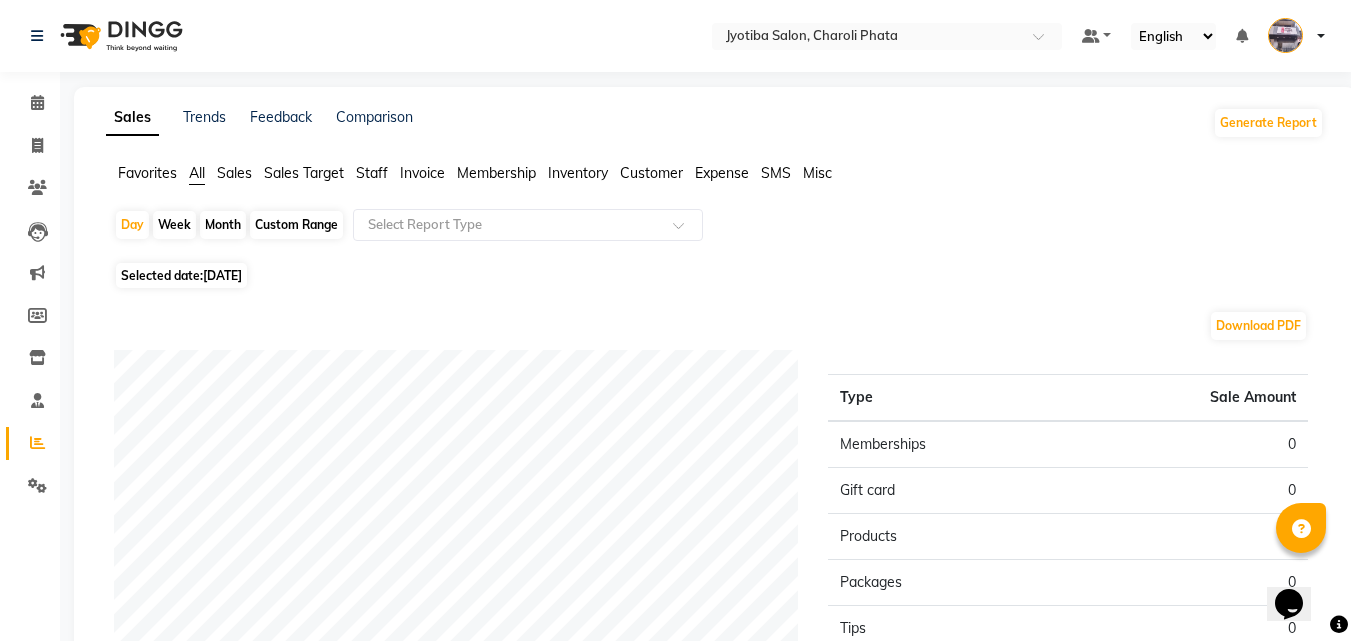click on "Month" 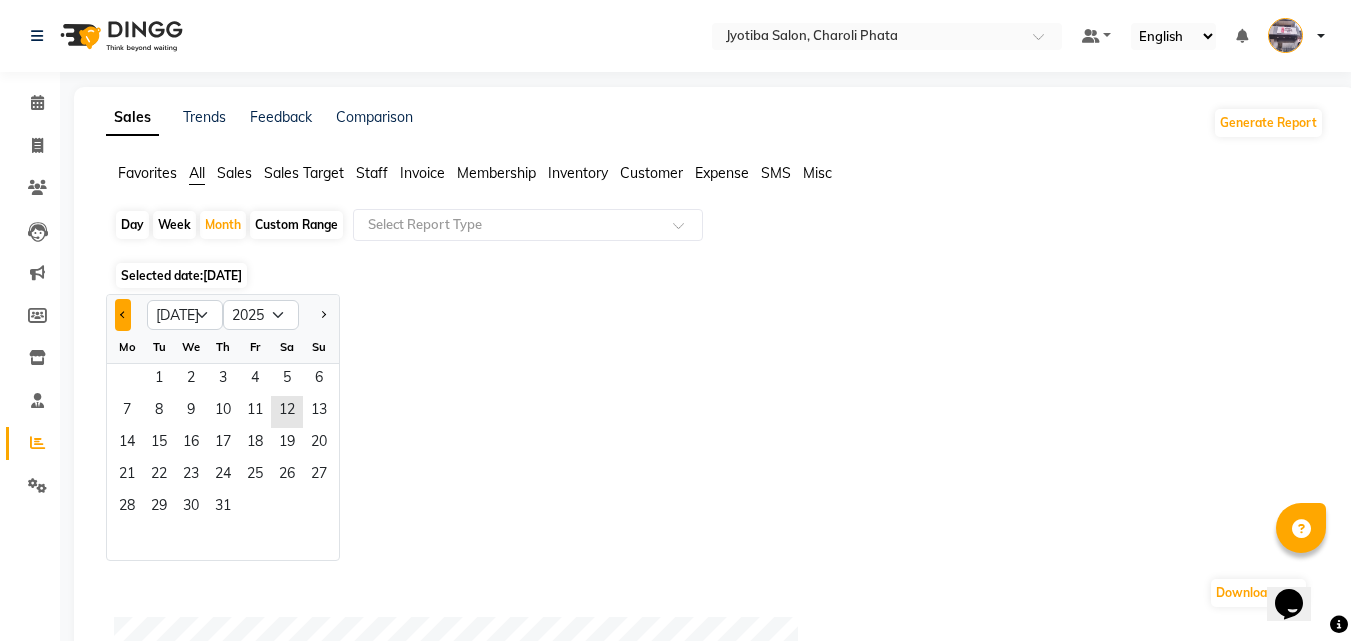 click 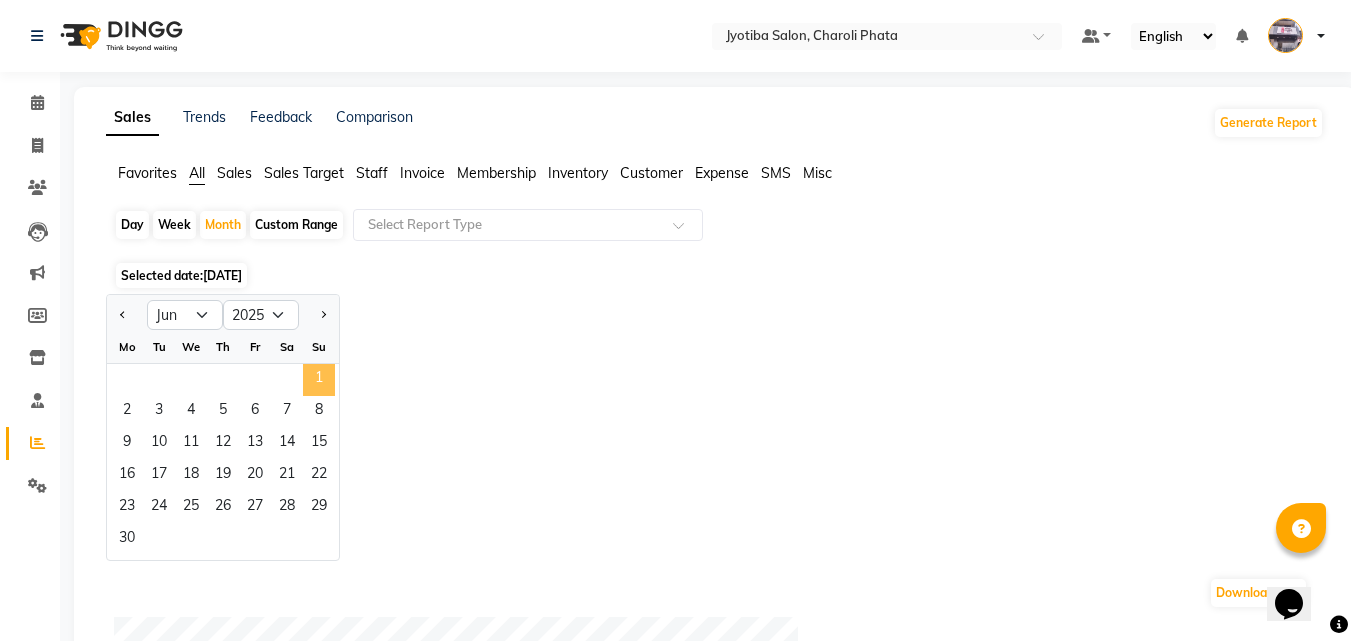 click on "1" 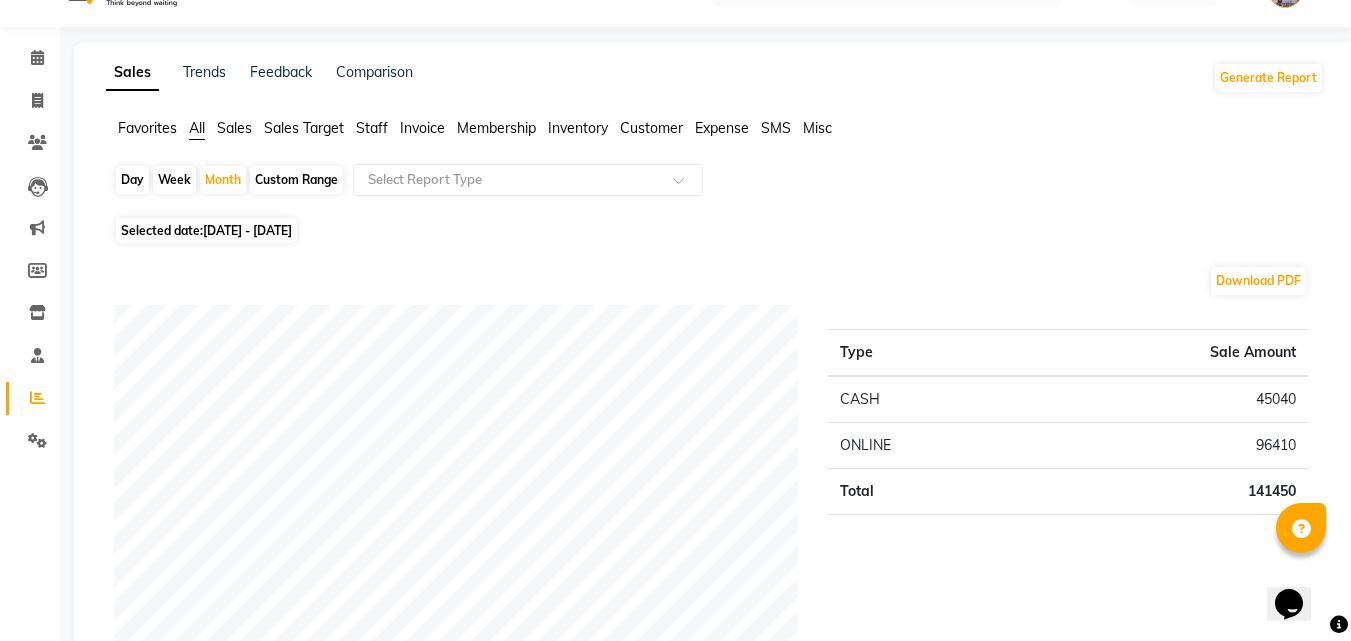 scroll, scrollTop: 89, scrollLeft: 0, axis: vertical 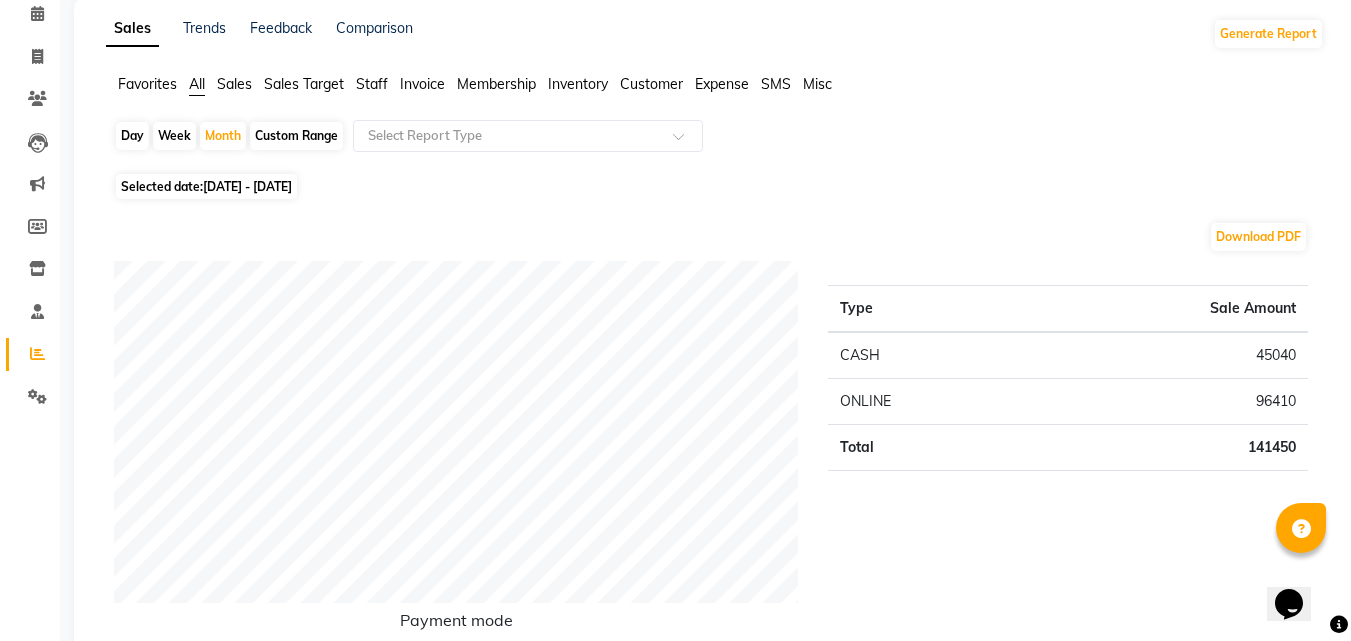 click on "Expense" 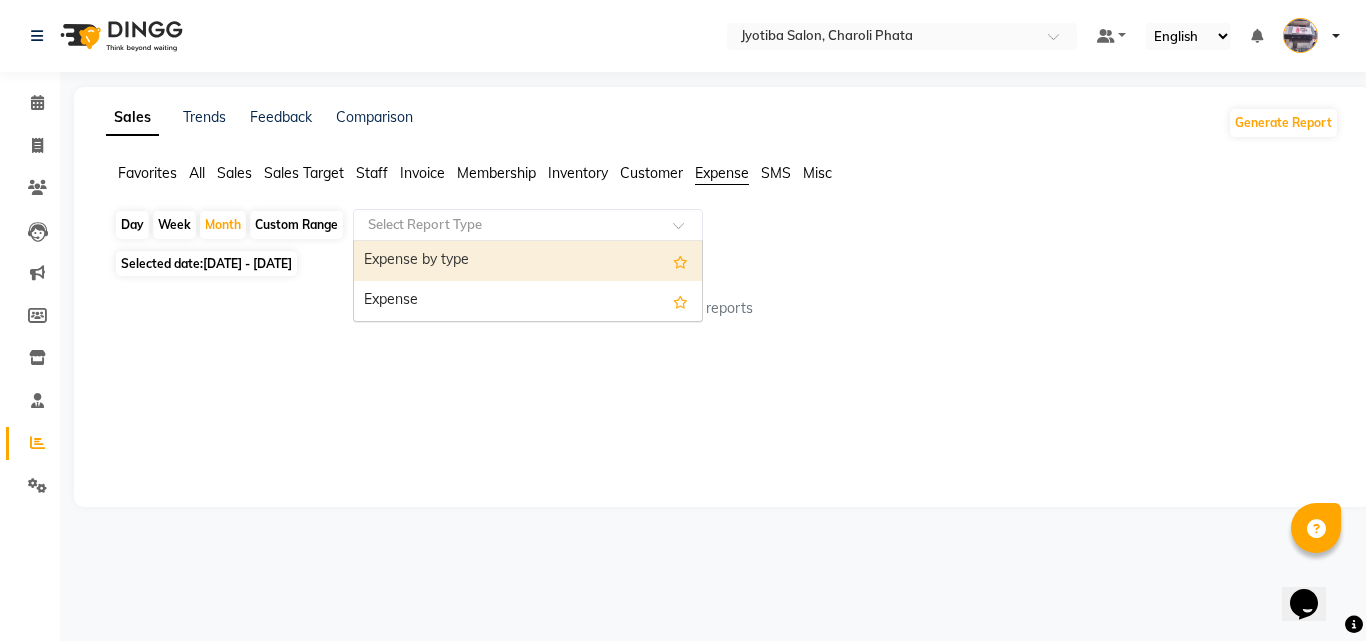 drag, startPoint x: 472, startPoint y: 228, endPoint x: 440, endPoint y: 261, distance: 45.96738 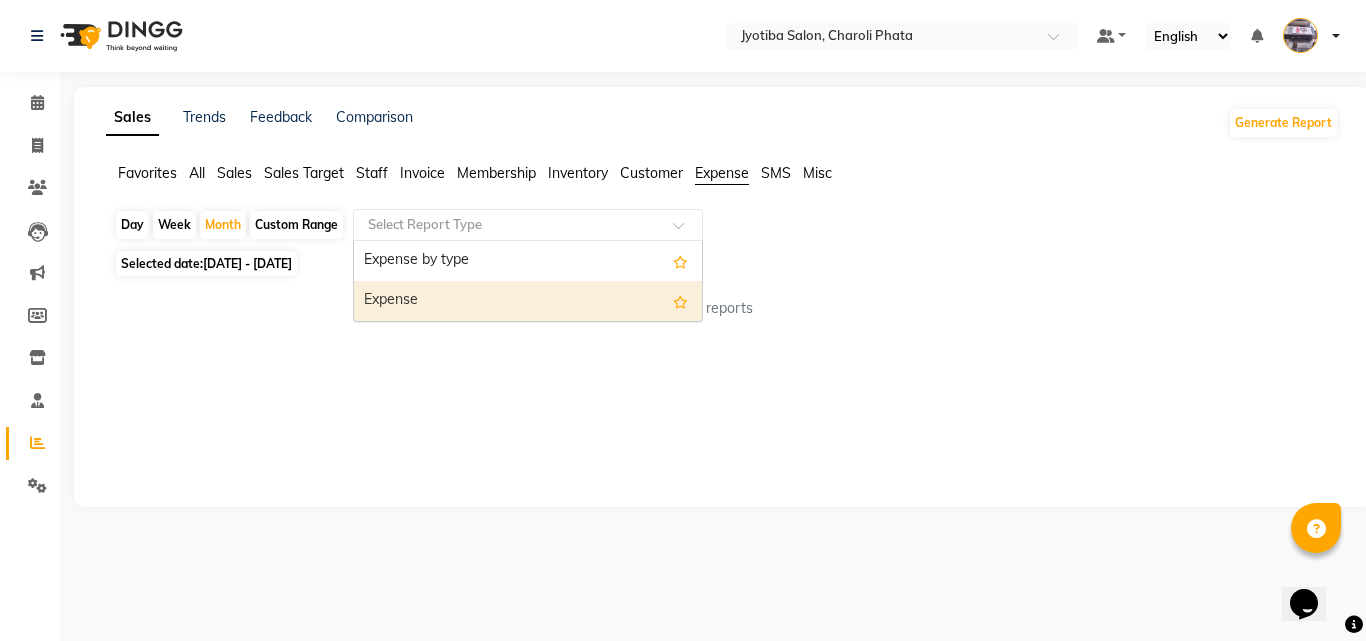 click on "Expense" at bounding box center [528, 301] 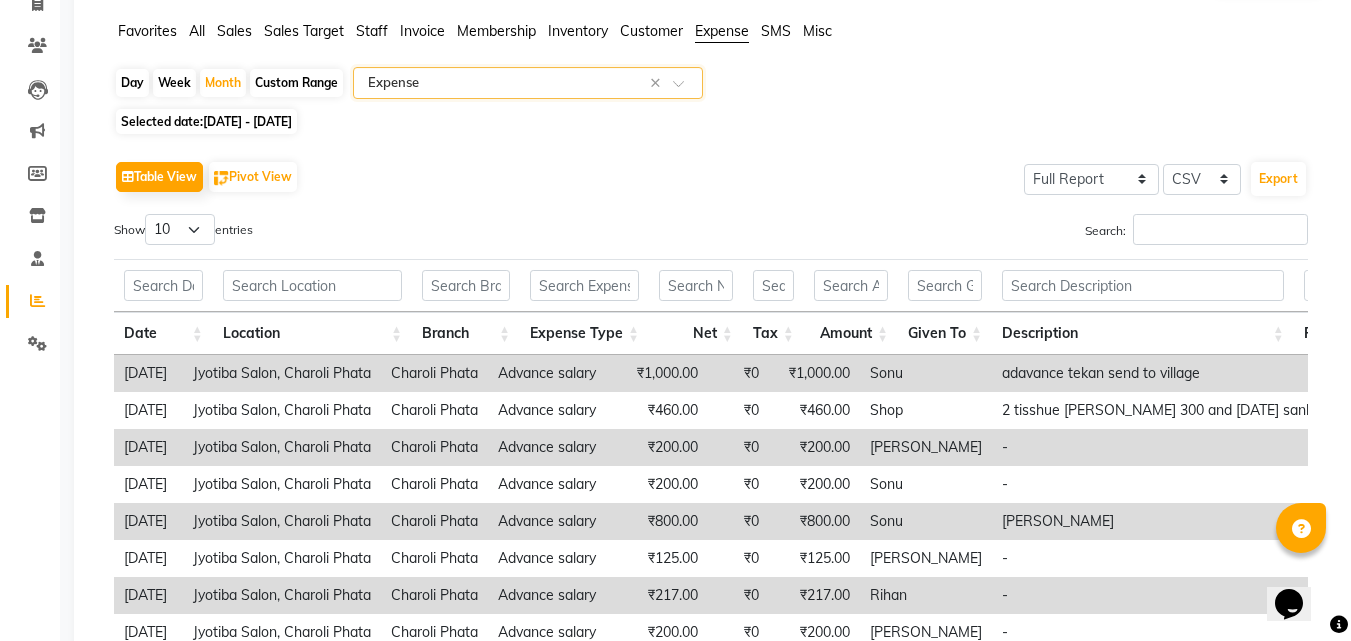 scroll, scrollTop: 0, scrollLeft: 0, axis: both 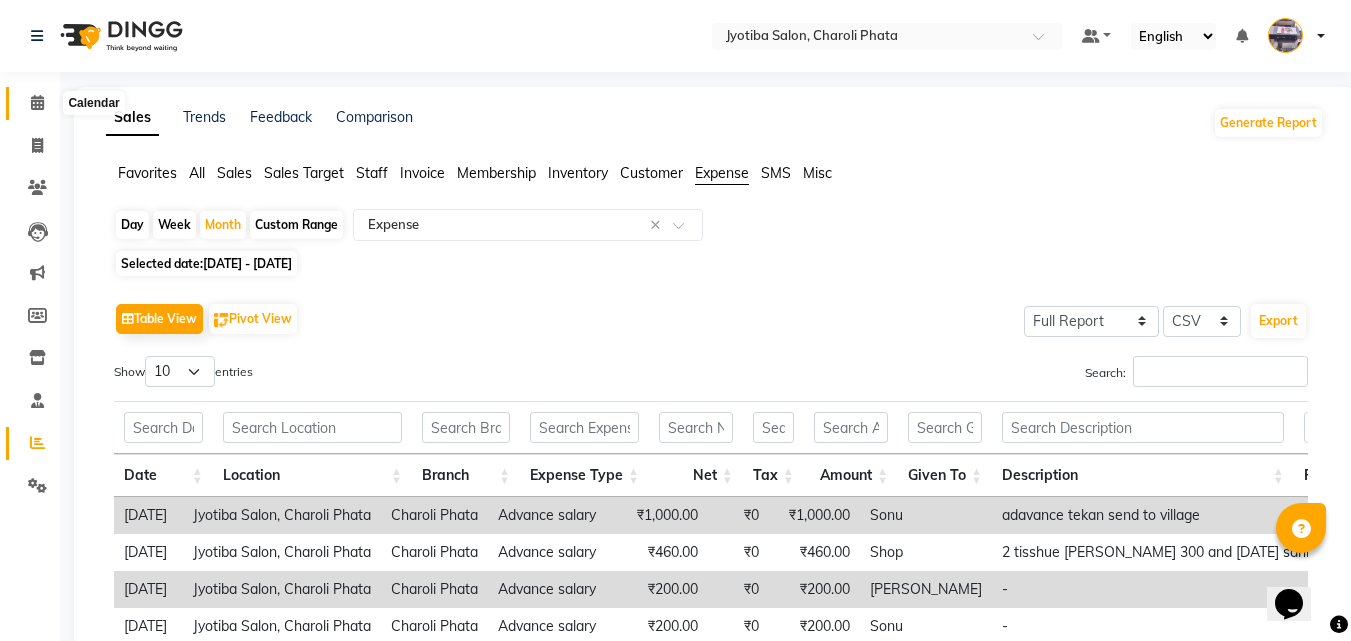 click 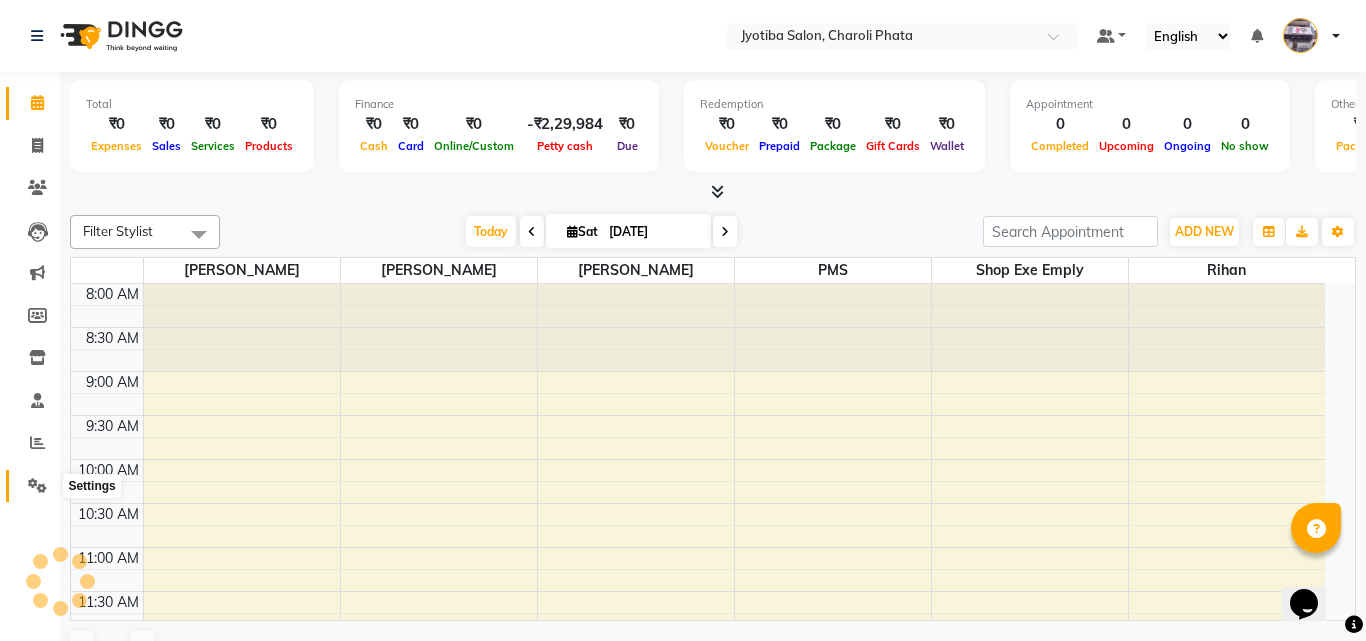 click 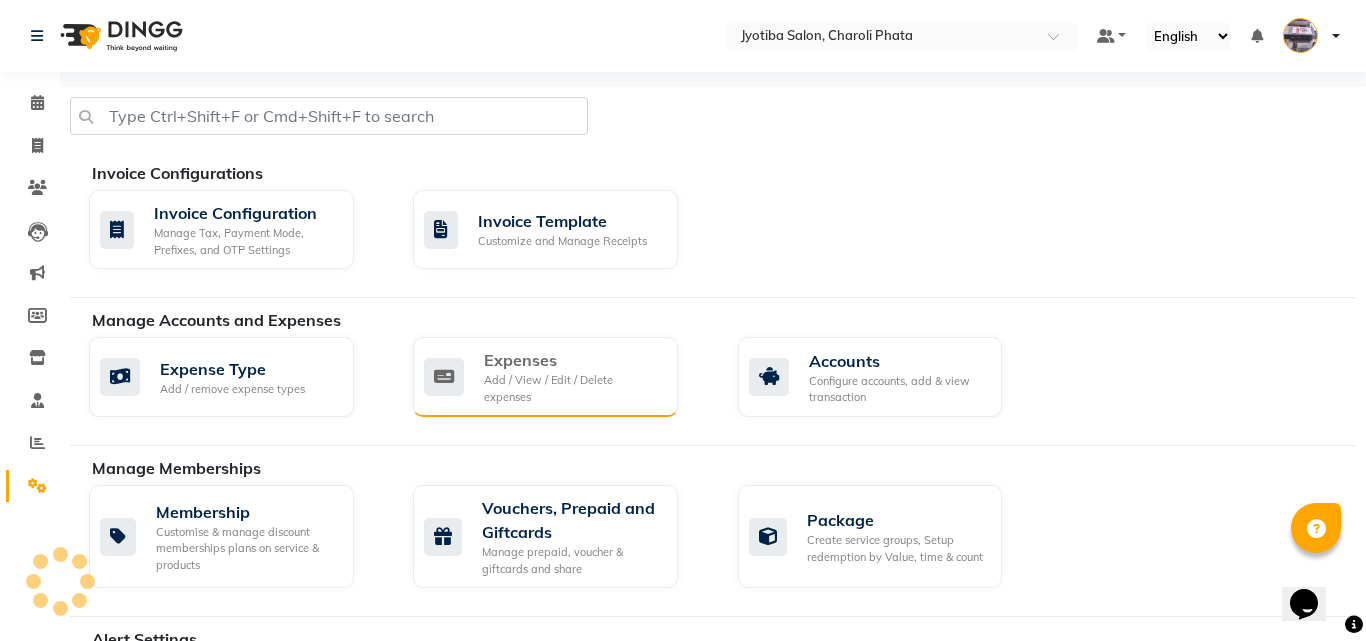 click on "Expenses" 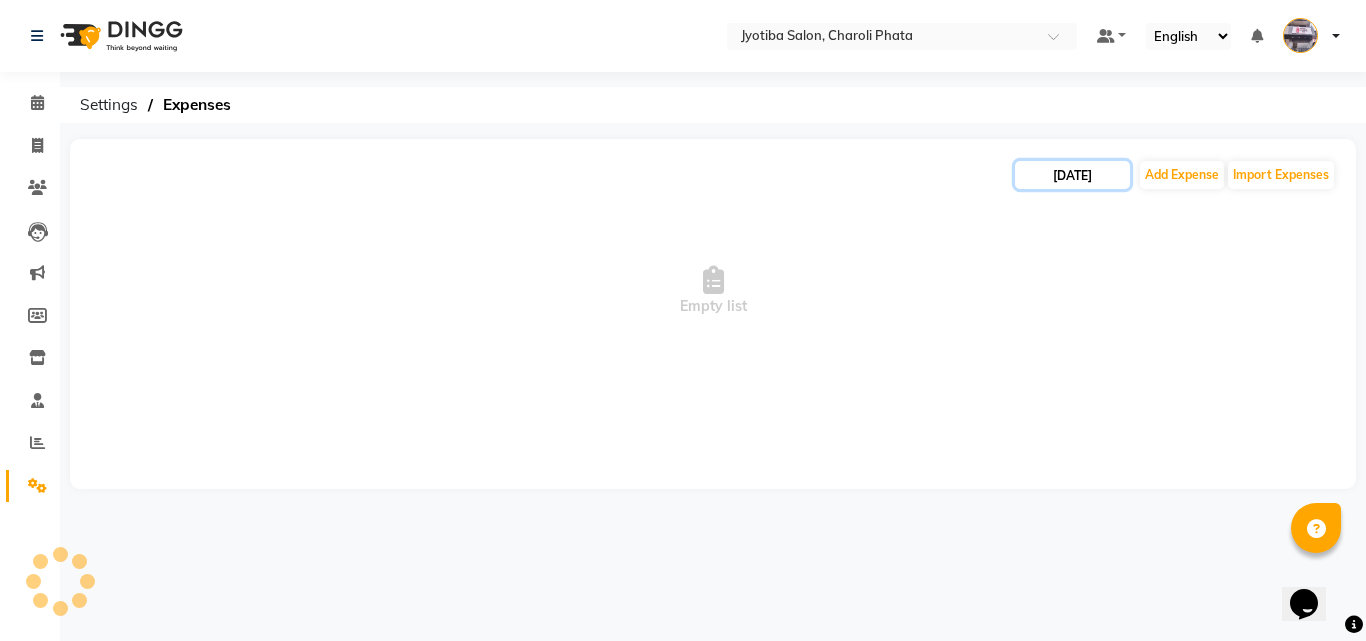 click on "[DATE]" 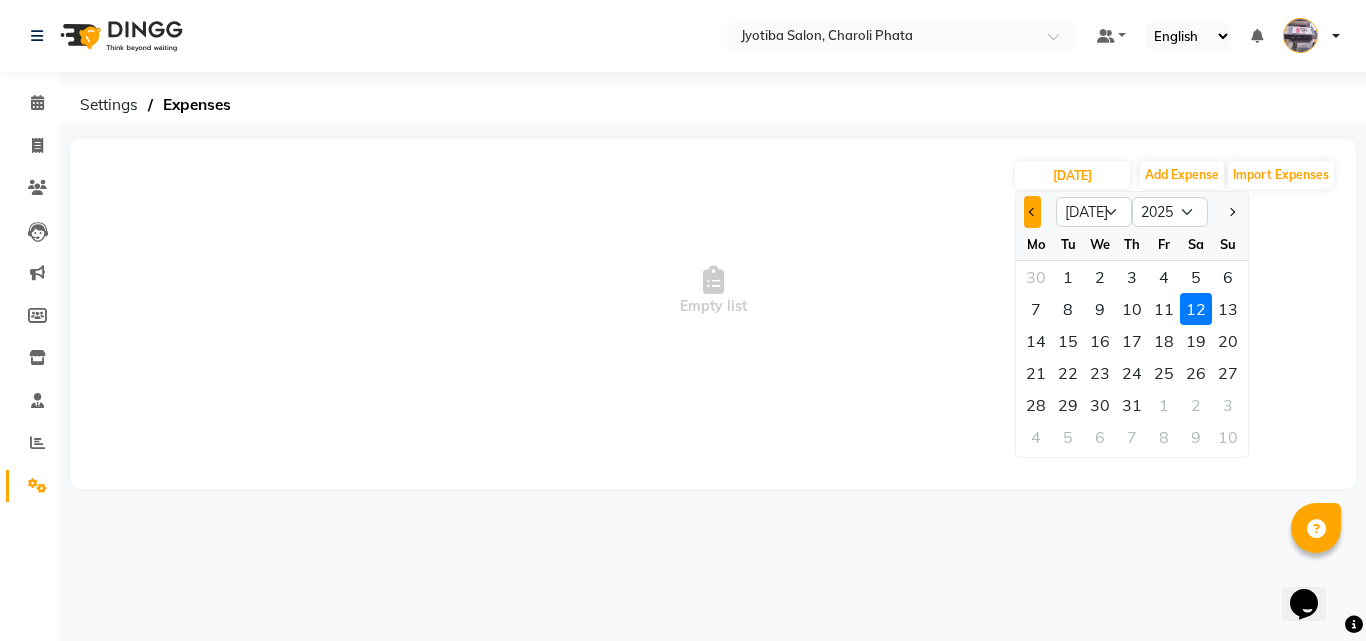 click 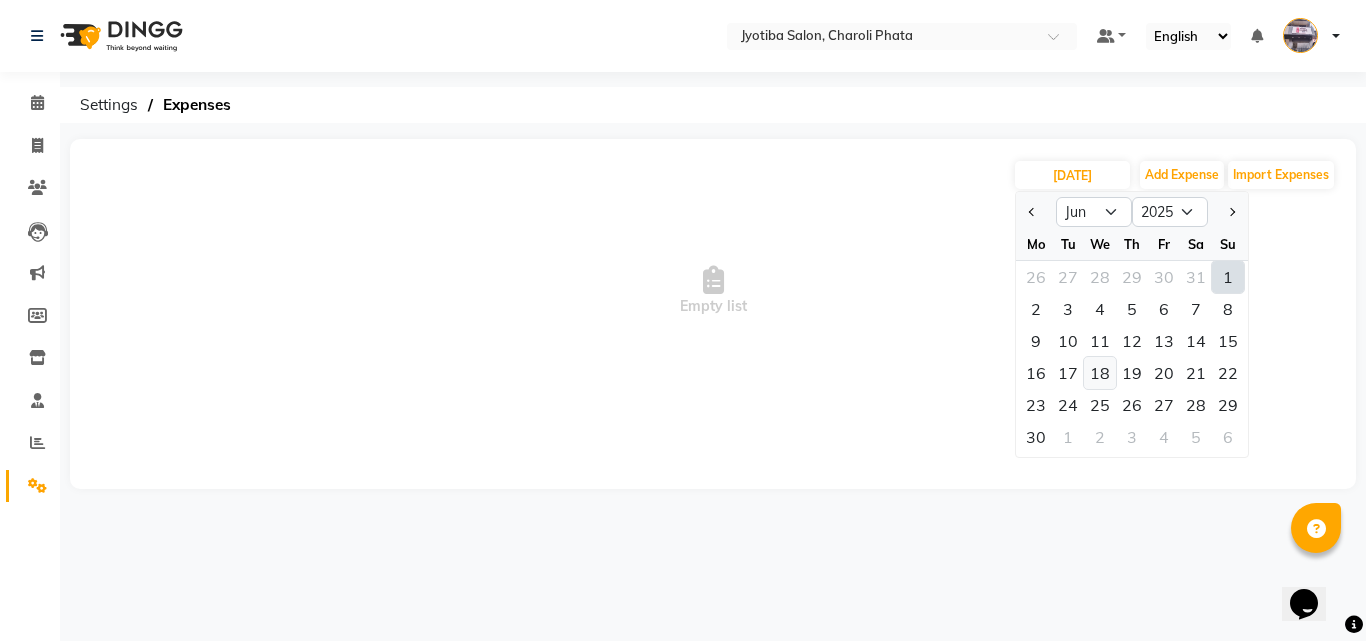click on "18" 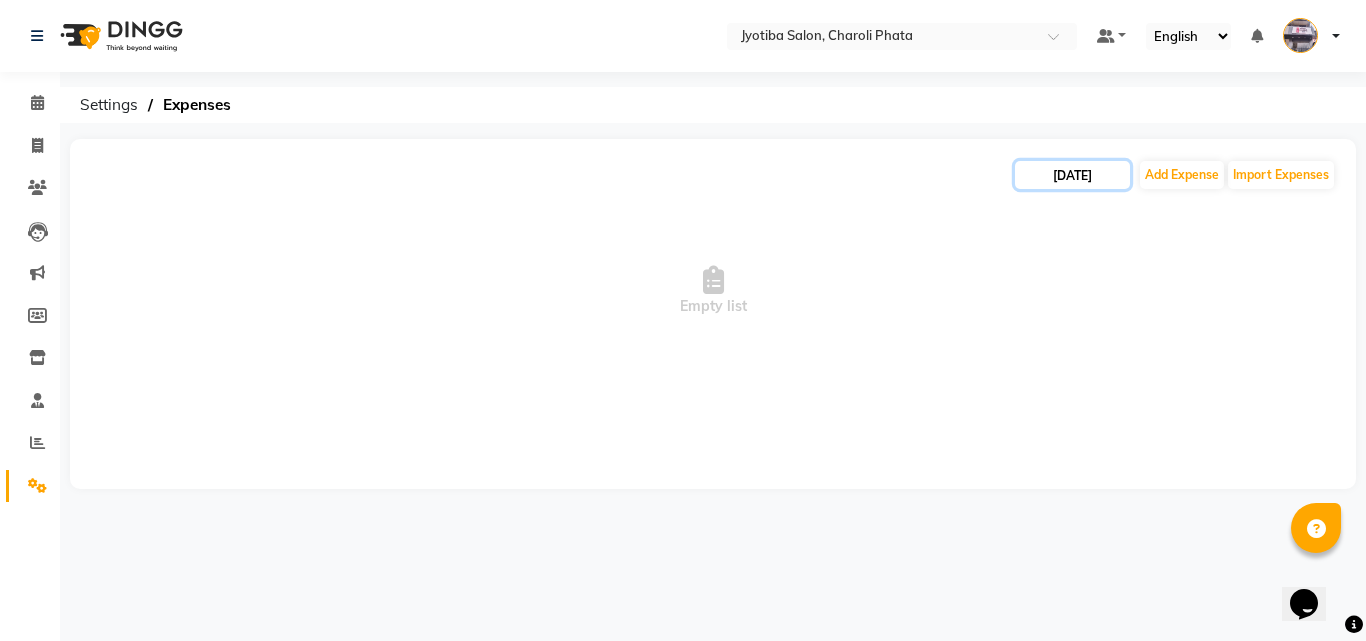 click on "[DATE]" 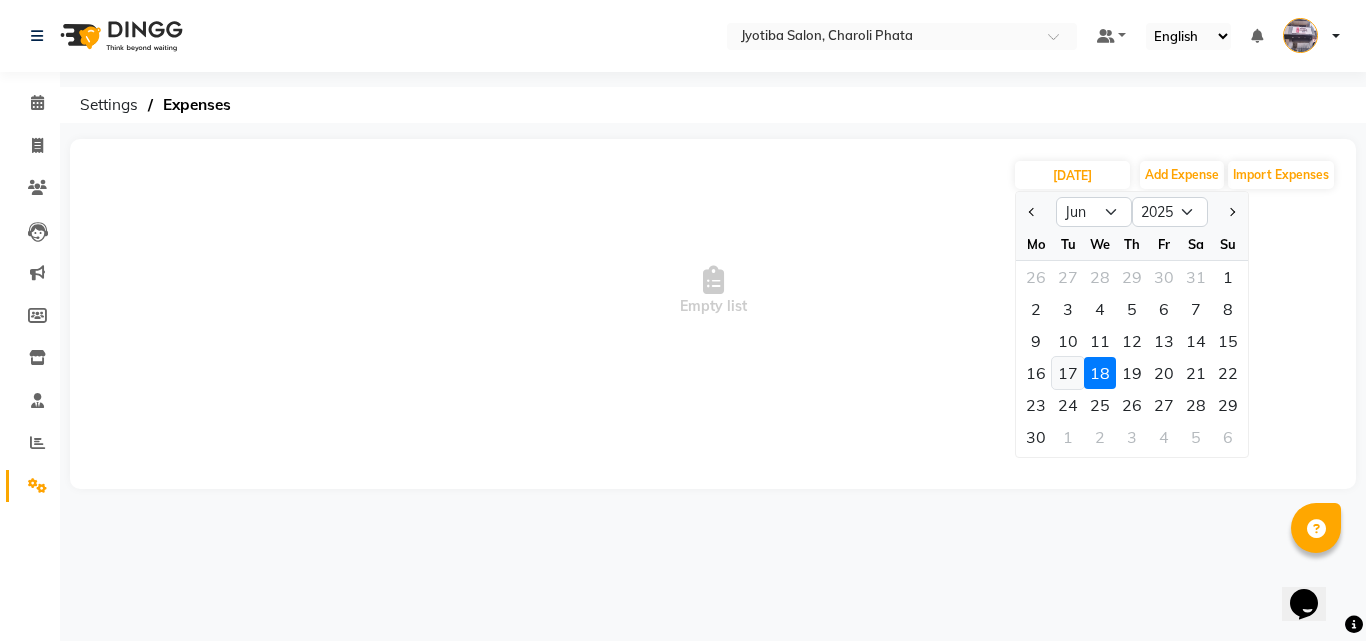 click on "17" 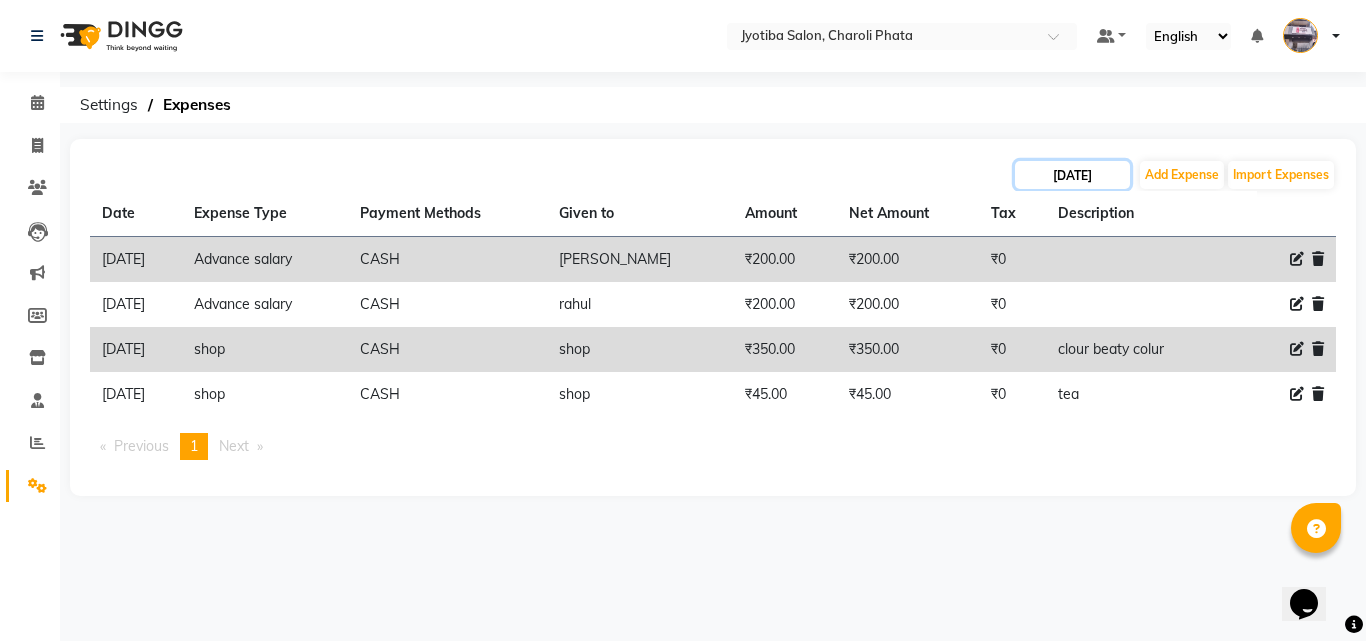 click on "[DATE]" 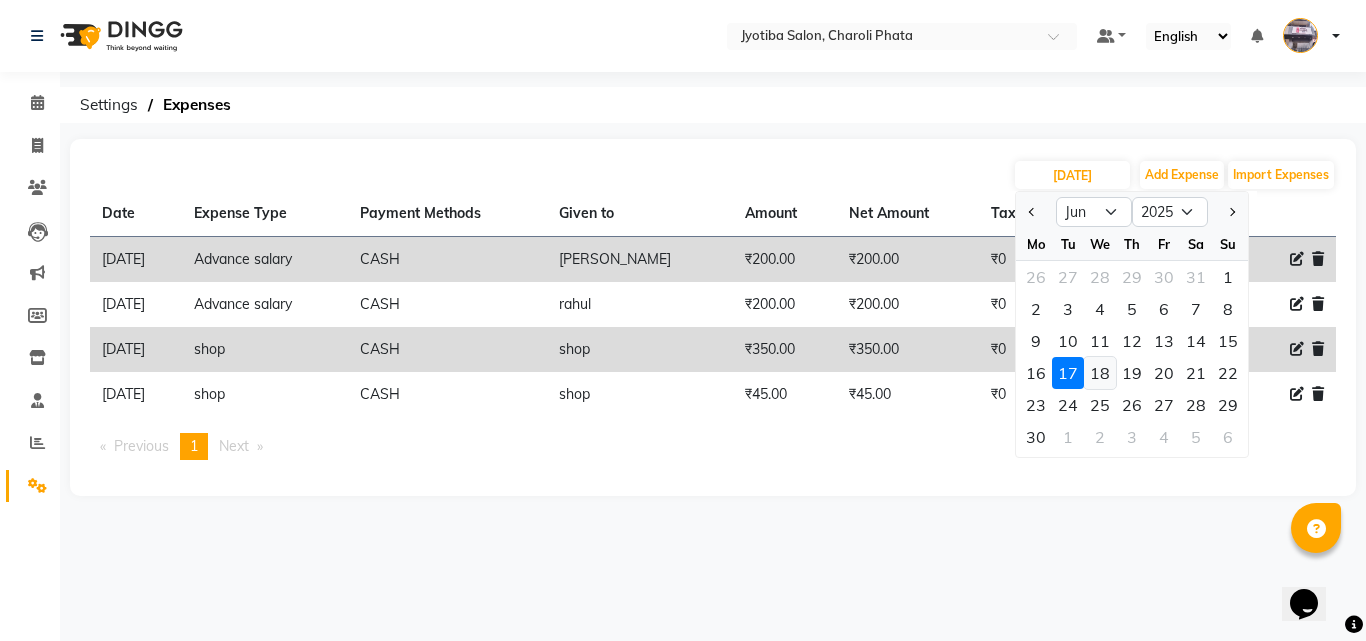 click on "18" 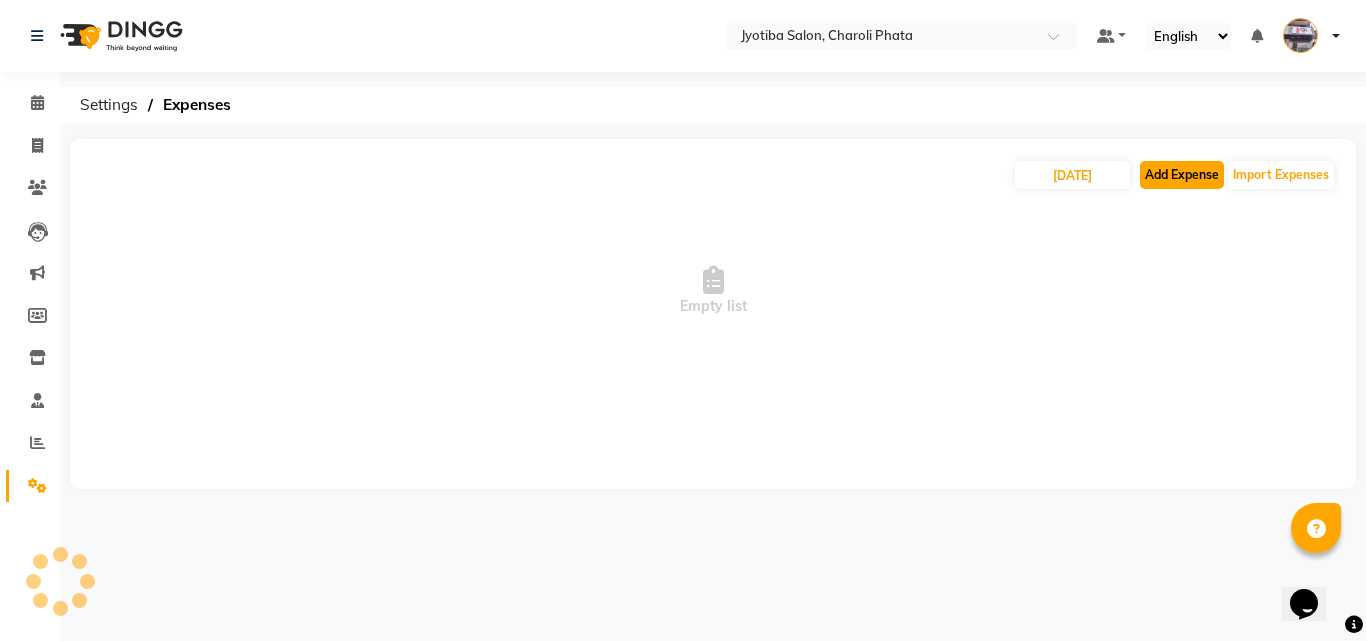 click on "Add Expense" 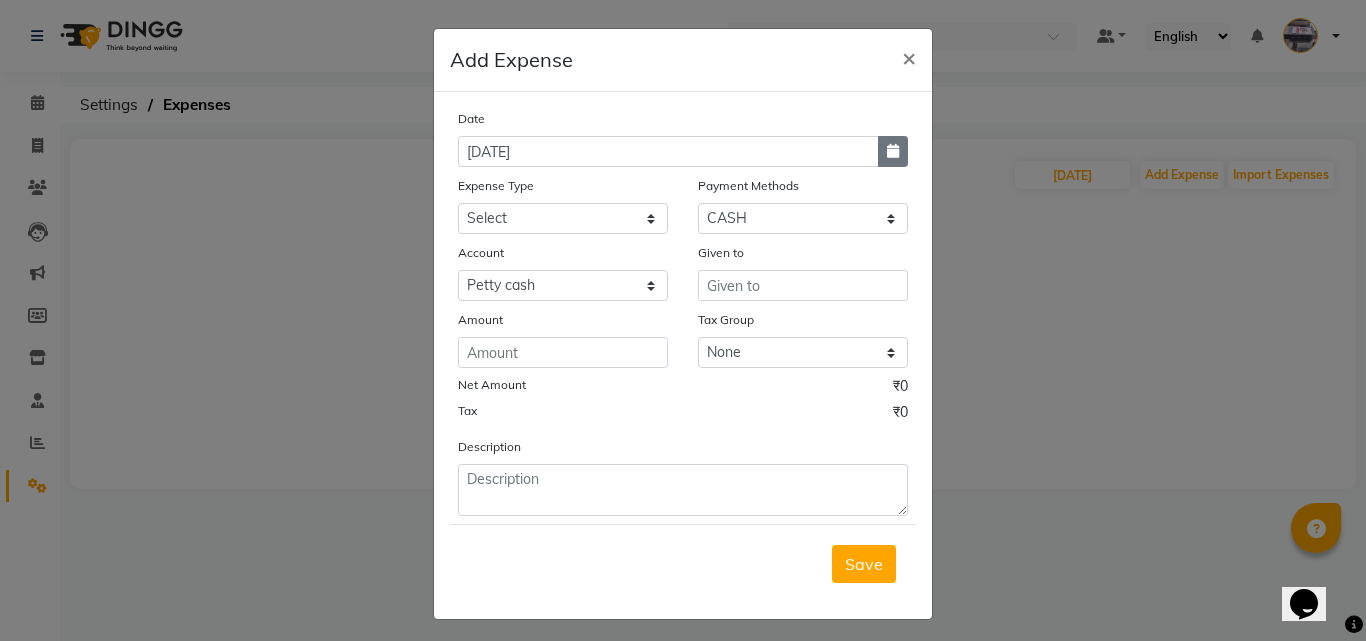 click 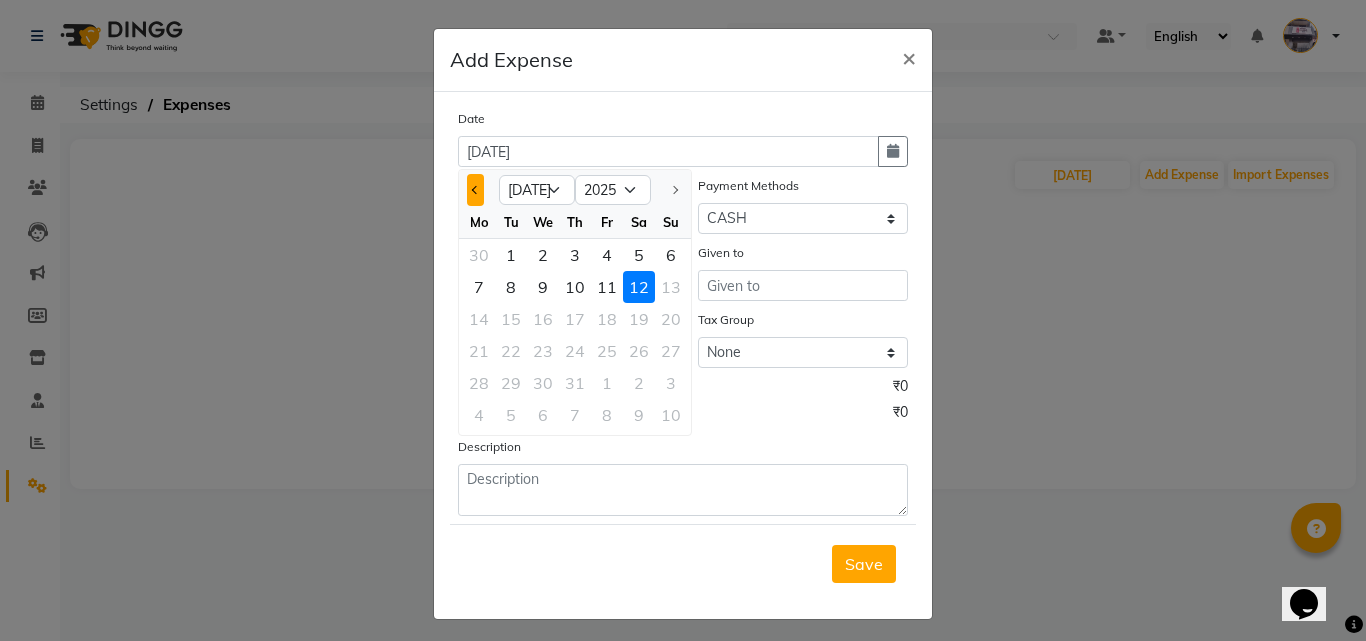 click 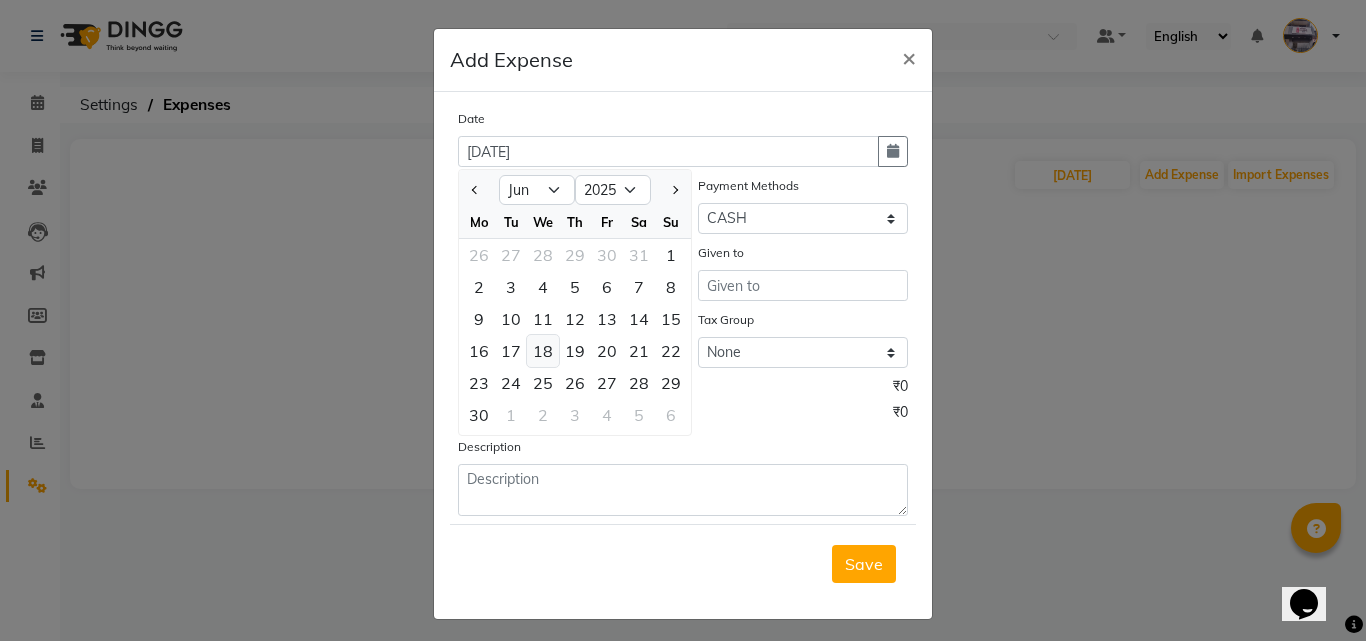 click on "18" 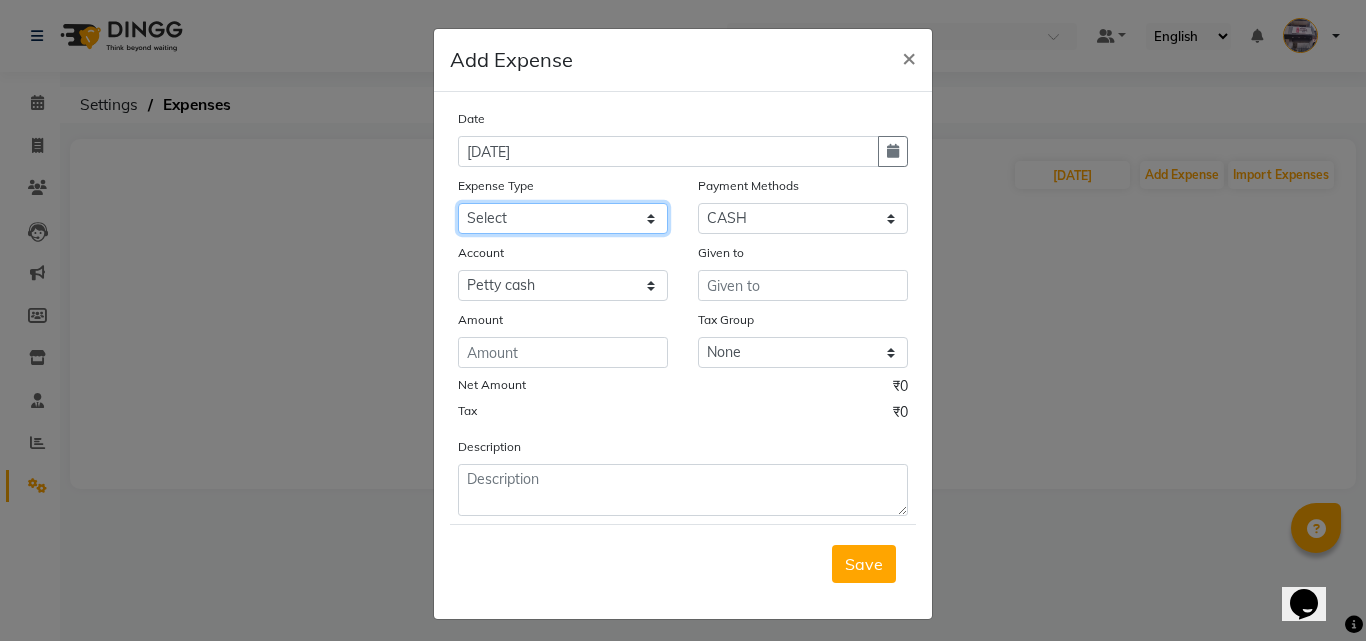 click on "Select Advance salary Advance salary ajaj Bank charges Car maintenance  Cash transfer to bank Cash transfer to hub Client Snacks Clinical charges Equipment Fuel Govt fee home Incentive Insurance International purchase Loan Repayment Maintenance Marketing Miscellaneous MRA Other Over times Pantry Product Rent Salary shop shop Staff Snacks Tax Tea & Refreshment TIP Utilities Wifi recharge" 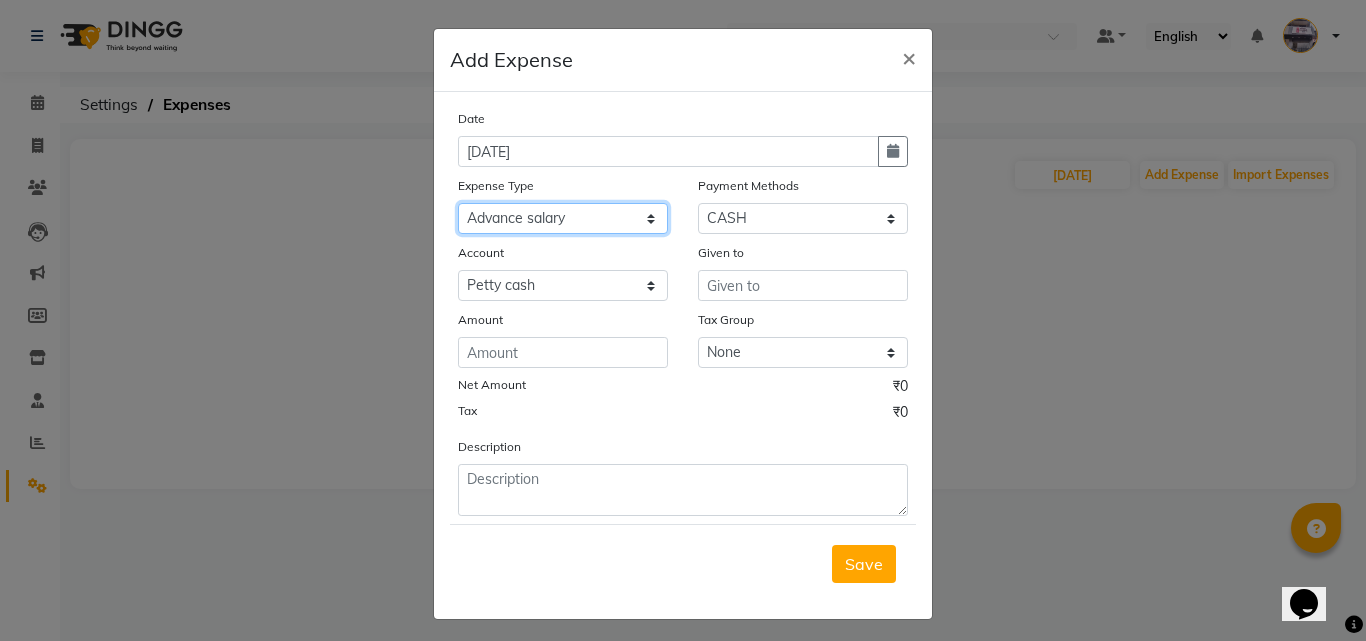 click on "Select Advance salary Advance salary ajaj Bank charges Car maintenance  Cash transfer to bank Cash transfer to hub Client Snacks Clinical charges Equipment Fuel Govt fee home Incentive Insurance International purchase Loan Repayment Maintenance Marketing Miscellaneous MRA Other Over times Pantry Product Rent Salary shop shop Staff Snacks Tax Tea & Refreshment TIP Utilities Wifi recharge" 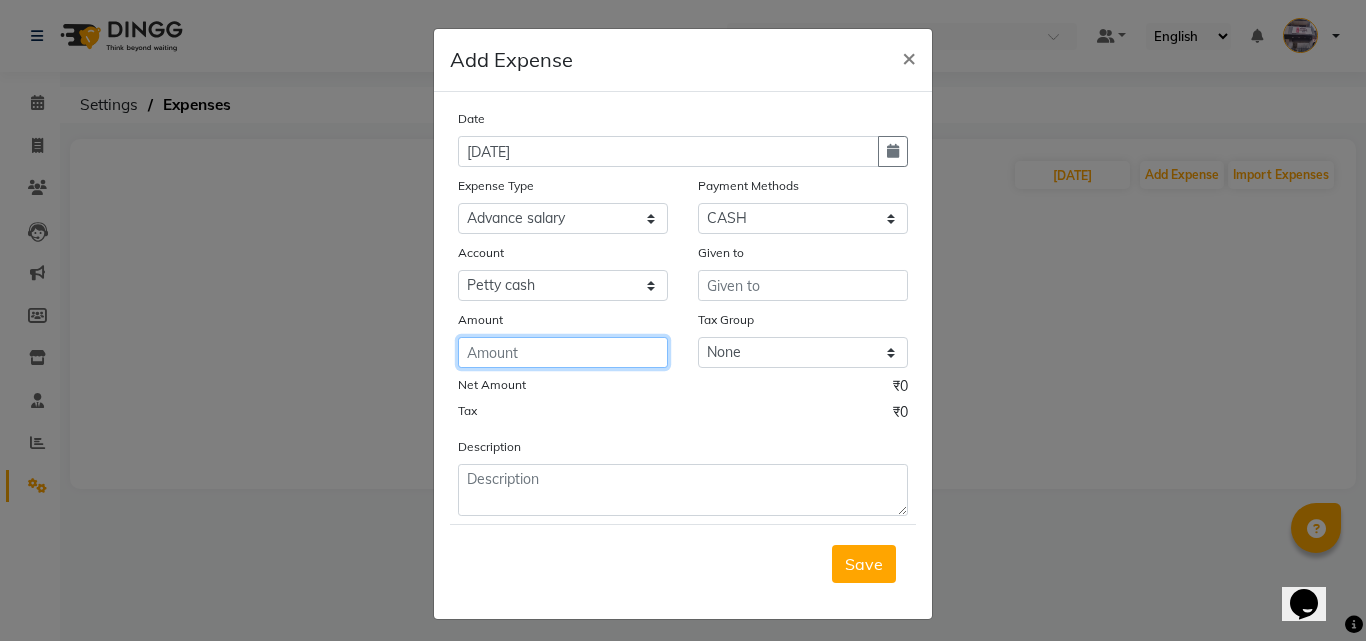 click 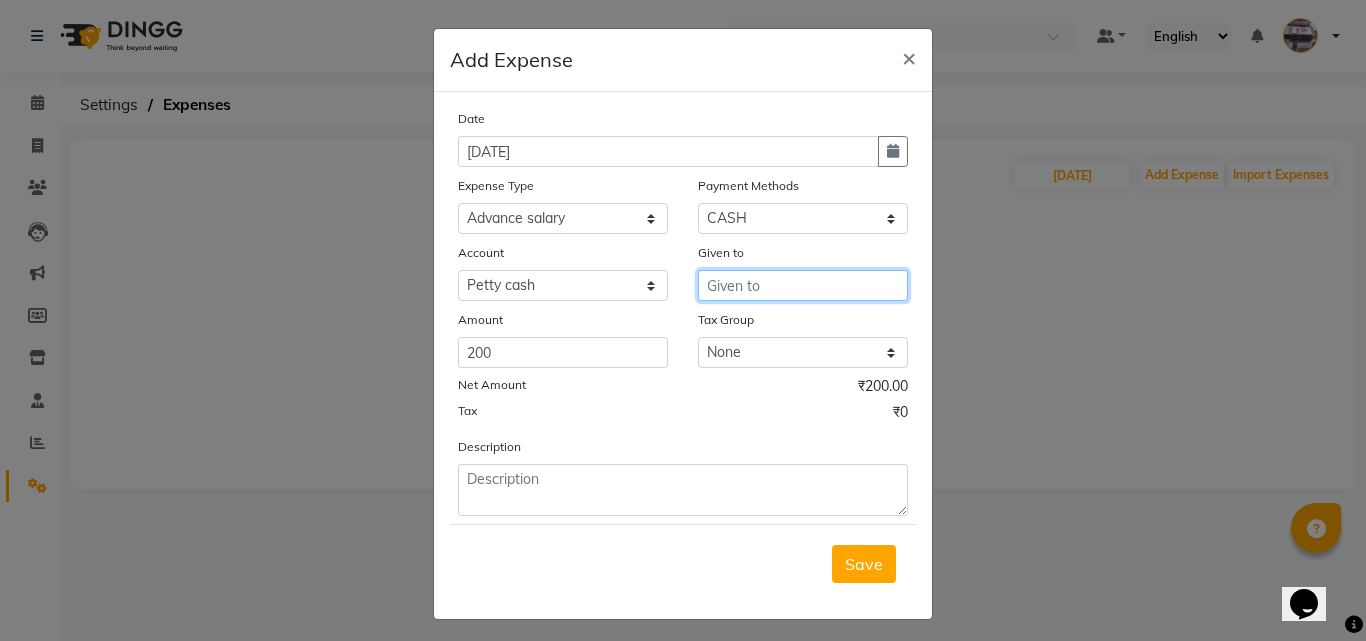 click at bounding box center [803, 285] 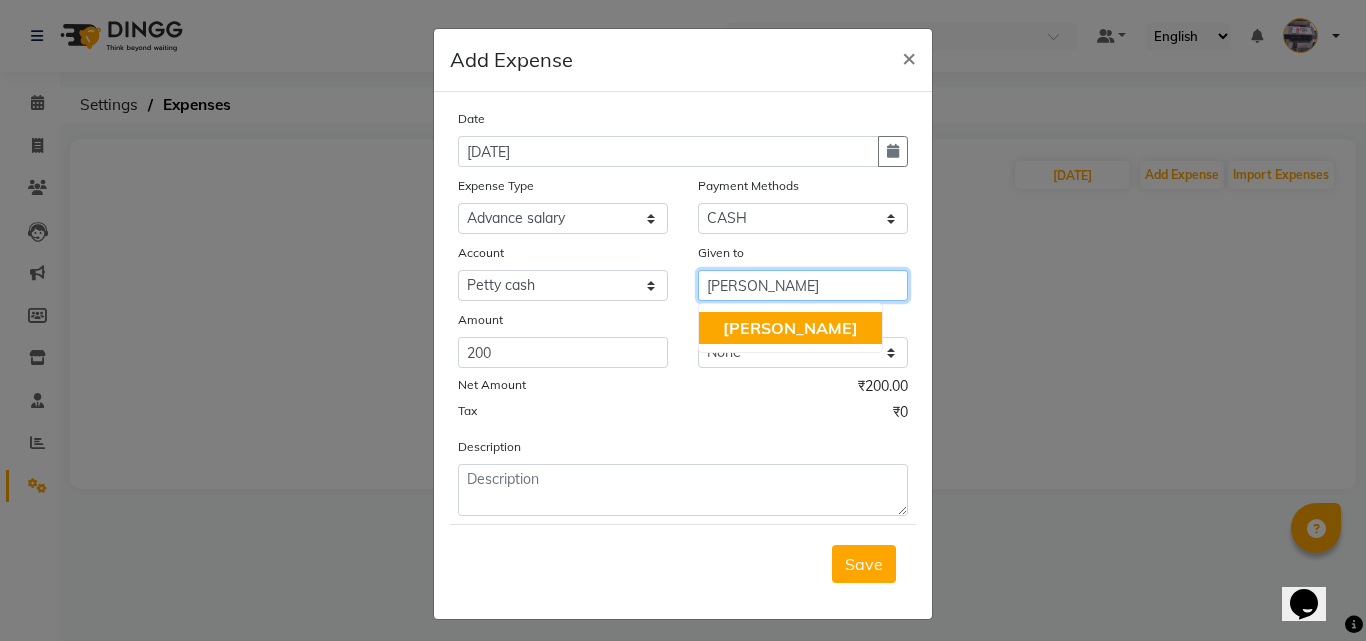 drag, startPoint x: 740, startPoint y: 317, endPoint x: 744, endPoint y: 331, distance: 14.56022 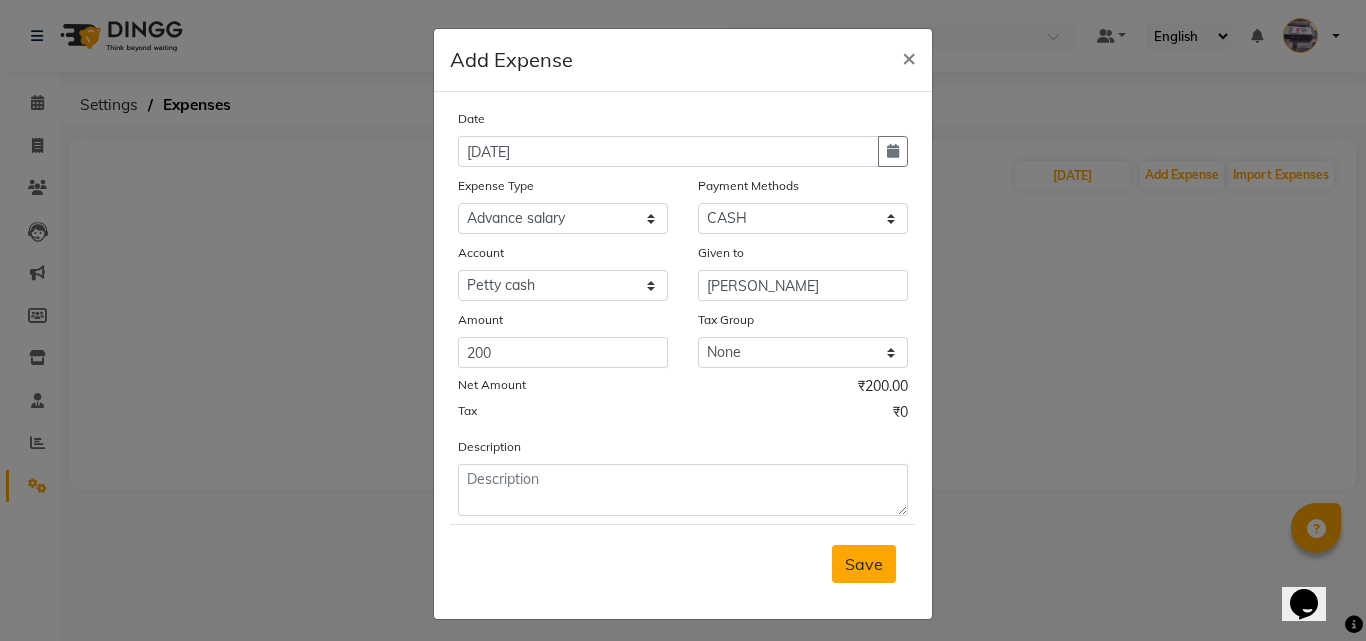 click on "Save" at bounding box center [864, 564] 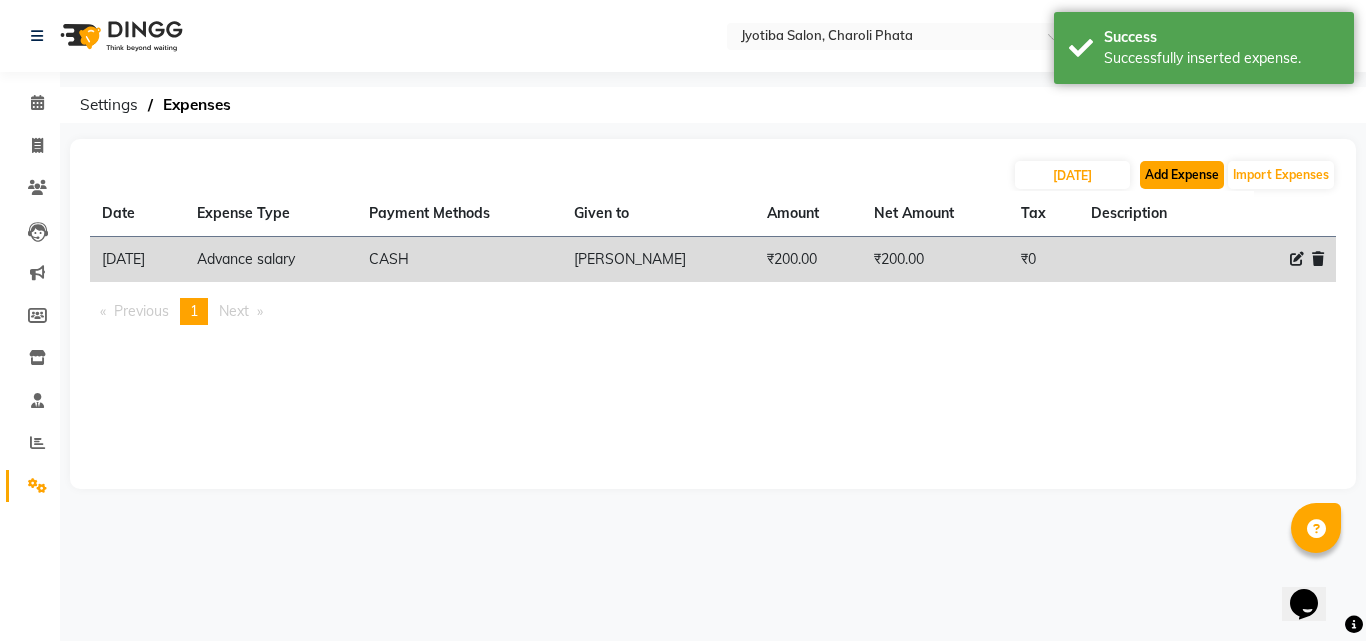 click on "Add Expense" 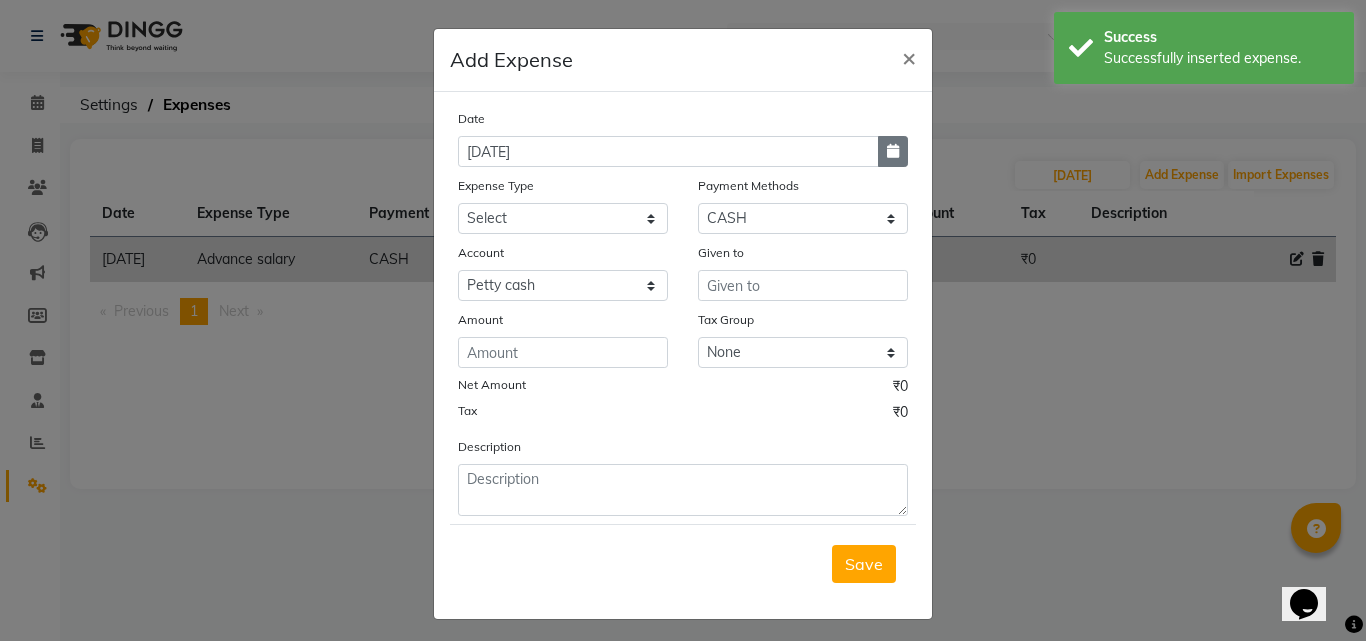 click 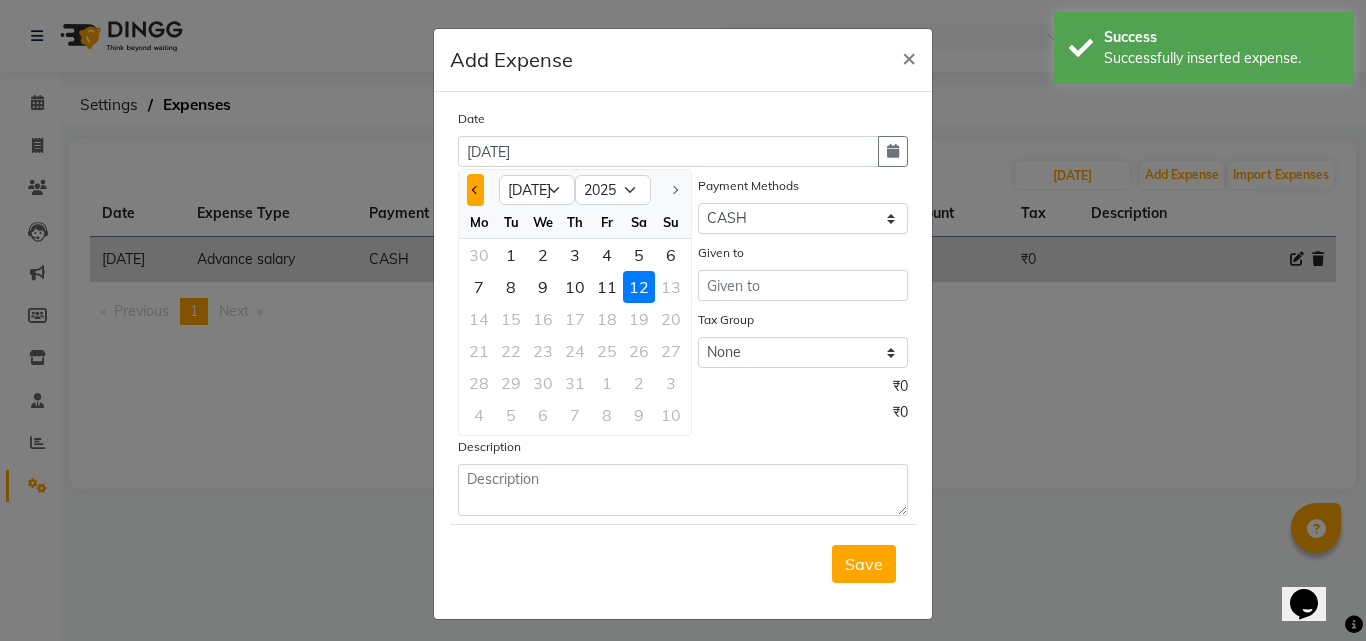 drag, startPoint x: 464, startPoint y: 185, endPoint x: 469, endPoint y: 195, distance: 11.18034 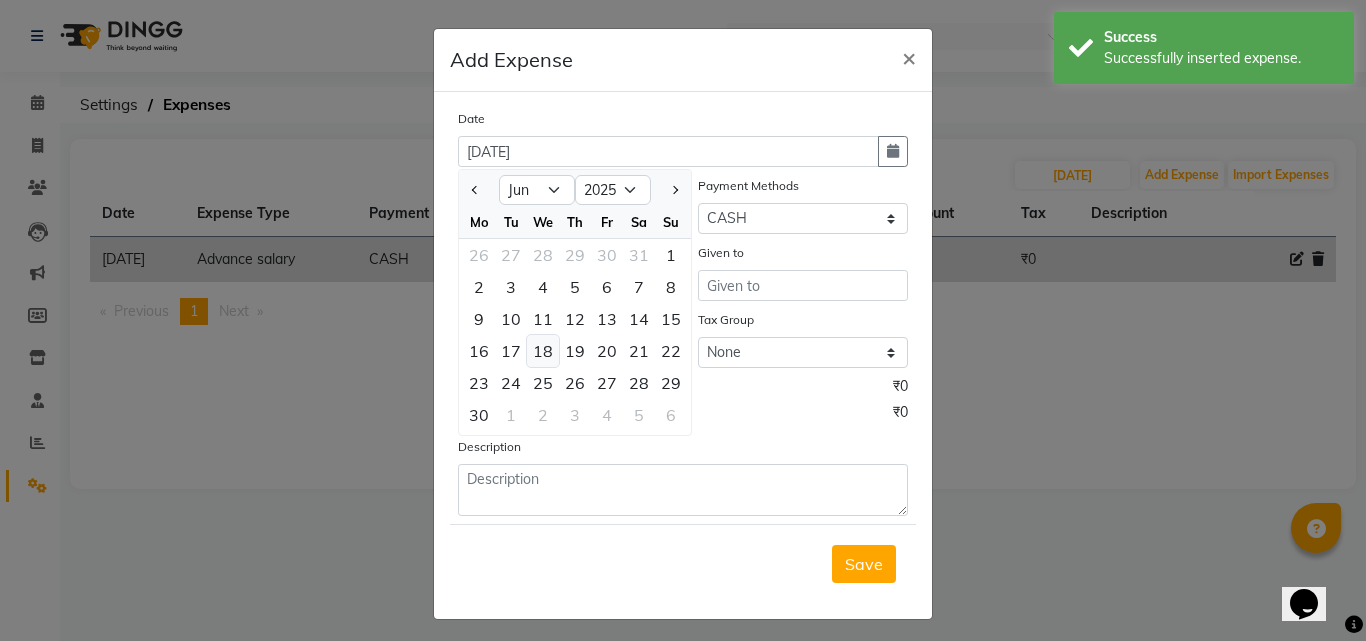 click on "18" 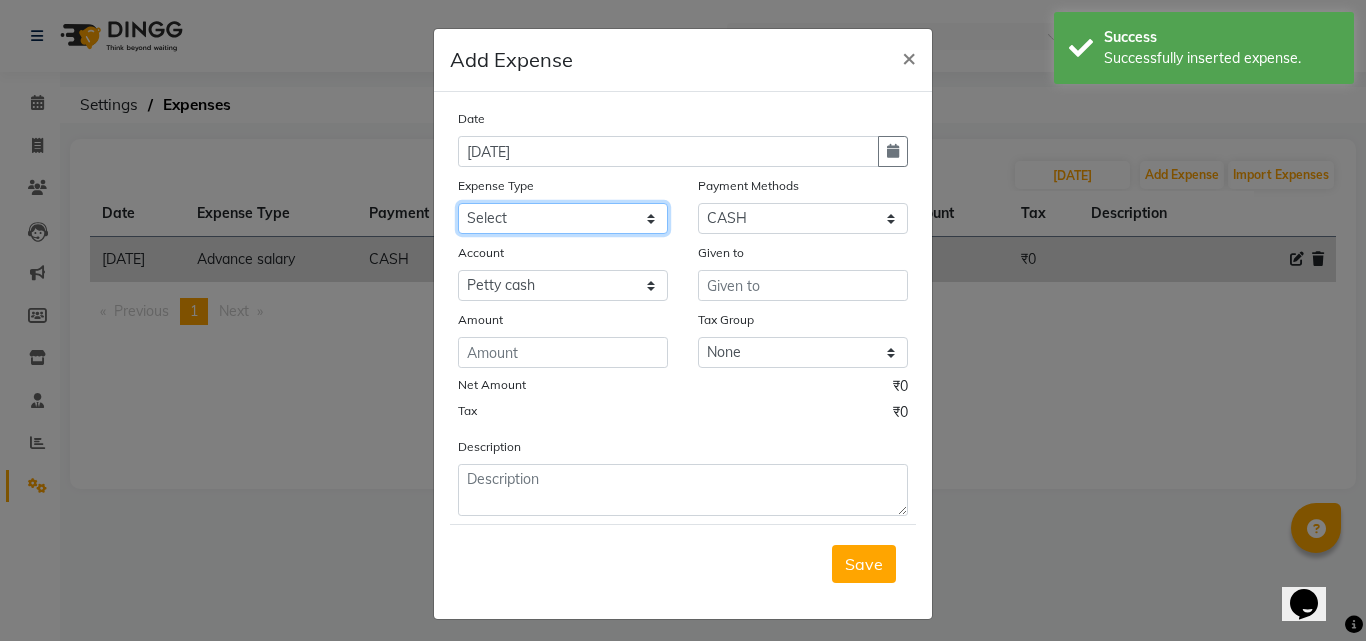click on "Select Advance salary Advance salary ajaj Bank charges Car maintenance  Cash transfer to bank Cash transfer to hub Client Snacks Clinical charges Equipment Fuel Govt fee home Incentive Insurance International purchase Loan Repayment Maintenance Marketing Miscellaneous MRA Other Over times Pantry Product Rent Salary shop shop Staff Snacks Tax Tea & Refreshment TIP Utilities Wifi recharge" 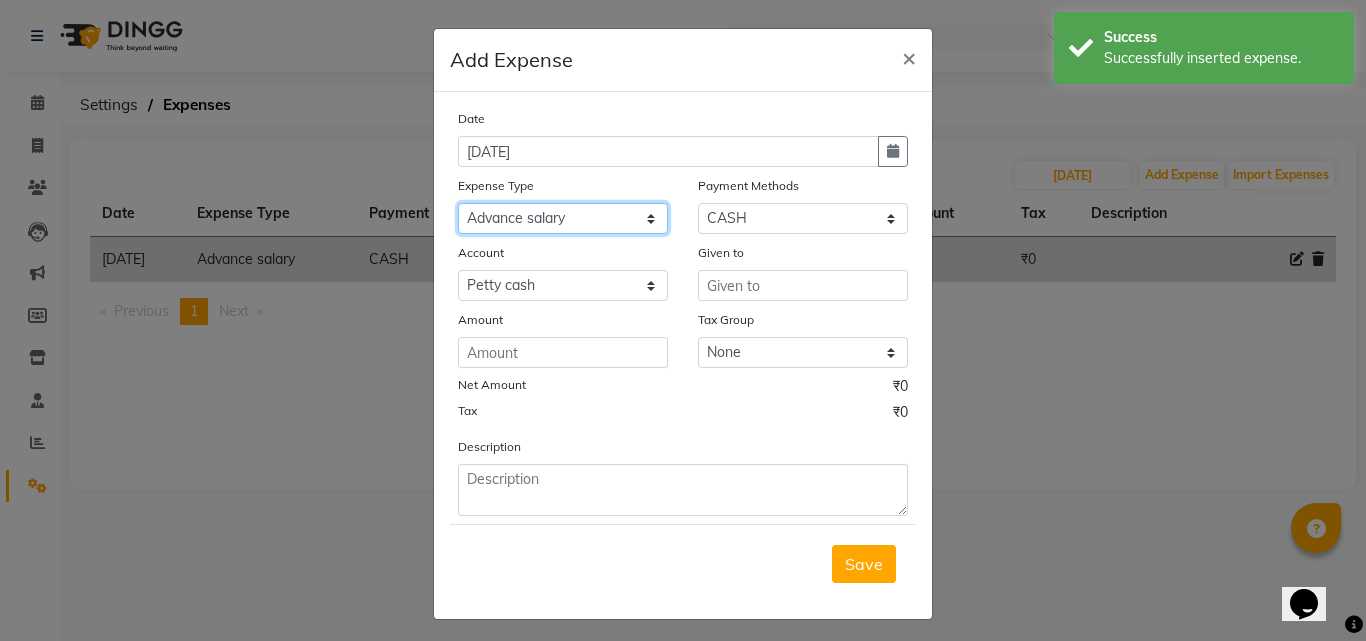 click on "Select Advance salary Advance salary ajaj Bank charges Car maintenance  Cash transfer to bank Cash transfer to hub Client Snacks Clinical charges Equipment Fuel Govt fee home Incentive Insurance International purchase Loan Repayment Maintenance Marketing Miscellaneous MRA Other Over times Pantry Product Rent Salary shop shop Staff Snacks Tax Tea & Refreshment TIP Utilities Wifi recharge" 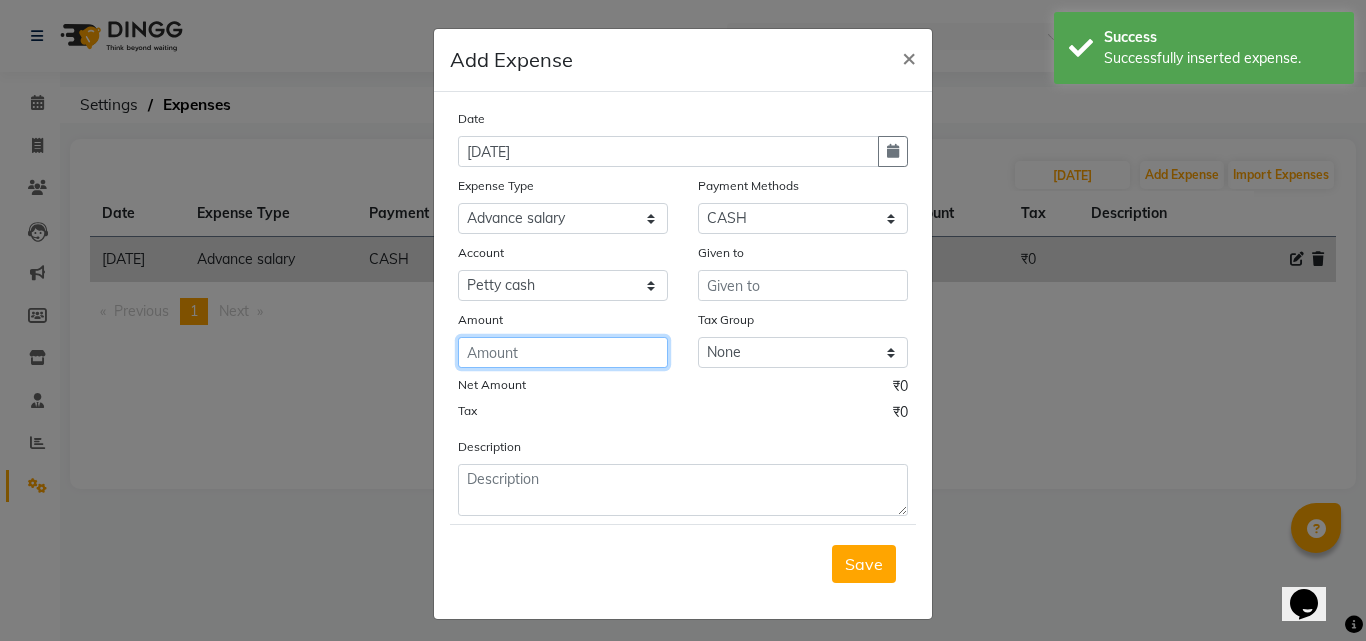 click 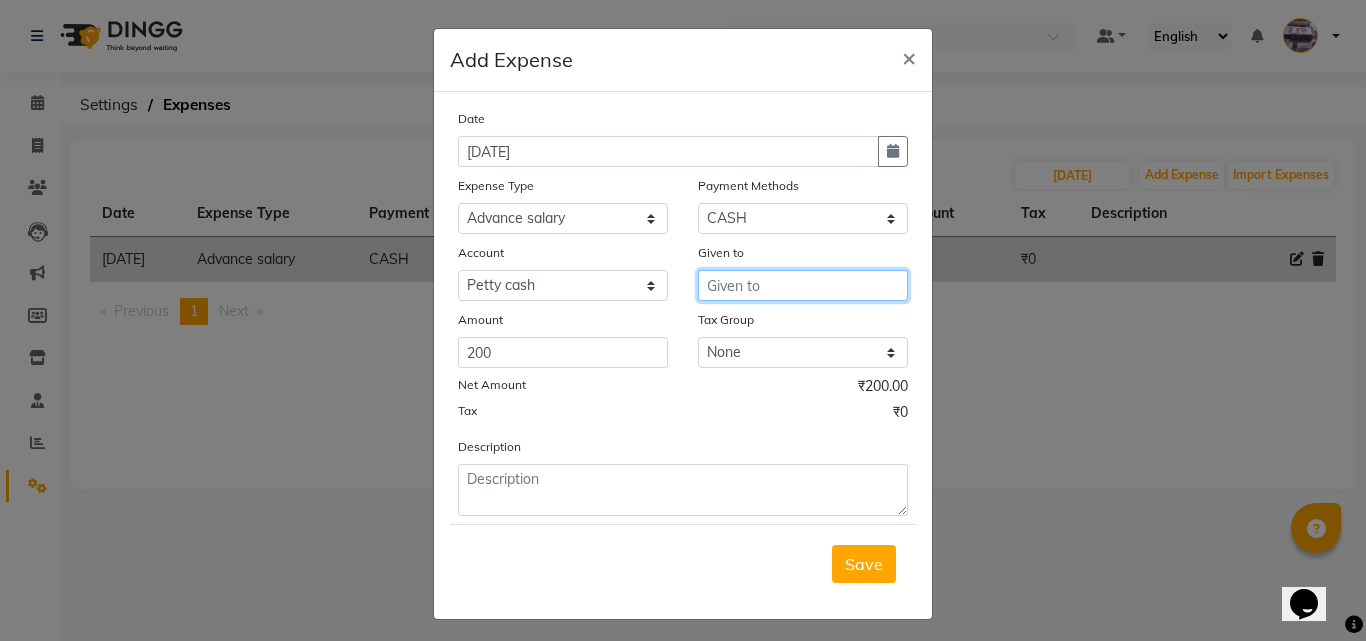 click at bounding box center [803, 285] 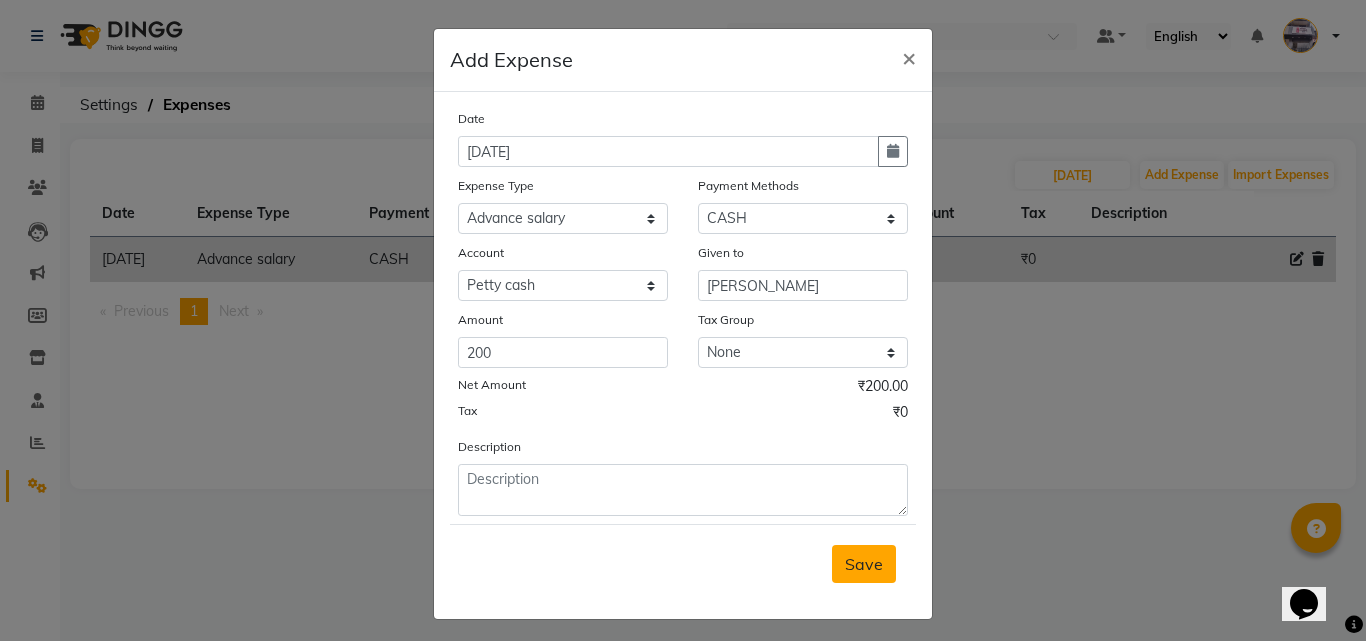 click on "Save" at bounding box center (864, 564) 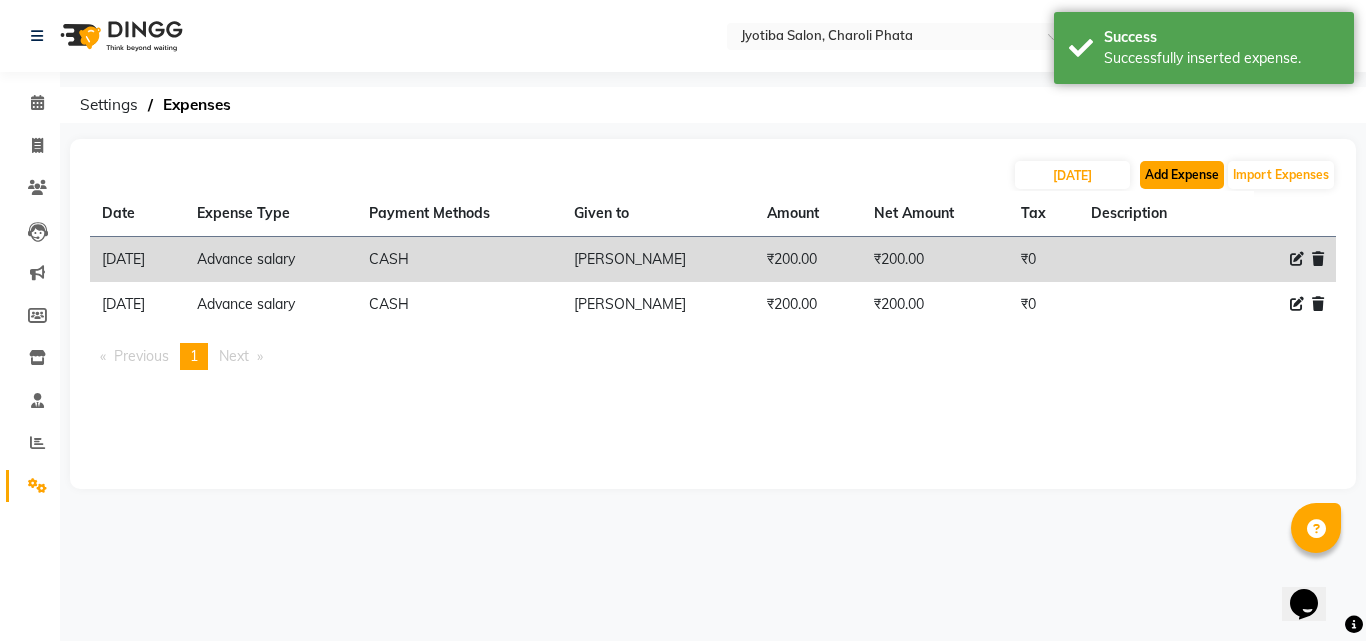 click on "Add Expense" 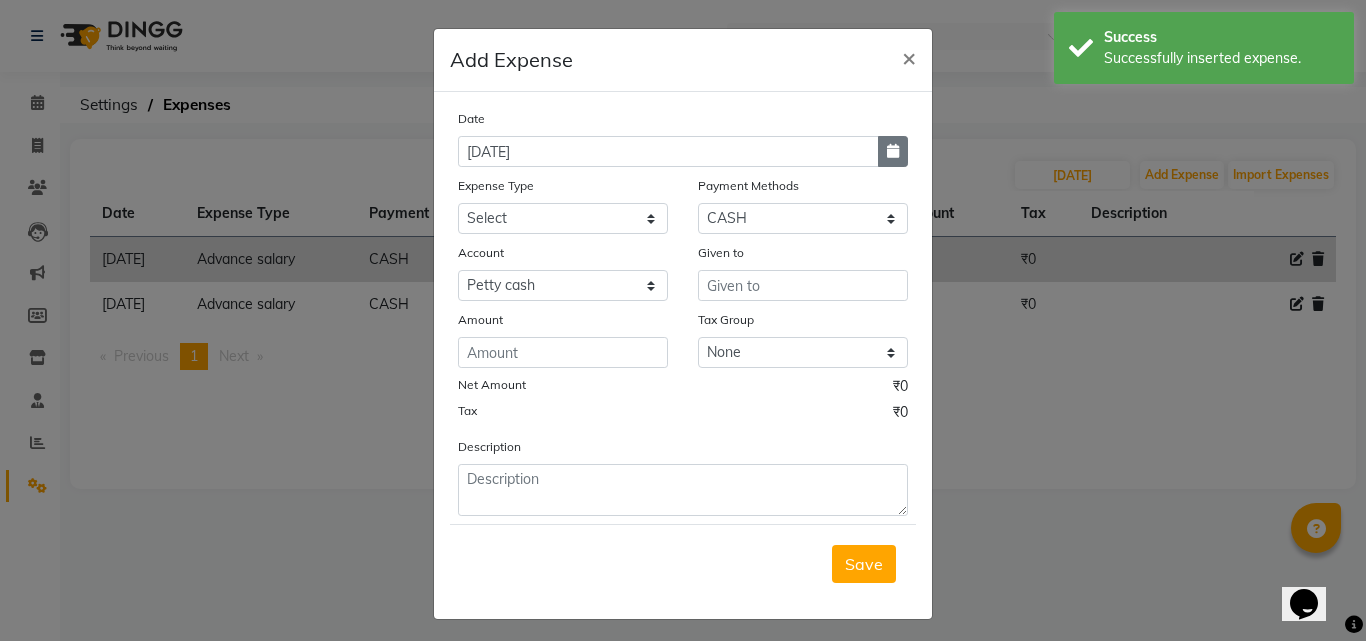 click 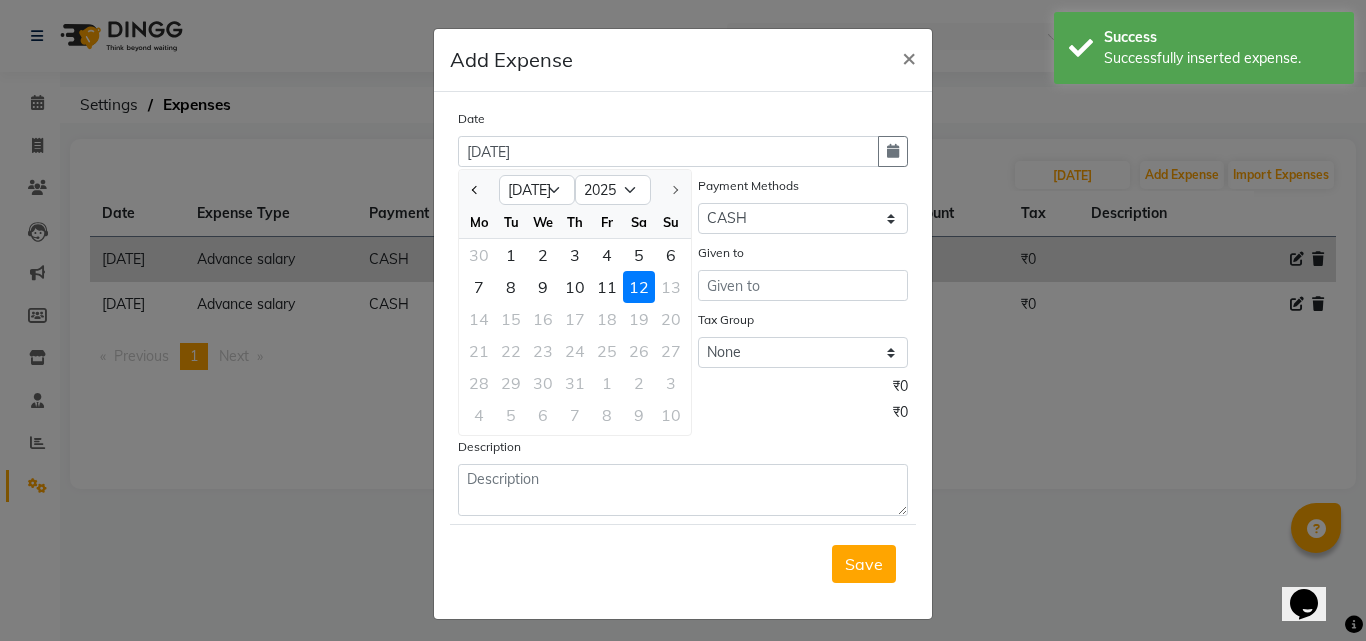 click 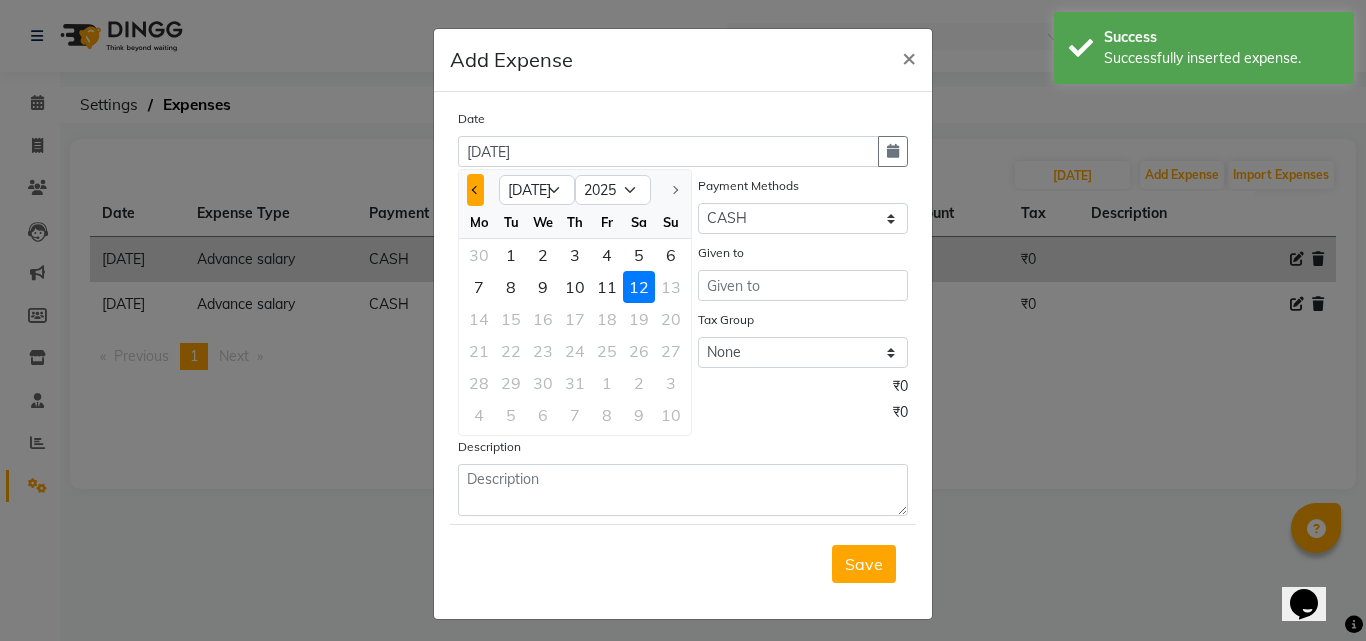 click 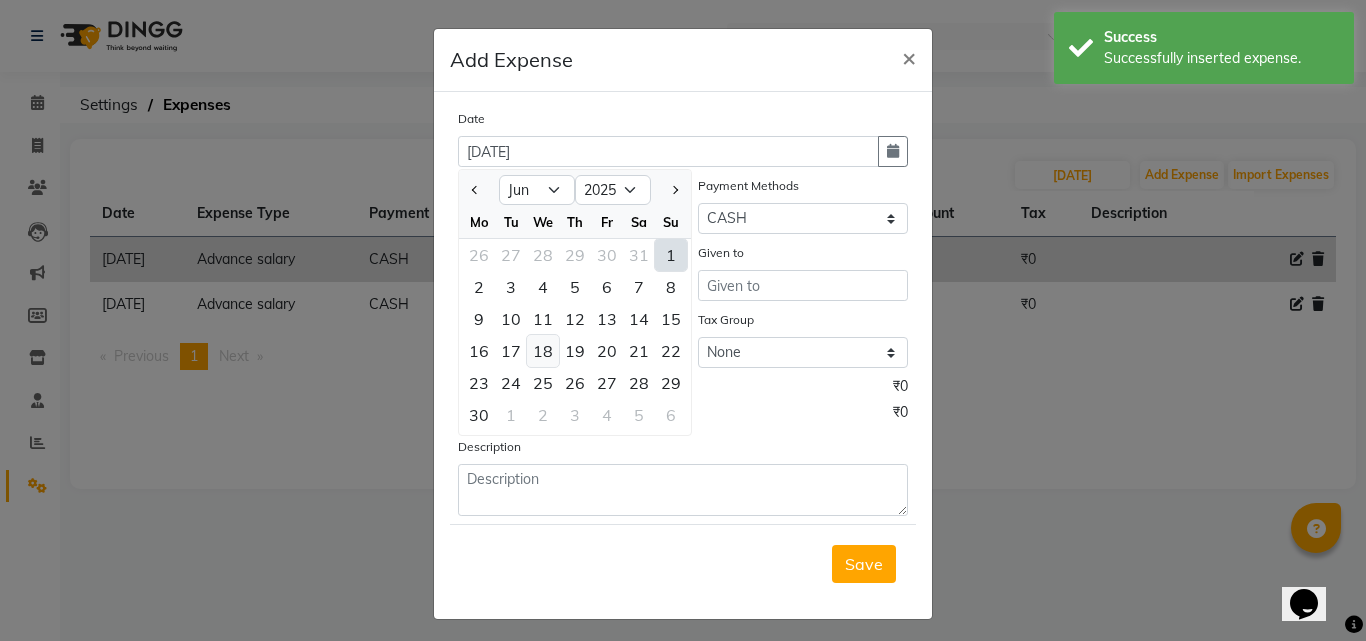 click on "18" 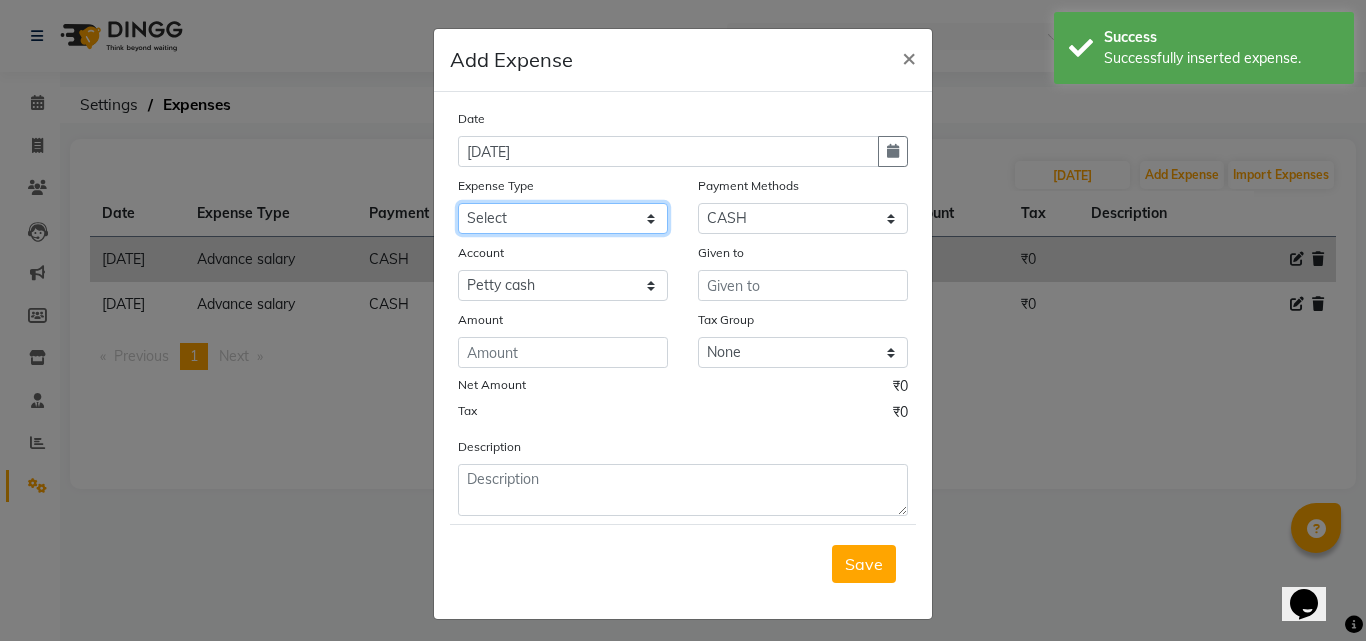 click on "Select Advance salary Advance salary ajaj Bank charges Car maintenance  Cash transfer to bank Cash transfer to hub Client Snacks Clinical charges Equipment Fuel Govt fee home Incentive Insurance International purchase Loan Repayment Maintenance Marketing Miscellaneous MRA Other Over times Pantry Product Rent Salary shop shop Staff Snacks Tax Tea & Refreshment TIP Utilities Wifi recharge" 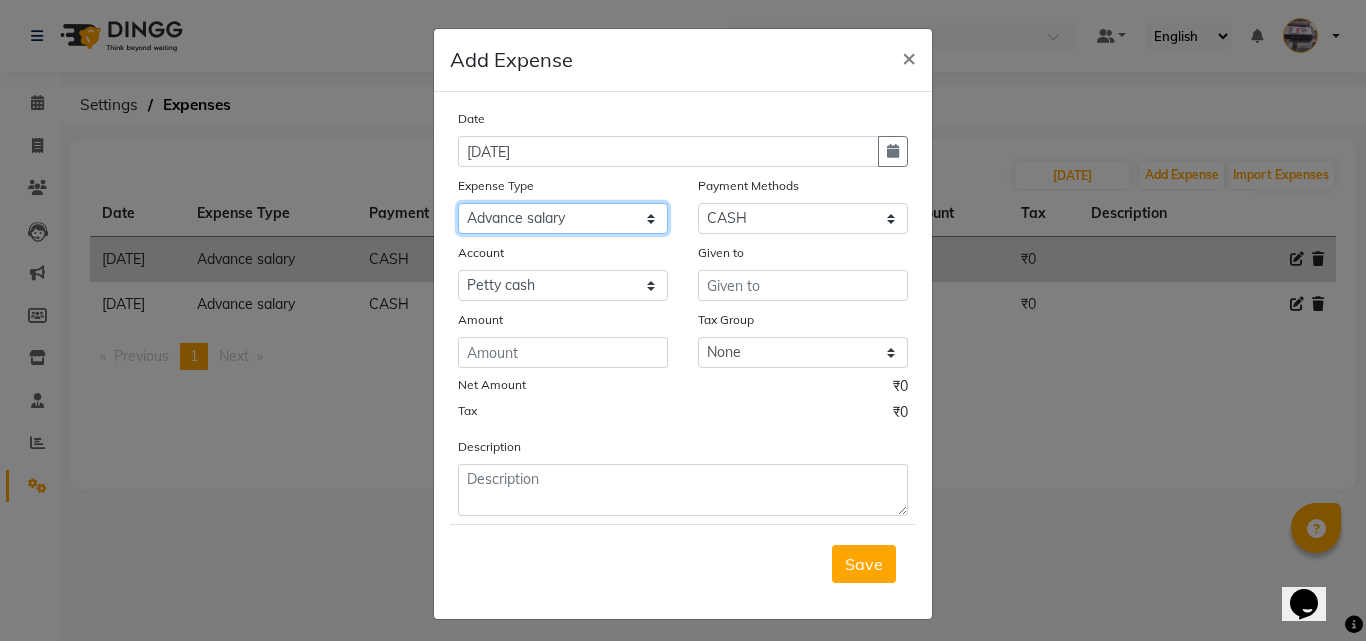 click on "Select Advance salary Advance salary ajaj Bank charges Car maintenance  Cash transfer to bank Cash transfer to hub Client Snacks Clinical charges Equipment Fuel Govt fee home Incentive Insurance International purchase Loan Repayment Maintenance Marketing Miscellaneous MRA Other Over times Pantry Product Rent Salary shop shop Staff Snacks Tax Tea & Refreshment TIP Utilities Wifi recharge" 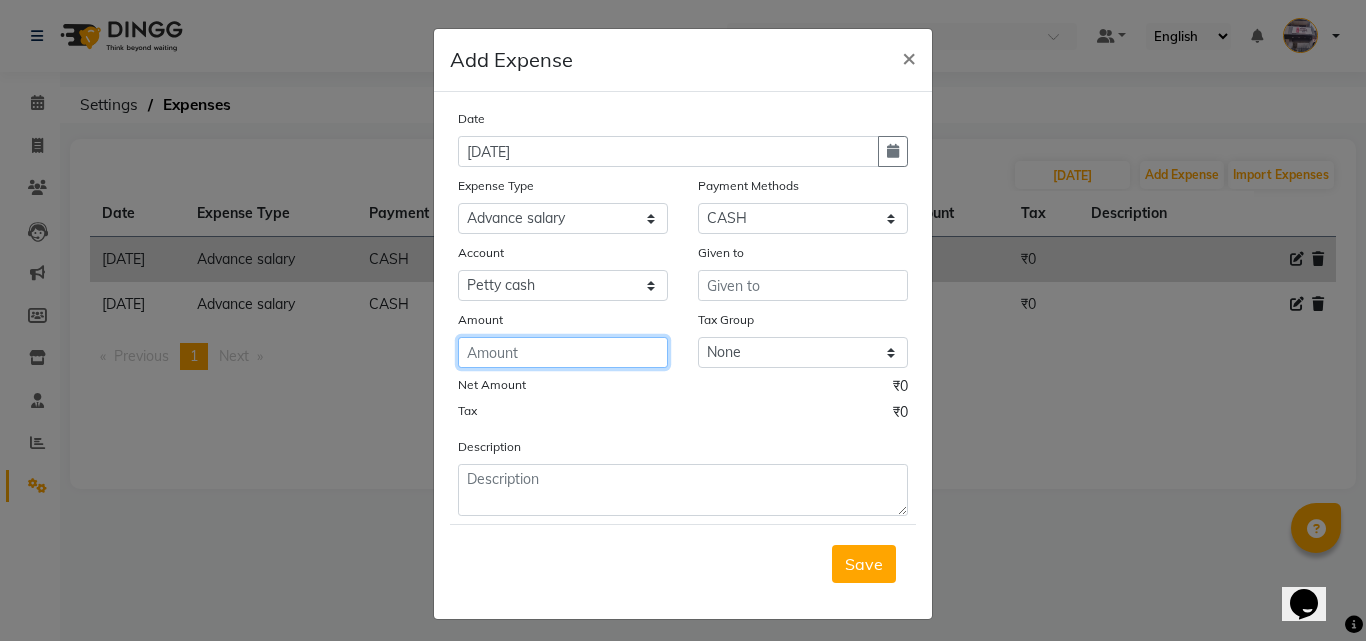 click 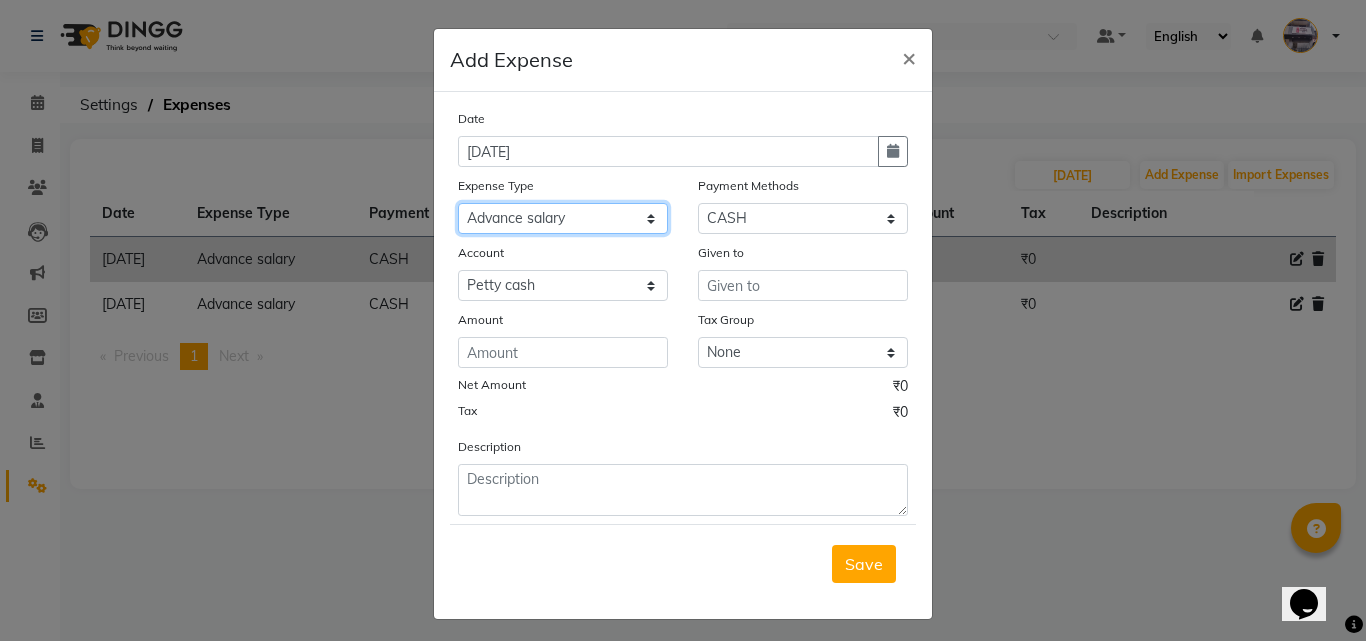 click on "Select Advance salary Advance salary ajaj Bank charges Car maintenance  Cash transfer to bank Cash transfer to hub Client Snacks Clinical charges Equipment Fuel Govt fee home Incentive Insurance International purchase Loan Repayment Maintenance Marketing Miscellaneous MRA Other Over times Pantry Product Rent Salary shop shop Staff Snacks Tax Tea & Refreshment TIP Utilities Wifi recharge" 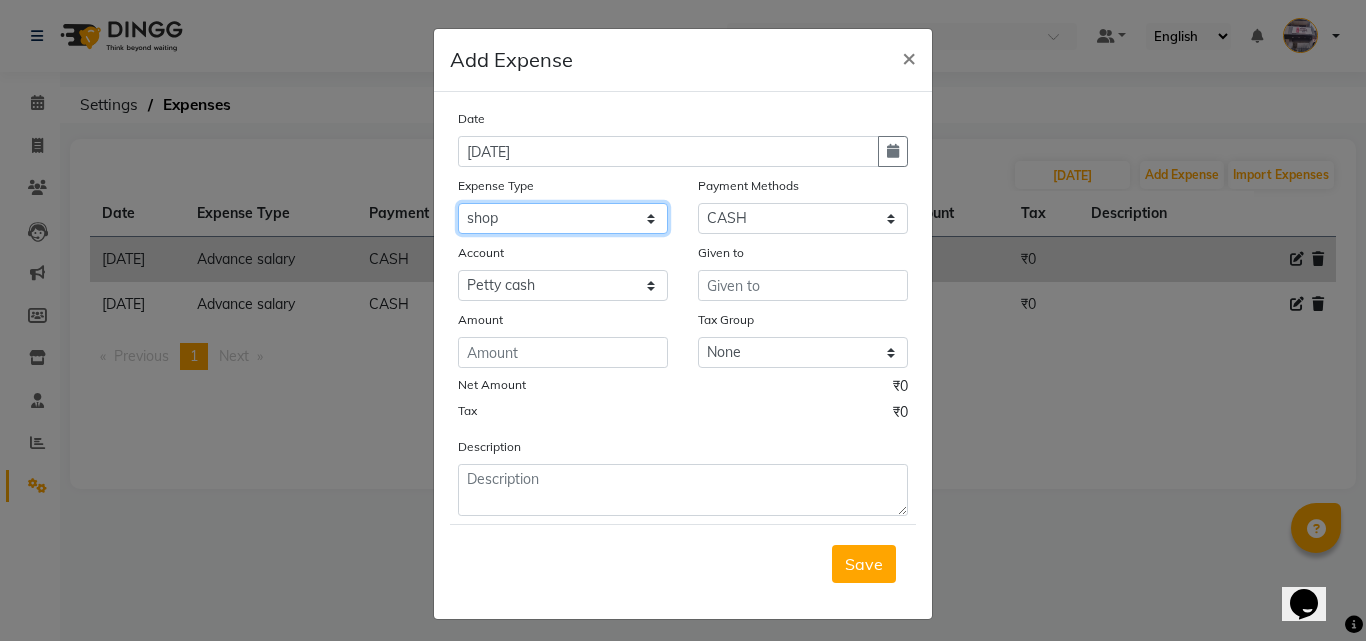 click on "Select Advance salary Advance salary ajaj Bank charges Car maintenance  Cash transfer to bank Cash transfer to hub Client Snacks Clinical charges Equipment Fuel Govt fee home Incentive Insurance International purchase Loan Repayment Maintenance Marketing Miscellaneous MRA Other Over times Pantry Product Rent Salary shop shop Staff Snacks Tax Tea & Refreshment TIP Utilities Wifi recharge" 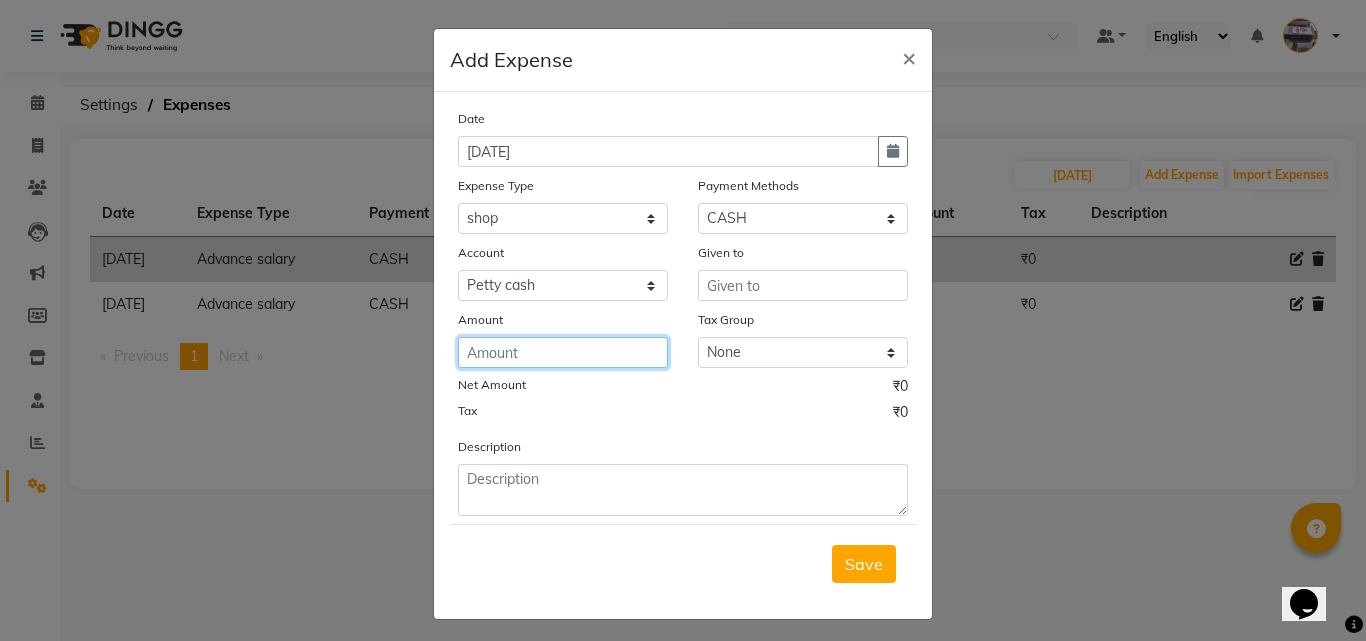 click 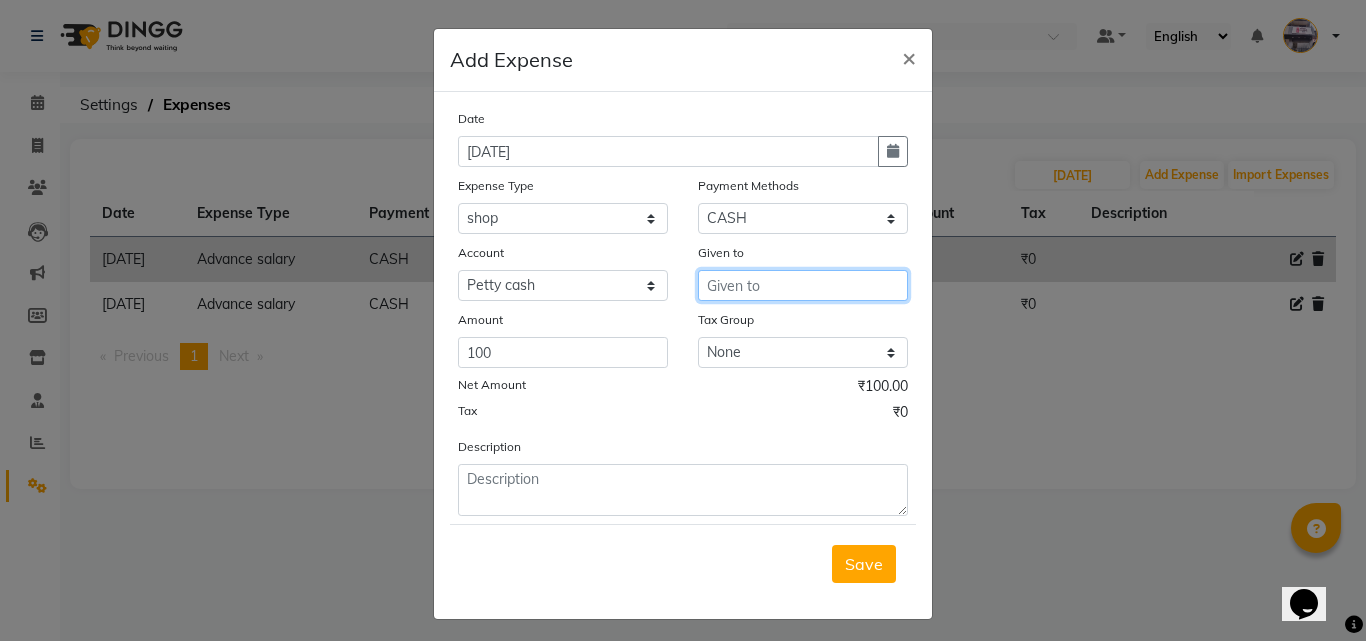 click at bounding box center (803, 285) 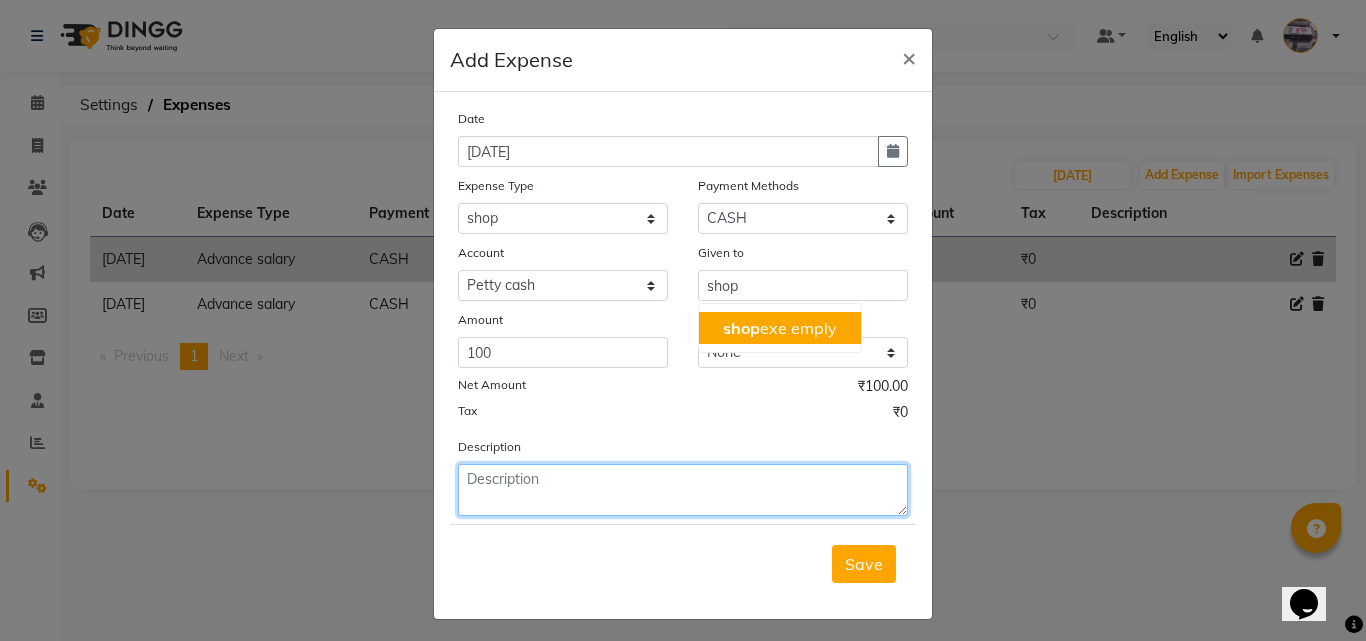 click 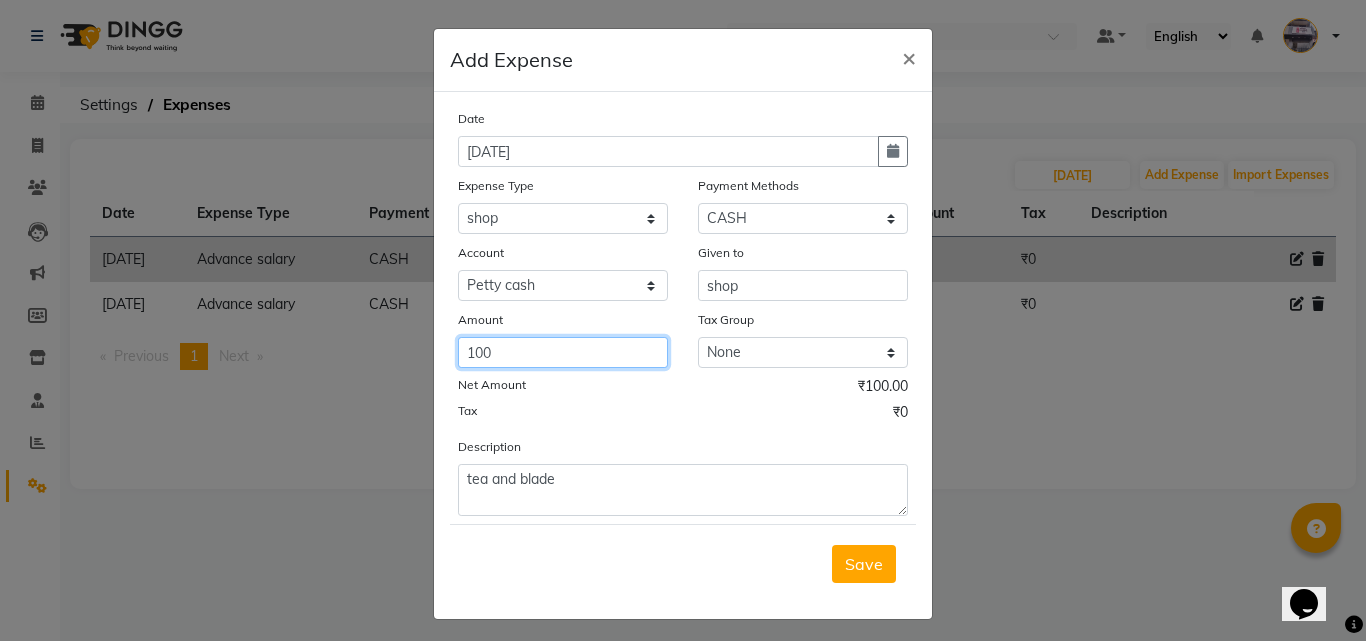click on "100" 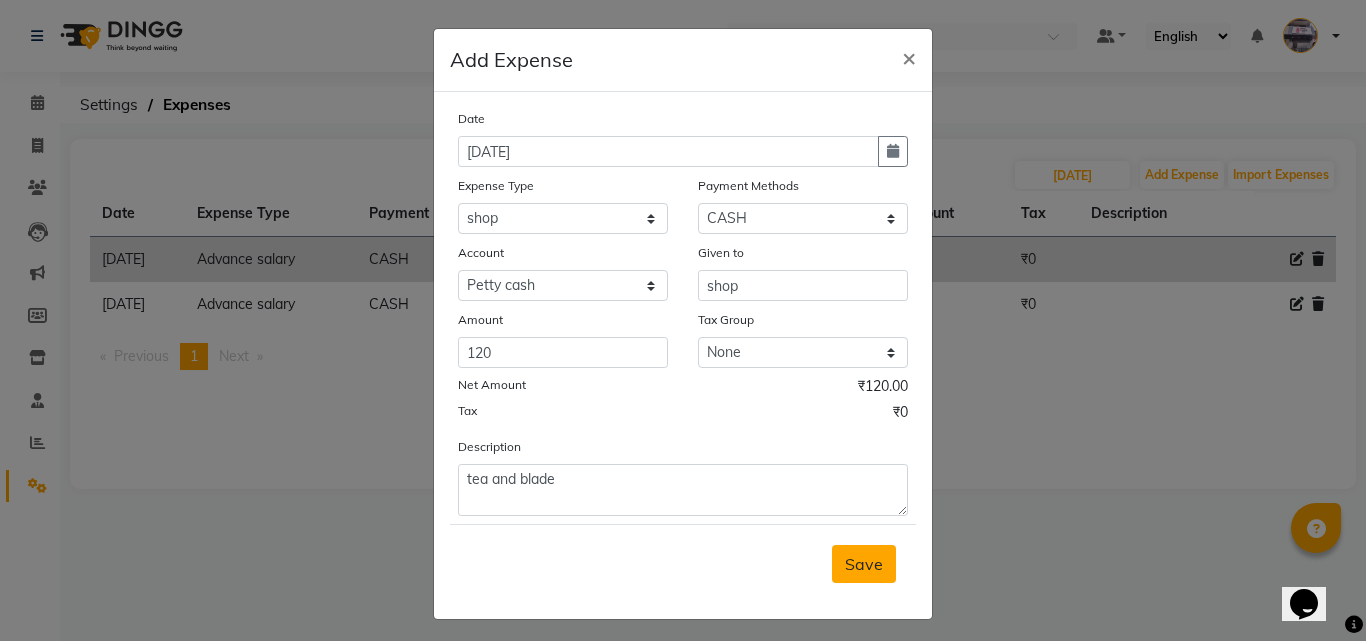 click on "Save" at bounding box center [864, 564] 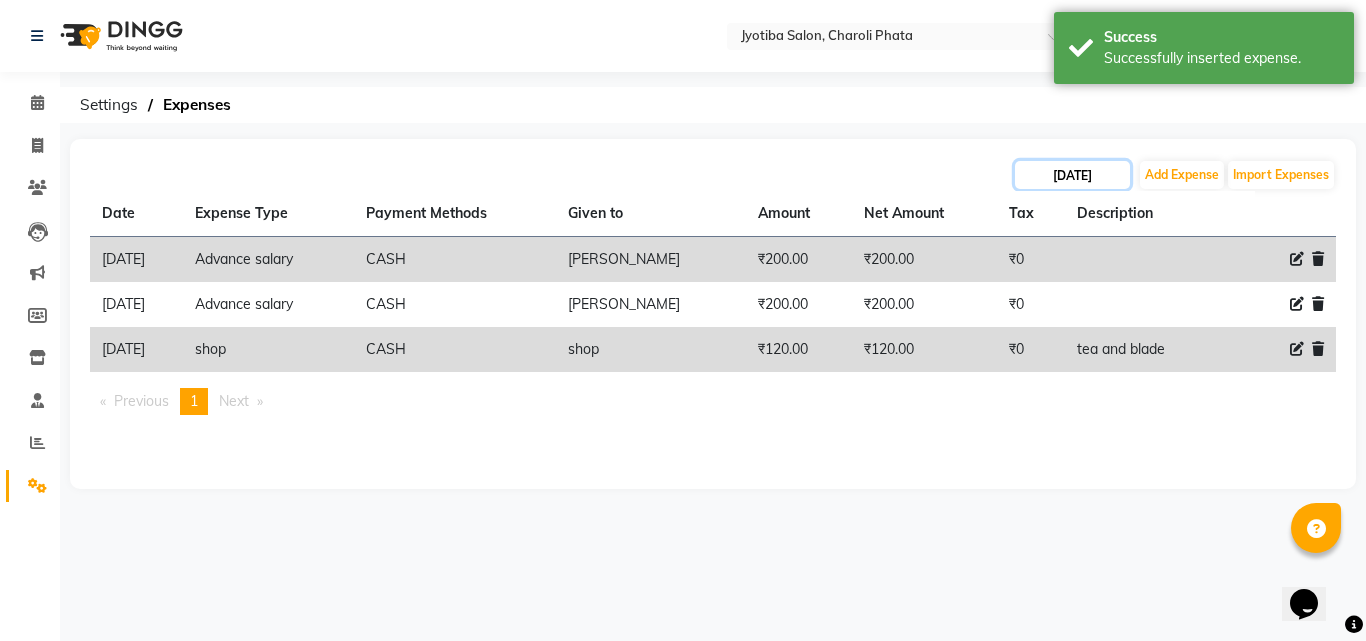 click on "[DATE]" 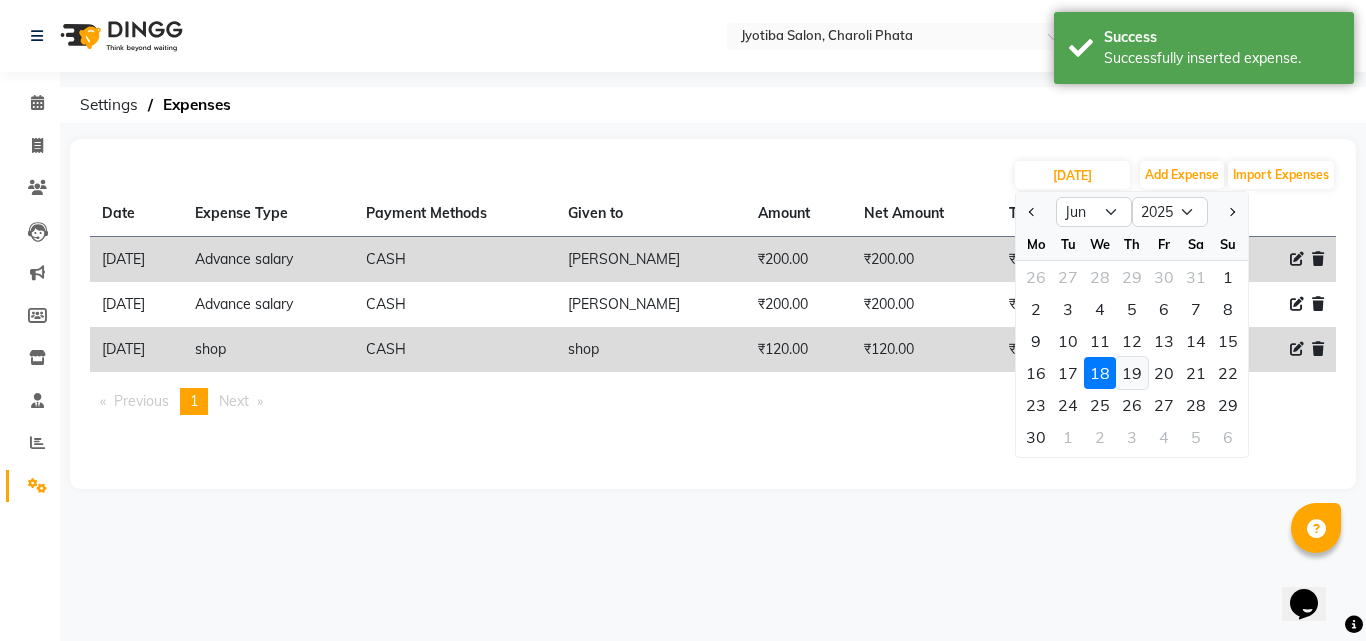 click on "19" 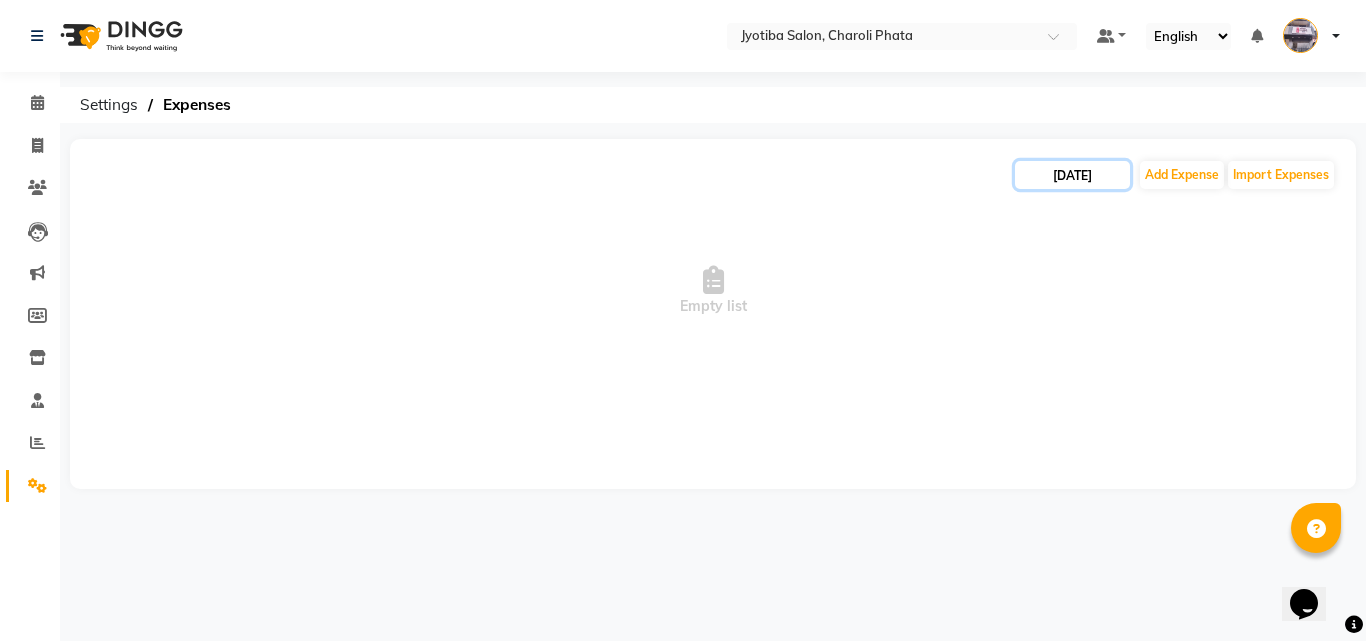 drag, startPoint x: 1061, startPoint y: 172, endPoint x: 1068, endPoint y: 188, distance: 17.464249 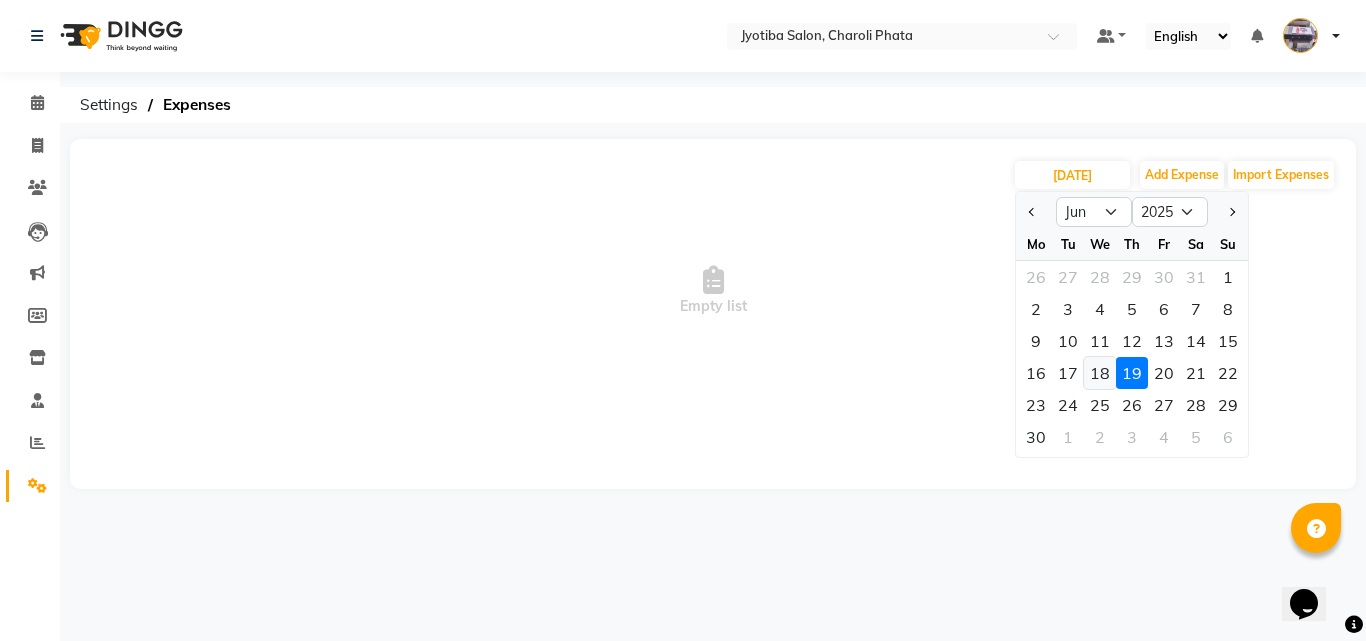 click on "18" 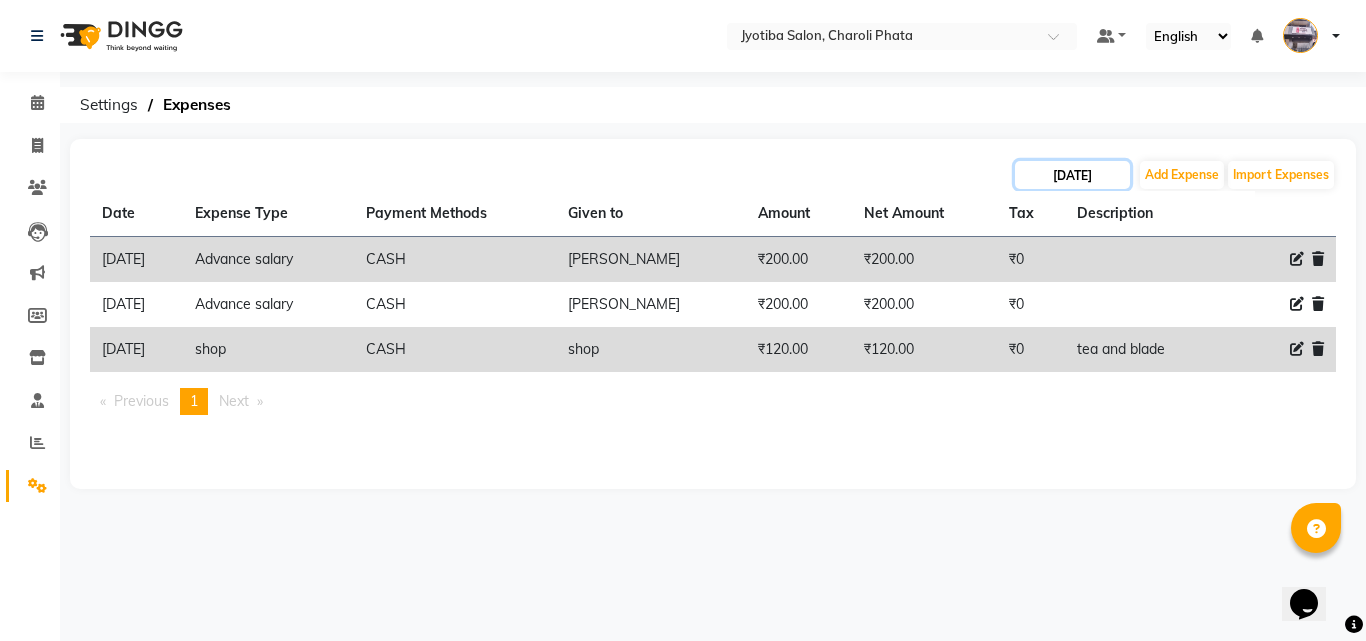 click on "[DATE]" 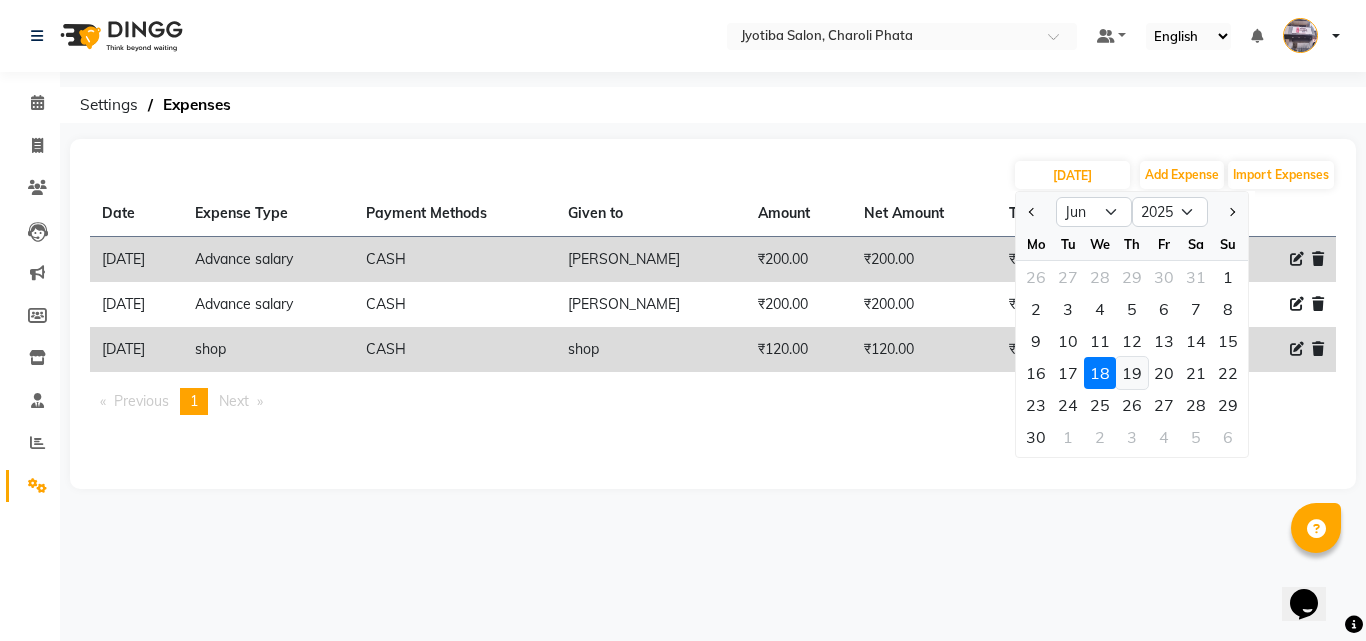 click on "19" 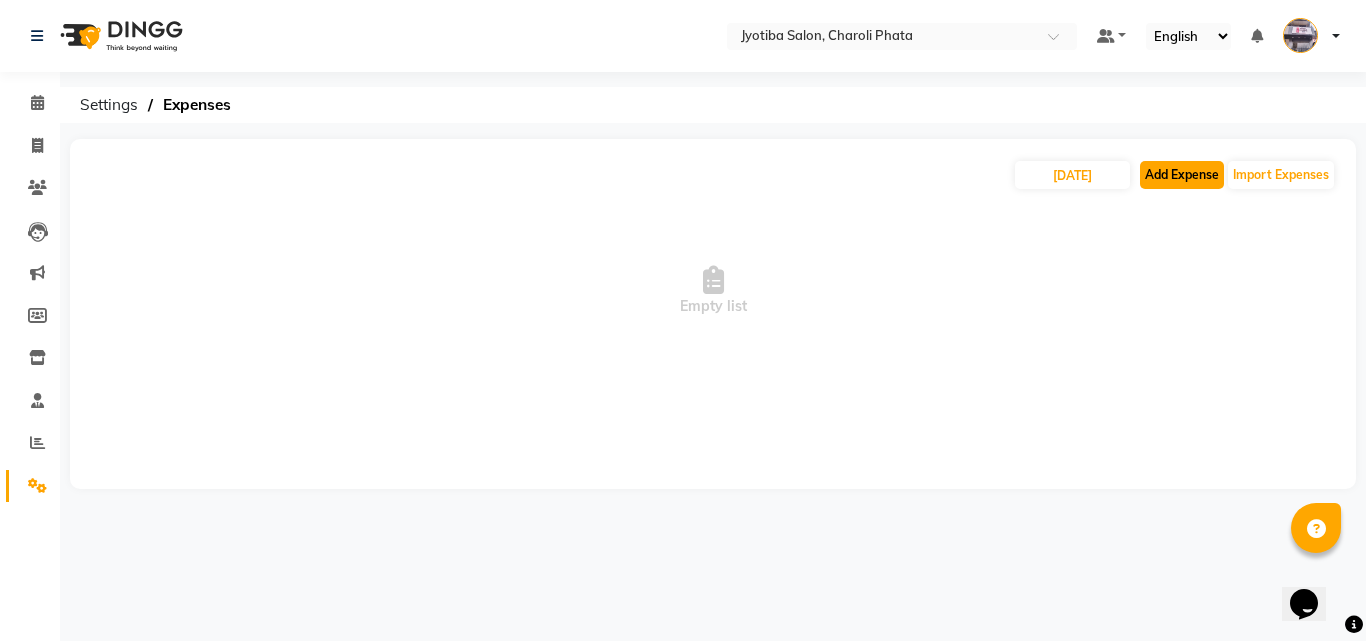 click on "Add Expense" 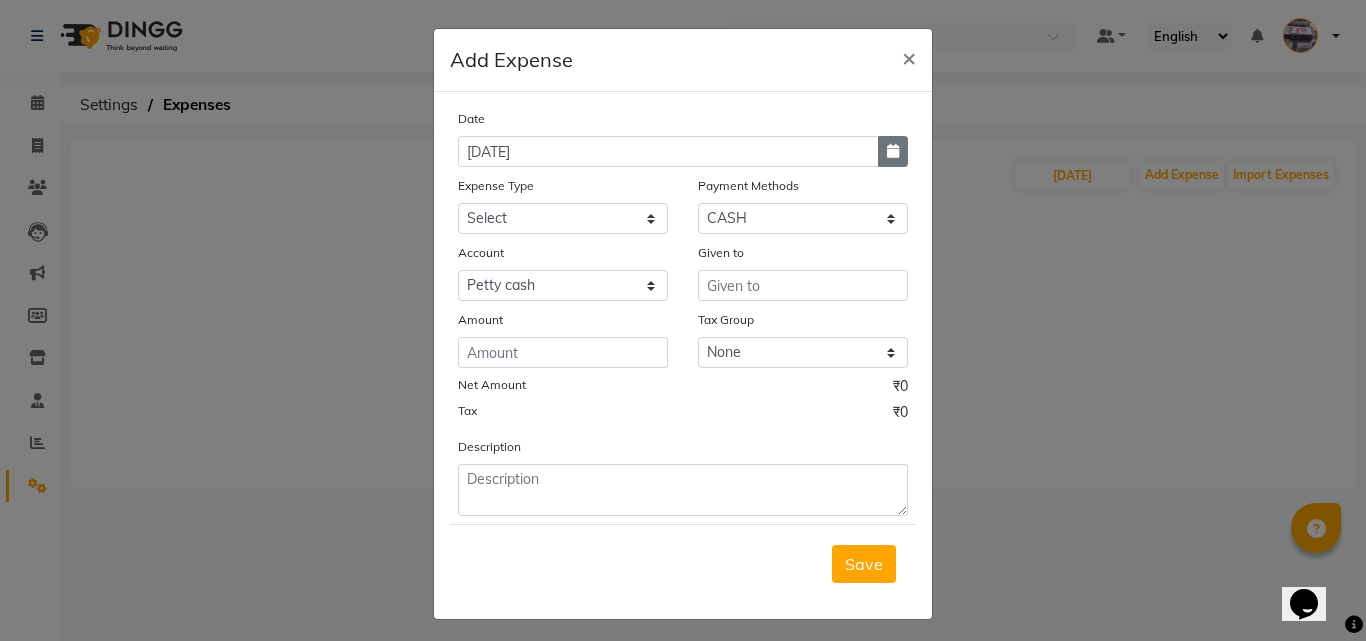 click 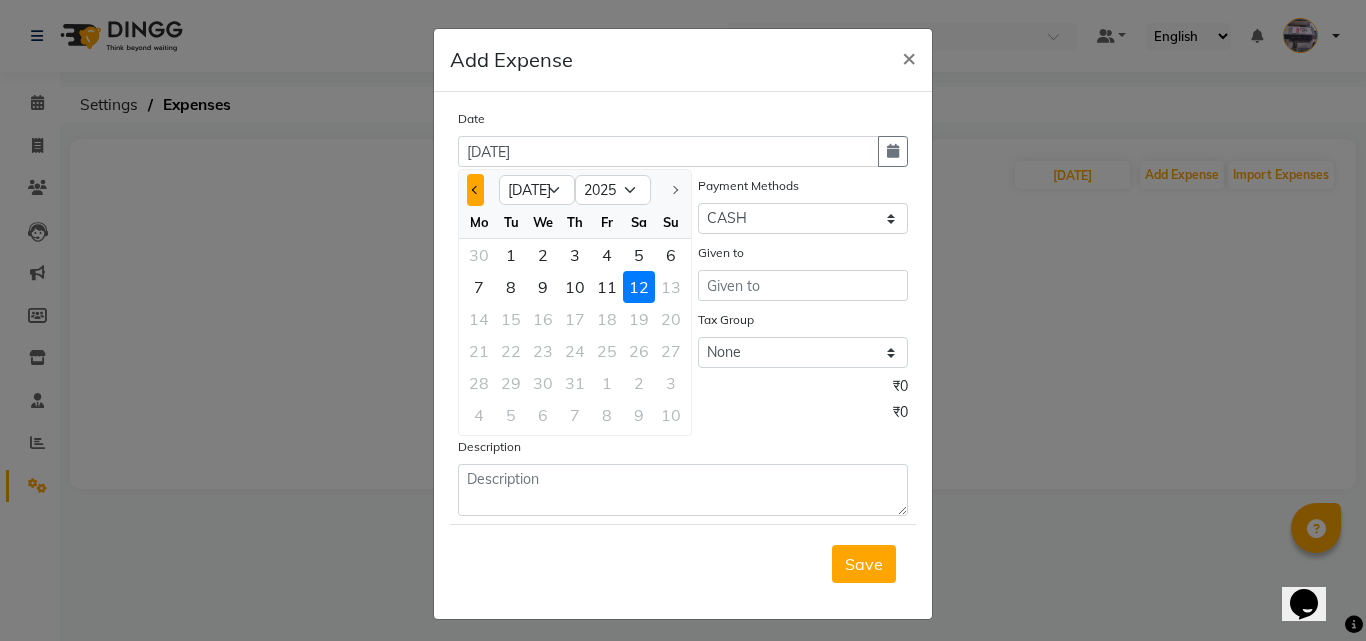click 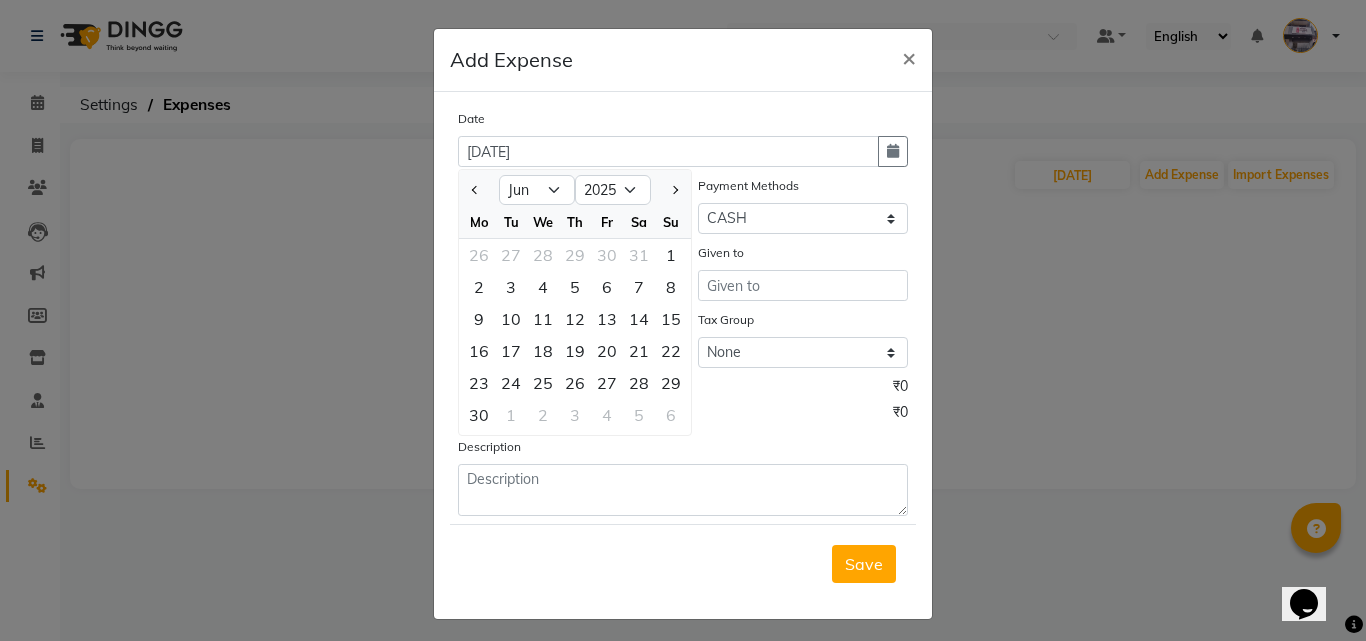 drag, startPoint x: 574, startPoint y: 346, endPoint x: 566, endPoint y: 300, distance: 46.69047 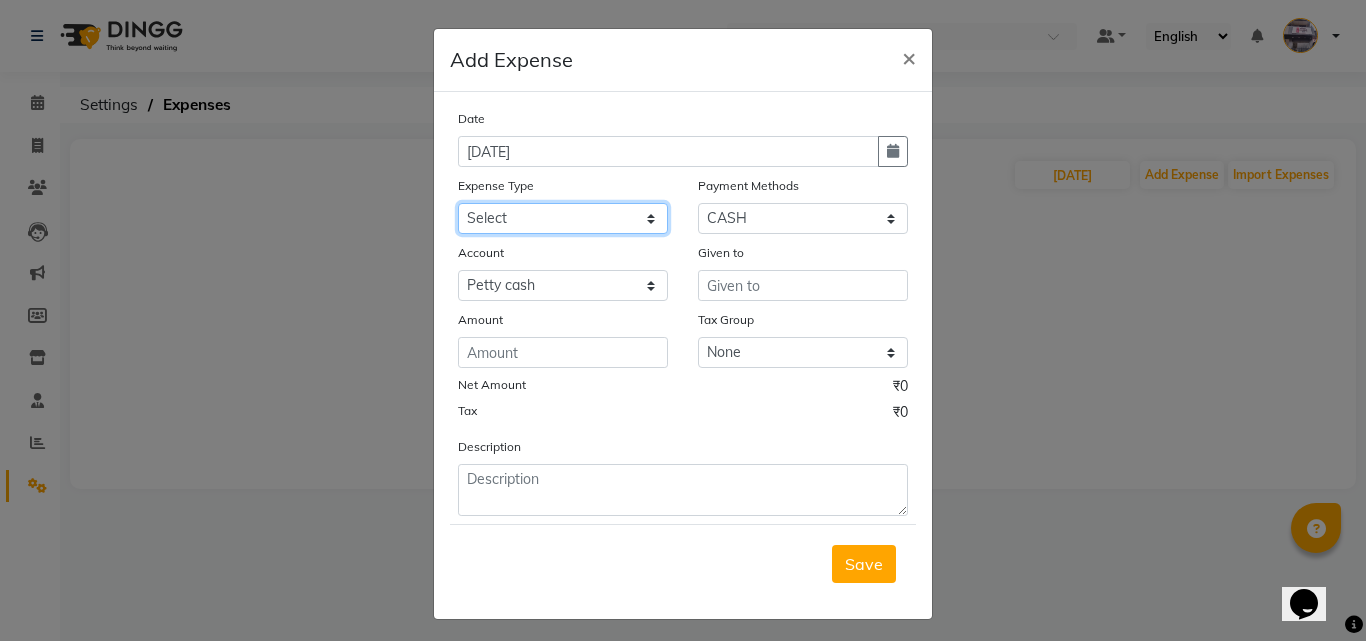 click on "Select Advance salary Advance salary ajaj Bank charges Car maintenance  Cash transfer to bank Cash transfer to hub Client Snacks Clinical charges Equipment Fuel Govt fee home Incentive Insurance International purchase Loan Repayment Maintenance Marketing Miscellaneous MRA Other Over times Pantry Product Rent Salary shop shop Staff Snacks Tax Tea & Refreshment TIP Utilities Wifi recharge" 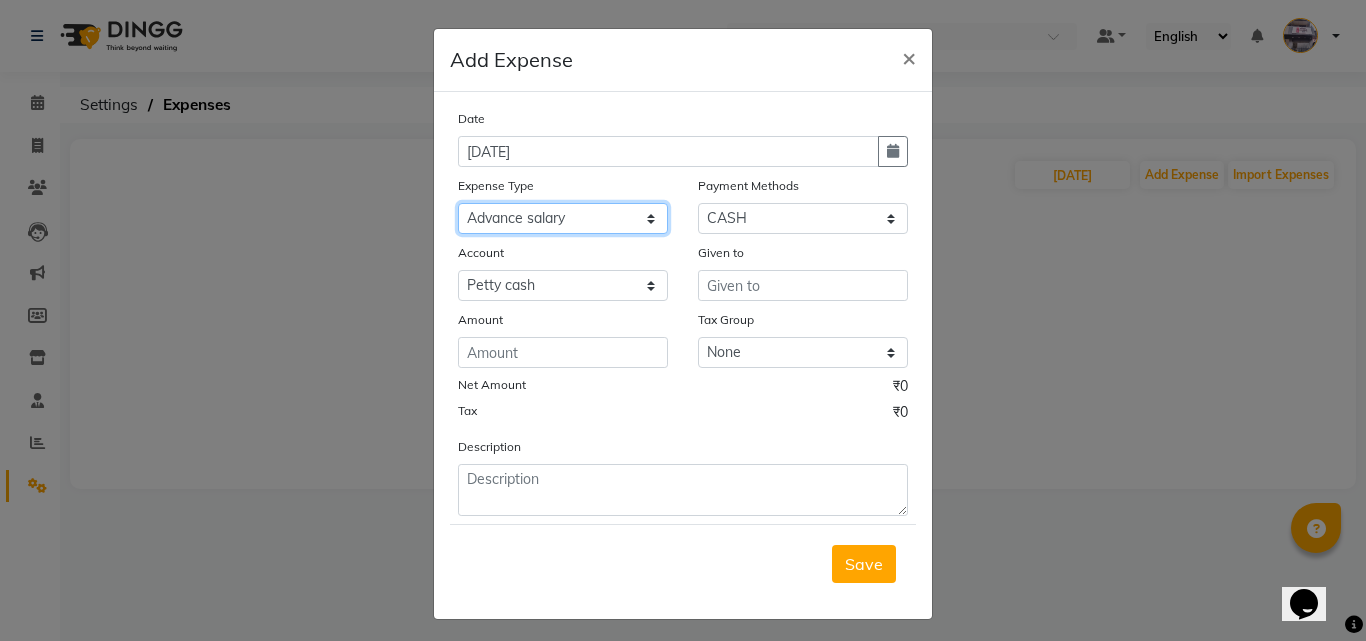 click on "Select Advance salary Advance salary ajaj Bank charges Car maintenance  Cash transfer to bank Cash transfer to hub Client Snacks Clinical charges Equipment Fuel Govt fee home Incentive Insurance International purchase Loan Repayment Maintenance Marketing Miscellaneous MRA Other Over times Pantry Product Rent Salary shop shop Staff Snacks Tax Tea & Refreshment TIP Utilities Wifi recharge" 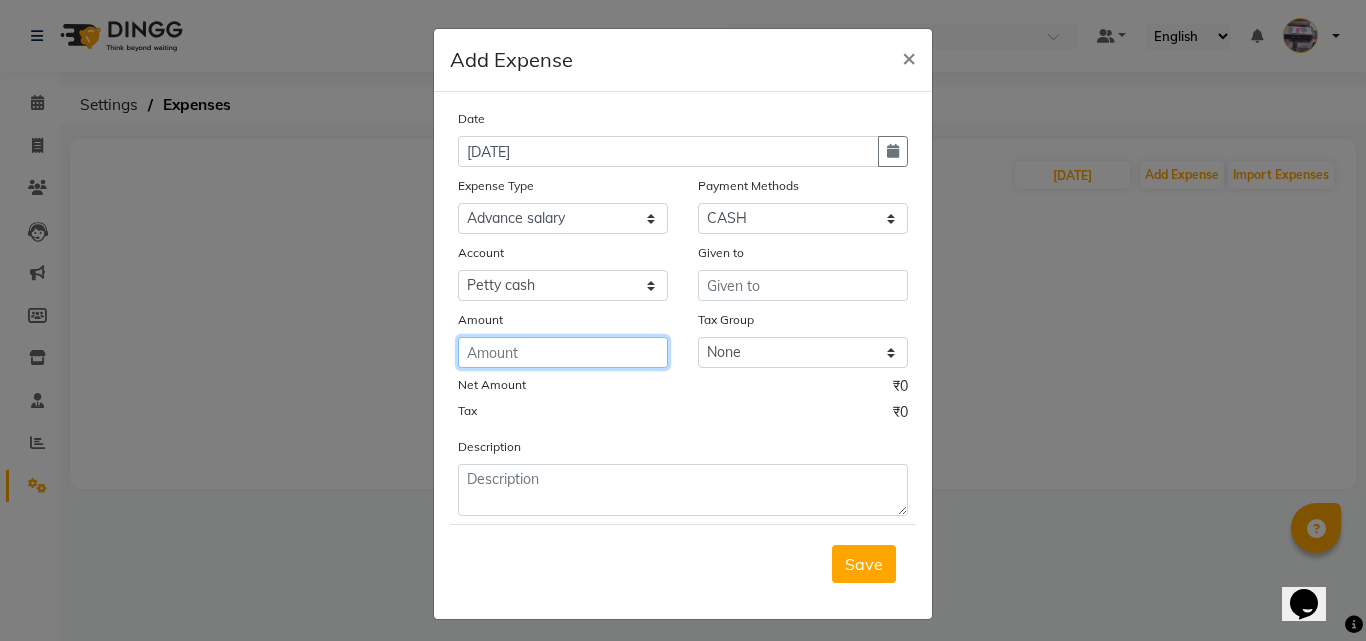 click 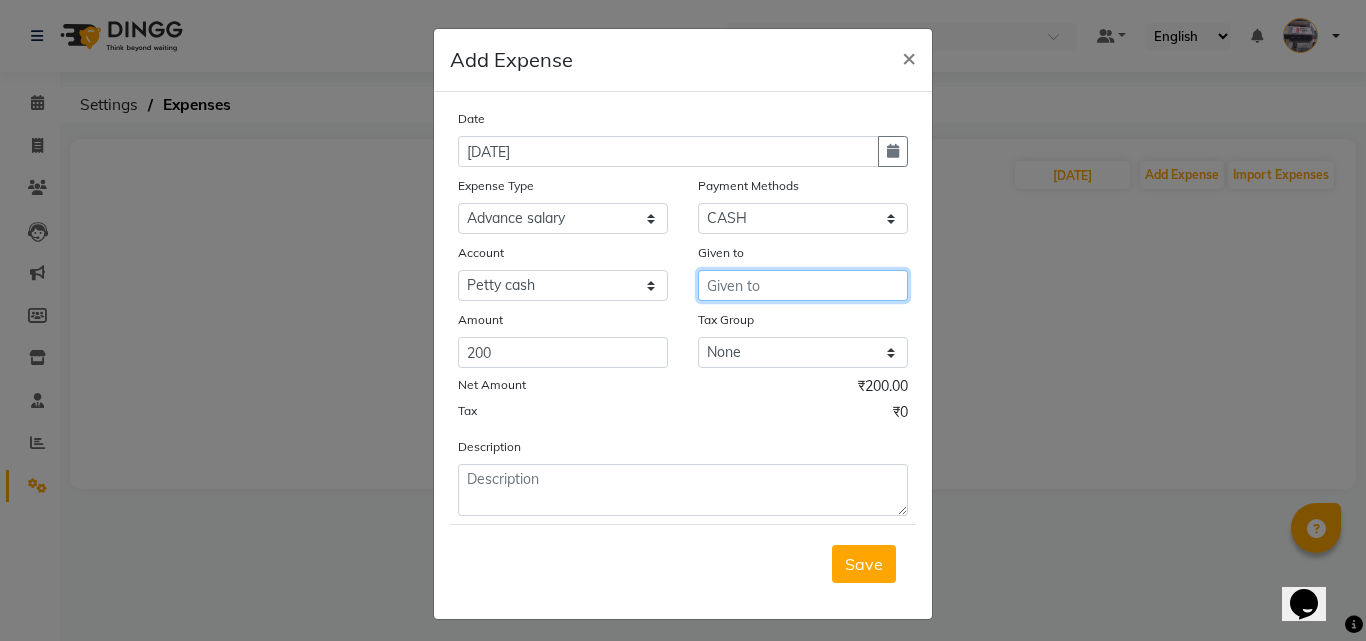click at bounding box center [803, 285] 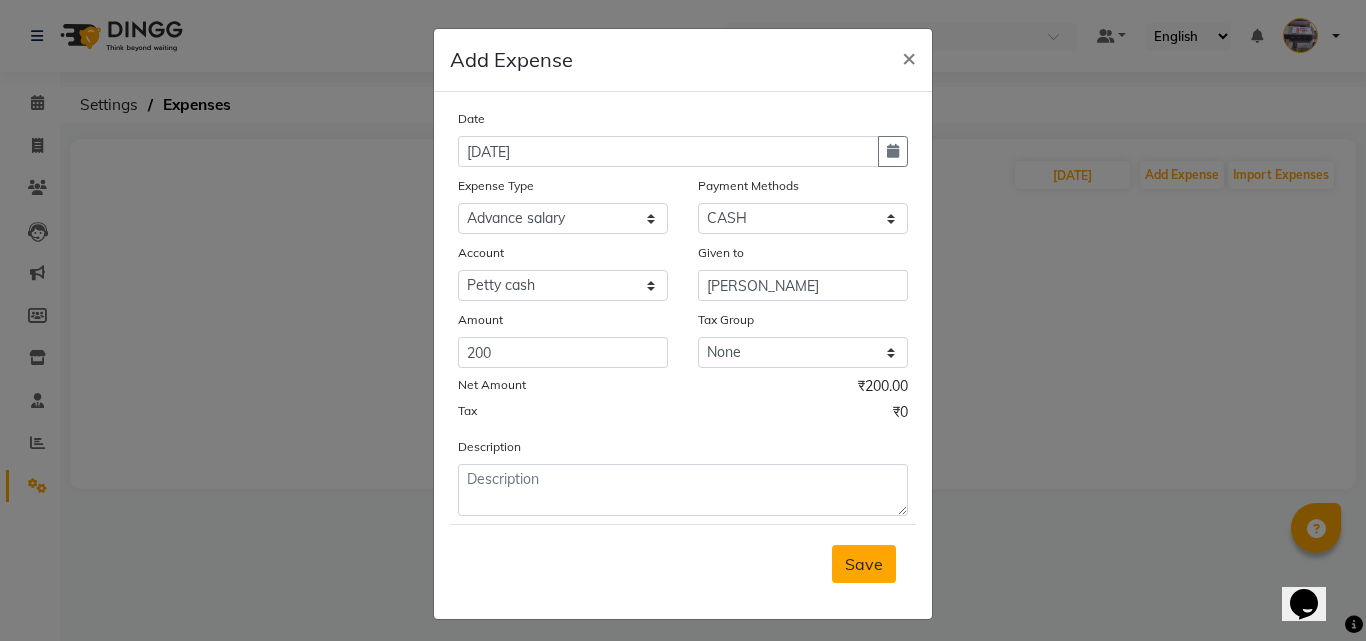 click on "Save" at bounding box center [864, 564] 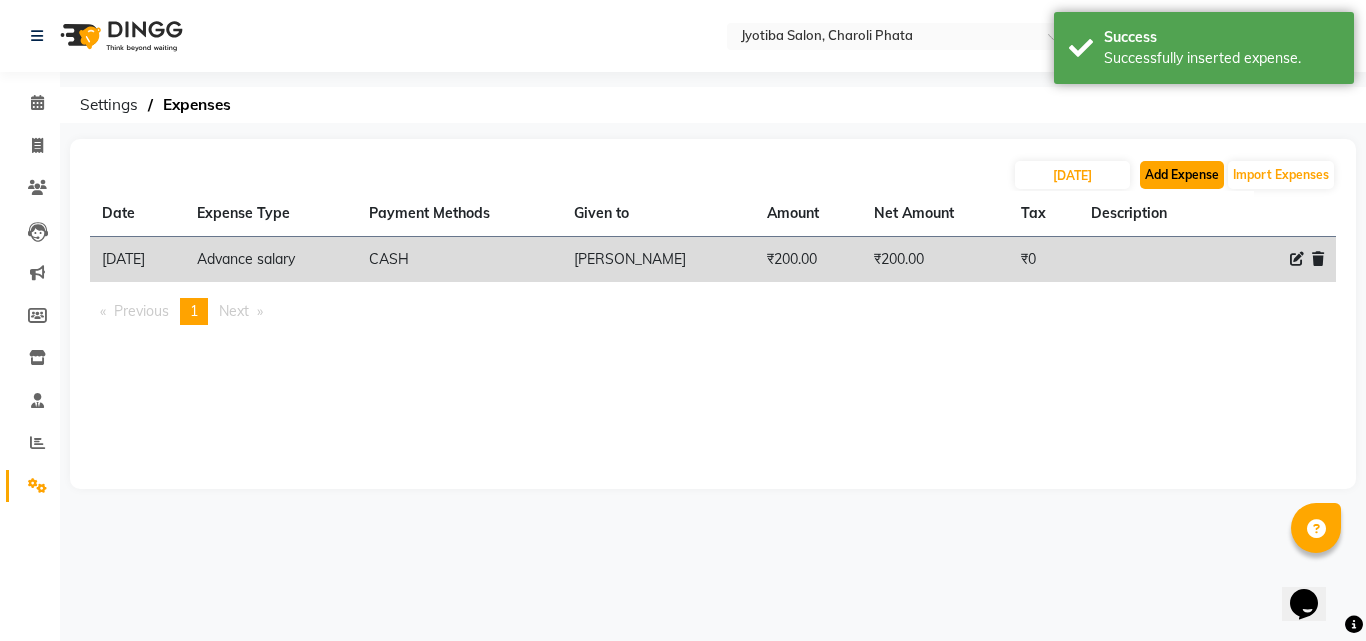 click on "Add Expense" 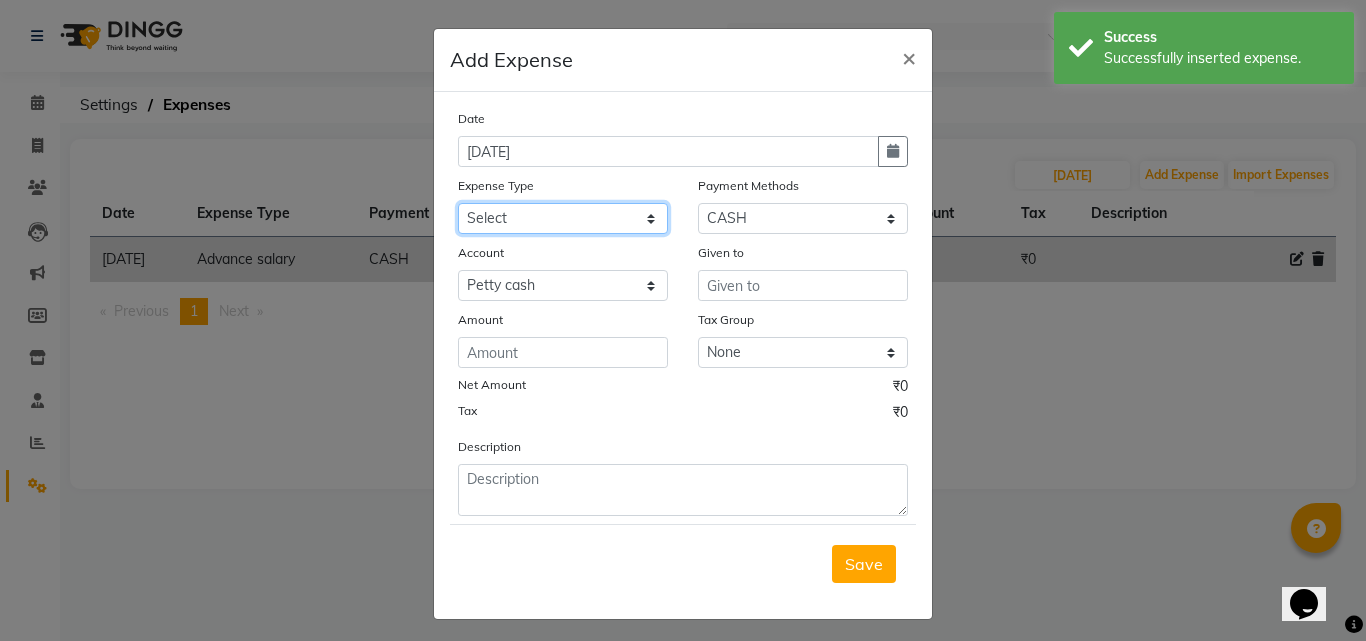 drag, startPoint x: 561, startPoint y: 207, endPoint x: 534, endPoint y: 229, distance: 34.828148 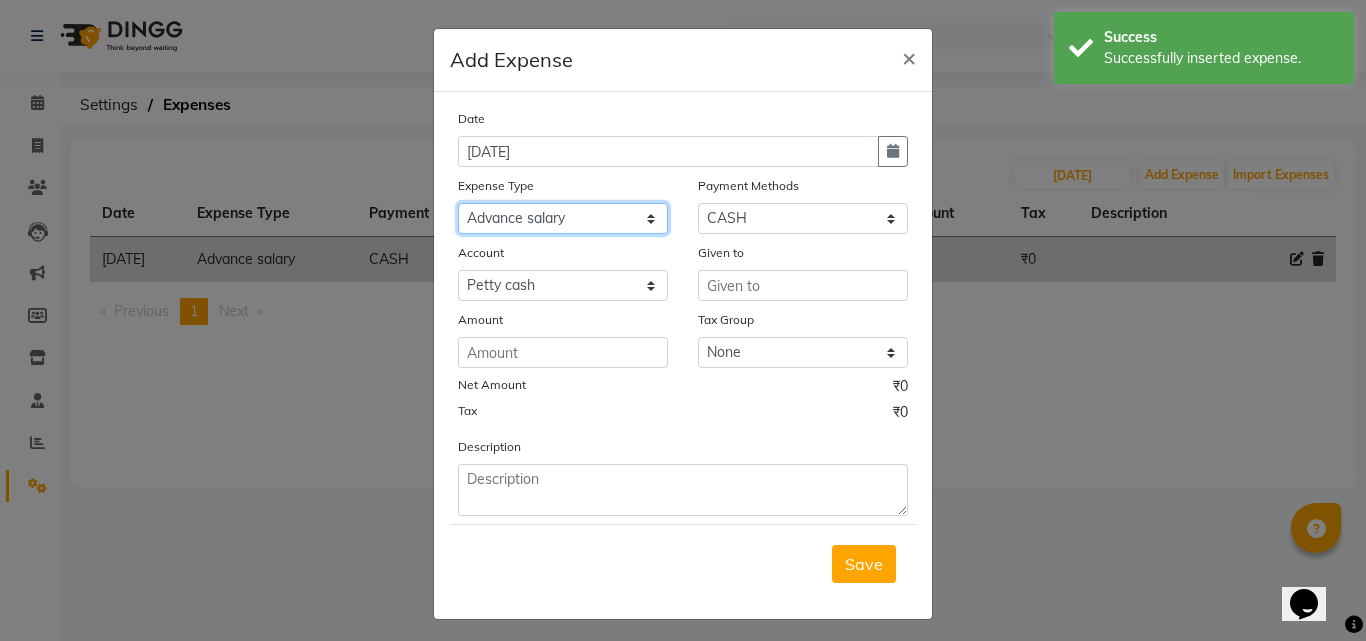 click on "Select Advance salary Advance salary ajaj Bank charges Car maintenance  Cash transfer to bank Cash transfer to hub Client Snacks Clinical charges Equipment Fuel Govt fee home Incentive Insurance International purchase Loan Repayment Maintenance Marketing Miscellaneous MRA Other Over times Pantry Product Rent Salary shop shop Staff Snacks Tax Tea & Refreshment TIP Utilities Wifi recharge" 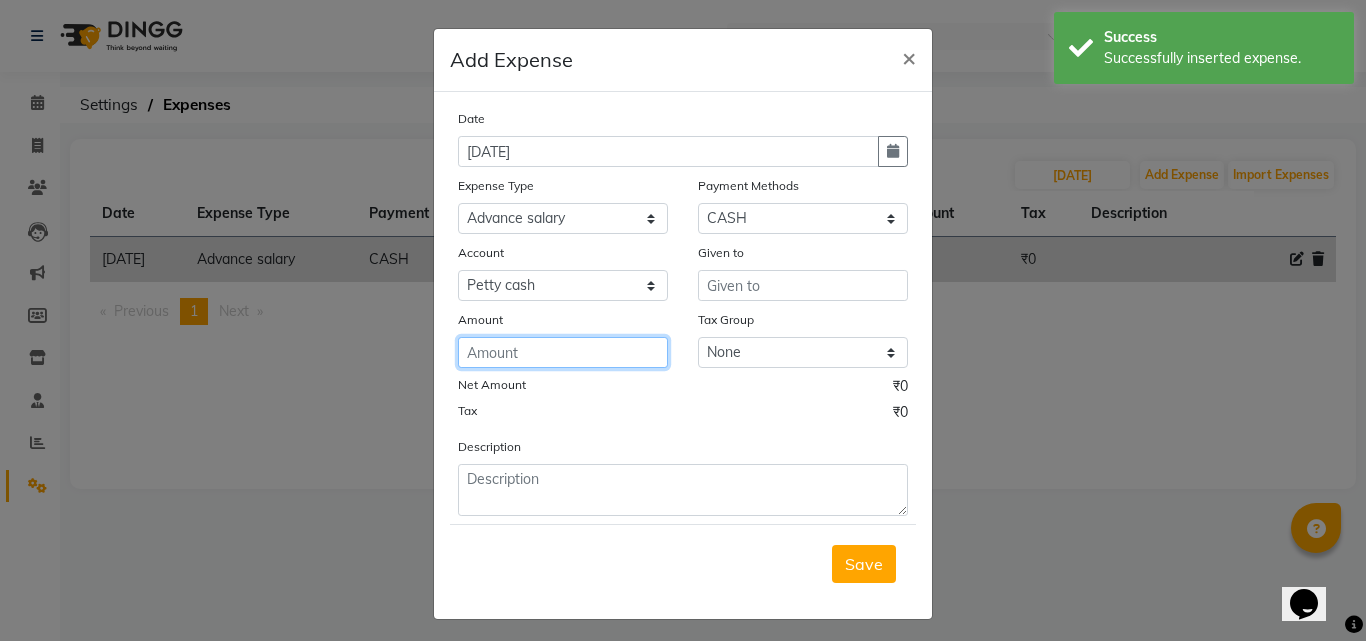 click 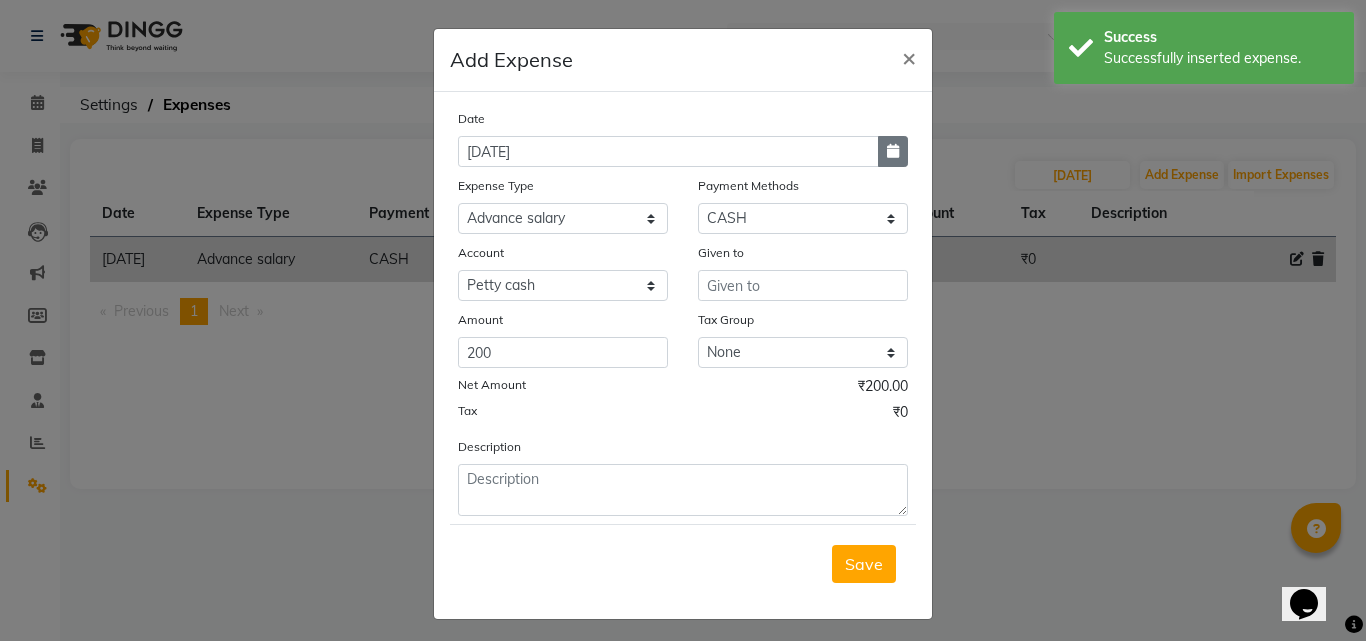 click 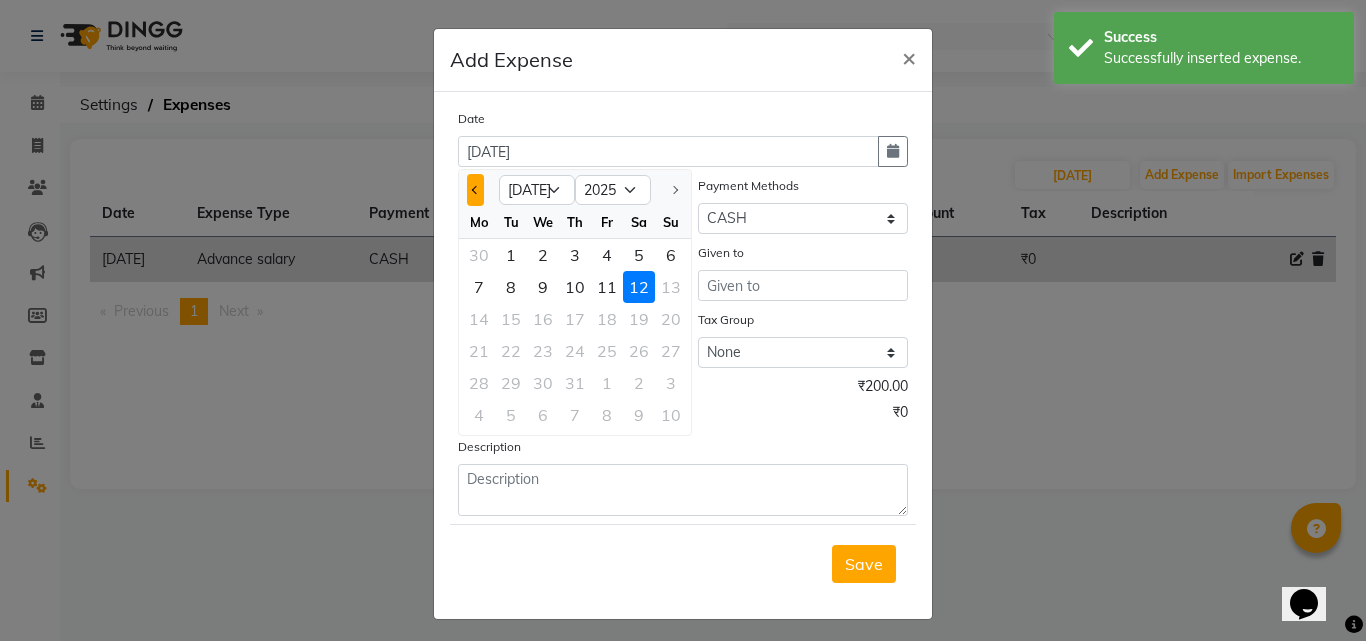 click 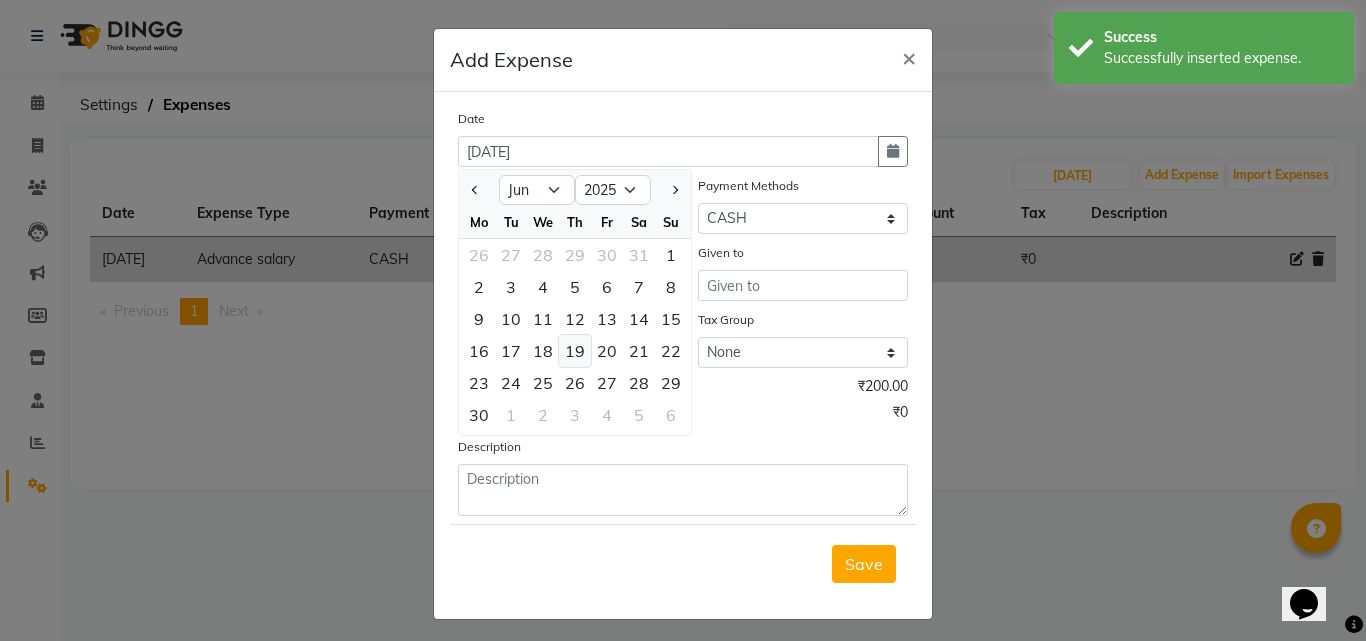 click on "19" 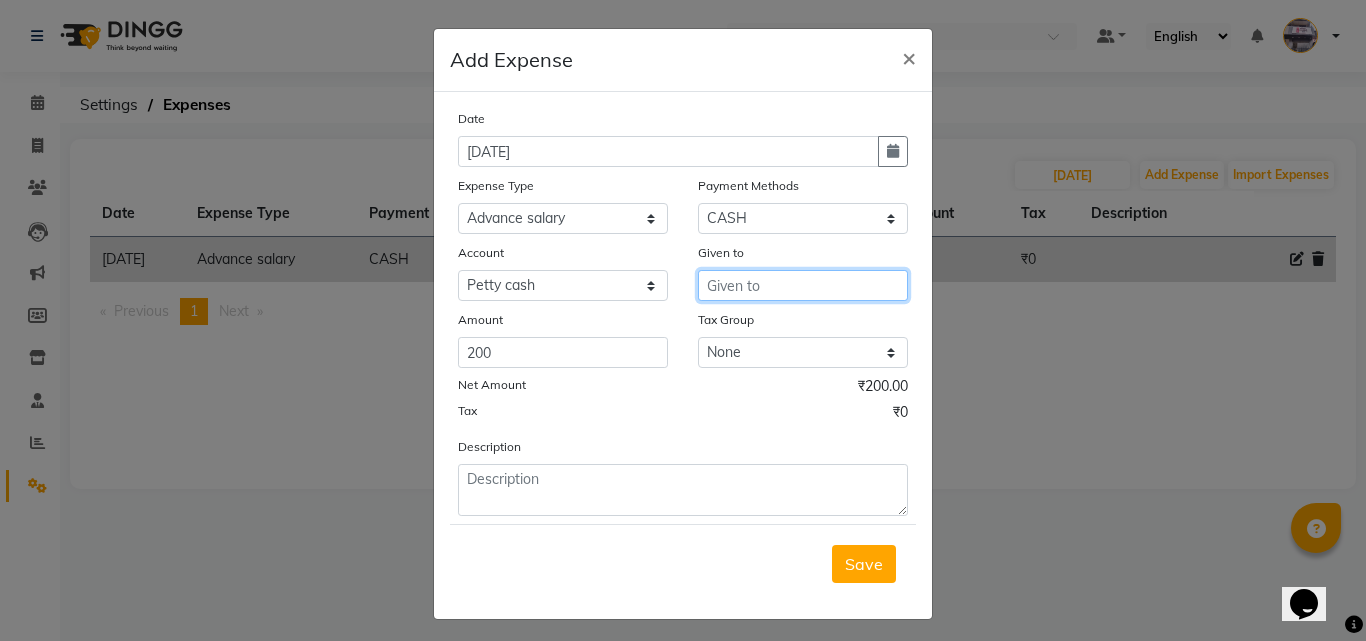 click at bounding box center (803, 285) 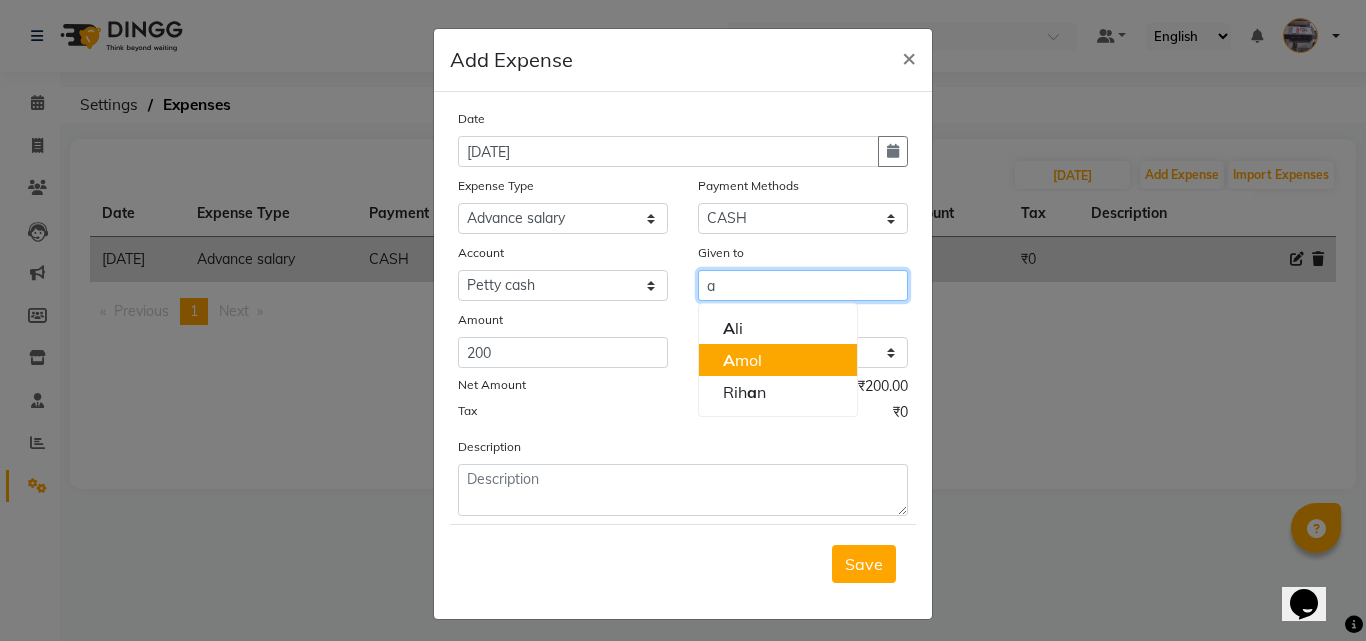 click on "A mol" at bounding box center (778, 360) 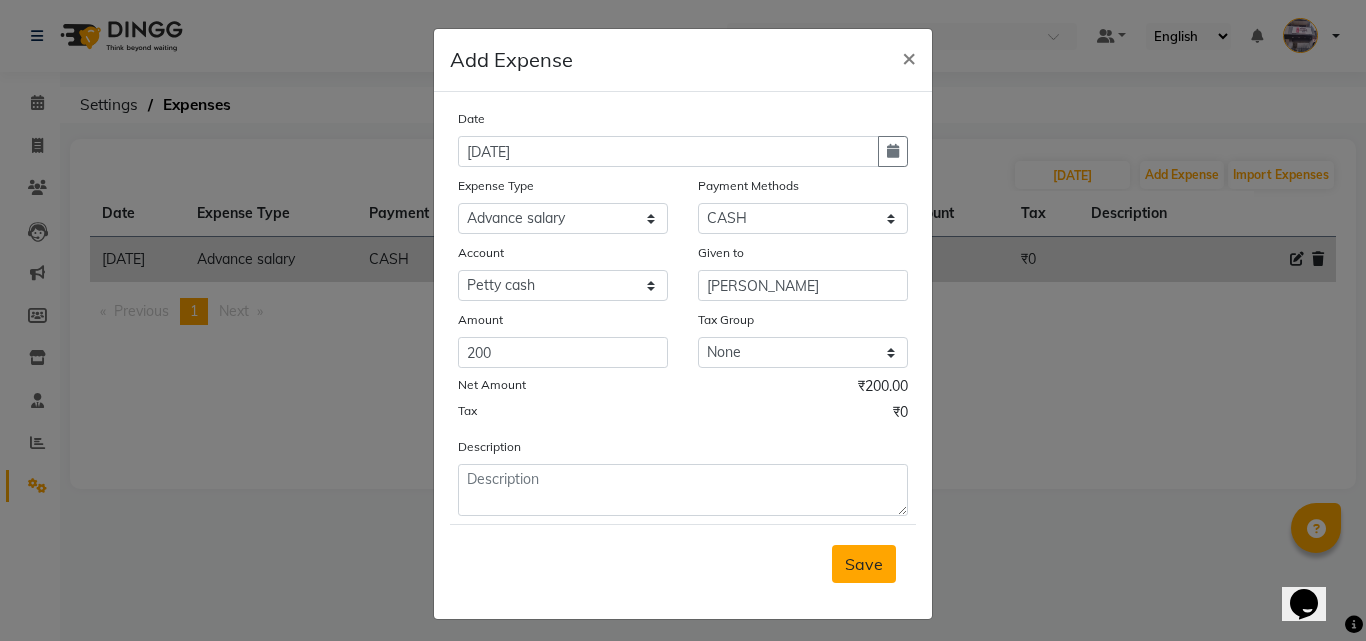drag, startPoint x: 848, startPoint y: 560, endPoint x: 866, endPoint y: 560, distance: 18 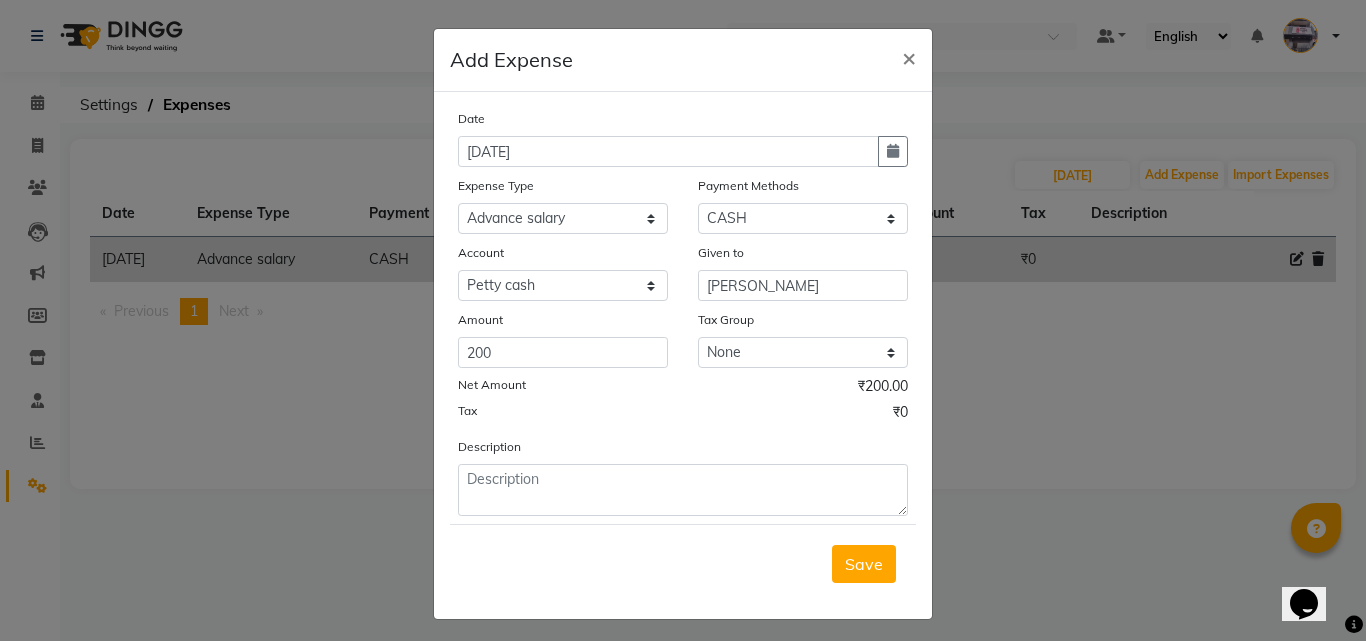 click on "Save" at bounding box center [864, 564] 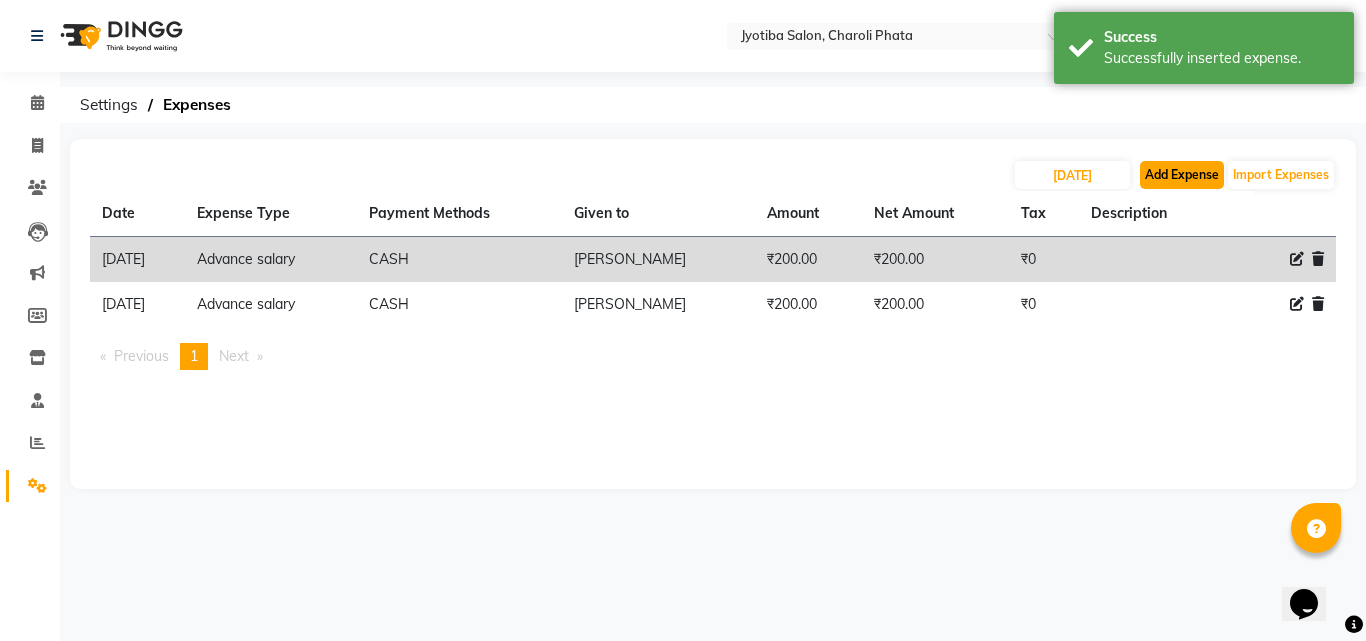 click on "Add Expense" 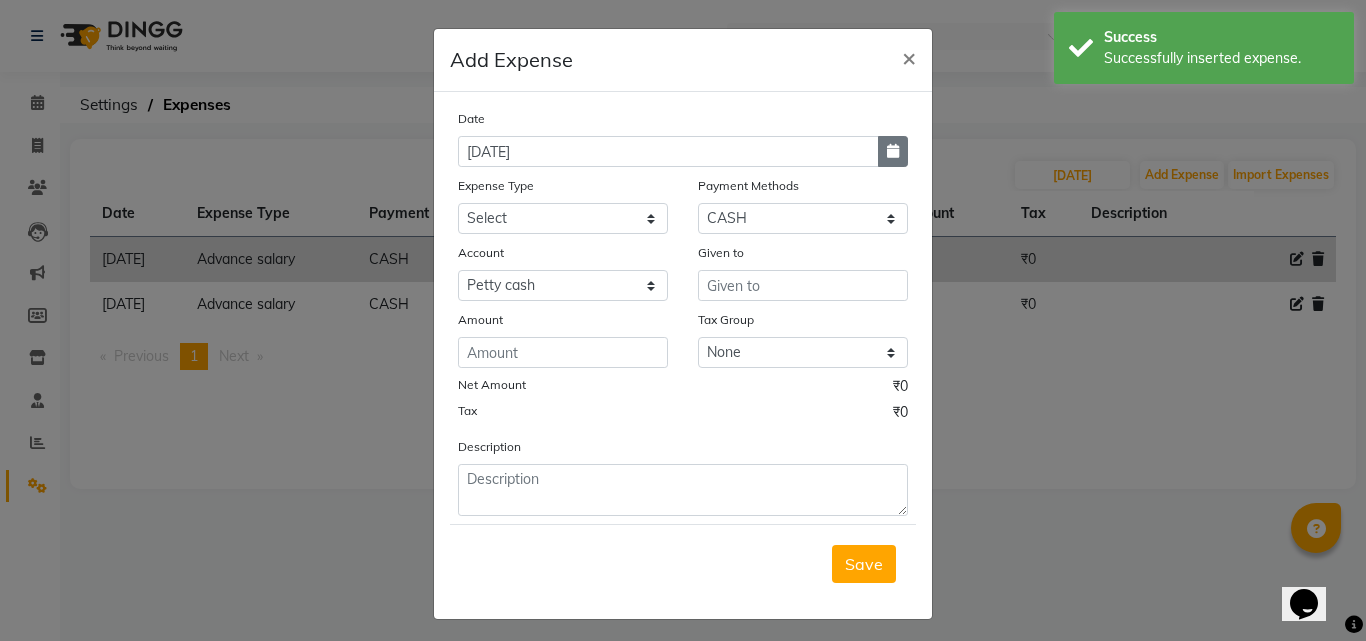 click 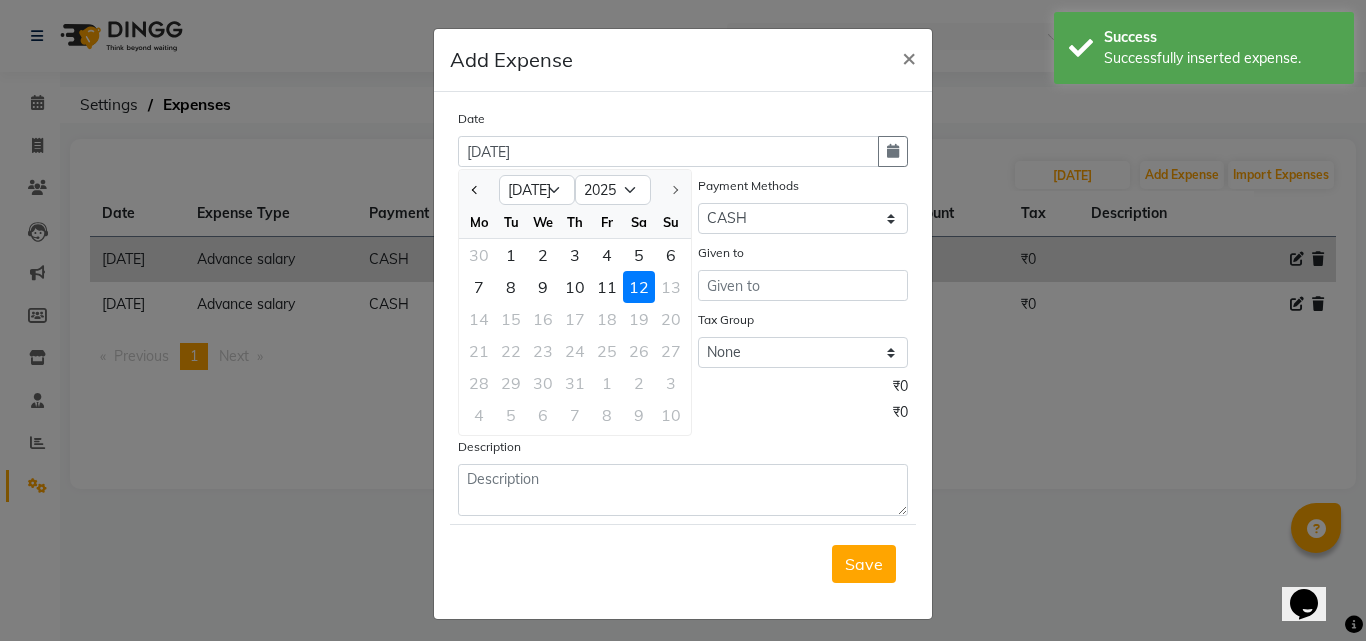 click 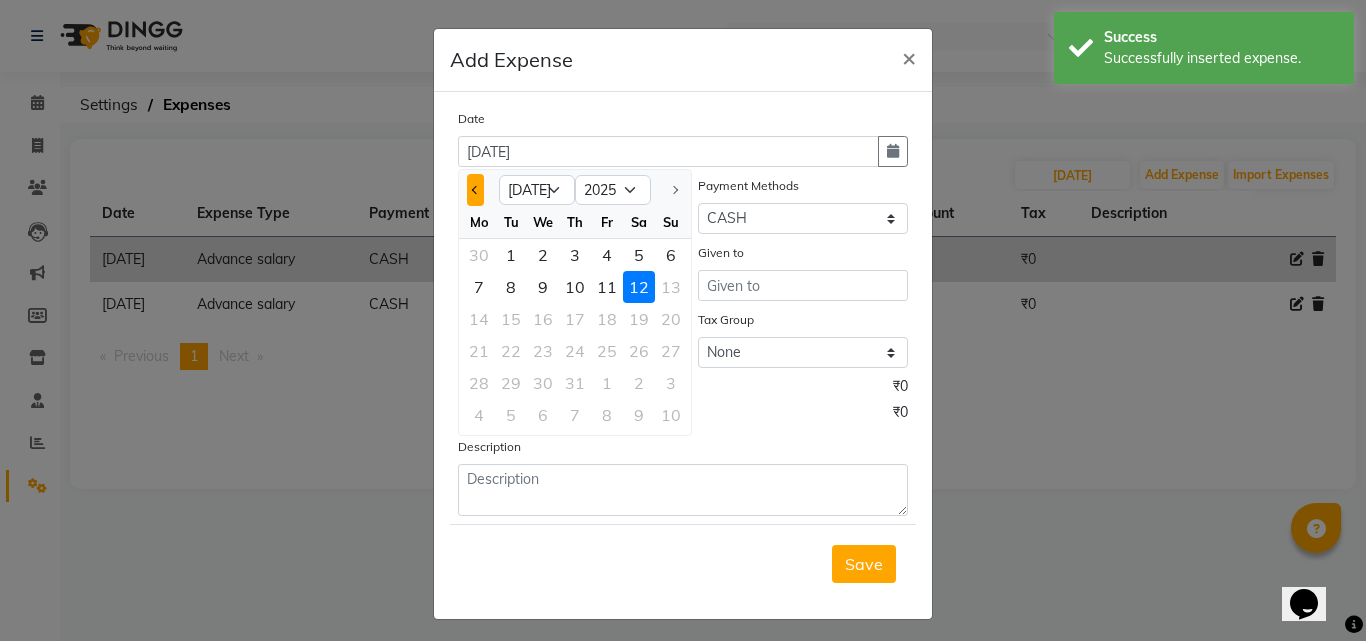 click 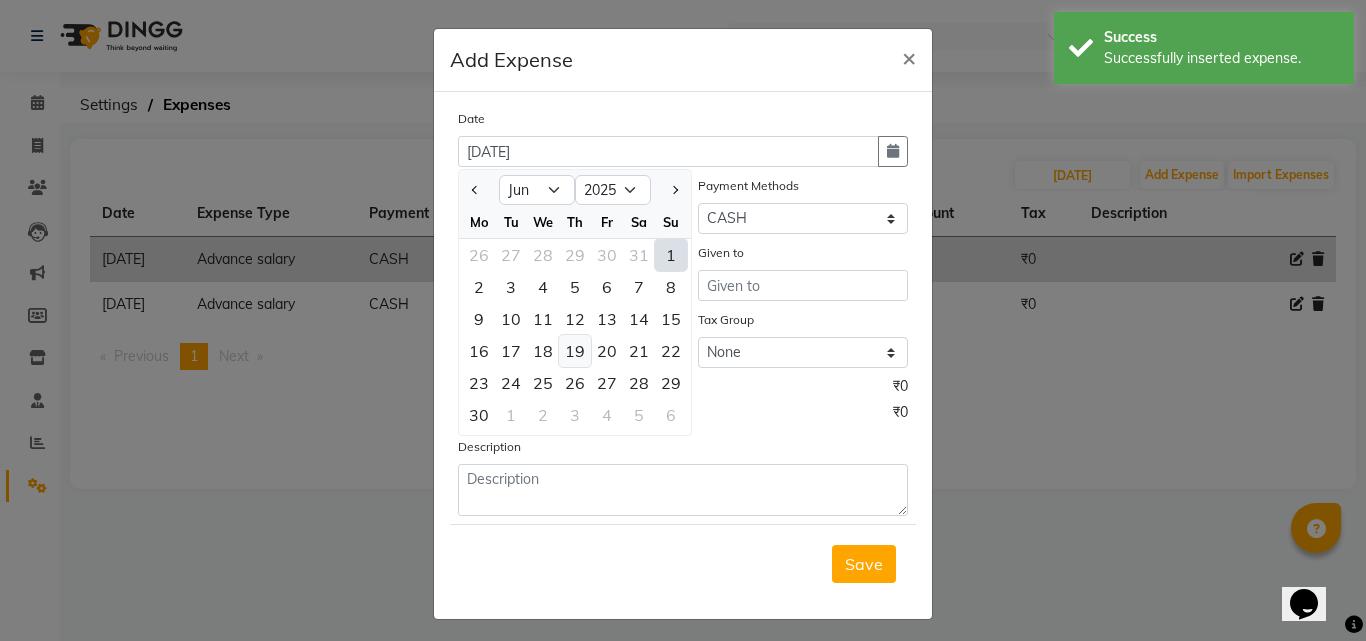 click on "19" 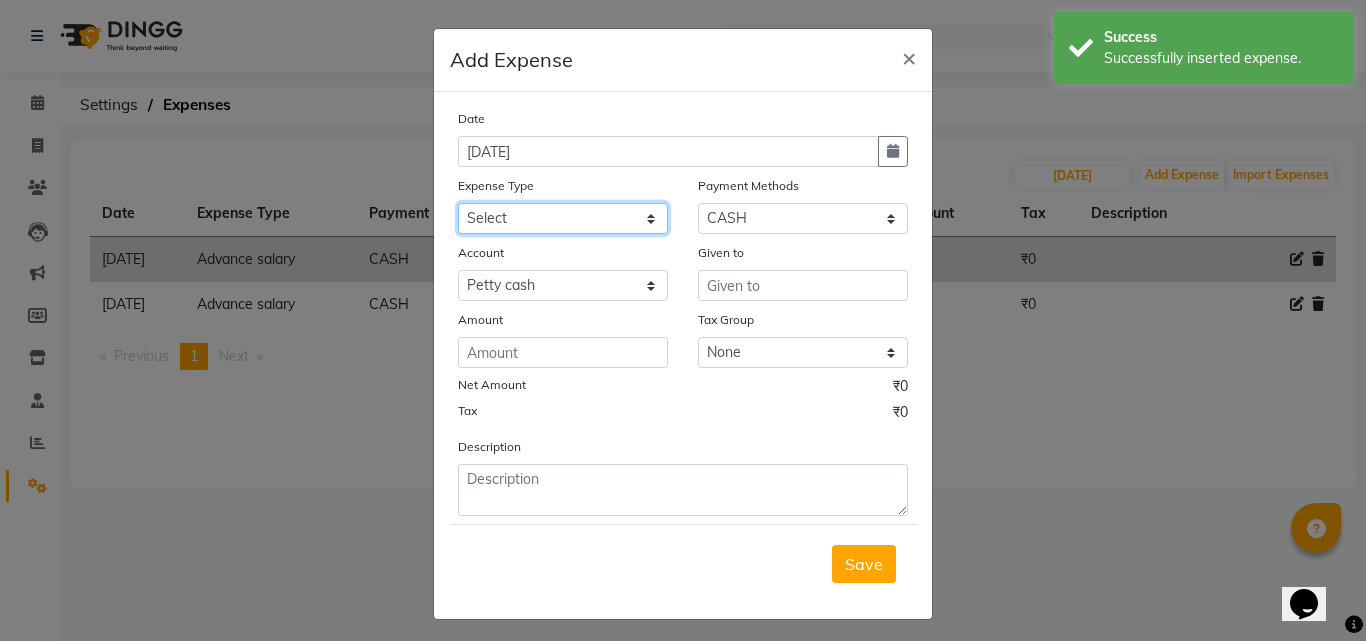 click on "Select Advance salary Advance salary ajaj Bank charges Car maintenance  Cash transfer to bank Cash transfer to hub Client Snacks Clinical charges Equipment Fuel Govt fee home Incentive Insurance International purchase Loan Repayment Maintenance Marketing Miscellaneous MRA Other Over times Pantry Product Rent Salary shop shop Staff Snacks Tax Tea & Refreshment TIP Utilities Wifi recharge" 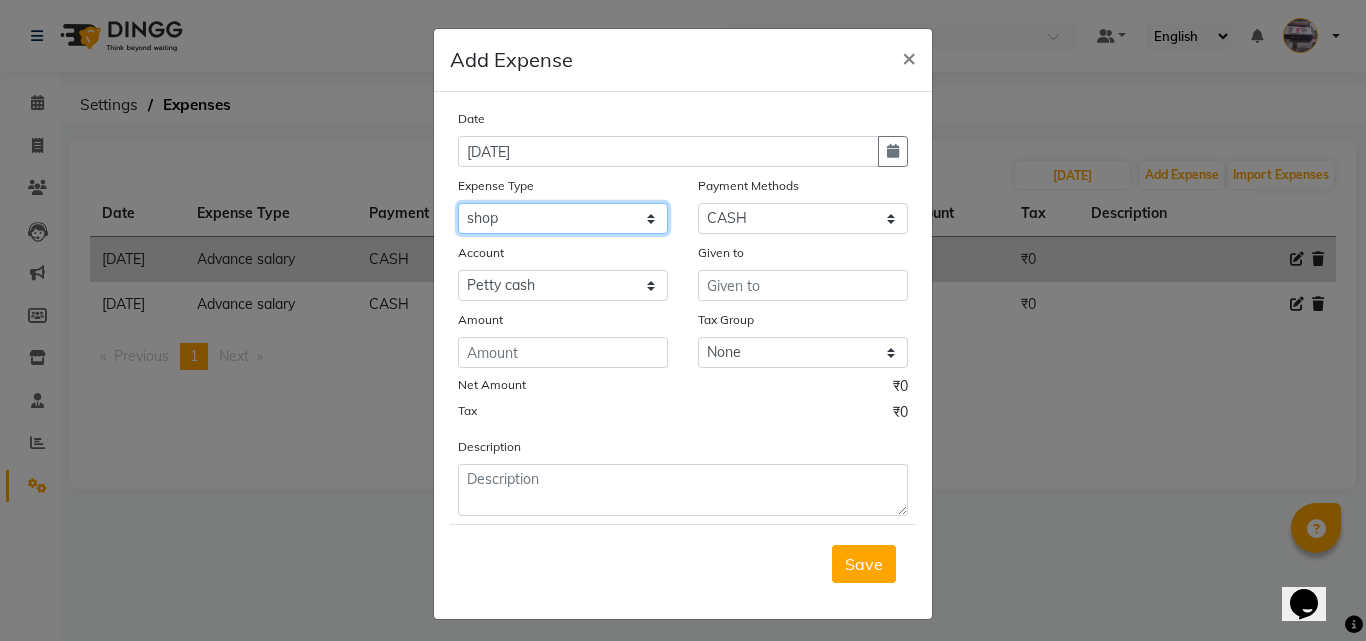 click on "Select Advance salary Advance salary ajaj Bank charges Car maintenance  Cash transfer to bank Cash transfer to hub Client Snacks Clinical charges Equipment Fuel Govt fee home Incentive Insurance International purchase Loan Repayment Maintenance Marketing Miscellaneous MRA Other Over times Pantry Product Rent Salary shop shop Staff Snacks Tax Tea & Refreshment TIP Utilities Wifi recharge" 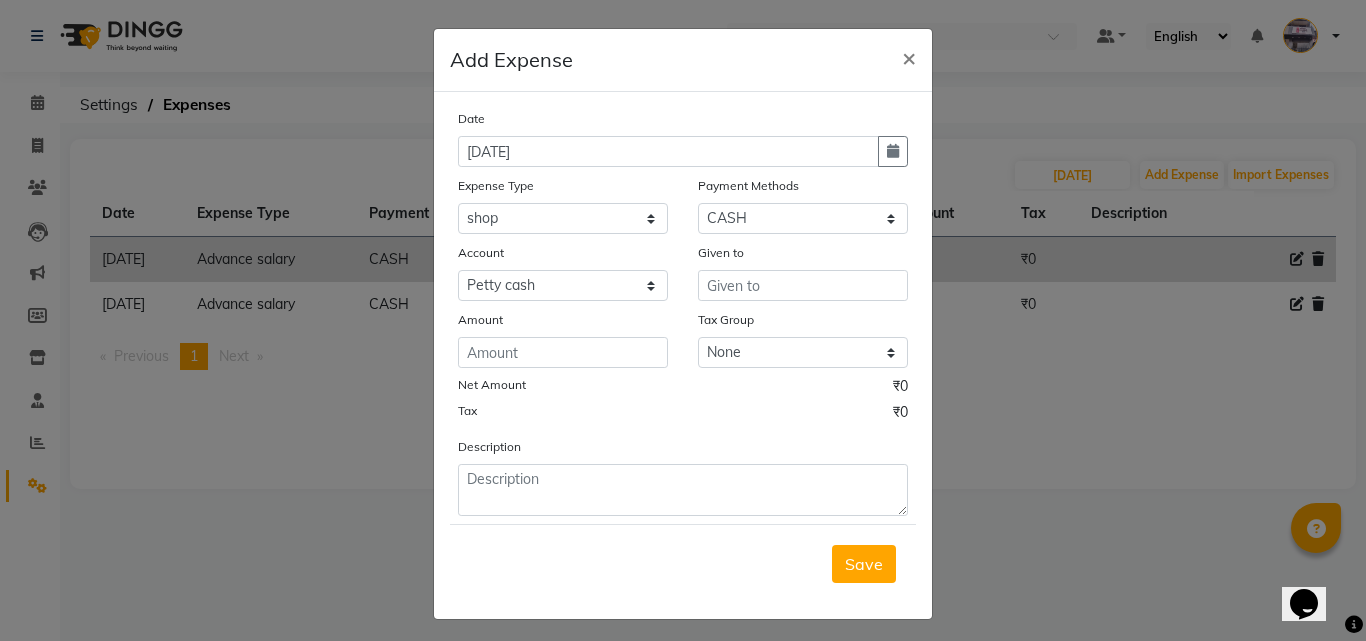 click on "Date [DATE] Expense Type Select Advance salary Advance salary ajaj Bank charges Car maintenance  Cash transfer to bank Cash transfer to hub Client Snacks Clinical charges Equipment Fuel Govt fee home Incentive Insurance International purchase Loan Repayment Maintenance Marketing Miscellaneous MRA Other Over times Pantry Product Rent Salary shop shop Staff Snacks Tax Tea & Refreshment TIP Utilities Wifi recharge Payment Methods Select CASH ONLINE CARD Account Select [PERSON_NAME] cash Default account Given to Amount Tax Group None GST Net Amount ₹0 Tax ₹0 Description" 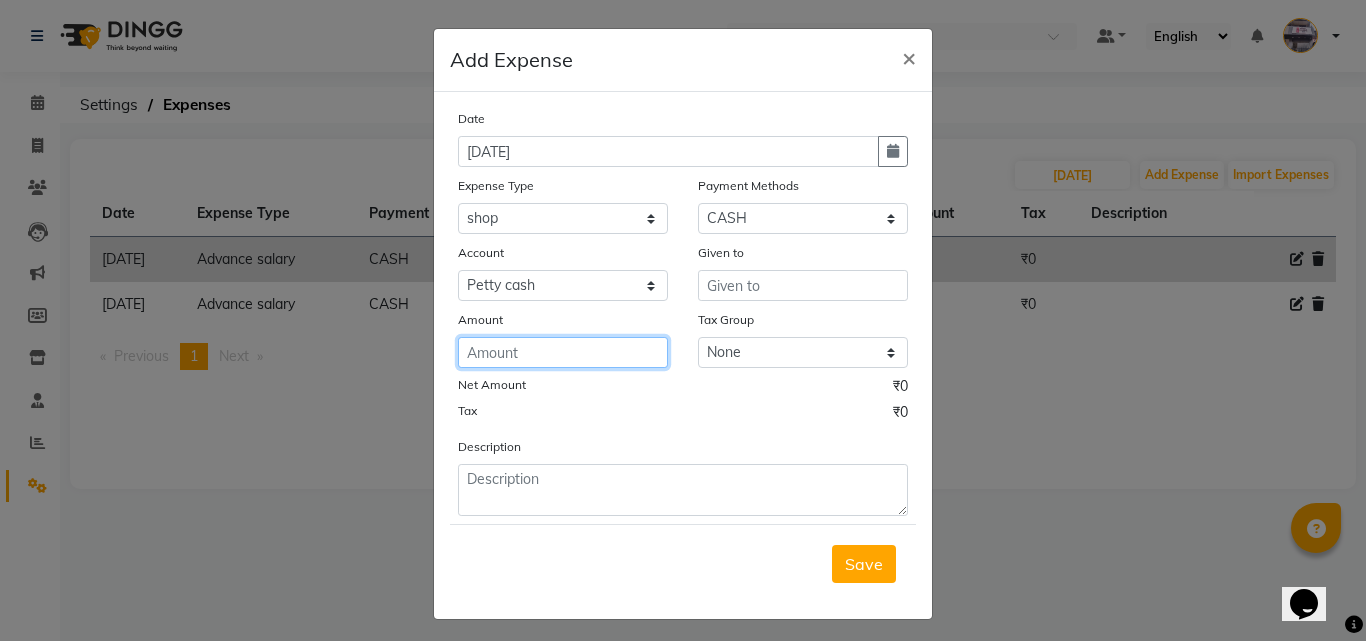 click 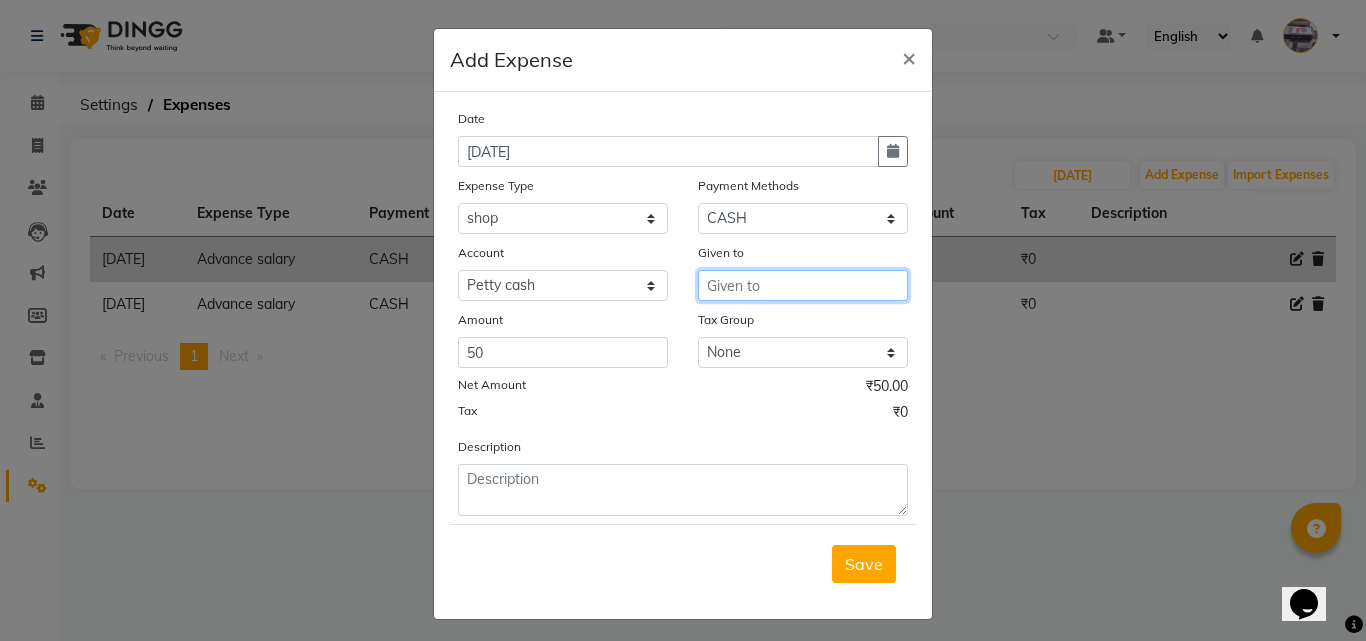 click at bounding box center (803, 285) 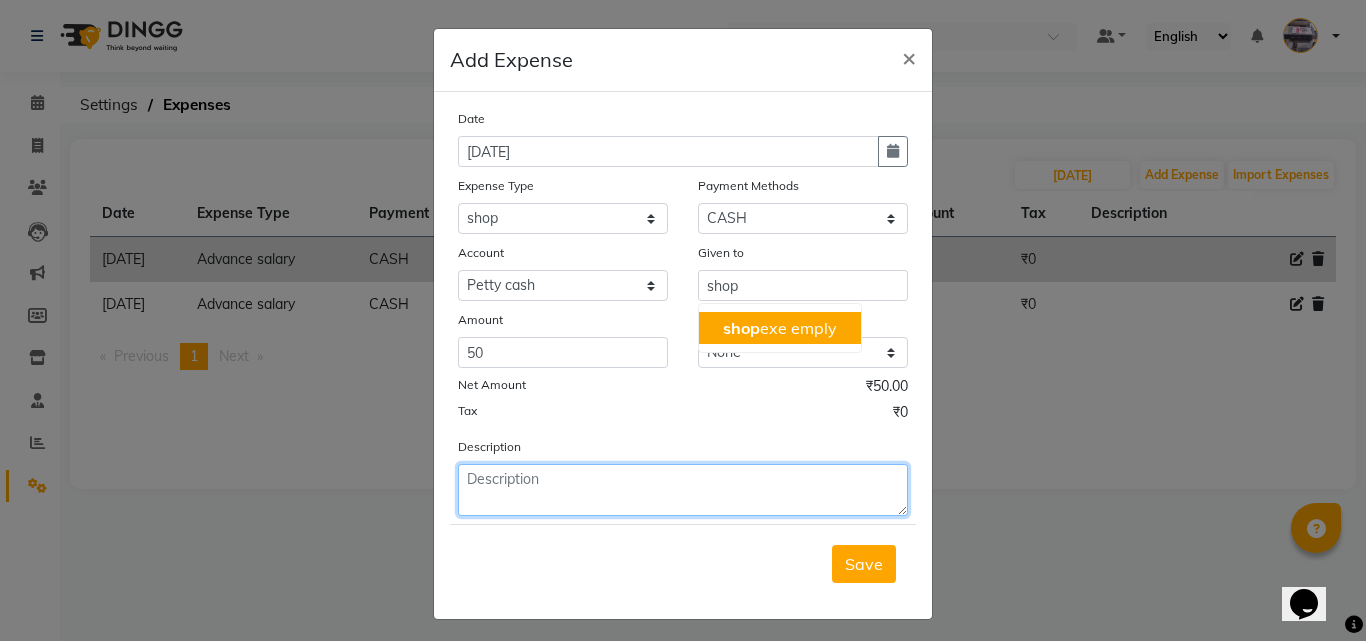 click 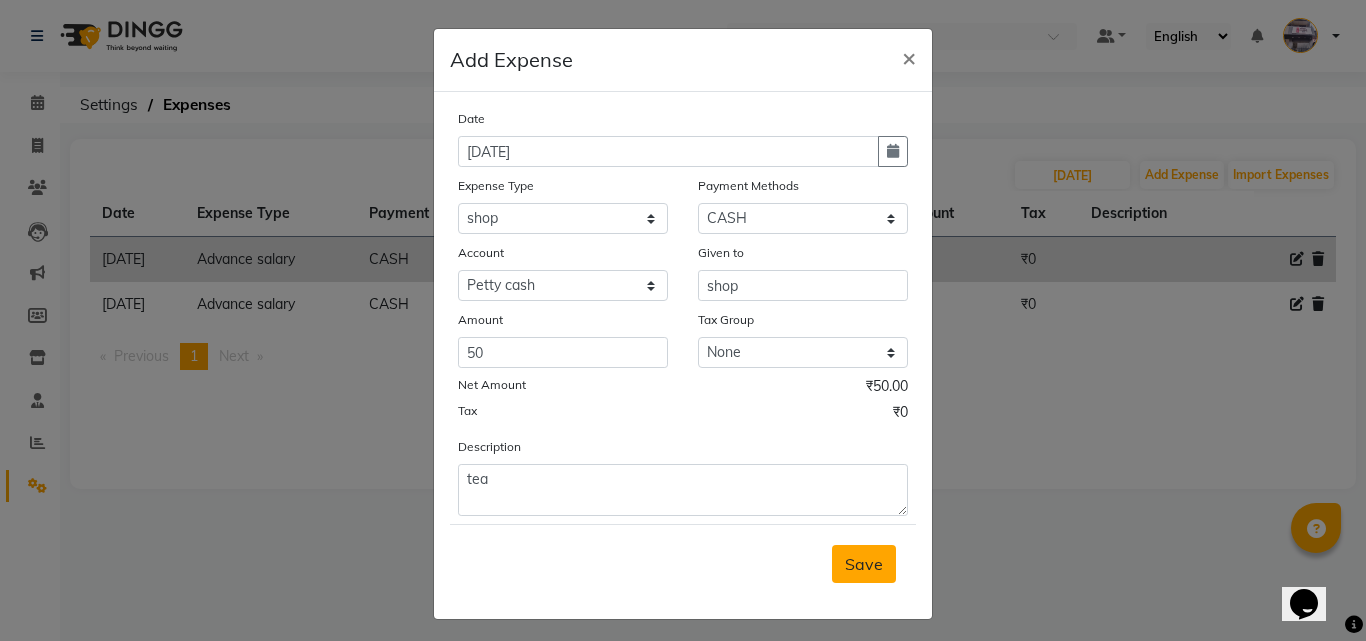 click on "Save" at bounding box center (864, 564) 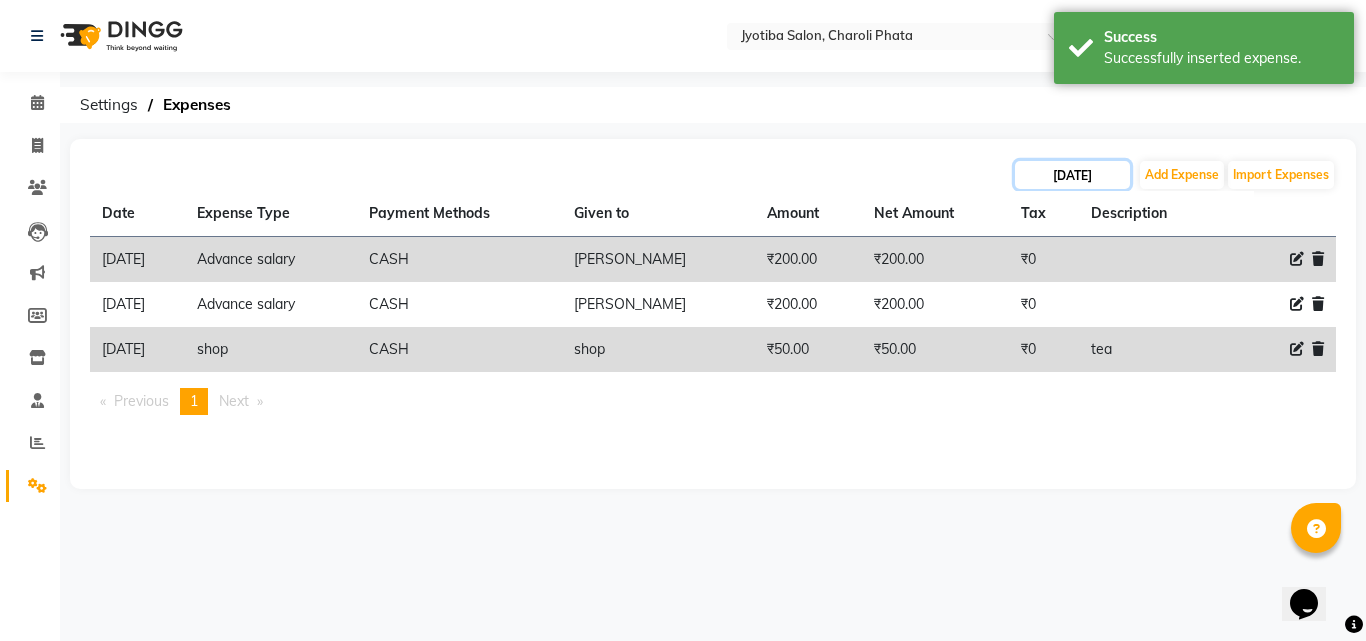 click on "[DATE]" 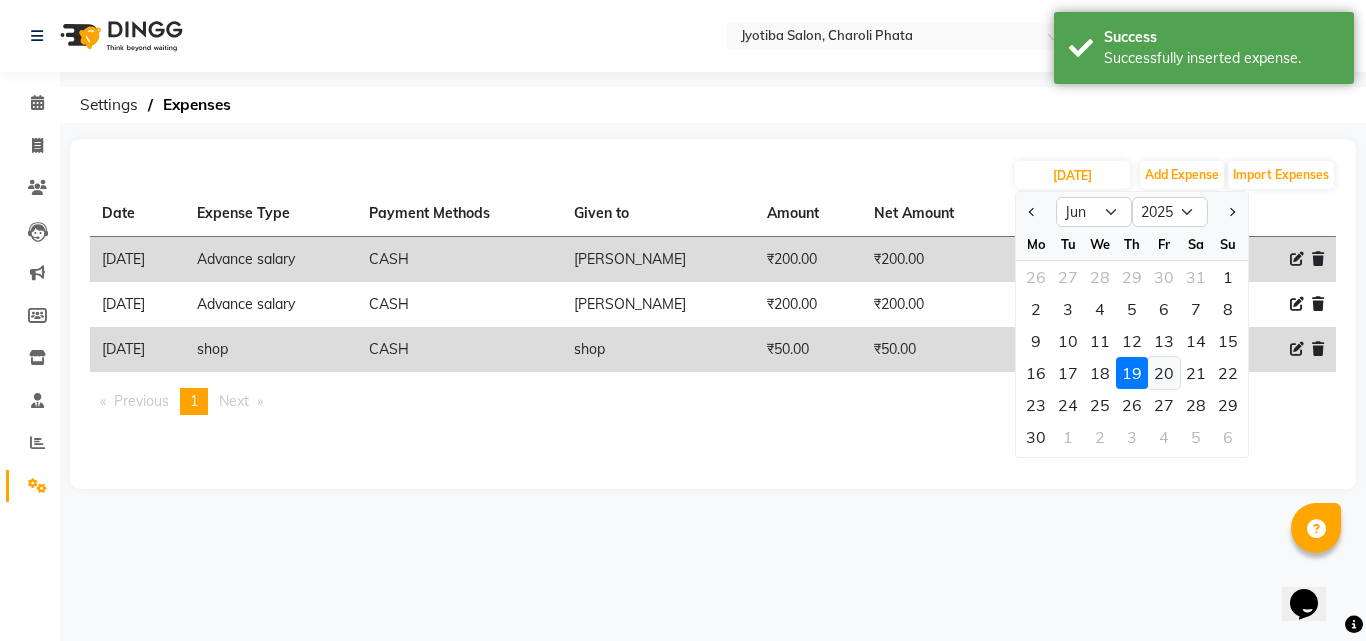 click on "20" 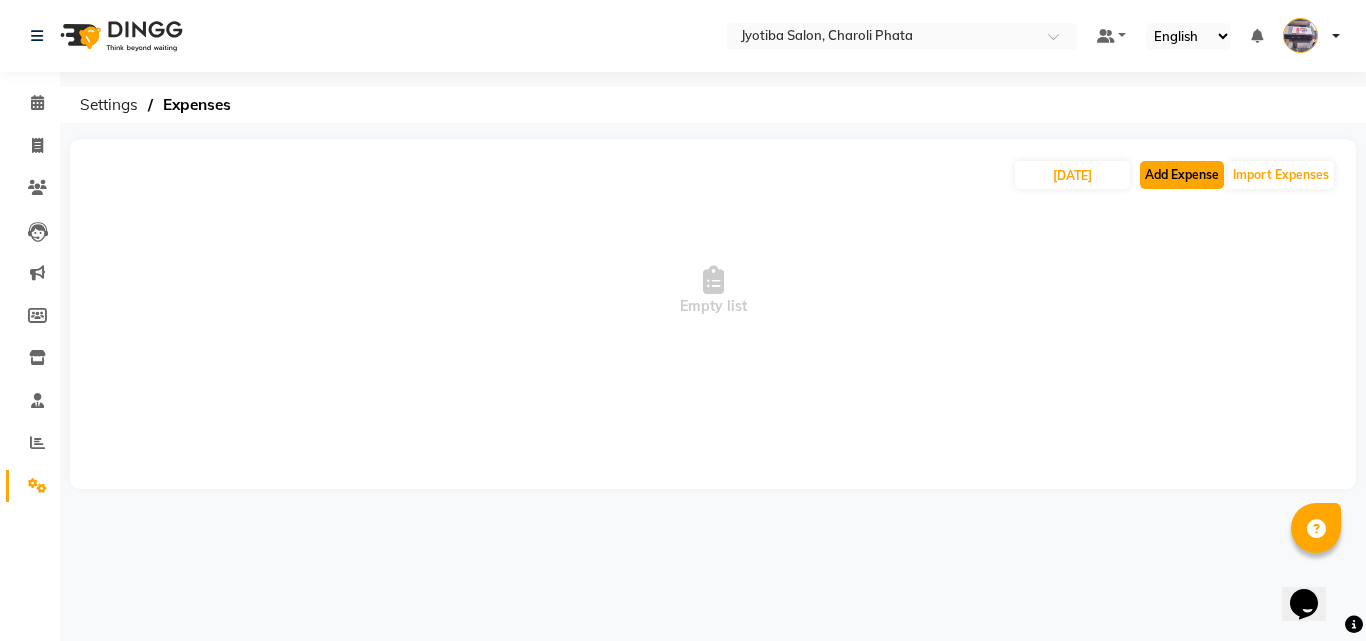 click on "Add Expense" 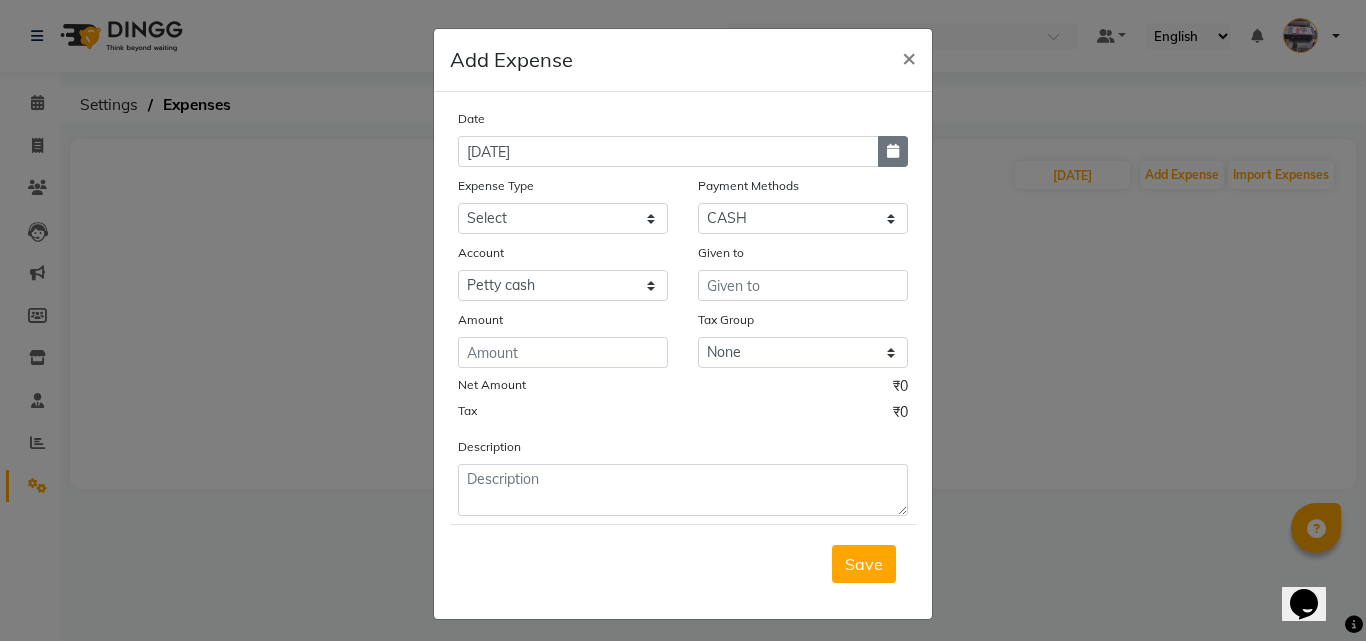 click 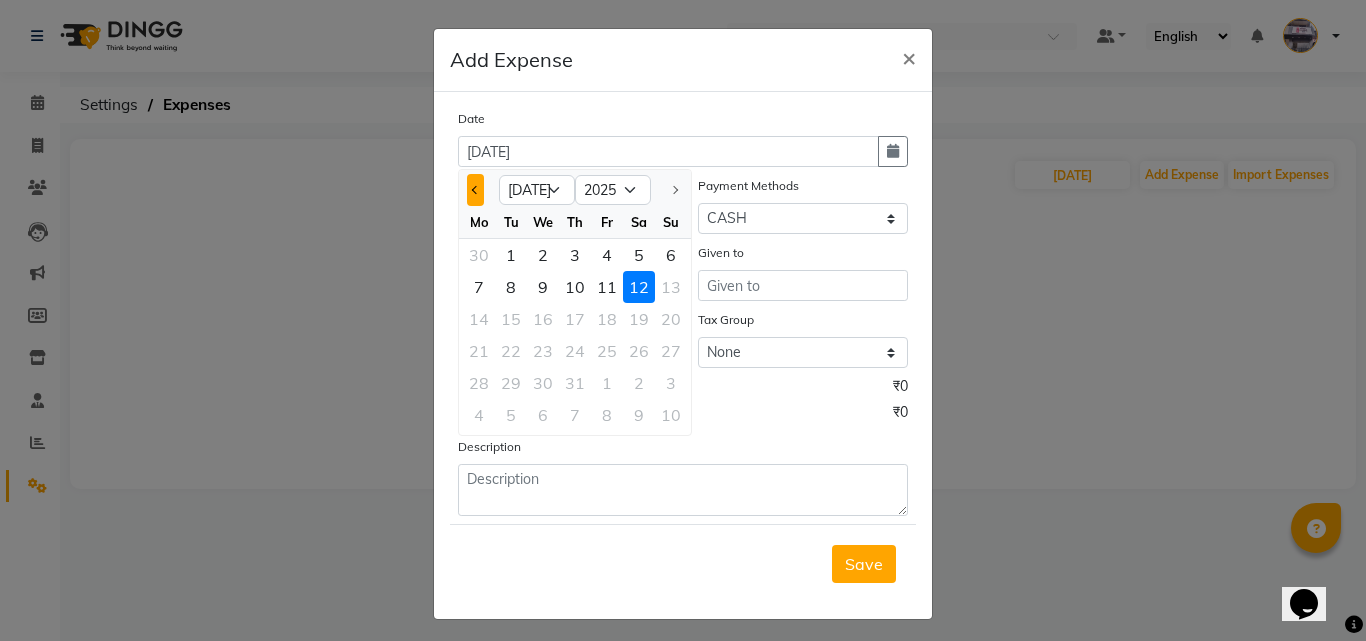 click 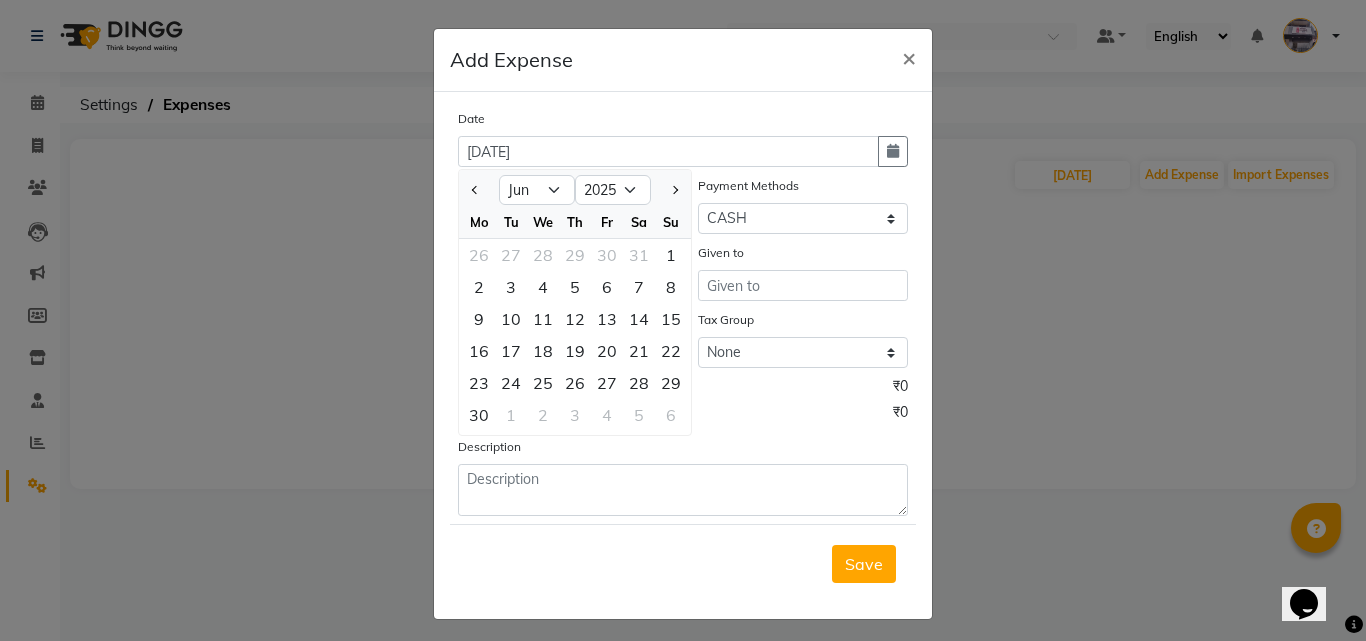 drag, startPoint x: 607, startPoint y: 358, endPoint x: 559, endPoint y: 254, distance: 114.54257 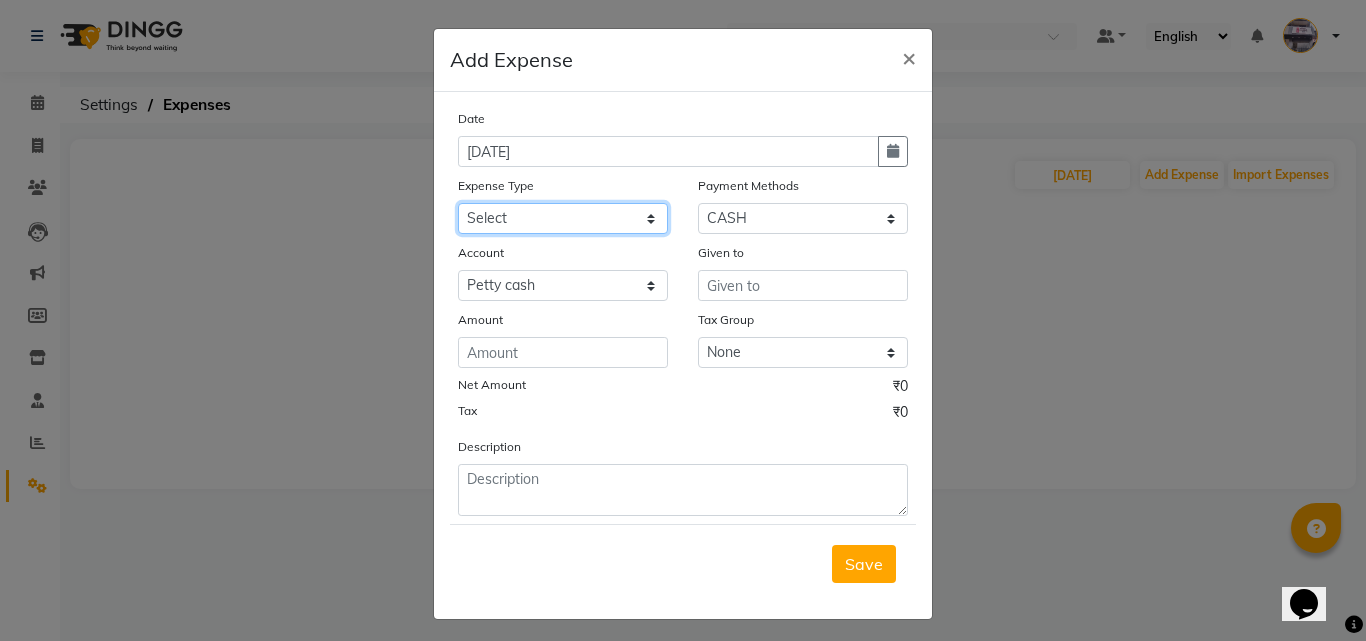 click on "Select Advance salary Advance salary ajaj Bank charges Car maintenance  Cash transfer to bank Cash transfer to hub Client Snacks Clinical charges Equipment Fuel Govt fee home Incentive Insurance International purchase Loan Repayment Maintenance Marketing Miscellaneous MRA Other Over times Pantry Product Rent Salary shop shop Staff Snacks Tax Tea & Refreshment TIP Utilities Wifi recharge" 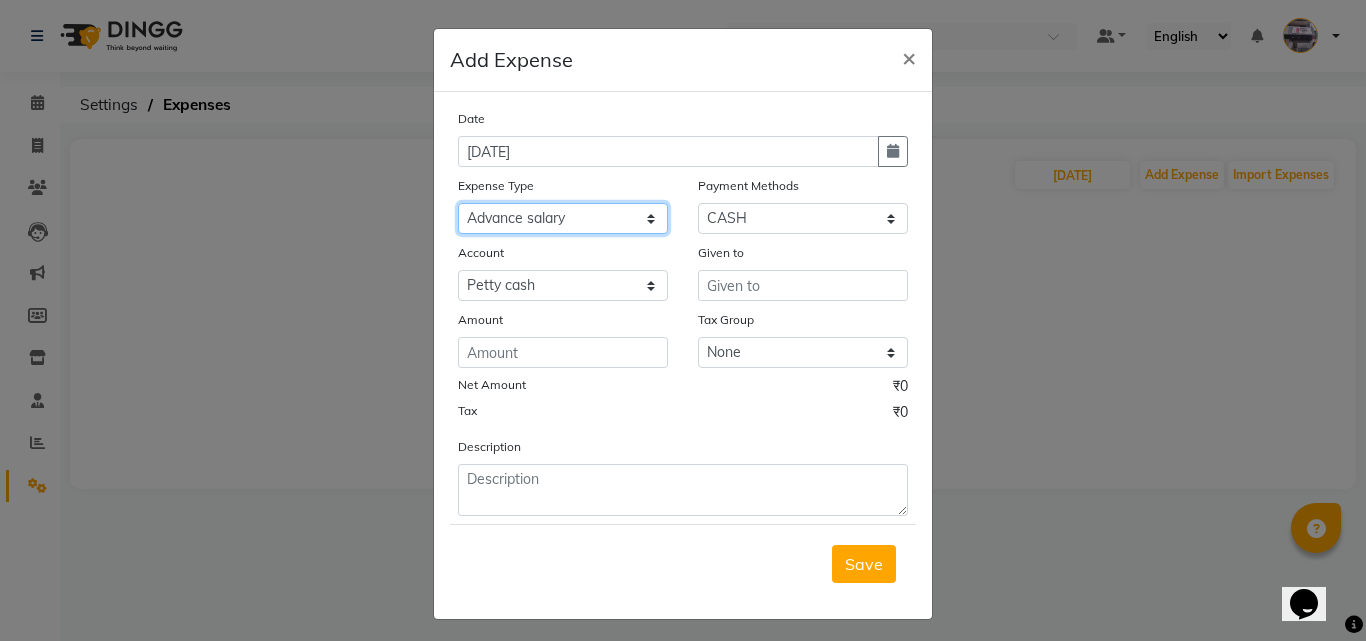 click on "Select Advance salary Advance salary ajaj Bank charges Car maintenance  Cash transfer to bank Cash transfer to hub Client Snacks Clinical charges Equipment Fuel Govt fee home Incentive Insurance International purchase Loan Repayment Maintenance Marketing Miscellaneous MRA Other Over times Pantry Product Rent Salary shop shop Staff Snacks Tax Tea & Refreshment TIP Utilities Wifi recharge" 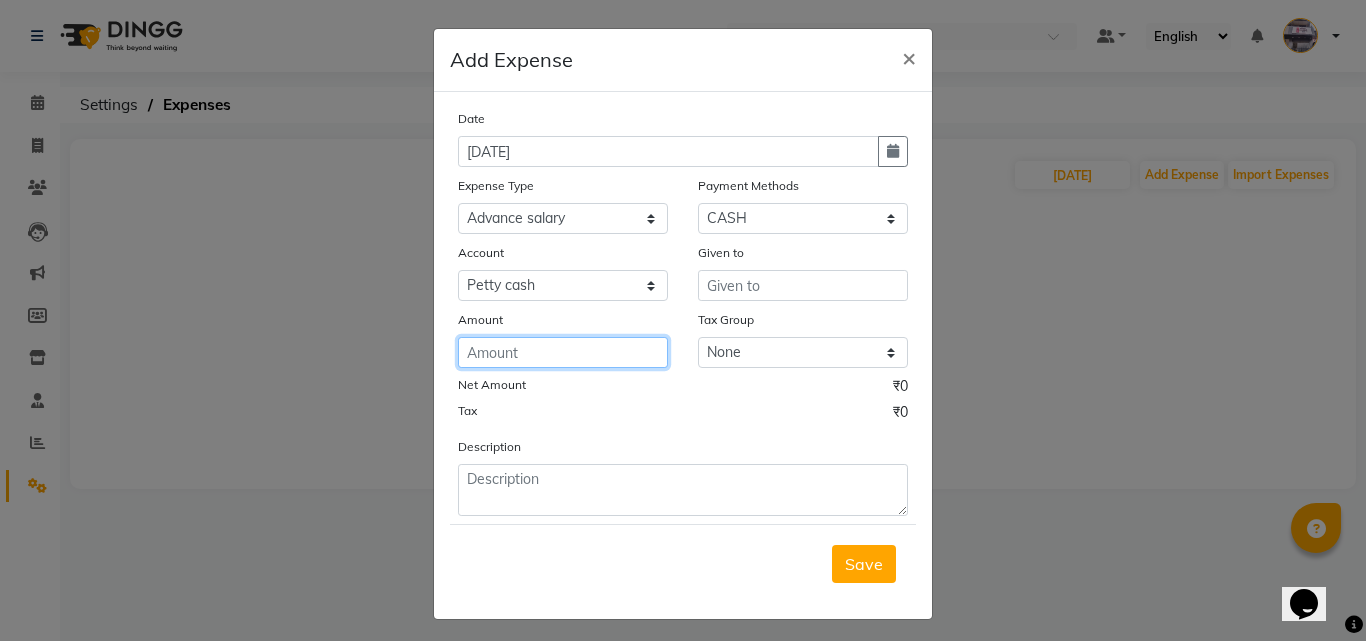 click 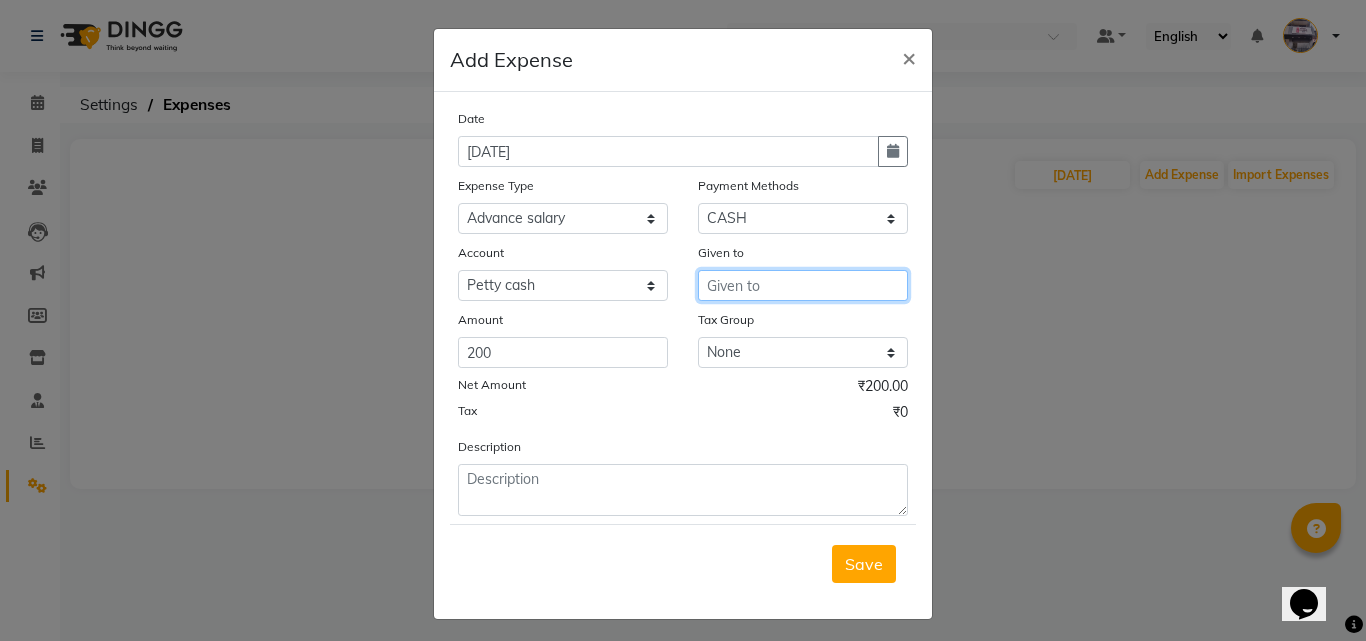 click at bounding box center (803, 285) 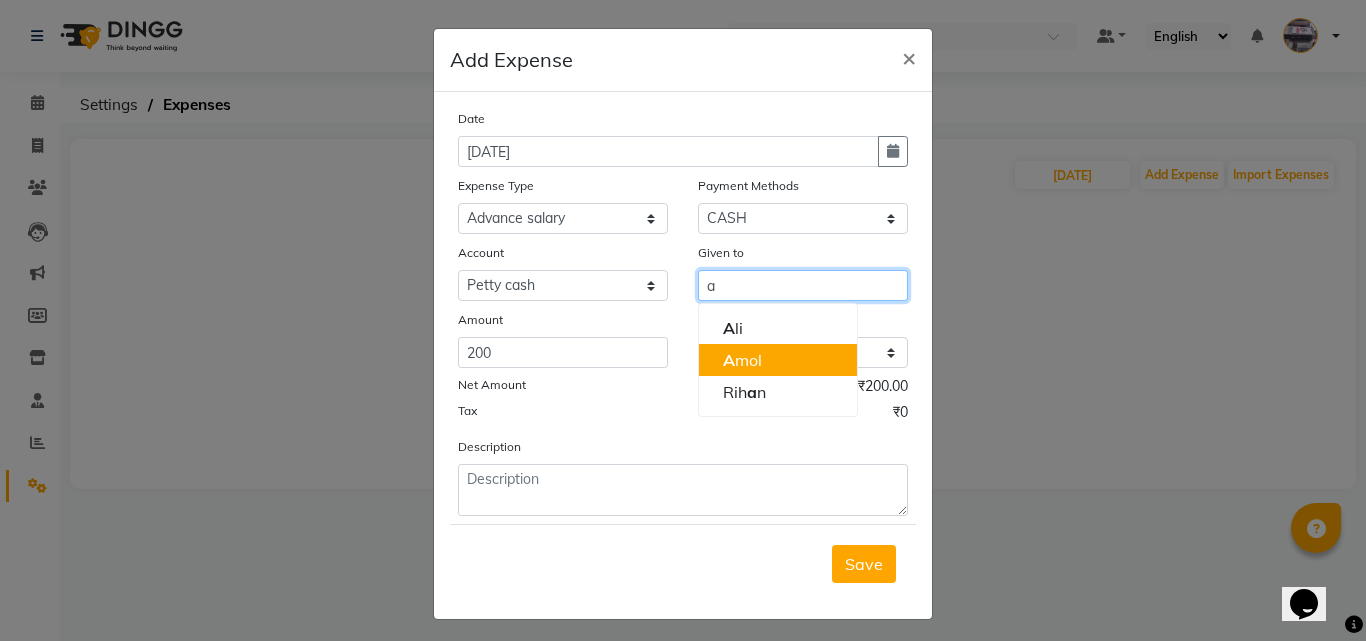 click on "A" 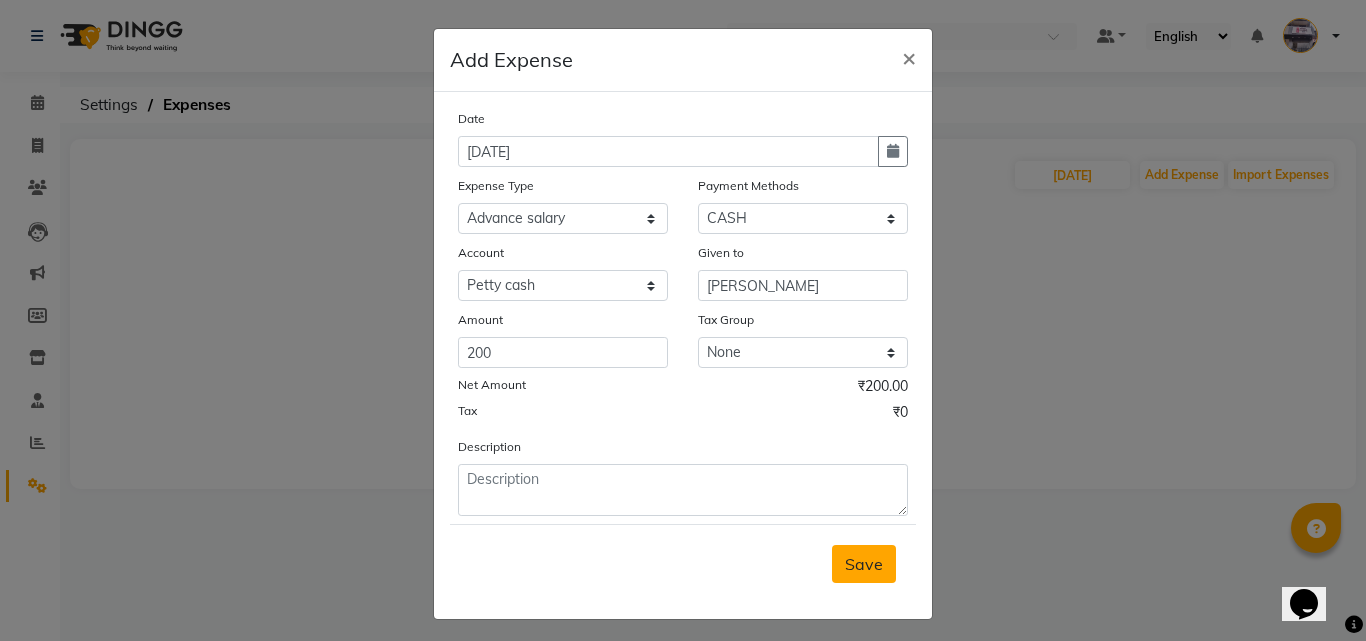 click on "Save" at bounding box center [864, 564] 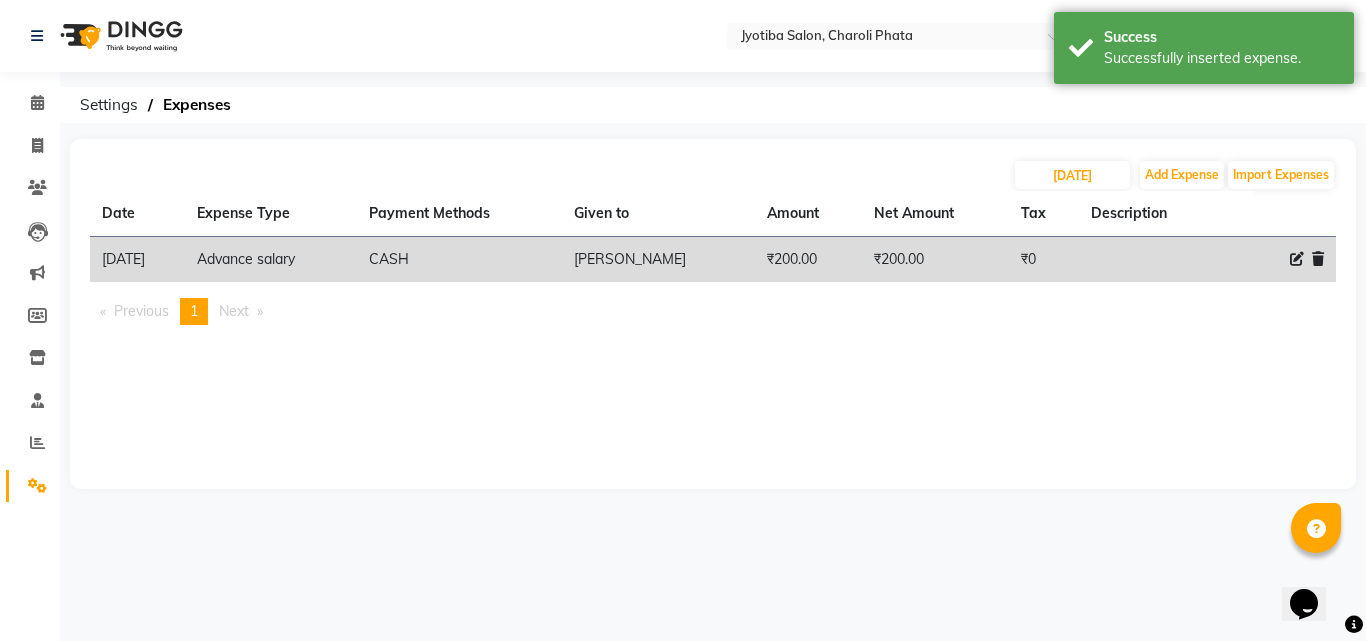 click on "[DATE] Add Expense Import Expenses Date Expense Type Payment Methods Given to Amount Net Amount Tax Description  [DATE]   Advance salary   [PERSON_NAME]   ₹200.00  ₹200.00 ₹0     Previous  page  1 / 1  You're on page  1  Next  page" 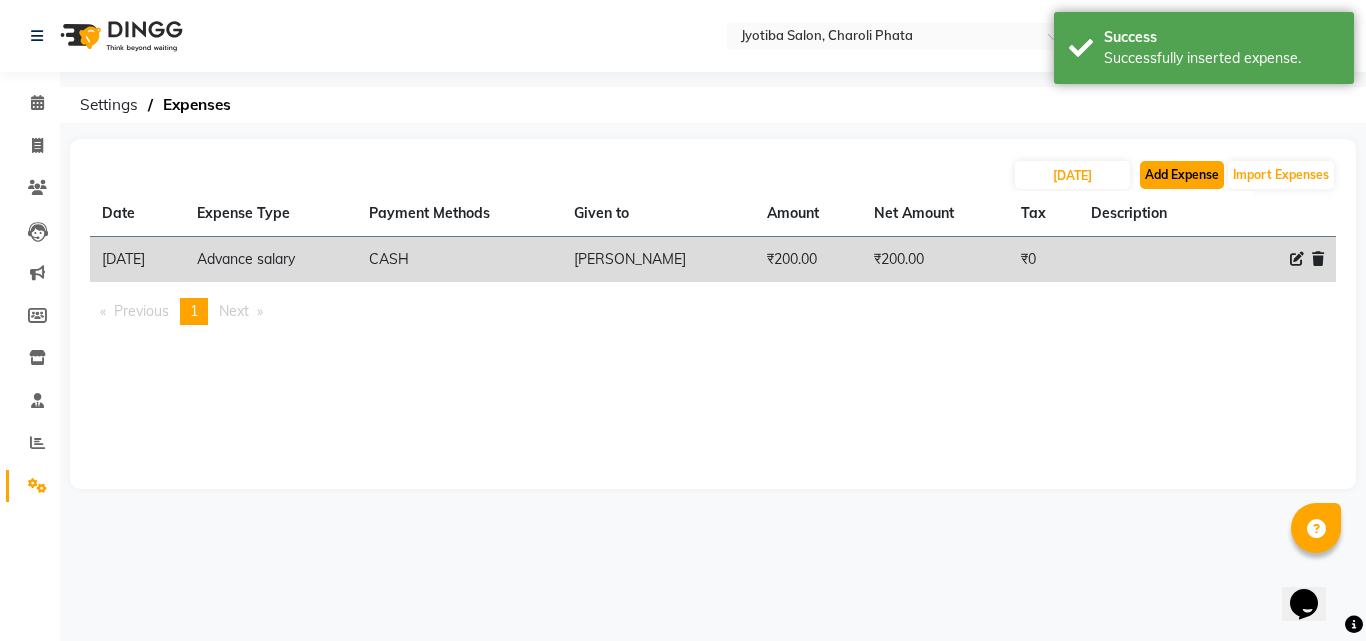 click on "Add Expense" 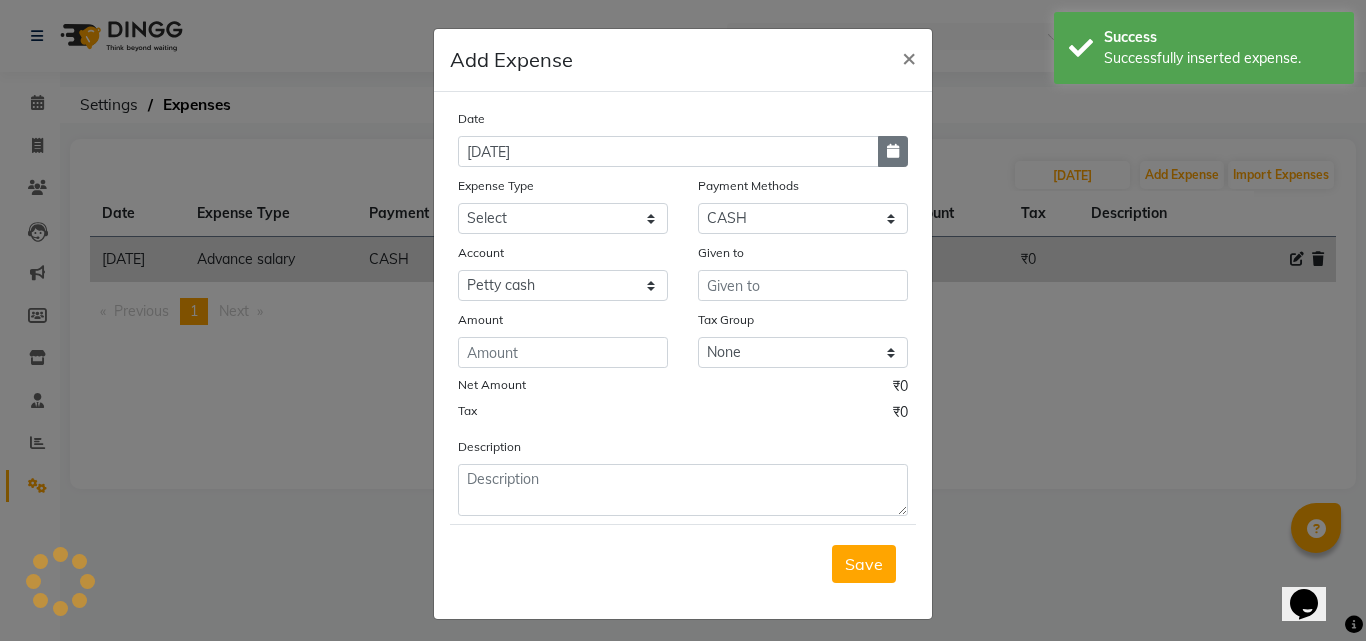 click 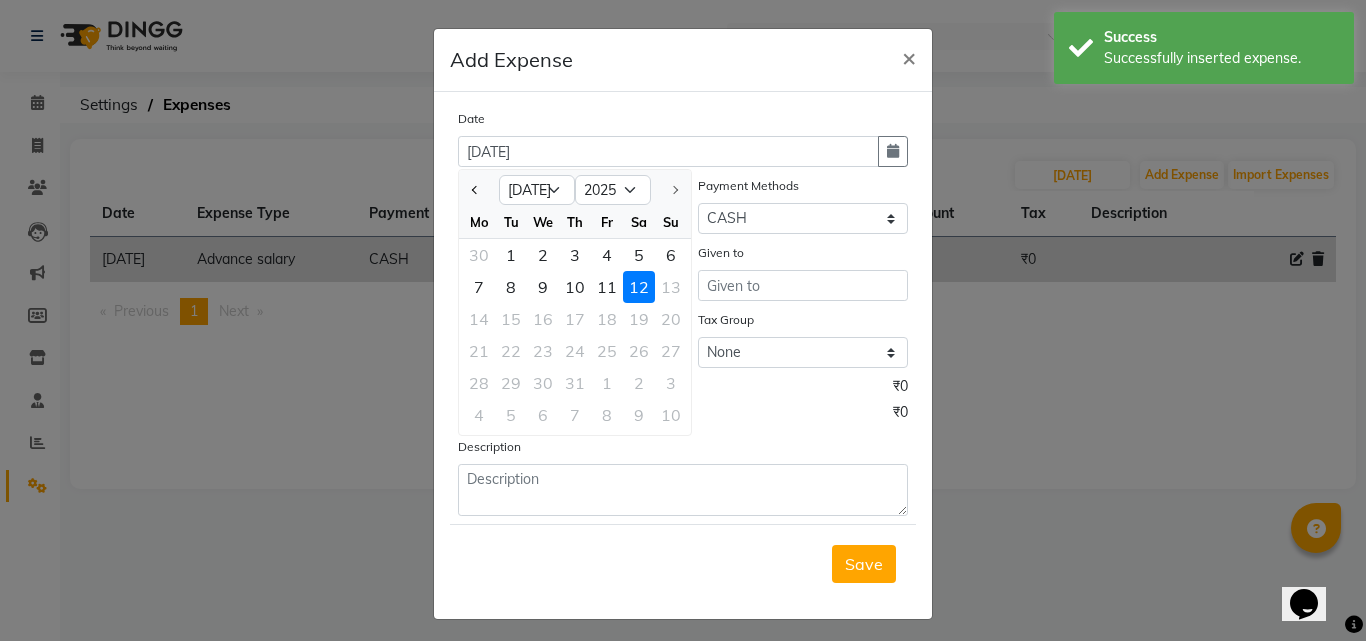 click 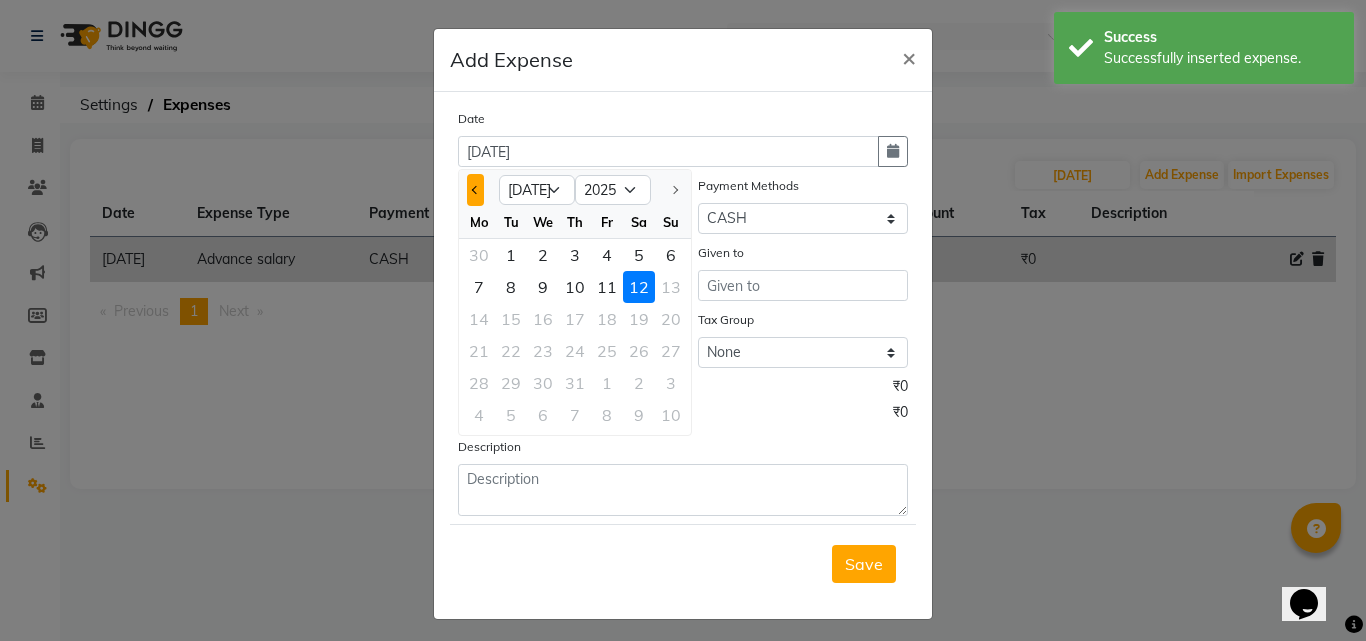 click 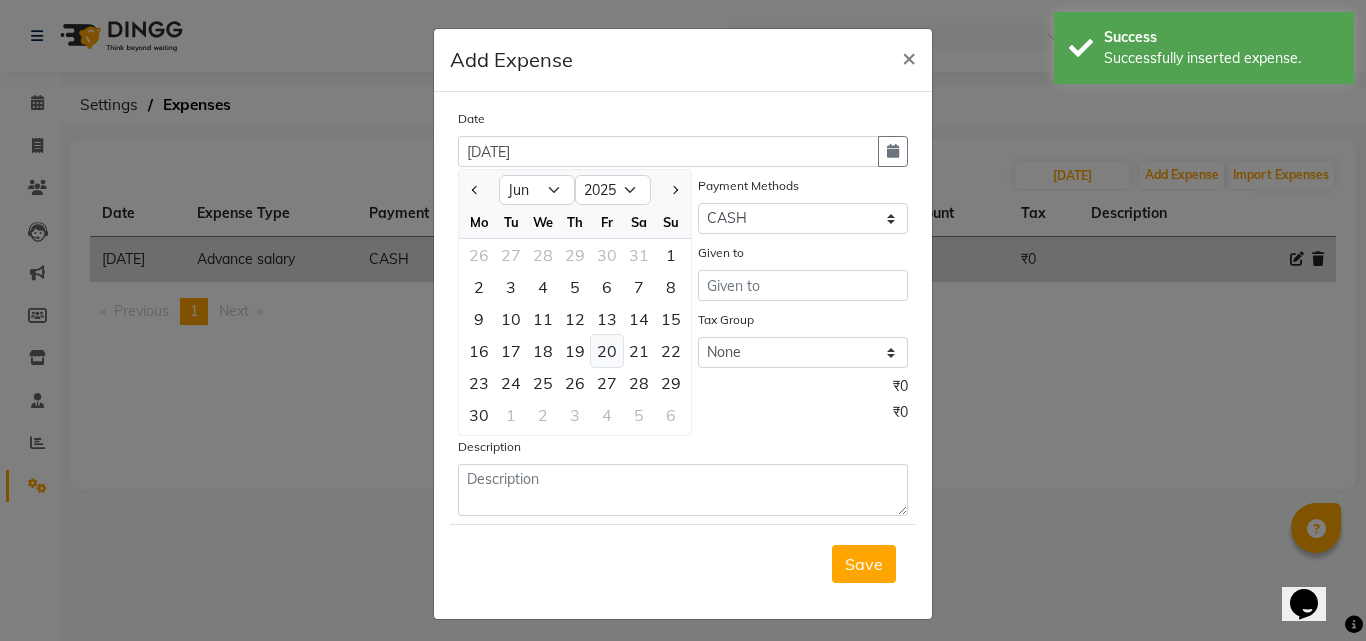 click on "20" 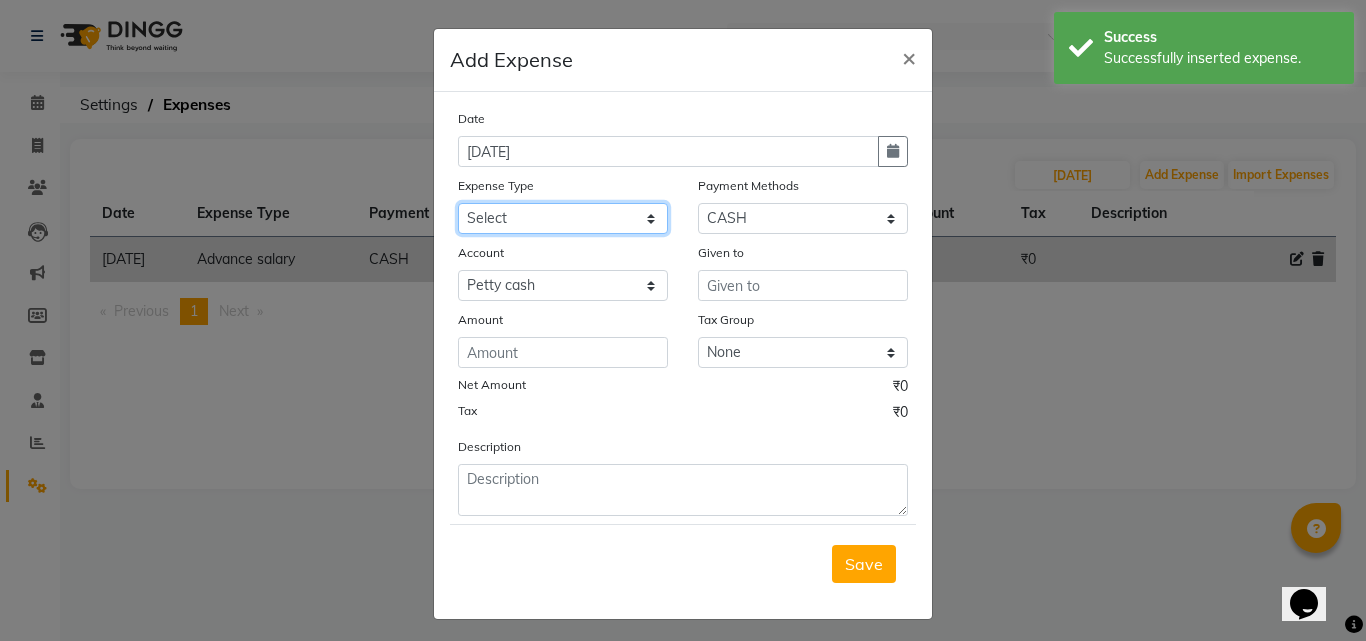 drag, startPoint x: 585, startPoint y: 221, endPoint x: 585, endPoint y: 233, distance: 12 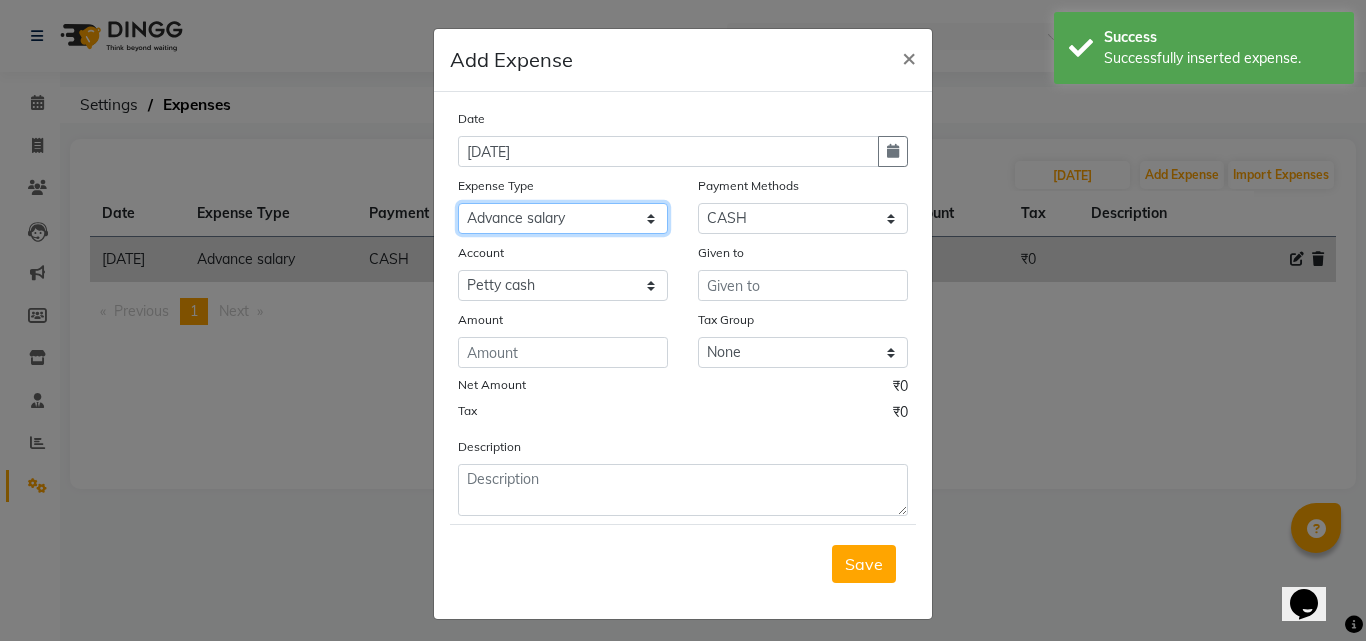 click on "Select Advance salary Advance salary ajaj Bank charges Car maintenance  Cash transfer to bank Cash transfer to hub Client Snacks Clinical charges Equipment Fuel Govt fee home Incentive Insurance International purchase Loan Repayment Maintenance Marketing Miscellaneous MRA Other Over times Pantry Product Rent Salary shop shop Staff Snacks Tax Tea & Refreshment TIP Utilities Wifi recharge" 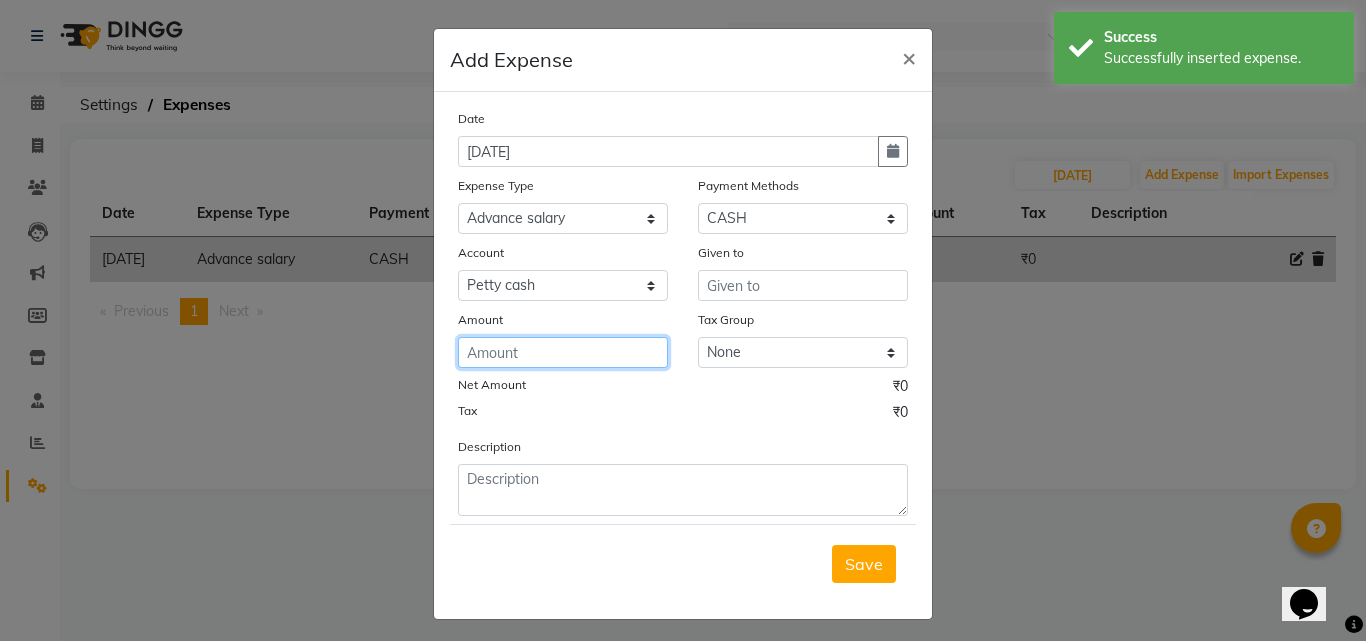 click 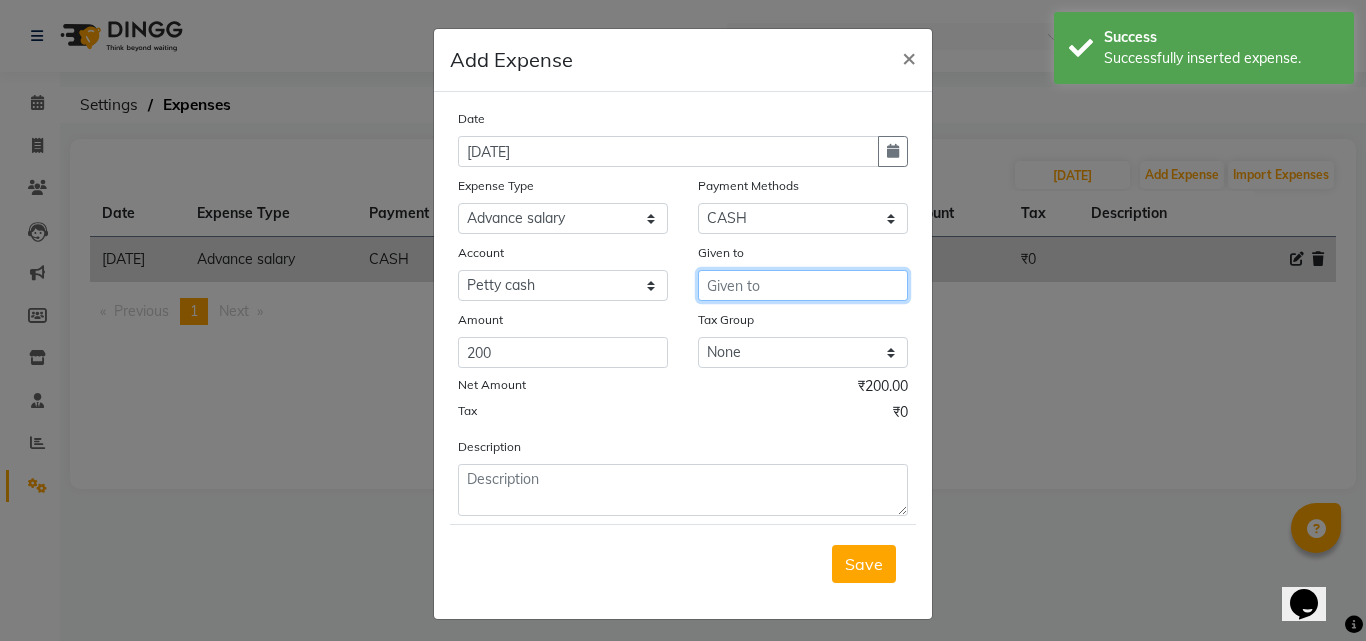 click at bounding box center (803, 285) 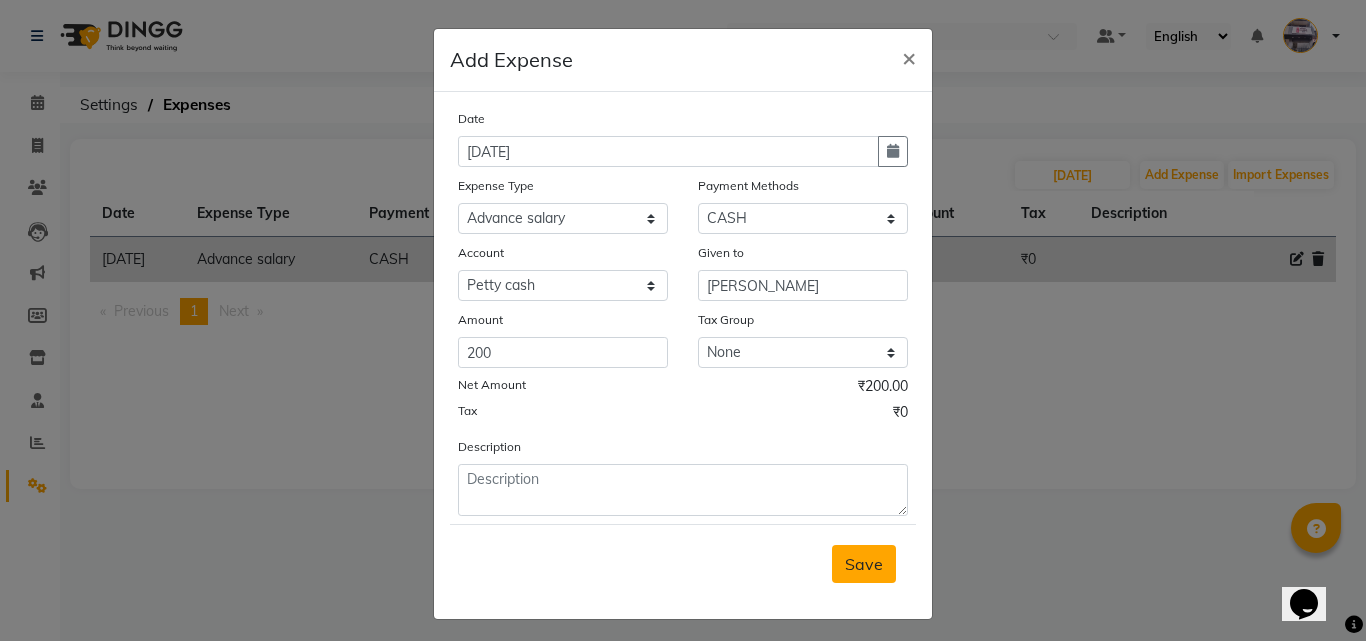 click on "Save" at bounding box center [864, 564] 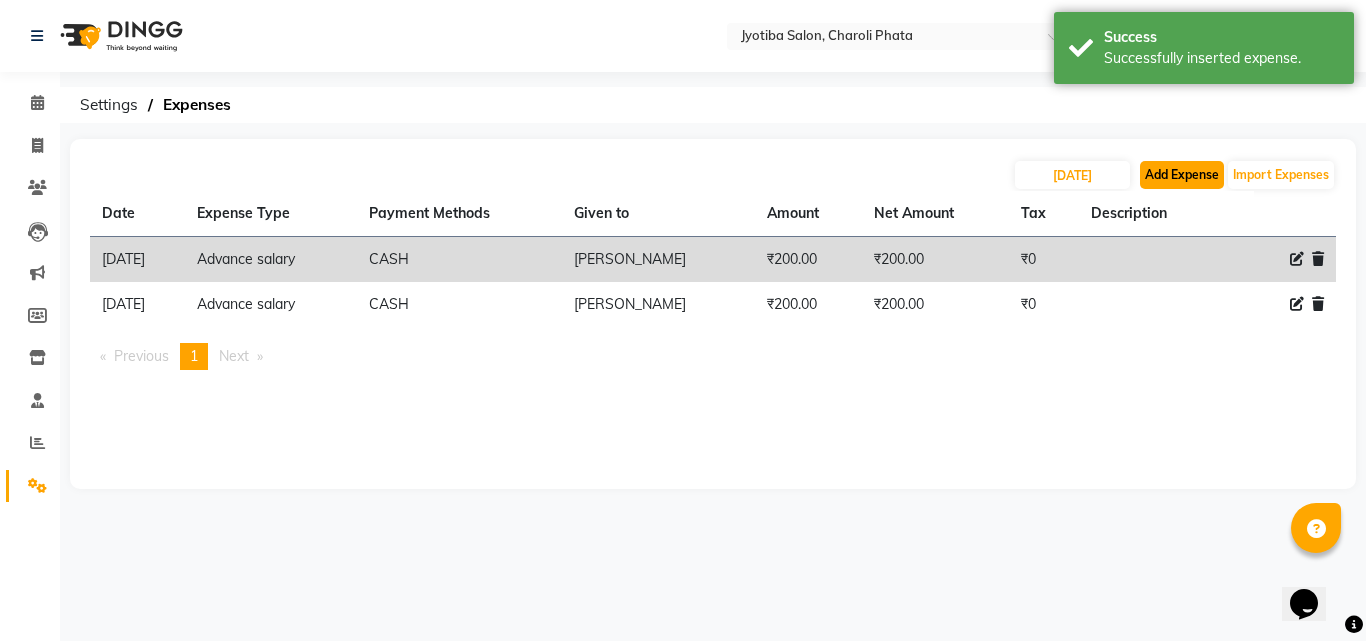 click on "Add Expense" 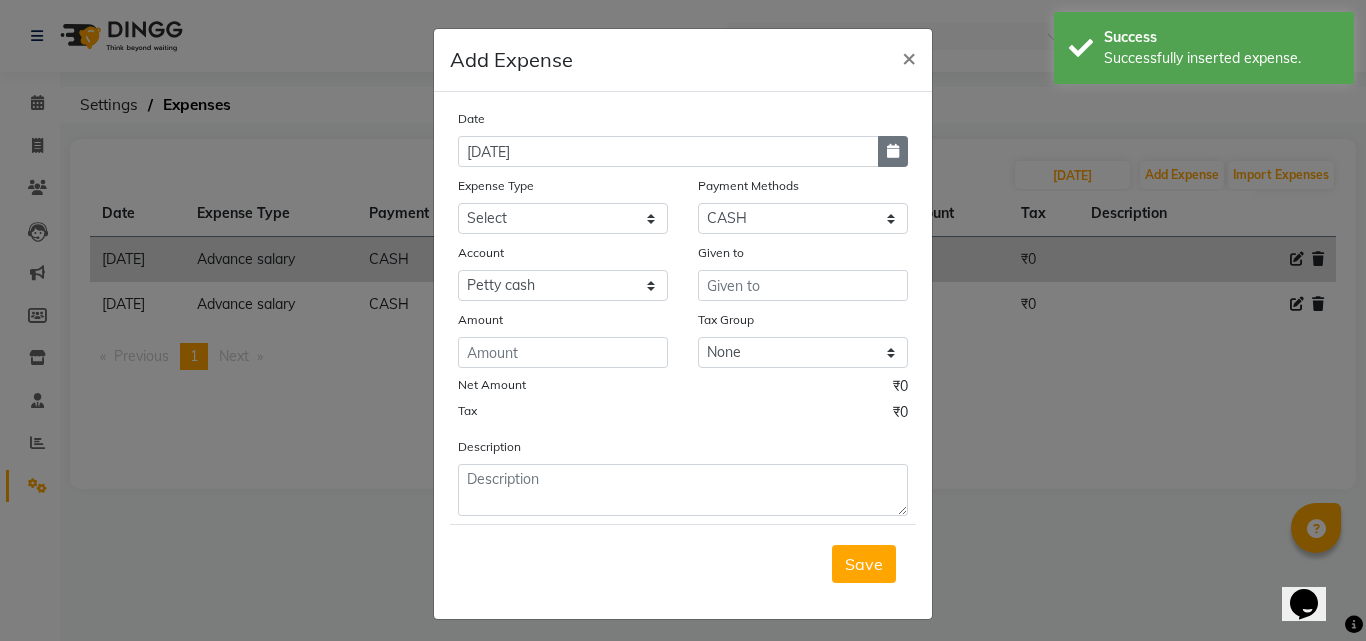click 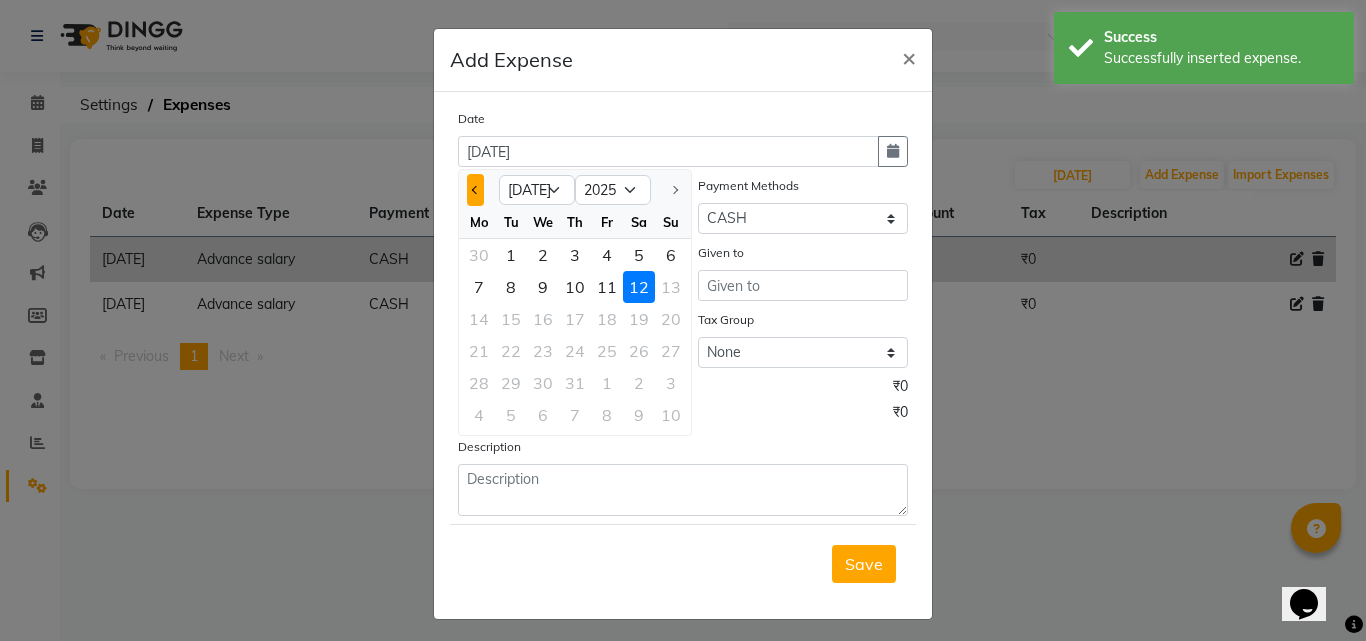 click 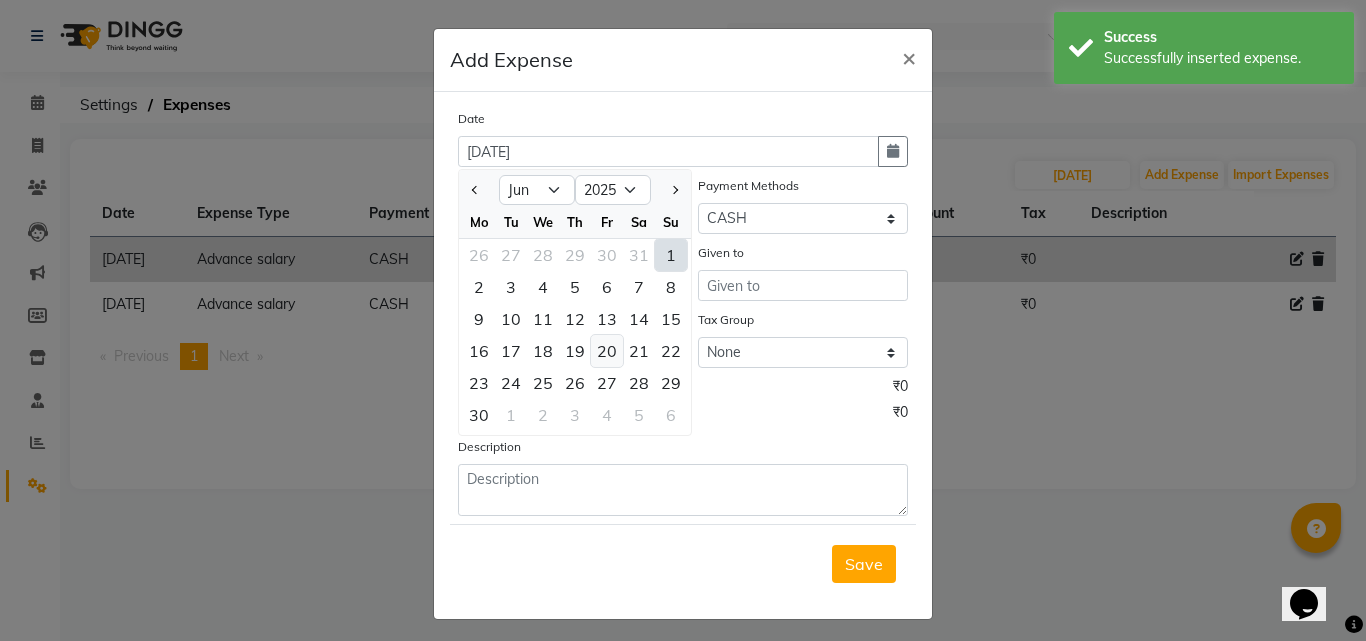 click on "20" 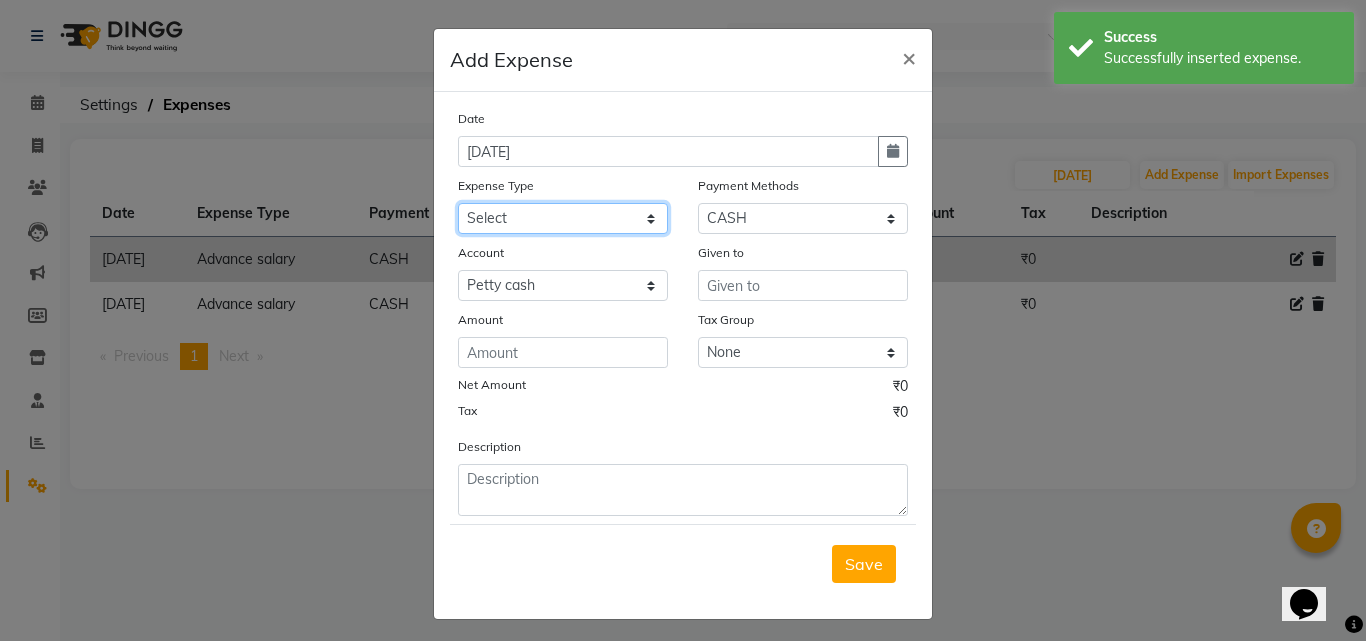 click on "Select Advance salary Advance salary ajaj Bank charges Car maintenance  Cash transfer to bank Cash transfer to hub Client Snacks Clinical charges Equipment Fuel Govt fee home Incentive Insurance International purchase Loan Repayment Maintenance Marketing Miscellaneous MRA Other Over times Pantry Product Rent Salary shop shop Staff Snacks Tax Tea & Refreshment TIP Utilities Wifi recharge" 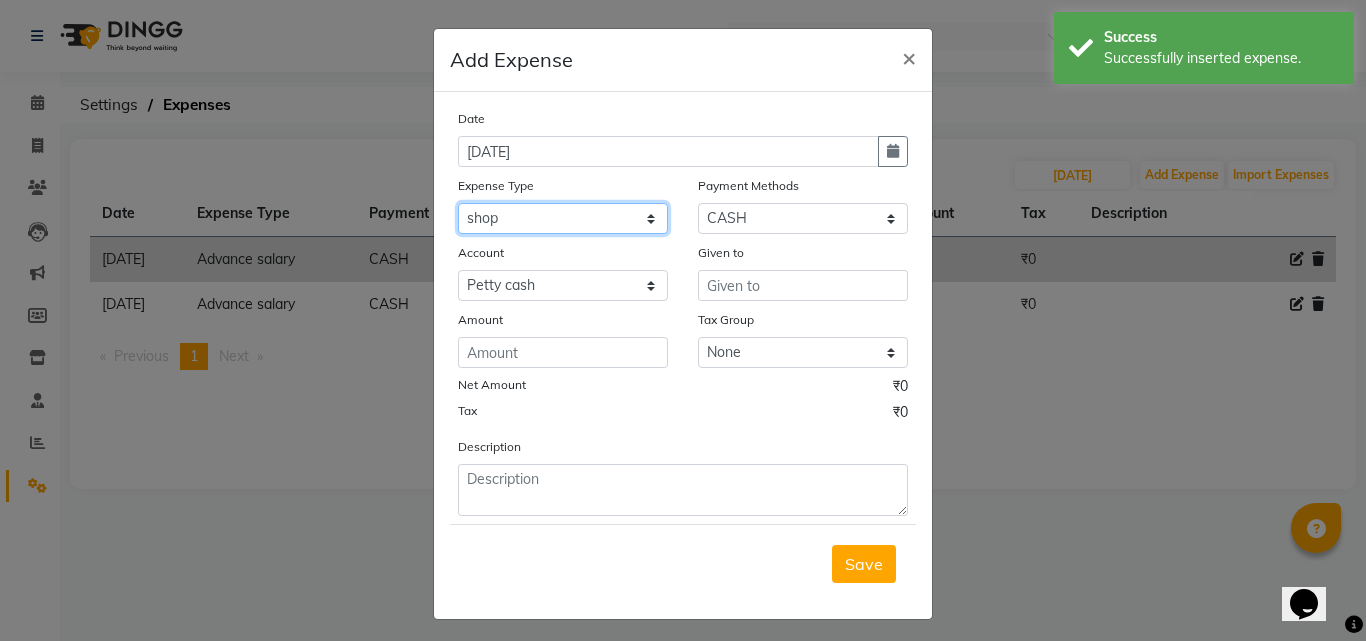 click on "Select Advance salary Advance salary ajaj Bank charges Car maintenance  Cash transfer to bank Cash transfer to hub Client Snacks Clinical charges Equipment Fuel Govt fee home Incentive Insurance International purchase Loan Repayment Maintenance Marketing Miscellaneous MRA Other Over times Pantry Product Rent Salary shop shop Staff Snacks Tax Tea & Refreshment TIP Utilities Wifi recharge" 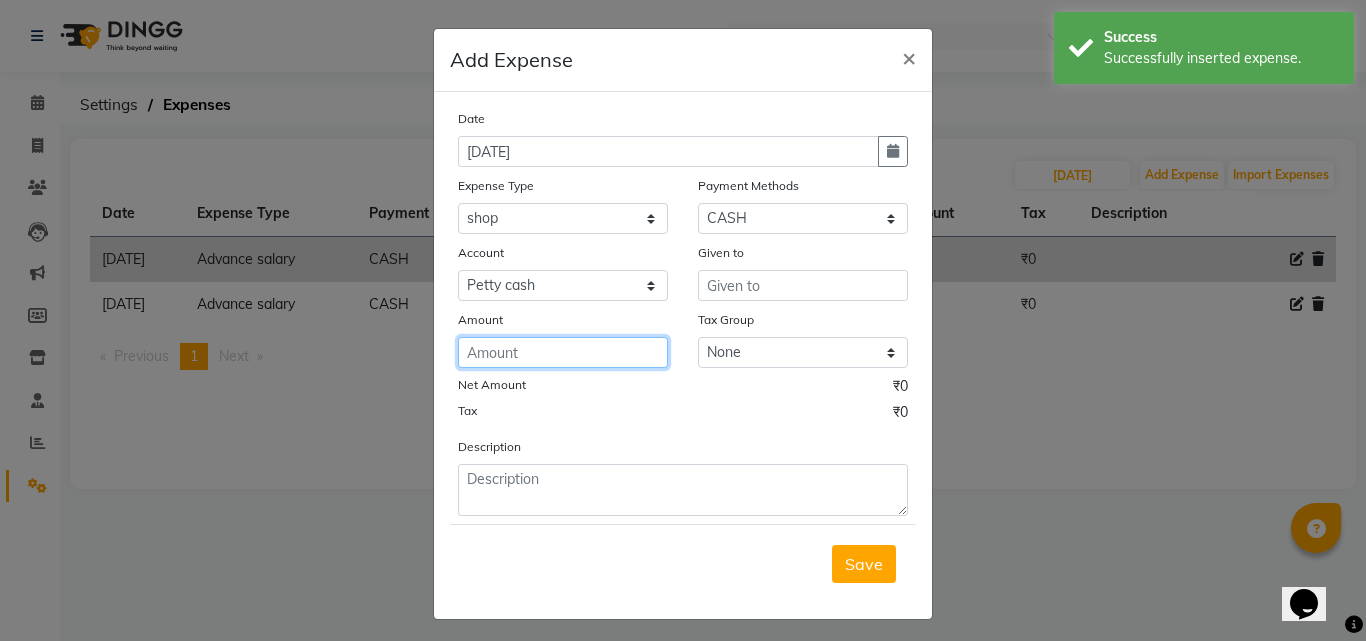 click 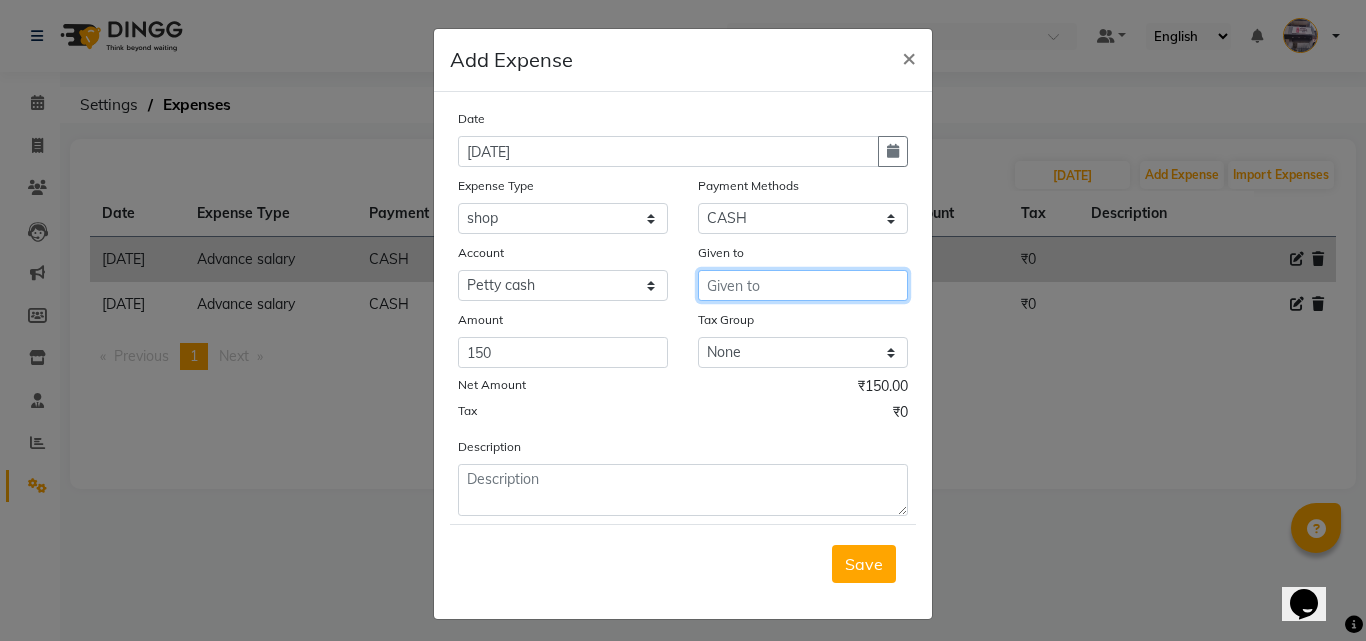 click at bounding box center (803, 285) 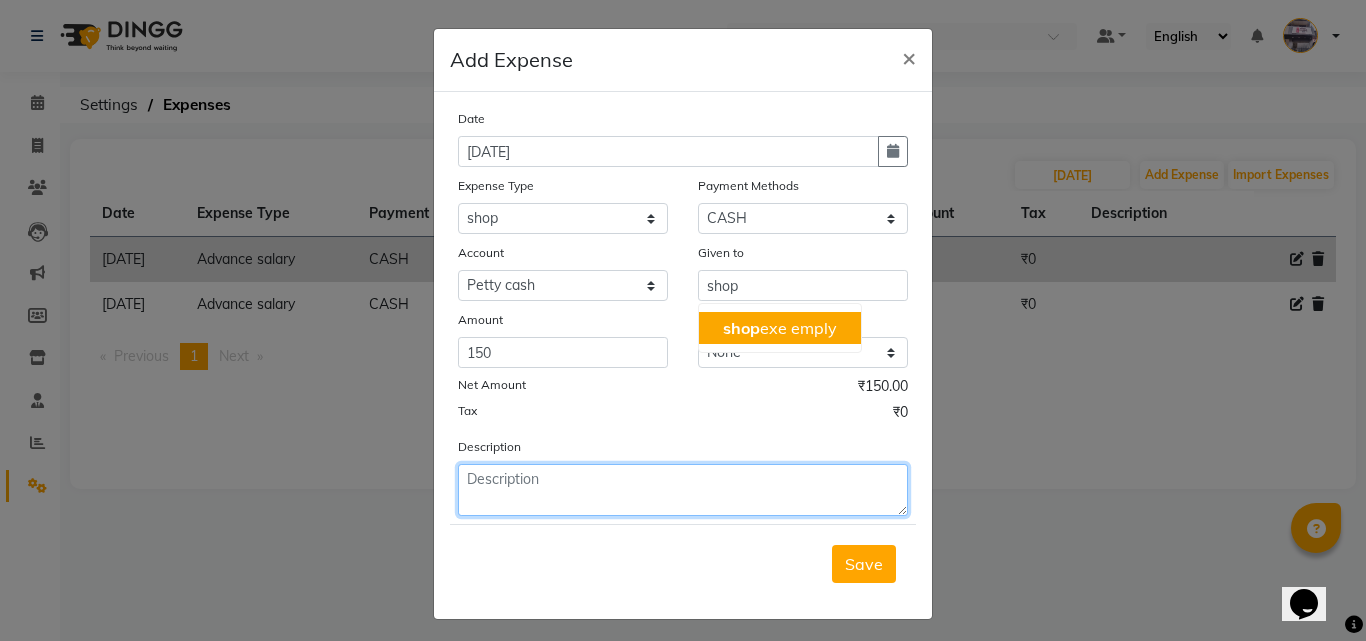 click 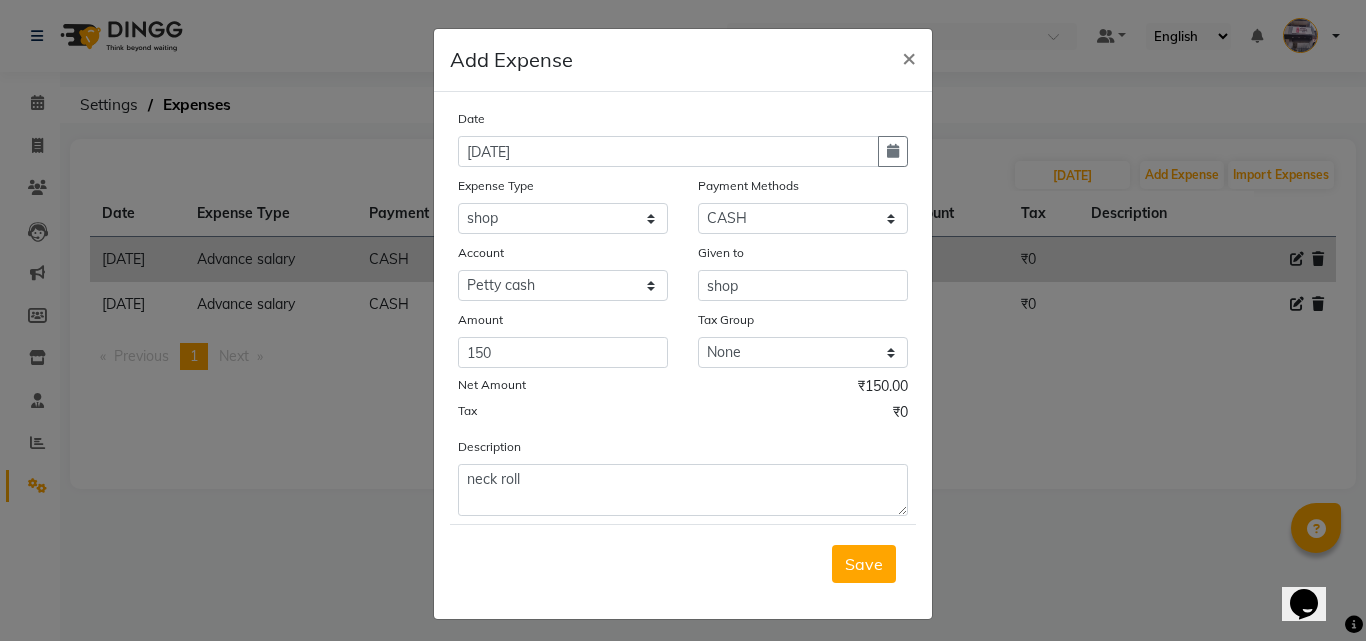 click on "Save" 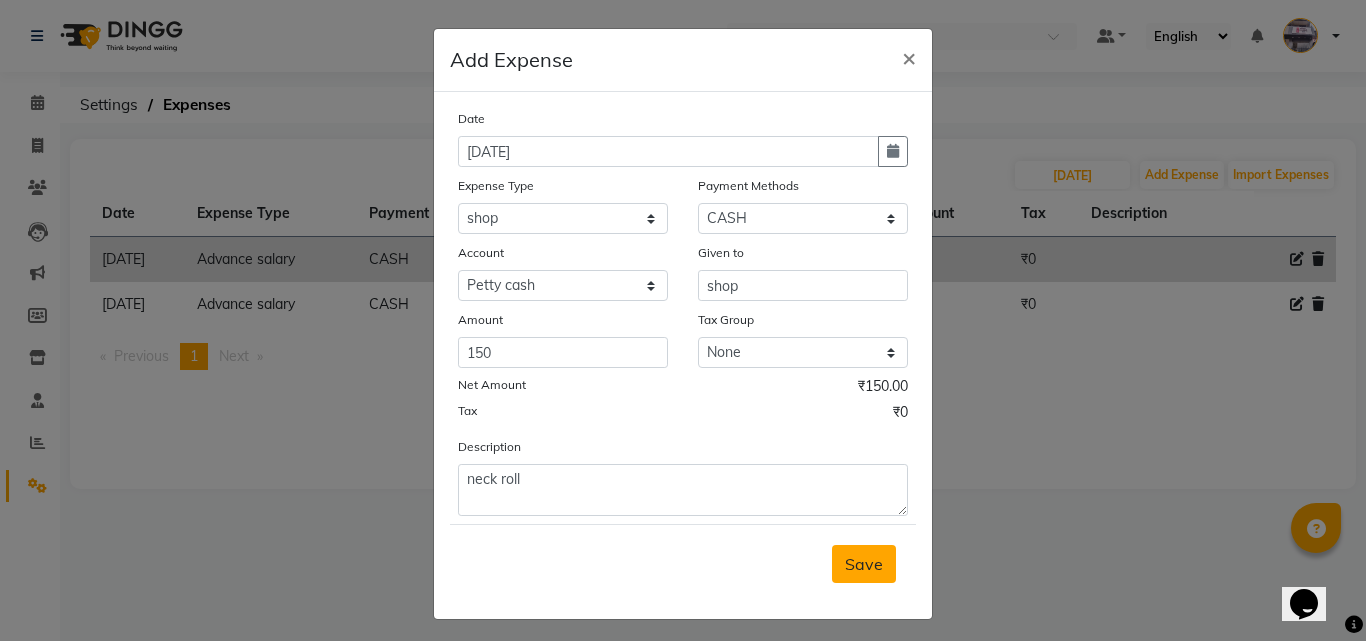 click on "Save" at bounding box center (864, 564) 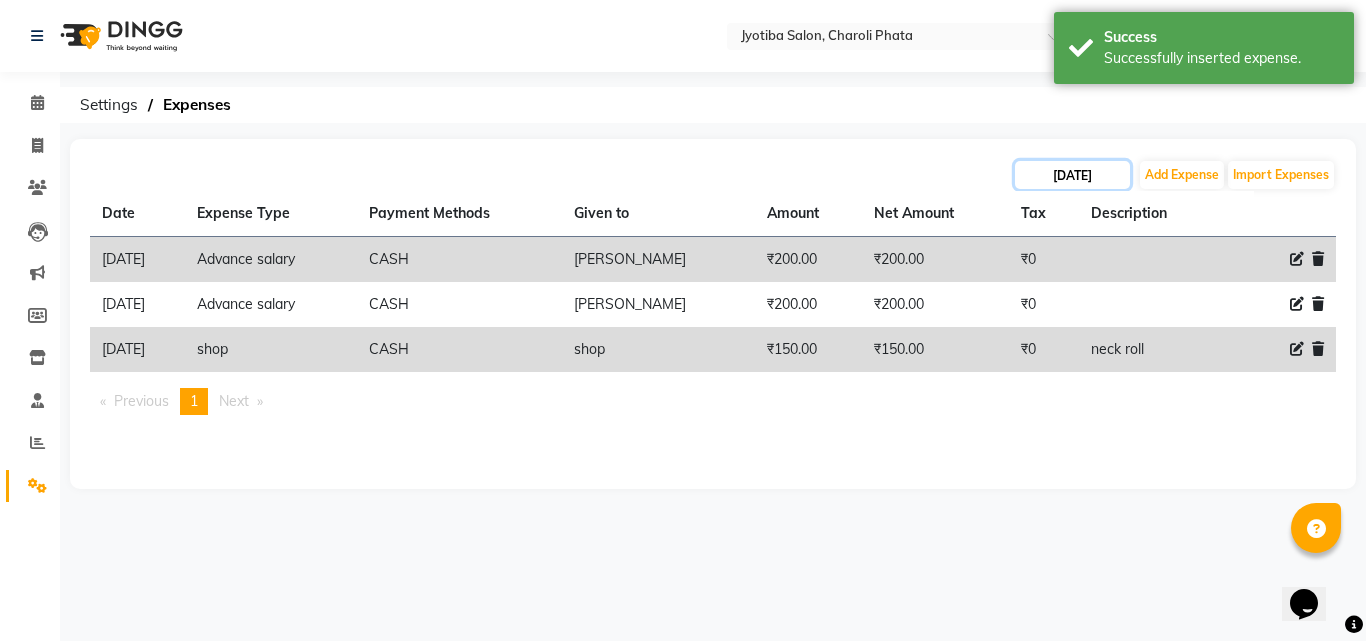 click on "[DATE]" 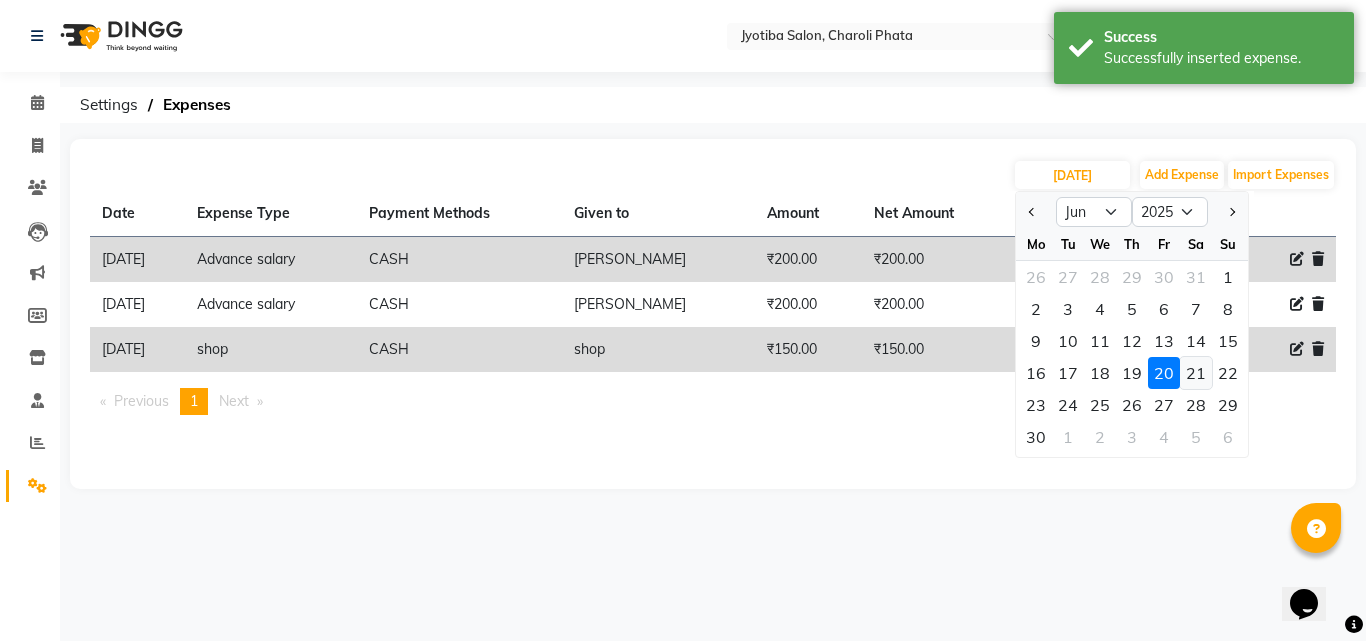 click on "21" 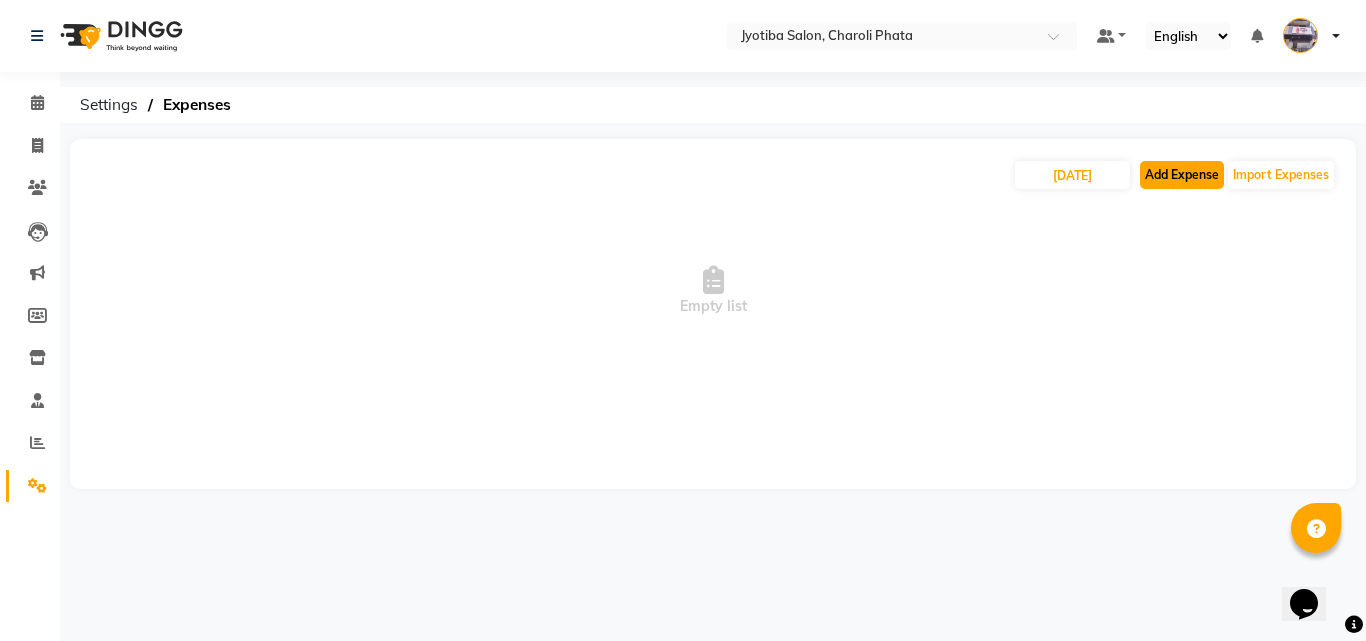 click on "Add Expense" 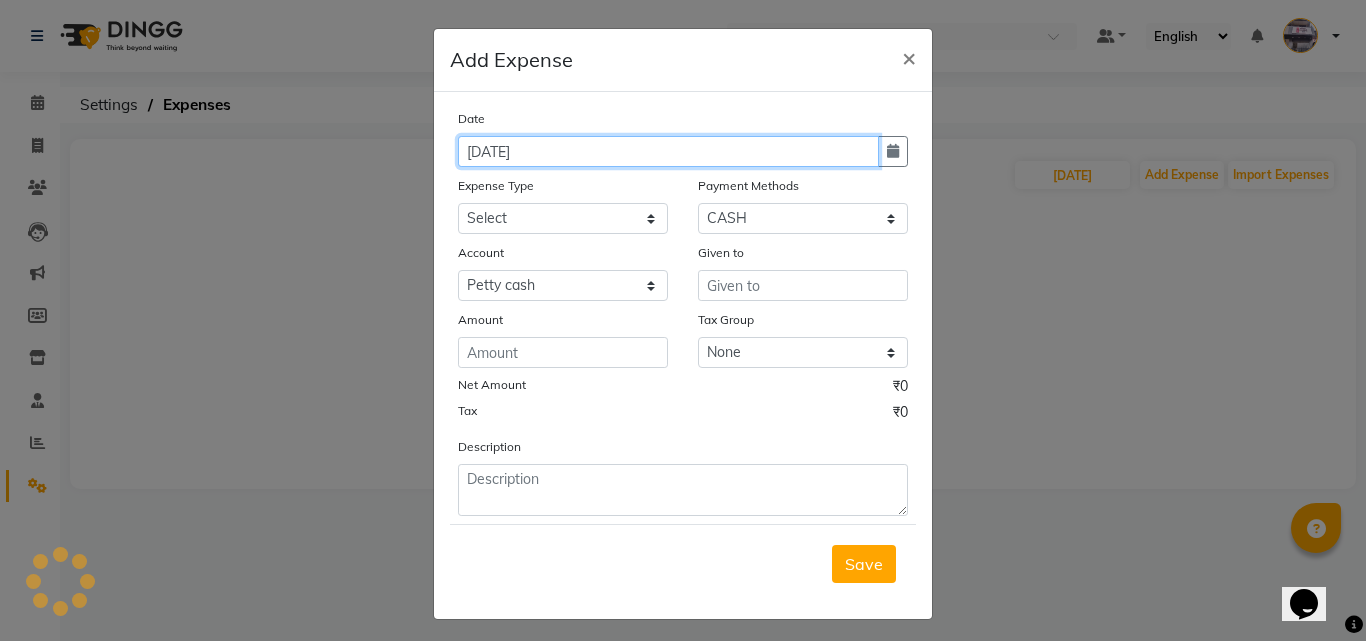 click on "[DATE]" 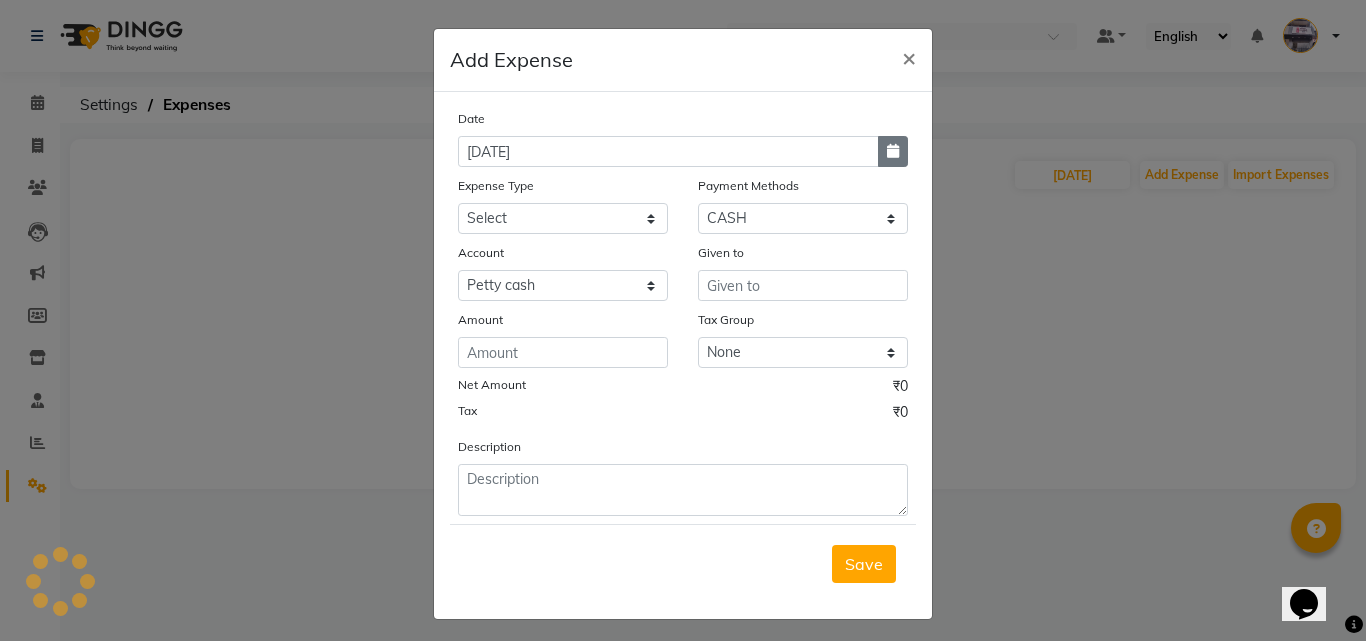 click 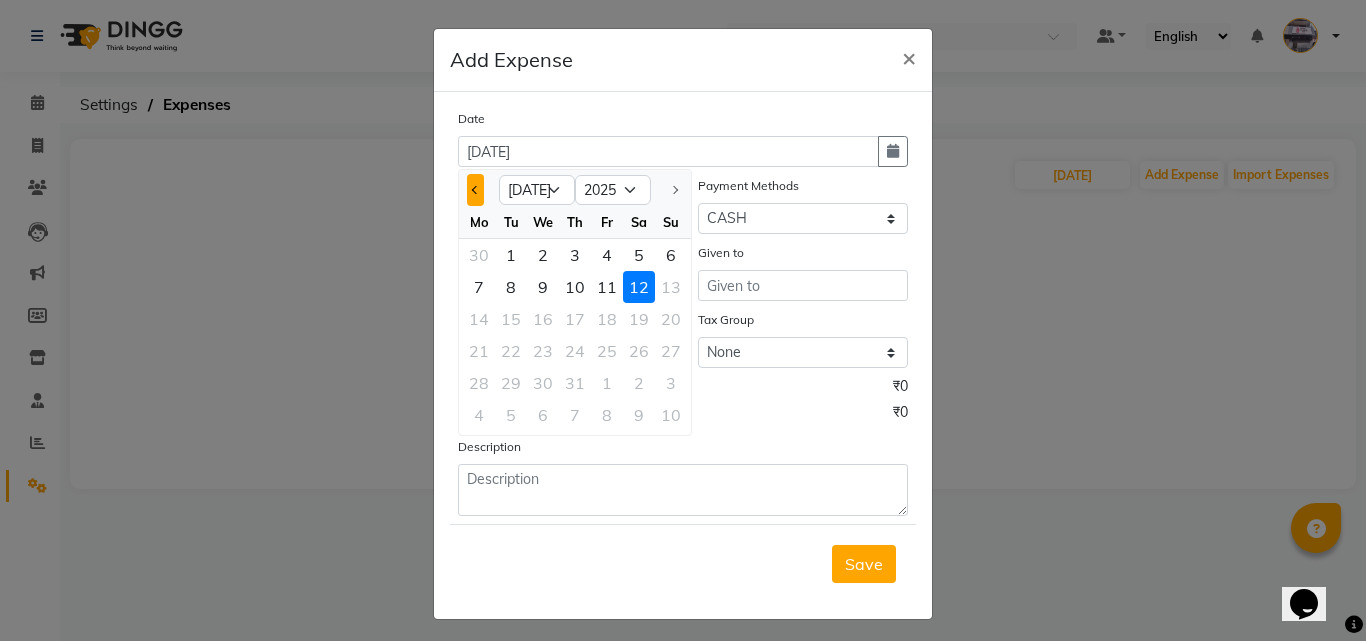 click 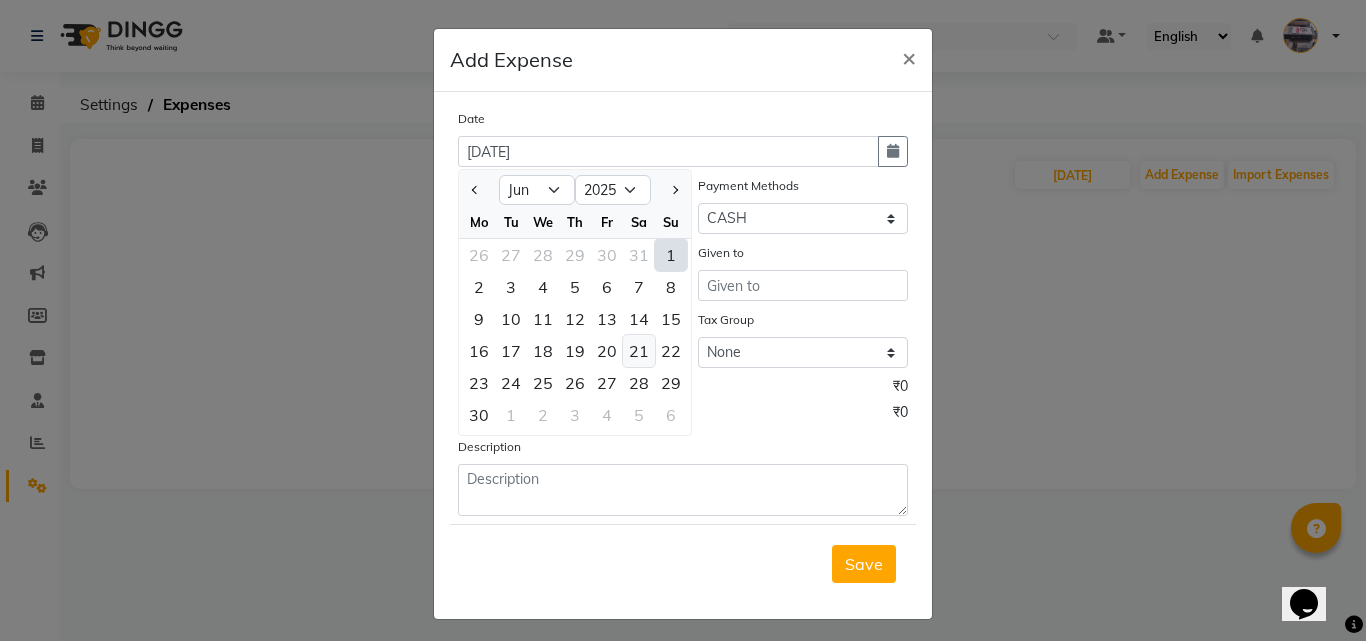 click on "21" 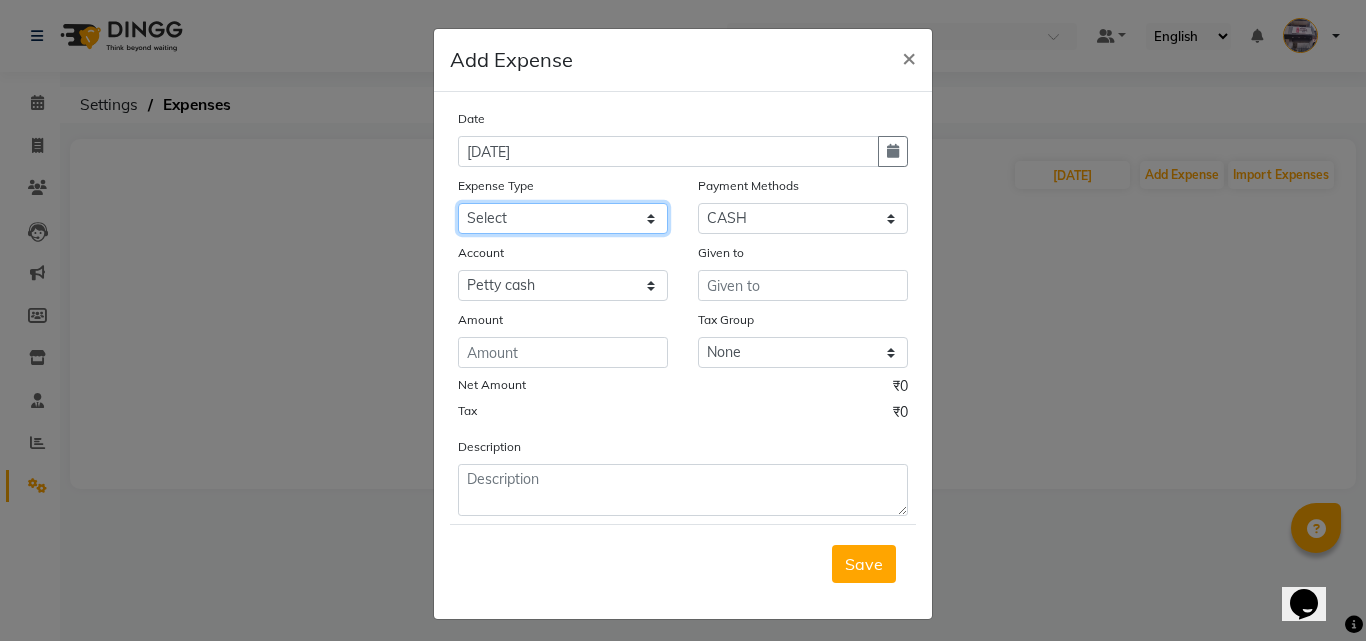 click on "Select Advance salary Advance salary ajaj Bank charges Car maintenance  Cash transfer to bank Cash transfer to hub Client Snacks Clinical charges Equipment Fuel Govt fee home Incentive Insurance International purchase Loan Repayment Maintenance Marketing Miscellaneous MRA Other Over times Pantry Product Rent Salary shop shop Staff Snacks Tax Tea & Refreshment TIP Utilities Wifi recharge" 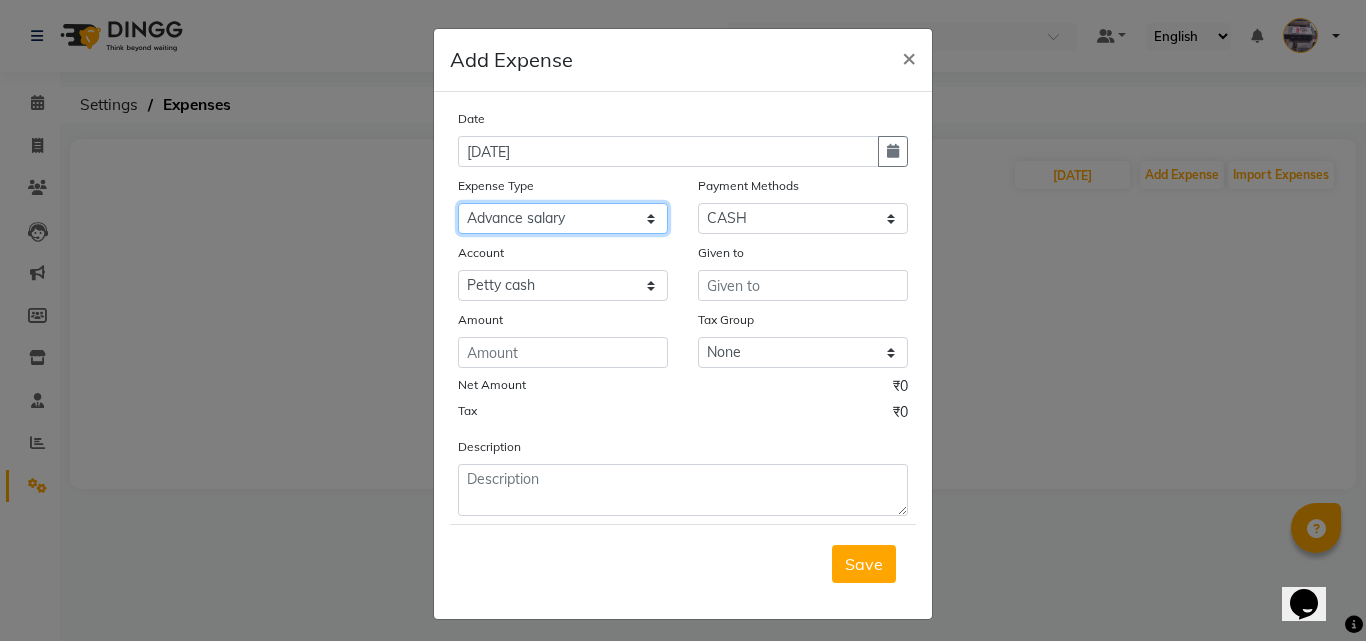 click on "Select Advance salary Advance salary ajaj Bank charges Car maintenance  Cash transfer to bank Cash transfer to hub Client Snacks Clinical charges Equipment Fuel Govt fee home Incentive Insurance International purchase Loan Repayment Maintenance Marketing Miscellaneous MRA Other Over times Pantry Product Rent Salary shop shop Staff Snacks Tax Tea & Refreshment TIP Utilities Wifi recharge" 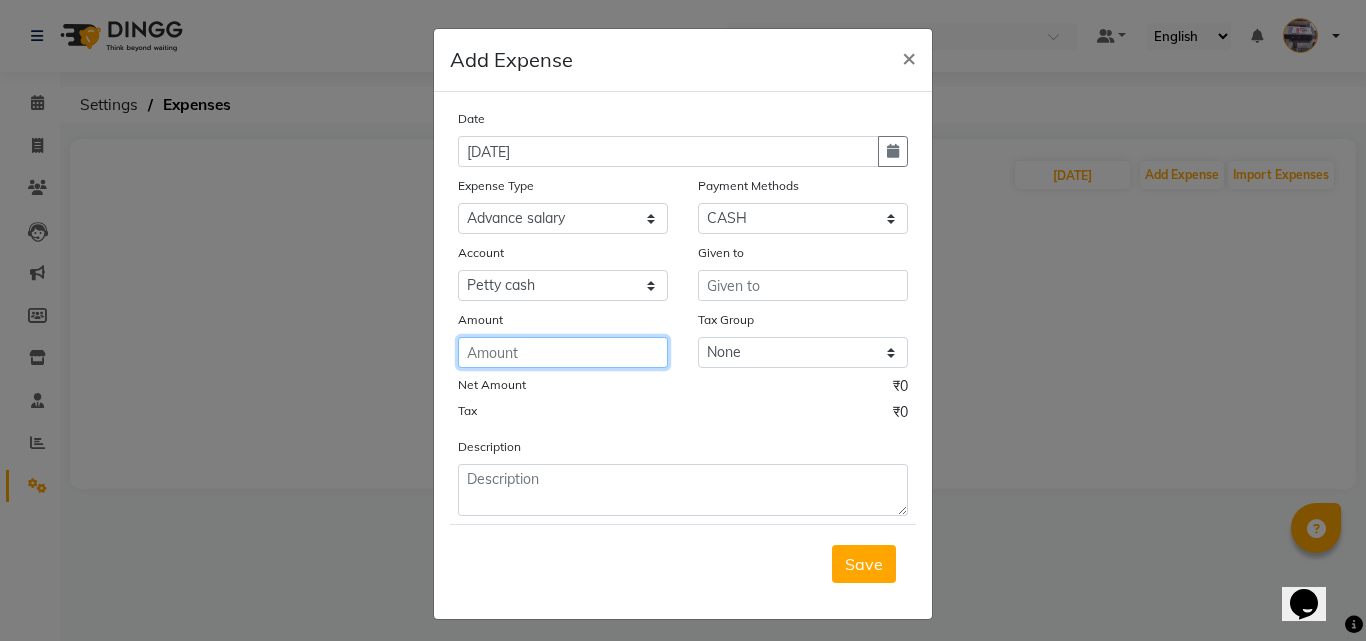 click 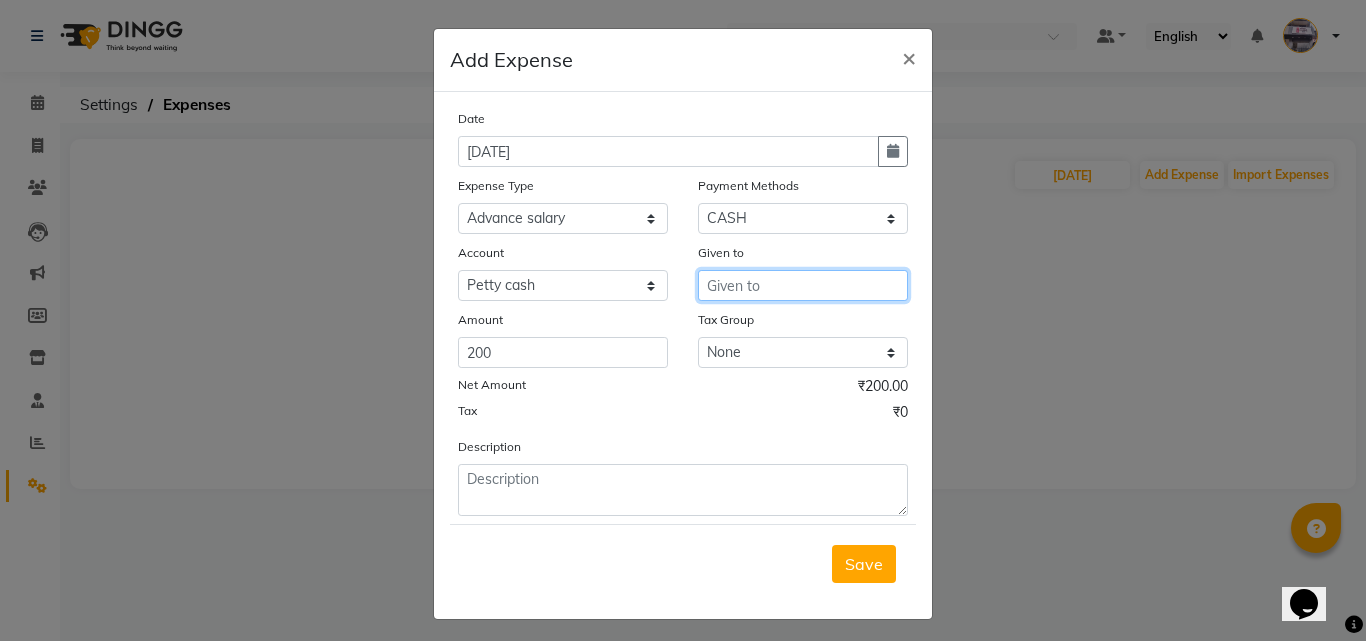 click at bounding box center [803, 285] 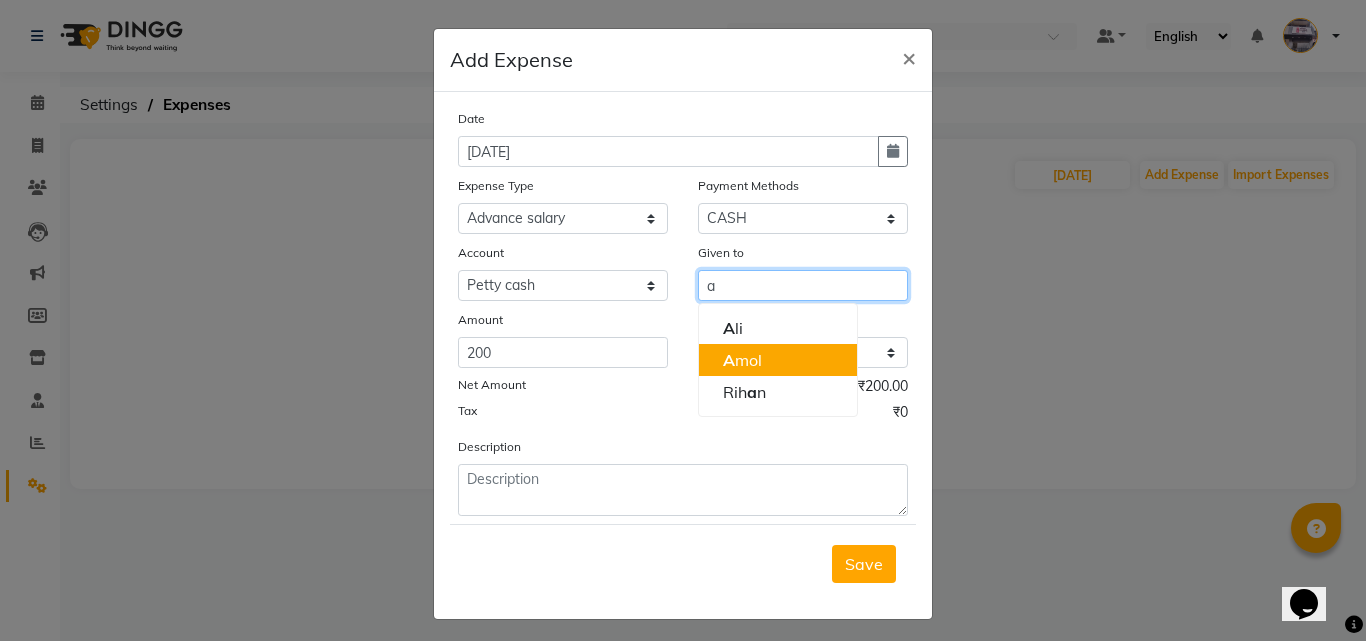 click on "A mol" at bounding box center [742, 360] 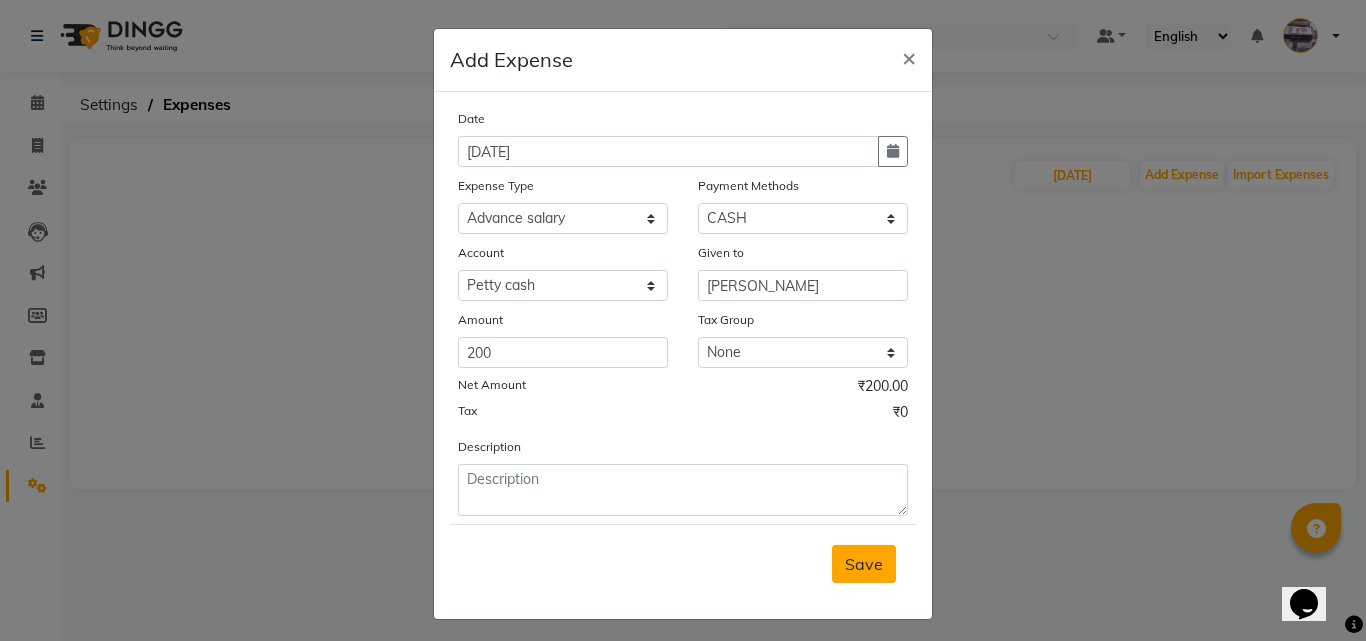 click on "Save" at bounding box center (864, 564) 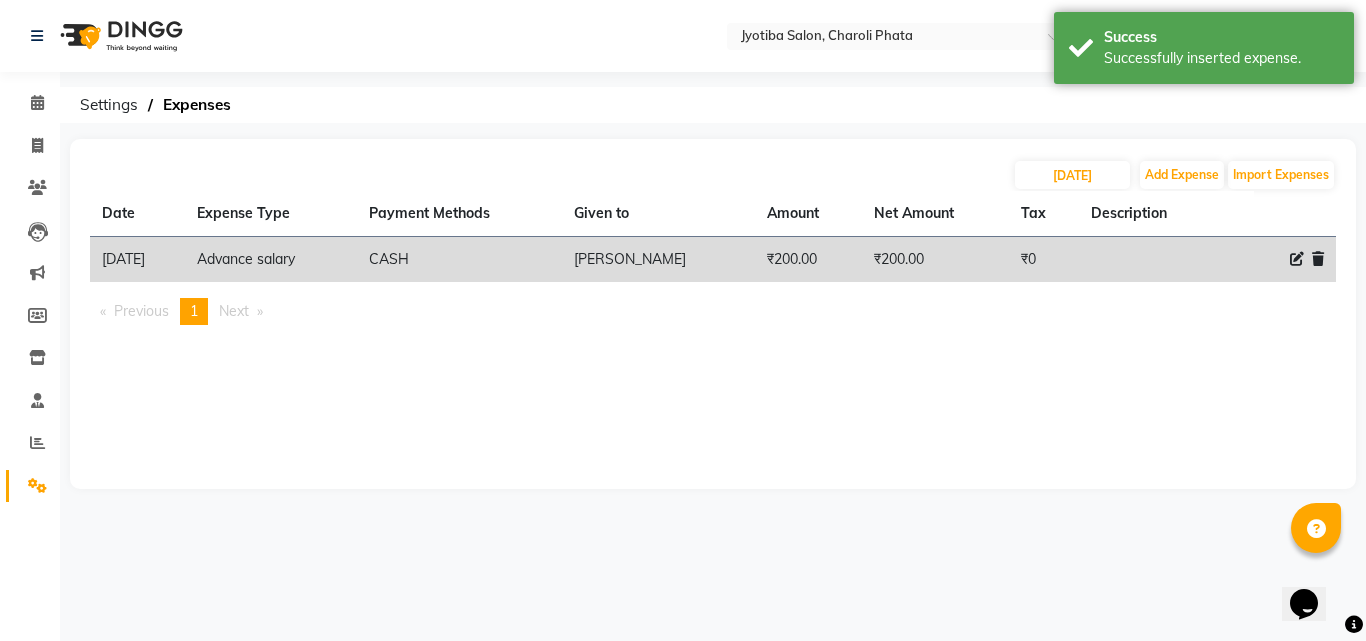 click on "[DATE] Add Expense Import Expenses" 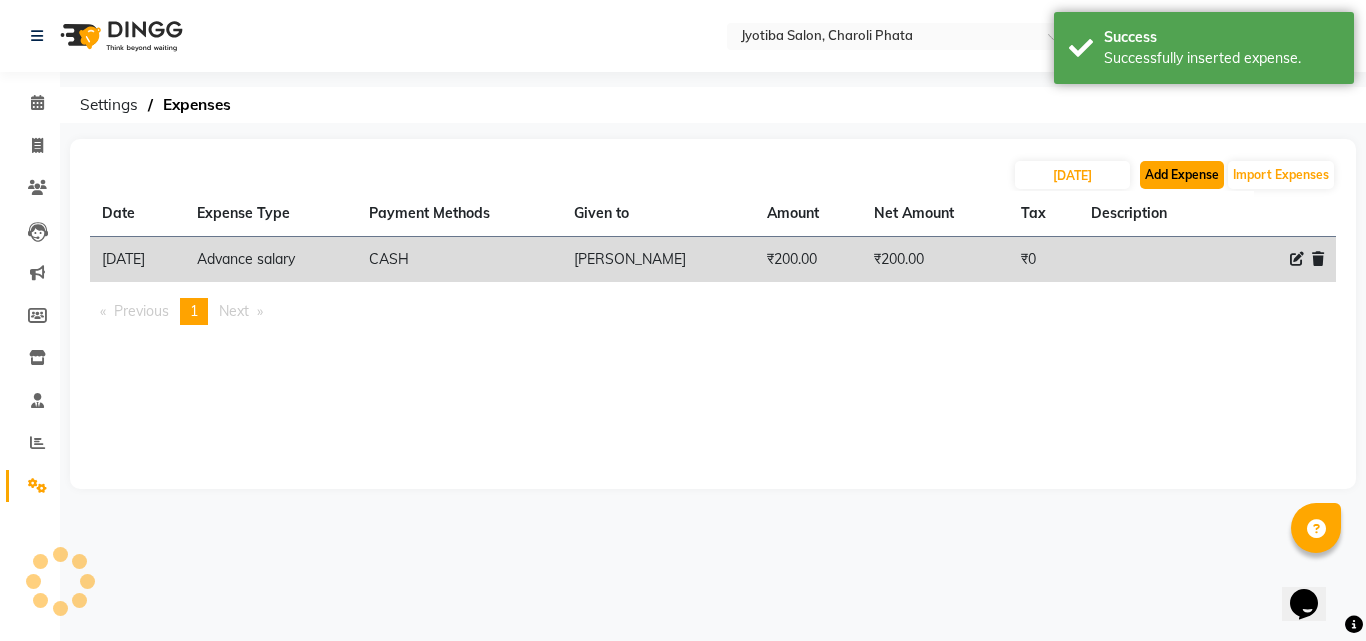 click on "Add Expense" 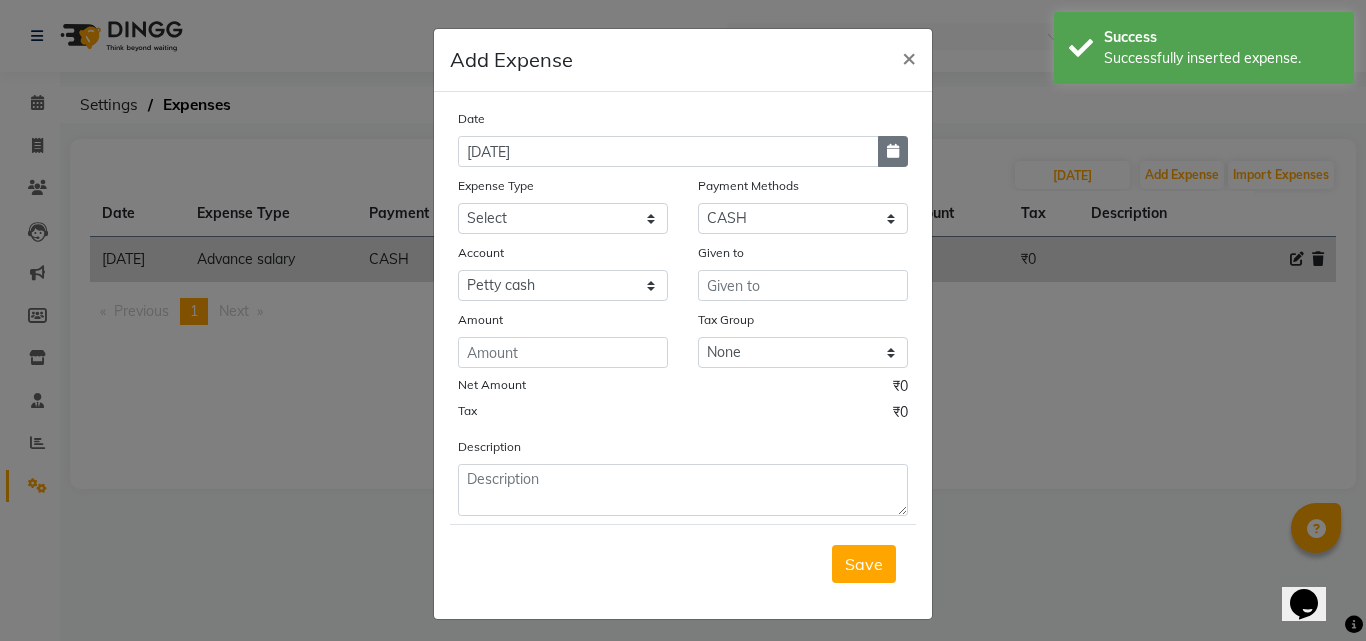 click 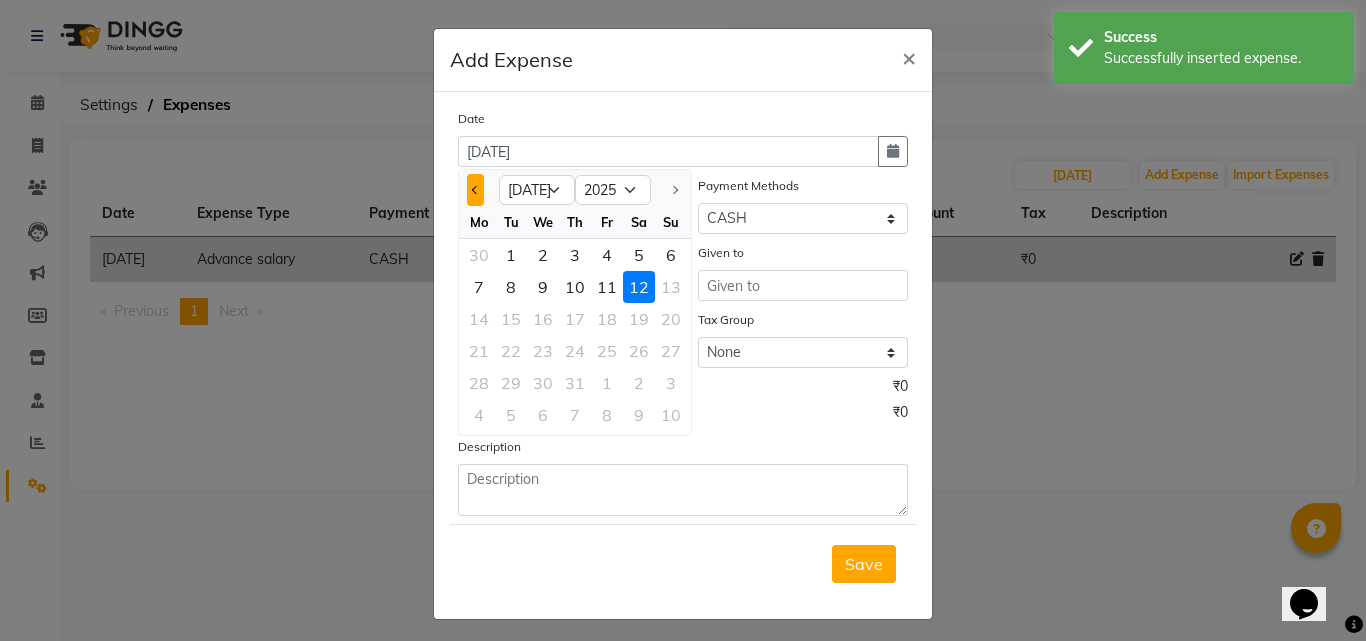 click 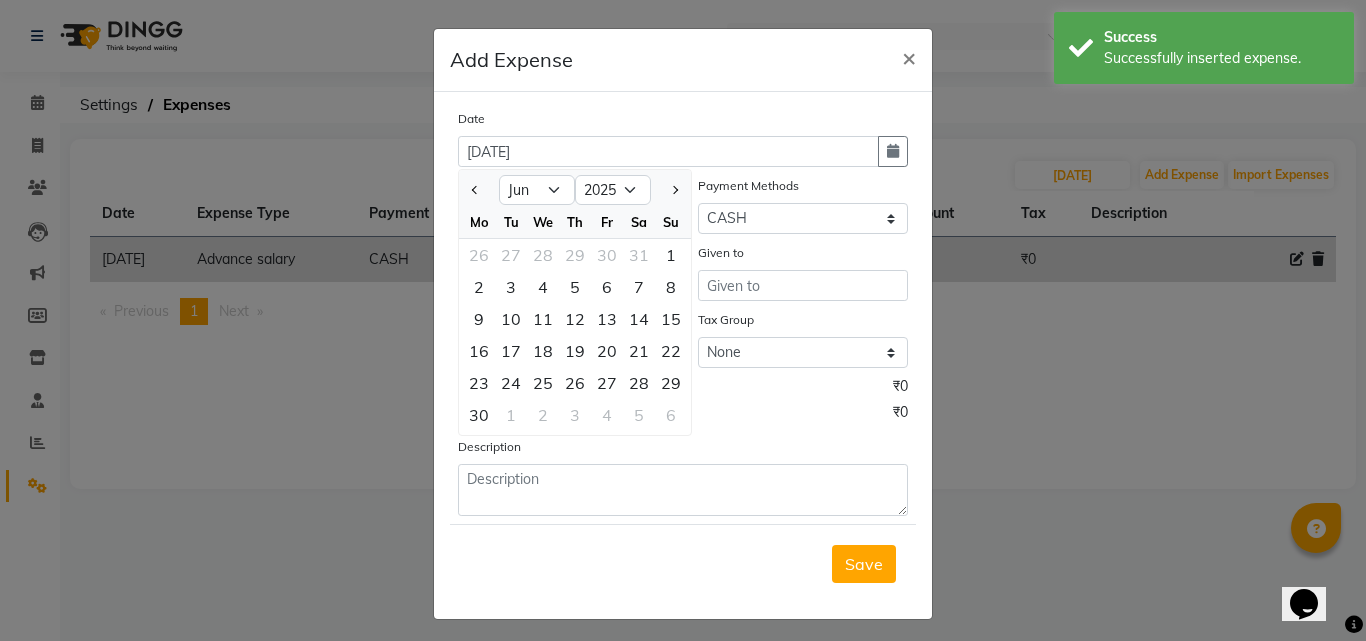 click on "21" 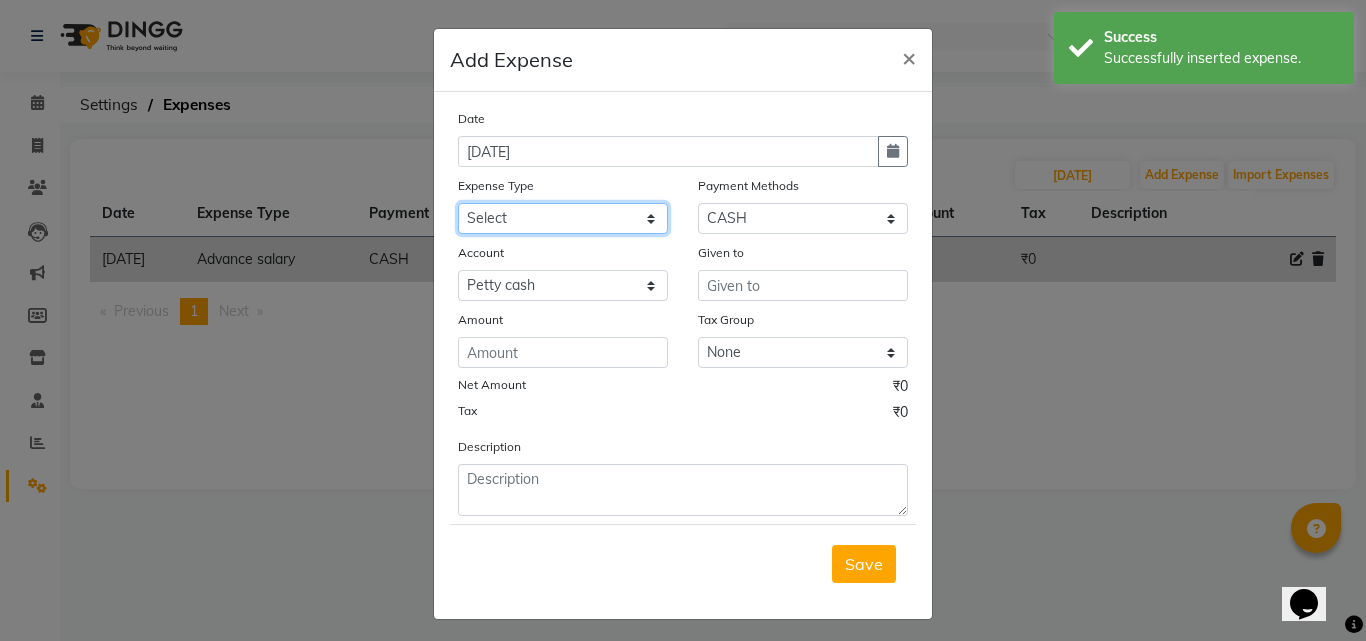 click on "Select Advance salary Advance salary ajaj Bank charges Car maintenance  Cash transfer to bank Cash transfer to hub Client Snacks Clinical charges Equipment Fuel Govt fee home Incentive Insurance International purchase Loan Repayment Maintenance Marketing Miscellaneous MRA Other Over times Pantry Product Rent Salary shop shop Staff Snacks Tax Tea & Refreshment TIP Utilities Wifi recharge" 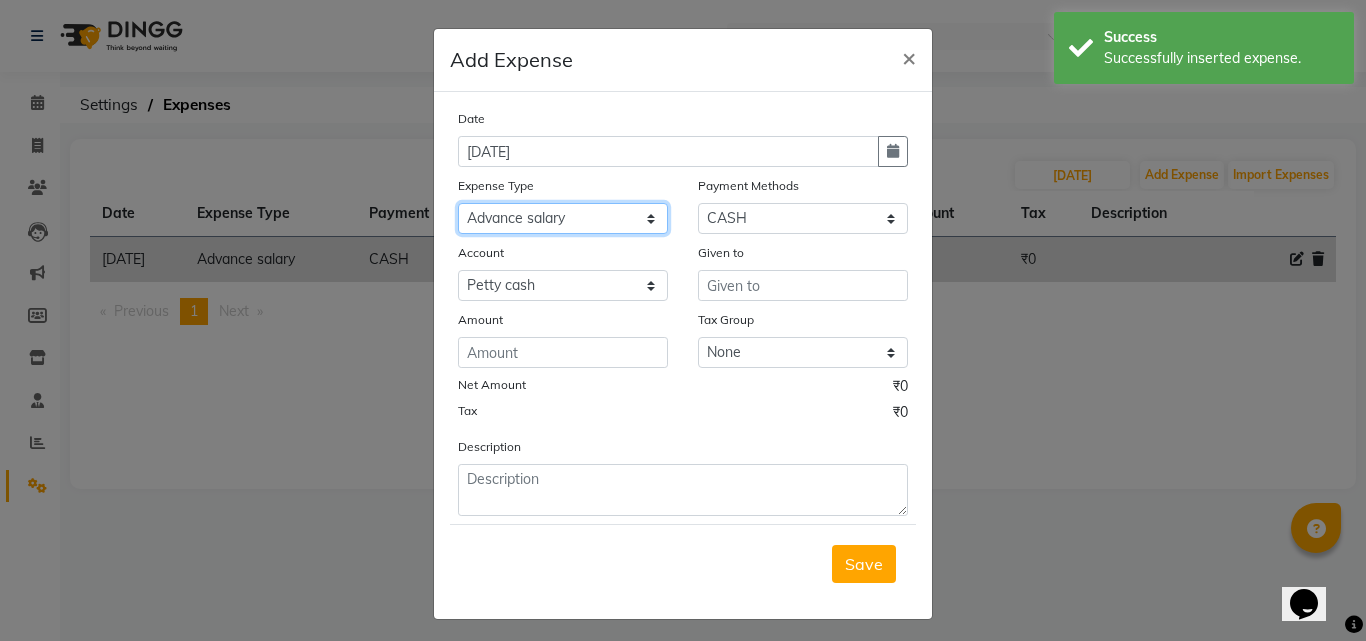 click on "Select Advance salary Advance salary ajaj Bank charges Car maintenance  Cash transfer to bank Cash transfer to hub Client Snacks Clinical charges Equipment Fuel Govt fee home Incentive Insurance International purchase Loan Repayment Maintenance Marketing Miscellaneous MRA Other Over times Pantry Product Rent Salary shop shop Staff Snacks Tax Tea & Refreshment TIP Utilities Wifi recharge" 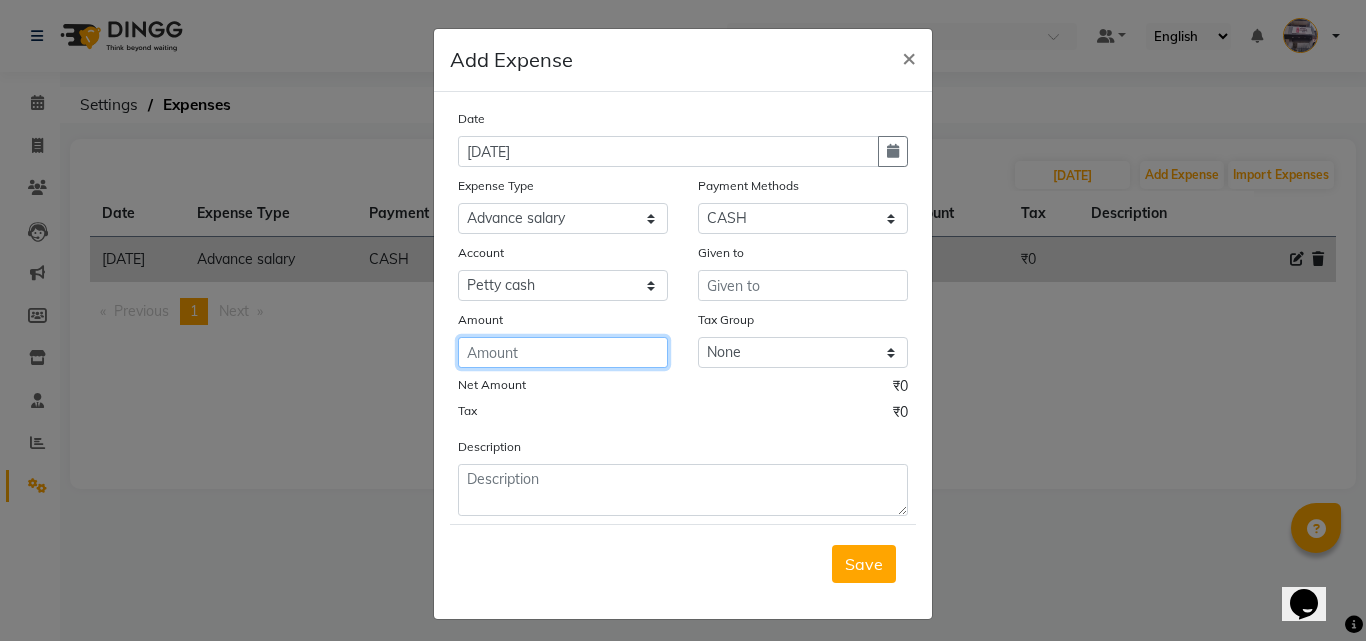 click 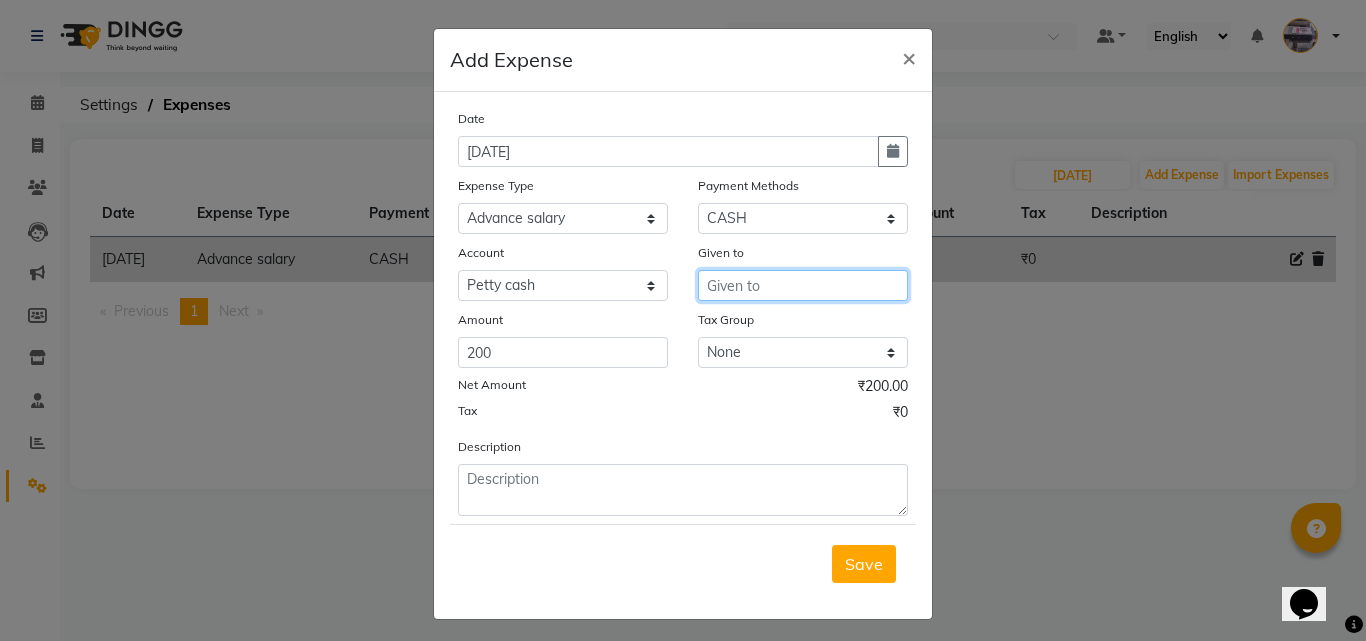 click at bounding box center [803, 285] 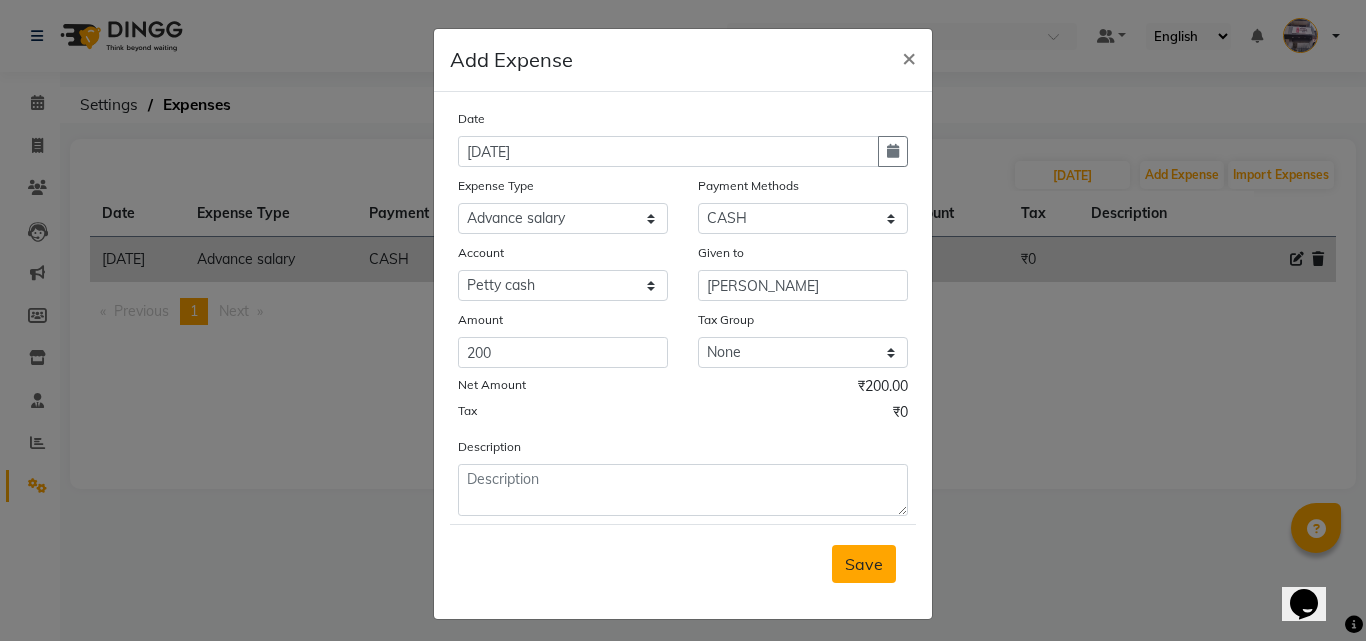 click on "Save" at bounding box center (864, 564) 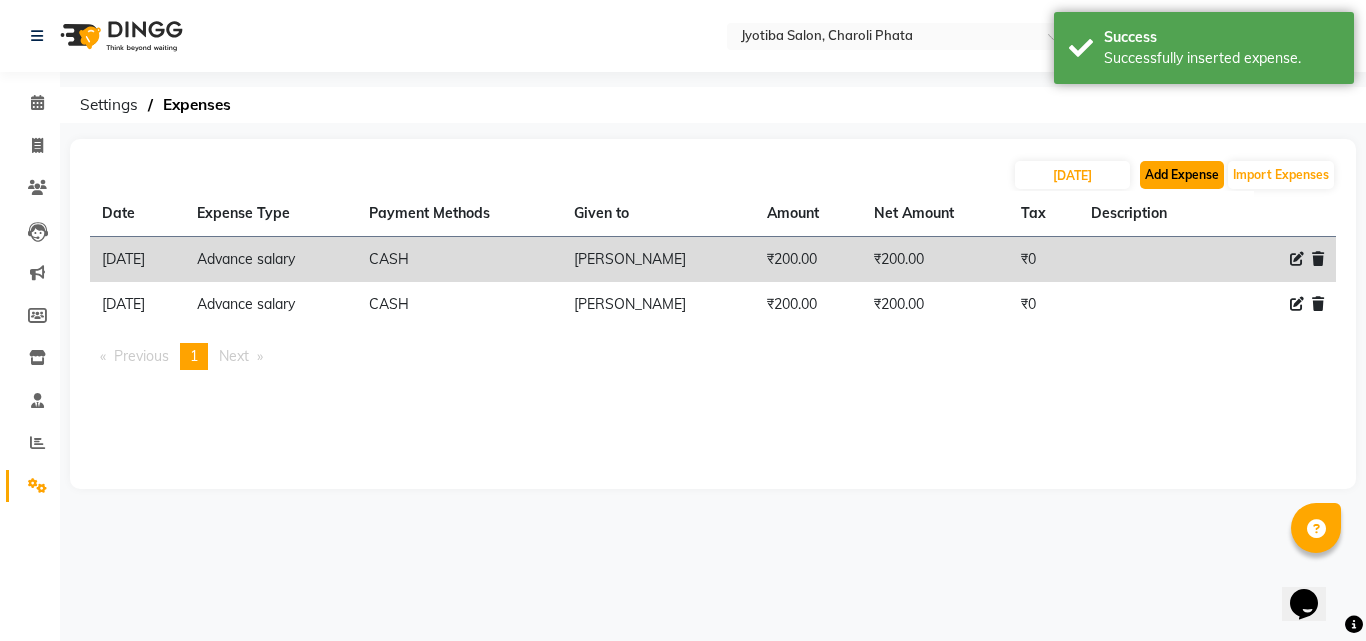 click on "Add Expense" 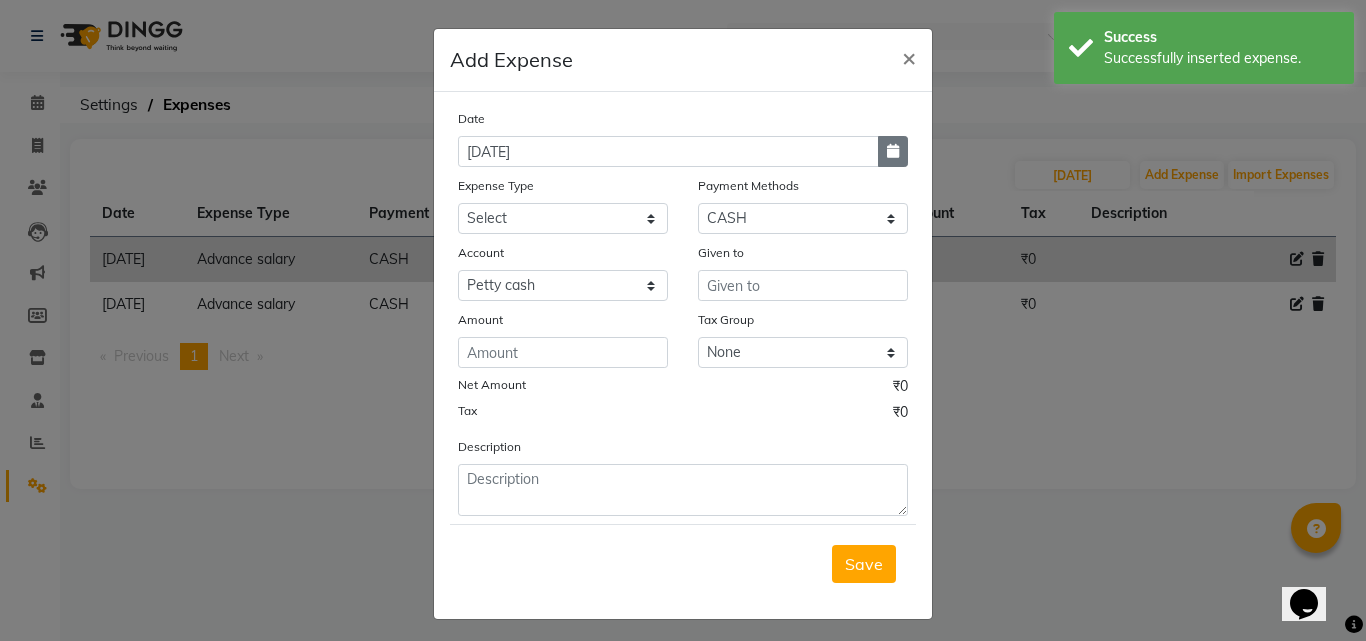 click 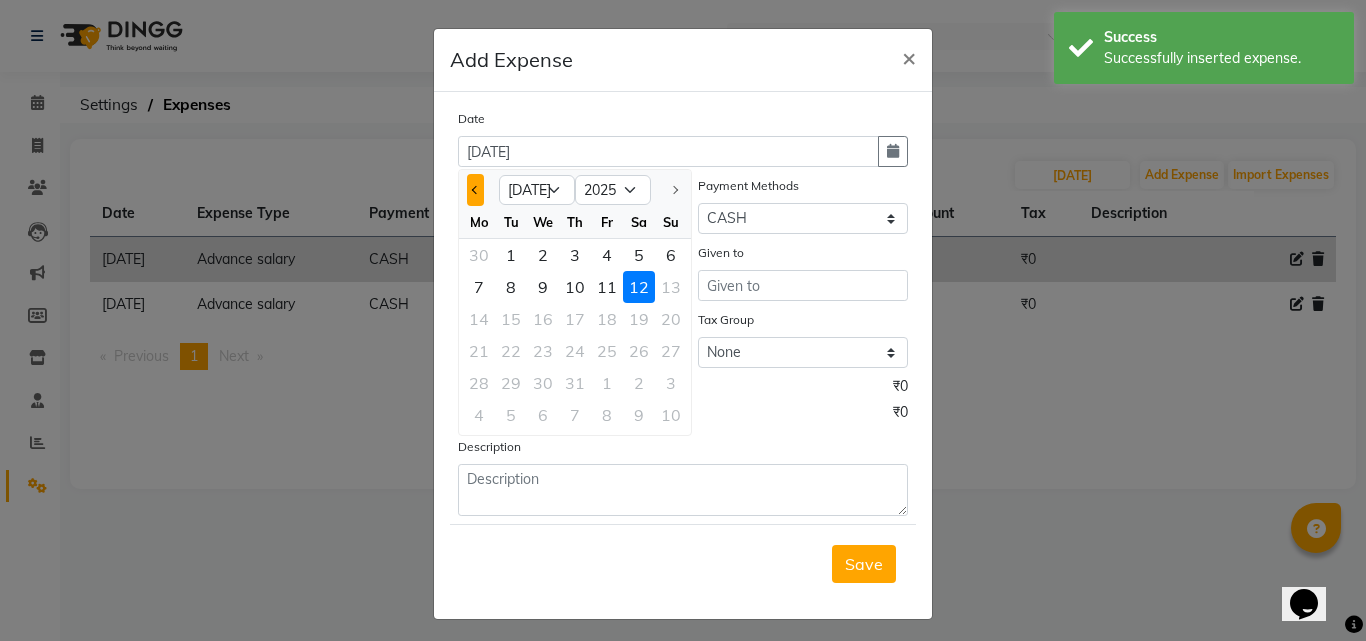click 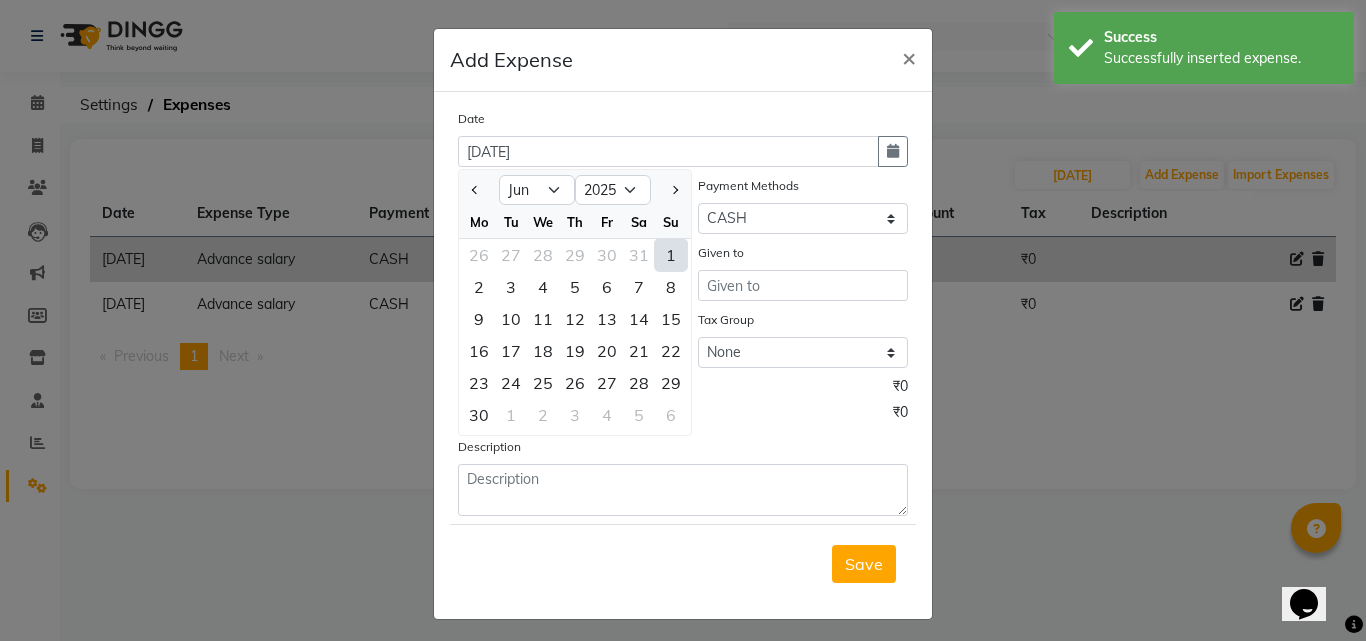 drag, startPoint x: 624, startPoint y: 354, endPoint x: 530, endPoint y: 336, distance: 95.707886 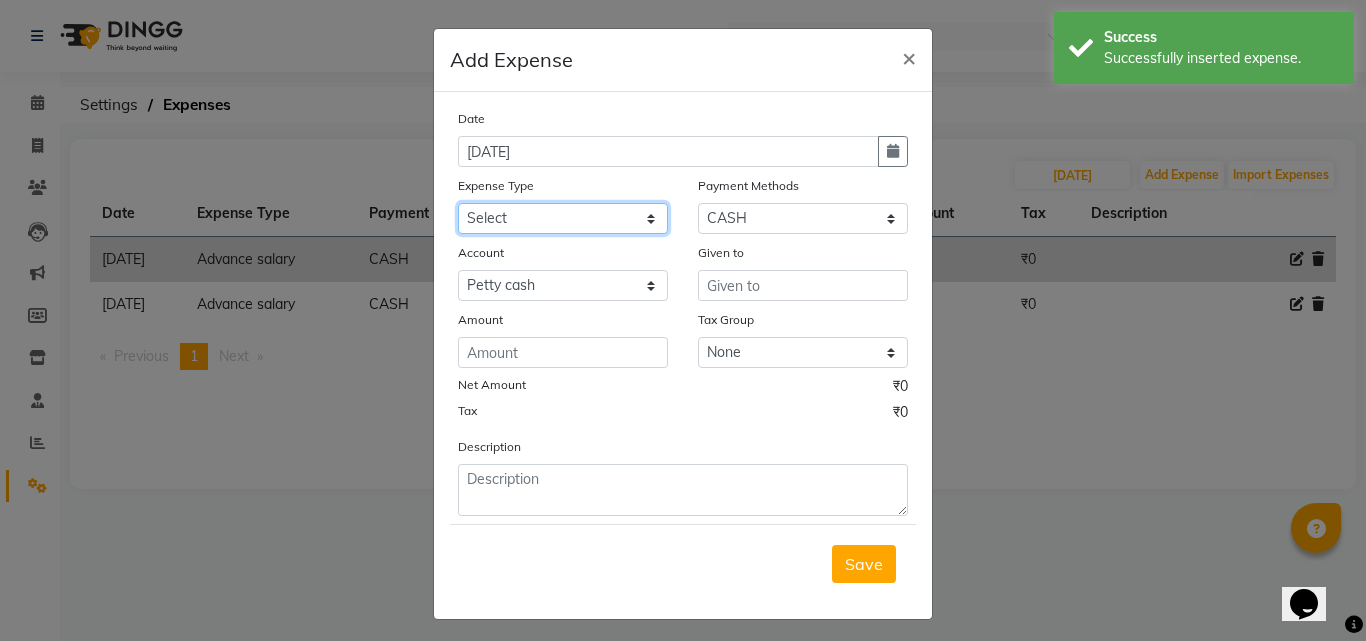 click on "Select Advance salary Advance salary ajaj Bank charges Car maintenance  Cash transfer to bank Cash transfer to hub Client Snacks Clinical charges Equipment Fuel Govt fee home Incentive Insurance International purchase Loan Repayment Maintenance Marketing Miscellaneous MRA Other Over times Pantry Product Rent Salary shop shop Staff Snacks Tax Tea & Refreshment TIP Utilities Wifi recharge" 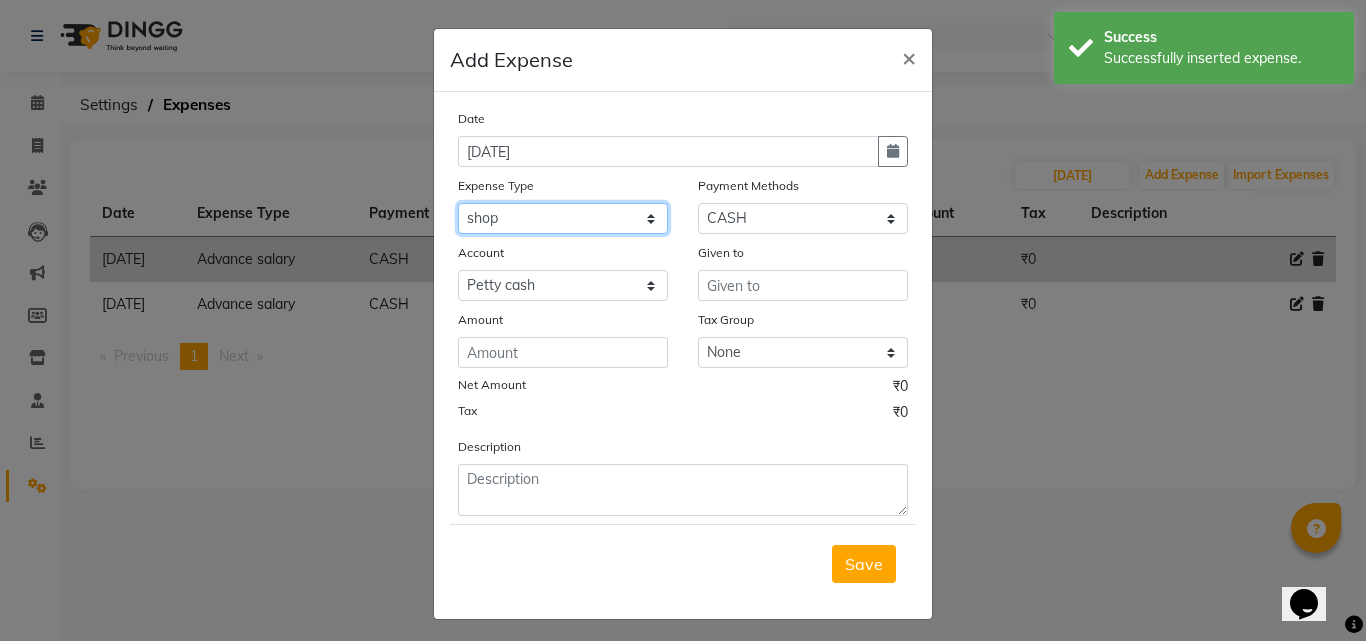click on "Select Advance salary Advance salary ajaj Bank charges Car maintenance  Cash transfer to bank Cash transfer to hub Client Snacks Clinical charges Equipment Fuel Govt fee home Incentive Insurance International purchase Loan Repayment Maintenance Marketing Miscellaneous MRA Other Over times Pantry Product Rent Salary shop shop Staff Snacks Tax Tea & Refreshment TIP Utilities Wifi recharge" 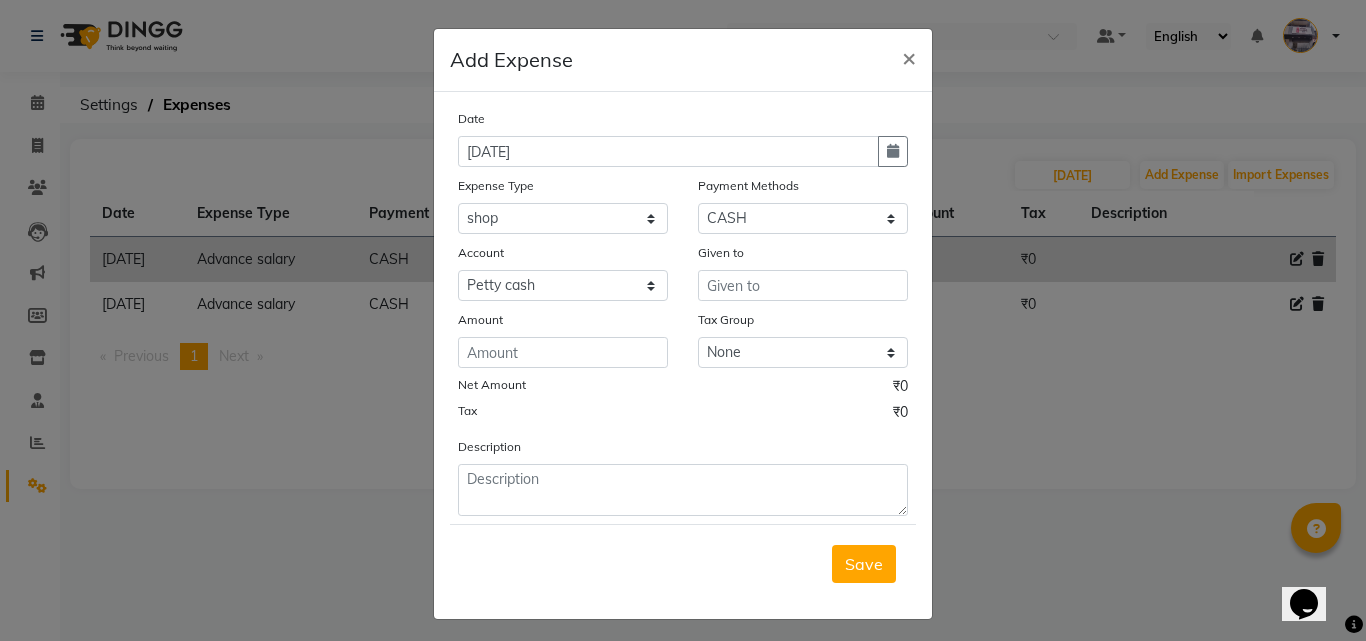 click on "Amount" 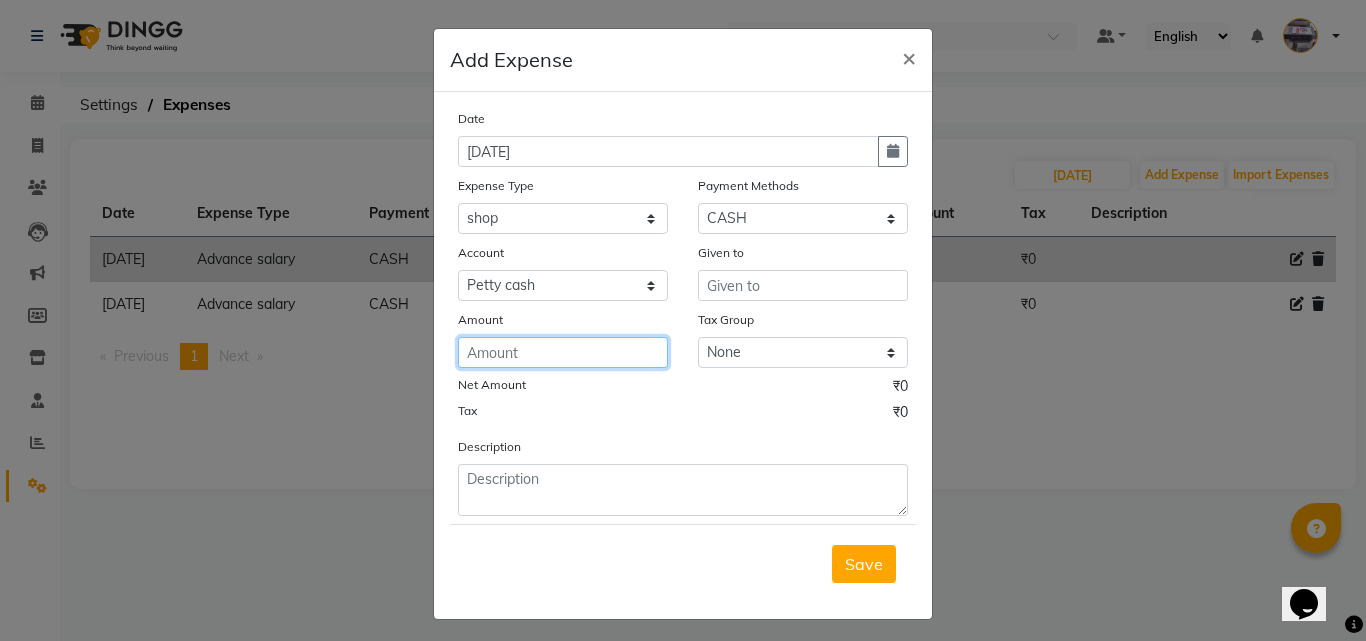 drag, startPoint x: 535, startPoint y: 346, endPoint x: 537, endPoint y: 362, distance: 16.124516 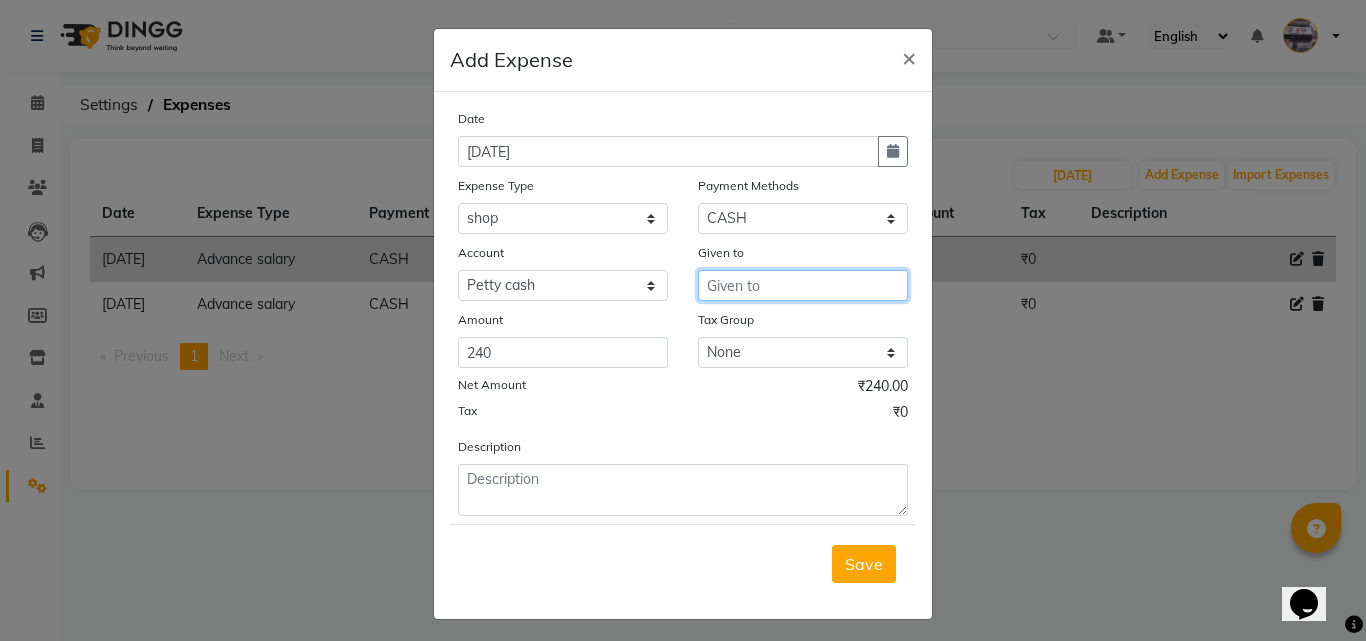 click at bounding box center (803, 285) 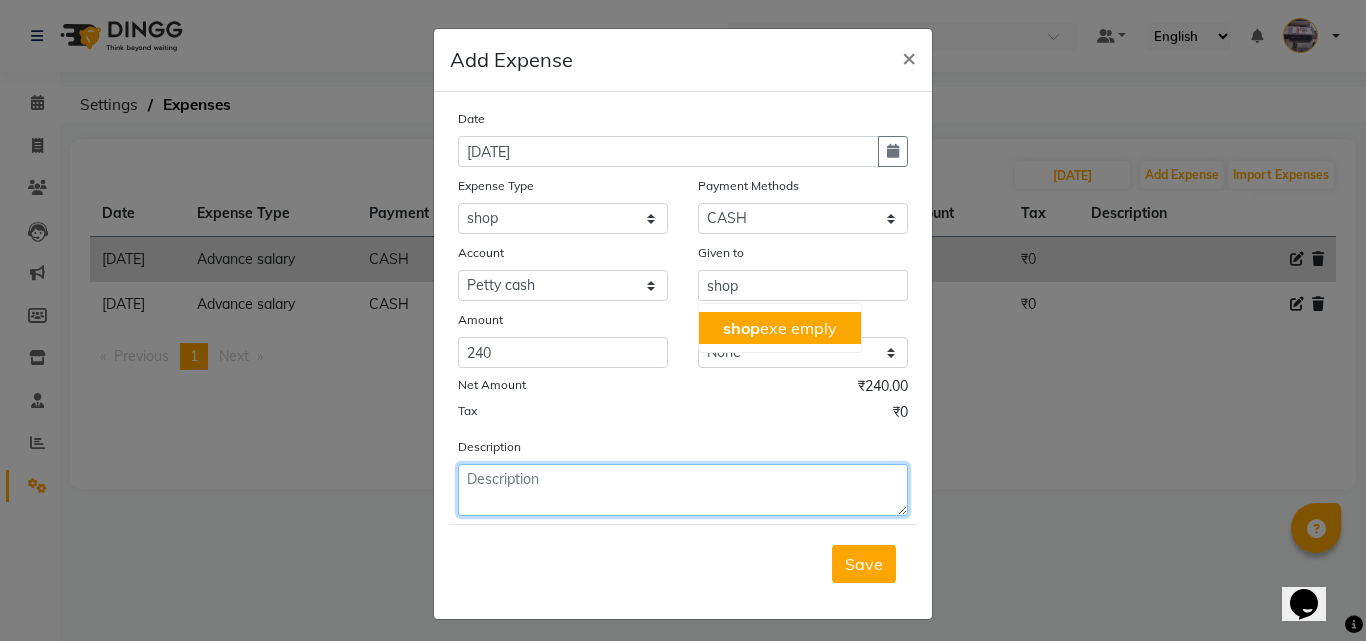 click 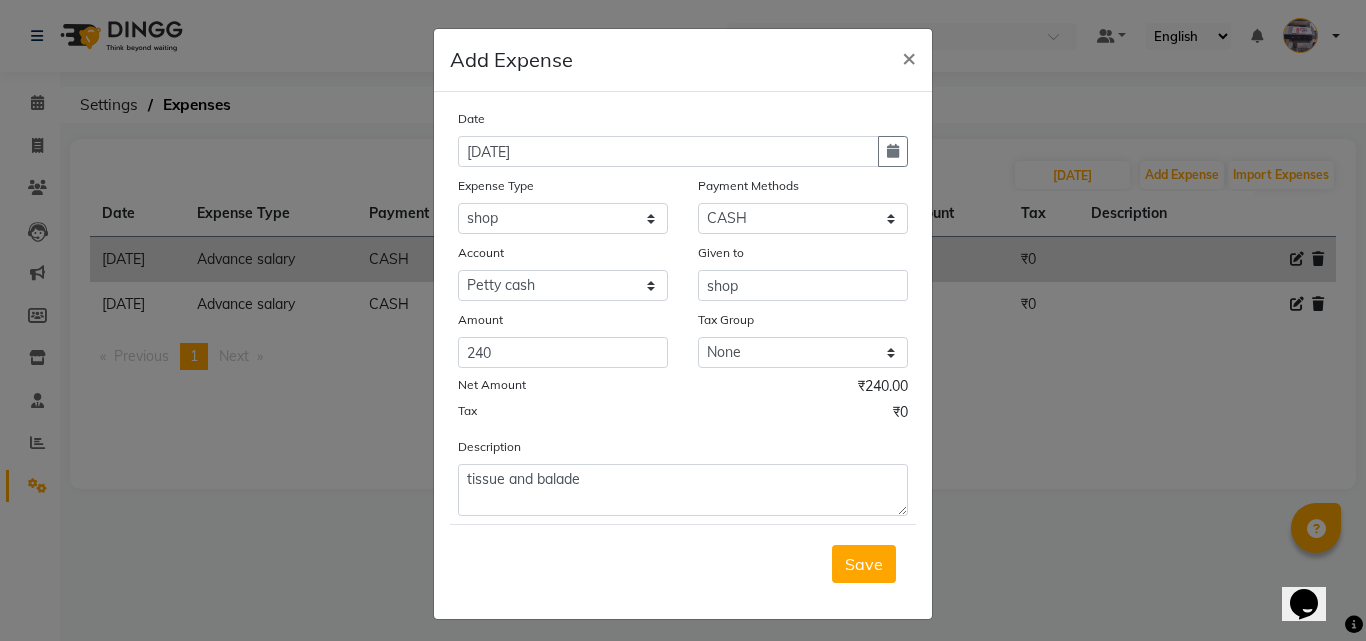 click on "Save" at bounding box center (864, 564) 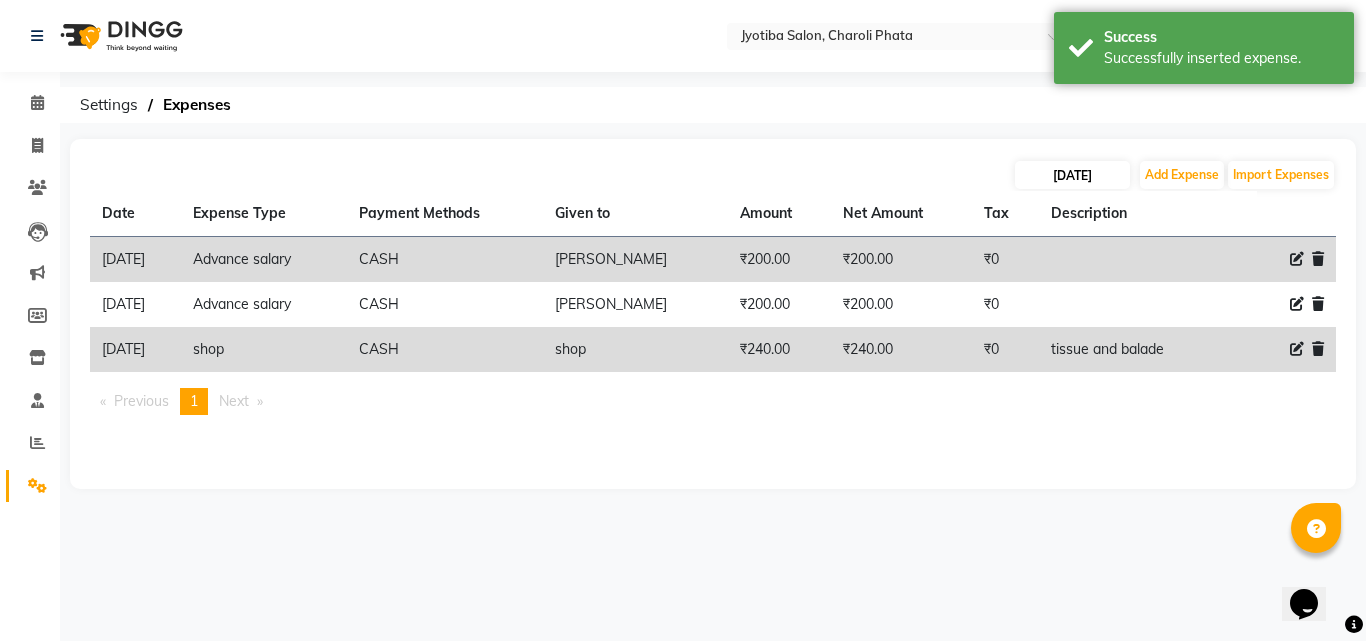drag, startPoint x: 1110, startPoint y: 191, endPoint x: 1106, endPoint y: 171, distance: 20.396078 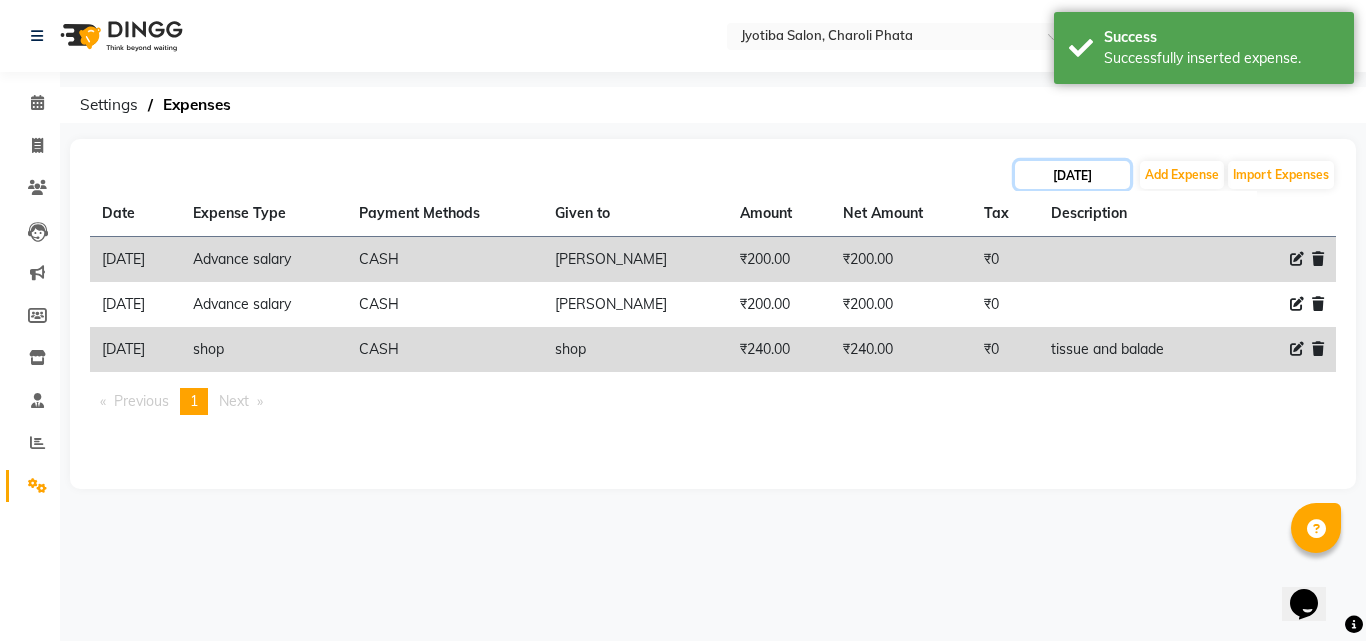 click on "[DATE]" 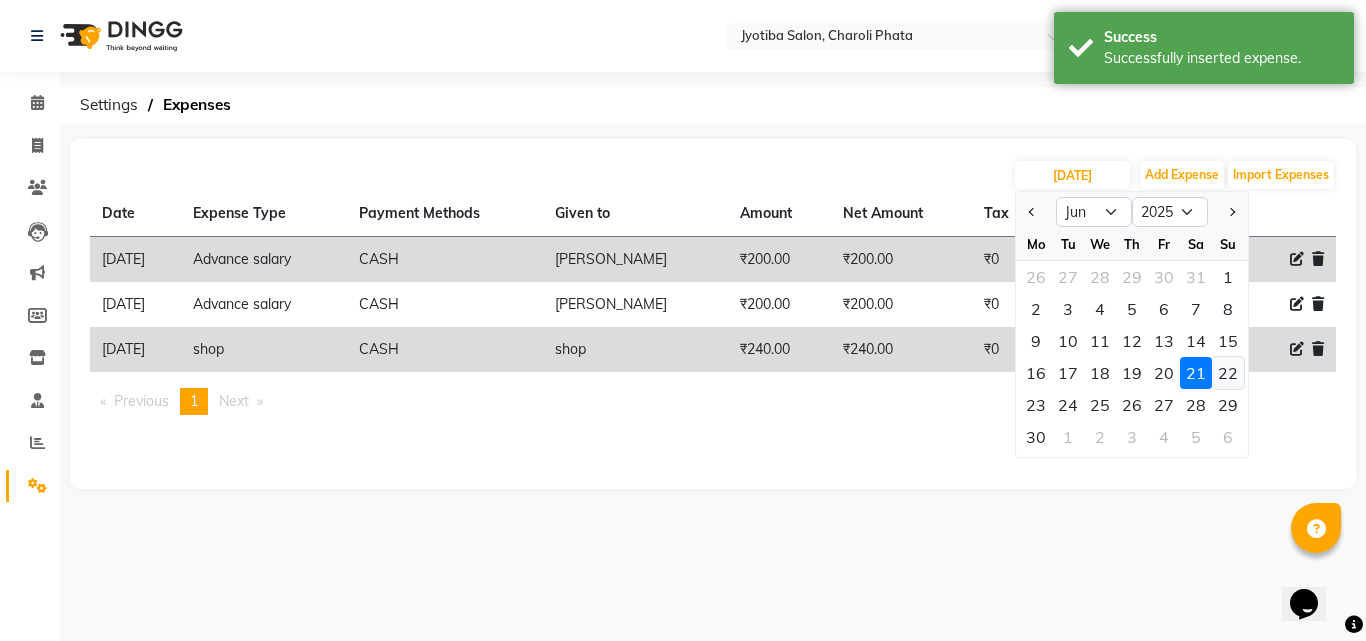 click on "22" 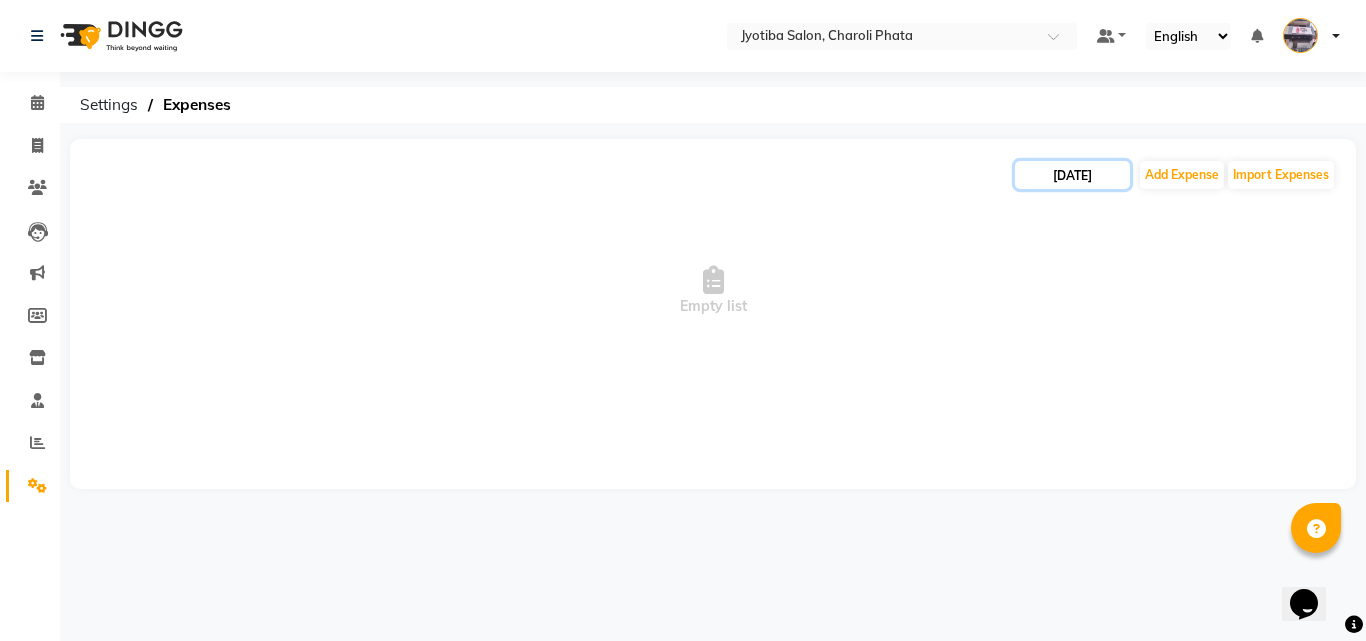 click on "[DATE]" 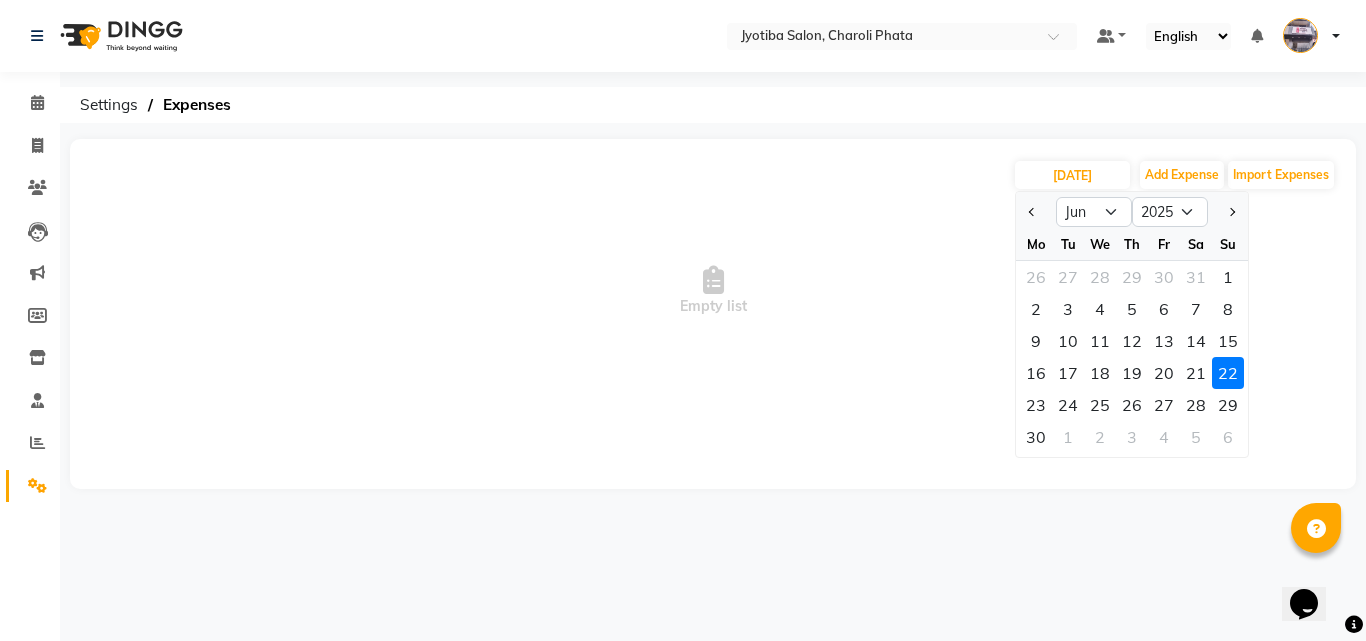 drag, startPoint x: 1184, startPoint y: 368, endPoint x: 1166, endPoint y: 290, distance: 80.04999 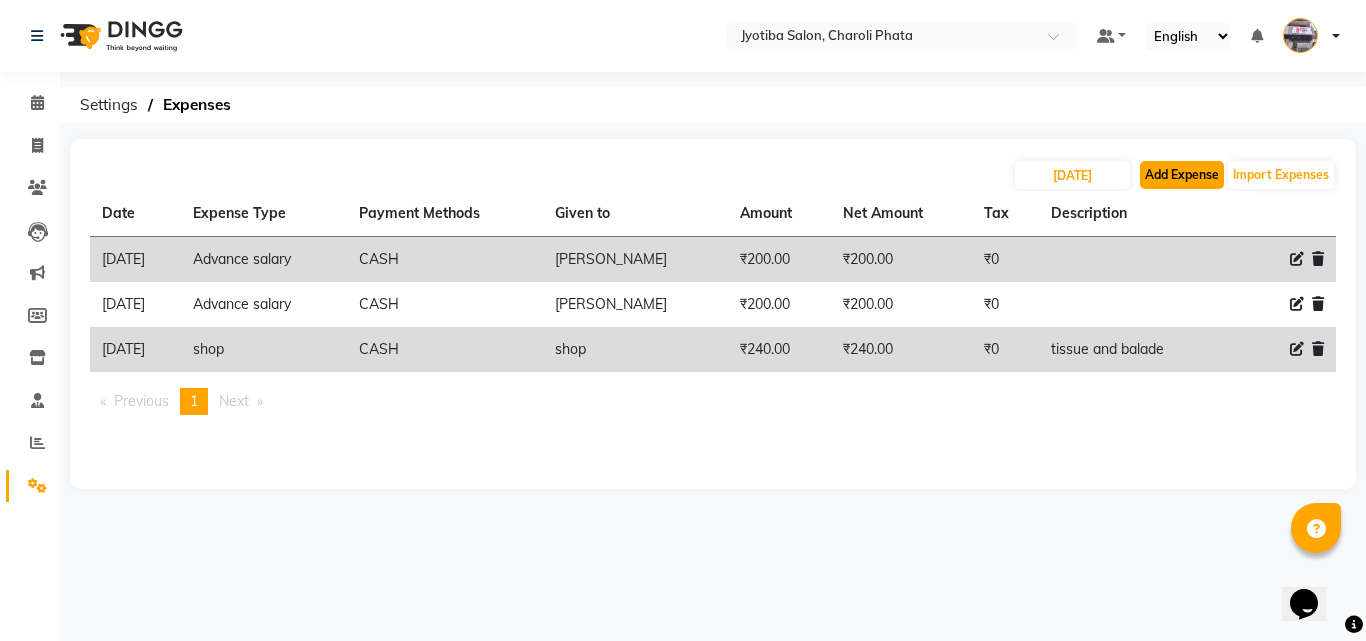 click on "Add Expense" 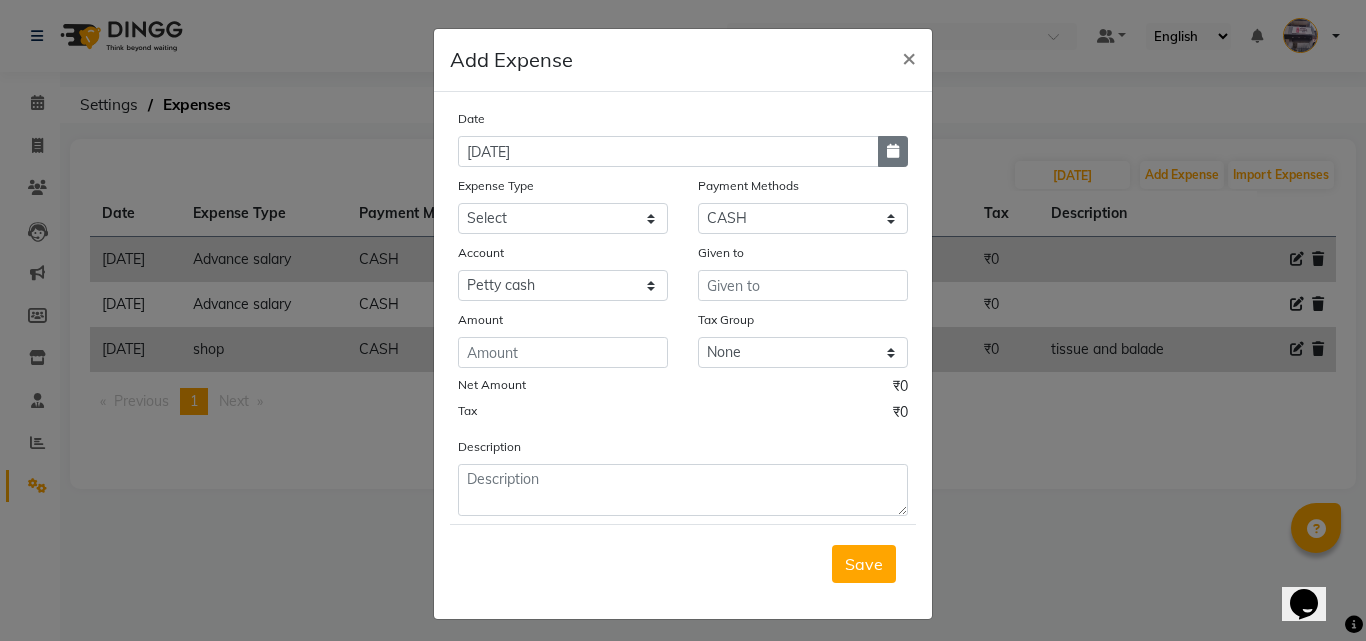 click 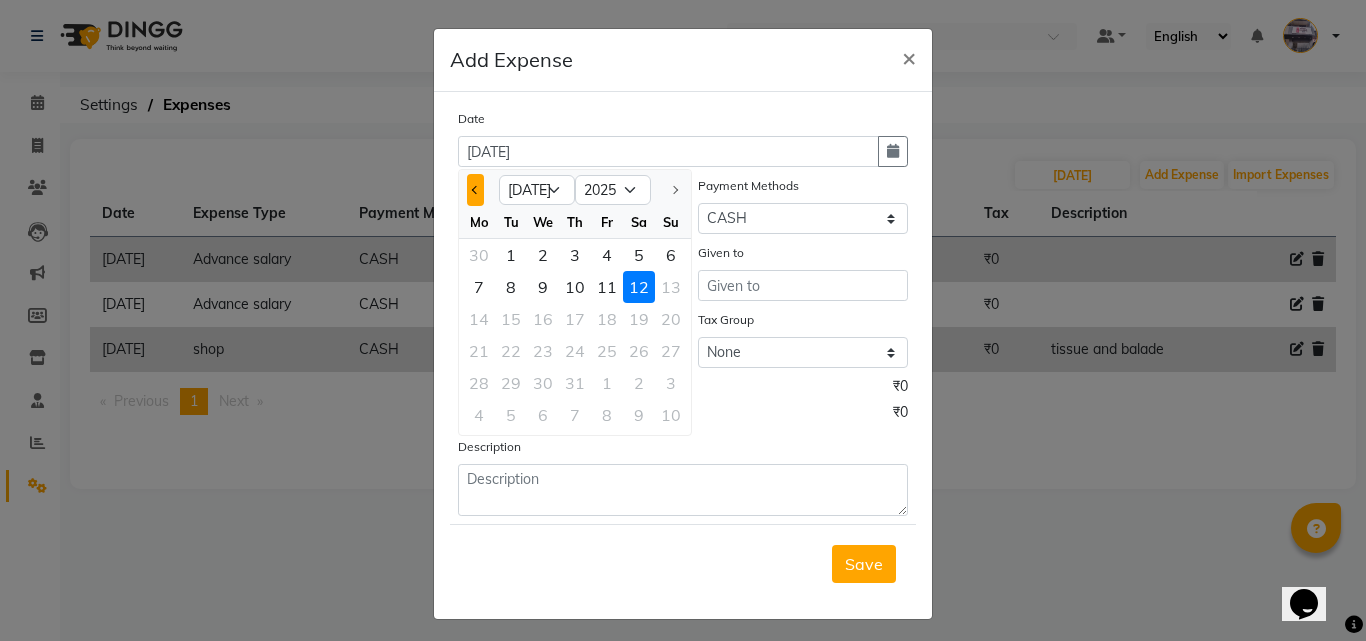 click 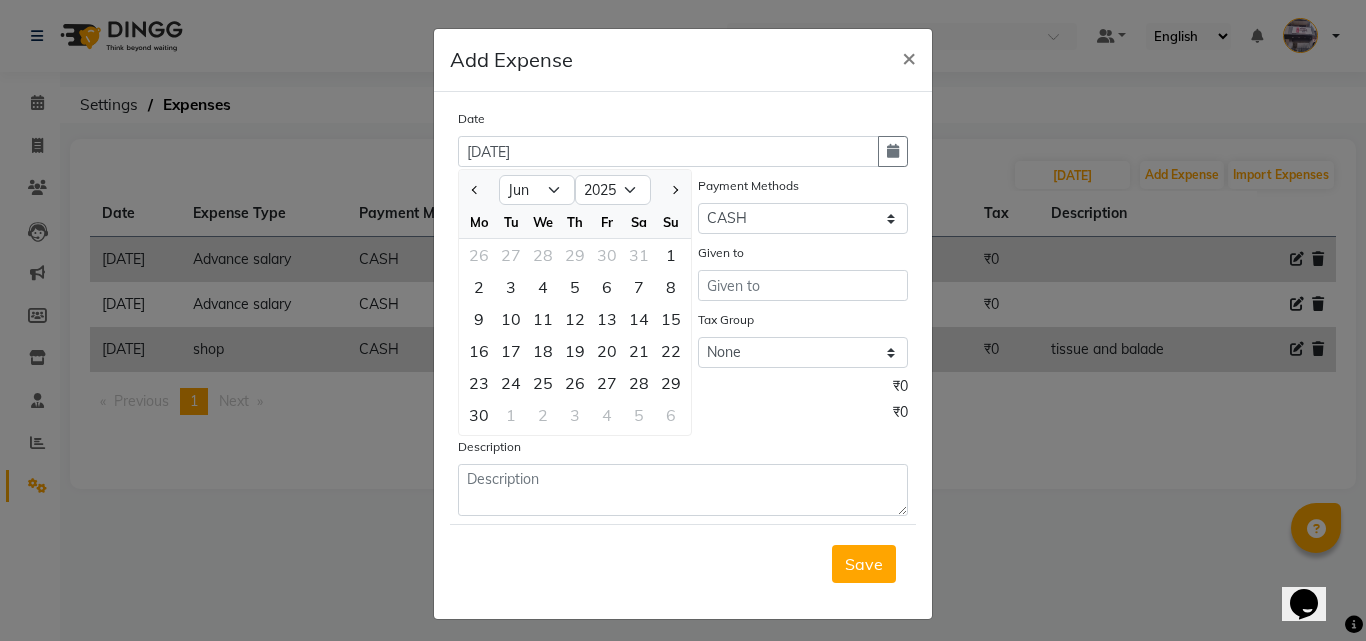 click on "21" 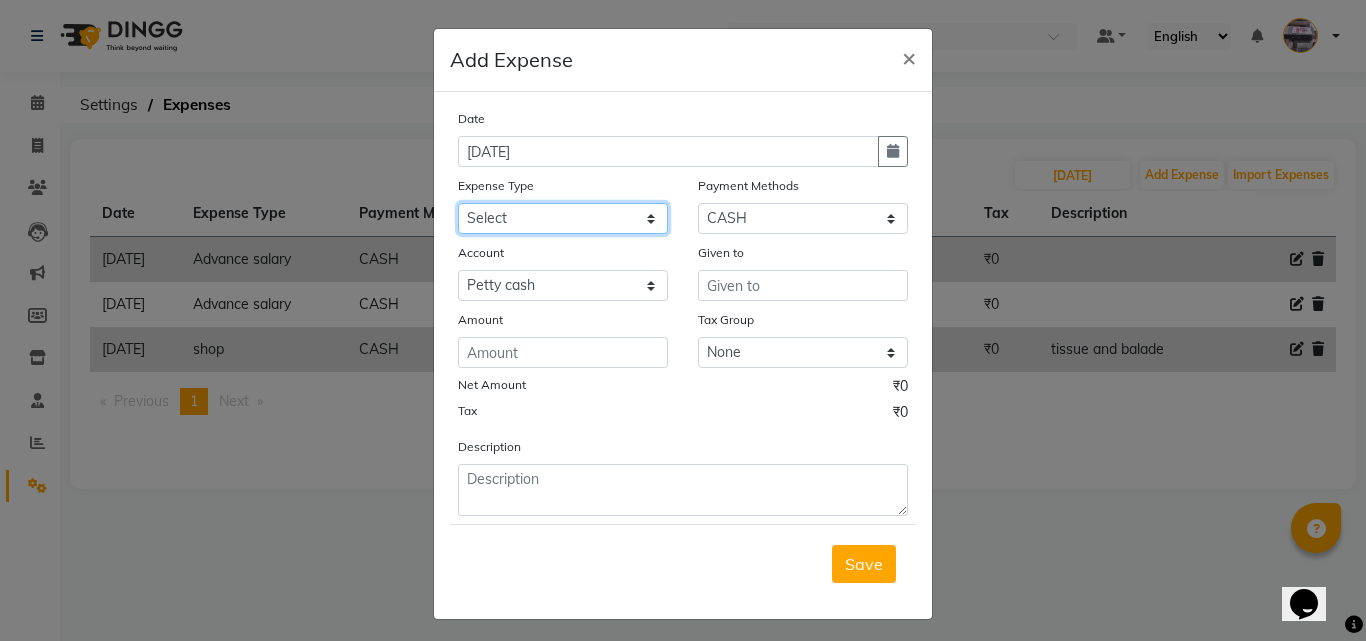 click on "Select Advance salary Advance salary ajaj Bank charges Car maintenance  Cash transfer to bank Cash transfer to hub Client Snacks Clinical charges Equipment Fuel Govt fee home Incentive Insurance International purchase Loan Repayment Maintenance Marketing Miscellaneous MRA Other Over times Pantry Product Rent Salary shop shop Staff Snacks Tax Tea & Refreshment TIP Utilities Wifi recharge" 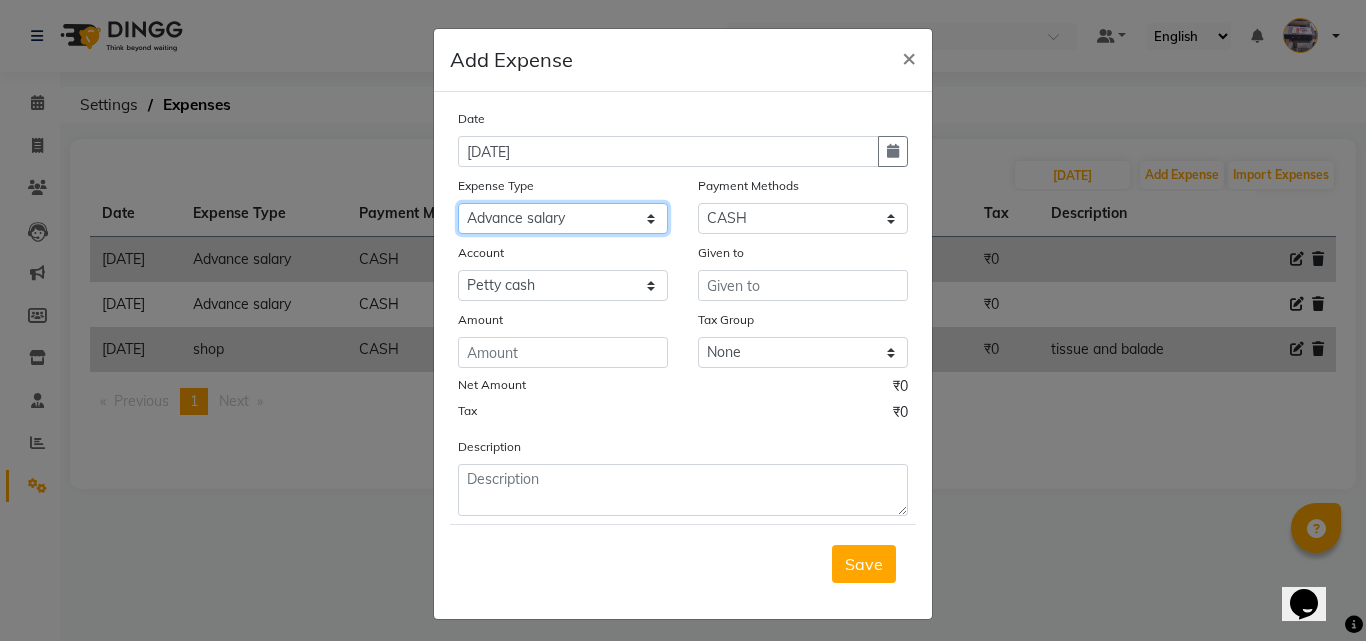 click on "Select Advance salary Advance salary ajaj Bank charges Car maintenance  Cash transfer to bank Cash transfer to hub Client Snacks Clinical charges Equipment Fuel Govt fee home Incentive Insurance International purchase Loan Repayment Maintenance Marketing Miscellaneous MRA Other Over times Pantry Product Rent Salary shop shop Staff Snacks Tax Tea & Refreshment TIP Utilities Wifi recharge" 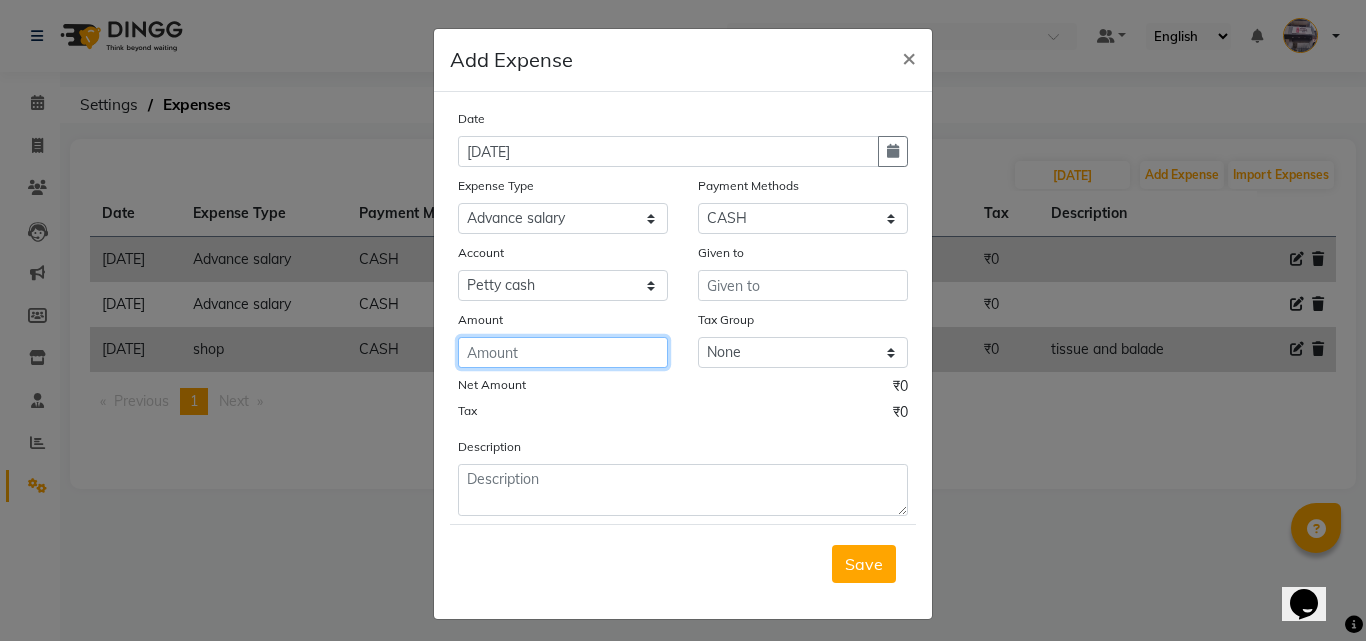 click 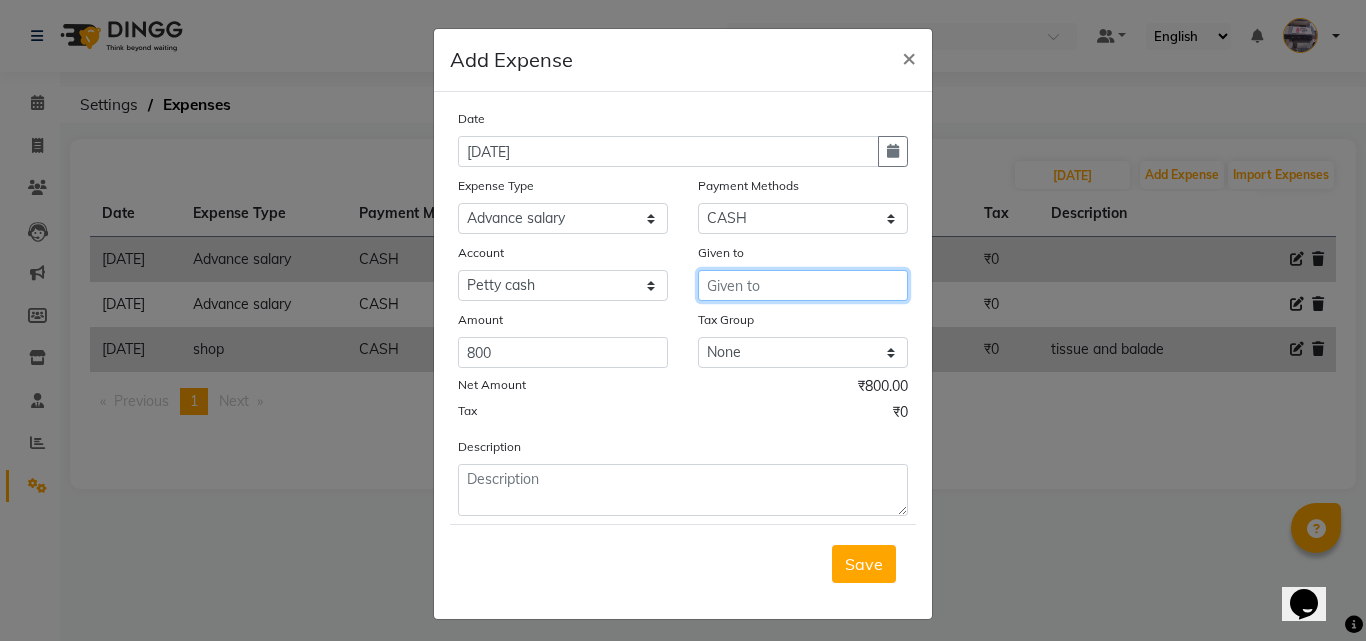 click at bounding box center (803, 285) 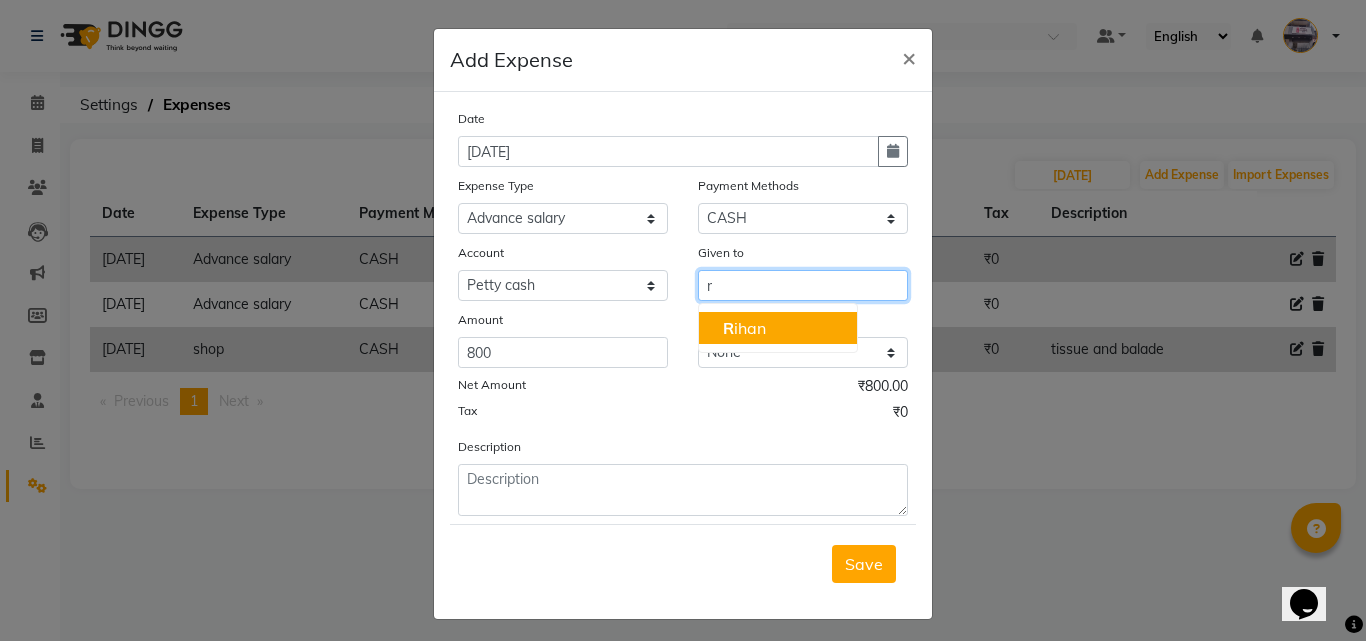 click on "R ihan" at bounding box center (778, 328) 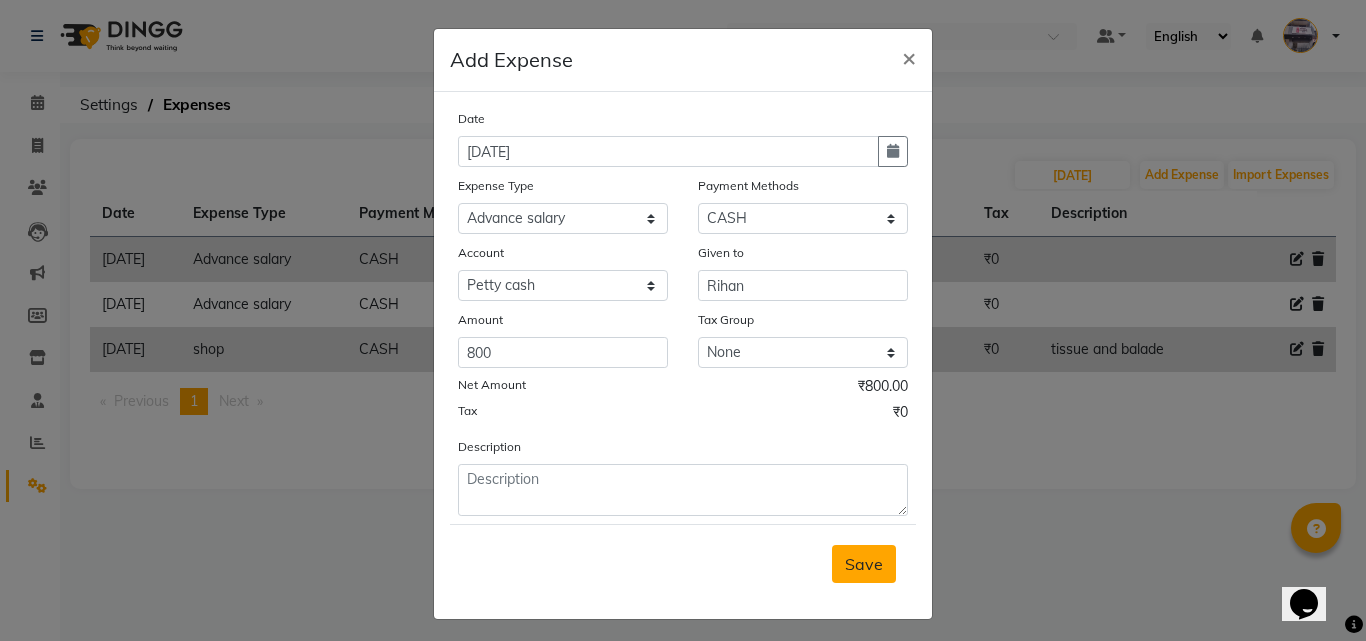 click on "Save" at bounding box center (864, 564) 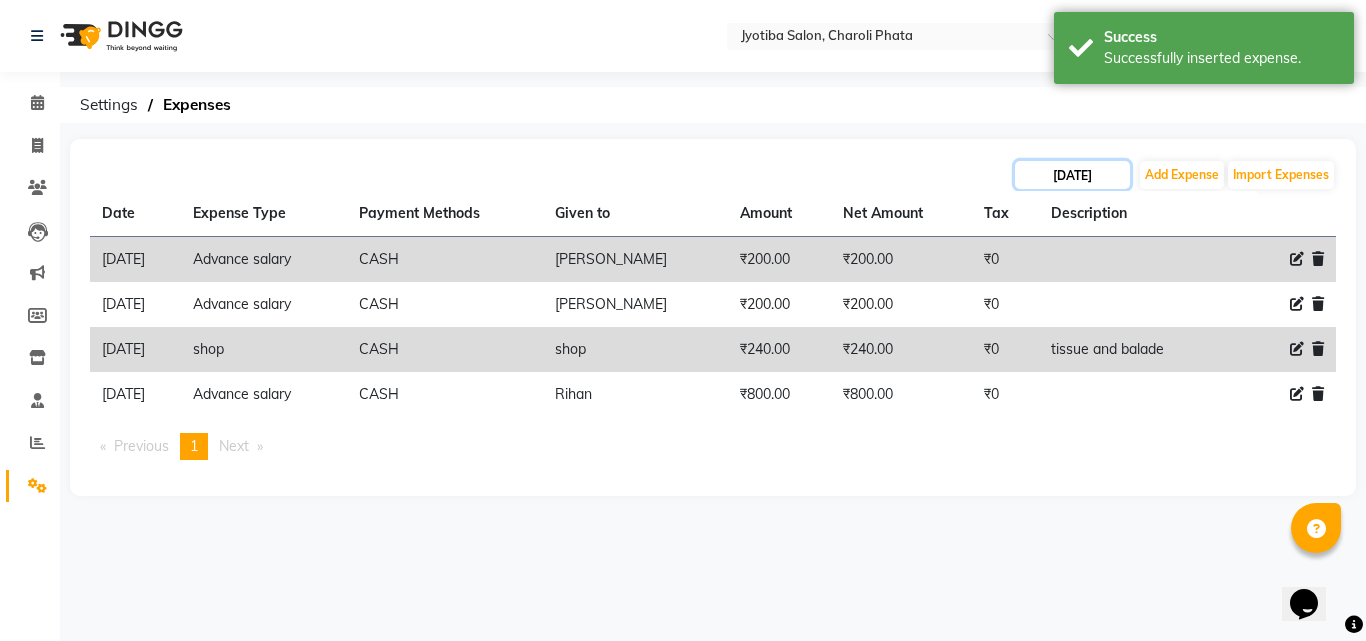 click on "[DATE]" 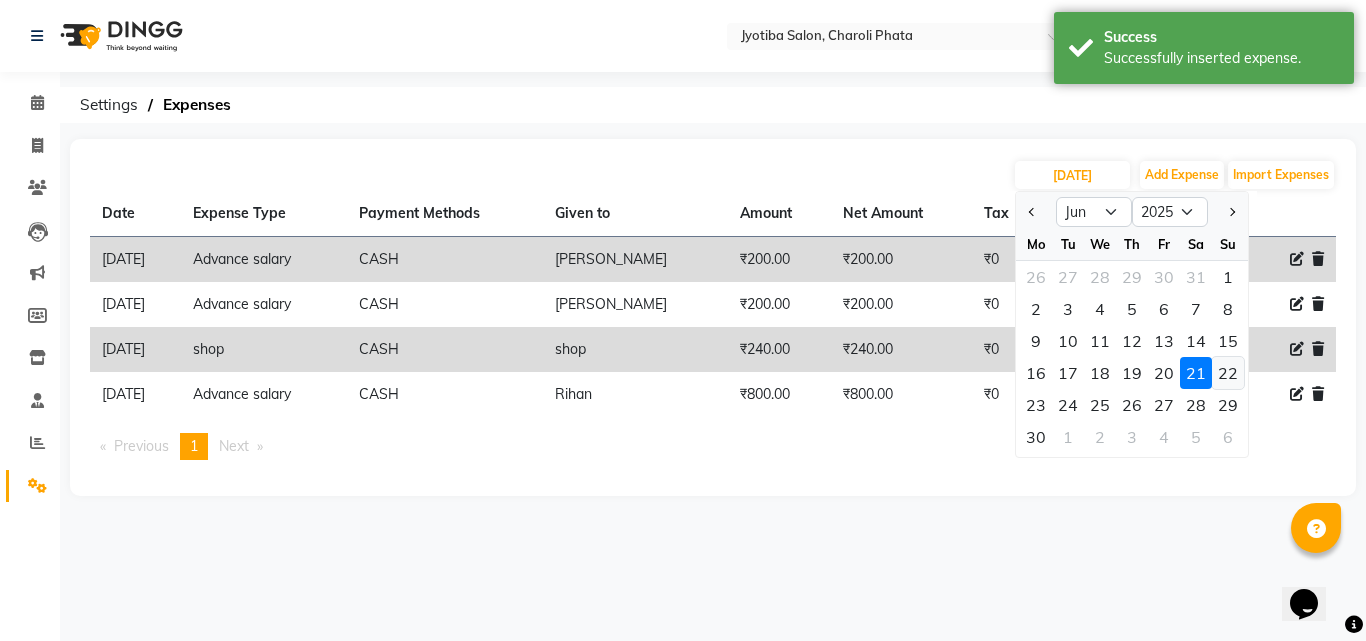 click on "22" 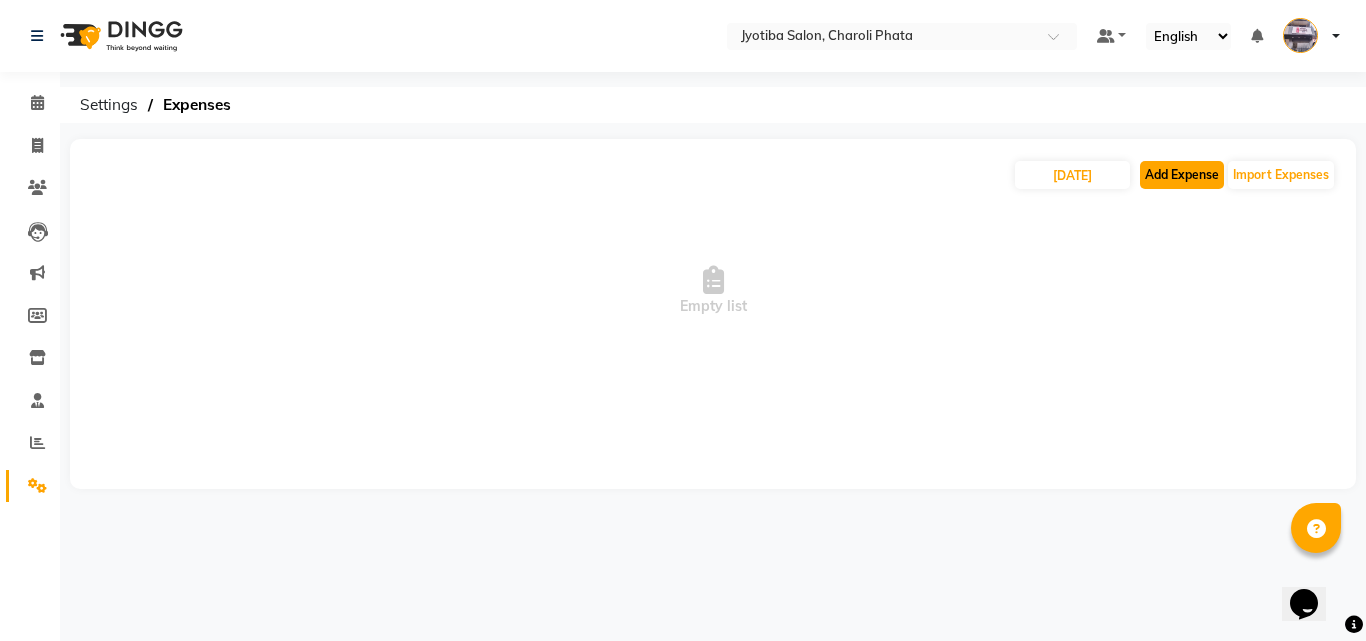 click on "Add Expense" 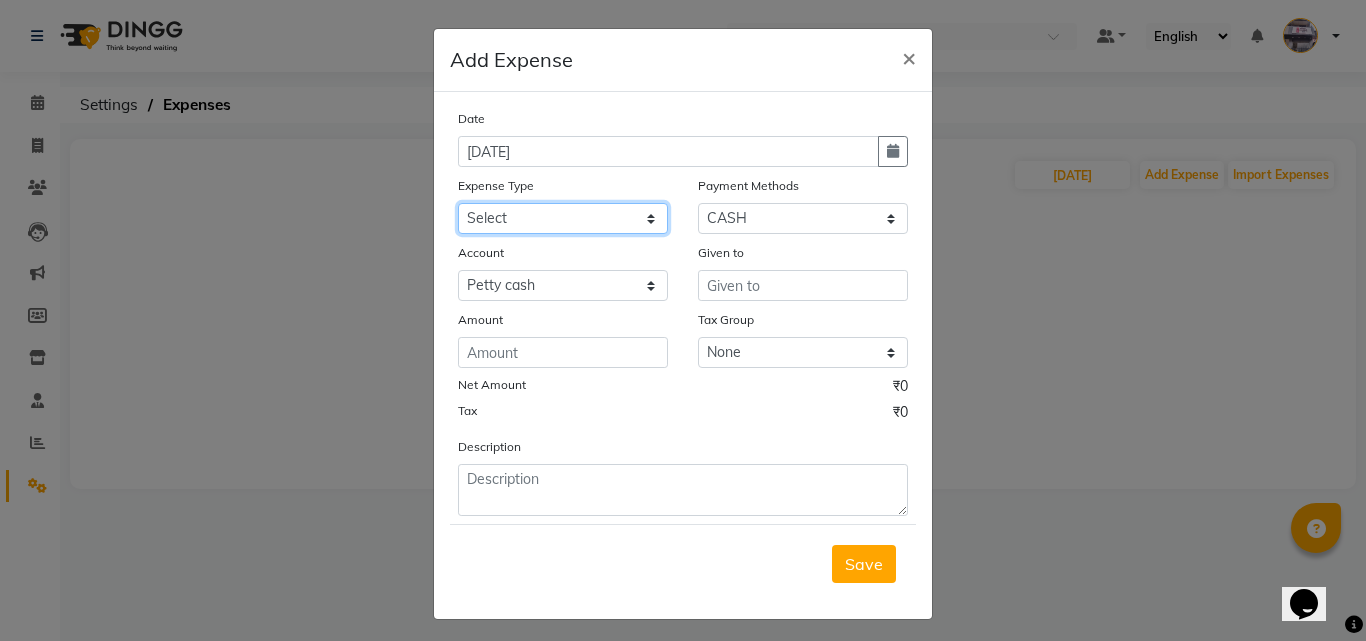 drag, startPoint x: 598, startPoint y: 209, endPoint x: 587, endPoint y: 222, distance: 17.029387 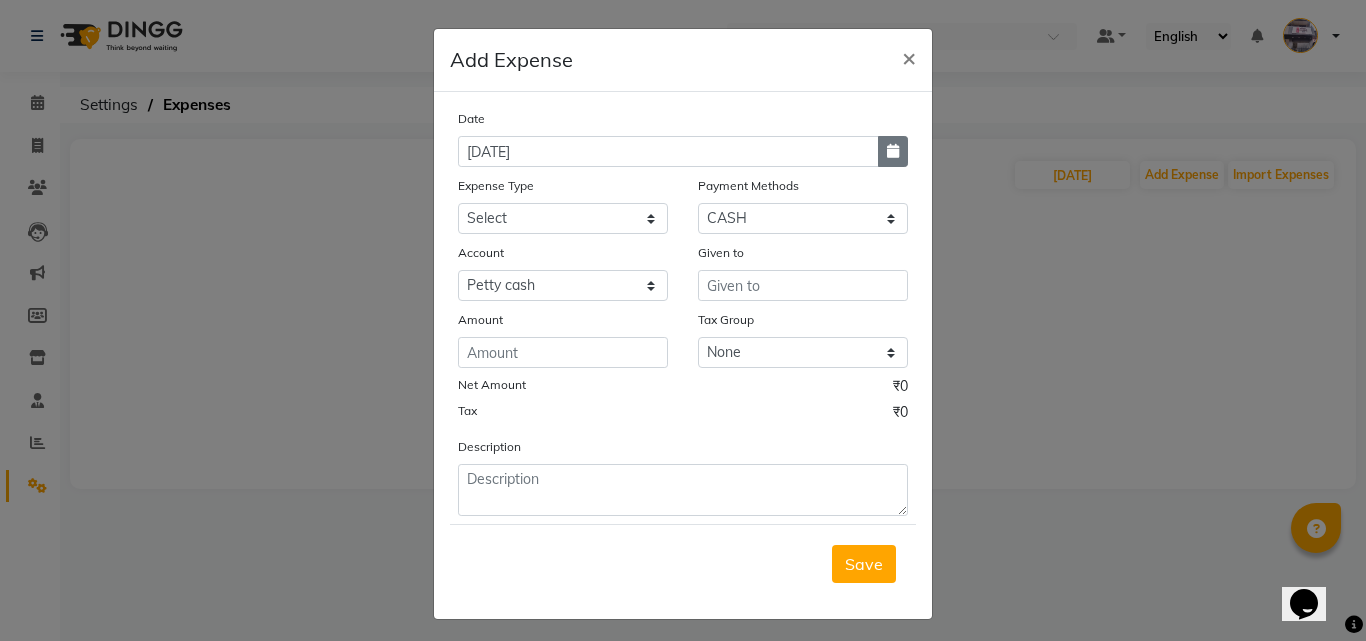 click 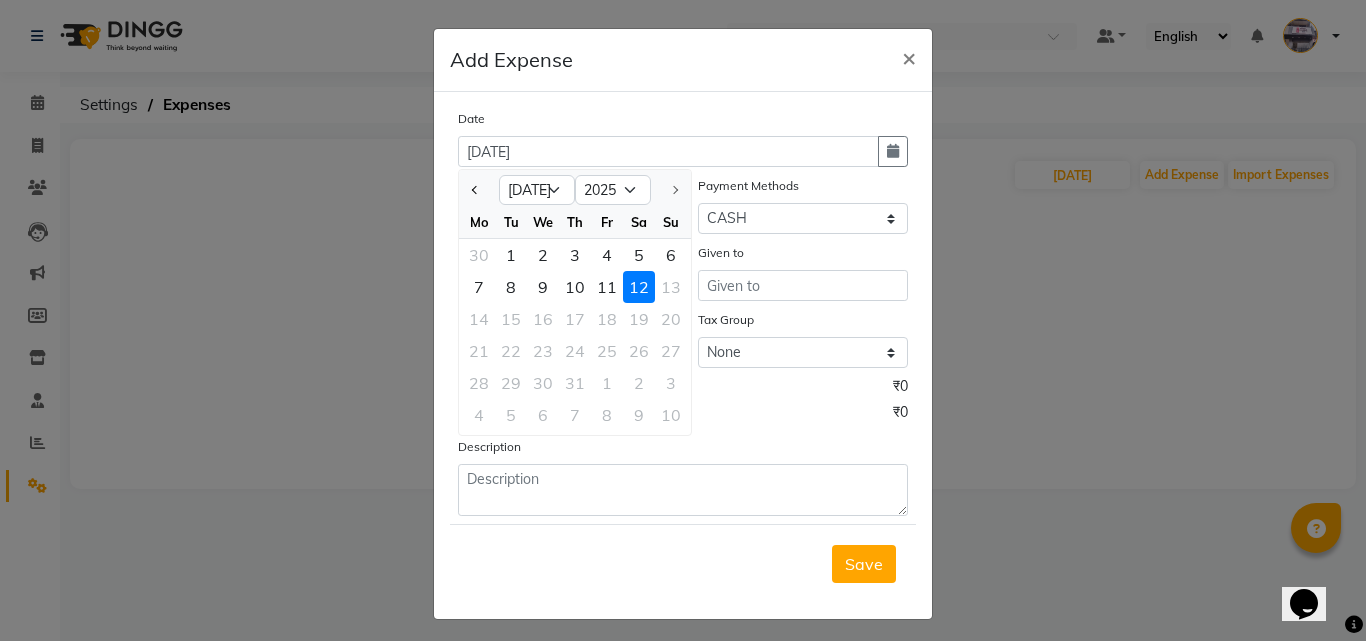 click 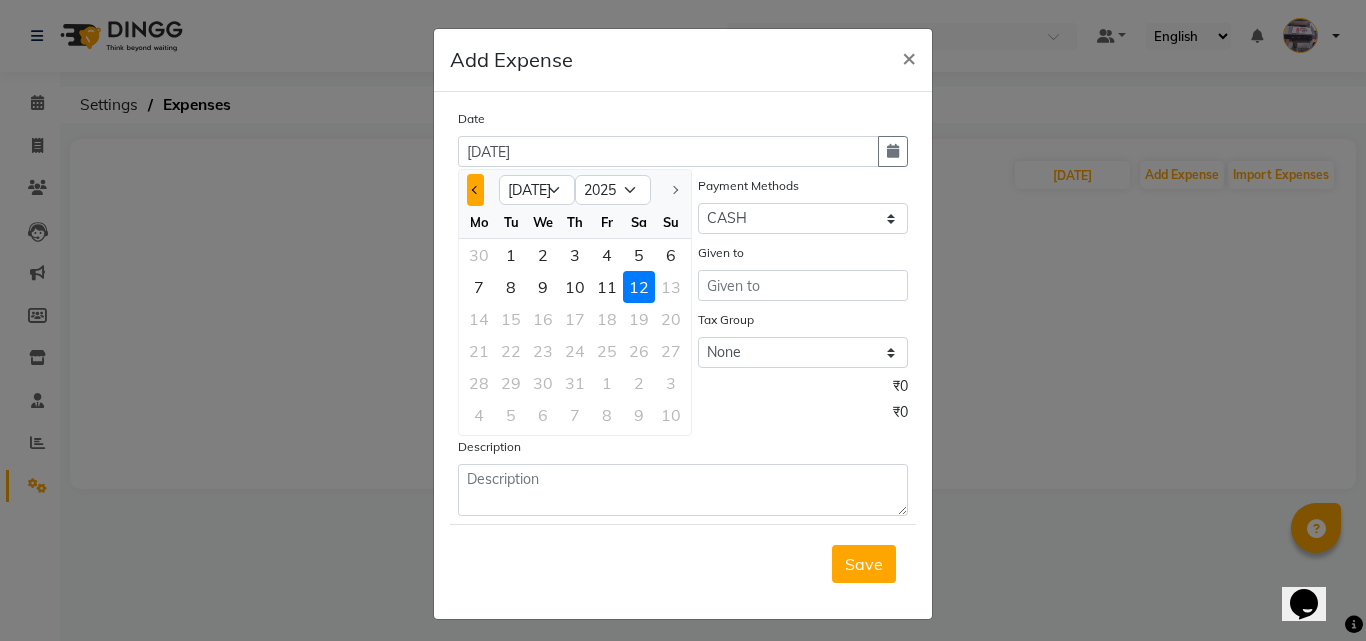 click 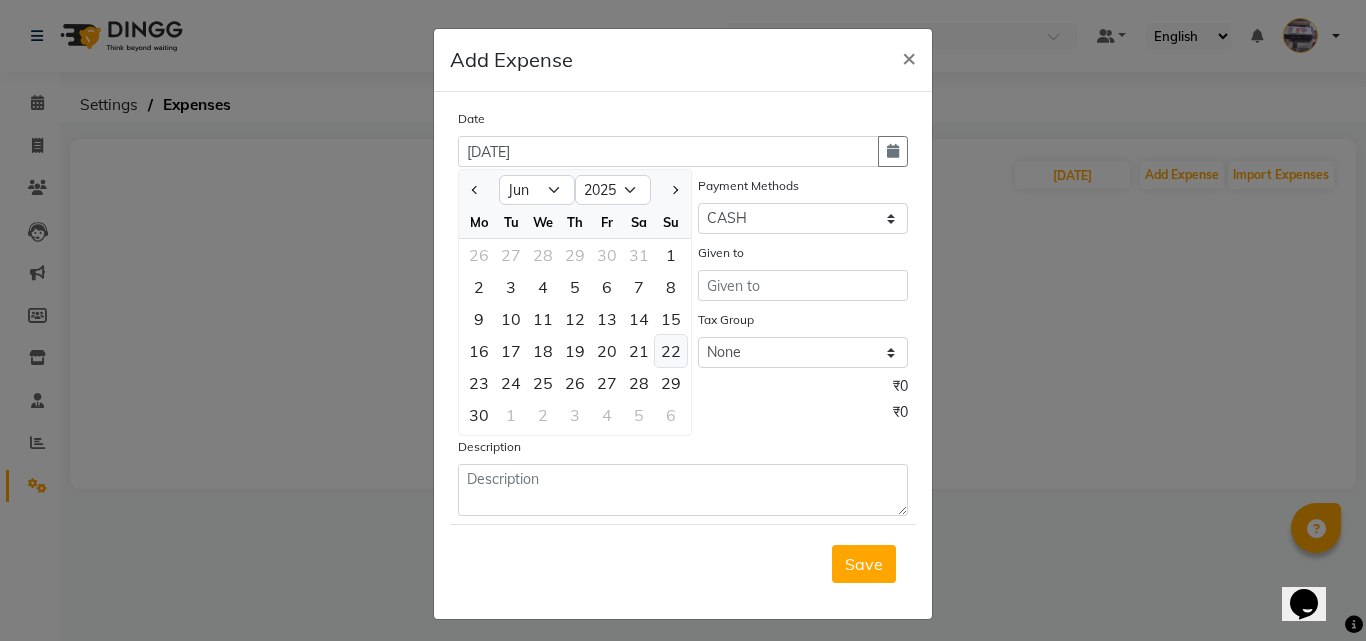 click on "22" 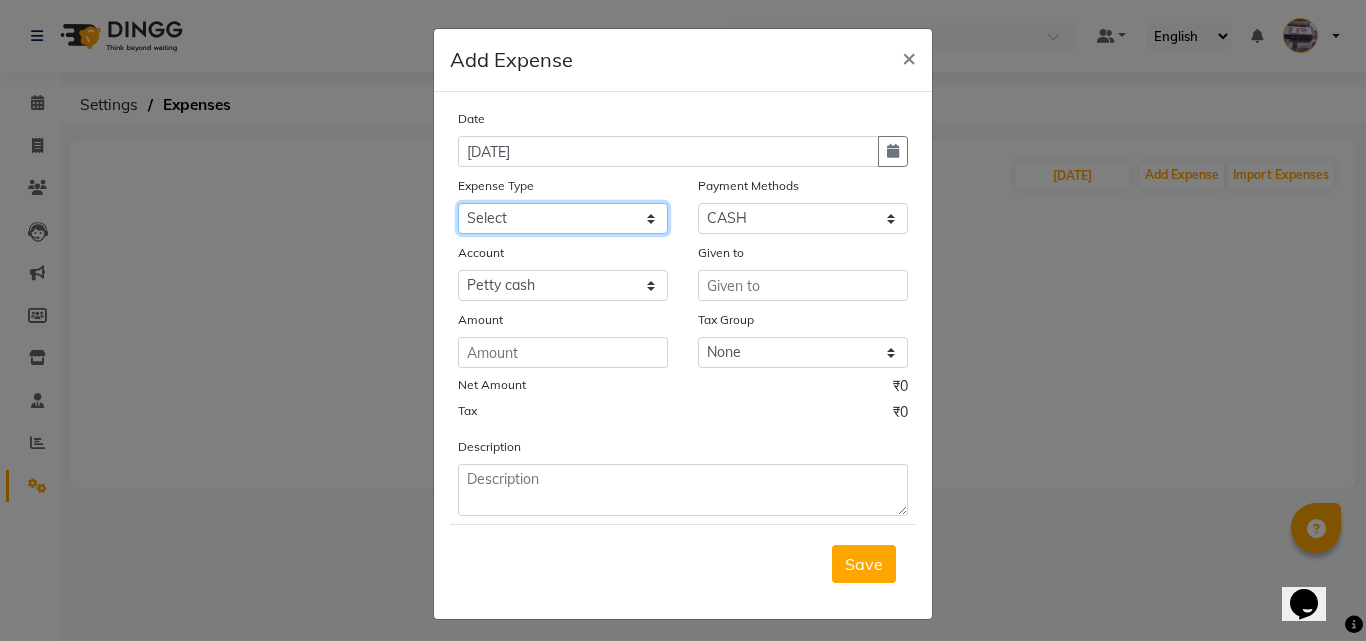 click on "Select Advance salary Advance salary ajaj Bank charges Car maintenance  Cash transfer to bank Cash transfer to hub Client Snacks Clinical charges Equipment Fuel Govt fee home Incentive Insurance International purchase Loan Repayment Maintenance Marketing Miscellaneous MRA Other Over times Pantry Product Rent Salary shop shop Staff Snacks Tax Tea & Refreshment TIP Utilities Wifi recharge" 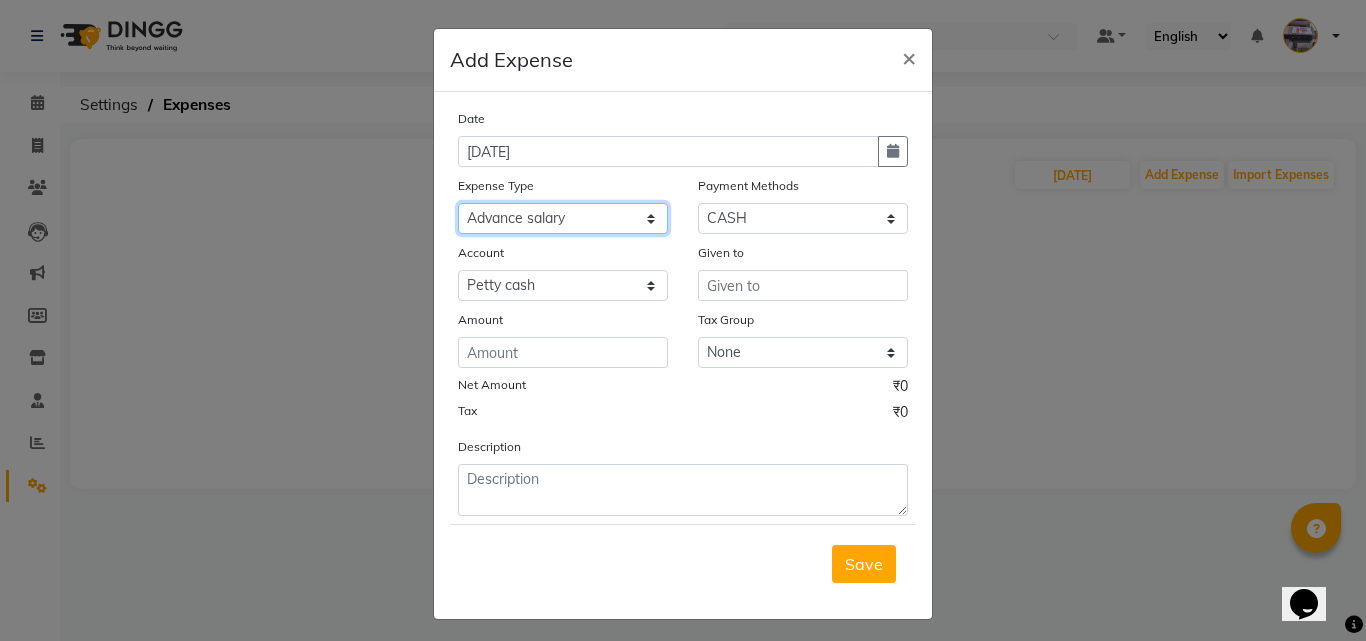 click on "Select Advance salary Advance salary ajaj Bank charges Car maintenance  Cash transfer to bank Cash transfer to hub Client Snacks Clinical charges Equipment Fuel Govt fee home Incentive Insurance International purchase Loan Repayment Maintenance Marketing Miscellaneous MRA Other Over times Pantry Product Rent Salary shop shop Staff Snacks Tax Tea & Refreshment TIP Utilities Wifi recharge" 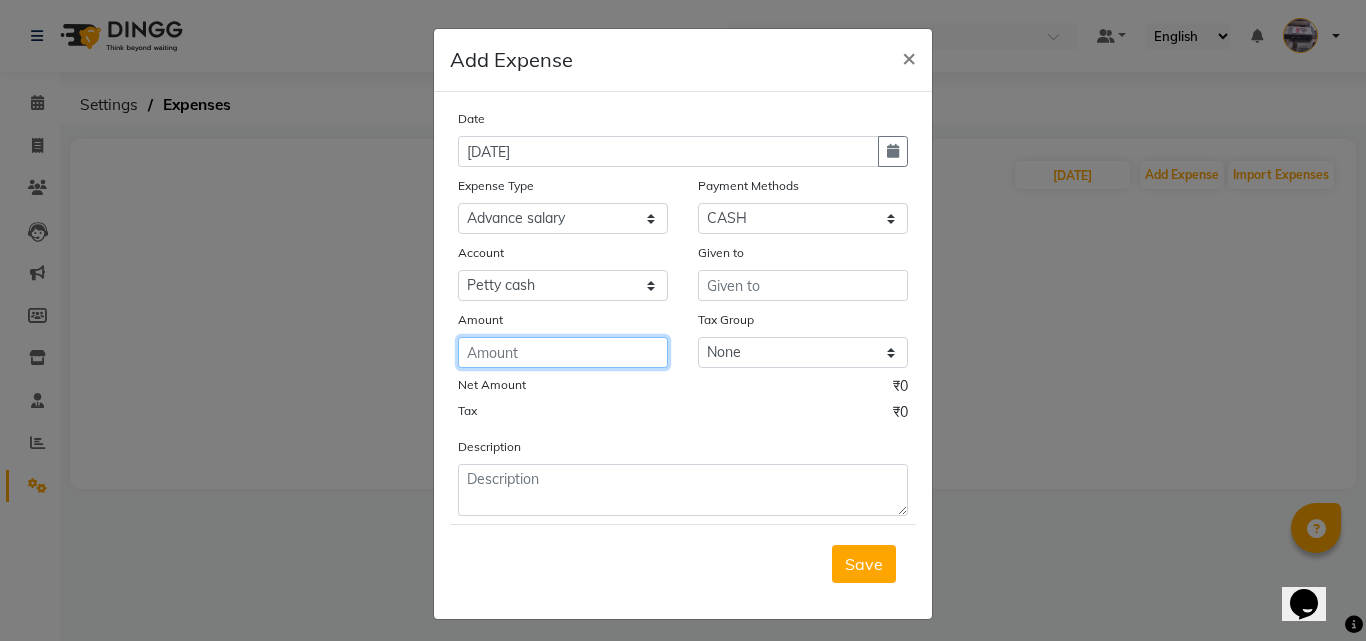 click 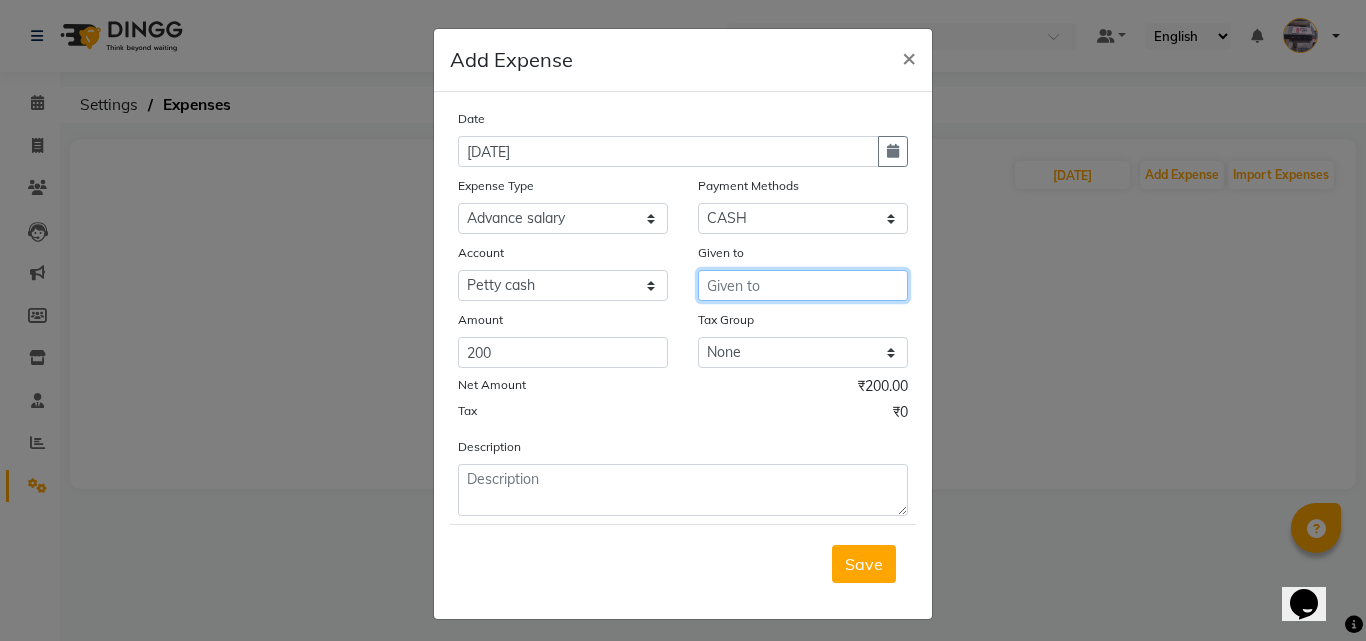click at bounding box center [803, 285] 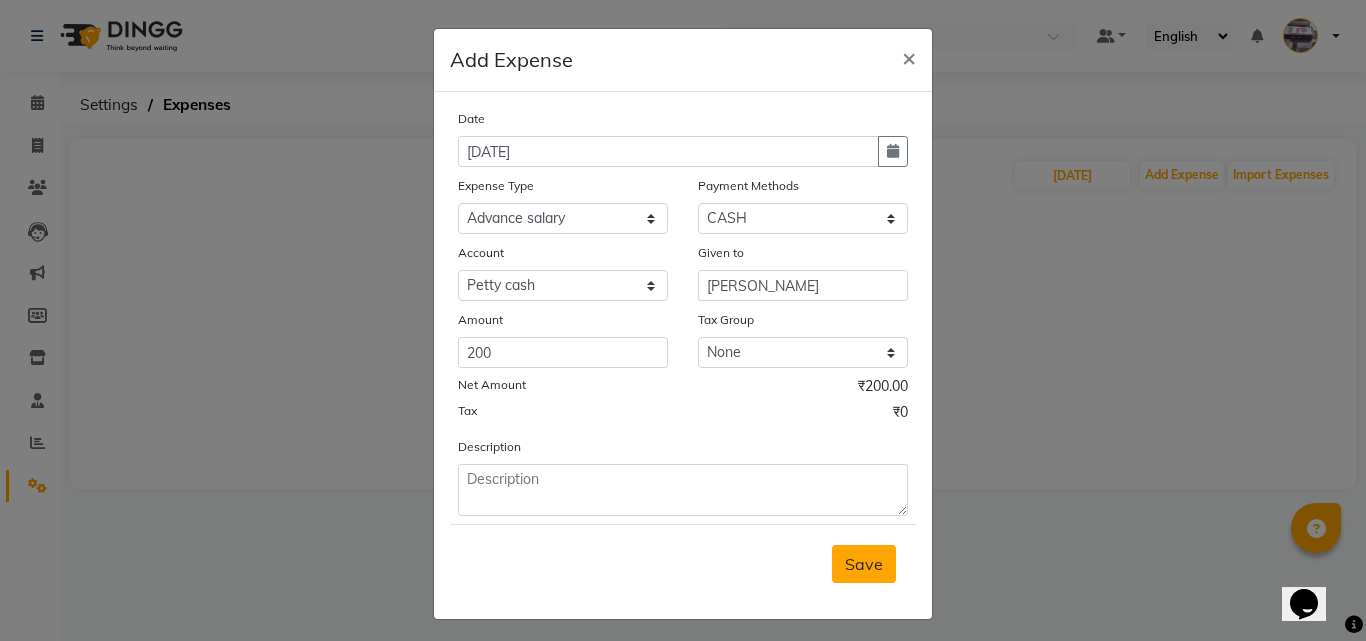 click on "Save" at bounding box center [864, 564] 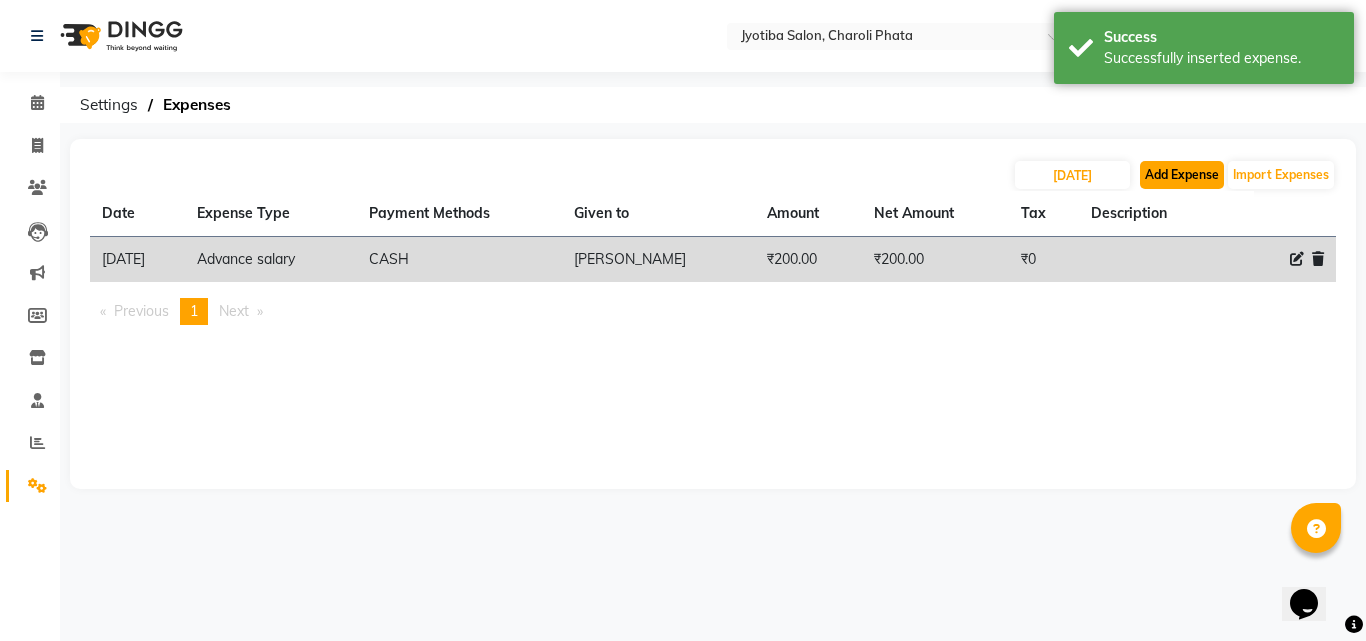 click on "Add Expense" 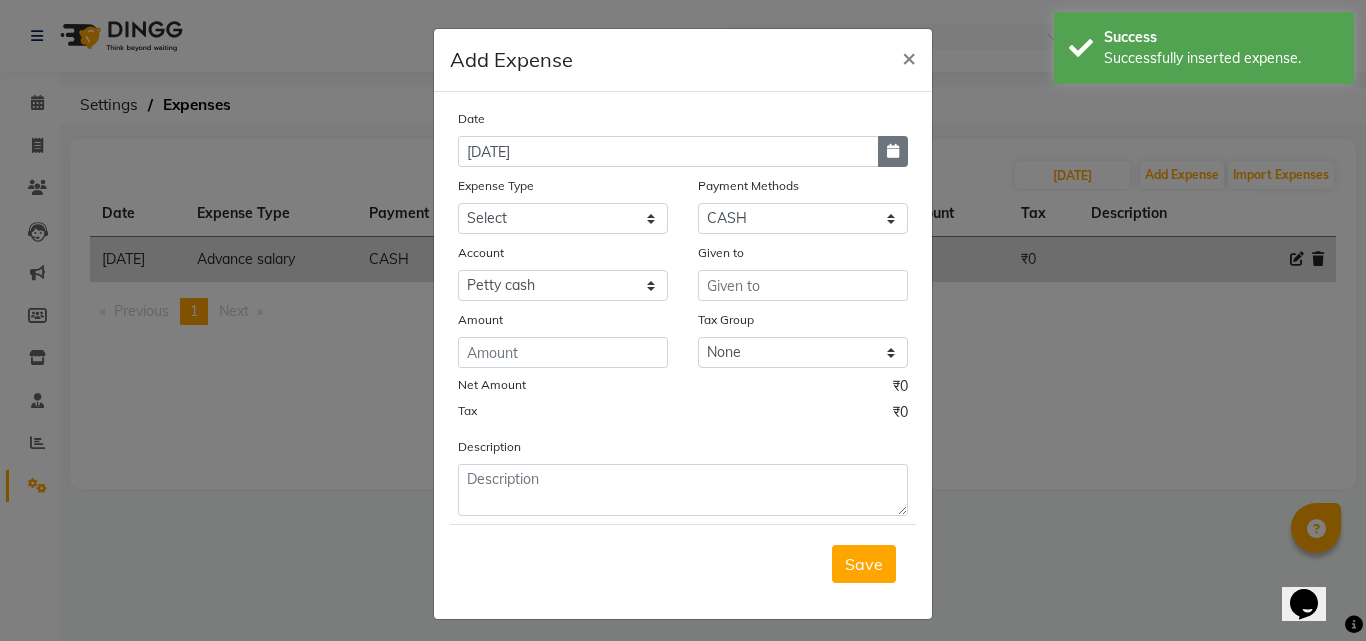 click 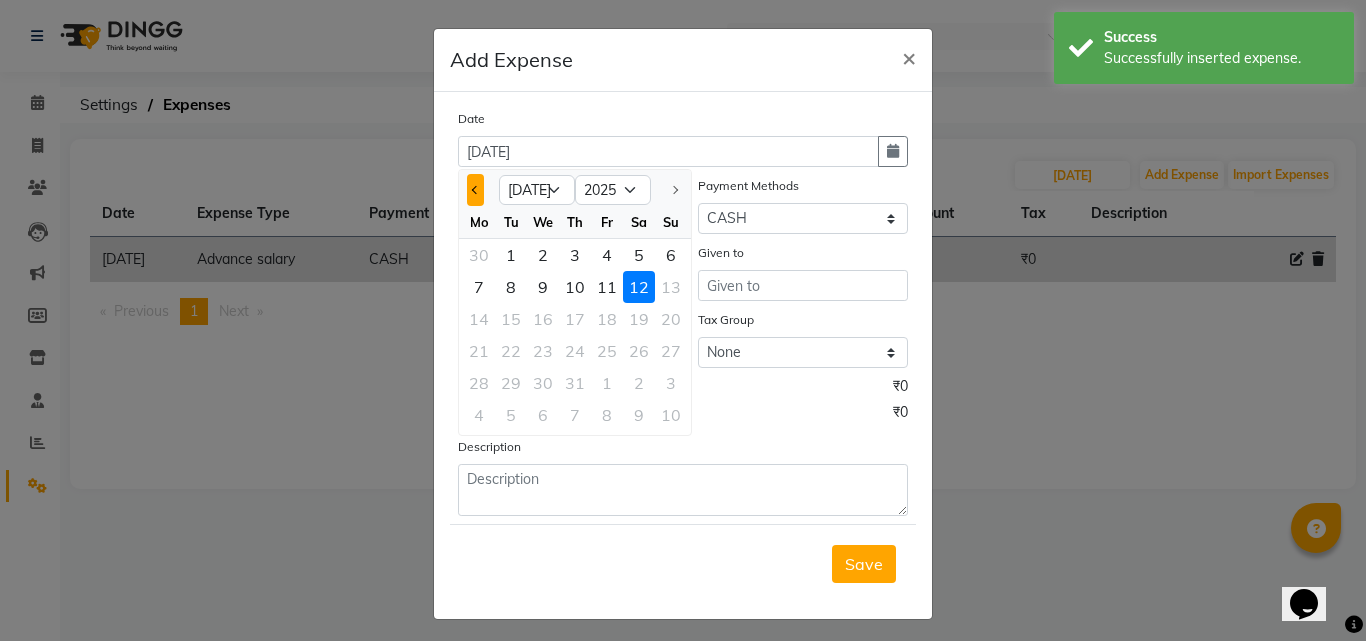 click 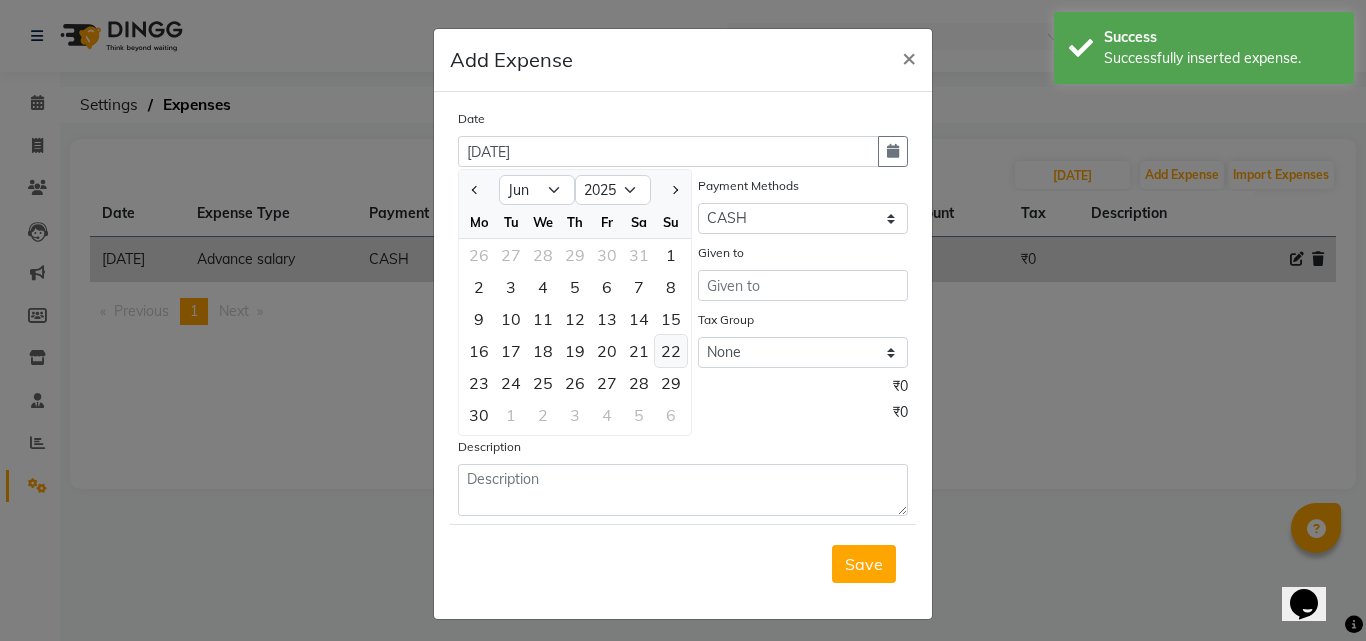 click on "22" 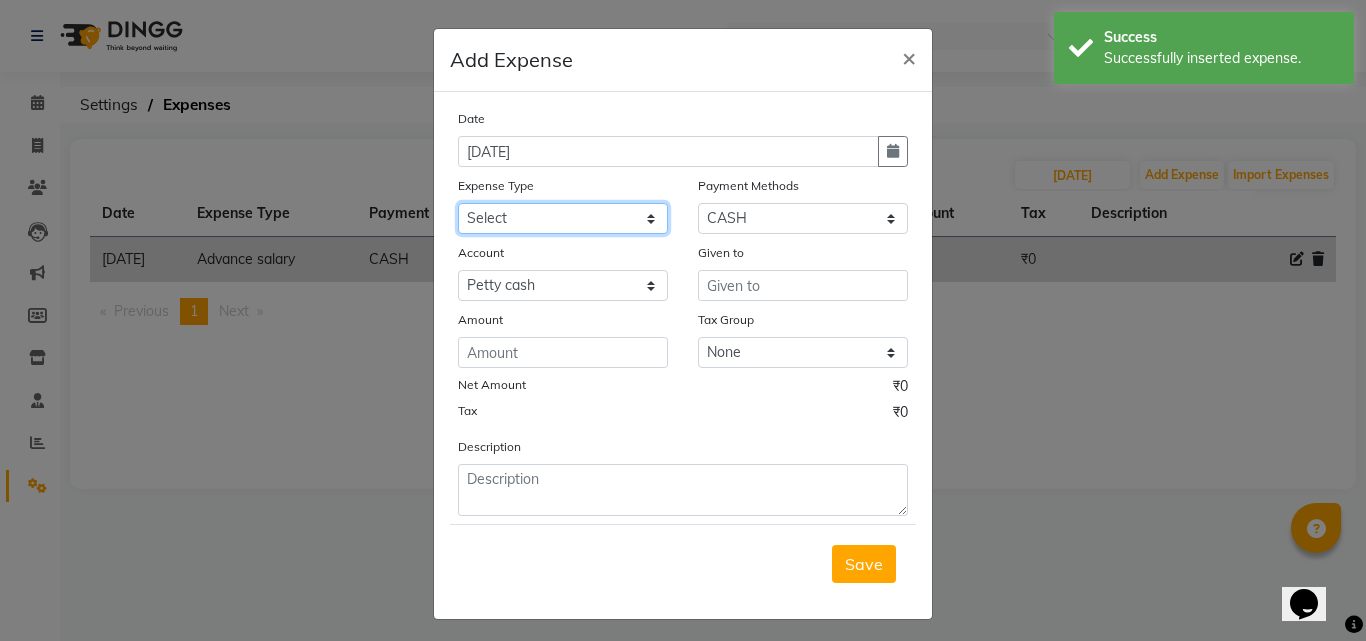 click on "Select Advance salary Advance salary ajaj Bank charges Car maintenance  Cash transfer to bank Cash transfer to hub Client Snacks Clinical charges Equipment Fuel Govt fee home Incentive Insurance International purchase Loan Repayment Maintenance Marketing Miscellaneous MRA Other Over times Pantry Product Rent Salary shop shop Staff Snacks Tax Tea & Refreshment TIP Utilities Wifi recharge" 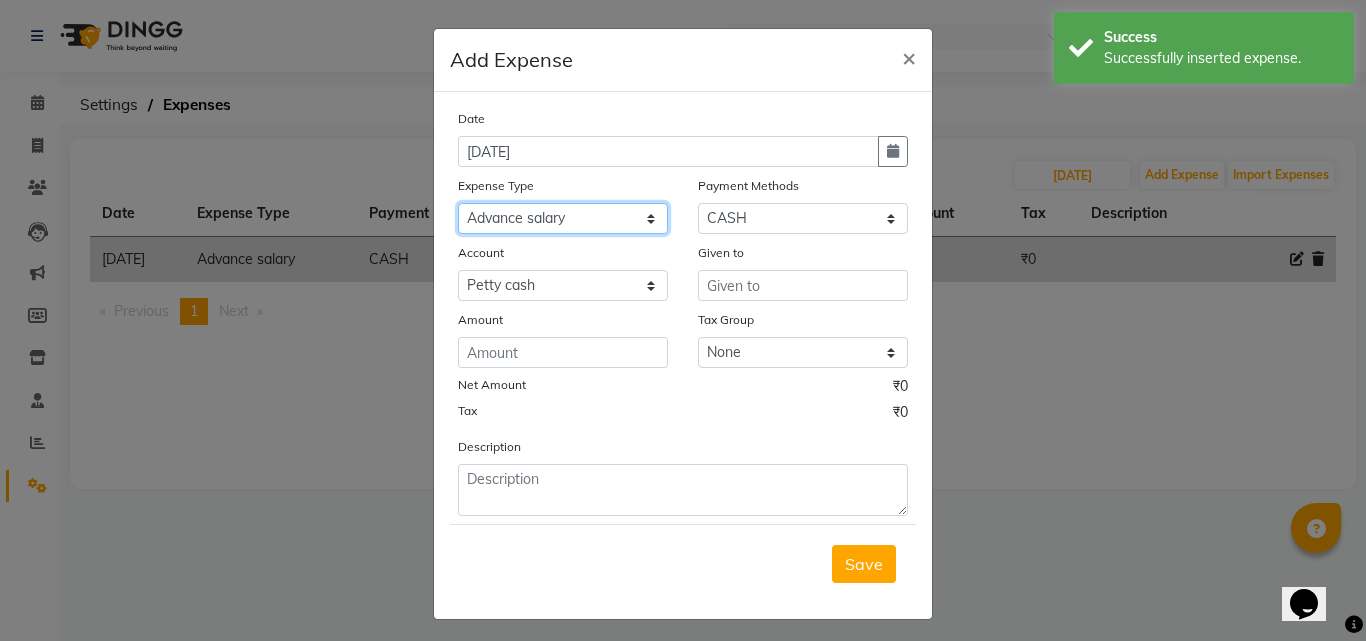 click on "Select Advance salary Advance salary ajaj Bank charges Car maintenance  Cash transfer to bank Cash transfer to hub Client Snacks Clinical charges Equipment Fuel Govt fee home Incentive Insurance International purchase Loan Repayment Maintenance Marketing Miscellaneous MRA Other Over times Pantry Product Rent Salary shop shop Staff Snacks Tax Tea & Refreshment TIP Utilities Wifi recharge" 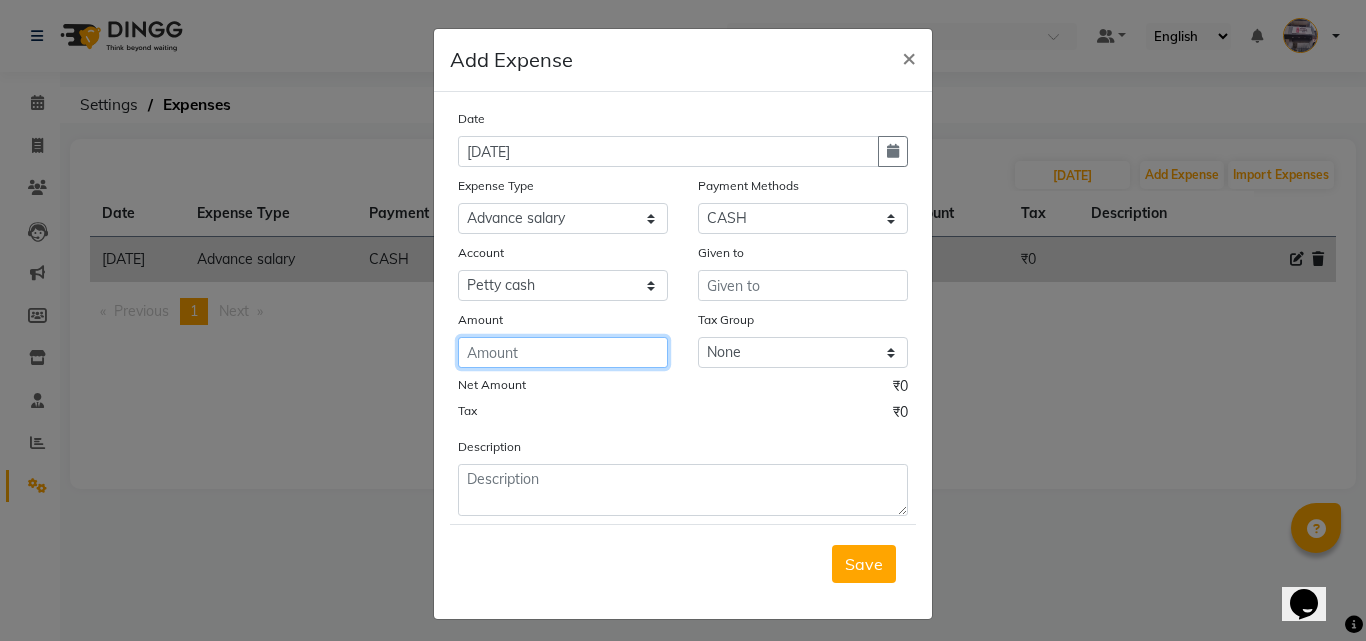 click 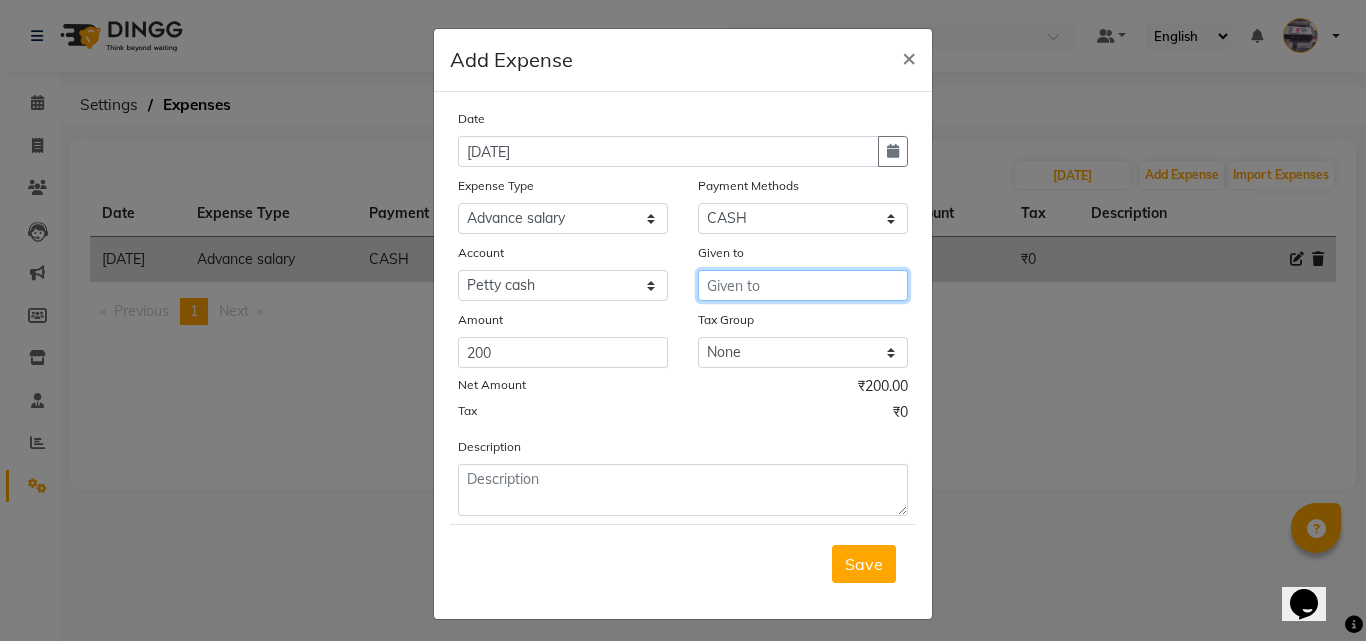 click at bounding box center (803, 285) 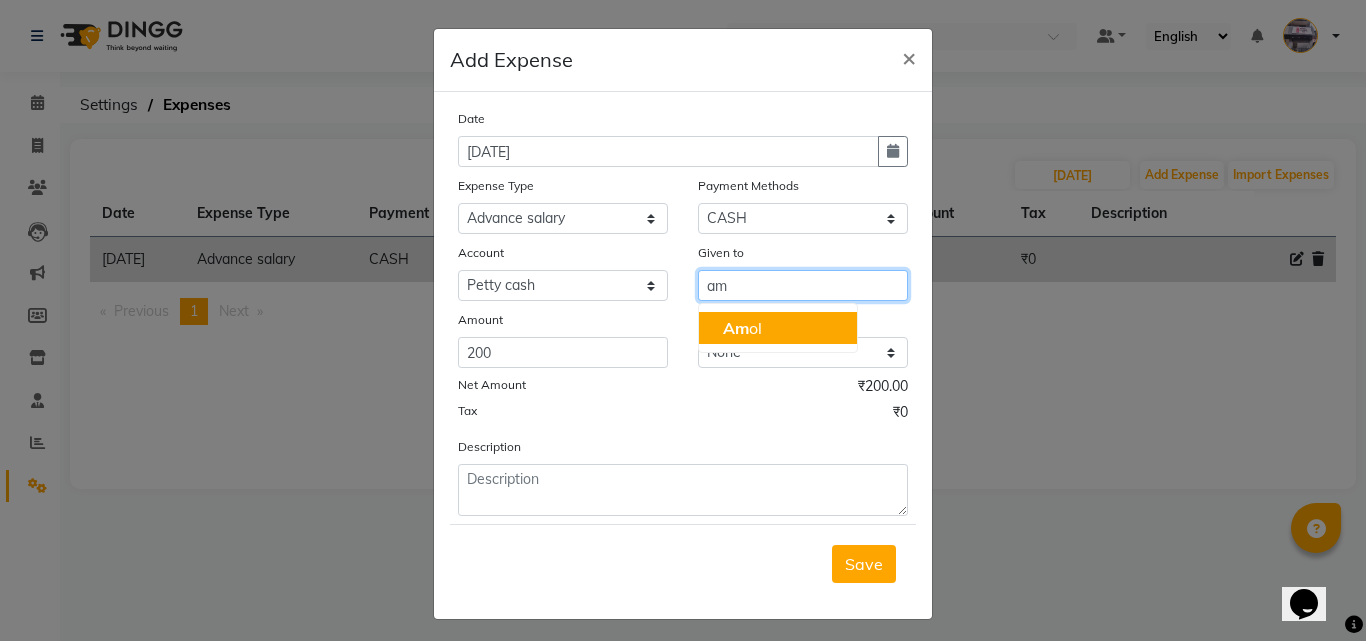 click on "Am ol" at bounding box center (742, 328) 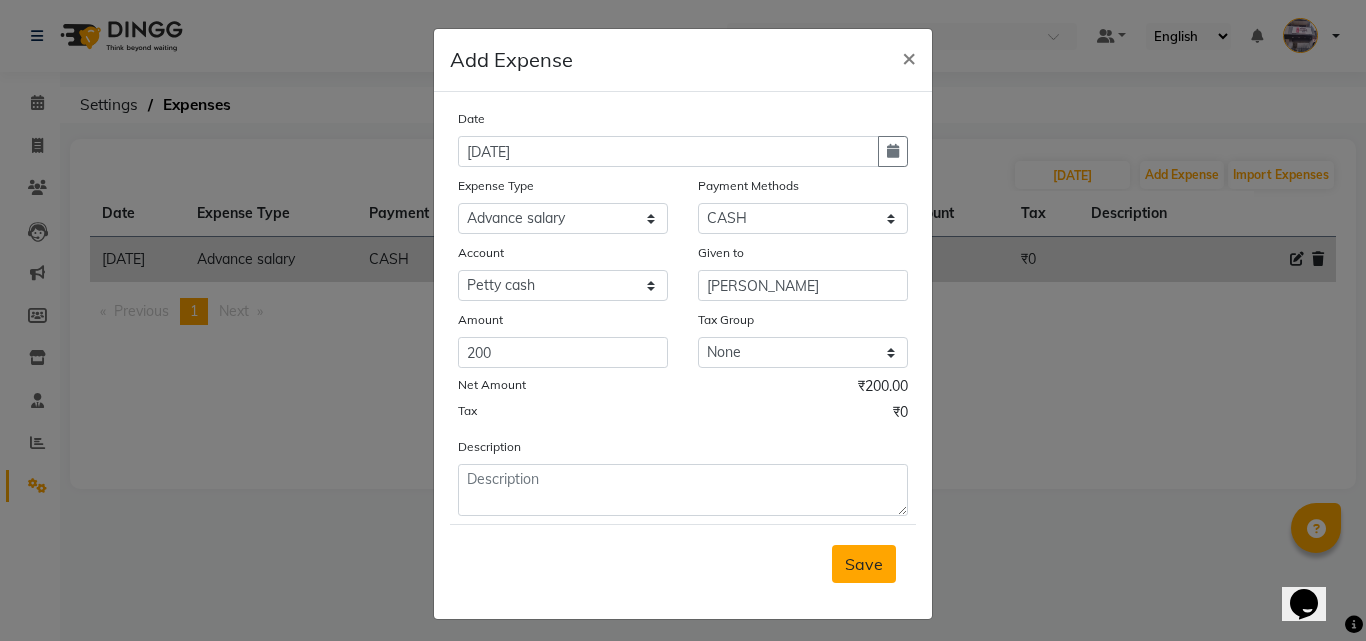click on "Save" at bounding box center (864, 564) 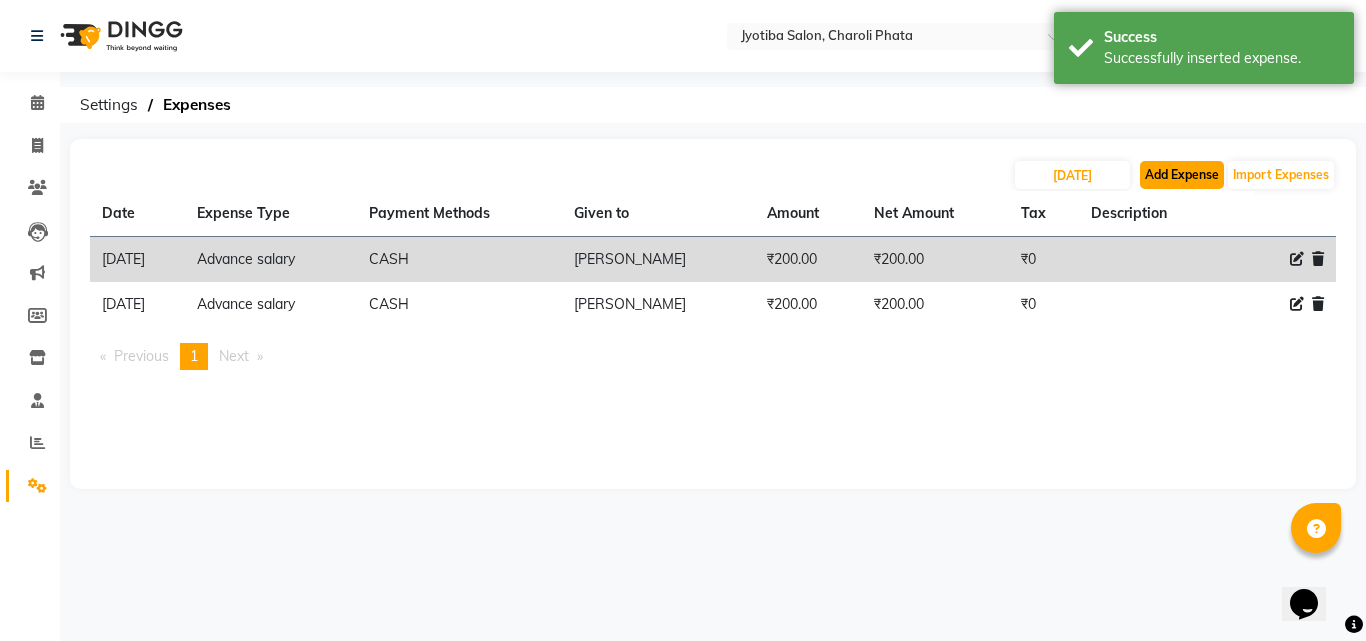 click on "Add Expense" 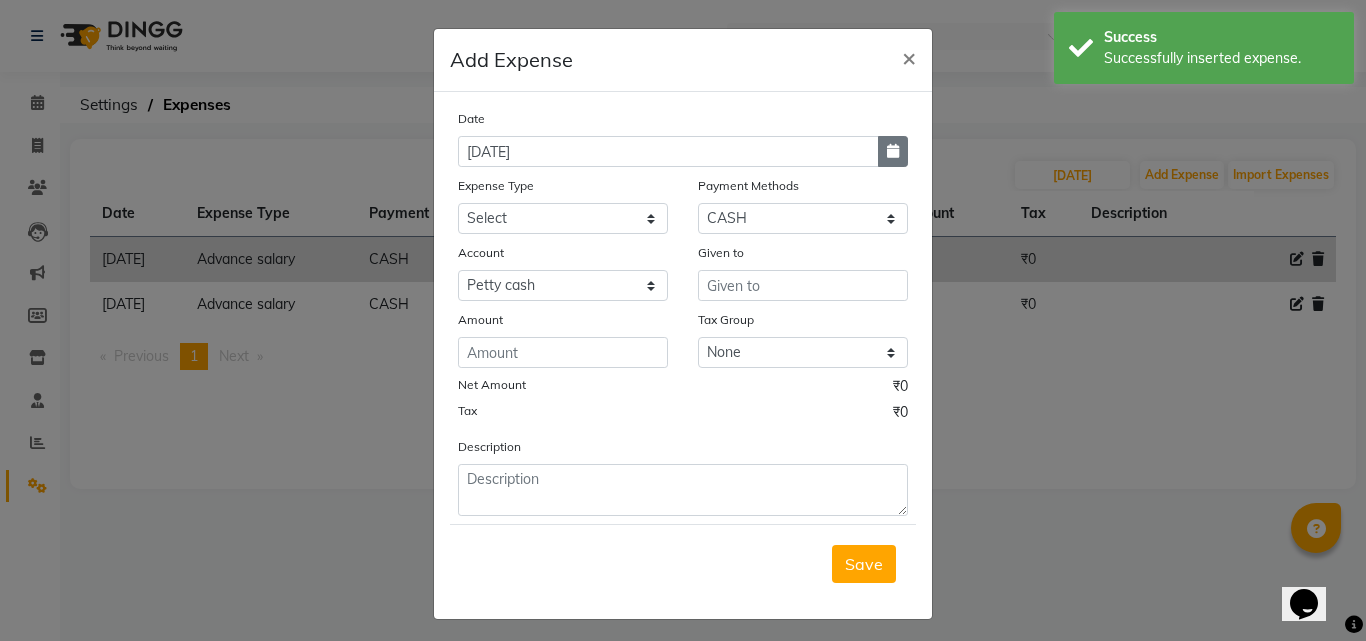click 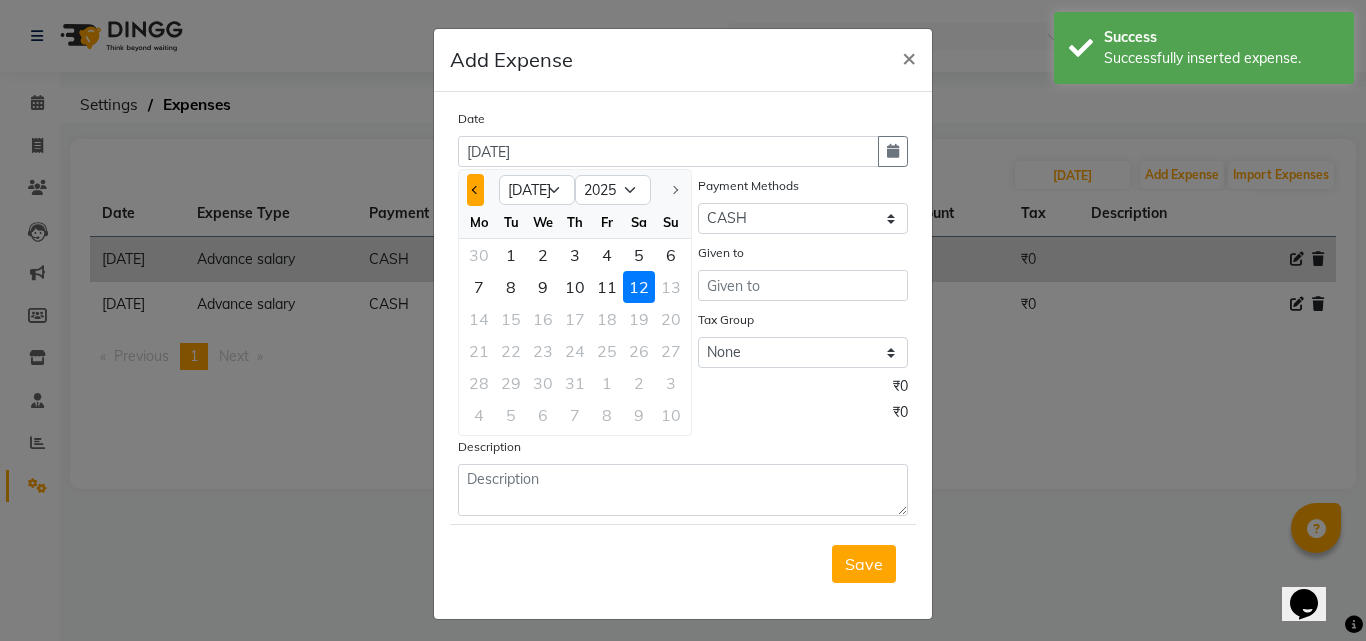 click 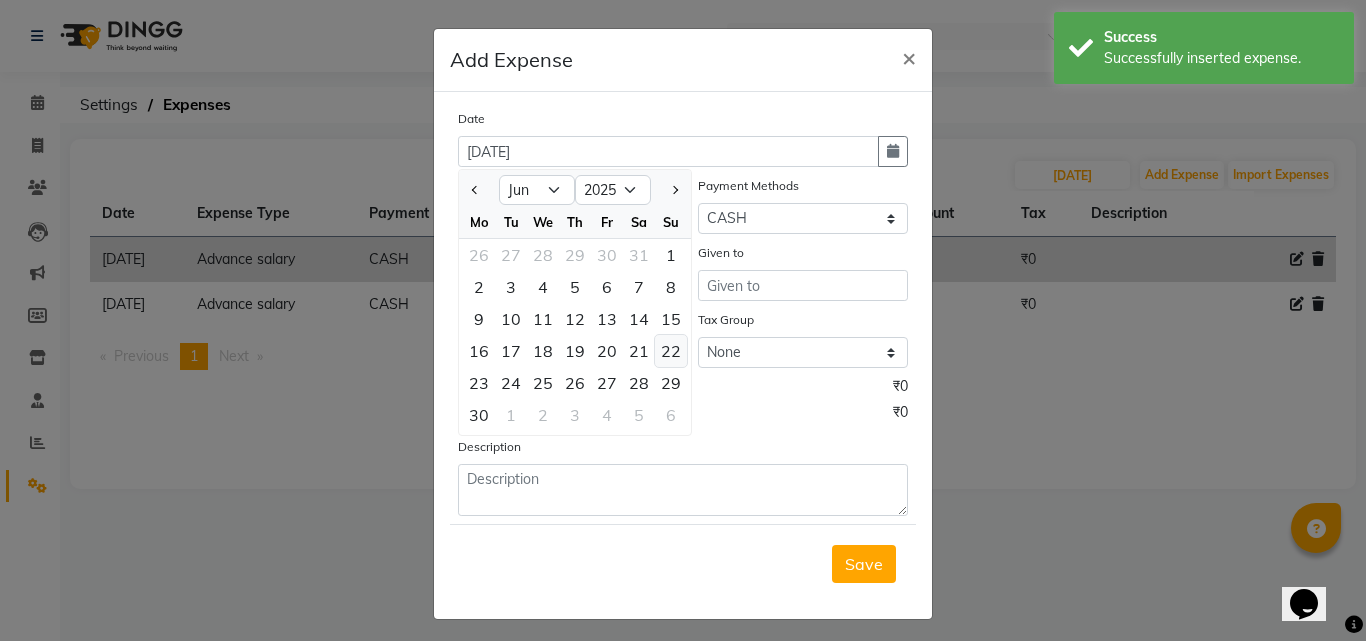 click on "22" 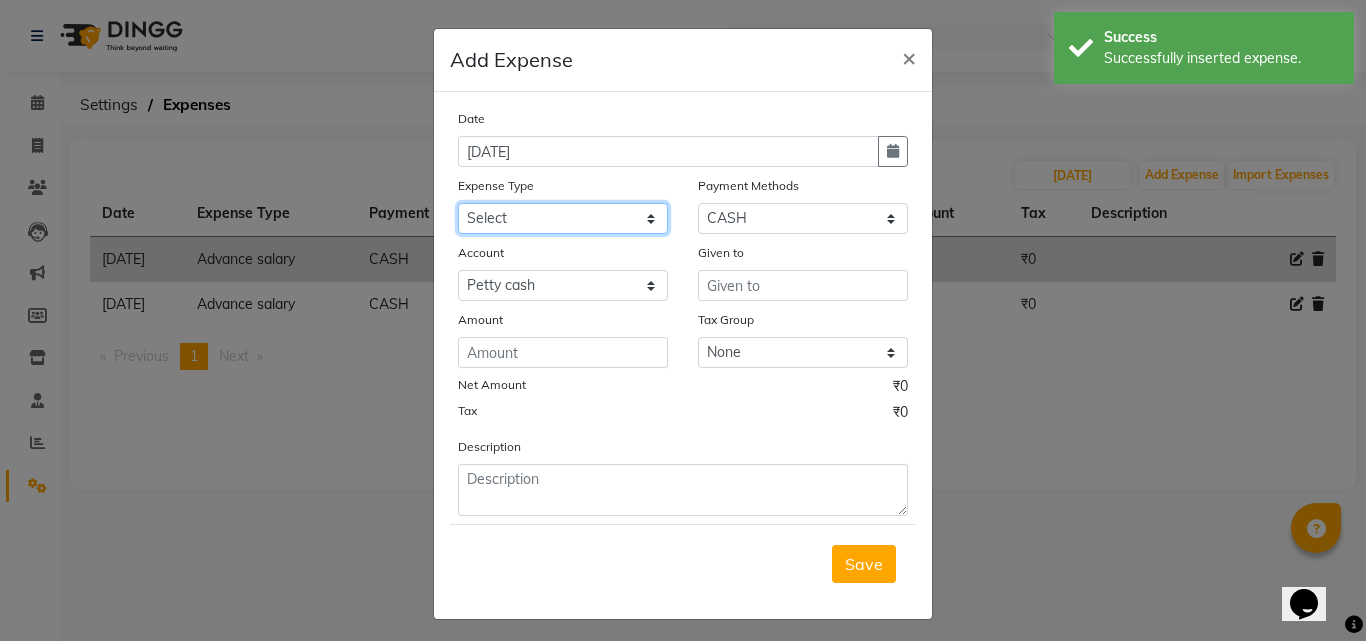 drag, startPoint x: 558, startPoint y: 214, endPoint x: 561, endPoint y: 231, distance: 17.262676 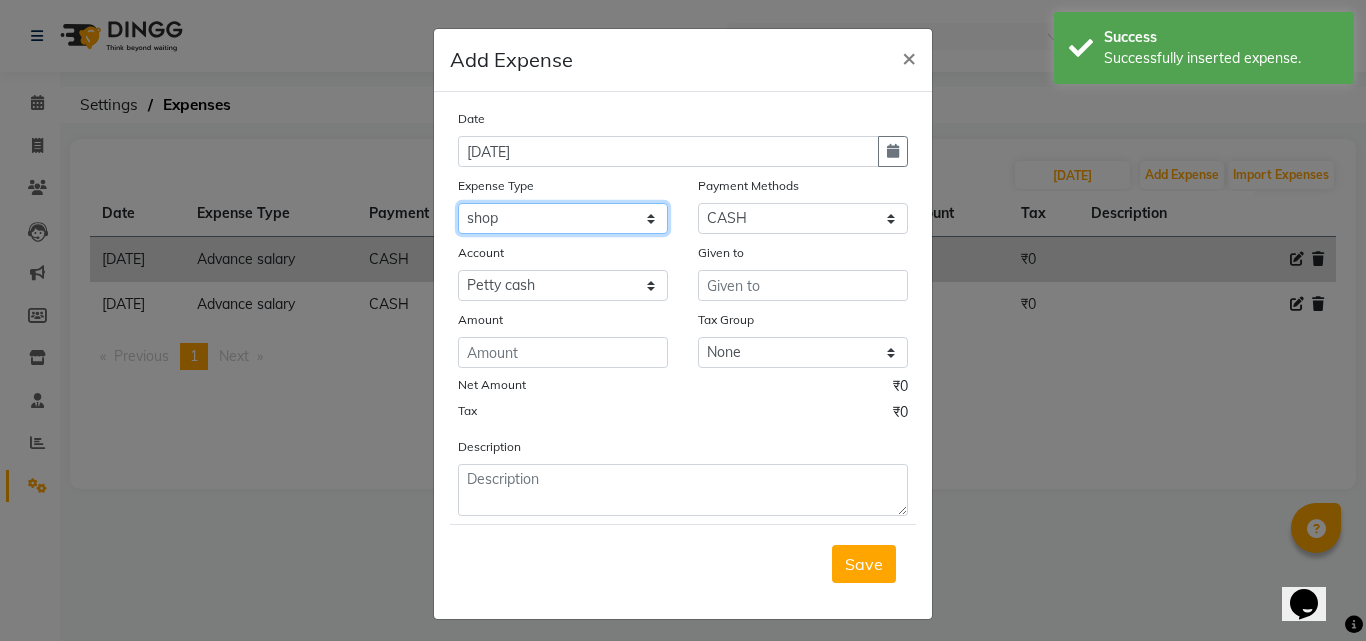 click on "Select Advance salary Advance salary ajaj Bank charges Car maintenance  Cash transfer to bank Cash transfer to hub Client Snacks Clinical charges Equipment Fuel Govt fee home Incentive Insurance International purchase Loan Repayment Maintenance Marketing Miscellaneous MRA Other Over times Pantry Product Rent Salary shop shop Staff Snacks Tax Tea & Refreshment TIP Utilities Wifi recharge" 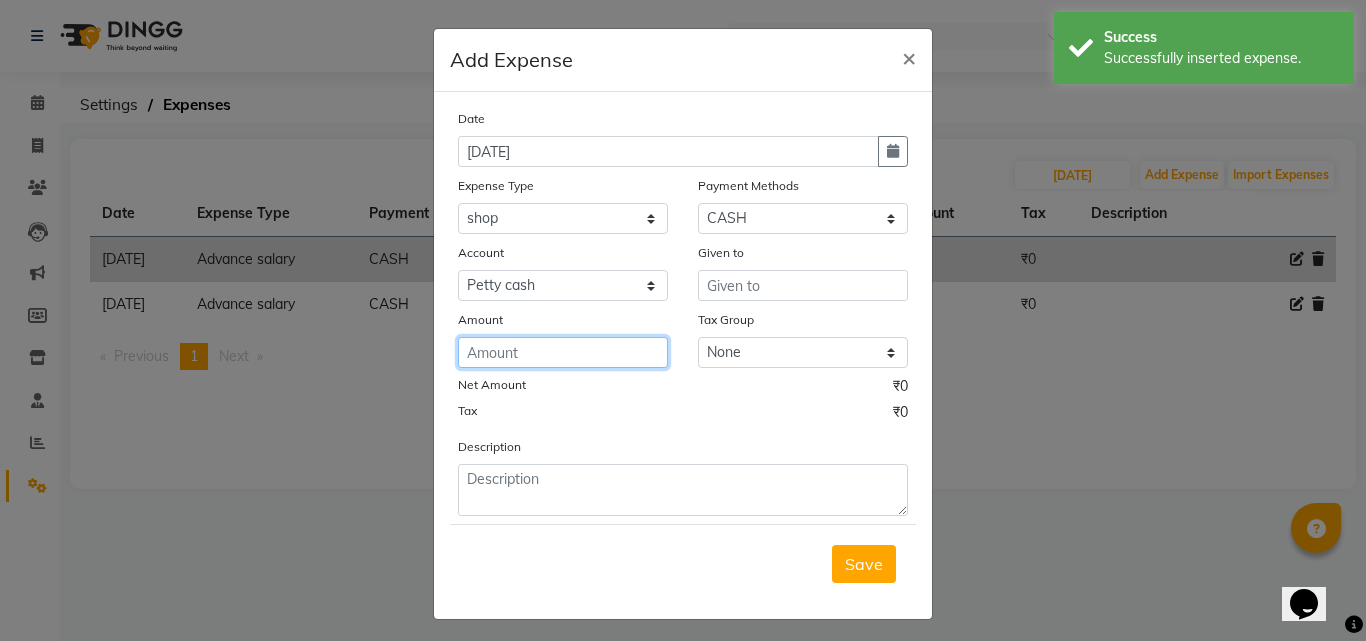 click 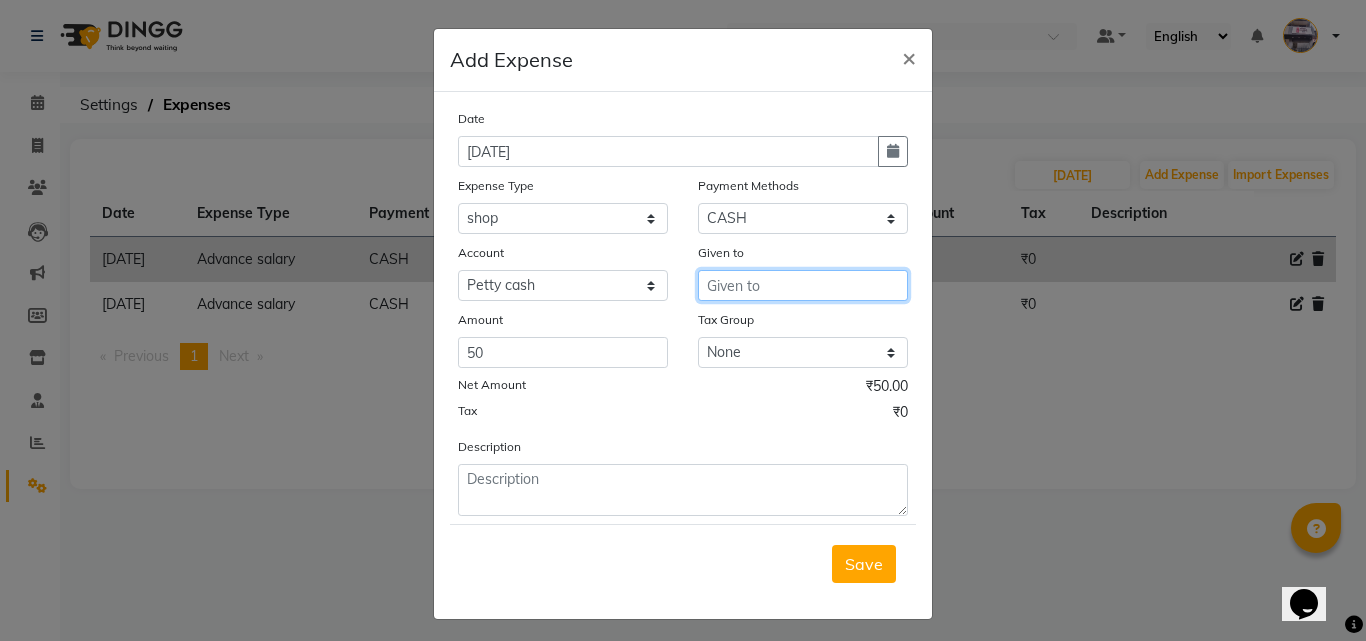 click at bounding box center [803, 285] 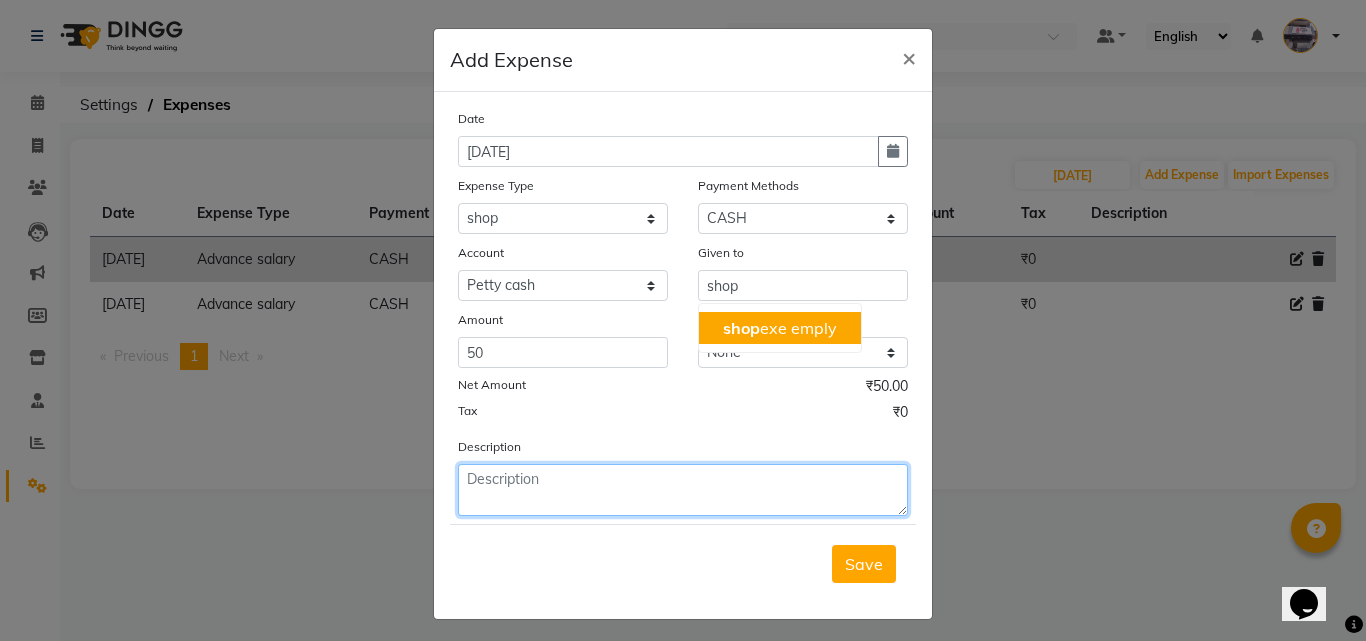 click 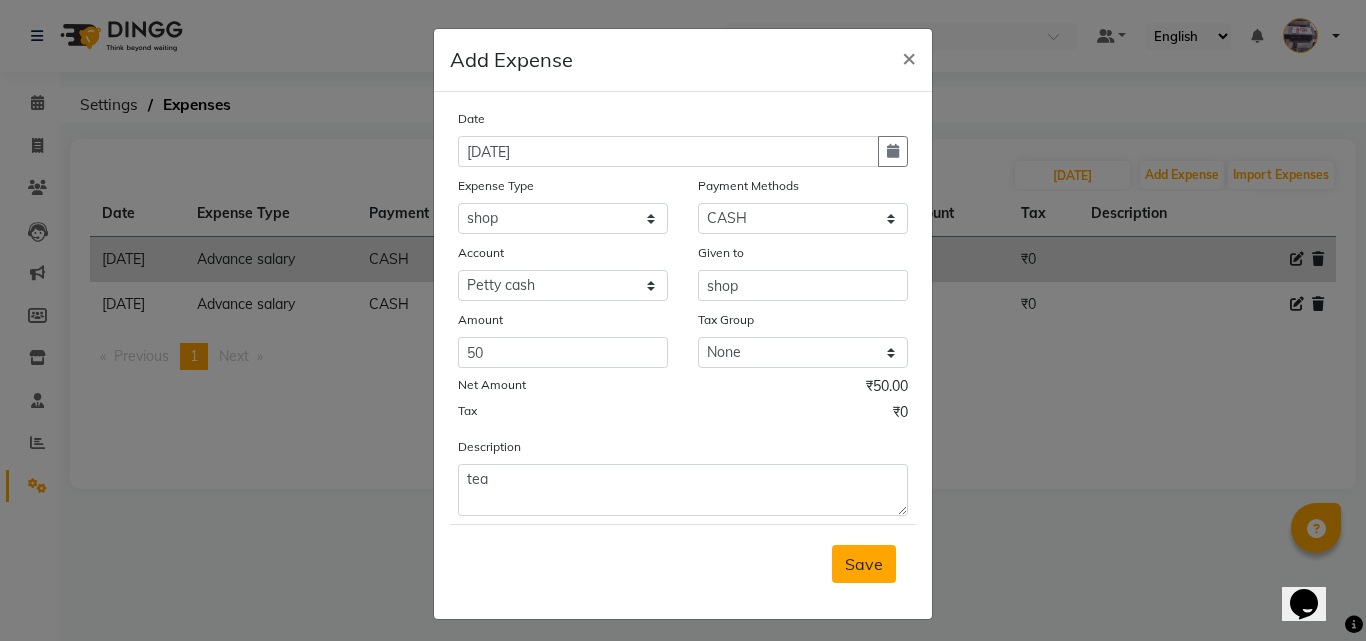 click on "Save" at bounding box center [864, 564] 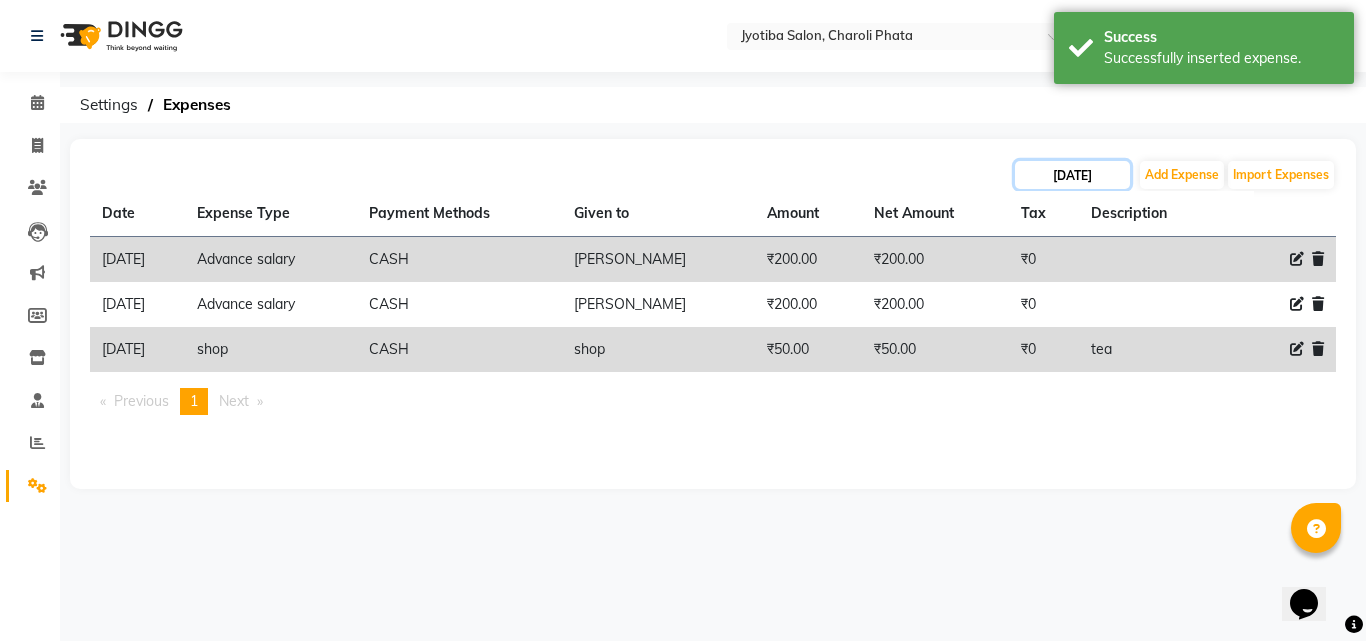 click on "[DATE]" 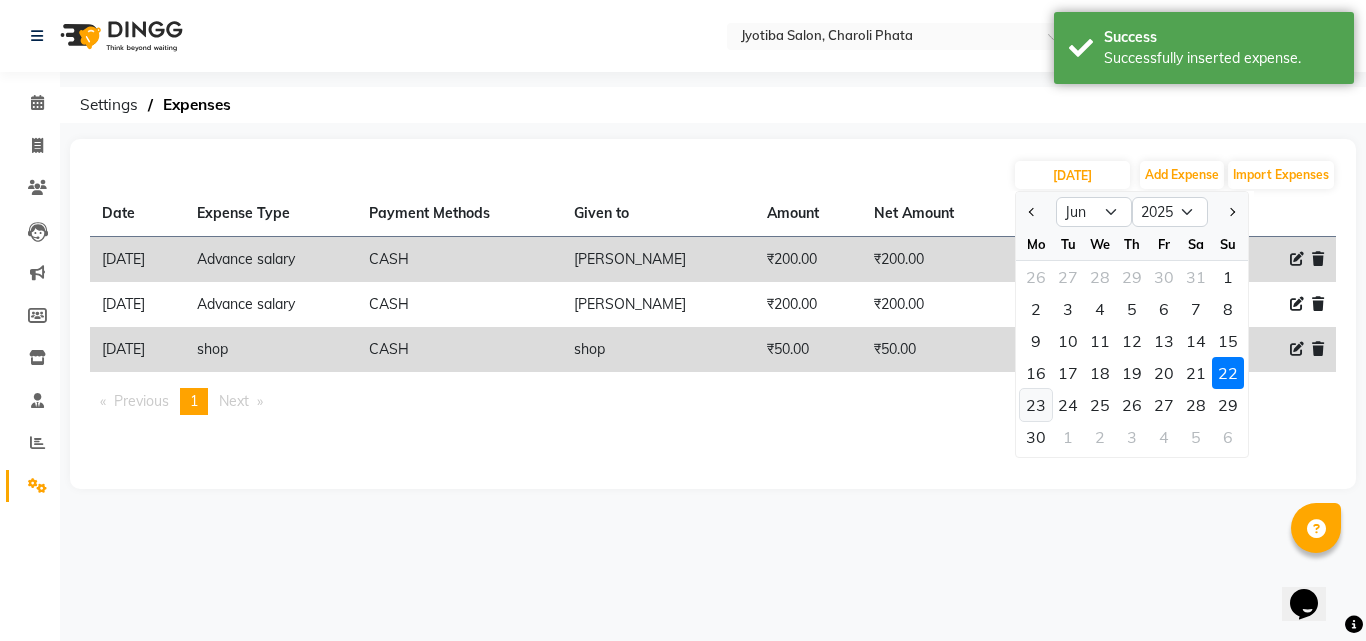click on "23" 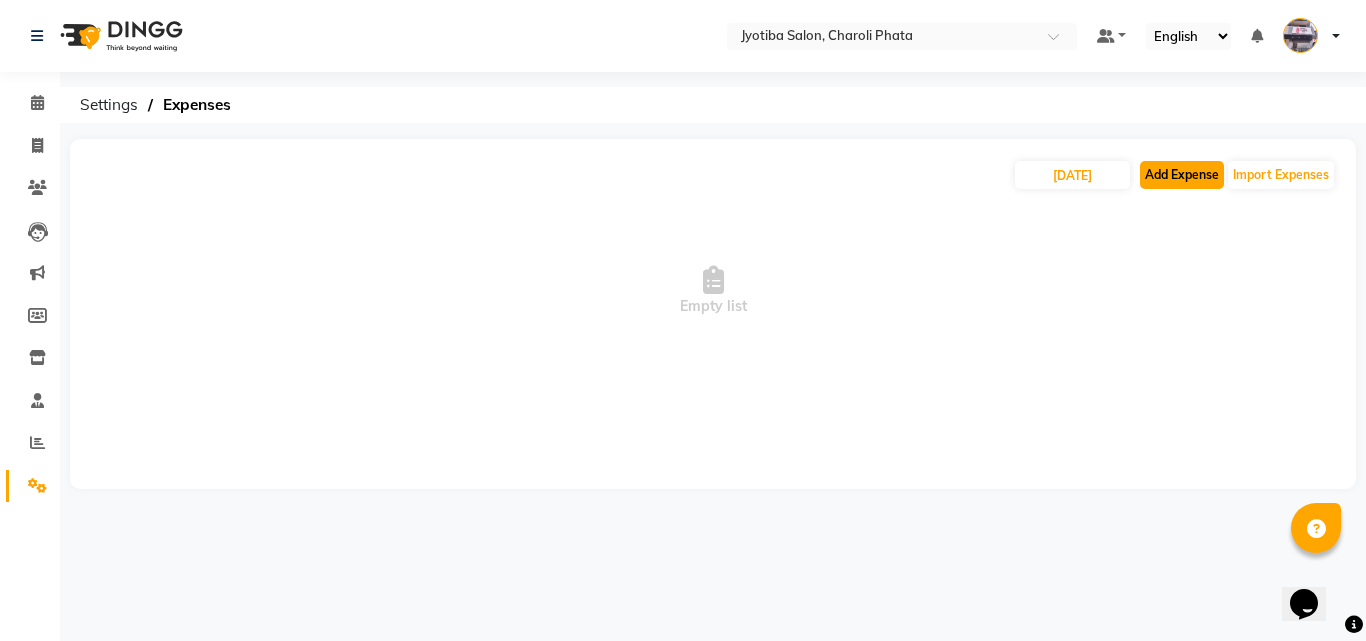 click on "Add Expense" 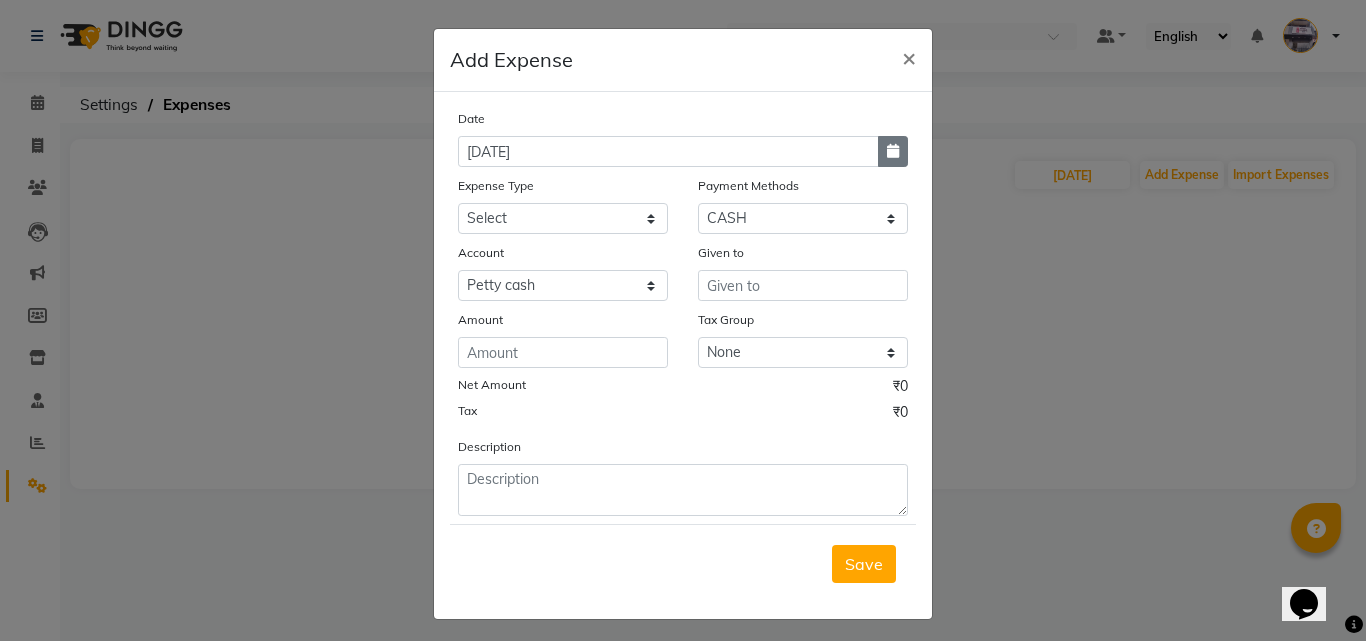 click 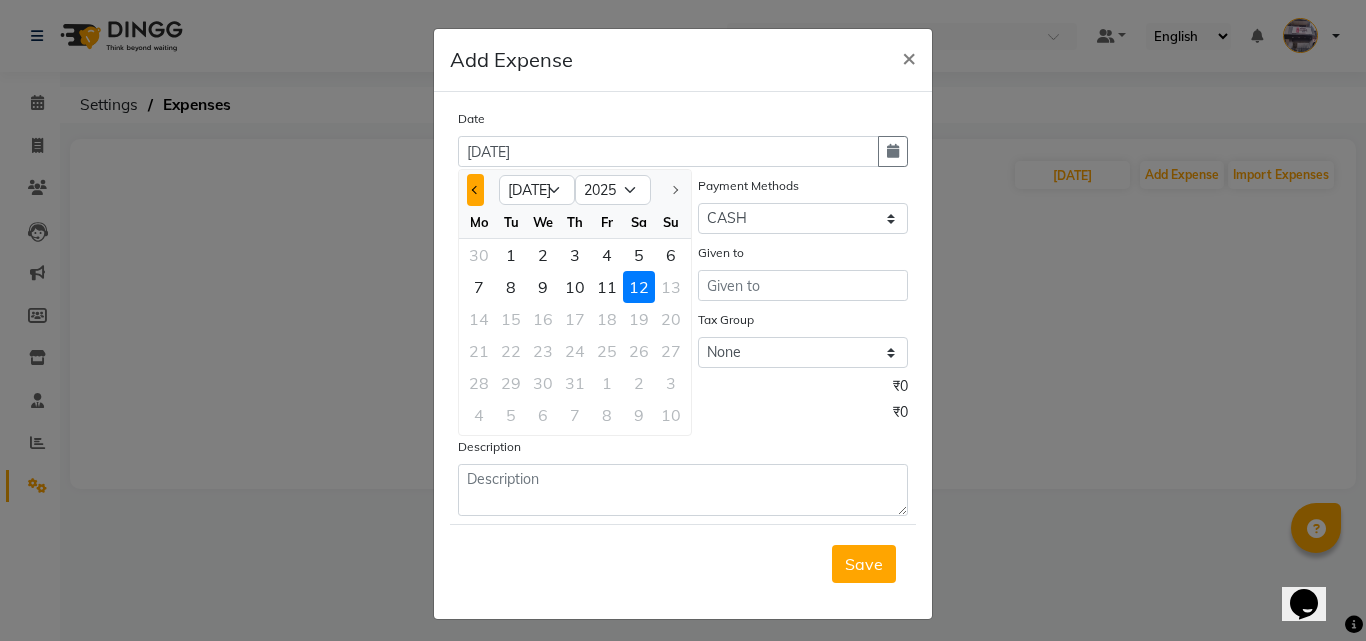 click 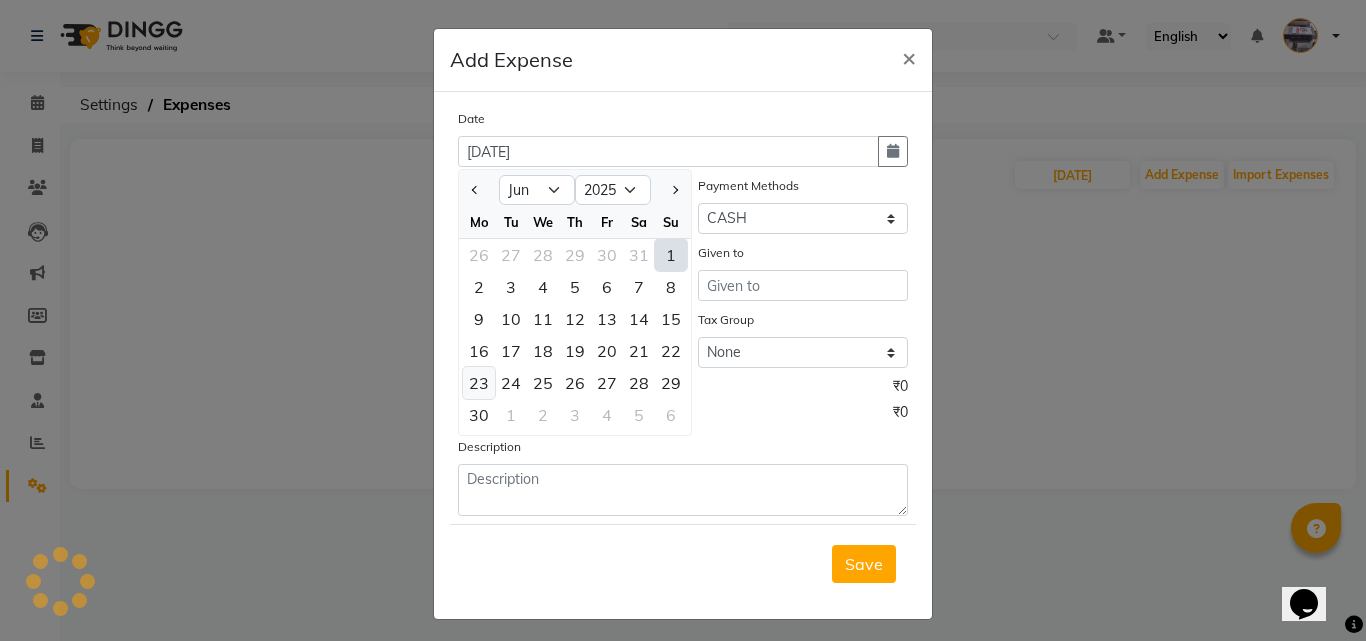 click on "23" 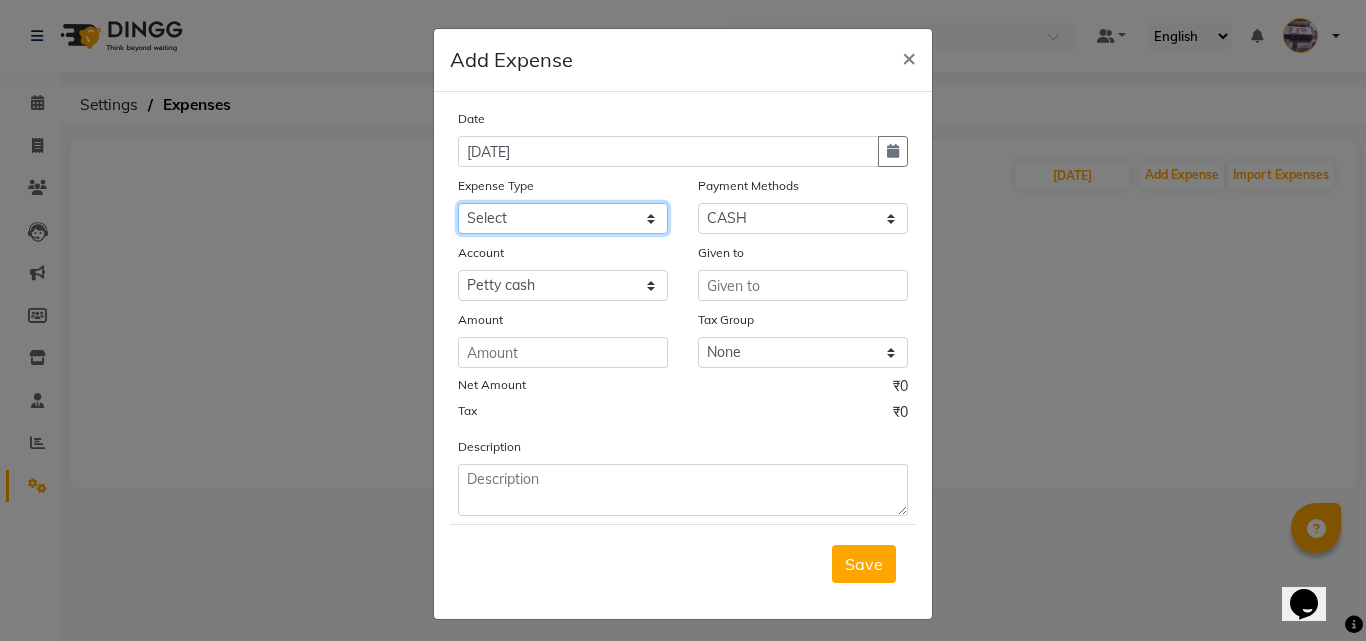 click on "Select Advance salary Advance salary ajaj Bank charges Car maintenance  Cash transfer to bank Cash transfer to hub Client Snacks Clinical charges Equipment Fuel Govt fee home Incentive Insurance International purchase Loan Repayment Maintenance Marketing Miscellaneous MRA Other Over times Pantry Product Rent Salary shop shop Staff Snacks Tax Tea & Refreshment TIP Utilities Wifi recharge" 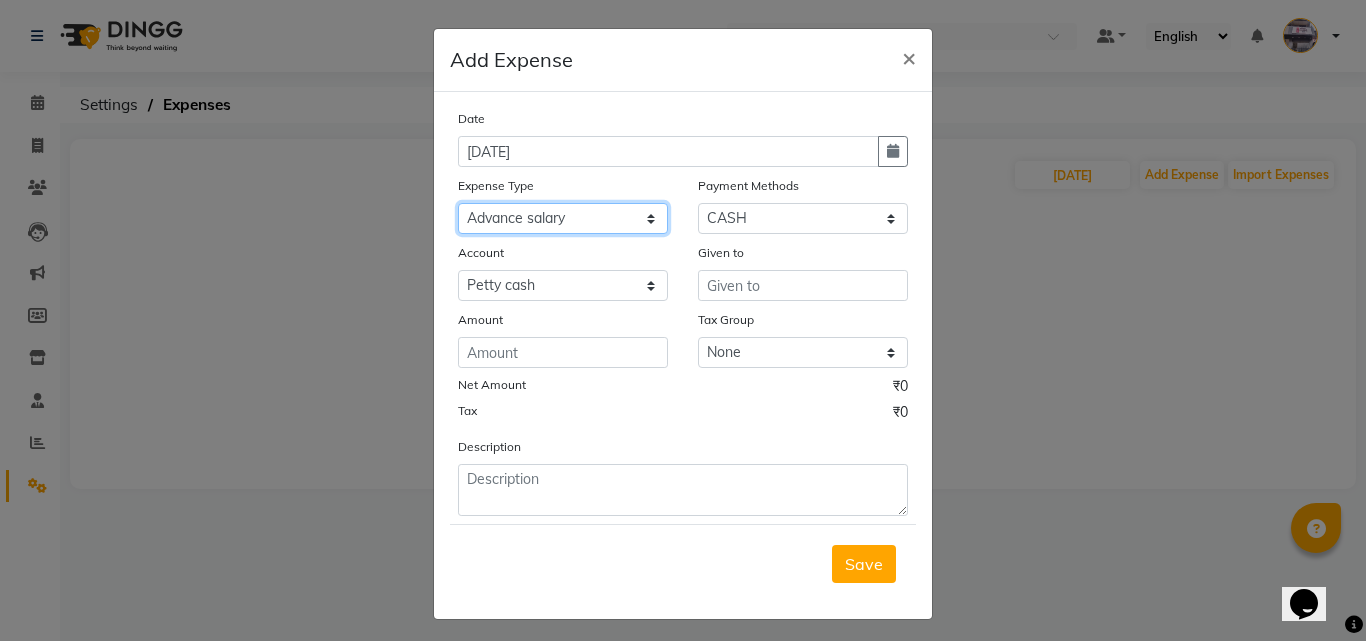 click on "Select Advance salary Advance salary ajaj Bank charges Car maintenance  Cash transfer to bank Cash transfer to hub Client Snacks Clinical charges Equipment Fuel Govt fee home Incentive Insurance International purchase Loan Repayment Maintenance Marketing Miscellaneous MRA Other Over times Pantry Product Rent Salary shop shop Staff Snacks Tax Tea & Refreshment TIP Utilities Wifi recharge" 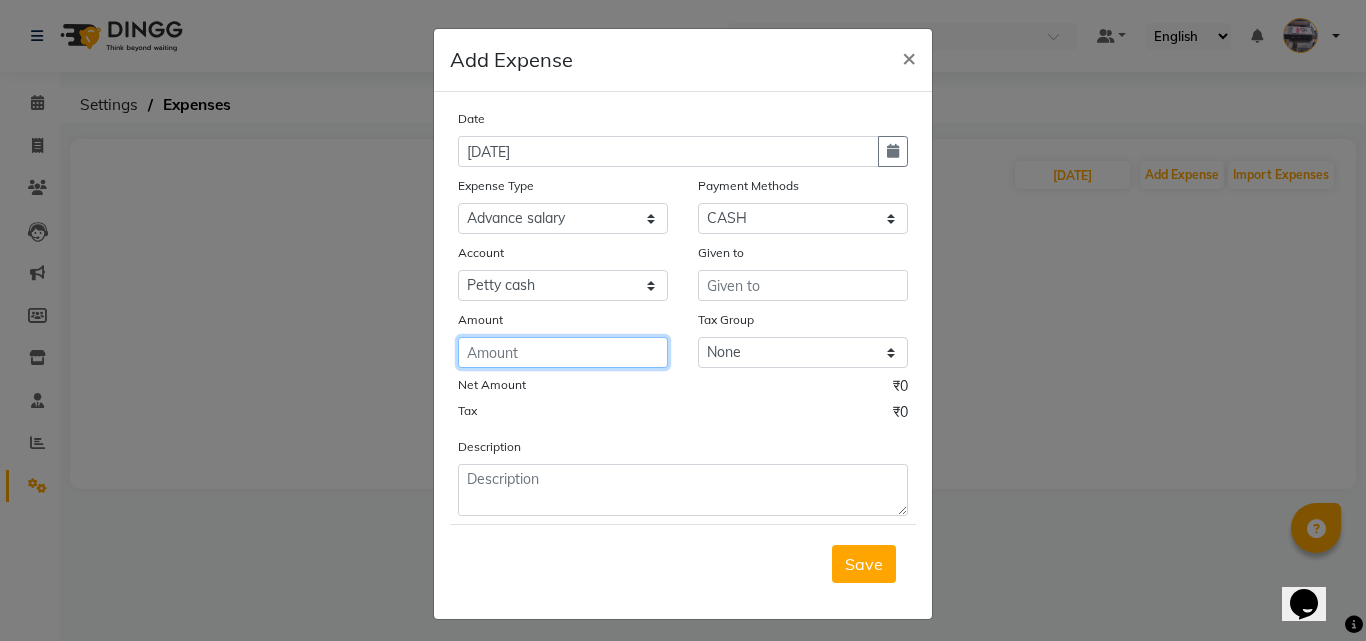 click 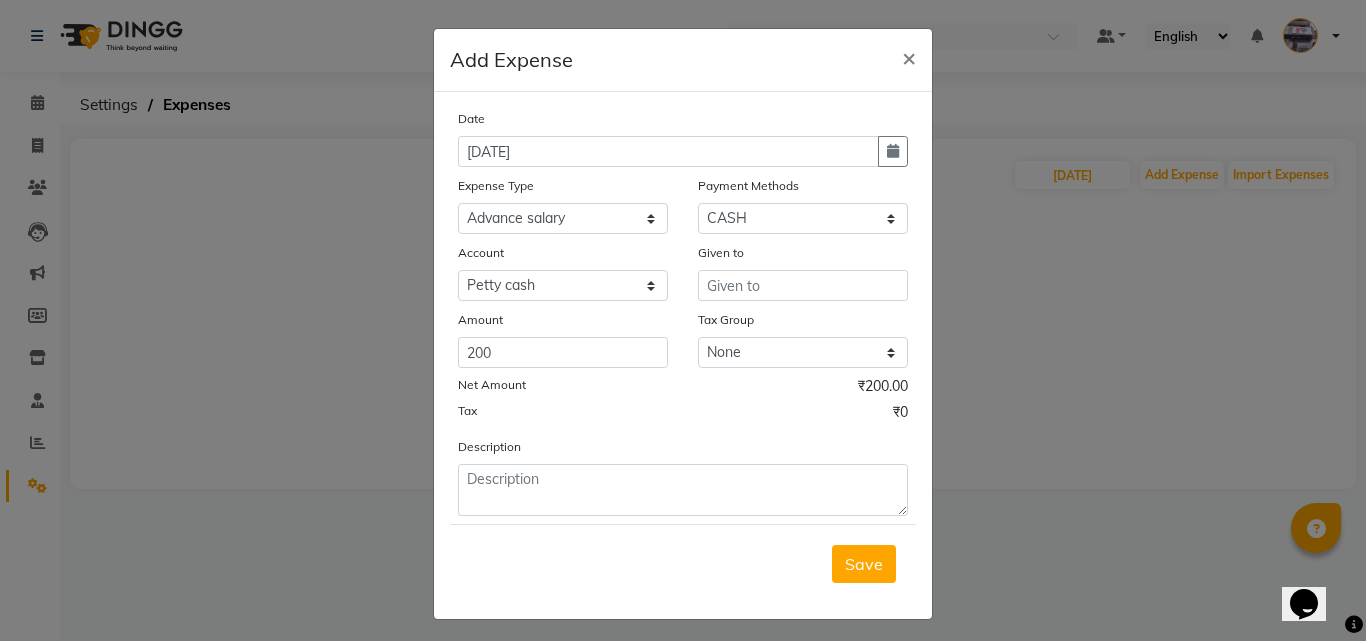 click on "Date [DATE] Expense Type Select Advance salary Advance salary ajaj Bank charges Car maintenance  Cash transfer to bank Cash transfer to hub Client Snacks Clinical charges Equipment Fuel Govt fee home Incentive Insurance International purchase Loan Repayment Maintenance Marketing Miscellaneous MRA Other Over times Pantry Product Rent Salary shop shop Staff Snacks Tax Tea & Refreshment TIP Utilities Wifi recharge Payment Methods Select CASH ONLINE CARD Account Select [PERSON_NAME] cash Default account Given to Amount 200 Tax Group None GST Net Amount ₹200.00 Tax ₹0 Description" 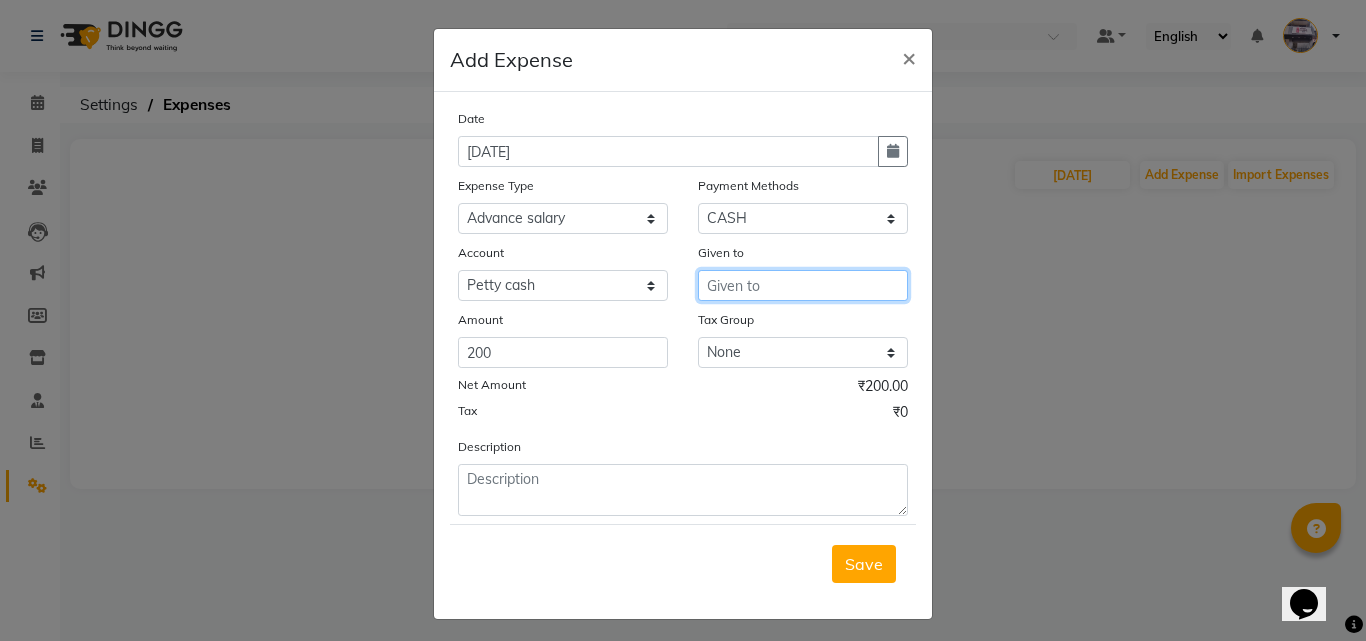 click at bounding box center (803, 285) 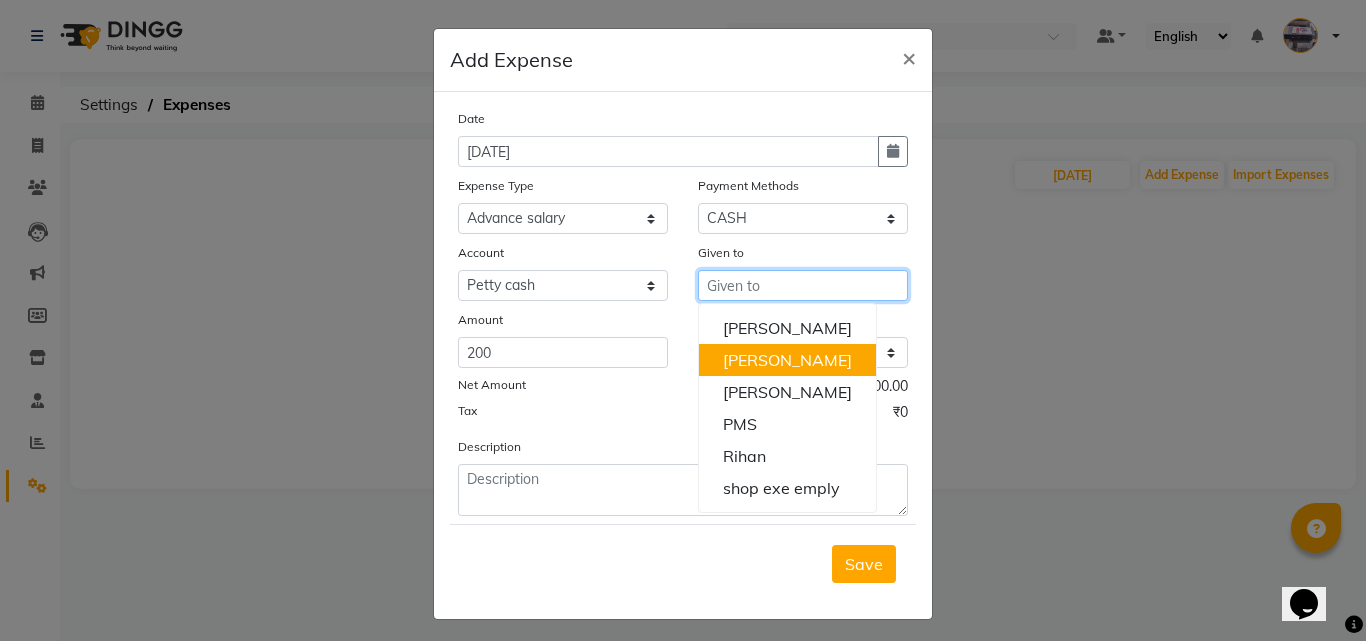 click on "[PERSON_NAME]" at bounding box center (787, 360) 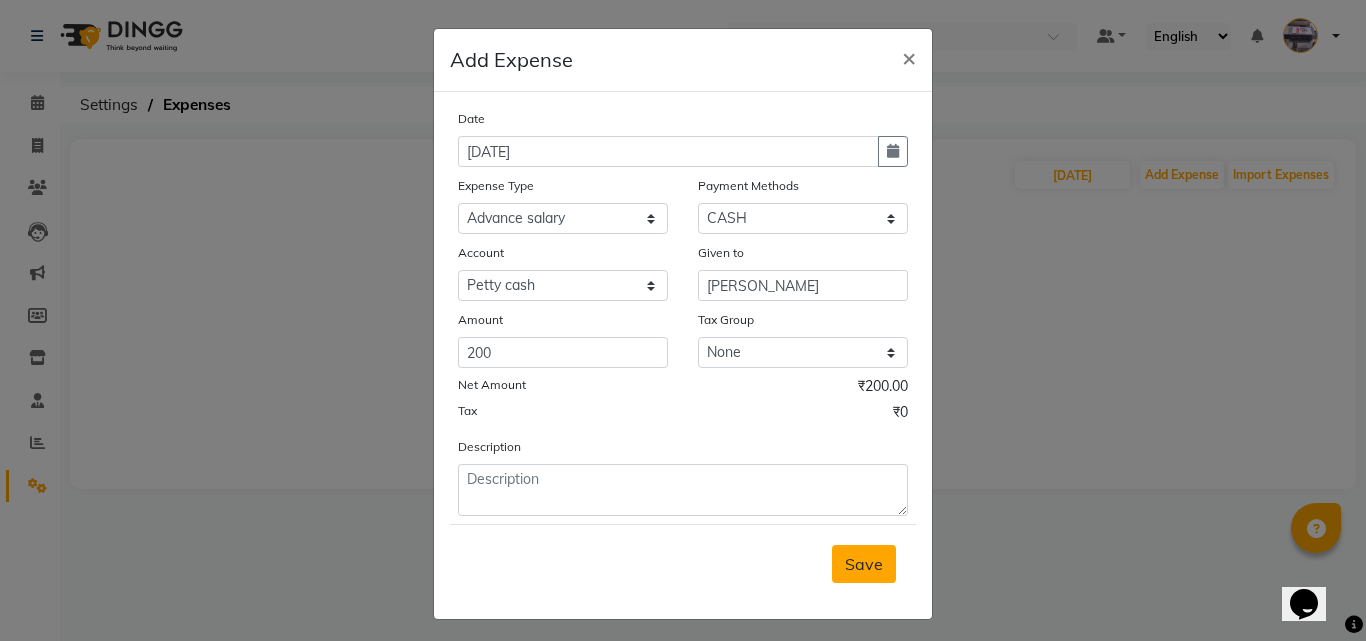 click on "Save" at bounding box center [864, 564] 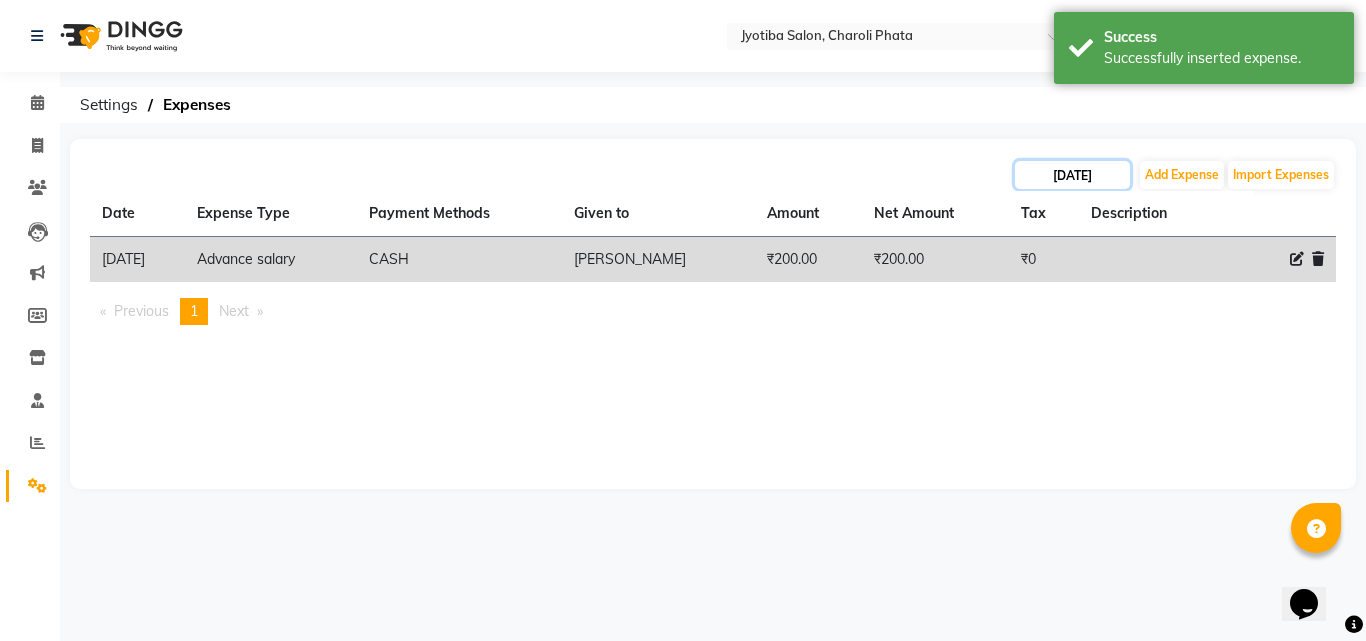 click on "[DATE]" 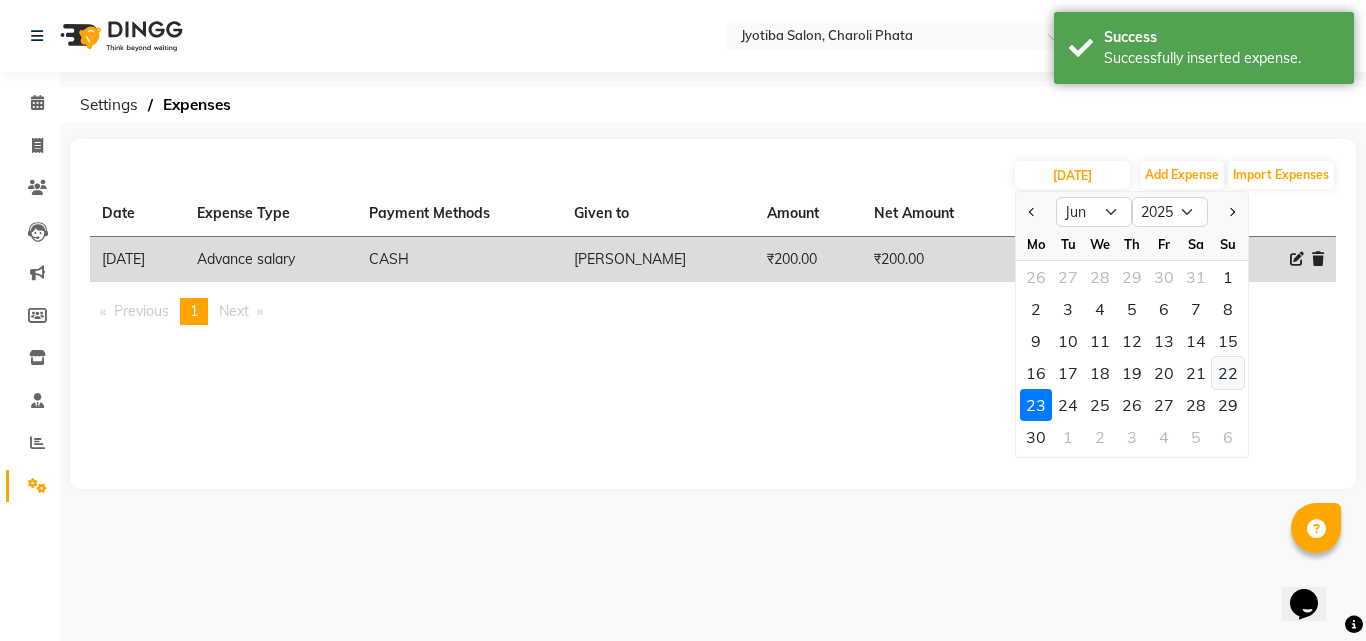 click on "22" 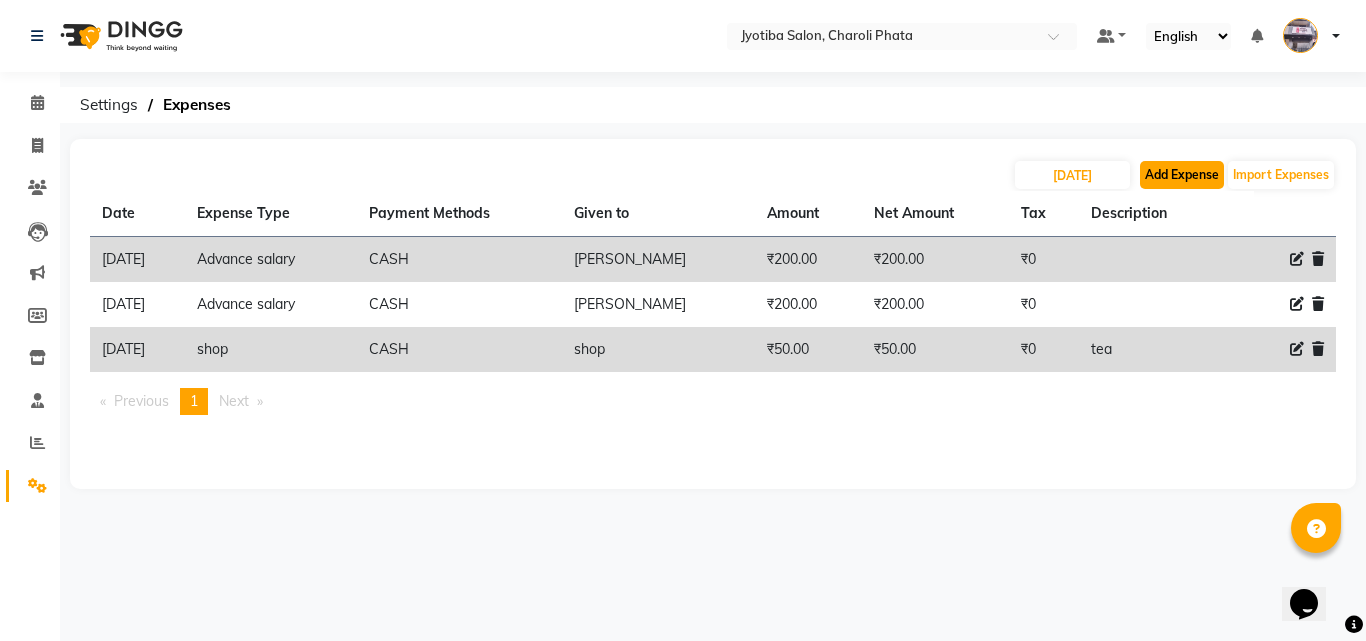 click on "Add Expense" 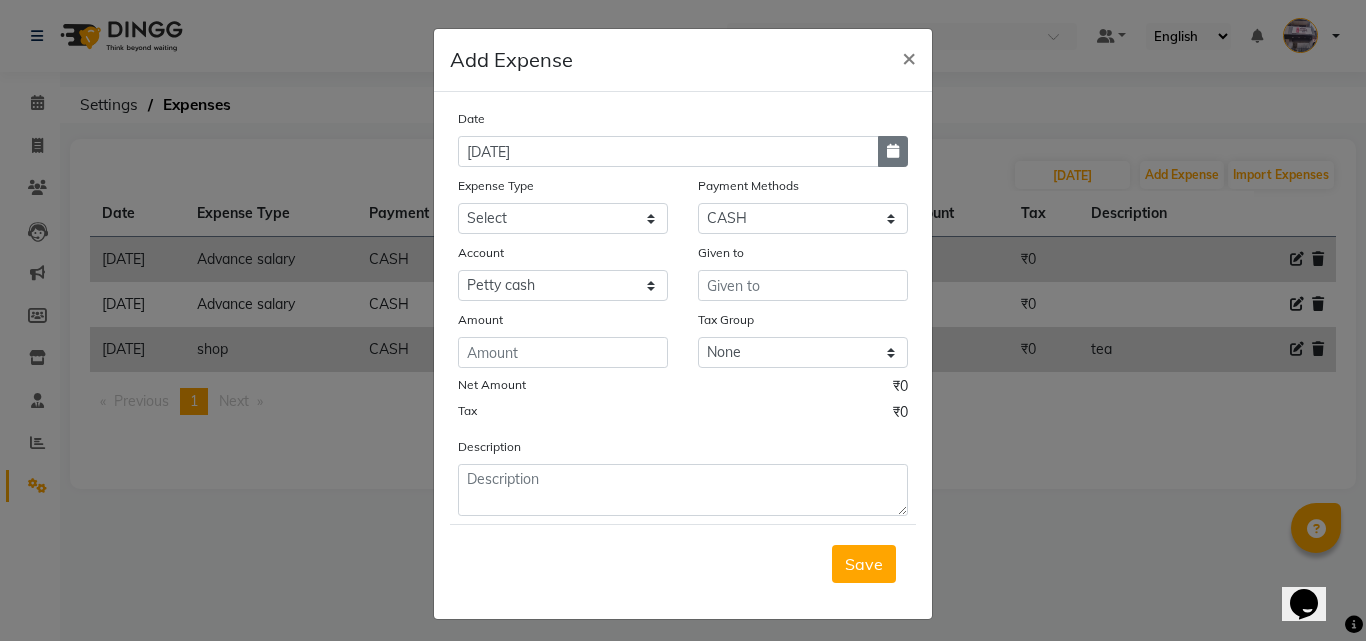 click 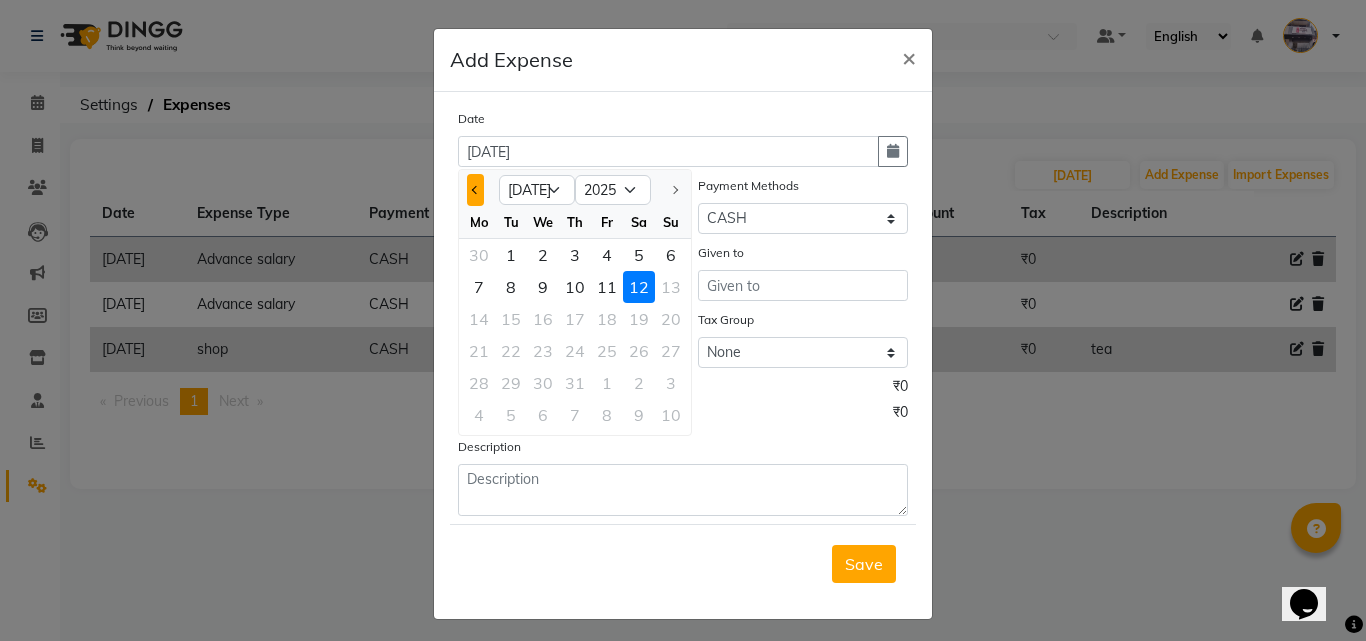click 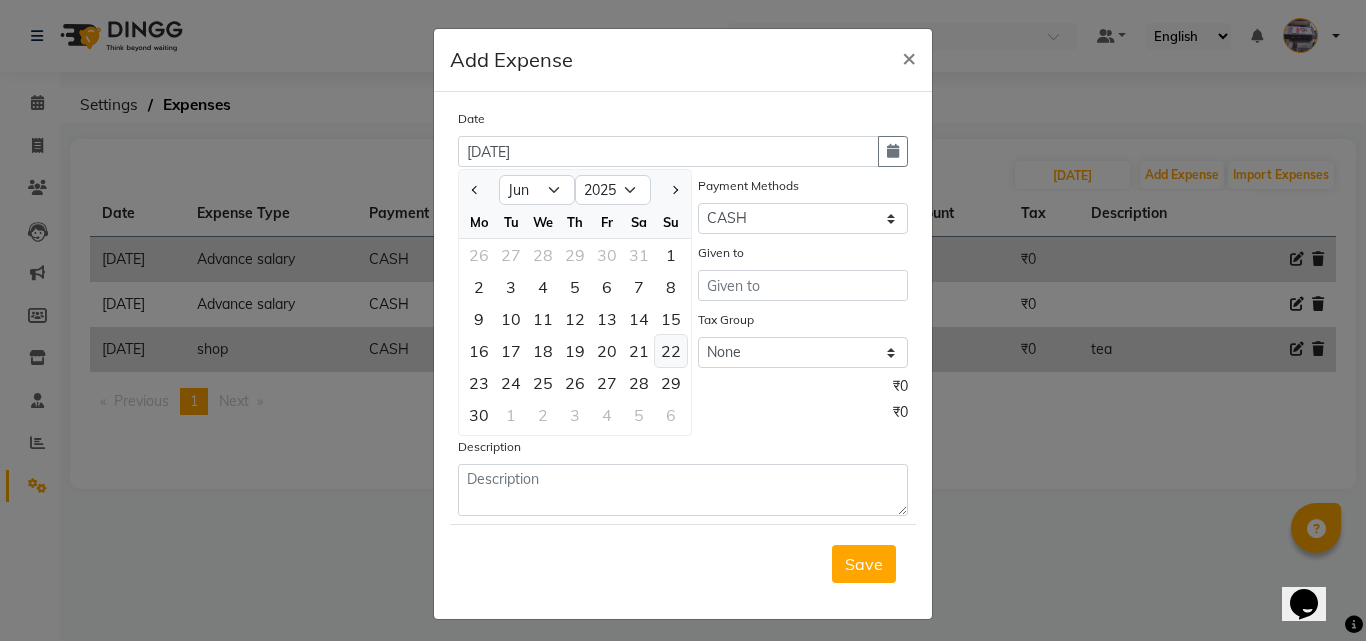 click on "22" 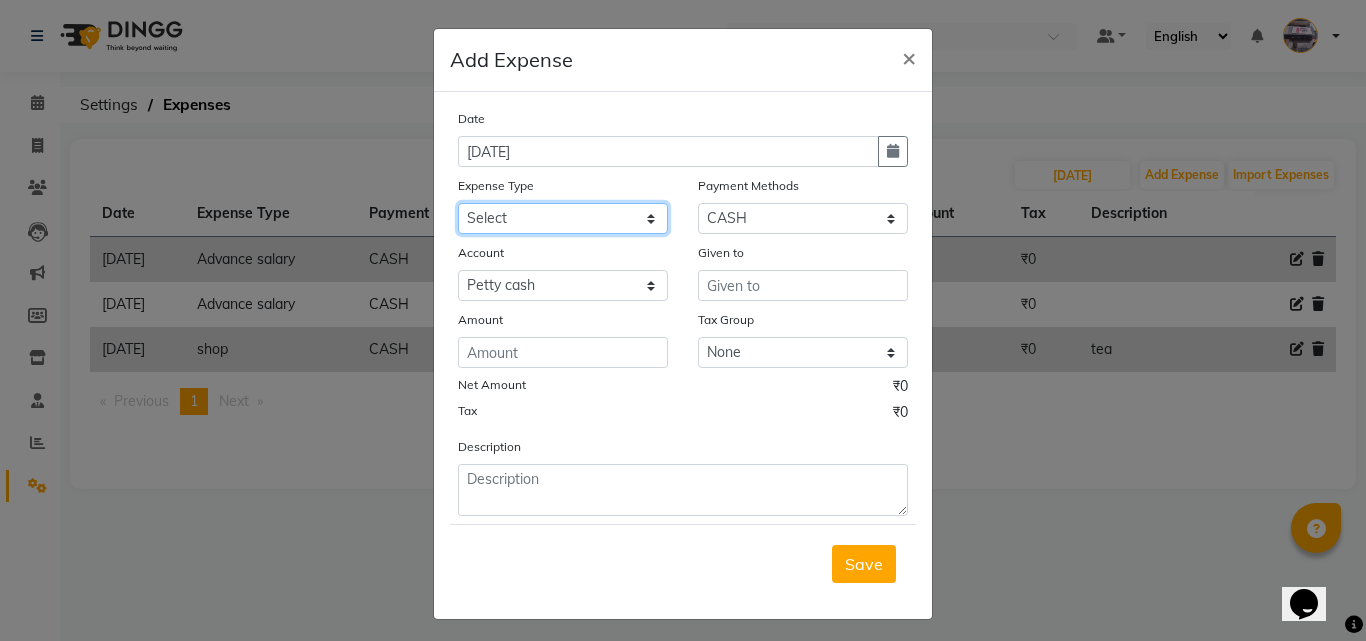 click on "Select Advance salary Advance salary ajaj Bank charges Car maintenance  Cash transfer to bank Cash transfer to hub Client Snacks Clinical charges Equipment Fuel Govt fee home Incentive Insurance International purchase Loan Repayment Maintenance Marketing Miscellaneous MRA Other Over times Pantry Product Rent Salary shop shop Staff Snacks Tax Tea & Refreshment TIP Utilities Wifi recharge" 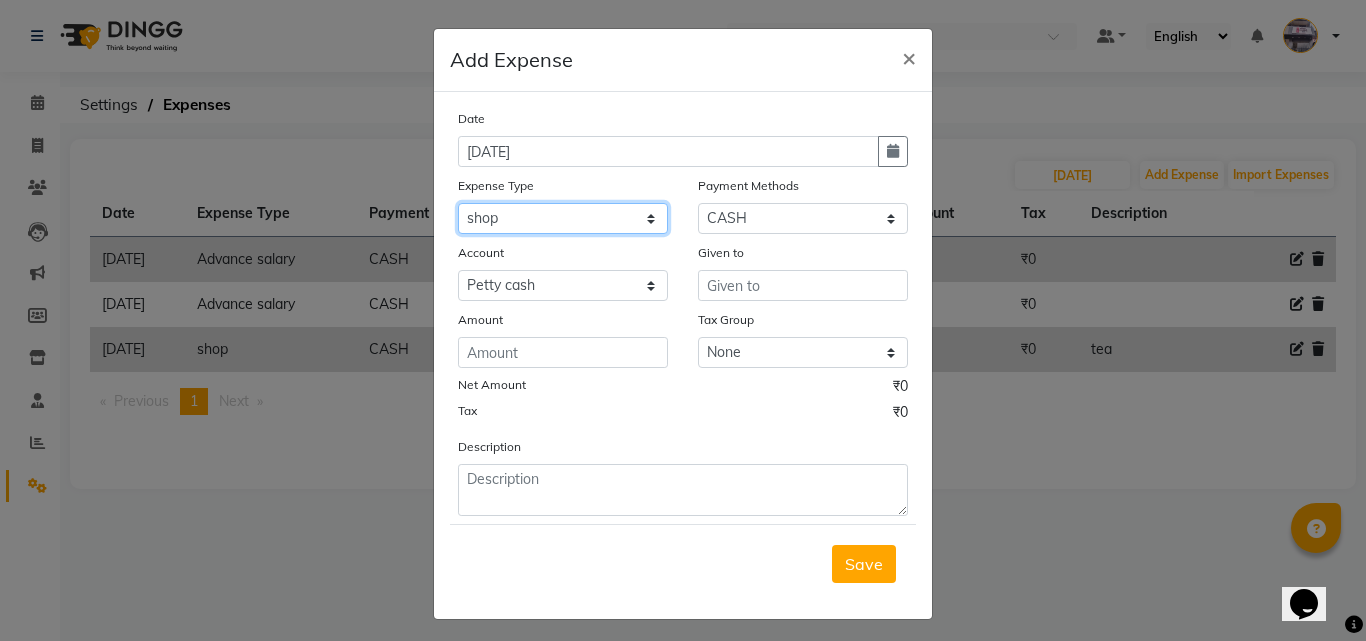 click on "Select Advance salary Advance salary ajaj Bank charges Car maintenance  Cash transfer to bank Cash transfer to hub Client Snacks Clinical charges Equipment Fuel Govt fee home Incentive Insurance International purchase Loan Repayment Maintenance Marketing Miscellaneous MRA Other Over times Pantry Product Rent Salary shop shop Staff Snacks Tax Tea & Refreshment TIP Utilities Wifi recharge" 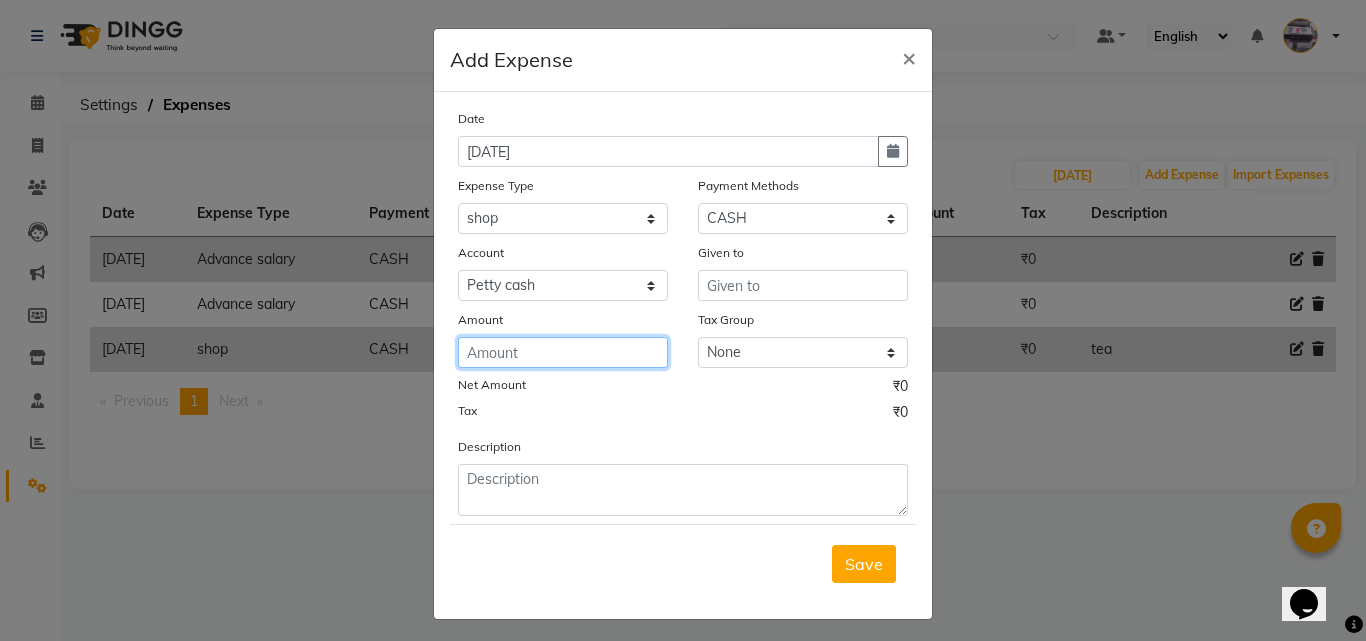 click 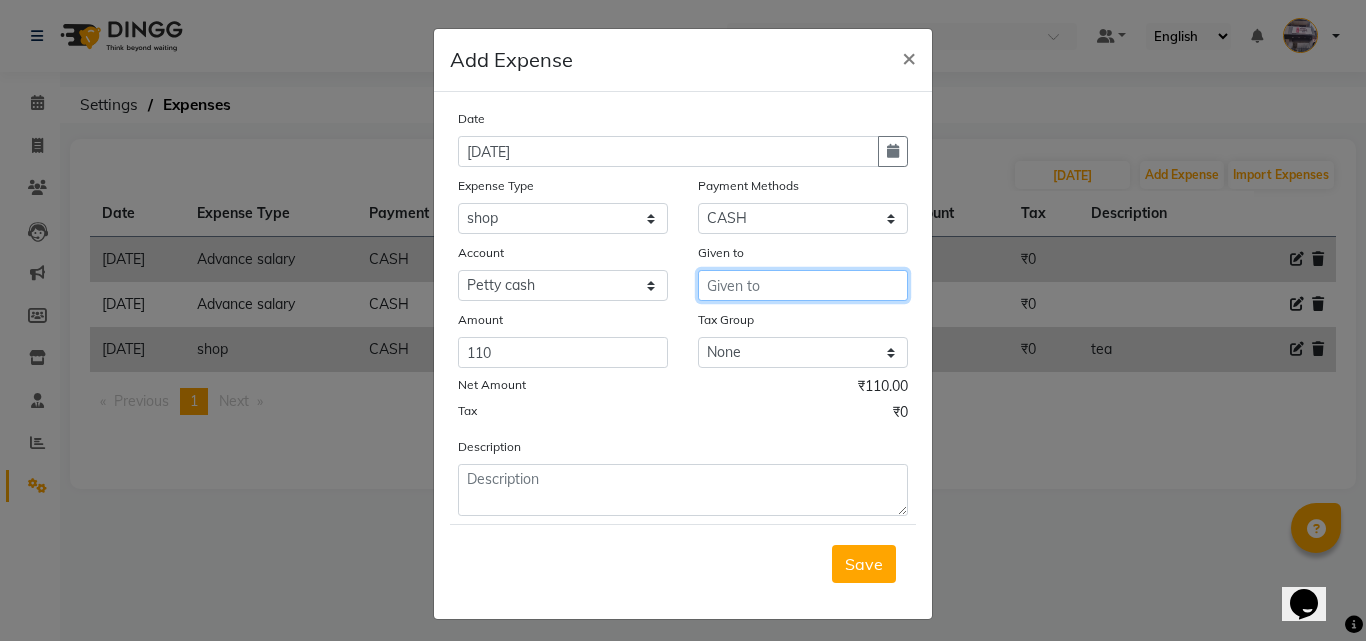 click at bounding box center (803, 285) 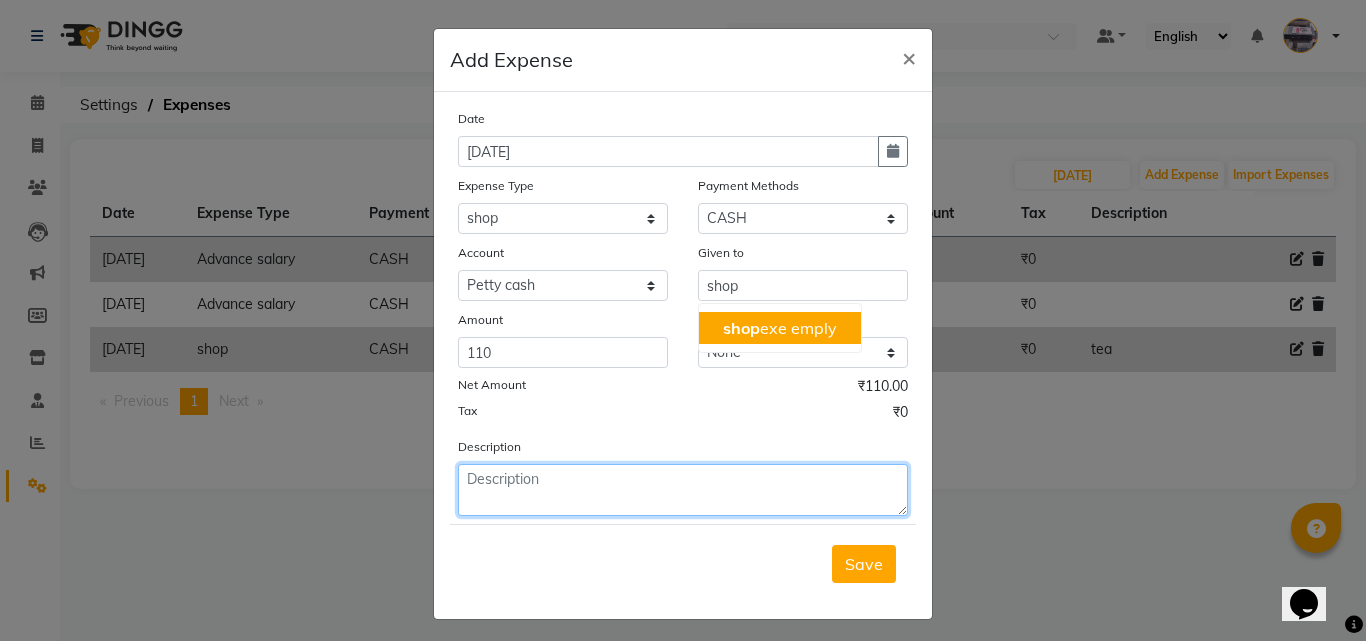 drag, startPoint x: 521, startPoint y: 479, endPoint x: 515, endPoint y: 466, distance: 14.3178215 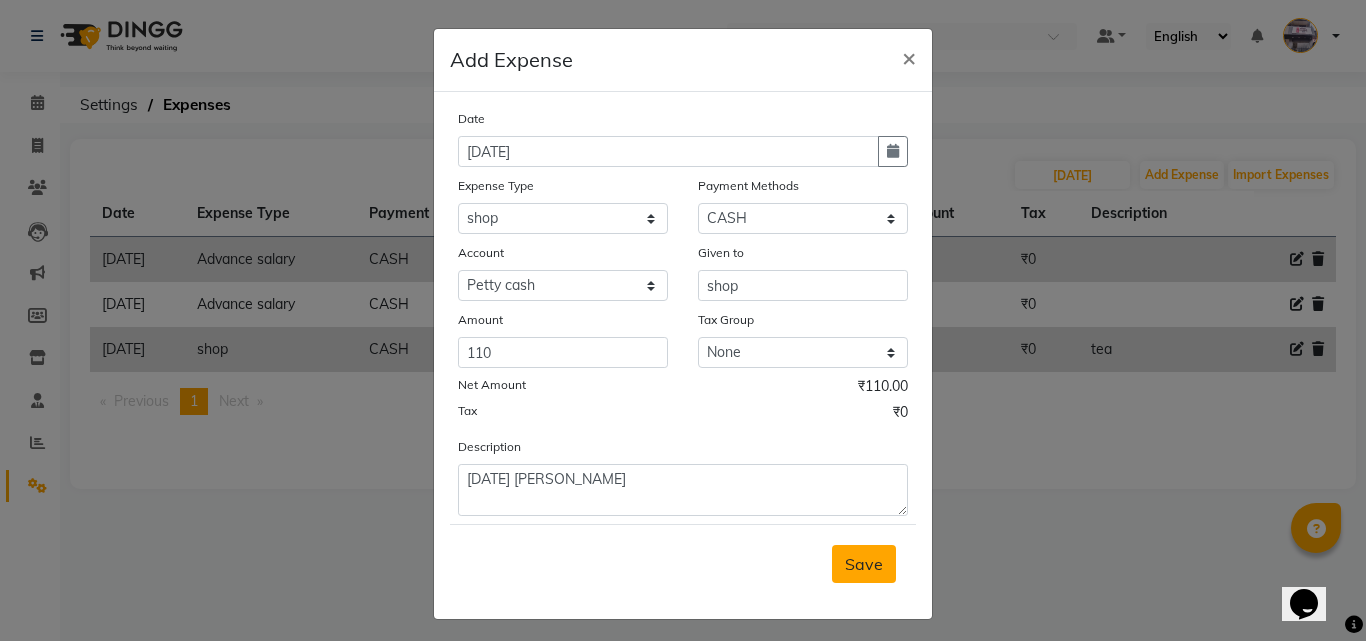 click on "Save" at bounding box center [864, 564] 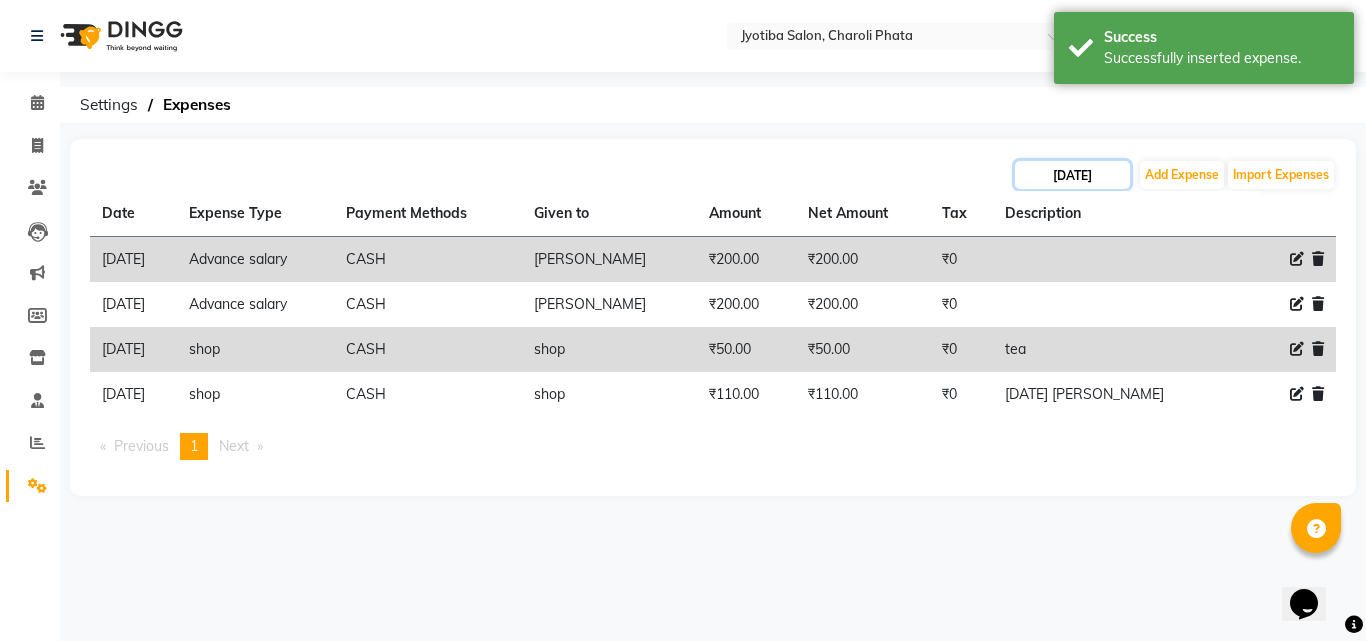 click on "[DATE]" 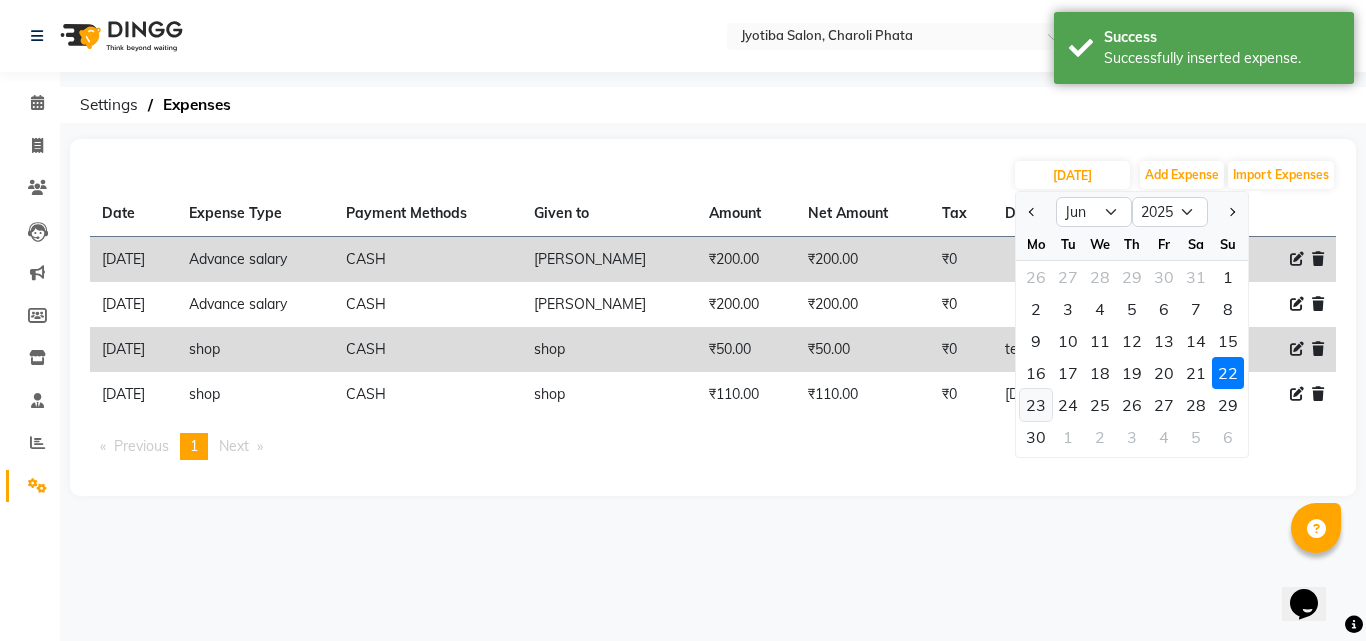 click on "23" 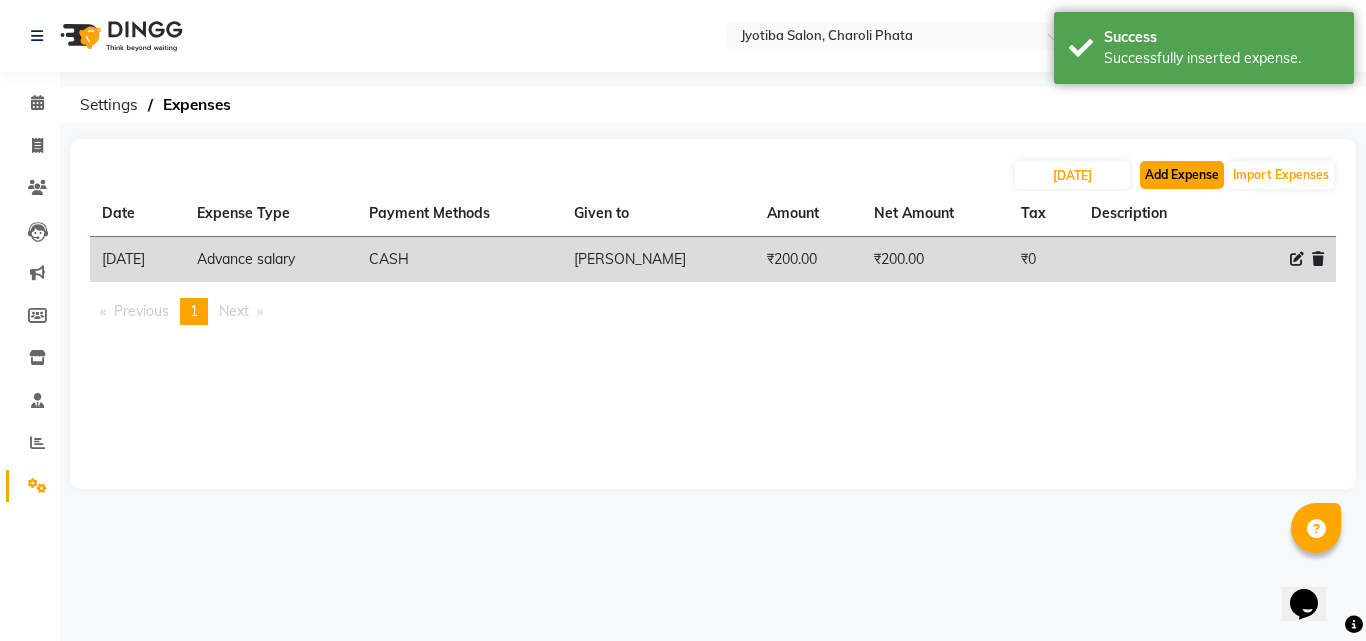 click on "Add Expense" 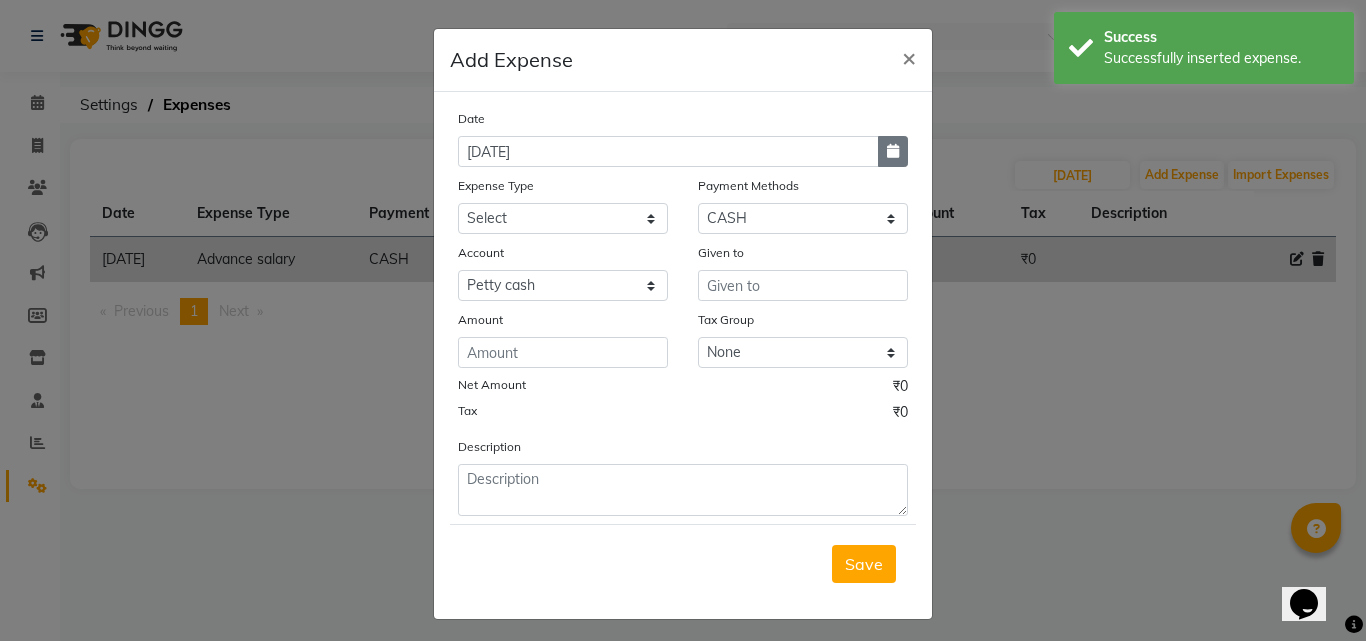click 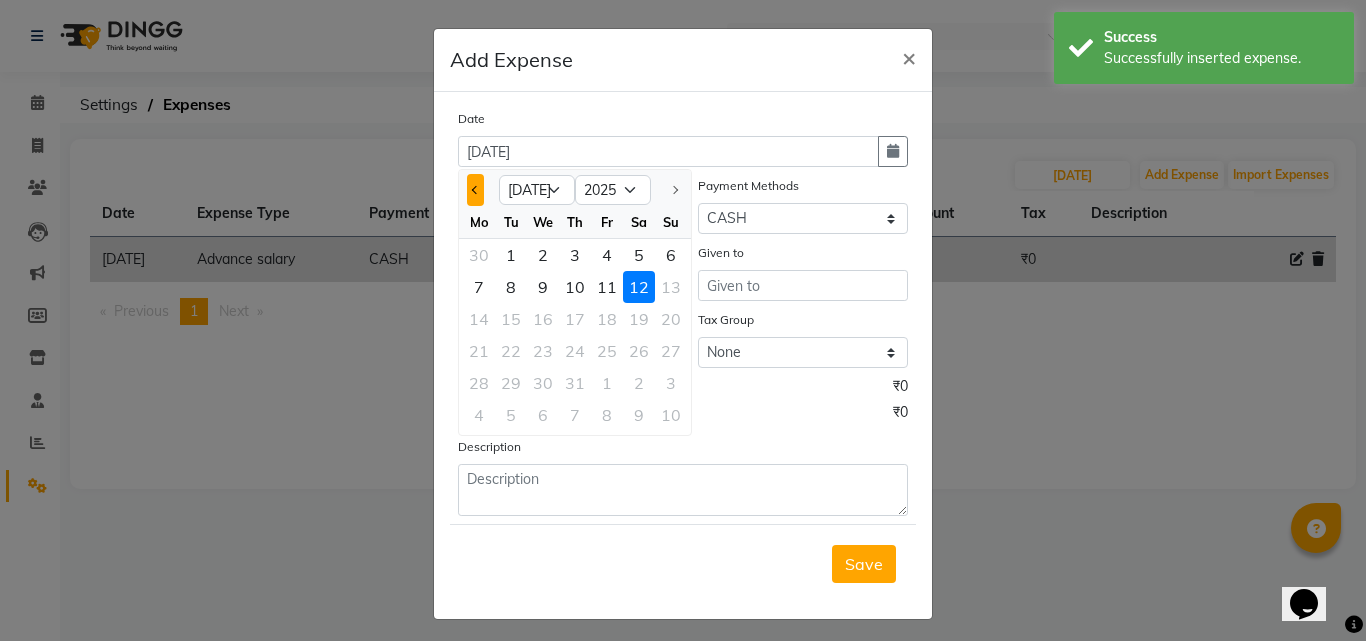 click 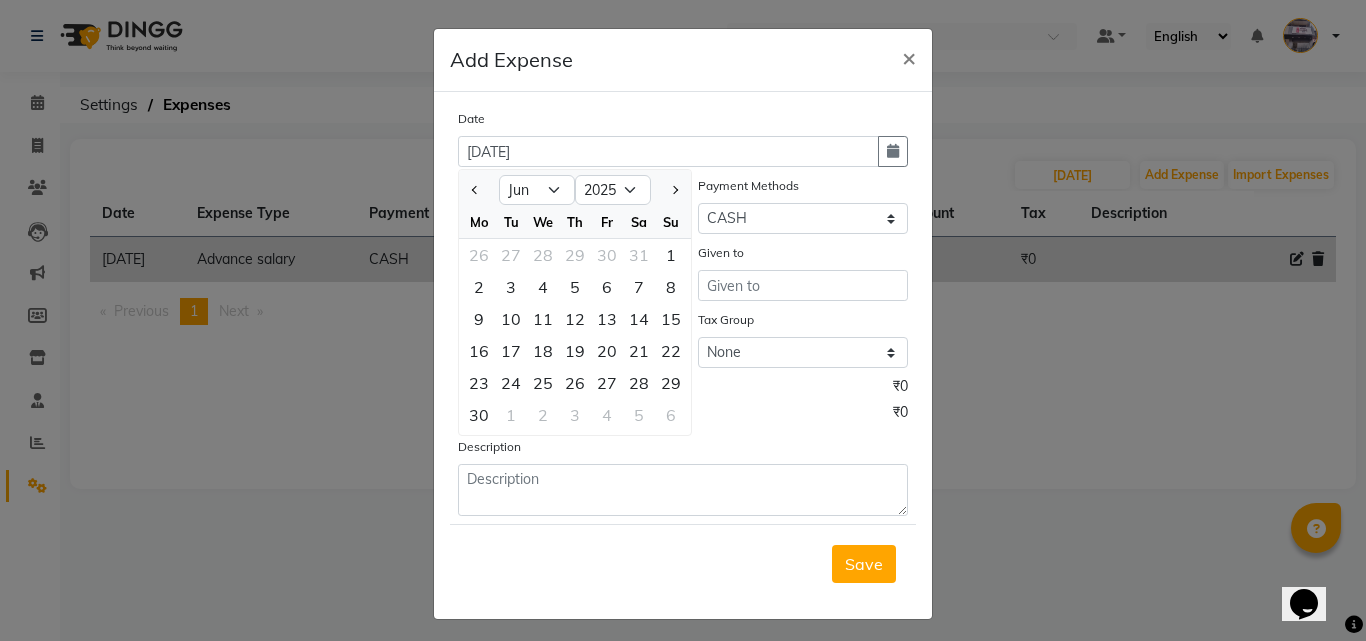 click on "23" 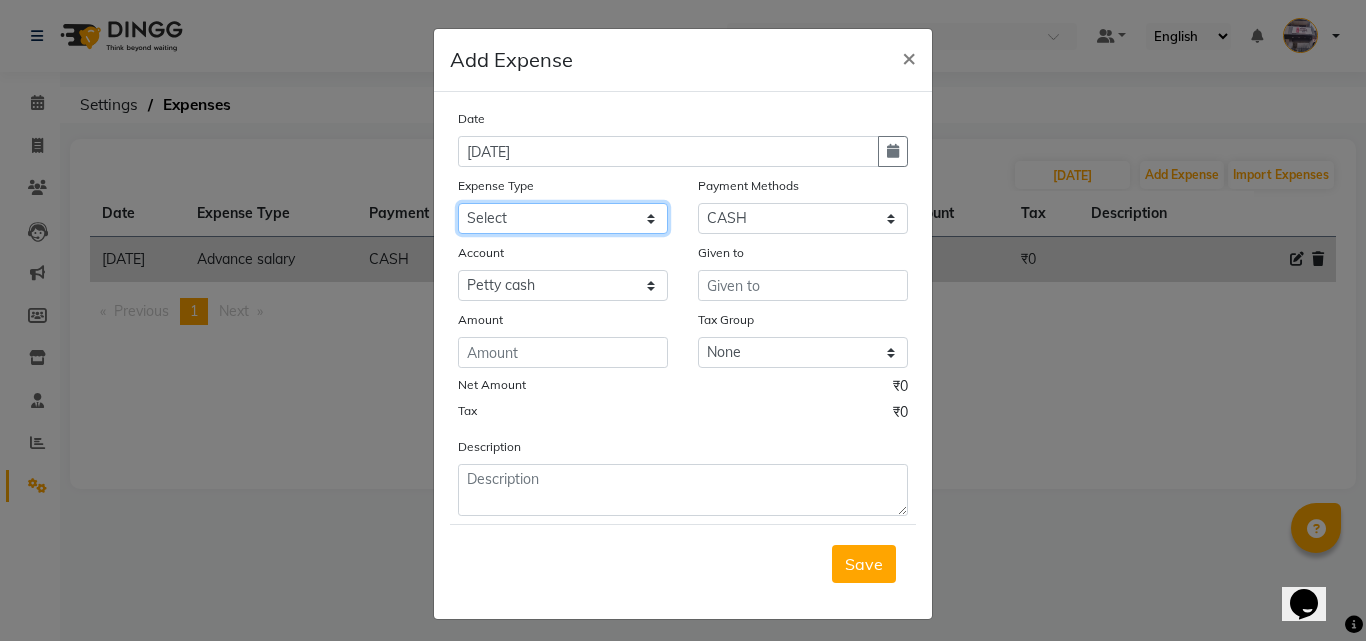 click on "Select Advance salary Advance salary ajaj Bank charges Car maintenance  Cash transfer to bank Cash transfer to hub Client Snacks Clinical charges Equipment Fuel Govt fee home Incentive Insurance International purchase Loan Repayment Maintenance Marketing Miscellaneous MRA Other Over times Pantry Product Rent Salary shop shop Staff Snacks Tax Tea & Refreshment TIP Utilities Wifi recharge" 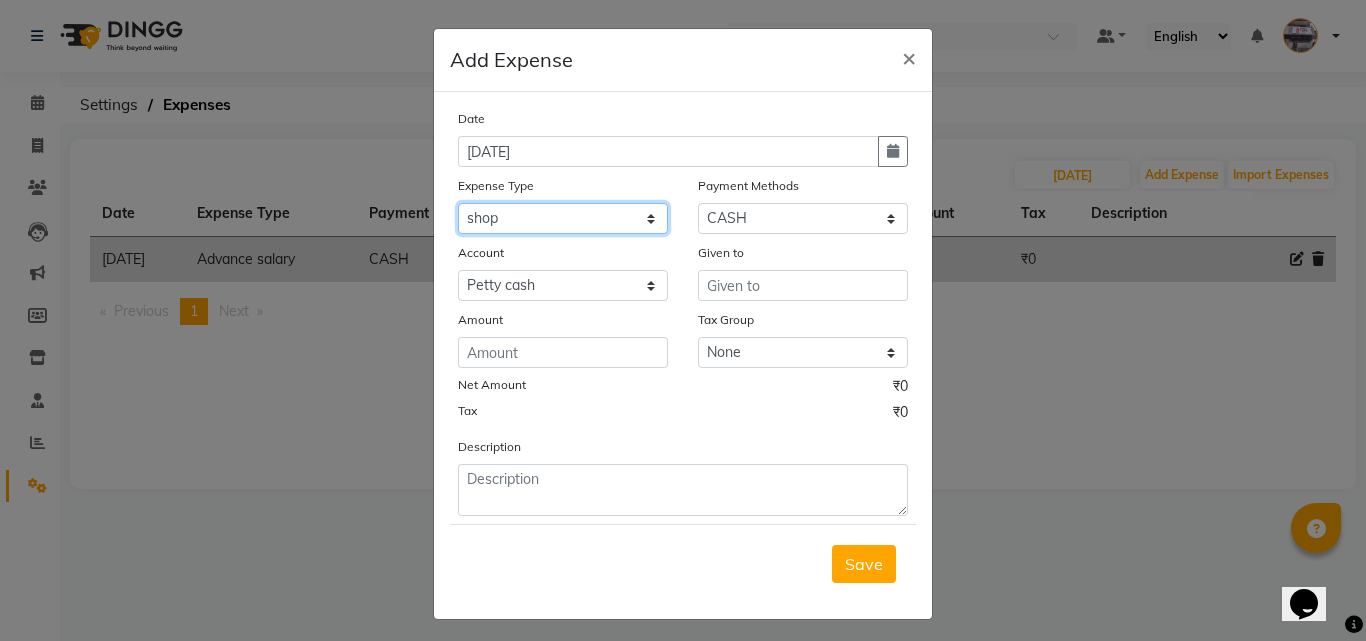 click on "Select Advance salary Advance salary ajaj Bank charges Car maintenance  Cash transfer to bank Cash transfer to hub Client Snacks Clinical charges Equipment Fuel Govt fee home Incentive Insurance International purchase Loan Repayment Maintenance Marketing Miscellaneous MRA Other Over times Pantry Product Rent Salary shop shop Staff Snacks Tax Tea & Refreshment TIP Utilities Wifi recharge" 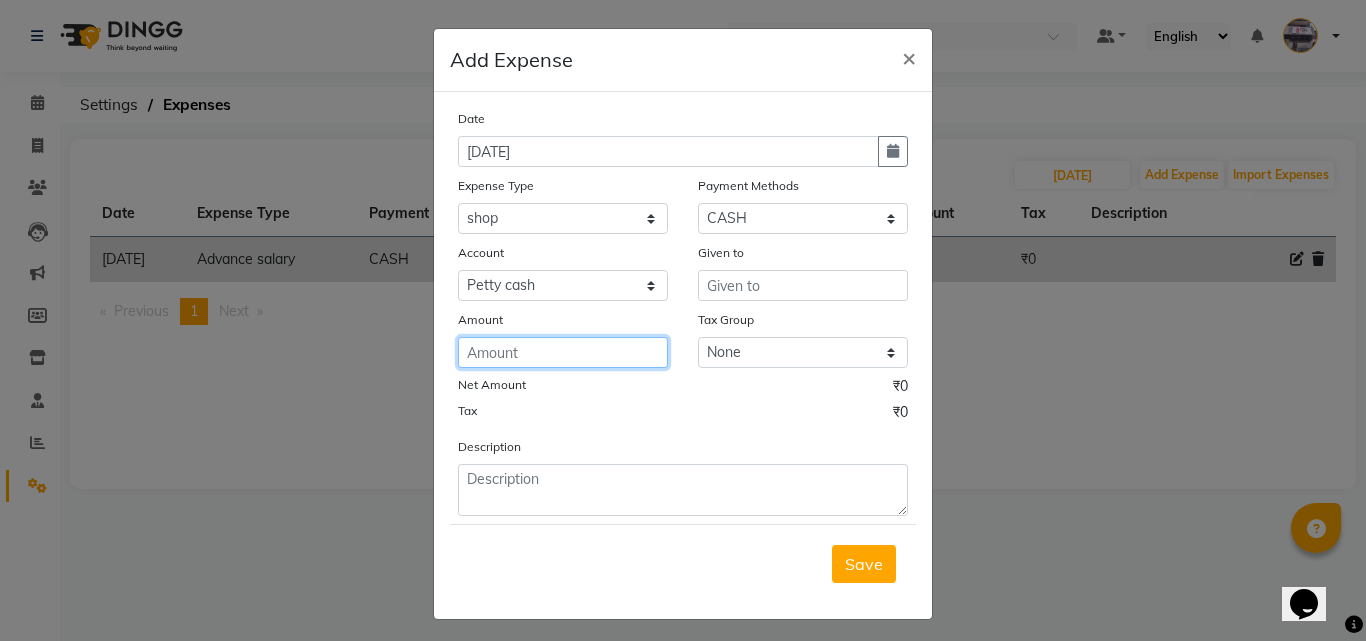 click 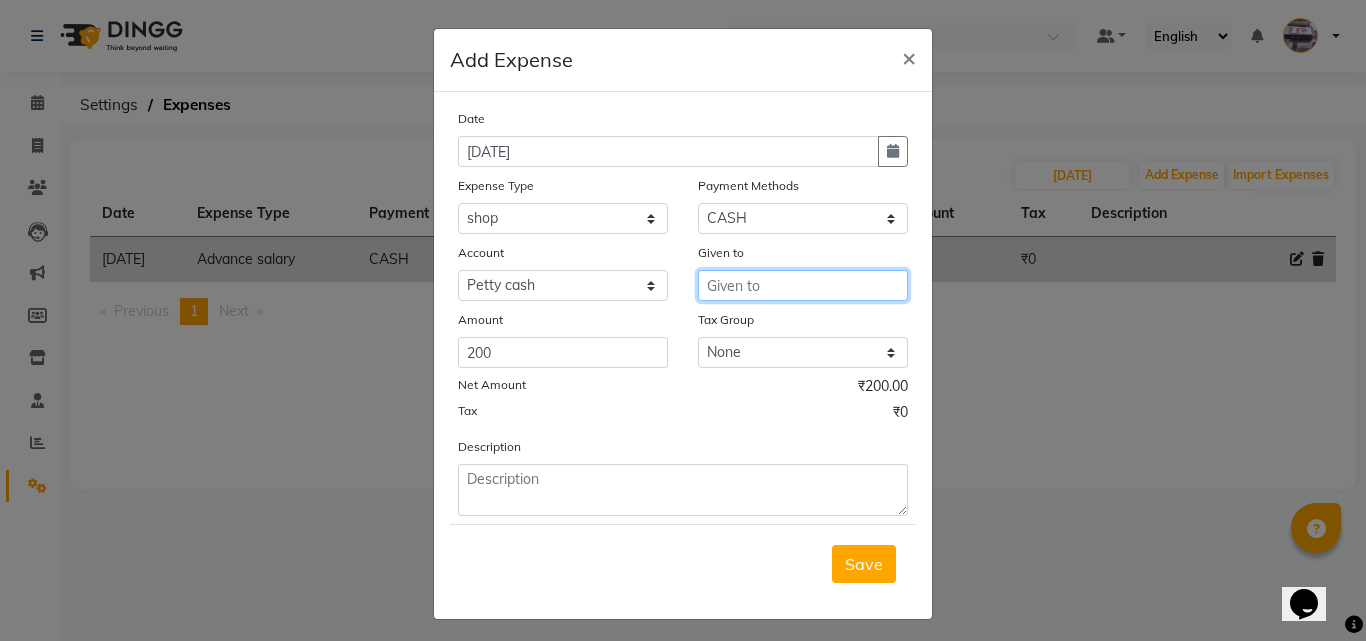 click at bounding box center (803, 285) 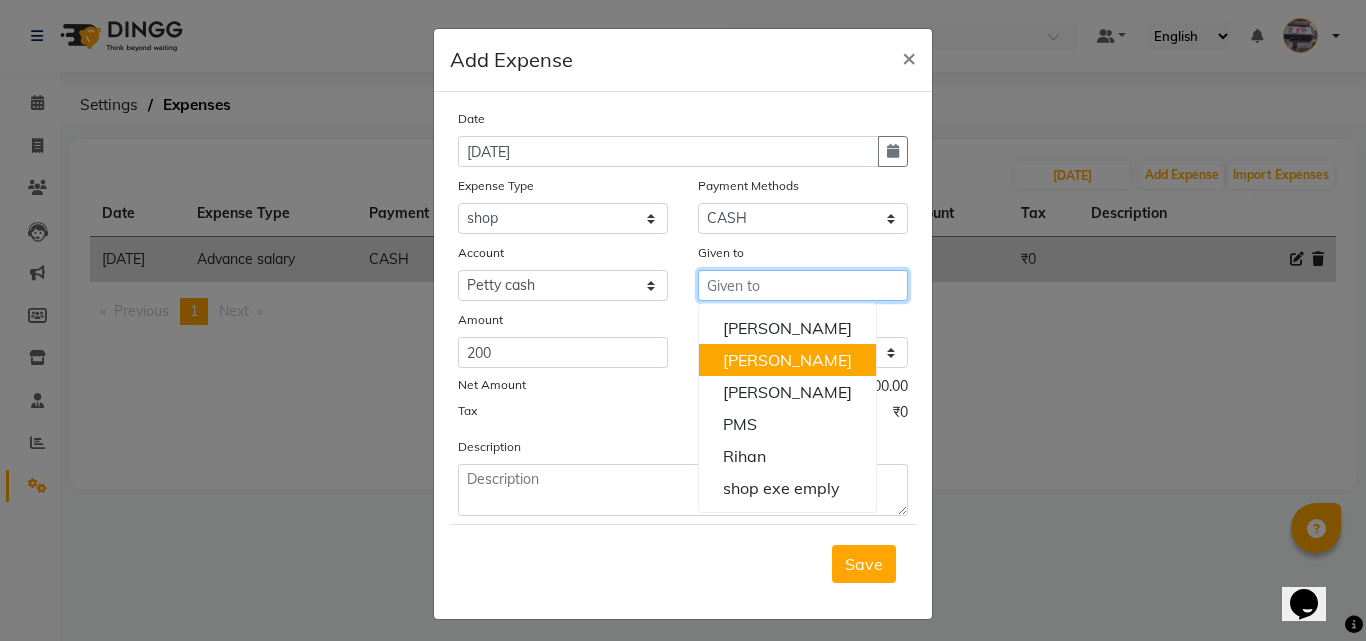 click on "[PERSON_NAME]" at bounding box center [787, 360] 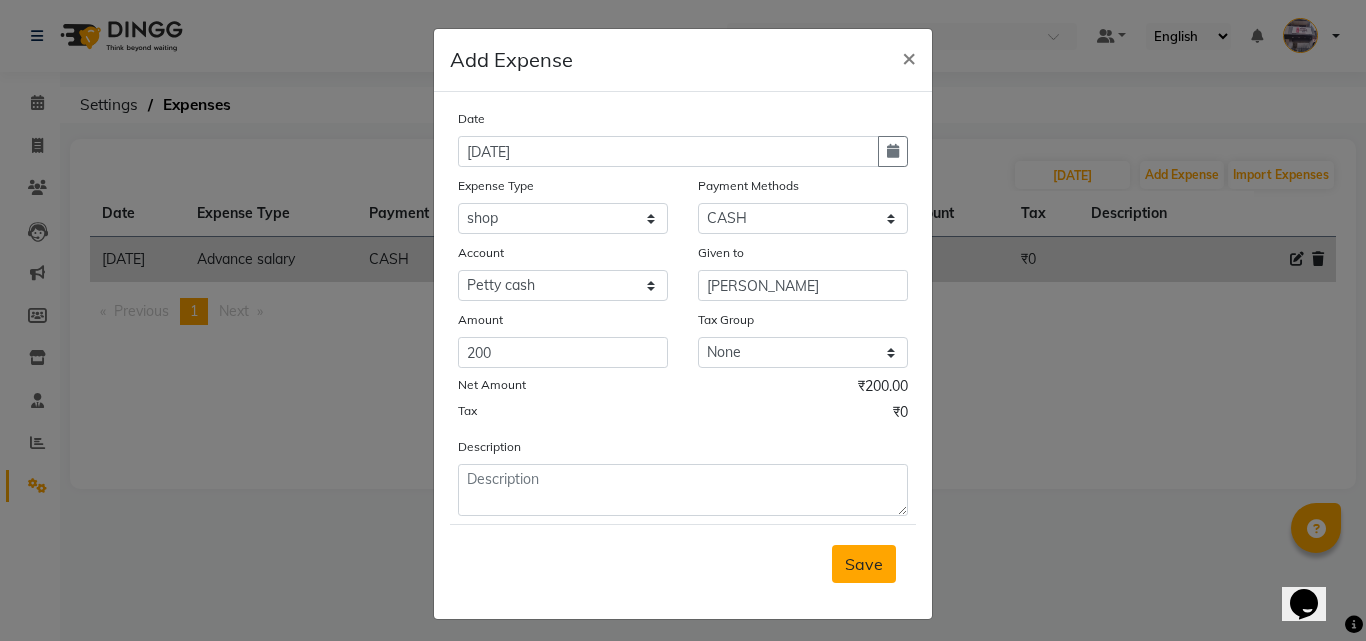 click on "Save" at bounding box center [864, 564] 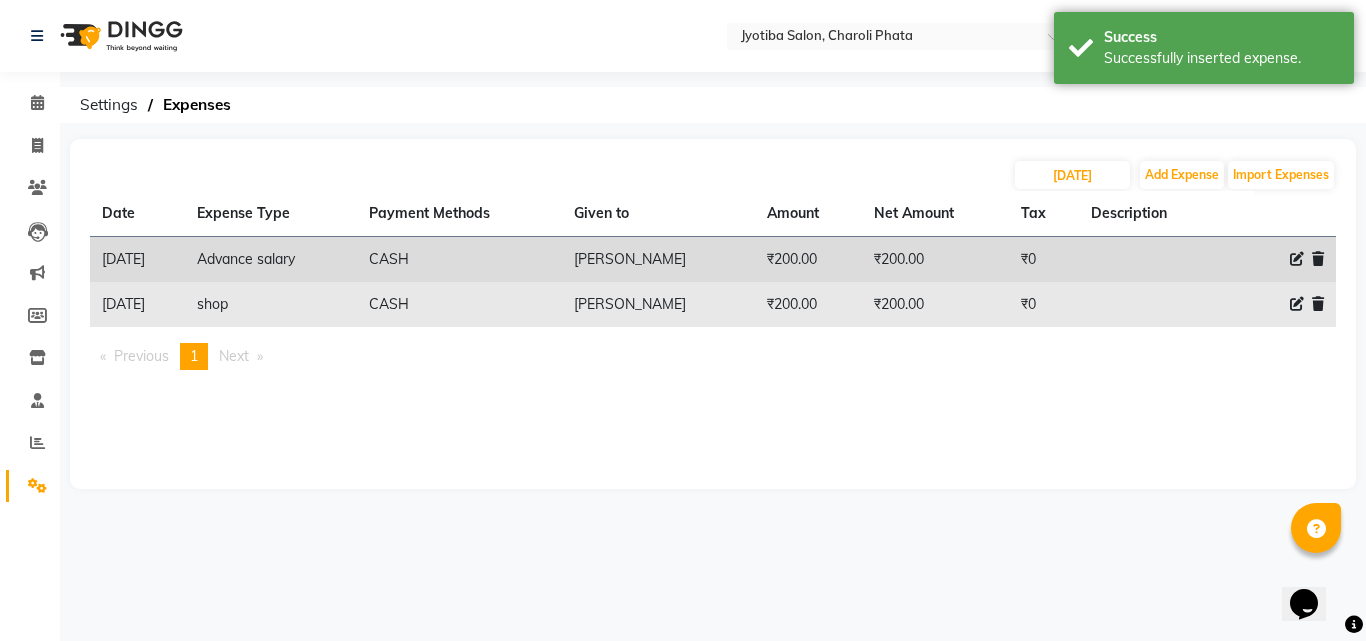 click 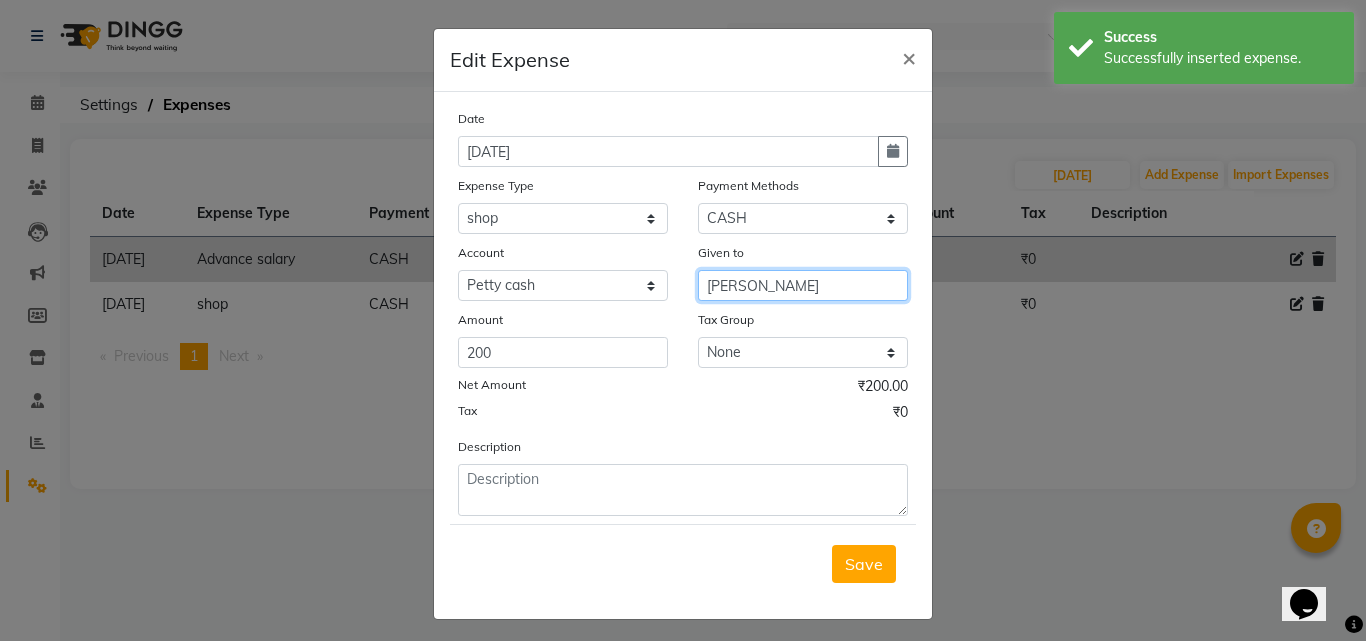 click on "[PERSON_NAME]" at bounding box center (803, 285) 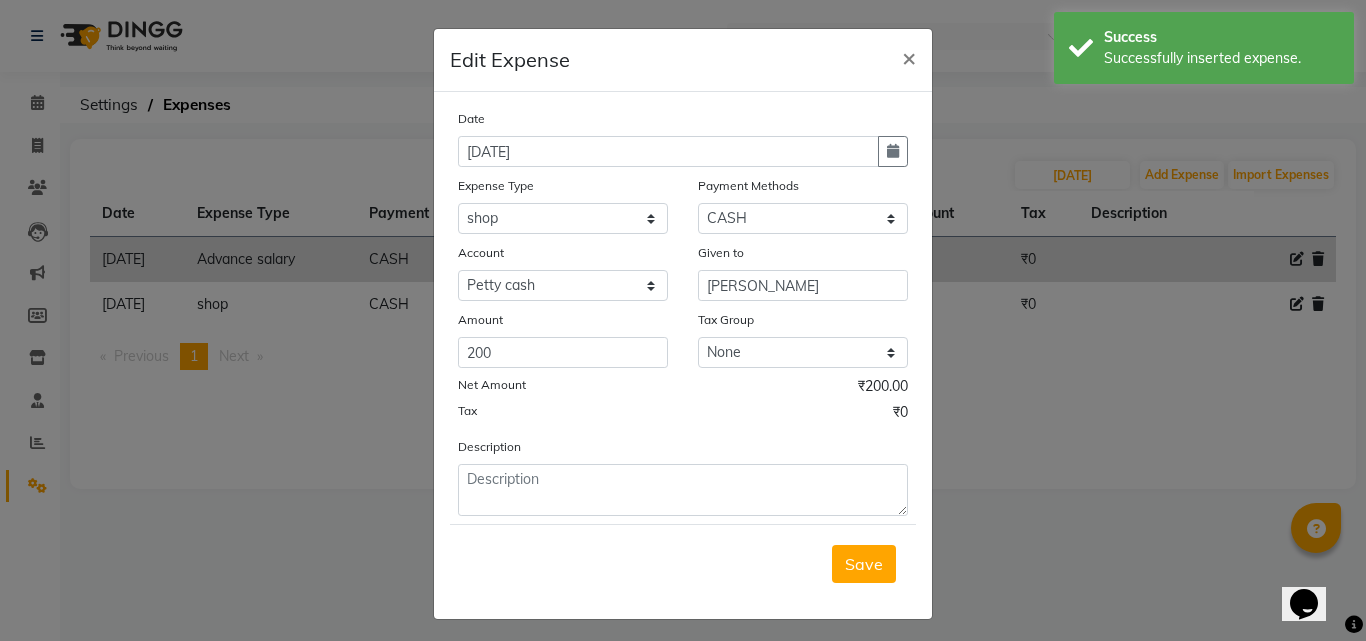 drag, startPoint x: 863, startPoint y: 556, endPoint x: 880, endPoint y: 588, distance: 36.23534 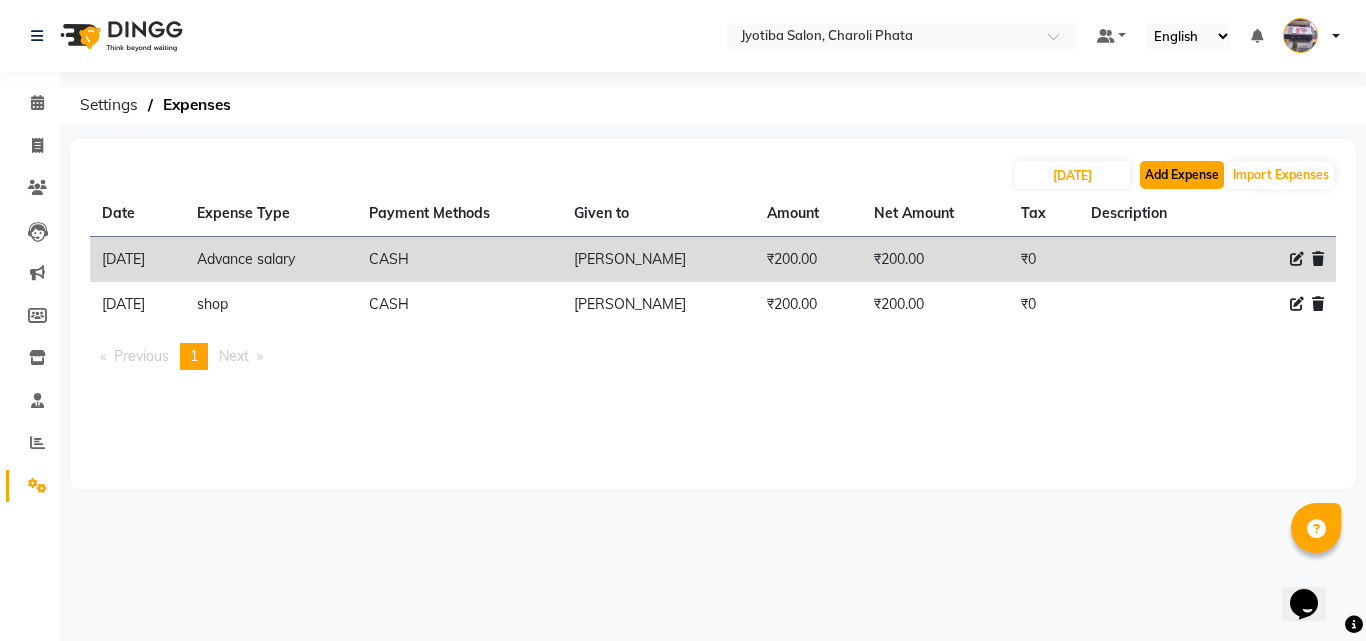 click on "Add Expense" 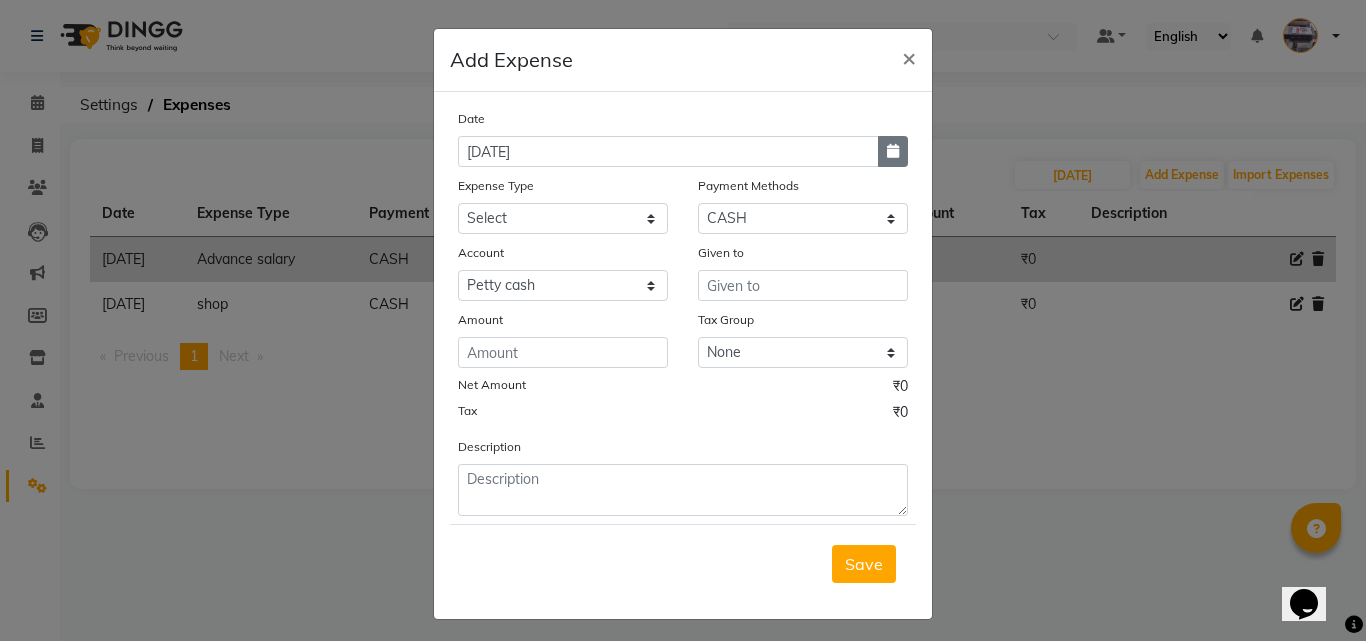 click 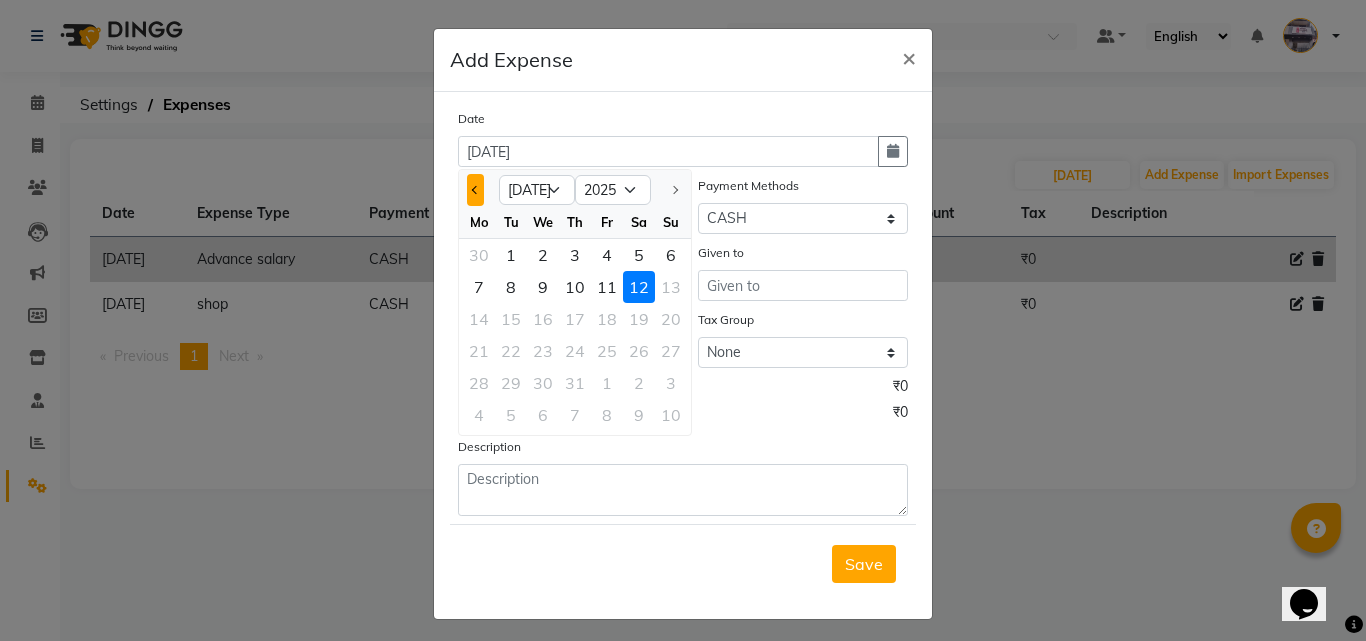 click 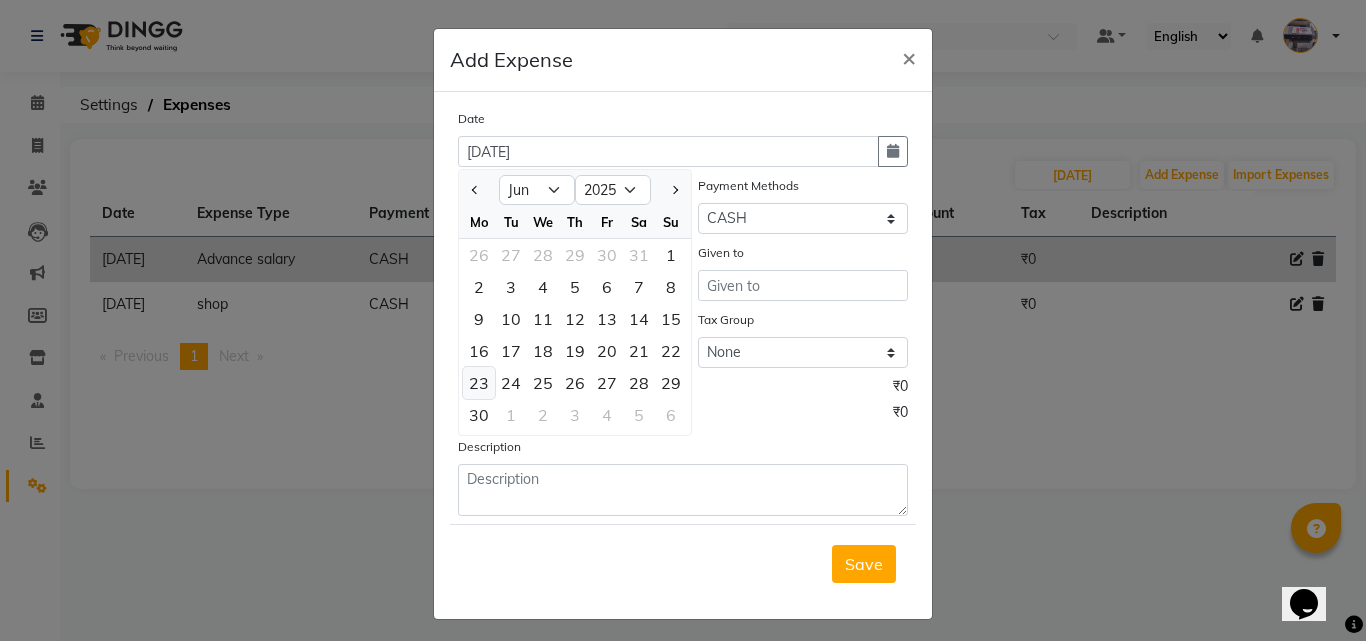 click on "23" 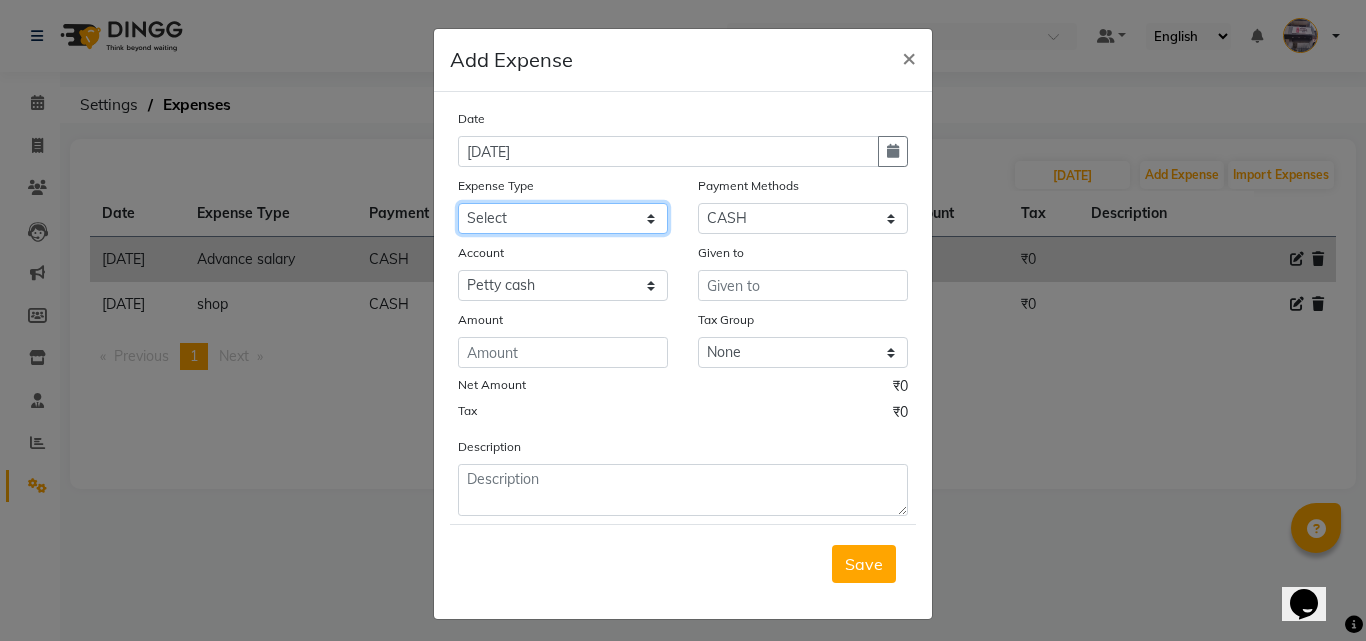 click on "Select Advance salary Advance salary ajaj Bank charges Car maintenance  Cash transfer to bank Cash transfer to hub Client Snacks Clinical charges Equipment Fuel Govt fee home Incentive Insurance International purchase Loan Repayment Maintenance Marketing Miscellaneous MRA Other Over times Pantry Product Rent Salary shop shop Staff Snacks Tax Tea & Refreshment TIP Utilities Wifi recharge" 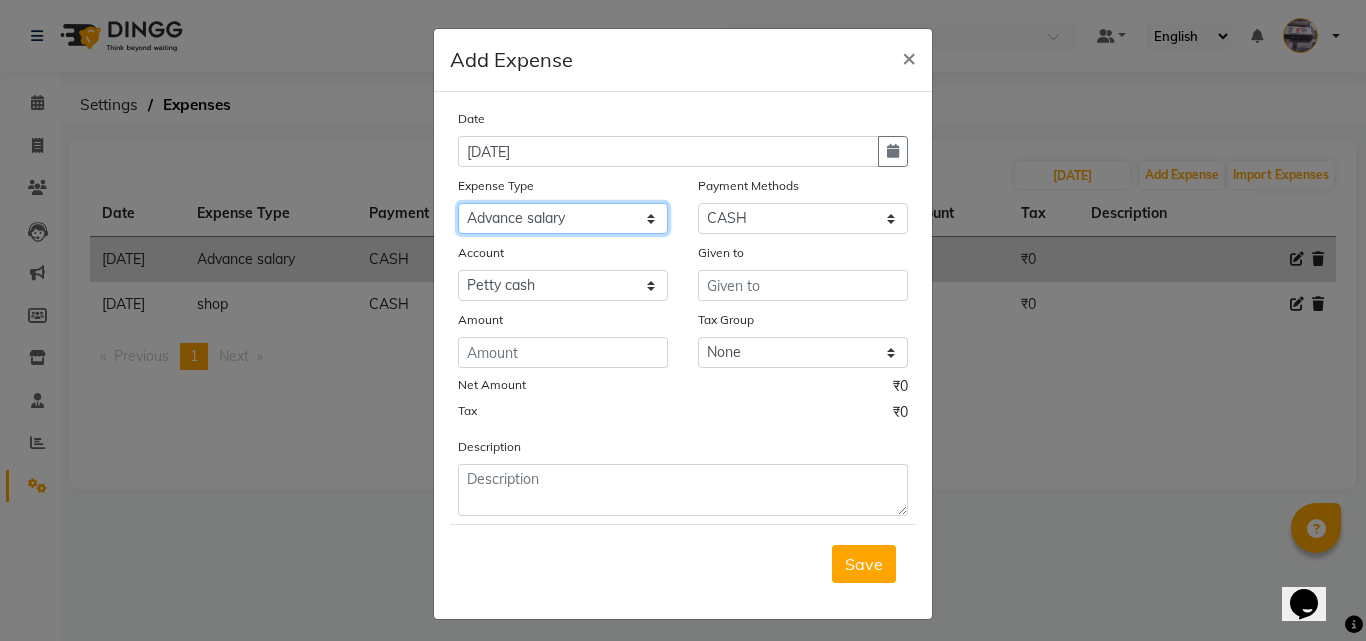 click on "Select Advance salary Advance salary ajaj Bank charges Car maintenance  Cash transfer to bank Cash transfer to hub Client Snacks Clinical charges Equipment Fuel Govt fee home Incentive Insurance International purchase Loan Repayment Maintenance Marketing Miscellaneous MRA Other Over times Pantry Product Rent Salary shop shop Staff Snacks Tax Tea & Refreshment TIP Utilities Wifi recharge" 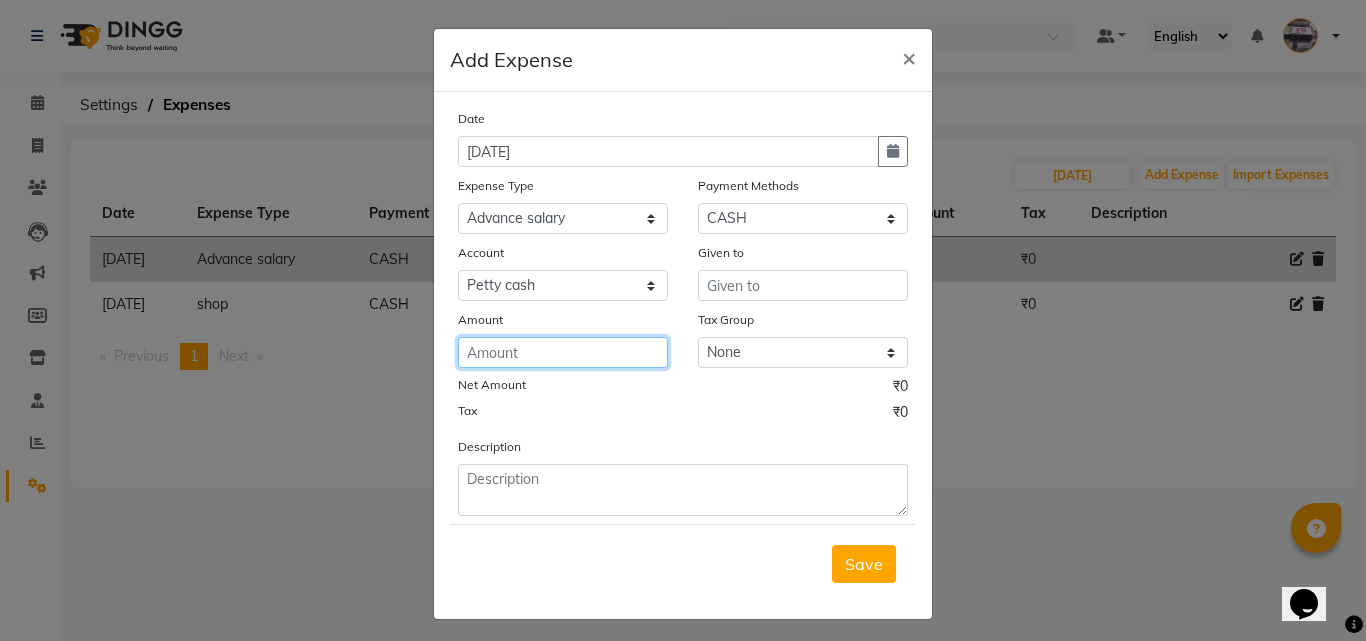 click 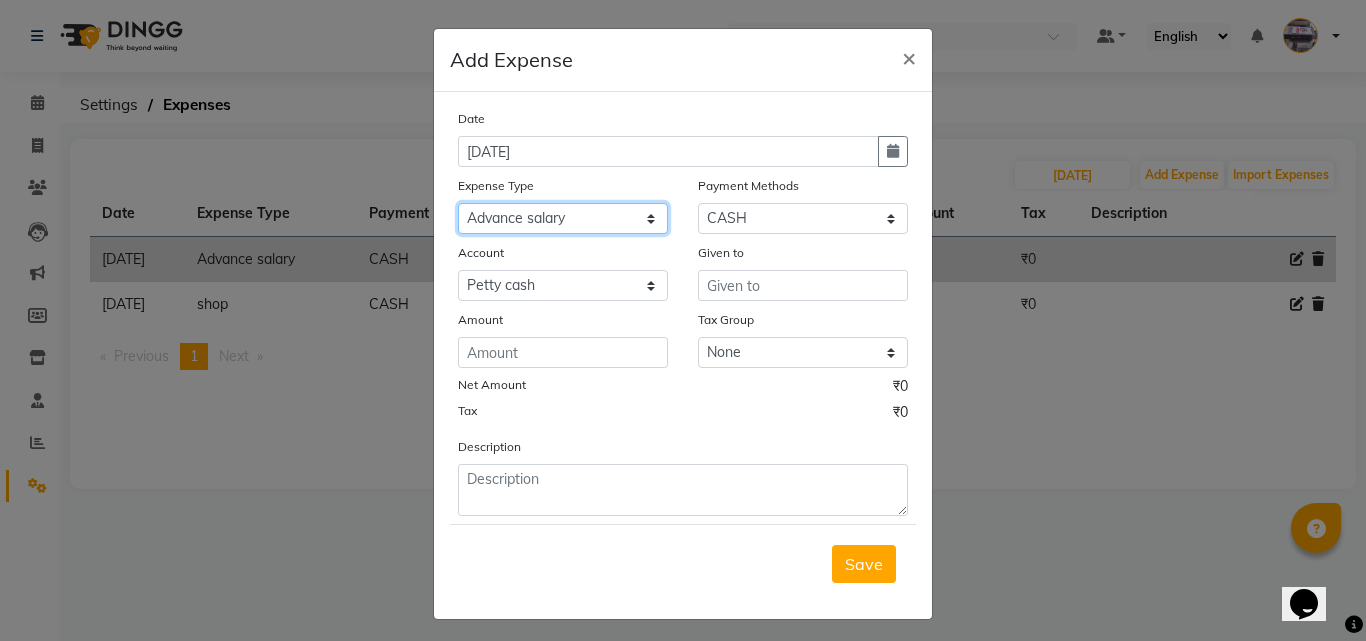 click on "Select Advance salary Advance salary ajaj Bank charges Car maintenance  Cash transfer to bank Cash transfer to hub Client Snacks Clinical charges Equipment Fuel Govt fee home Incentive Insurance International purchase Loan Repayment Maintenance Marketing Miscellaneous MRA Other Over times Pantry Product Rent Salary shop shop Staff Snacks Tax Tea & Refreshment TIP Utilities Wifi recharge" 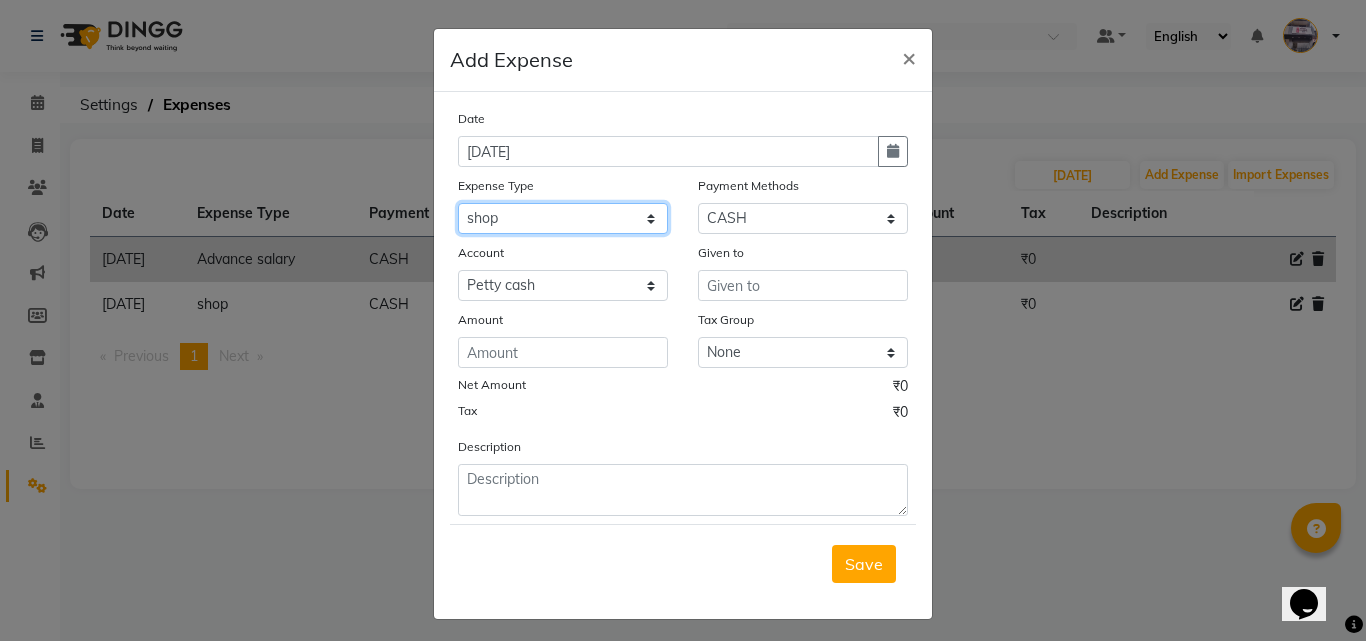 click on "Select Advance salary Advance salary ajaj Bank charges Car maintenance  Cash transfer to bank Cash transfer to hub Client Snacks Clinical charges Equipment Fuel Govt fee home Incentive Insurance International purchase Loan Repayment Maintenance Marketing Miscellaneous MRA Other Over times Pantry Product Rent Salary shop shop Staff Snacks Tax Tea & Refreshment TIP Utilities Wifi recharge" 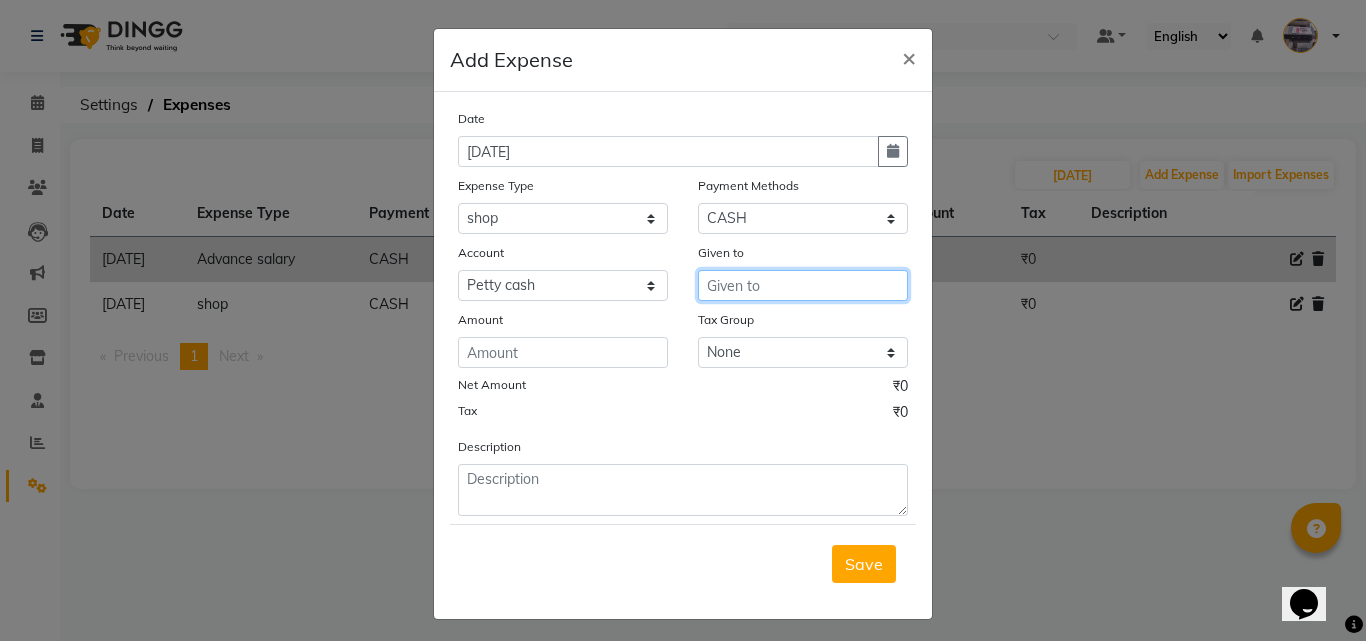 click at bounding box center [803, 285] 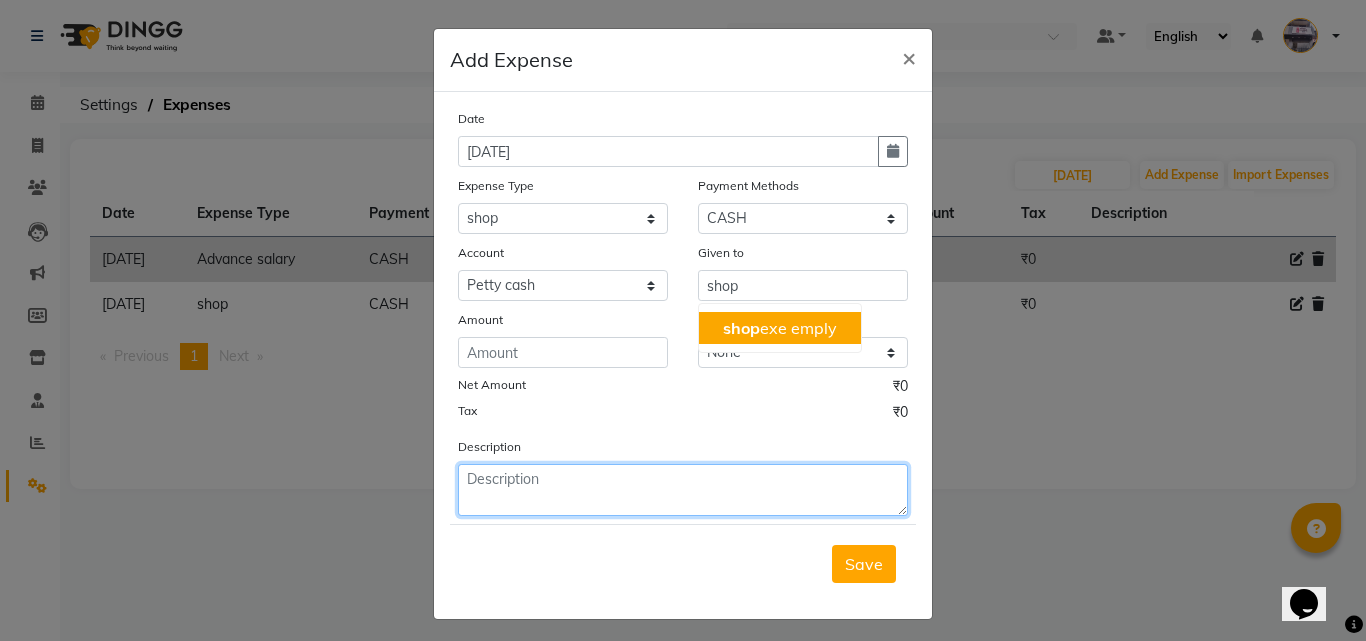 click 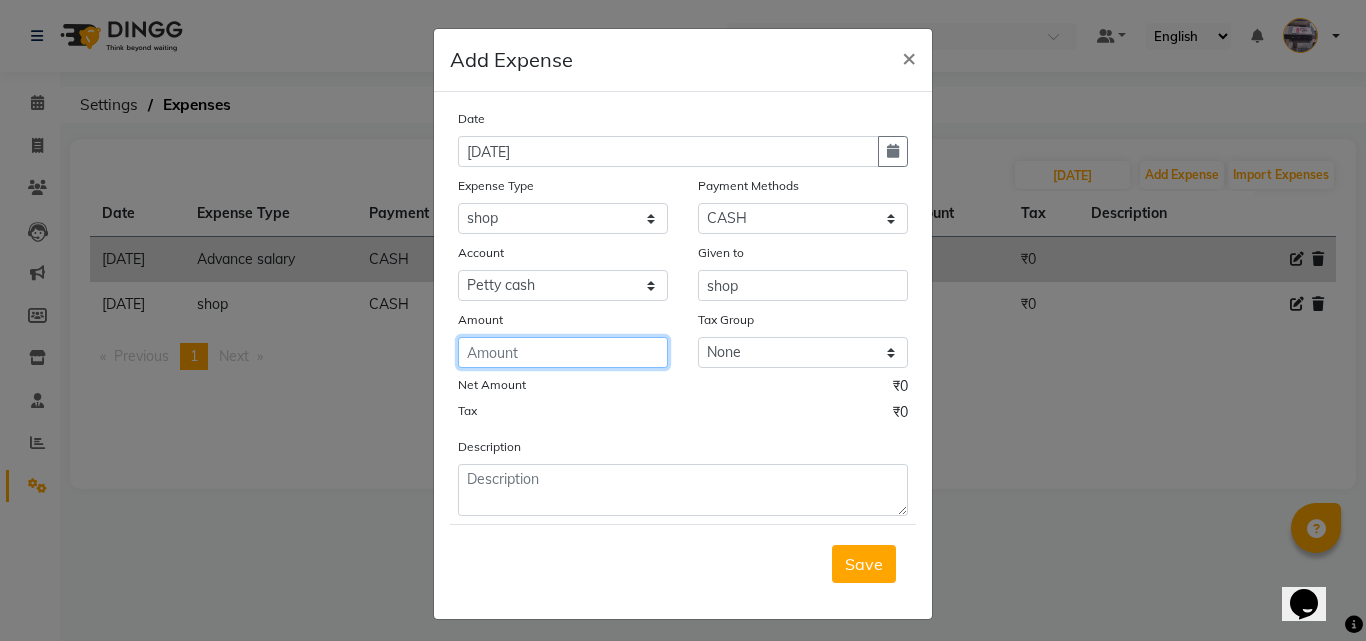 click 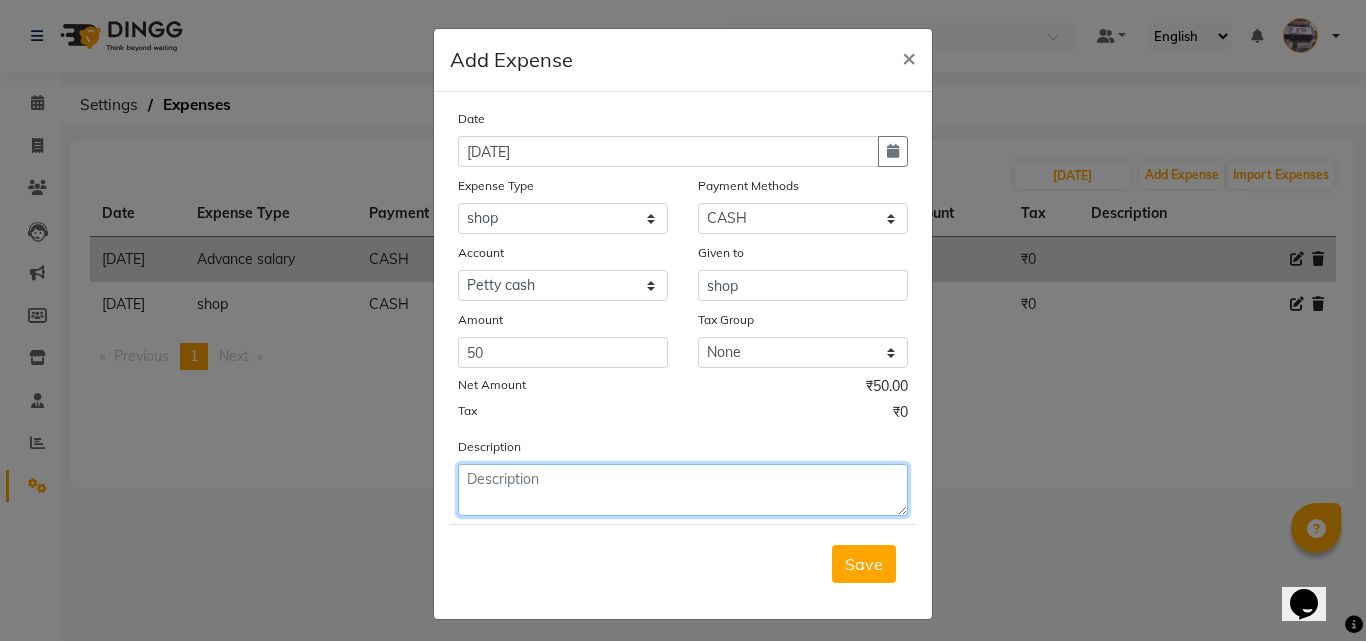 click 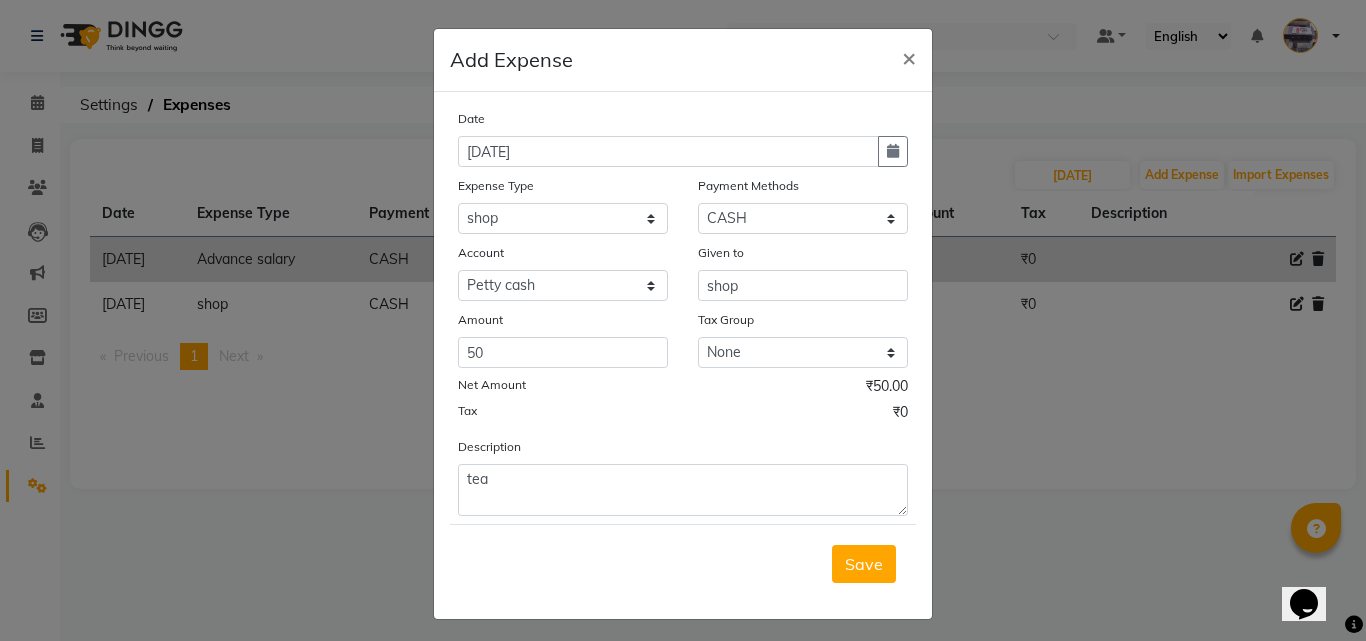 click on "Save" at bounding box center (864, 564) 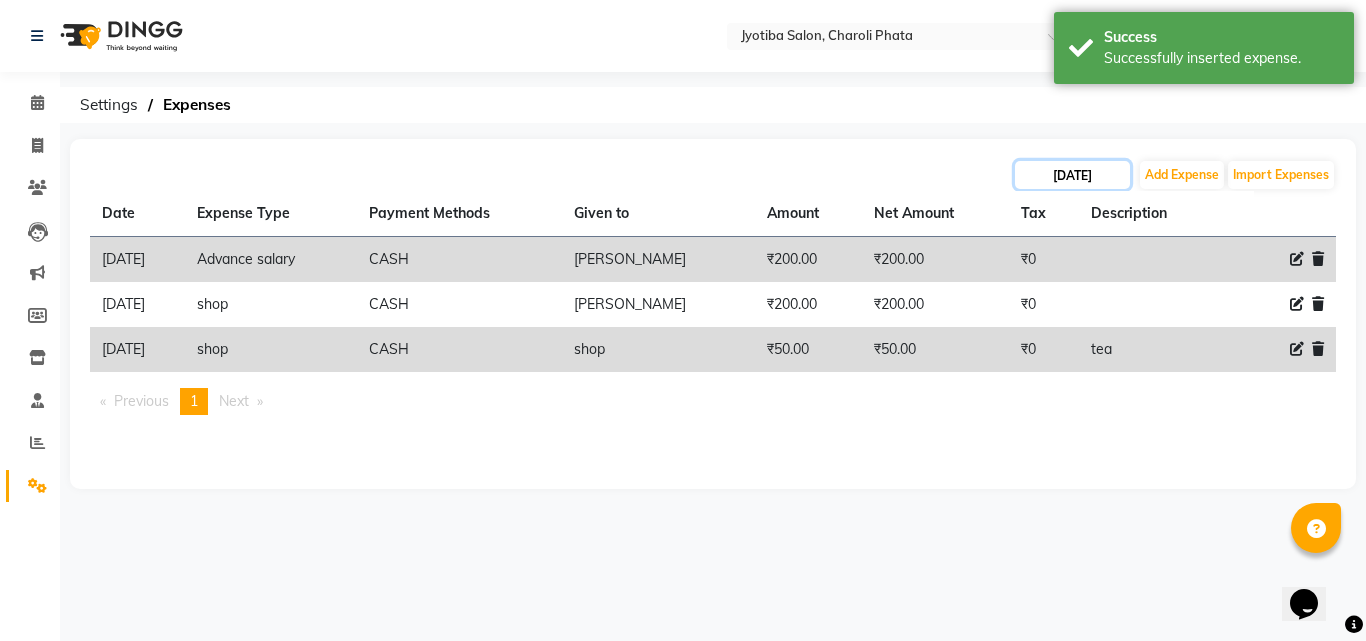 click on "[DATE]" 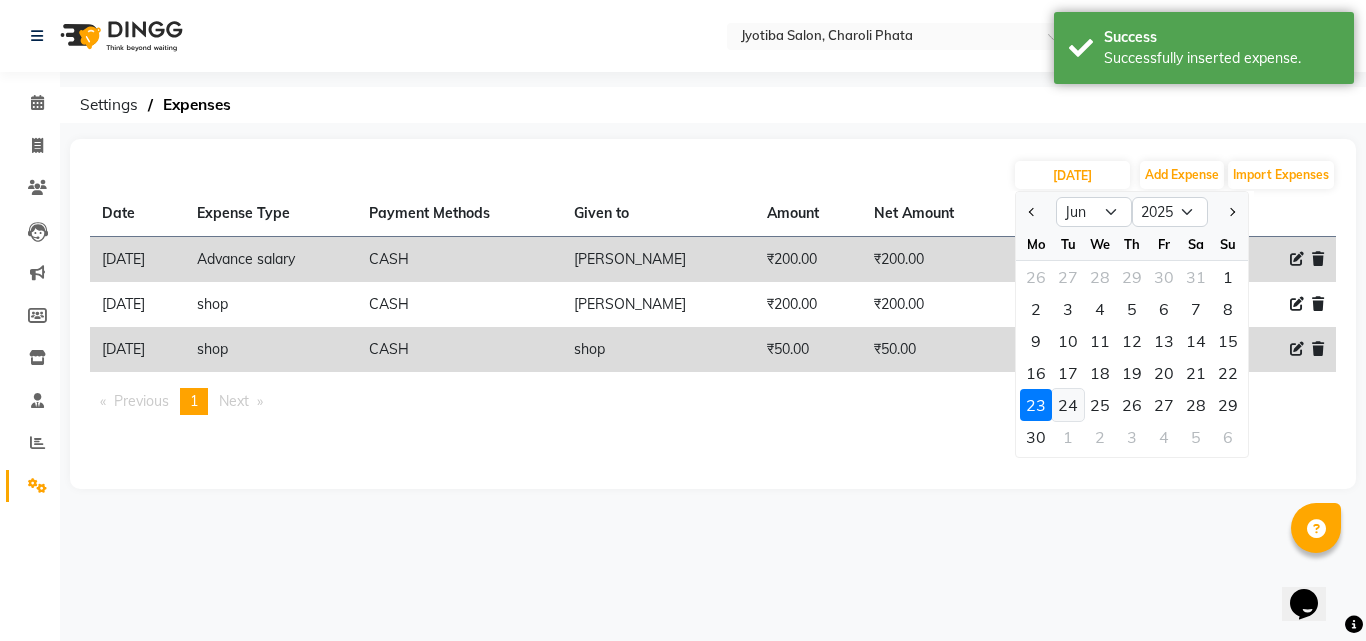 click on "24" 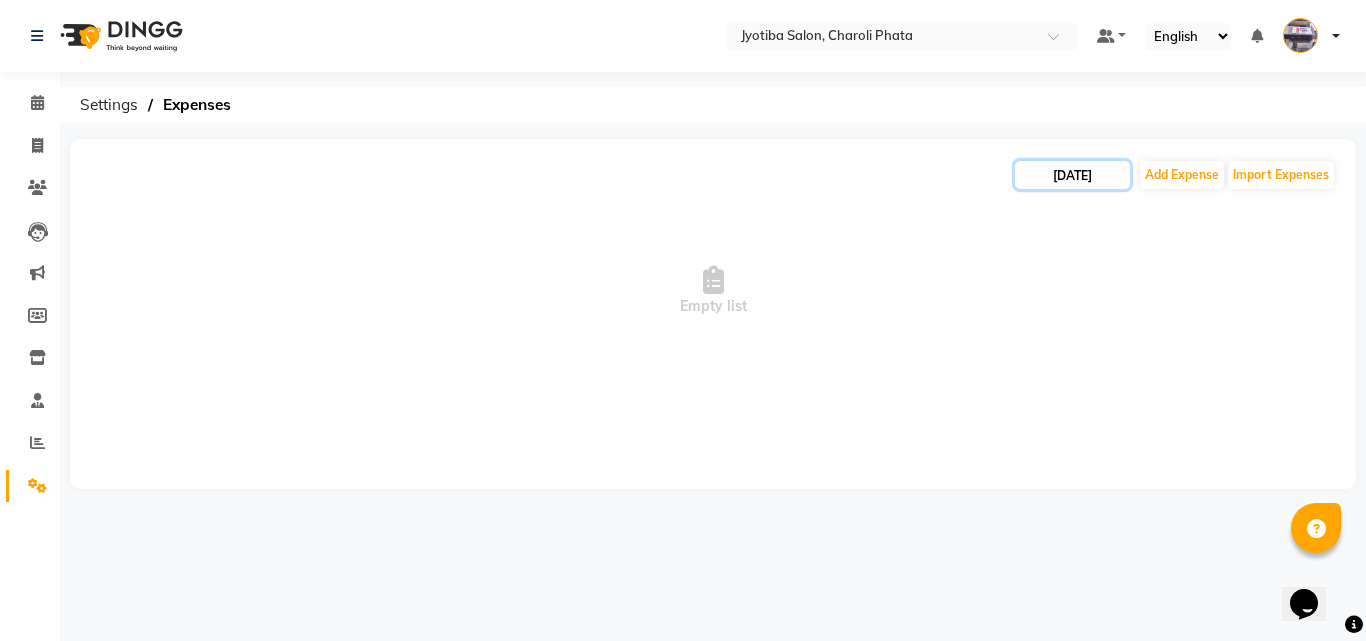 click on "[DATE]" 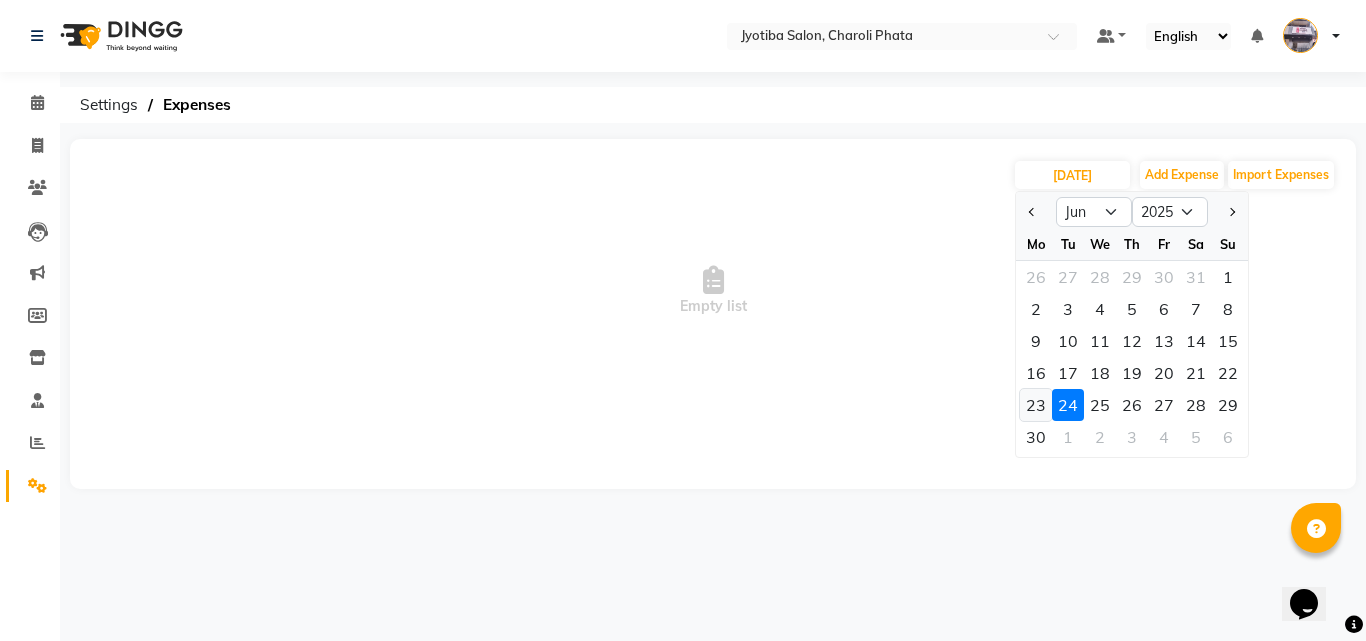 click on "23" 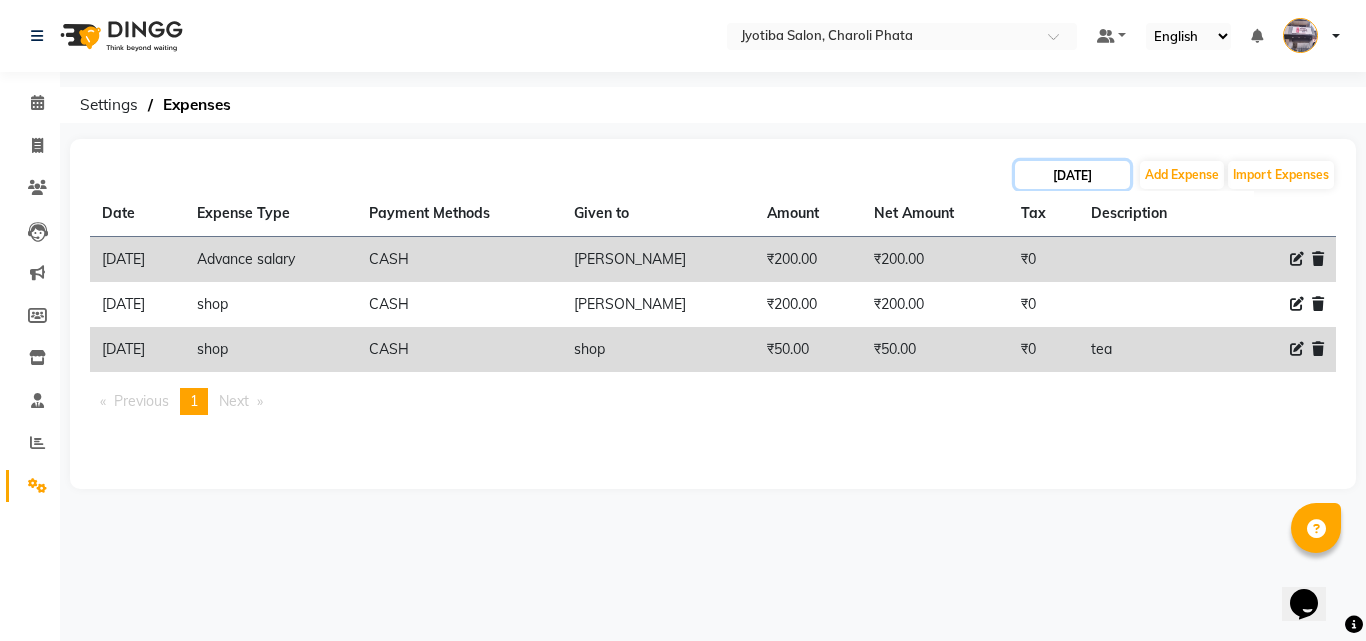 click on "[DATE]" 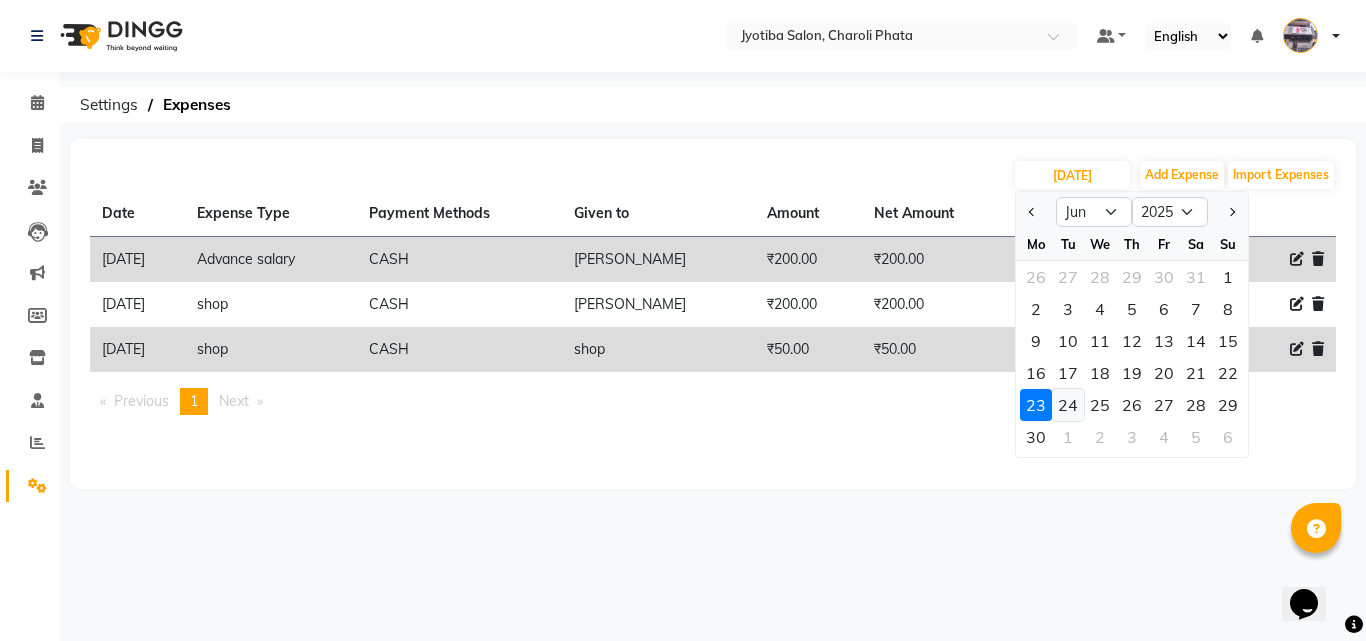 click on "24" 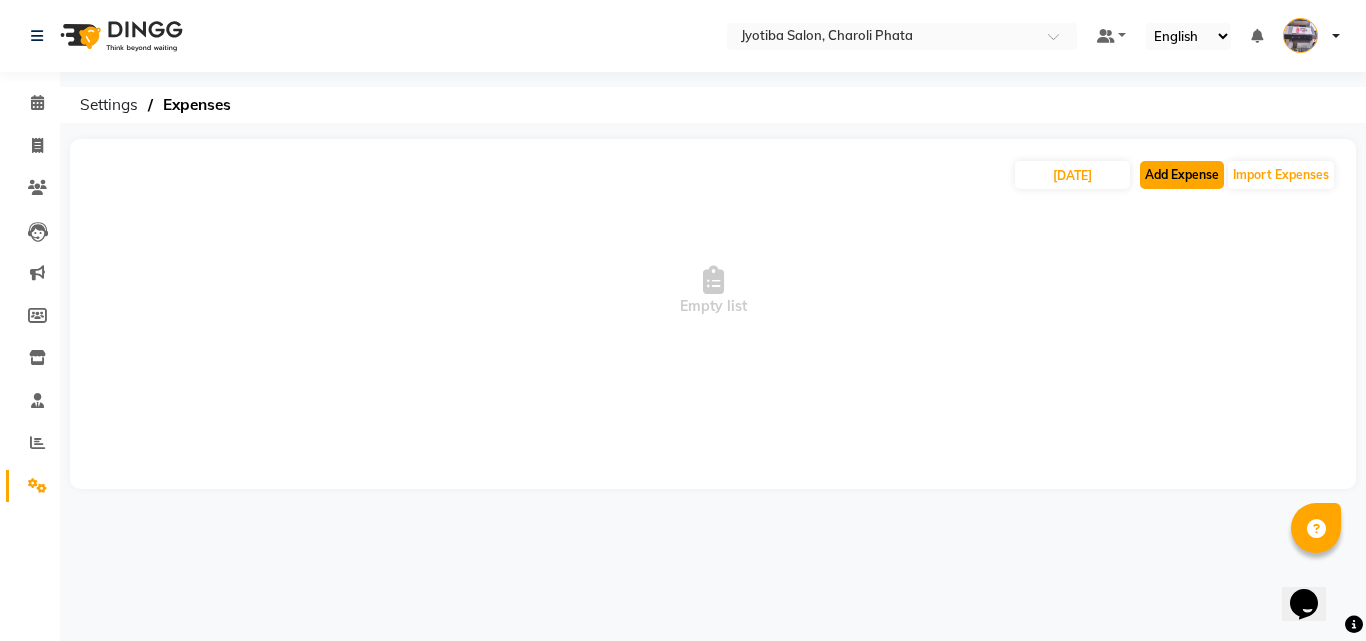 click on "Add Expense" 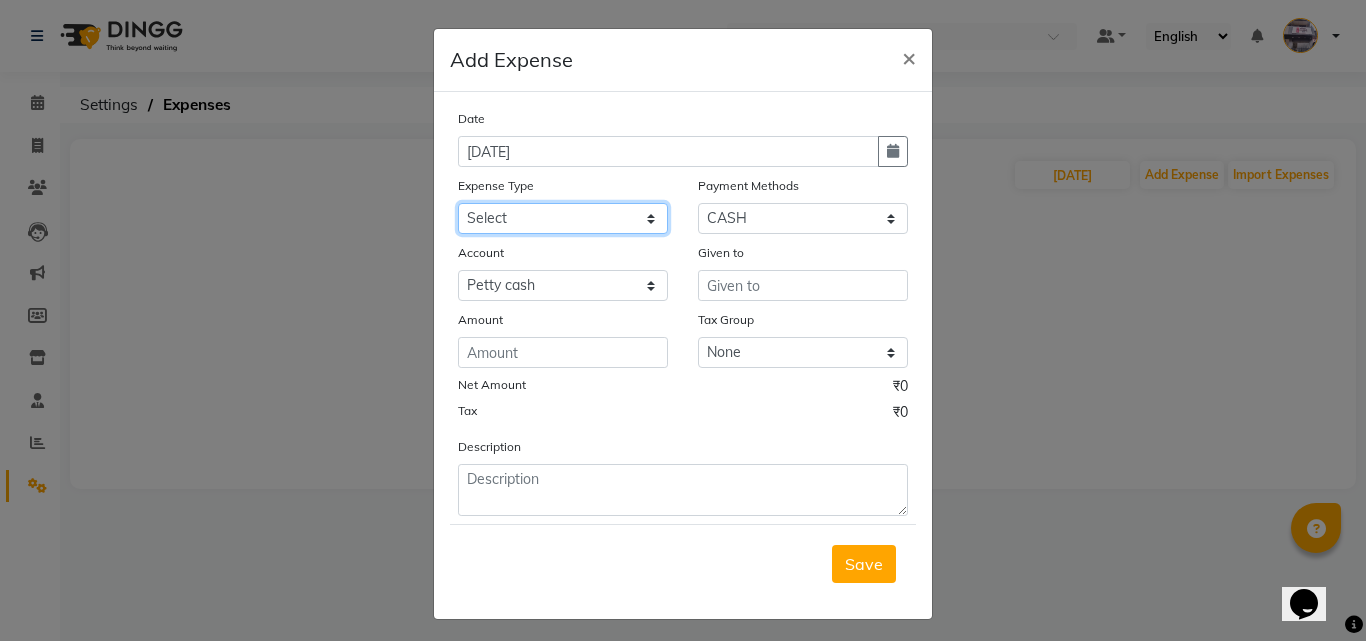 click on "Select Advance salary Advance salary ajaj Bank charges Car maintenance  Cash transfer to bank Cash transfer to hub Client Snacks Clinical charges Equipment Fuel Govt fee home Incentive Insurance International purchase Loan Repayment Maintenance Marketing Miscellaneous MRA Other Over times Pantry Product Rent Salary shop shop Staff Snacks Tax Tea & Refreshment TIP Utilities Wifi recharge" 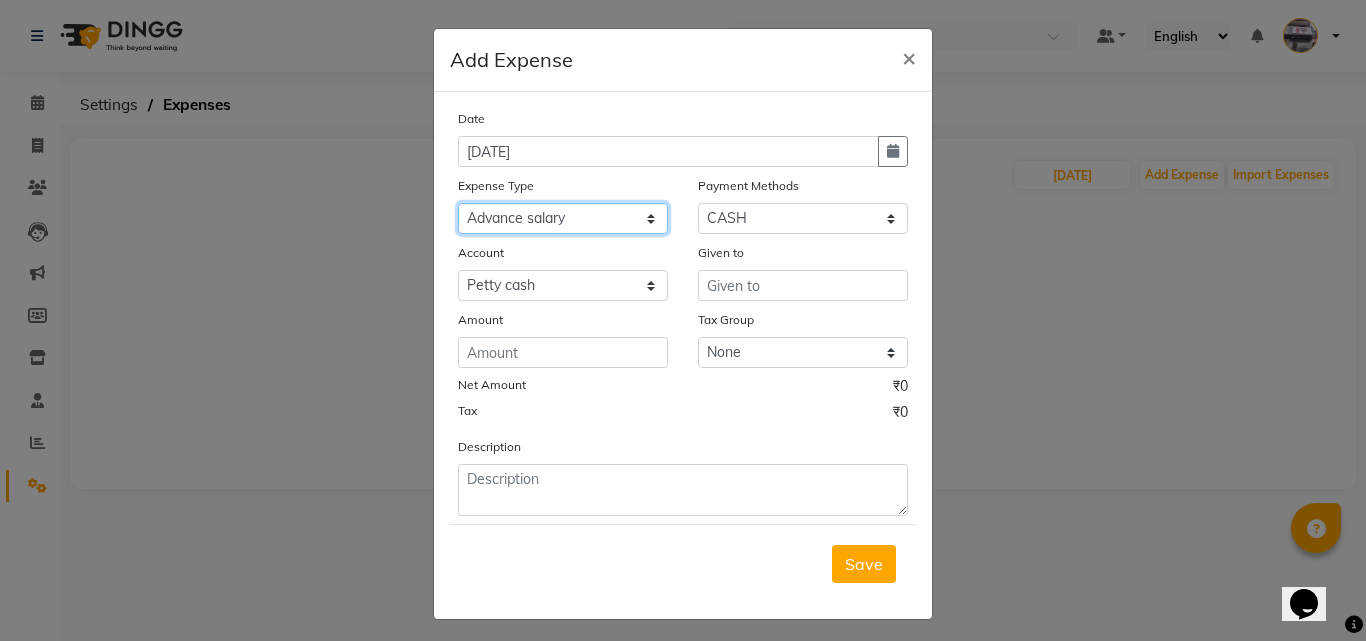 click on "Select Advance salary Advance salary ajaj Bank charges Car maintenance  Cash transfer to bank Cash transfer to hub Client Snacks Clinical charges Equipment Fuel Govt fee home Incentive Insurance International purchase Loan Repayment Maintenance Marketing Miscellaneous MRA Other Over times Pantry Product Rent Salary shop shop Staff Snacks Tax Tea & Refreshment TIP Utilities Wifi recharge" 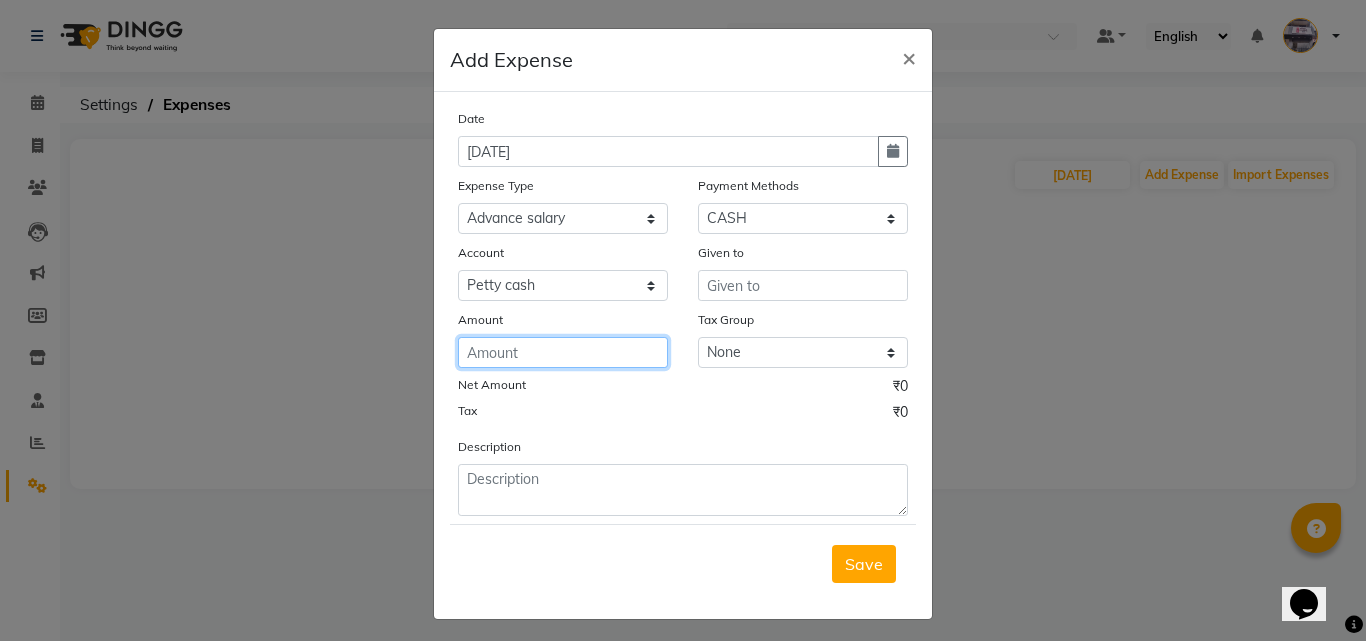 click 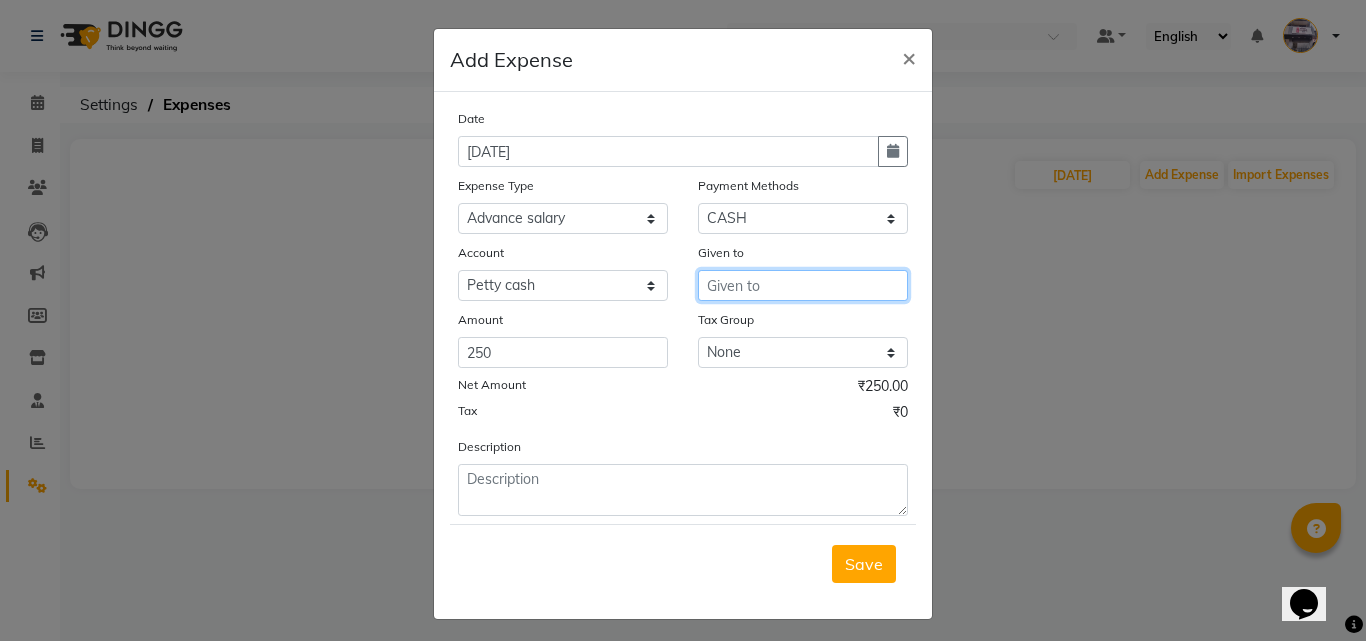 click at bounding box center (803, 285) 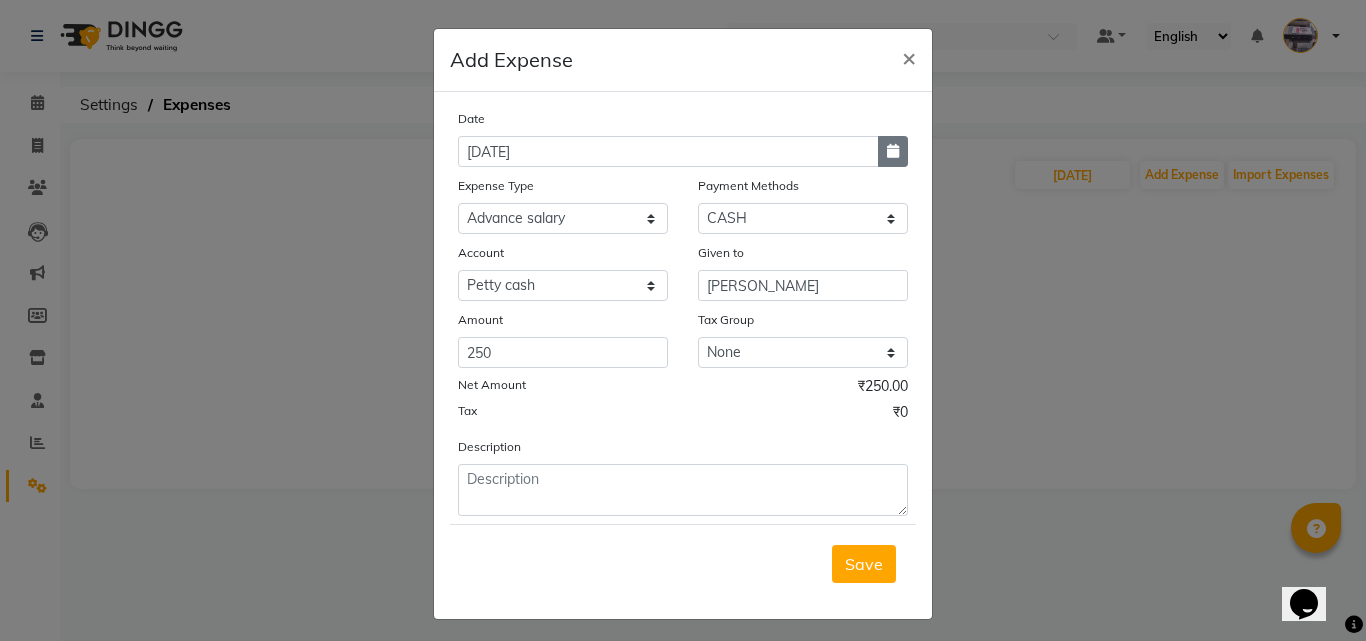 click 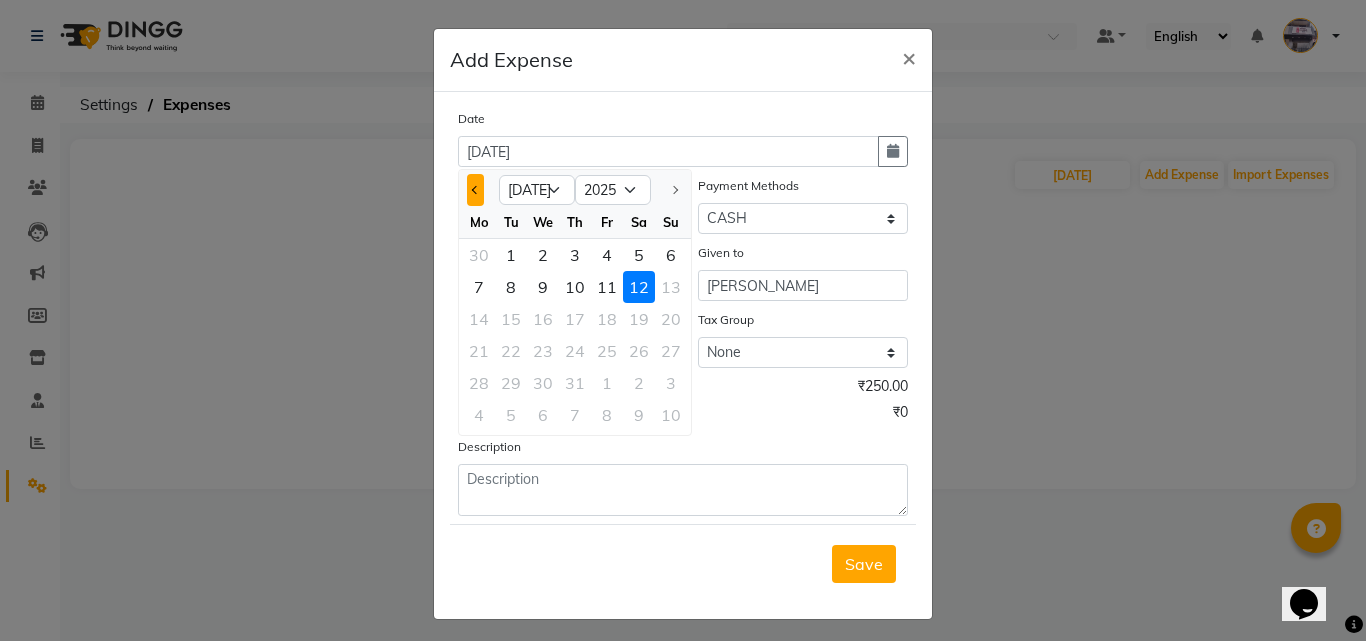 click 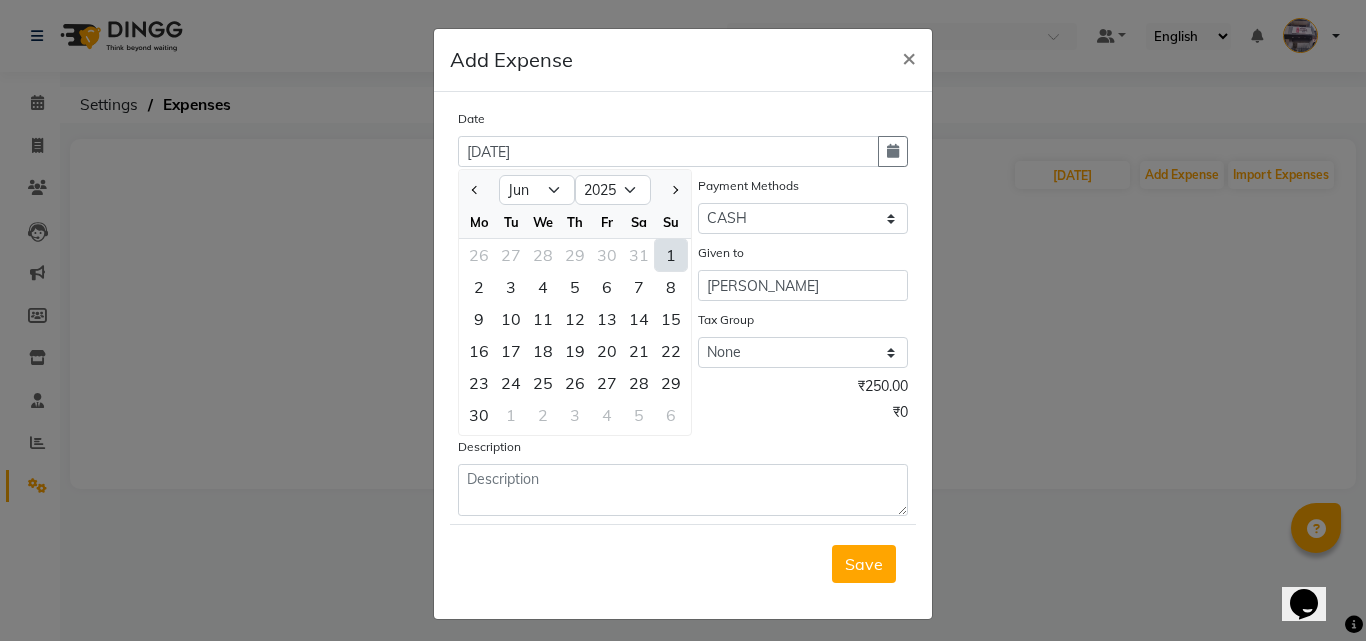drag, startPoint x: 507, startPoint y: 375, endPoint x: 521, endPoint y: 333, distance: 44.27189 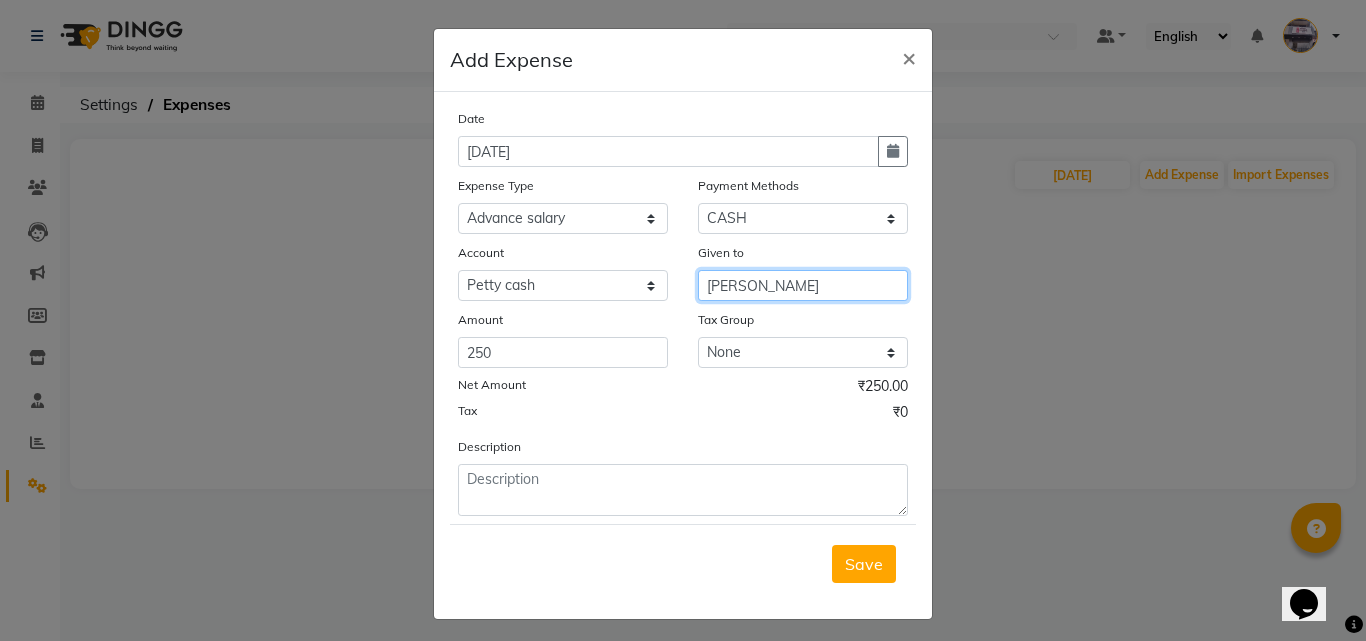 click on "[PERSON_NAME]" at bounding box center [803, 285] 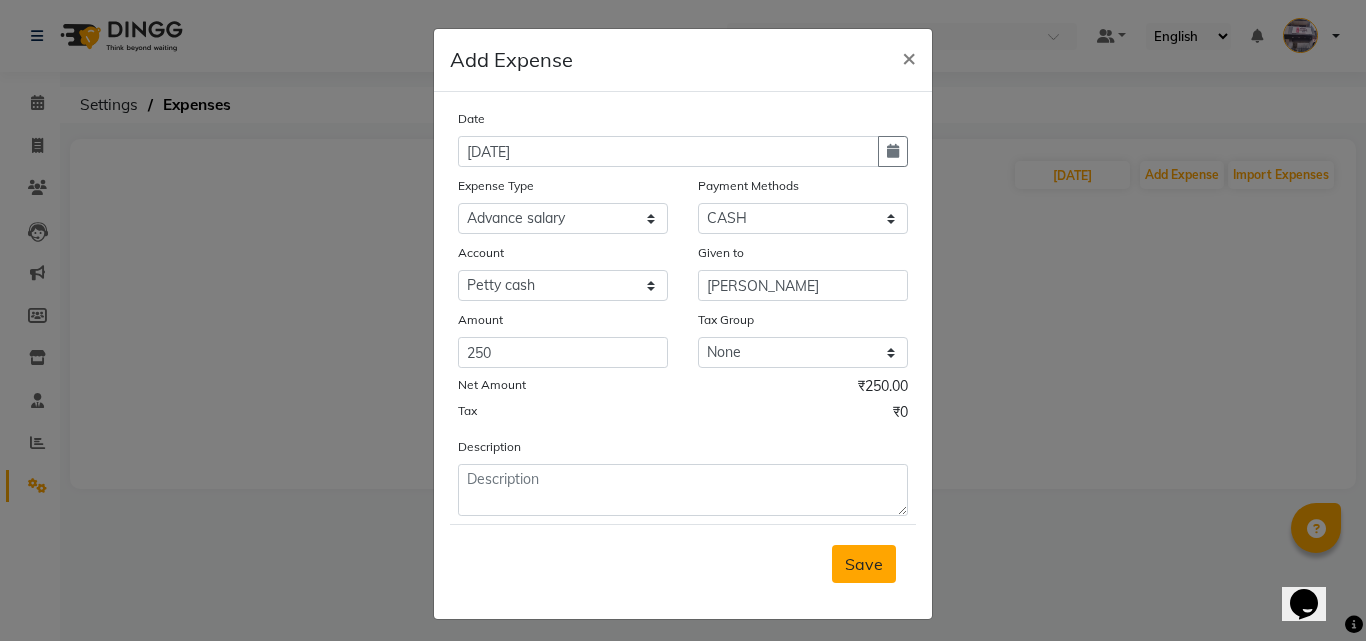 click on "Save" at bounding box center [864, 564] 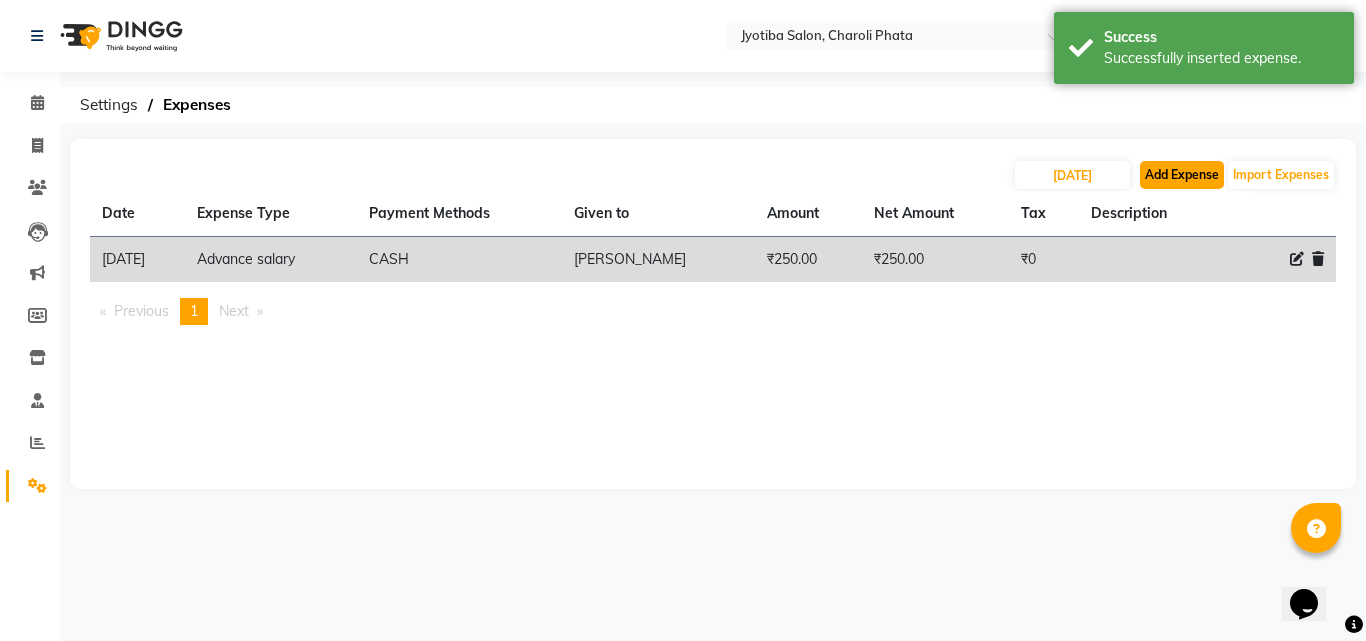 click on "Add Expense" 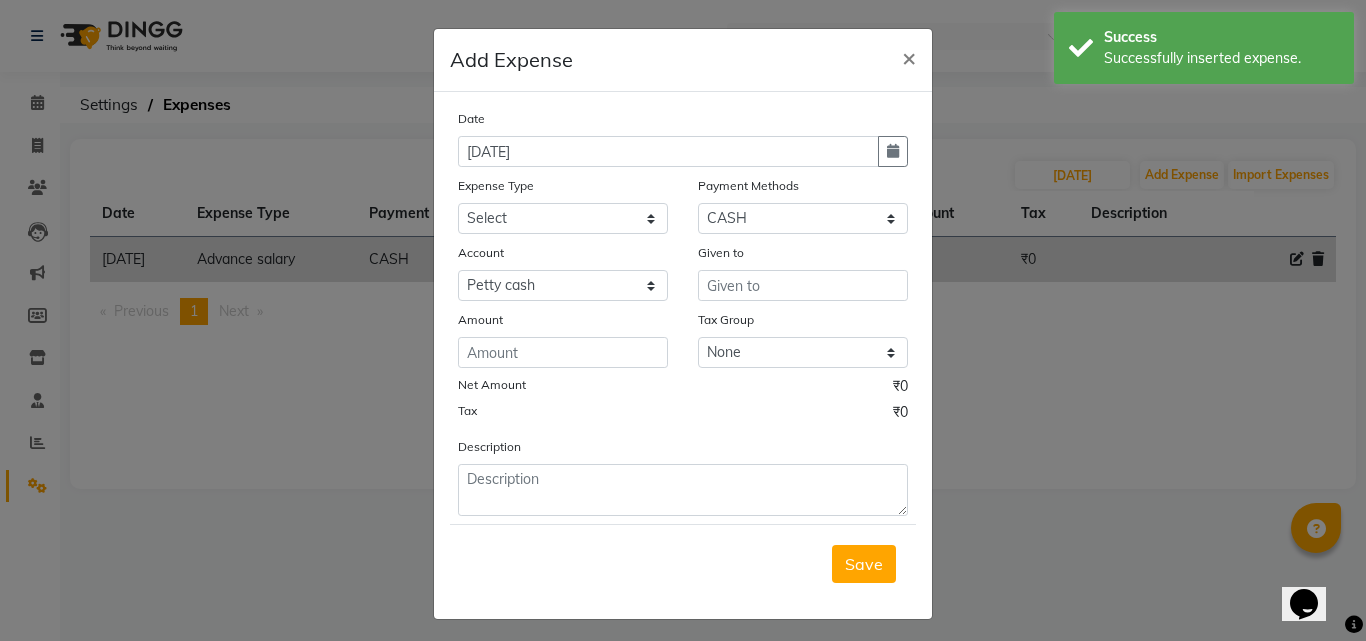 drag, startPoint x: 886, startPoint y: 144, endPoint x: 838, endPoint y: 155, distance: 49.24429 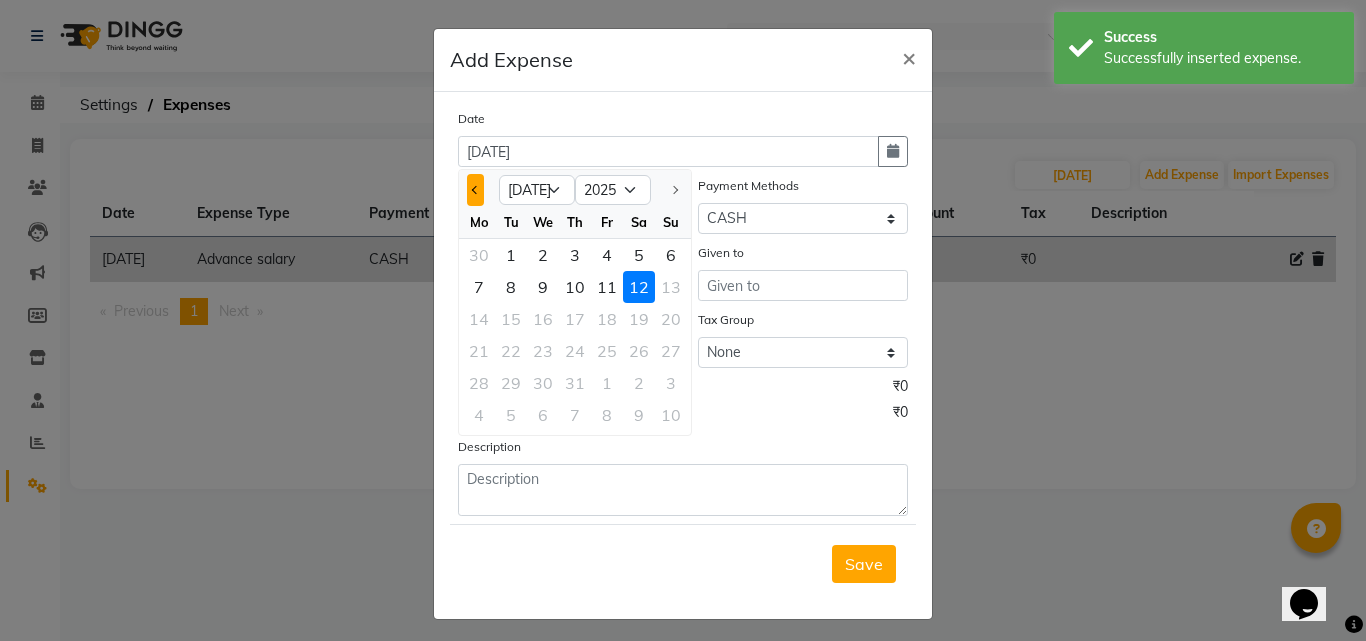 click 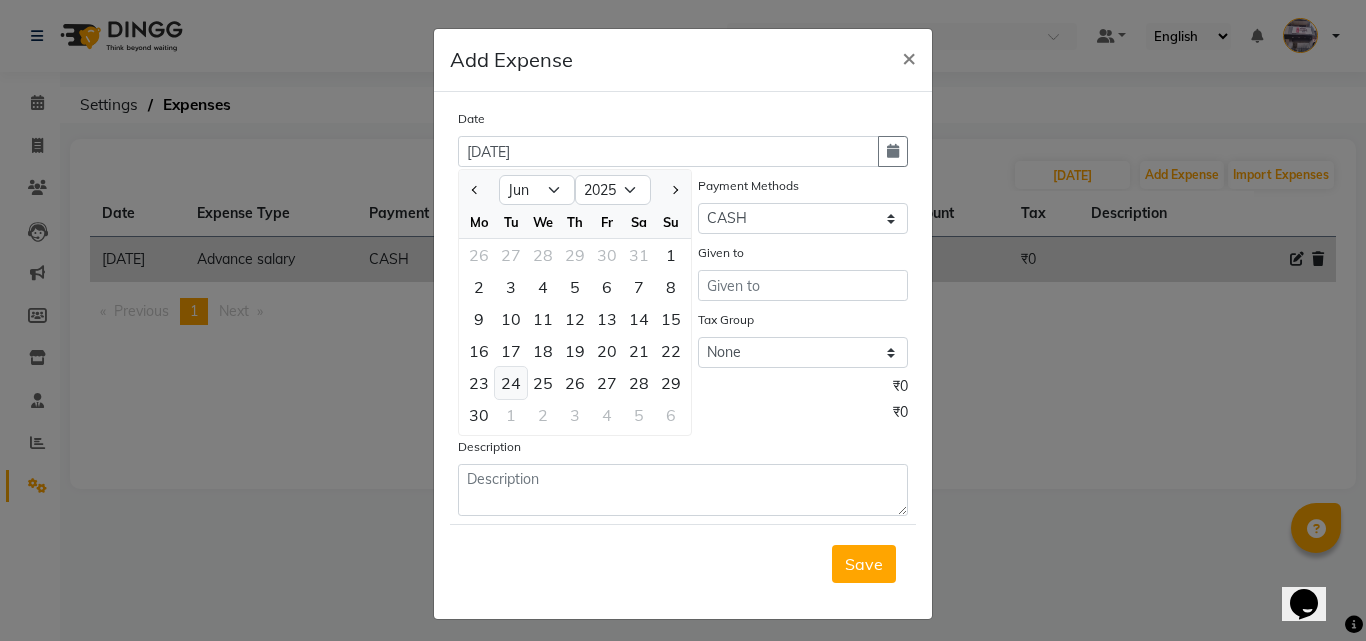 click on "24" 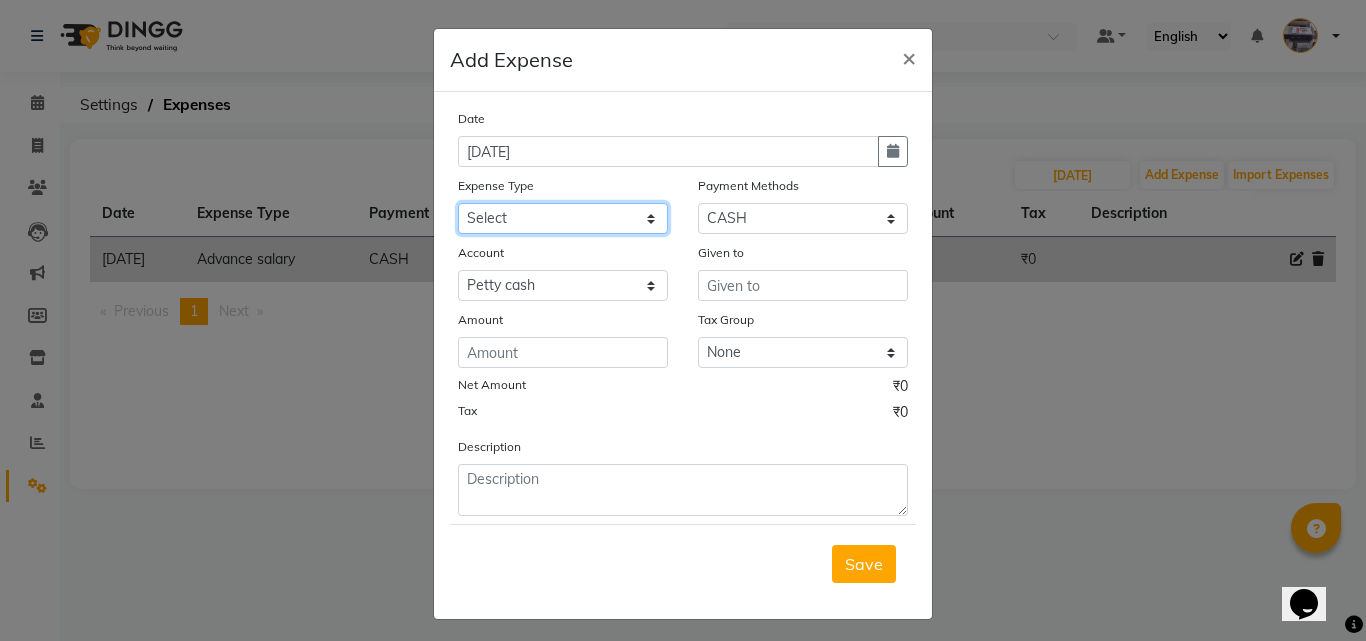click on "Select Advance salary Advance salary ajaj Bank charges Car maintenance  Cash transfer to bank Cash transfer to hub Client Snacks Clinical charges Equipment Fuel Govt fee home Incentive Insurance International purchase Loan Repayment Maintenance Marketing Miscellaneous MRA Other Over times Pantry Product Rent Salary shop shop Staff Snacks Tax Tea & Refreshment TIP Utilities Wifi recharge" 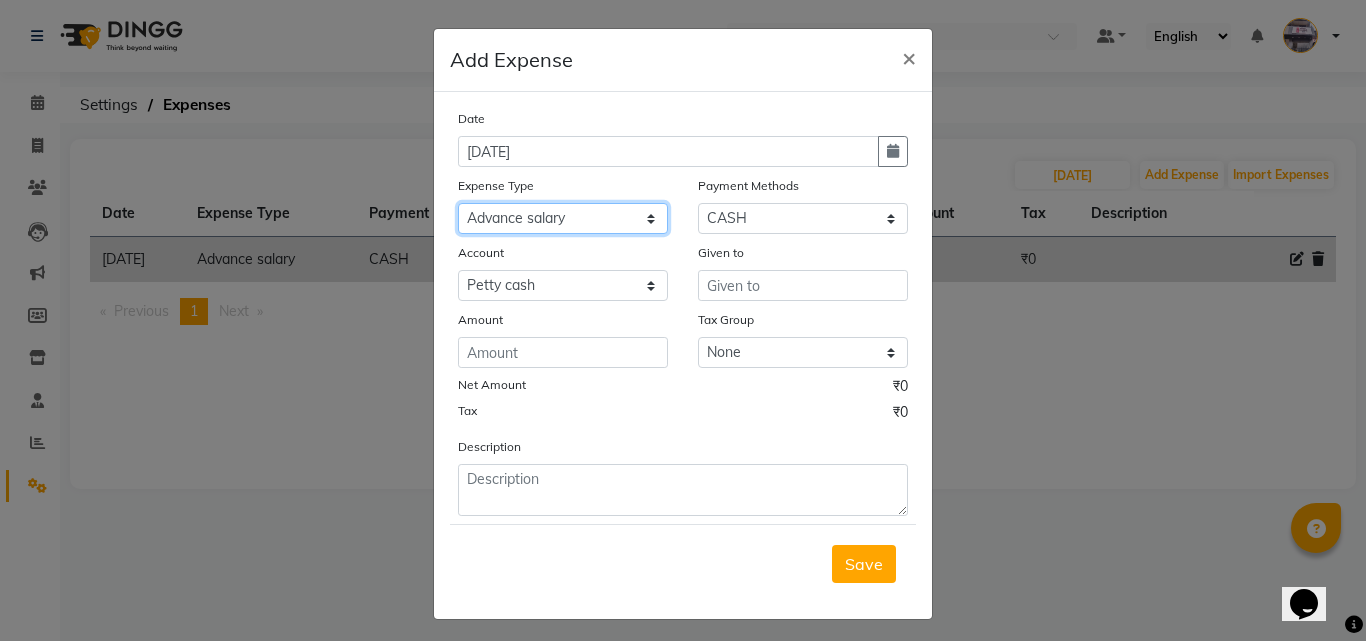 click on "Select Advance salary Advance salary ajaj Bank charges Car maintenance  Cash transfer to bank Cash transfer to hub Client Snacks Clinical charges Equipment Fuel Govt fee home Incentive Insurance International purchase Loan Repayment Maintenance Marketing Miscellaneous MRA Other Over times Pantry Product Rent Salary shop shop Staff Snacks Tax Tea & Refreshment TIP Utilities Wifi recharge" 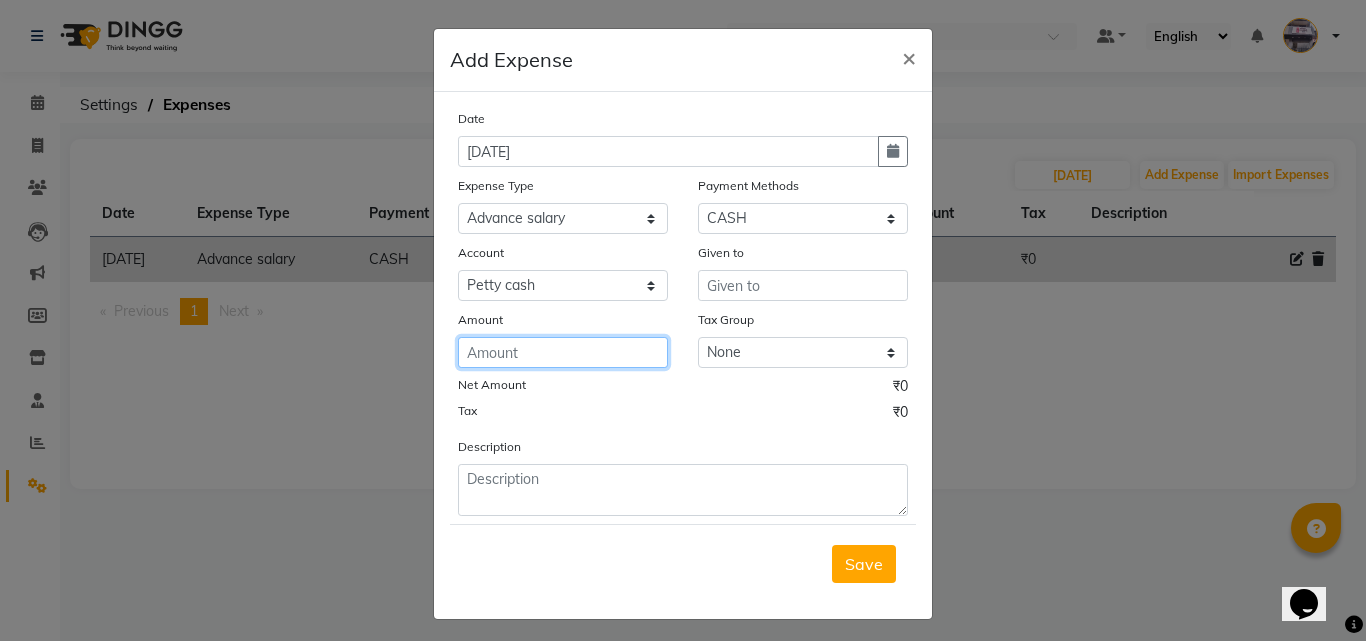 click 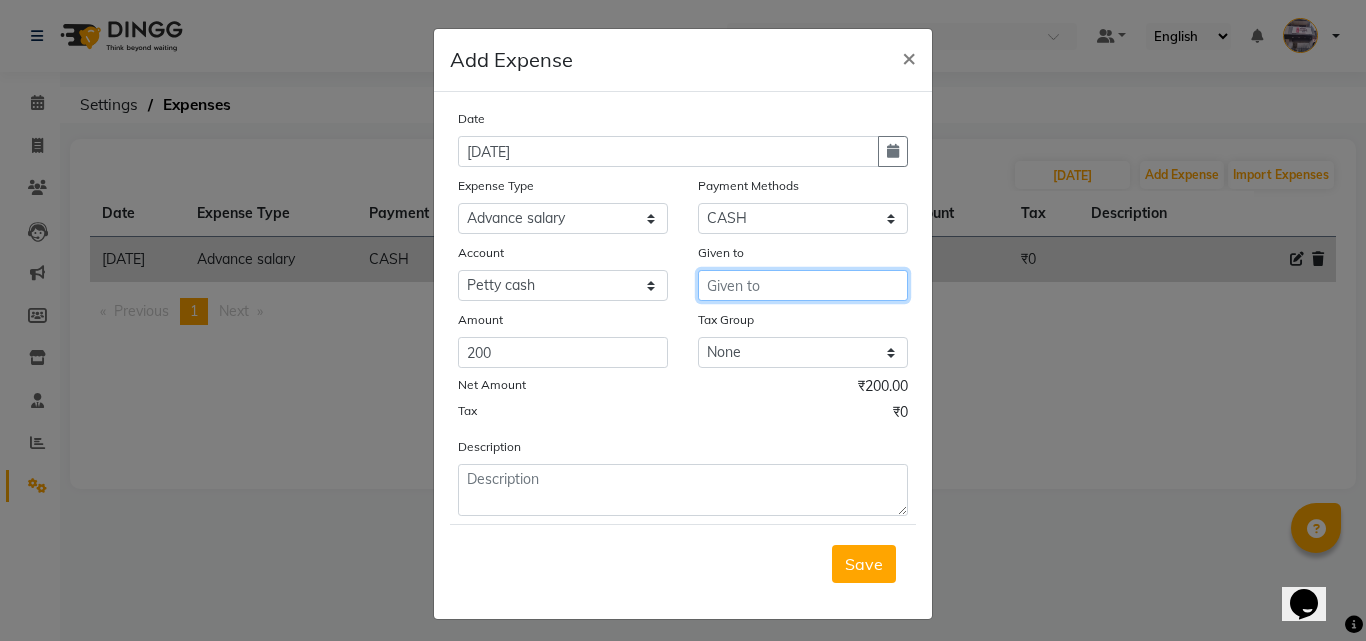 click at bounding box center (803, 285) 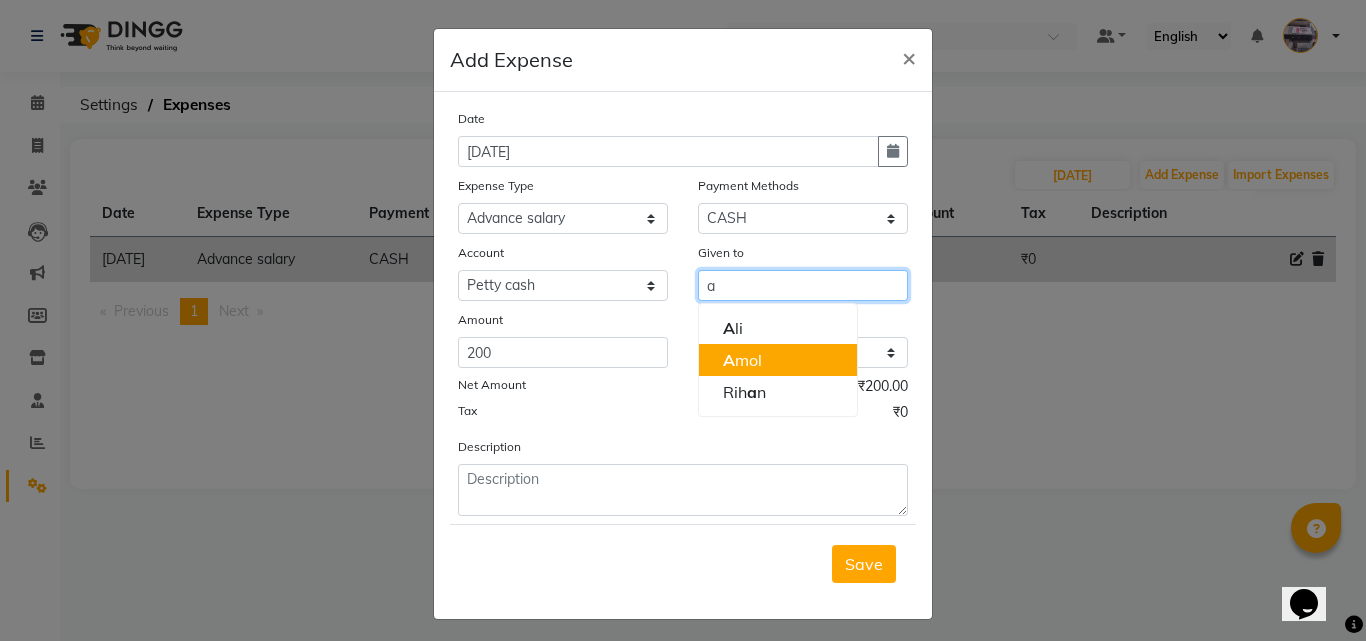 click on "A" 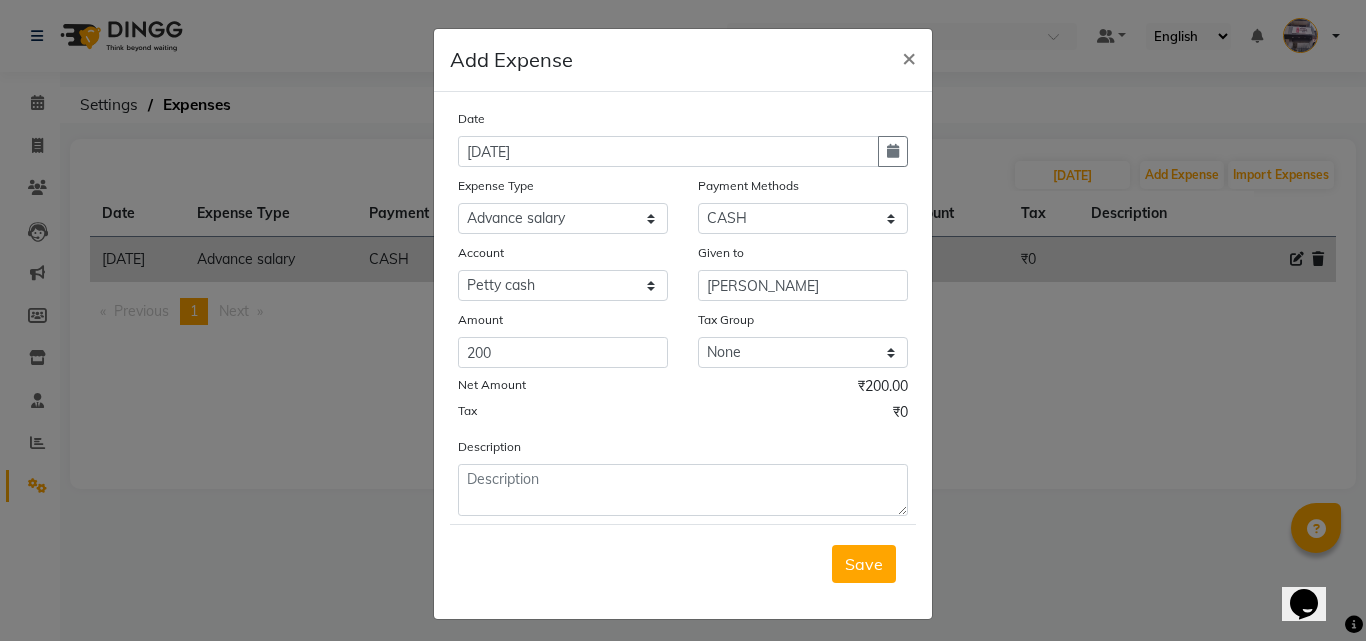 click on "Save" at bounding box center (864, 564) 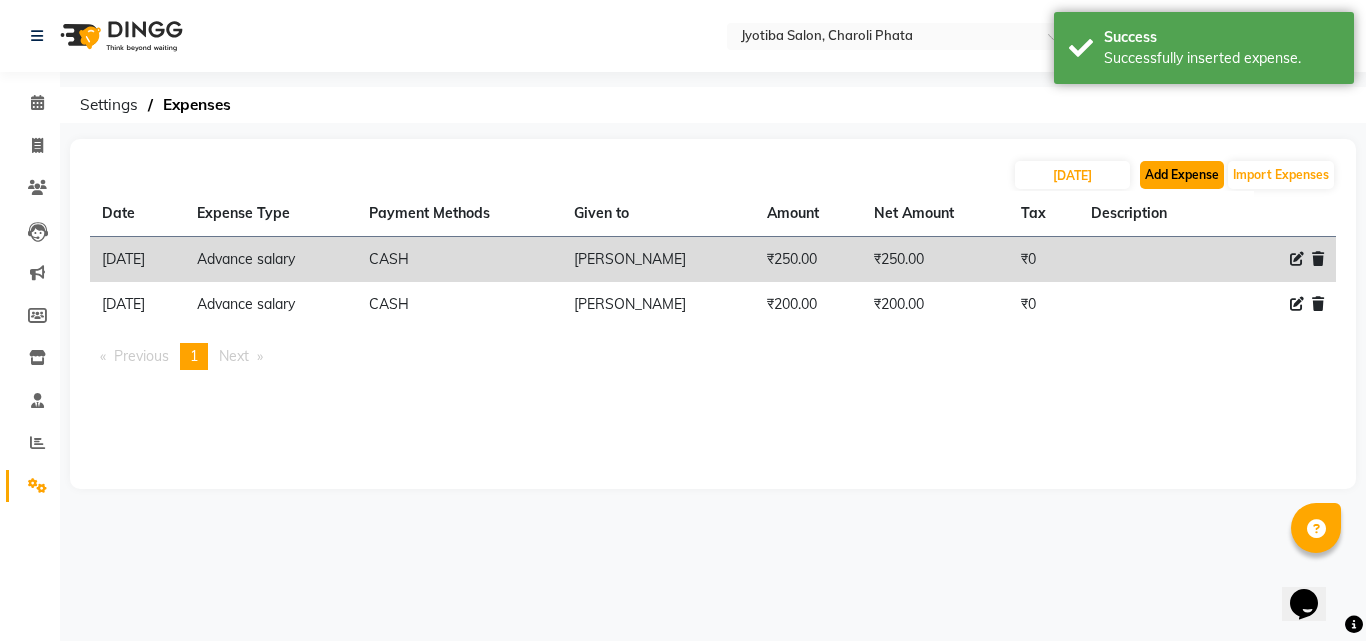 click on "Add Expense" 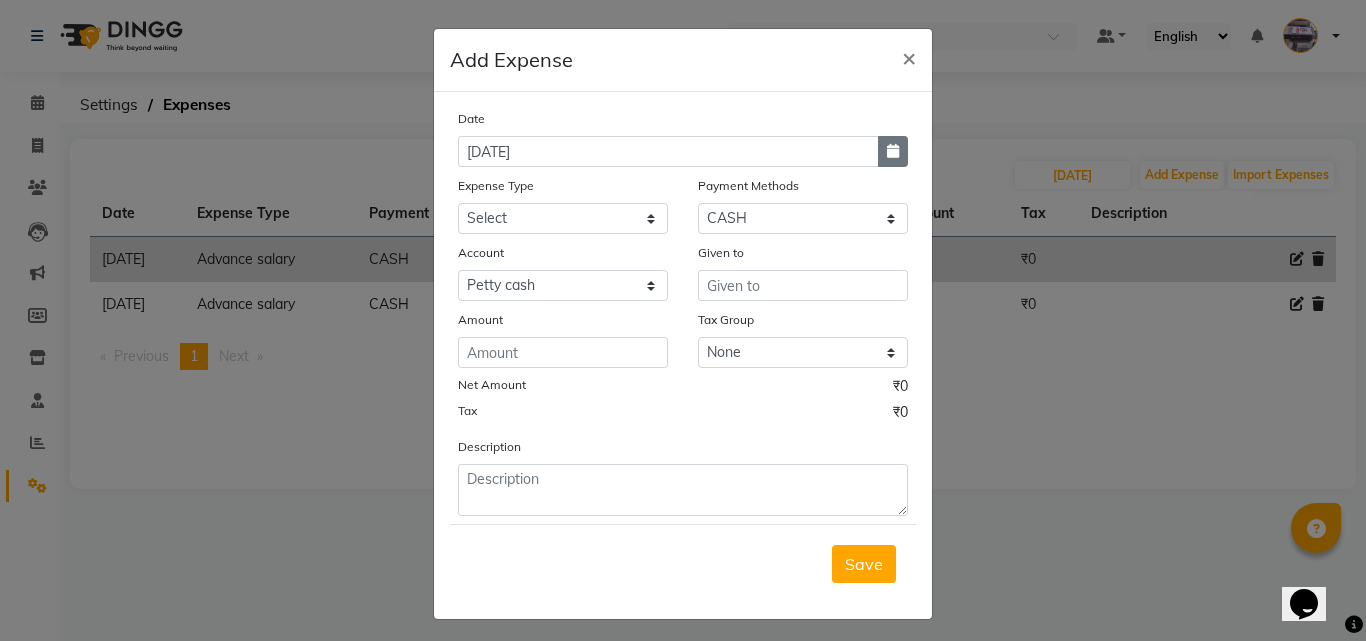 click 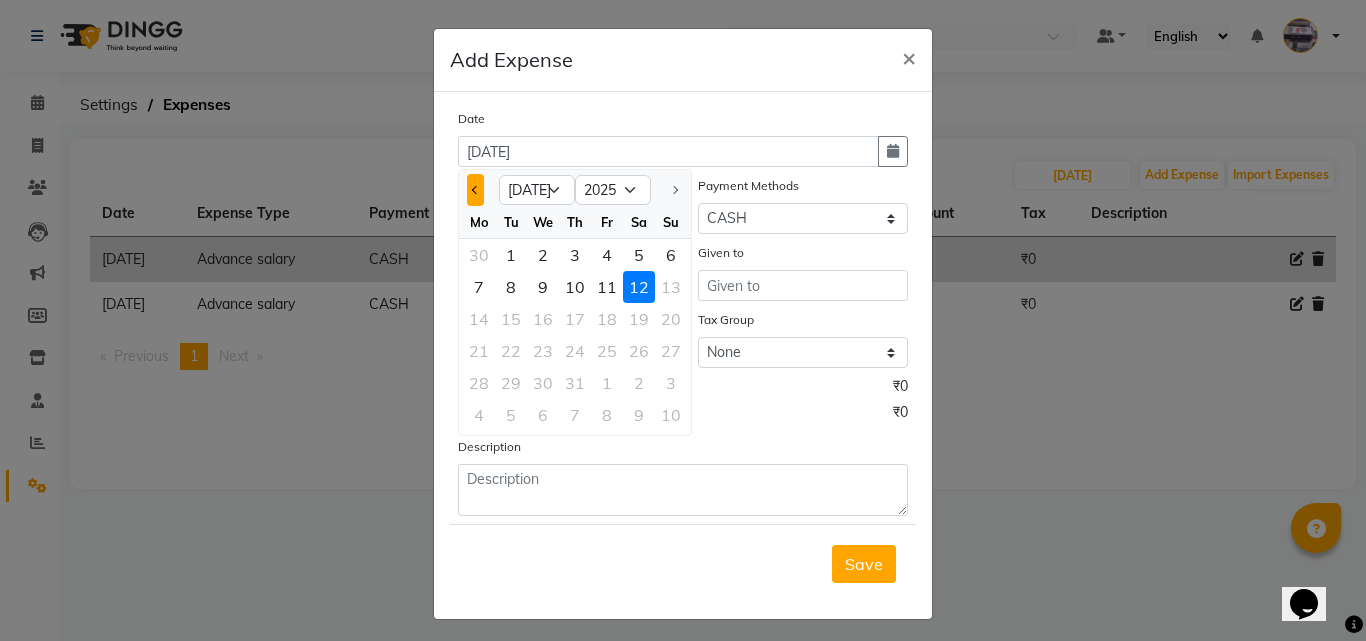 click 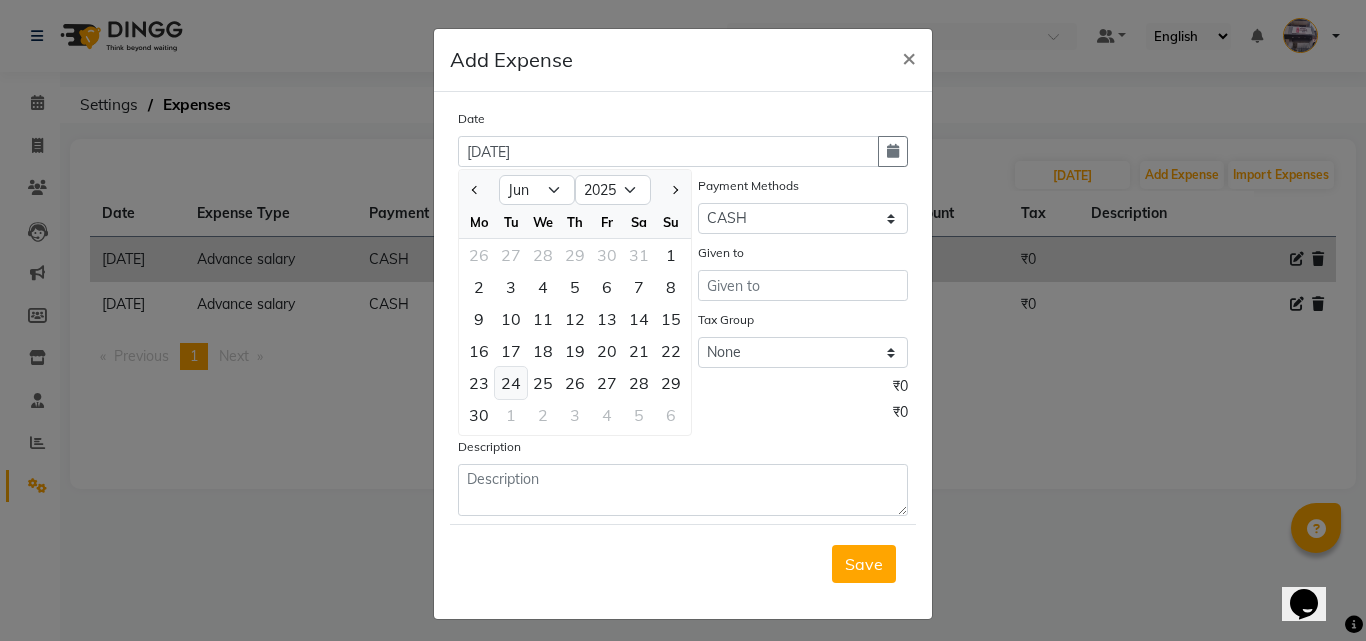 click on "24" 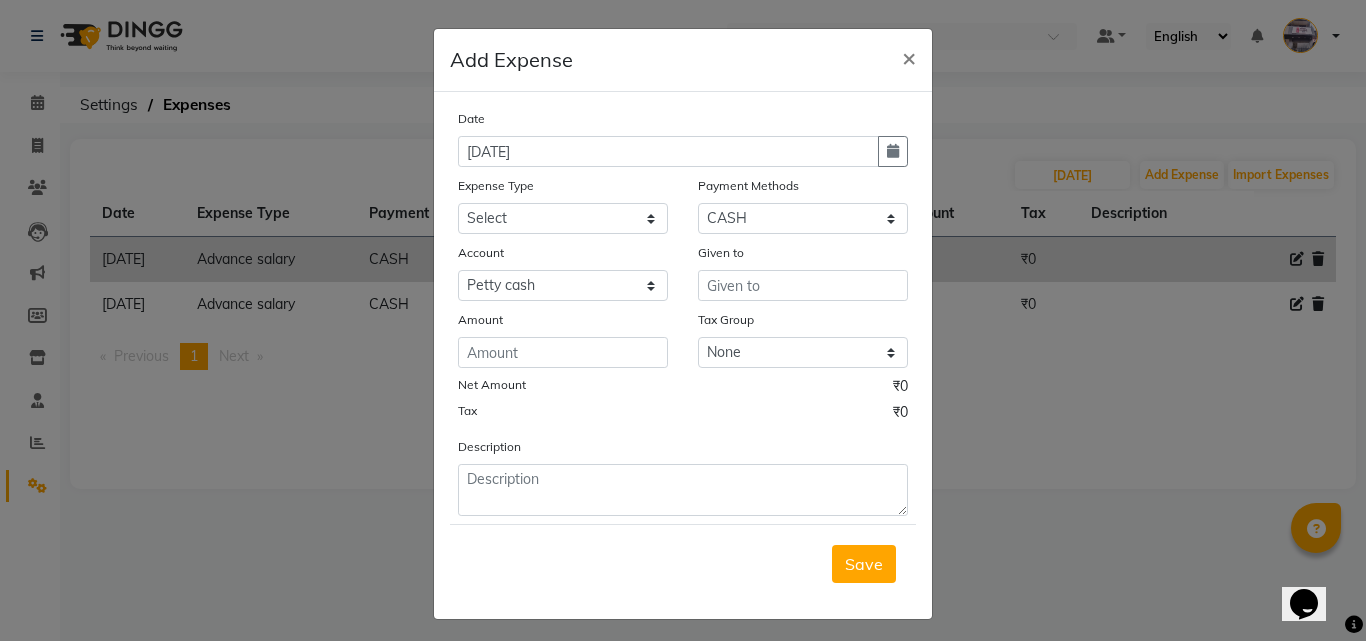 click on "Amount" 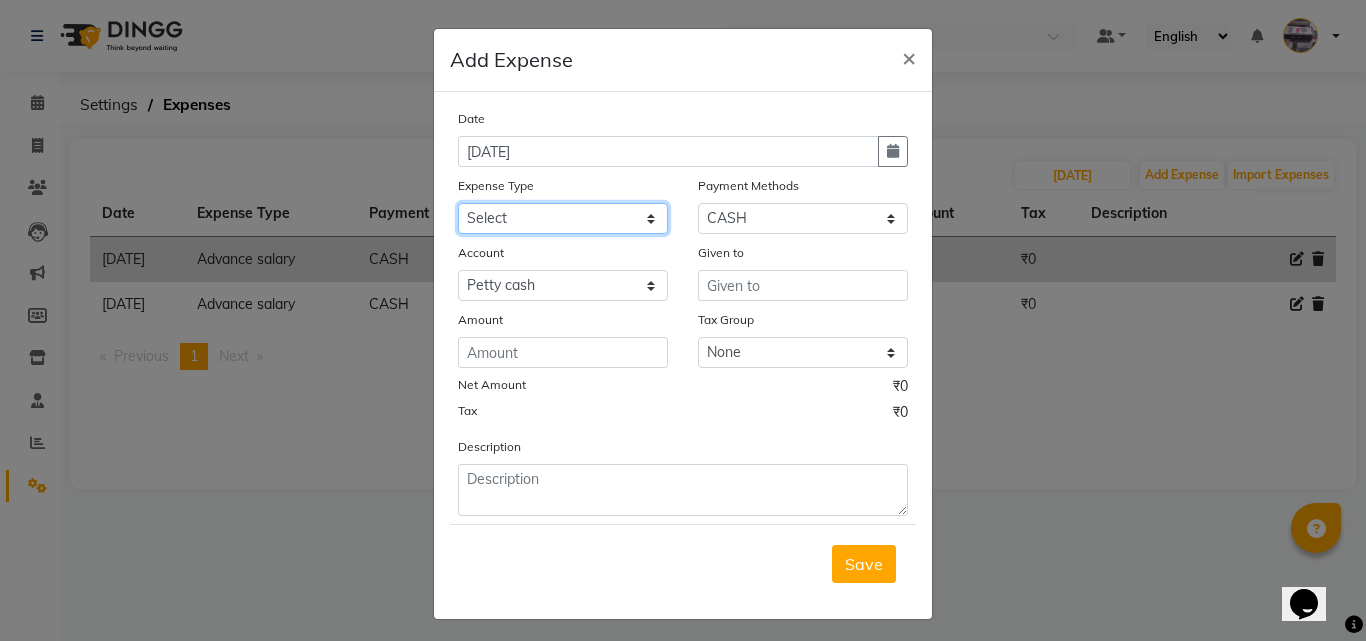 click on "Select Advance salary Advance salary ajaj Bank charges Car maintenance  Cash transfer to bank Cash transfer to hub Client Snacks Clinical charges Equipment Fuel Govt fee home Incentive Insurance International purchase Loan Repayment Maintenance Marketing Miscellaneous MRA Other Over times Pantry Product Rent Salary shop shop Staff Snacks Tax Tea & Refreshment TIP Utilities Wifi recharge" 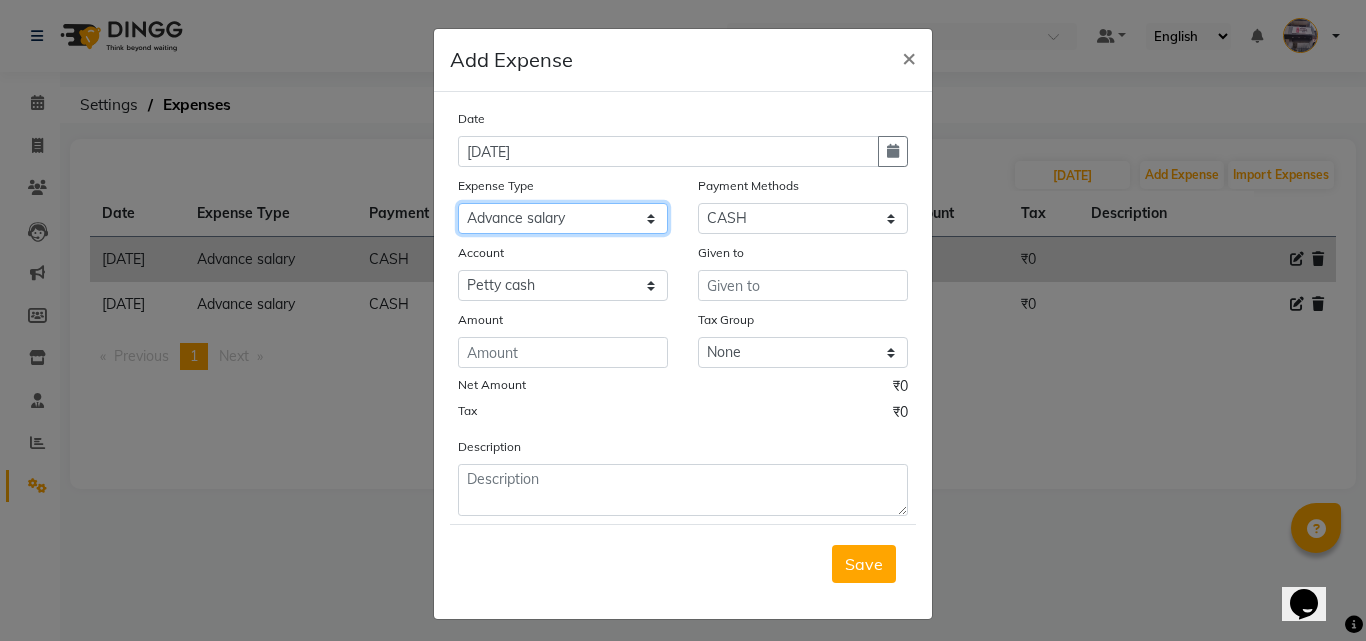 click on "Select Advance salary Advance salary ajaj Bank charges Car maintenance  Cash transfer to bank Cash transfer to hub Client Snacks Clinical charges Equipment Fuel Govt fee home Incentive Insurance International purchase Loan Repayment Maintenance Marketing Miscellaneous MRA Other Over times Pantry Product Rent Salary shop shop Staff Snacks Tax Tea & Refreshment TIP Utilities Wifi recharge" 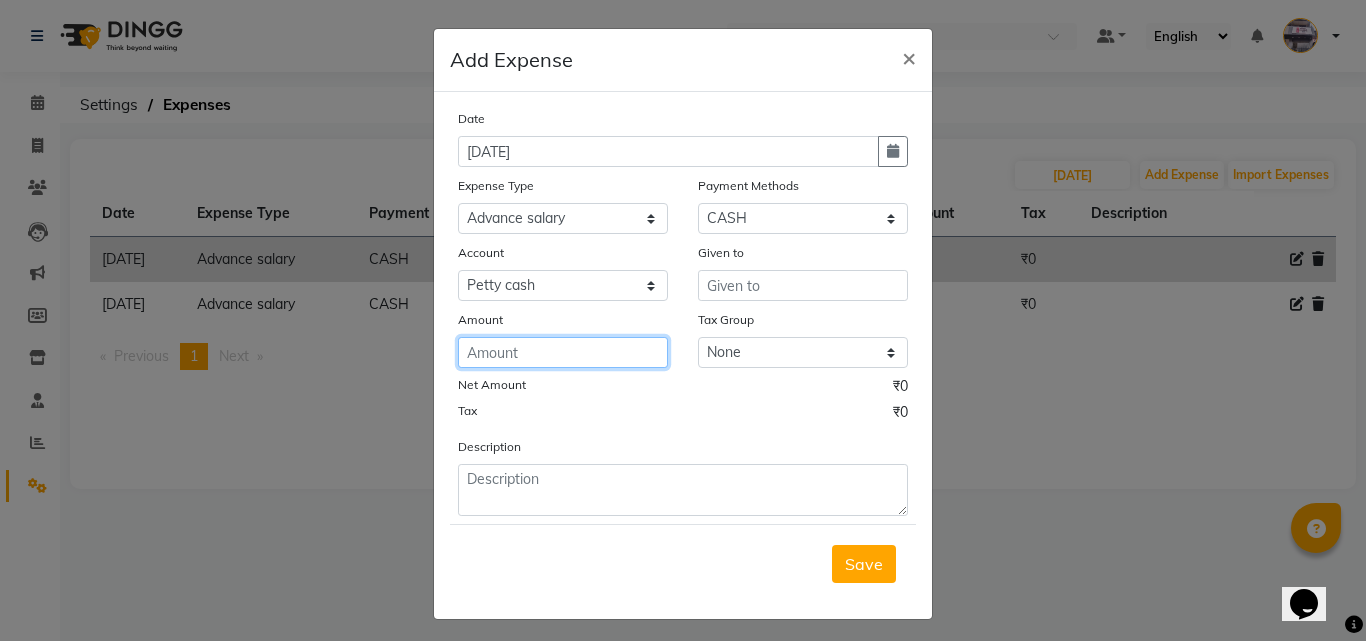 click 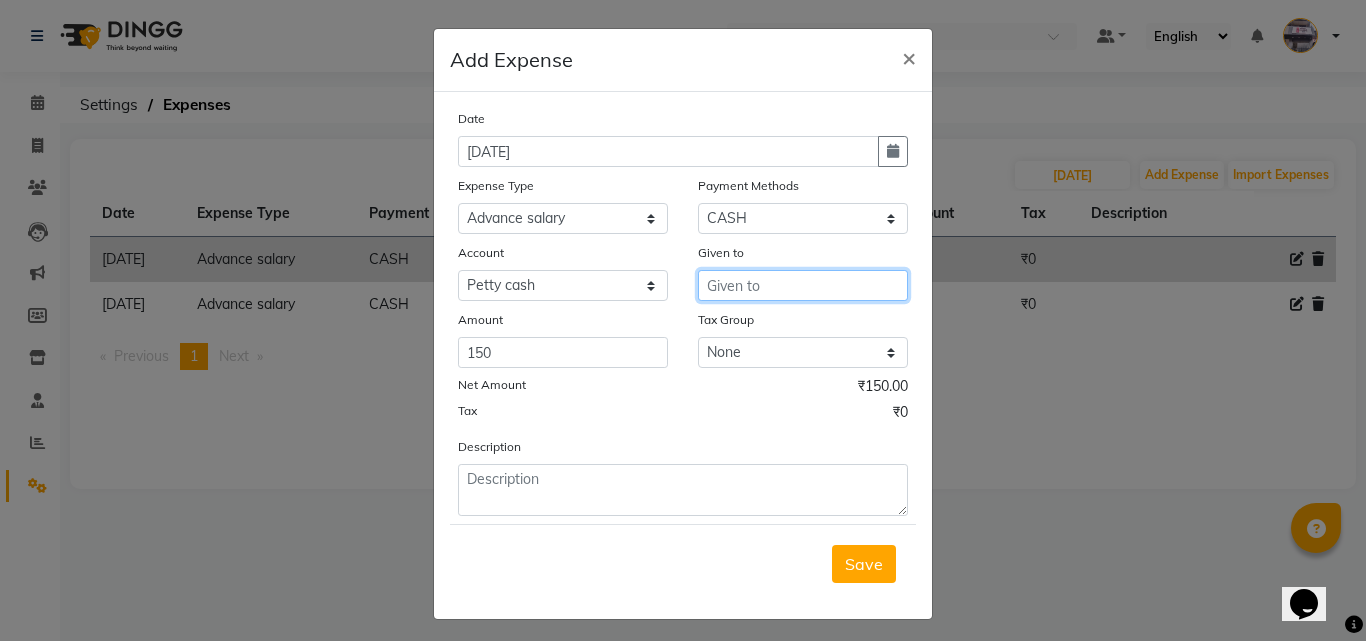 click at bounding box center (803, 285) 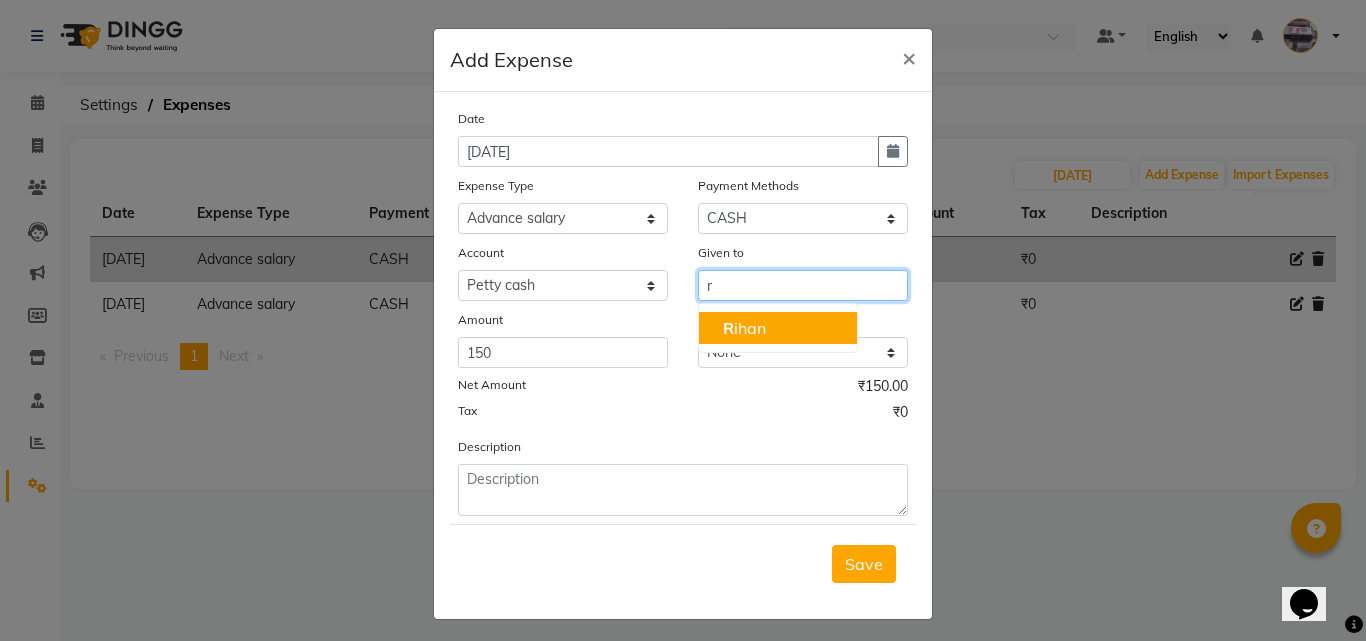 click on "R ihan" at bounding box center [778, 328] 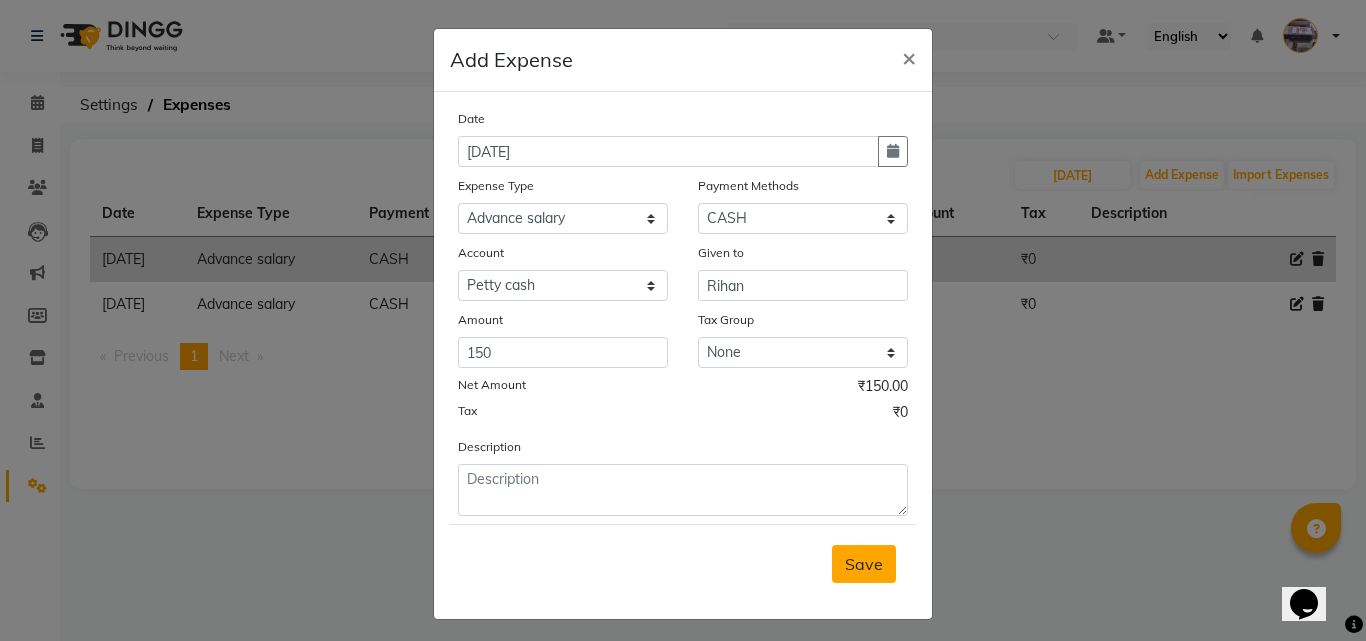 click on "Save" at bounding box center [864, 564] 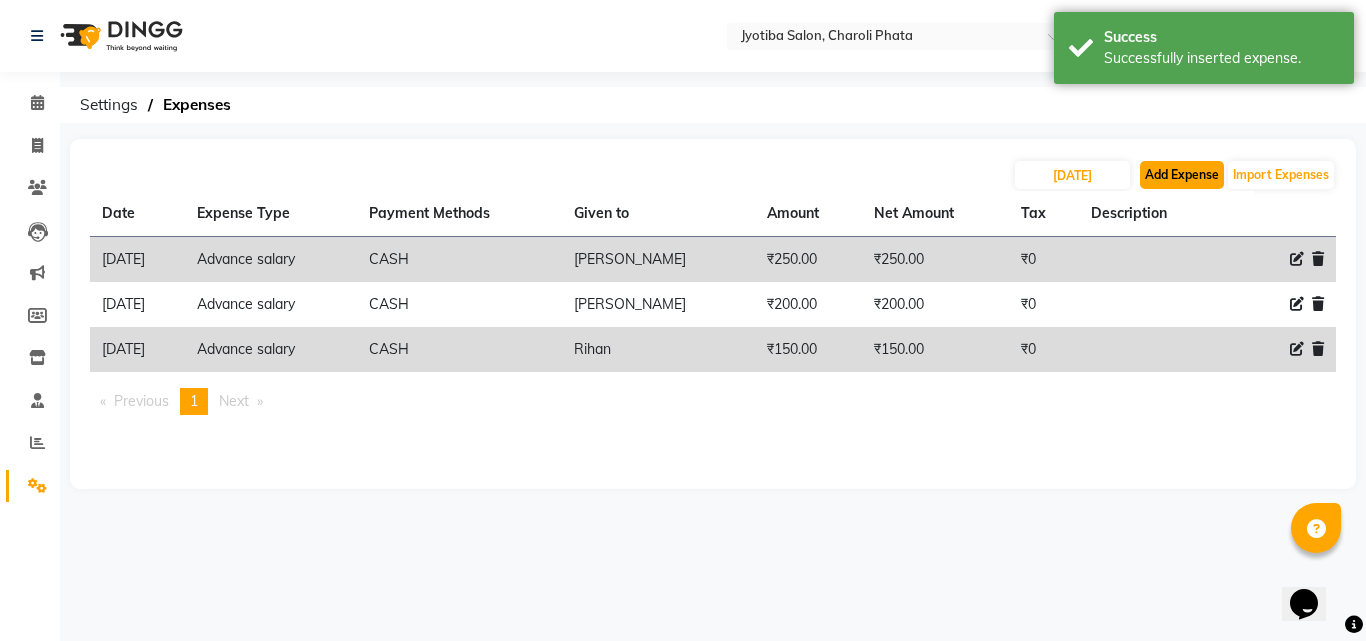 click on "Add Expense" 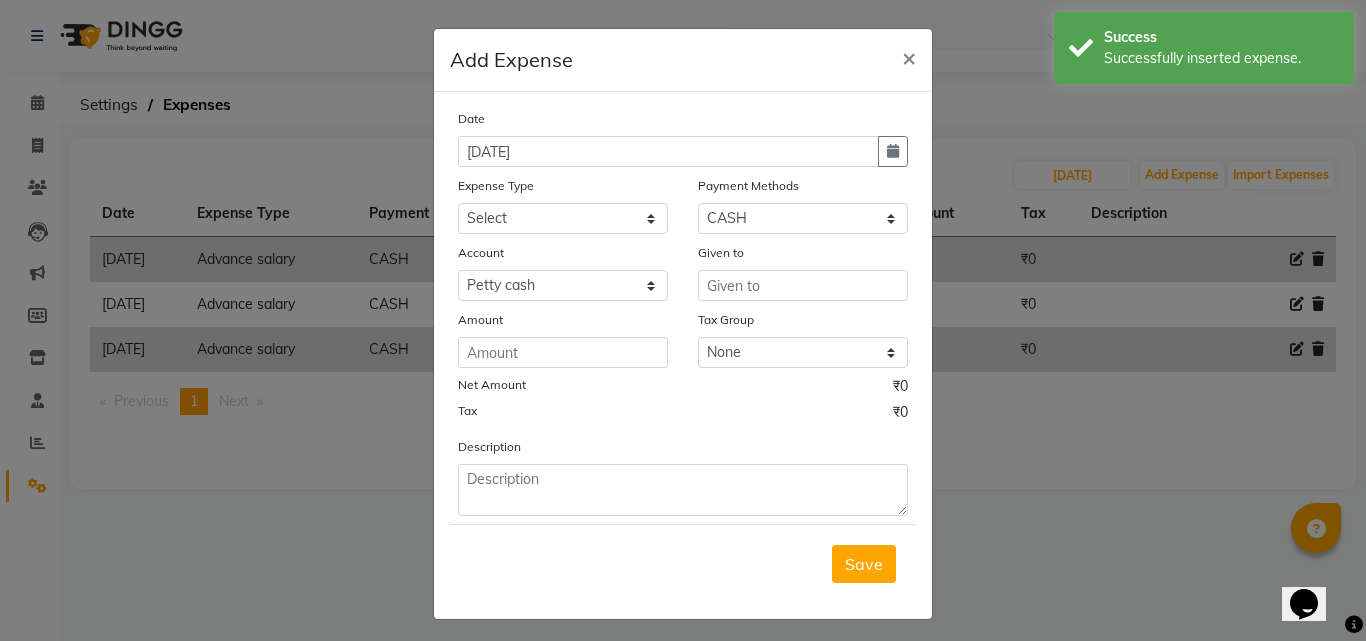 drag, startPoint x: 891, startPoint y: 146, endPoint x: 810, endPoint y: 164, distance: 82.9759 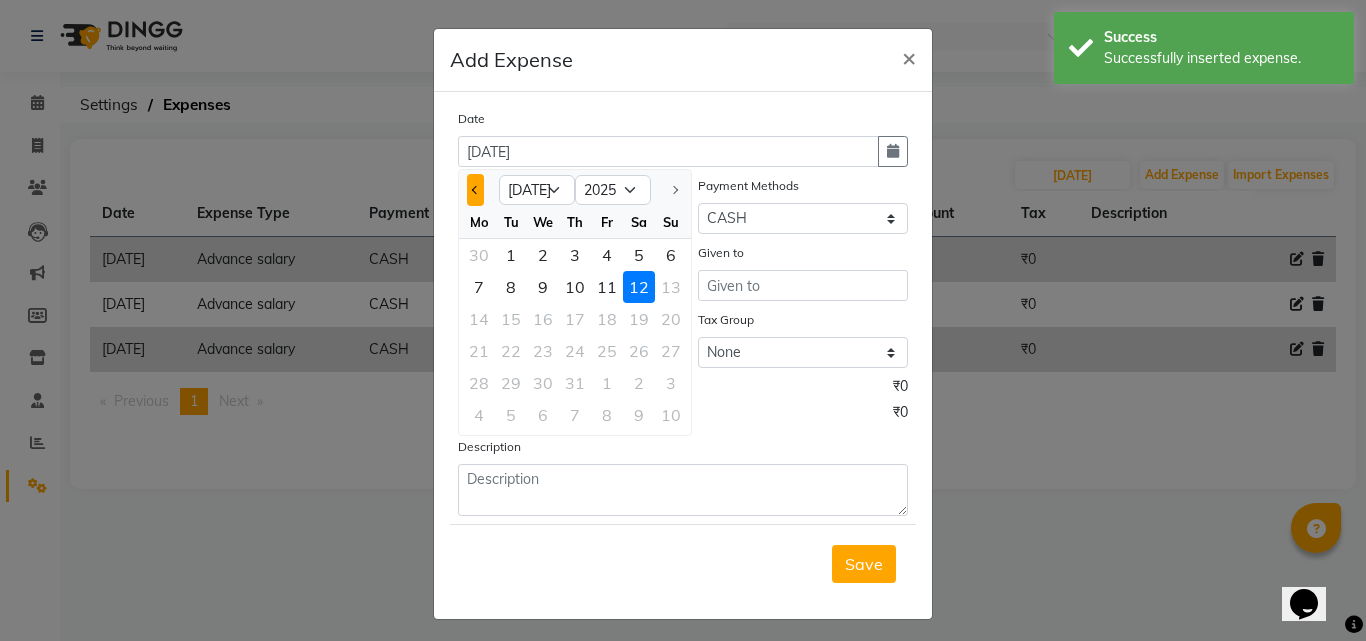 click 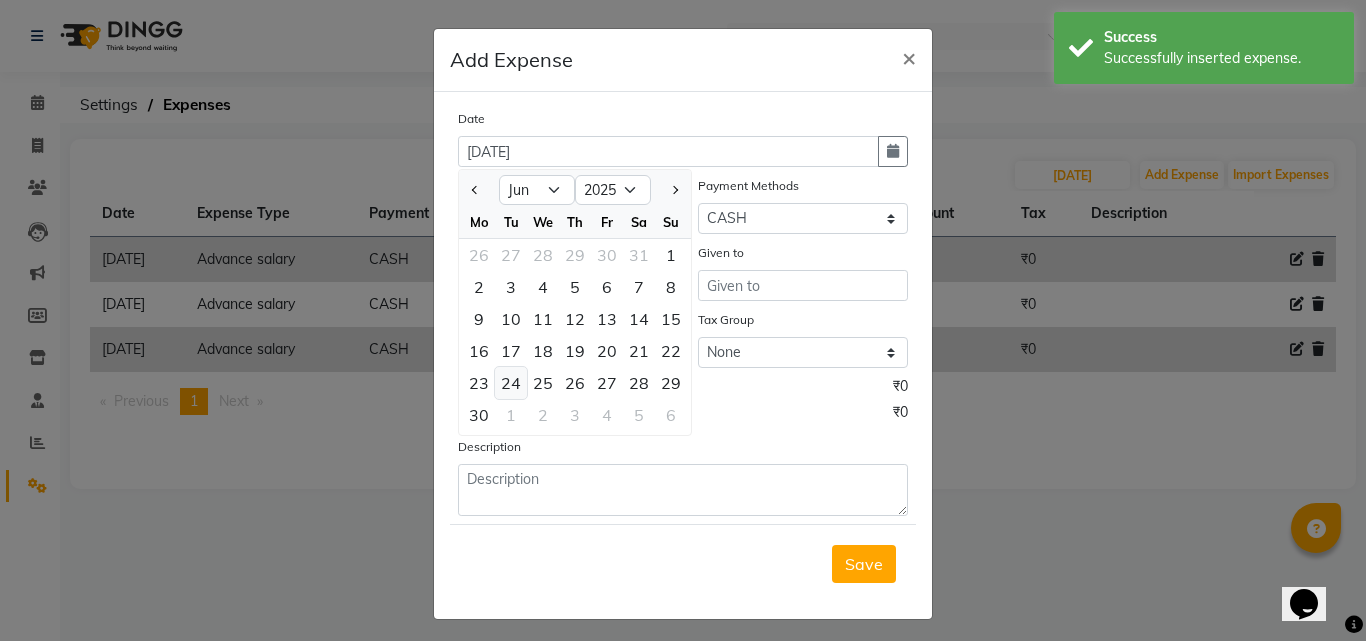 click on "24" 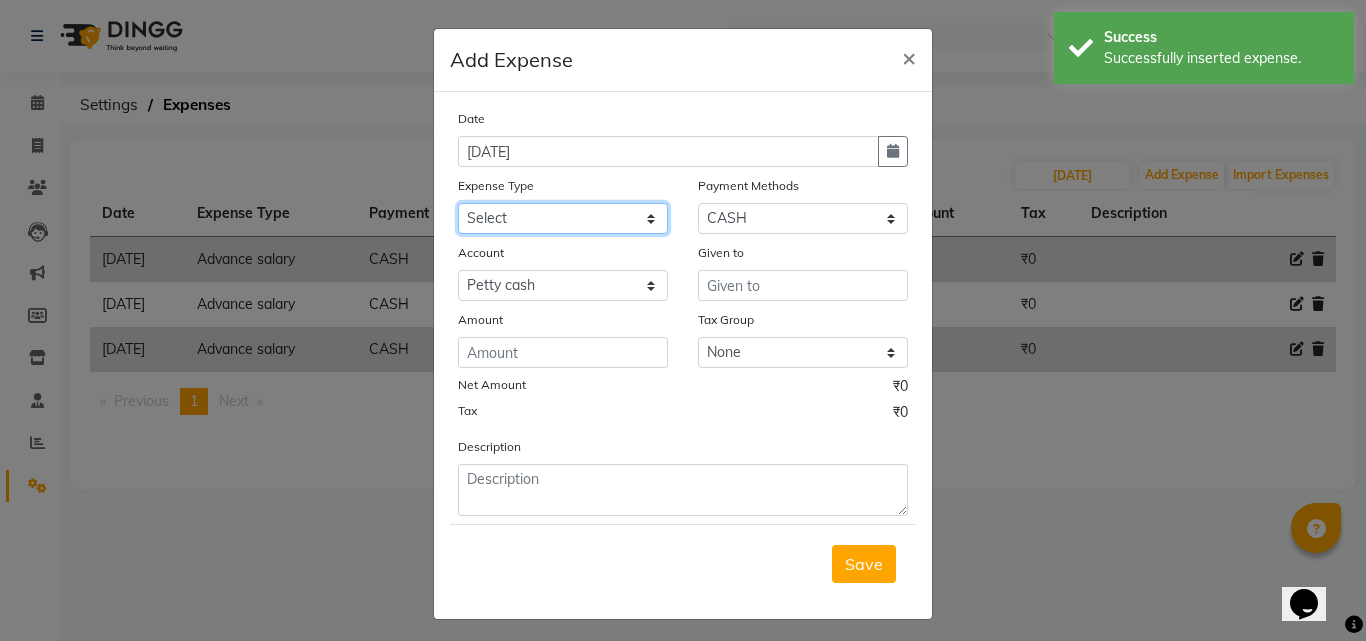 click on "Select Advance salary Advance salary ajaj Bank charges Car maintenance  Cash transfer to bank Cash transfer to hub Client Snacks Clinical charges Equipment Fuel Govt fee home Incentive Insurance International purchase Loan Repayment Maintenance Marketing Miscellaneous MRA Other Over times Pantry Product Rent Salary shop shop Staff Snacks Tax Tea & Refreshment TIP Utilities Wifi recharge" 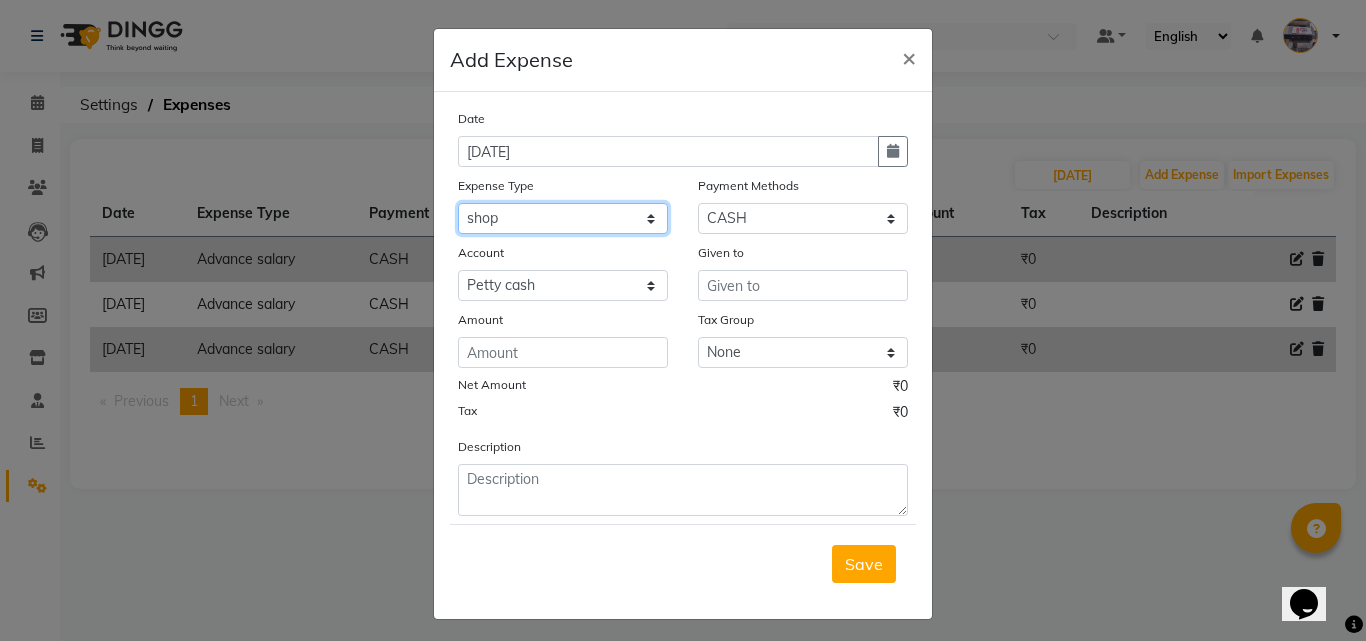 click on "Select Advance salary Advance salary ajaj Bank charges Car maintenance  Cash transfer to bank Cash transfer to hub Client Snacks Clinical charges Equipment Fuel Govt fee home Incentive Insurance International purchase Loan Repayment Maintenance Marketing Miscellaneous MRA Other Over times Pantry Product Rent Salary shop shop Staff Snacks Tax Tea & Refreshment TIP Utilities Wifi recharge" 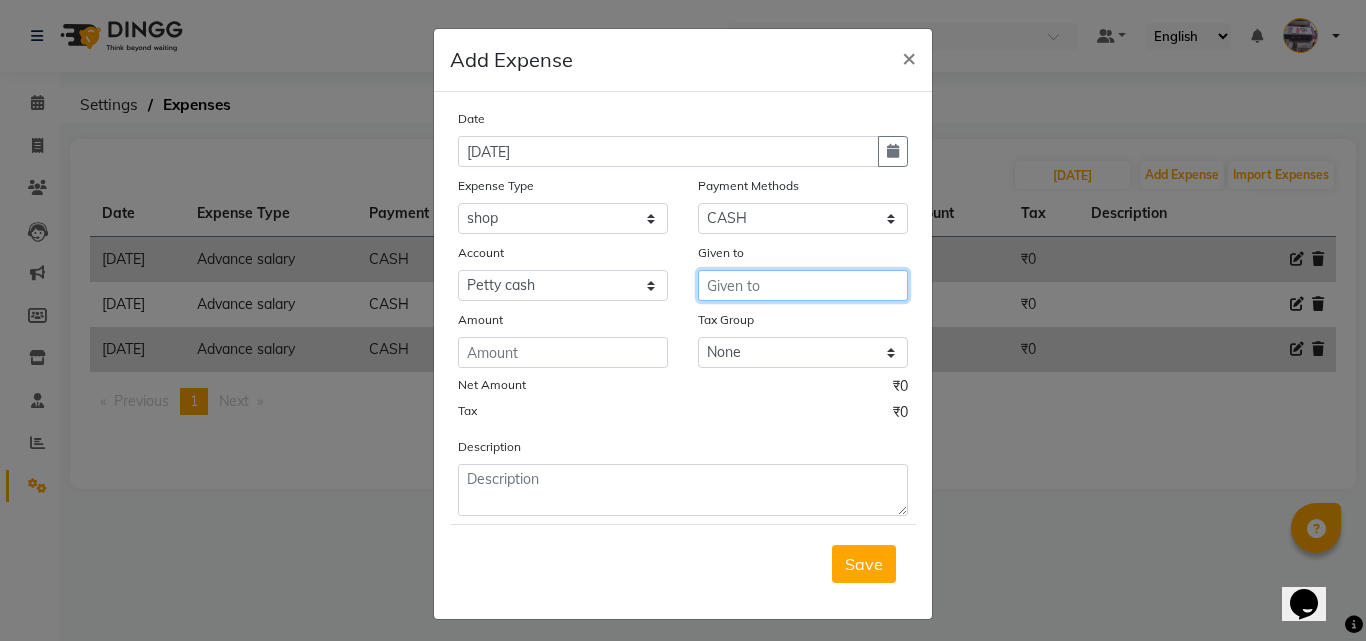 click at bounding box center (803, 285) 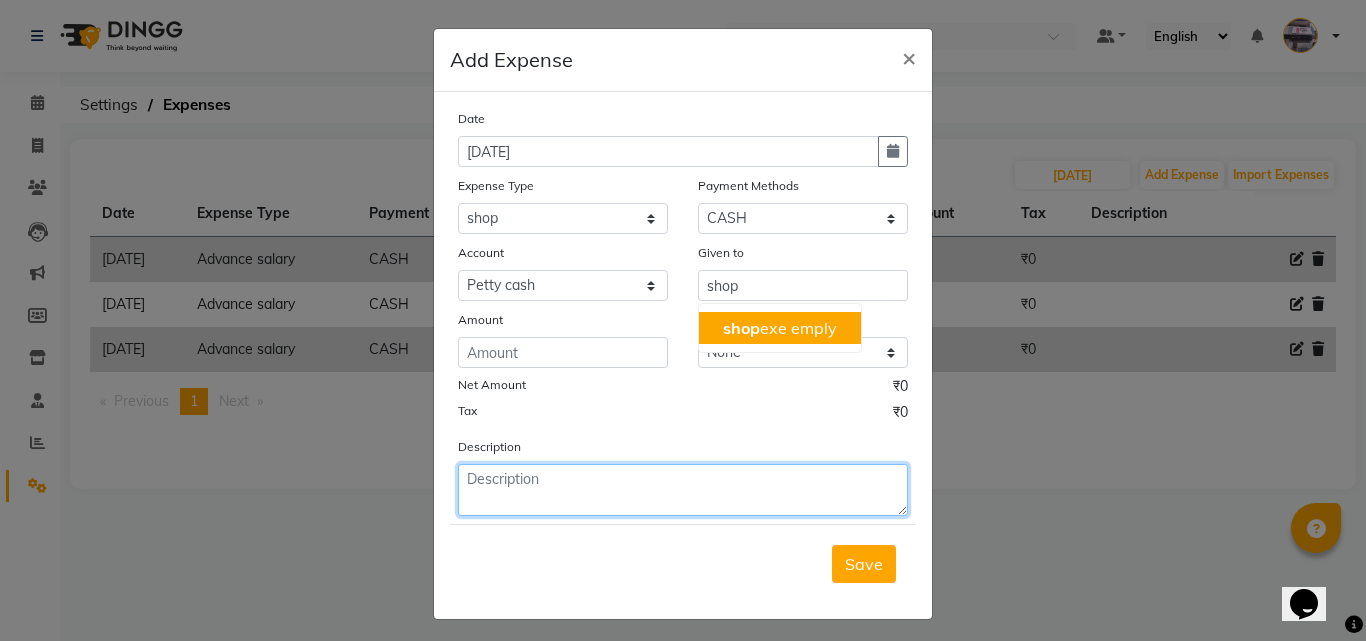 click 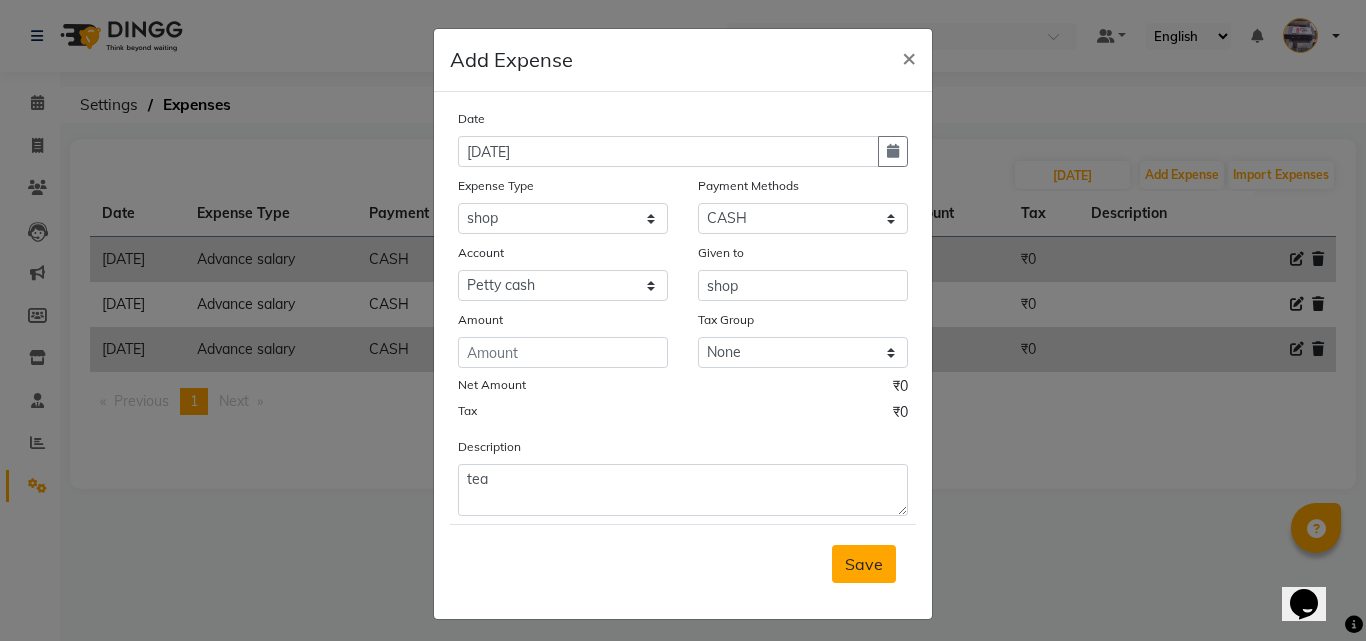 click on "Save" at bounding box center (864, 564) 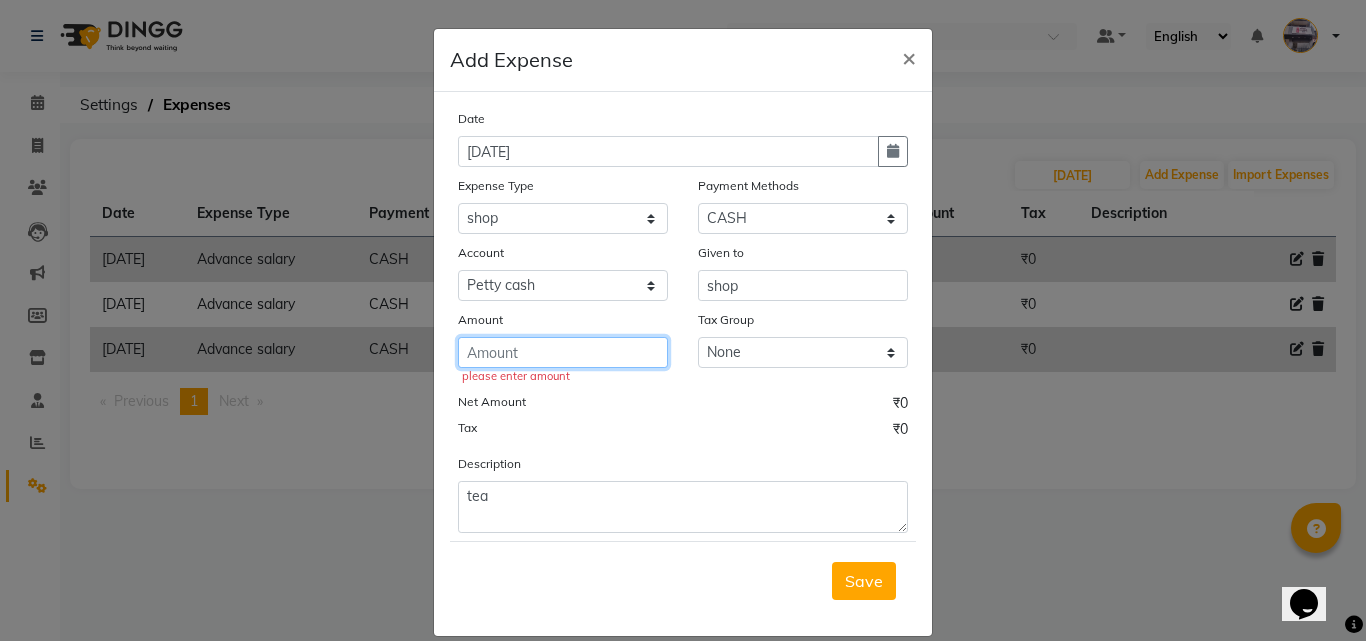 click 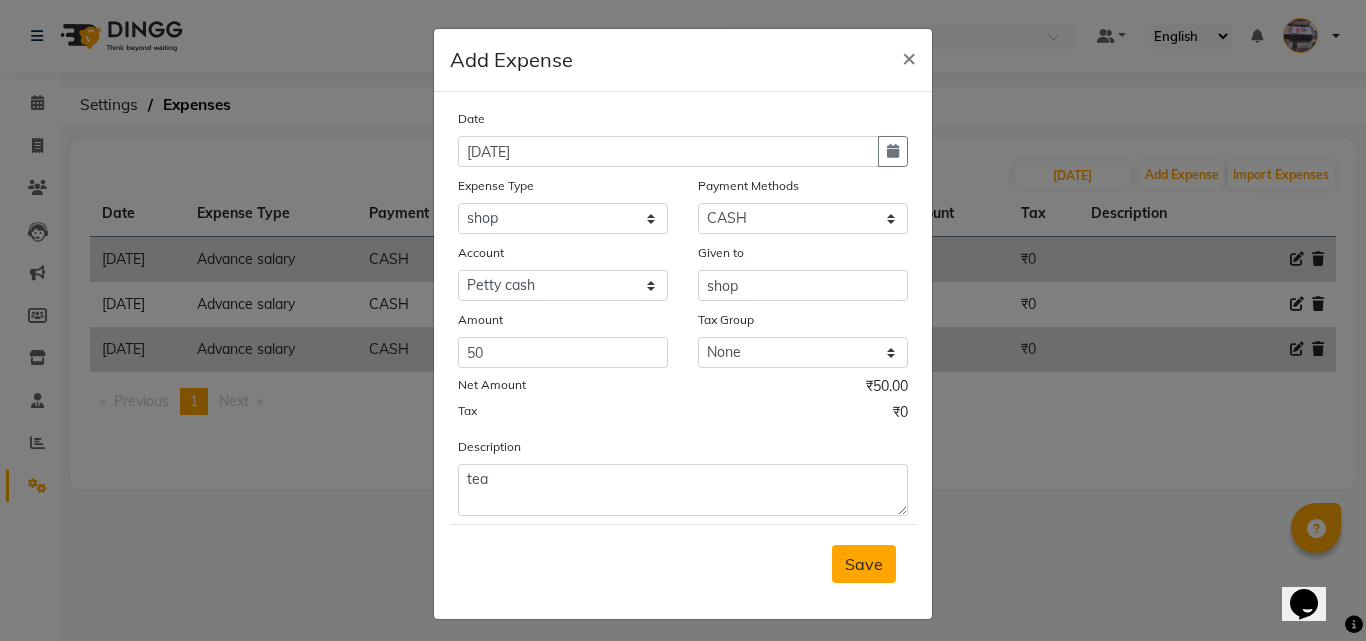 click on "Save" at bounding box center [864, 564] 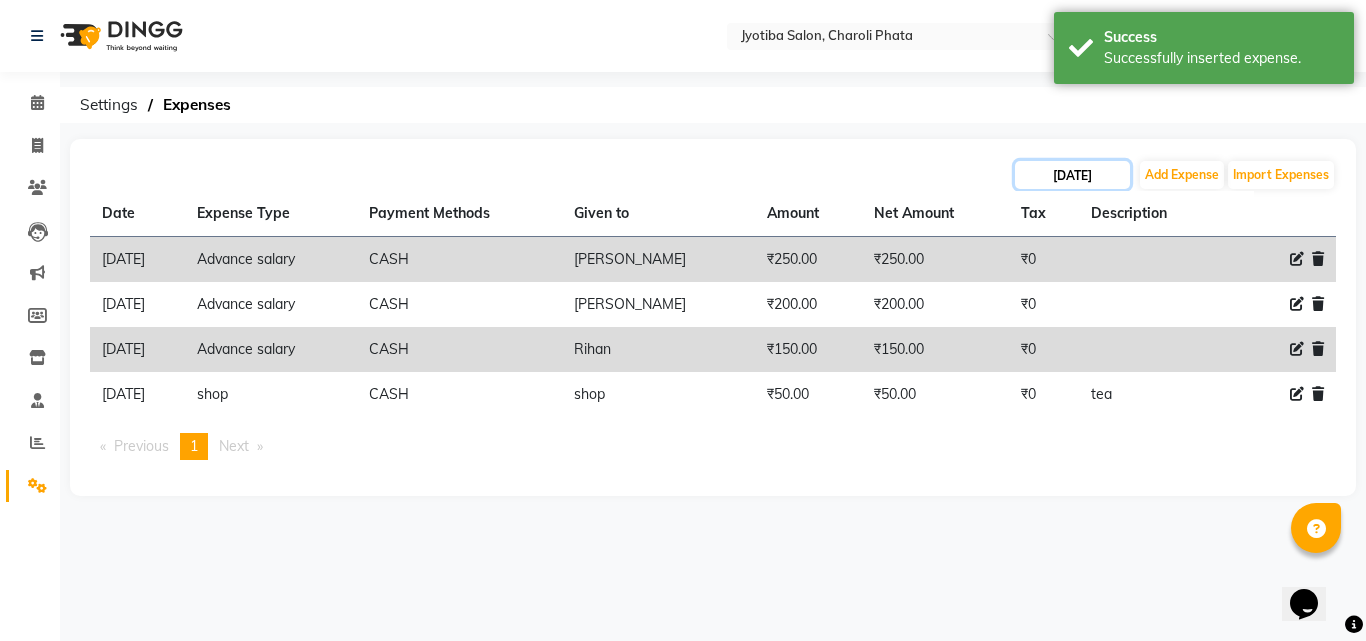 click on "[DATE]" 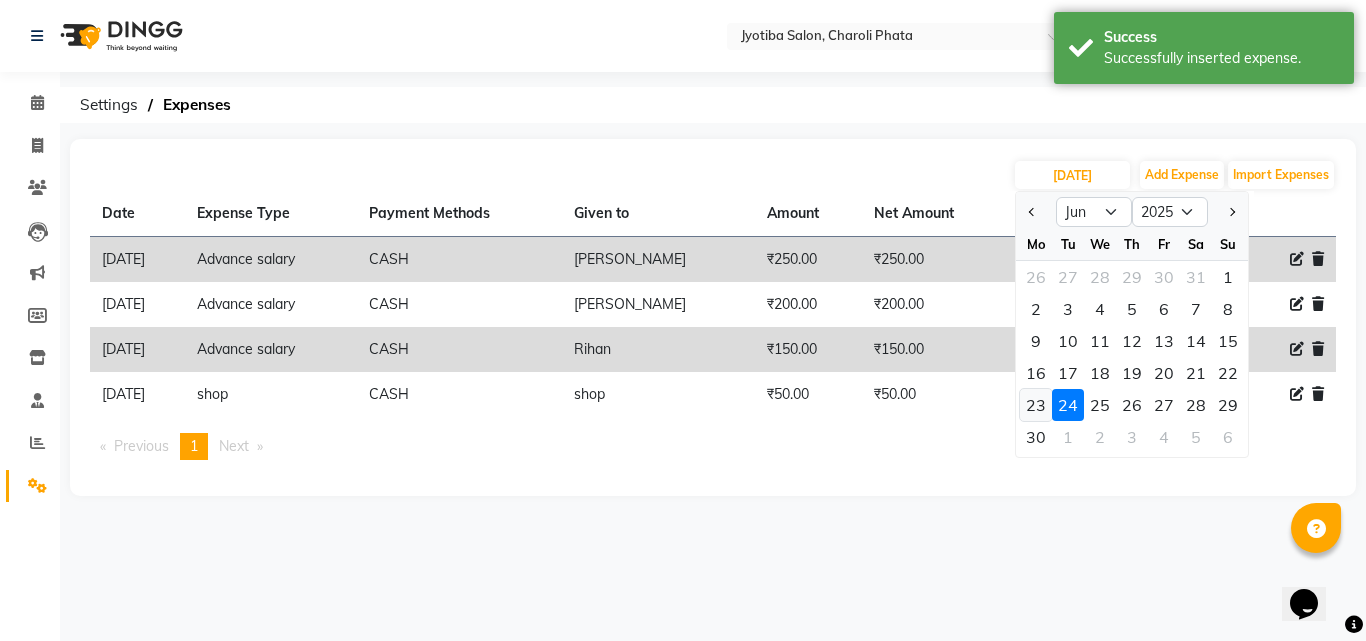 click on "23" 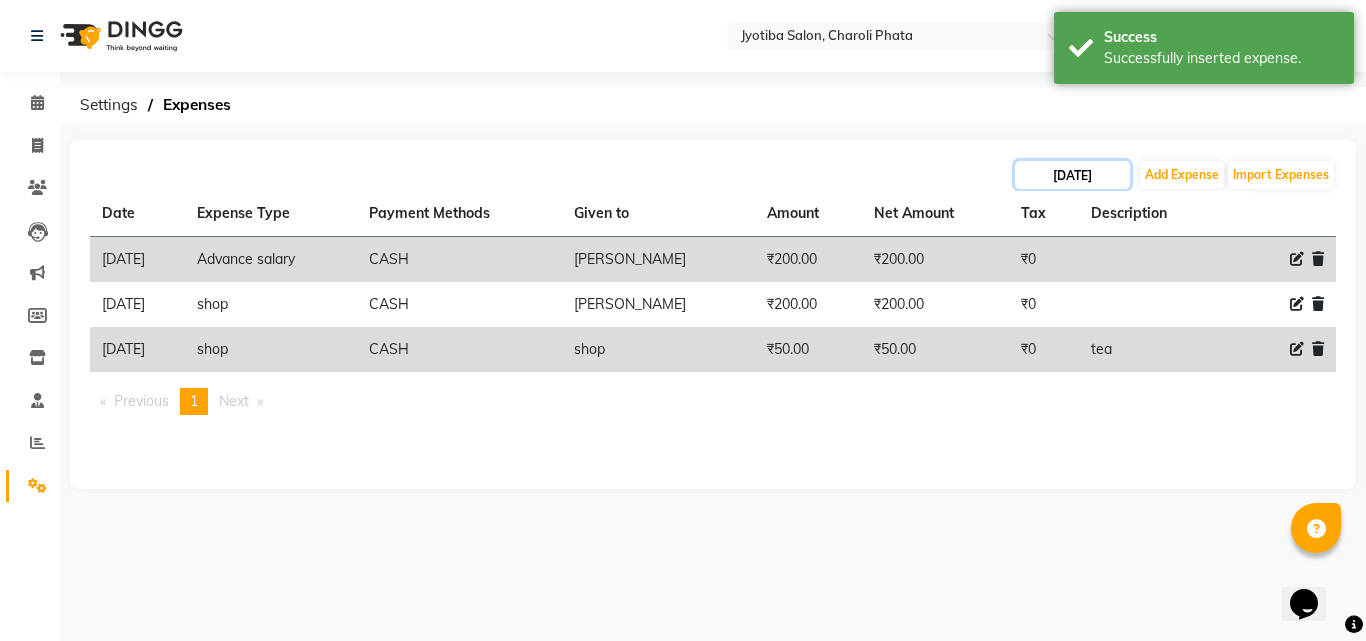 drag, startPoint x: 1034, startPoint y: 174, endPoint x: 1043, endPoint y: 179, distance: 10.29563 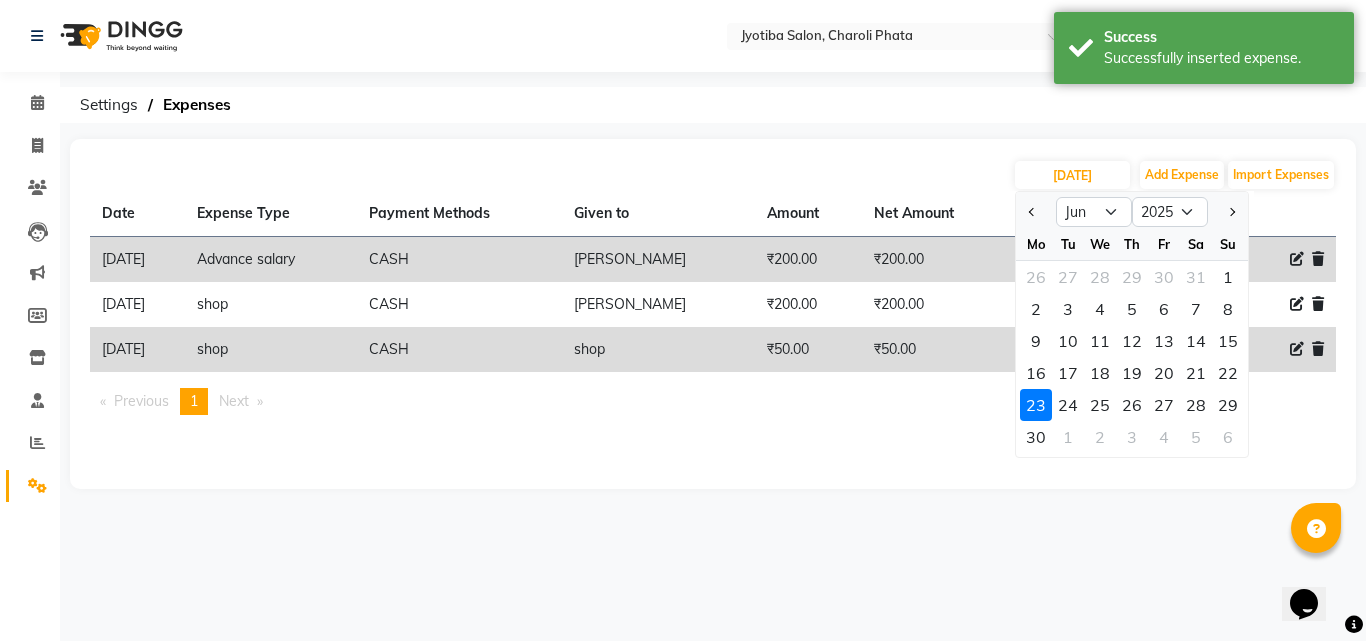 click on "22" 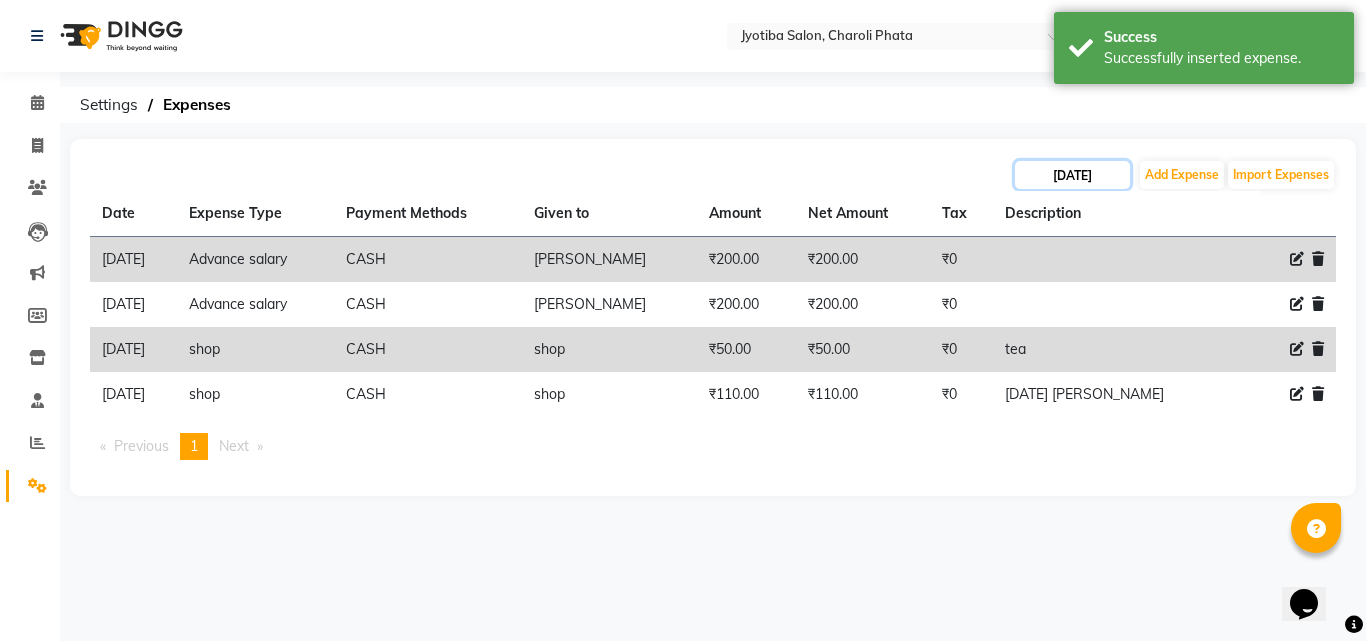 click on "[DATE]" 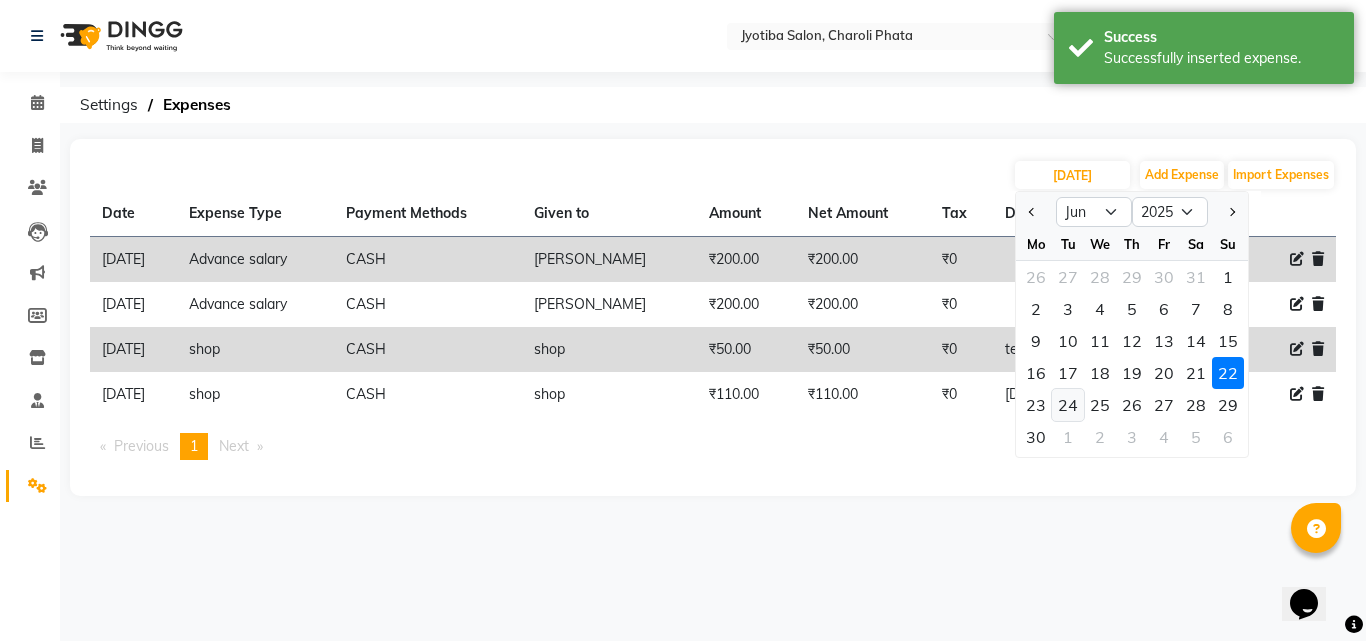 click on "24" 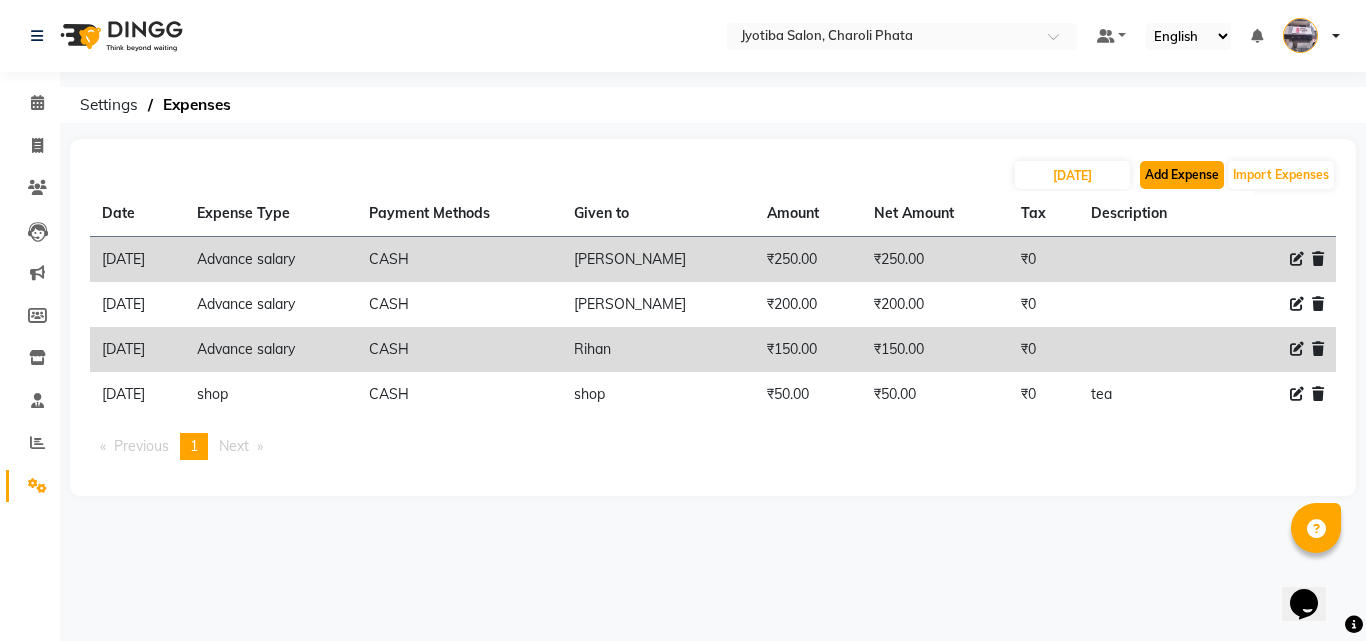 click on "Add Expense" 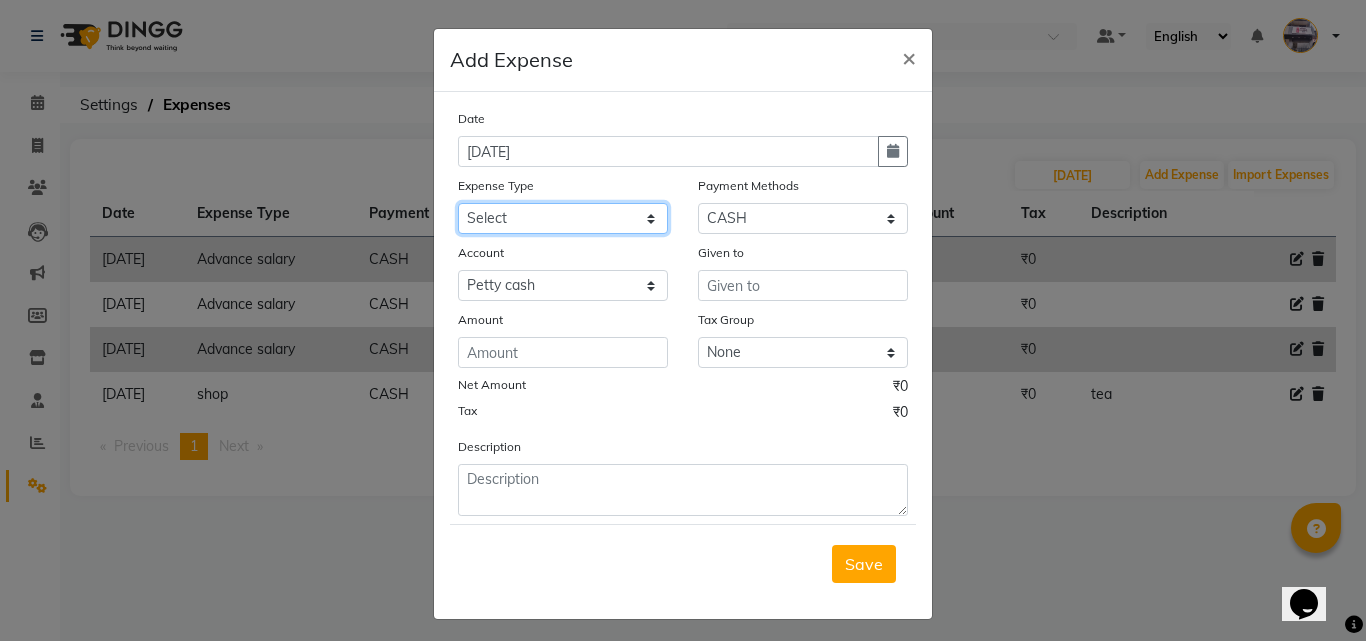click on "Select Advance salary Advance salary ajaj Bank charges Car maintenance  Cash transfer to bank Cash transfer to hub Client Snacks Clinical charges Equipment Fuel Govt fee home Incentive Insurance International purchase Loan Repayment Maintenance Marketing Miscellaneous MRA Other Over times Pantry Product Rent Salary shop shop Staff Snacks Tax Tea & Refreshment TIP Utilities Wifi recharge" 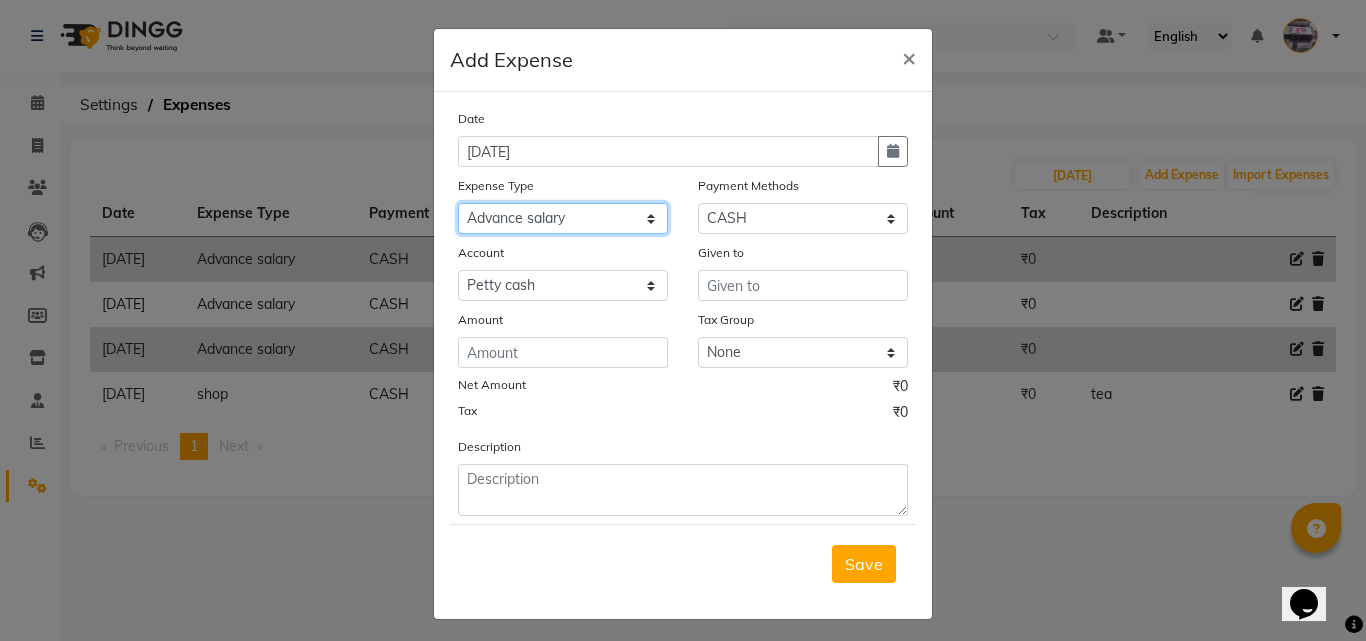 click on "Select Advance salary Advance salary ajaj Bank charges Car maintenance  Cash transfer to bank Cash transfer to hub Client Snacks Clinical charges Equipment Fuel Govt fee home Incentive Insurance International purchase Loan Repayment Maintenance Marketing Miscellaneous MRA Other Over times Pantry Product Rent Salary shop shop Staff Snacks Tax Tea & Refreshment TIP Utilities Wifi recharge" 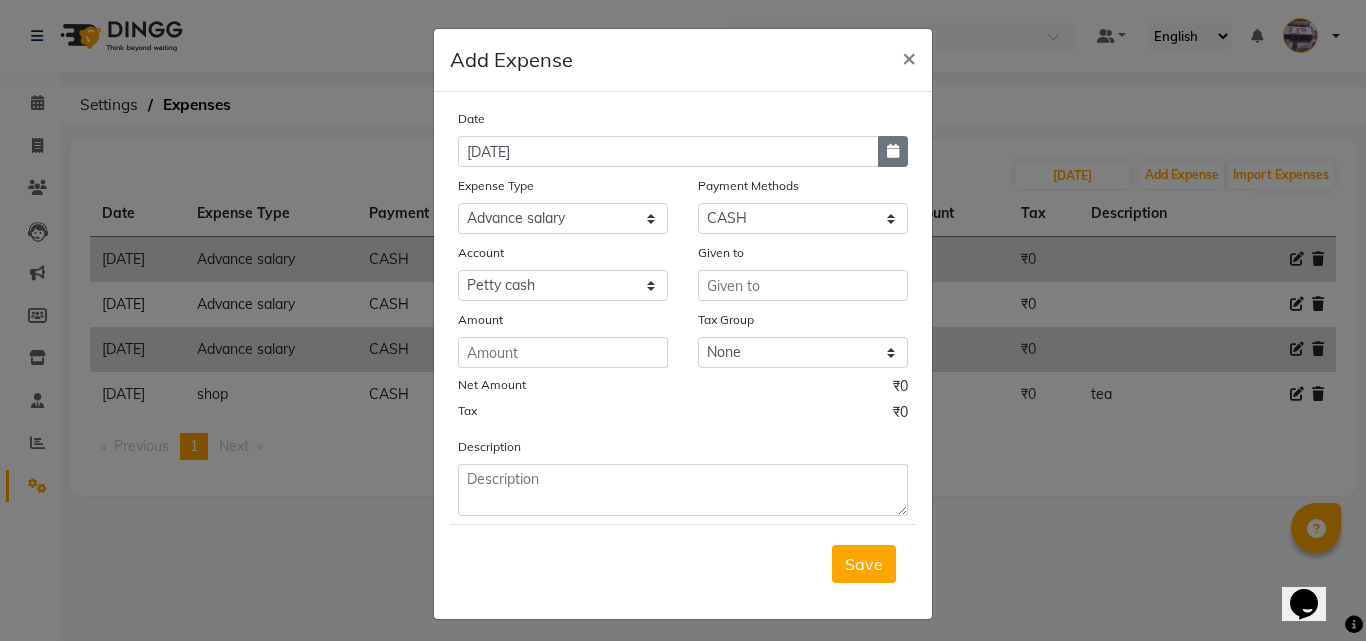 click 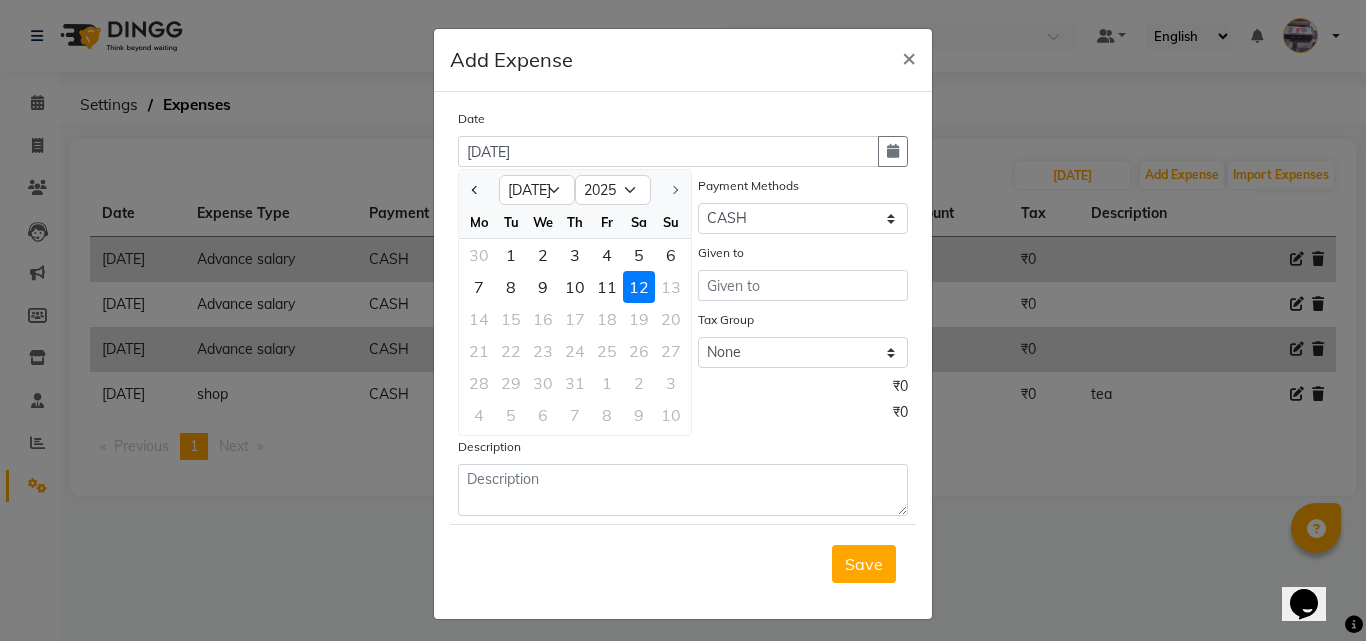 click 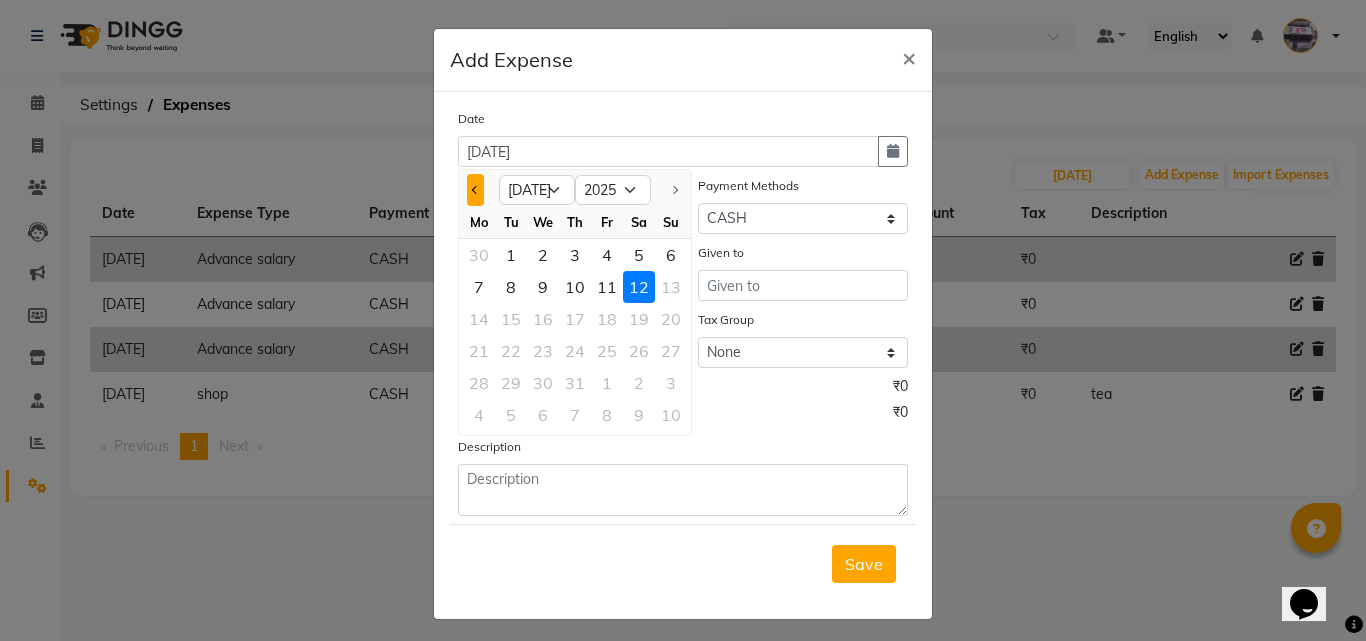 click 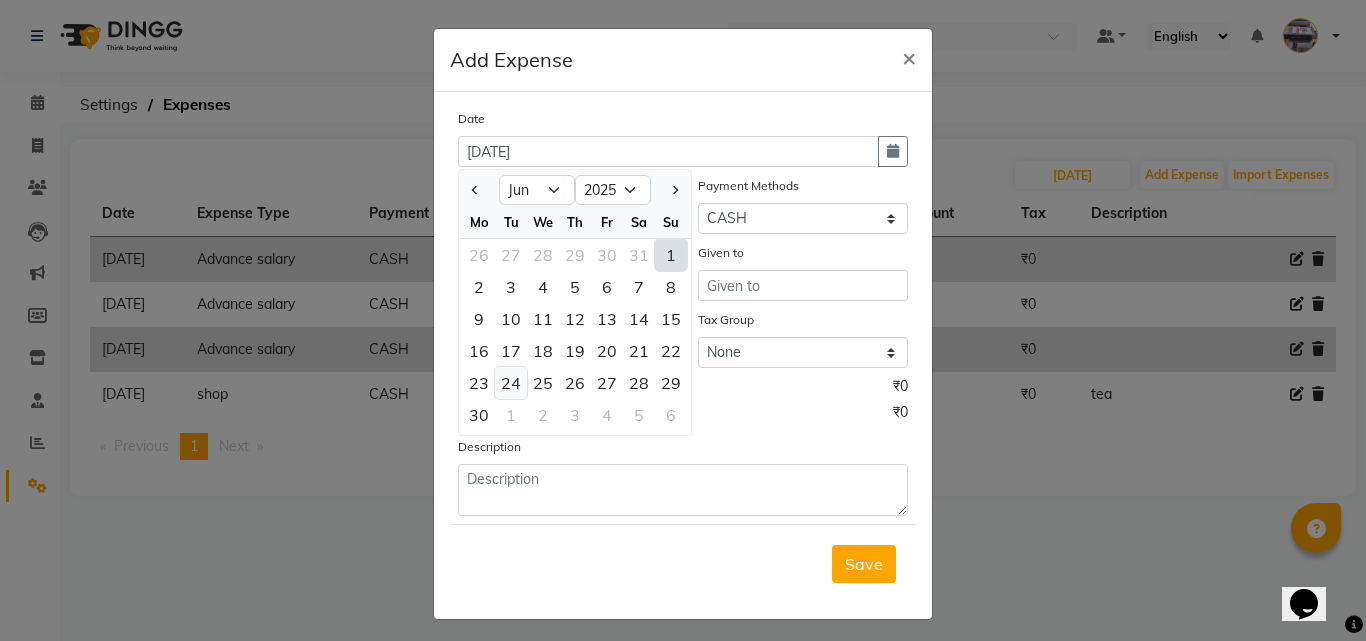 click on "24" 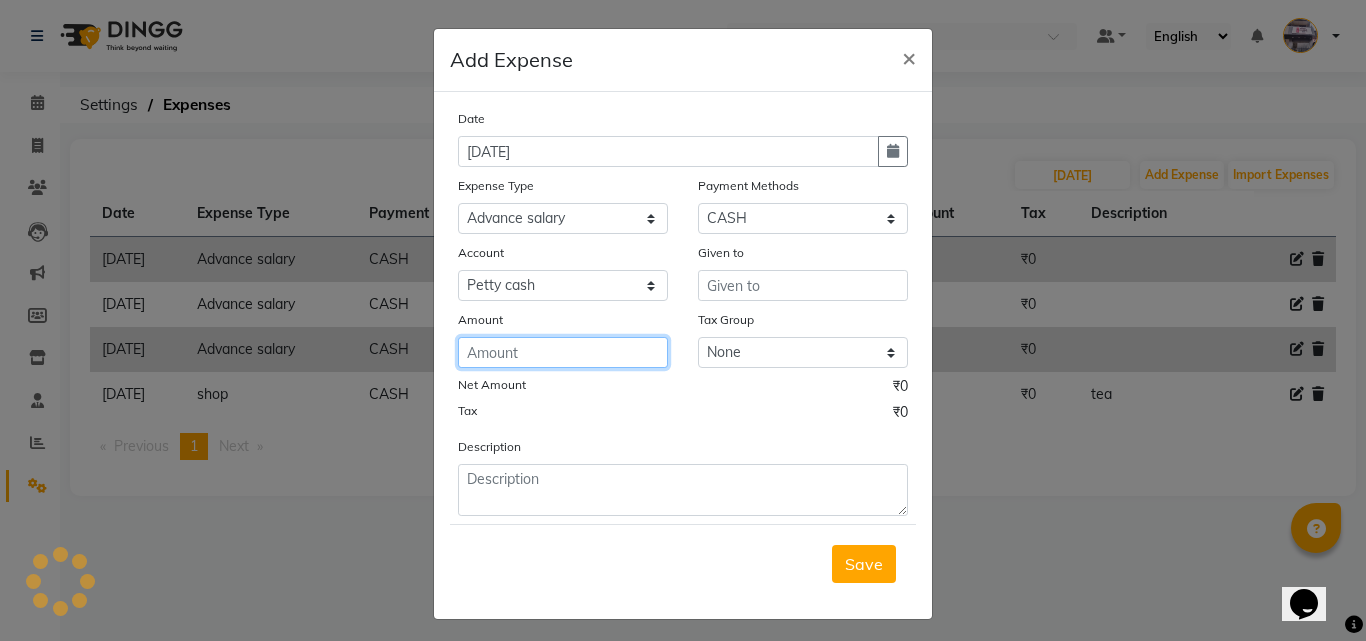 click 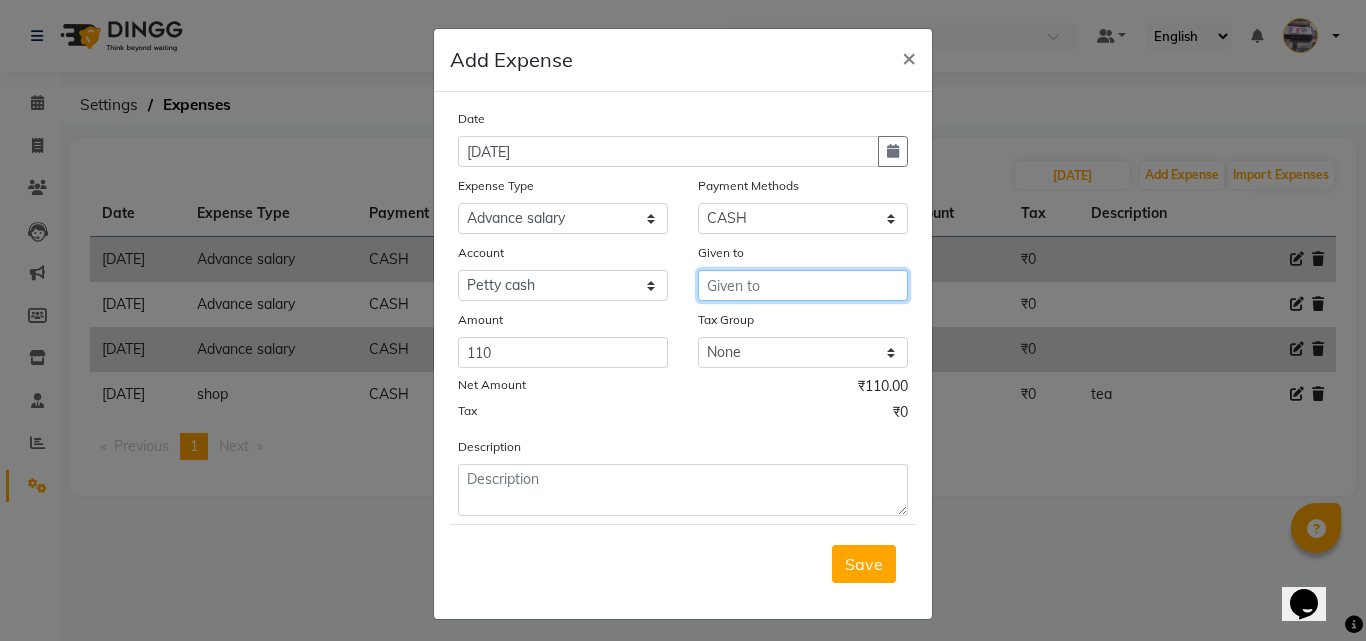 click at bounding box center (803, 285) 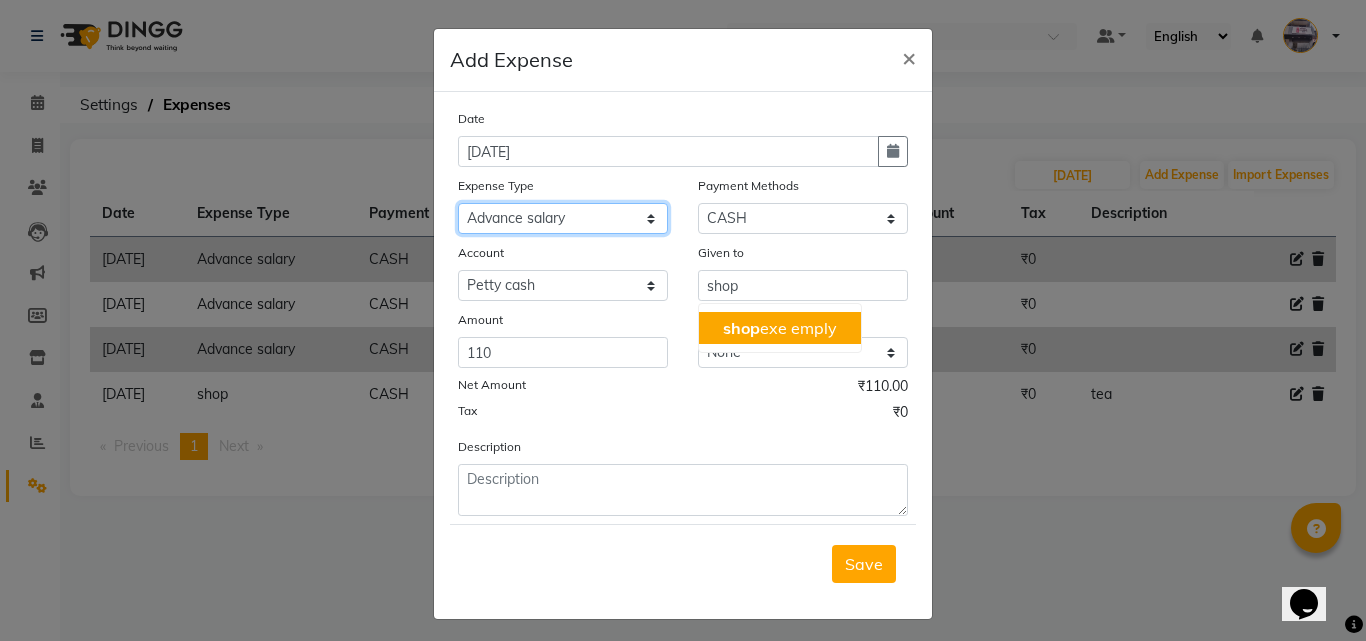 click on "Select Advance salary Advance salary ajaj Bank charges Car maintenance  Cash transfer to bank Cash transfer to hub Client Snacks Clinical charges Equipment Fuel Govt fee home Incentive Insurance International purchase Loan Repayment Maintenance Marketing Miscellaneous MRA Other Over times Pantry Product Rent Salary shop shop Staff Snacks Tax Tea & Refreshment TIP Utilities Wifi recharge" 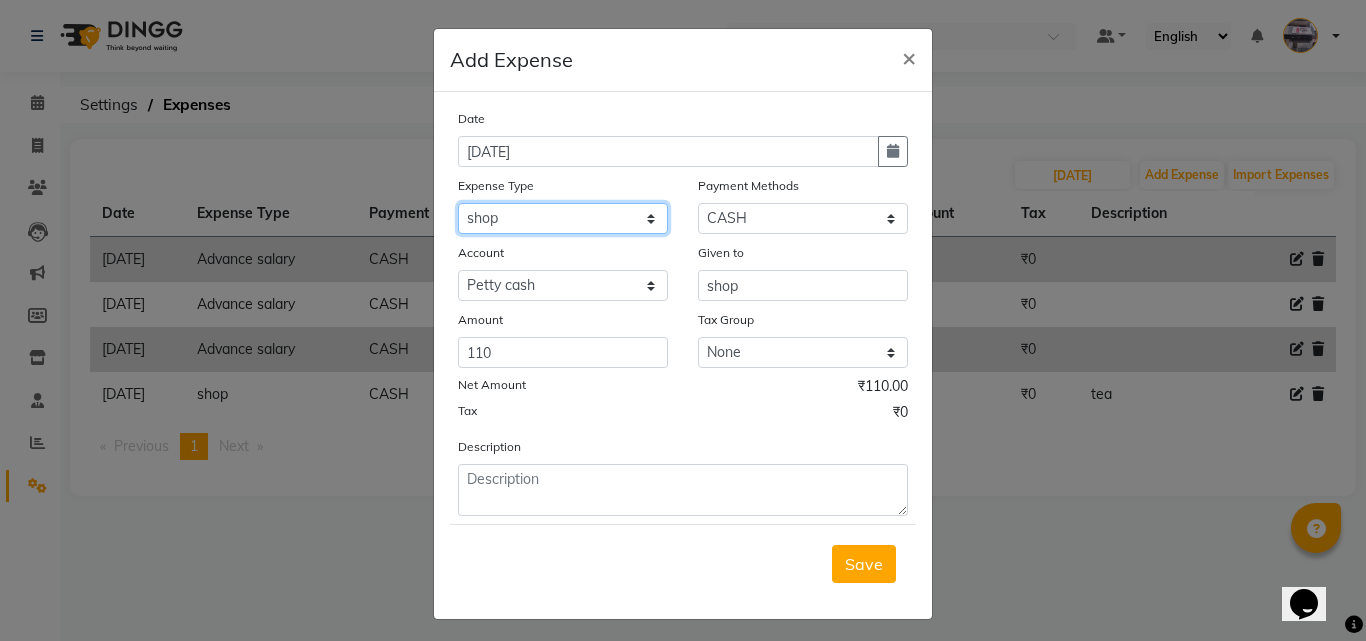 click on "Select Advance salary Advance salary ajaj Bank charges Car maintenance  Cash transfer to bank Cash transfer to hub Client Snacks Clinical charges Equipment Fuel Govt fee home Incentive Insurance International purchase Loan Repayment Maintenance Marketing Miscellaneous MRA Other Over times Pantry Product Rent Salary shop shop Staff Snacks Tax Tea & Refreshment TIP Utilities Wifi recharge" 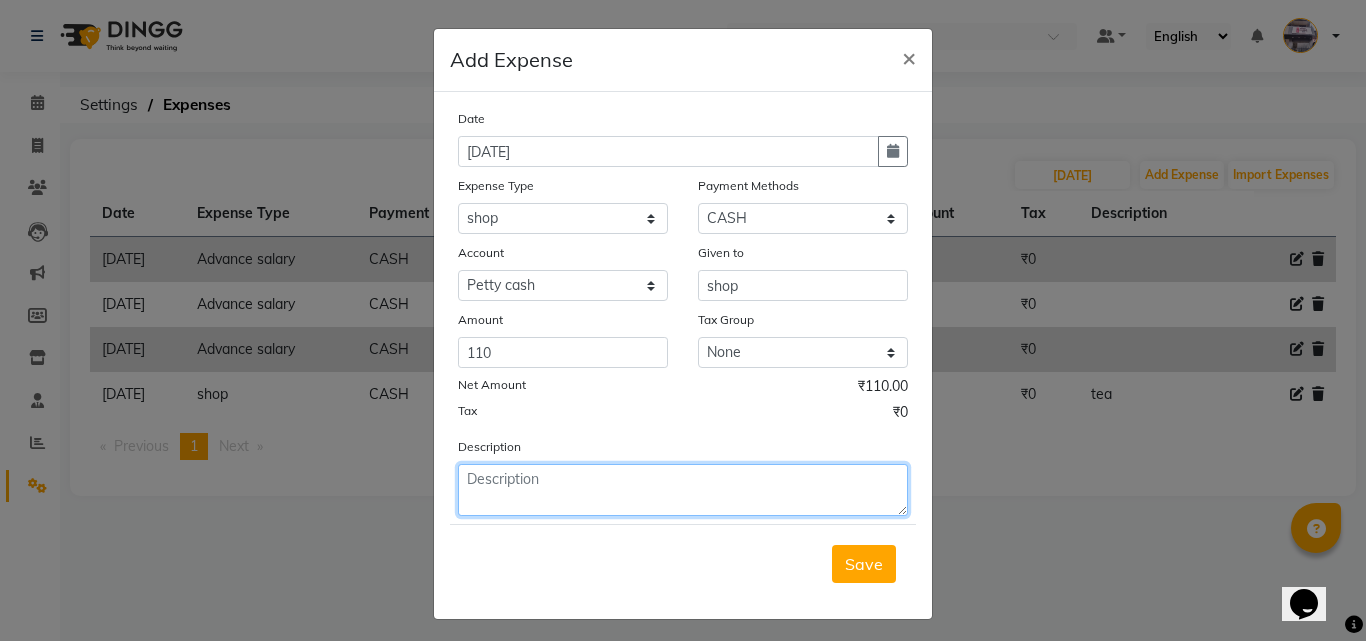 click 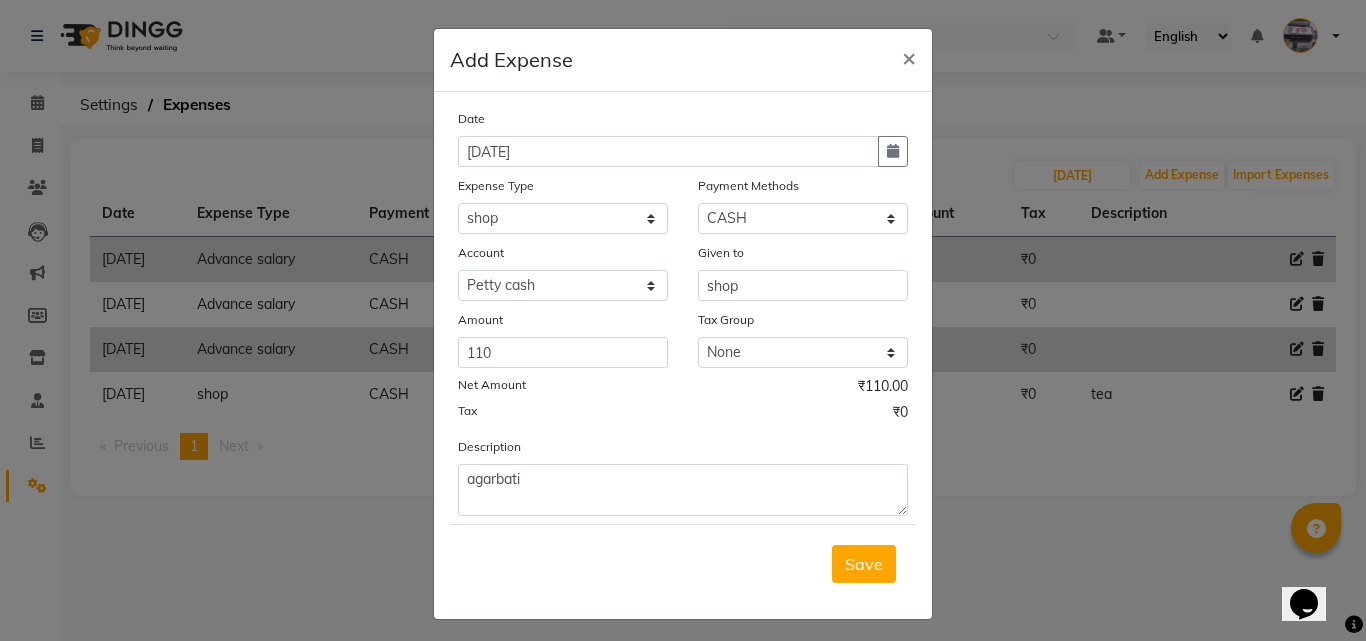 drag, startPoint x: 842, startPoint y: 566, endPoint x: 822, endPoint y: 555, distance: 22.825424 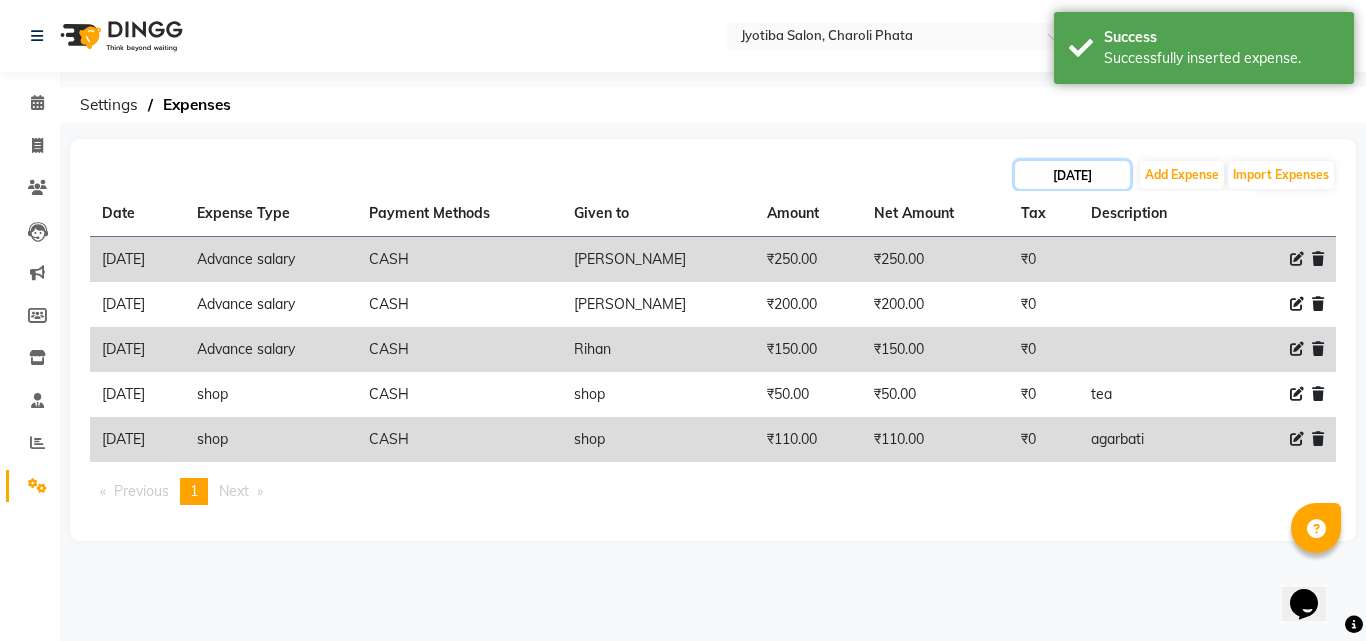 click on "[DATE]" 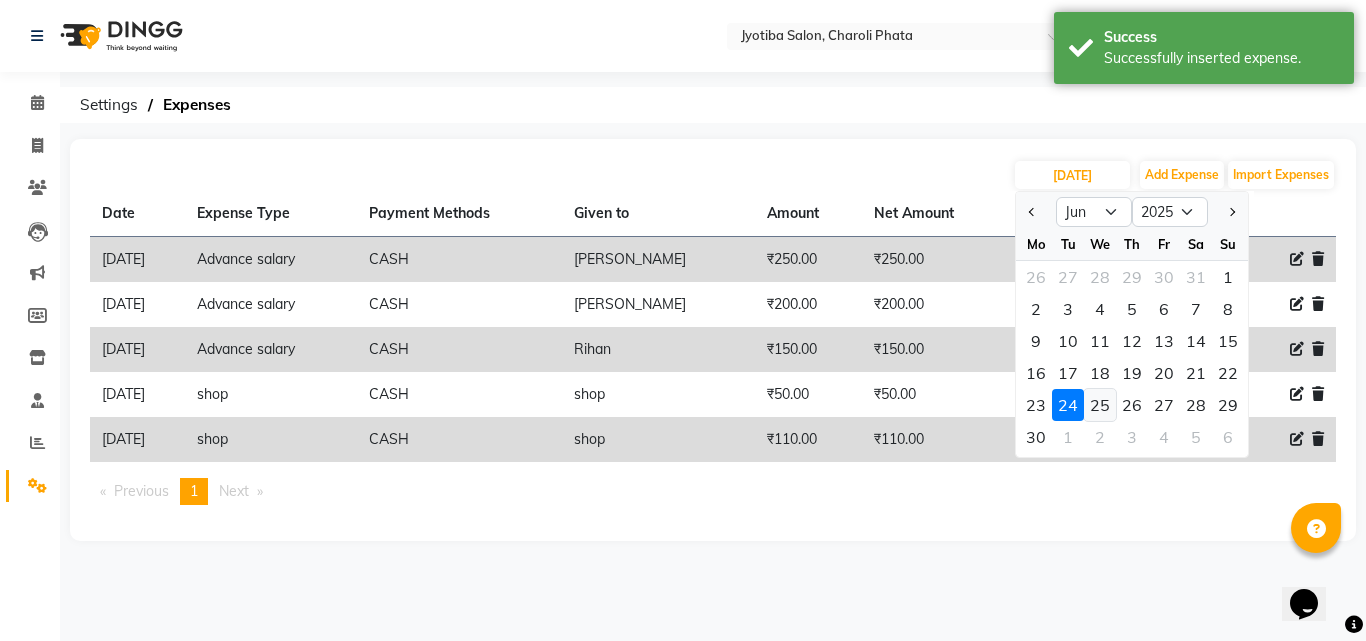 click on "25" 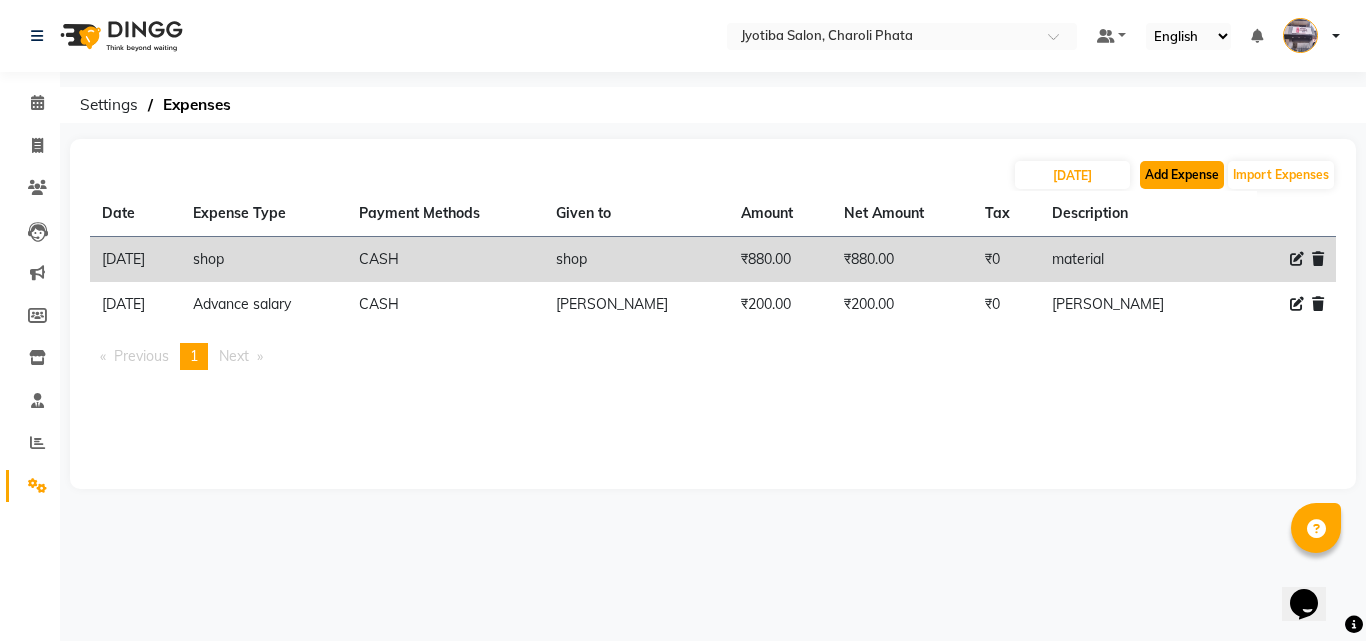 click on "Add Expense" 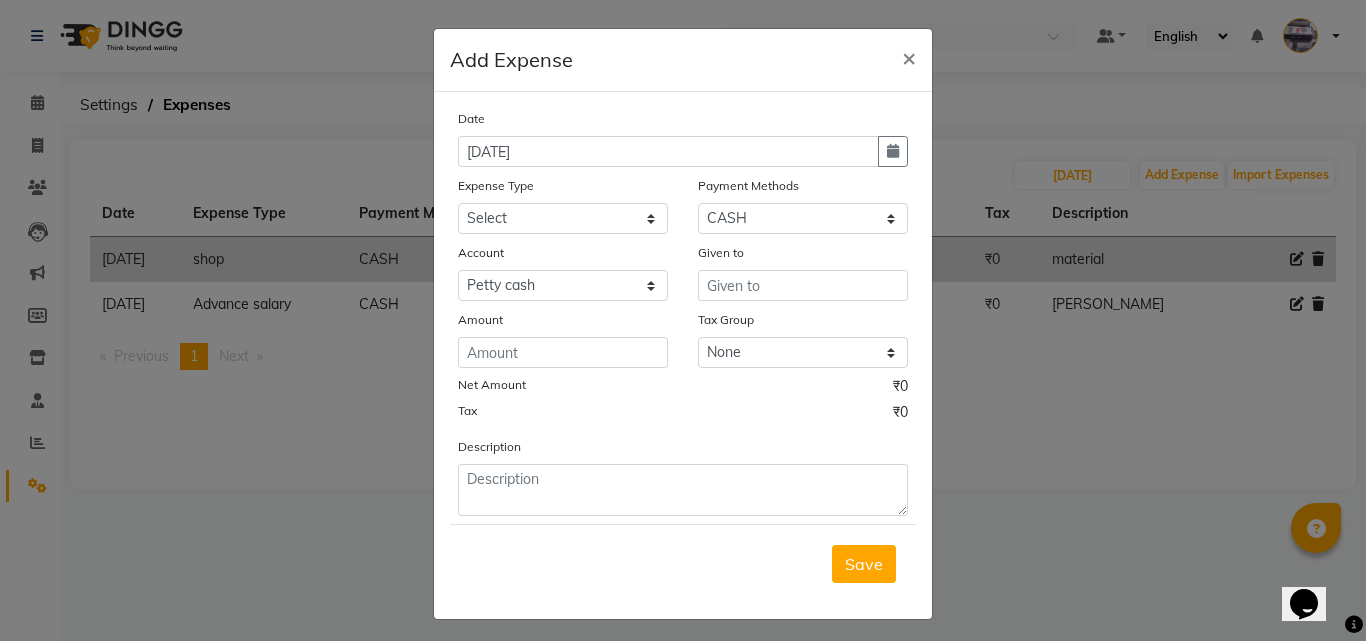 click on "Date [DATE]" 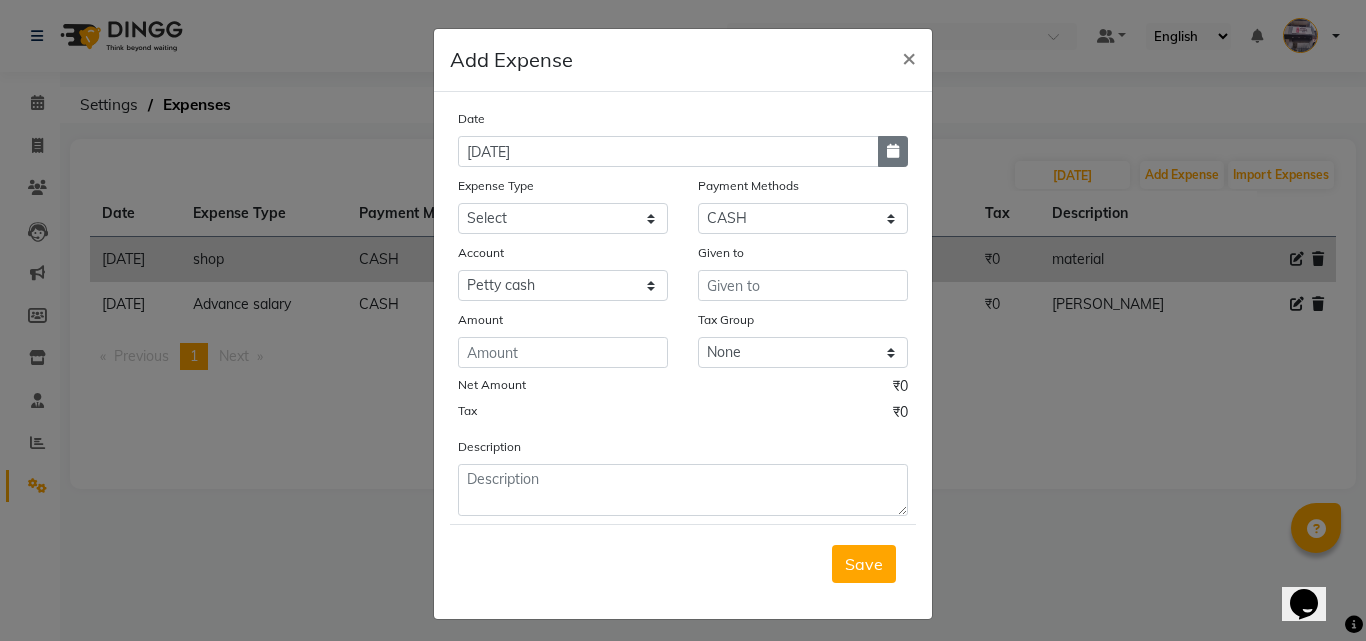 click 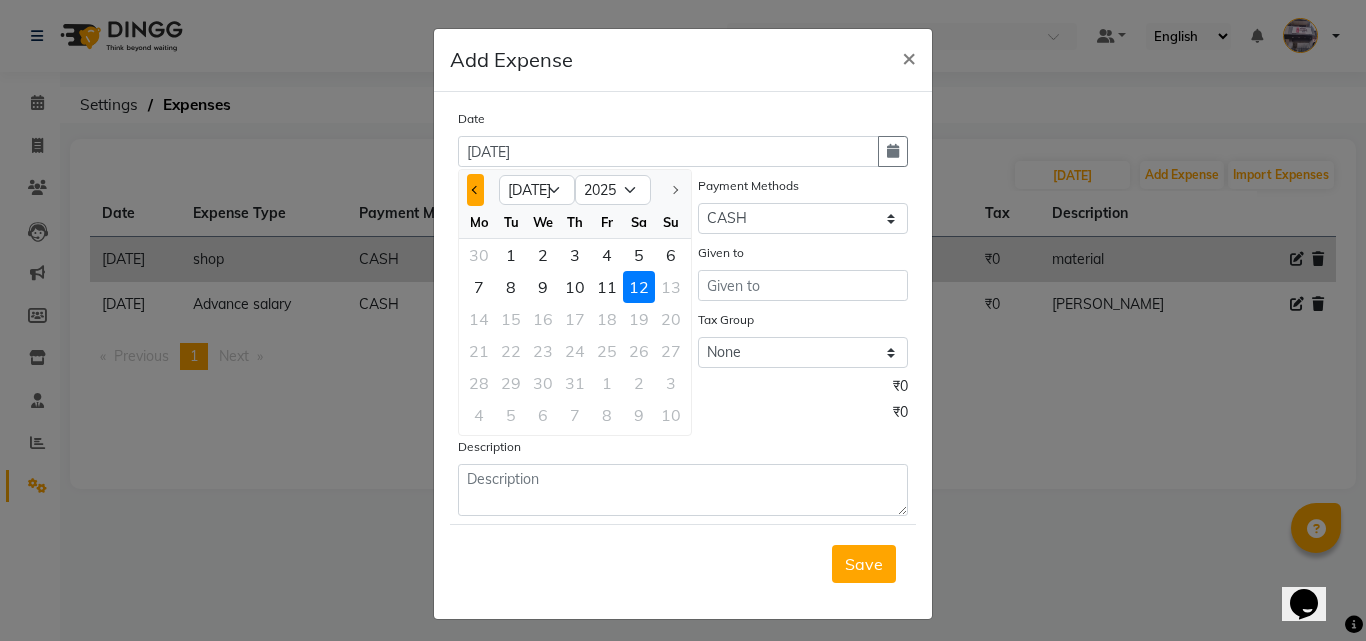click 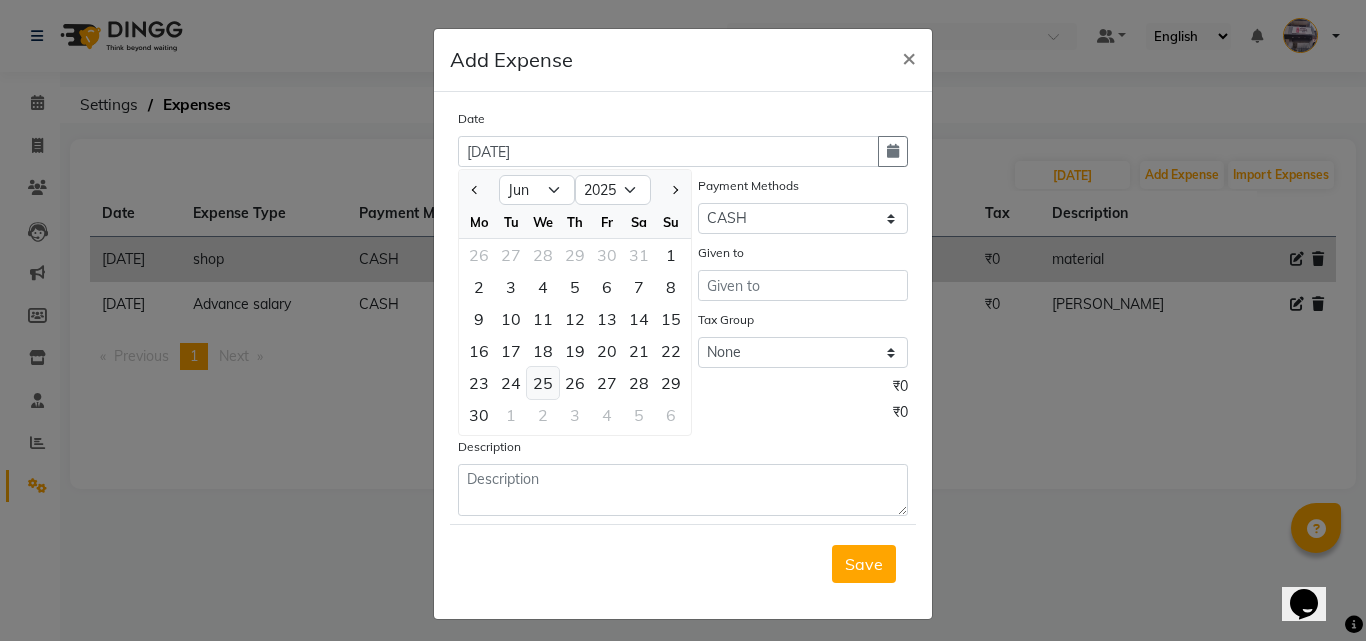 click on "25" 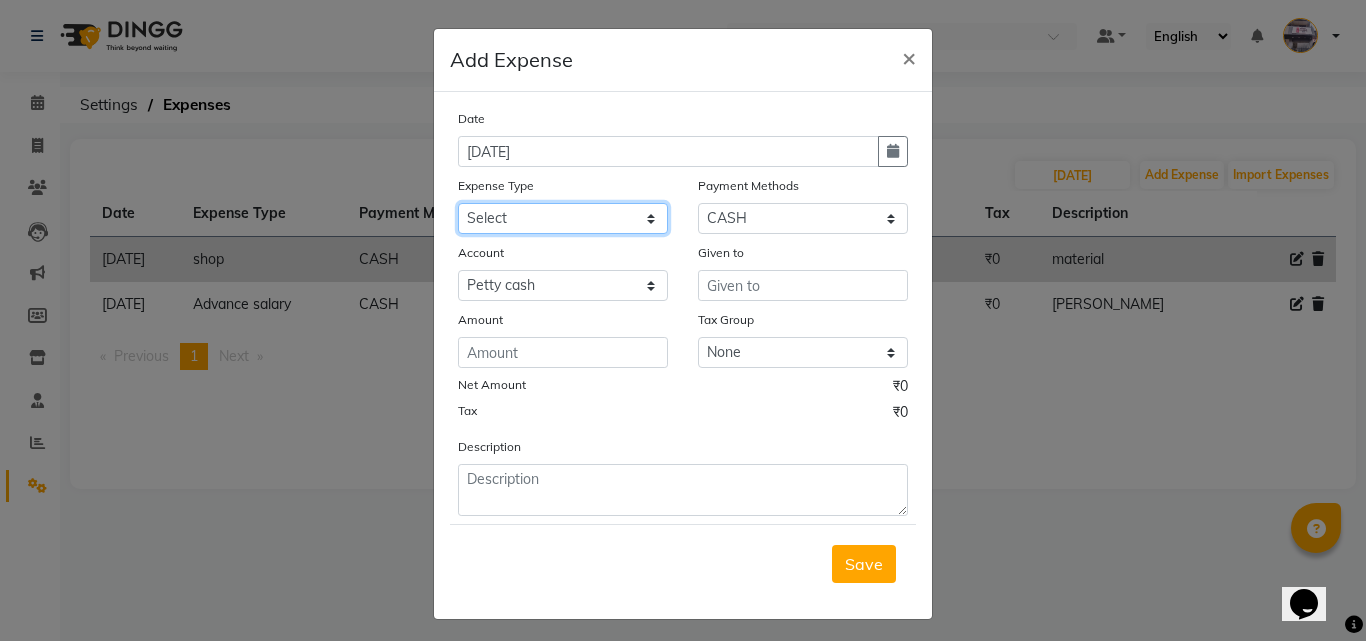 click on "Select Advance salary Advance salary ajaj Bank charges Car maintenance  Cash transfer to bank Cash transfer to hub Client Snacks Clinical charges Equipment Fuel Govt fee home Incentive Insurance International purchase Loan Repayment Maintenance Marketing Miscellaneous MRA Other Over times Pantry Product Rent Salary shop shop Staff Snacks Tax Tea & Refreshment TIP Utilities Wifi recharge" 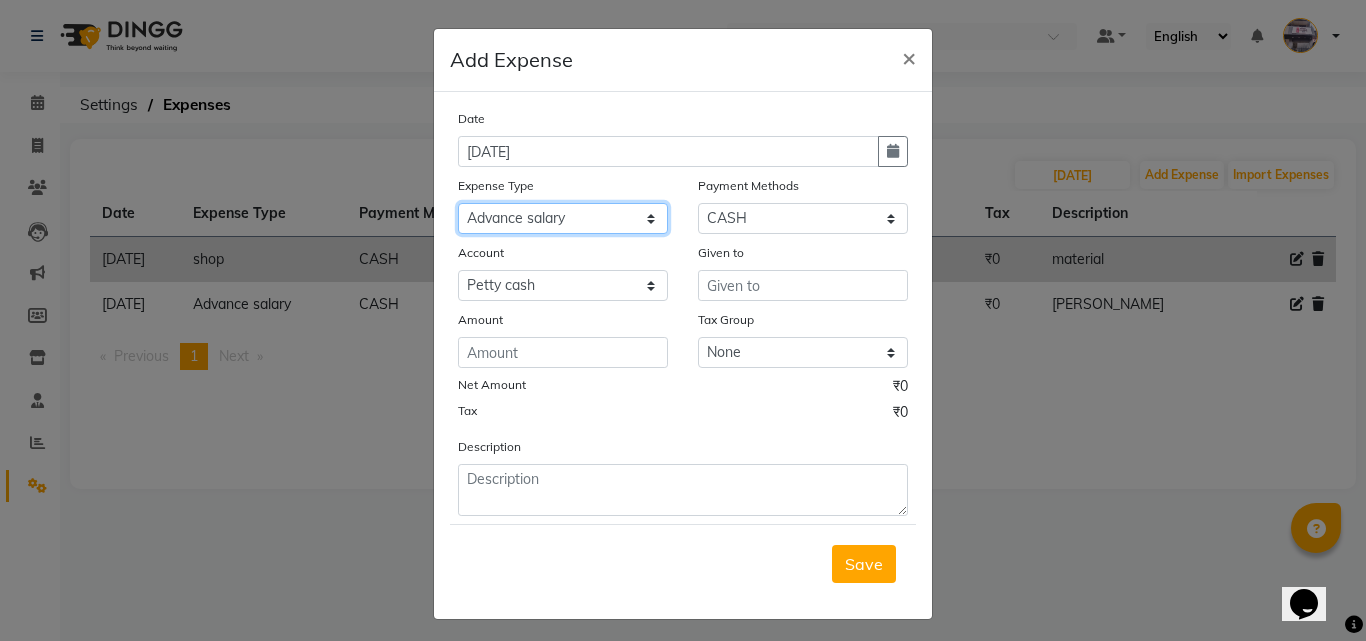 click on "Select Advance salary Advance salary ajaj Bank charges Car maintenance  Cash transfer to bank Cash transfer to hub Client Snacks Clinical charges Equipment Fuel Govt fee home Incentive Insurance International purchase Loan Repayment Maintenance Marketing Miscellaneous MRA Other Over times Pantry Product Rent Salary shop shop Staff Snacks Tax Tea & Refreshment TIP Utilities Wifi recharge" 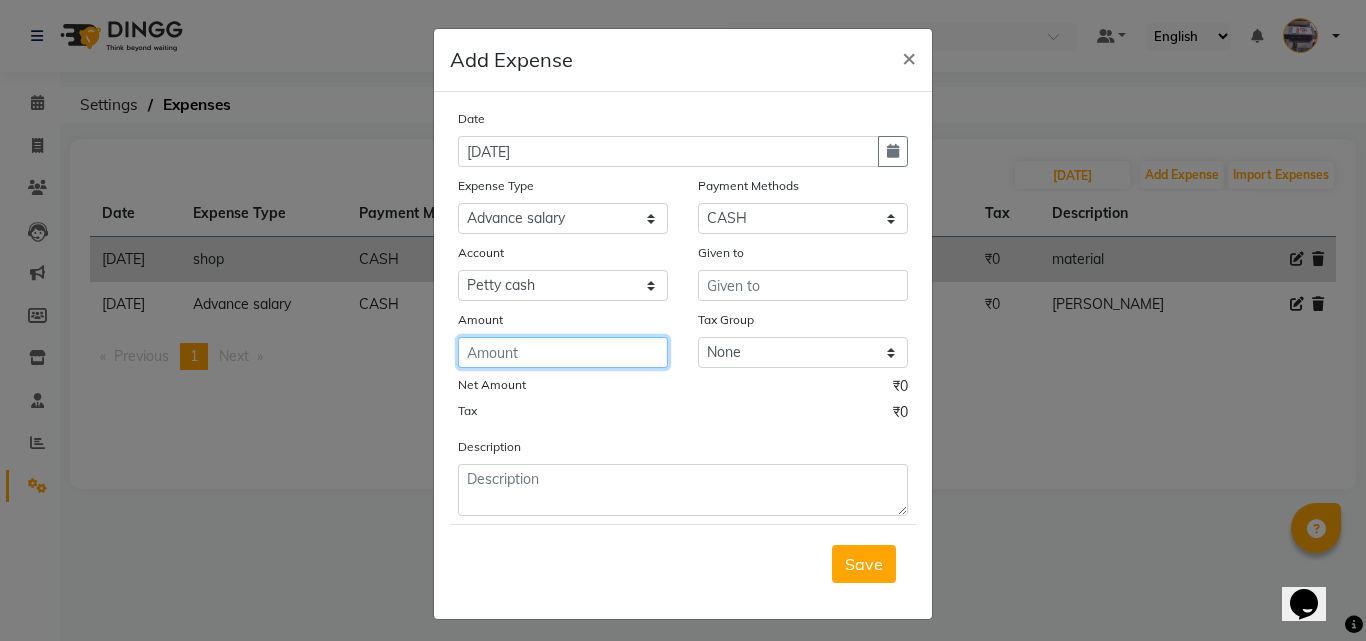 click 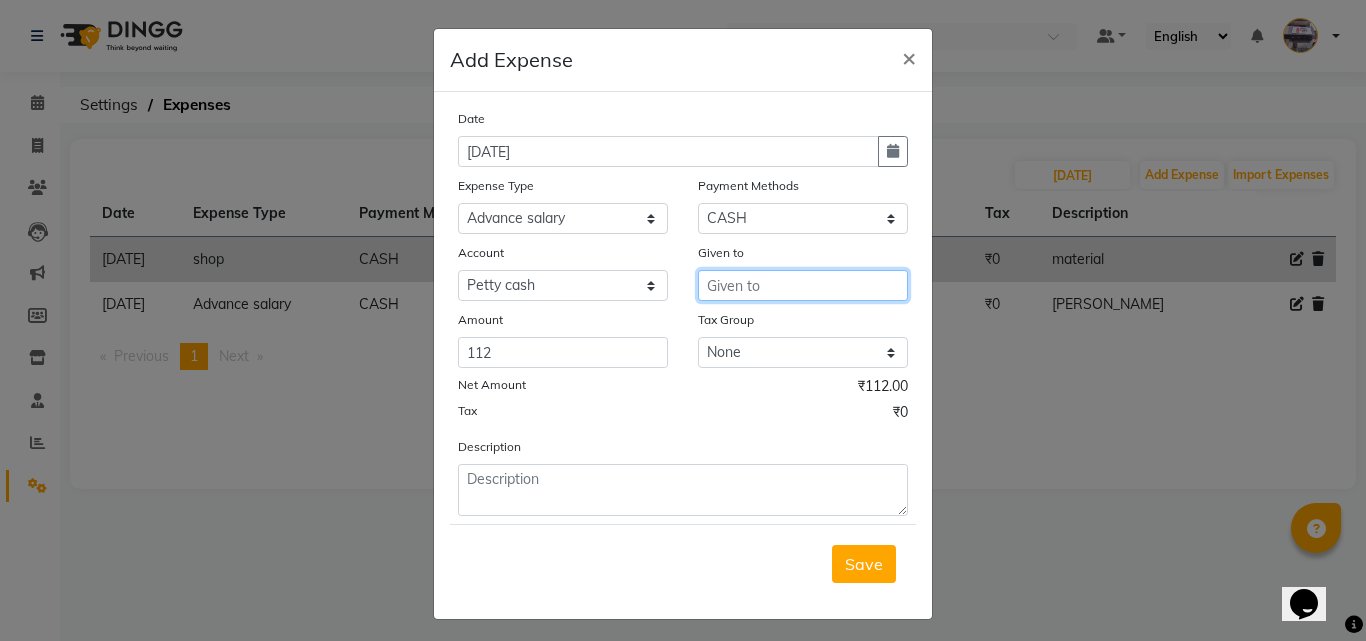 click at bounding box center [803, 285] 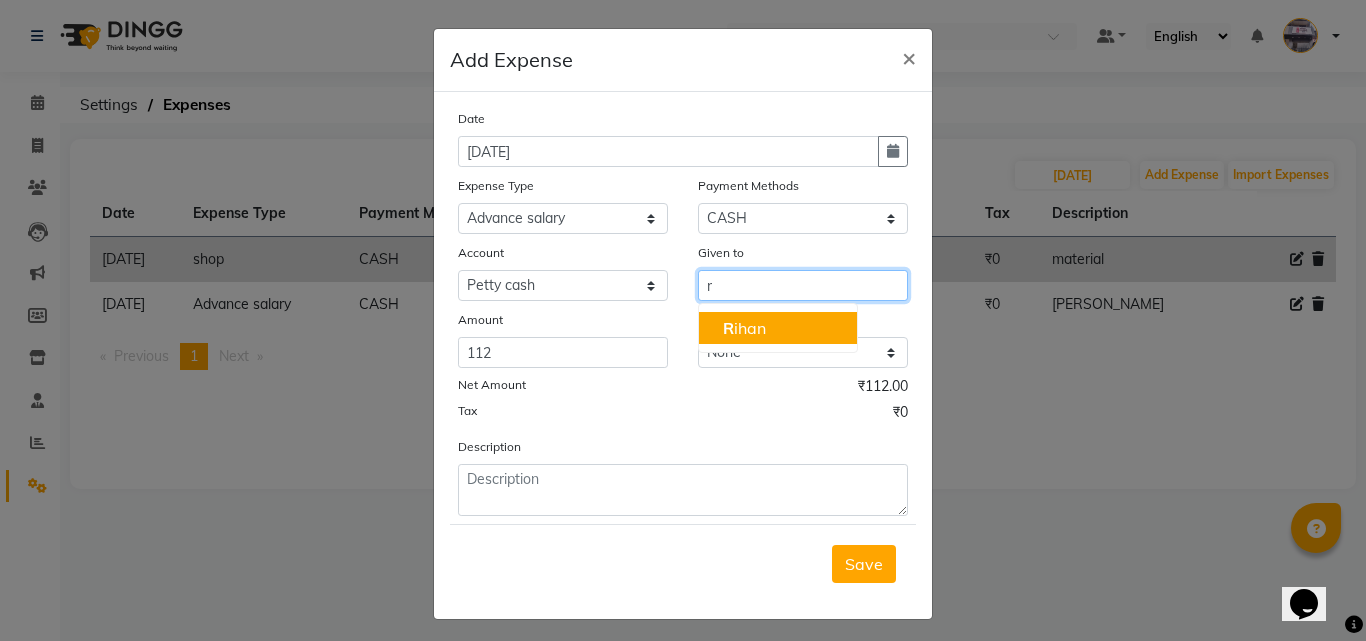 drag, startPoint x: 729, startPoint y: 318, endPoint x: 731, endPoint y: 361, distance: 43.046486 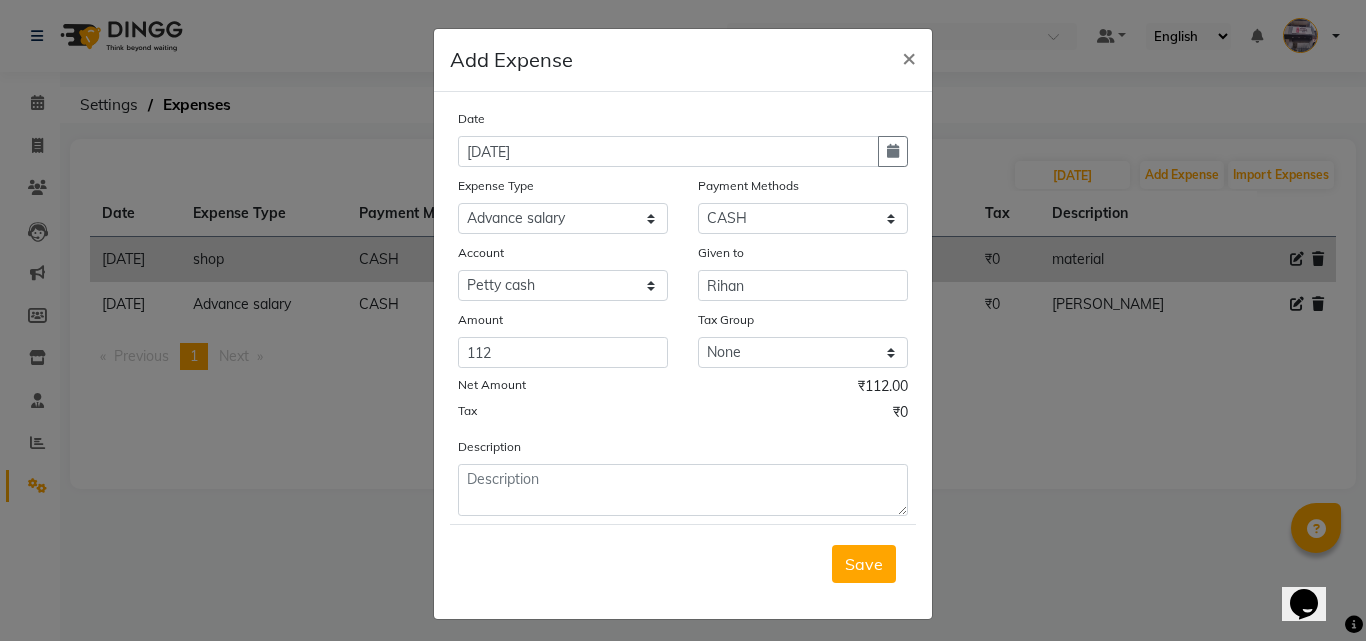 click on "Save" at bounding box center [864, 564] 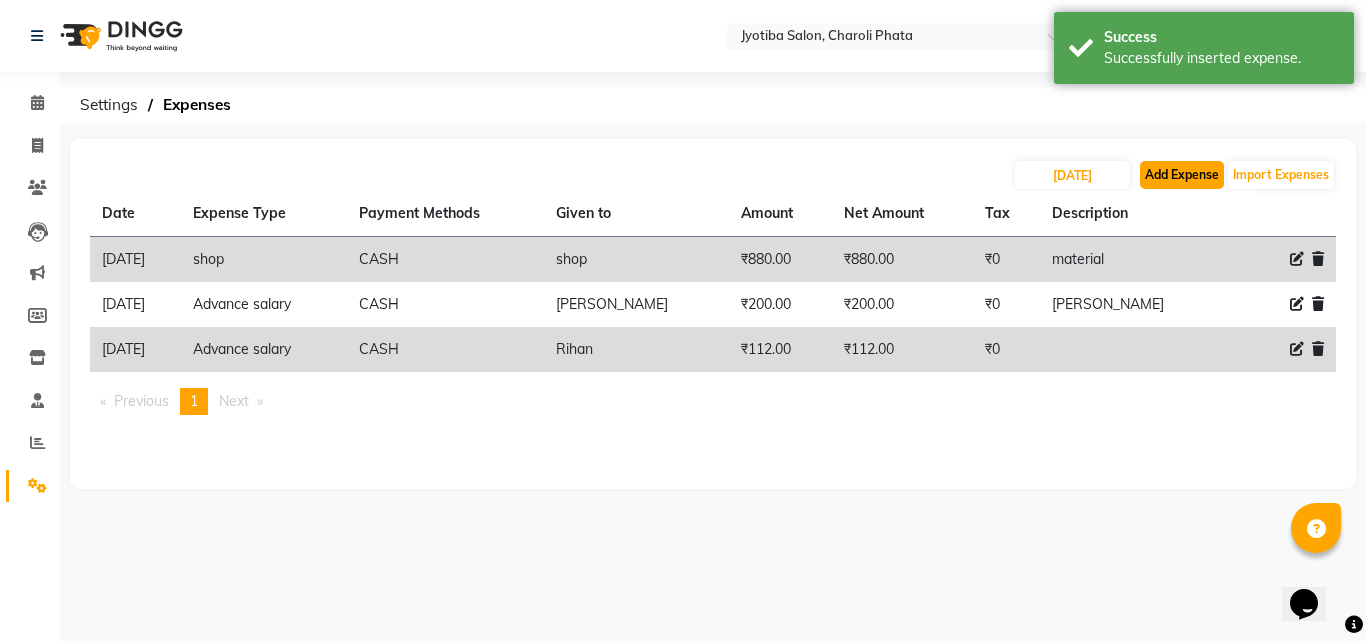 click on "Add Expense" 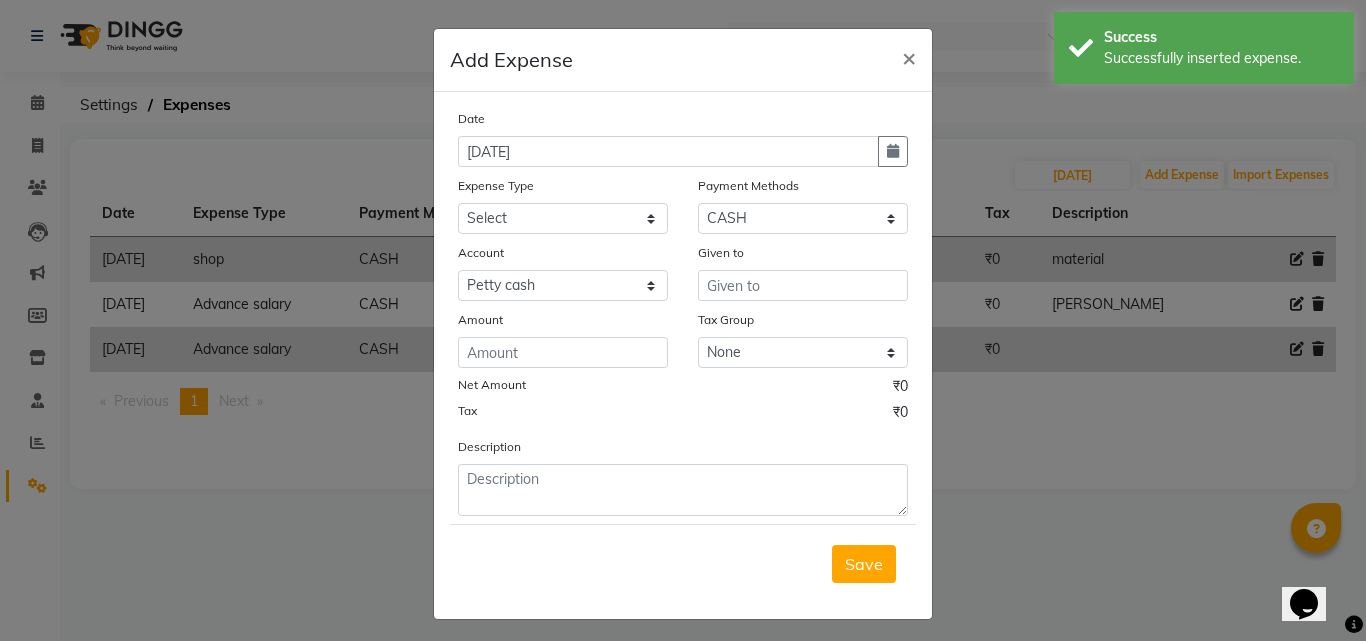 click on "Date [DATE]" 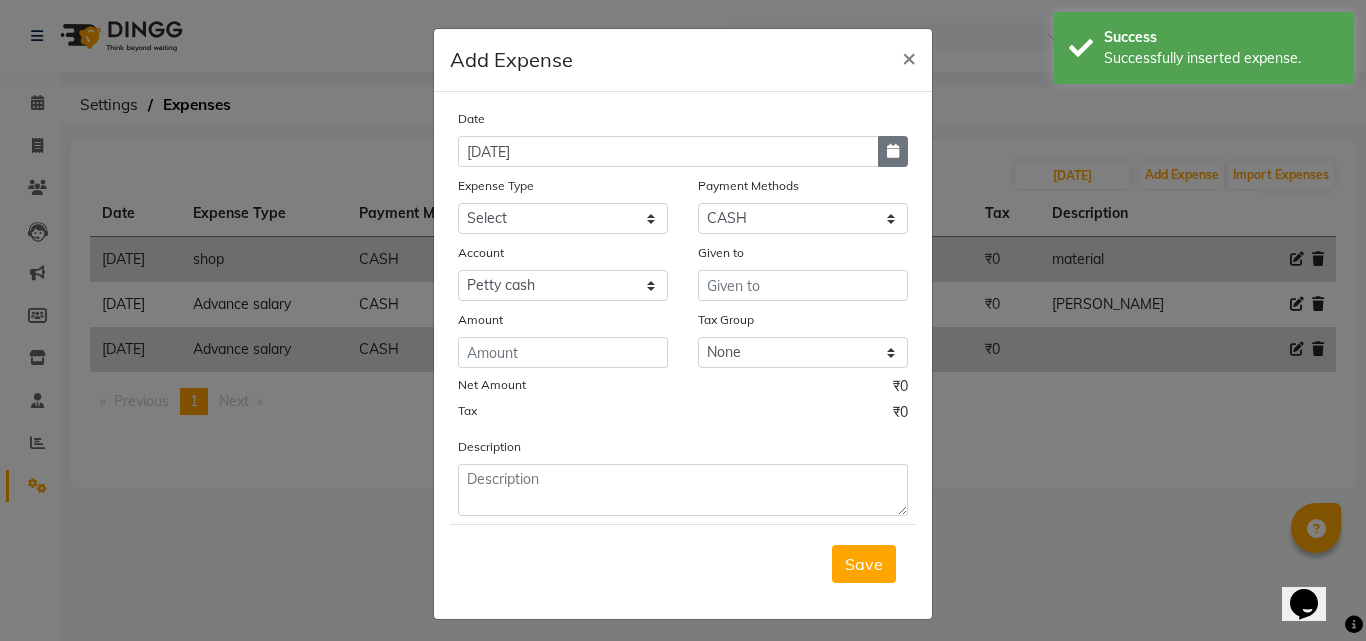 click 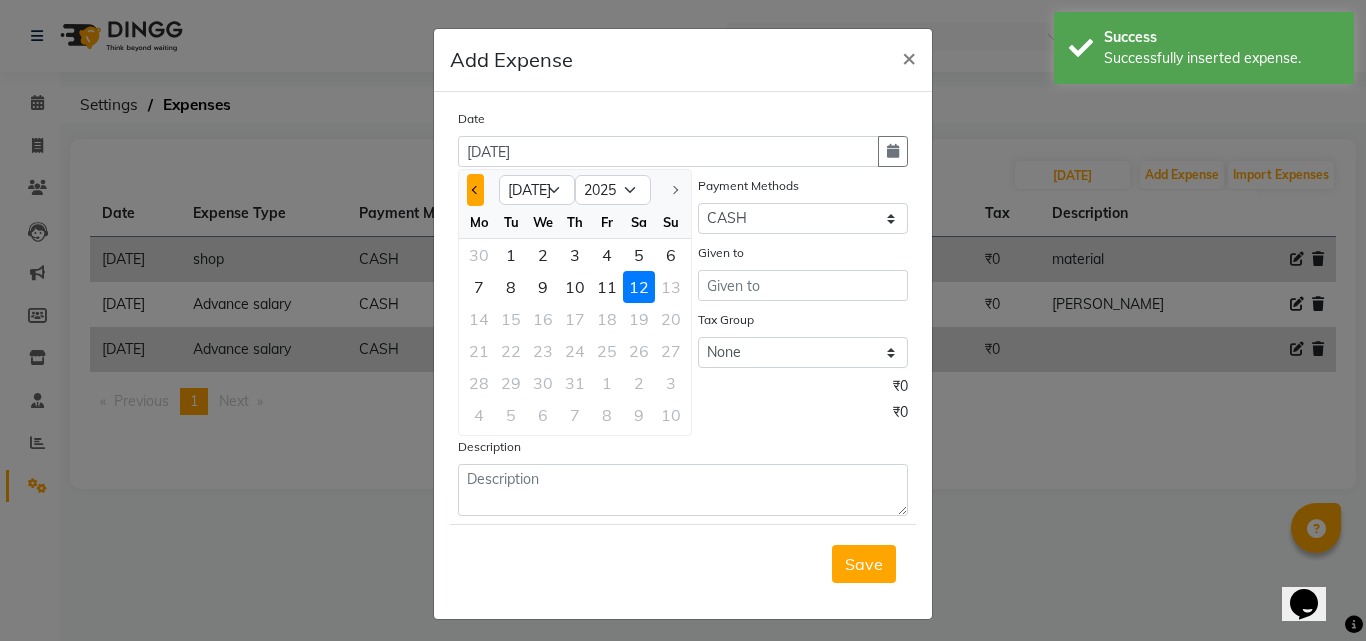 click 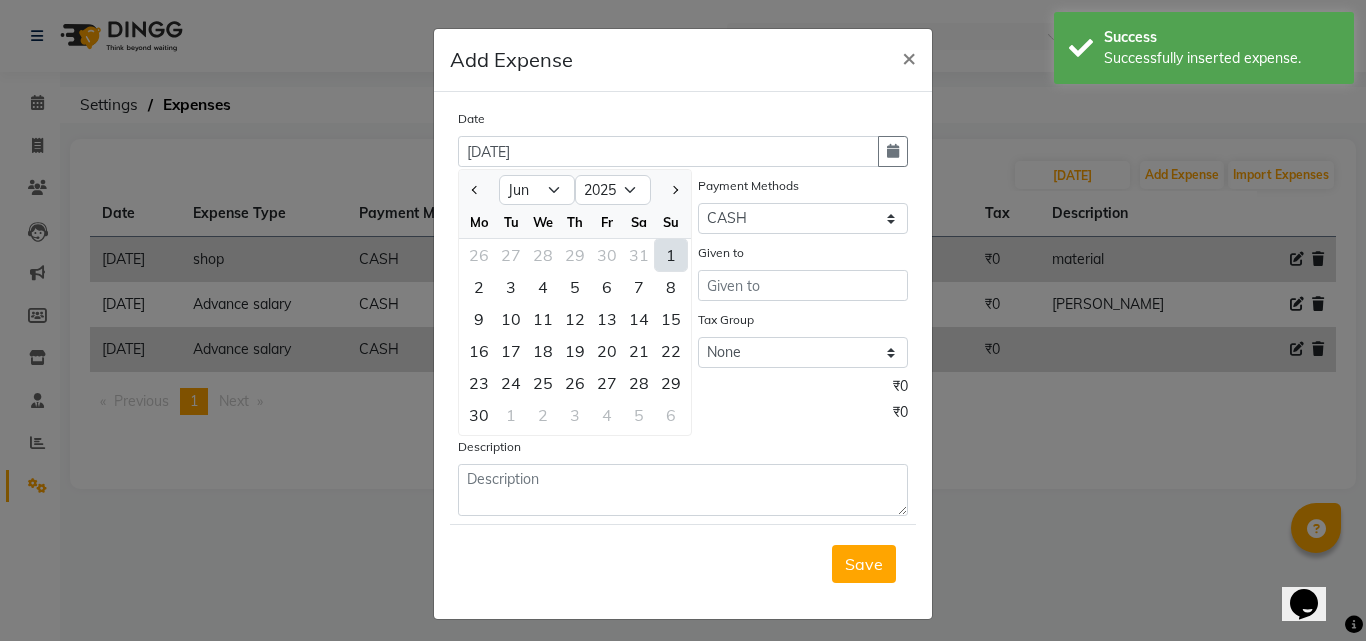 drag, startPoint x: 525, startPoint y: 380, endPoint x: 576, endPoint y: 290, distance: 103.44564 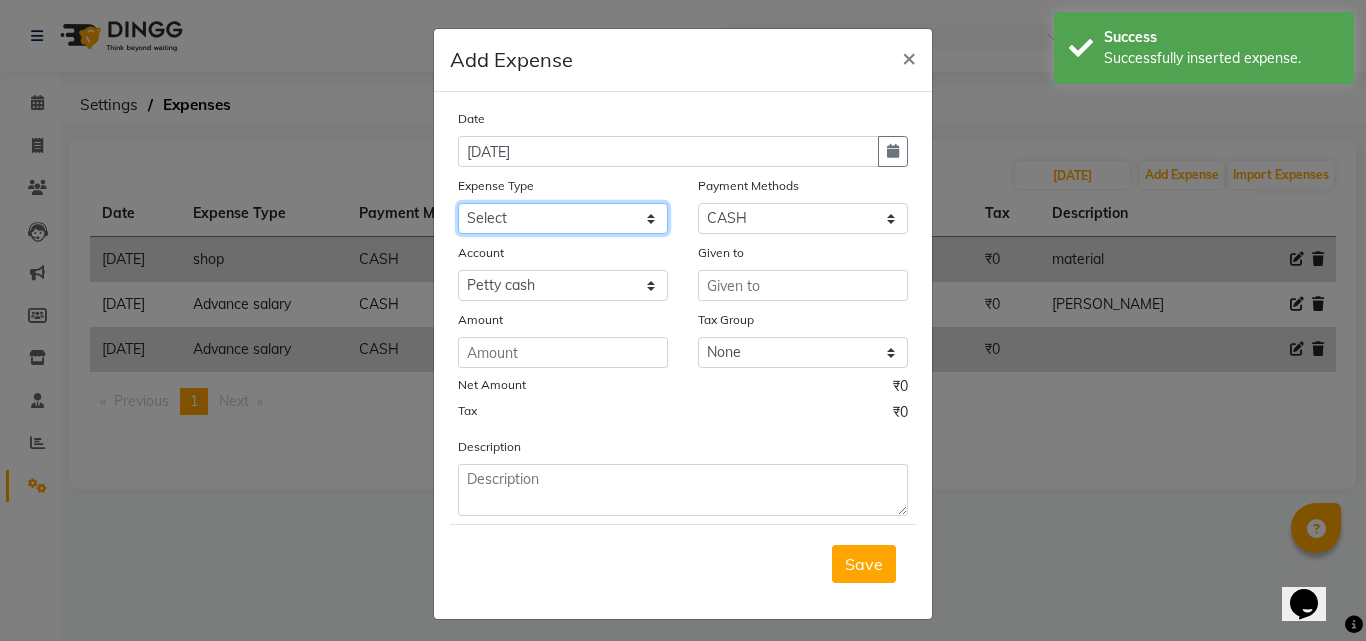 drag, startPoint x: 603, startPoint y: 212, endPoint x: 600, endPoint y: 222, distance: 10.440307 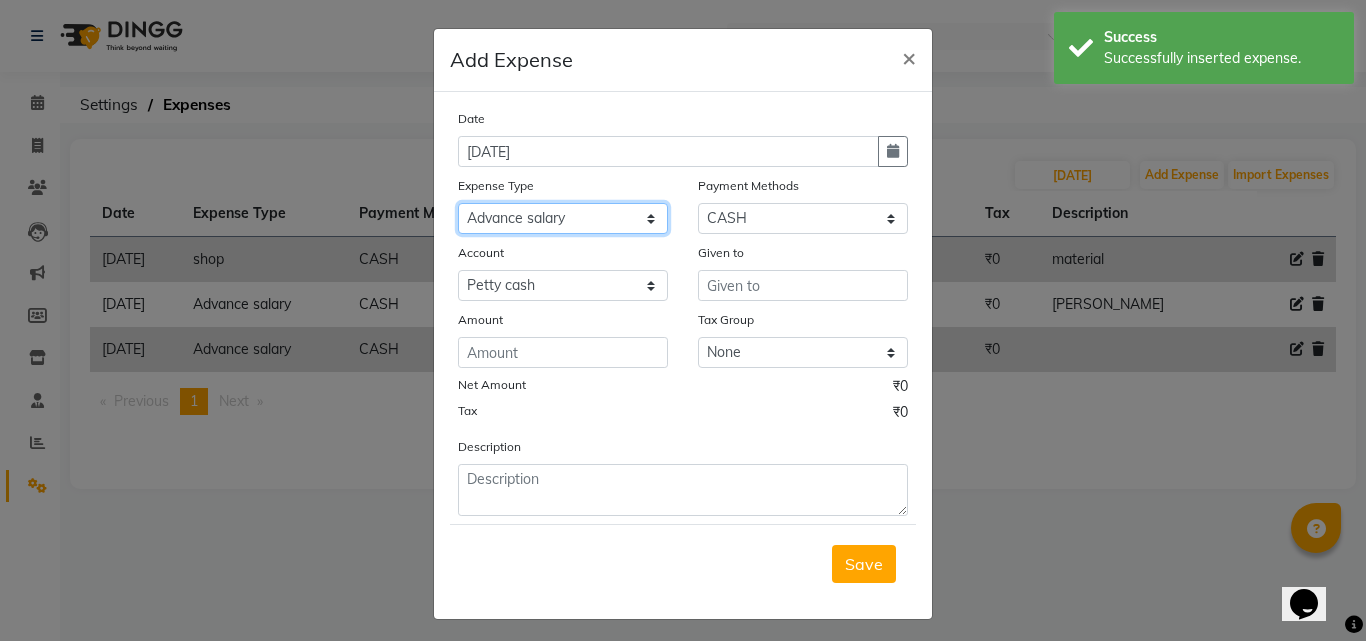 click on "Select Advance salary Advance salary ajaj Bank charges Car maintenance  Cash transfer to bank Cash transfer to hub Client Snacks Clinical charges Equipment Fuel Govt fee home Incentive Insurance International purchase Loan Repayment Maintenance Marketing Miscellaneous MRA Other Over times Pantry Product Rent Salary shop shop Staff Snacks Tax Tea & Refreshment TIP Utilities Wifi recharge" 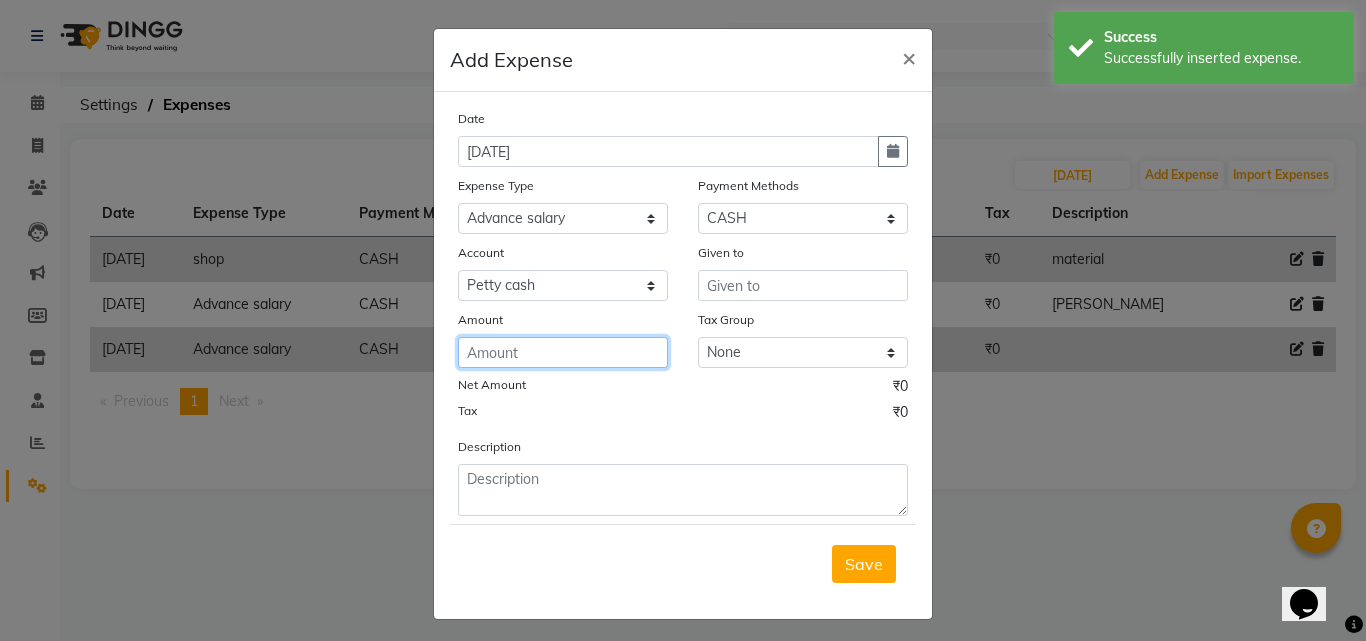 click 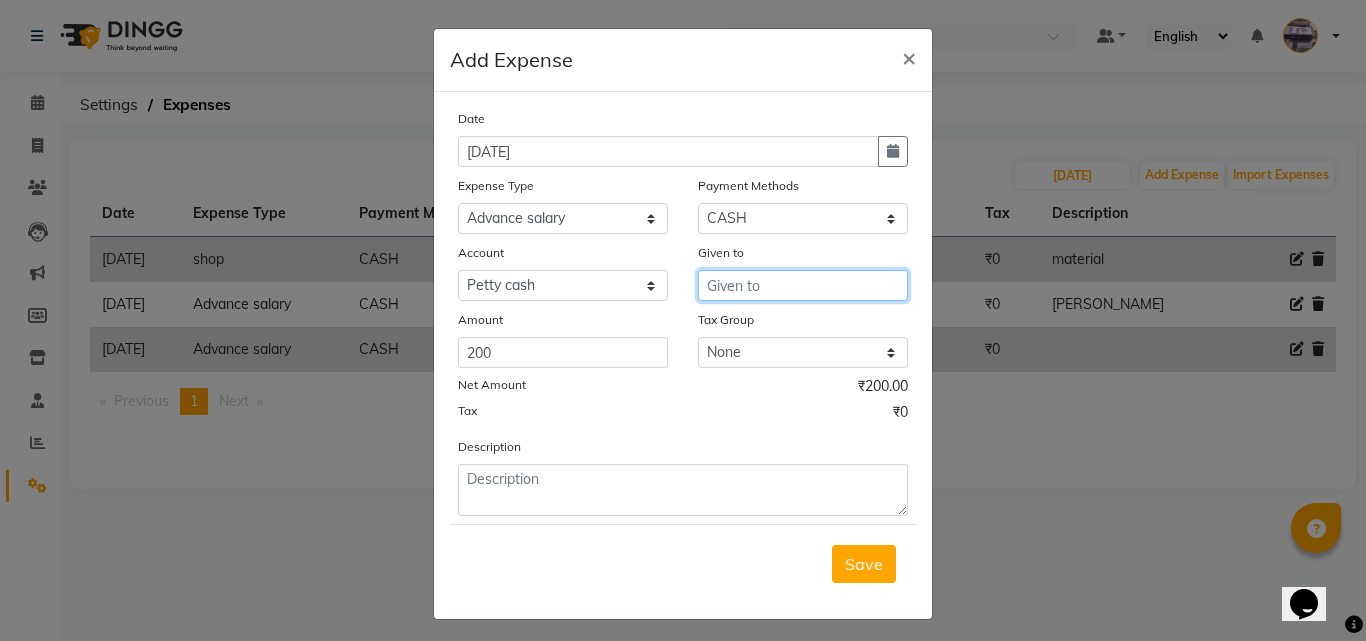 click at bounding box center (803, 285) 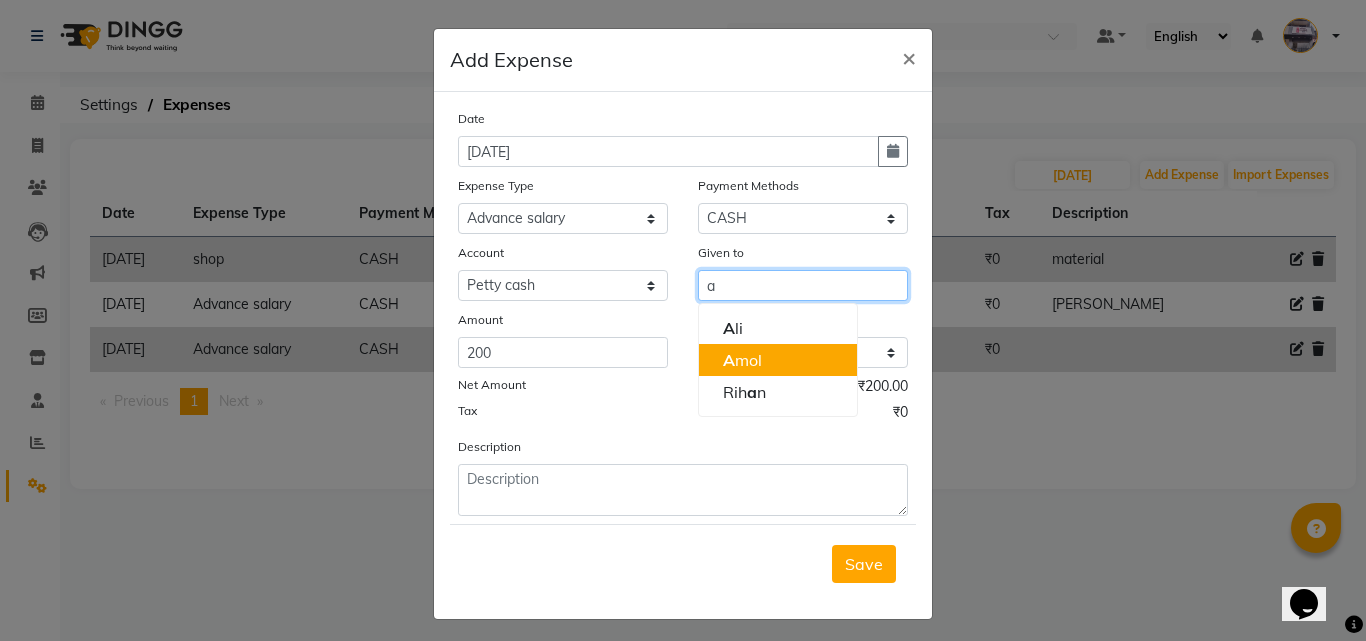 click on "A mol" at bounding box center [778, 360] 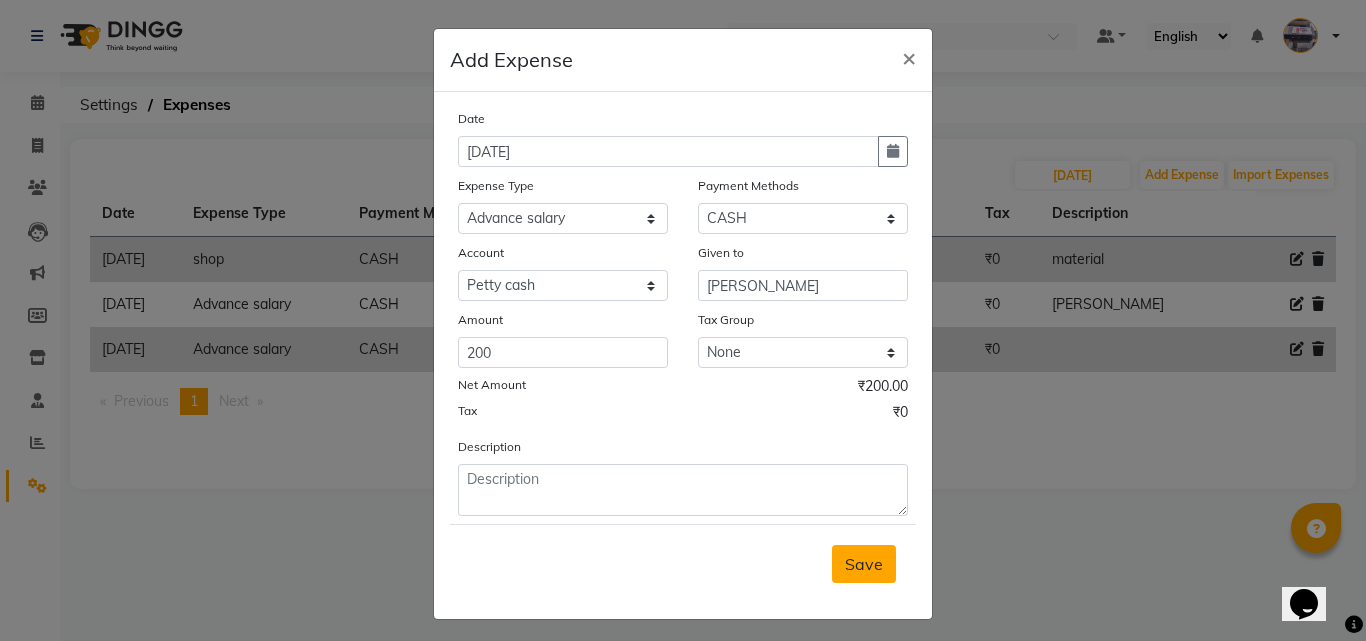 click on "Save" at bounding box center (864, 564) 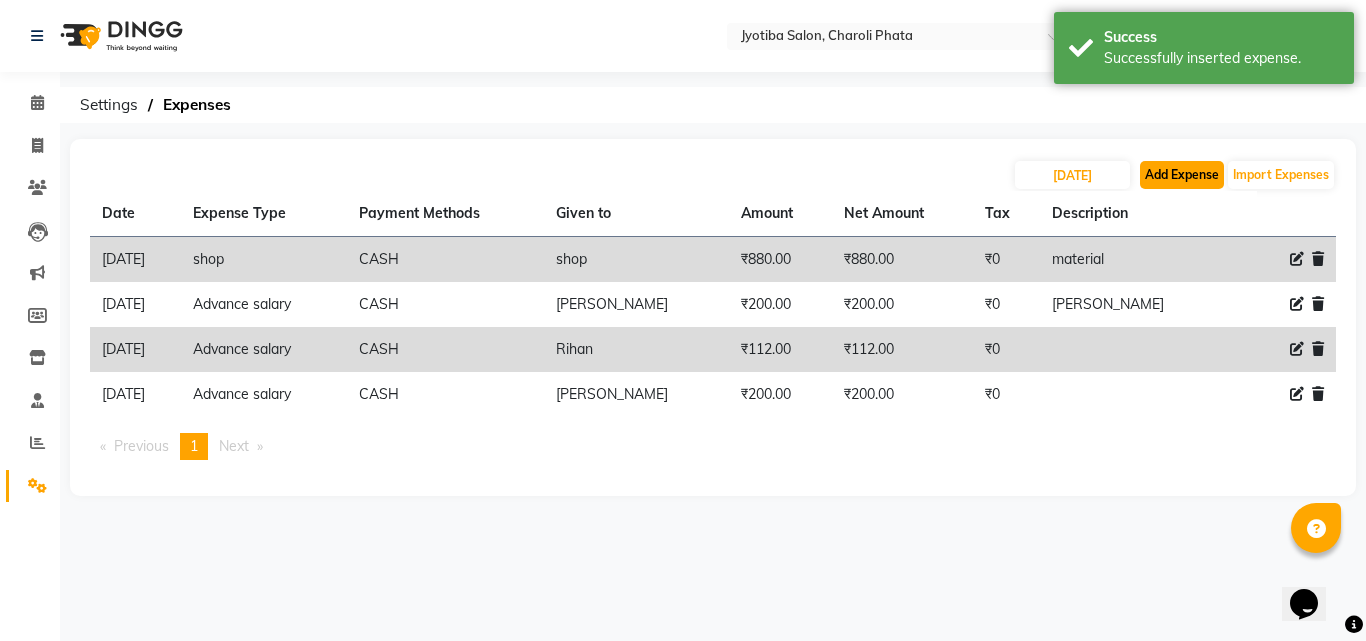 click on "Add Expense" 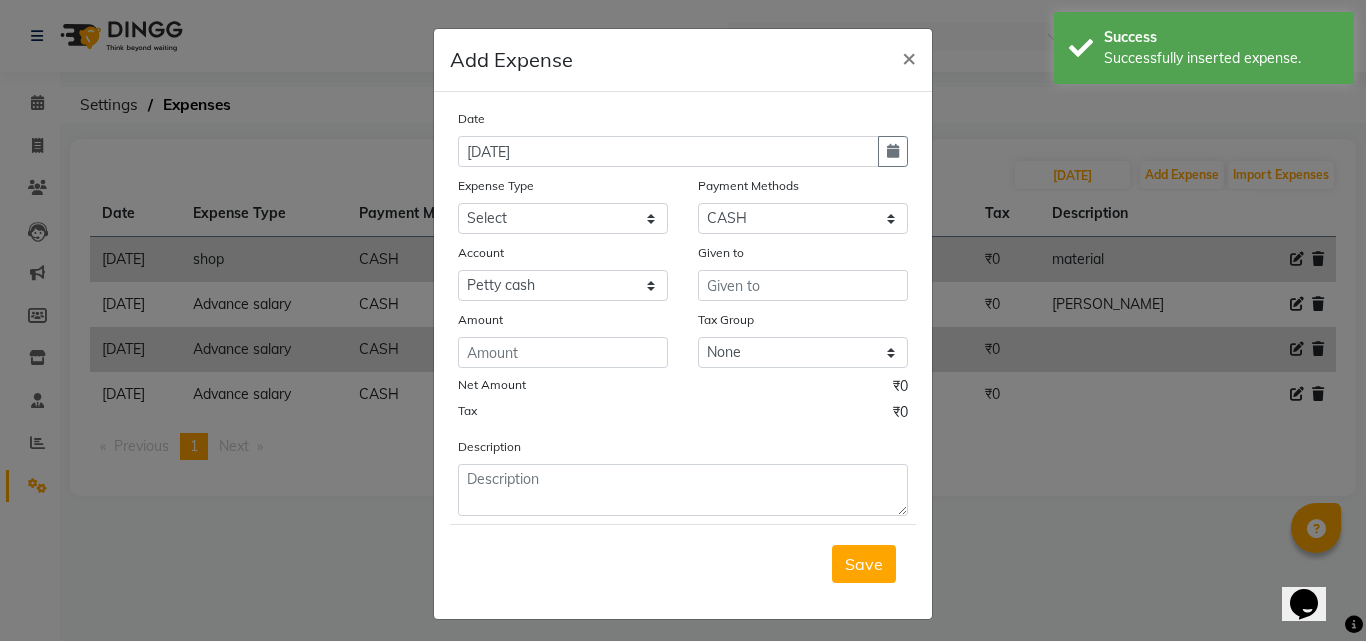 click 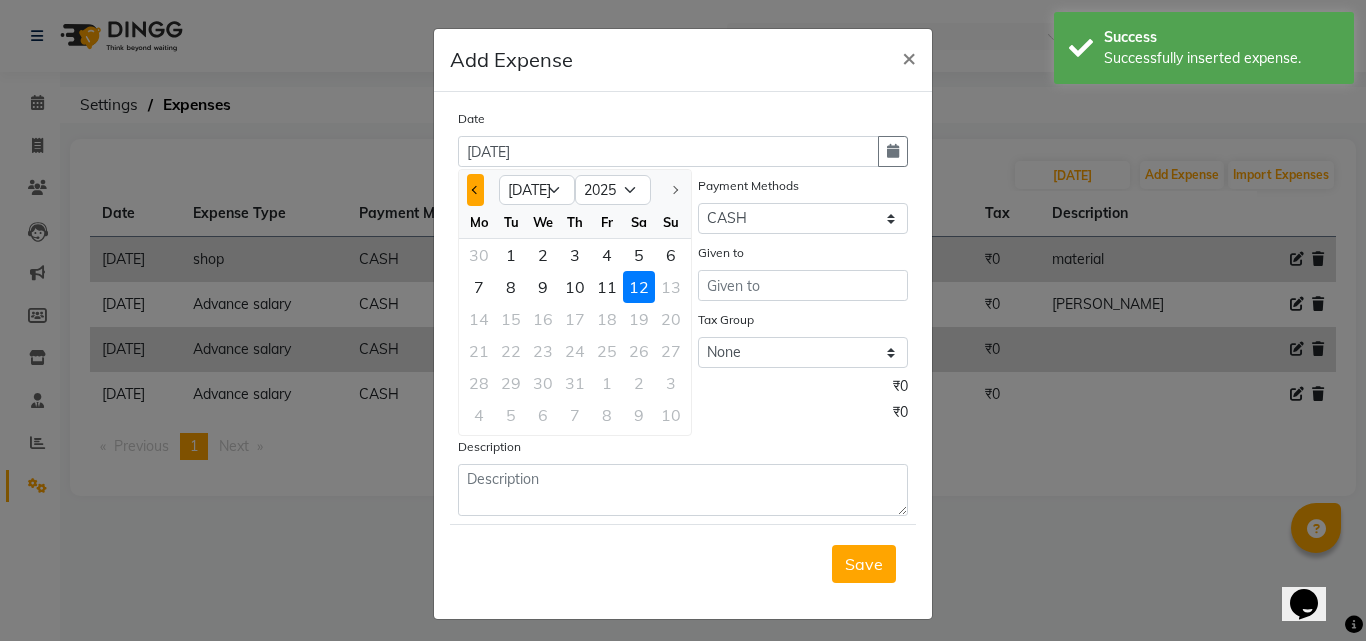 click 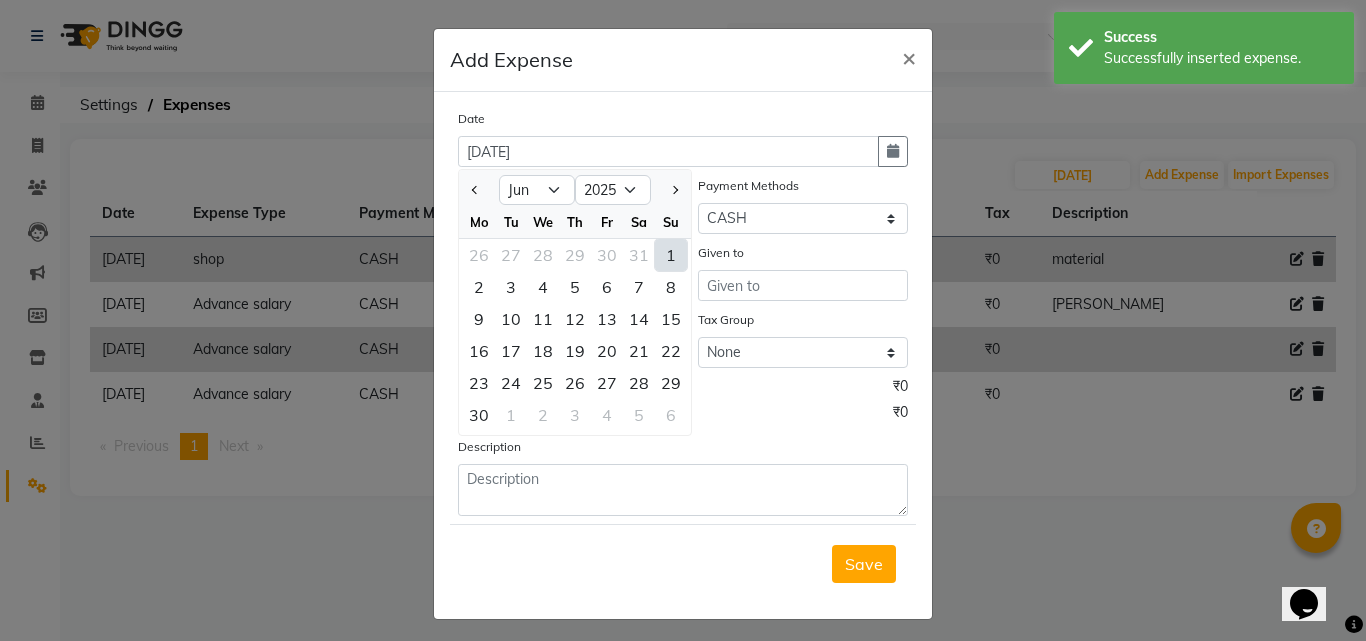 drag, startPoint x: 540, startPoint y: 375, endPoint x: 581, endPoint y: 308, distance: 78.54935 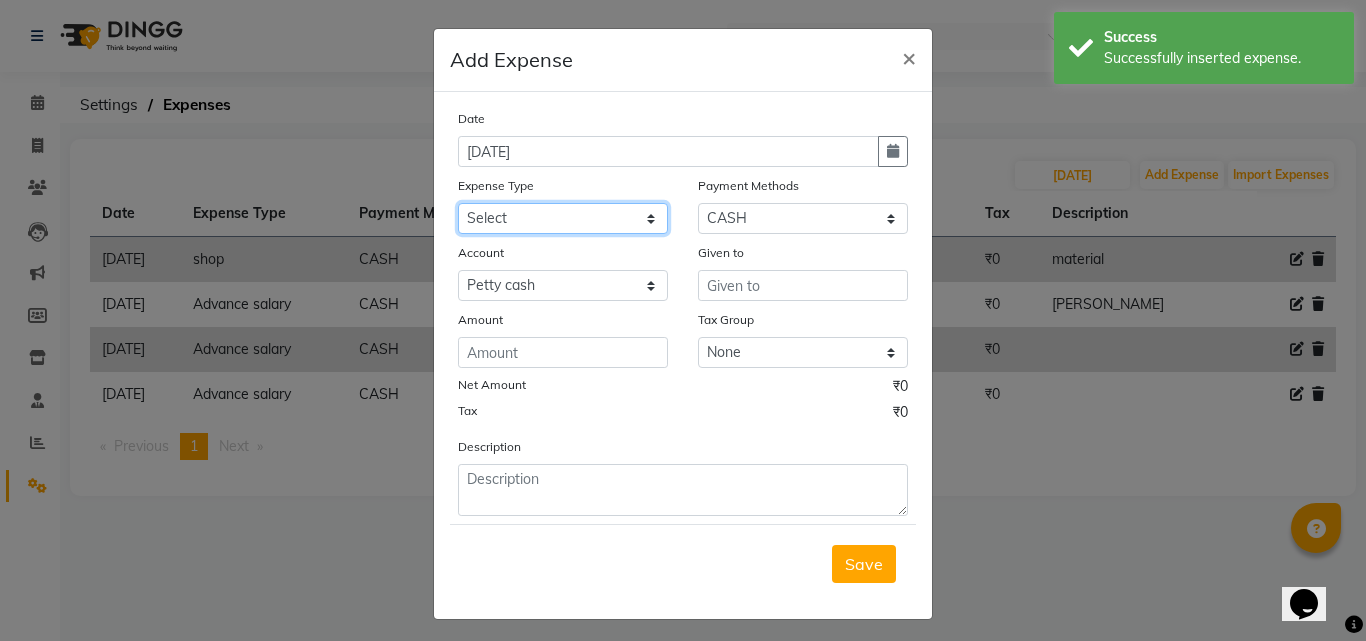 click on "Select Advance salary Advance salary ajaj Bank charges Car maintenance  Cash transfer to bank Cash transfer to hub Client Snacks Clinical charges Equipment Fuel Govt fee home Incentive Insurance International purchase Loan Repayment Maintenance Marketing Miscellaneous MRA Other Over times Pantry Product Rent Salary shop shop Staff Snacks Tax Tea & Refreshment TIP Utilities Wifi recharge" 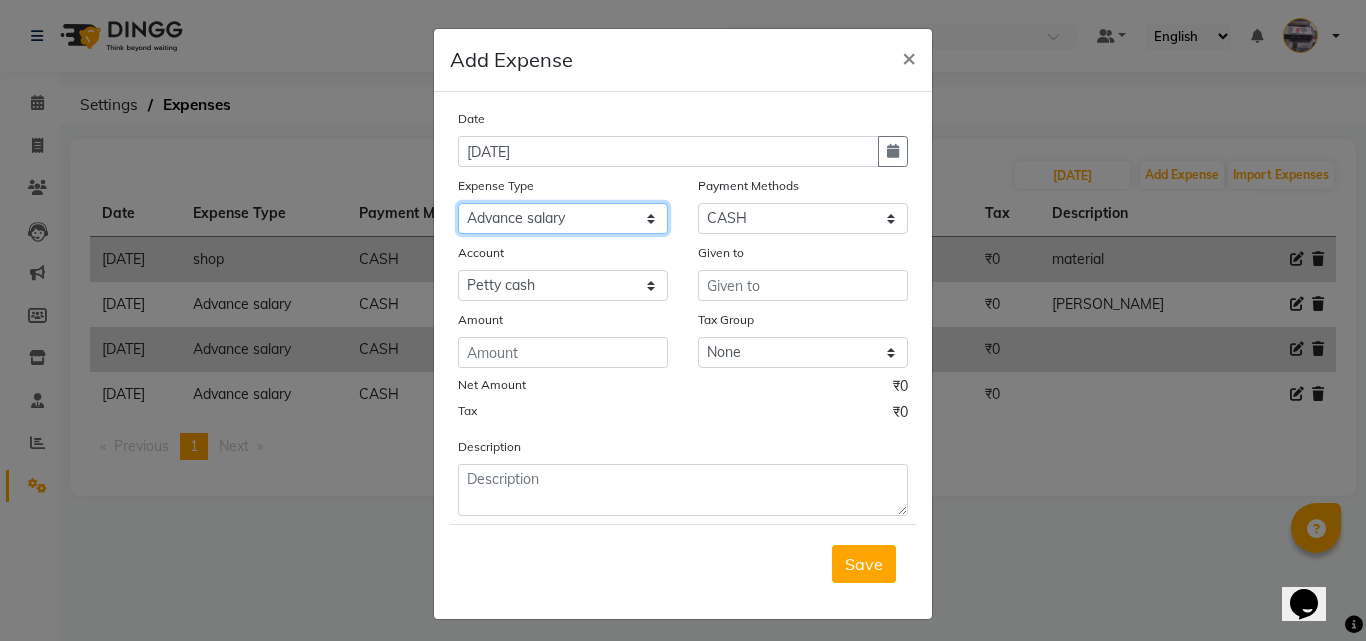 click on "Select Advance salary Advance salary ajaj Bank charges Car maintenance  Cash transfer to bank Cash transfer to hub Client Snacks Clinical charges Equipment Fuel Govt fee home Incentive Insurance International purchase Loan Repayment Maintenance Marketing Miscellaneous MRA Other Over times Pantry Product Rent Salary shop shop Staff Snacks Tax Tea & Refreshment TIP Utilities Wifi recharge" 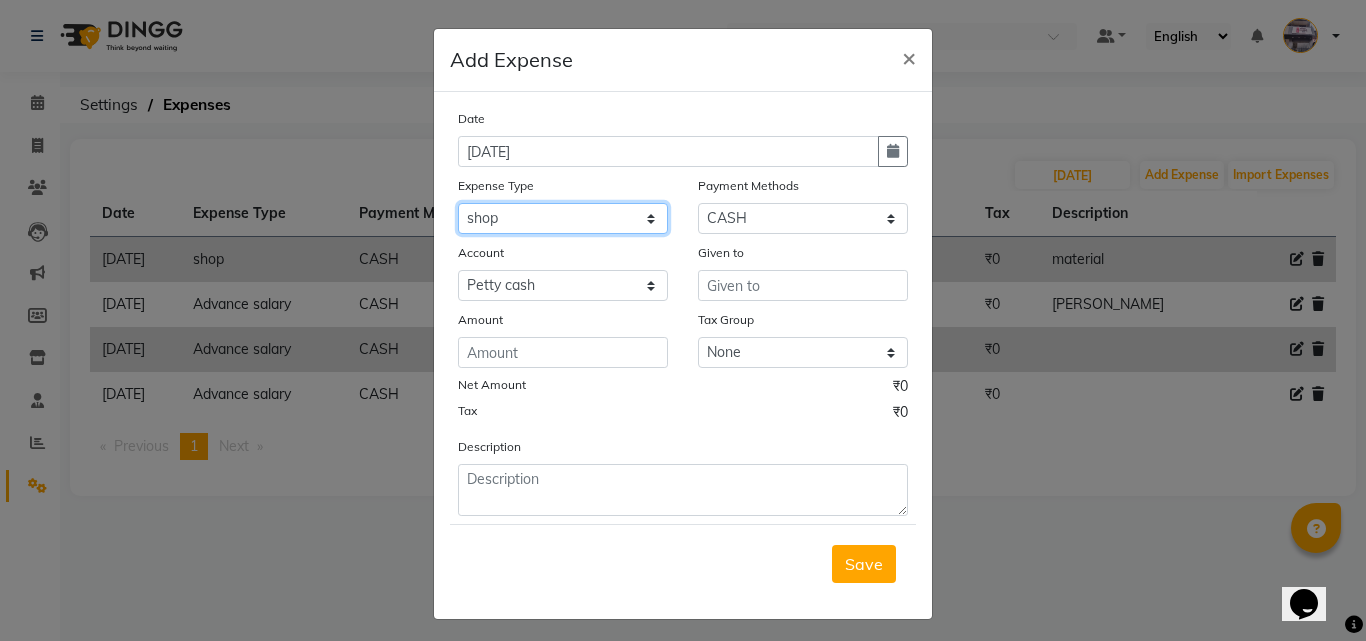 click on "Select Advance salary Advance salary ajaj Bank charges Car maintenance  Cash transfer to bank Cash transfer to hub Client Snacks Clinical charges Equipment Fuel Govt fee home Incentive Insurance International purchase Loan Repayment Maintenance Marketing Miscellaneous MRA Other Over times Pantry Product Rent Salary shop shop Staff Snacks Tax Tea & Refreshment TIP Utilities Wifi recharge" 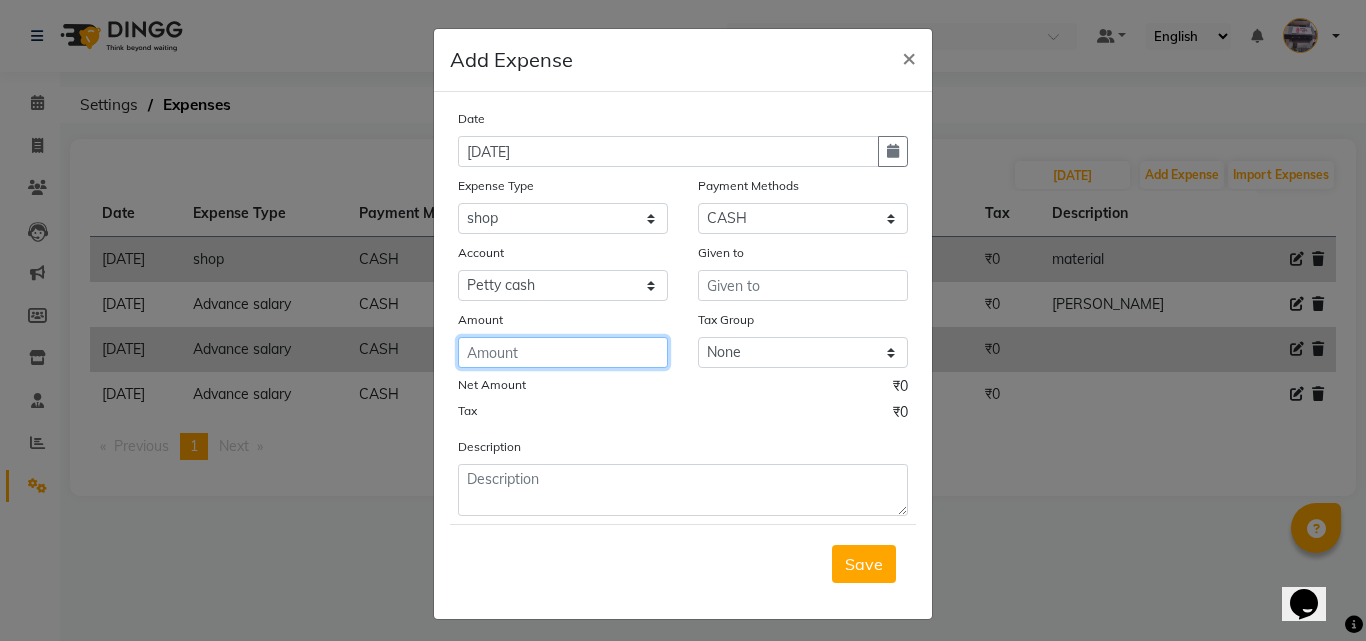 click 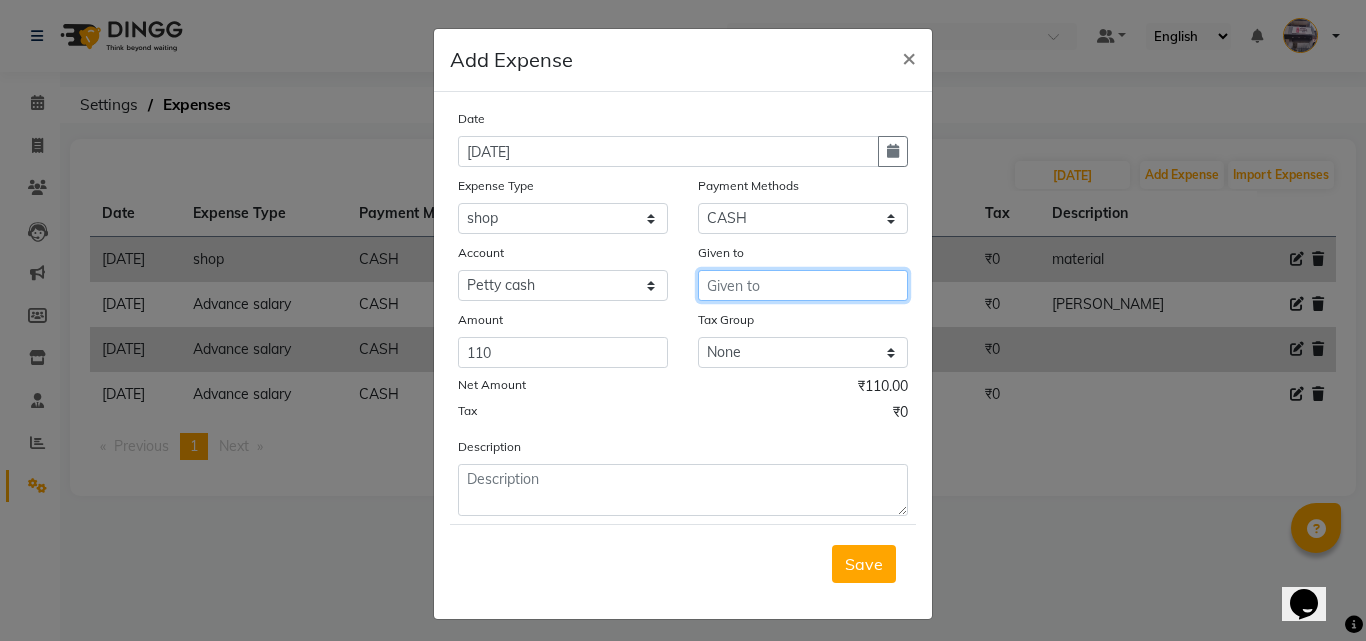 click at bounding box center (803, 285) 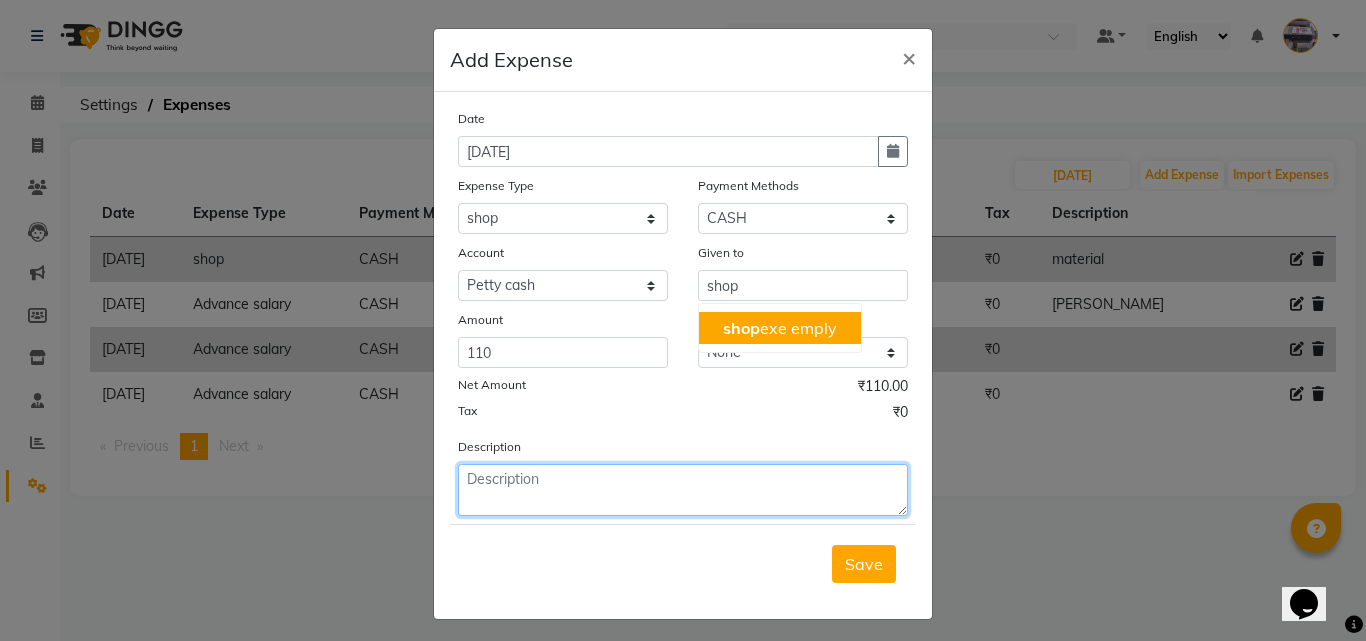 click 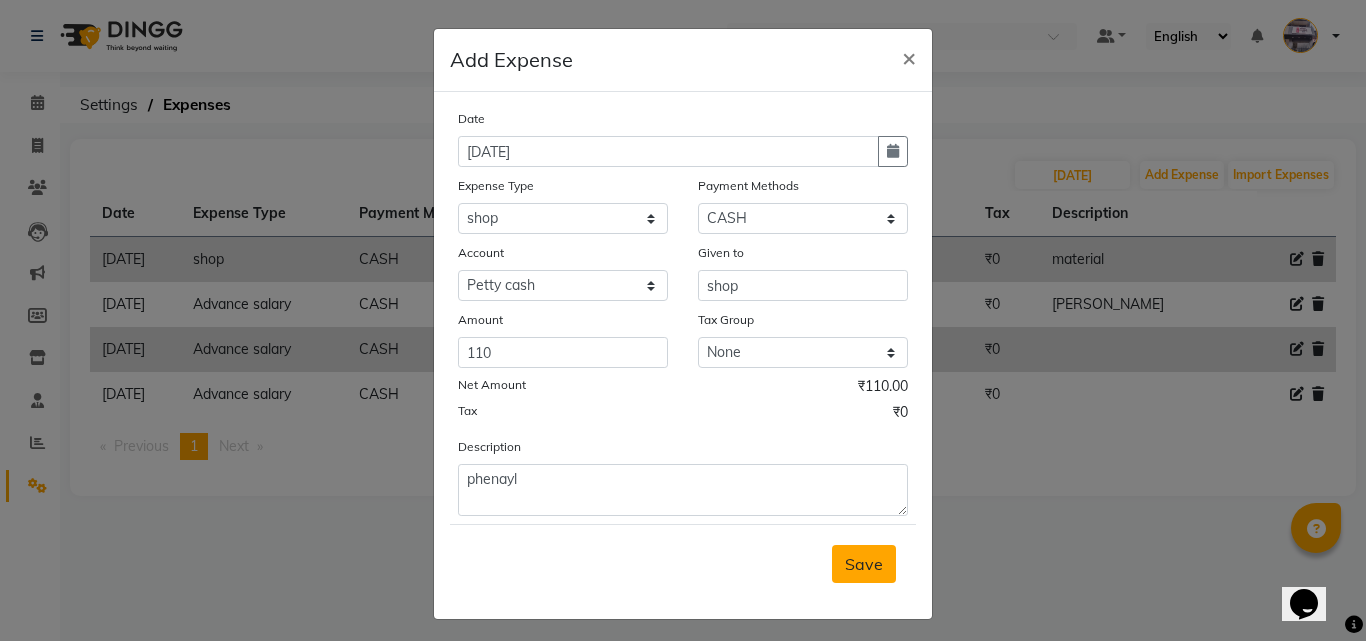 click on "Save" at bounding box center (864, 564) 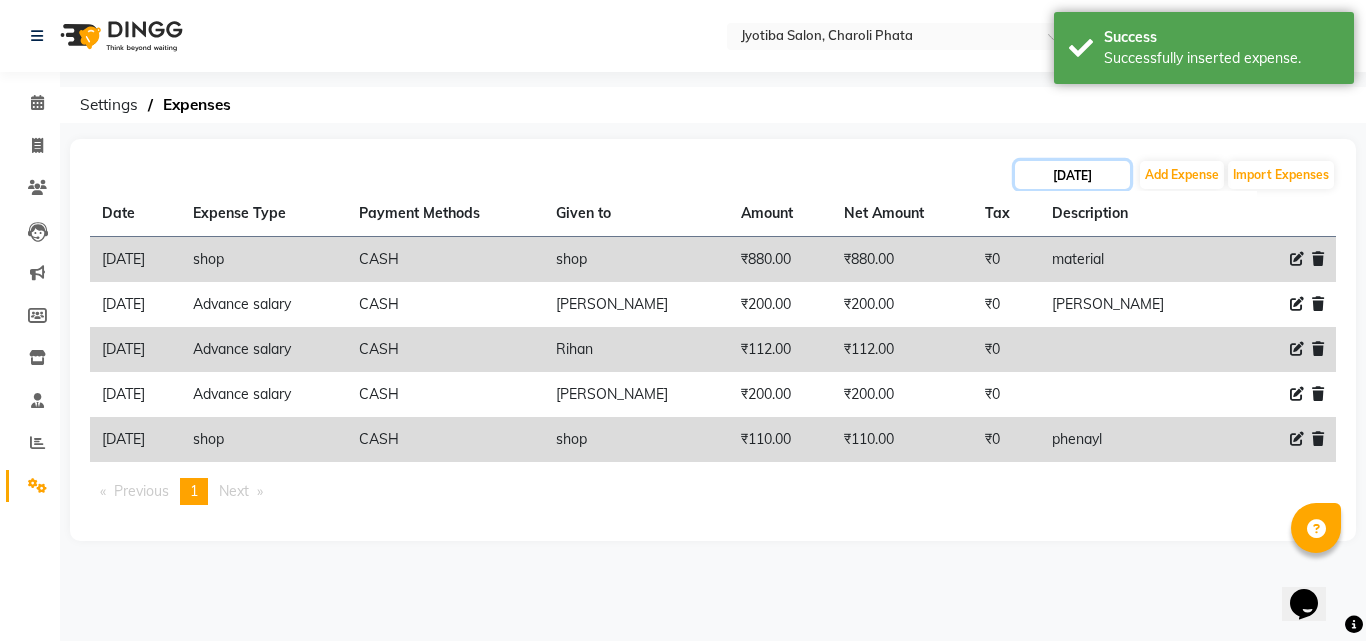 click on "[DATE]" 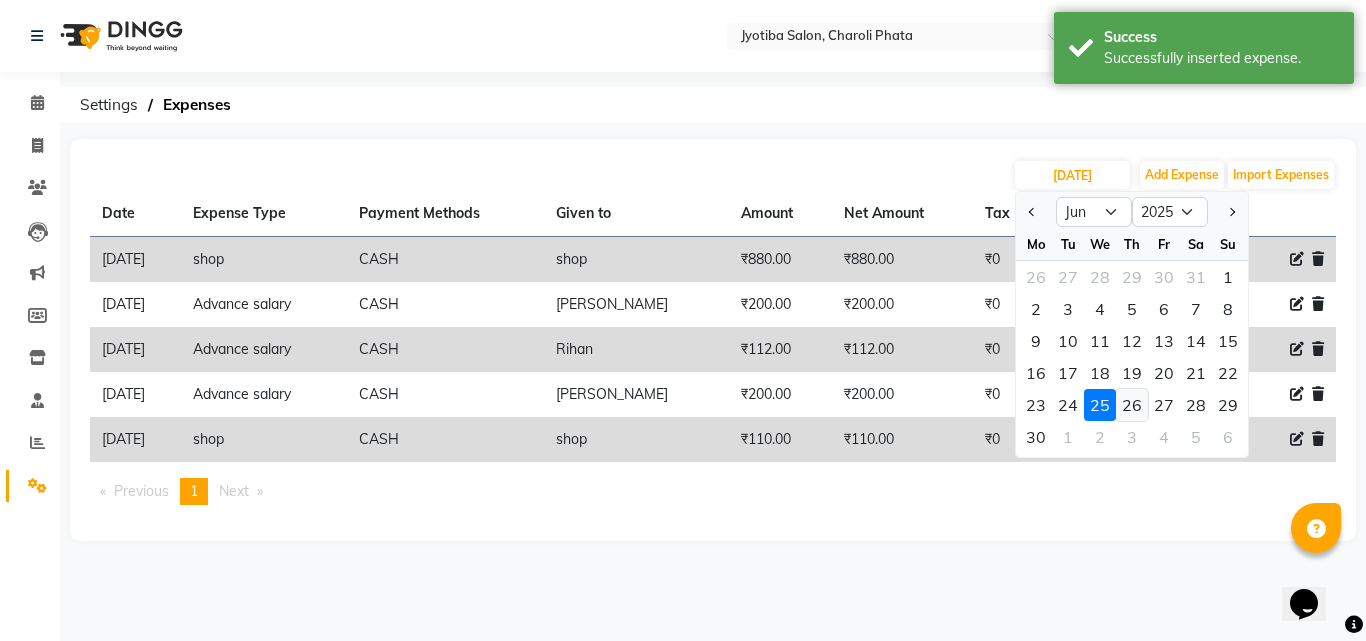 click on "26" 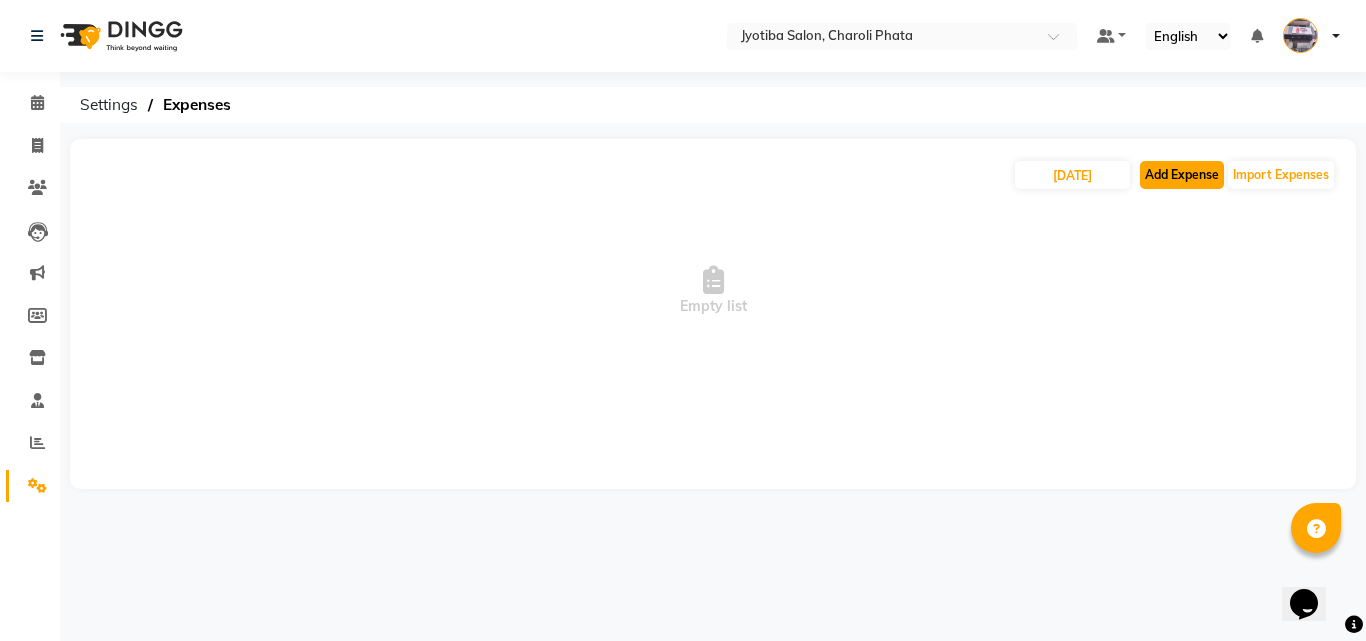 click on "Add Expense" 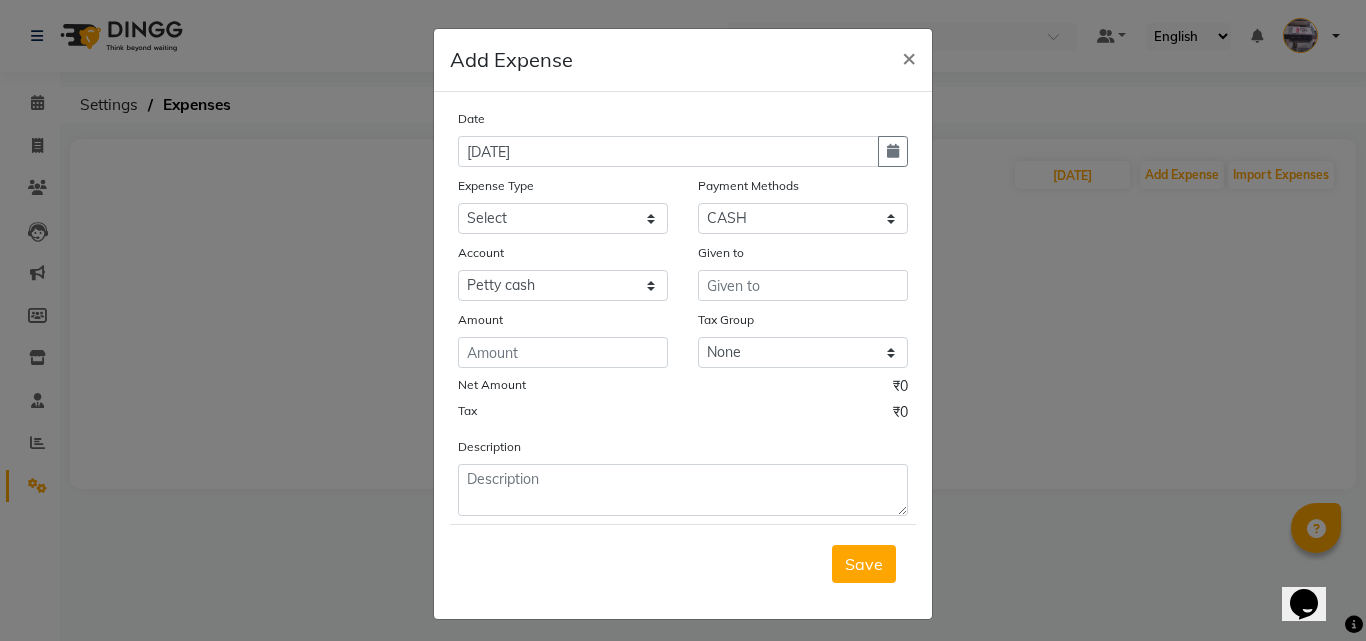 click on "Date [DATE]" 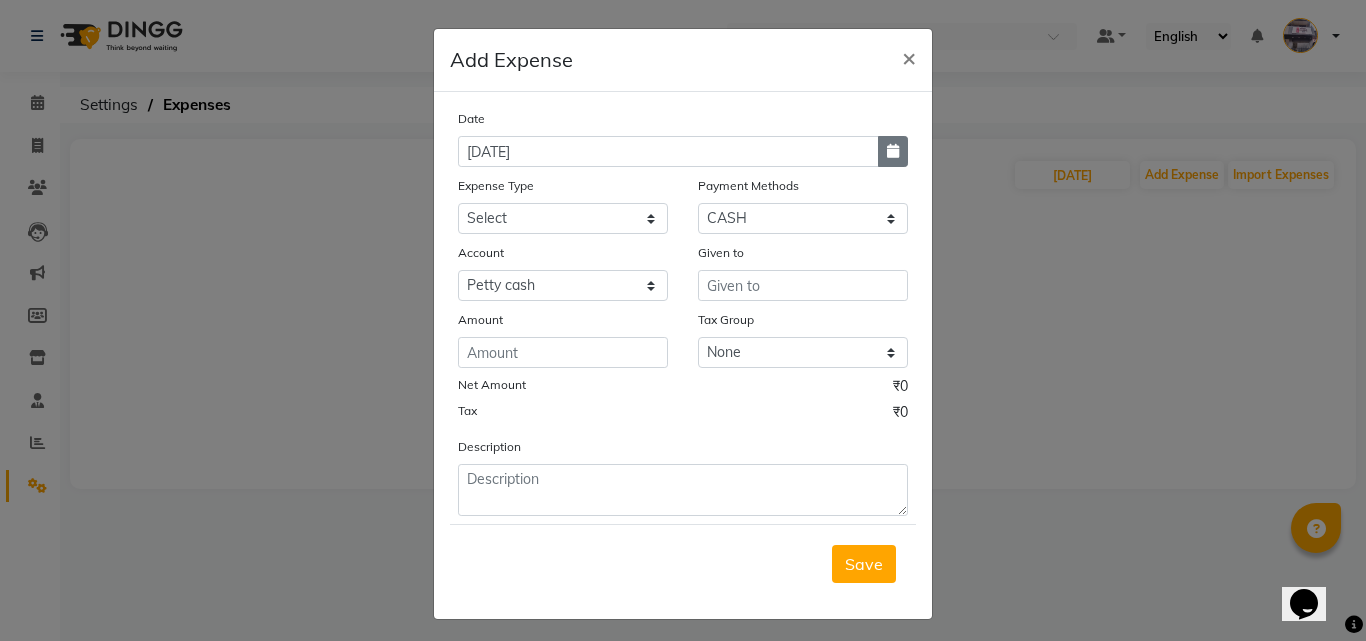 click 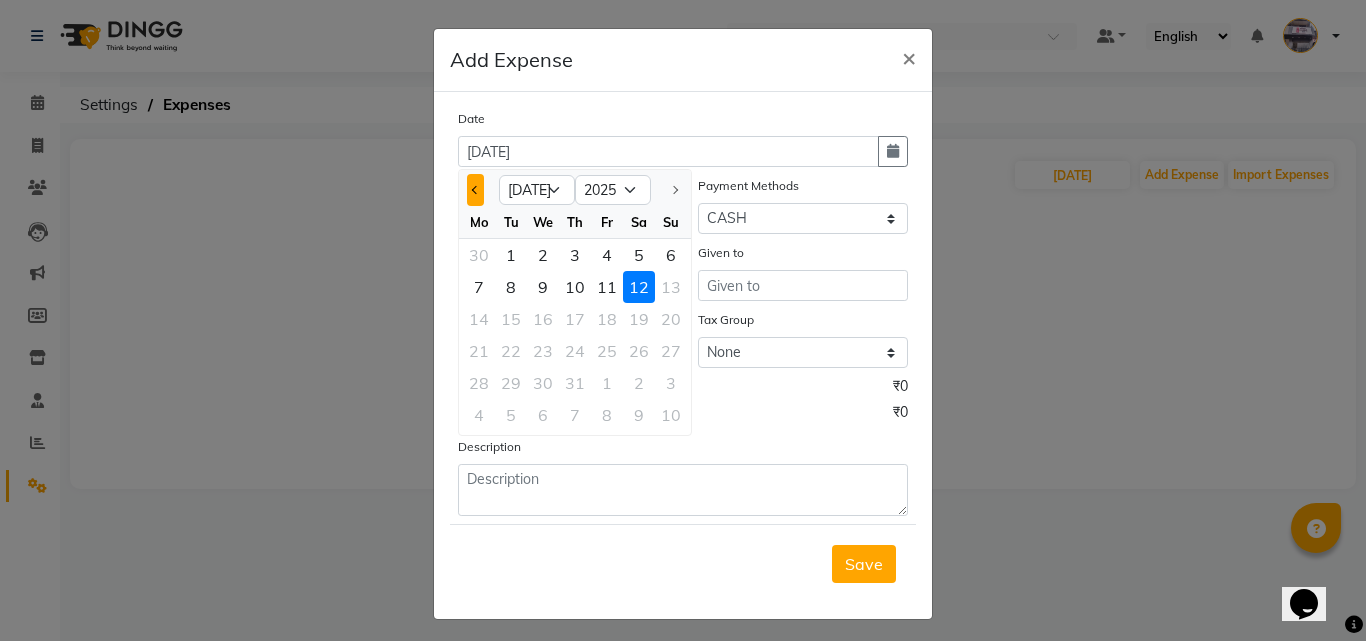 click 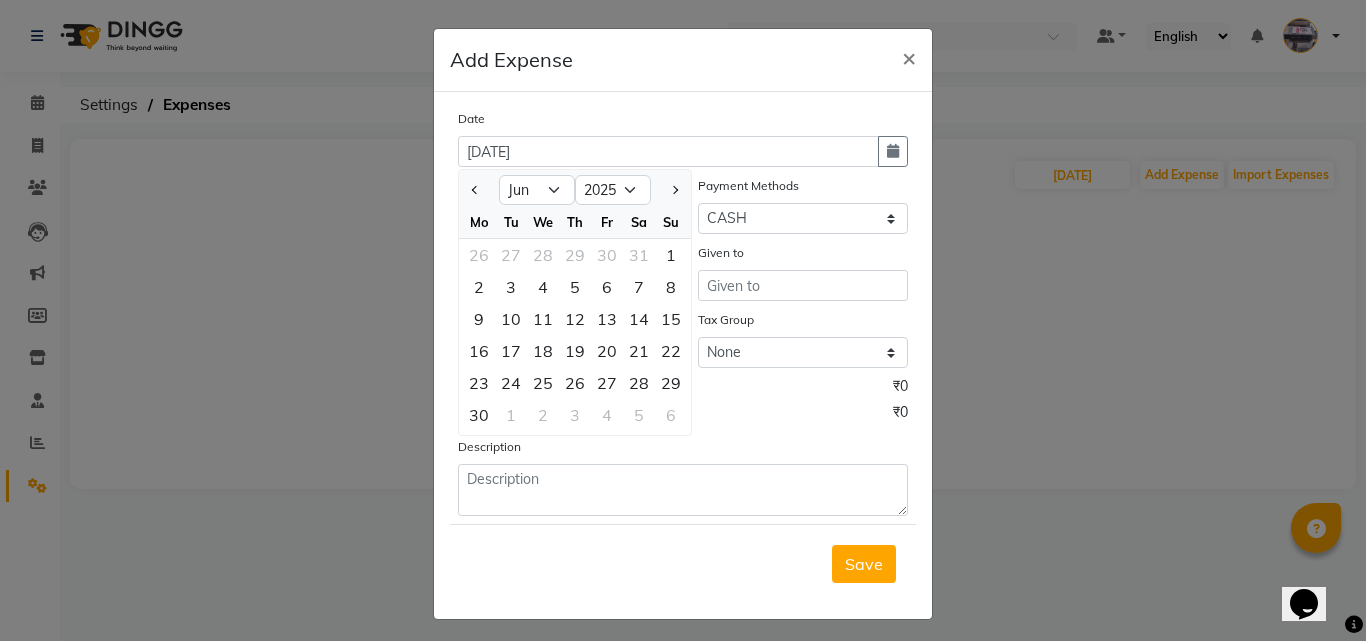 click on "26" 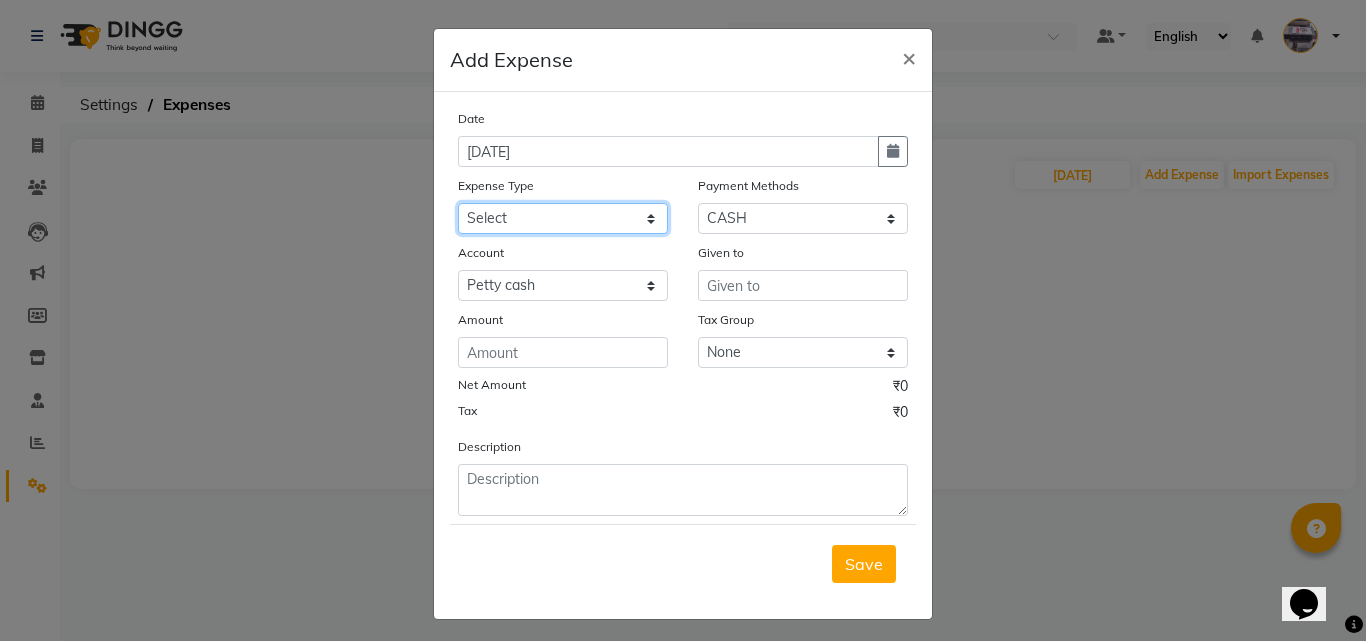 click on "Select Advance salary Advance salary ajaj Bank charges Car maintenance  Cash transfer to bank Cash transfer to hub Client Snacks Clinical charges Equipment Fuel Govt fee home Incentive Insurance International purchase Loan Repayment Maintenance Marketing Miscellaneous MRA Other Over times Pantry Product Rent Salary shop shop Staff Snacks Tax Tea & Refreshment TIP Utilities Wifi recharge" 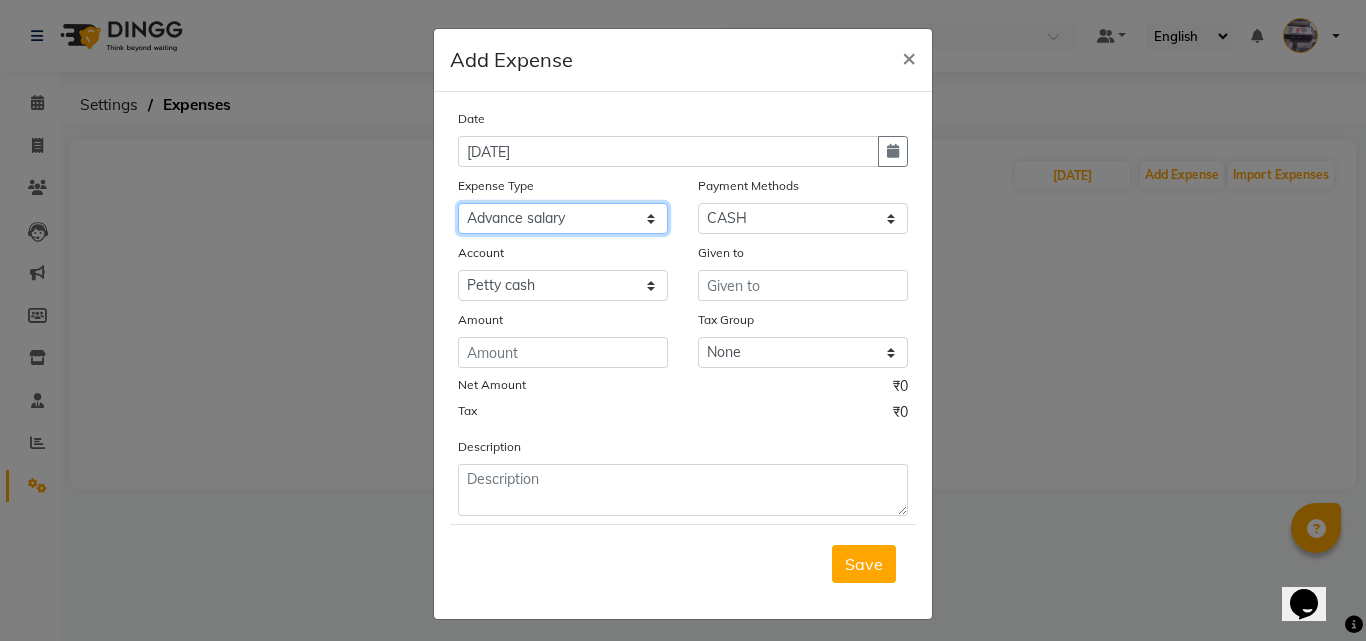 click on "Select Advance salary Advance salary ajaj Bank charges Car maintenance  Cash transfer to bank Cash transfer to hub Client Snacks Clinical charges Equipment Fuel Govt fee home Incentive Insurance International purchase Loan Repayment Maintenance Marketing Miscellaneous MRA Other Over times Pantry Product Rent Salary shop shop Staff Snacks Tax Tea & Refreshment TIP Utilities Wifi recharge" 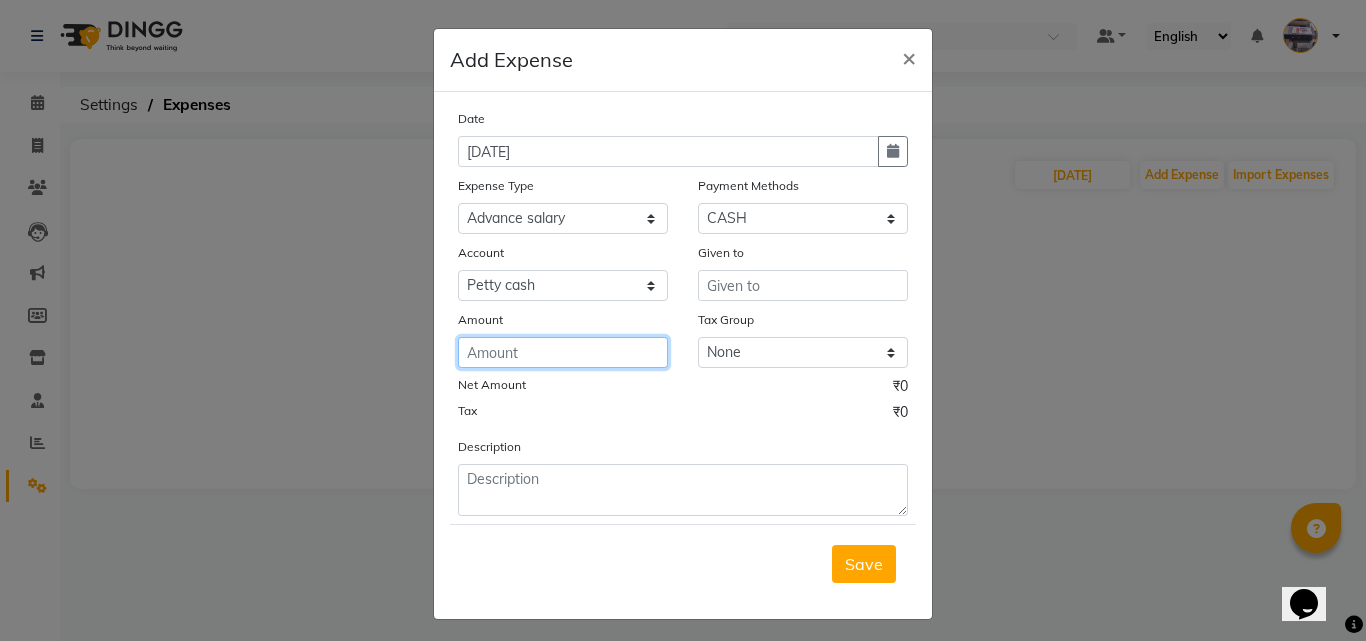 click 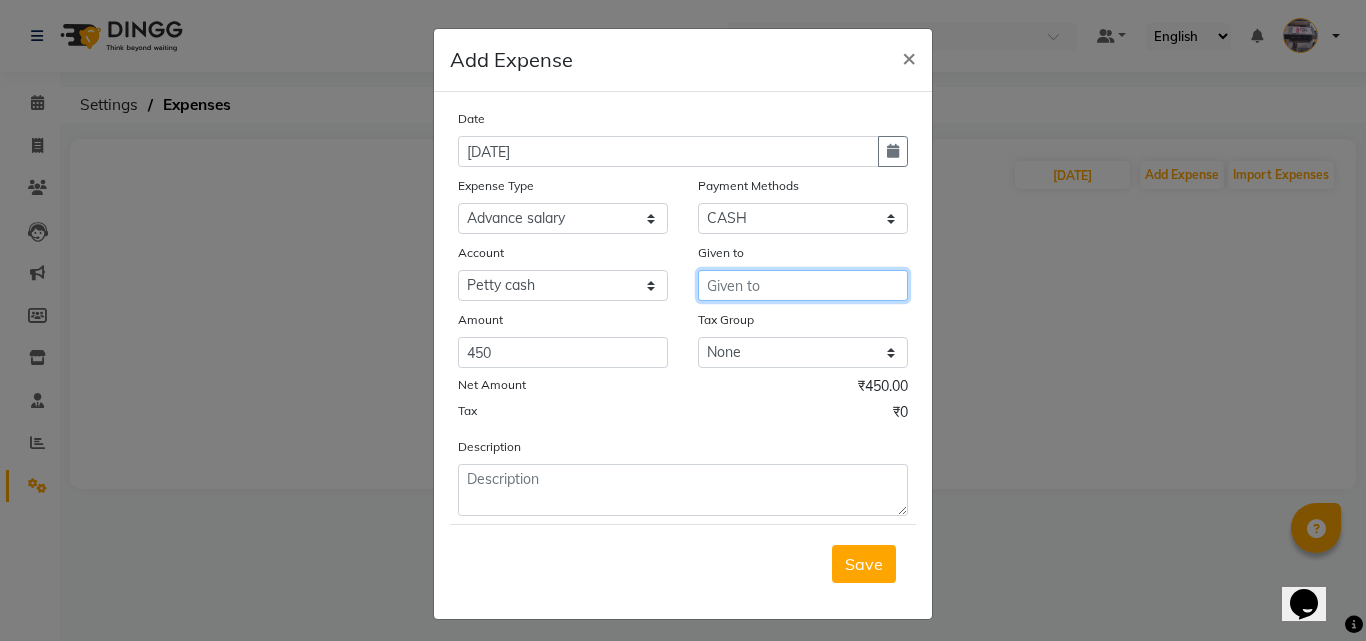 click at bounding box center (803, 285) 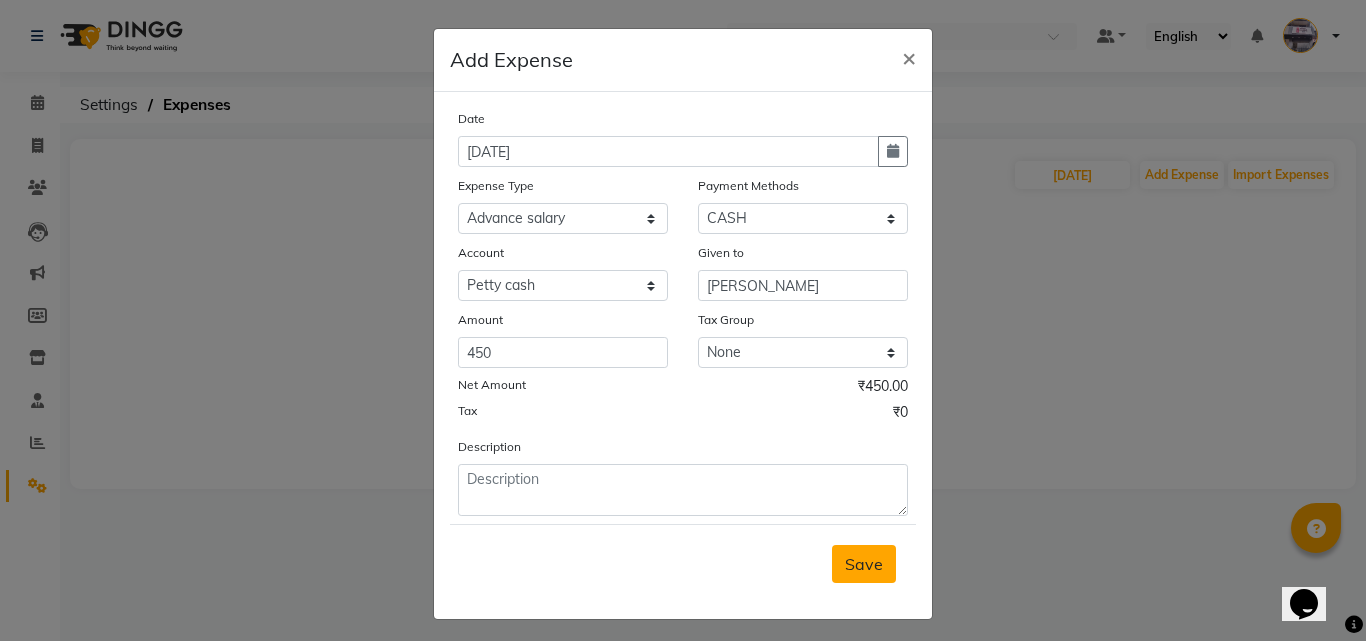 click on "Save" at bounding box center (864, 564) 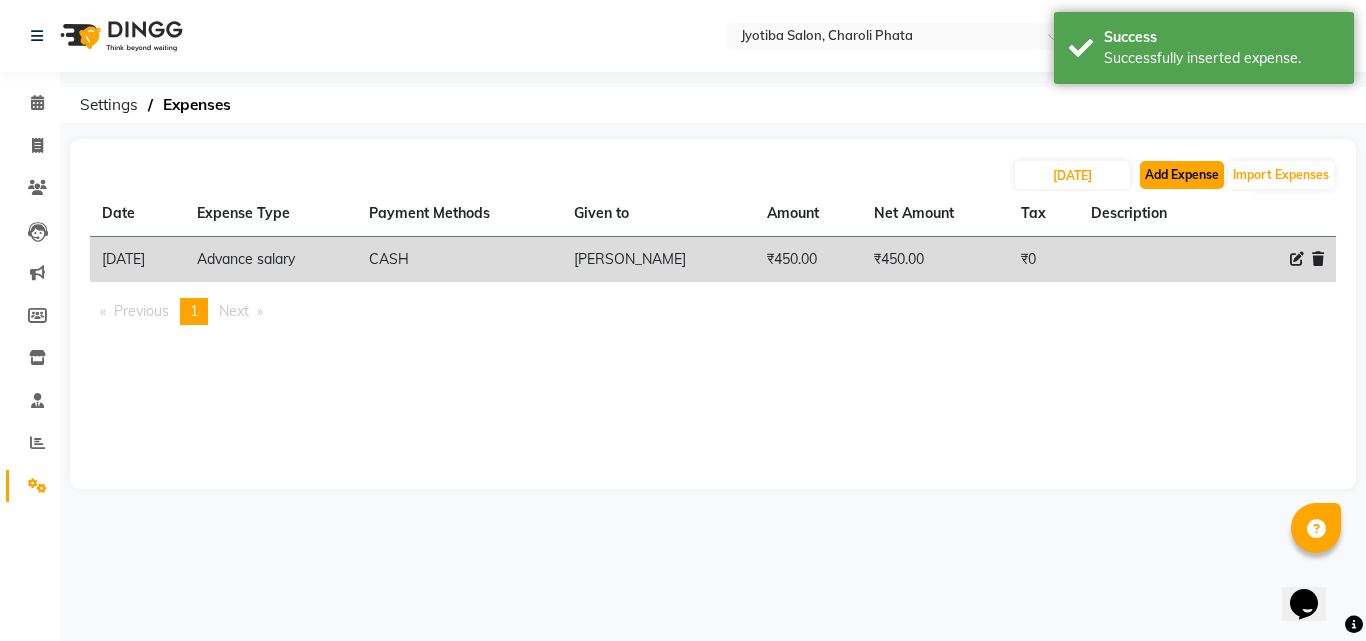 click on "Add Expense" 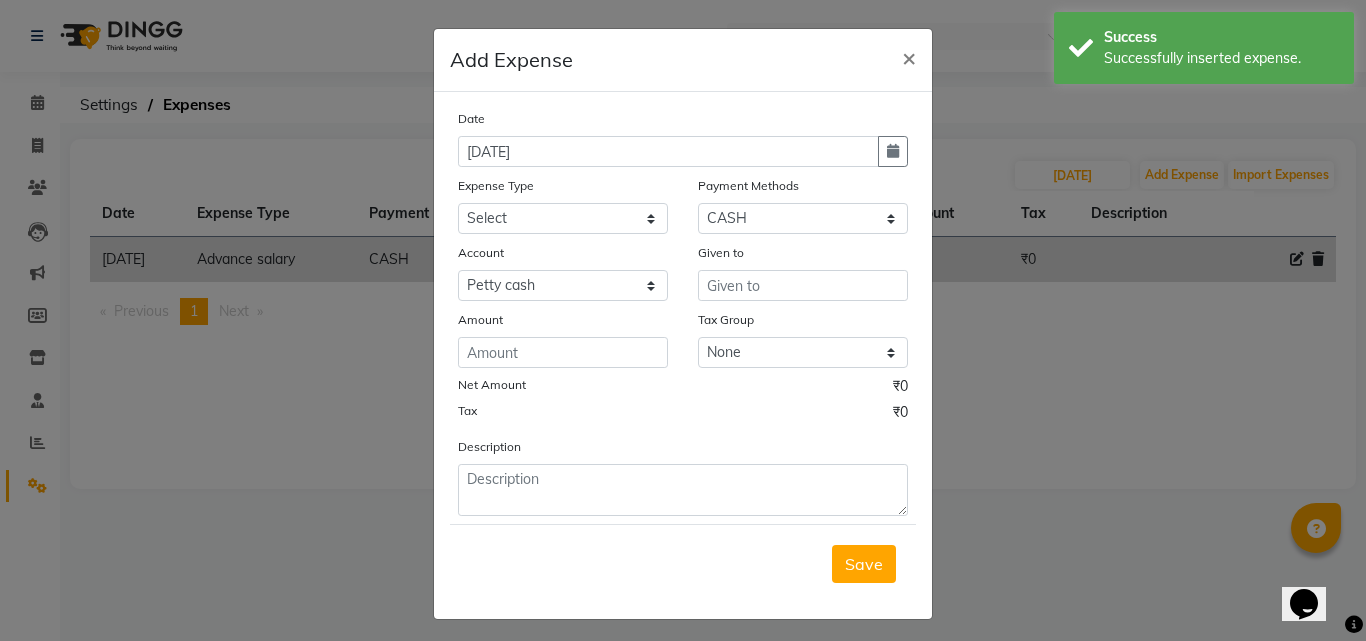 drag, startPoint x: 567, startPoint y: 200, endPoint x: 560, endPoint y: 220, distance: 21.189621 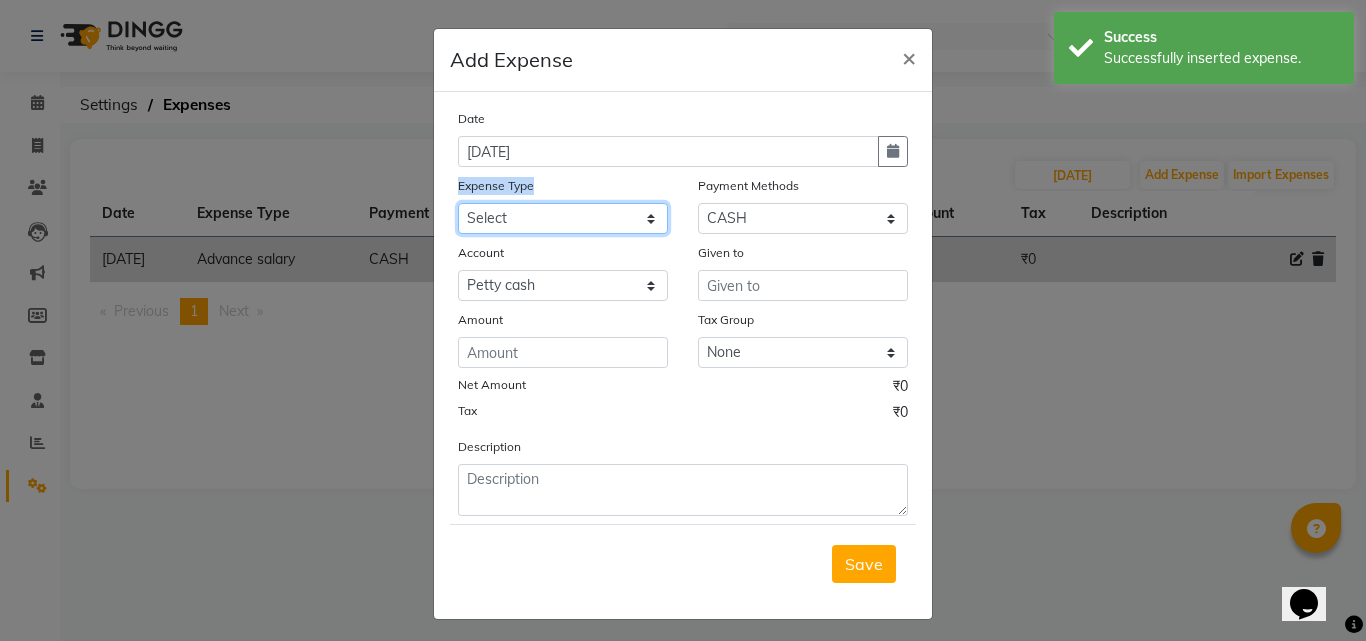 drag, startPoint x: 552, startPoint y: 224, endPoint x: 546, endPoint y: 233, distance: 10.816654 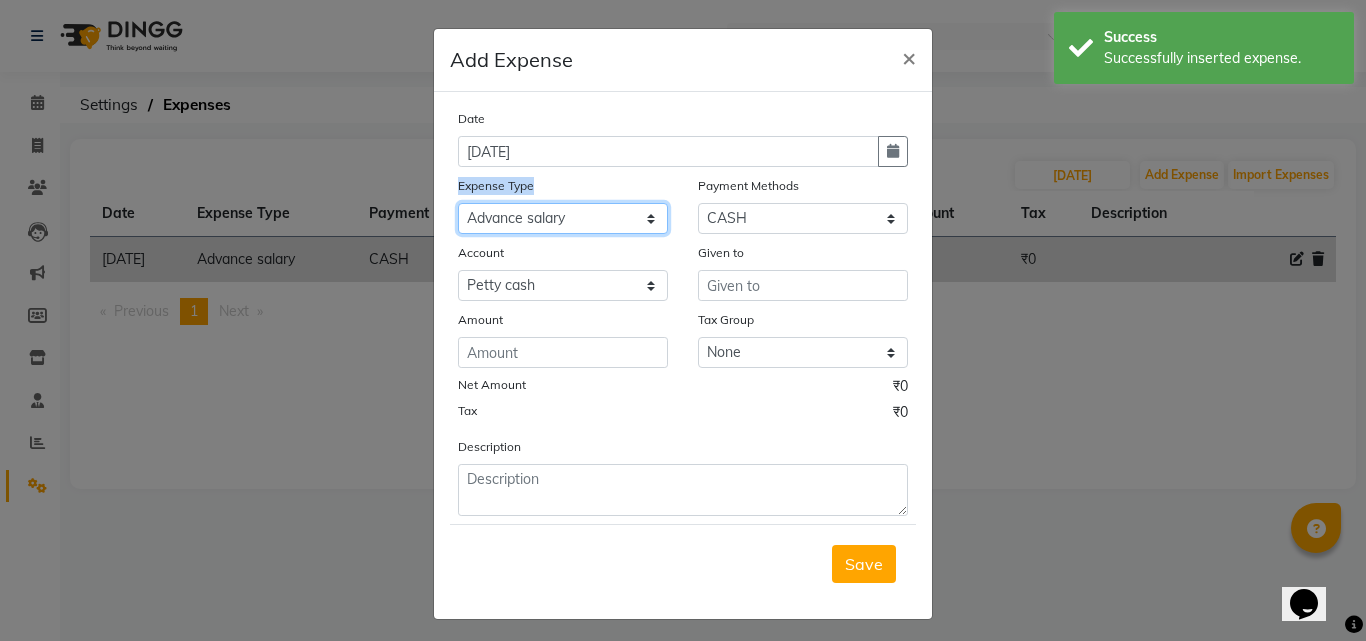 click on "Select Advance salary Advance salary ajaj Bank charges Car maintenance  Cash transfer to bank Cash transfer to hub Client Snacks Clinical charges Equipment Fuel Govt fee home Incentive Insurance International purchase Loan Repayment Maintenance Marketing Miscellaneous MRA Other Over times Pantry Product Rent Salary shop shop Staff Snacks Tax Tea & Refreshment TIP Utilities Wifi recharge" 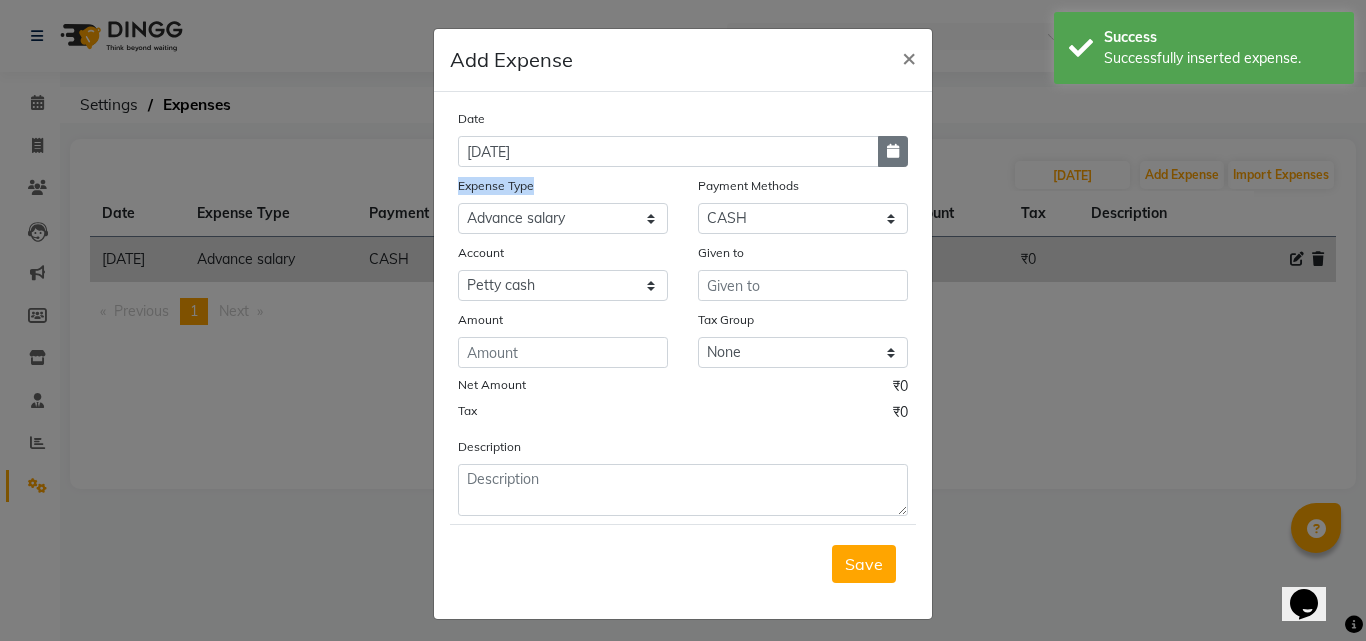 click 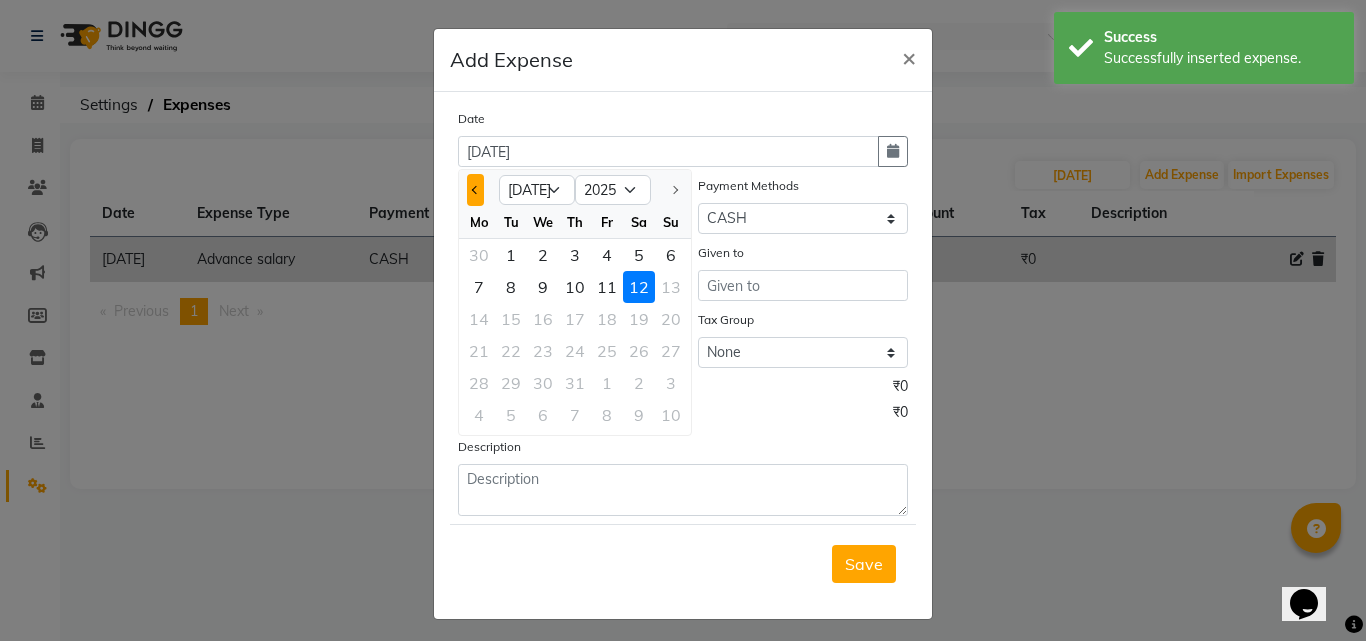 click 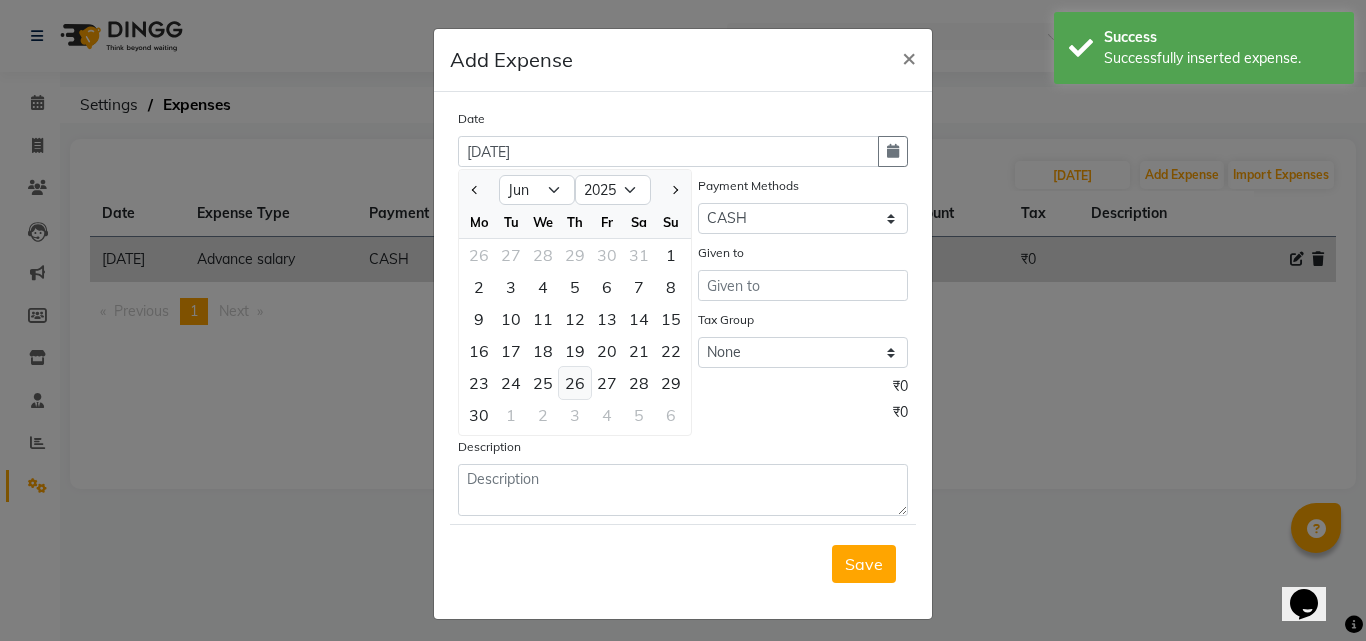 click on "26" 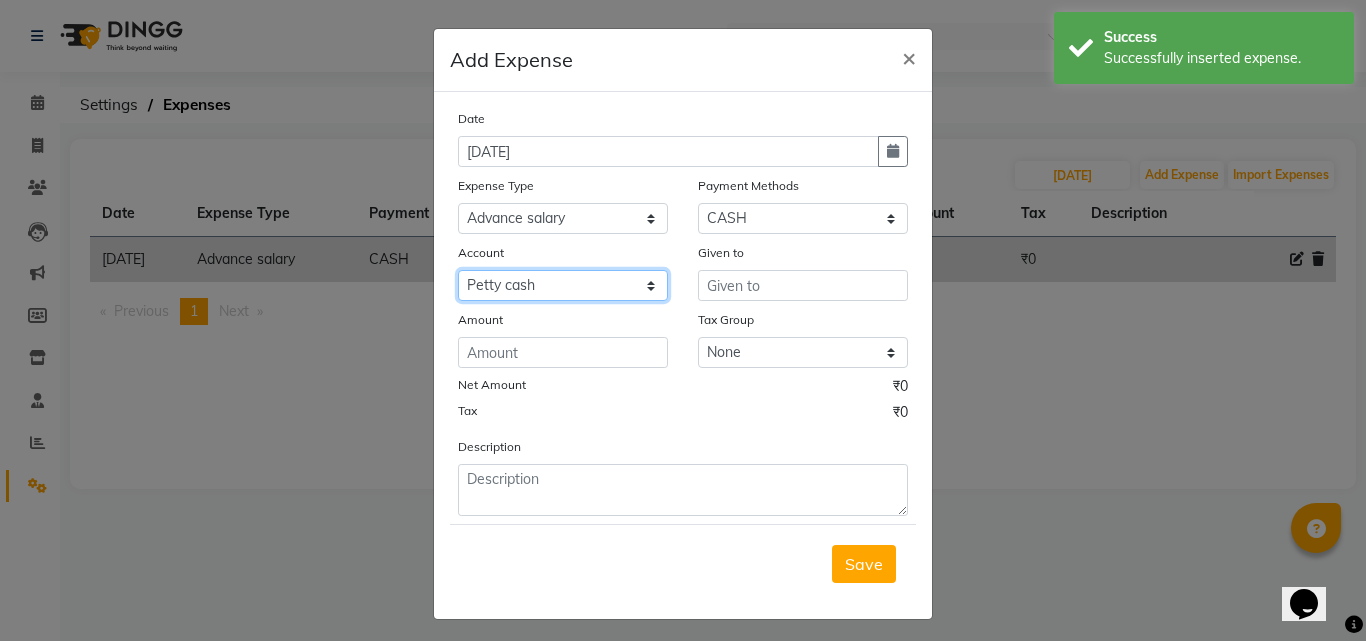 click on "Select [PERSON_NAME] cash Default account" 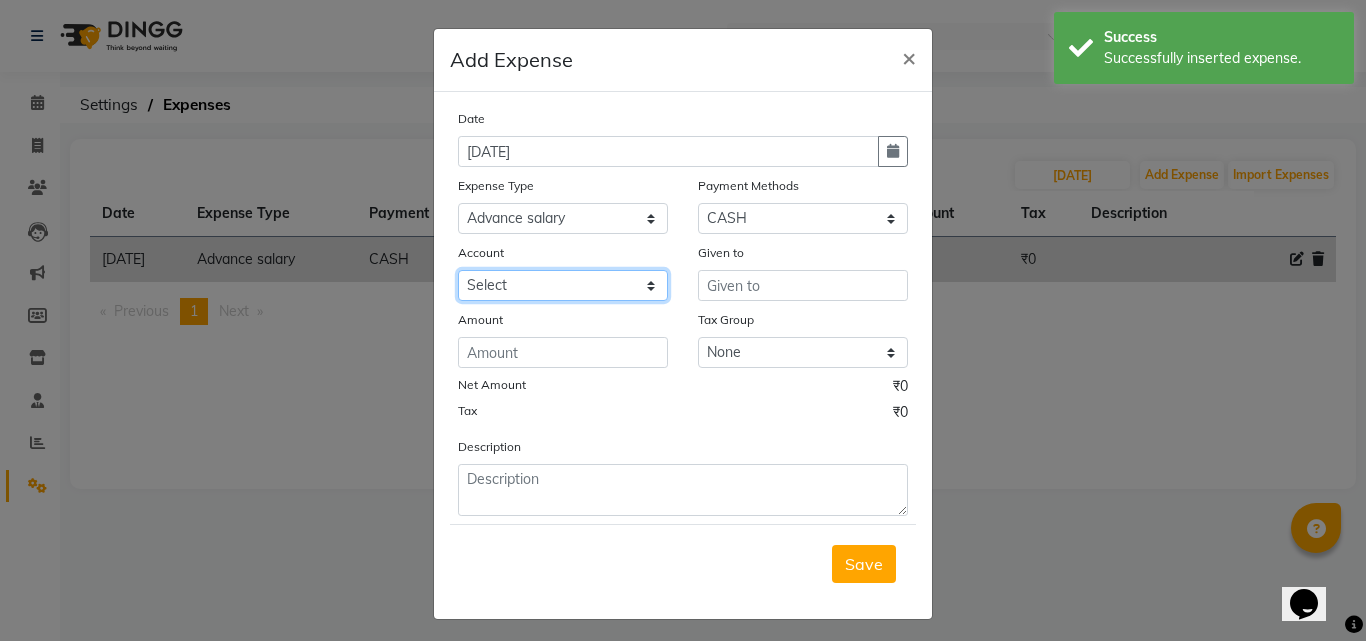 click on "Select [PERSON_NAME] cash Default account" 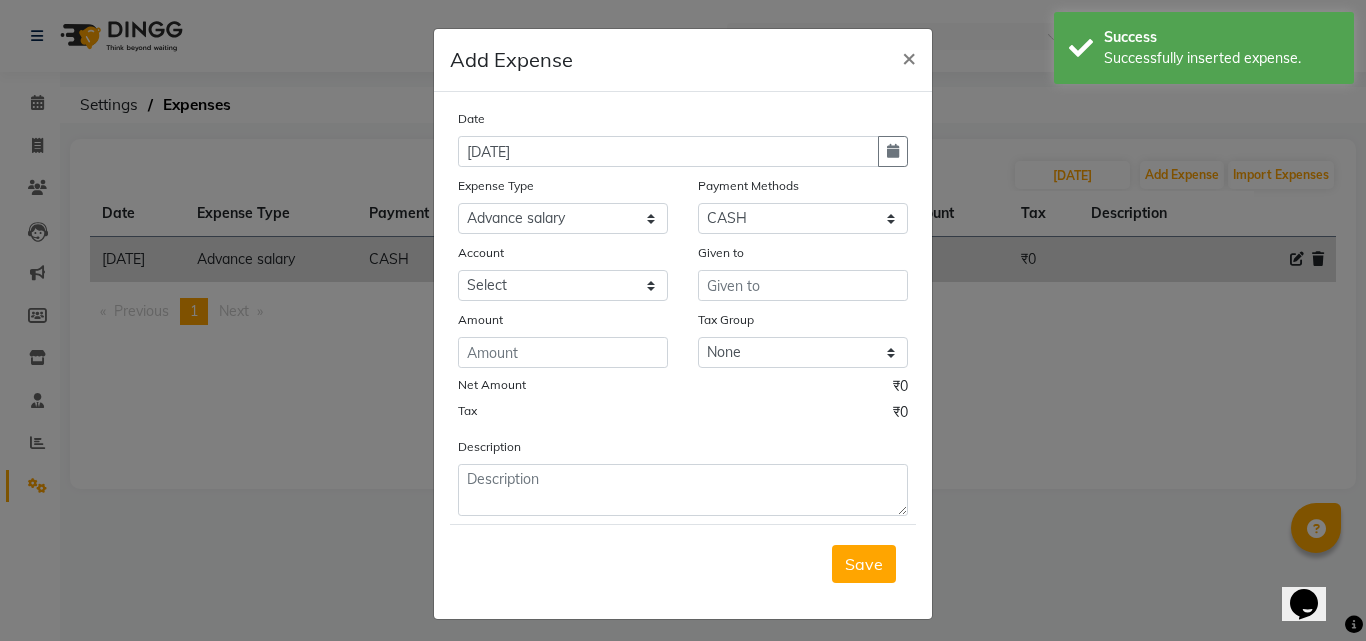 click on "Amount" 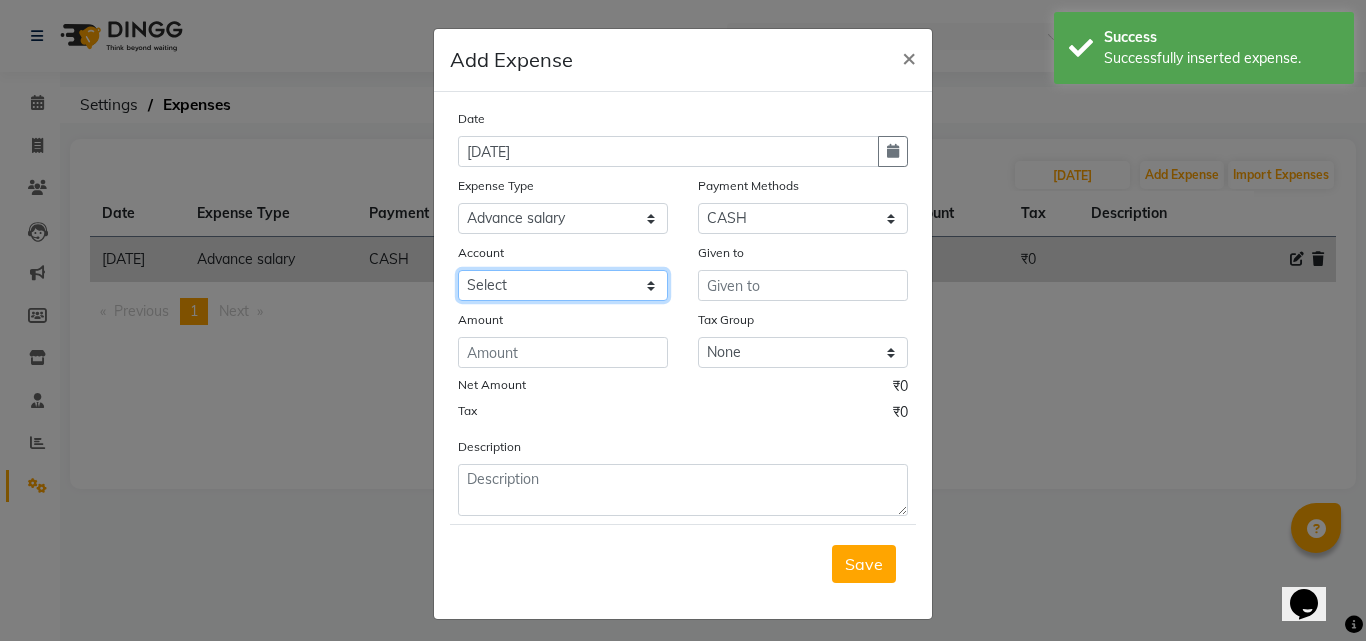 click on "Select [PERSON_NAME] cash Default account" 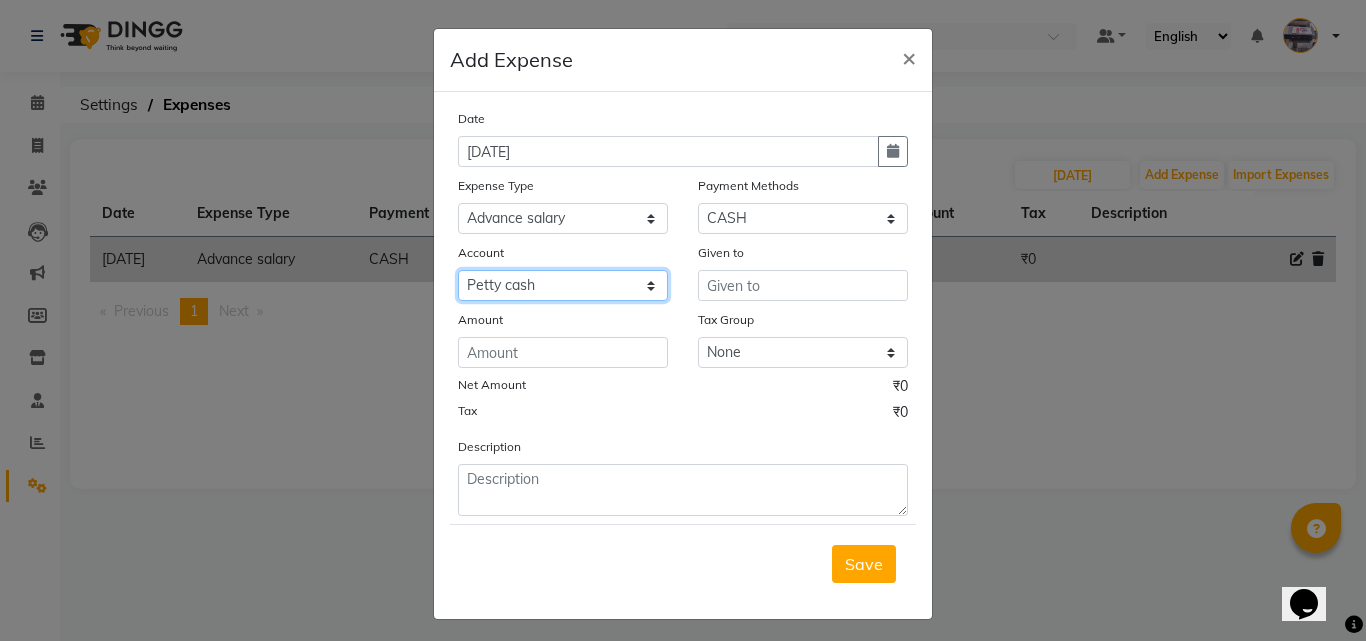 click on "Select [PERSON_NAME] cash Default account" 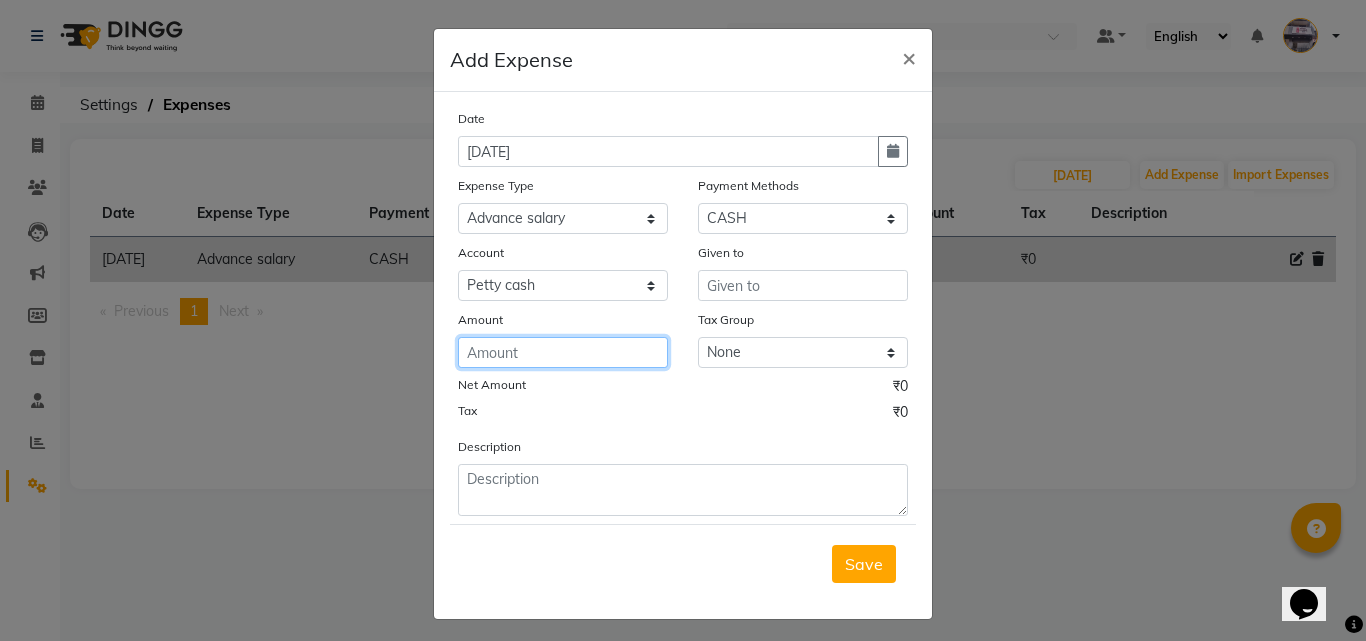 click 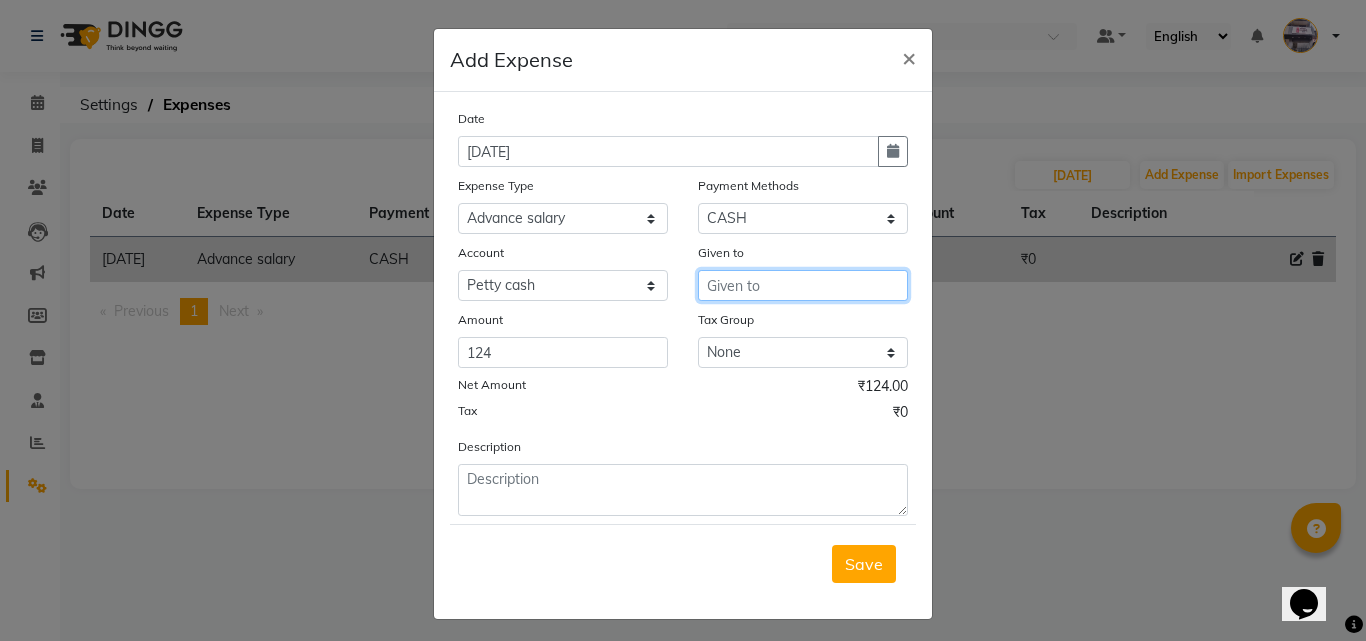 click at bounding box center (803, 285) 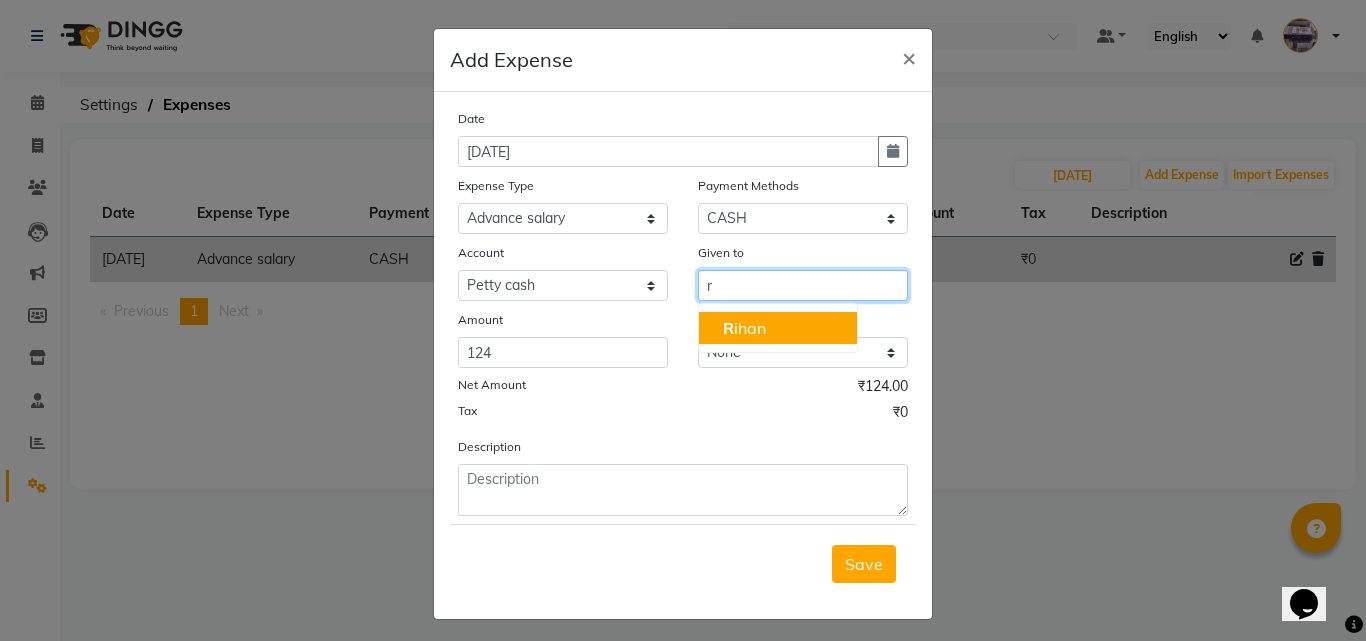 click on "R" 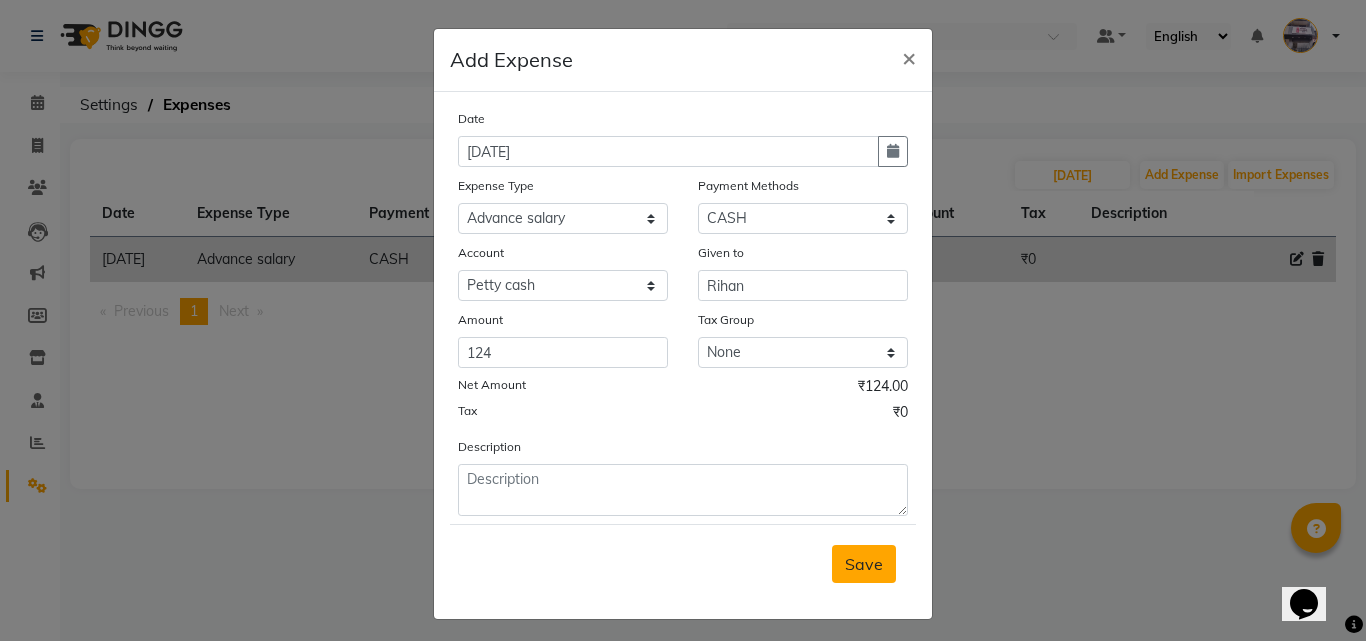 click on "Save" at bounding box center (864, 564) 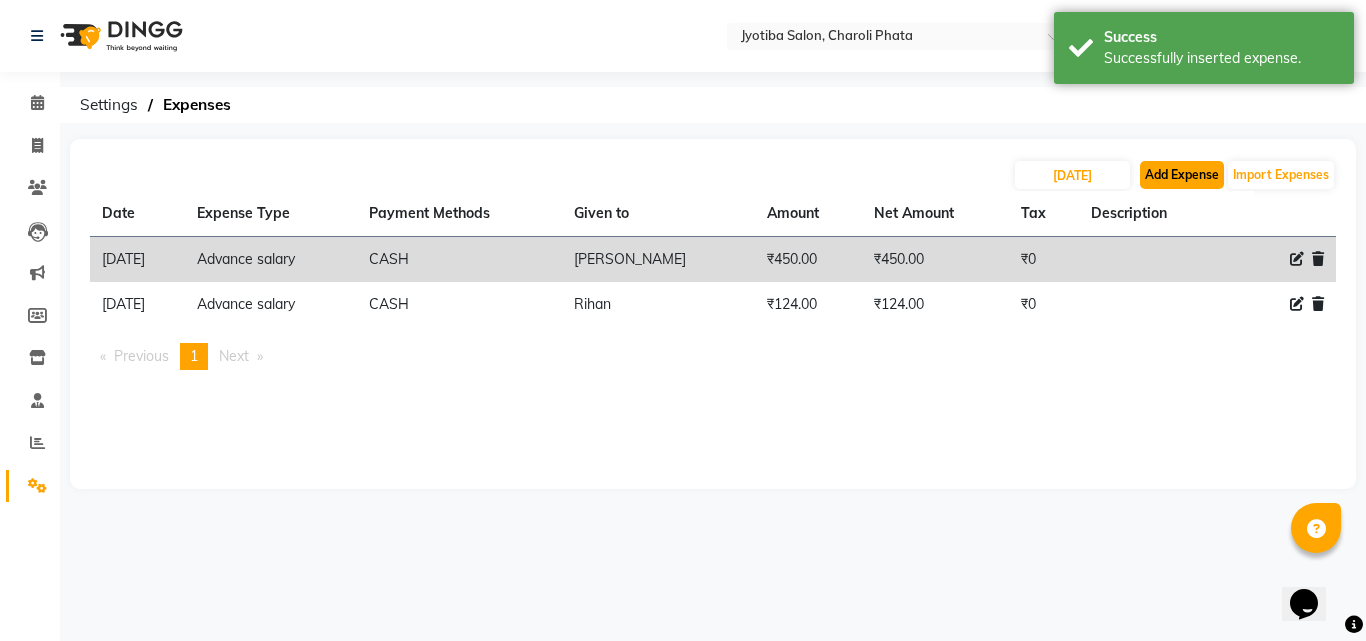 click on "Add Expense" 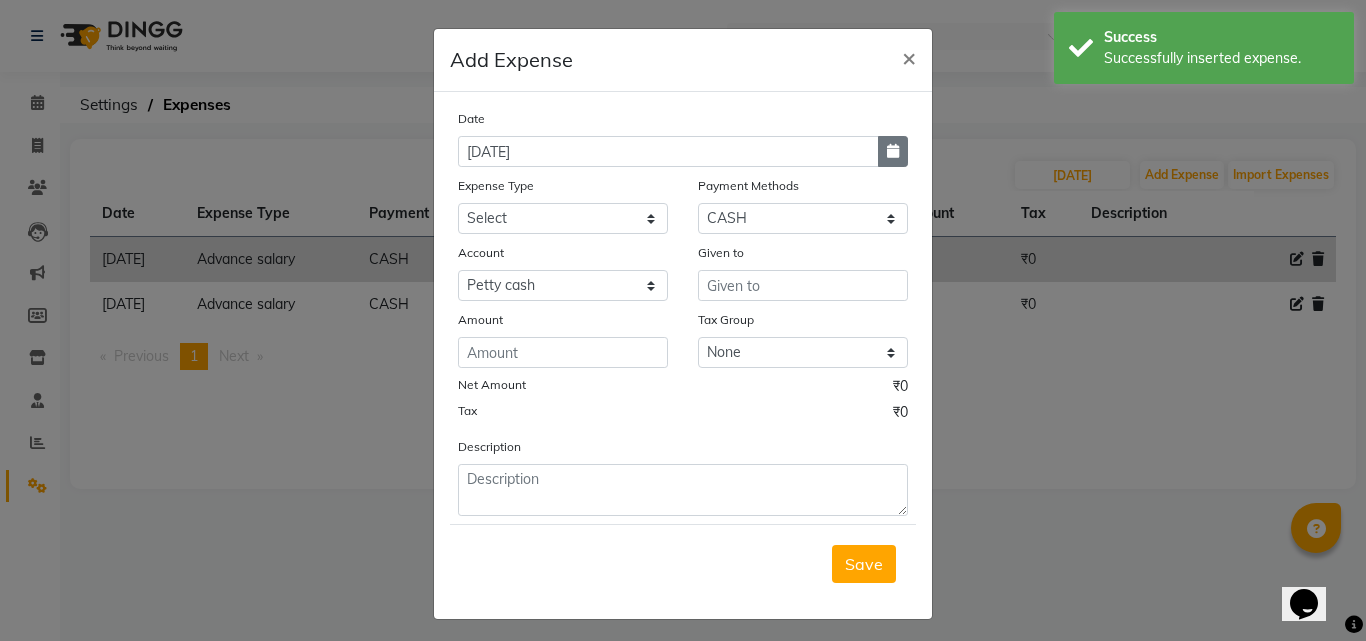 click 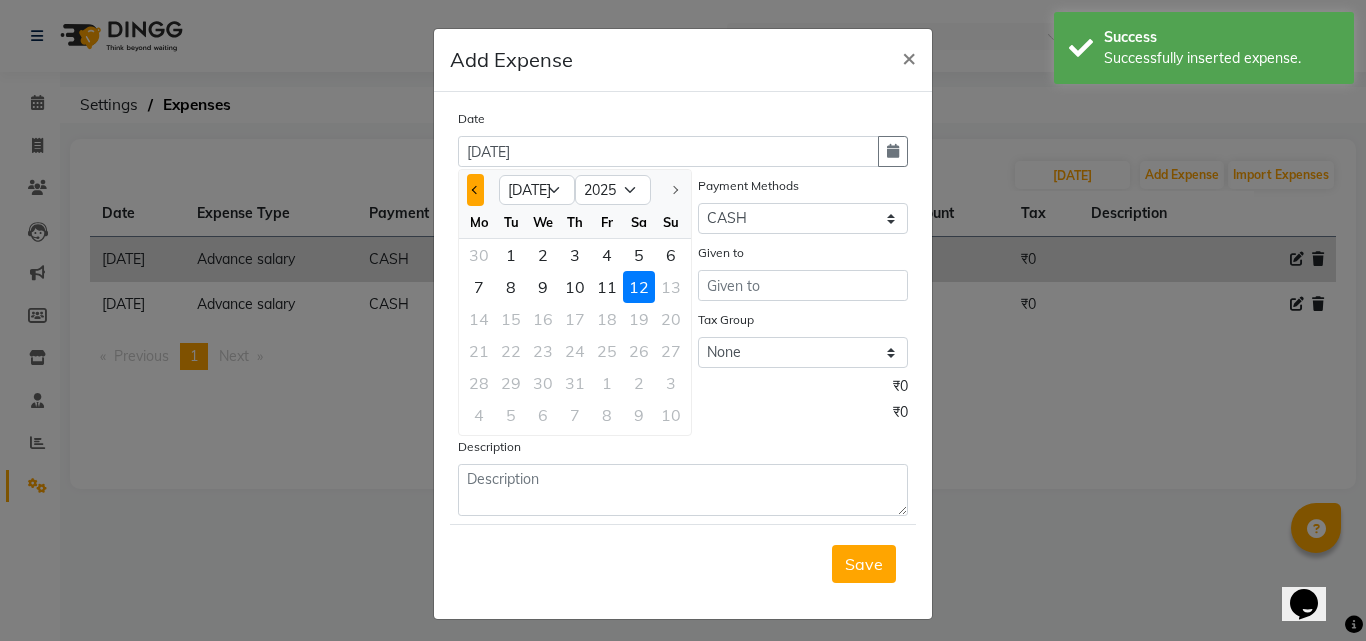 drag, startPoint x: 470, startPoint y: 192, endPoint x: 476, endPoint y: 202, distance: 11.661903 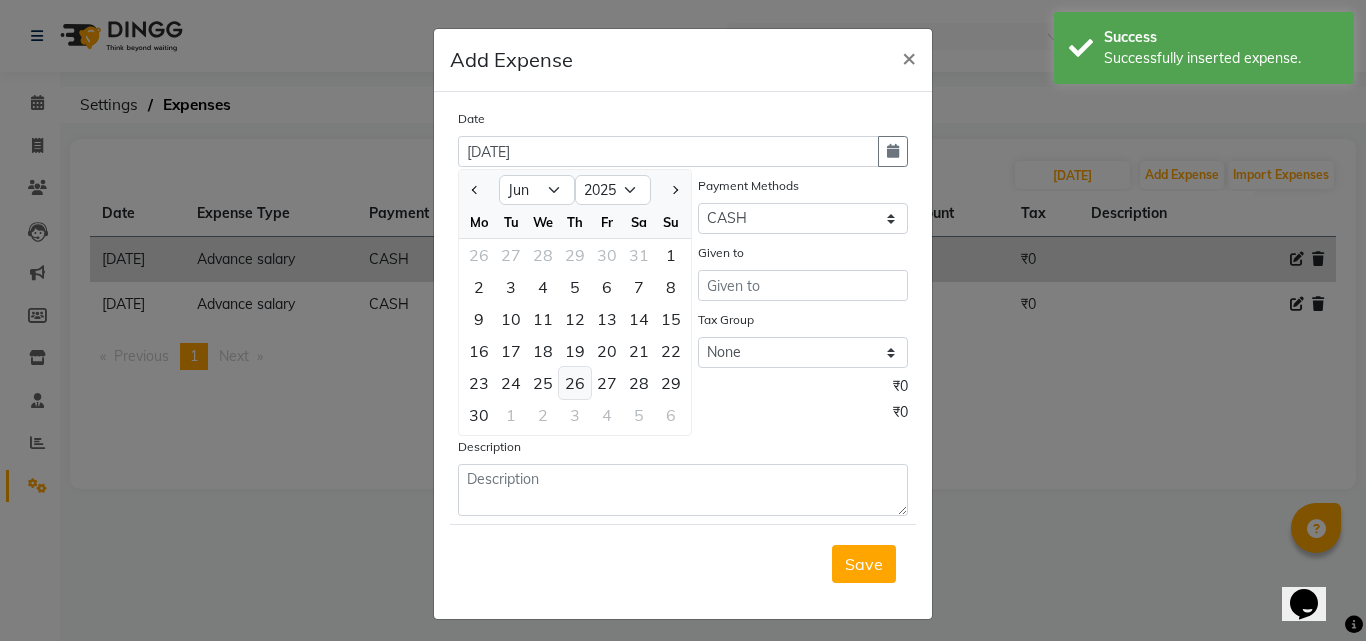 click on "26" 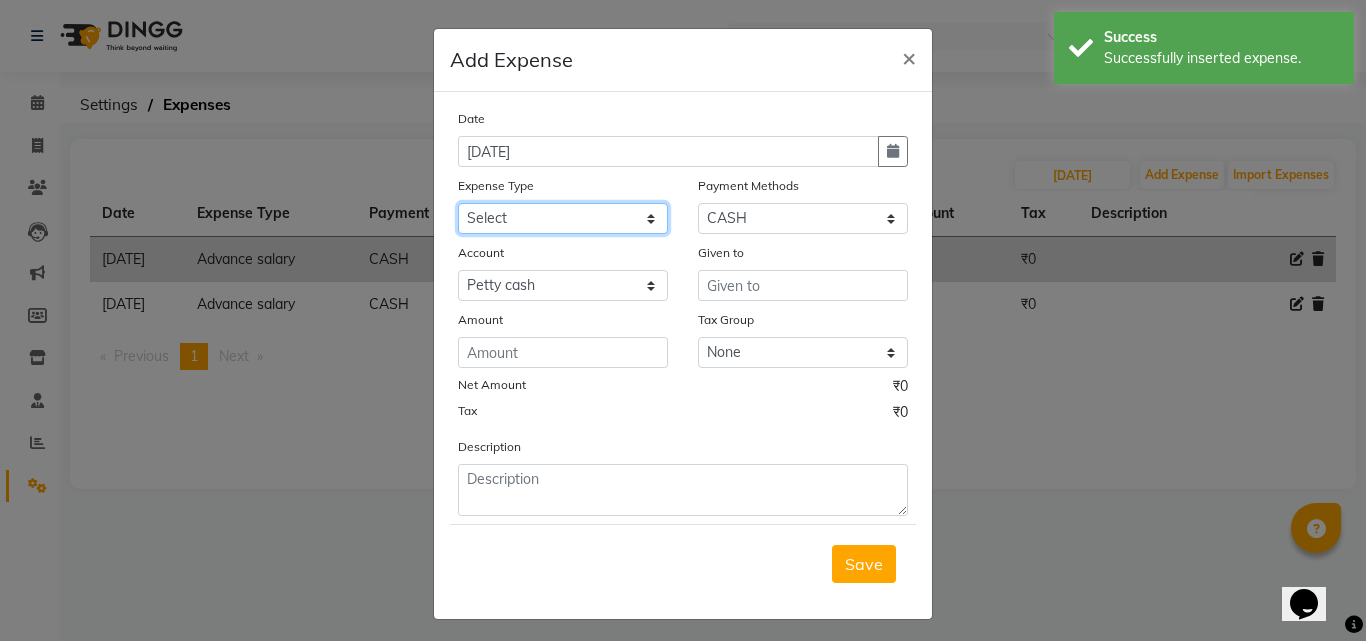 click on "Select Advance salary Advance salary ajaj Bank charges Car maintenance  Cash transfer to bank Cash transfer to hub Client Snacks Clinical charges Equipment Fuel Govt fee home Incentive Insurance International purchase Loan Repayment Maintenance Marketing Miscellaneous MRA Other Over times Pantry Product Rent Salary shop shop Staff Snacks Tax Tea & Refreshment TIP Utilities Wifi recharge" 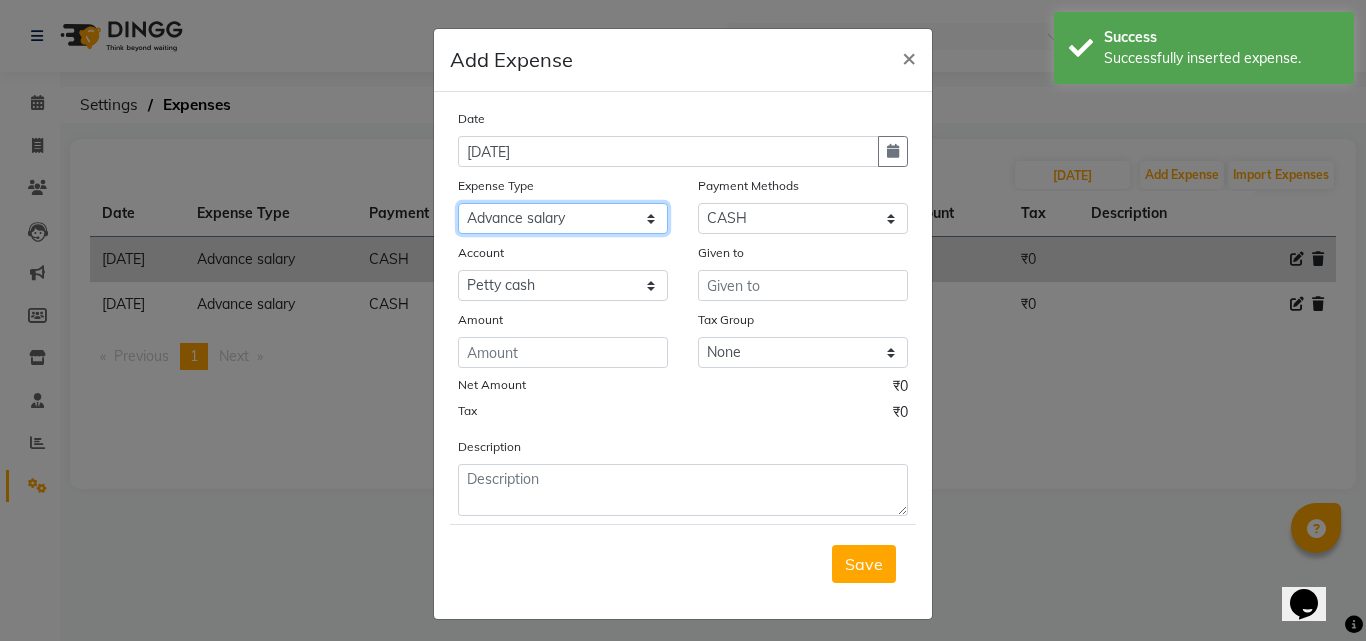 click on "Select Advance salary Advance salary ajaj Bank charges Car maintenance  Cash transfer to bank Cash transfer to hub Client Snacks Clinical charges Equipment Fuel Govt fee home Incentive Insurance International purchase Loan Repayment Maintenance Marketing Miscellaneous MRA Other Over times Pantry Product Rent Salary shop shop Staff Snacks Tax Tea & Refreshment TIP Utilities Wifi recharge" 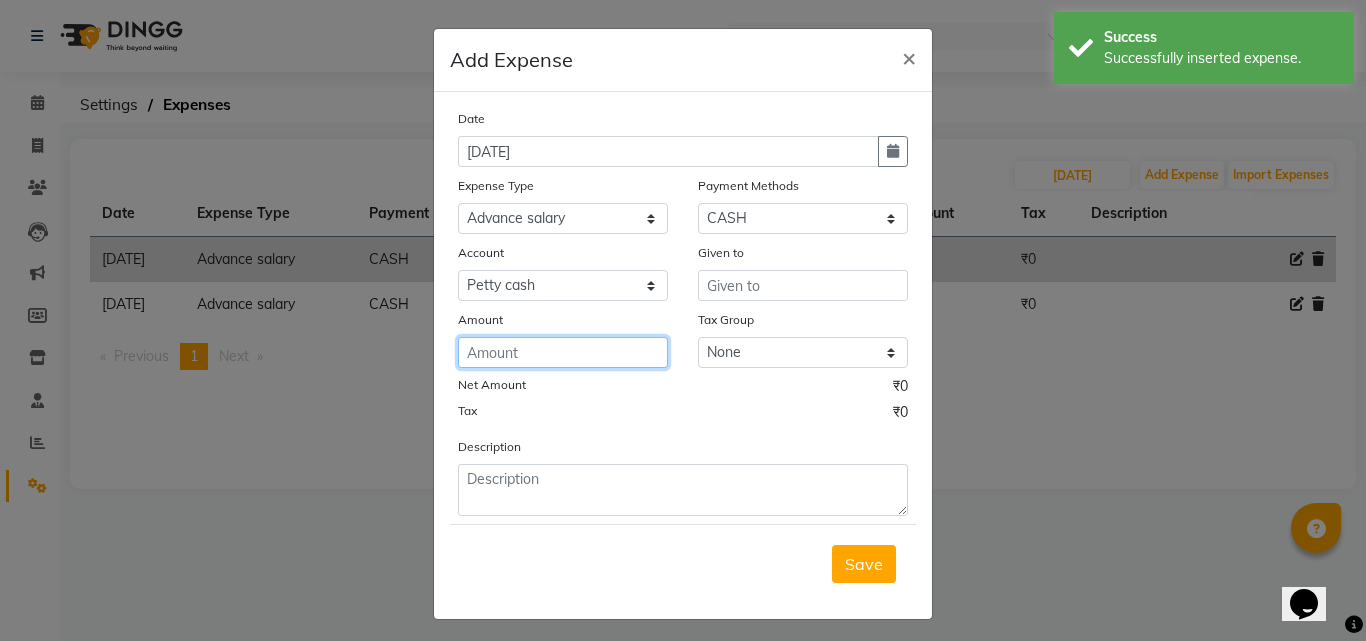 click 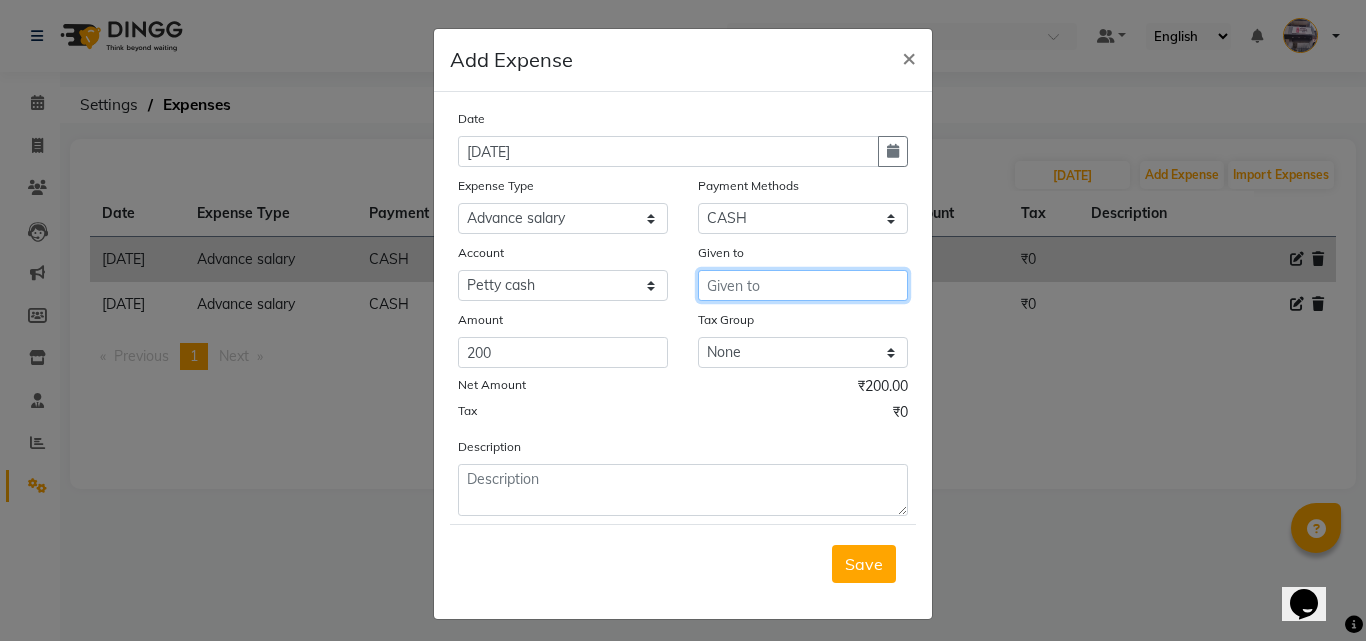 click at bounding box center [803, 285] 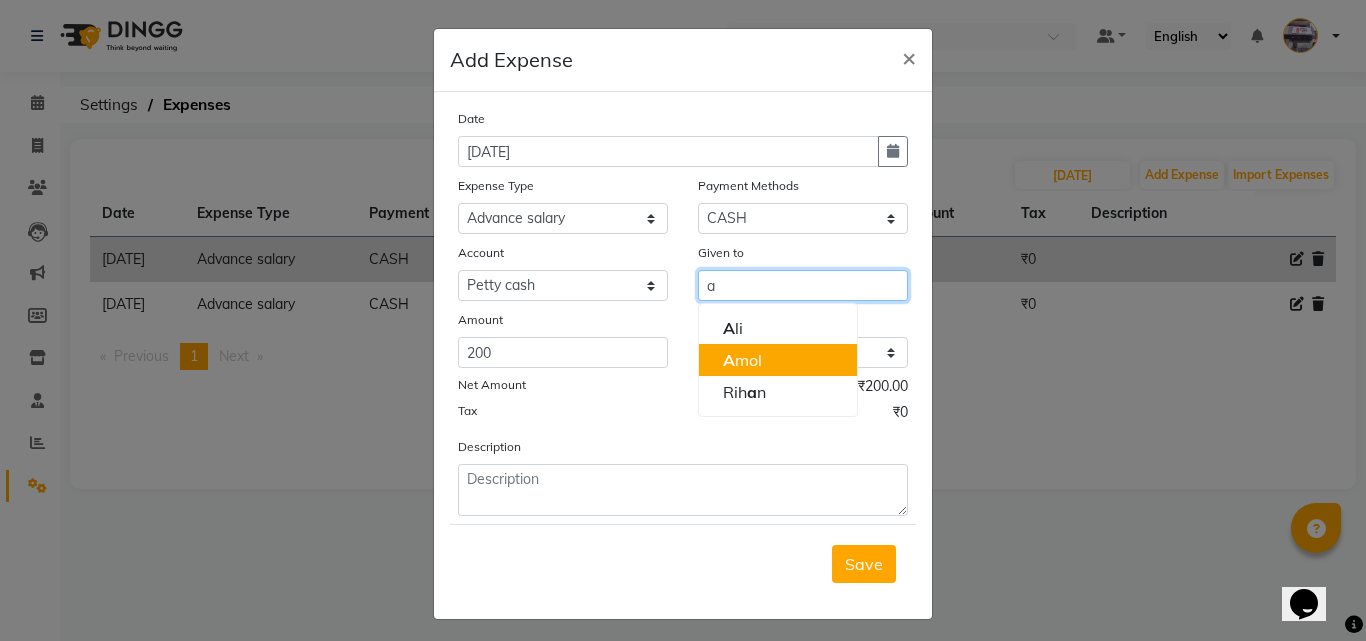 click on "A mol" at bounding box center [742, 360] 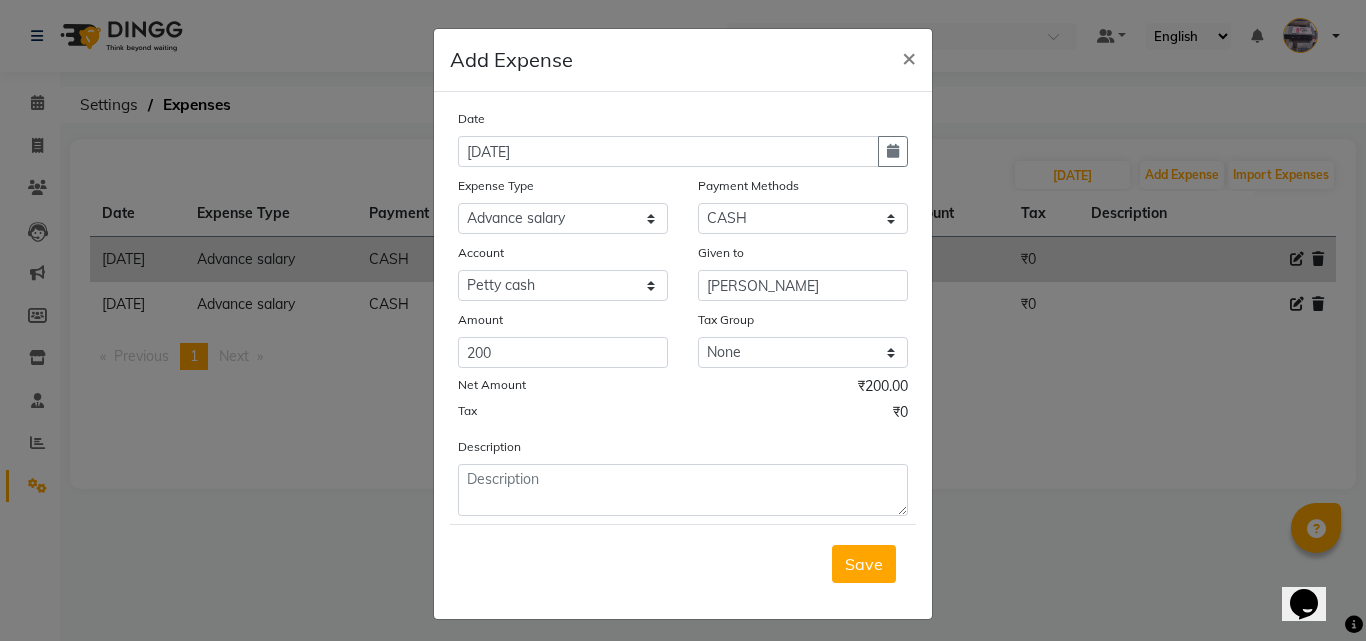 click on "Save" at bounding box center (864, 564) 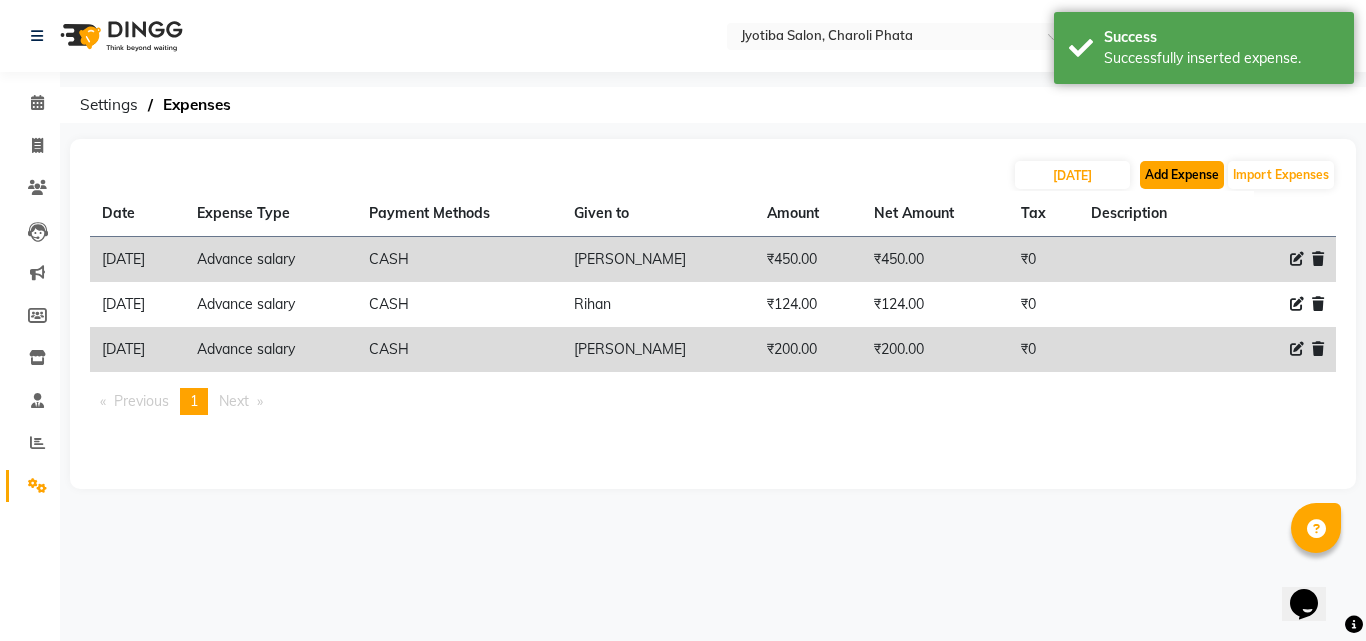 click on "Add Expense" 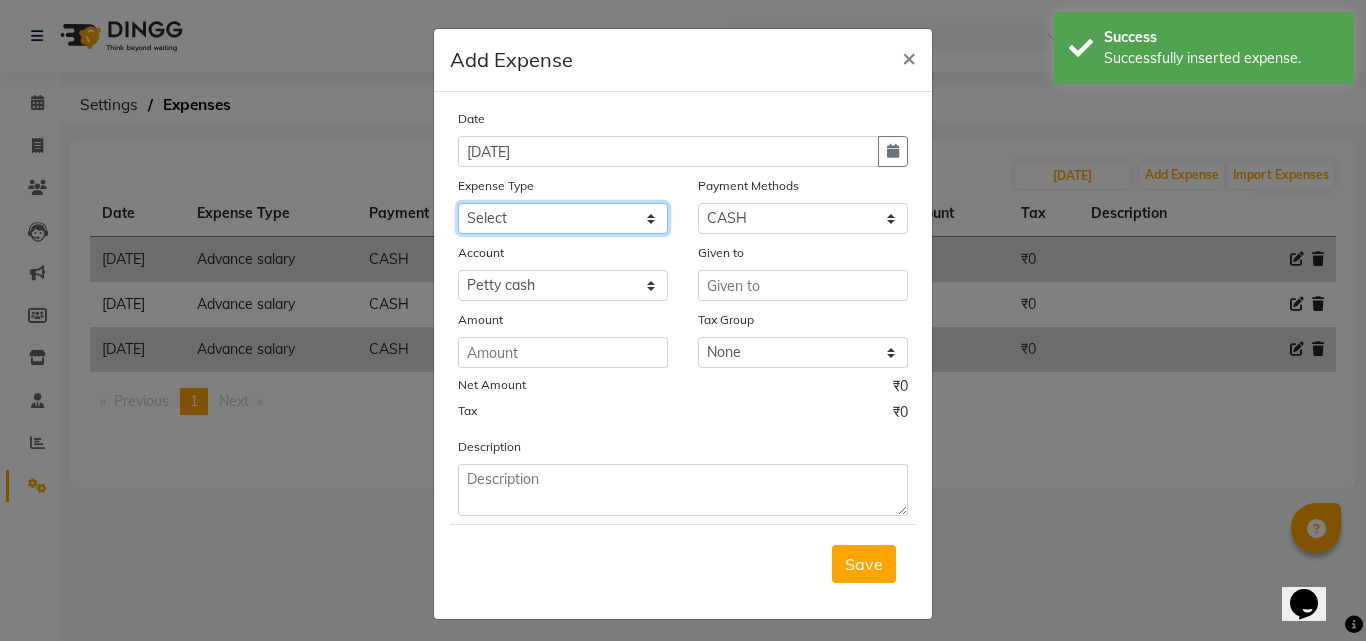 click on "Select Advance salary Advance salary ajaj Bank charges Car maintenance  Cash transfer to bank Cash transfer to hub Client Snacks Clinical charges Equipment Fuel Govt fee home Incentive Insurance International purchase Loan Repayment Maintenance Marketing Miscellaneous MRA Other Over times Pantry Product Rent Salary shop shop Staff Snacks Tax Tea & Refreshment TIP Utilities Wifi recharge" 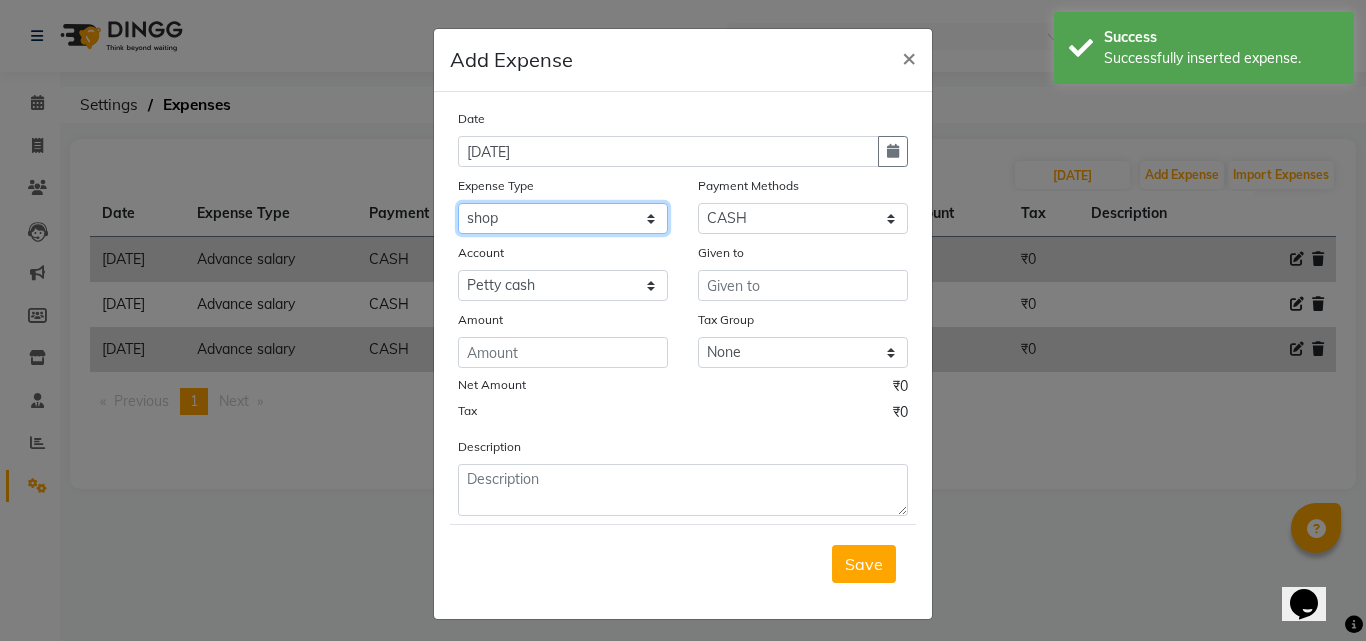 click on "Select Advance salary Advance salary ajaj Bank charges Car maintenance  Cash transfer to bank Cash transfer to hub Client Snacks Clinical charges Equipment Fuel Govt fee home Incentive Insurance International purchase Loan Repayment Maintenance Marketing Miscellaneous MRA Other Over times Pantry Product Rent Salary shop shop Staff Snacks Tax Tea & Refreshment TIP Utilities Wifi recharge" 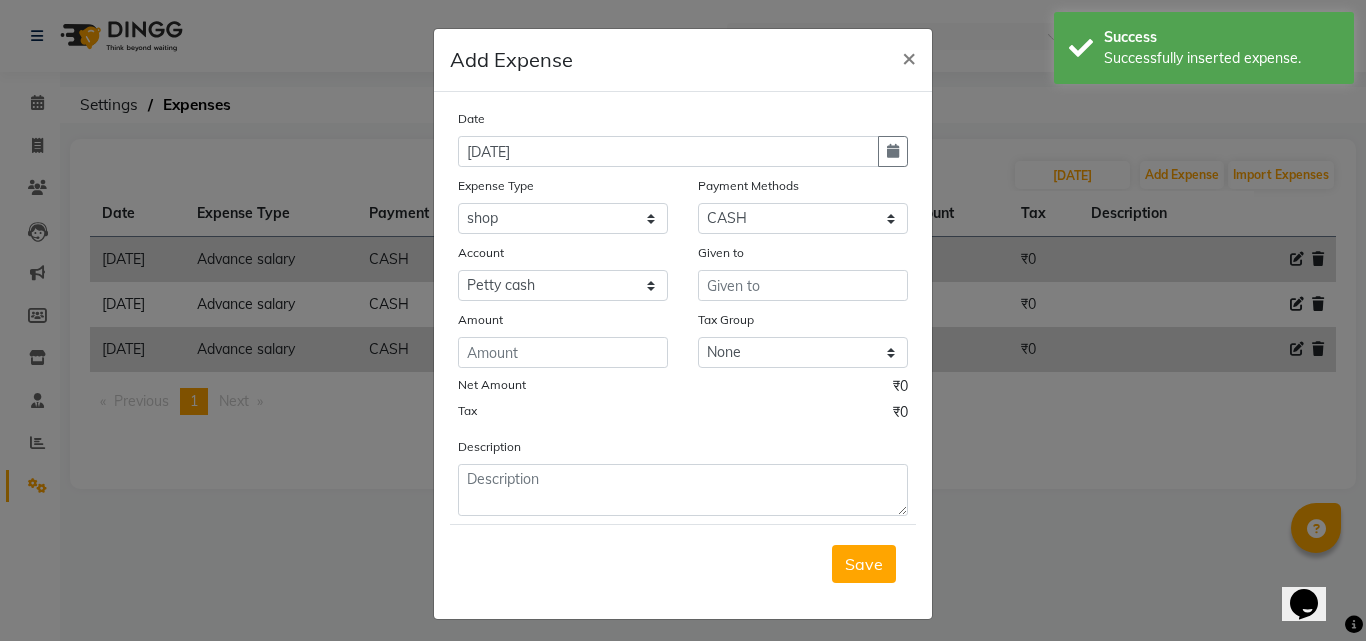 click on "Date [DATE]" 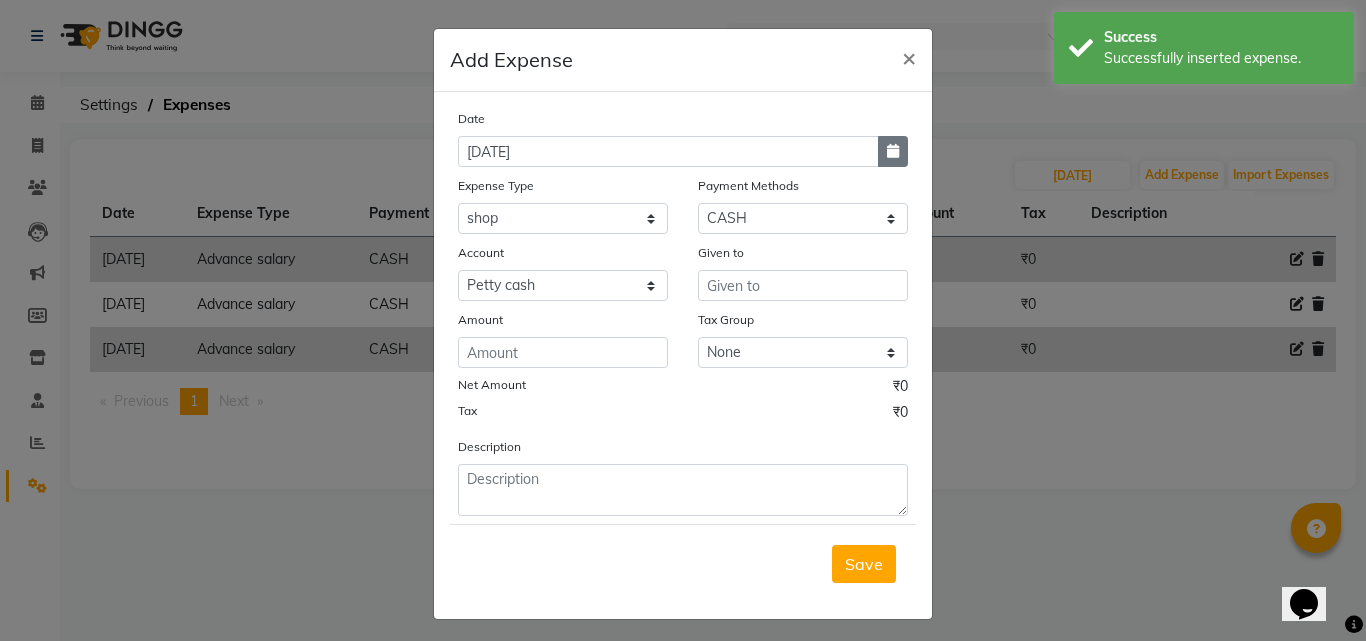 click 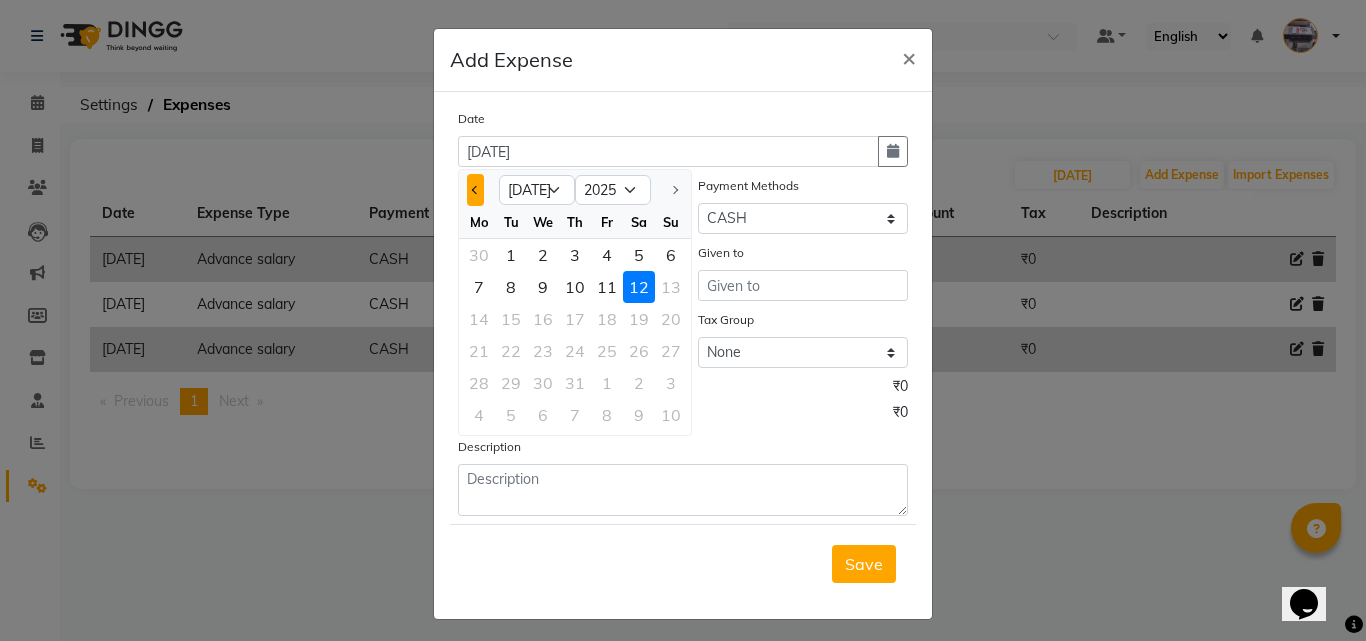click 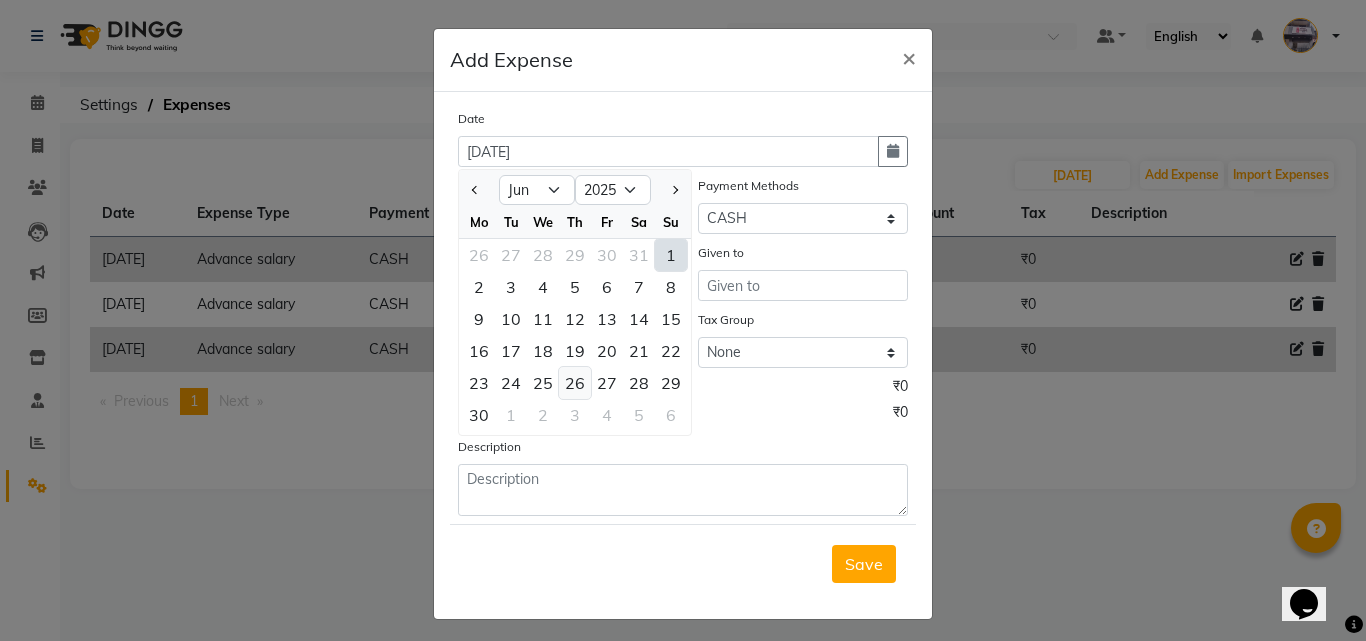 click on "26" 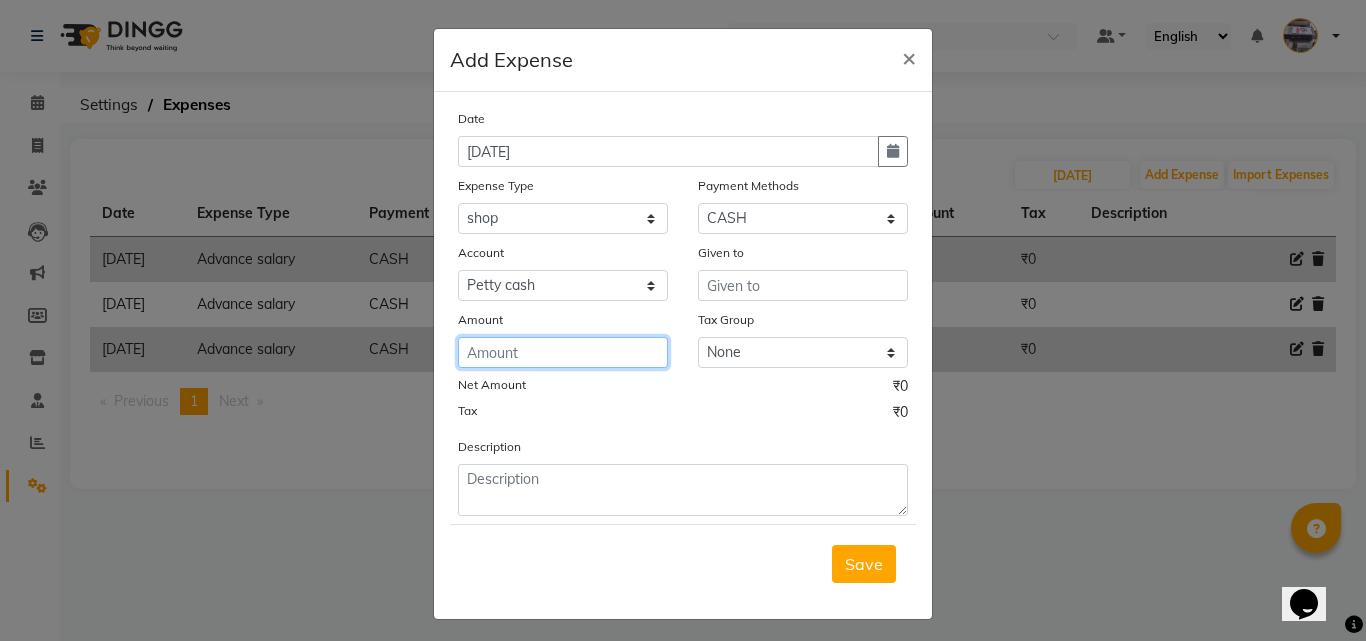 click 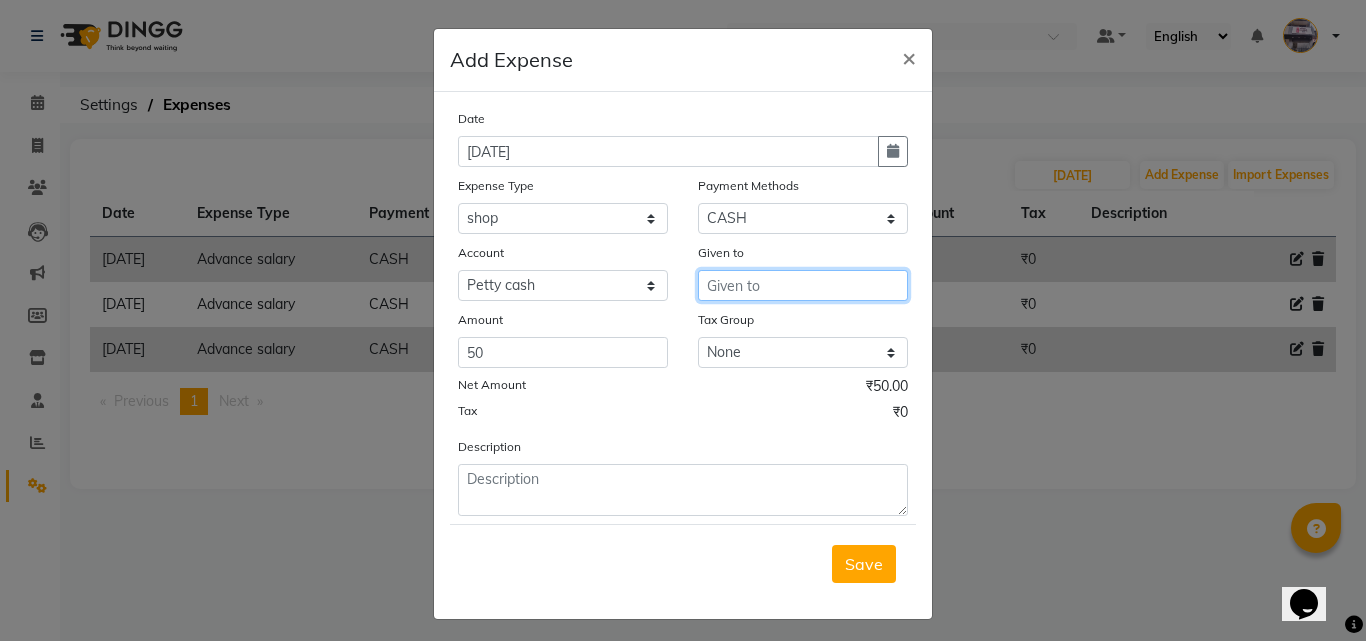 click at bounding box center [803, 285] 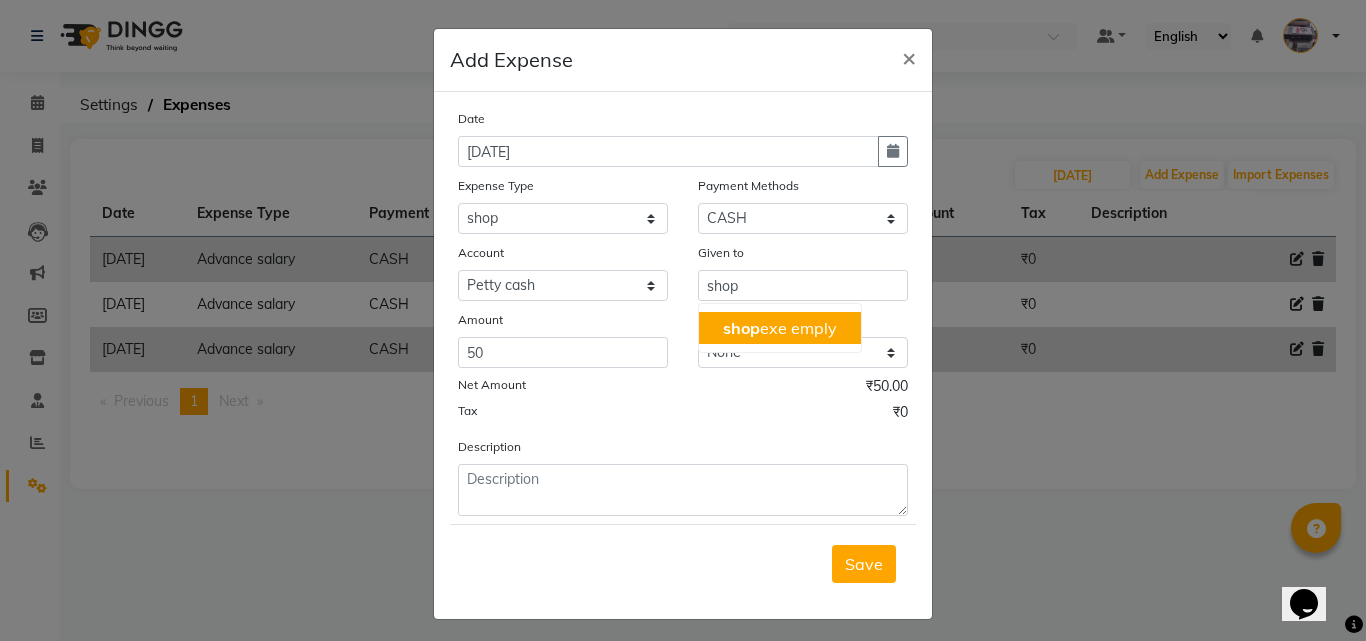 click on "Description" 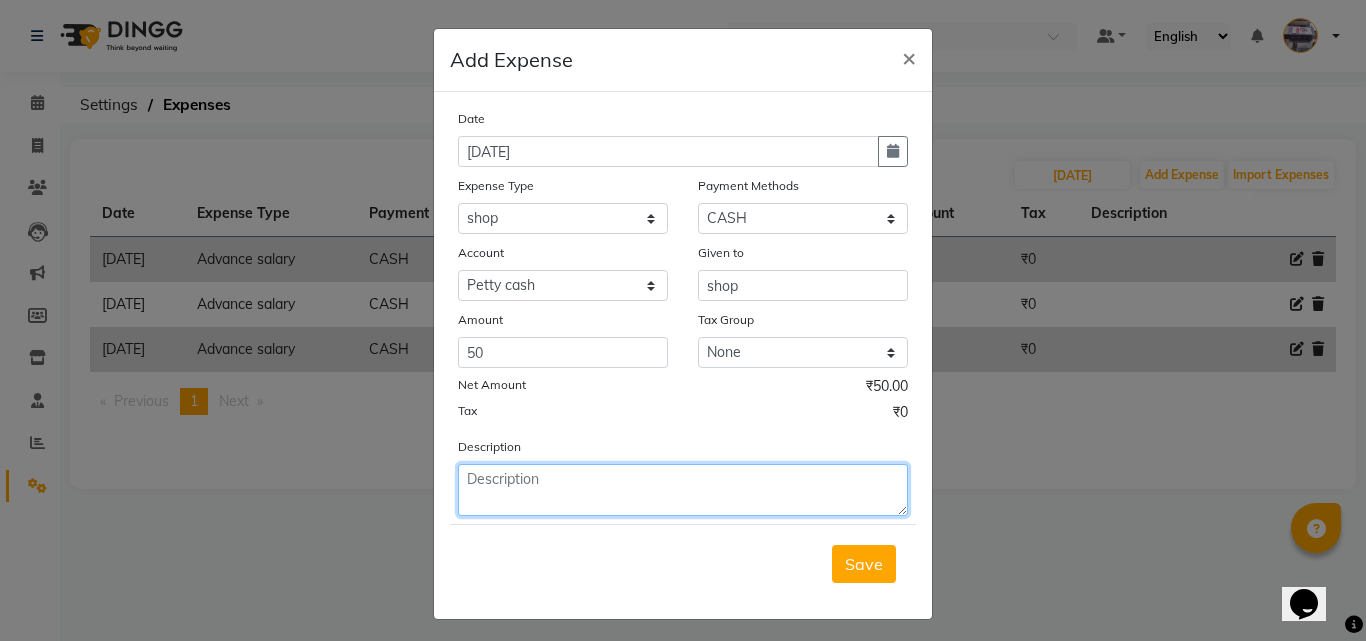 click 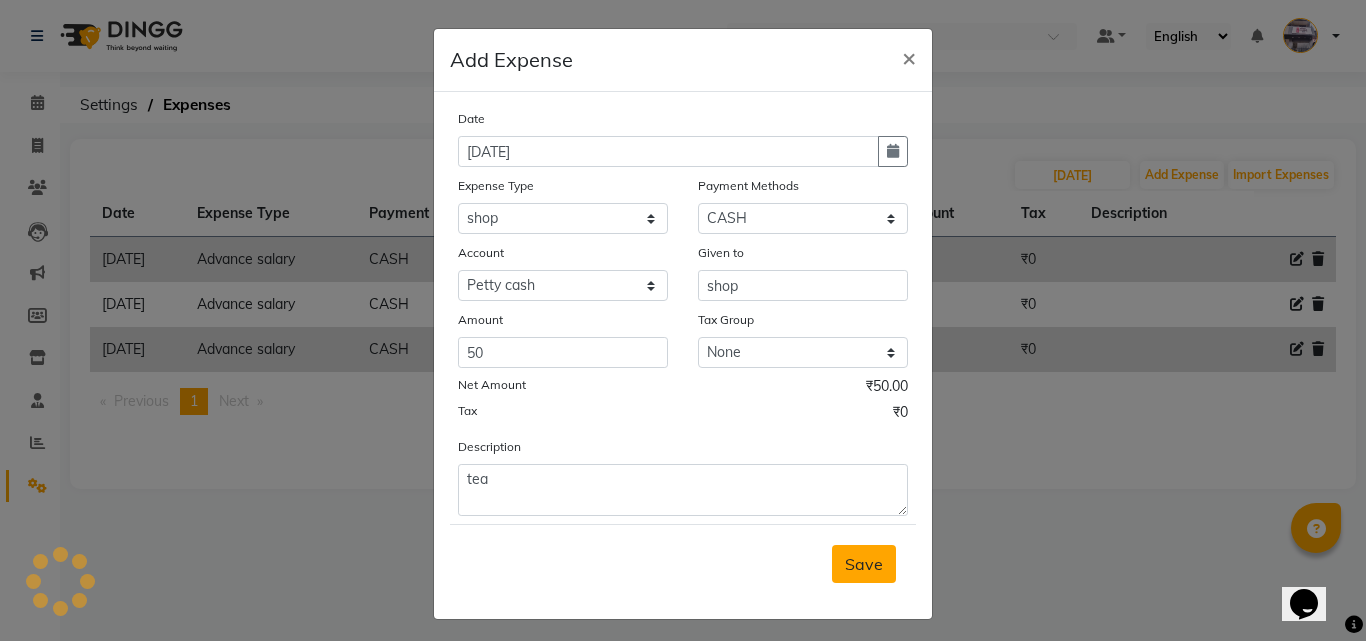 click on "Save" at bounding box center (864, 564) 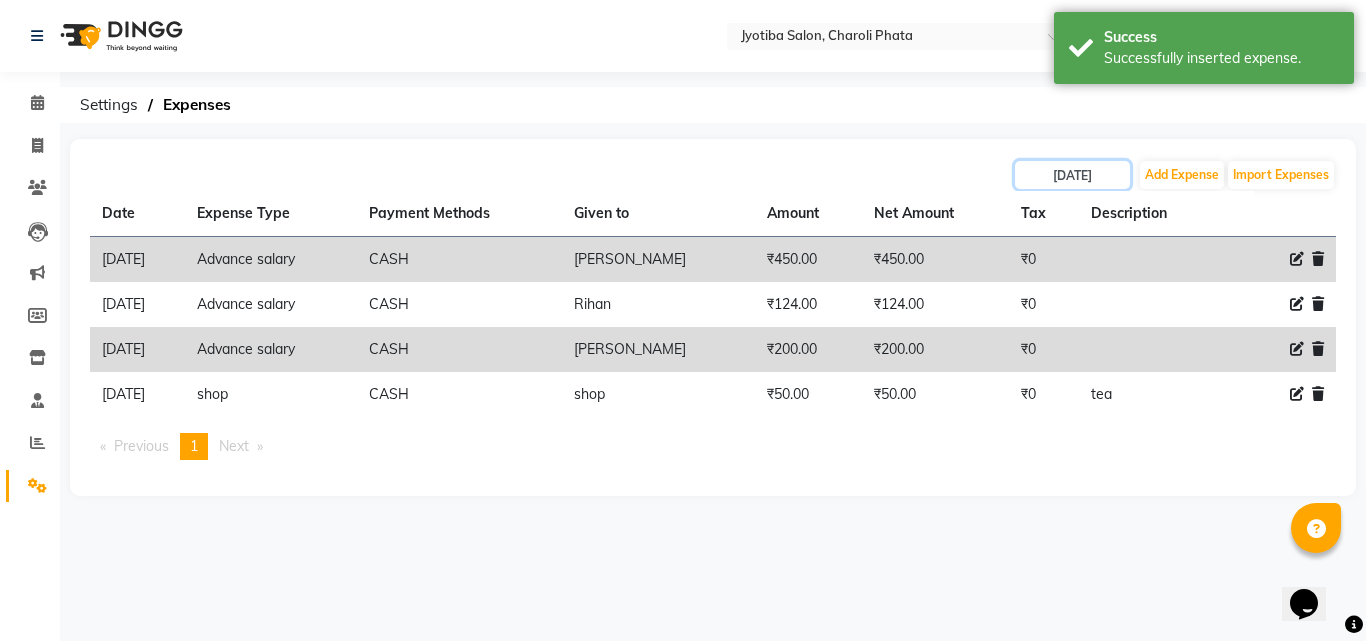 drag, startPoint x: 1051, startPoint y: 180, endPoint x: 1069, endPoint y: 189, distance: 20.12461 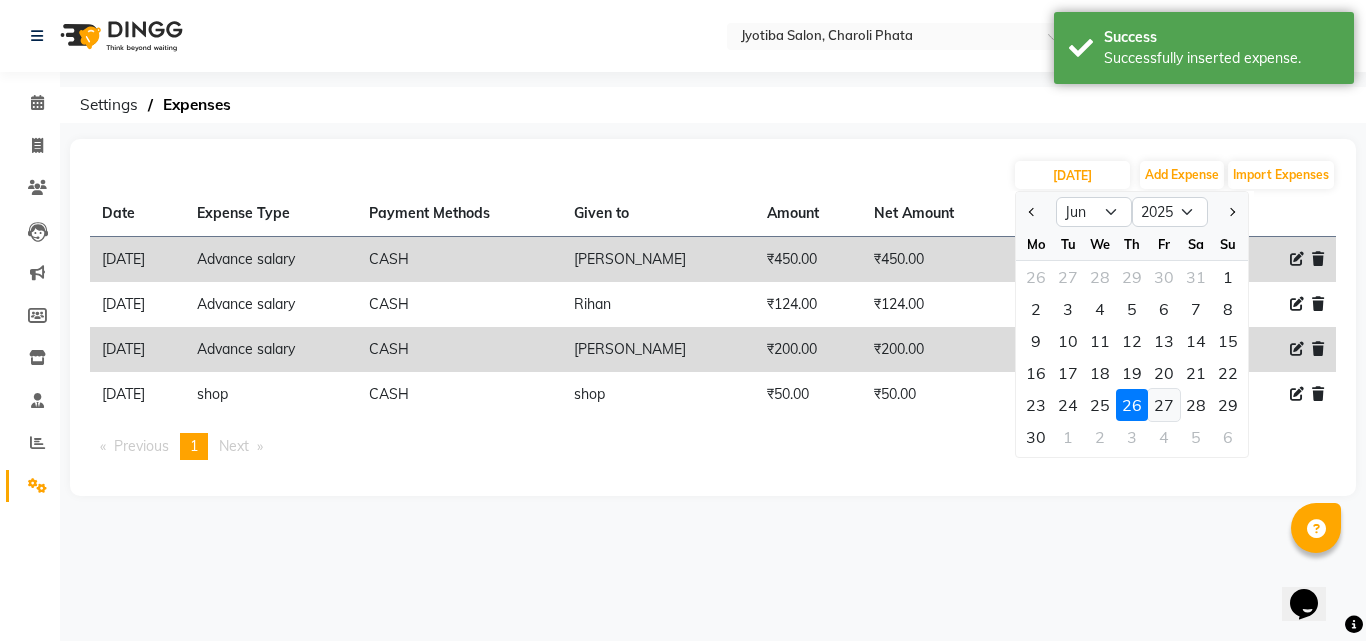 click on "27" 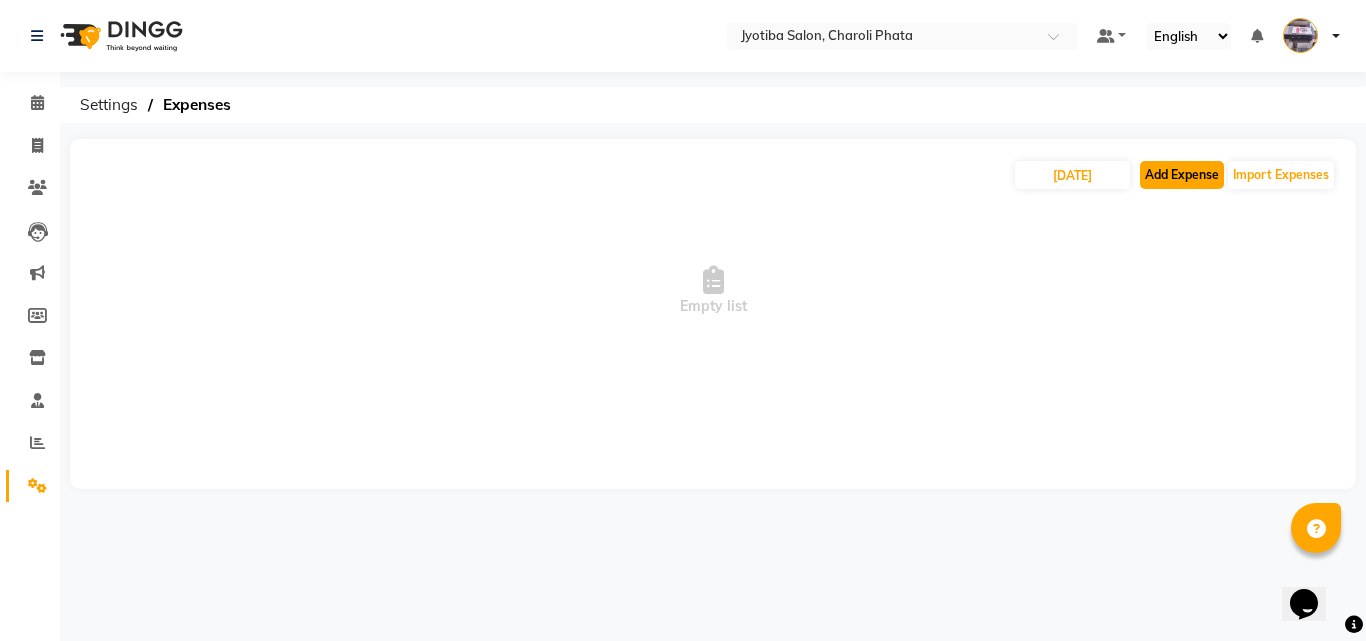 click on "Add Expense" 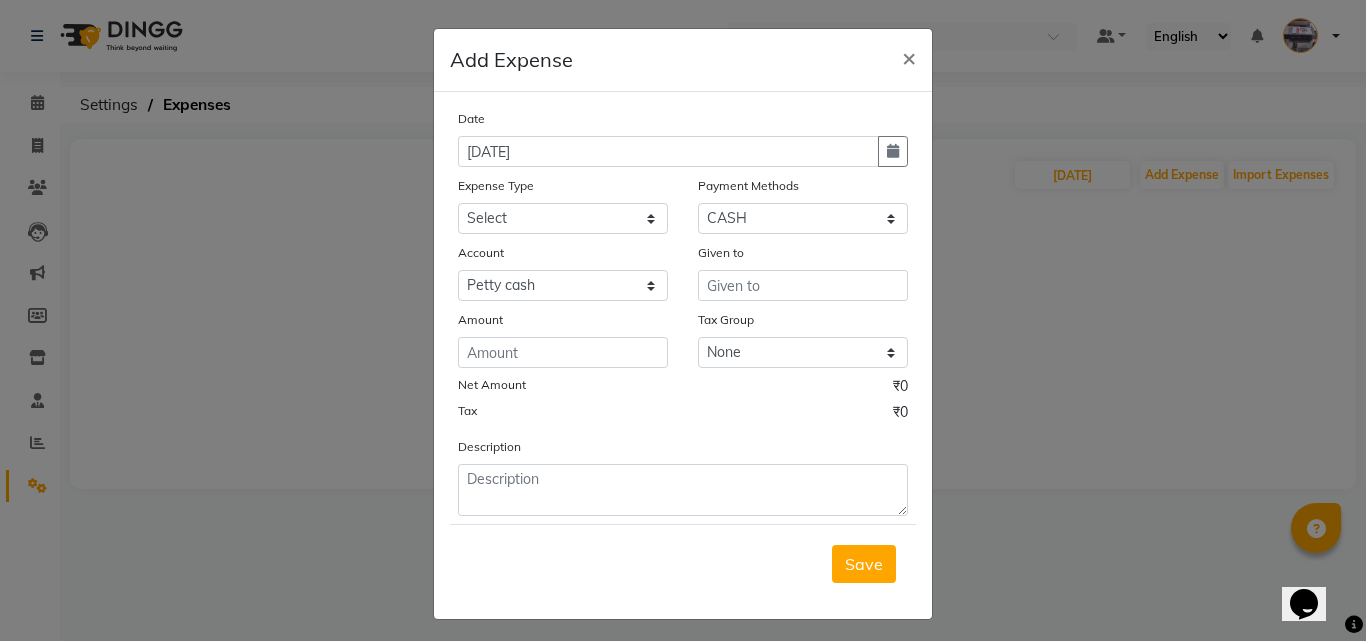 drag, startPoint x: 877, startPoint y: 149, endPoint x: 854, endPoint y: 162, distance: 26.41969 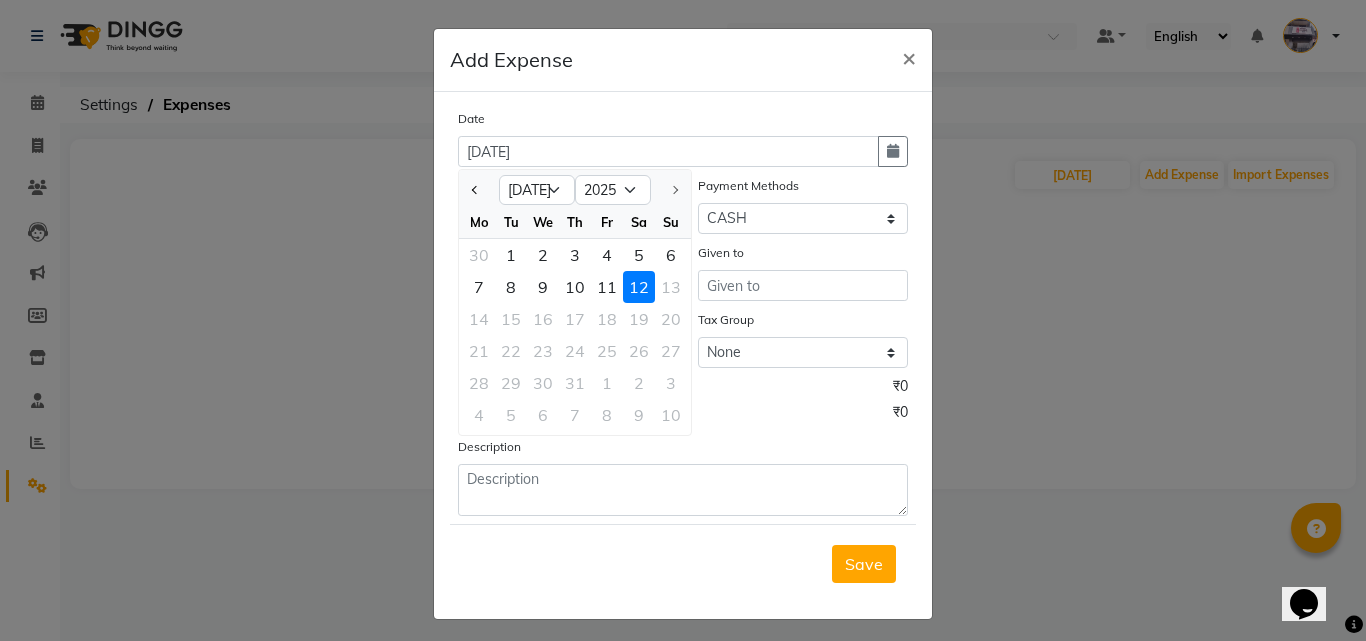 click 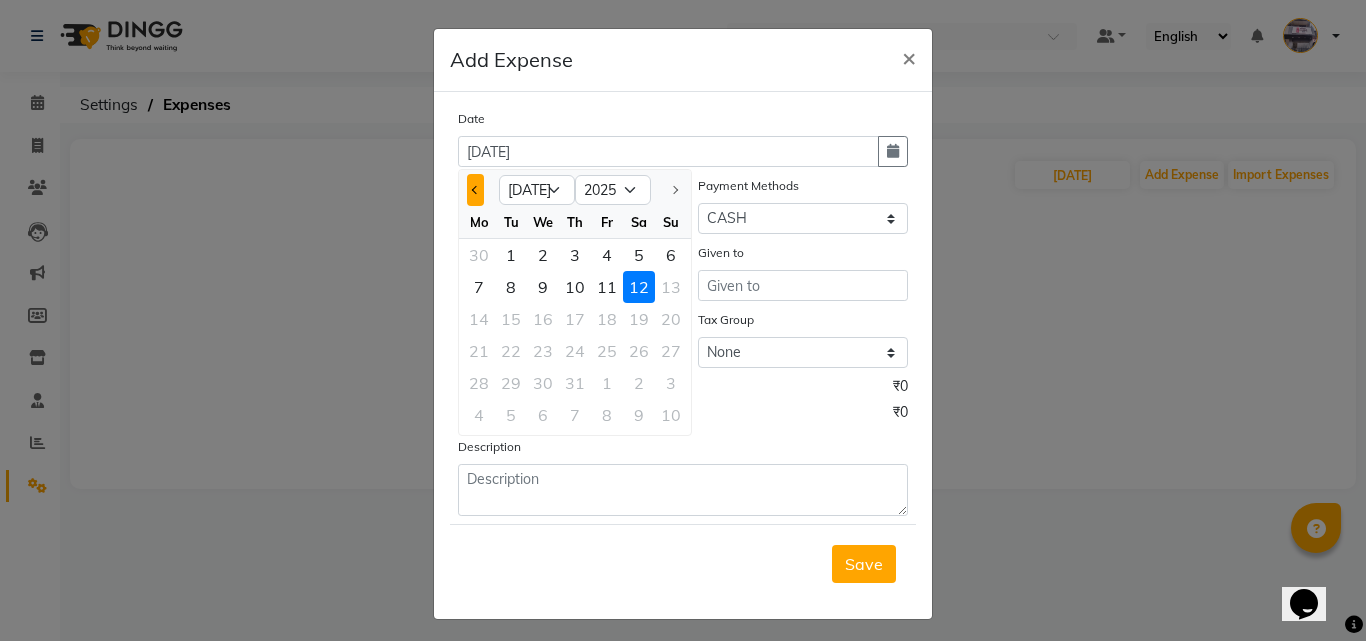 click 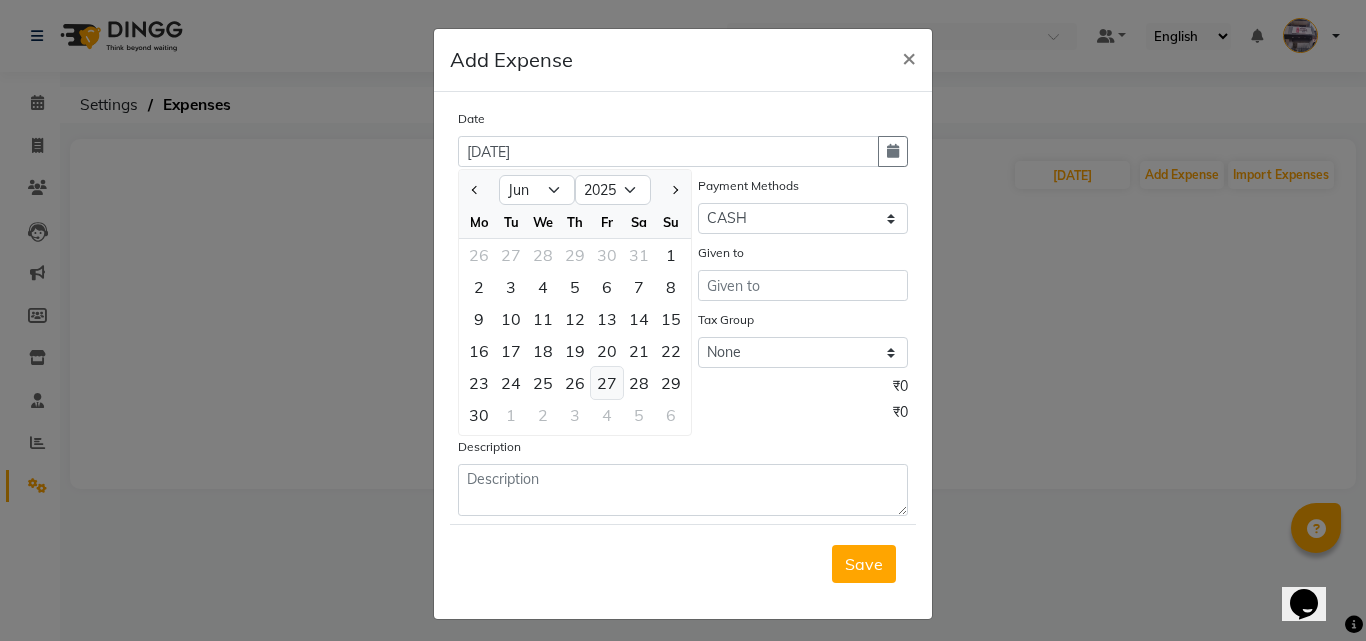 click on "27" 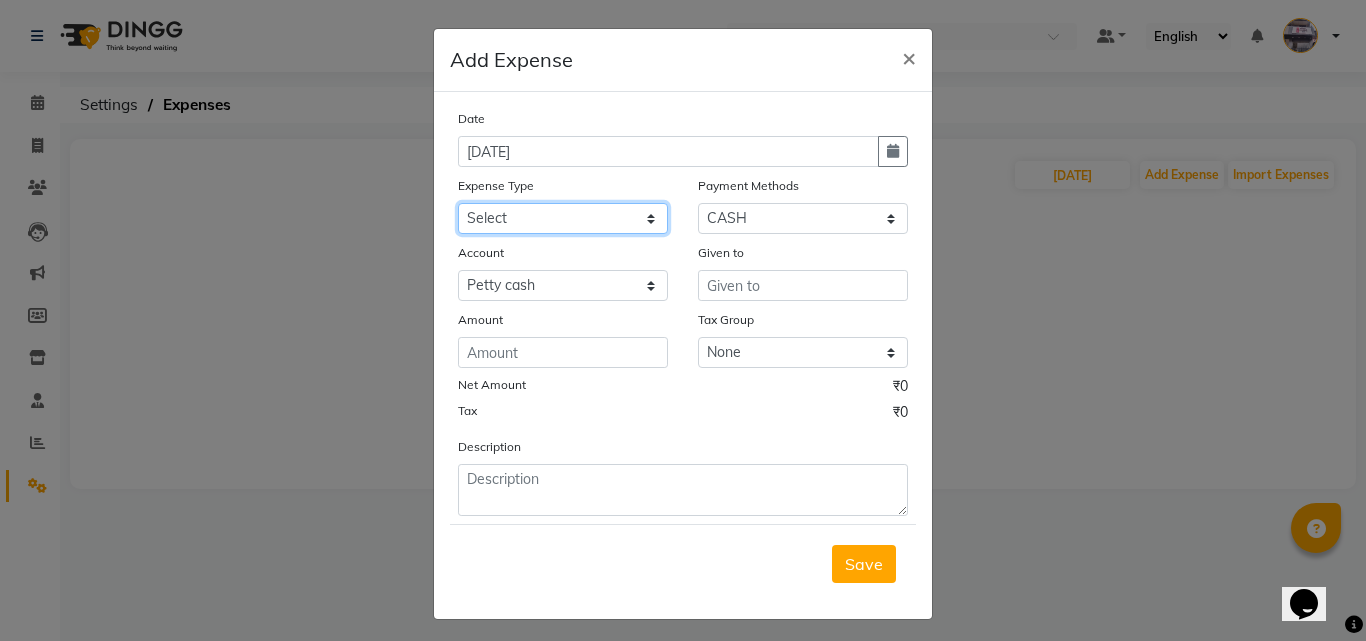 click on "Select Advance salary Advance salary ajaj Bank charges Car maintenance  Cash transfer to bank Cash transfer to hub Client Snacks Clinical charges Equipment Fuel Govt fee home Incentive Insurance International purchase Loan Repayment Maintenance Marketing Miscellaneous MRA Other Over times Pantry Product Rent Salary shop shop Staff Snacks Tax Tea & Refreshment TIP Utilities Wifi recharge" 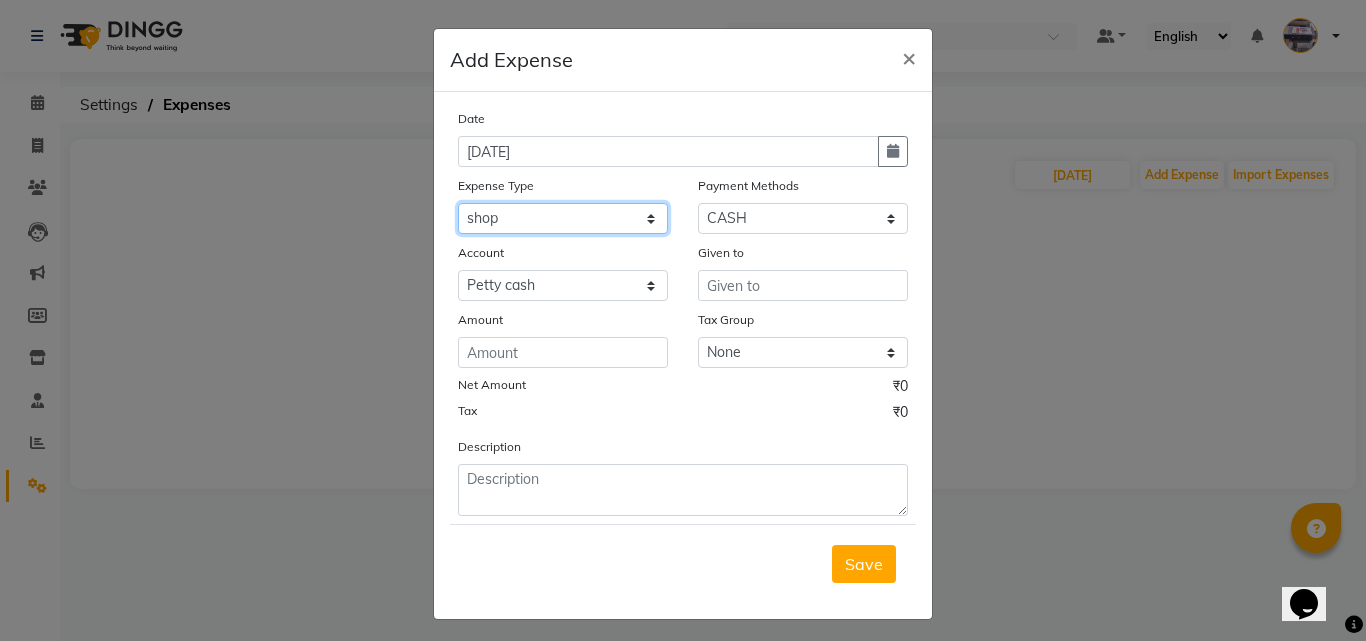 click on "Select Advance salary Advance salary ajaj Bank charges Car maintenance  Cash transfer to bank Cash transfer to hub Client Snacks Clinical charges Equipment Fuel Govt fee home Incentive Insurance International purchase Loan Repayment Maintenance Marketing Miscellaneous MRA Other Over times Pantry Product Rent Salary shop shop Staff Snacks Tax Tea & Refreshment TIP Utilities Wifi recharge" 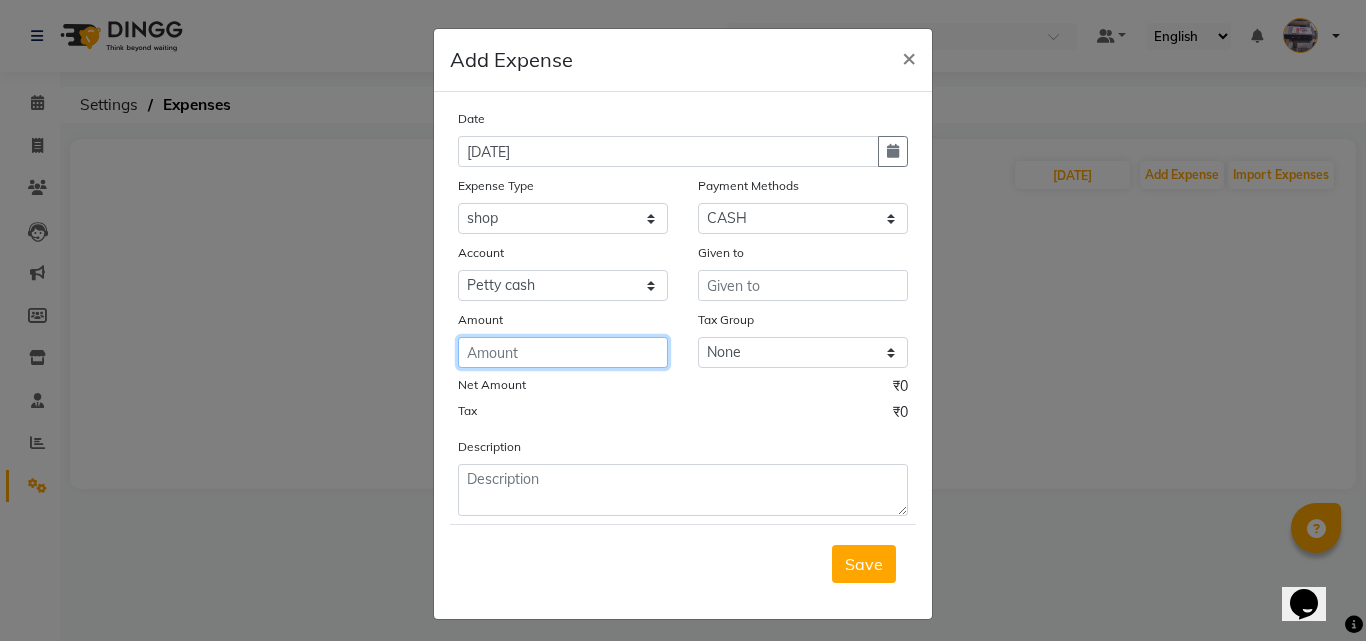 click 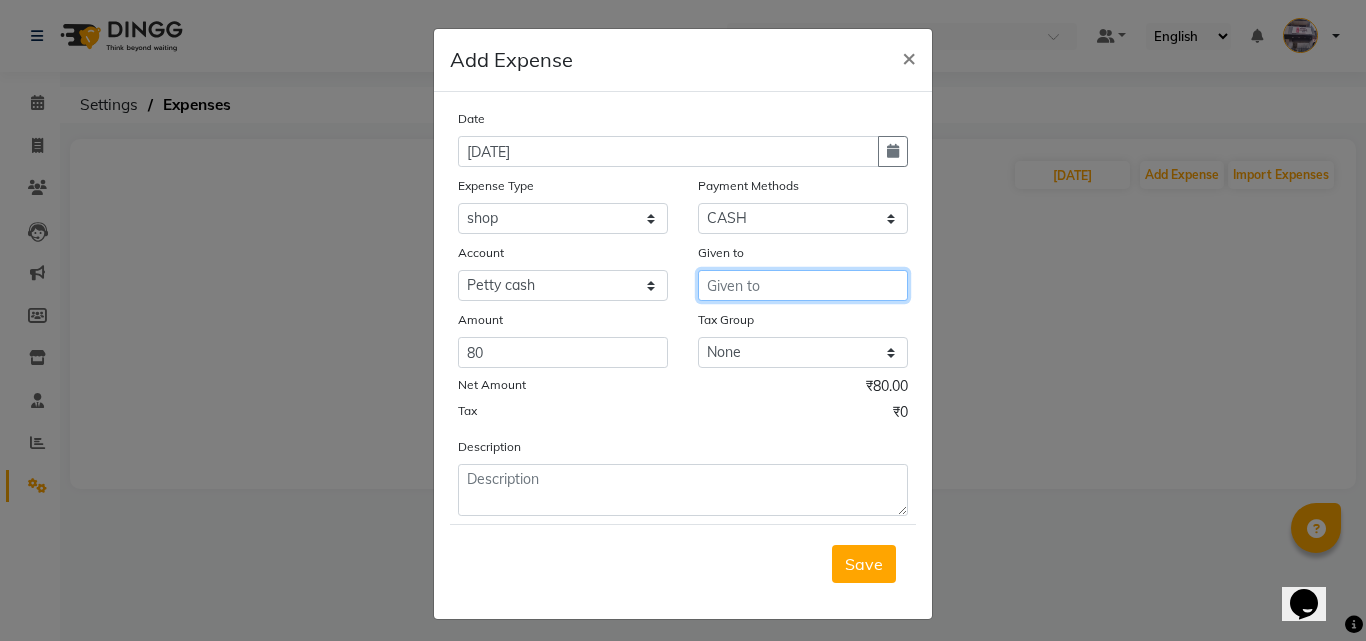 click at bounding box center [803, 285] 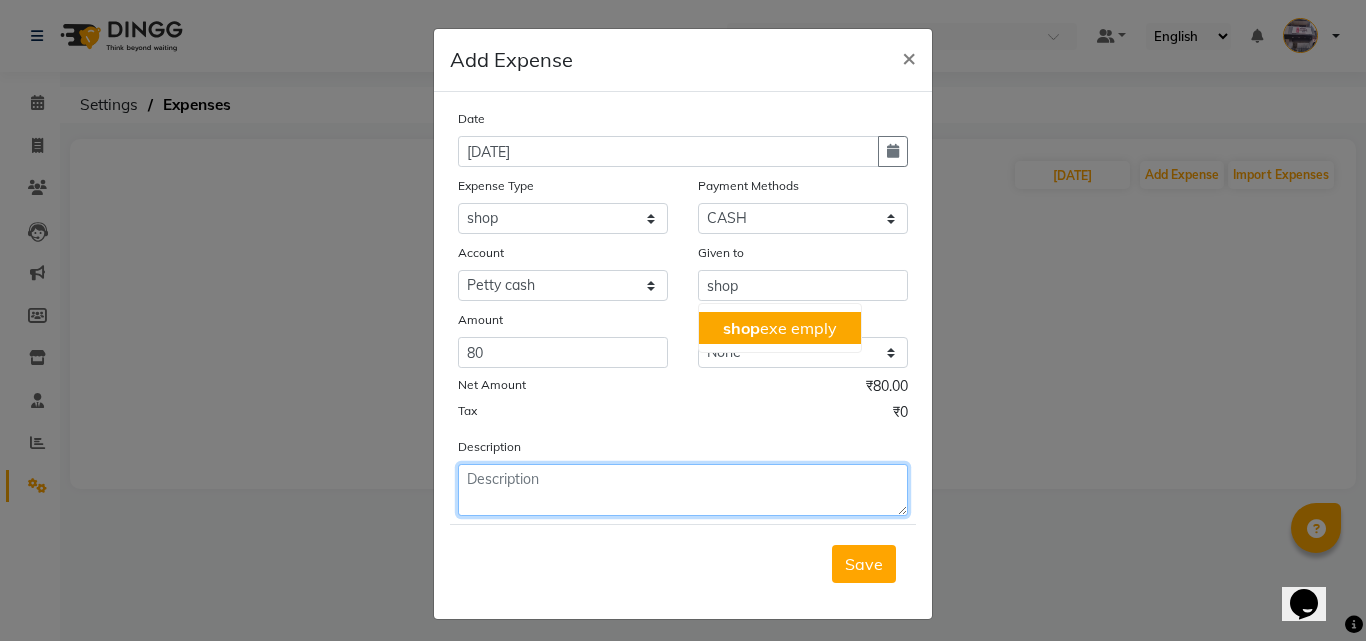 click 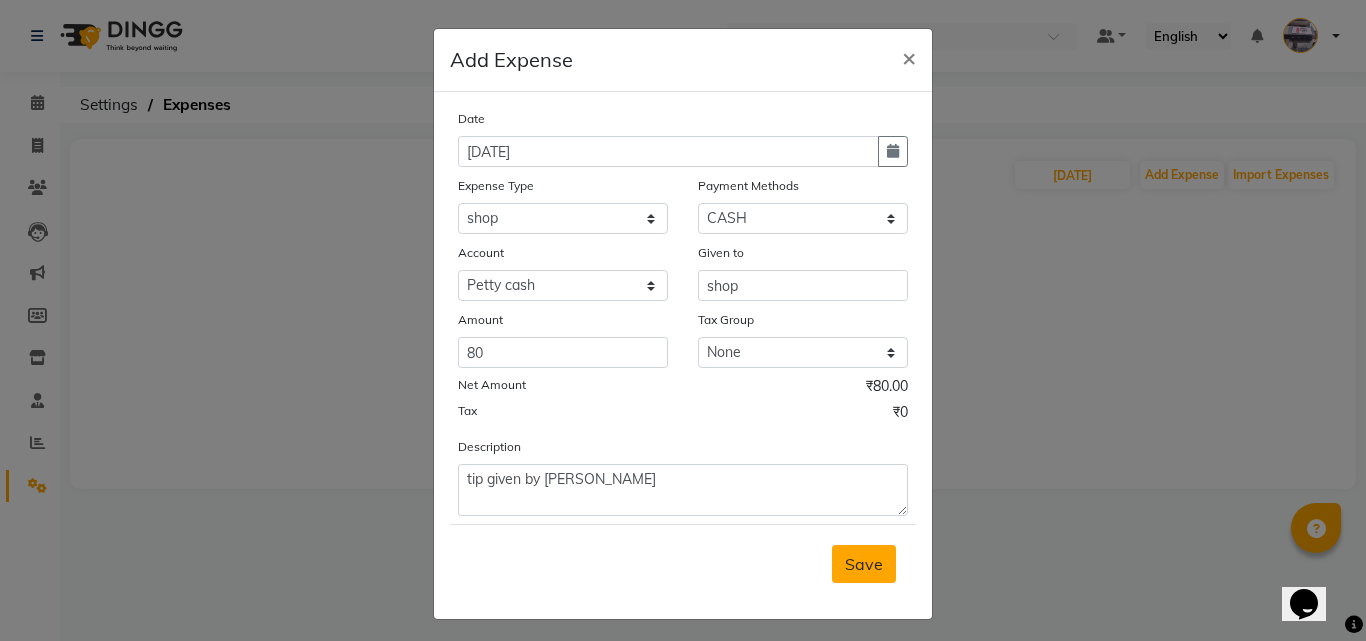 click on "Save" at bounding box center (864, 564) 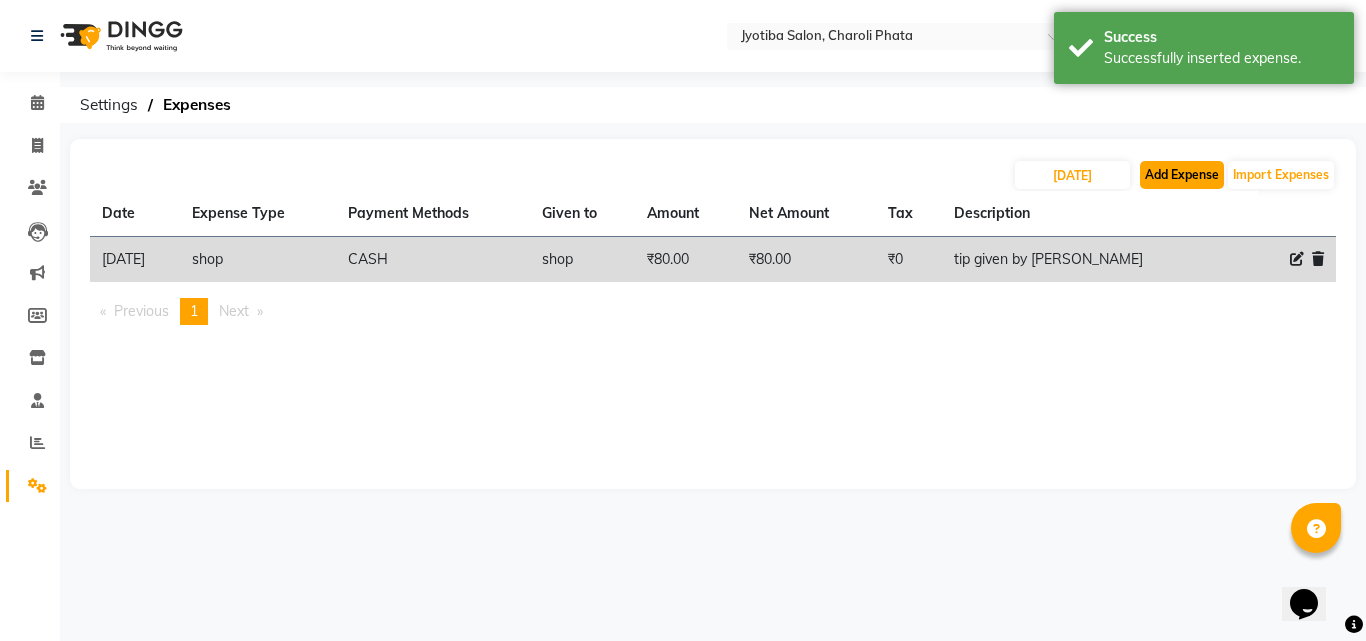 click on "Add Expense" 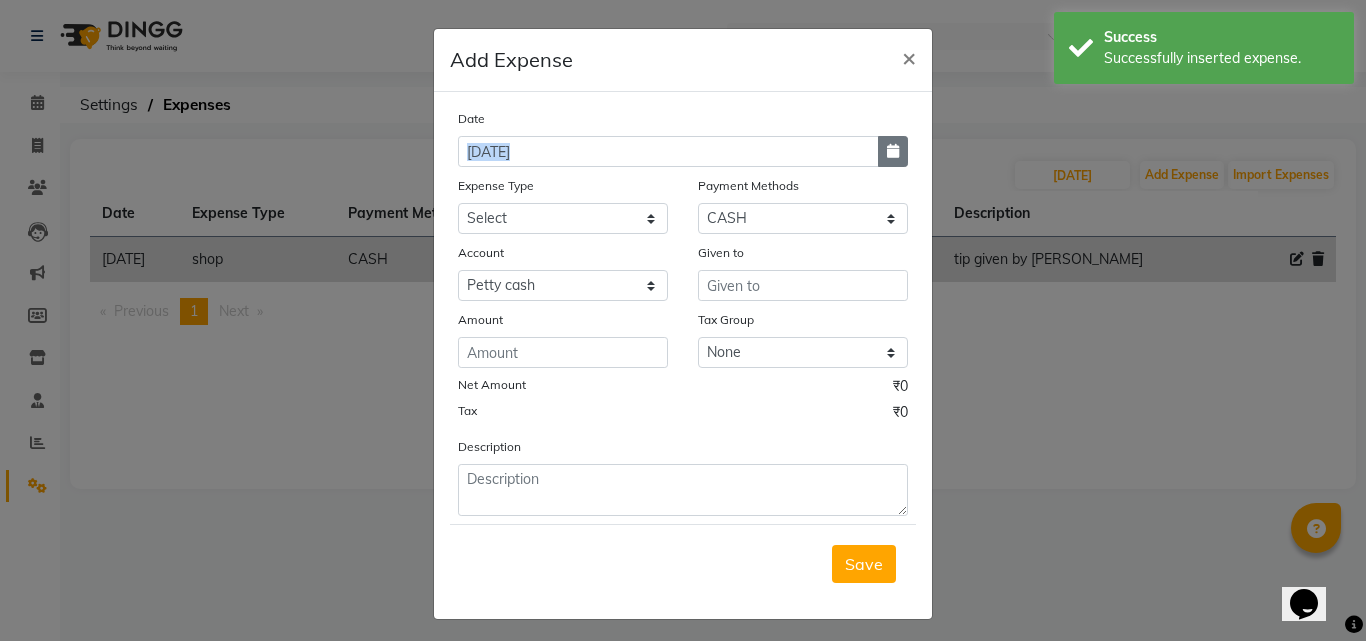 click on "Date [DATE]" 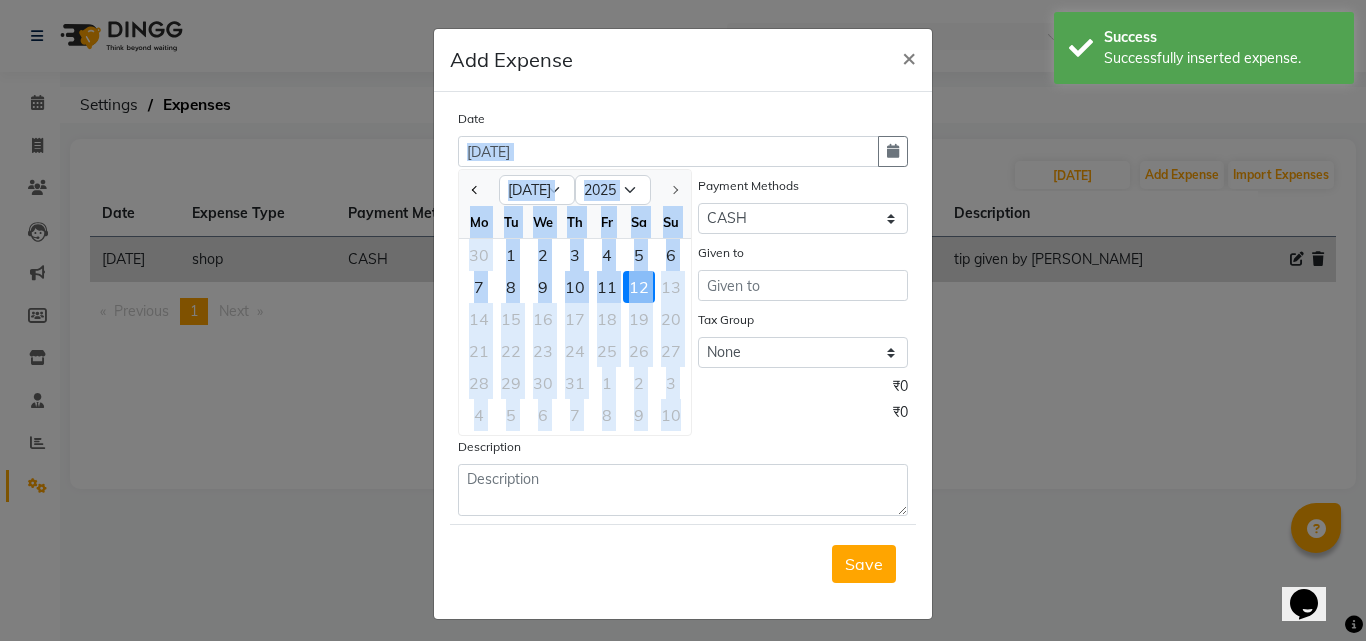 click on "Date [DATE] Jan Feb Mar Apr May Jun [DATE] 2016 2017 2018 2019 2020 2021 2022 2023 2024 2025 Mo Tu We Th Fr Sa Su 30 1 2 3 4 5 6 7 8 9 10 11 12 13 14 15 16 17 18 19 20 21 22 23 24 25 26 27 28 29 30 31 1 2 3 4 5 6 7 8 9 10 Expense Type Select Advance salary Advance salary ajaj Bank charges Car maintenance  Cash transfer to bank Cash transfer to hub Client Snacks Clinical charges Equipment Fuel Govt fee home Incentive Insurance International purchase Loan Repayment Maintenance Marketing Miscellaneous MRA Other Over times Pantry Product Rent Salary shop shop Staff Snacks Tax Tea & Refreshment TIP Utilities Wifi recharge Payment Methods Select CASH ONLINE CARD Account Select [PERSON_NAME] cash Default account Given to Amount Tax Group None GST Net Amount ₹0 Tax ₹0 Description  Save" 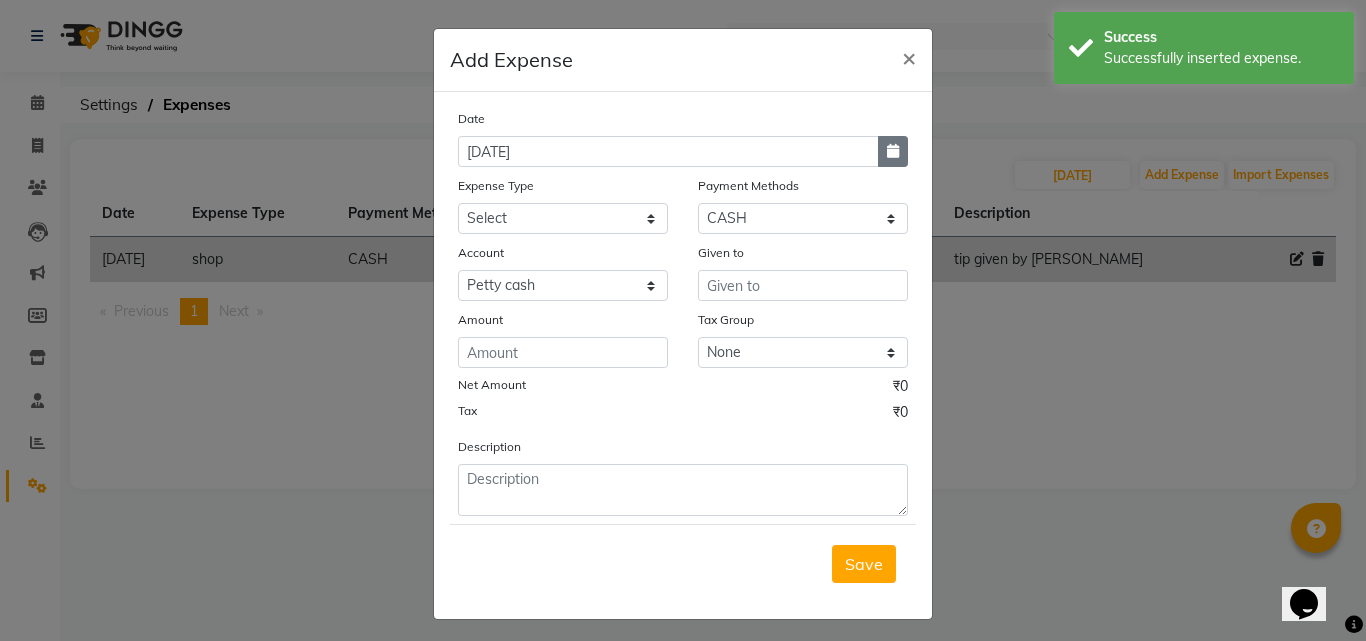 click 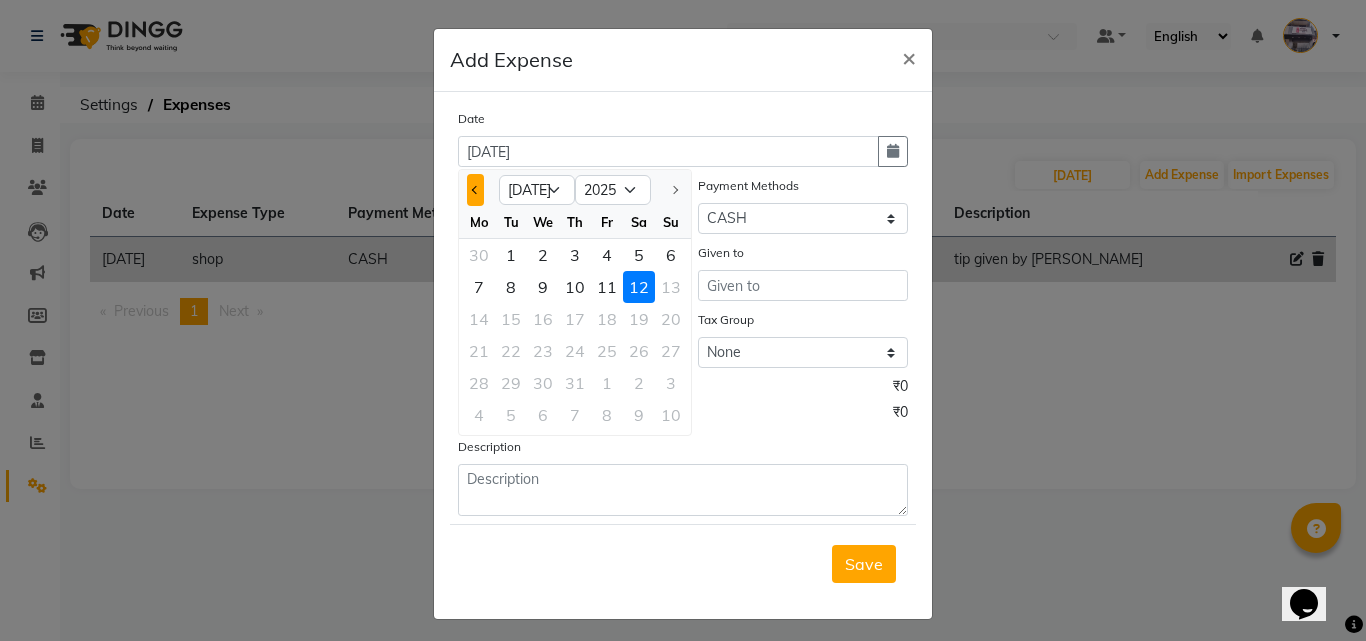 click 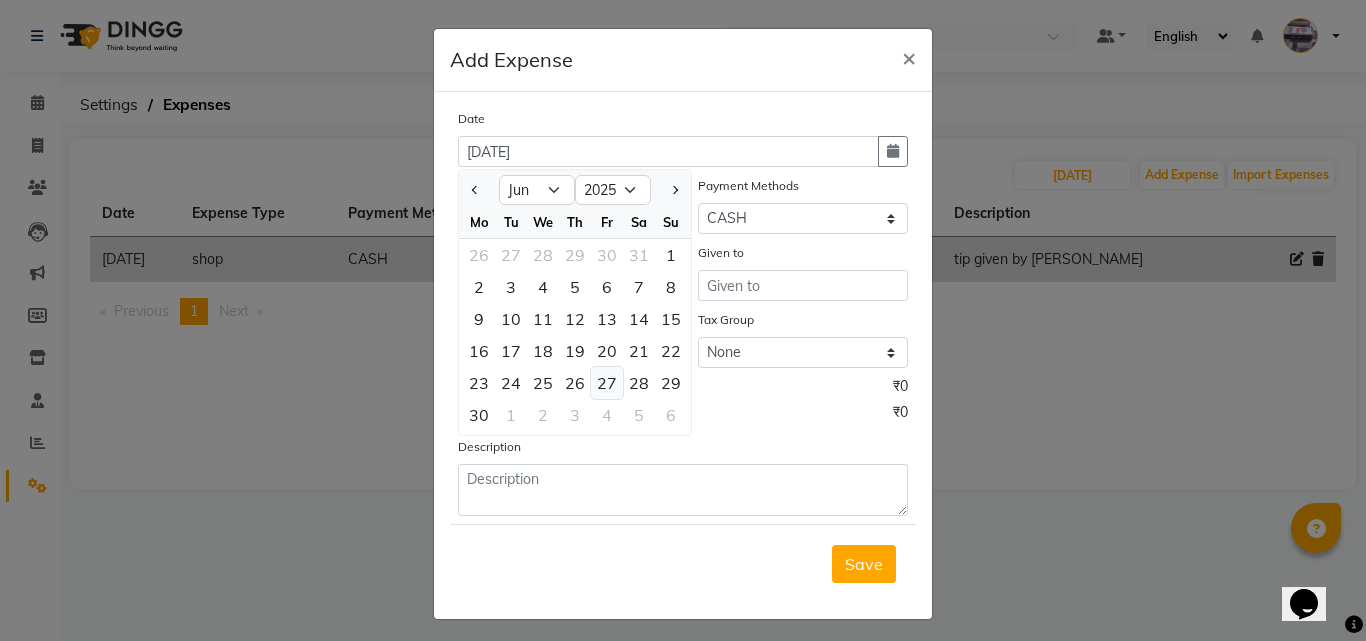click on "27" 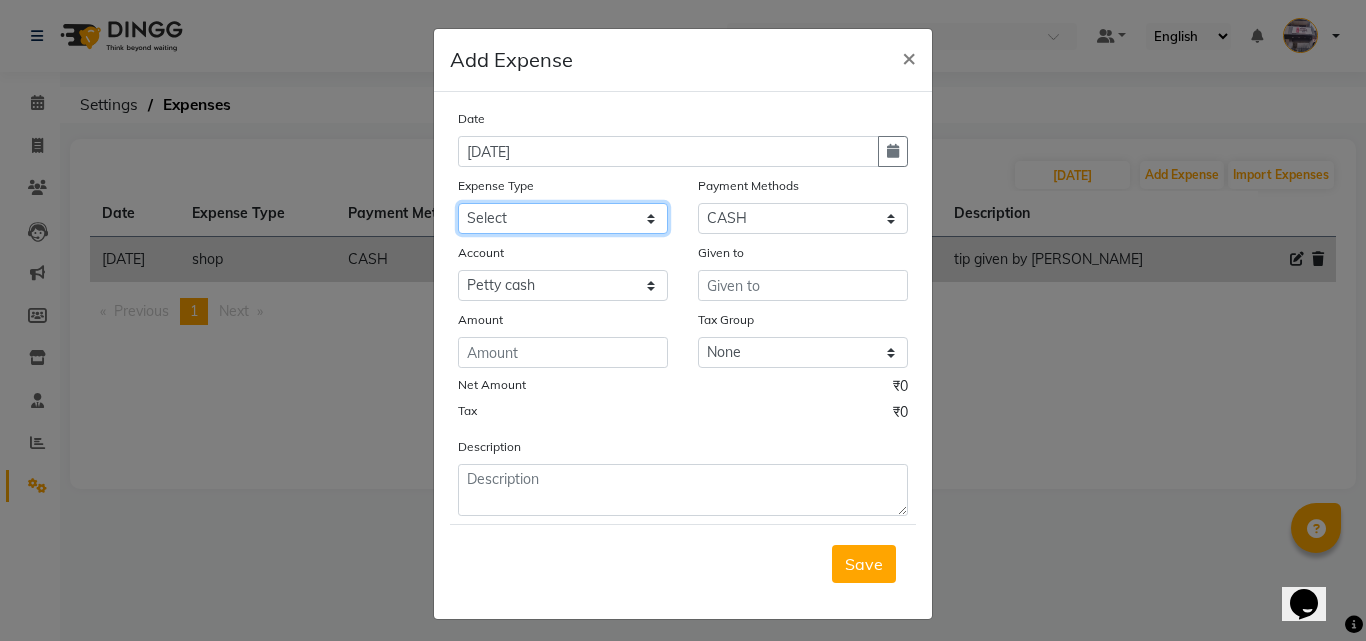 click on "Select Advance salary Advance salary ajaj Bank charges Car maintenance  Cash transfer to bank Cash transfer to hub Client Snacks Clinical charges Equipment Fuel Govt fee home Incentive Insurance International purchase Loan Repayment Maintenance Marketing Miscellaneous MRA Other Over times Pantry Product Rent Salary shop shop Staff Snacks Tax Tea & Refreshment TIP Utilities Wifi recharge" 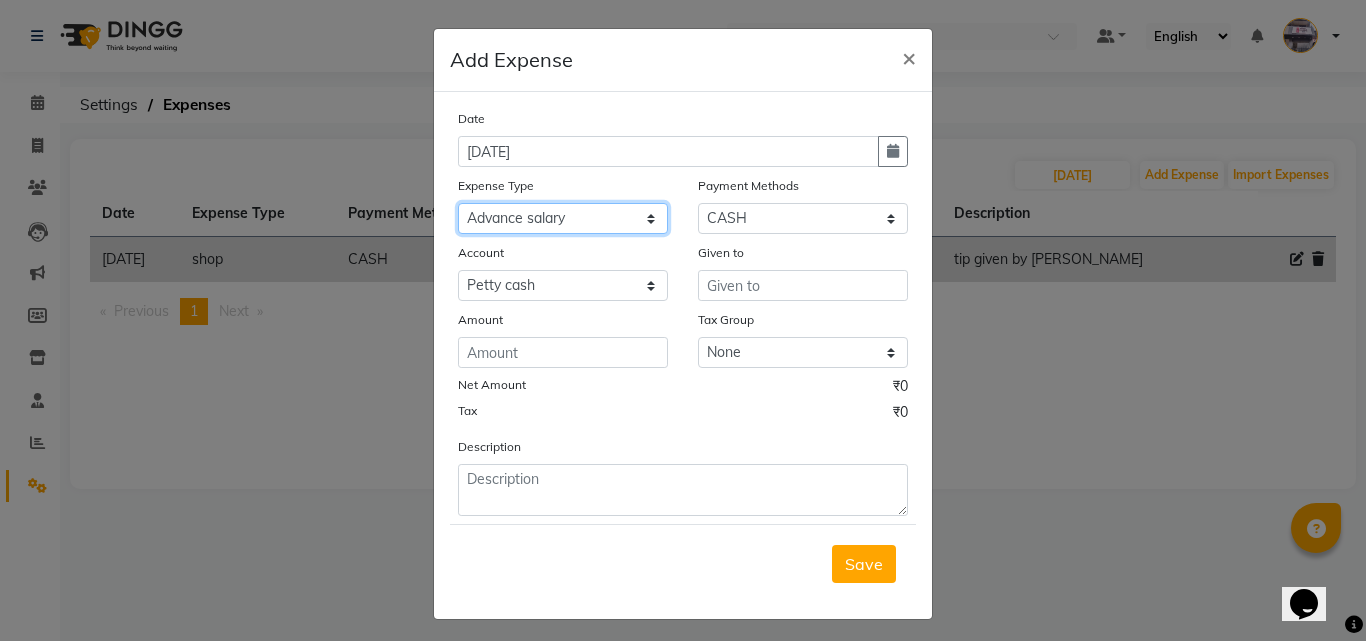 click on "Select Advance salary Advance salary ajaj Bank charges Car maintenance  Cash transfer to bank Cash transfer to hub Client Snacks Clinical charges Equipment Fuel Govt fee home Incentive Insurance International purchase Loan Repayment Maintenance Marketing Miscellaneous MRA Other Over times Pantry Product Rent Salary shop shop Staff Snacks Tax Tea & Refreshment TIP Utilities Wifi recharge" 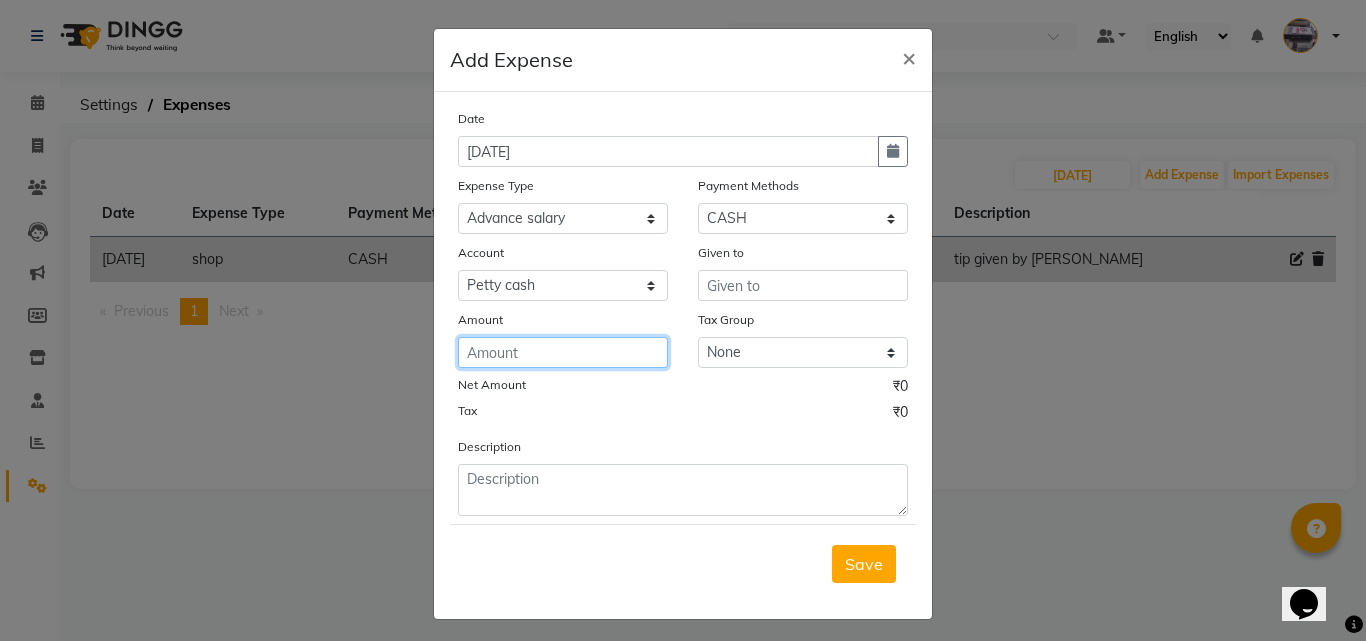 click 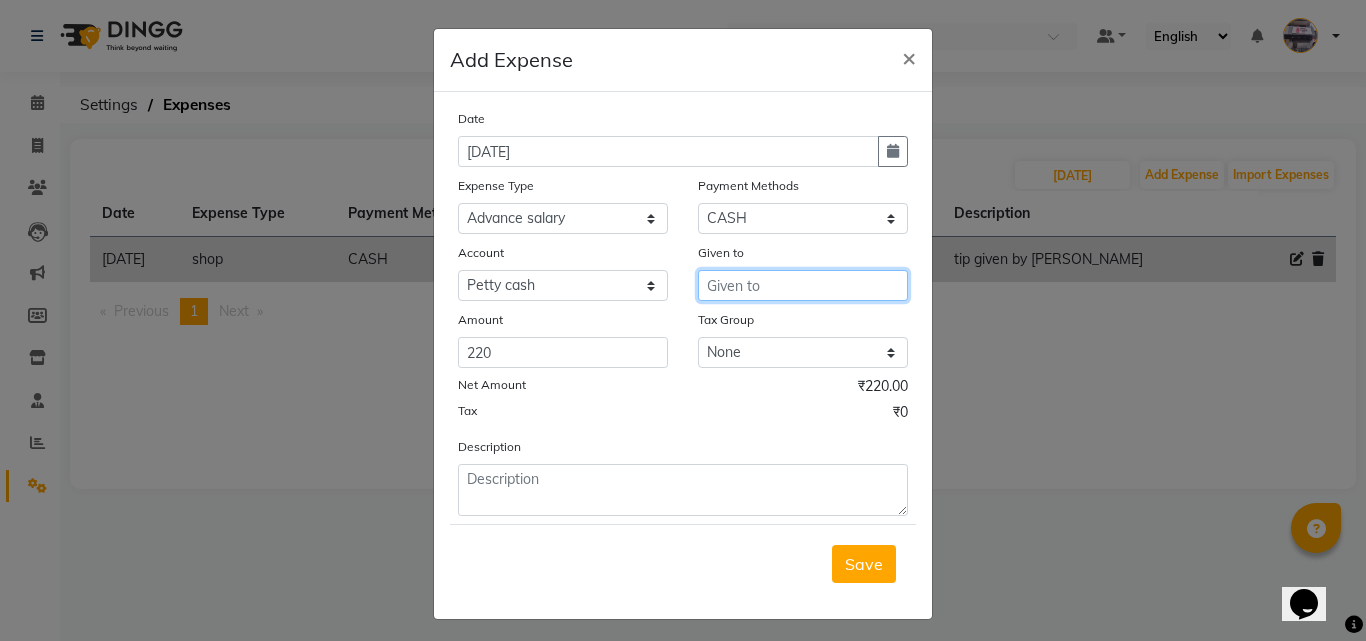 click at bounding box center (803, 285) 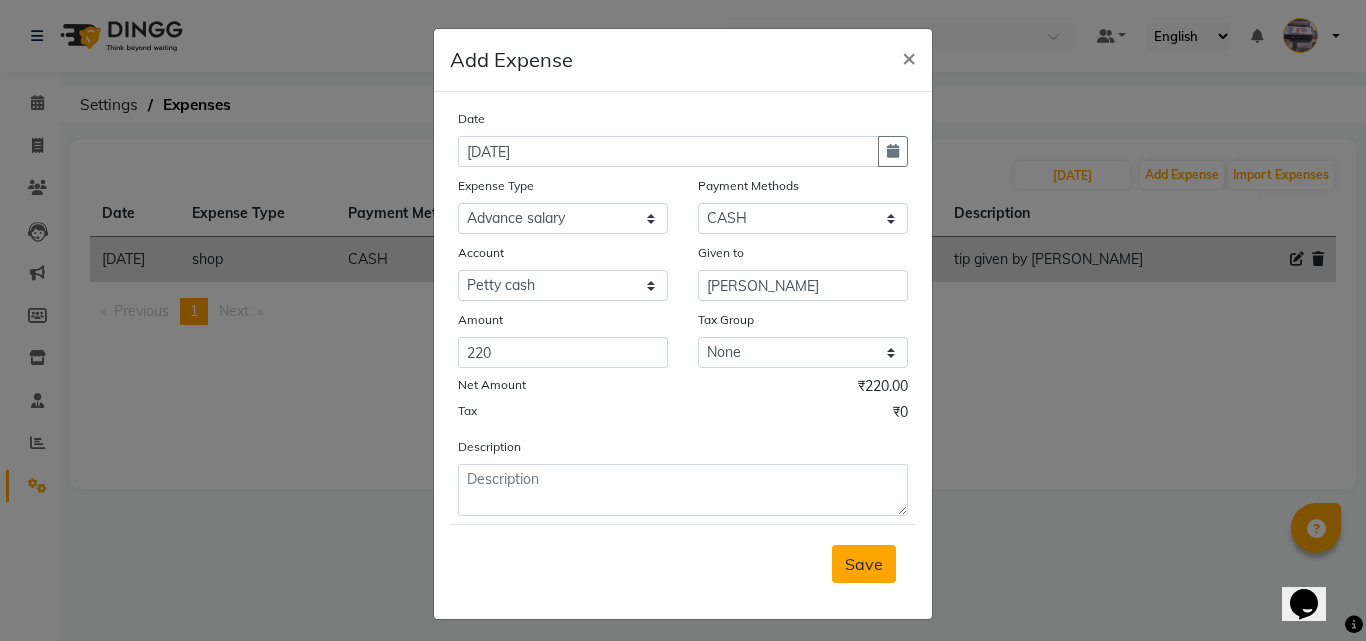 click on "Save" at bounding box center (864, 564) 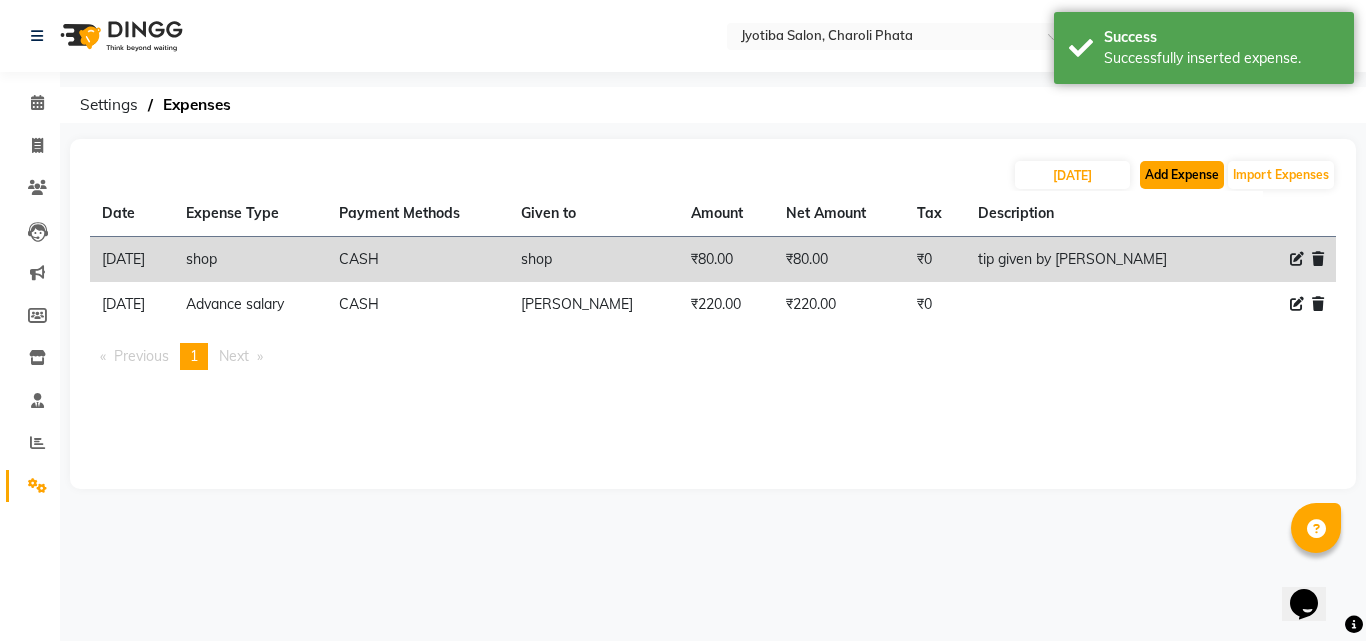click on "Add Expense" 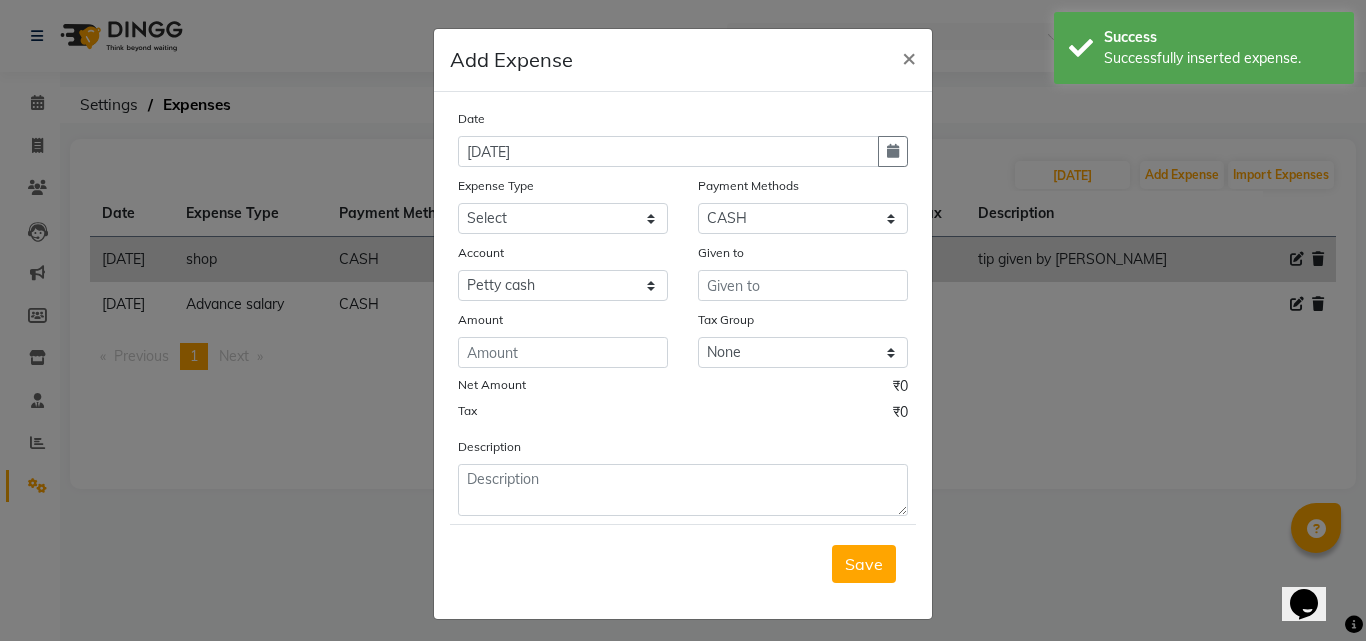 drag, startPoint x: 891, startPoint y: 157, endPoint x: 739, endPoint y: 195, distance: 156.67801 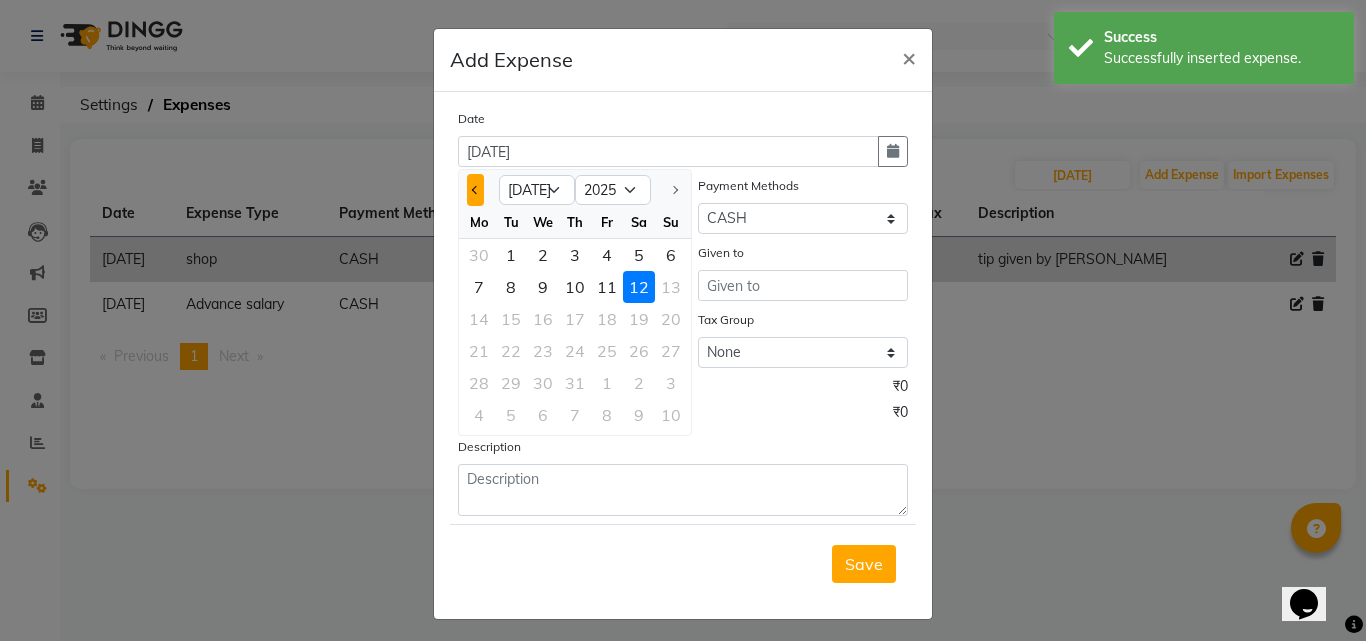 click 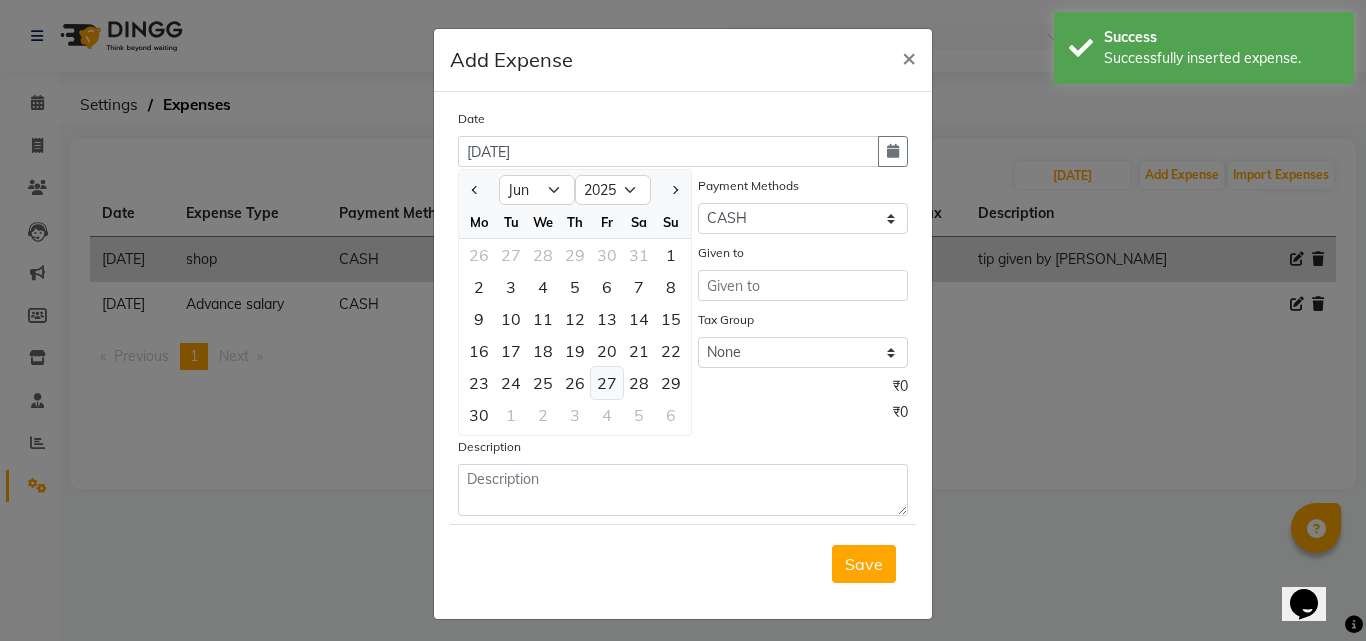 click on "27" 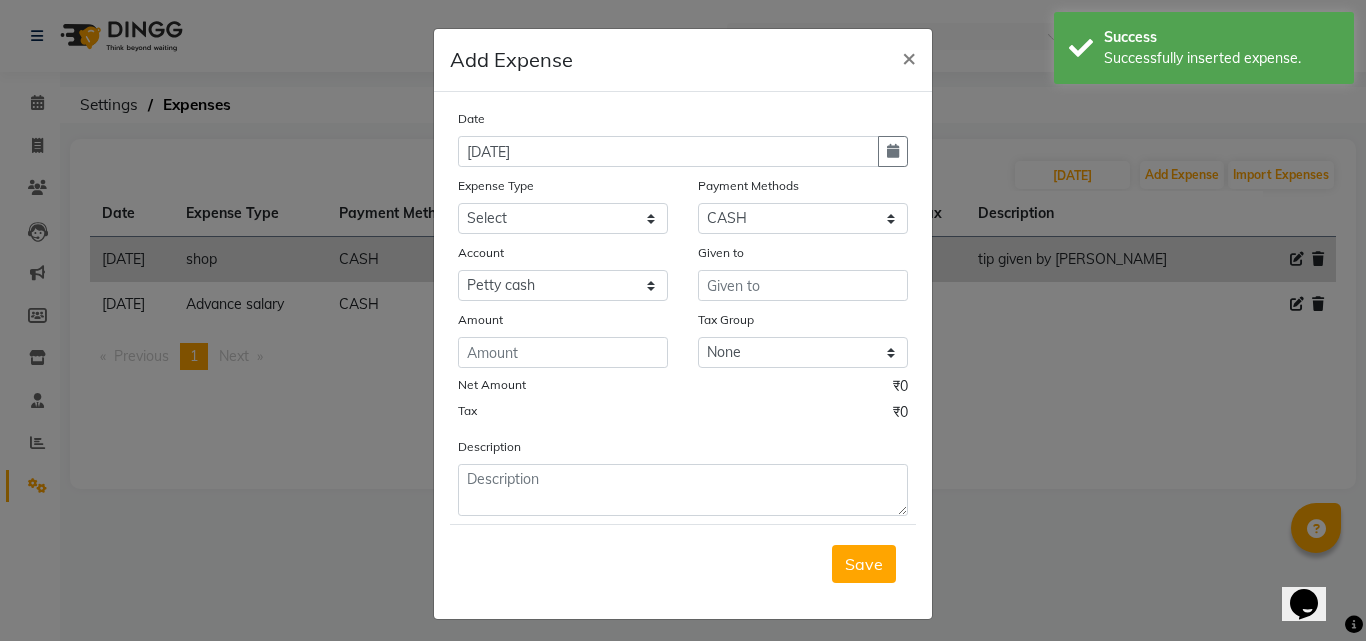 click on "Date [DATE] Expense Type Select Advance salary Advance salary ajaj Bank charges Car maintenance  Cash transfer to bank Cash transfer to hub Client Snacks Clinical charges Equipment Fuel Govt fee home Incentive Insurance International purchase Loan Repayment Maintenance Marketing Miscellaneous MRA Other Over times Pantry Product Rent Salary shop shop Staff Snacks Tax Tea & Refreshment TIP Utilities Wifi recharge Payment Methods Select CASH ONLINE CARD Account Select [PERSON_NAME] cash Default account Given to Amount Tax Group None GST Net Amount ₹0 Tax ₹0 Description" 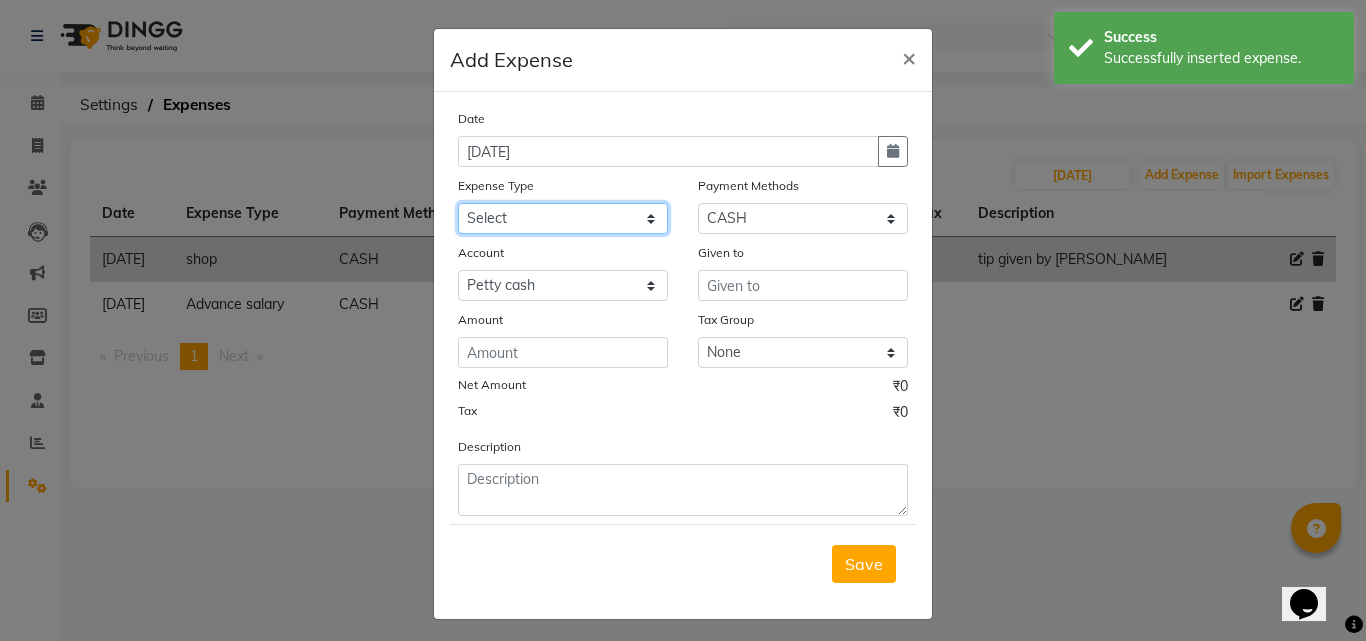 click on "Select Advance salary Advance salary ajaj Bank charges Car maintenance  Cash transfer to bank Cash transfer to hub Client Snacks Clinical charges Equipment Fuel Govt fee home Incentive Insurance International purchase Loan Repayment Maintenance Marketing Miscellaneous MRA Other Over times Pantry Product Rent Salary shop shop Staff Snacks Tax Tea & Refreshment TIP Utilities Wifi recharge" 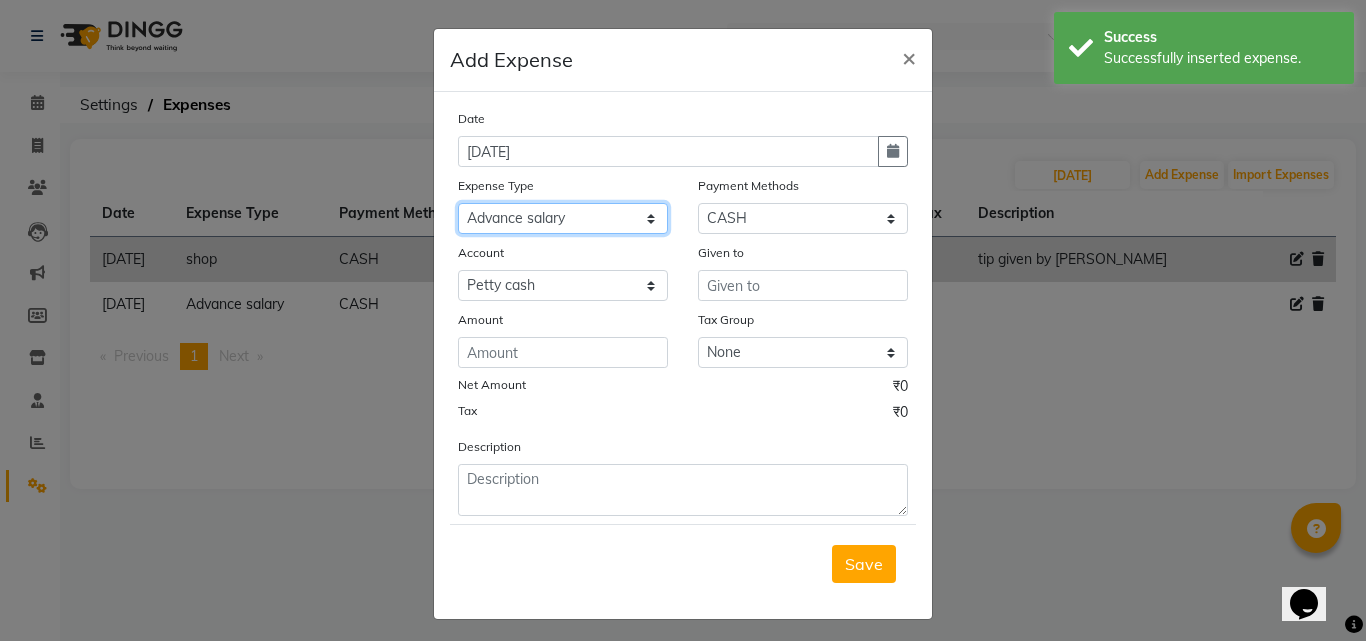click on "Select Advance salary Advance salary ajaj Bank charges Car maintenance  Cash transfer to bank Cash transfer to hub Client Snacks Clinical charges Equipment Fuel Govt fee home Incentive Insurance International purchase Loan Repayment Maintenance Marketing Miscellaneous MRA Other Over times Pantry Product Rent Salary shop shop Staff Snacks Tax Tea & Refreshment TIP Utilities Wifi recharge" 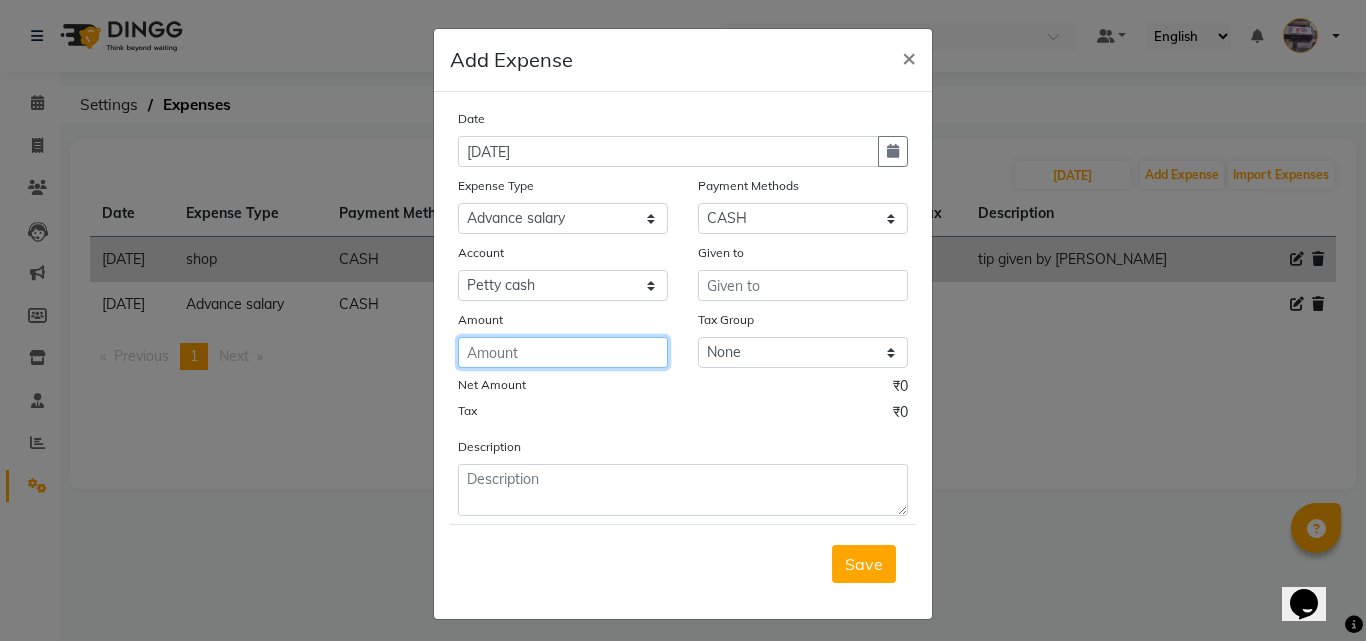 click 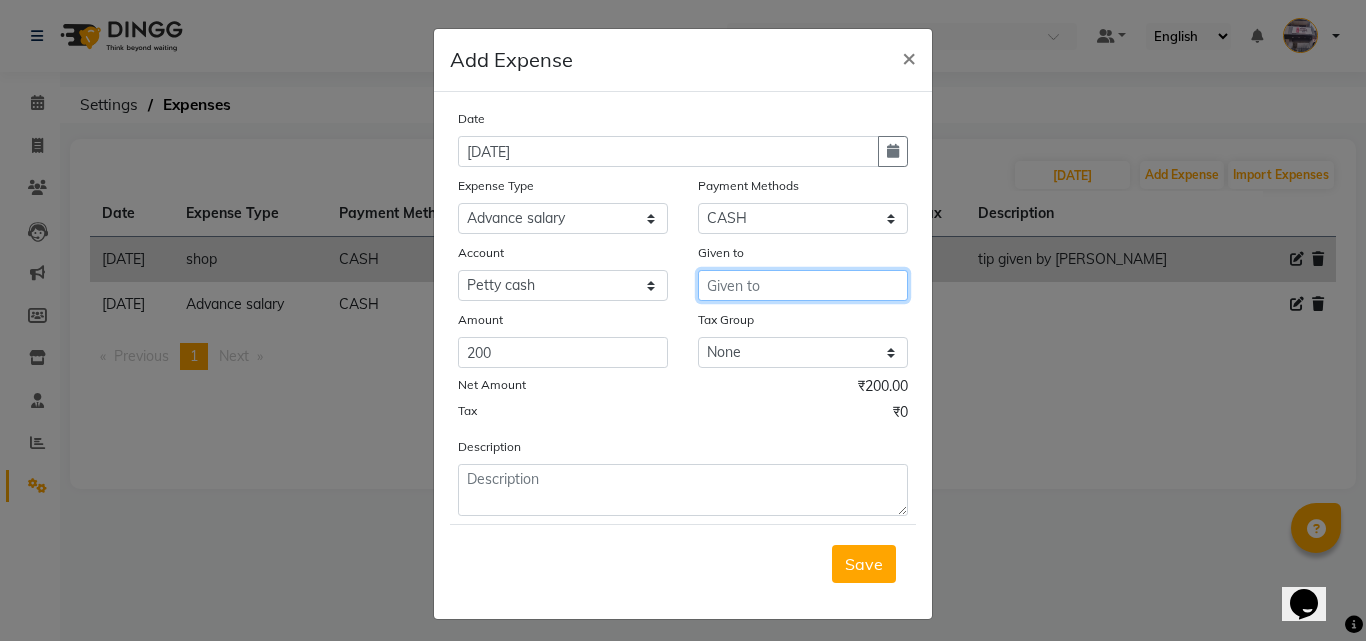click at bounding box center [803, 285] 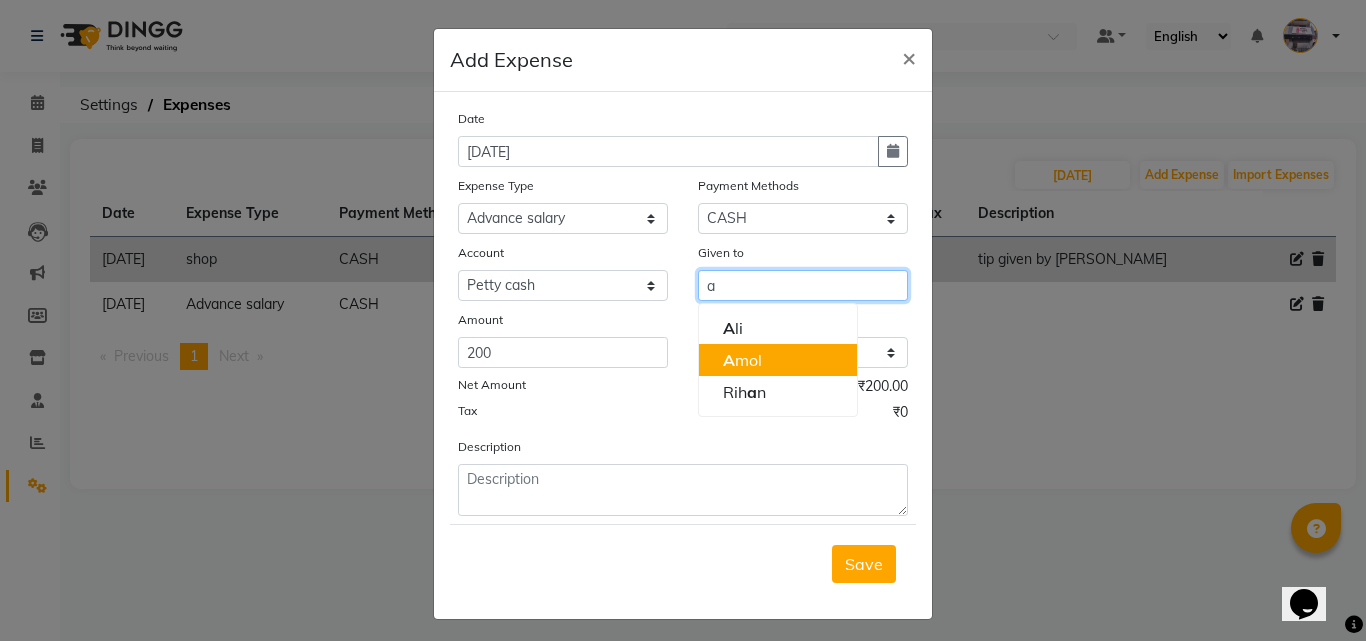 click on "A mol" at bounding box center (778, 360) 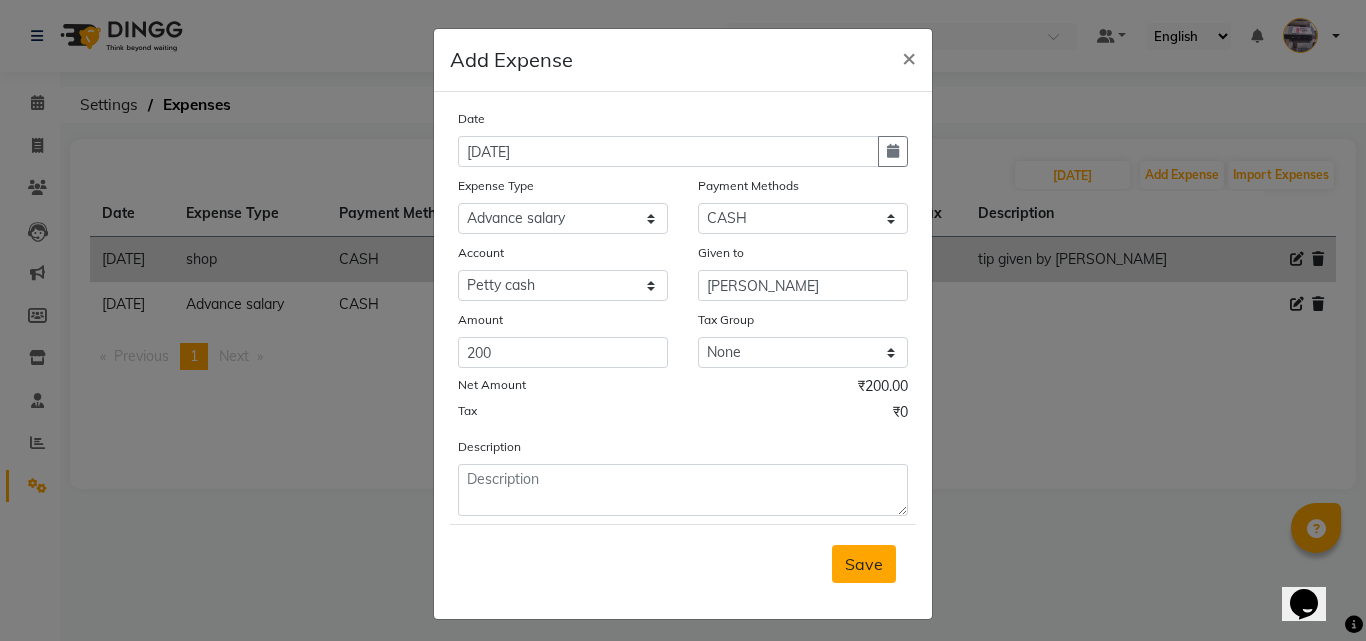 click on "Save" at bounding box center (864, 564) 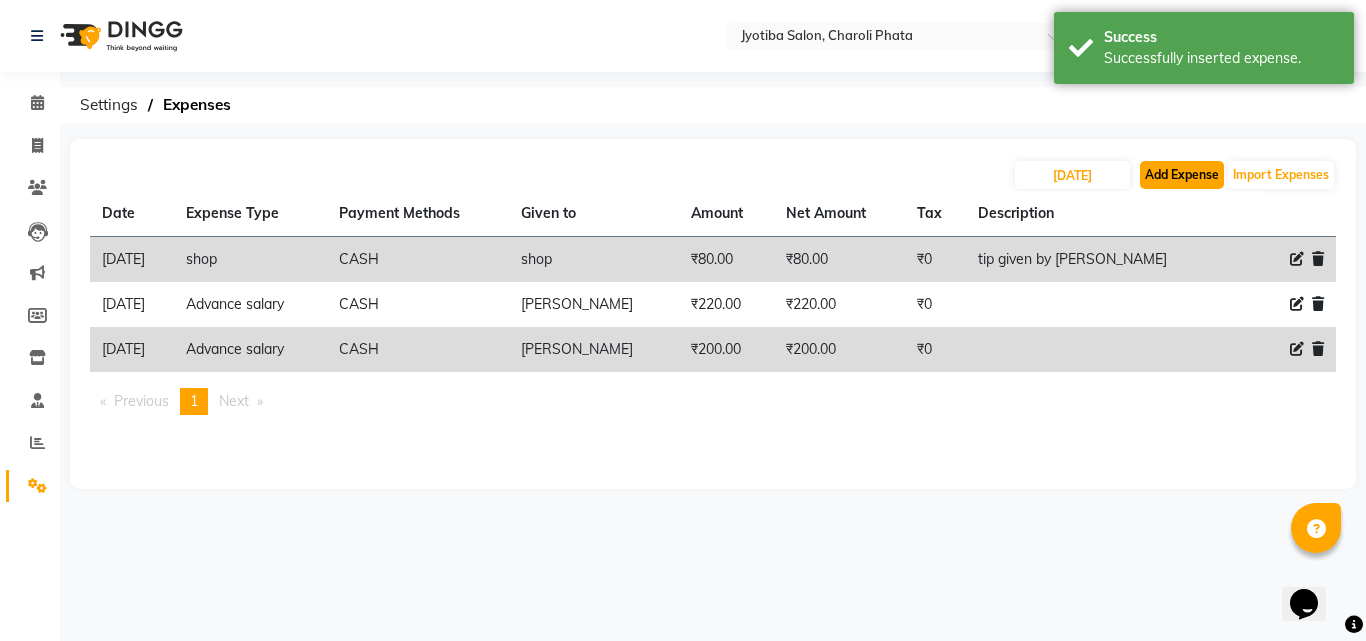 click on "Add Expense" 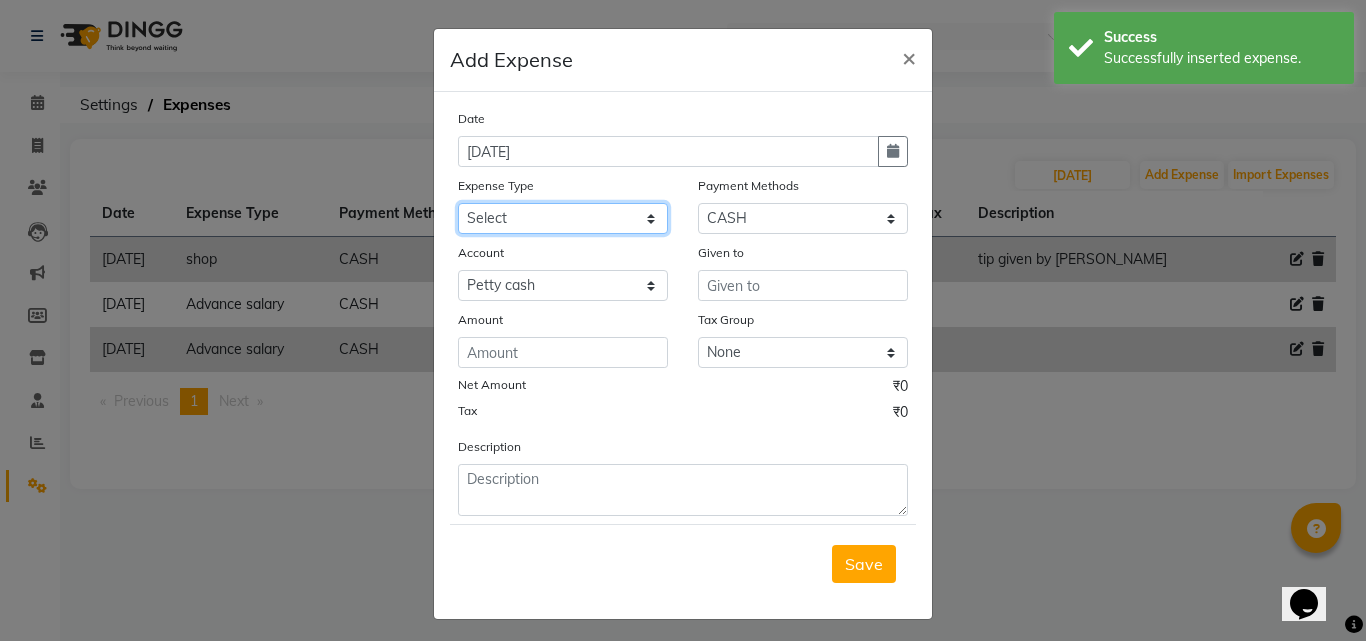 click on "Select Advance salary Advance salary ajaj Bank charges Car maintenance  Cash transfer to bank Cash transfer to hub Client Snacks Clinical charges Equipment Fuel Govt fee home Incentive Insurance International purchase Loan Repayment Maintenance Marketing Miscellaneous MRA Other Over times Pantry Product Rent Salary shop shop Staff Snacks Tax Tea & Refreshment TIP Utilities Wifi recharge" 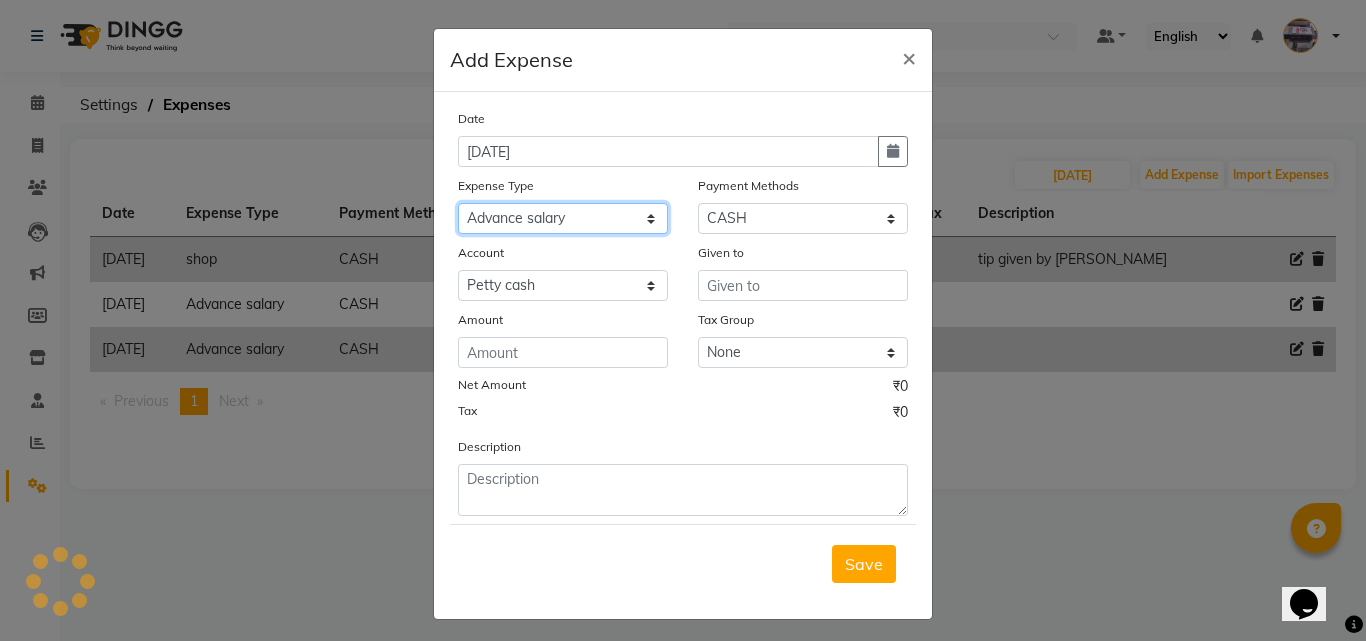 click on "Select Advance salary Advance salary ajaj Bank charges Car maintenance  Cash transfer to bank Cash transfer to hub Client Snacks Clinical charges Equipment Fuel Govt fee home Incentive Insurance International purchase Loan Repayment Maintenance Marketing Miscellaneous MRA Other Over times Pantry Product Rent Salary shop shop Staff Snacks Tax Tea & Refreshment TIP Utilities Wifi recharge" 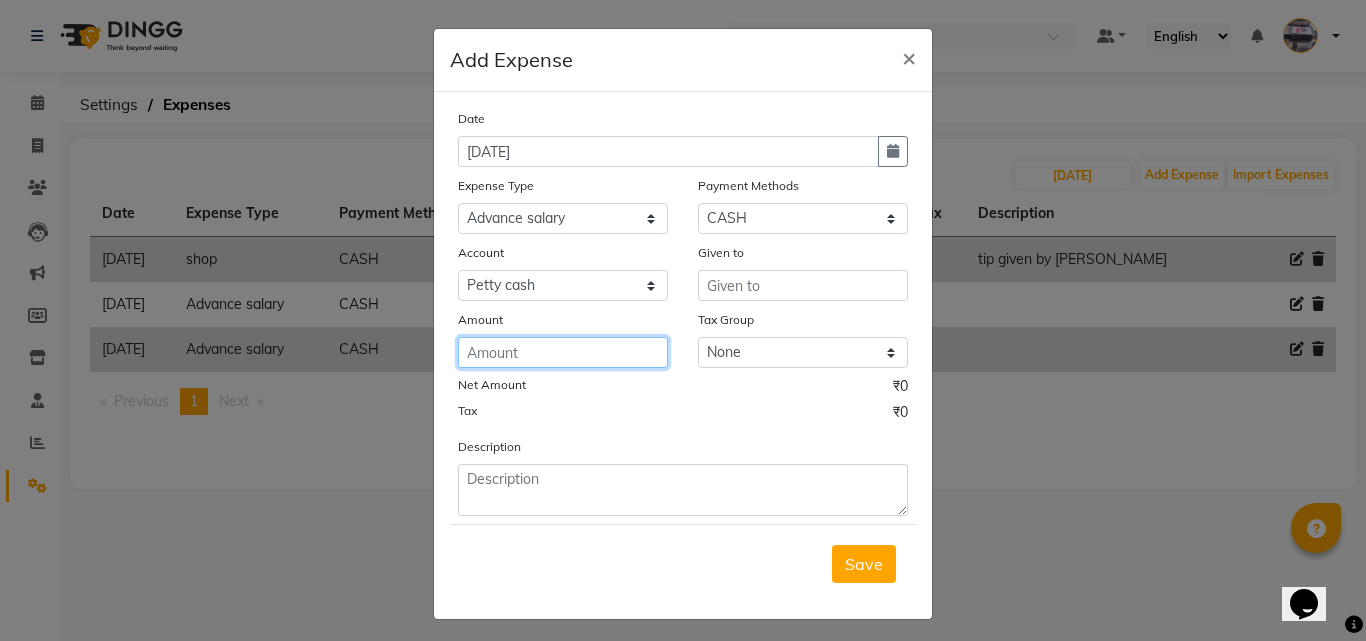 click 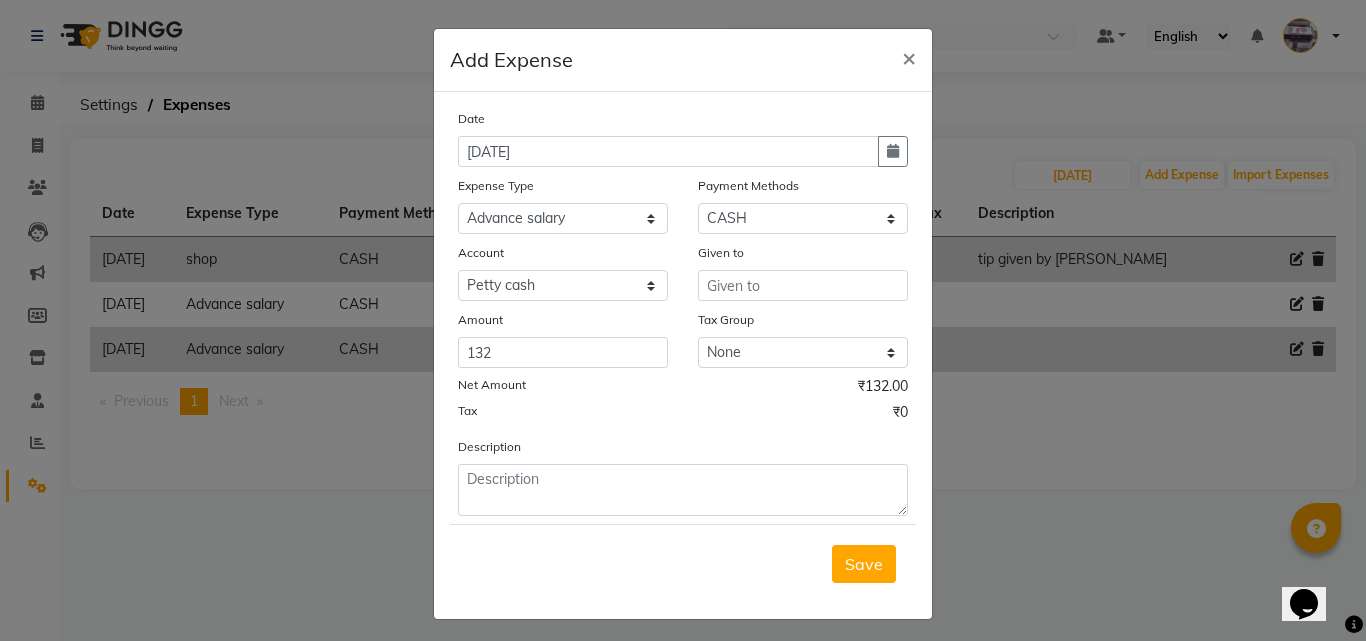 click on "Given to" 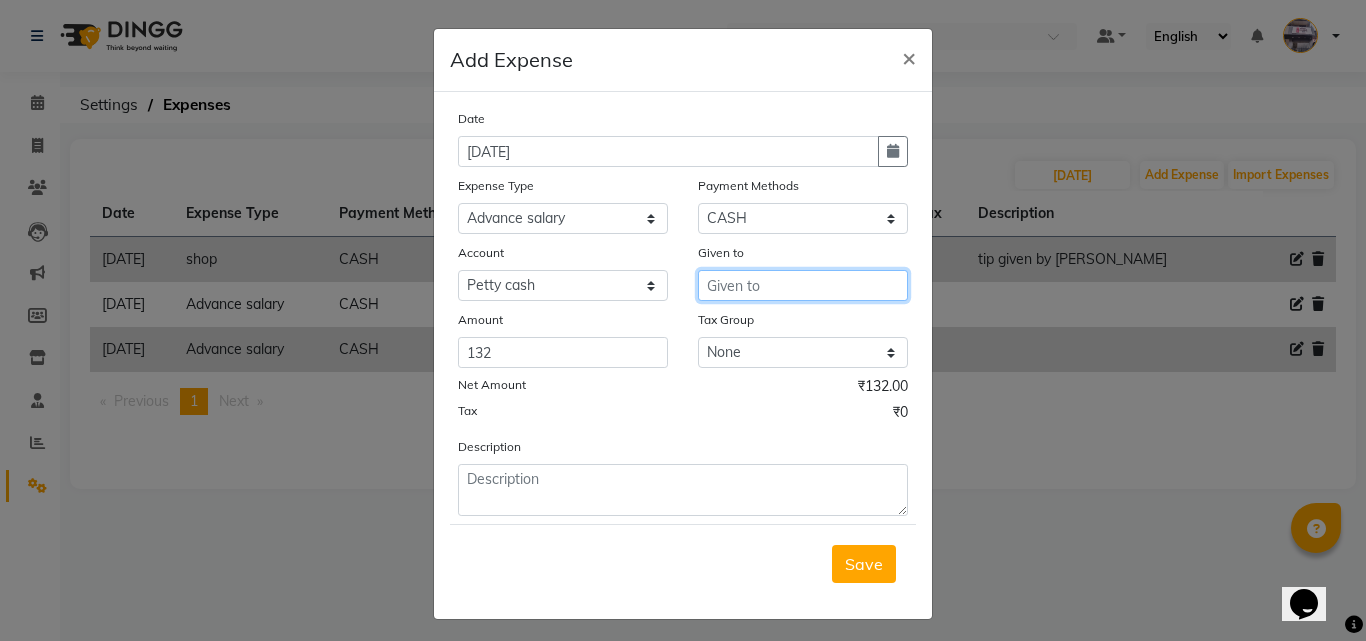 click at bounding box center (803, 285) 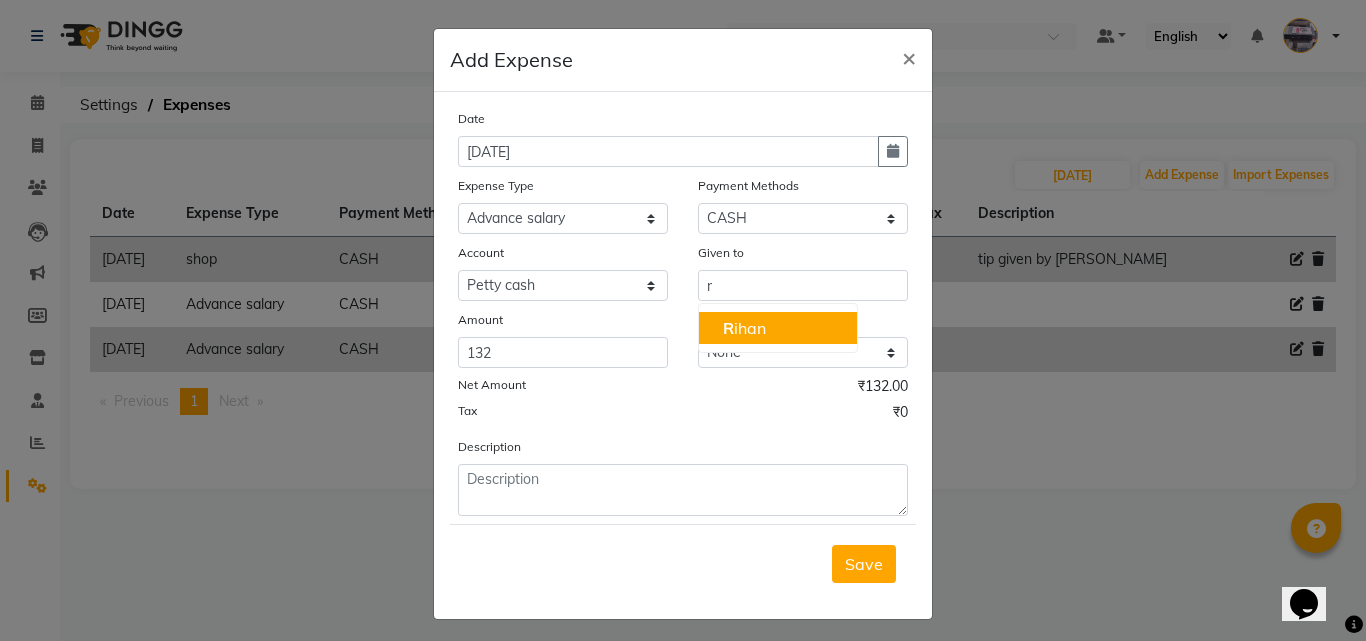 click on "Date" 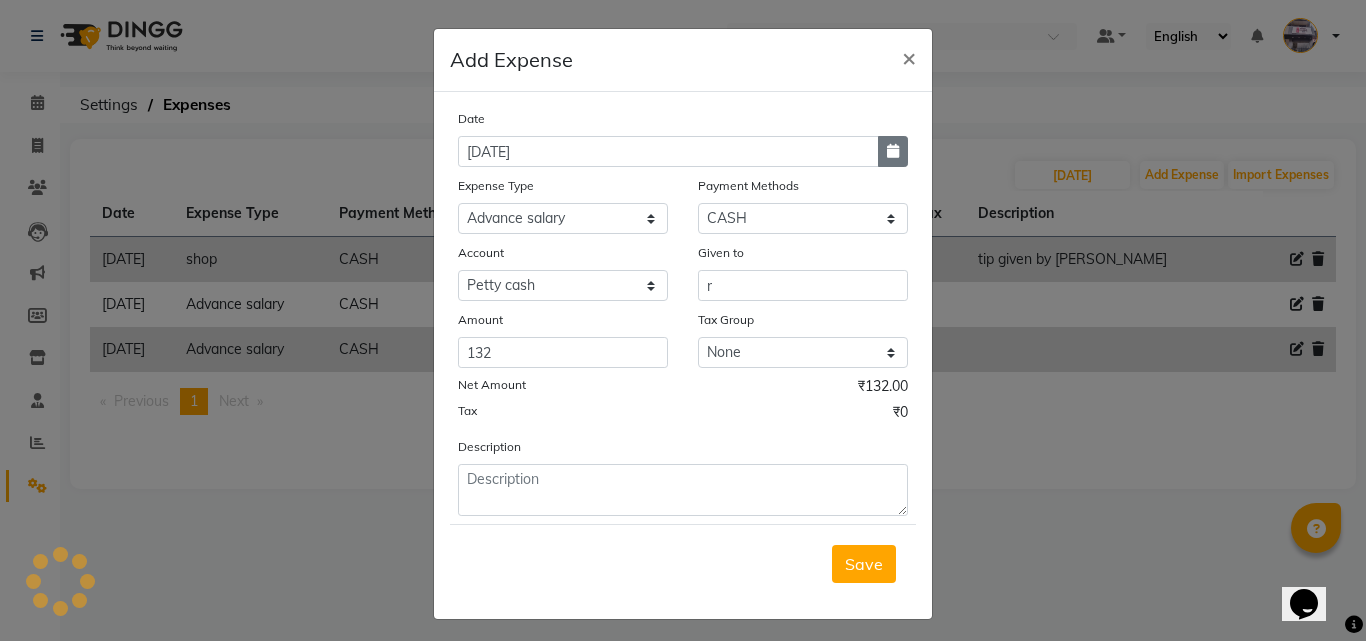 click 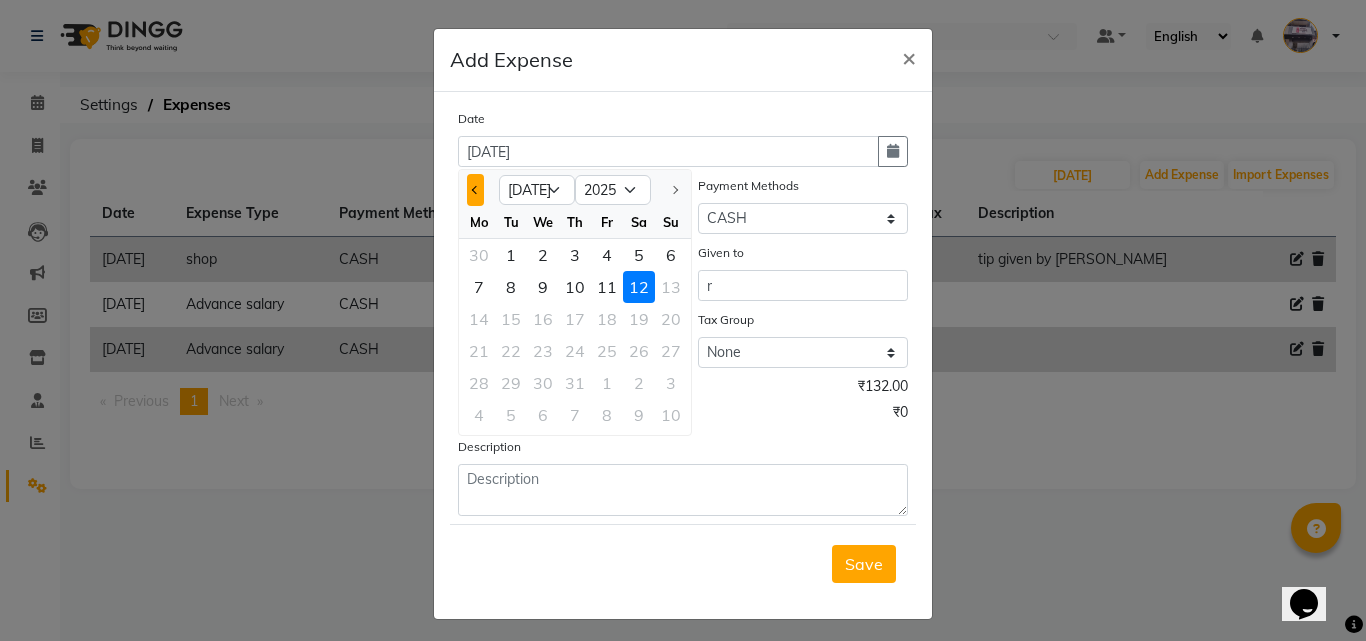 click 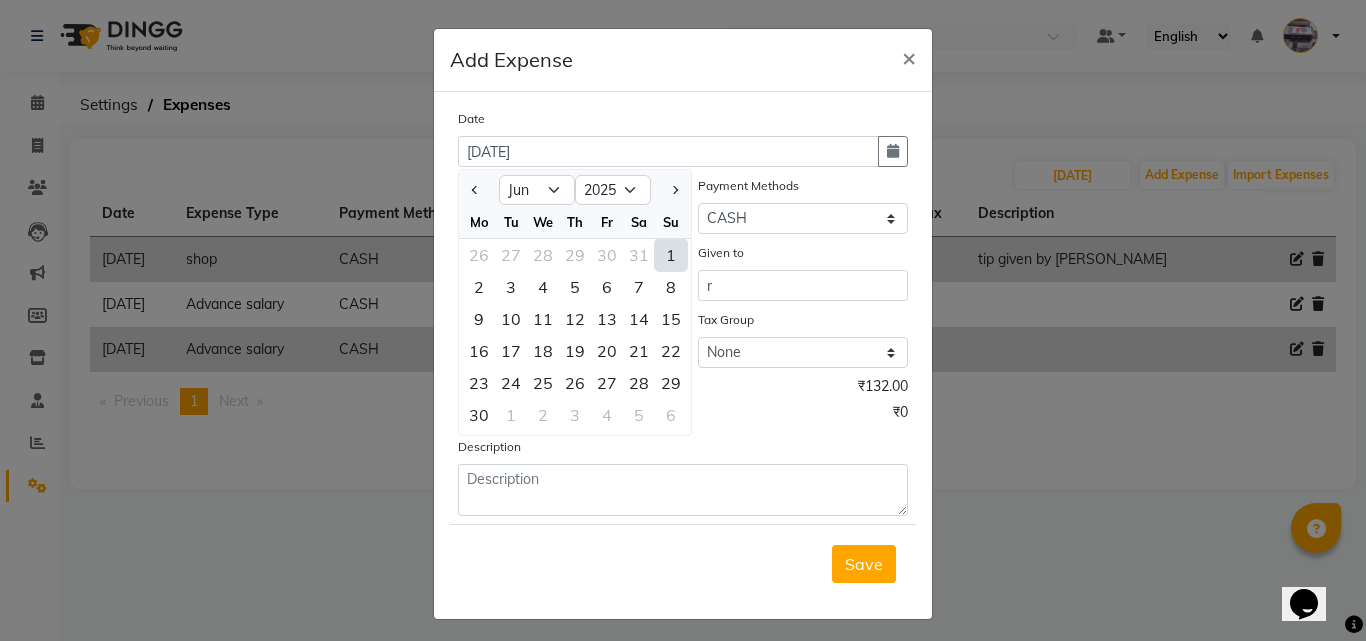 drag, startPoint x: 600, startPoint y: 379, endPoint x: 628, endPoint y: 384, distance: 28.442924 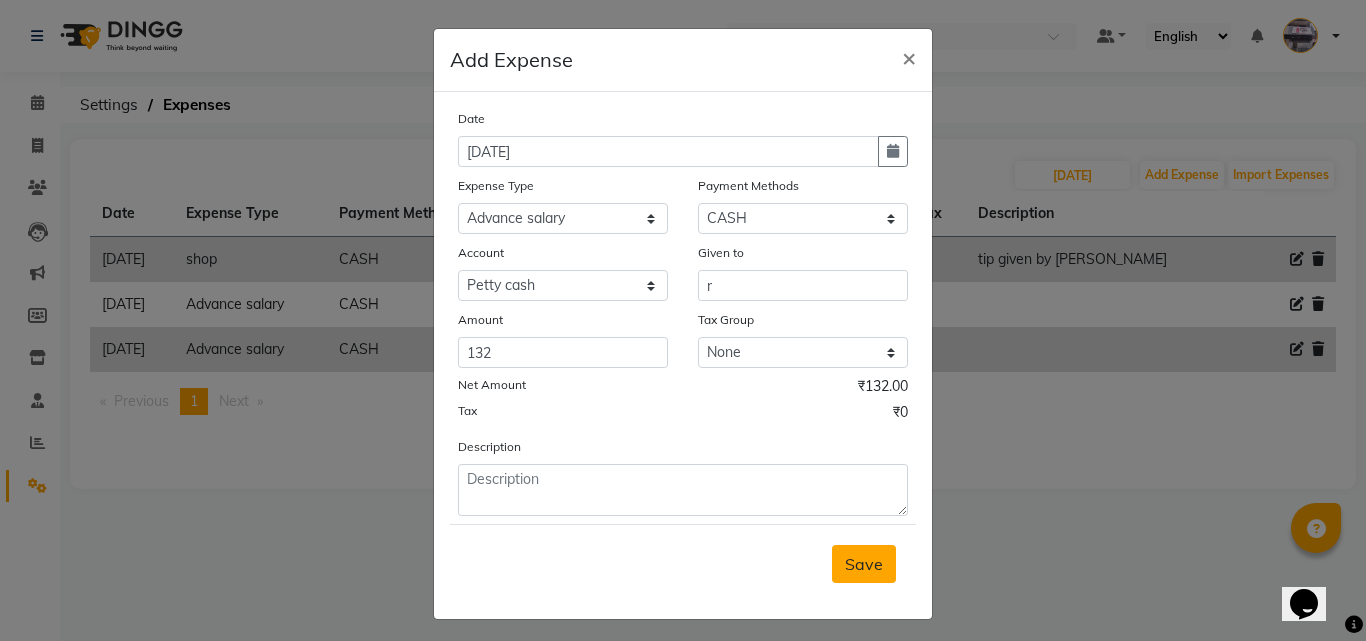 click on "Save" at bounding box center (864, 564) 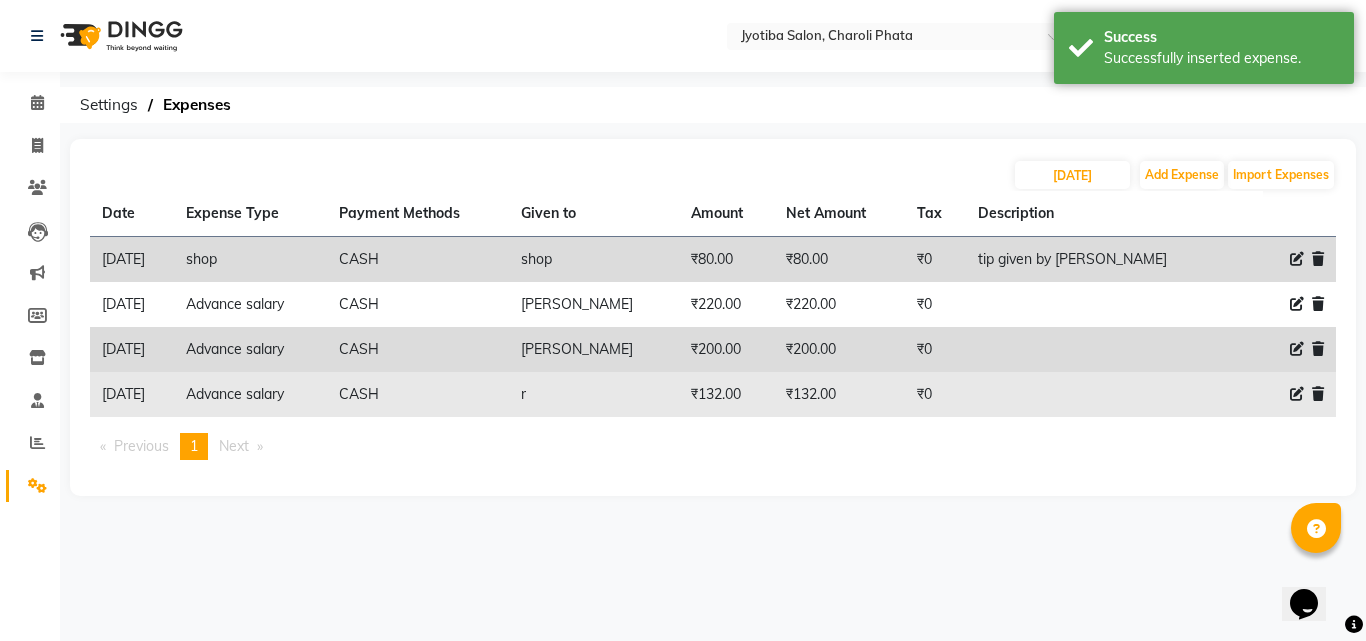 click 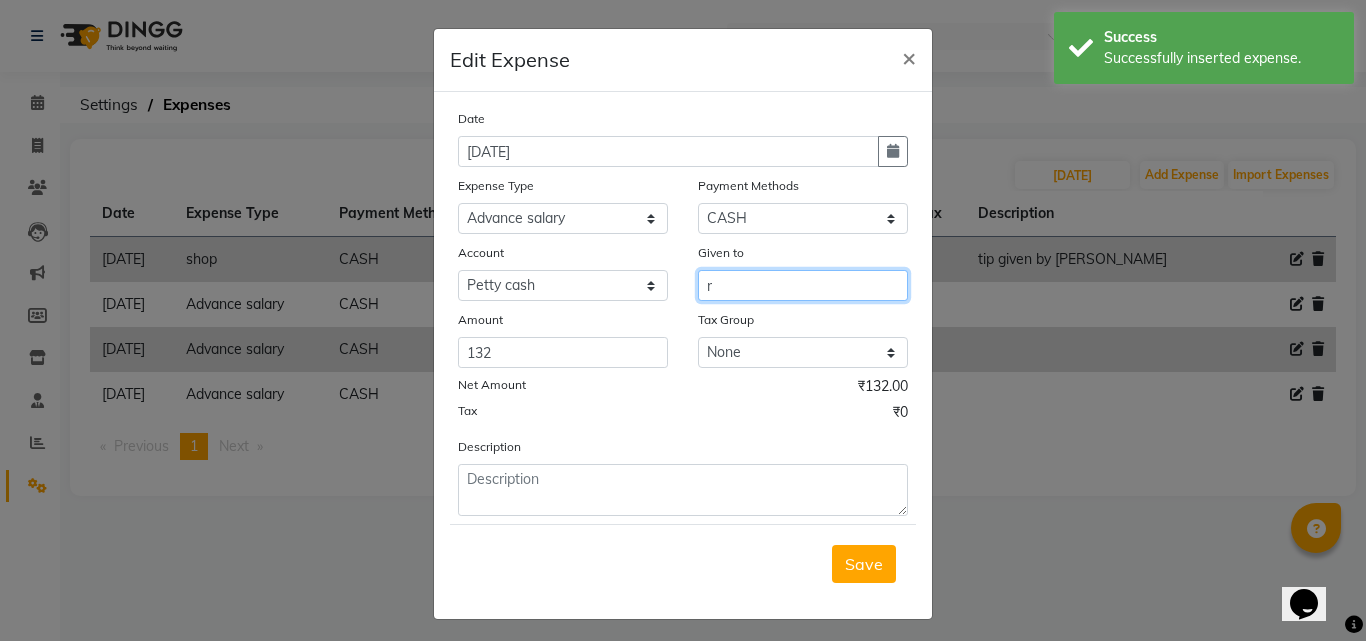 click on "r" at bounding box center [803, 285] 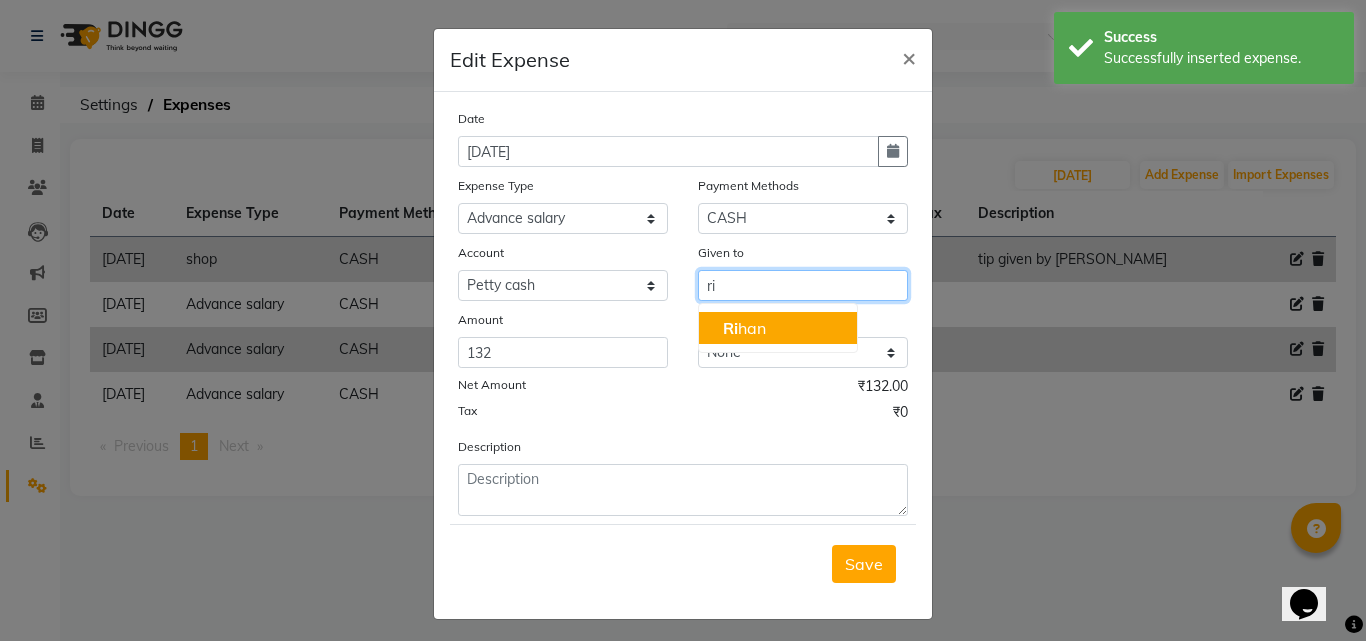 drag, startPoint x: 751, startPoint y: 319, endPoint x: 779, endPoint y: 399, distance: 84.758484 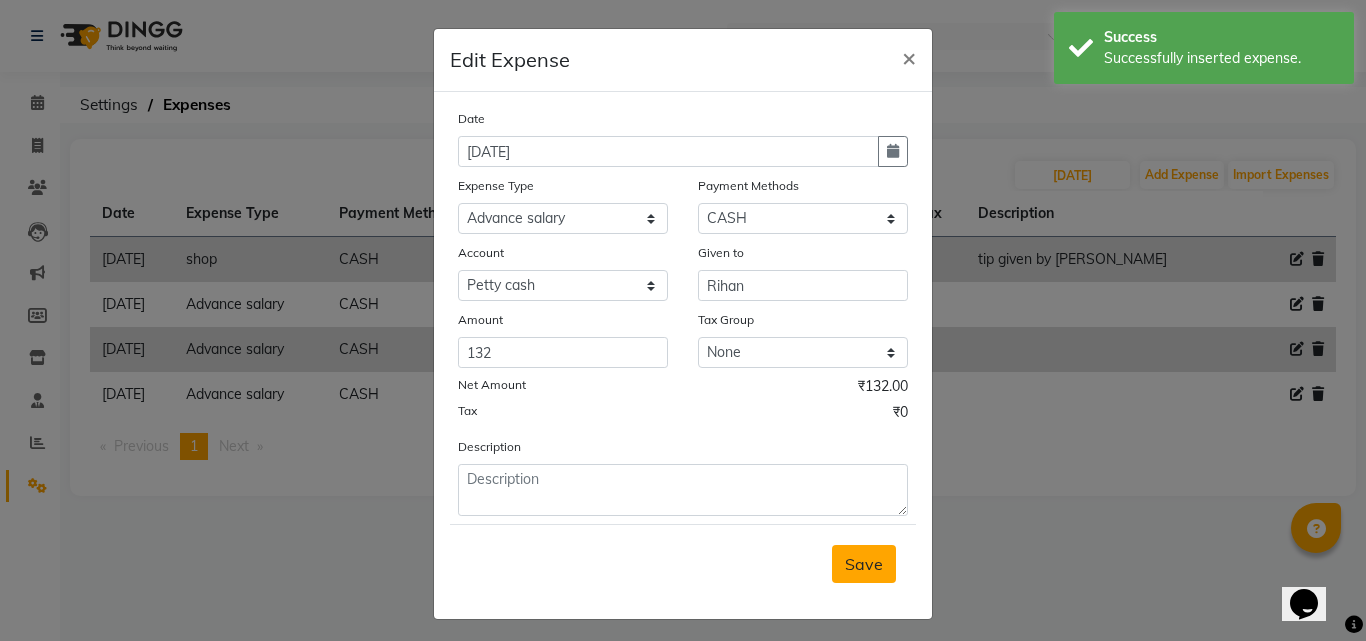 click on "Save" at bounding box center [864, 564] 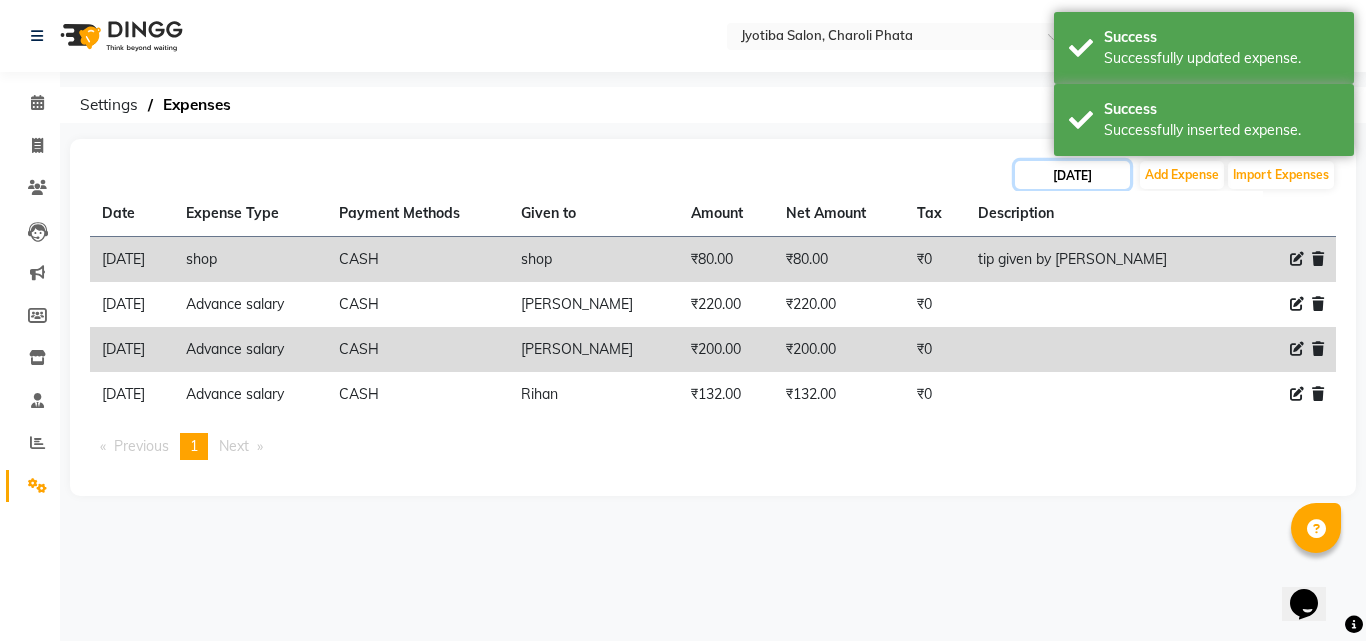 click on "[DATE]" 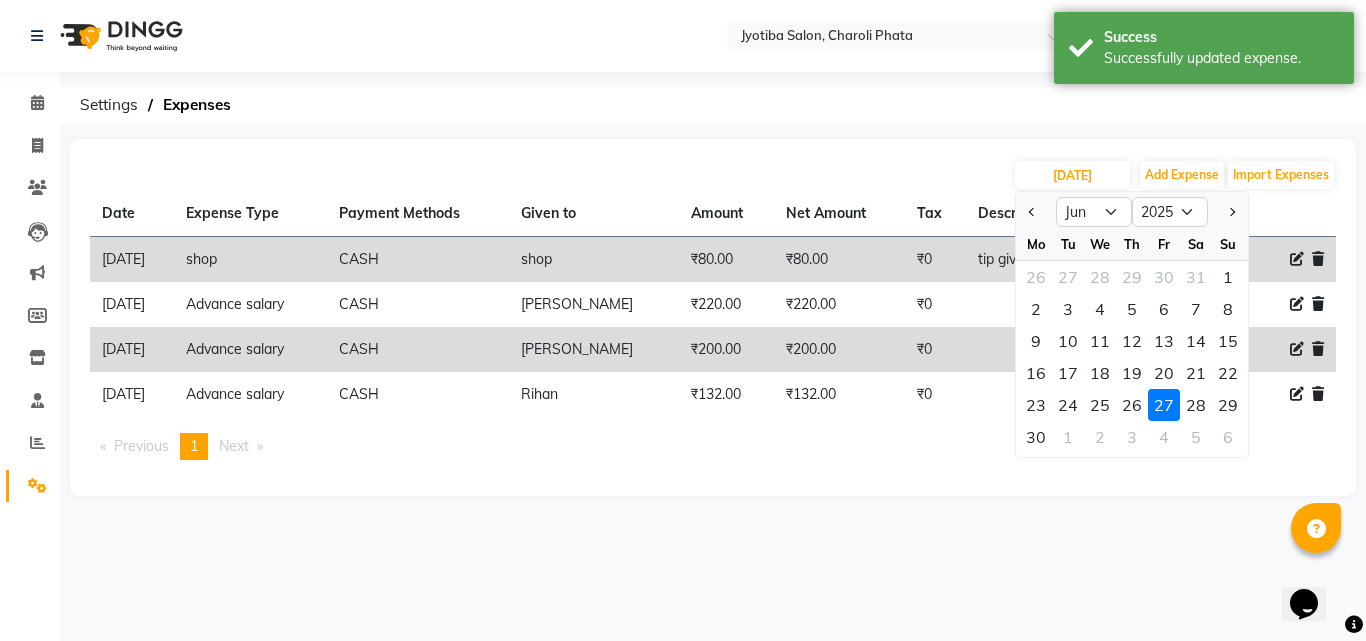 click on "27" 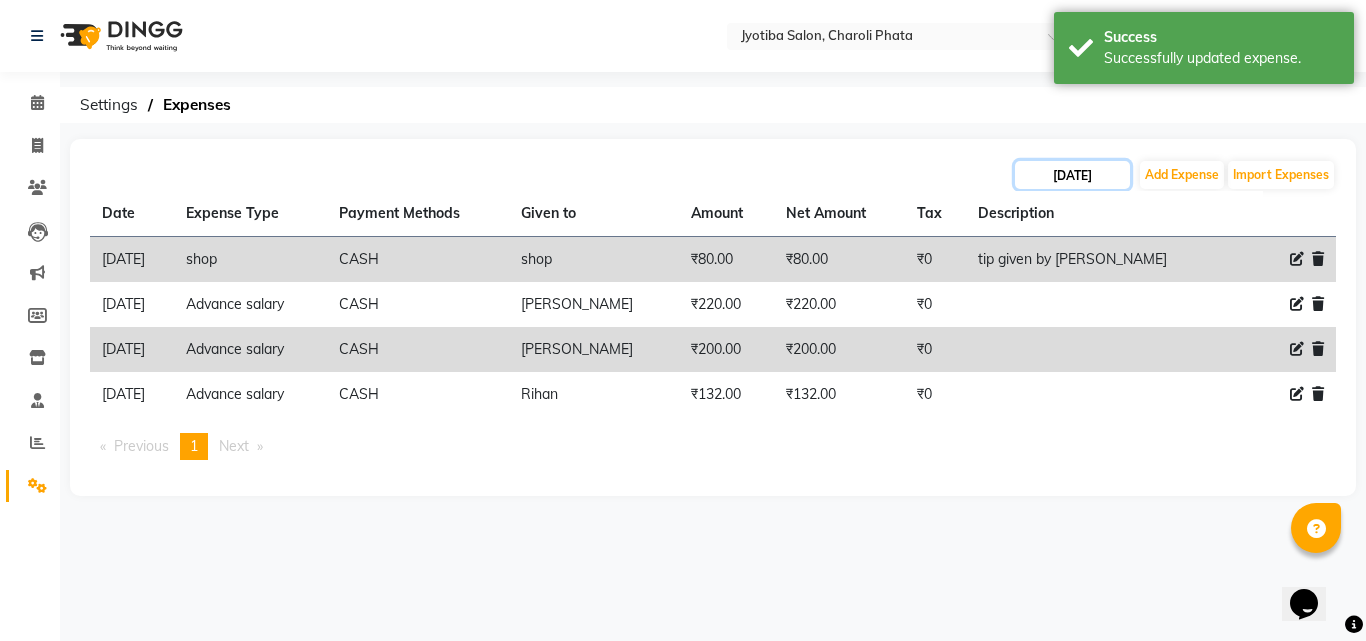 click on "[DATE]" 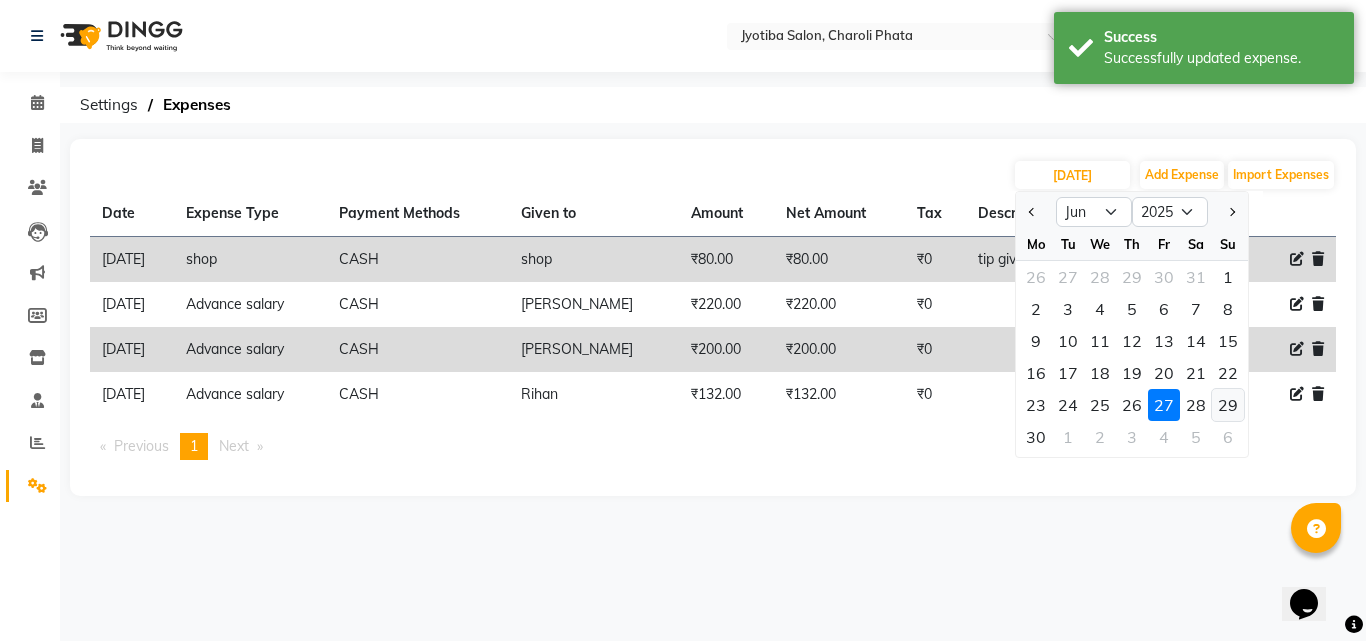 click on "29" 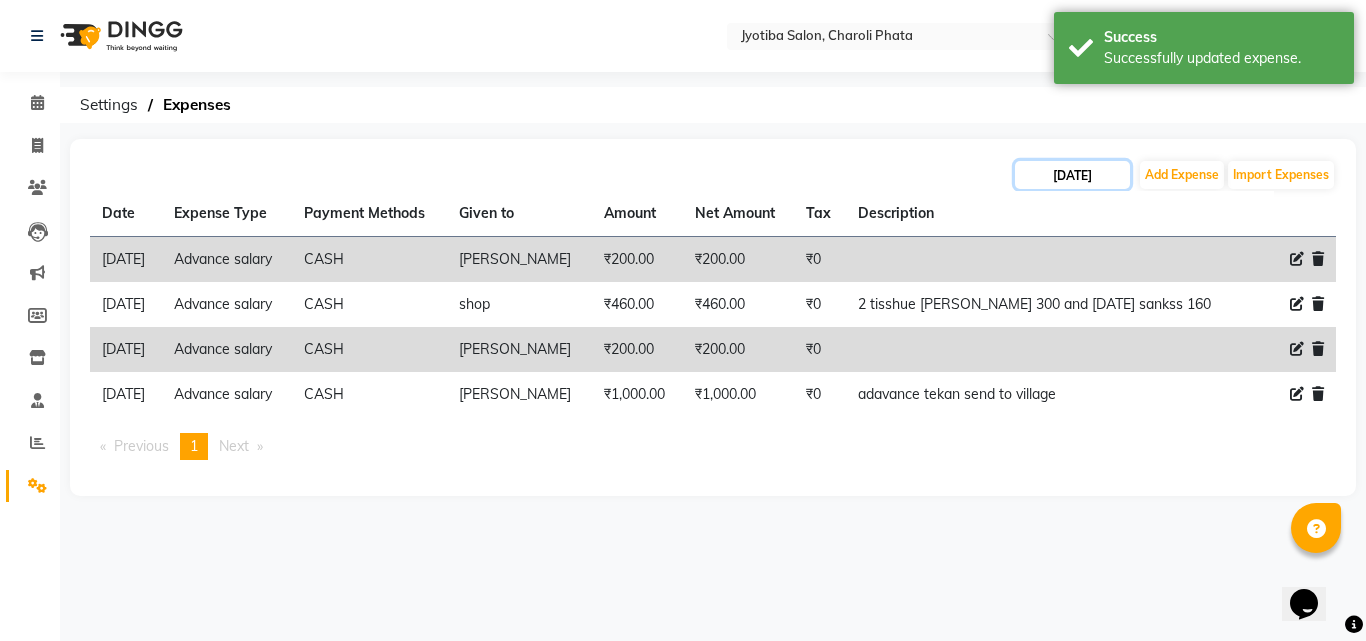 click on "[DATE]" 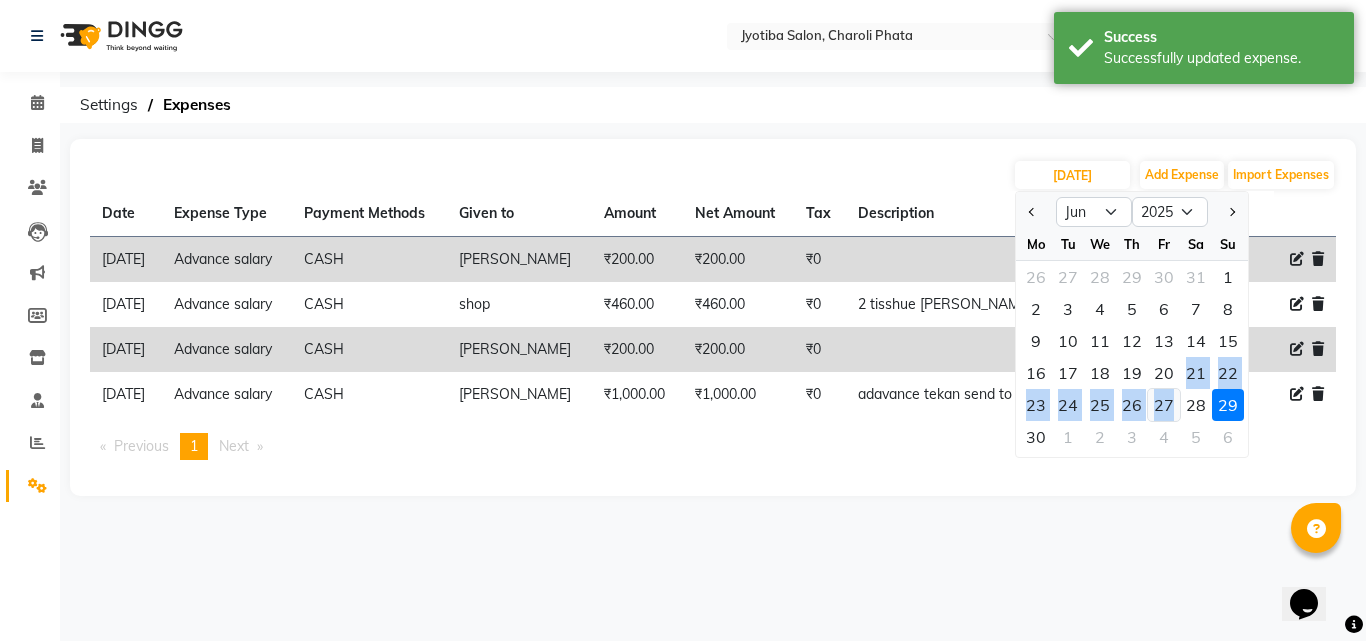 click on "Mo Tu We Th Fr Sa Su 26 27 28 29 30 31 1 2 3 4 5 6 7 8 9 10 11 12 13 14 15 16 17 18 19 20 21 22 23 24 25 26 27 28 29 30 1 2 3 4 5 6" 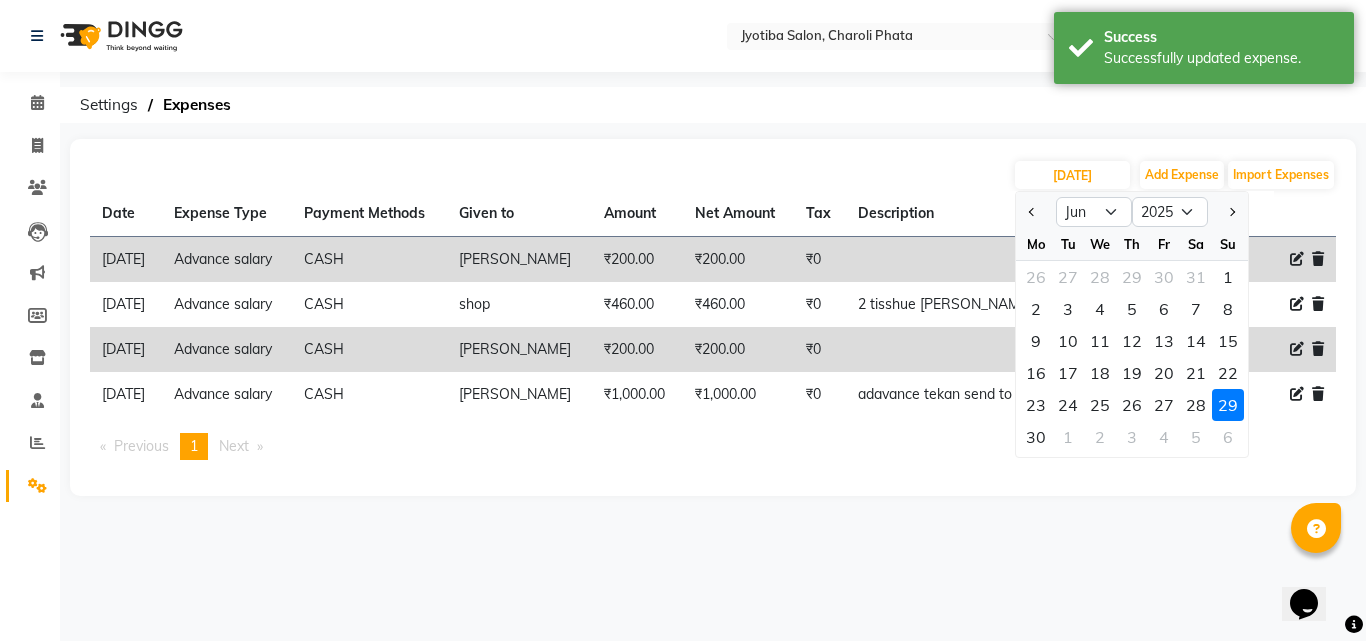 drag, startPoint x: 805, startPoint y: 432, endPoint x: 883, endPoint y: 369, distance: 100.26465 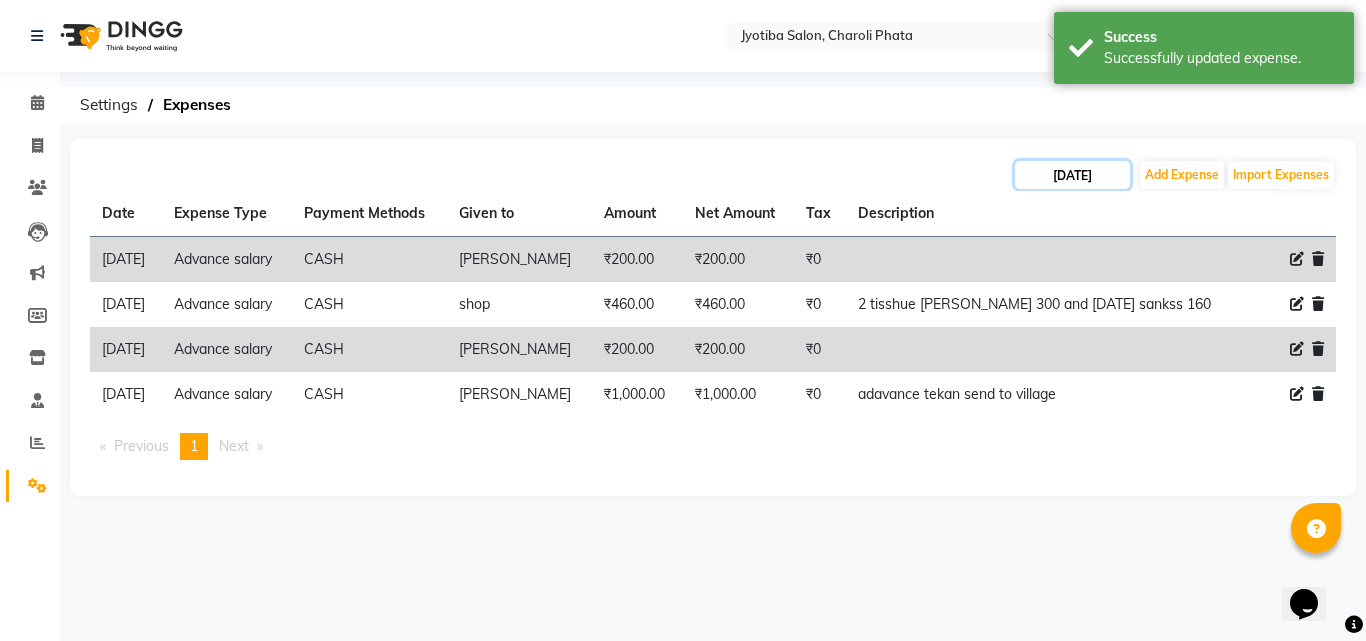 click on "[DATE]" 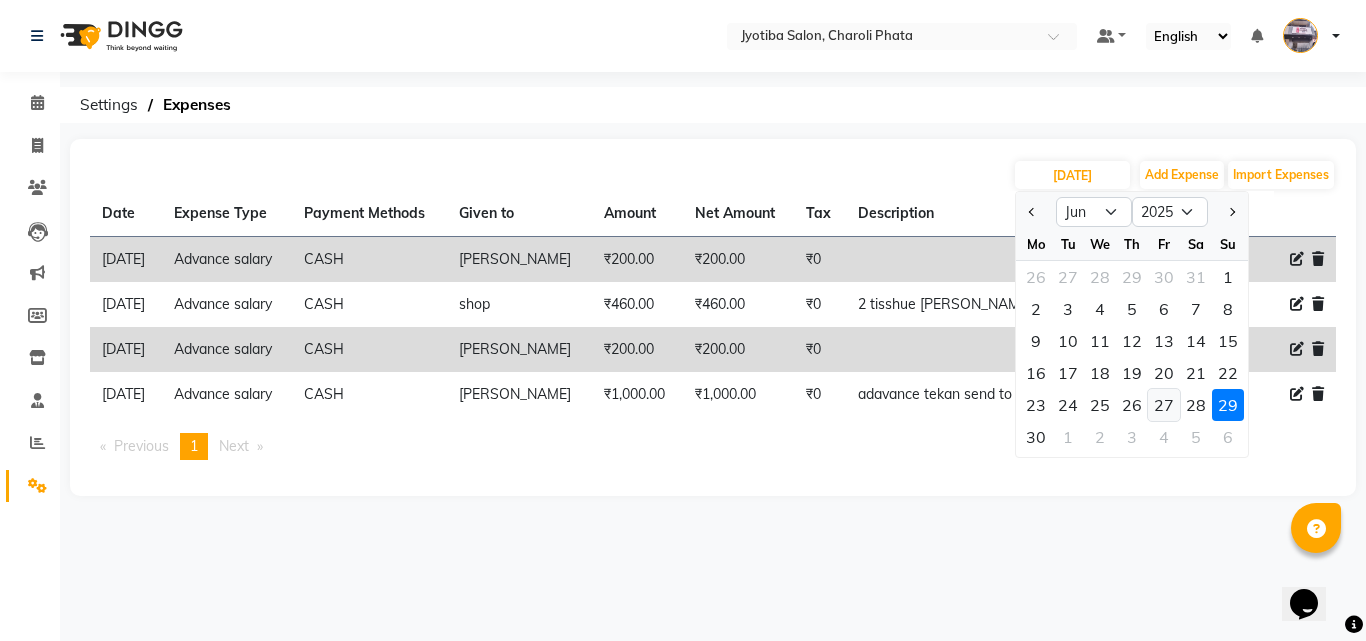 click on "27" 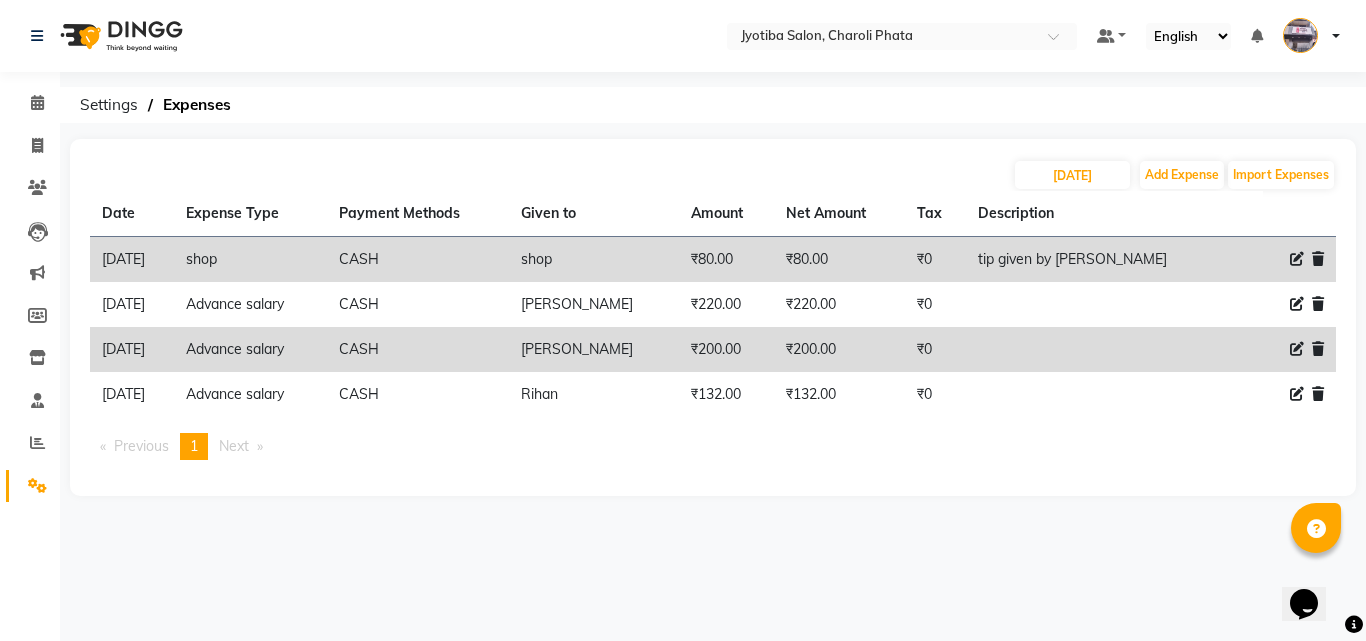 click on "[DATE] Add Expense Import Expenses Date Expense Type Payment Methods Given to Amount Net Amount Tax Description  [DATE]   shop   CASH   shop   ₹80.00  ₹80.00 ₹0  tip given by cash   [DATE]   Advance salary   [PERSON_NAME]   ₹220.00  ₹220.00 ₹0     [DATE]   Advance salary   [PERSON_NAME]   ₹200.00  ₹200.00 ₹0     [DATE]   Advance salary   CASH   Rihan   ₹132.00  ₹132.00 ₹0     Previous  page  1 / 1  You're on page  1  Next  page" 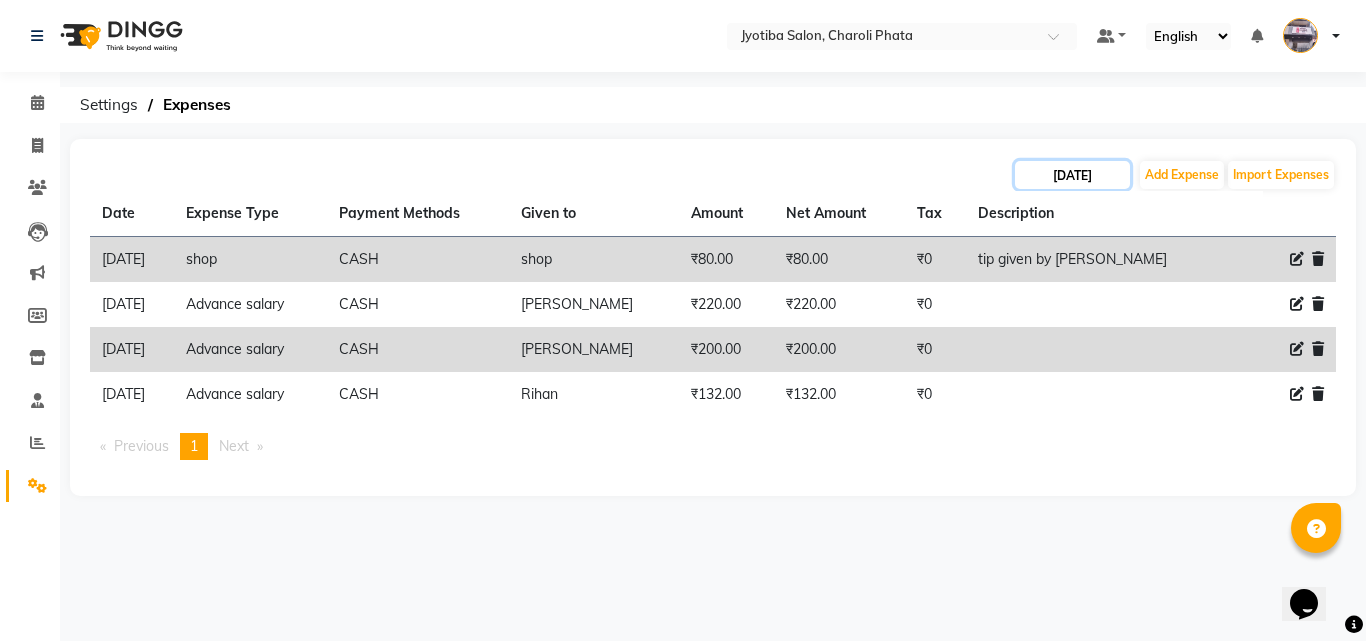 click on "[DATE]" 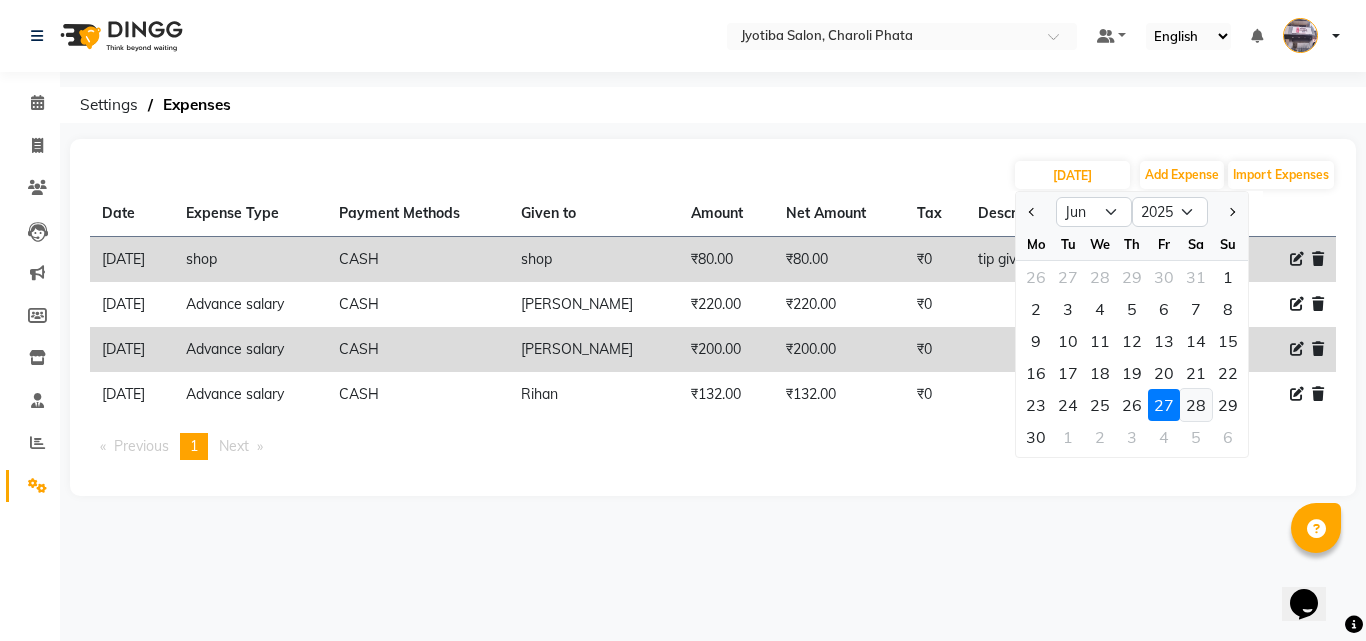 click on "28" 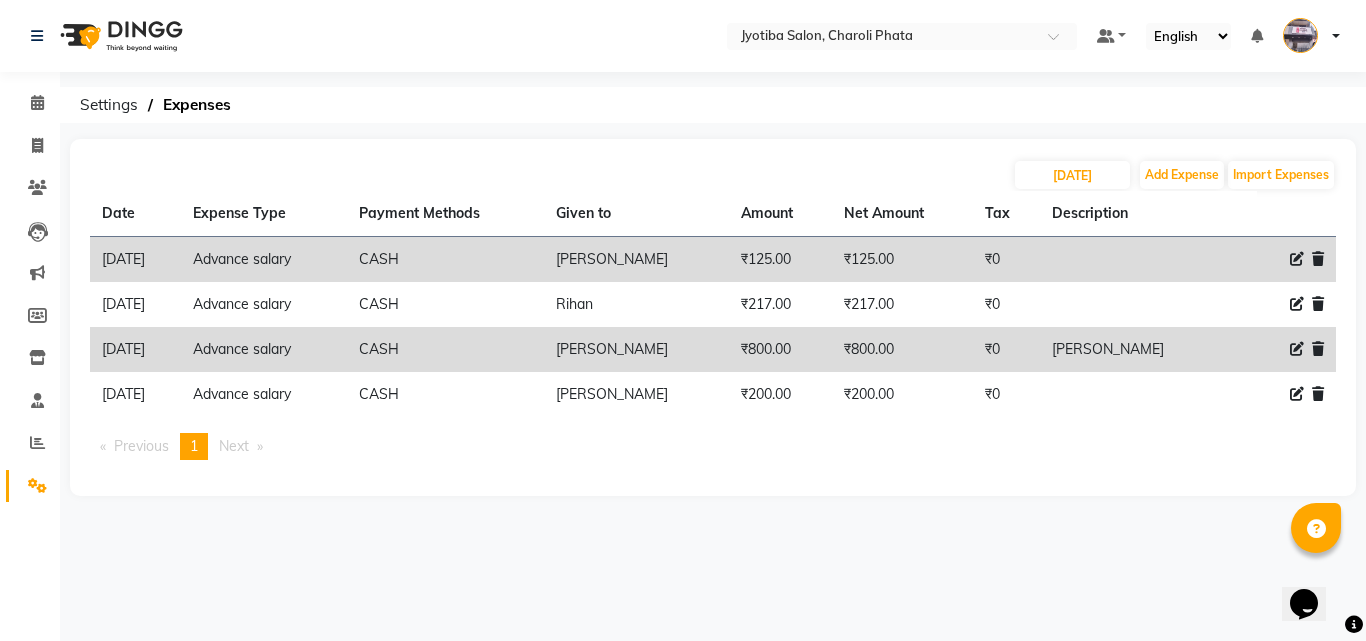 click 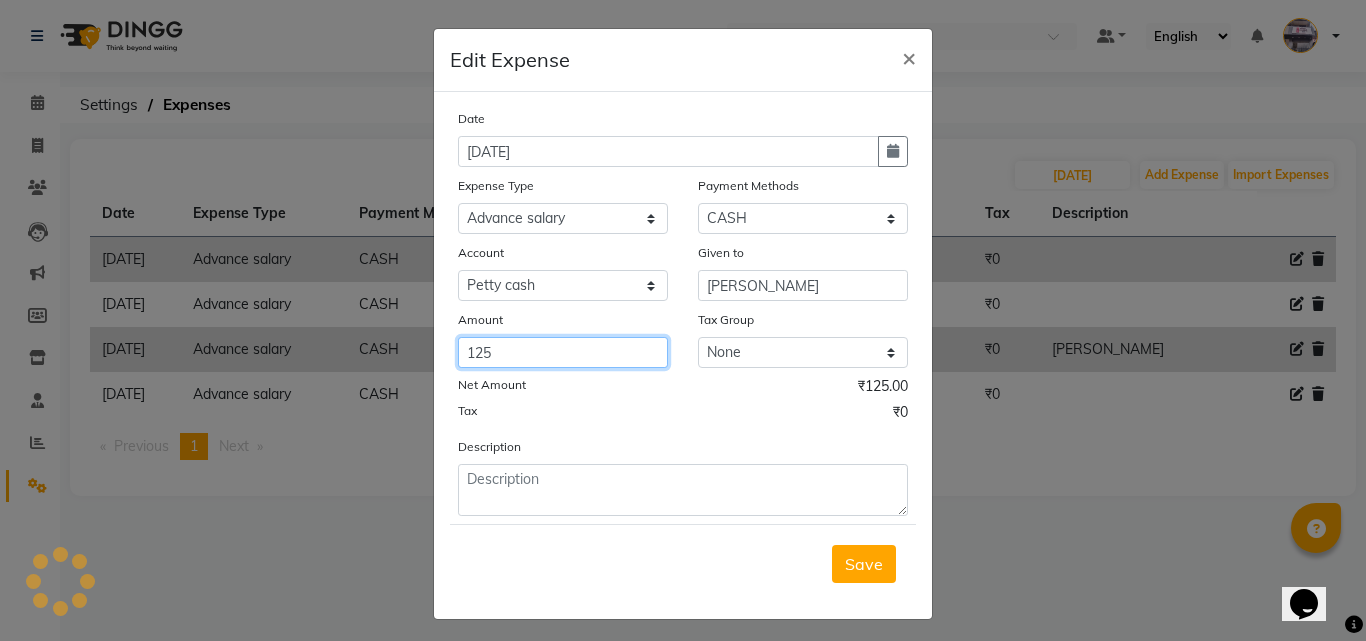 click on "125" 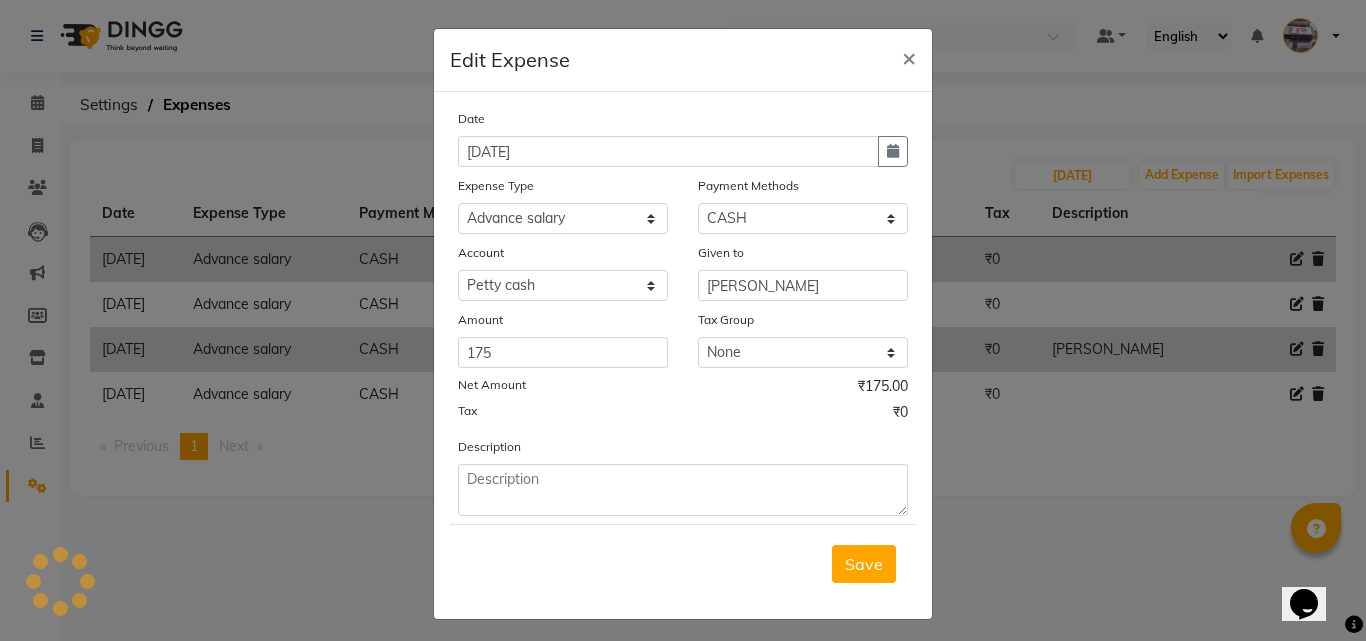 click on "Save" at bounding box center (864, 564) 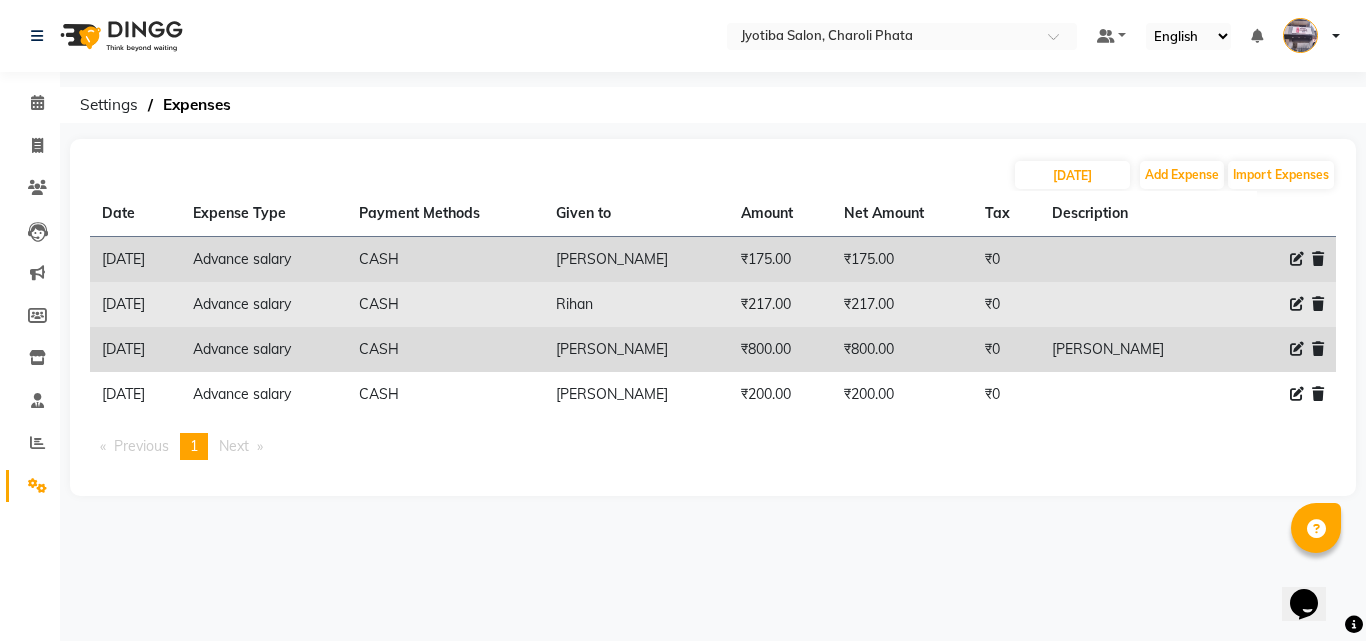 click 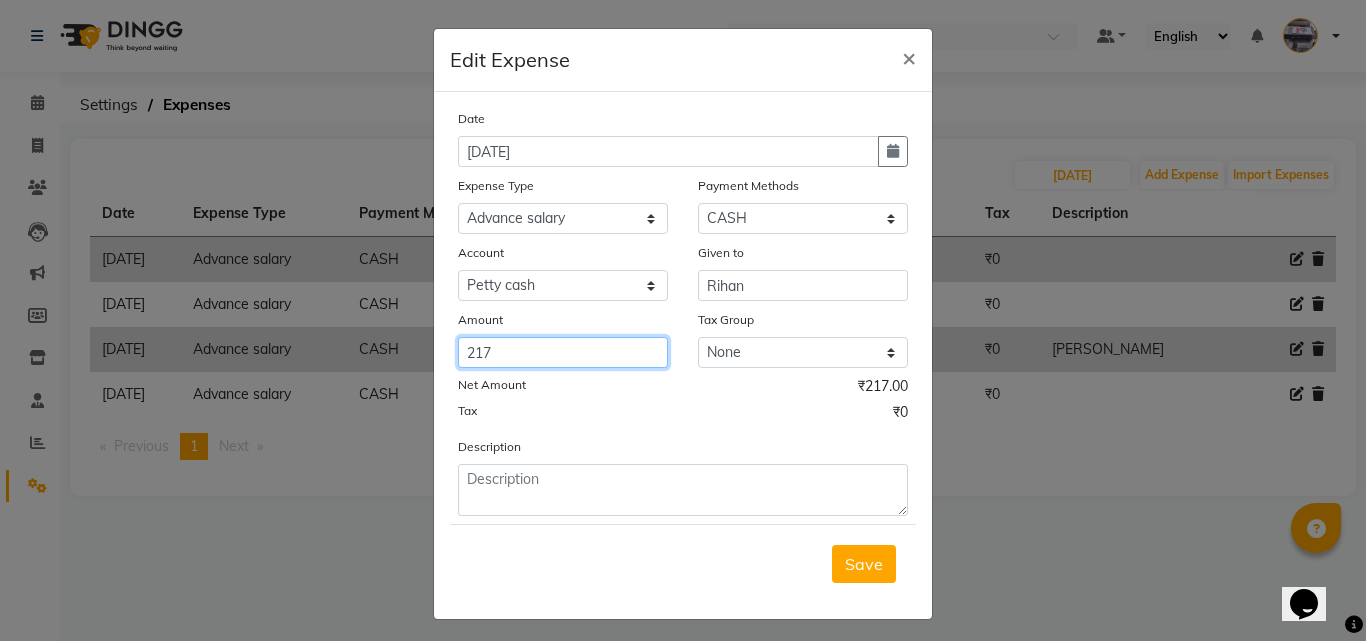 click on "217" 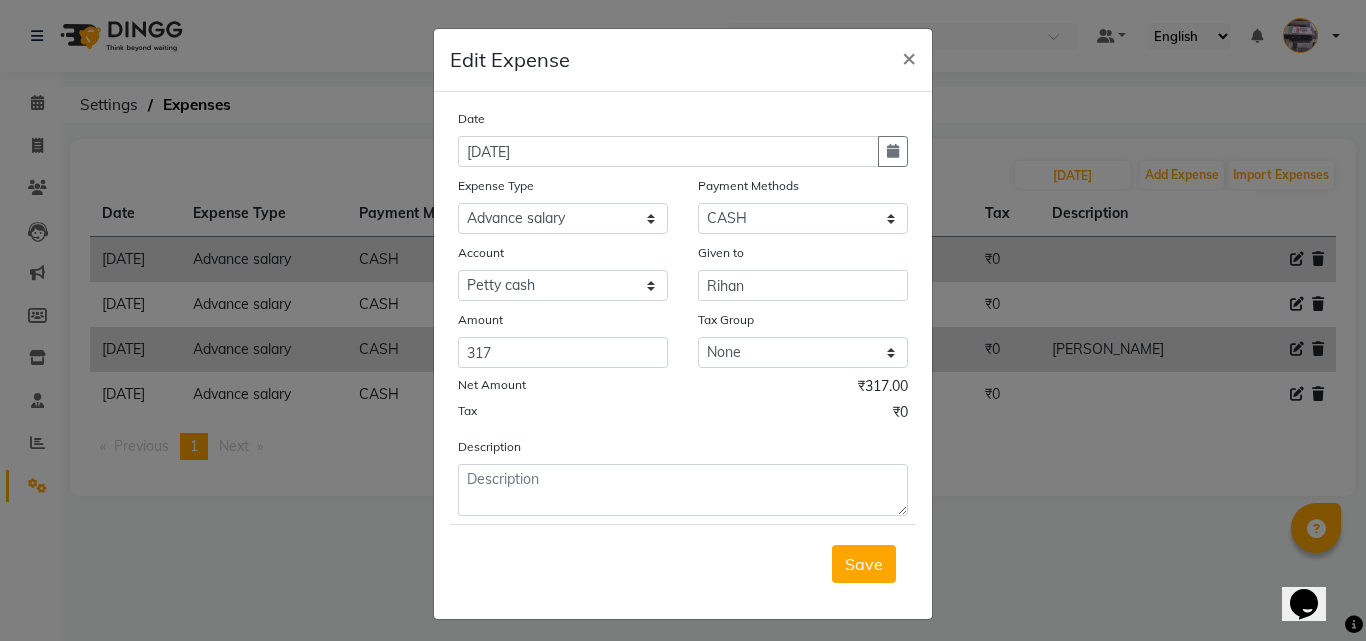 click on "Save" at bounding box center [864, 564] 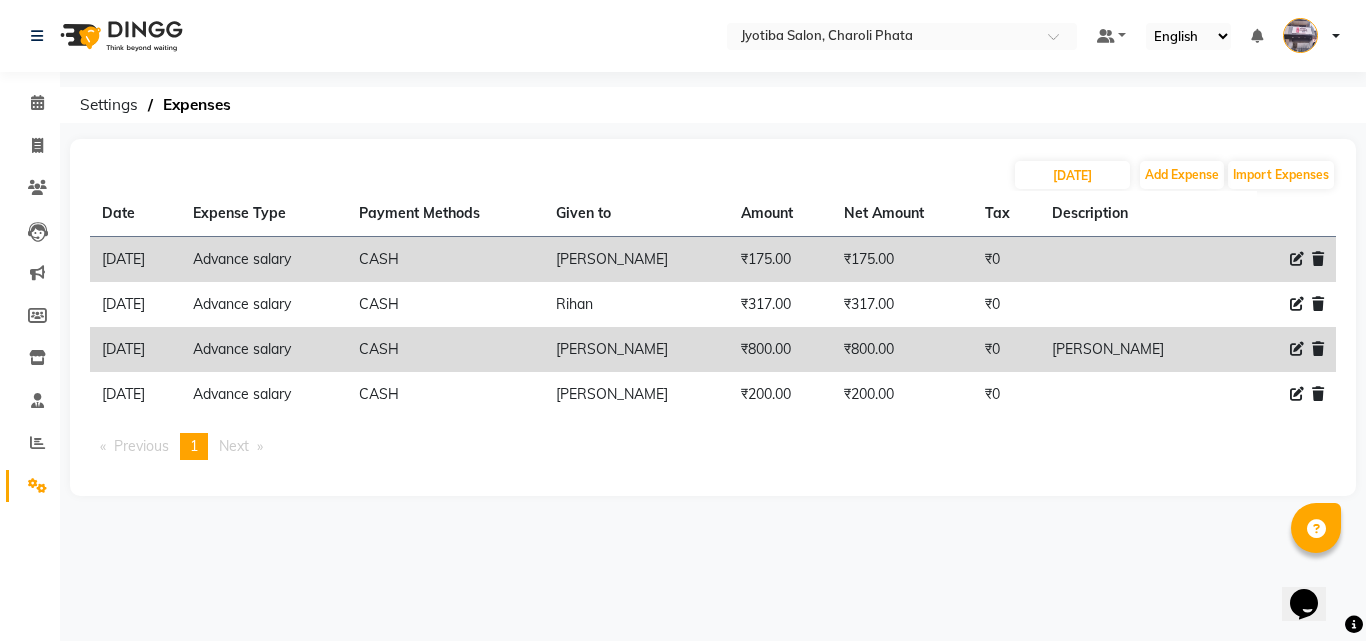 click 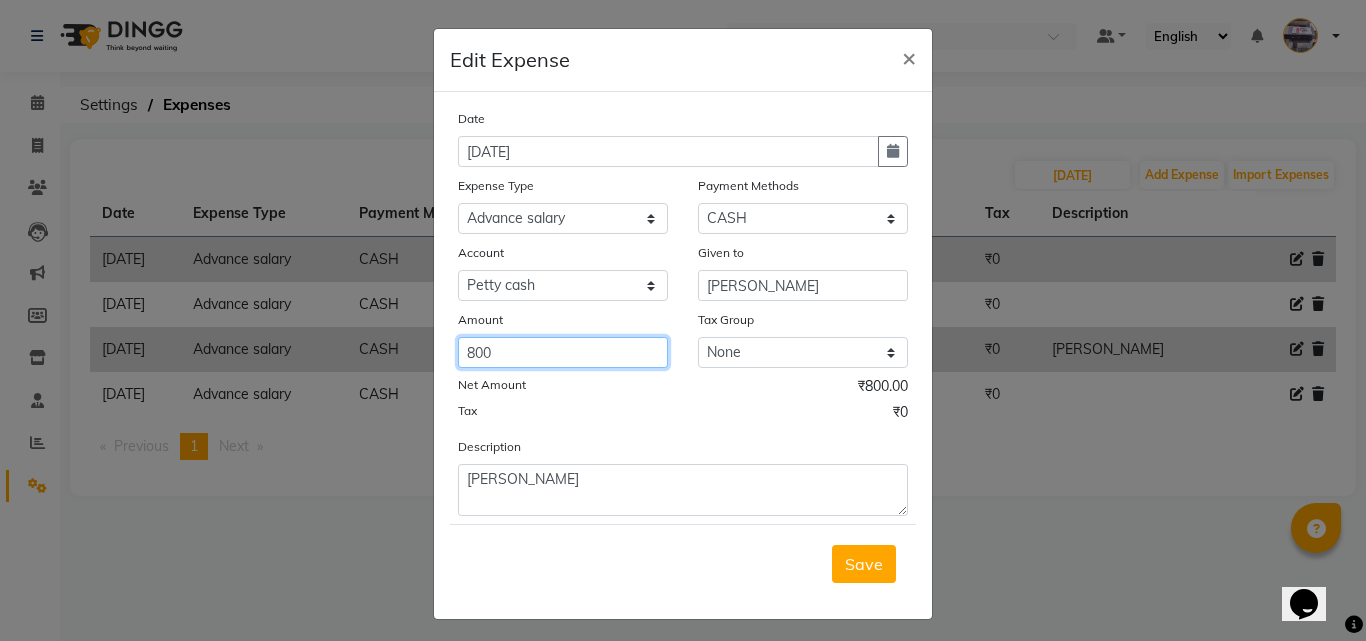 click on "800" 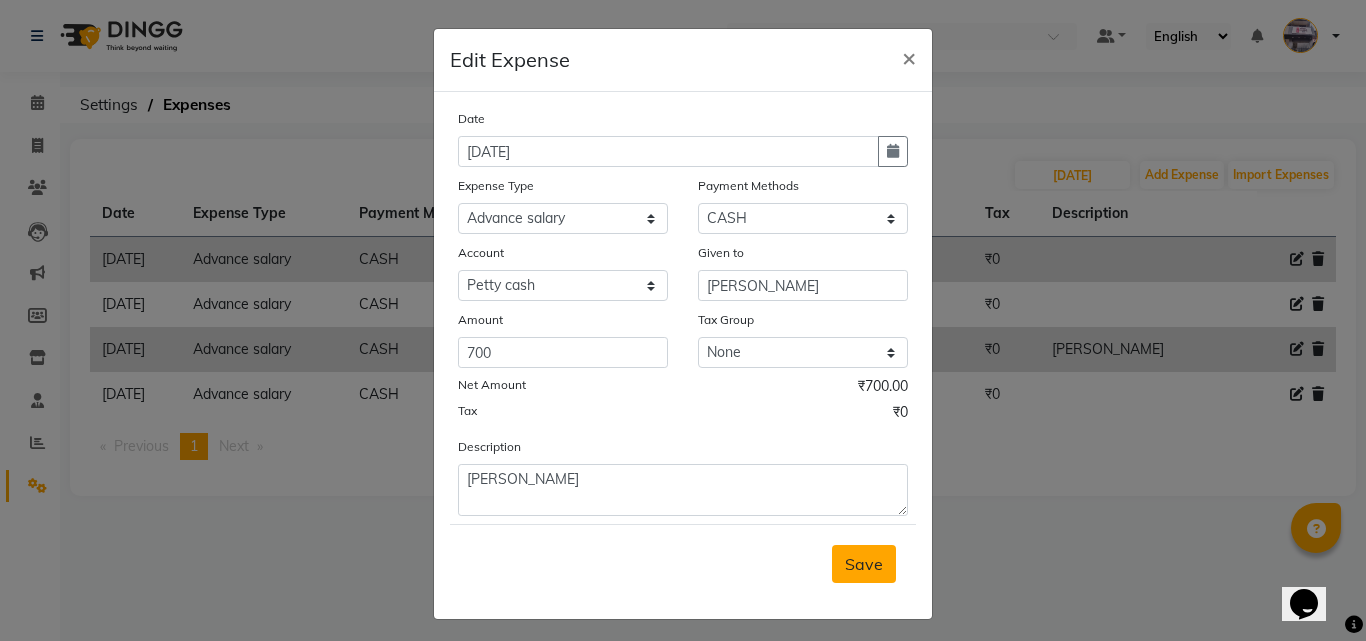 click on "Save" at bounding box center [864, 564] 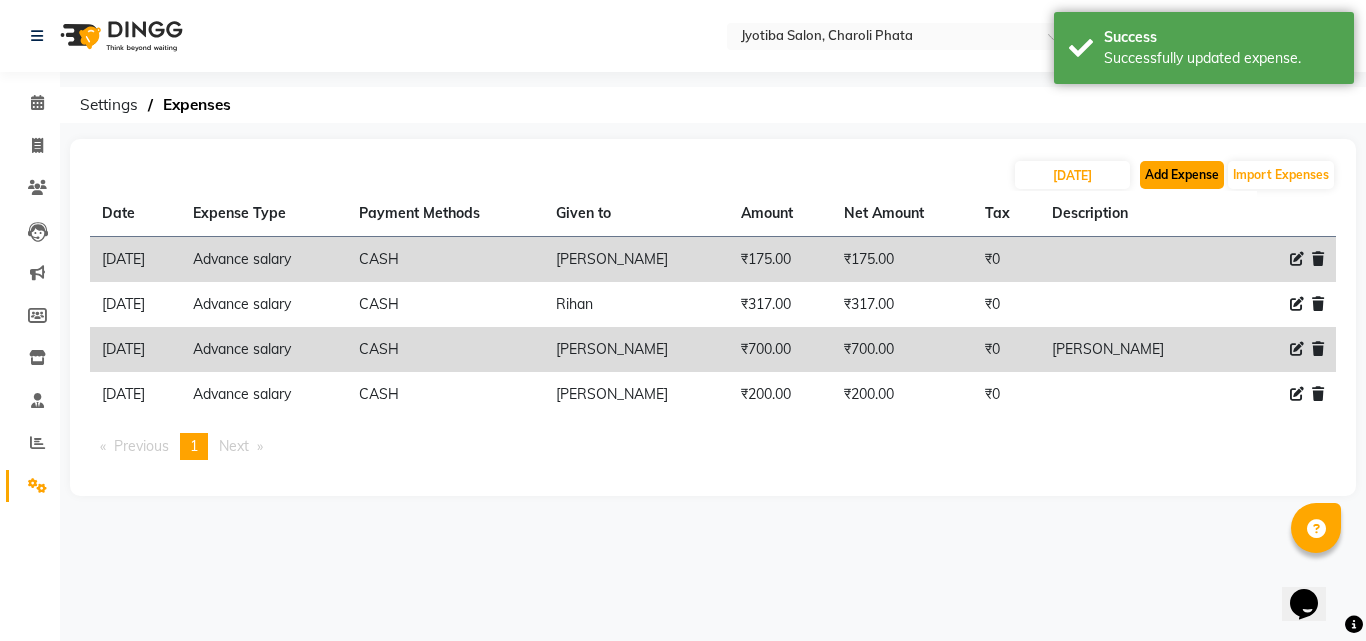 click on "Add Expense" 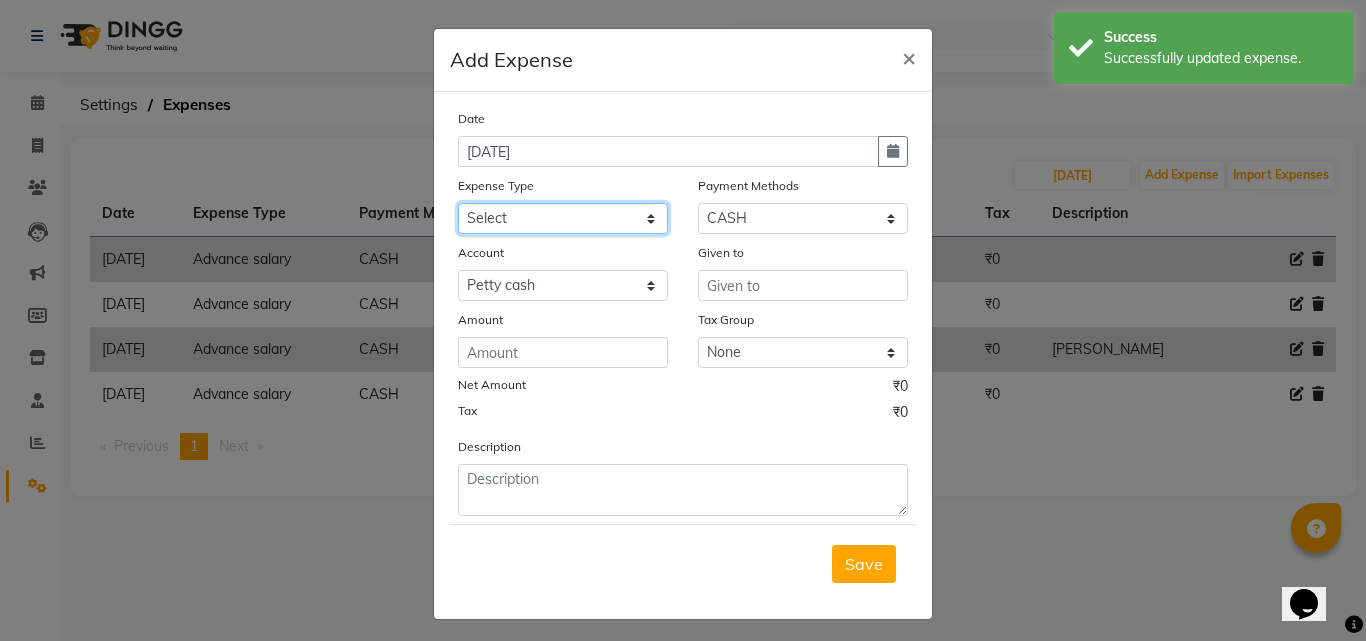 click on "Select Advance salary Advance salary ajaj Bank charges Car maintenance  Cash transfer to bank Cash transfer to hub Client Snacks Clinical charges Equipment Fuel Govt fee home Incentive Insurance International purchase Loan Repayment Maintenance Marketing Miscellaneous MRA Other Over times Pantry Product Rent Salary shop shop Staff Snacks Tax Tea & Refreshment TIP Utilities Wifi recharge" 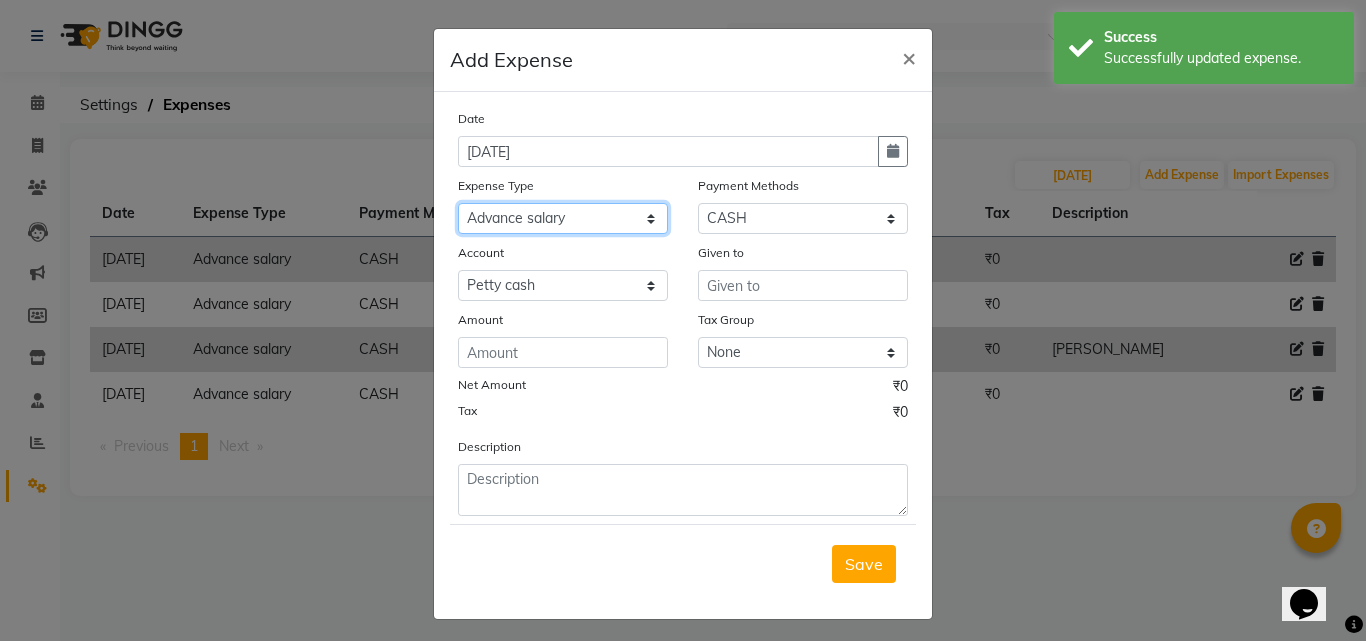 click on "Select Advance salary Advance salary ajaj Bank charges Car maintenance  Cash transfer to bank Cash transfer to hub Client Snacks Clinical charges Equipment Fuel Govt fee home Incentive Insurance International purchase Loan Repayment Maintenance Marketing Miscellaneous MRA Other Over times Pantry Product Rent Salary shop shop Staff Snacks Tax Tea & Refreshment TIP Utilities Wifi recharge" 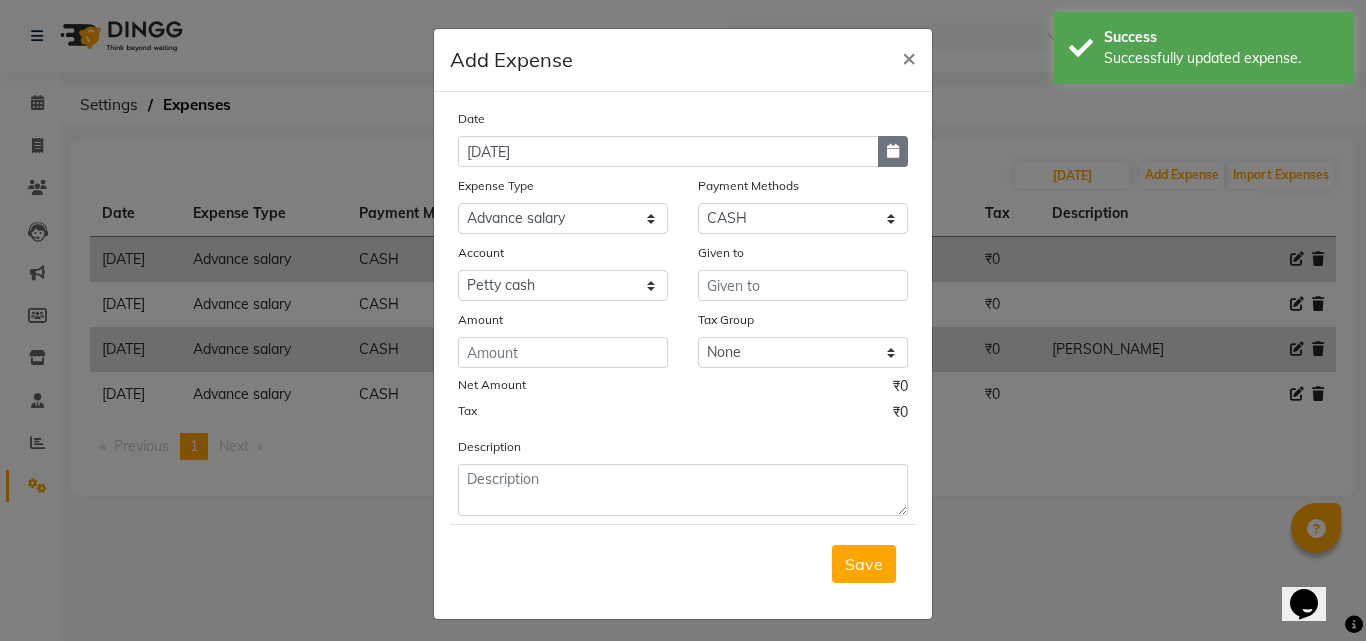 click 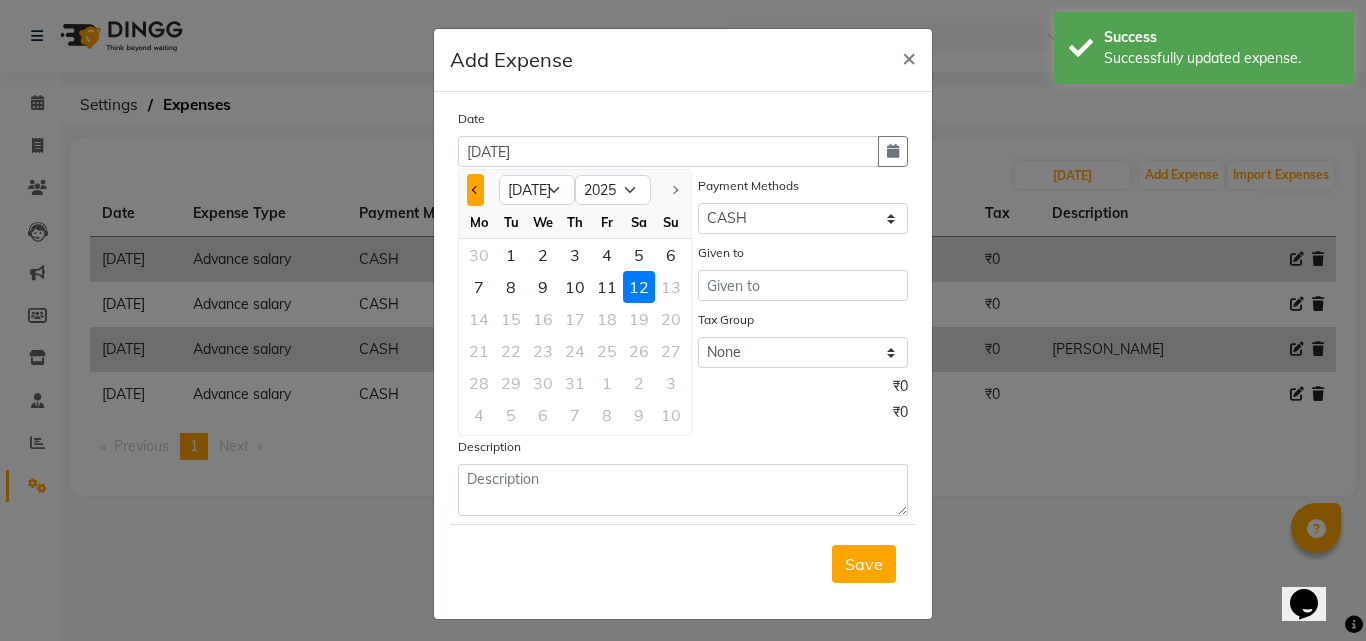 click 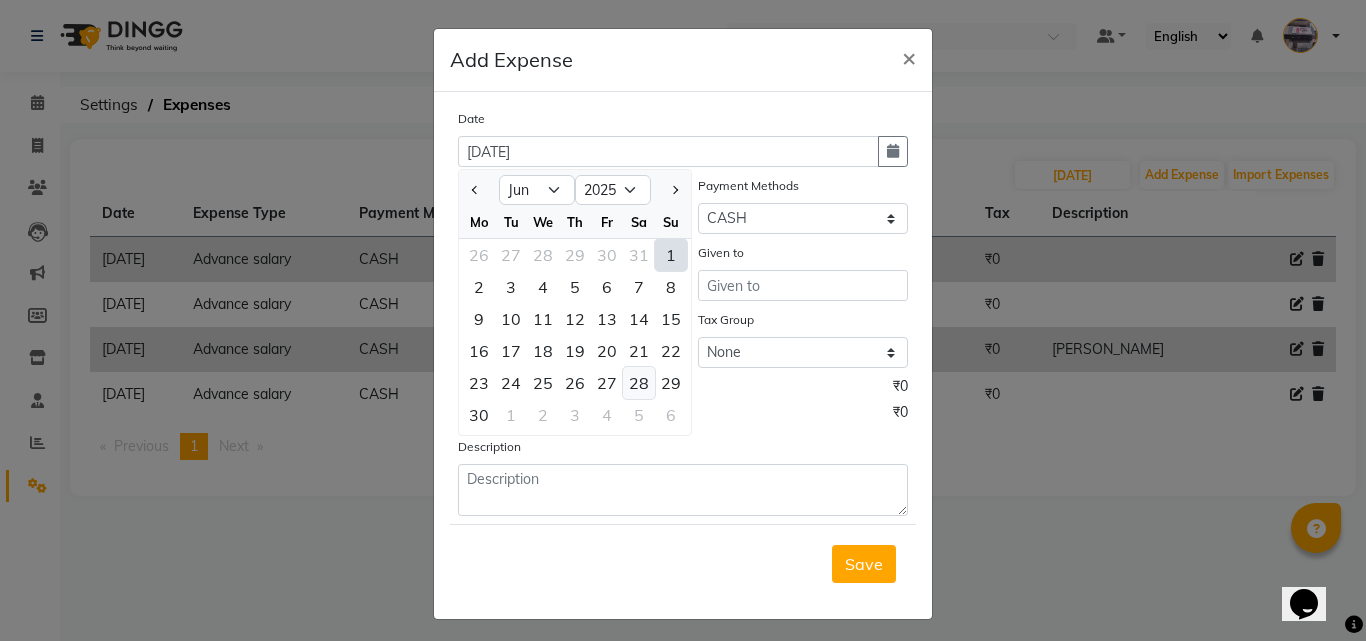 click on "28" 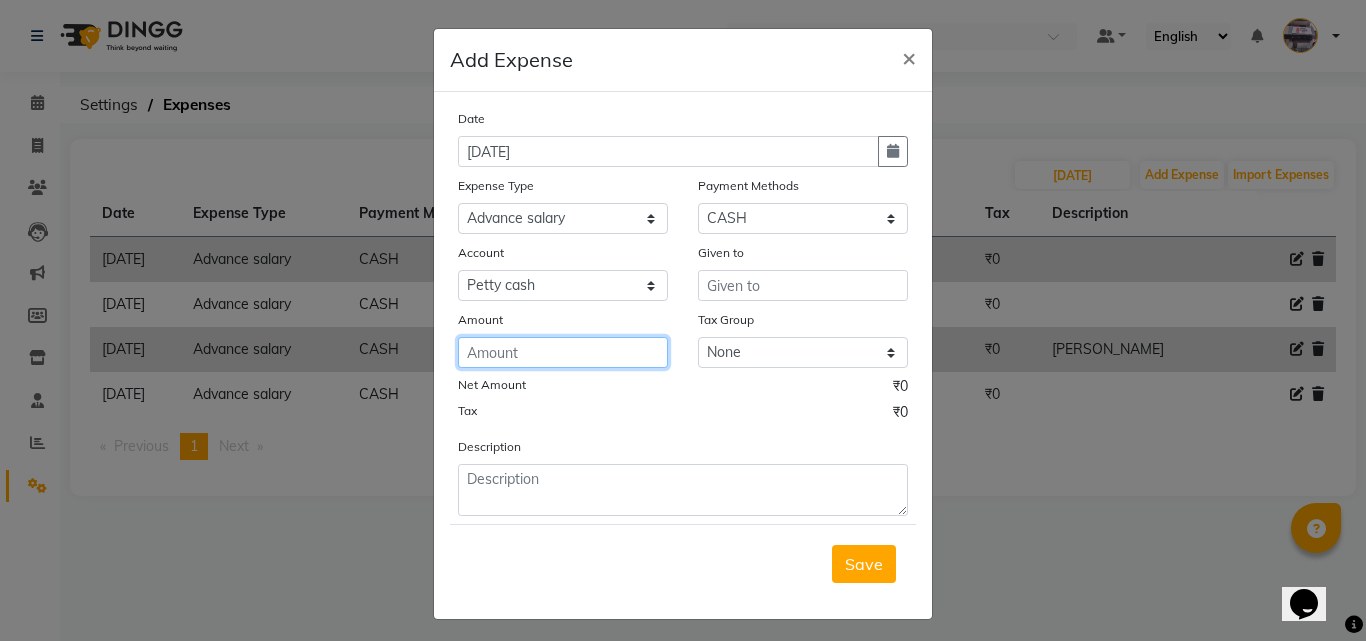 click 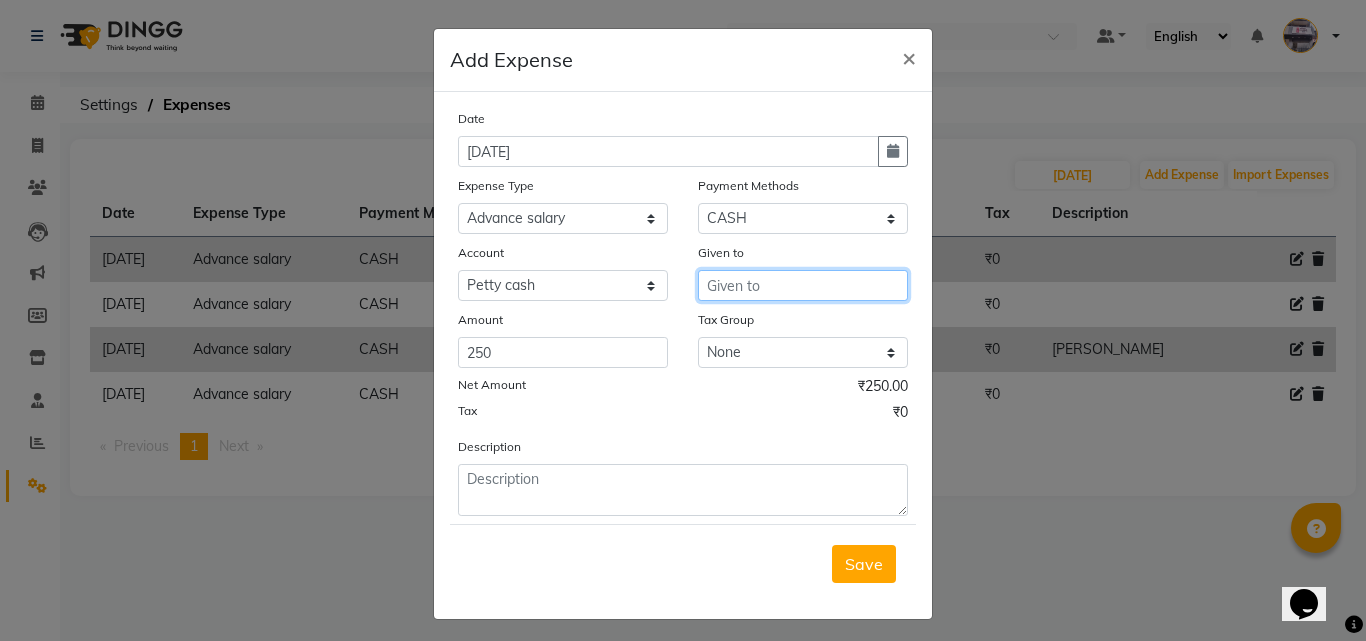 click at bounding box center (803, 285) 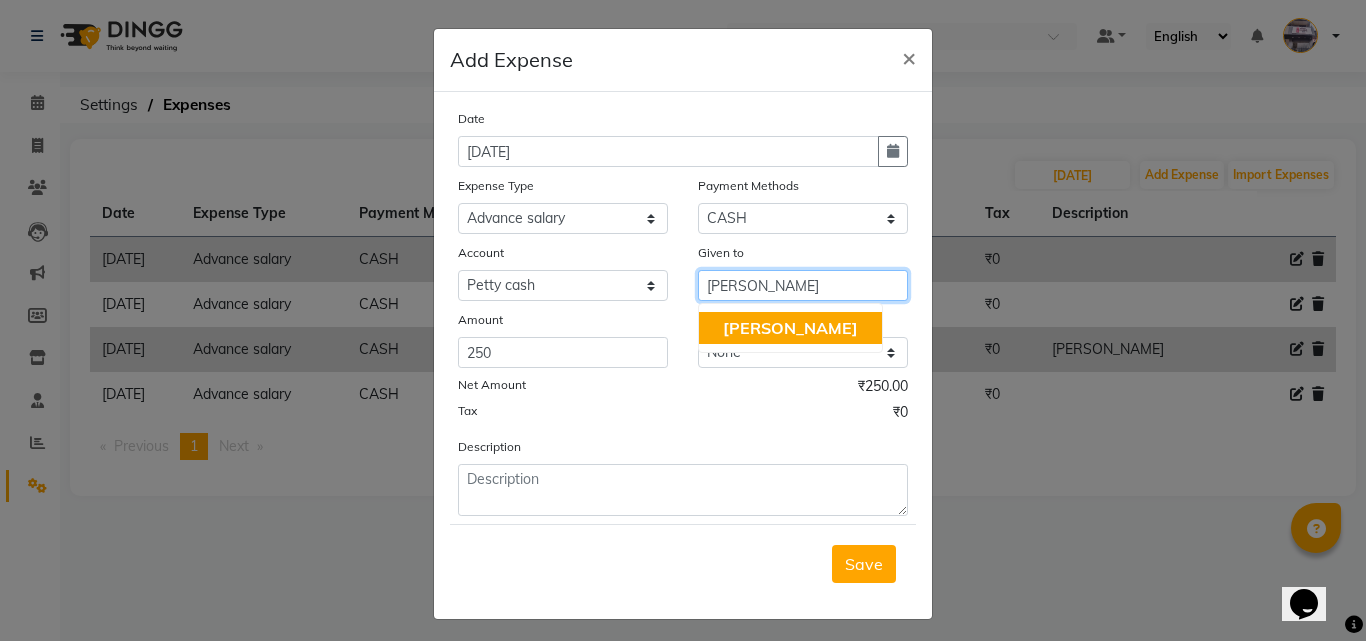 click on "[PERSON_NAME]" at bounding box center (790, 328) 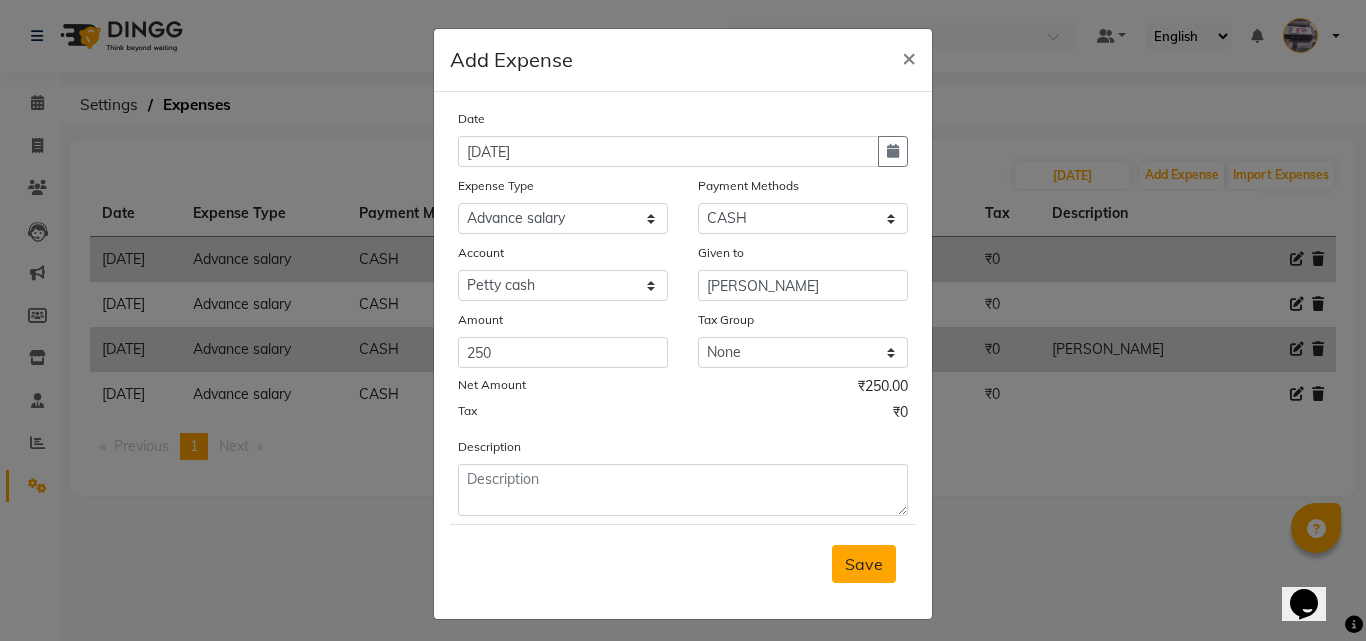 click on "Save" at bounding box center [864, 564] 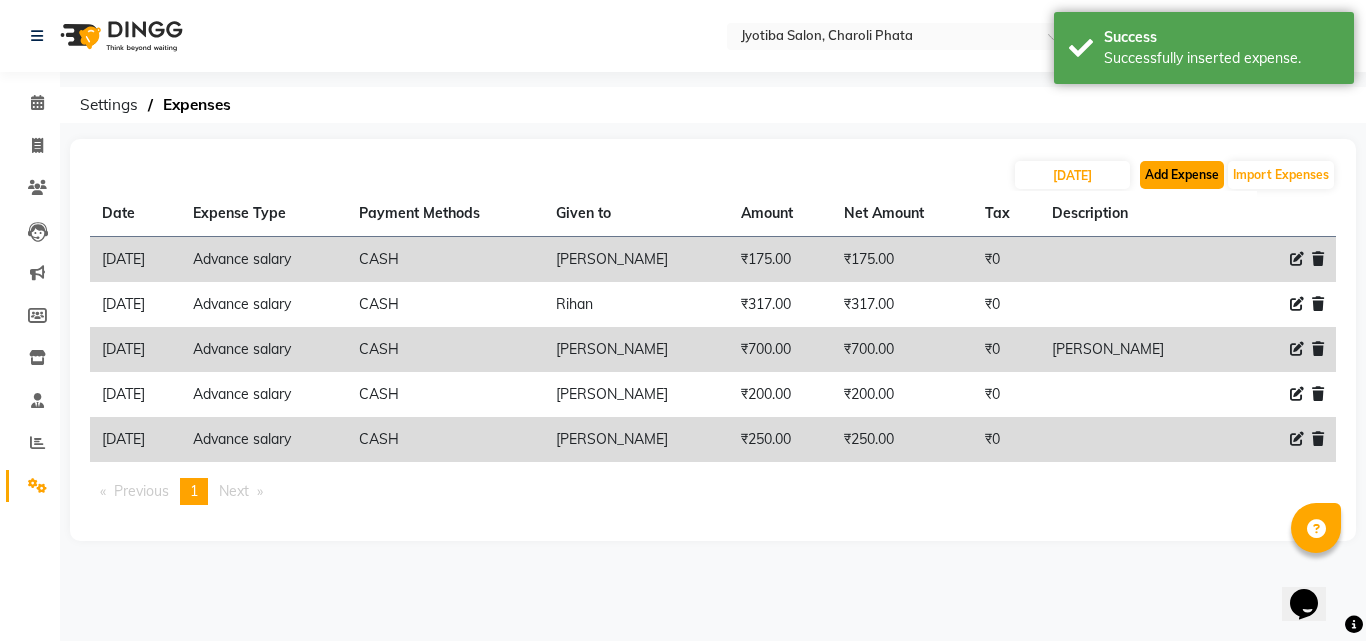click on "Add Expense" 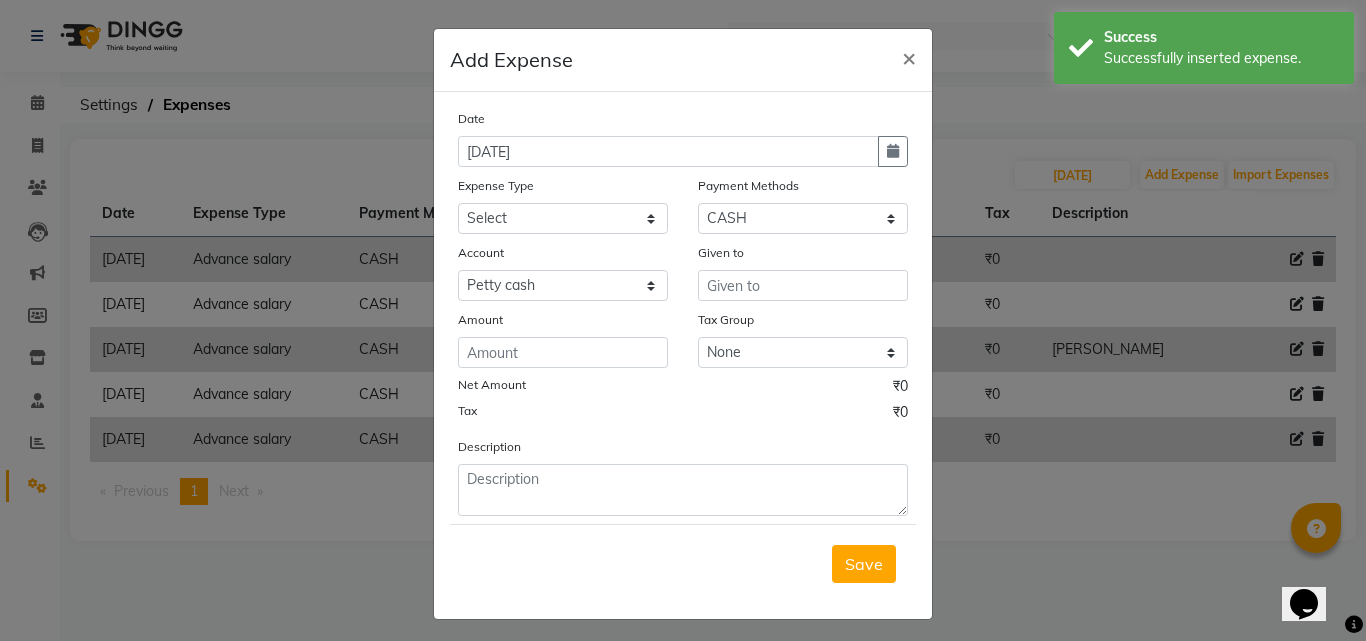drag, startPoint x: 877, startPoint y: 137, endPoint x: 829, endPoint y: 160, distance: 53.225933 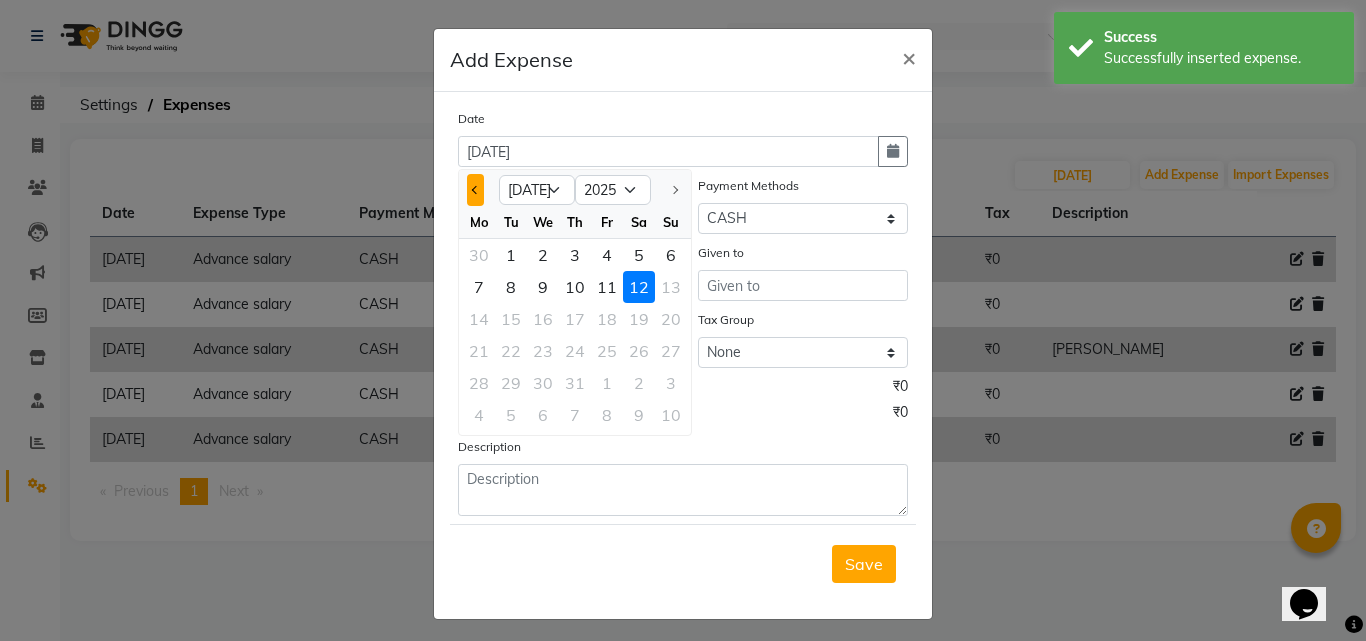 click 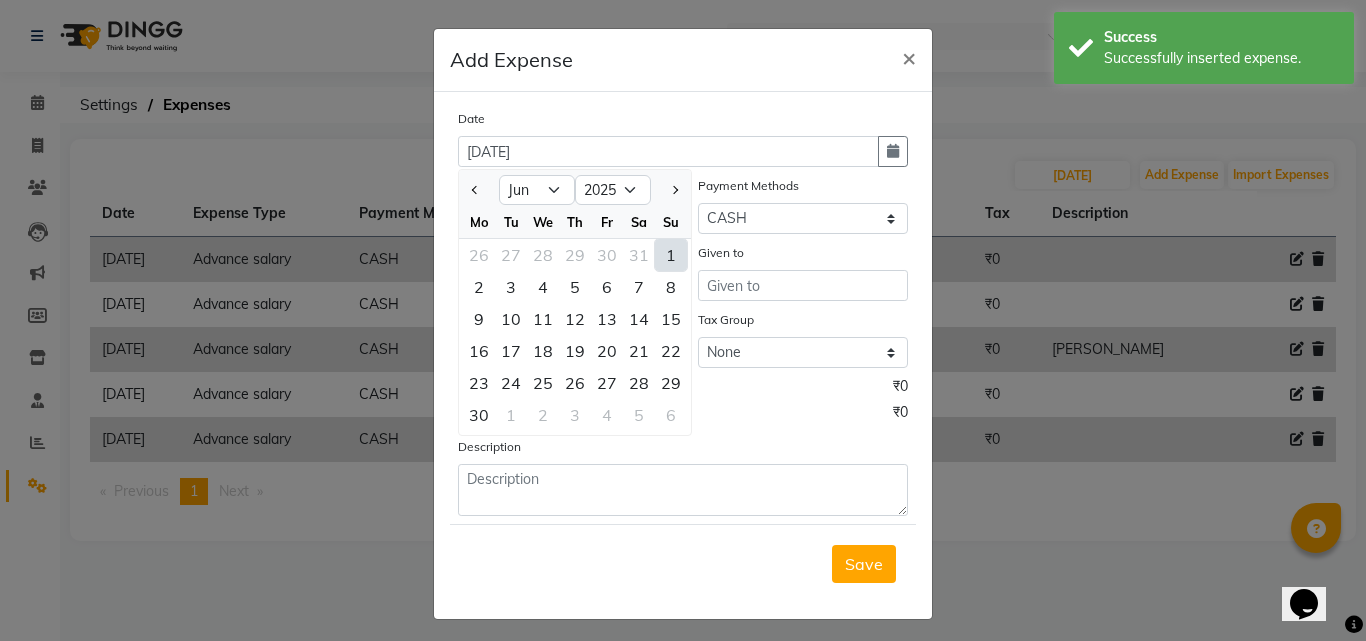 drag, startPoint x: 626, startPoint y: 382, endPoint x: 584, endPoint y: 286, distance: 104.78549 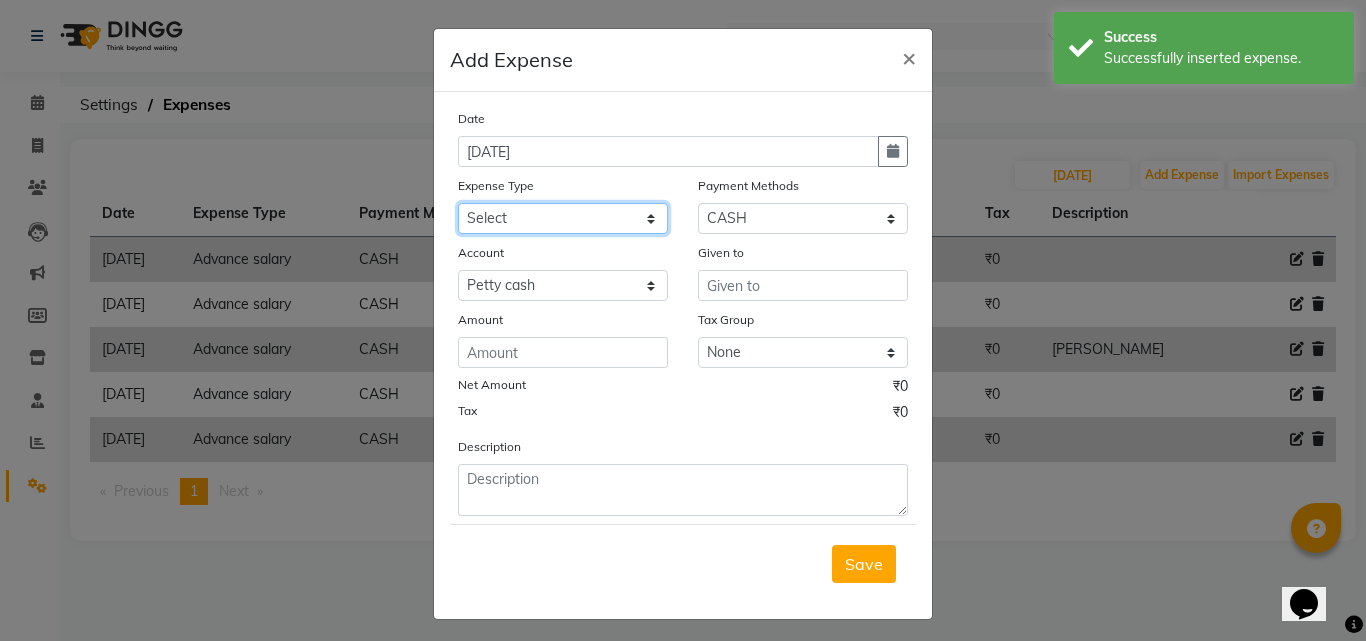 click on "Select Advance salary Advance salary ajaj Bank charges Car maintenance  Cash transfer to bank Cash transfer to hub Client Snacks Clinical charges Equipment Fuel Govt fee home Incentive Insurance International purchase Loan Repayment Maintenance Marketing Miscellaneous MRA Other Over times Pantry Product Rent Salary shop shop Staff Snacks Tax Tea & Refreshment TIP Utilities Wifi recharge" 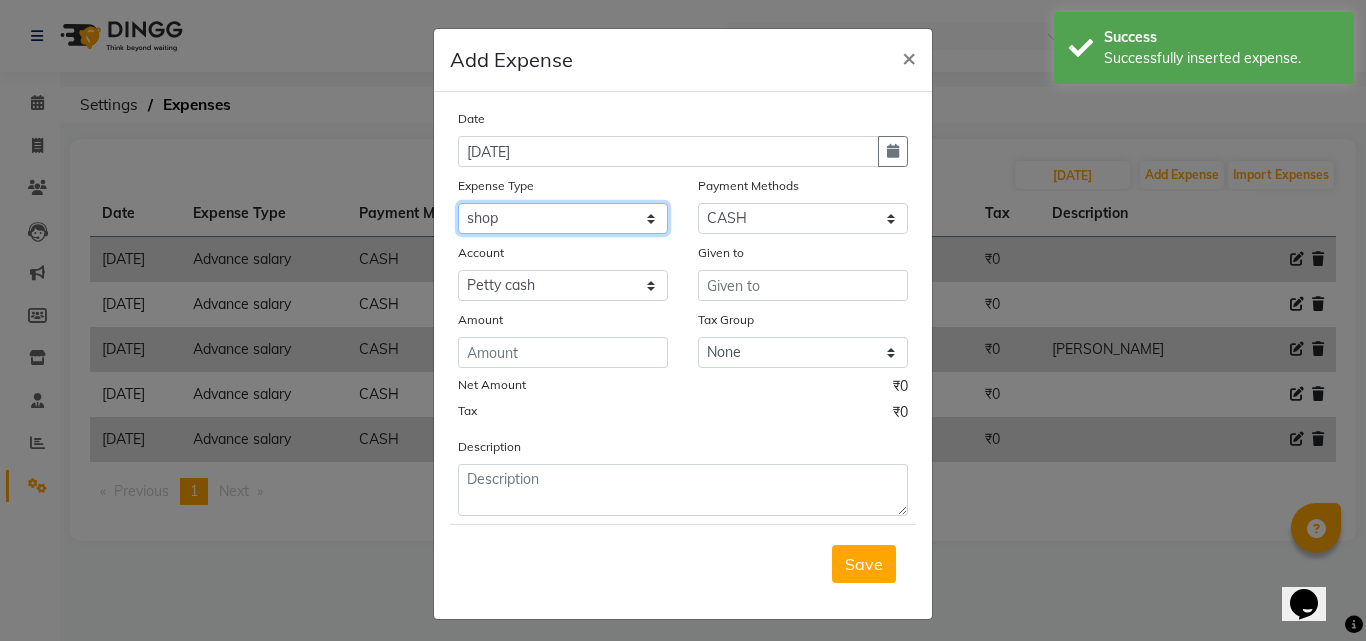 click on "Select Advance salary Advance salary ajaj Bank charges Car maintenance  Cash transfer to bank Cash transfer to hub Client Snacks Clinical charges Equipment Fuel Govt fee home Incentive Insurance International purchase Loan Repayment Maintenance Marketing Miscellaneous MRA Other Over times Pantry Product Rent Salary shop shop Staff Snacks Tax Tea & Refreshment TIP Utilities Wifi recharge" 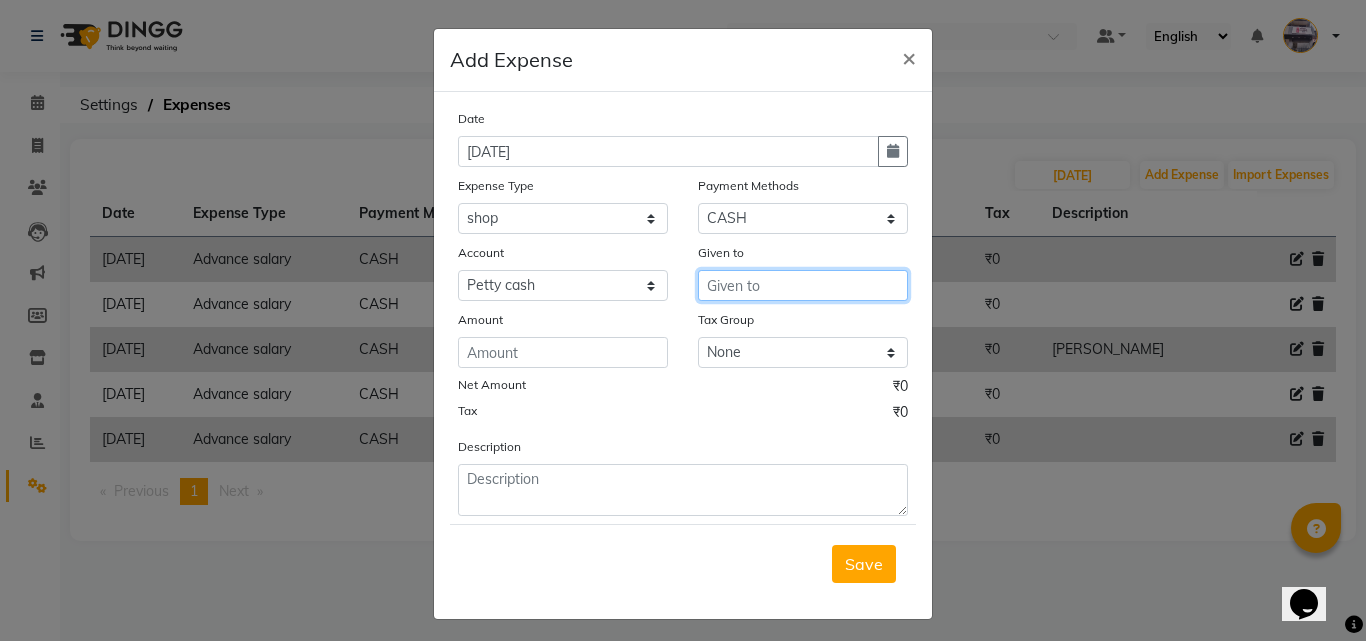 click at bounding box center [803, 285] 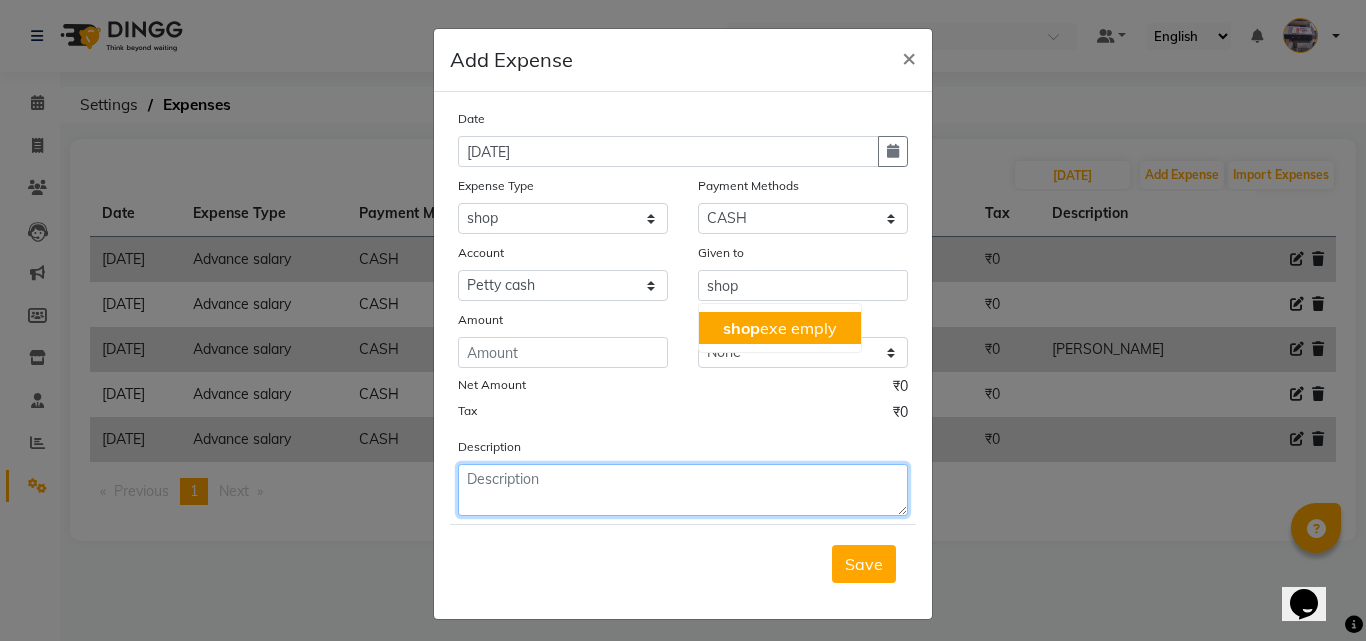 drag, startPoint x: 573, startPoint y: 482, endPoint x: 569, endPoint y: 494, distance: 12.649111 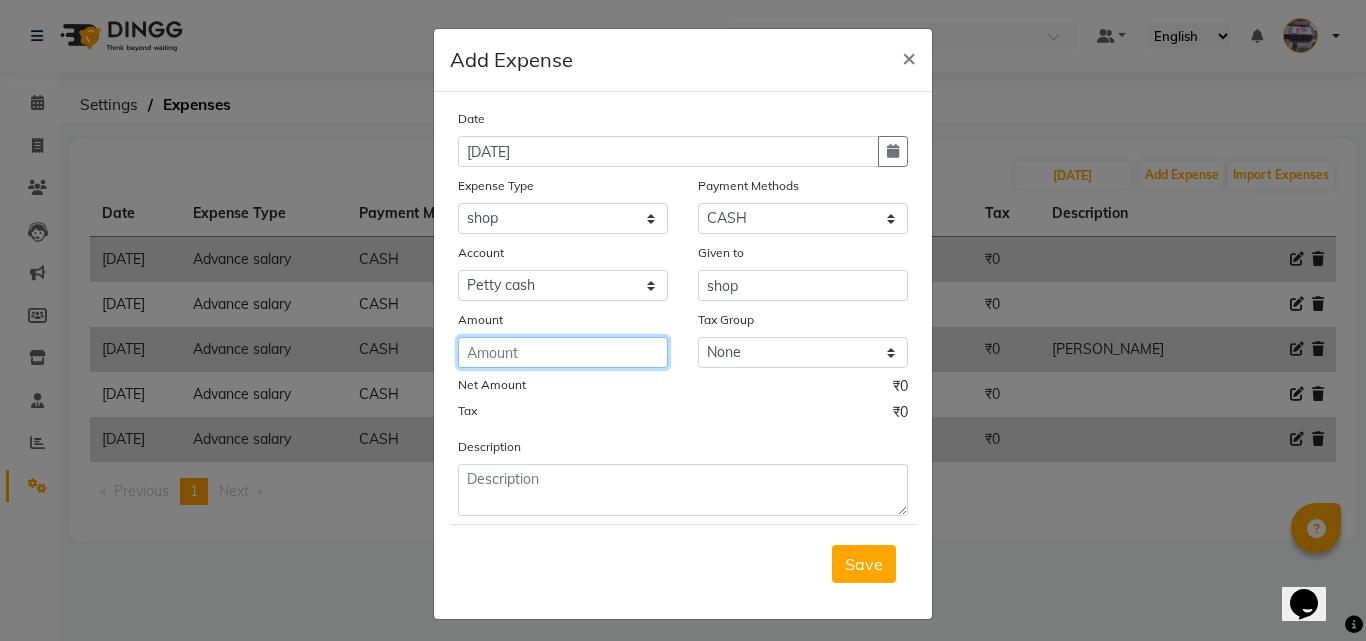 click 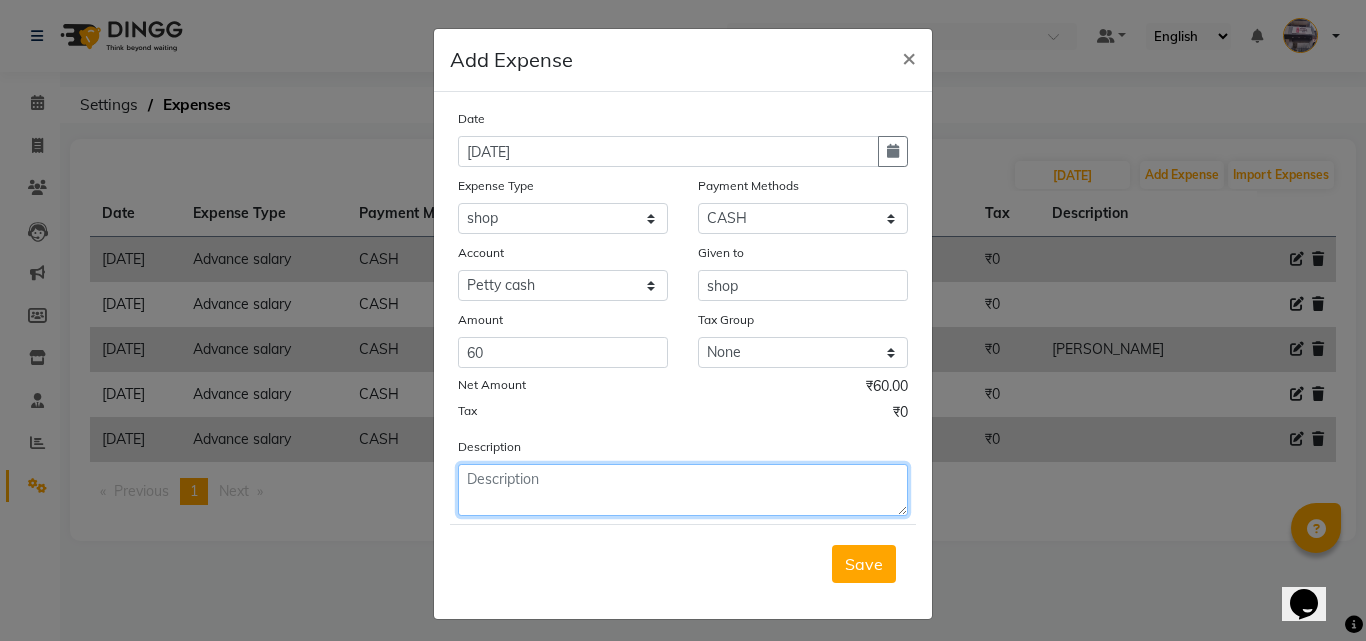 click 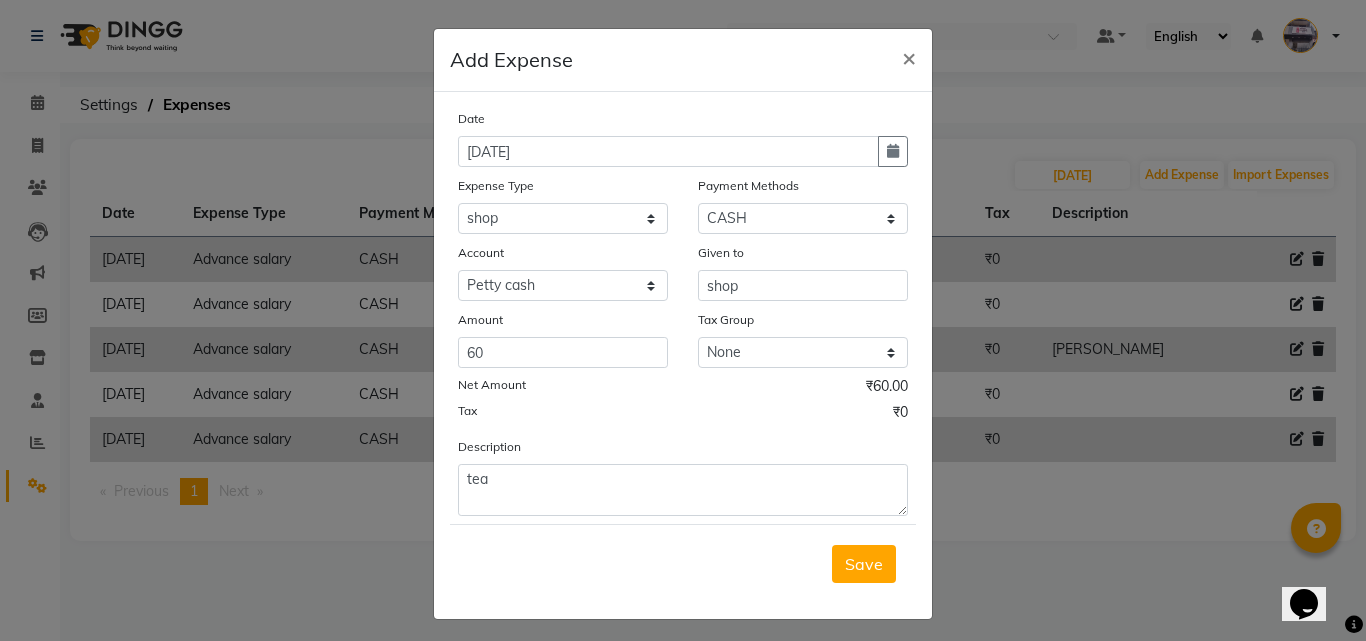 click on "Save" at bounding box center (864, 564) 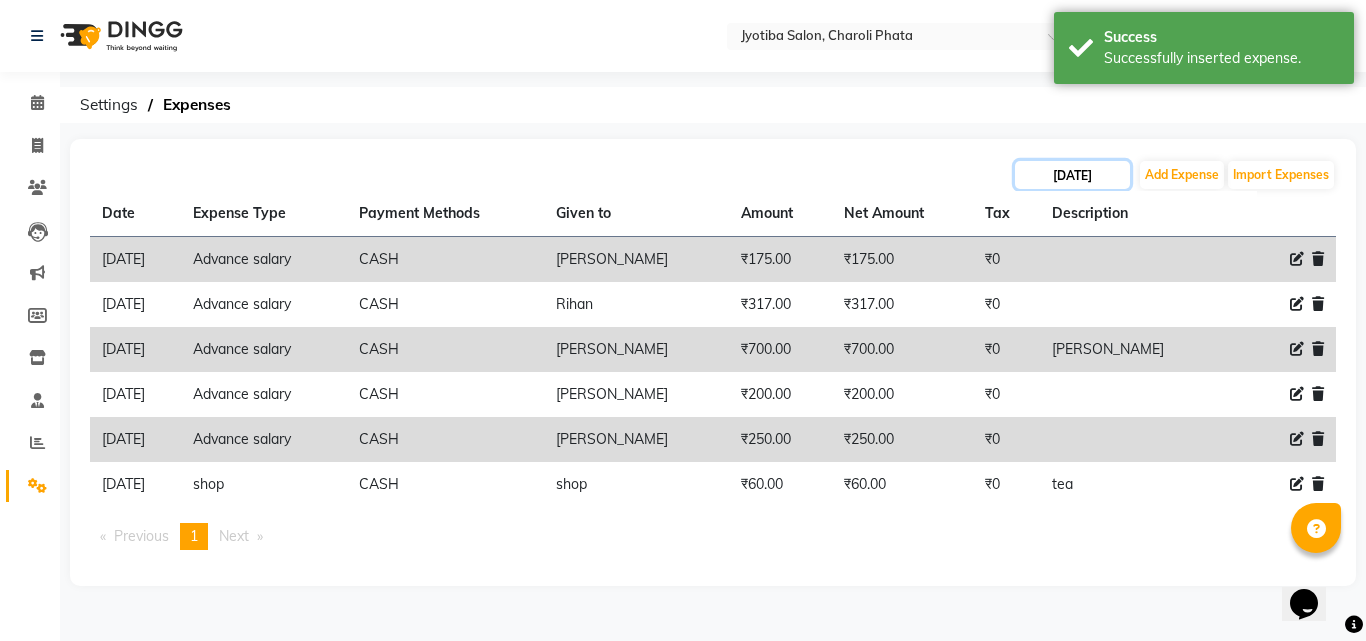 click on "[DATE]" 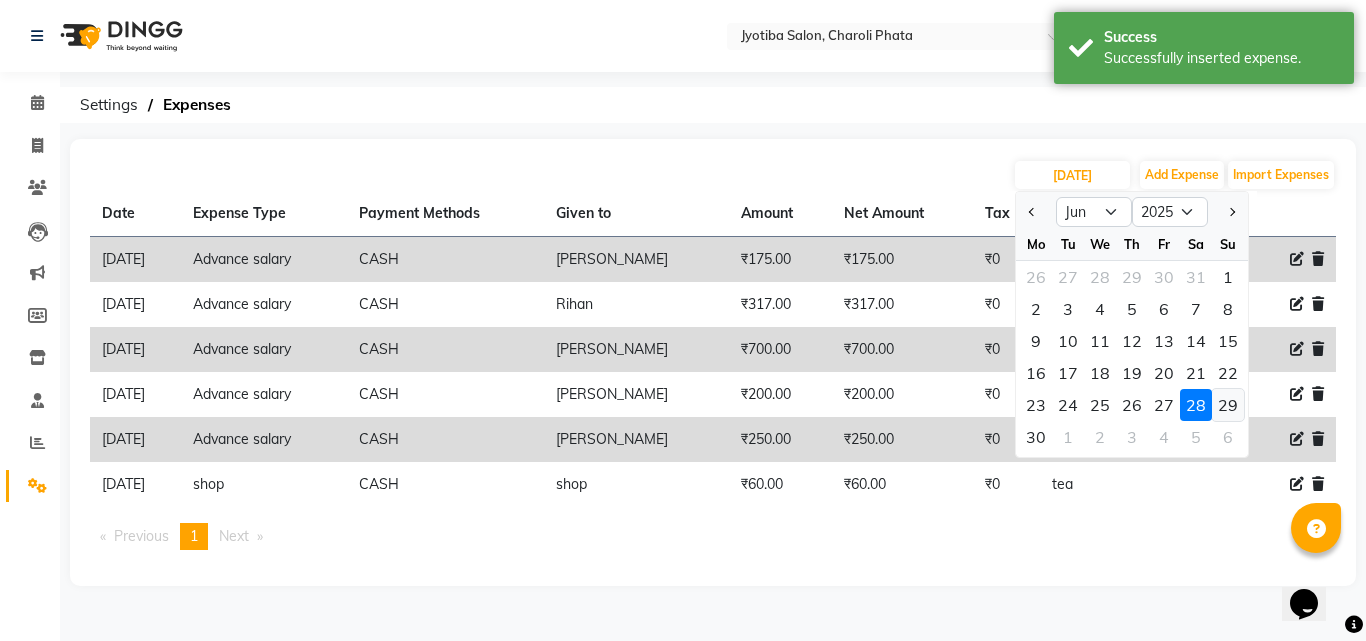 click on "29" 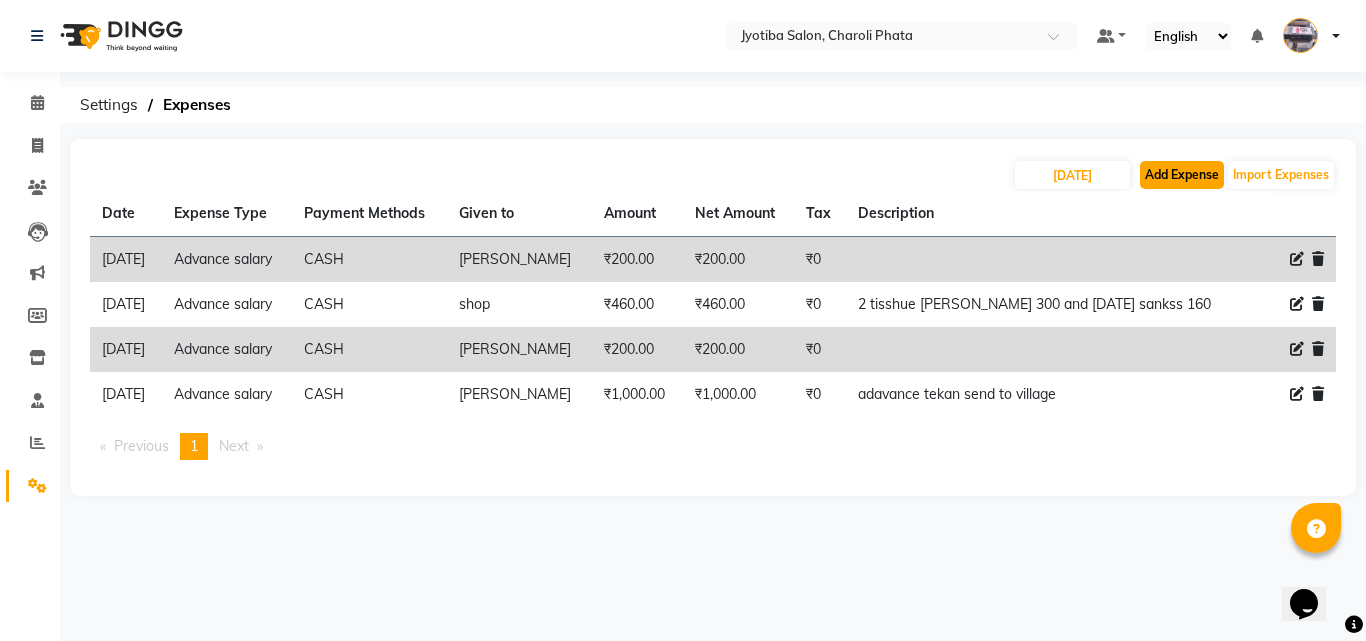 click on "Add Expense" 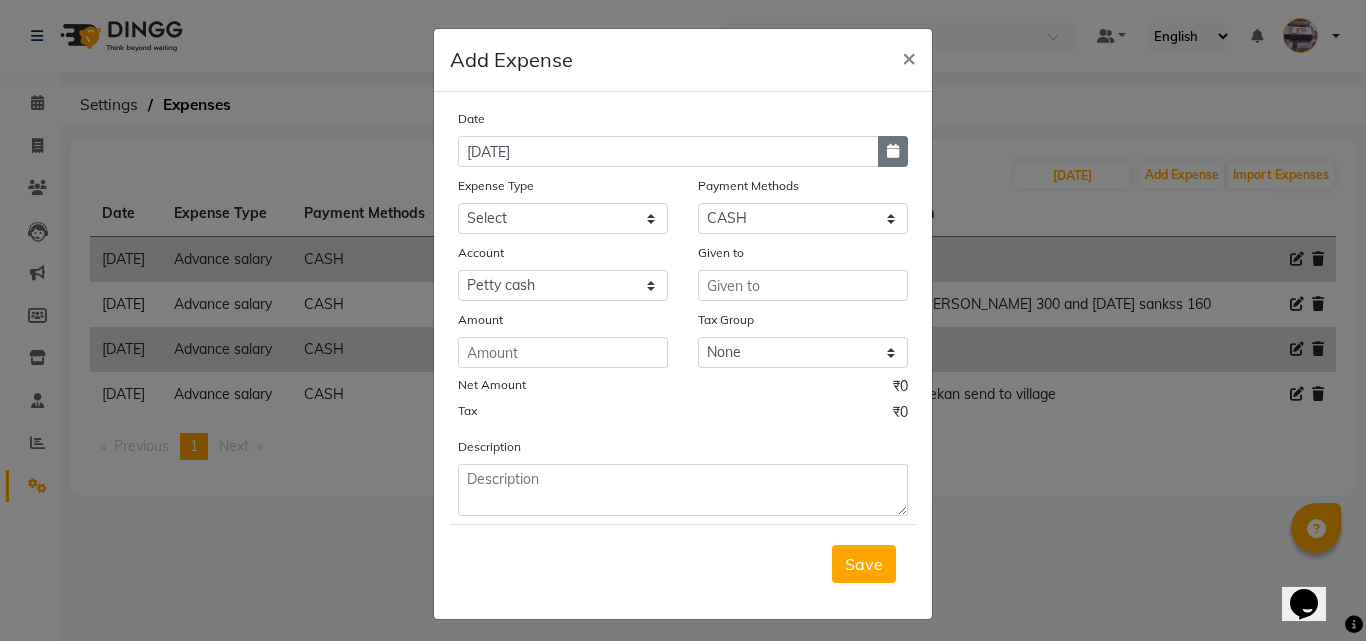 click 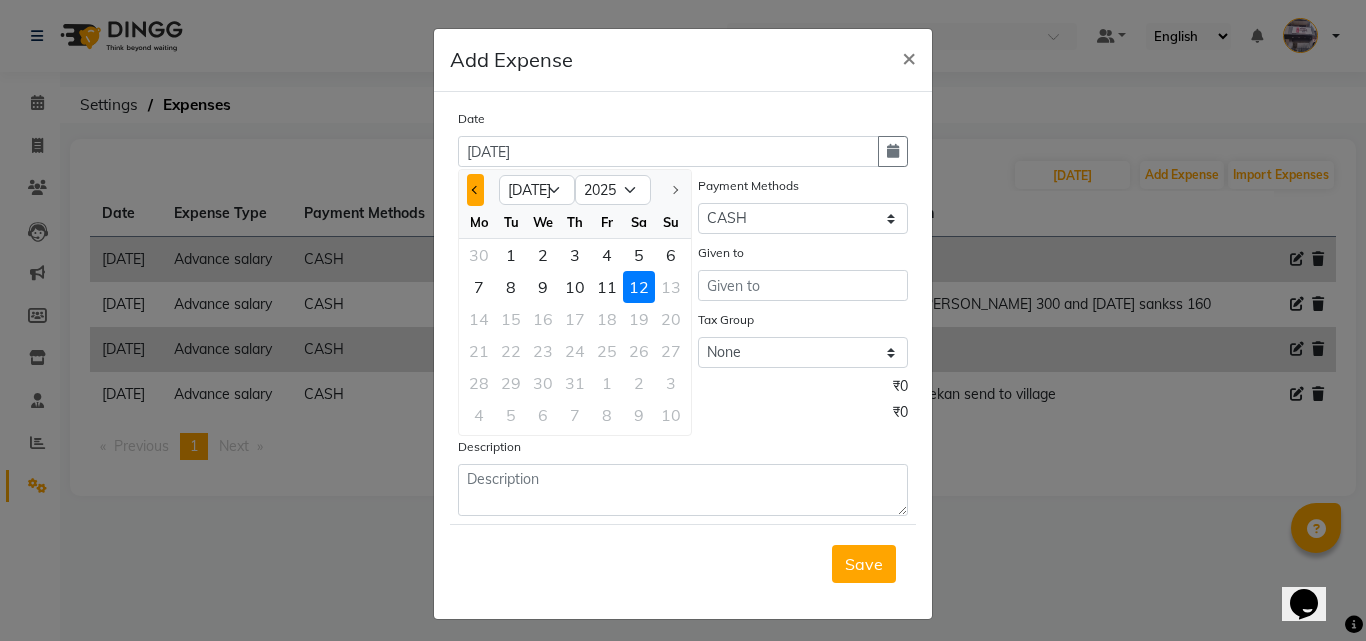 click 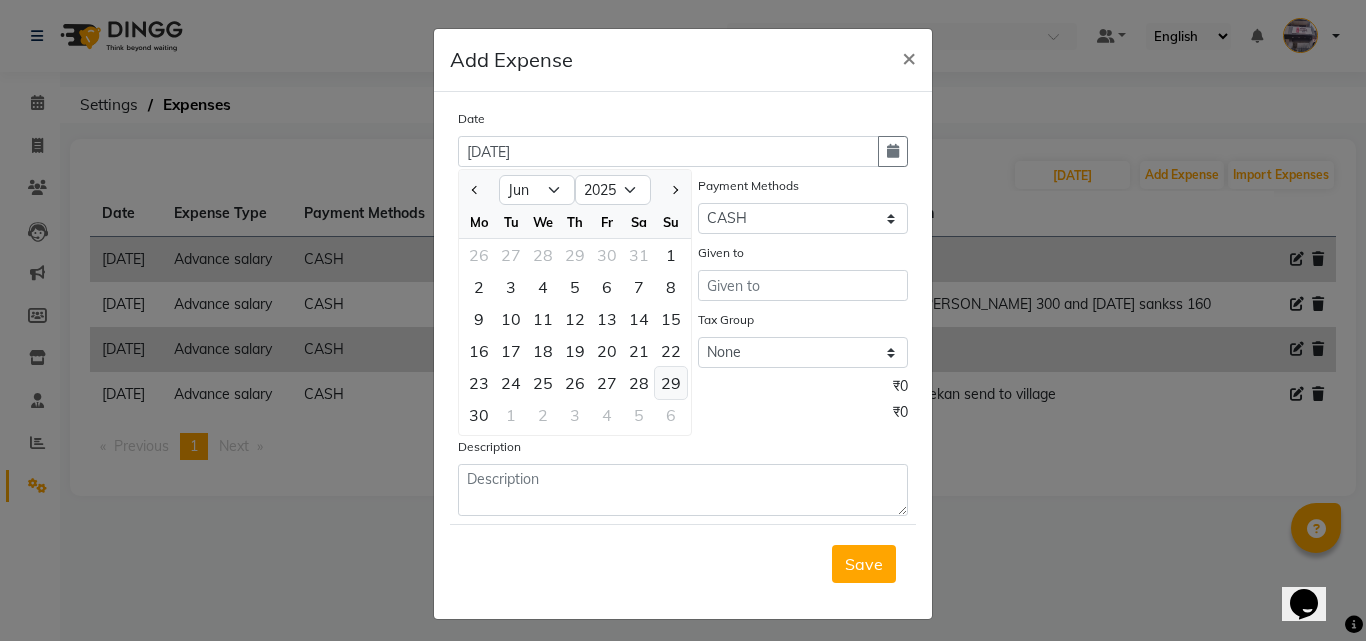 click on "29" 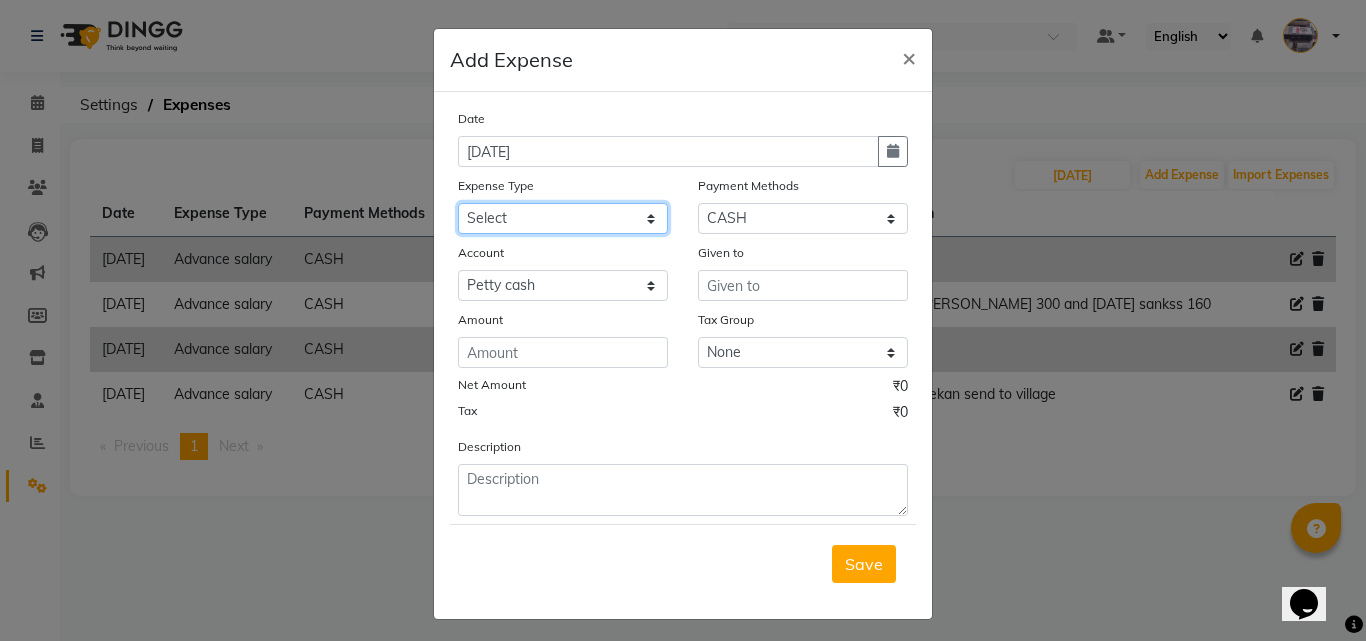 click on "Select Advance salary Advance salary ajaj Bank charges Car maintenance  Cash transfer to bank Cash transfer to hub Client Snacks Clinical charges Equipment Fuel Govt fee home Incentive Insurance International purchase Loan Repayment Maintenance Marketing Miscellaneous MRA Other Over times Pantry Product Rent Salary shop shop Staff Snacks Tax Tea & Refreshment TIP Utilities Wifi recharge" 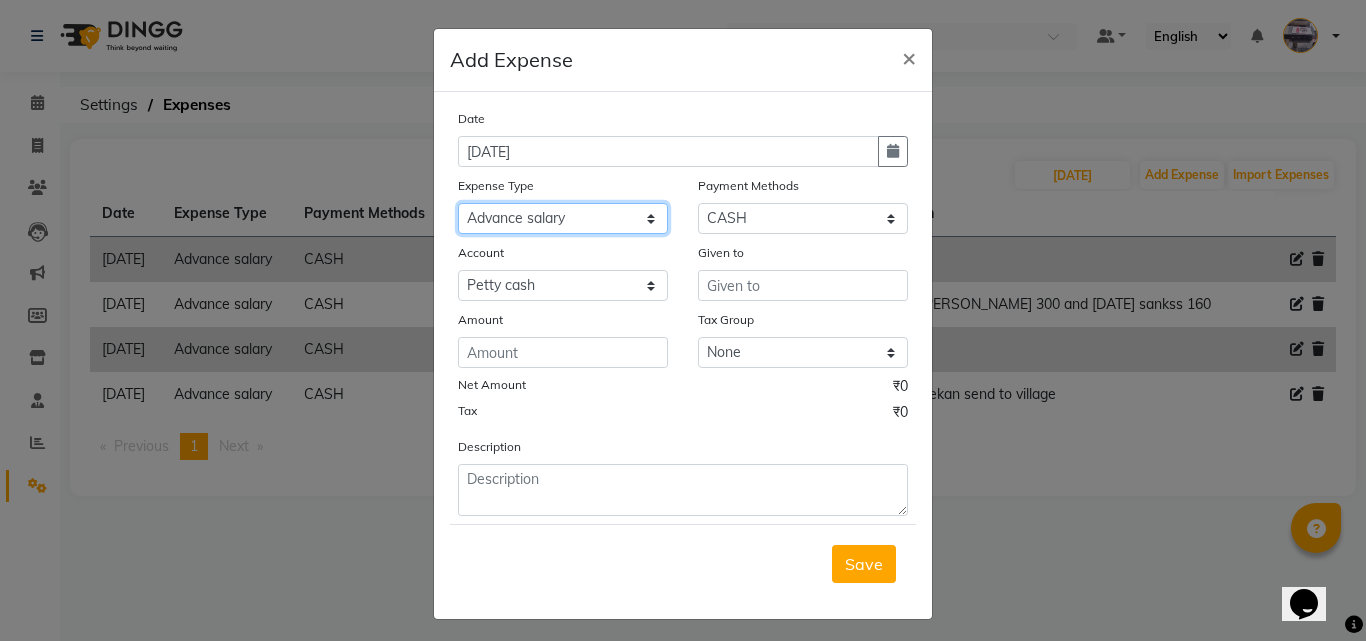 click on "Select Advance salary Advance salary ajaj Bank charges Car maintenance  Cash transfer to bank Cash transfer to hub Client Snacks Clinical charges Equipment Fuel Govt fee home Incentive Insurance International purchase Loan Repayment Maintenance Marketing Miscellaneous MRA Other Over times Pantry Product Rent Salary shop shop Staff Snacks Tax Tea & Refreshment TIP Utilities Wifi recharge" 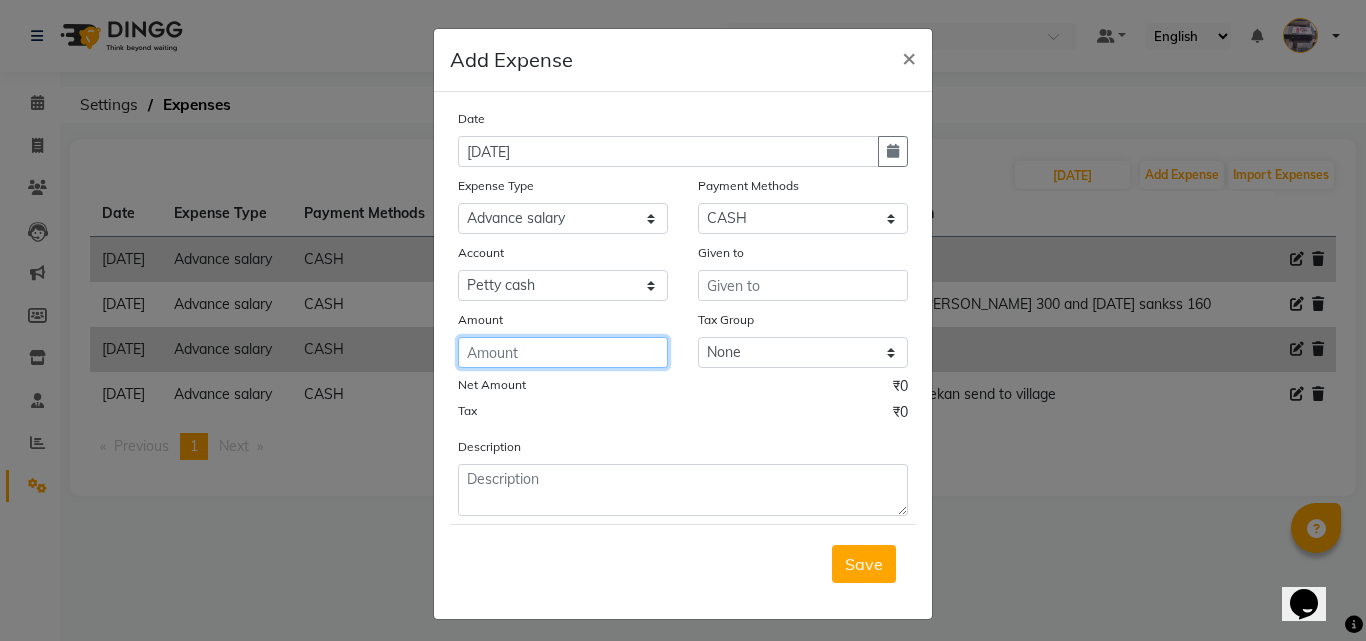 click 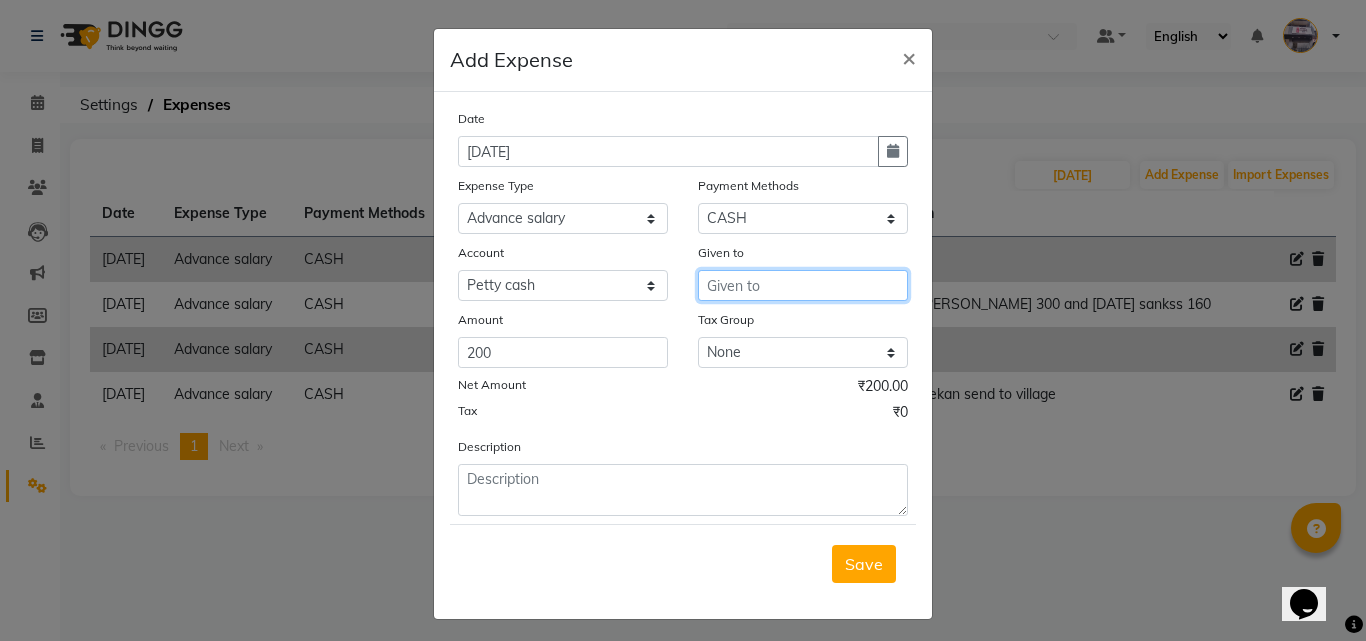 click at bounding box center (803, 285) 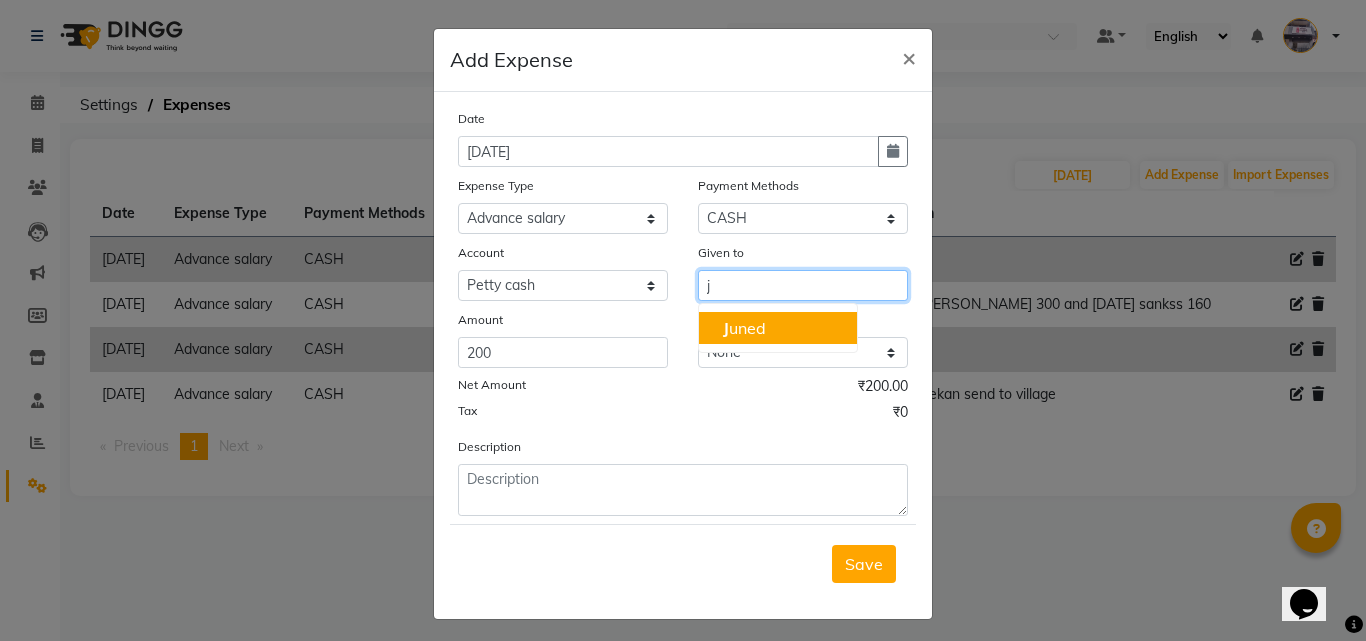 click on "J uned" at bounding box center (744, 328) 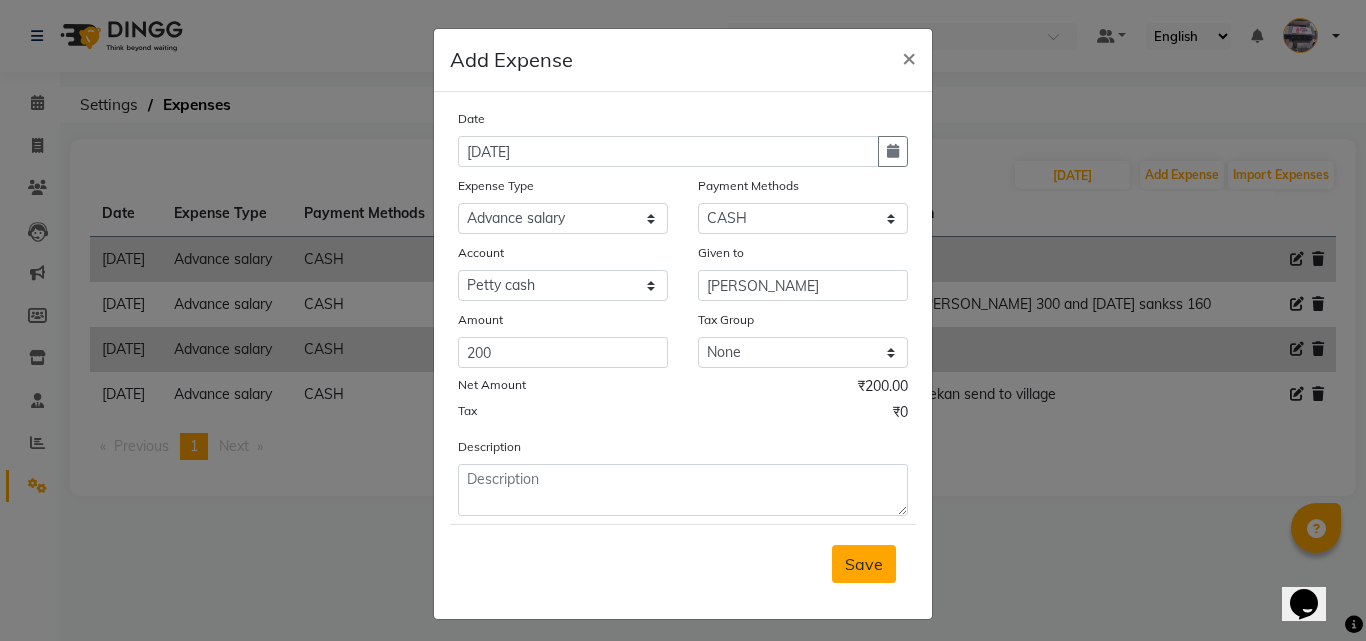 drag, startPoint x: 839, startPoint y: 540, endPoint x: 839, endPoint y: 552, distance: 12 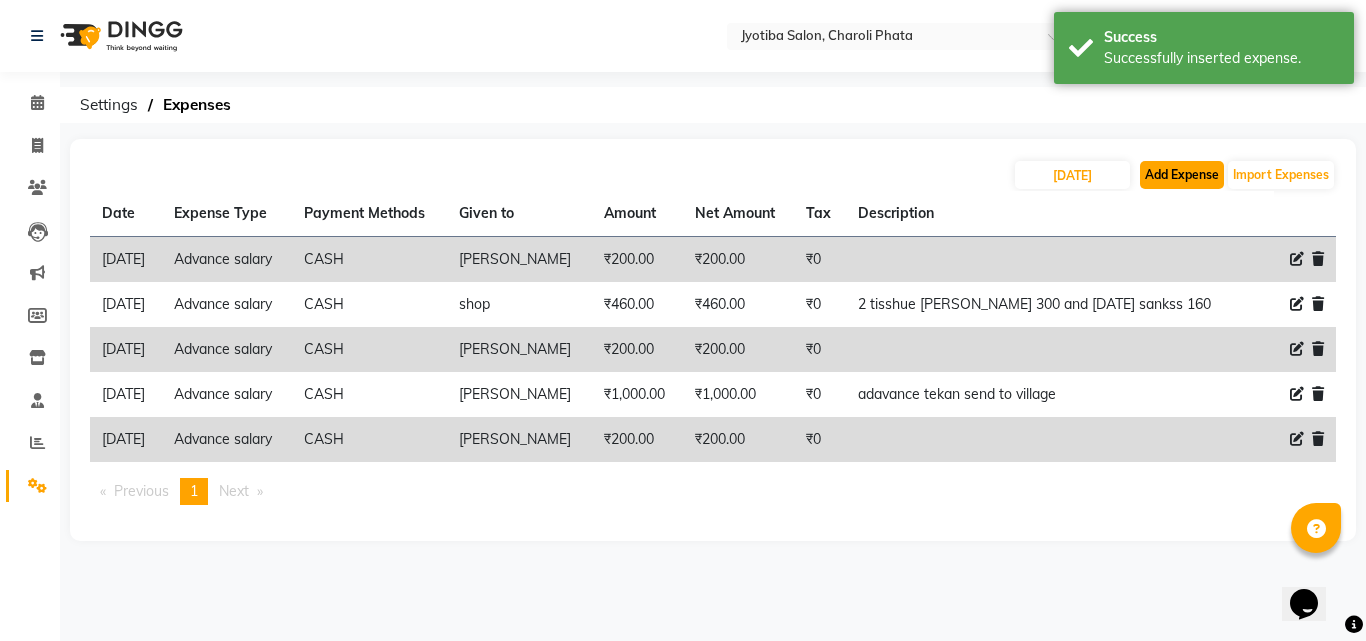 click on "Add Expense" 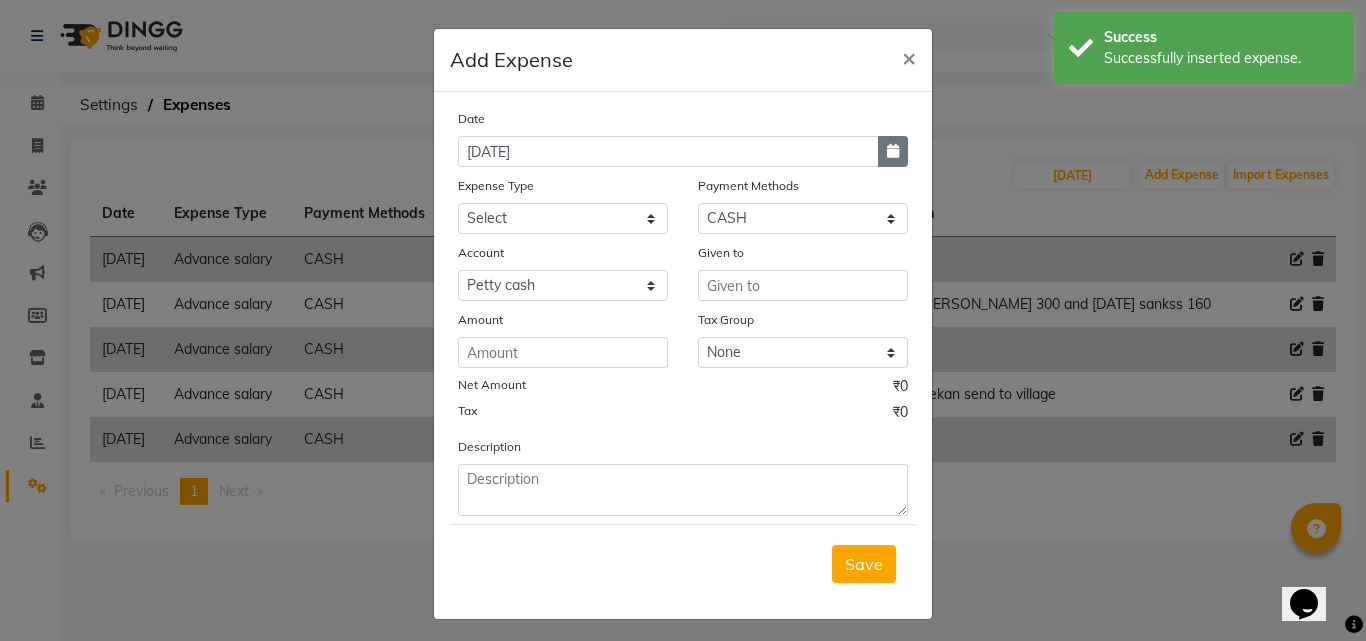 click 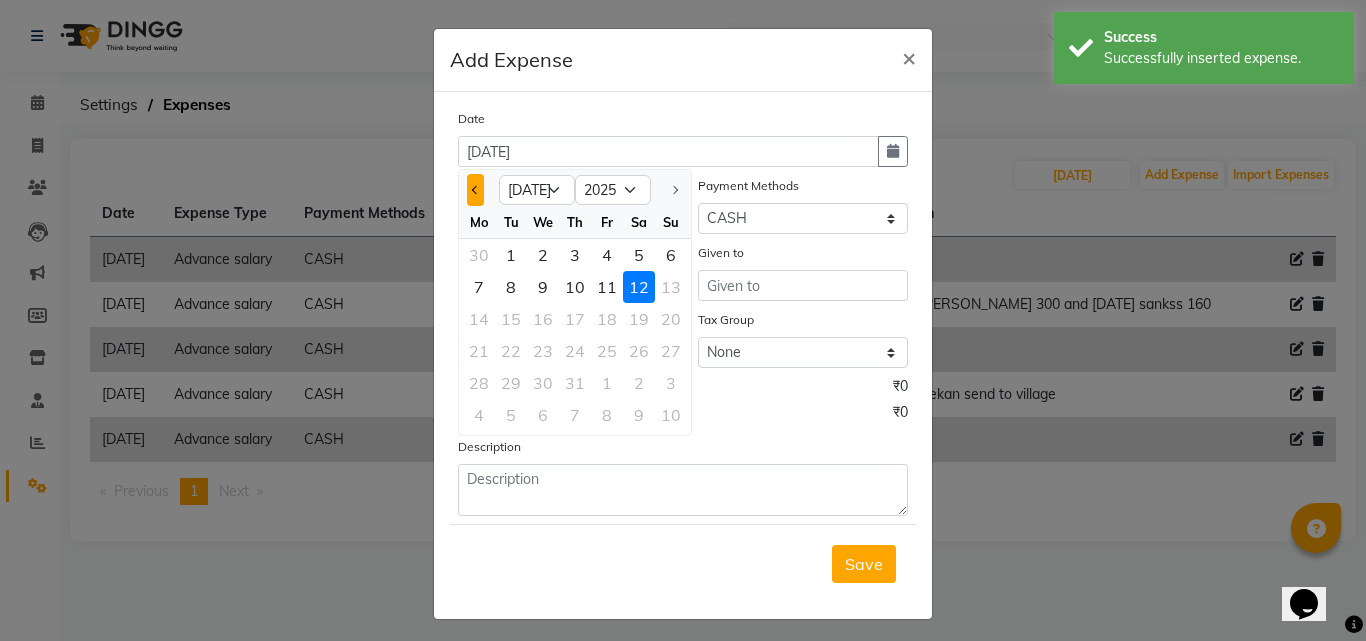 click 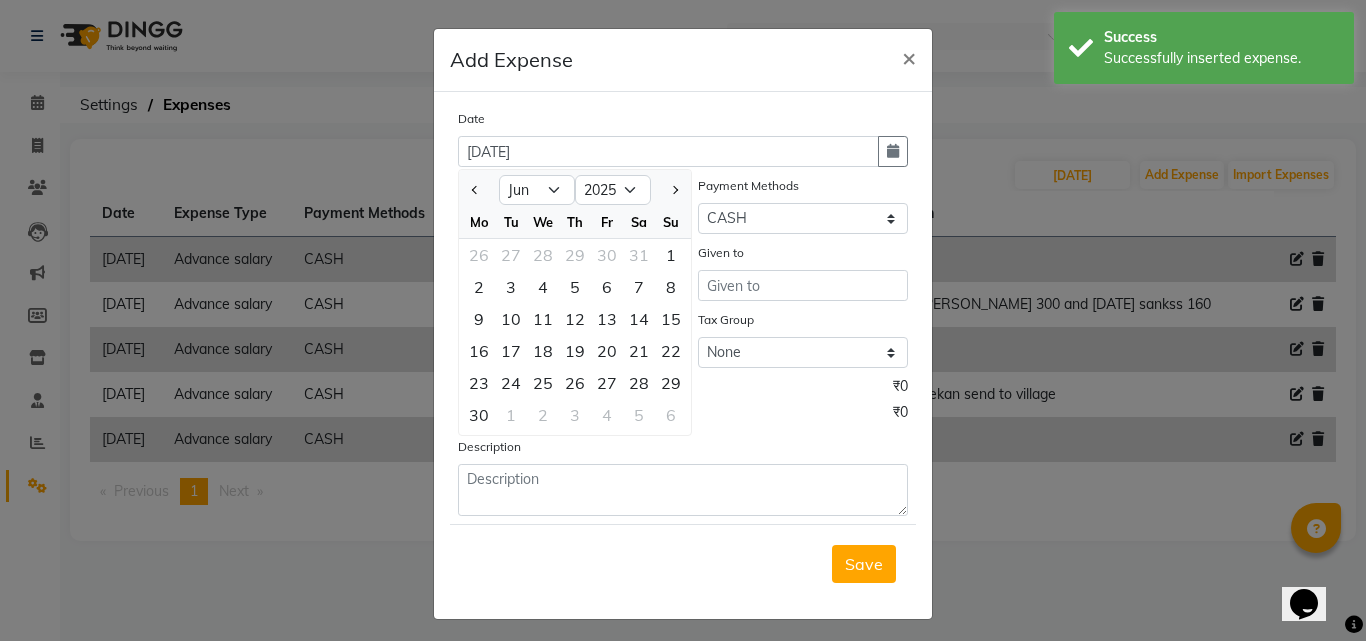 click on "29" 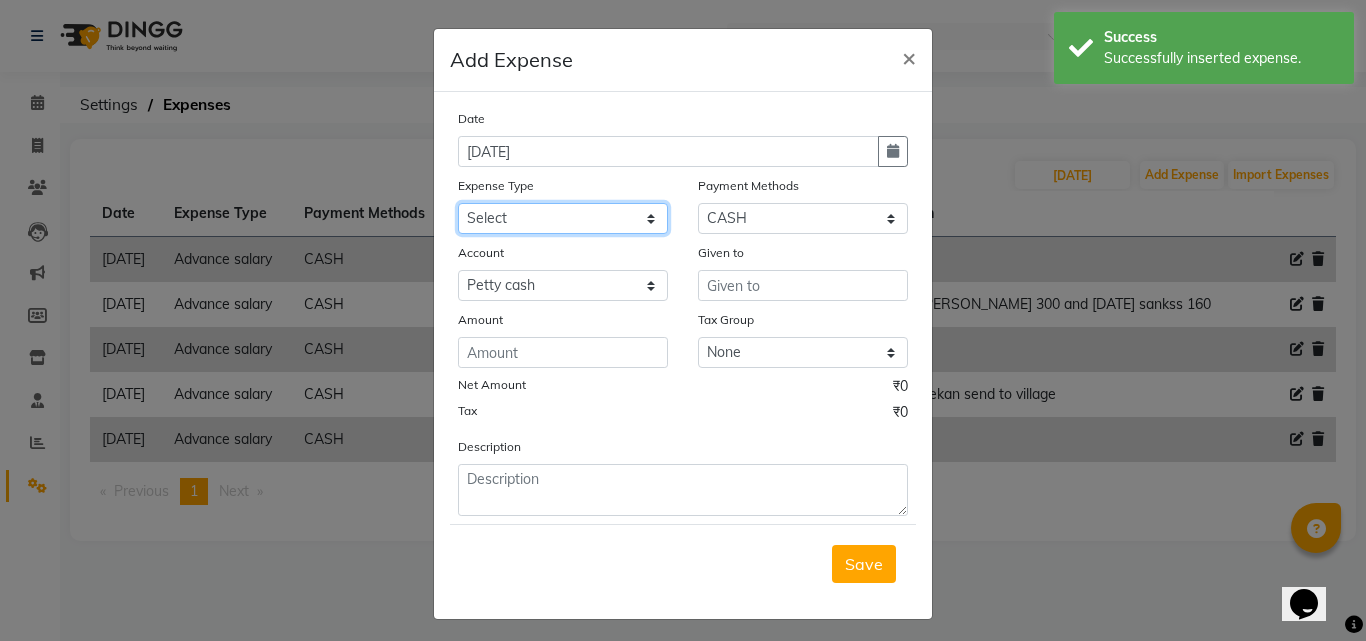 click on "Select Advance salary Advance salary ajaj Bank charges Car maintenance  Cash transfer to bank Cash transfer to hub Client Snacks Clinical charges Equipment Fuel Govt fee home Incentive Insurance International purchase Loan Repayment Maintenance Marketing Miscellaneous MRA Other Over times Pantry Product Rent Salary shop shop Staff Snacks Tax Tea & Refreshment TIP Utilities Wifi recharge" 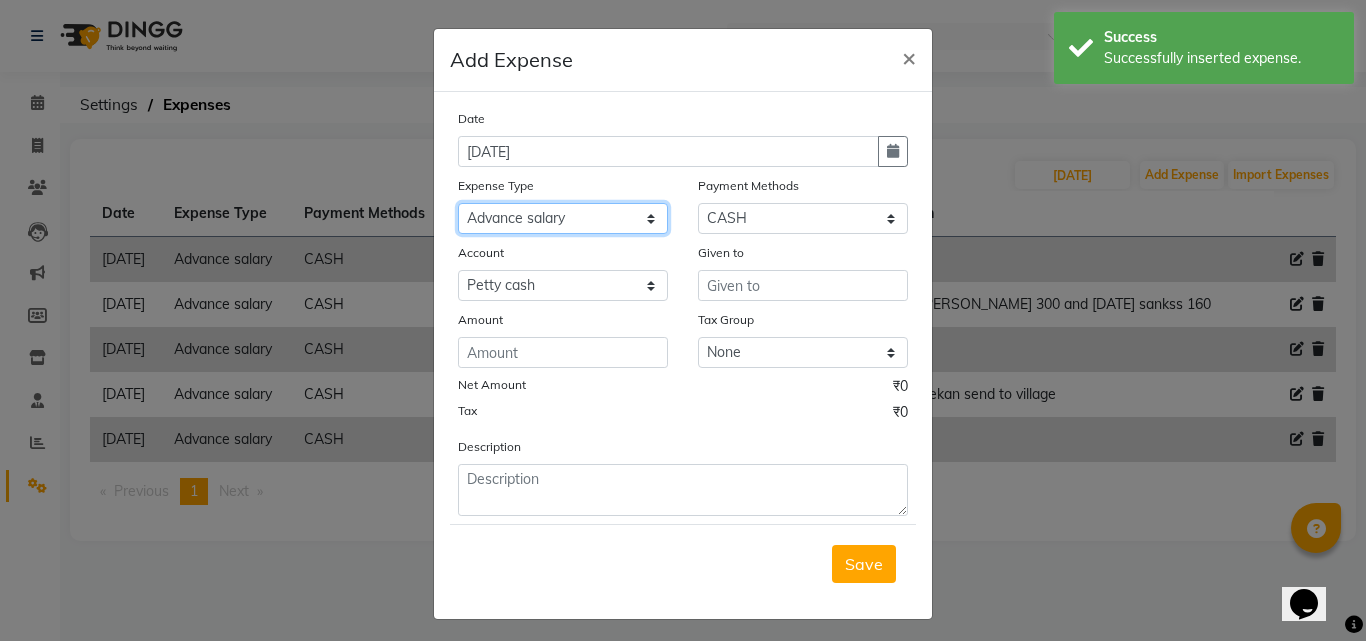 click on "Select Advance salary Advance salary ajaj Bank charges Car maintenance  Cash transfer to bank Cash transfer to hub Client Snacks Clinical charges Equipment Fuel Govt fee home Incentive Insurance International purchase Loan Repayment Maintenance Marketing Miscellaneous MRA Other Over times Pantry Product Rent Salary shop shop Staff Snacks Tax Tea & Refreshment TIP Utilities Wifi recharge" 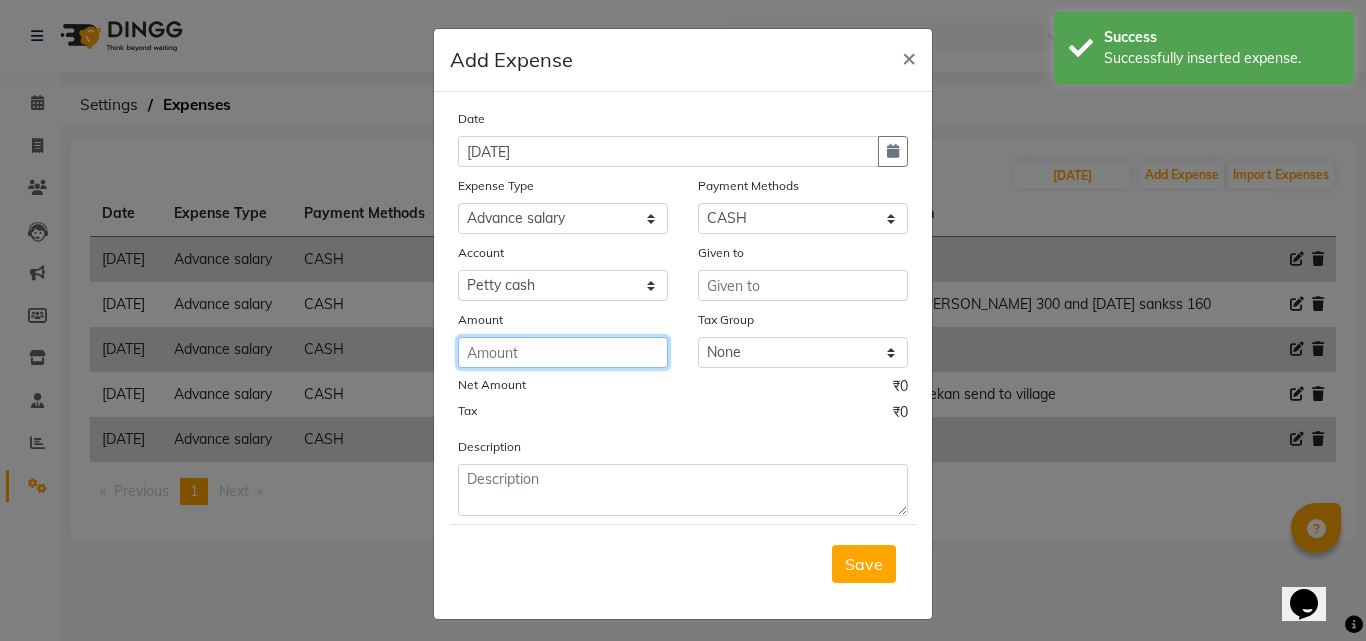 click 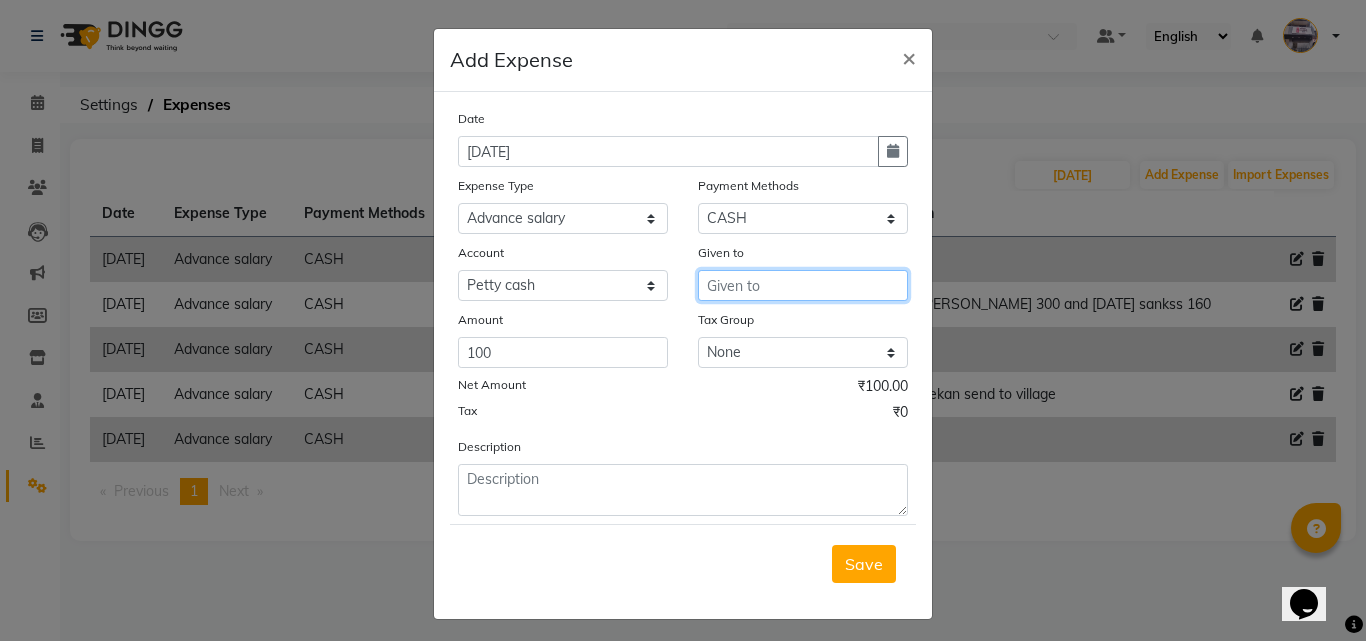 click at bounding box center [803, 285] 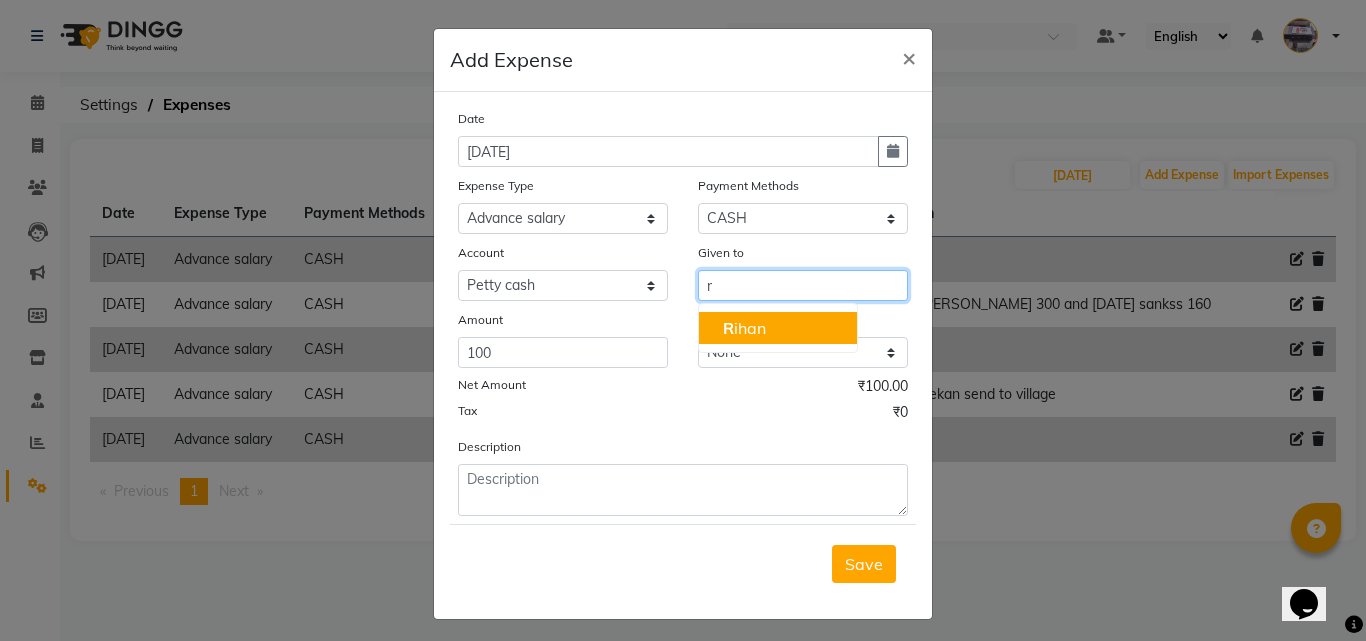 click on "R ihan" at bounding box center (744, 328) 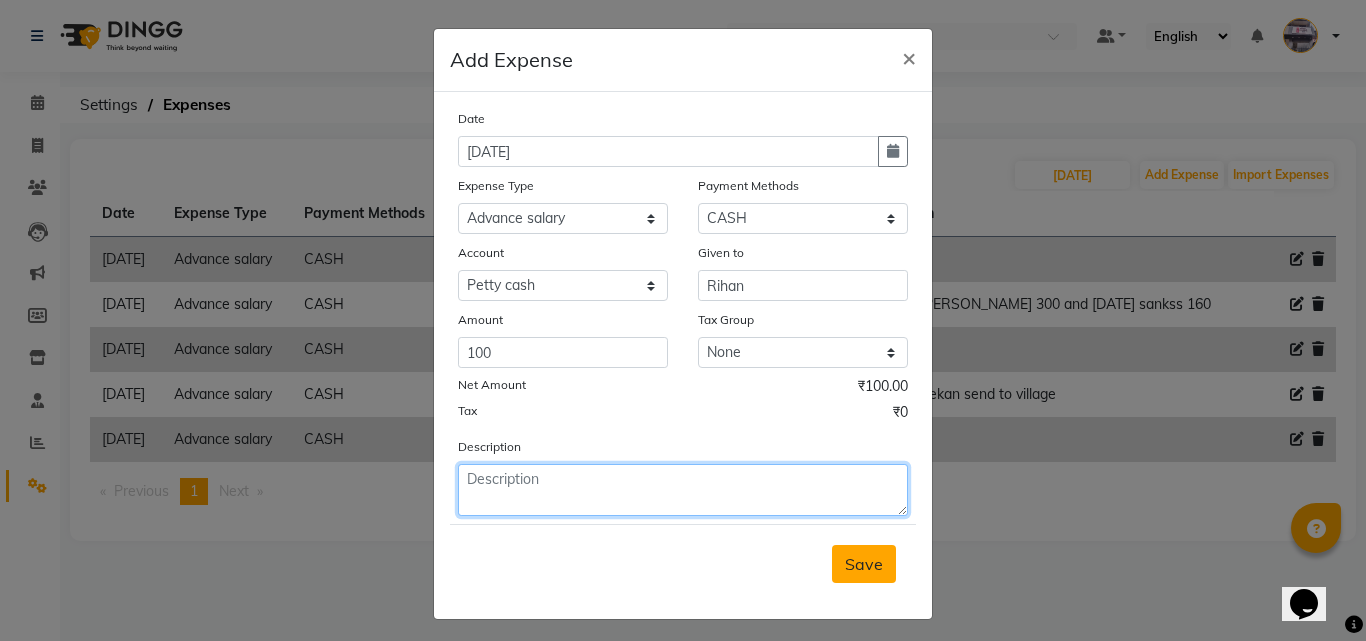drag, startPoint x: 837, startPoint y: 515, endPoint x: 834, endPoint y: 573, distance: 58.077534 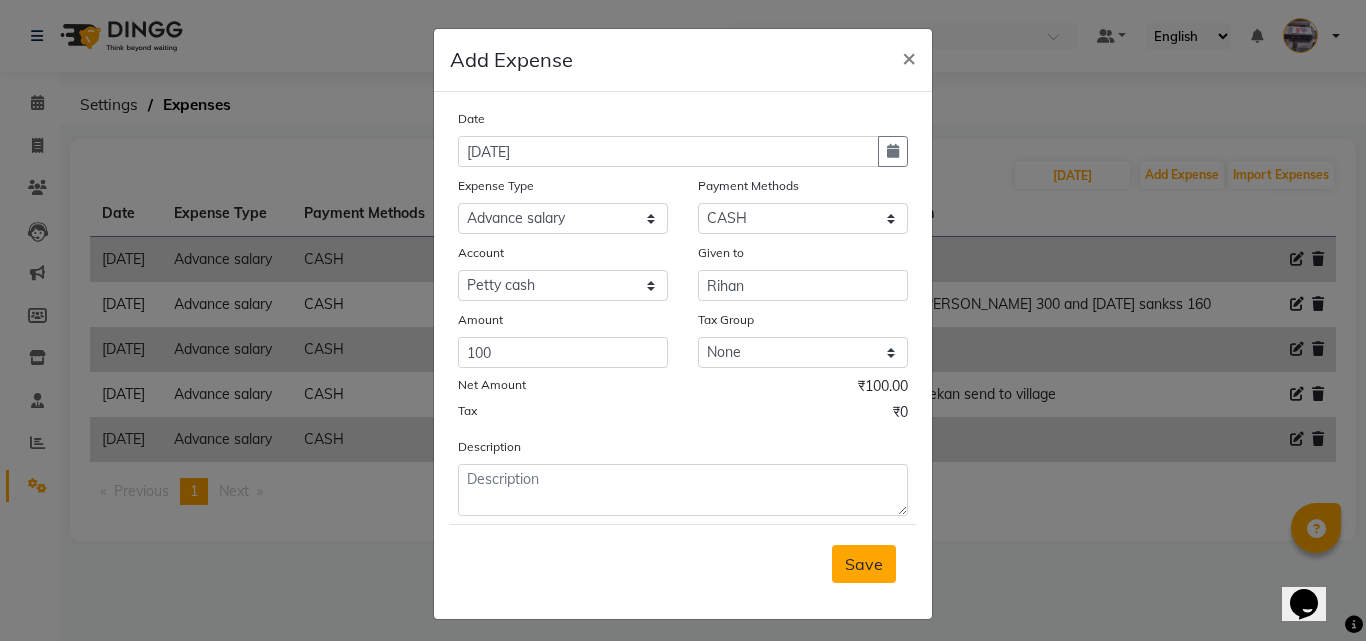 click on "Save" at bounding box center [864, 564] 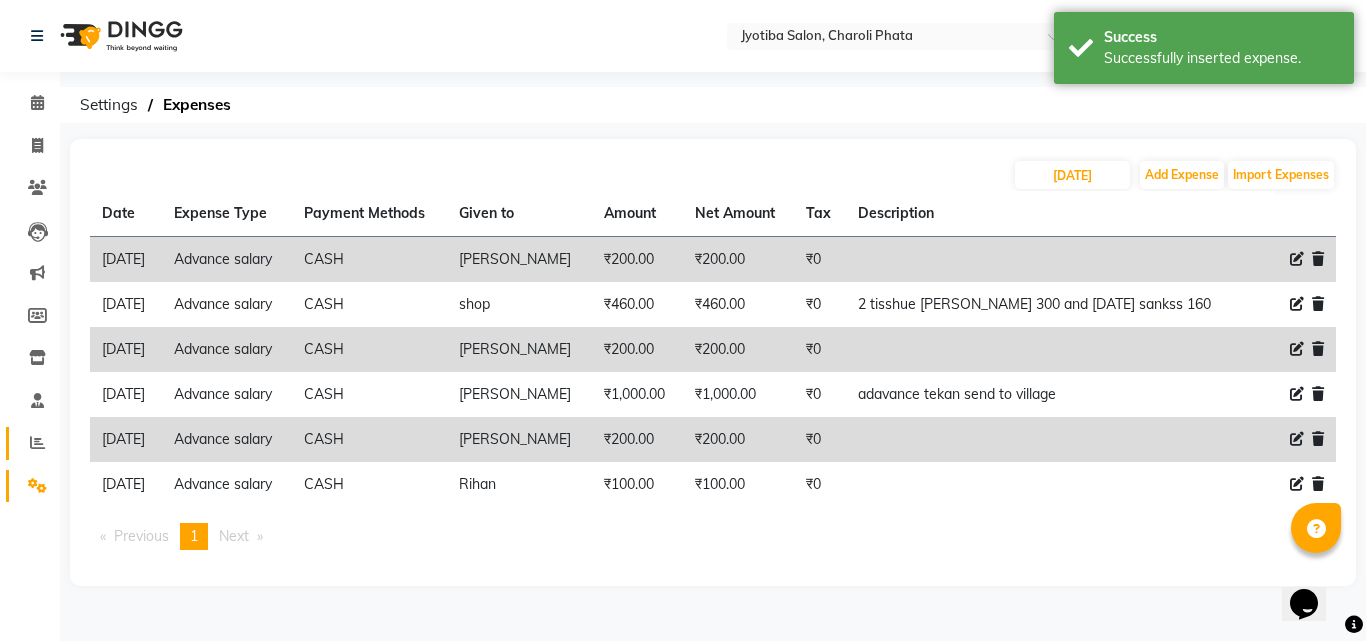 click on "Reports" 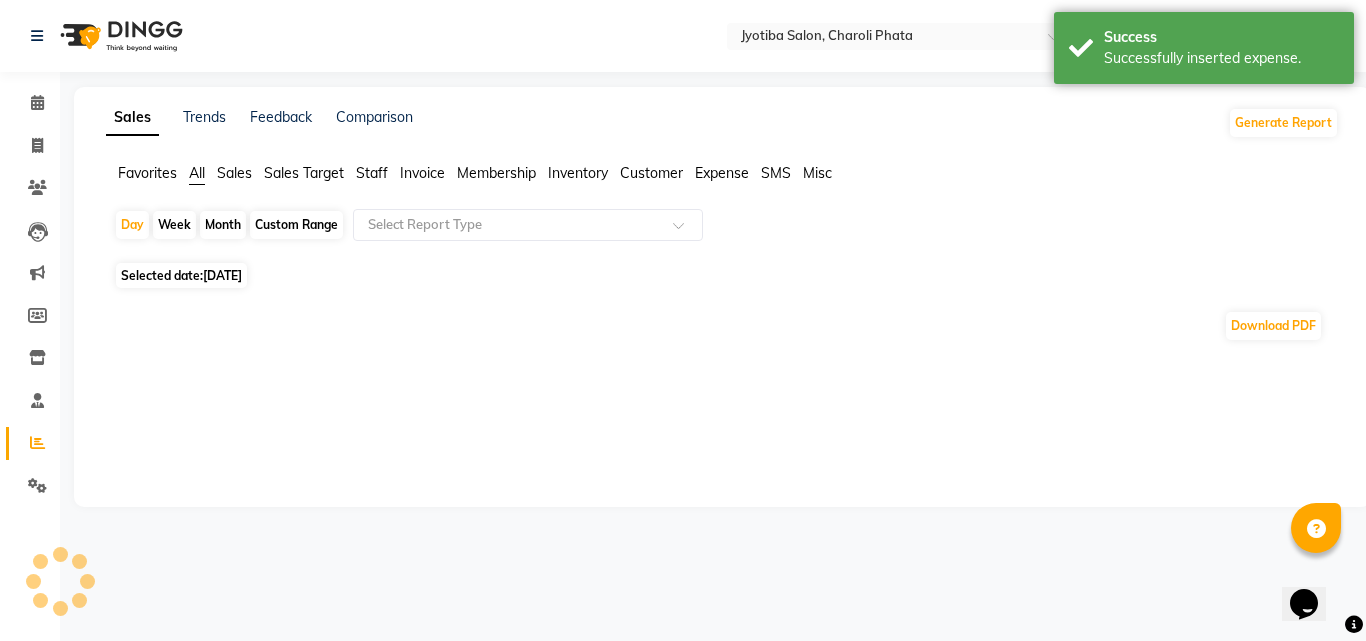 click on "Month" 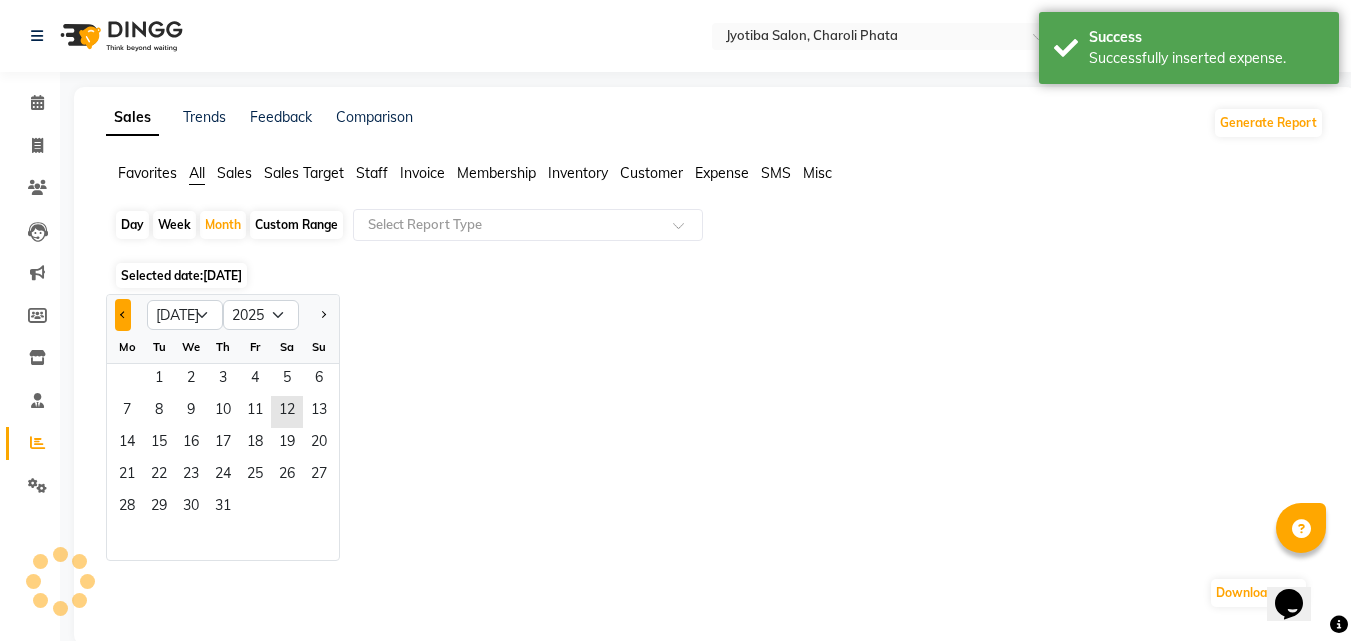 click 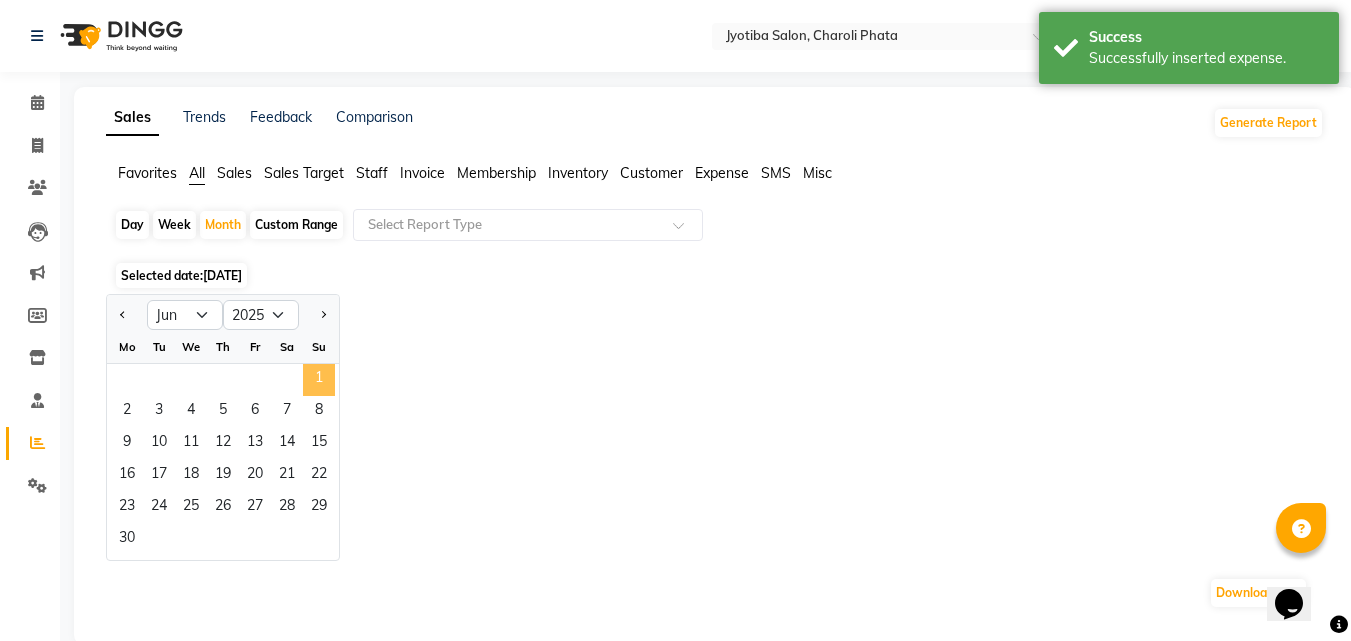 click on "1" 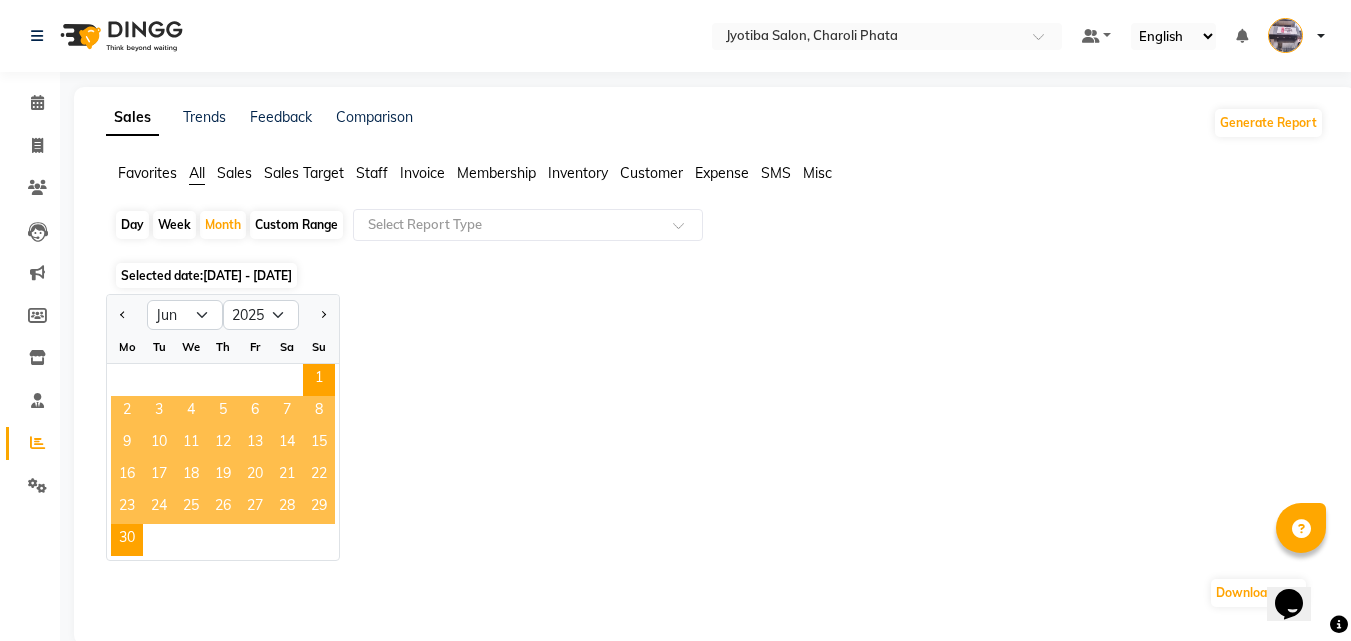 click on "Expense" 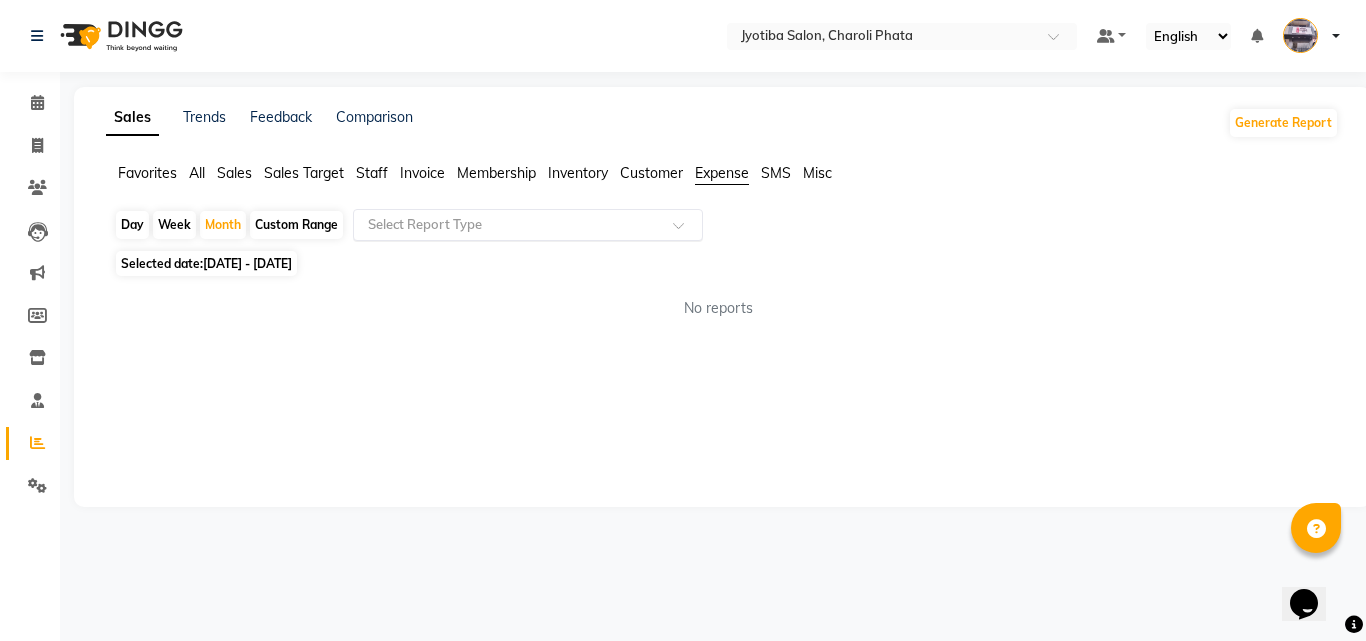 click 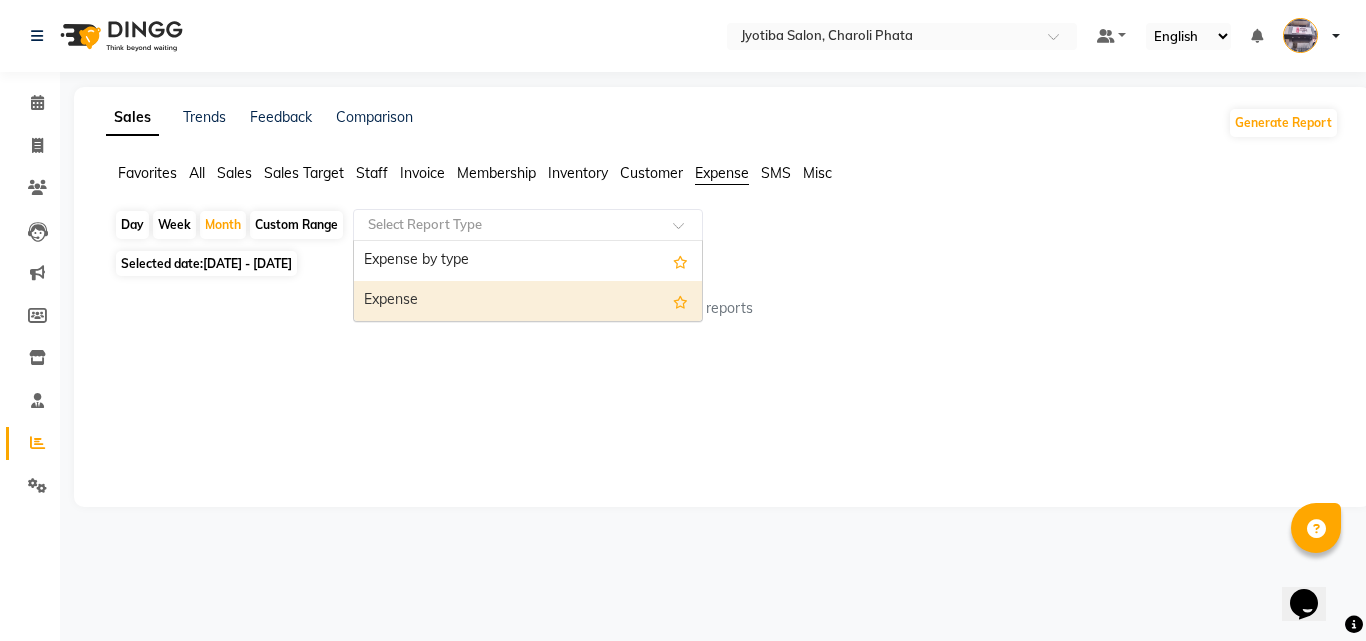 click on "Expense" at bounding box center (528, 301) 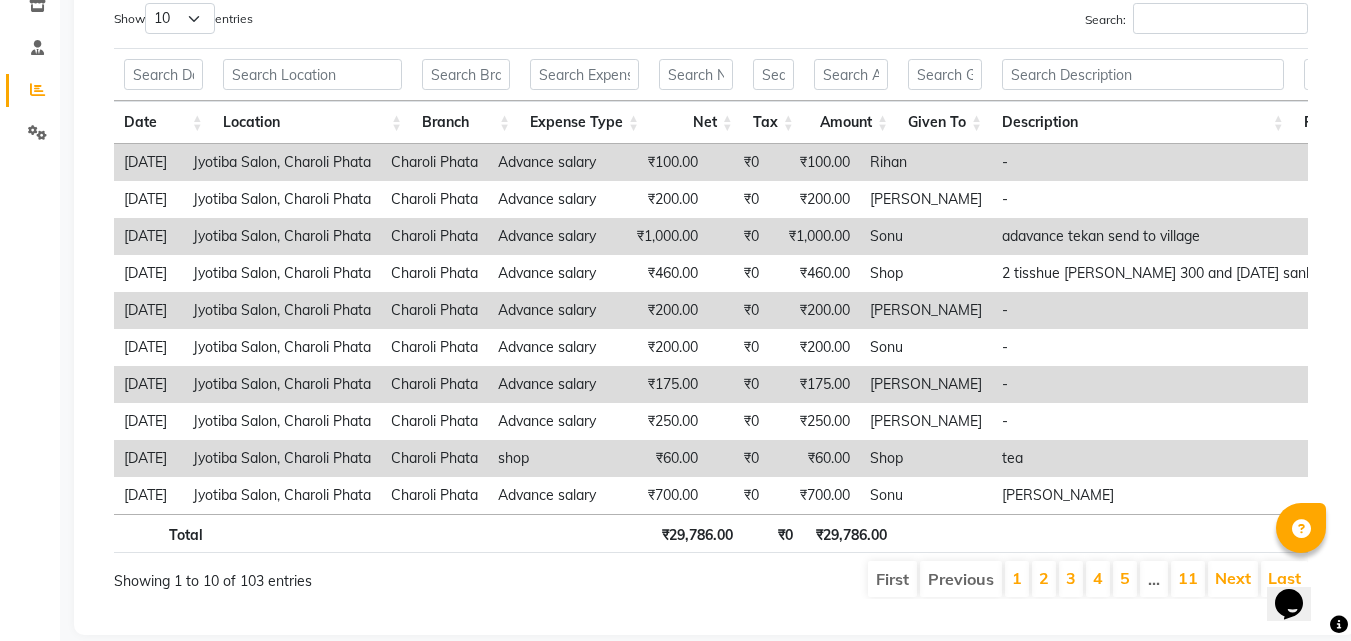 scroll, scrollTop: 0, scrollLeft: 0, axis: both 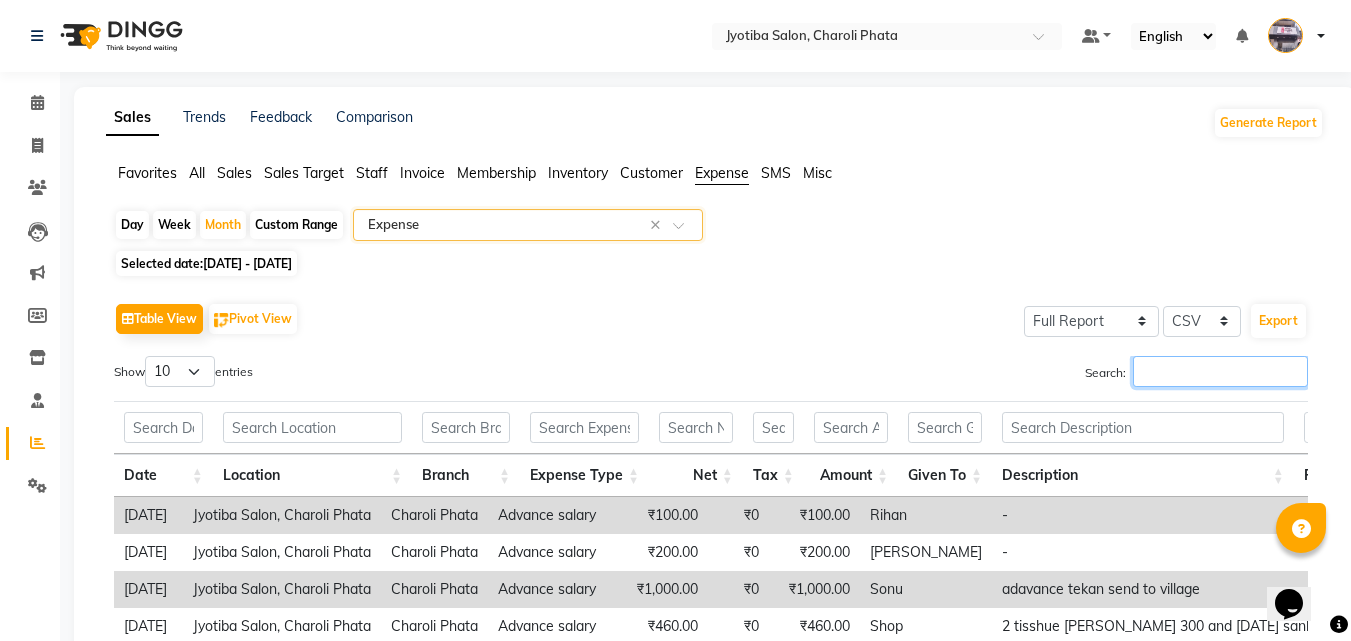 click on "Search:" at bounding box center (1220, 371) 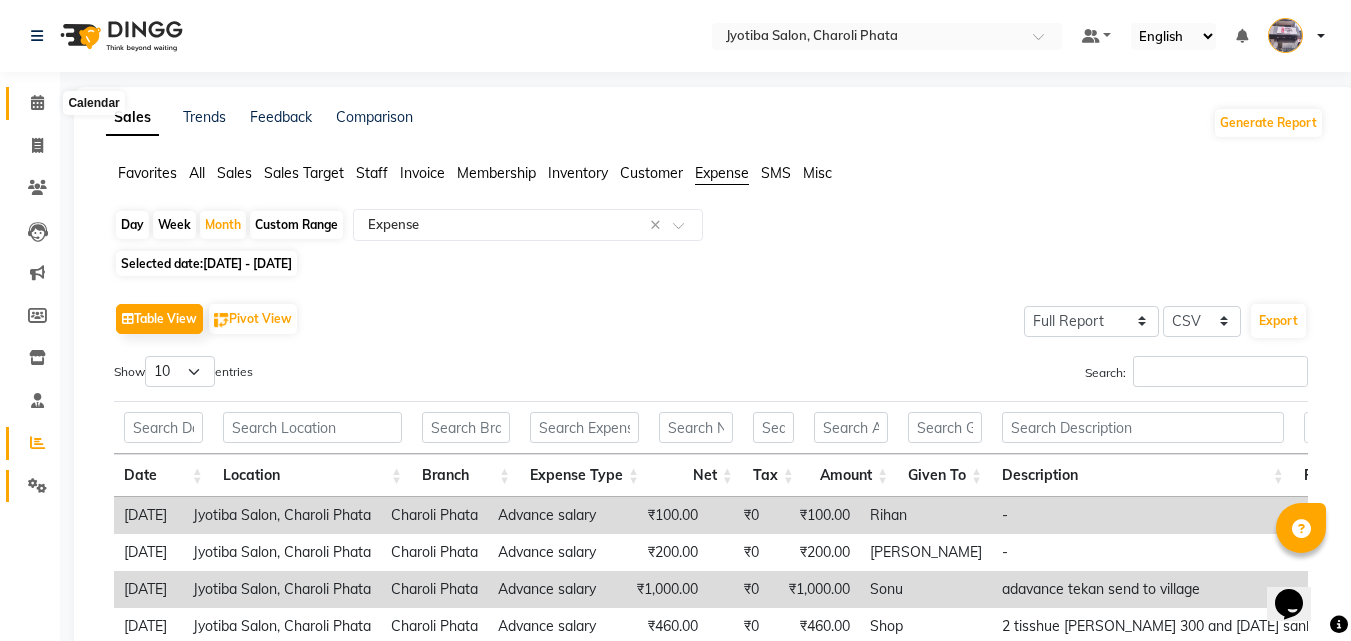 click 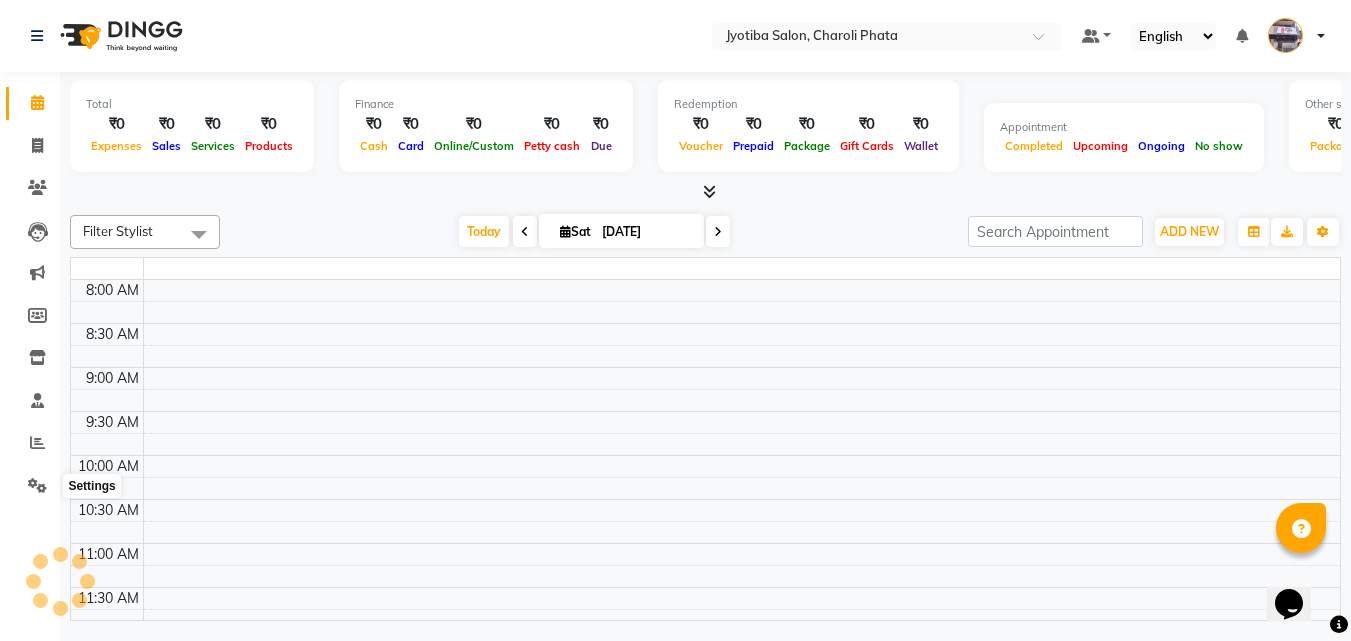 click 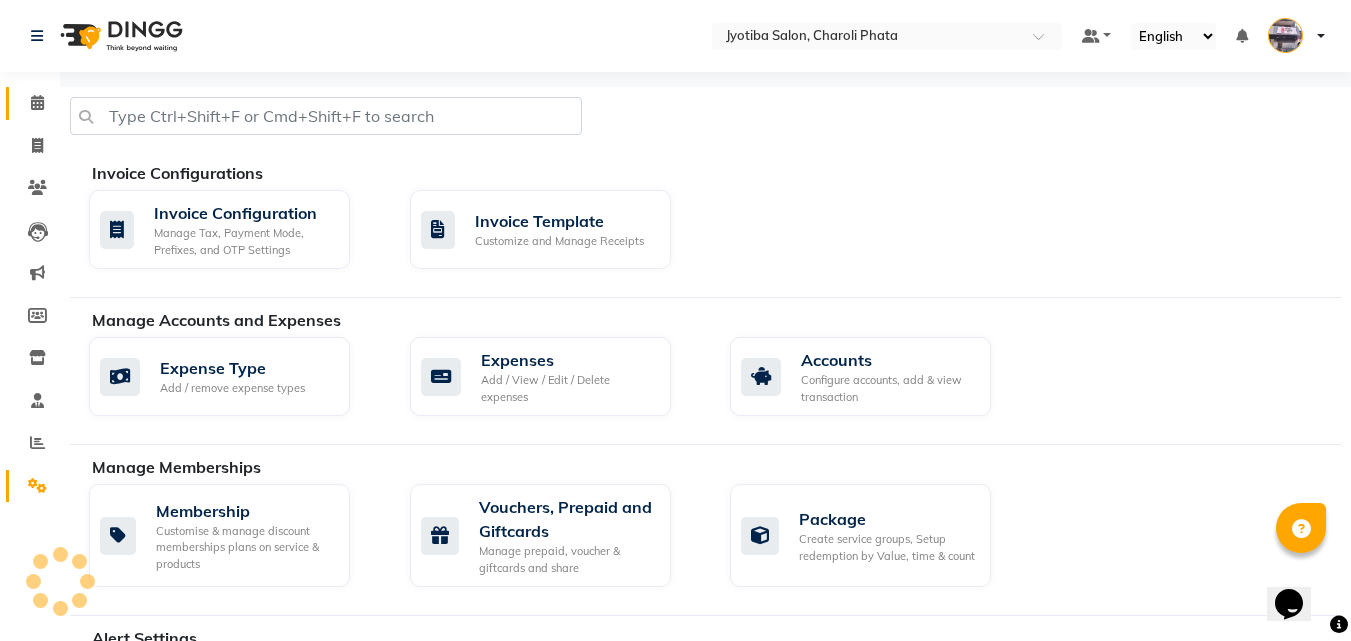 click 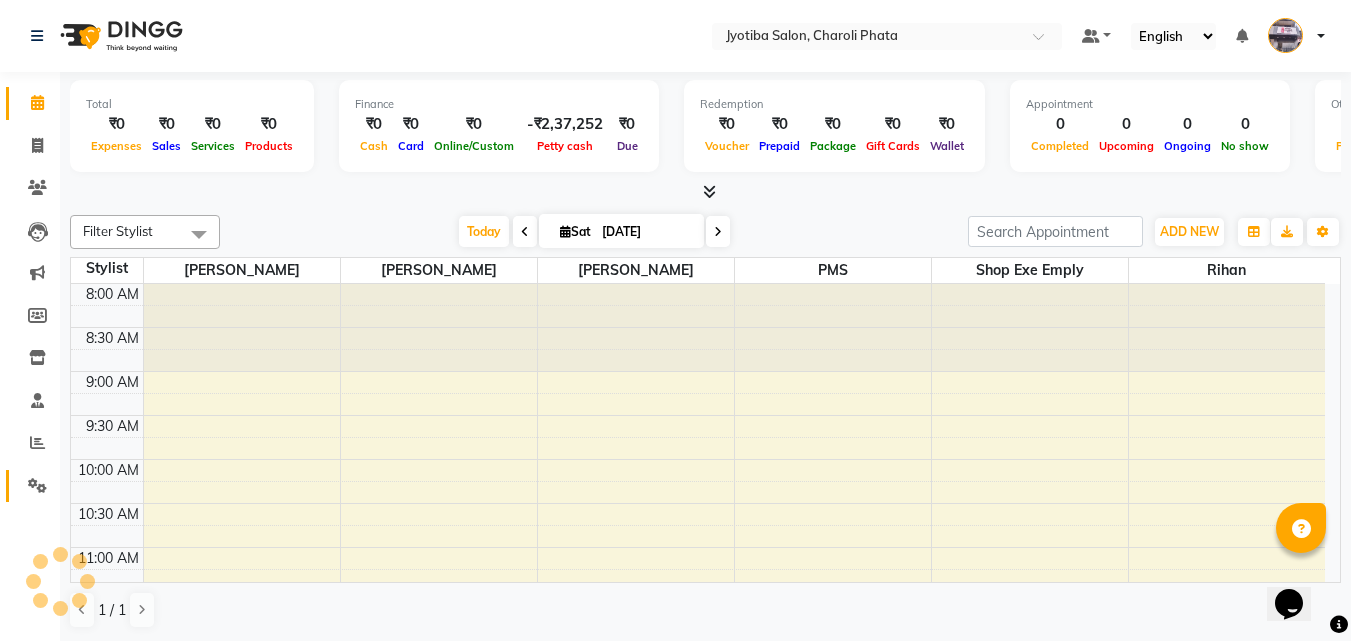 scroll, scrollTop: 0, scrollLeft: 0, axis: both 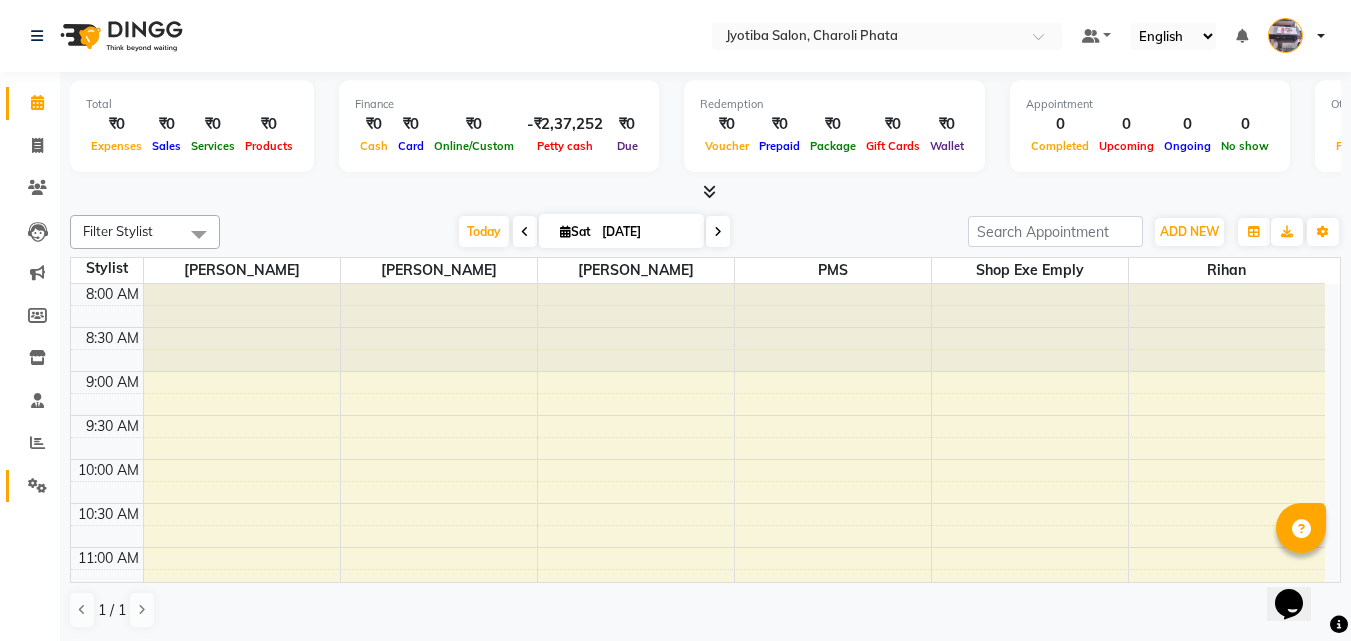 click on "Settings" 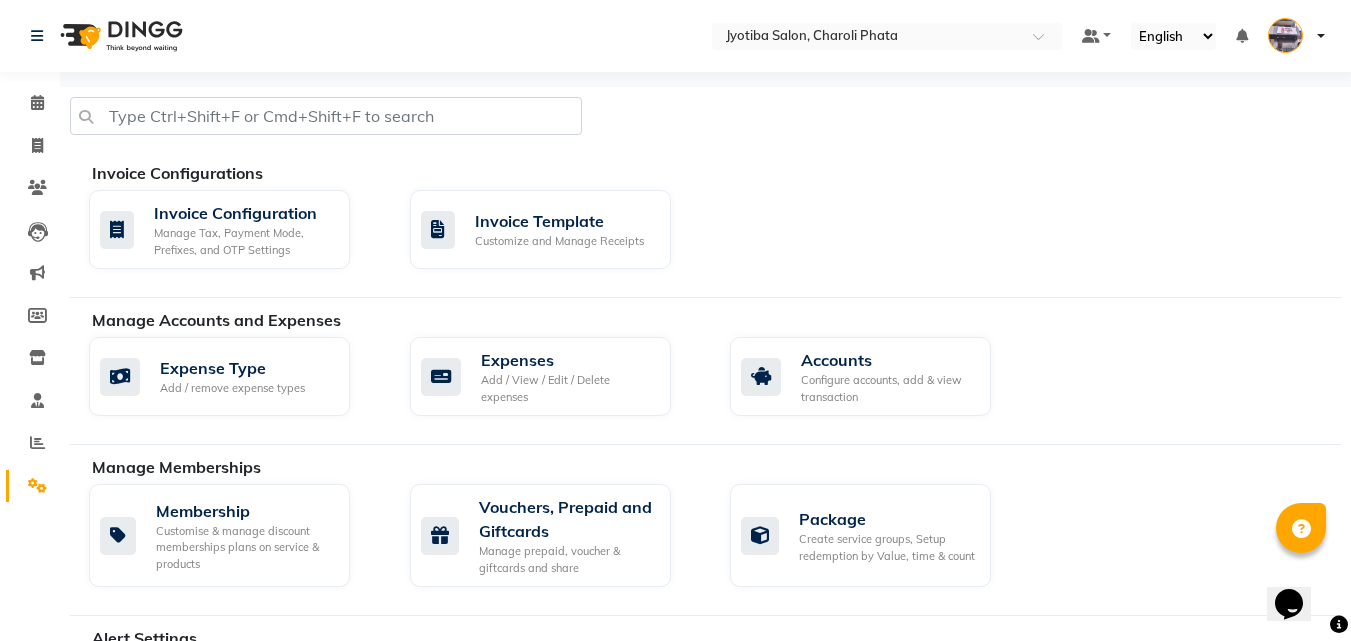 click on "Calendar" 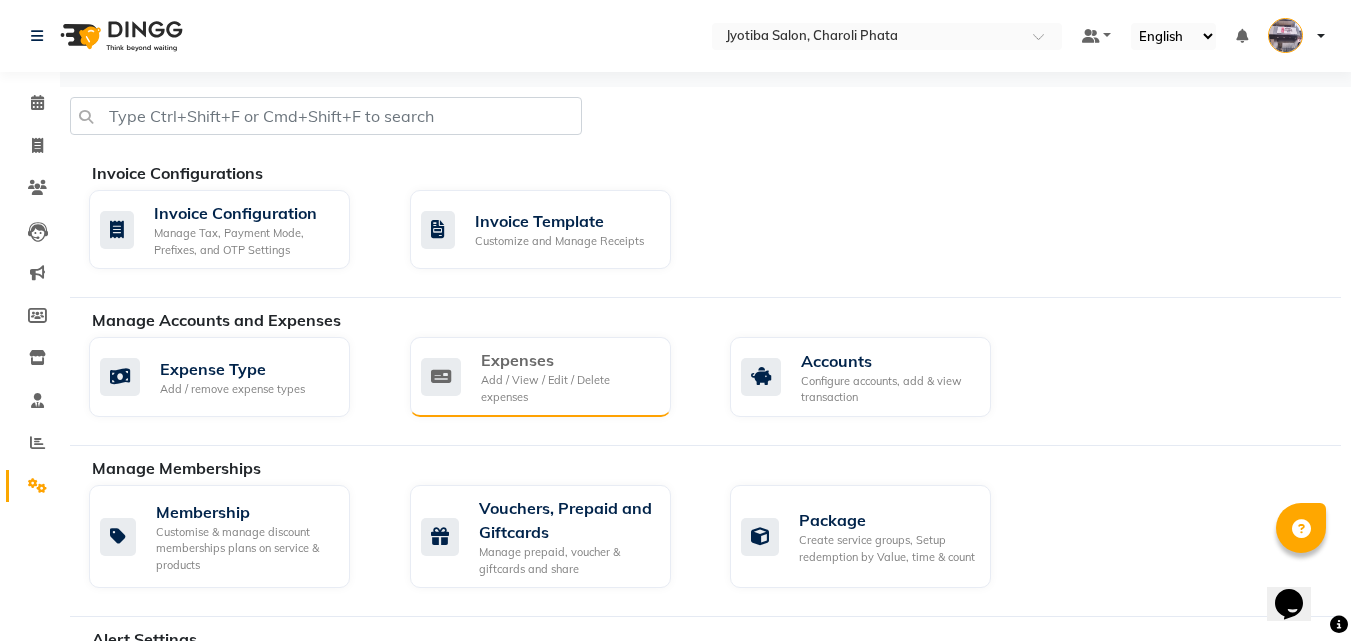 click on "Add / View / Edit / Delete expenses" 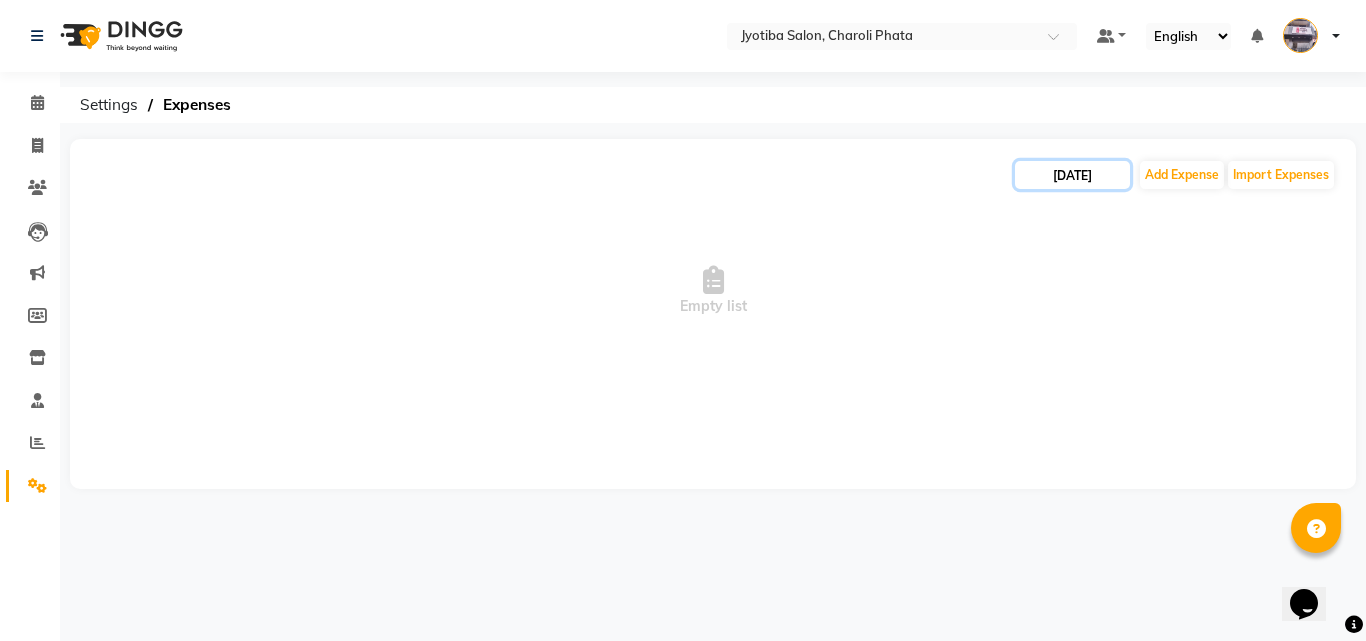 click on "[DATE]" 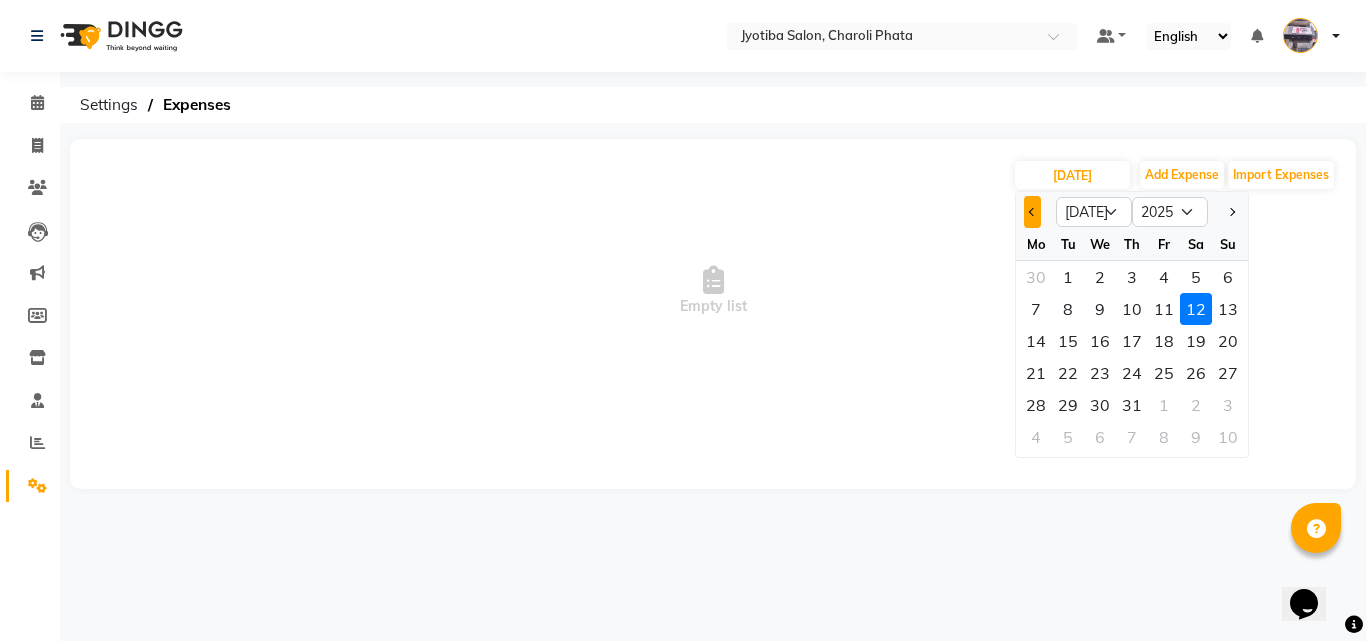 click 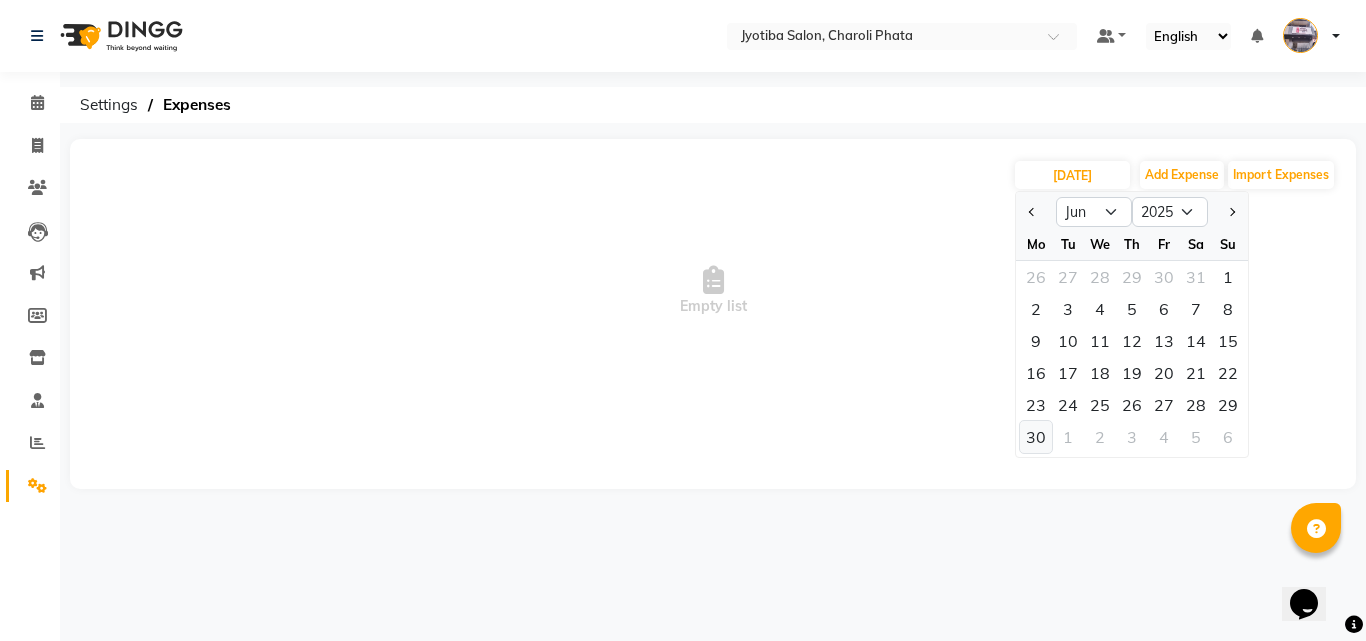 click on "30" 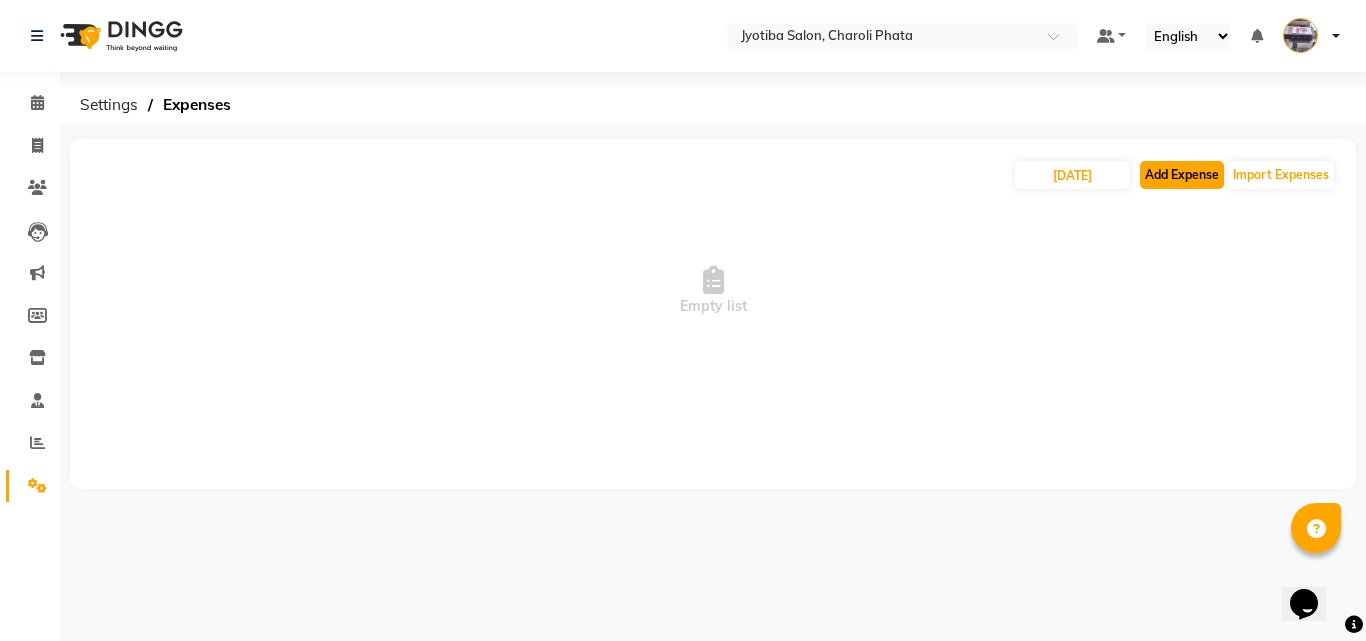 click on "Add Expense" 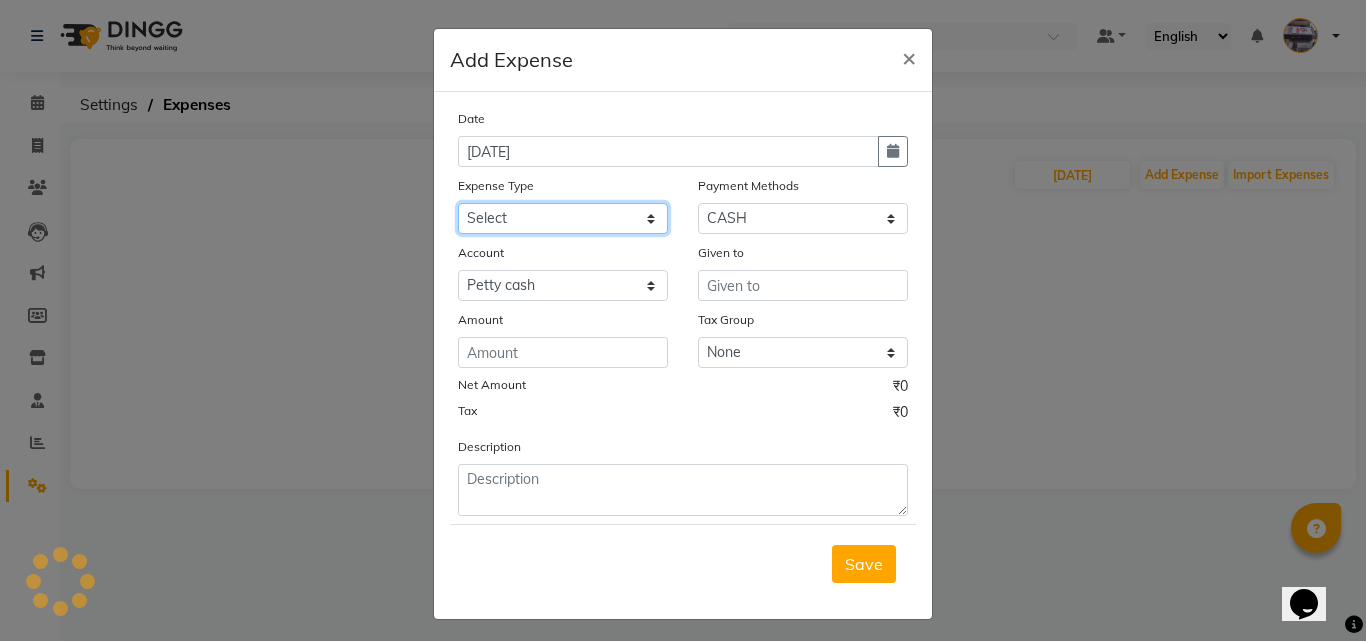 click on "Select Advance salary Advance salary ajaj Bank charges Car maintenance  Cash transfer to bank Cash transfer to hub Client Snacks Clinical charges Equipment Fuel Govt fee home Incentive Insurance International purchase Loan Repayment Maintenance Marketing Miscellaneous MRA Other Over times Pantry Product Rent Salary shop shop Staff Snacks Tax Tea & Refreshment TIP Utilities Wifi recharge" 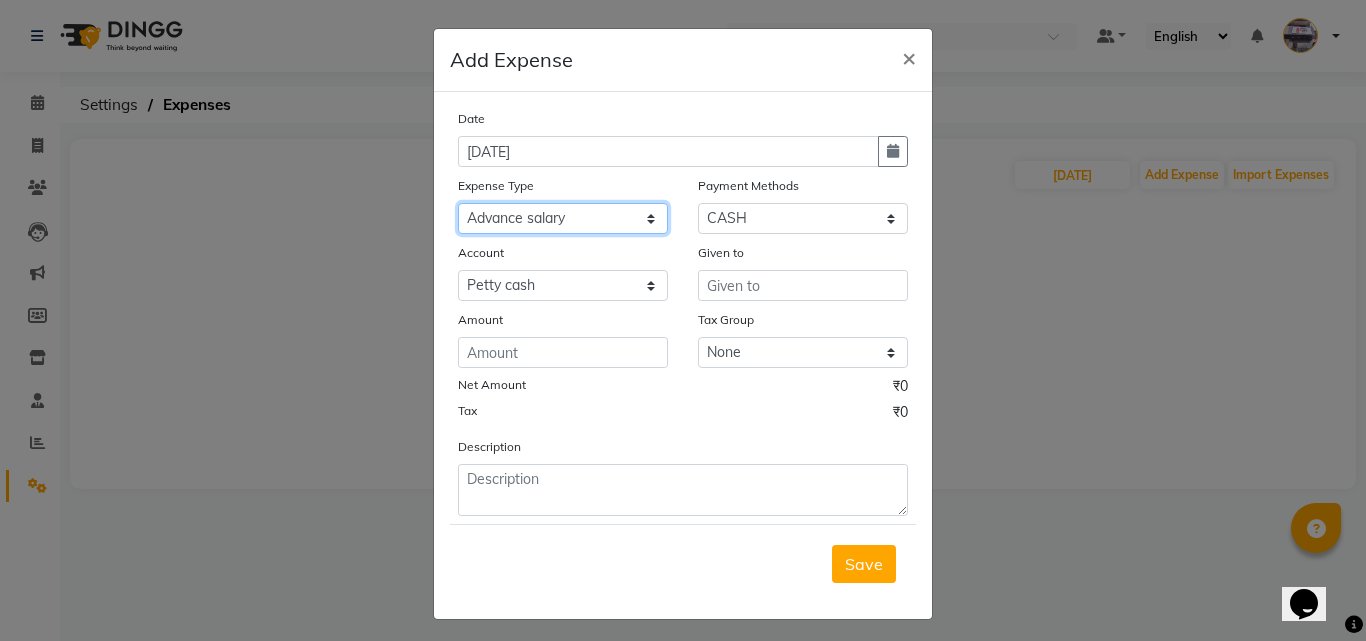 click on "Select Advance salary Advance salary ajaj Bank charges Car maintenance  Cash transfer to bank Cash transfer to hub Client Snacks Clinical charges Equipment Fuel Govt fee home Incentive Insurance International purchase Loan Repayment Maintenance Marketing Miscellaneous MRA Other Over times Pantry Product Rent Salary shop shop Staff Snacks Tax Tea & Refreshment TIP Utilities Wifi recharge" 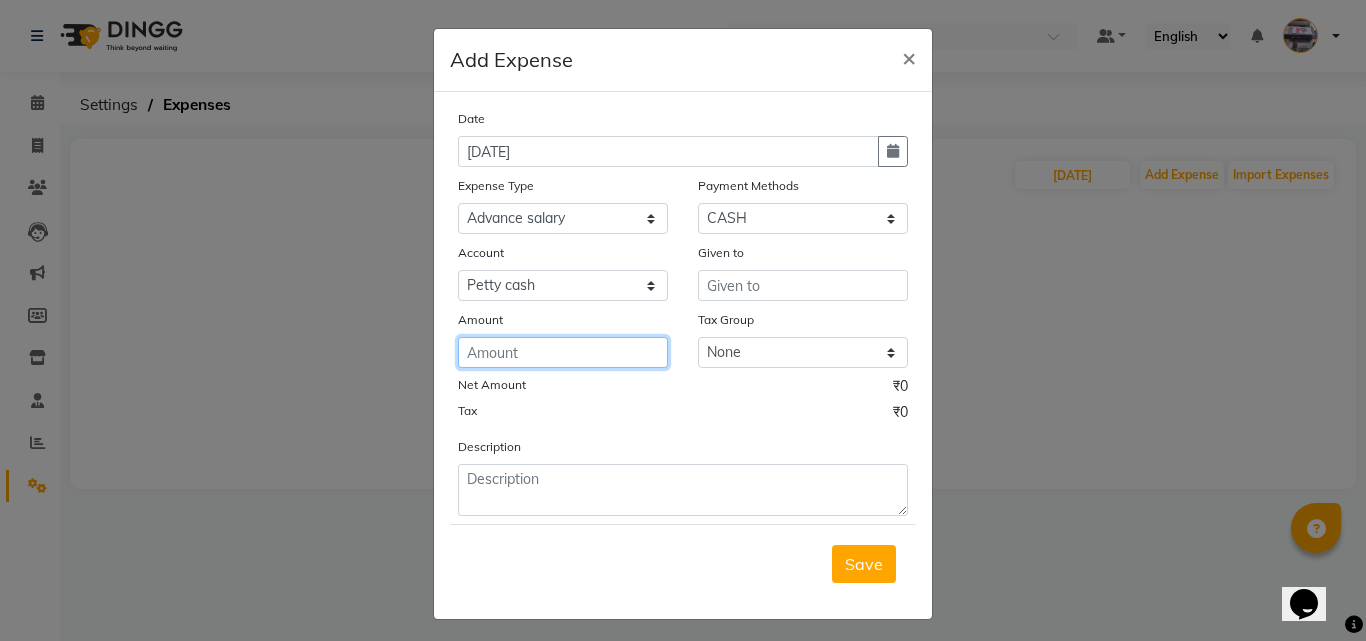 click 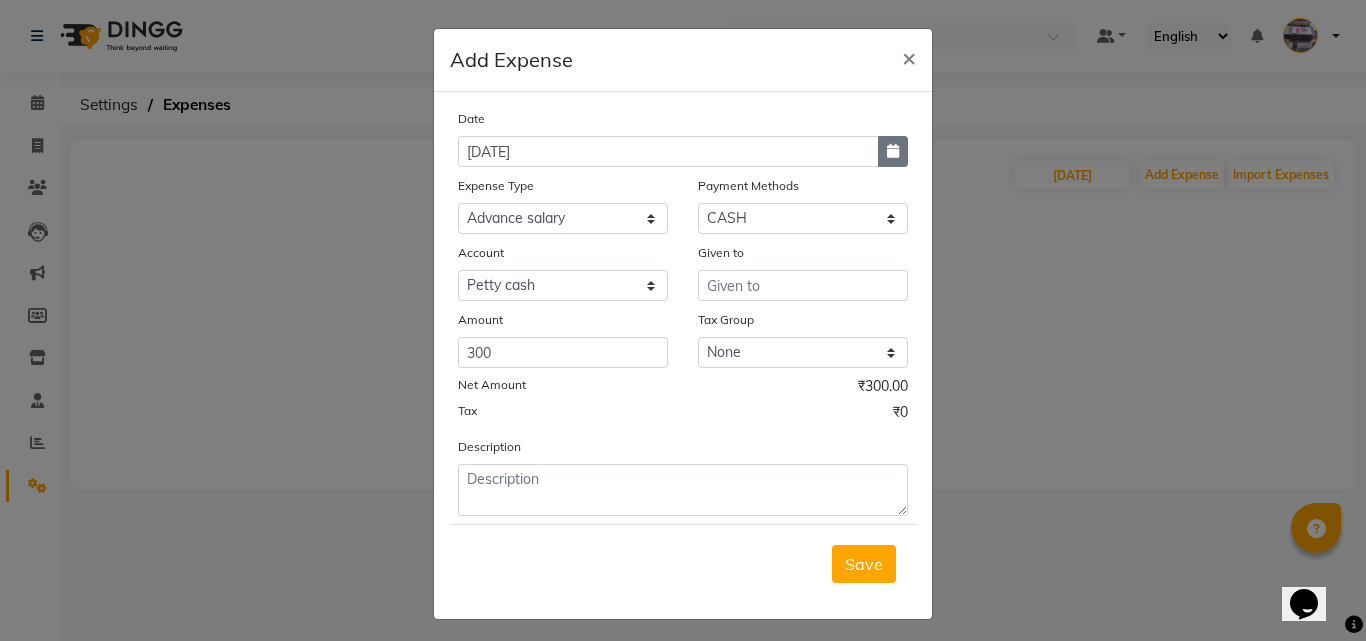 click 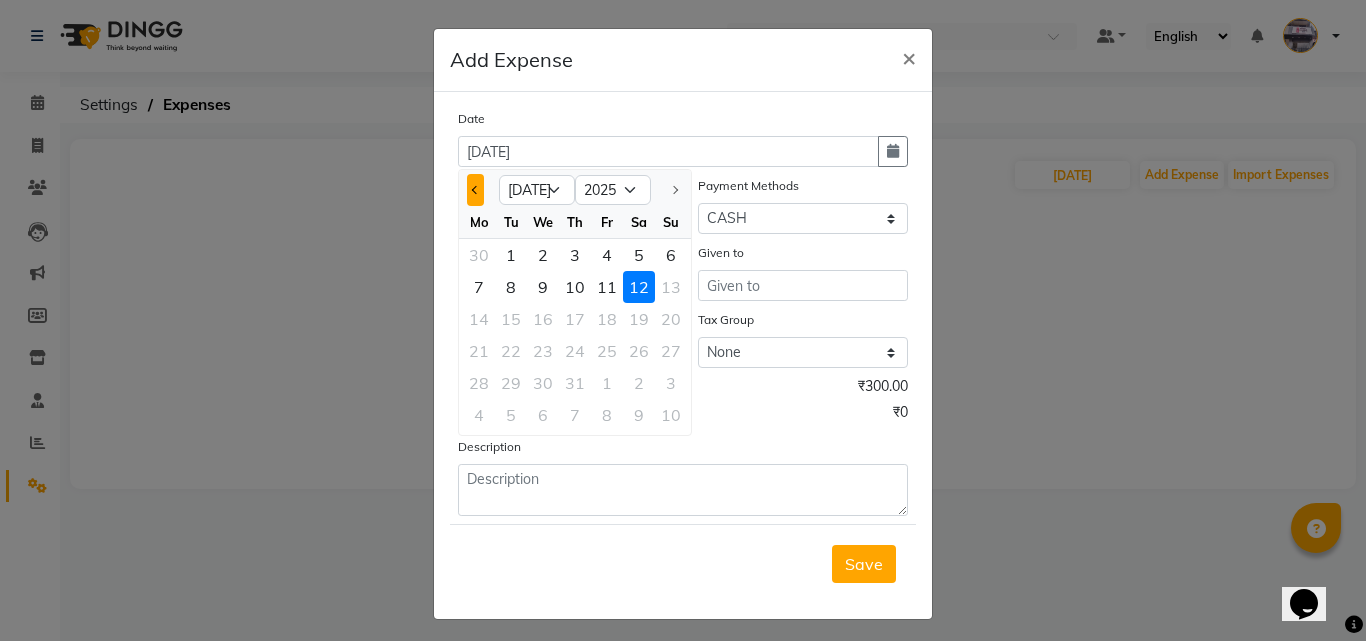 click 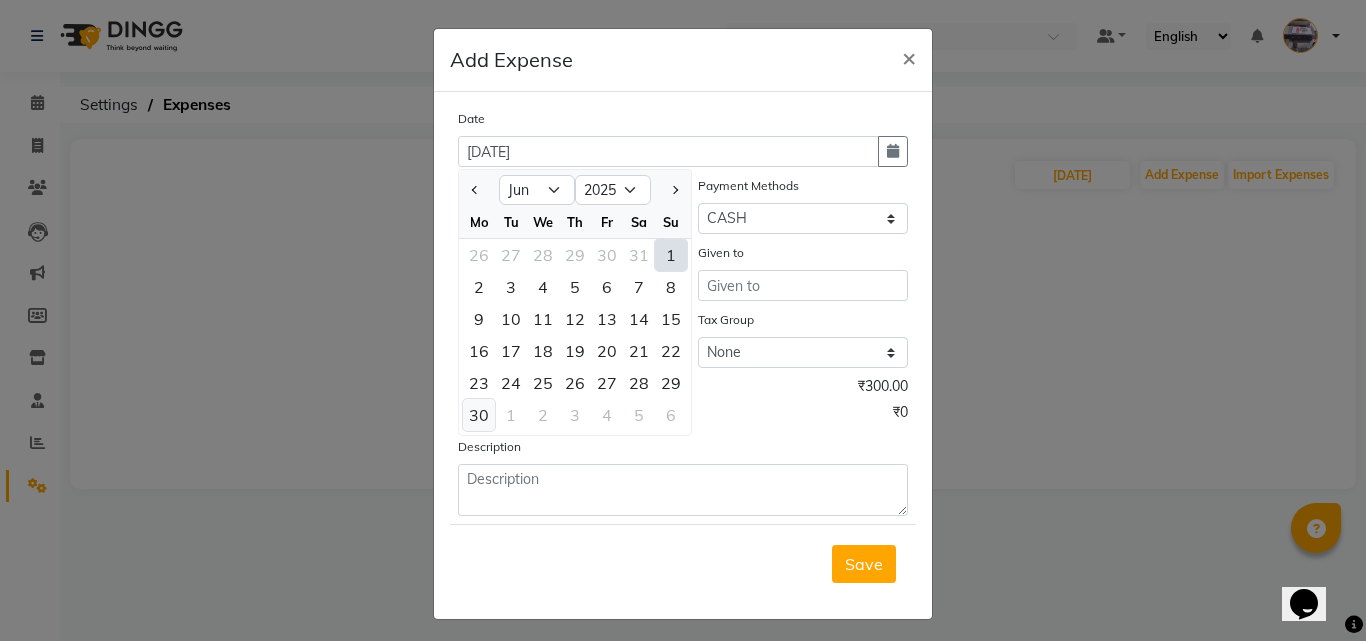 click on "30" 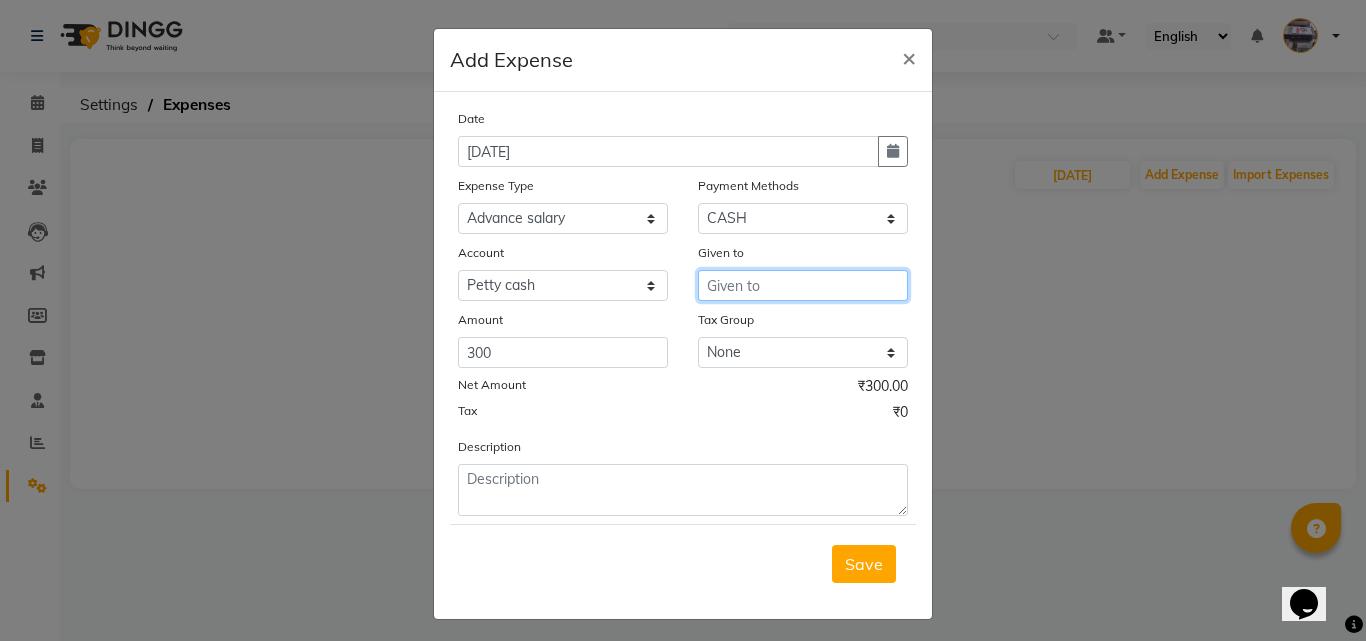 click at bounding box center [803, 285] 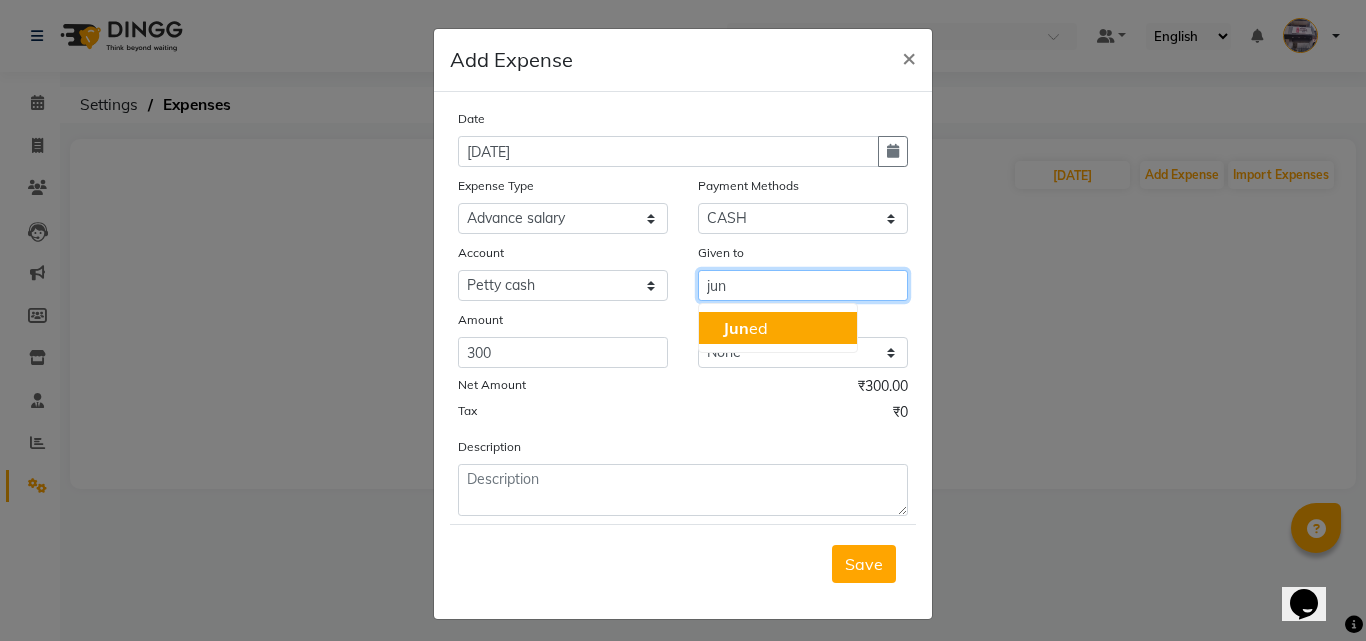 click on "Jun ed" at bounding box center (745, 328) 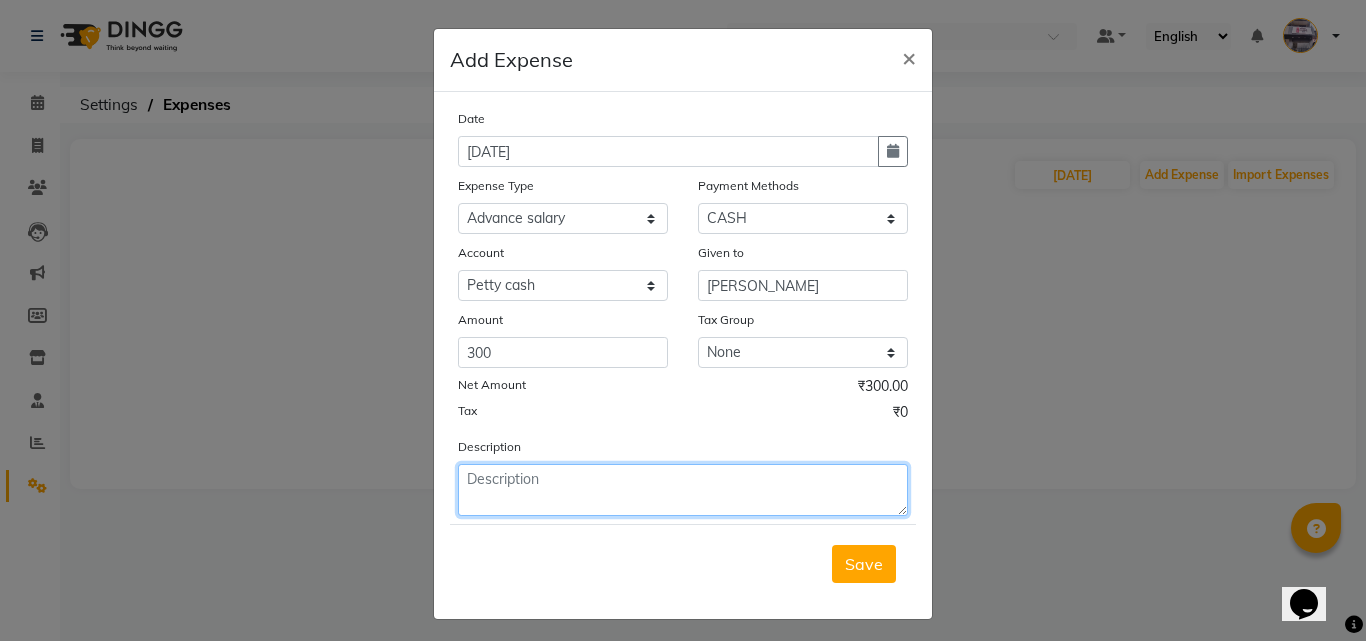 click 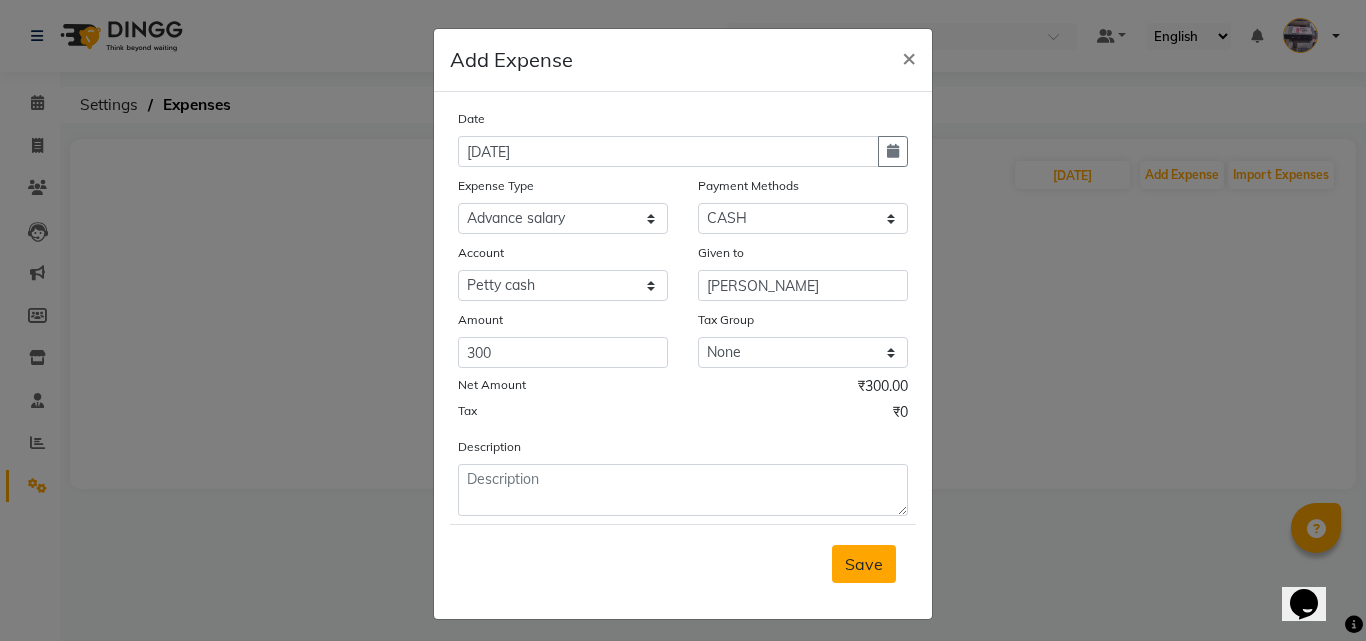 click on "Save" at bounding box center (864, 564) 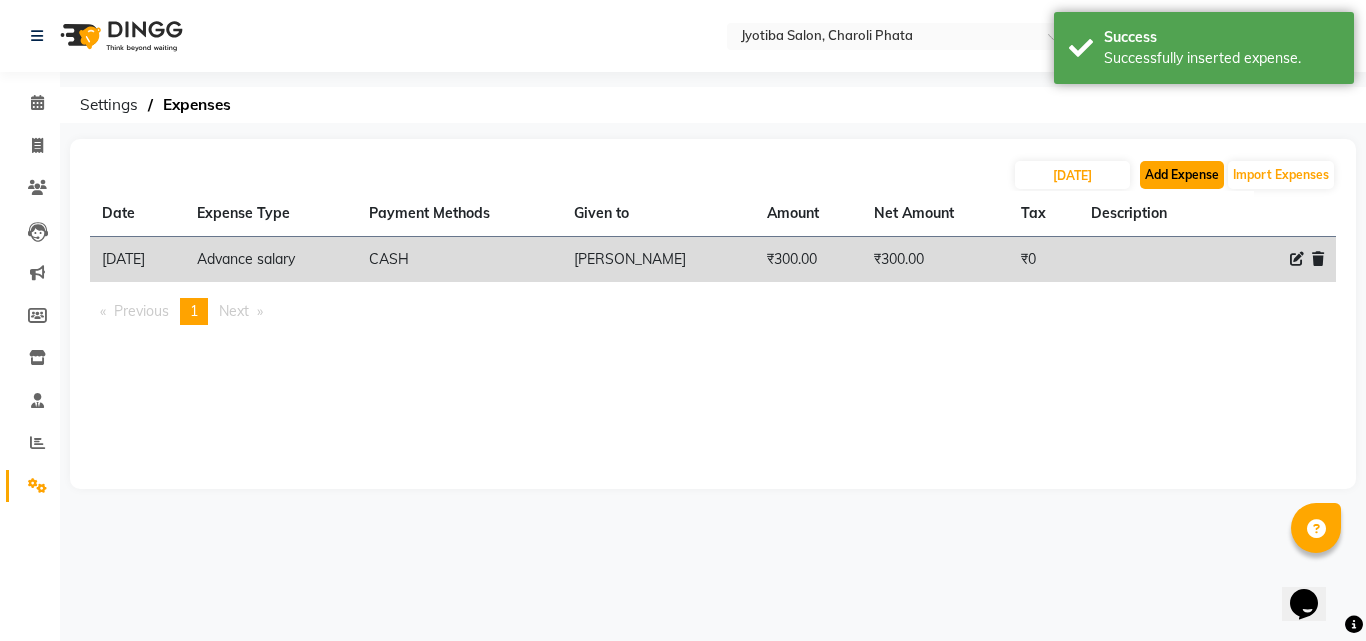 click on "Add Expense" 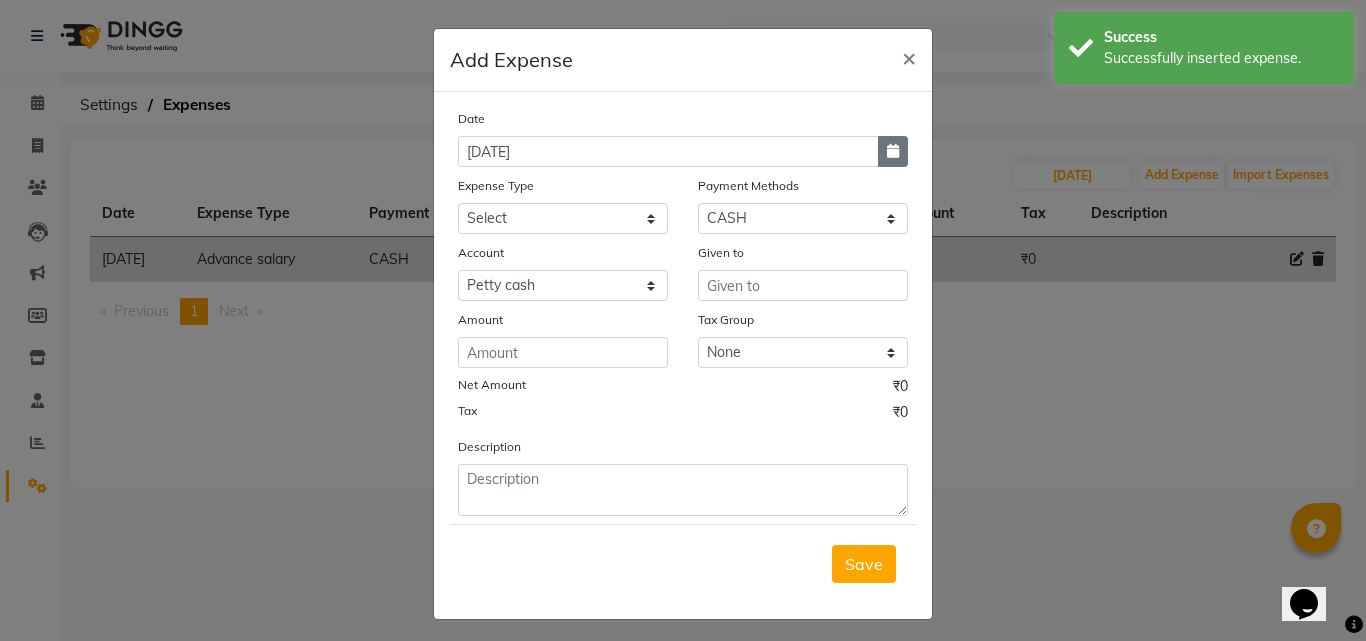click 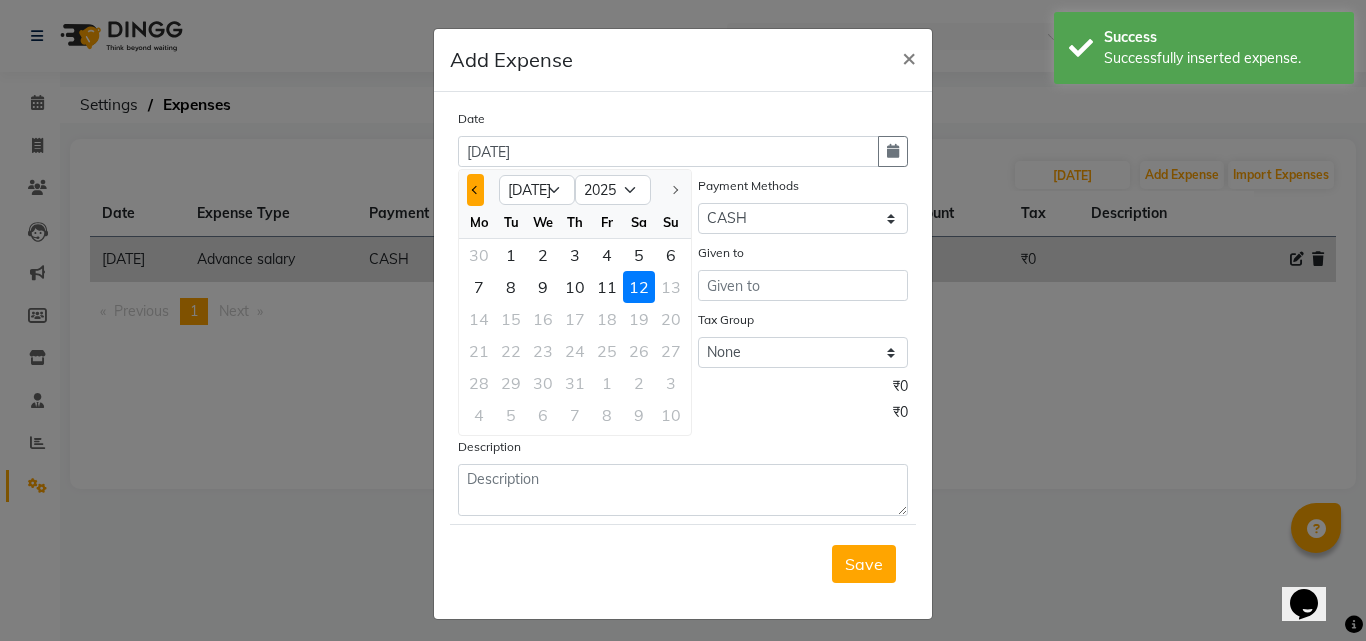 click 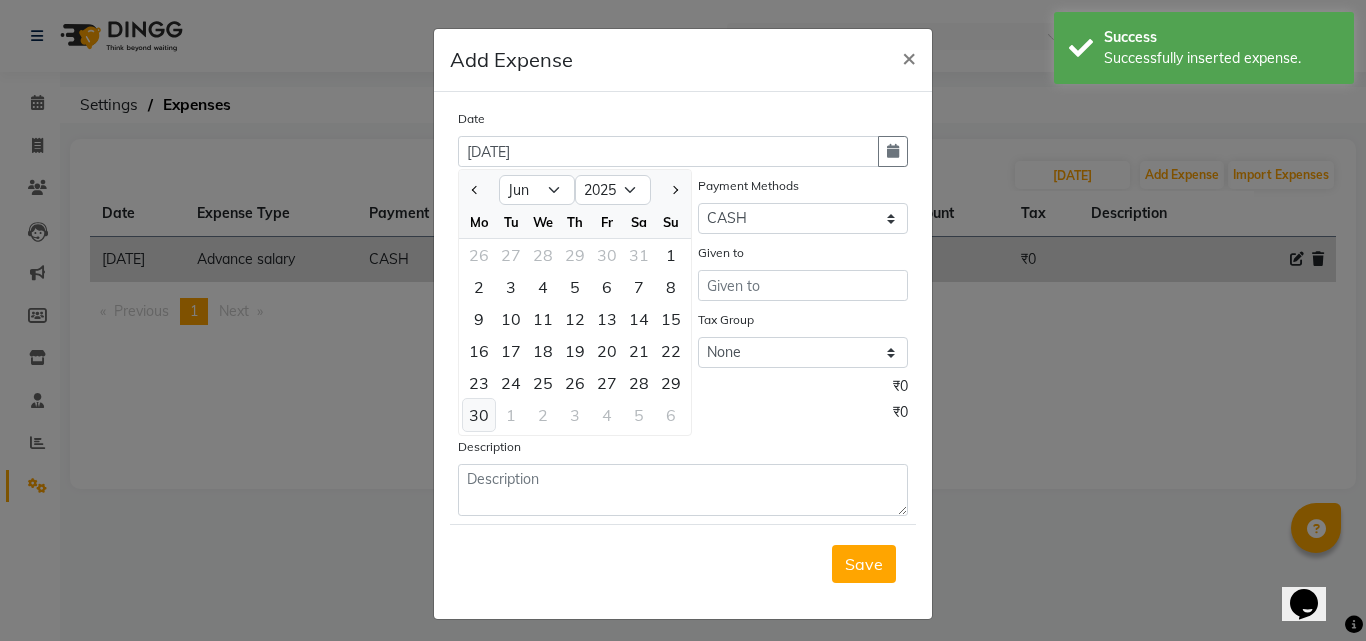 click on "30" 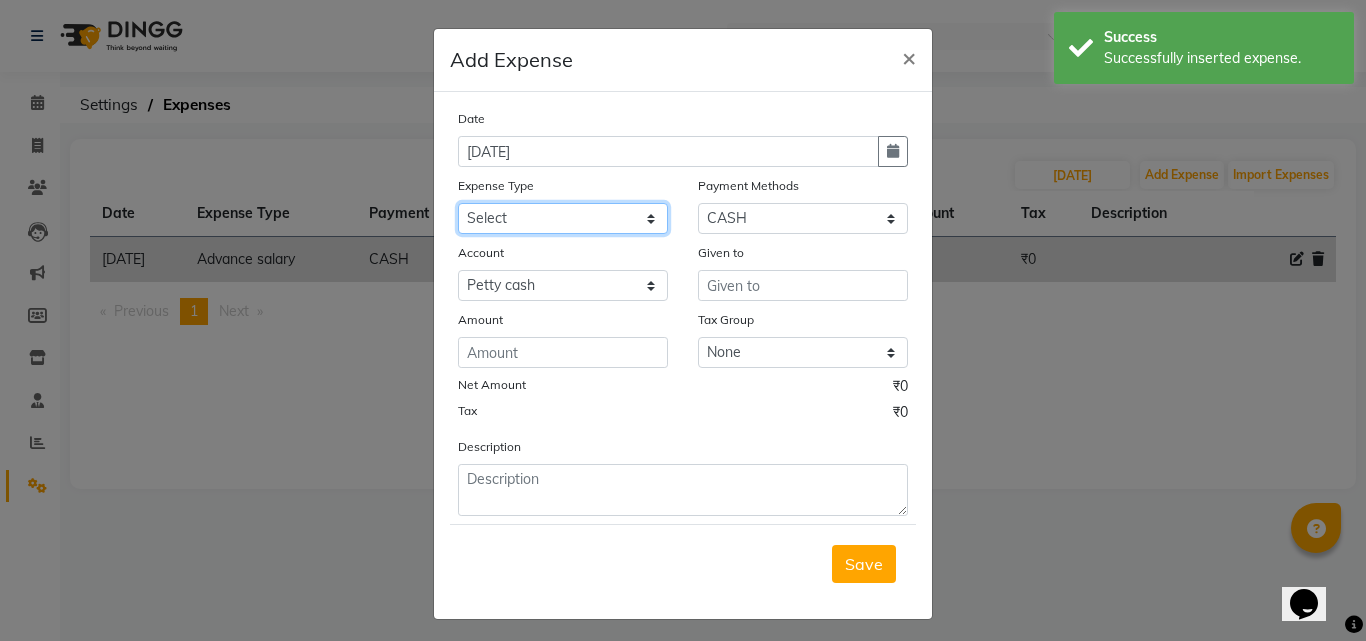 click on "Select Advance salary Advance salary ajaj Bank charges Car maintenance  Cash transfer to bank Cash transfer to hub Client Snacks Clinical charges Equipment Fuel Govt fee home Incentive Insurance International purchase Loan Repayment Maintenance Marketing Miscellaneous MRA Other Over times Pantry Product Rent Salary shop shop Staff Snacks Tax Tea & Refreshment TIP Utilities Wifi recharge" 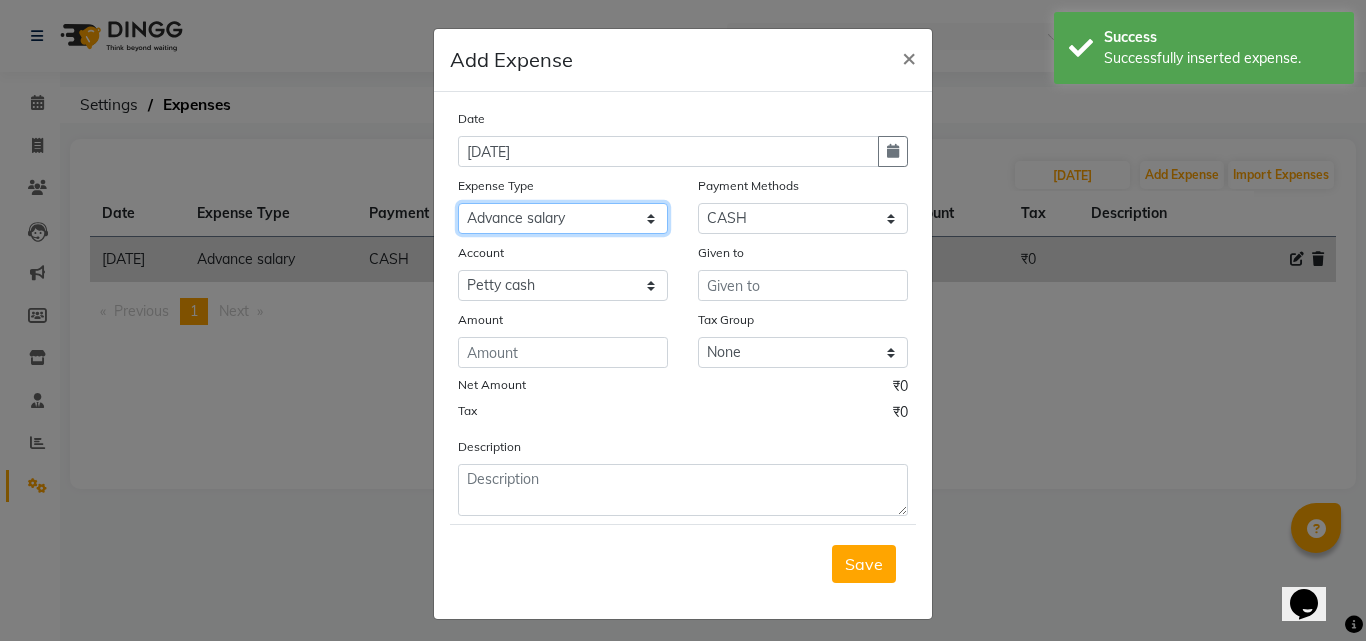 click on "Select Advance salary Advance salary ajaj Bank charges Car maintenance  Cash transfer to bank Cash transfer to hub Client Snacks Clinical charges Equipment Fuel Govt fee home Incentive Insurance International purchase Loan Repayment Maintenance Marketing Miscellaneous MRA Other Over times Pantry Product Rent Salary shop shop Staff Snacks Tax Tea & Refreshment TIP Utilities Wifi recharge" 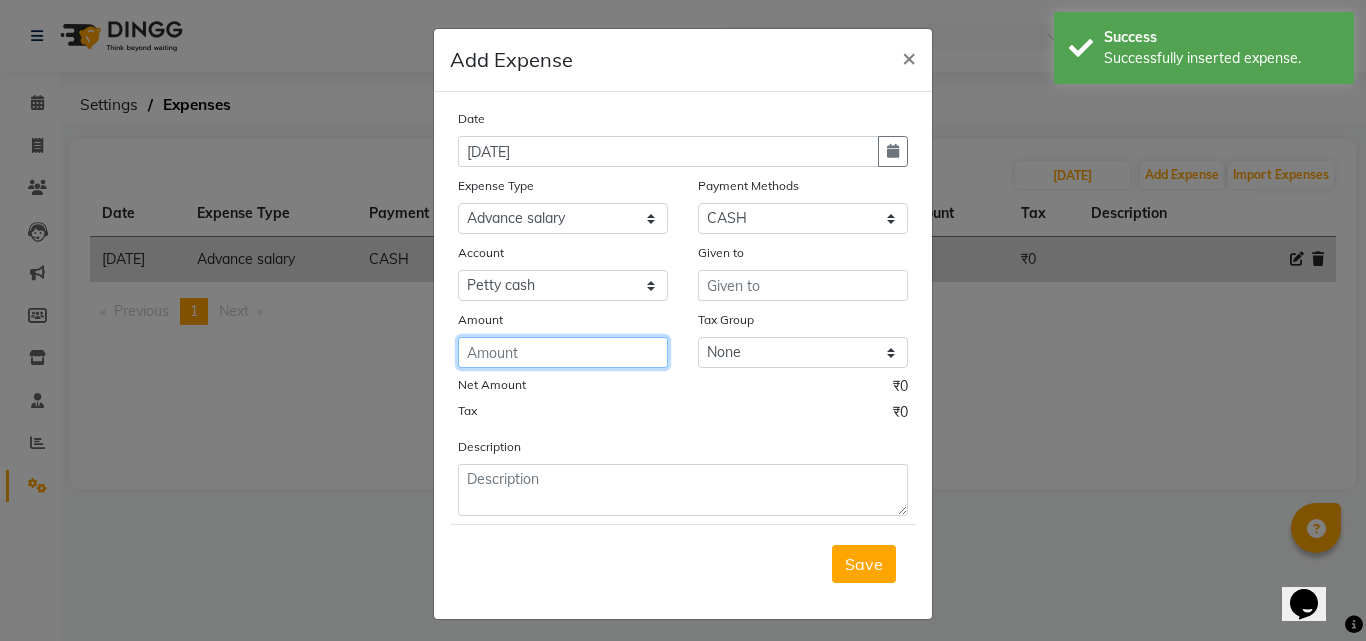 click 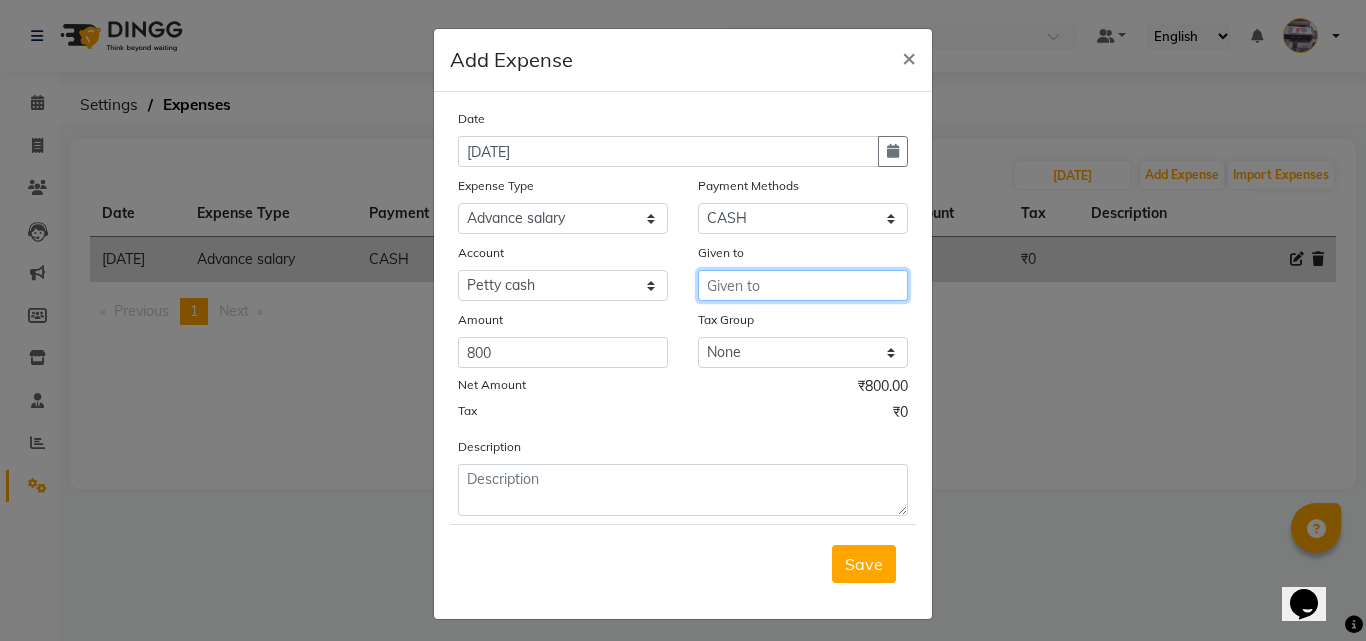 click at bounding box center [803, 285] 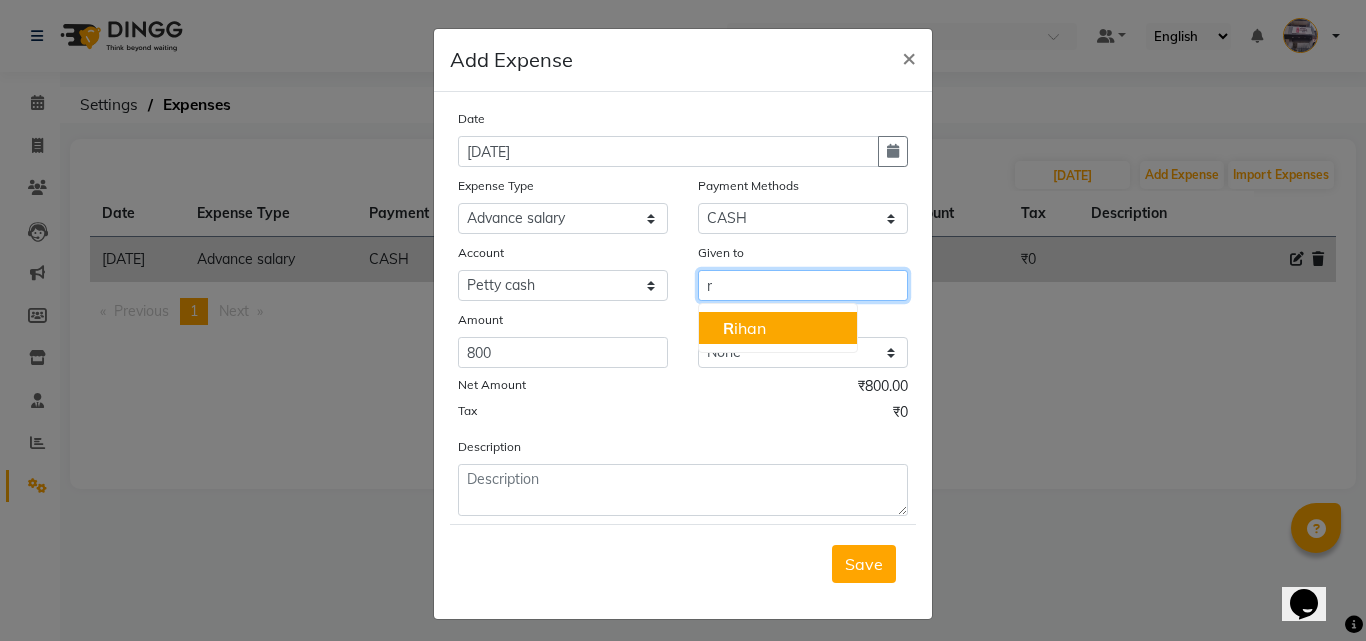 click on "R" 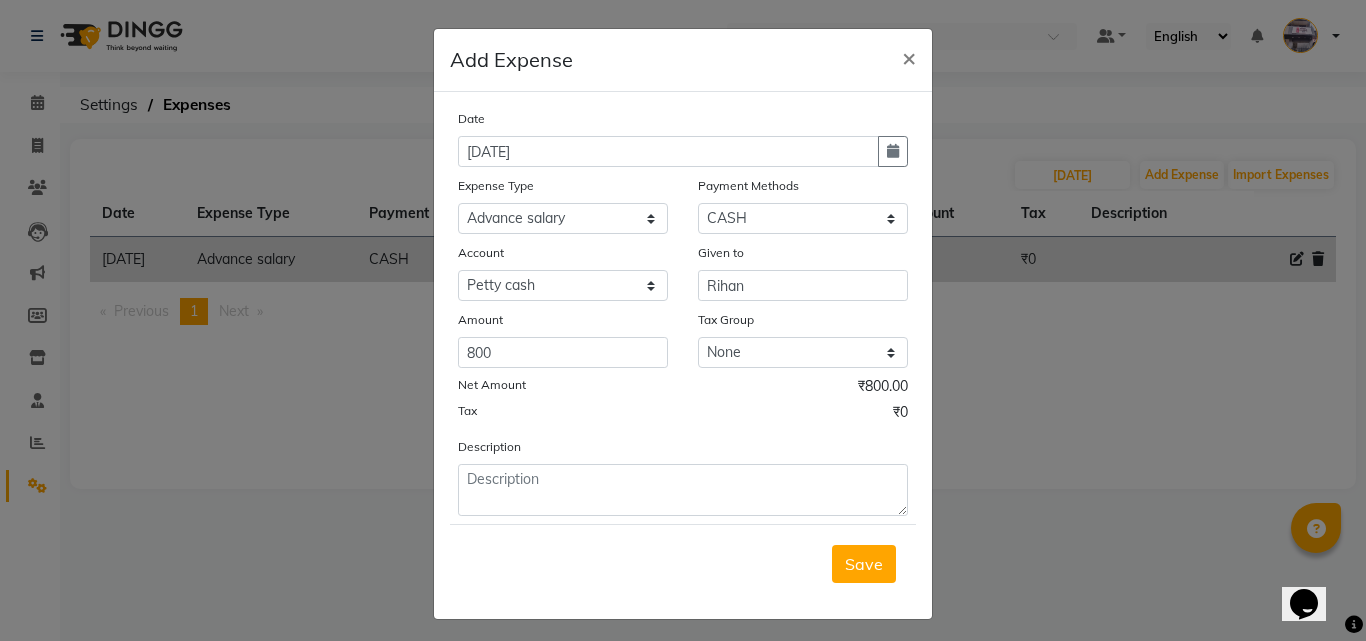 click on "Save" at bounding box center (864, 564) 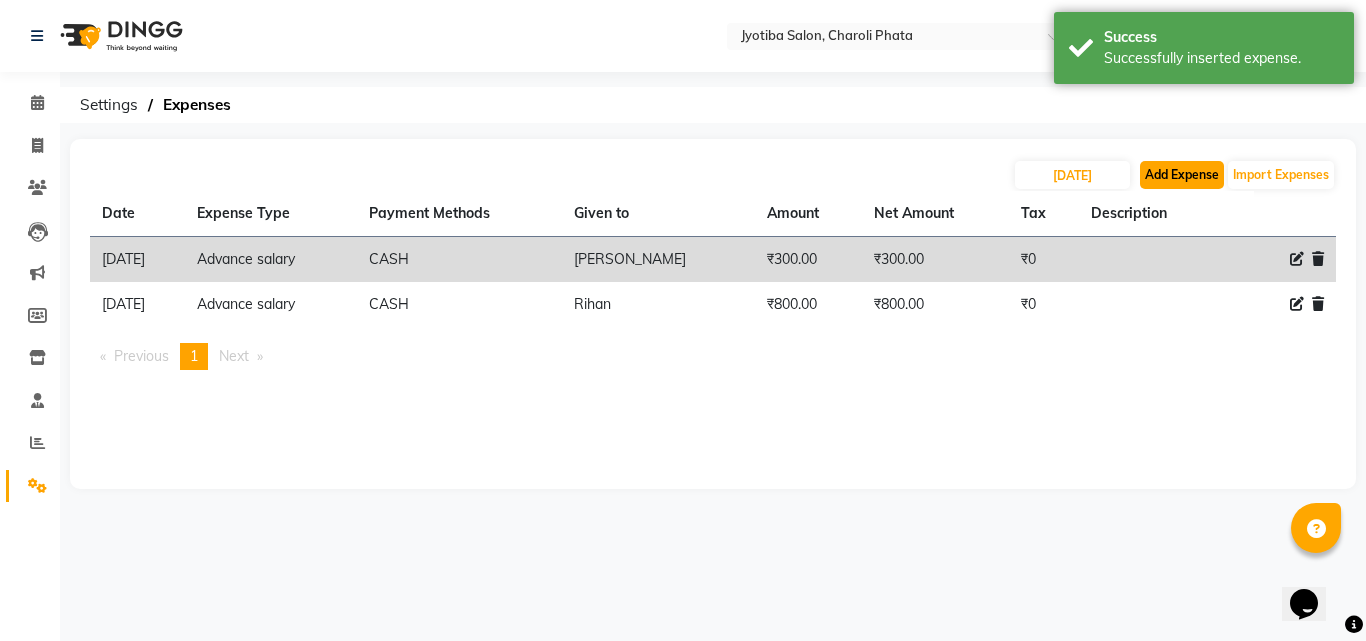 click on "Add Expense" 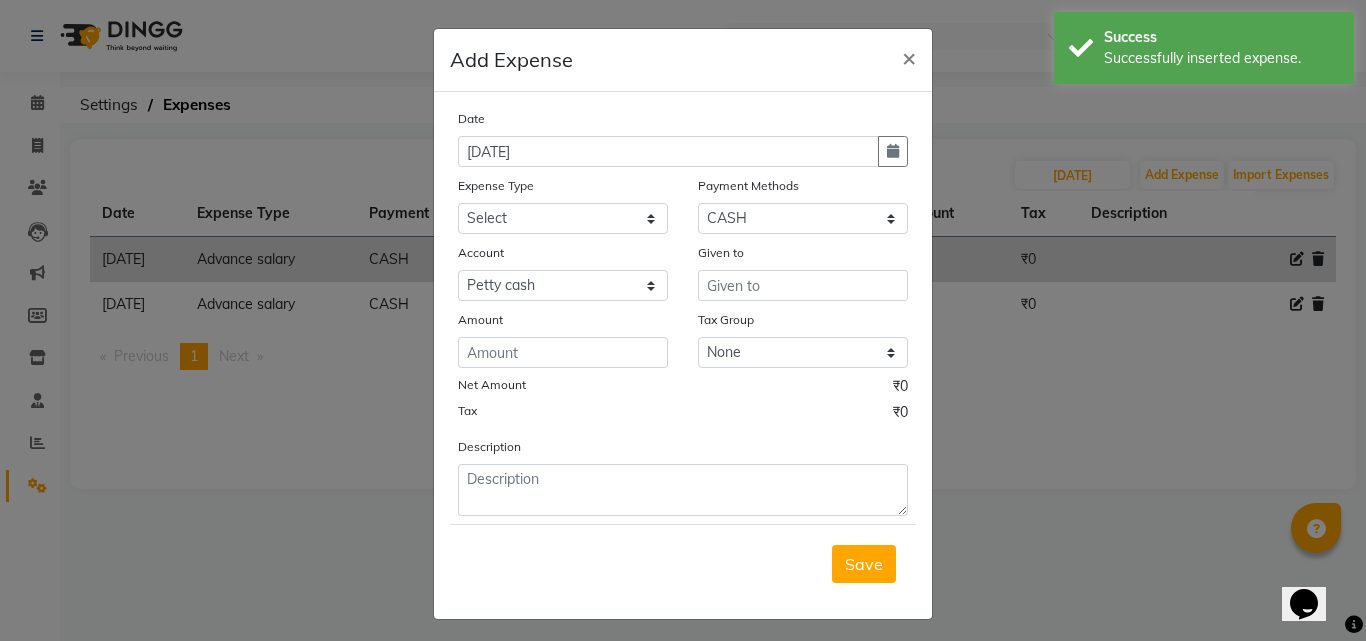 drag, startPoint x: 880, startPoint y: 150, endPoint x: 811, endPoint y: 175, distance: 73.38937 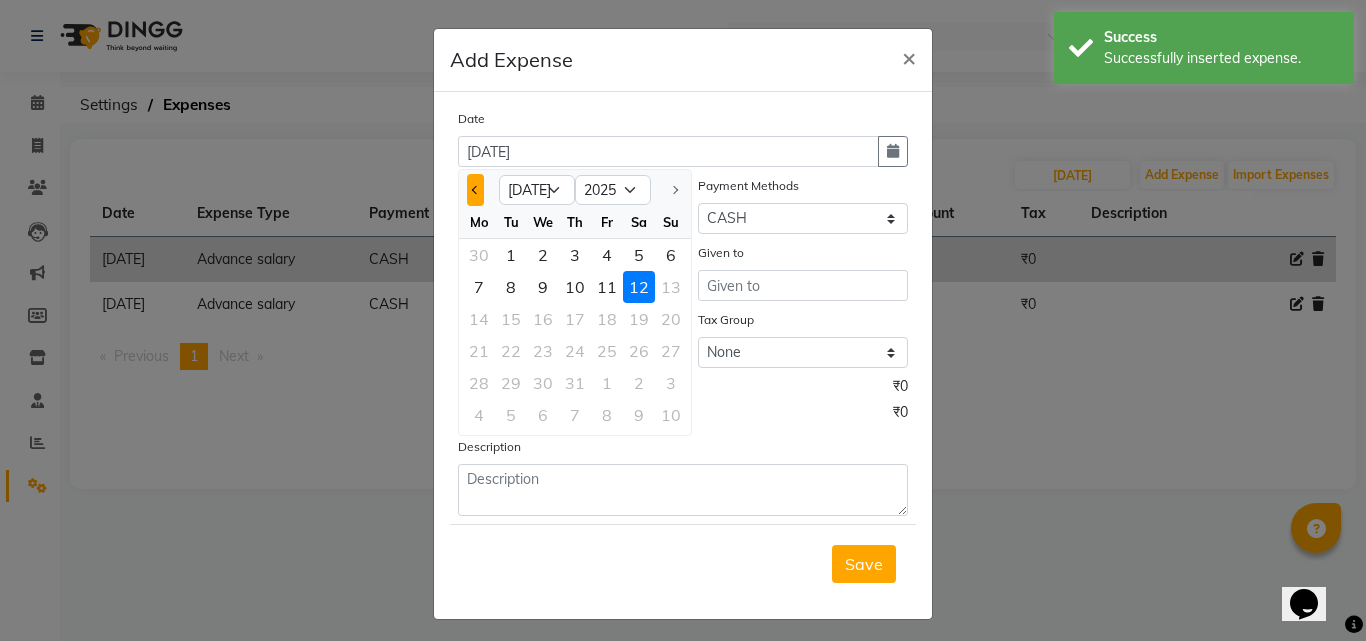 click 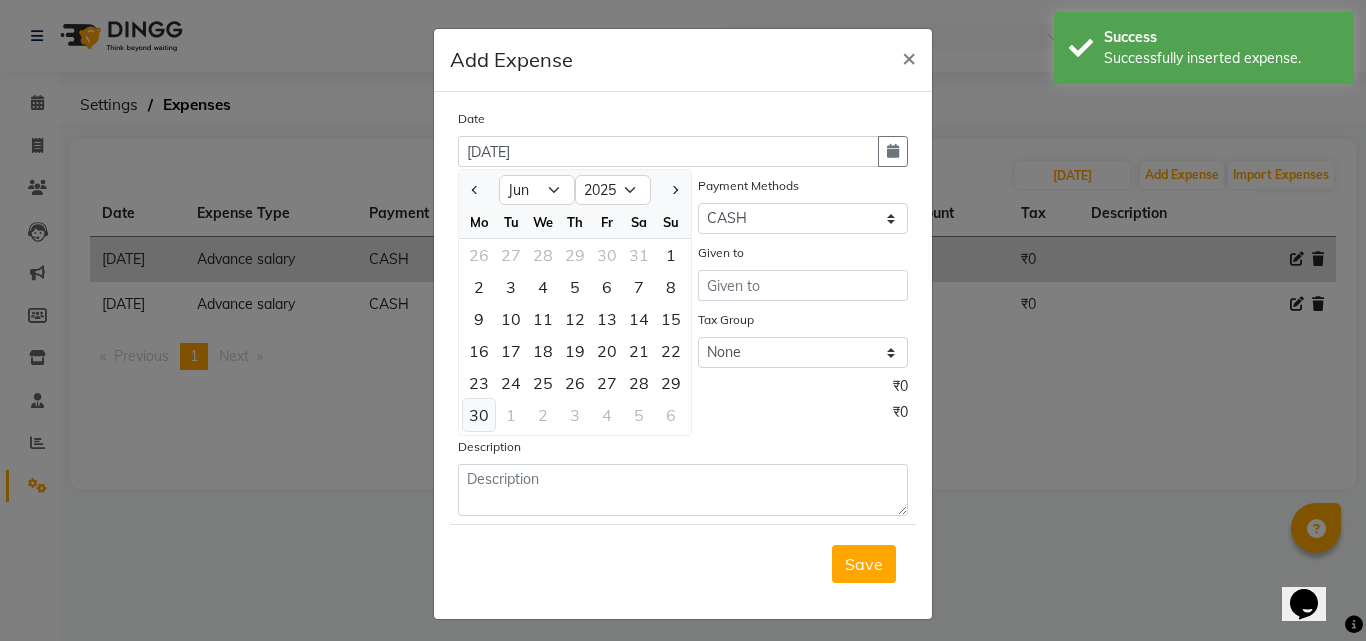 click on "30" 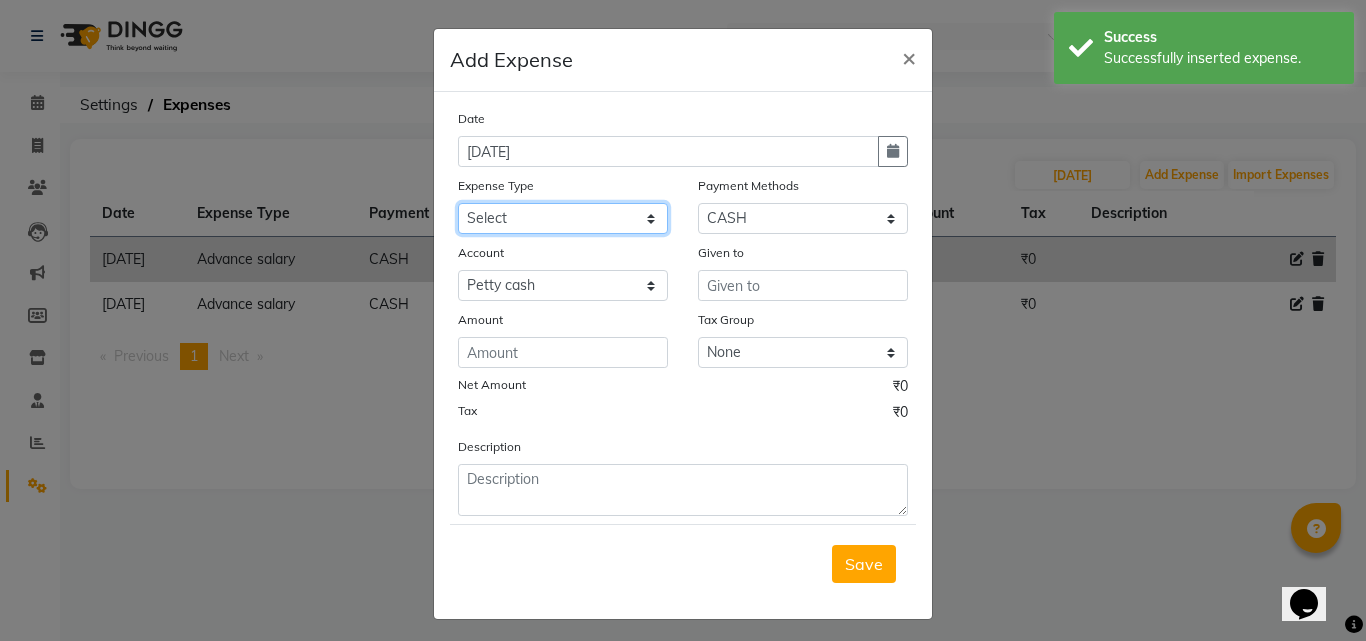 click on "Select Advance salary Advance salary ajaj Bank charges Car maintenance  Cash transfer to bank Cash transfer to hub Client Snacks Clinical charges Equipment Fuel Govt fee home Incentive Insurance International purchase Loan Repayment Maintenance Marketing Miscellaneous MRA Other Over times Pantry Product Rent Salary shop shop Staff Snacks Tax Tea & Refreshment TIP Utilities Wifi recharge" 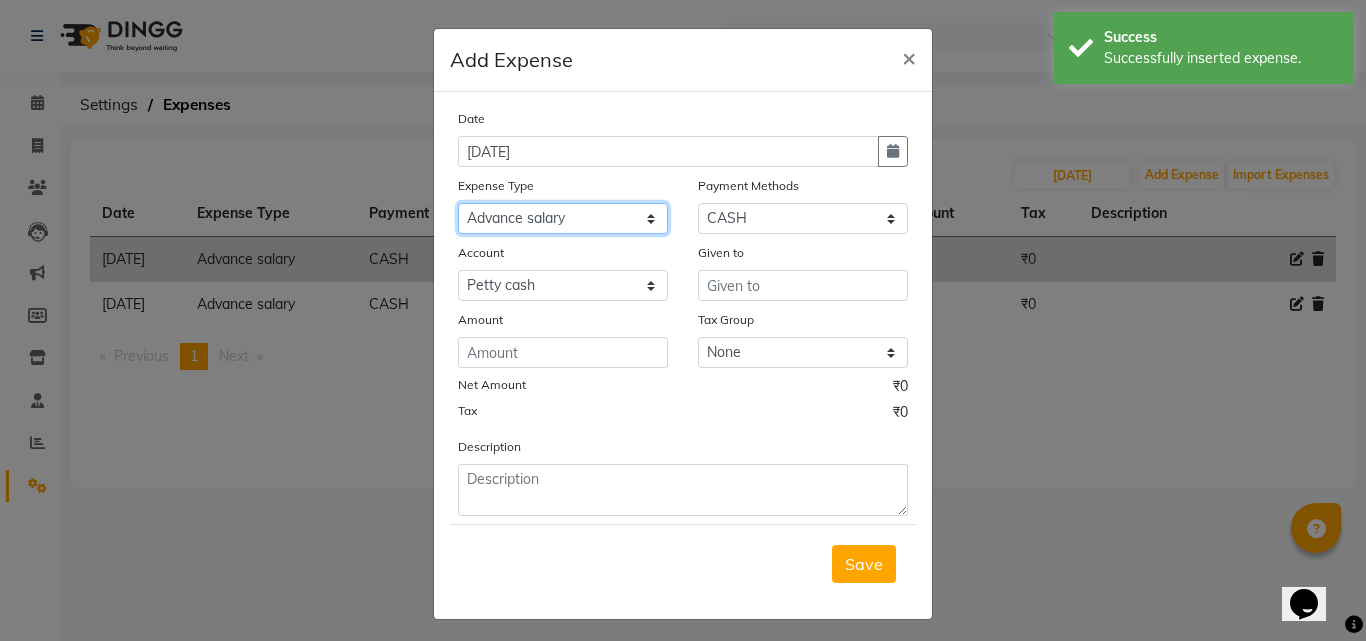 click on "Select Advance salary Advance salary ajaj Bank charges Car maintenance  Cash transfer to bank Cash transfer to hub Client Snacks Clinical charges Equipment Fuel Govt fee home Incentive Insurance International purchase Loan Repayment Maintenance Marketing Miscellaneous MRA Other Over times Pantry Product Rent Salary shop shop Staff Snacks Tax Tea & Refreshment TIP Utilities Wifi recharge" 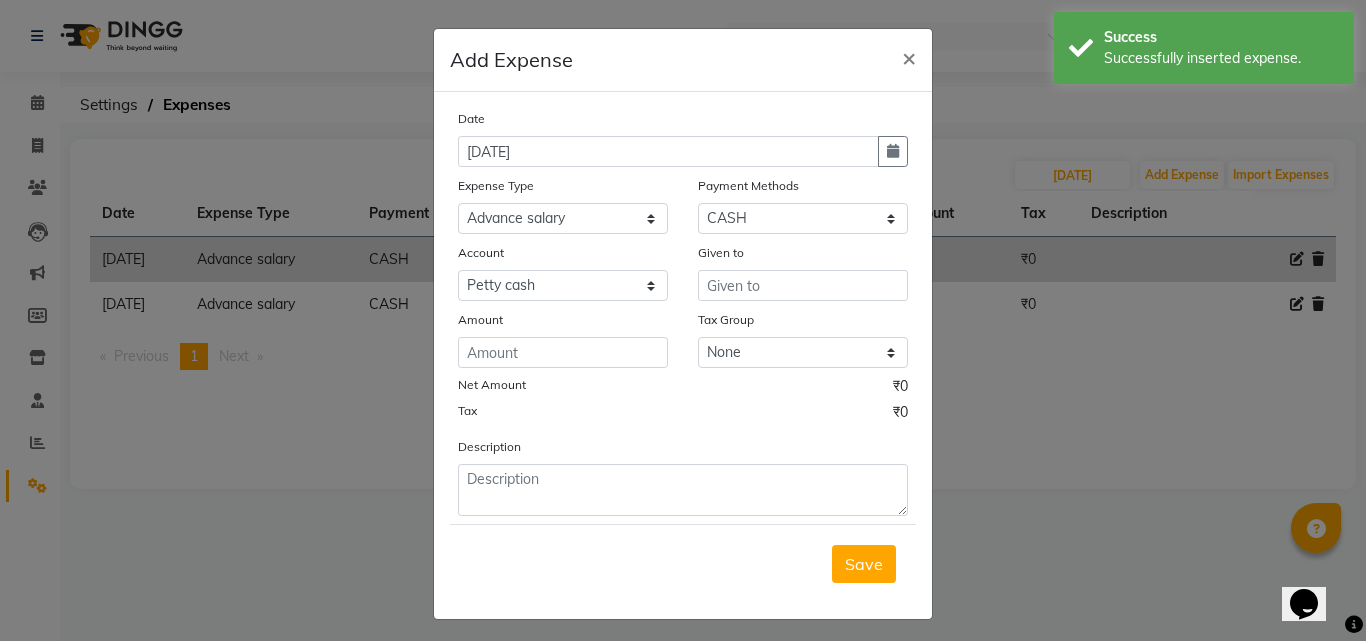 click on "Date [DATE] Expense Type Select Advance salary Advance salary ajaj Bank charges Car maintenance  Cash transfer to bank Cash transfer to hub Client Snacks Clinical charges Equipment Fuel Govt fee home Incentive Insurance International purchase Loan Repayment Maintenance Marketing Miscellaneous MRA Other Over times Pantry Product Rent Salary shop shop Staff Snacks Tax Tea & Refreshment TIP Utilities Wifi recharge Payment Methods Select CASH ONLINE CARD Account Select [PERSON_NAME] cash Default account Given to Amount Tax Group None GST Net Amount ₹0 Tax ₹0 Description" 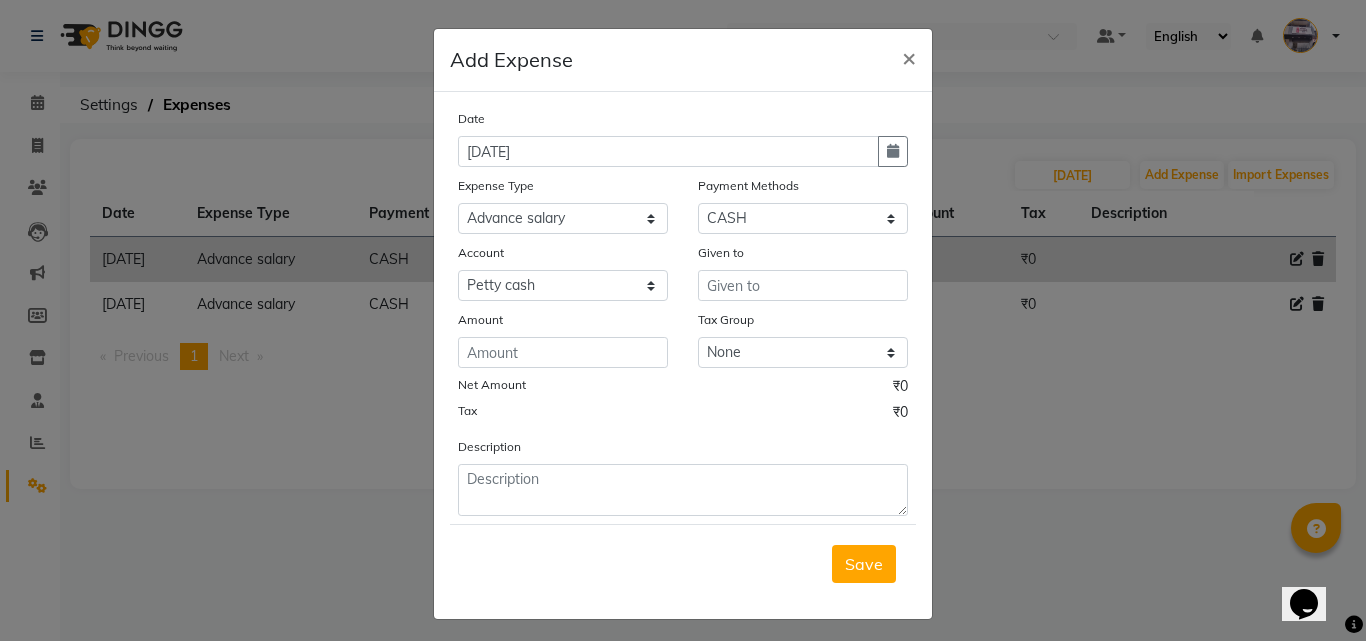 click on "Amount" 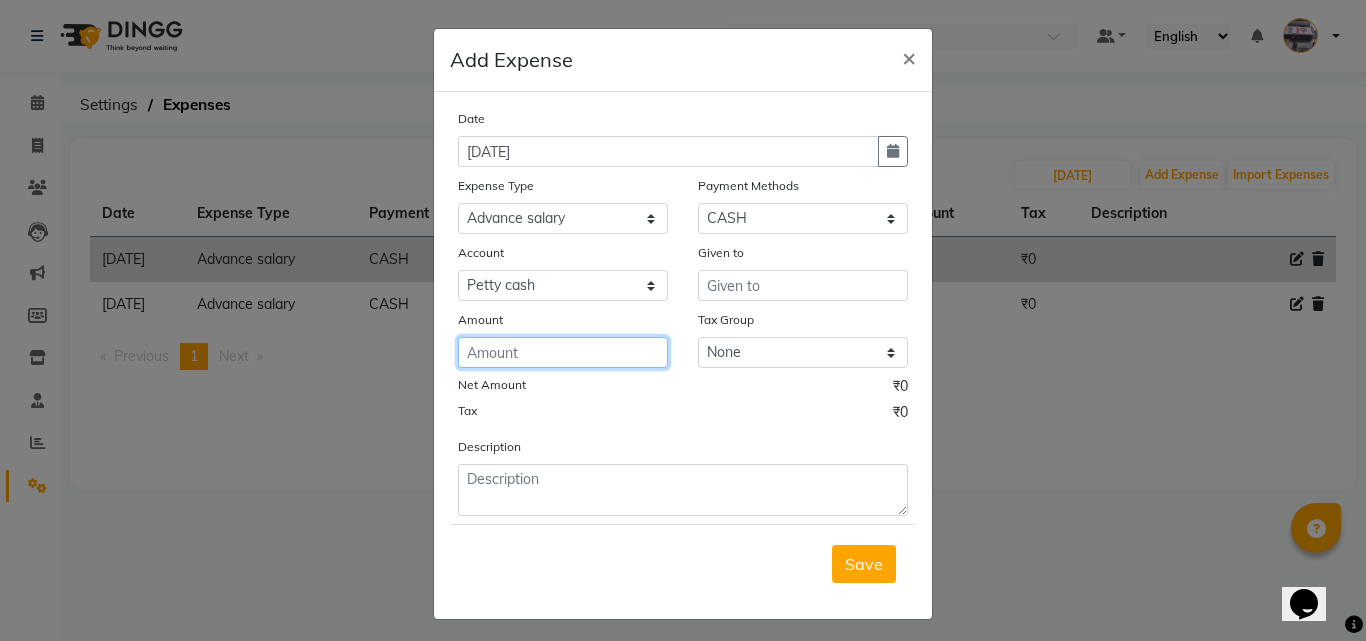 click 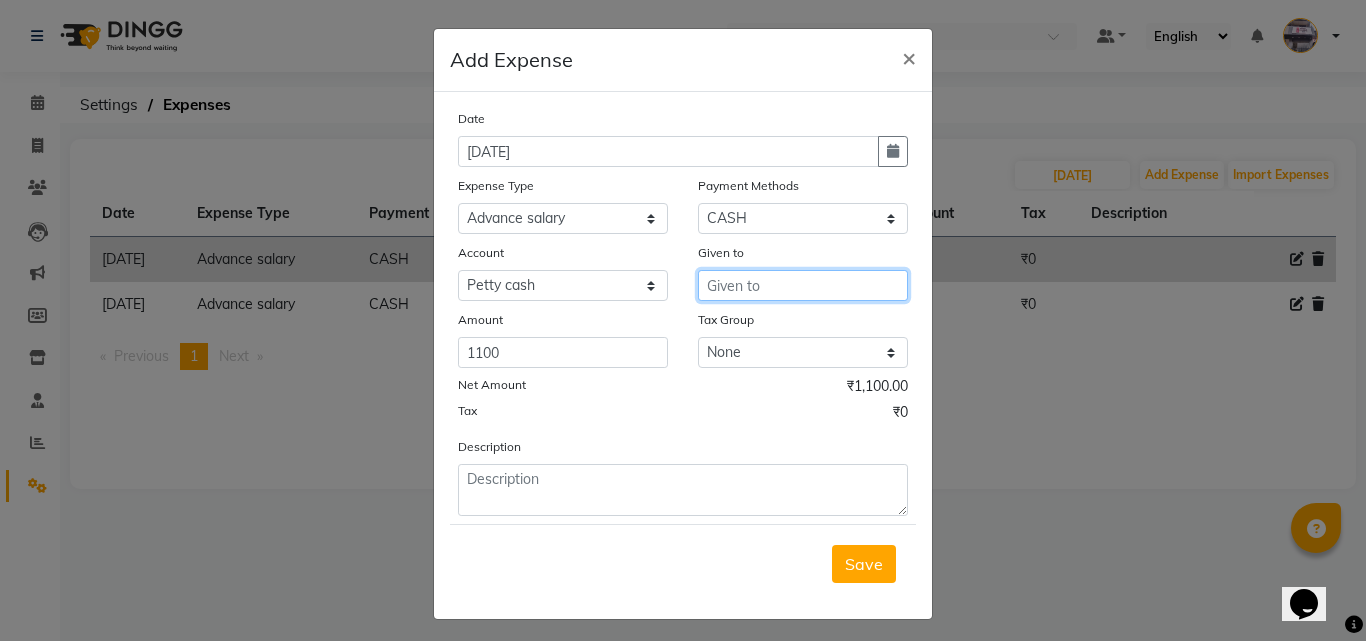 click at bounding box center (803, 285) 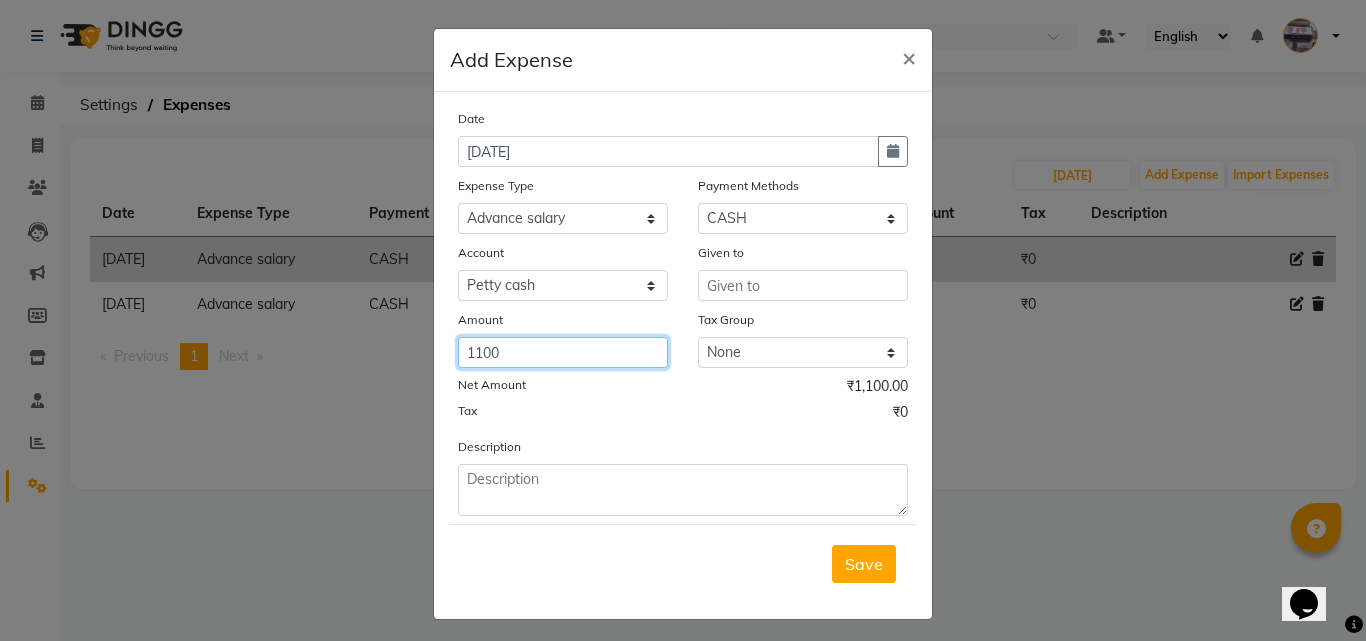 click on "1100" 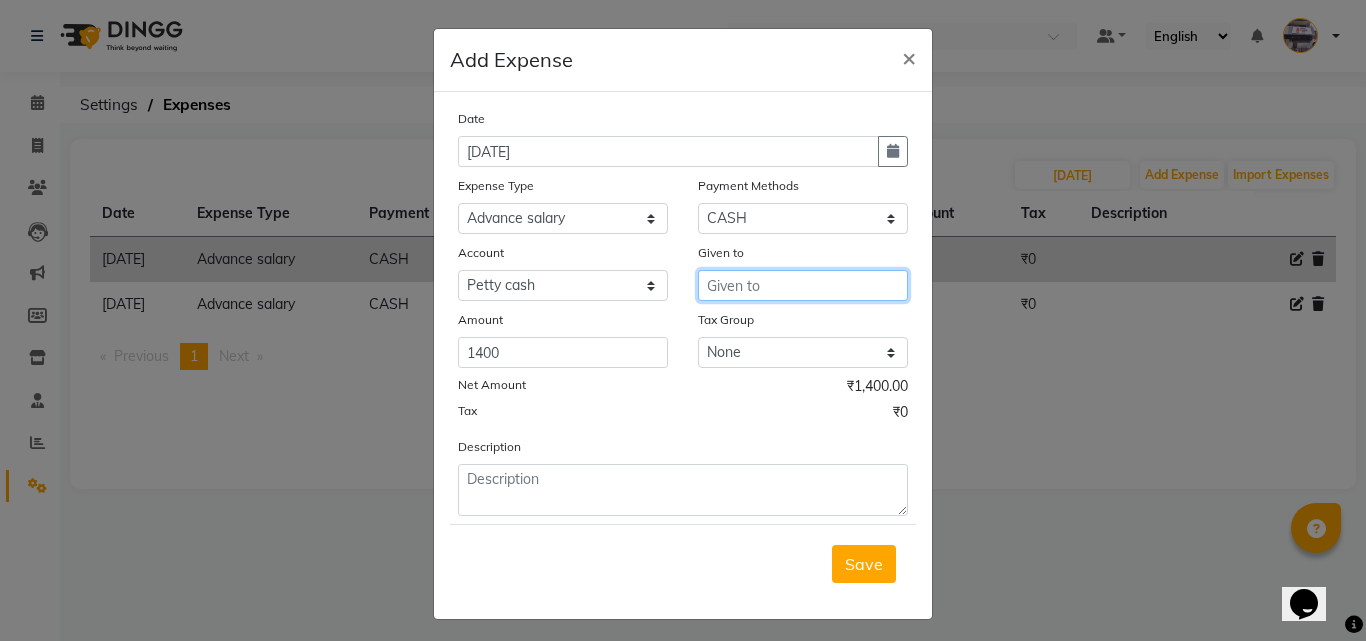click at bounding box center [803, 285] 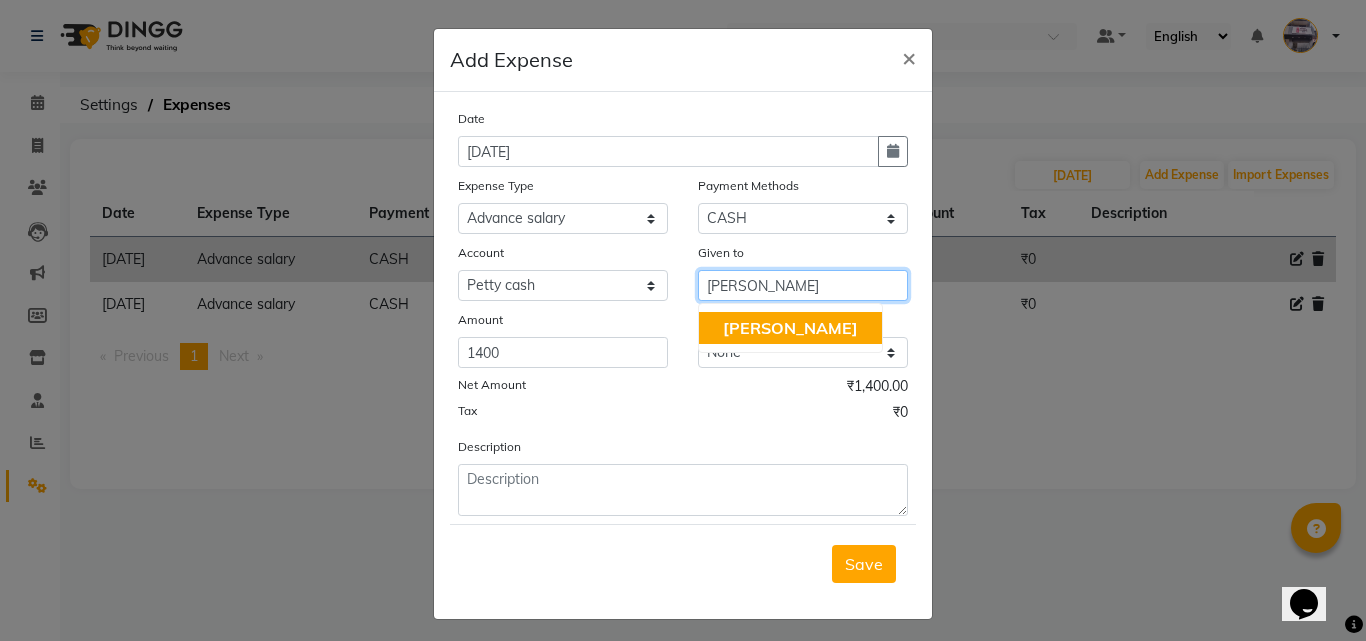 click on "[PERSON_NAME]" at bounding box center [790, 328] 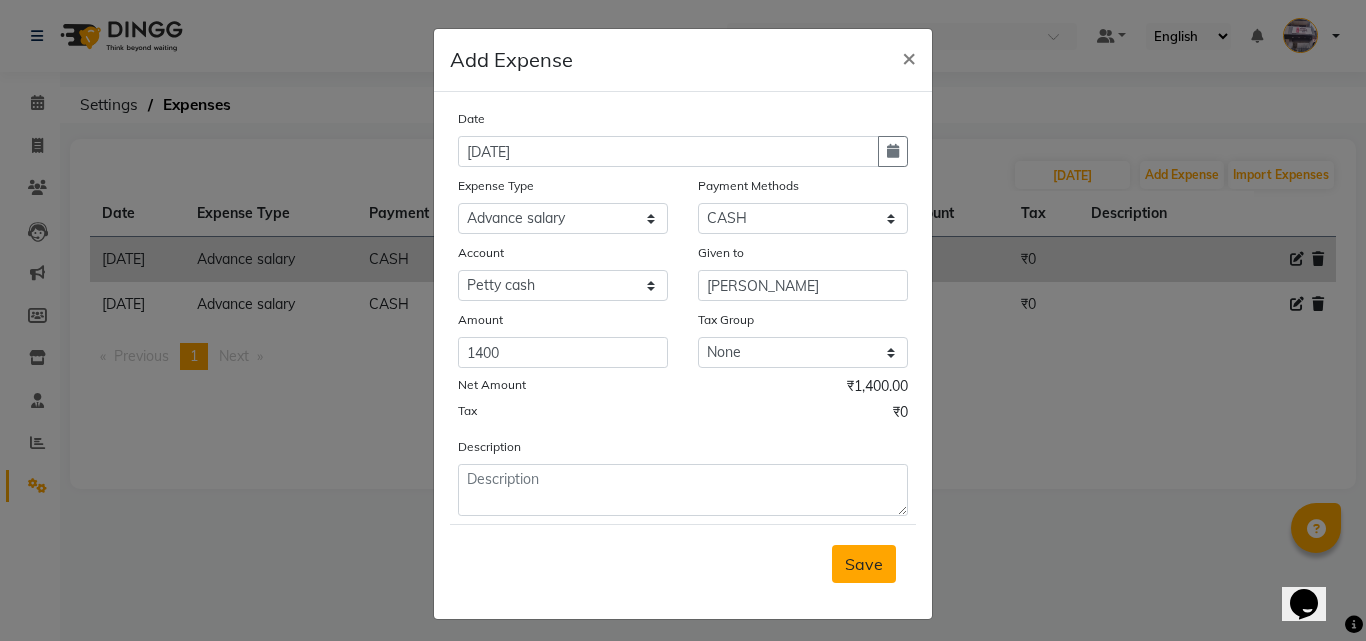 click on "Save" at bounding box center [864, 564] 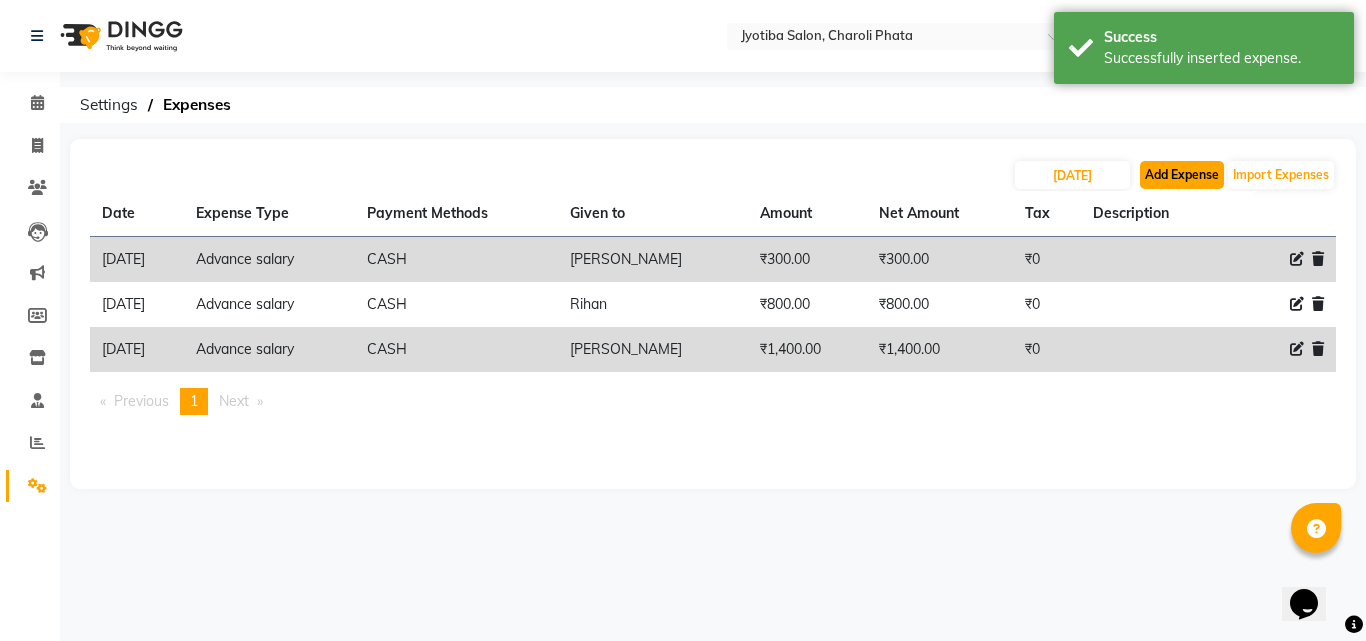 click on "Add Expense" 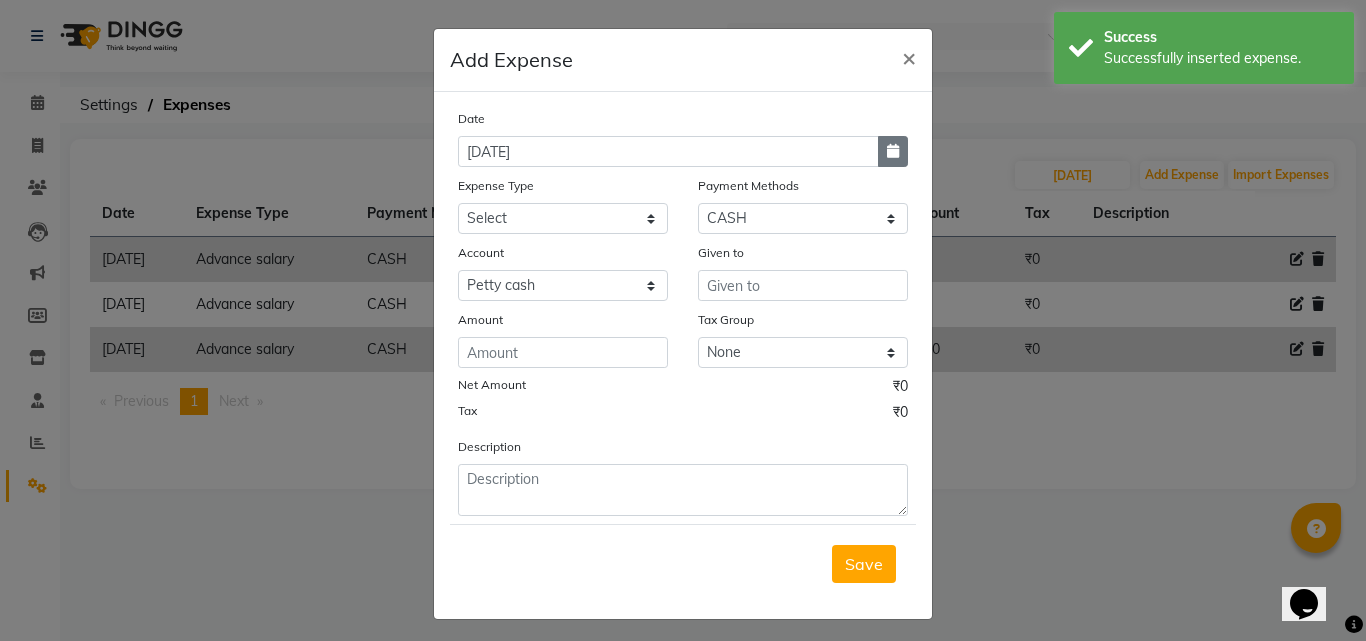 click 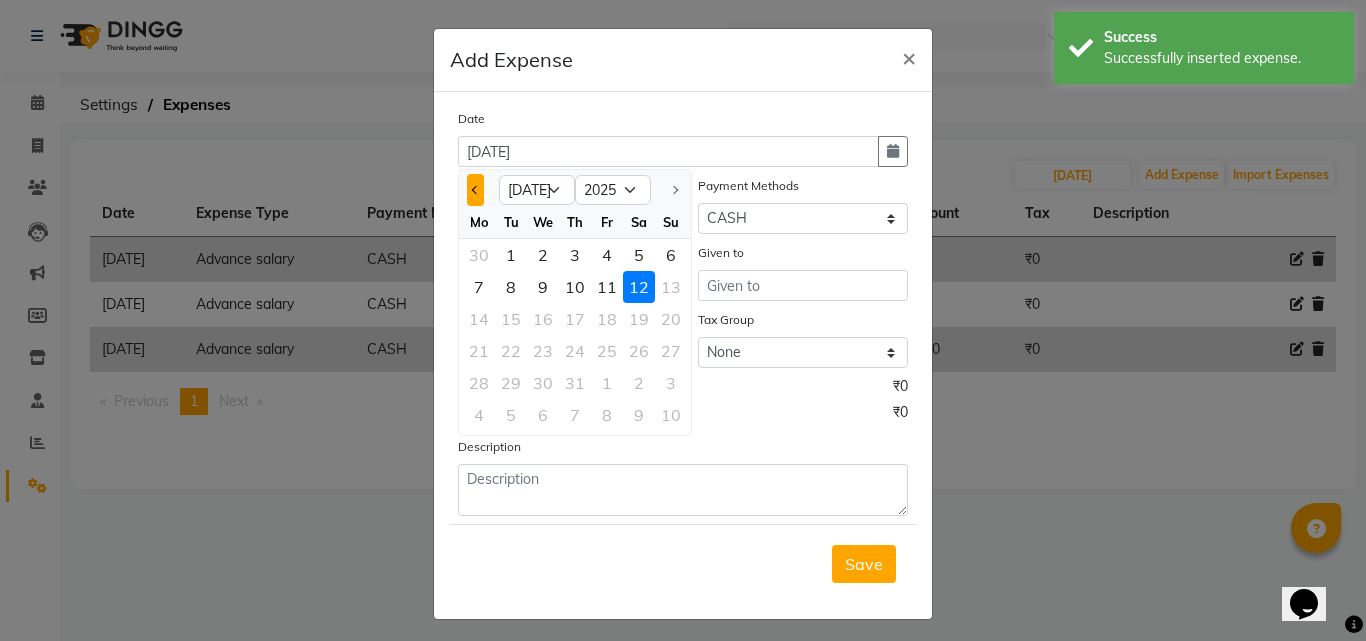 click 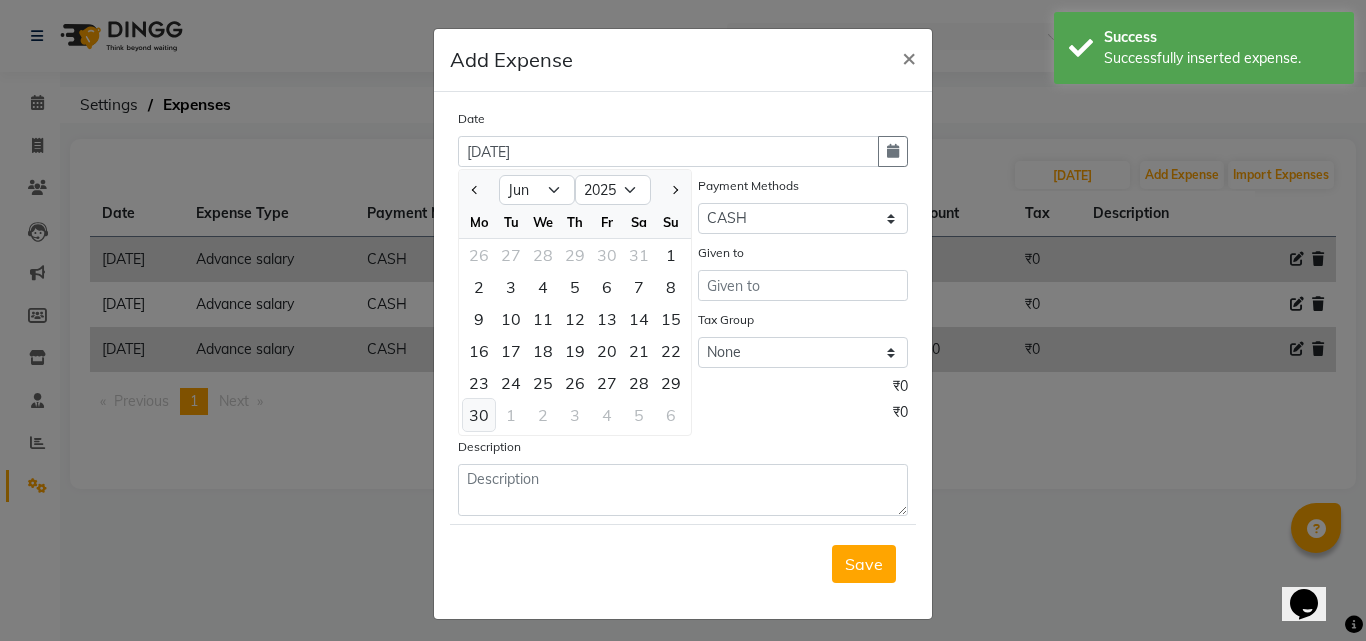 click on "30" 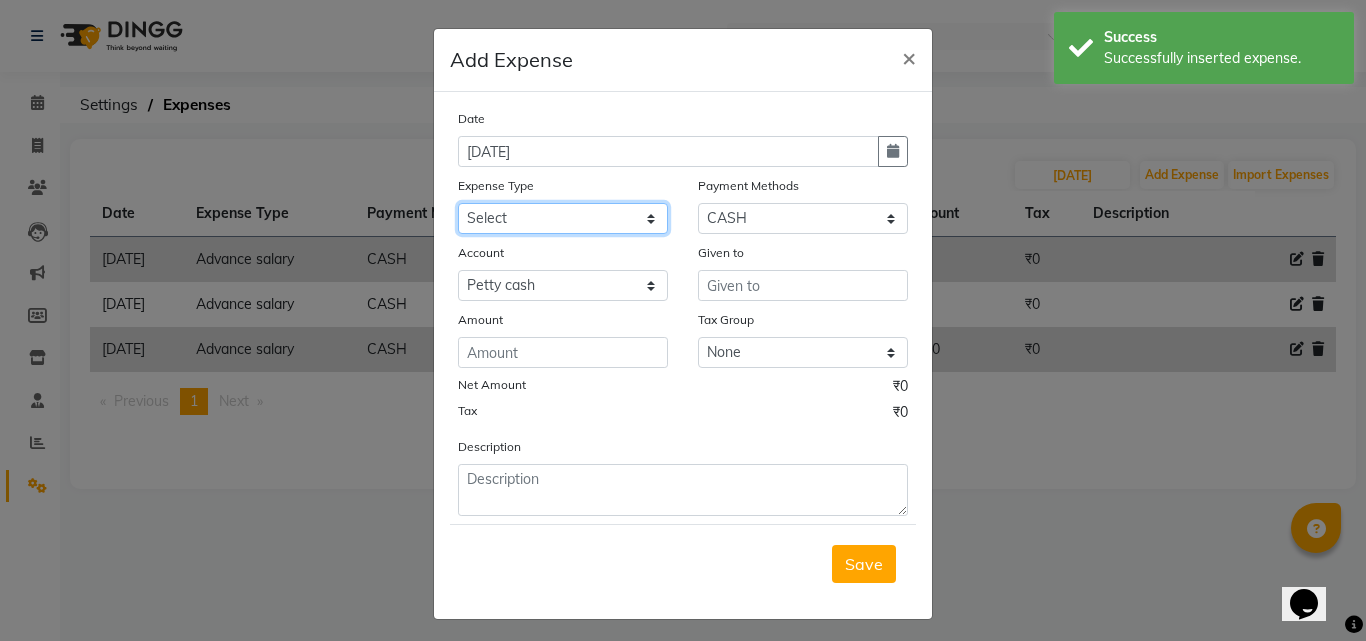 click on "Select Advance salary Advance salary ajaj Bank charges Car maintenance  Cash transfer to bank Cash transfer to hub Client Snacks Clinical charges Equipment Fuel Govt fee home Incentive Insurance International purchase Loan Repayment Maintenance Marketing Miscellaneous MRA Other Over times Pantry Product Rent Salary shop shop Staff Snacks Tax Tea & Refreshment TIP Utilities Wifi recharge" 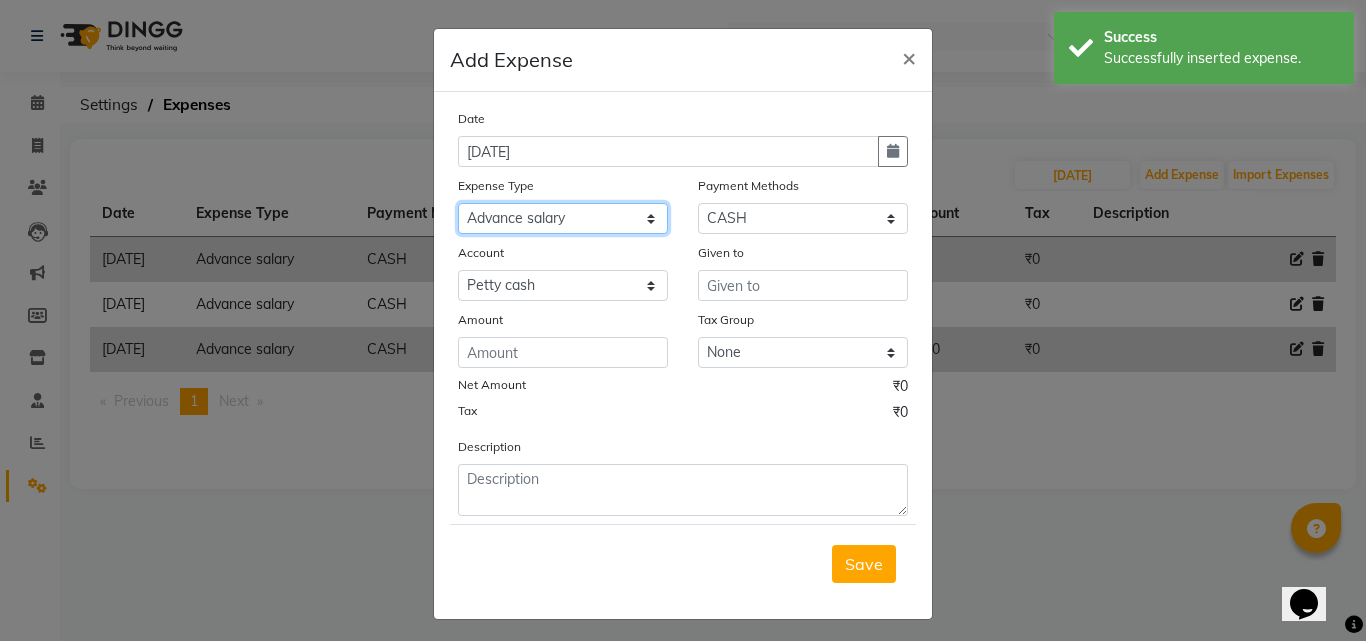 click on "Select Advance salary Advance salary ajaj Bank charges Car maintenance  Cash transfer to bank Cash transfer to hub Client Snacks Clinical charges Equipment Fuel Govt fee home Incentive Insurance International purchase Loan Repayment Maintenance Marketing Miscellaneous MRA Other Over times Pantry Product Rent Salary shop shop Staff Snacks Tax Tea & Refreshment TIP Utilities Wifi recharge" 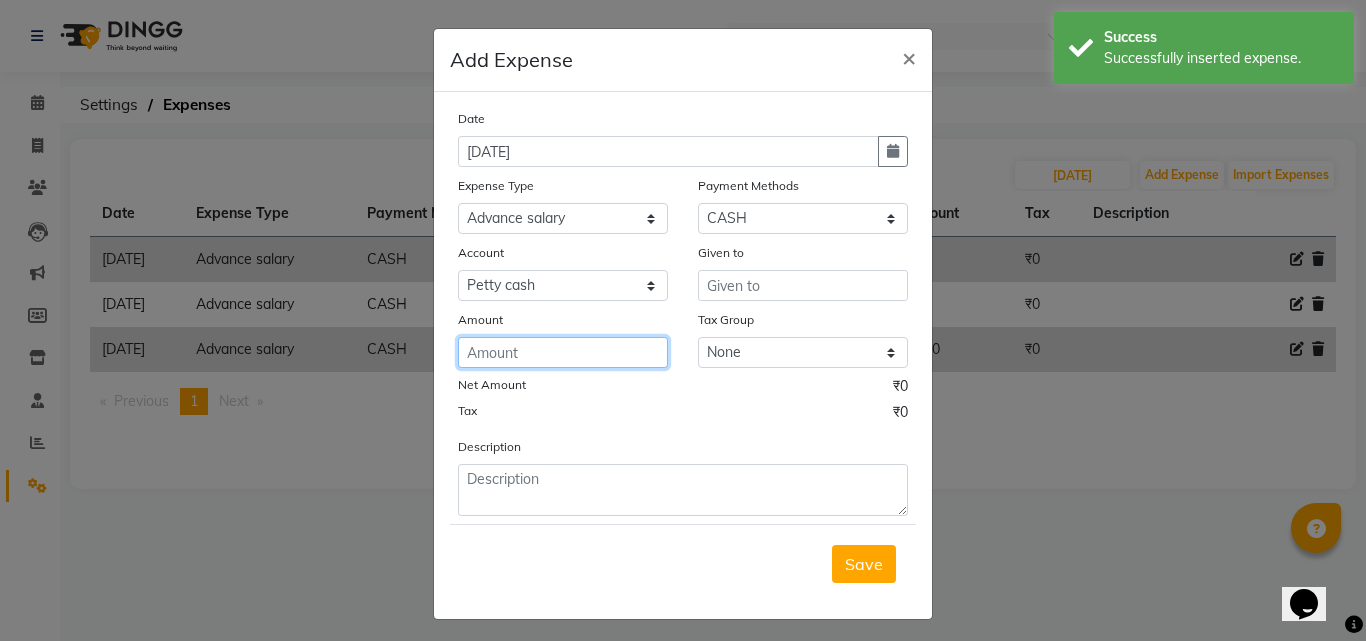 click 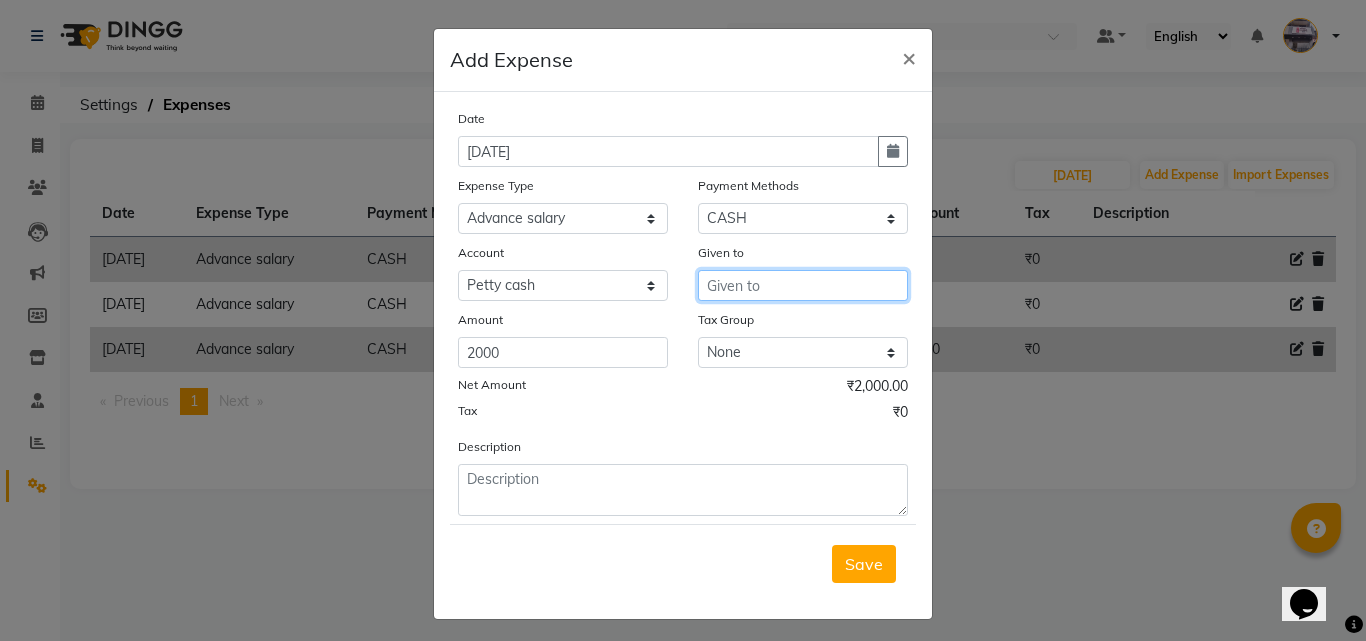 click at bounding box center (803, 285) 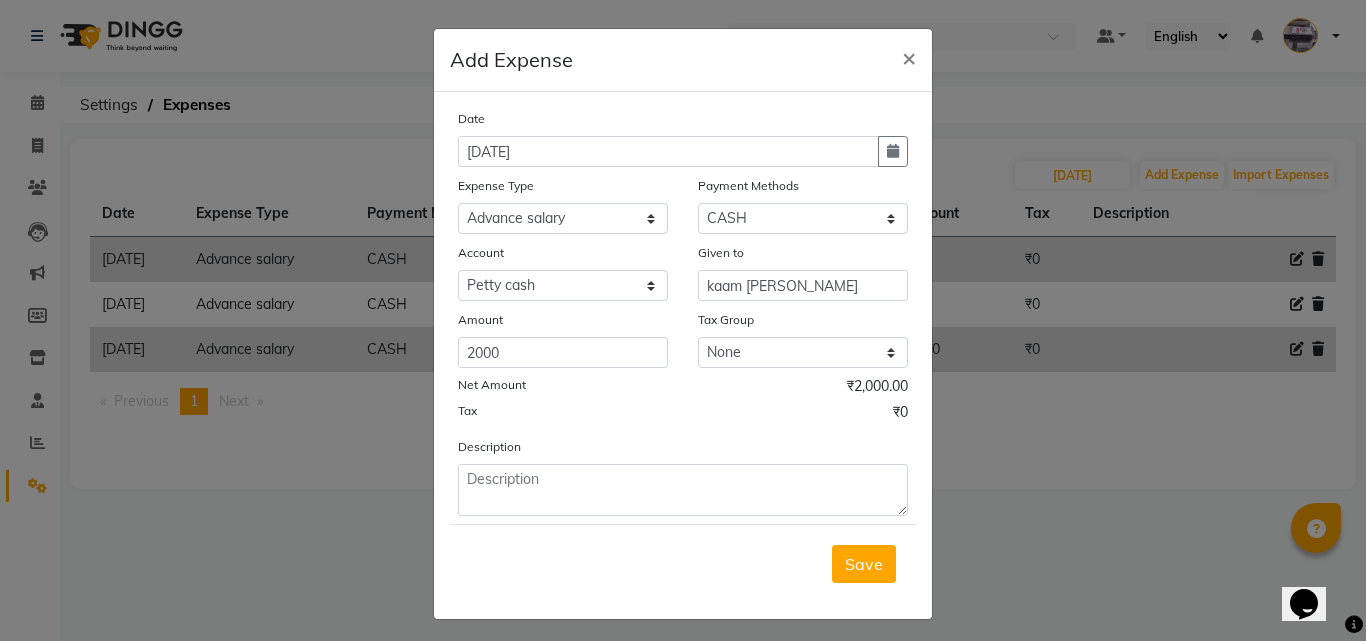 click on "Save" 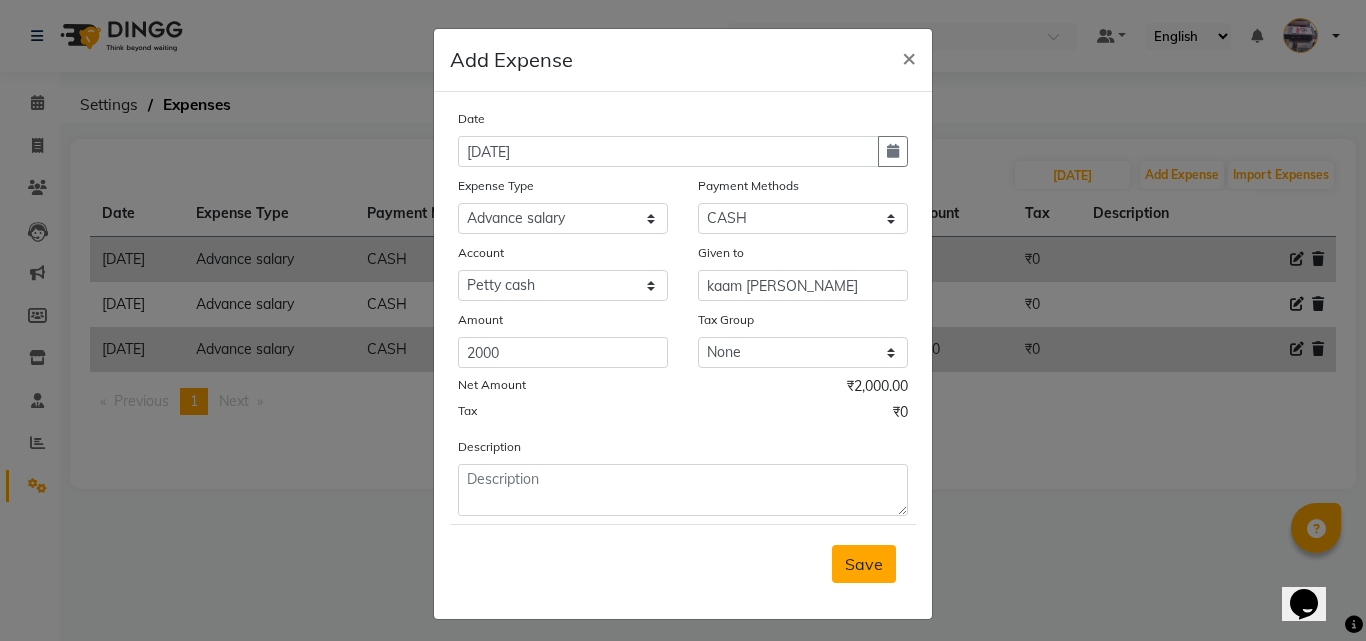 click on "Save" at bounding box center (864, 564) 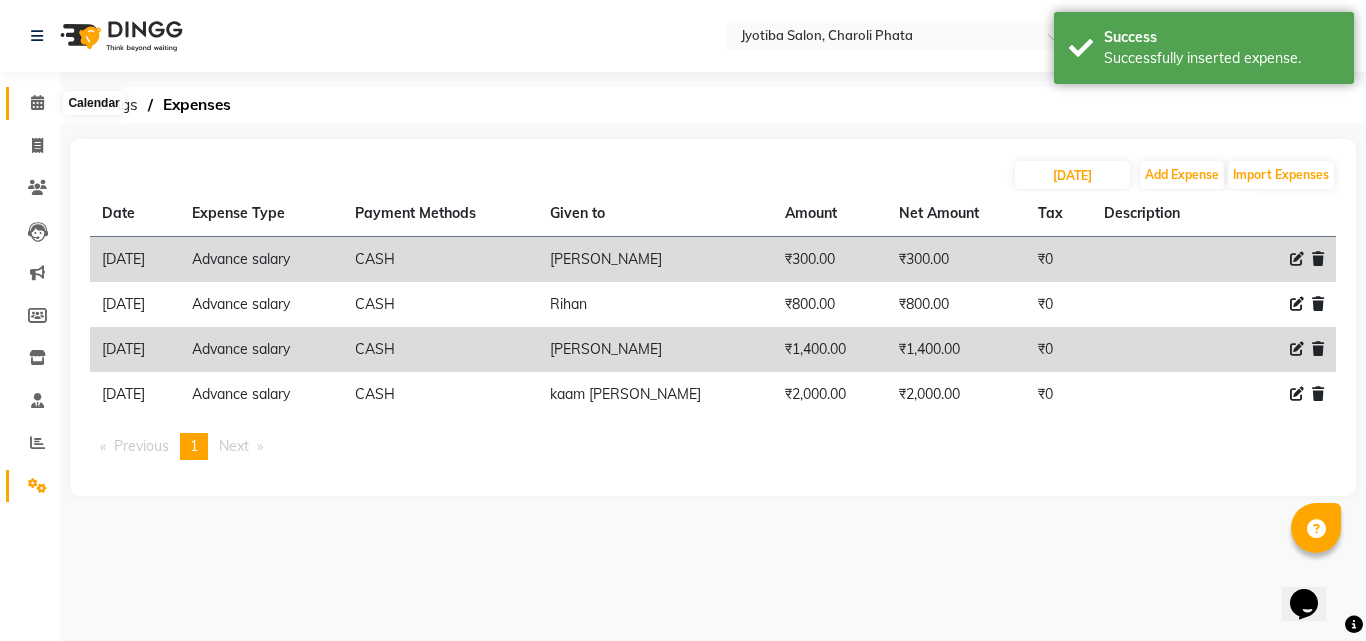 click 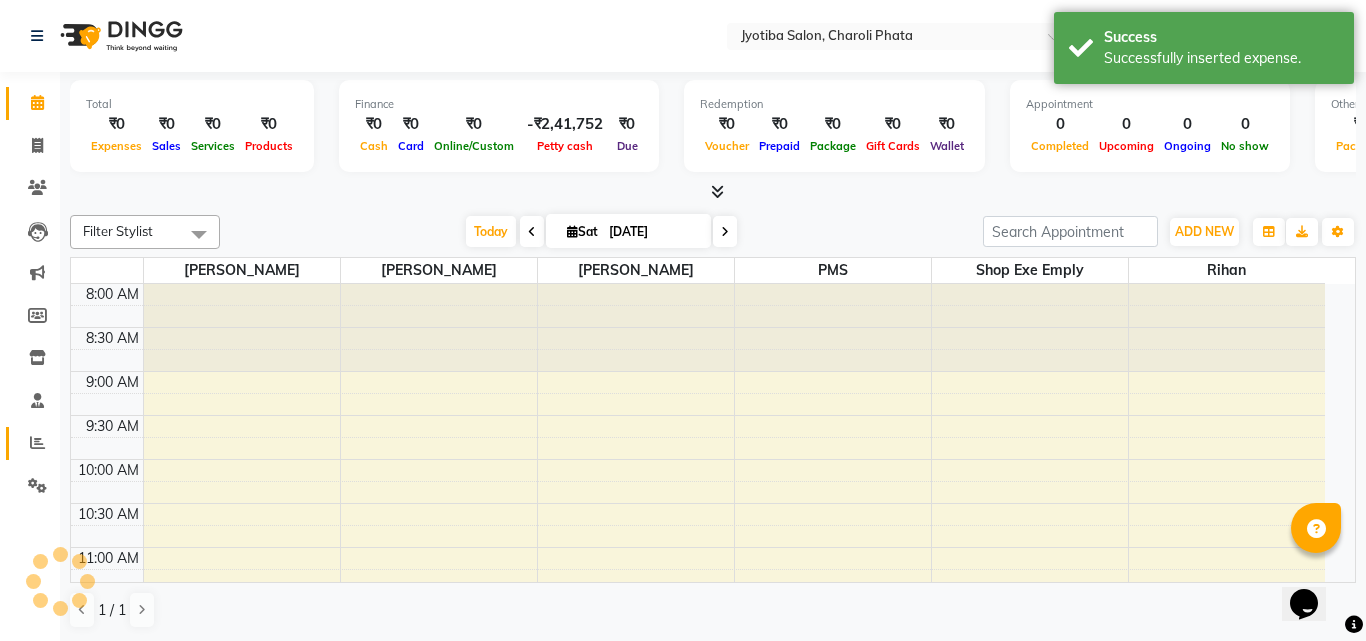 click 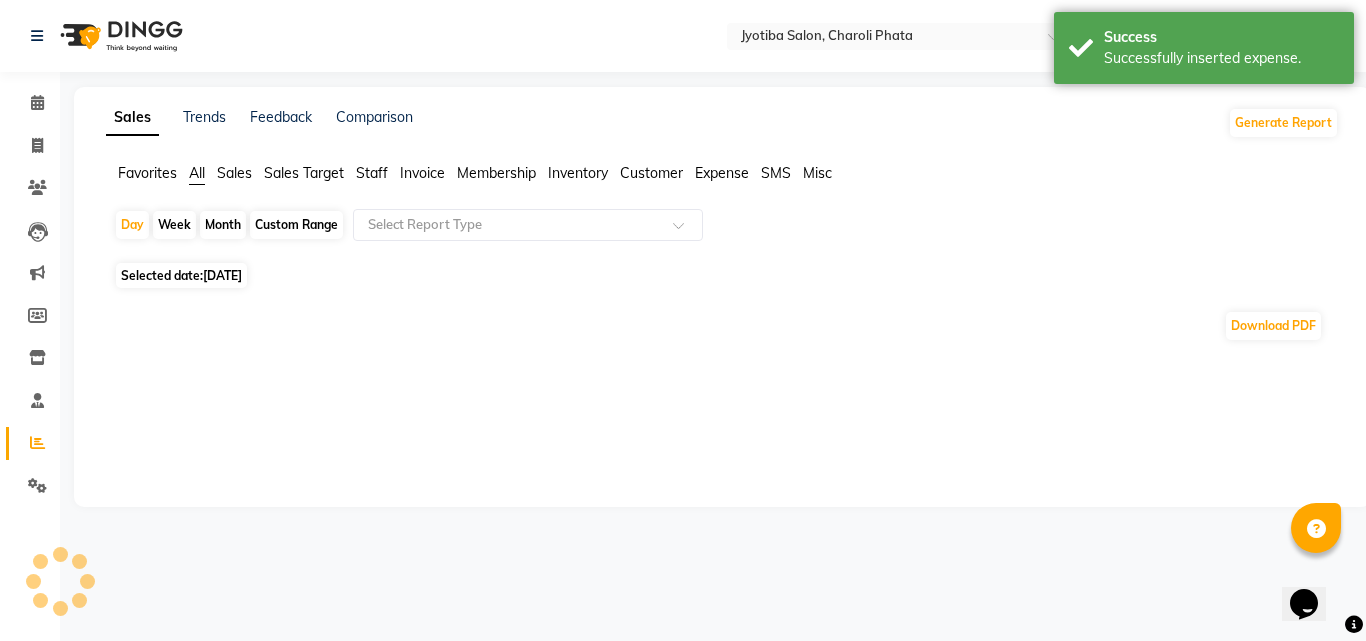 click on "Month" 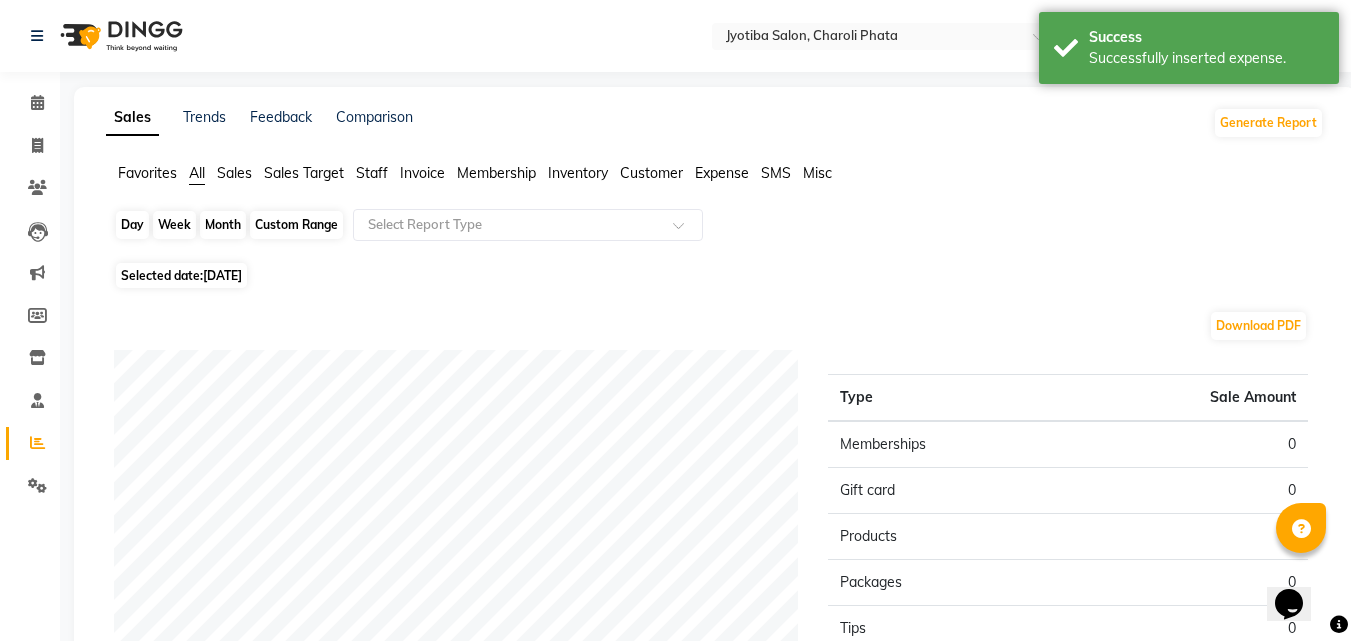 click on "Month" 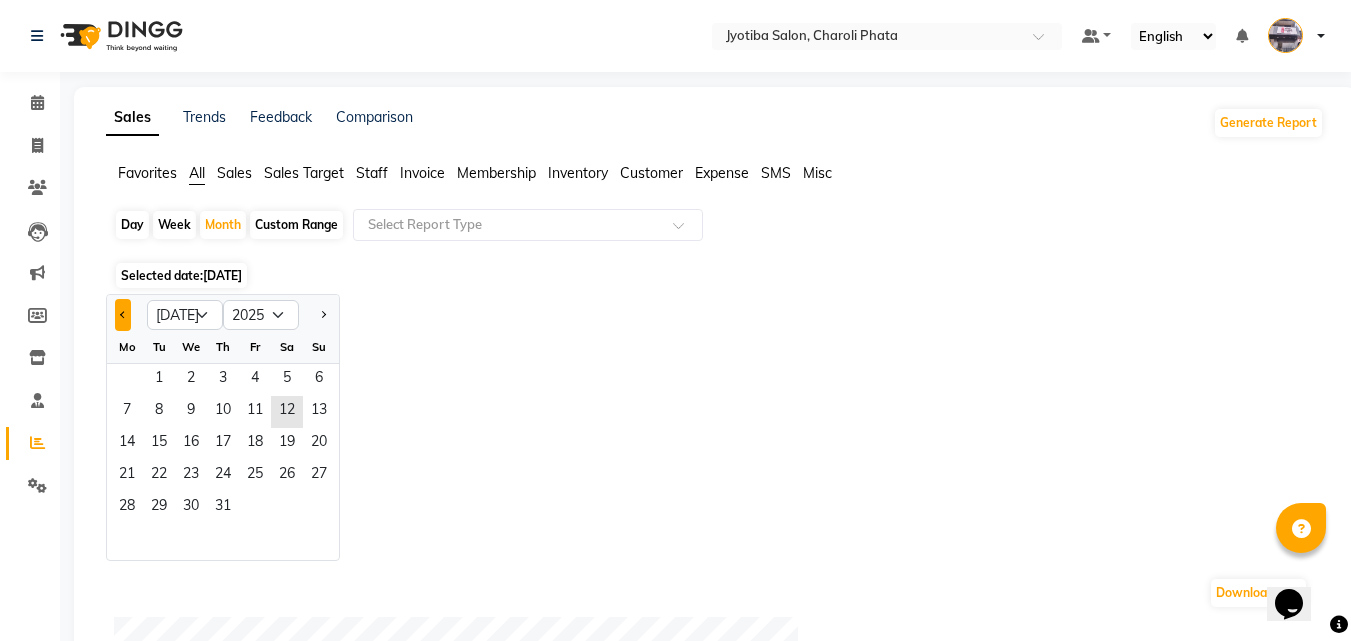 click 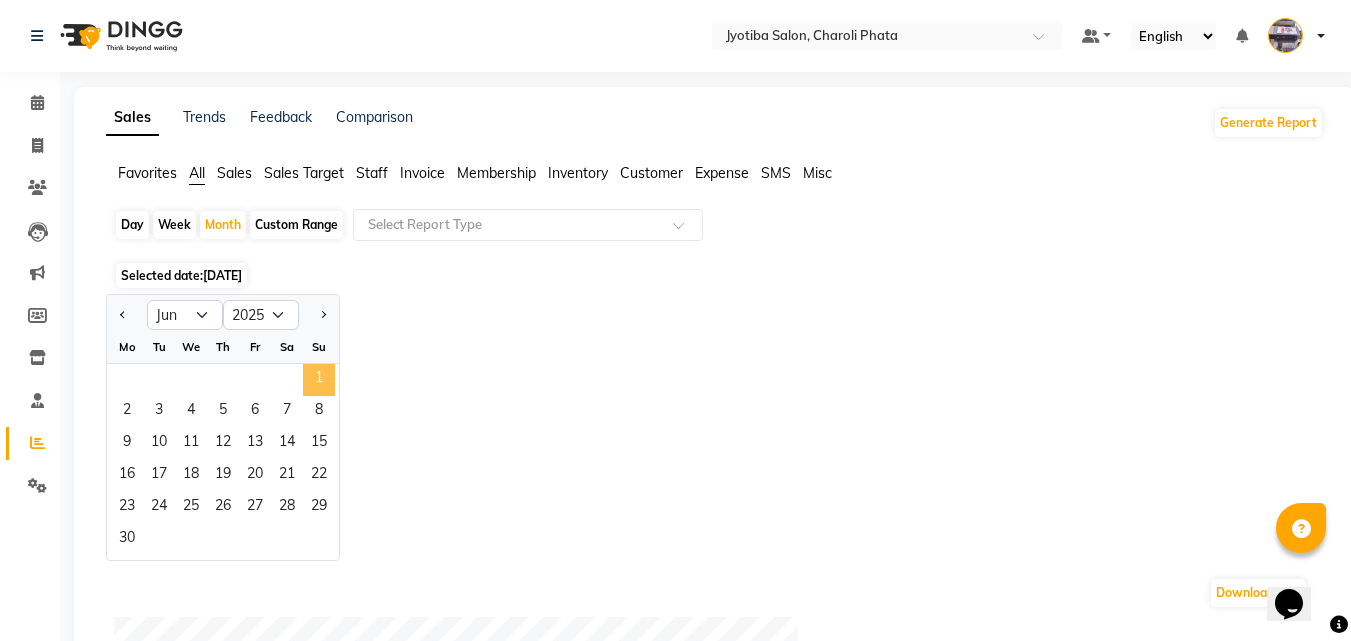 click on "1" 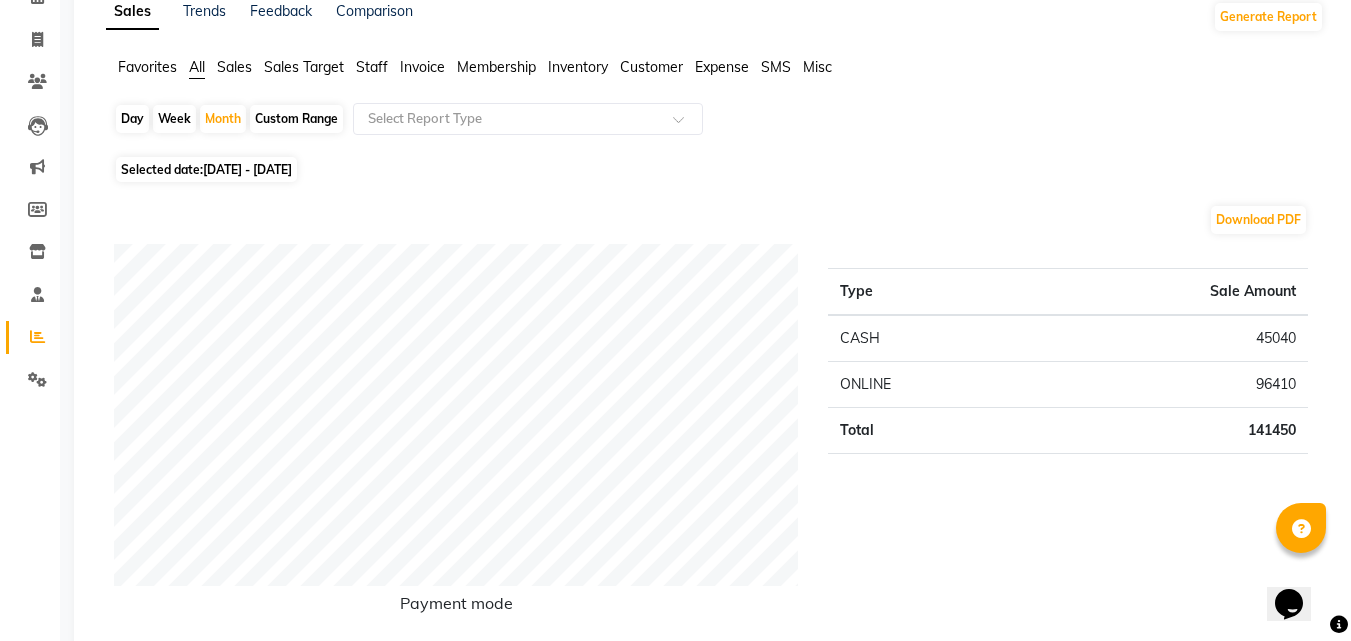 scroll, scrollTop: 56, scrollLeft: 0, axis: vertical 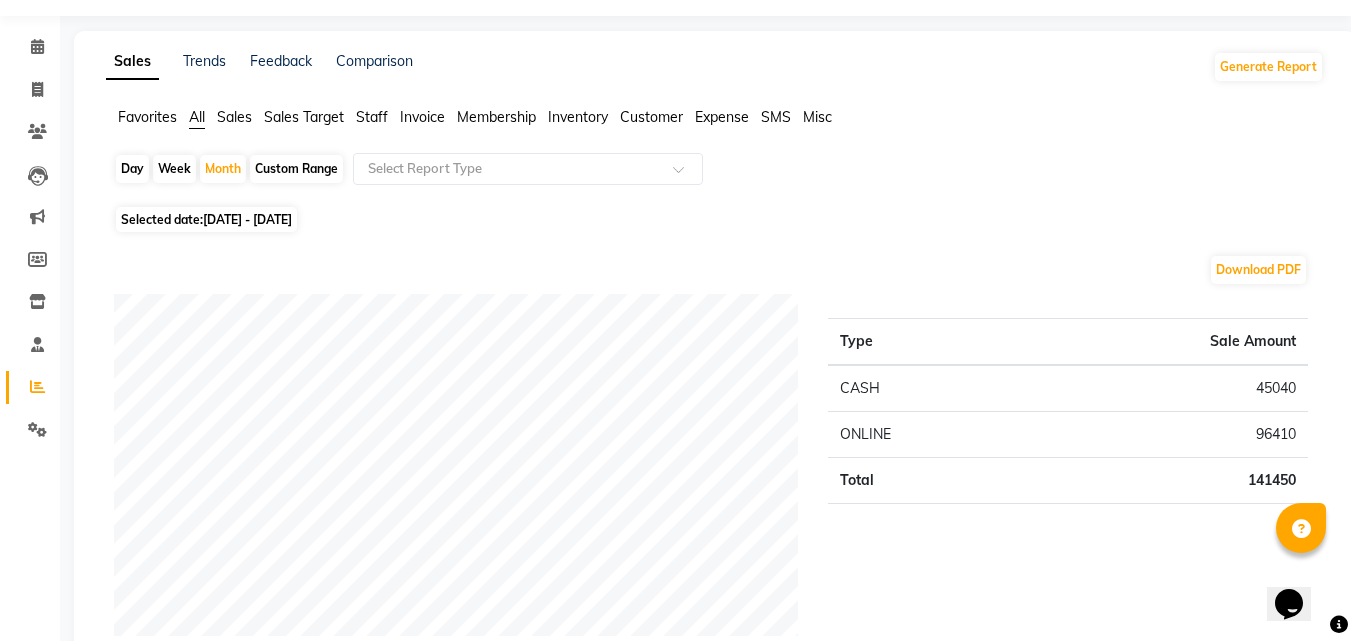 click on "Expense" 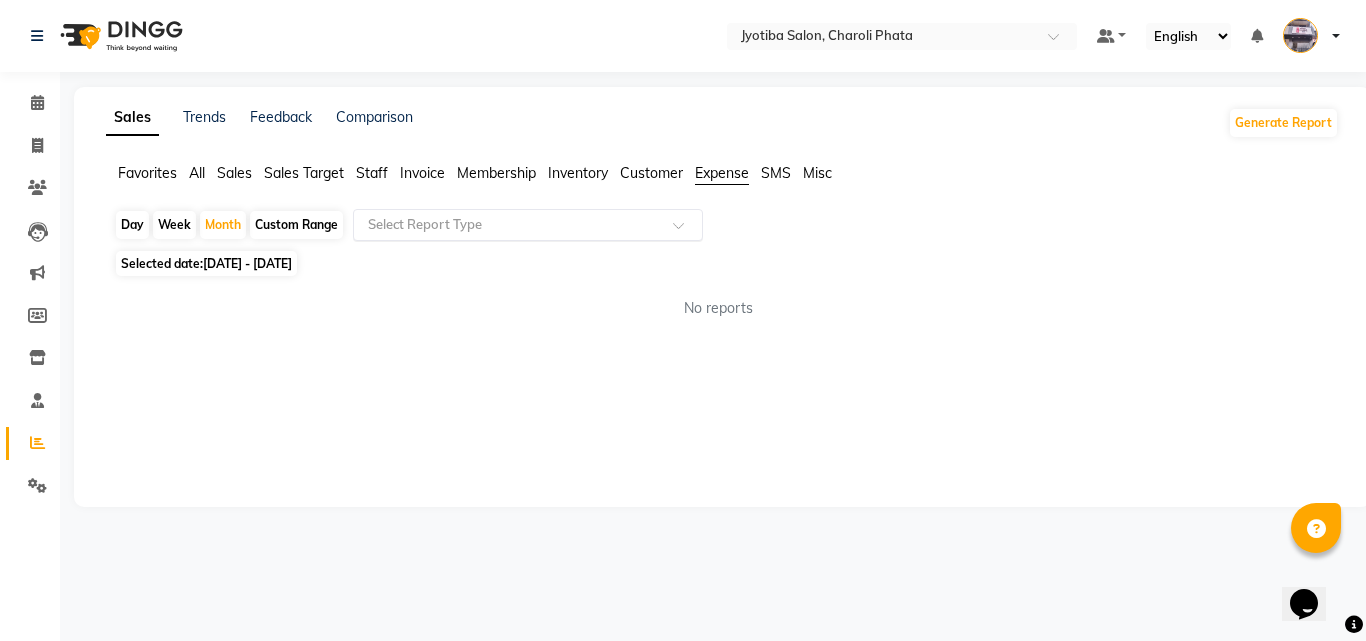 click 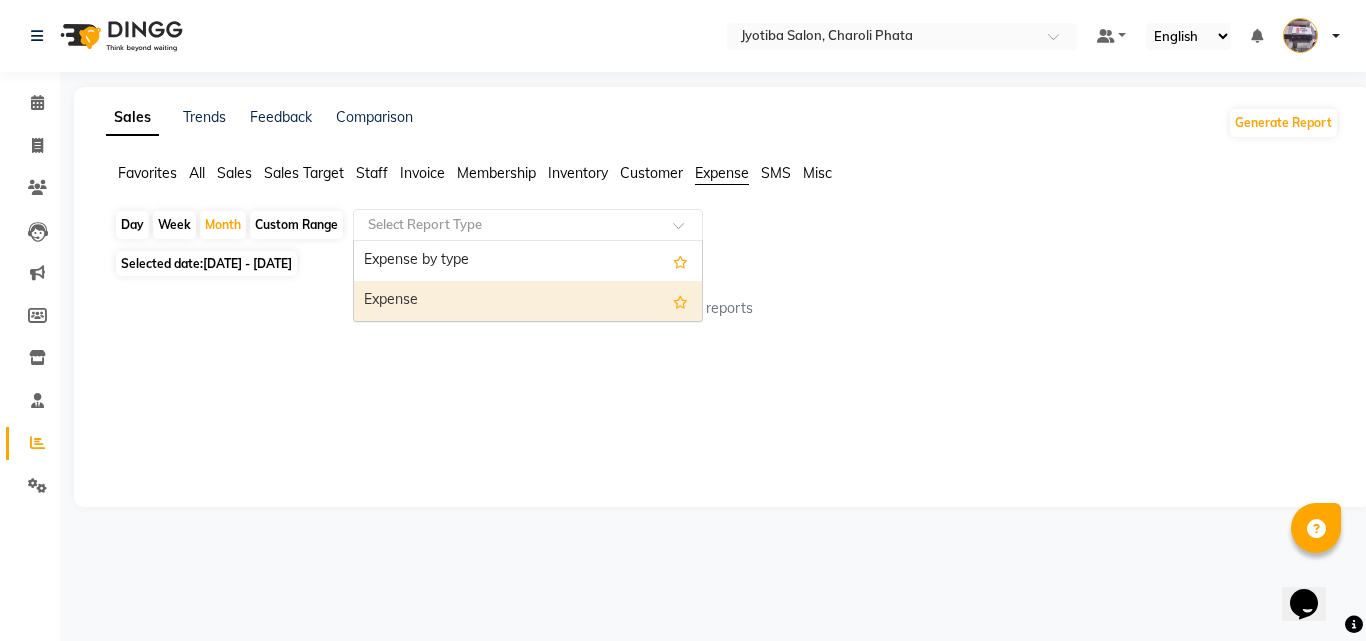 click on "Expense" at bounding box center [528, 301] 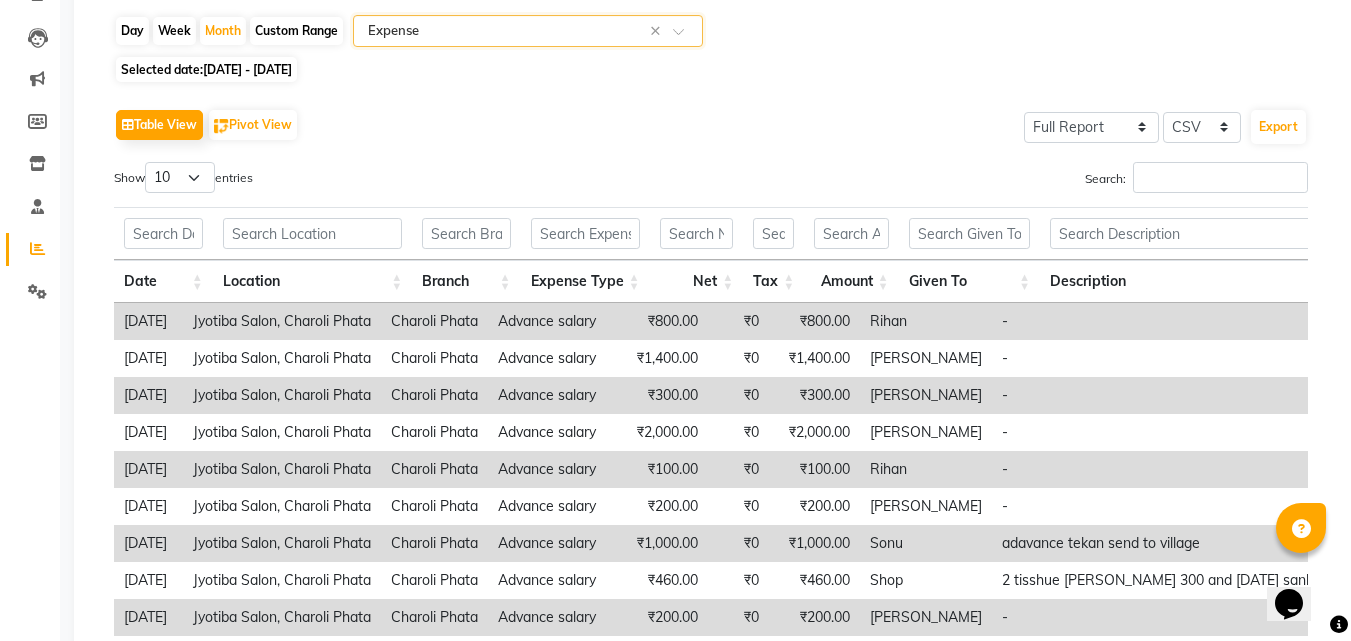 scroll, scrollTop: 407, scrollLeft: 0, axis: vertical 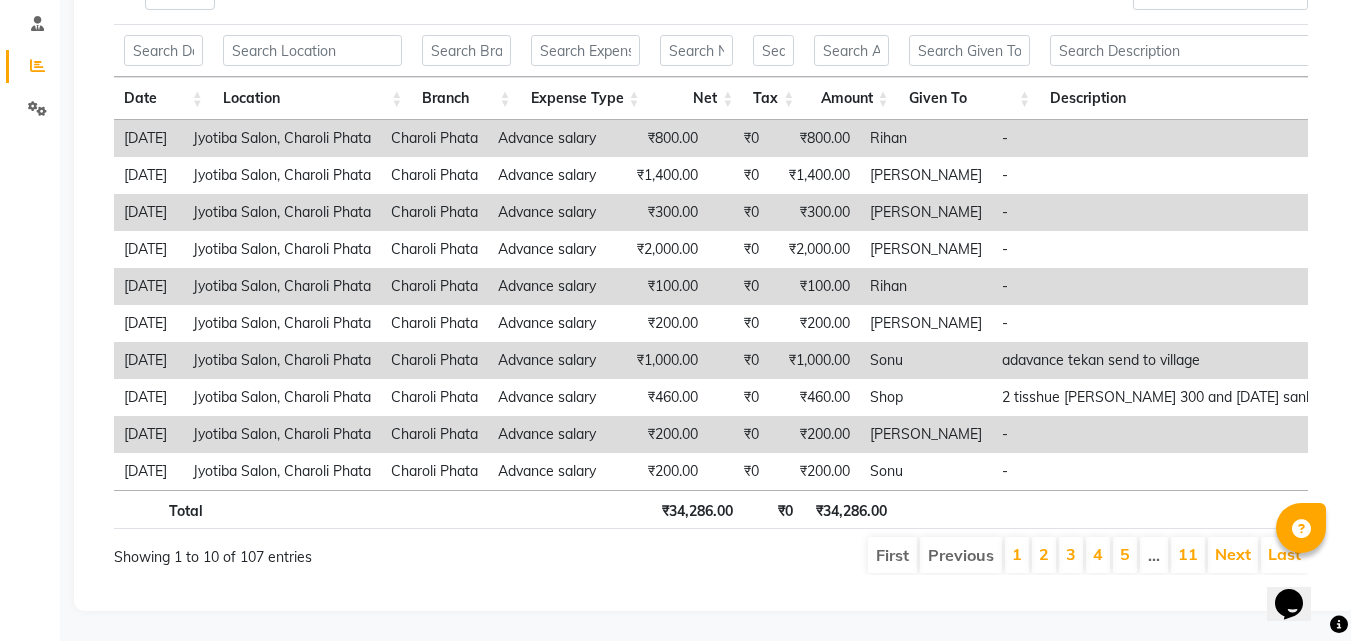 drag, startPoint x: 1345, startPoint y: 475, endPoint x: 1361, endPoint y: 464, distance: 19.416489 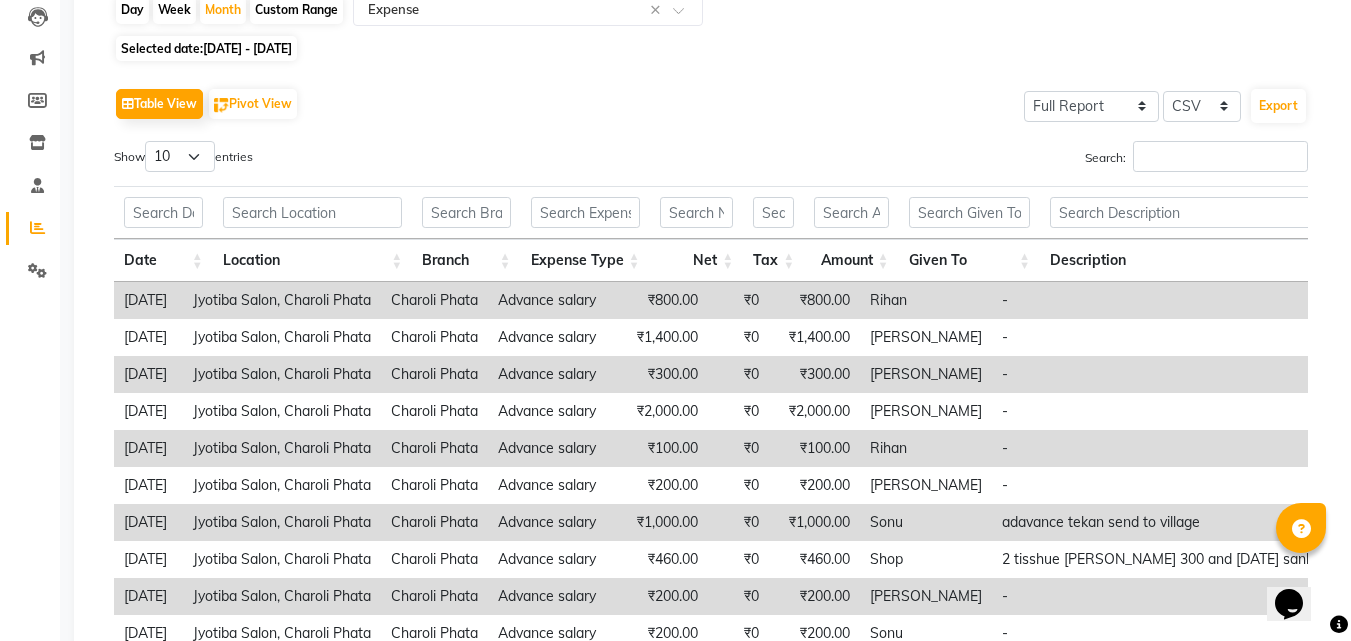 scroll, scrollTop: 126, scrollLeft: 0, axis: vertical 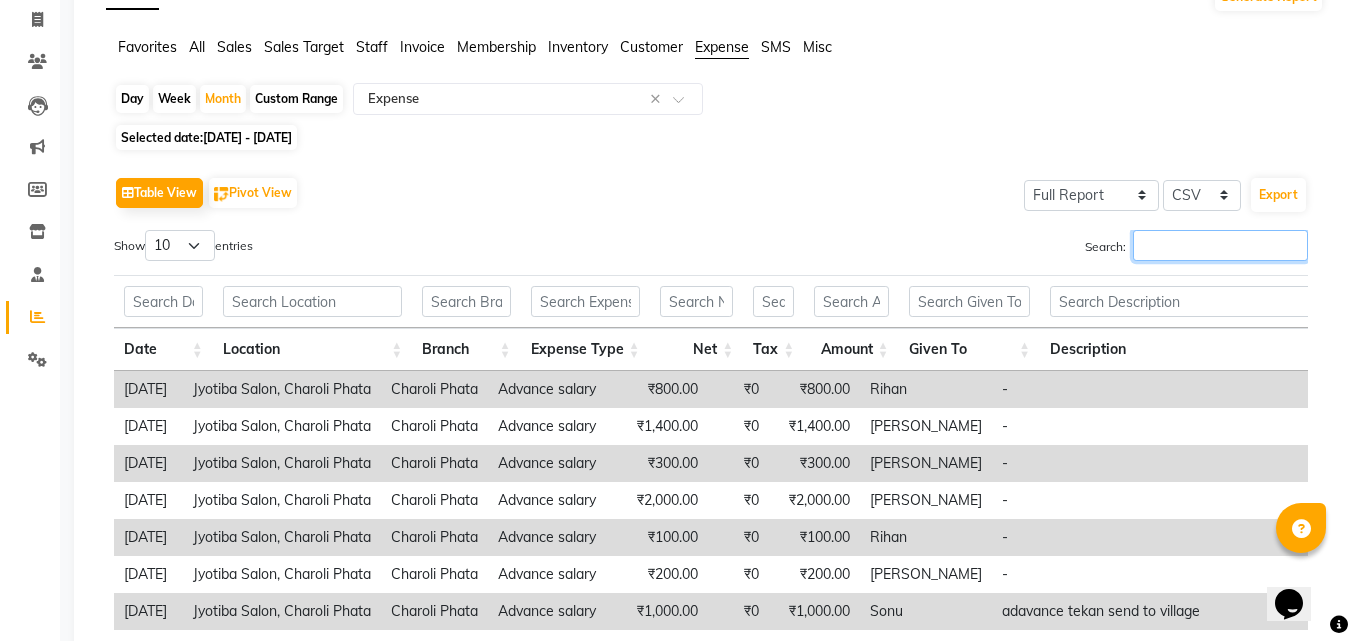 click on "Search:" at bounding box center (1220, 245) 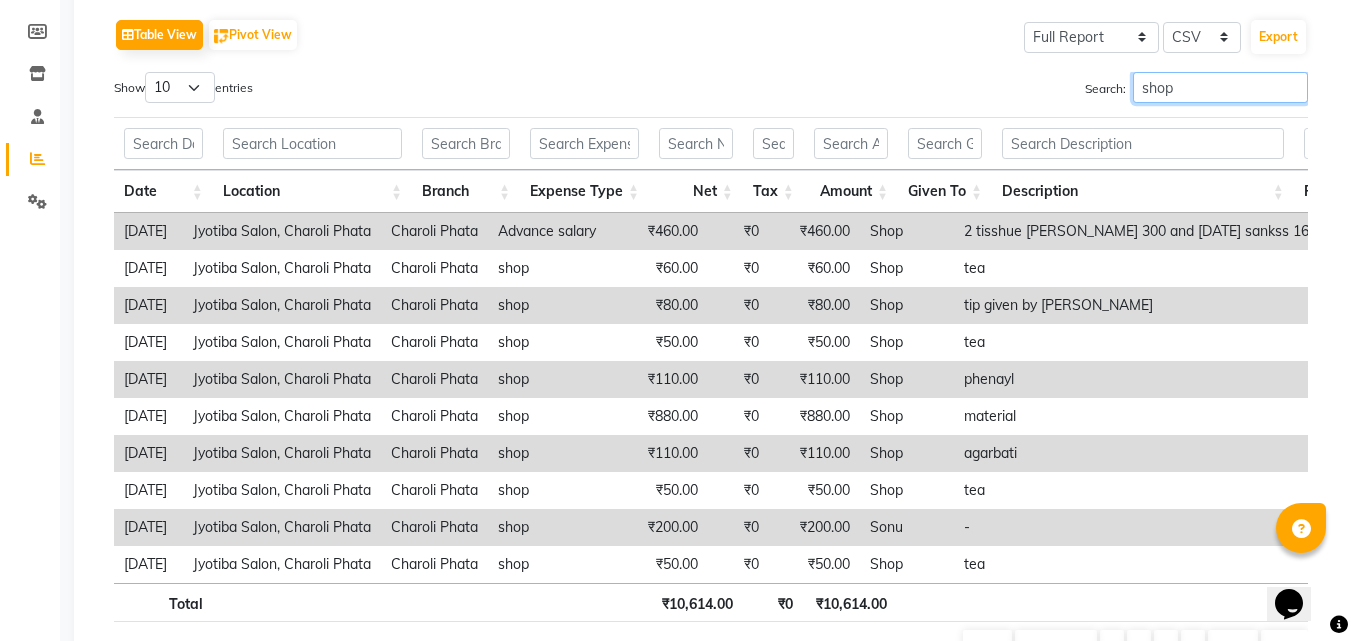 scroll, scrollTop: 277, scrollLeft: 0, axis: vertical 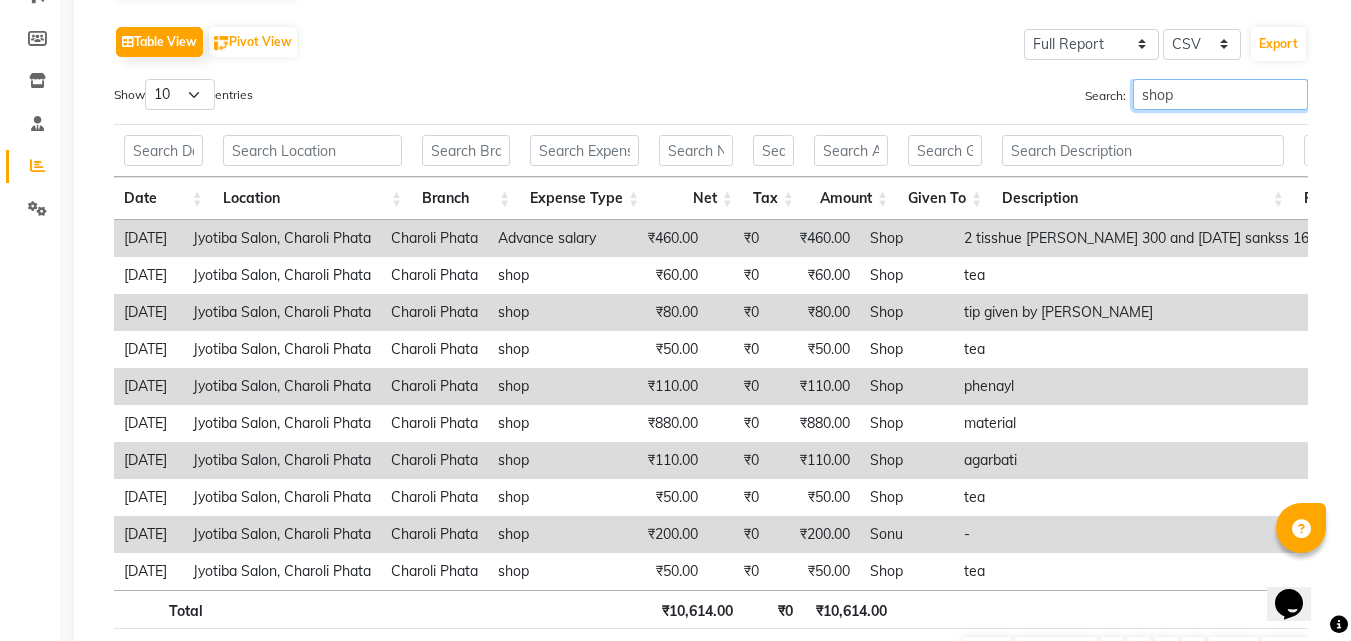 click on "shop" at bounding box center [1220, 94] 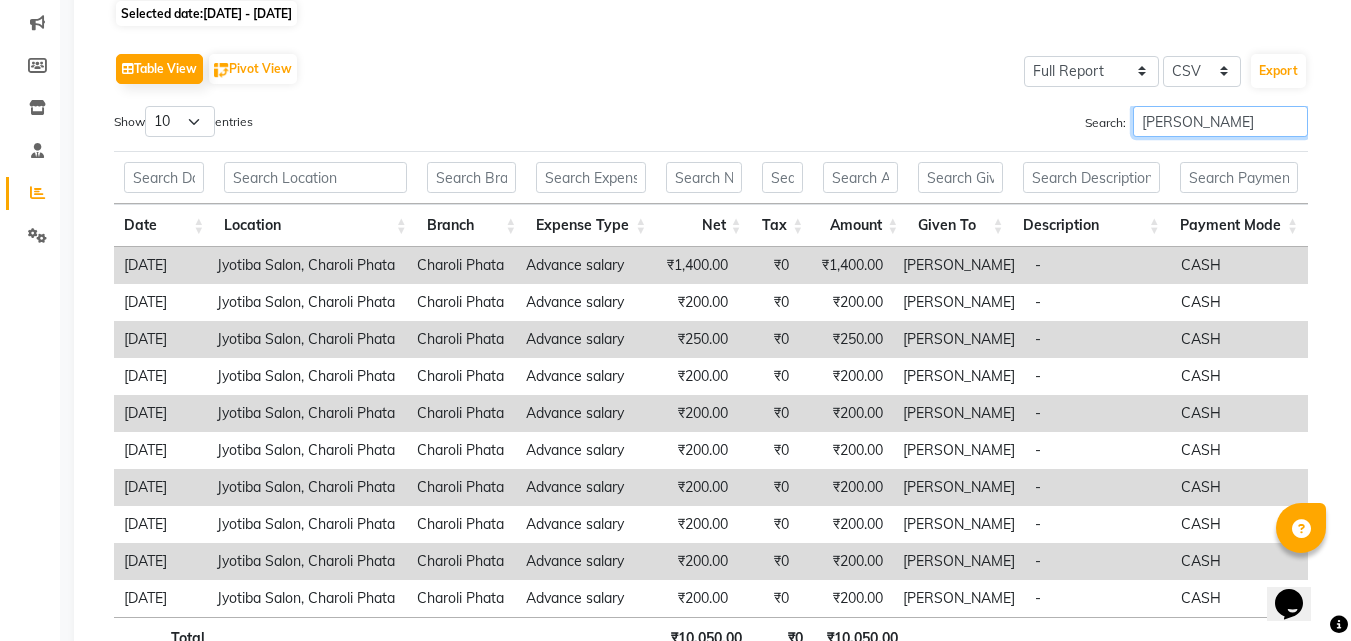 scroll, scrollTop: 241, scrollLeft: 0, axis: vertical 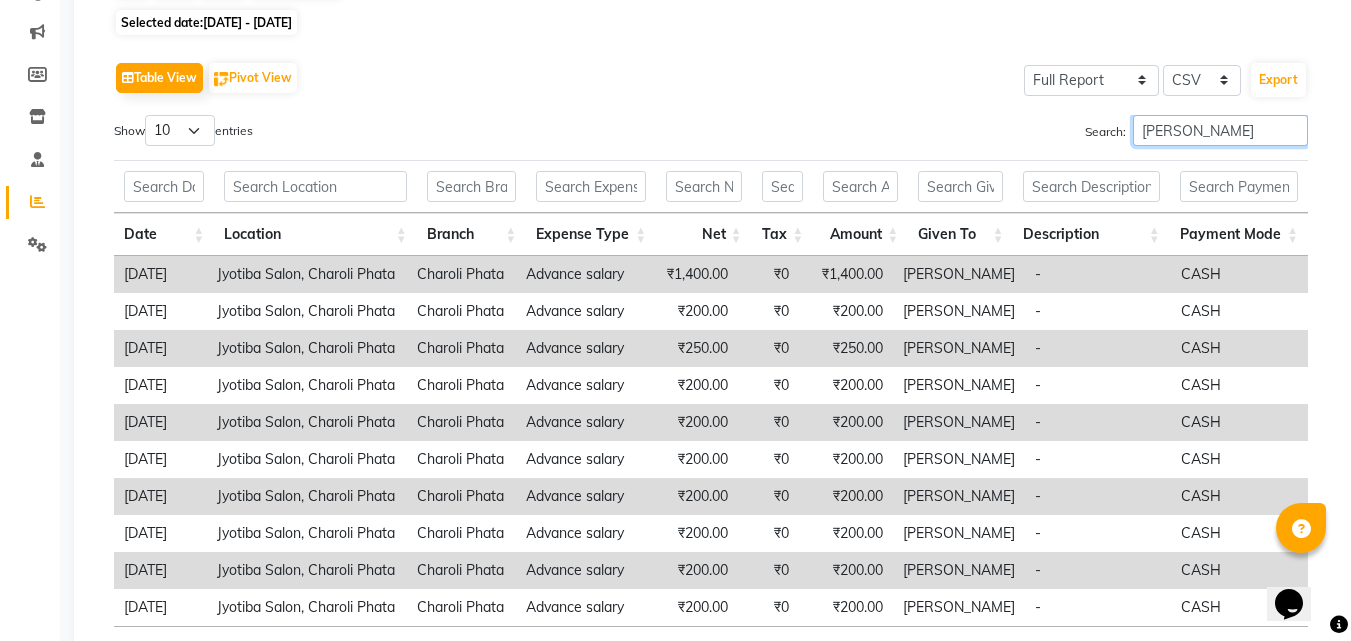click on "[PERSON_NAME]" at bounding box center (1220, 130) 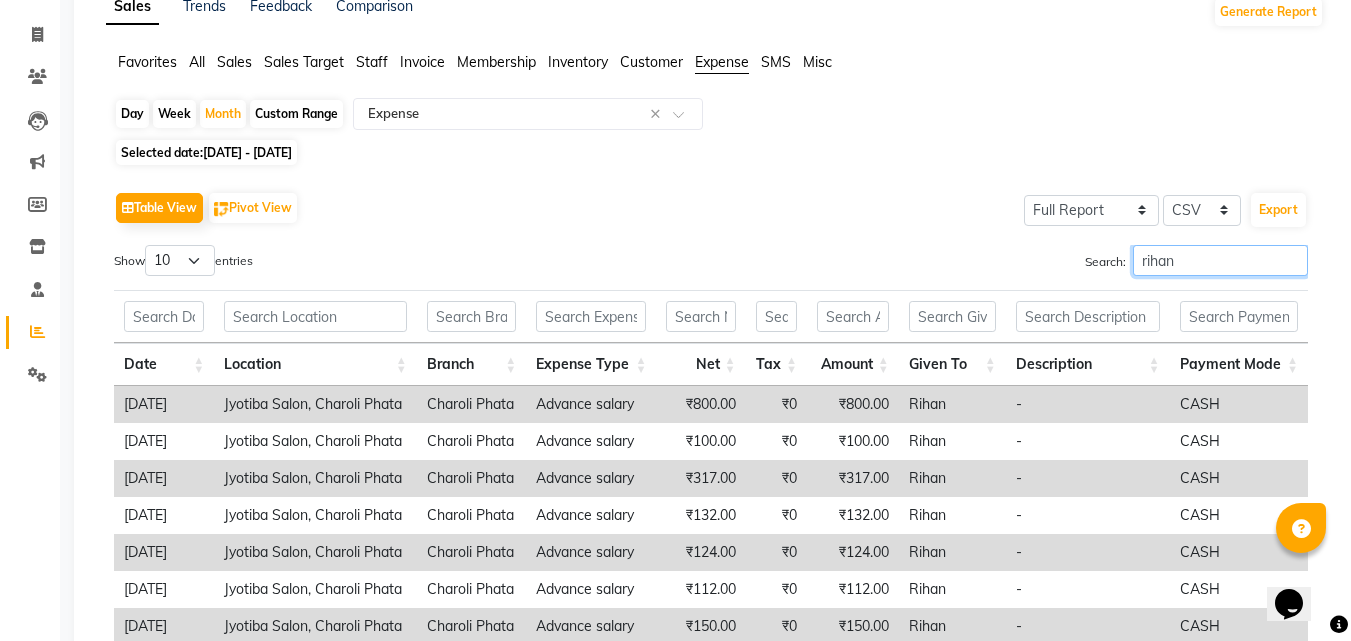 scroll, scrollTop: 102, scrollLeft: 0, axis: vertical 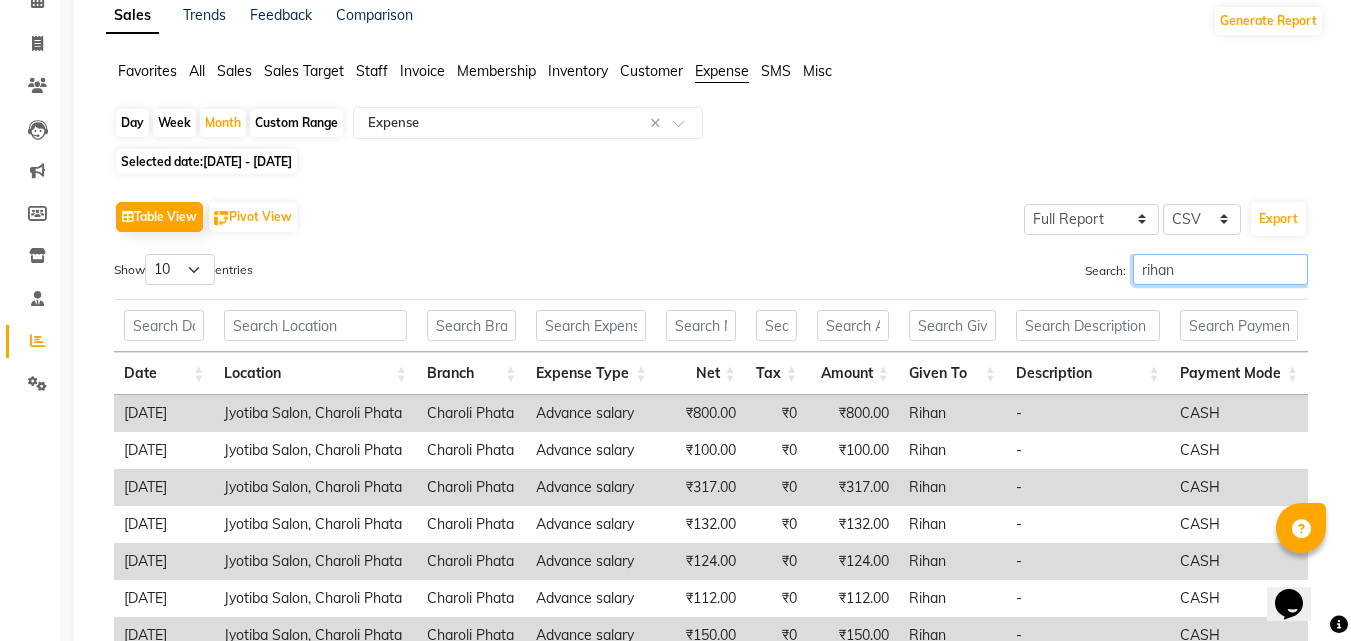 click on "rihan" at bounding box center [1220, 269] 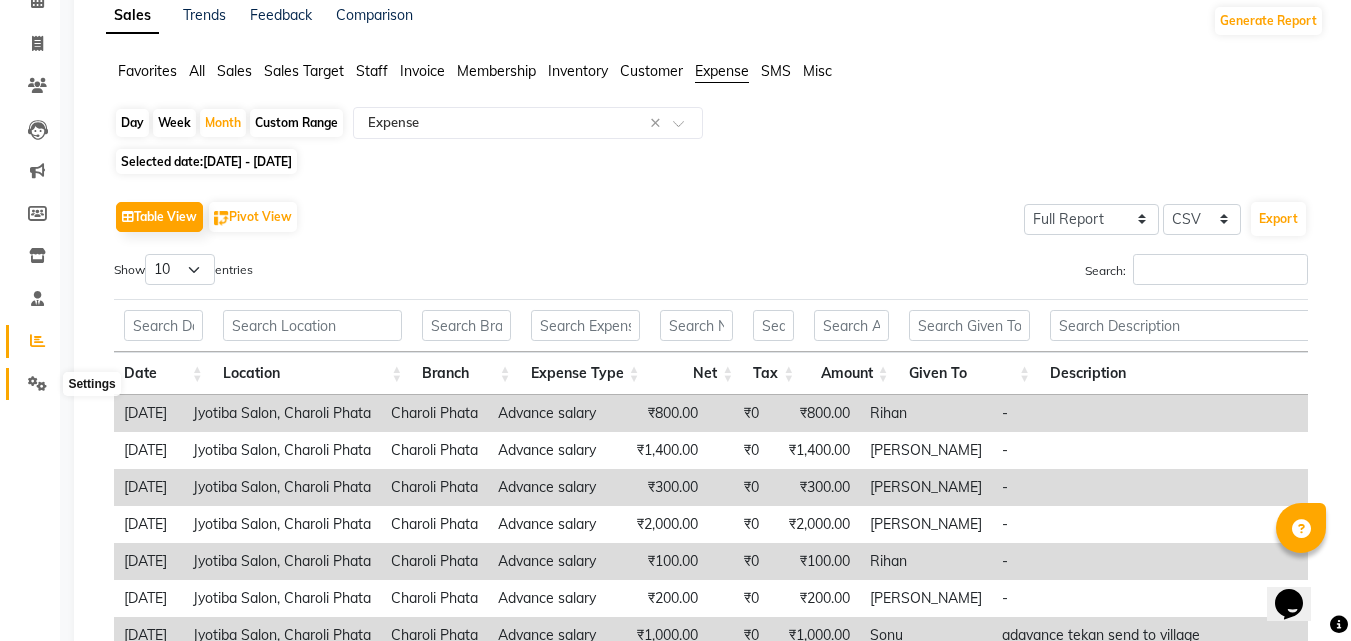 click 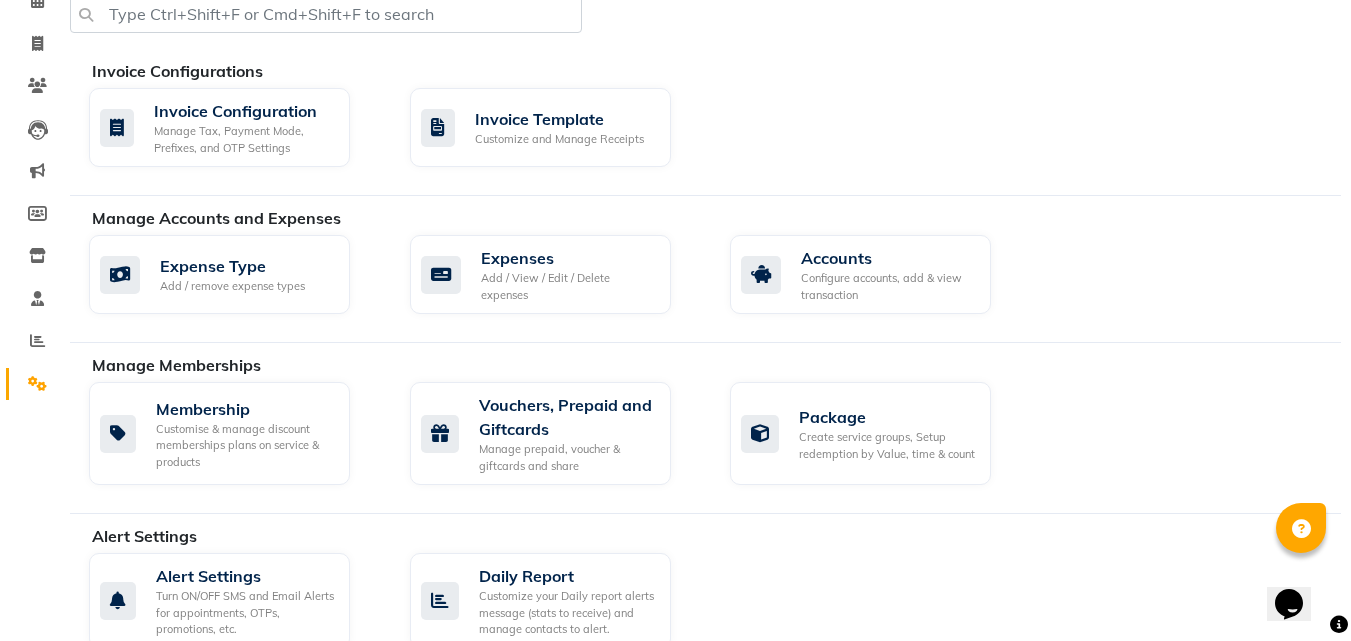 scroll, scrollTop: 0, scrollLeft: 0, axis: both 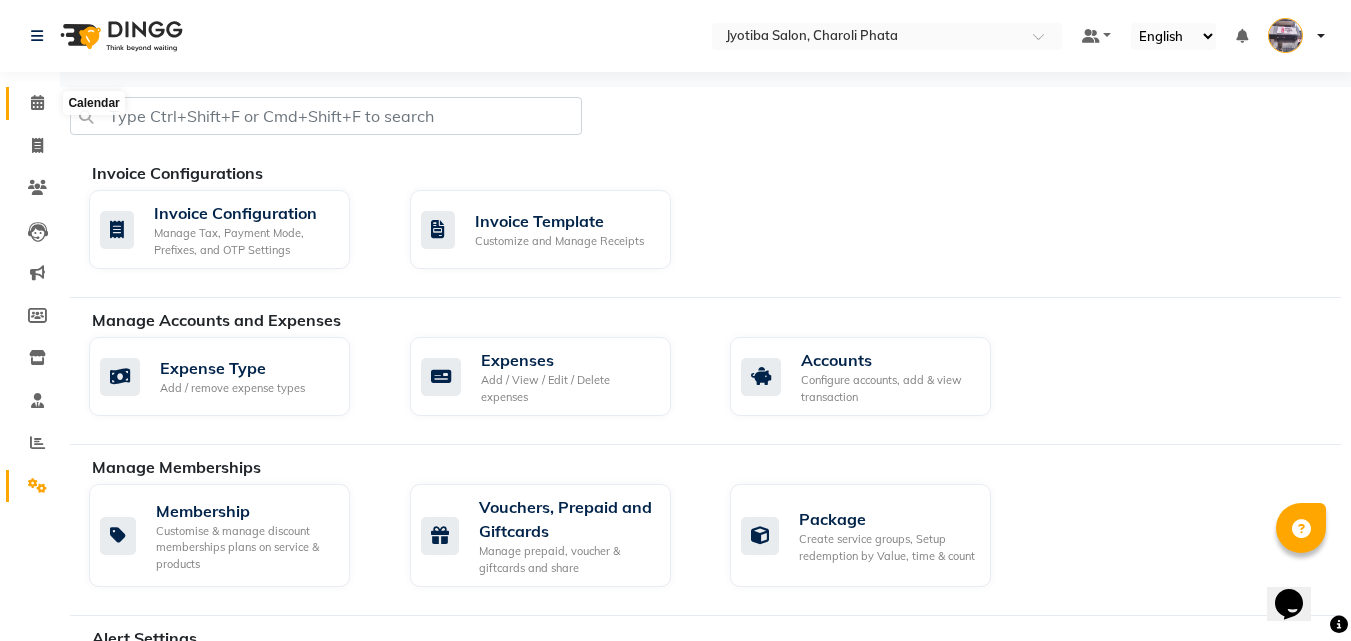 click 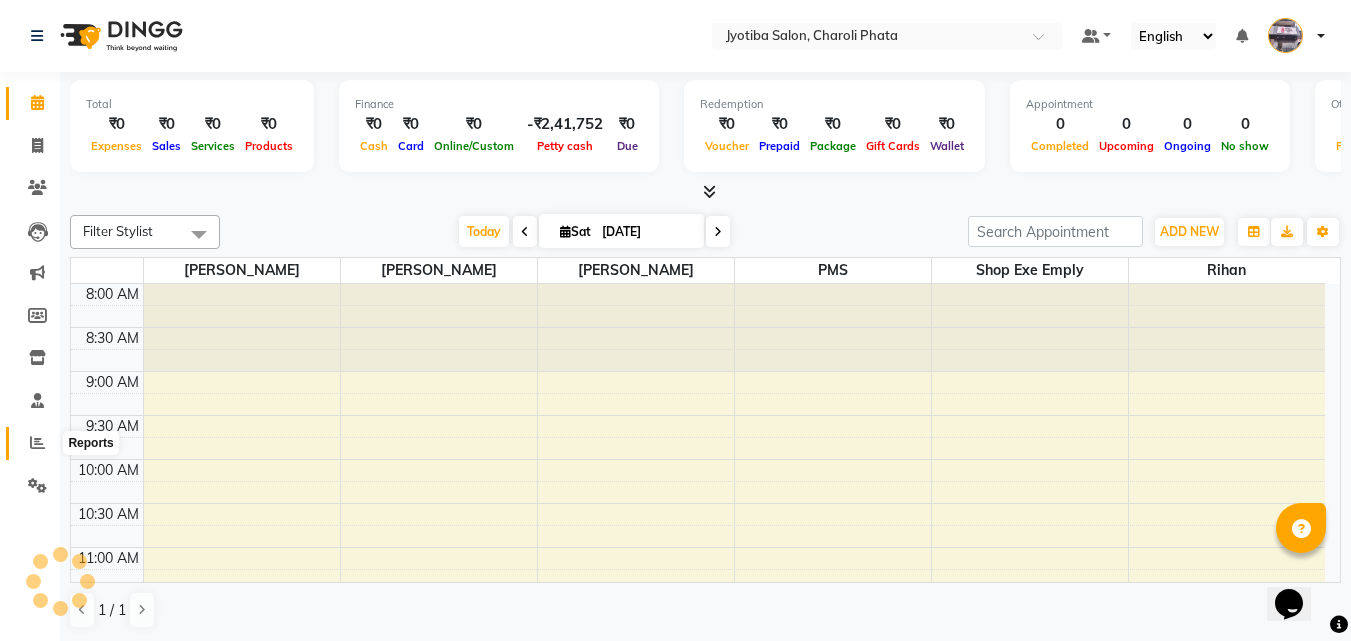 scroll, scrollTop: 0, scrollLeft: 0, axis: both 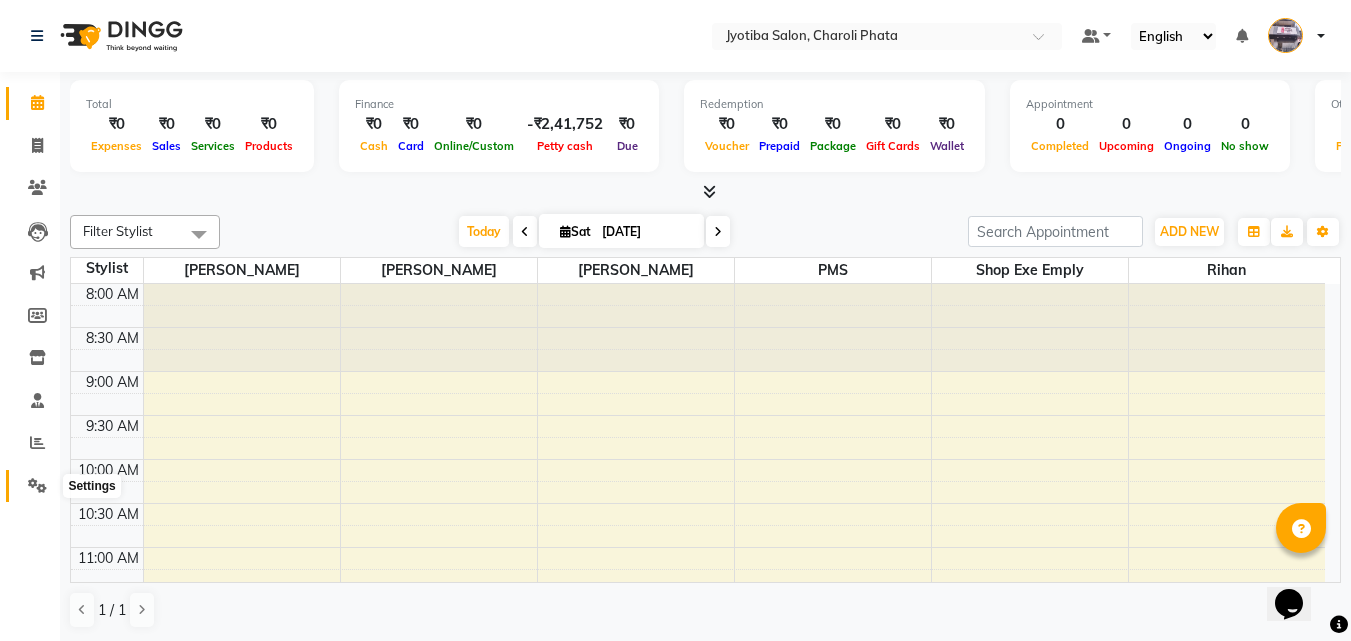 click 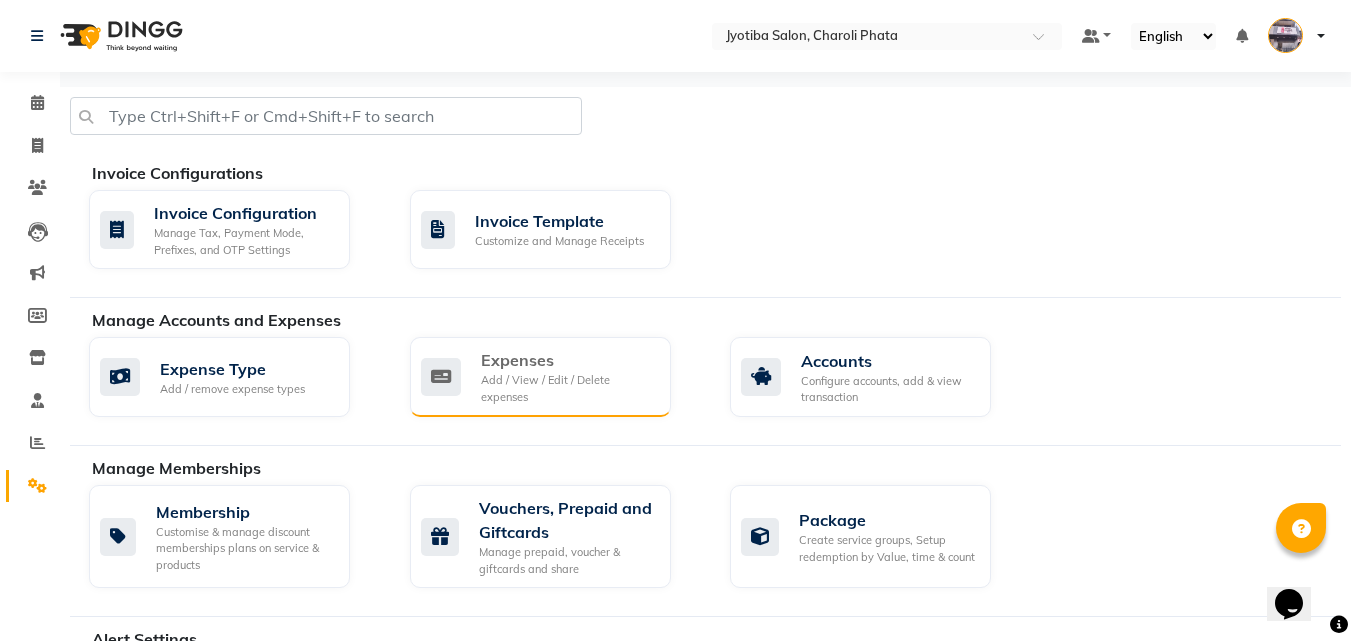 click on "Expenses Add / View / Edit / Delete expenses" 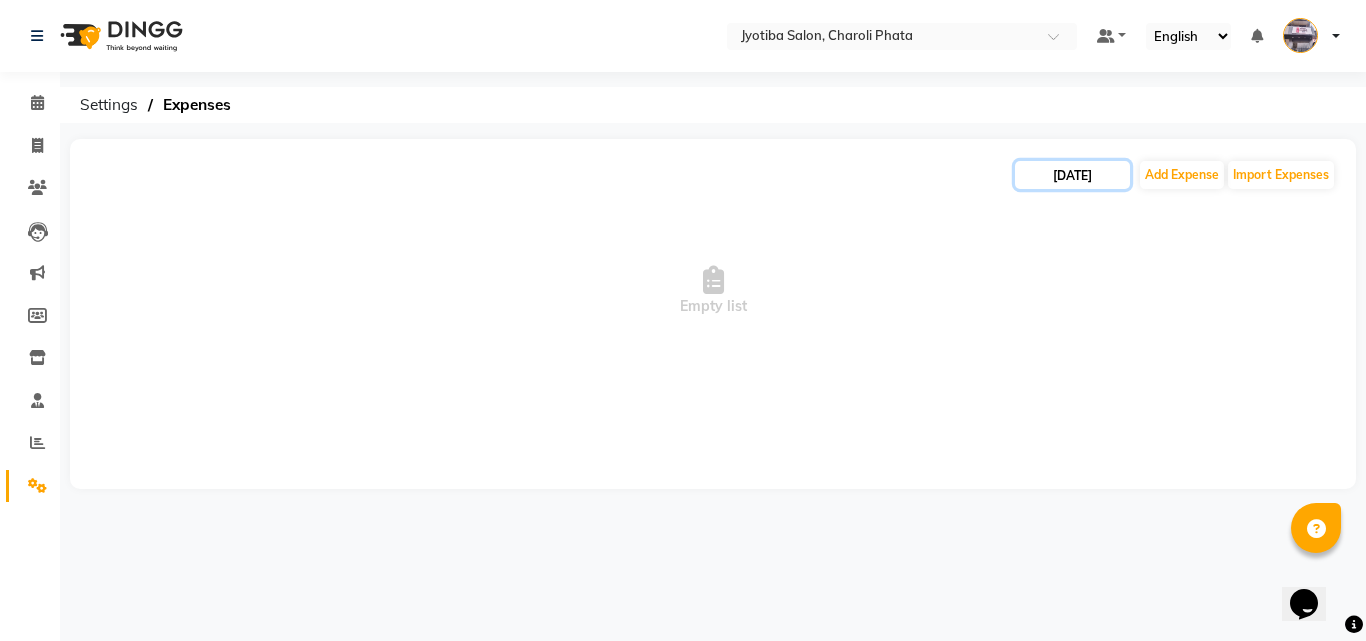 click on "[DATE]" 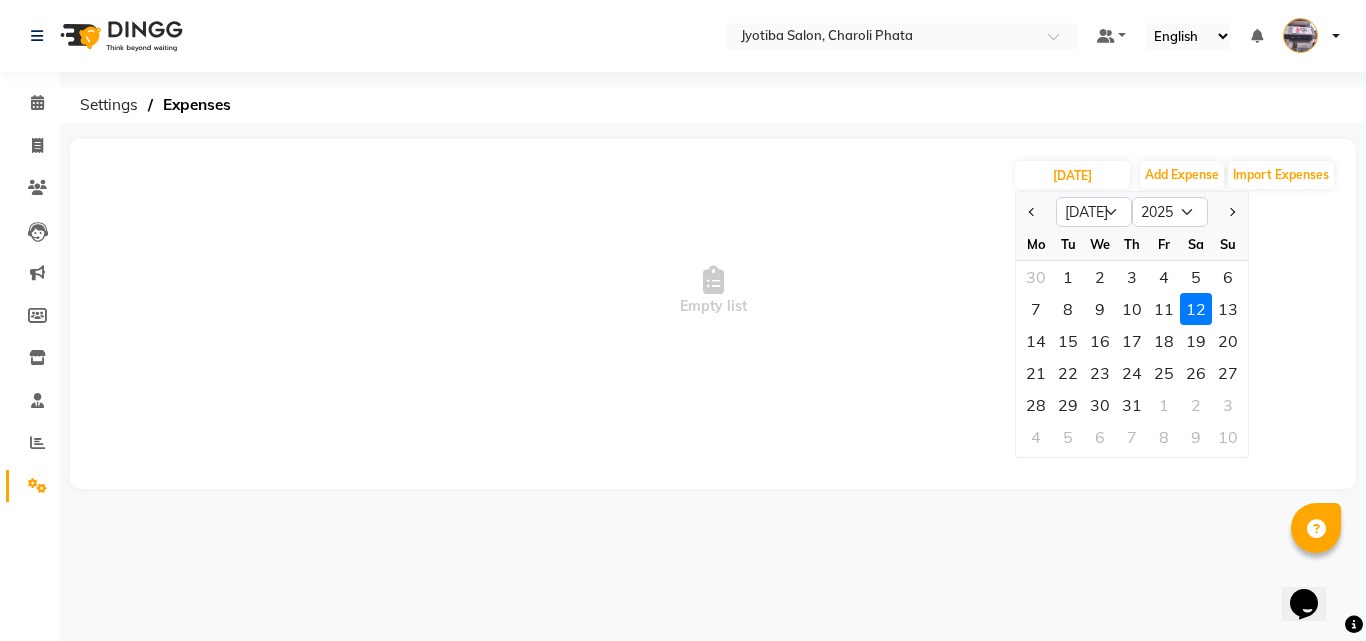 click 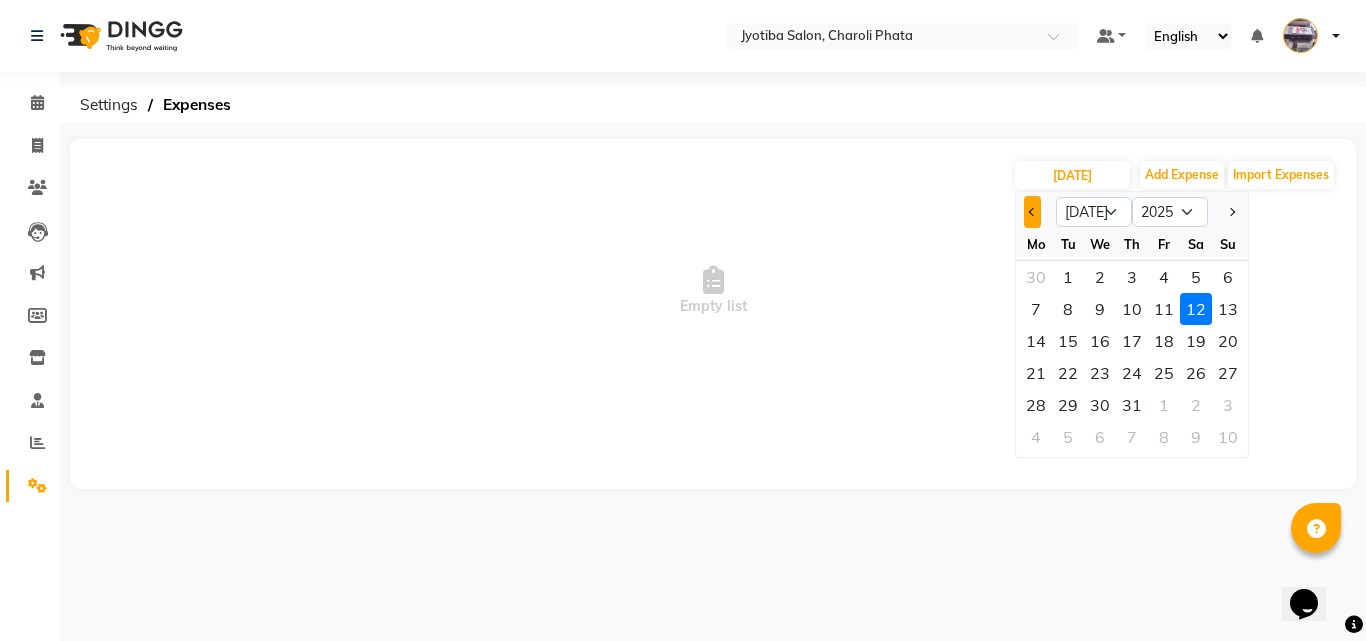 click 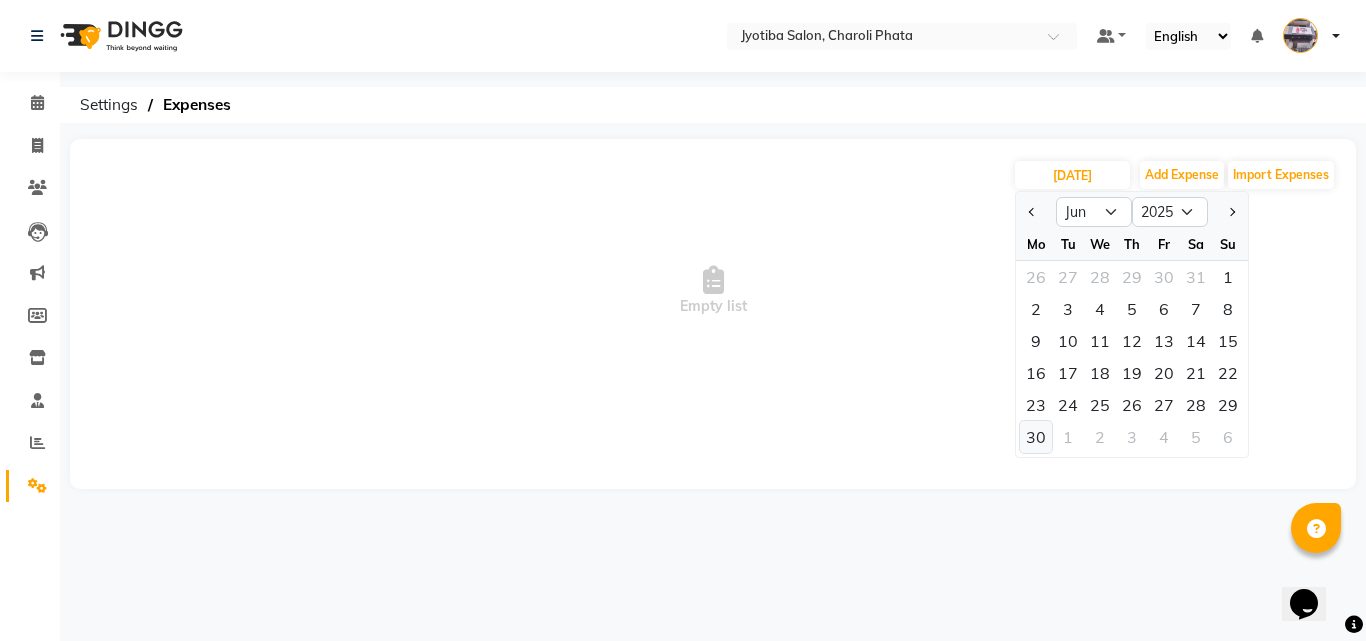 click on "30" 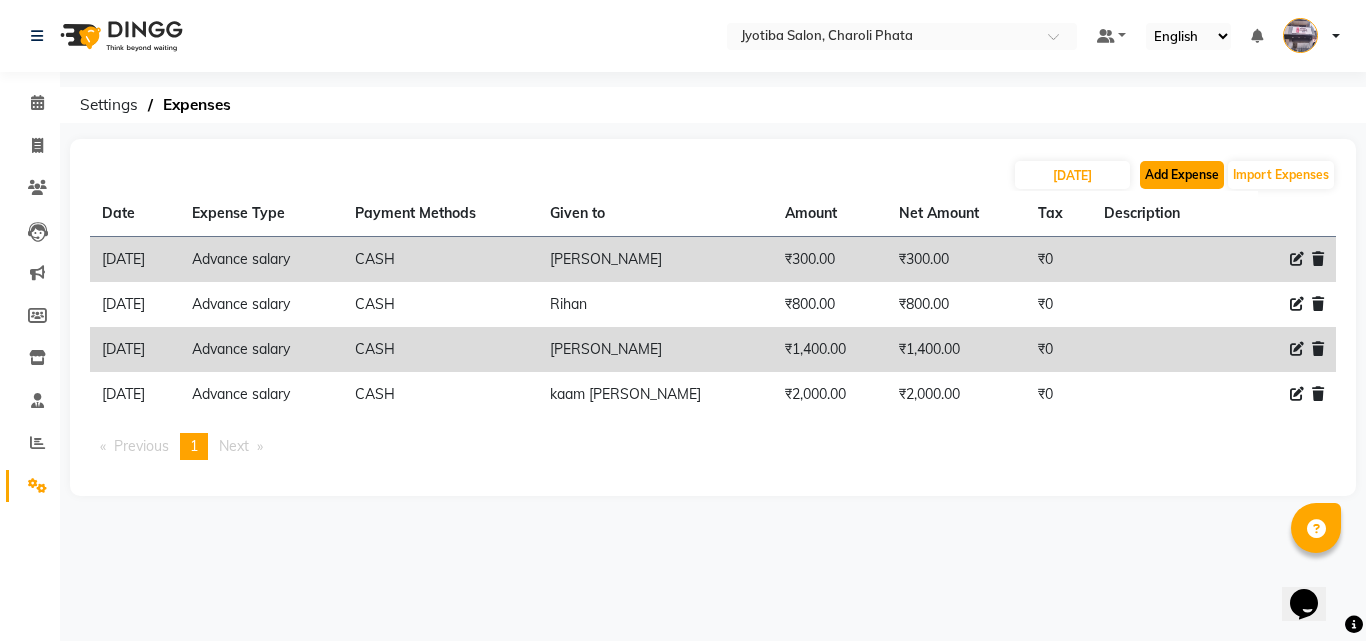 click on "Add Expense" 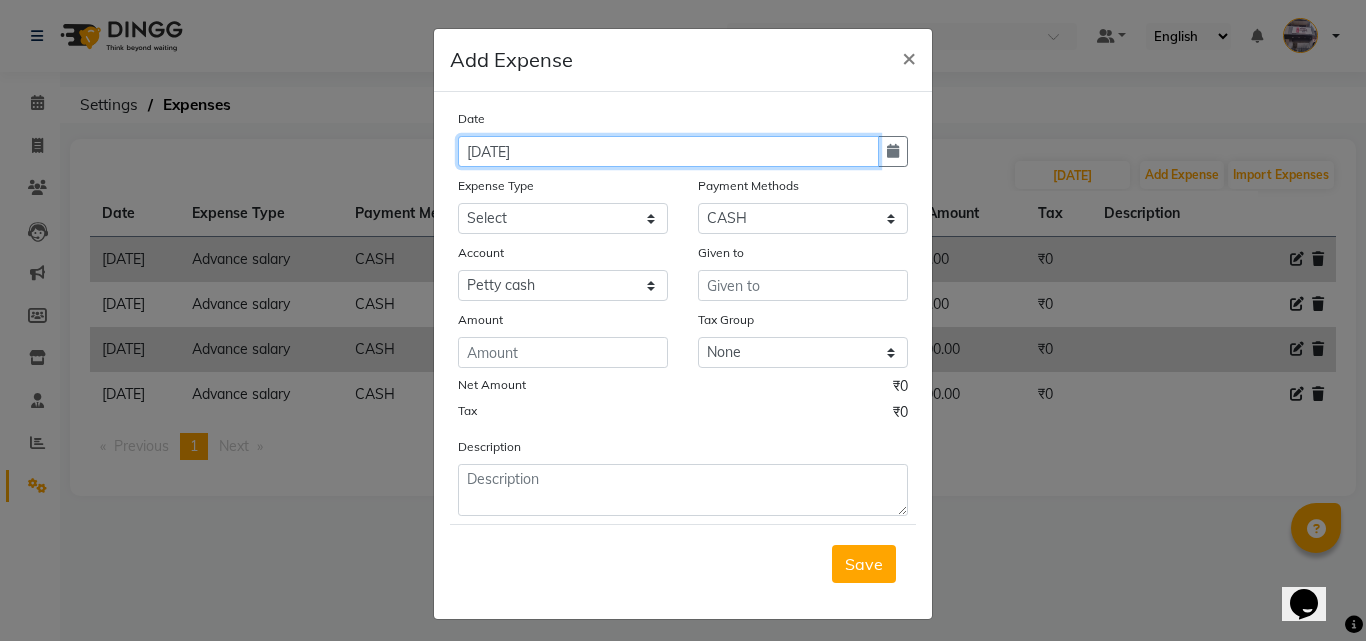 click on "[DATE]" 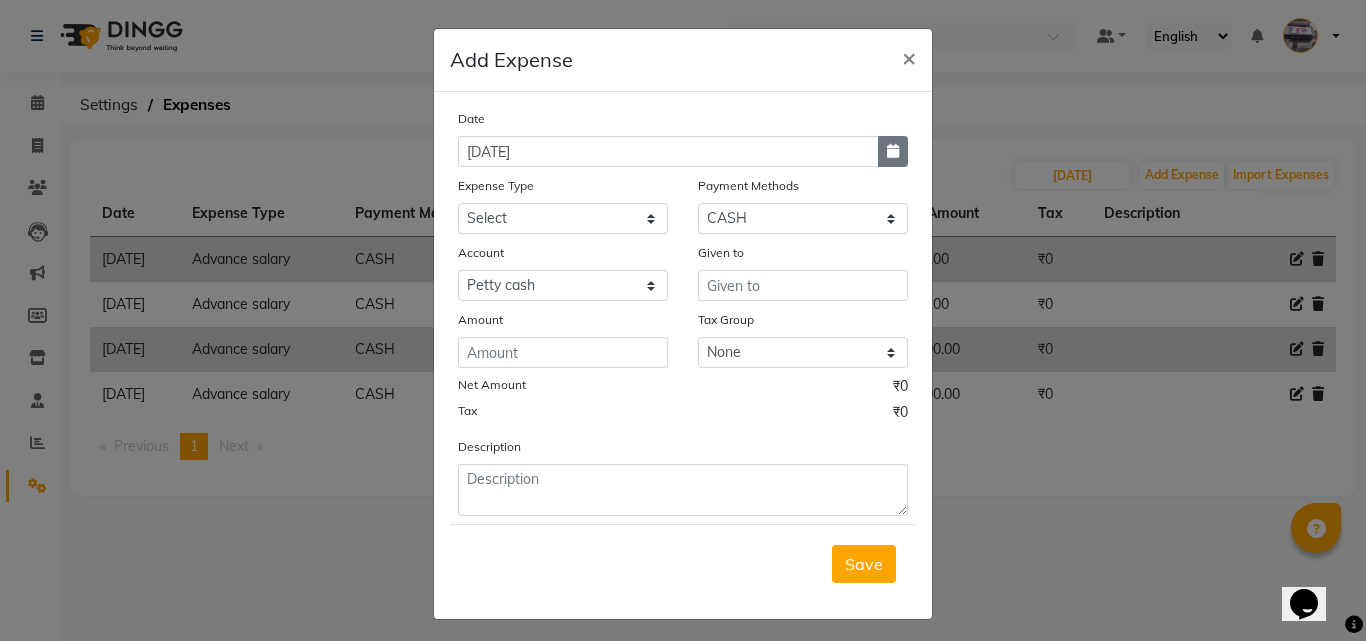 click 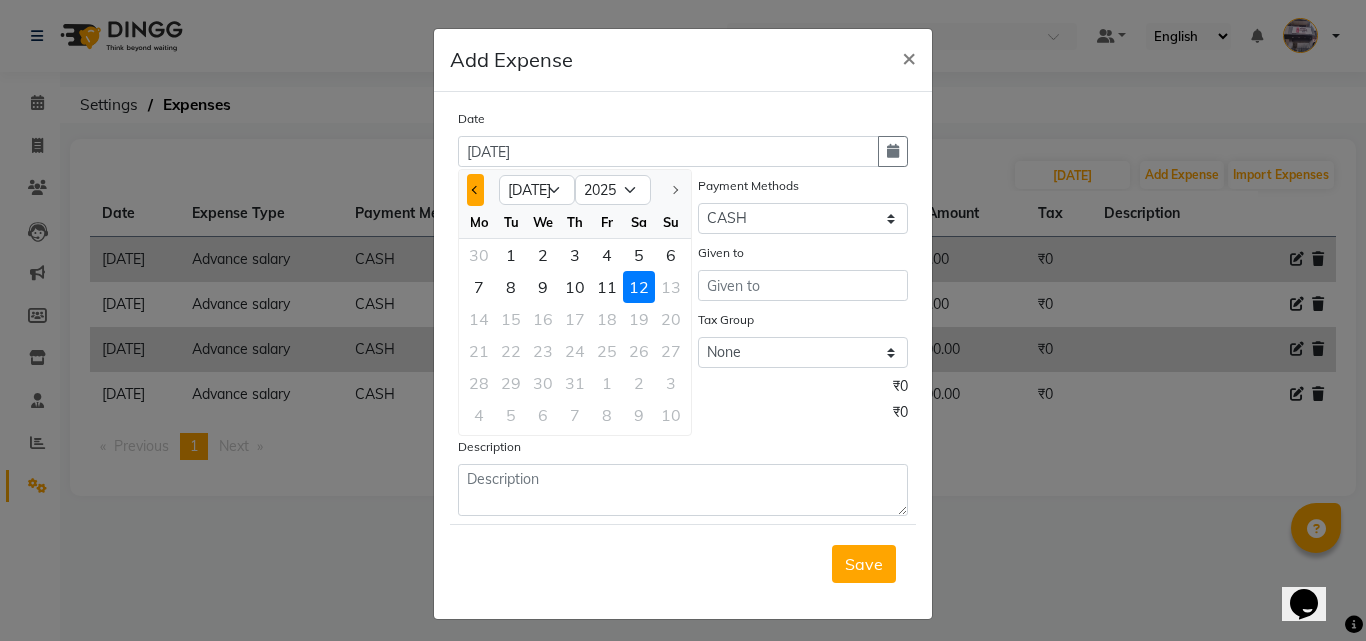 click 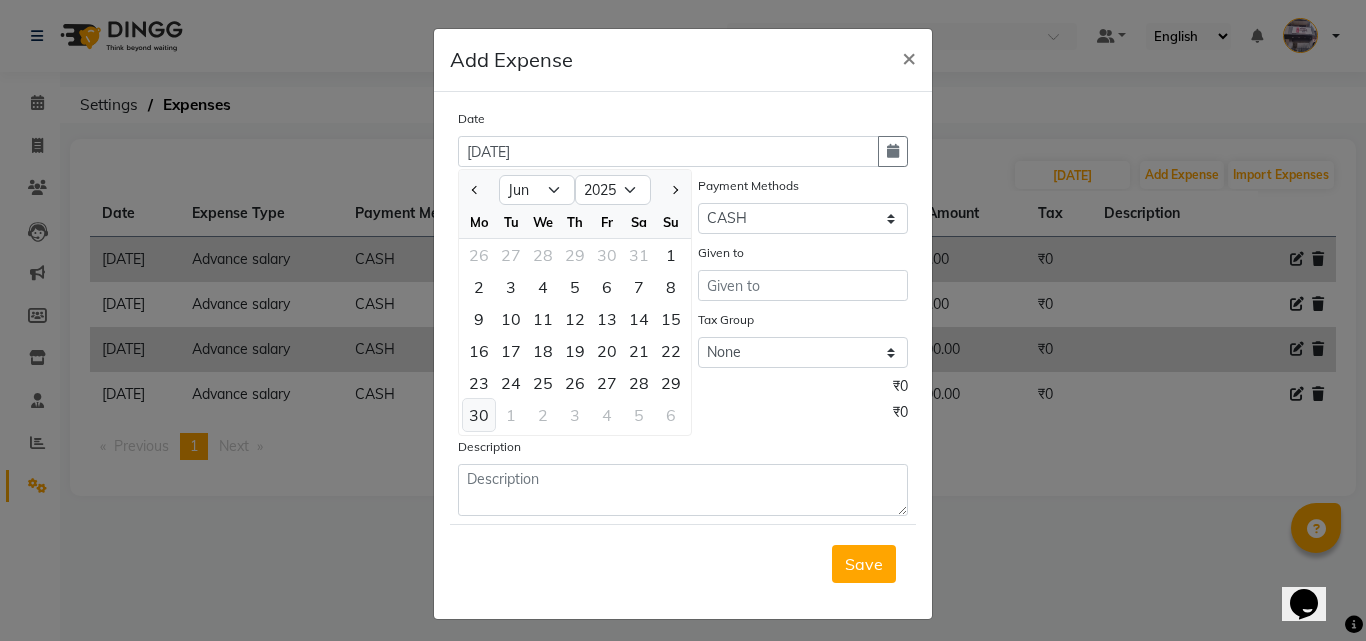 click on "30" 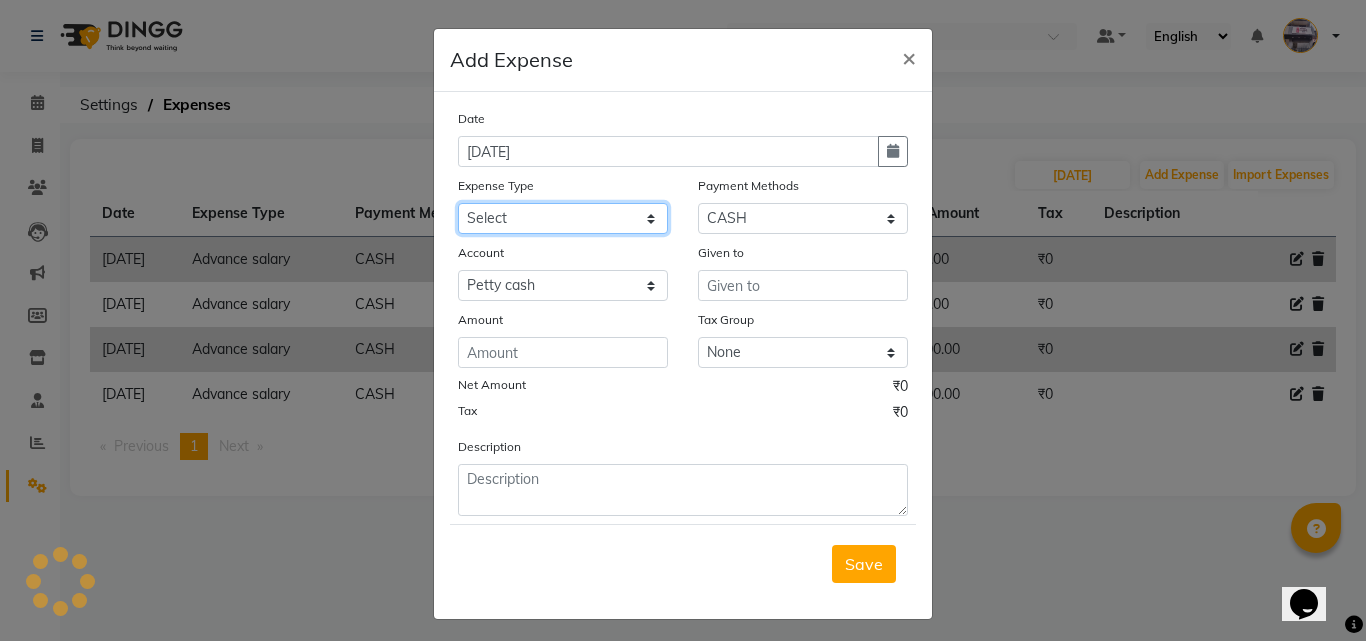 click on "Select Advance salary Advance salary ajaj Bank charges Car maintenance  Cash transfer to bank Cash transfer to hub Client Snacks Clinical charges Equipment Fuel Govt fee home Incentive Insurance International purchase Loan Repayment Maintenance Marketing Miscellaneous MRA Other Over times Pantry Product Rent Salary shop shop Staff Snacks Tax Tea & Refreshment TIP Utilities Wifi recharge" 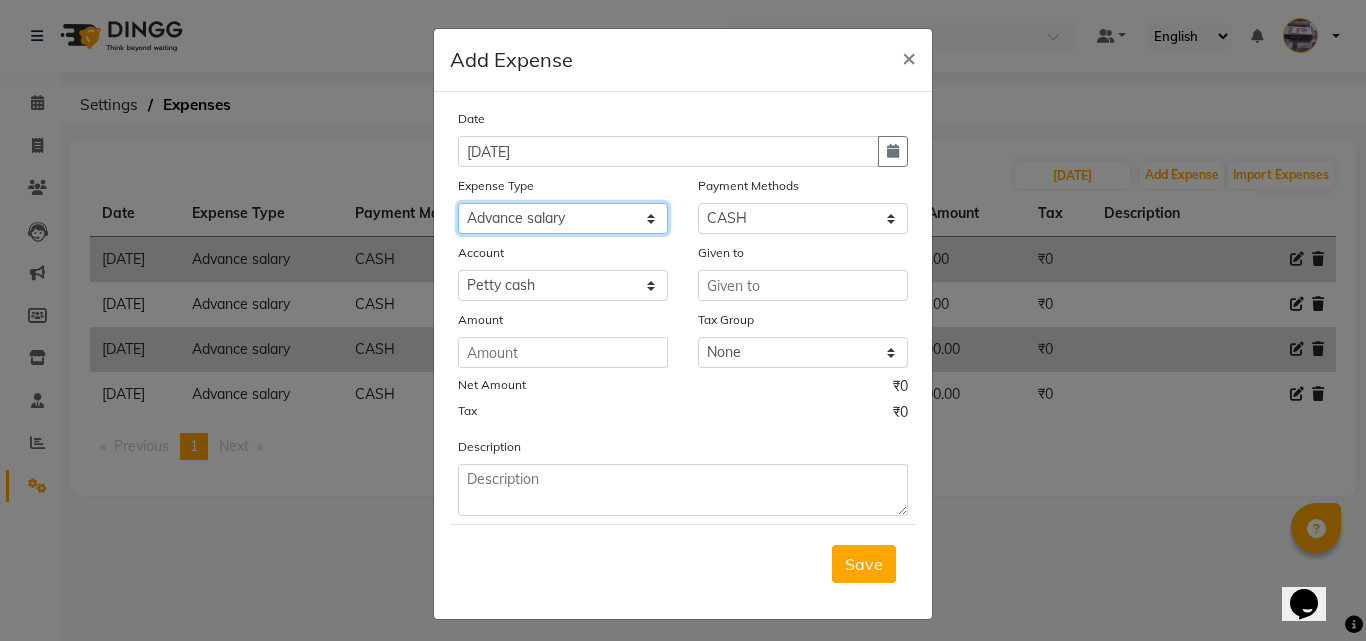 click on "Select Advance salary Advance salary ajaj Bank charges Car maintenance  Cash transfer to bank Cash transfer to hub Client Snacks Clinical charges Equipment Fuel Govt fee home Incentive Insurance International purchase Loan Repayment Maintenance Marketing Miscellaneous MRA Other Over times Pantry Product Rent Salary shop shop Staff Snacks Tax Tea & Refreshment TIP Utilities Wifi recharge" 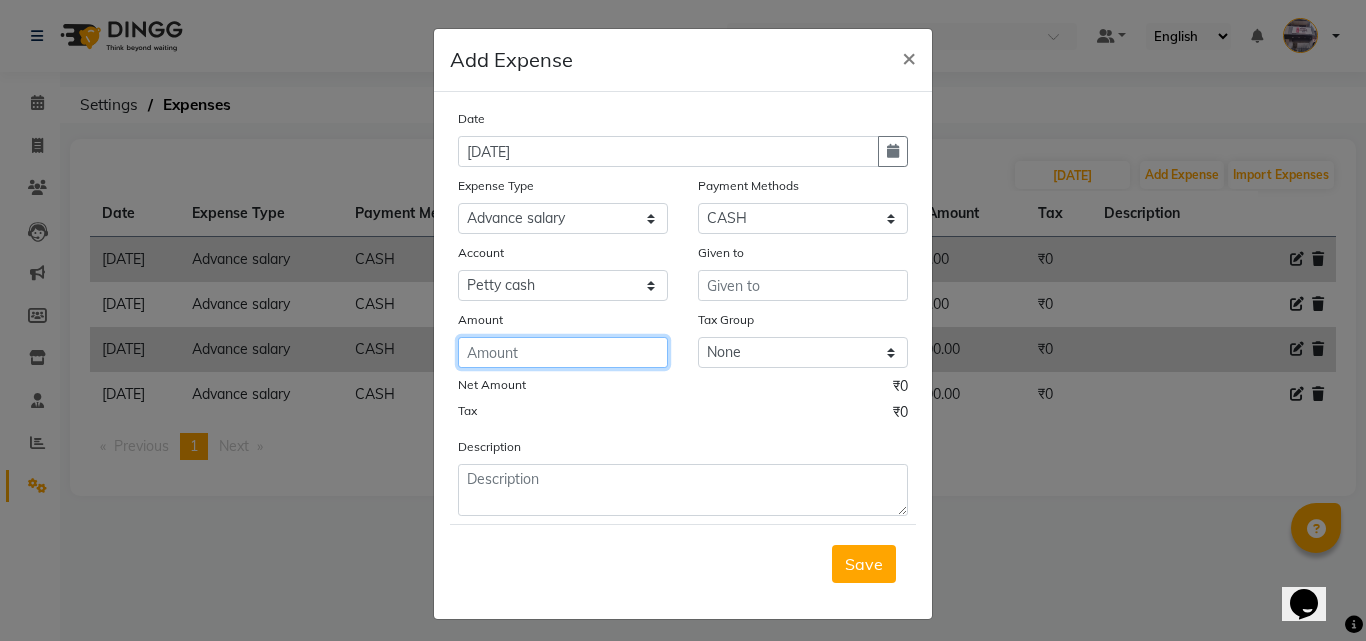 click 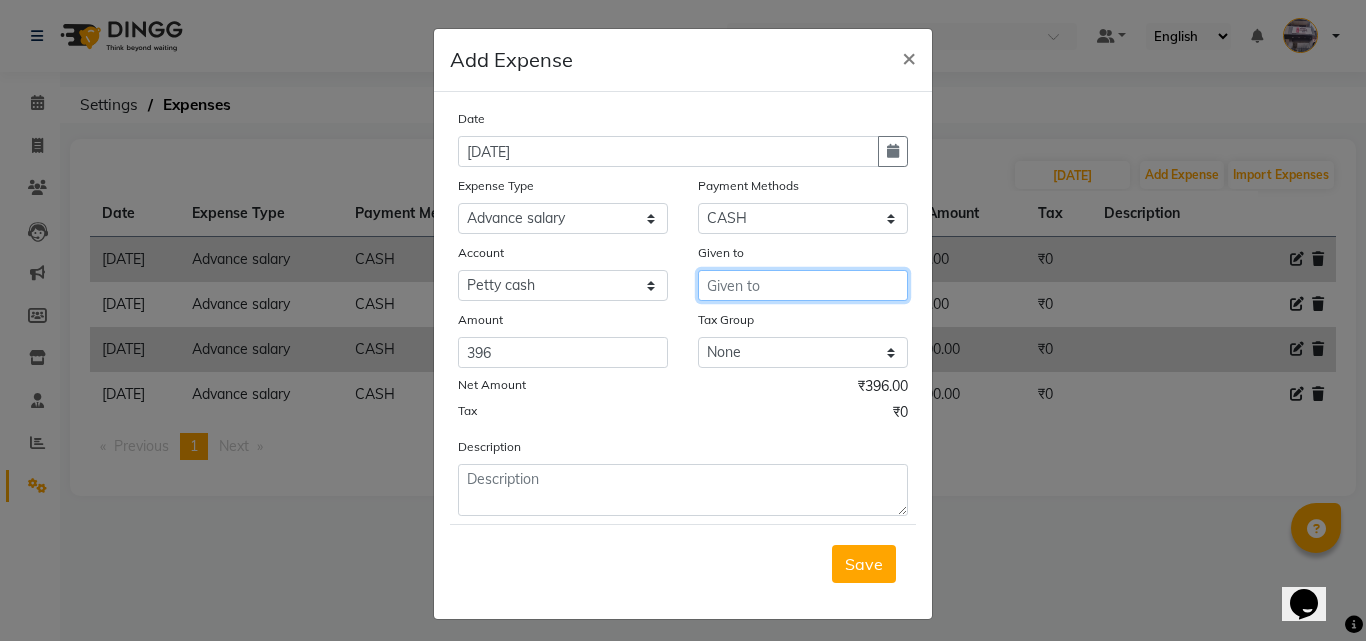 click at bounding box center [803, 285] 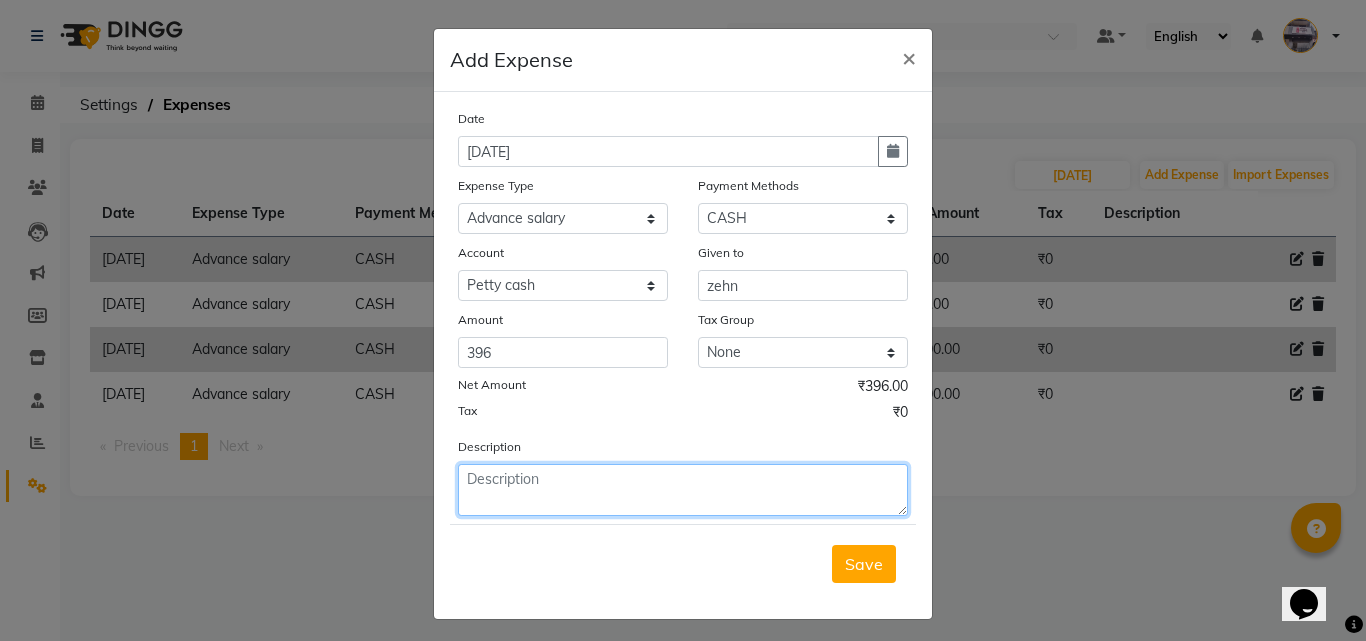 click 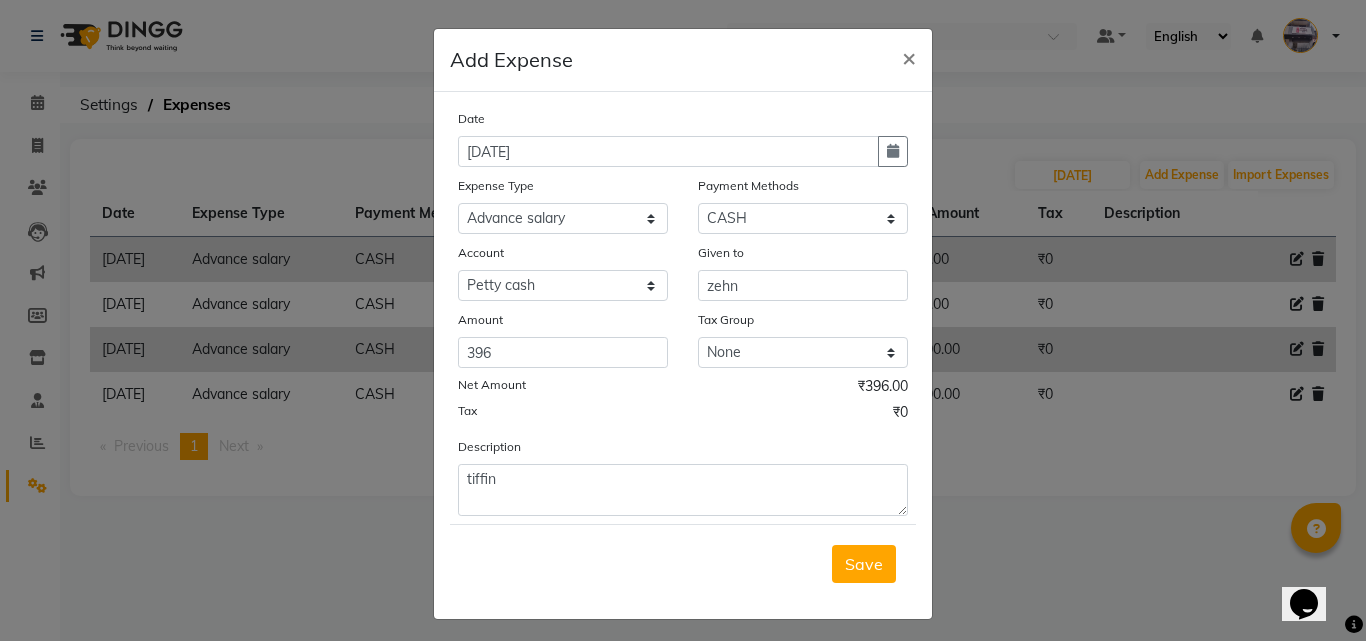 click on "Amount" 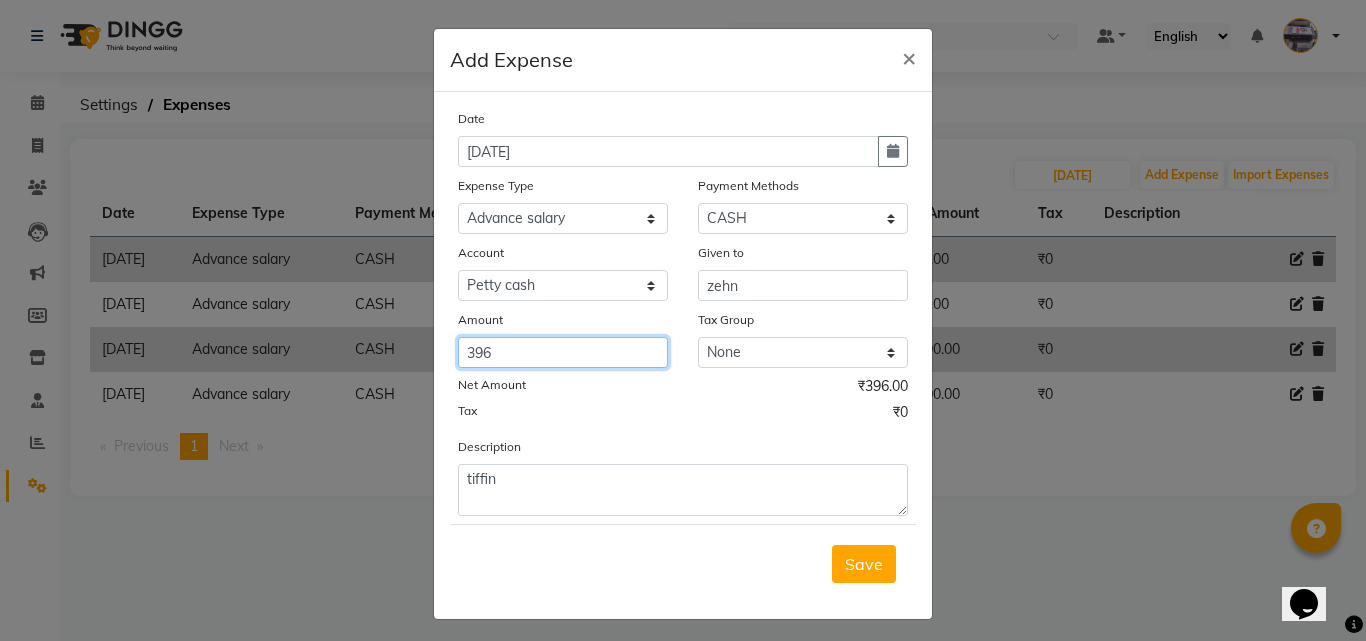 click on "396" 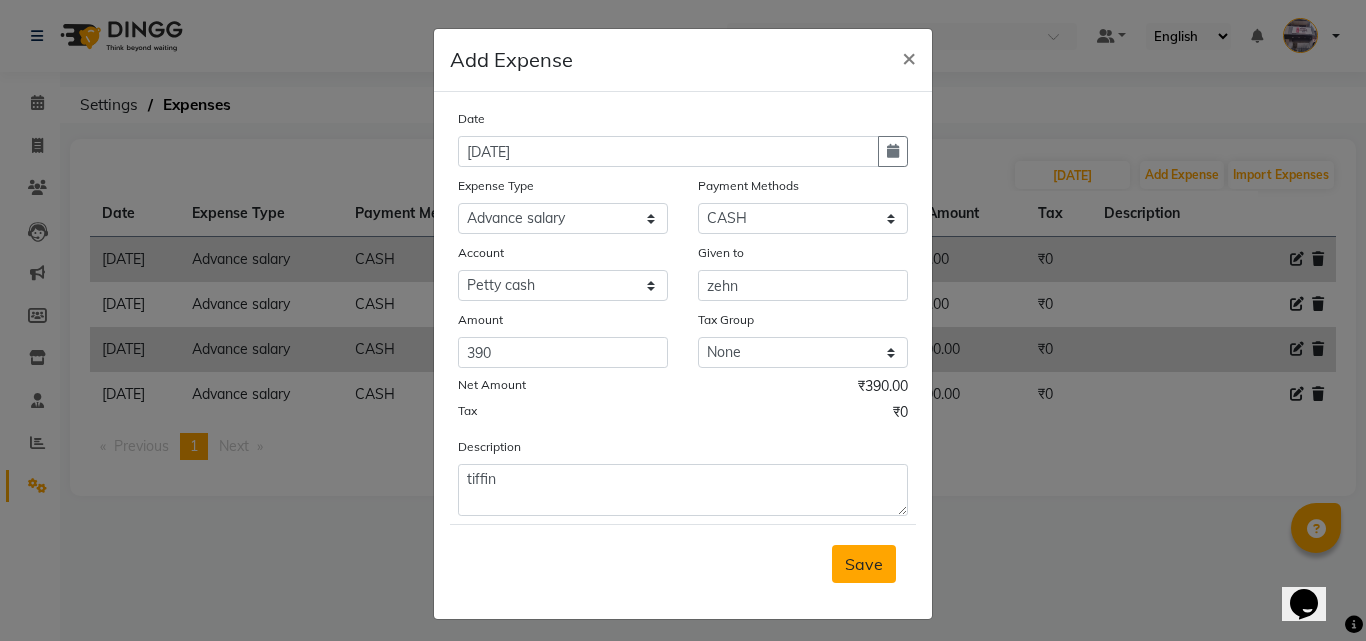 click on "Save" at bounding box center [864, 564] 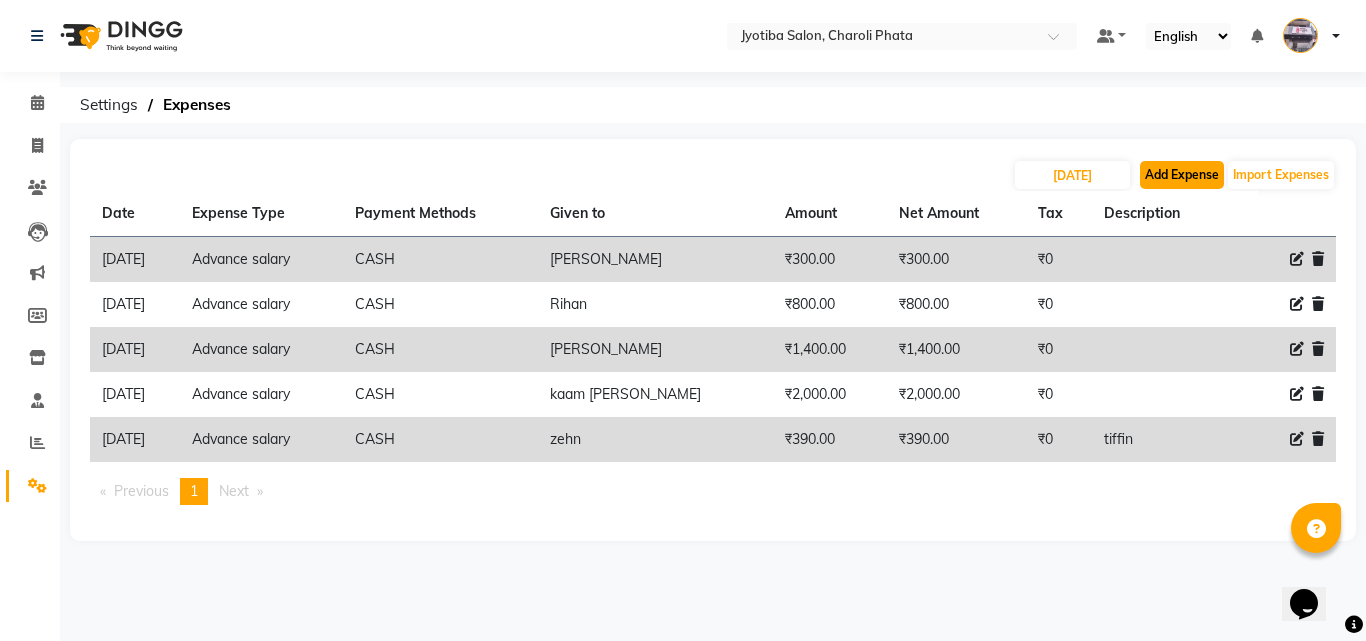click on "Add Expense" 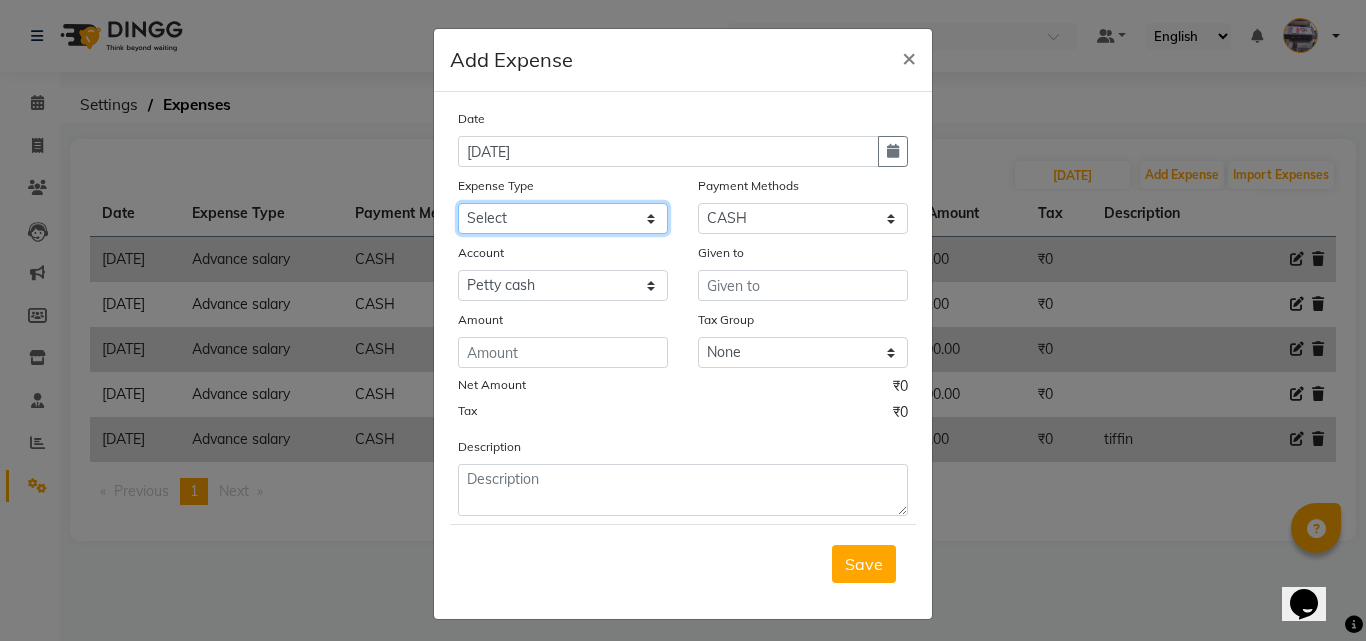 click on "Select Advance salary Advance salary ajaj Bank charges Car maintenance  Cash transfer to bank Cash transfer to hub Client Snacks Clinical charges Equipment Fuel Govt fee home Incentive Insurance International purchase Loan Repayment Maintenance Marketing Miscellaneous MRA Other Over times Pantry Product Rent Salary shop shop Staff Snacks Tax Tea & Refreshment TIP Utilities Wifi recharge" 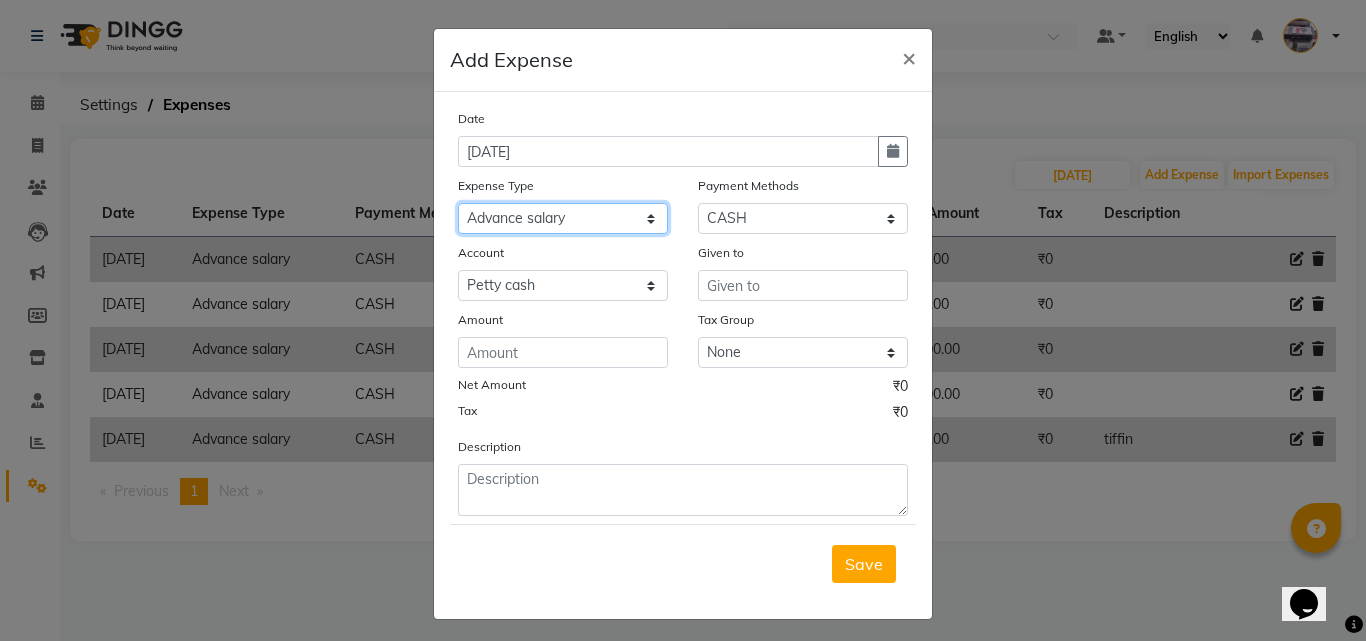 click on "Select Advance salary Advance salary ajaj Bank charges Car maintenance  Cash transfer to bank Cash transfer to hub Client Snacks Clinical charges Equipment Fuel Govt fee home Incentive Insurance International purchase Loan Repayment Maintenance Marketing Miscellaneous MRA Other Over times Pantry Product Rent Salary shop shop Staff Snacks Tax Tea & Refreshment TIP Utilities Wifi recharge" 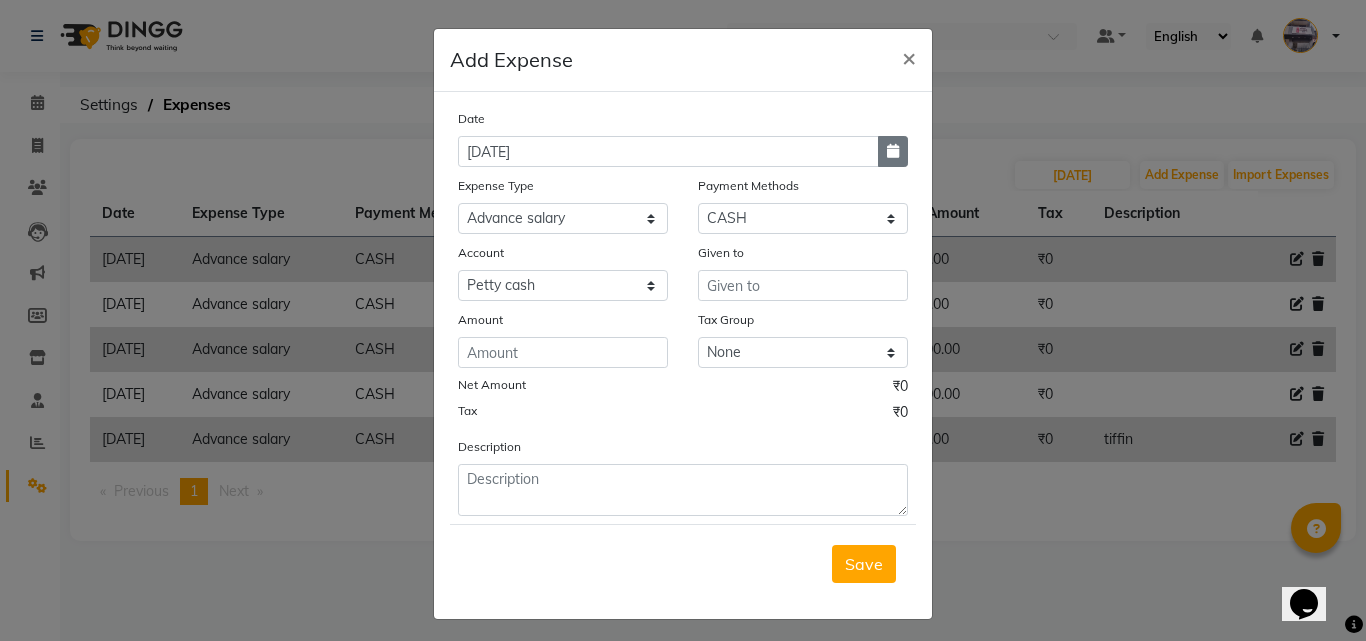 click 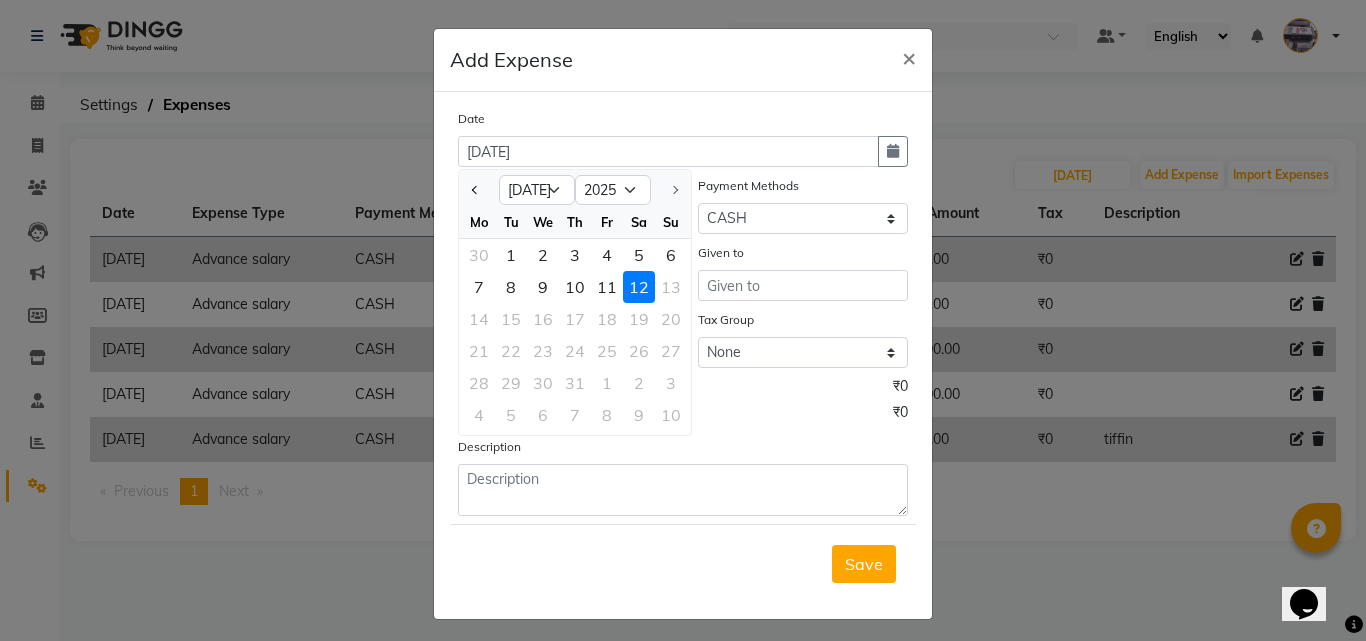 click 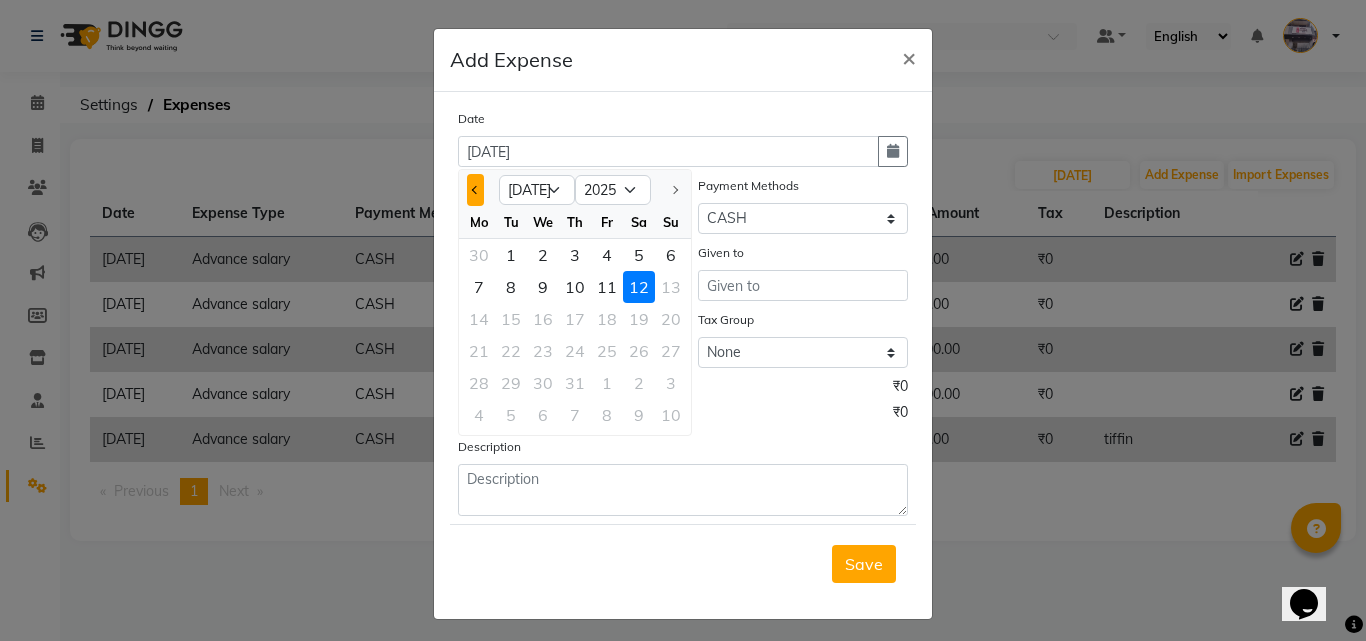 click 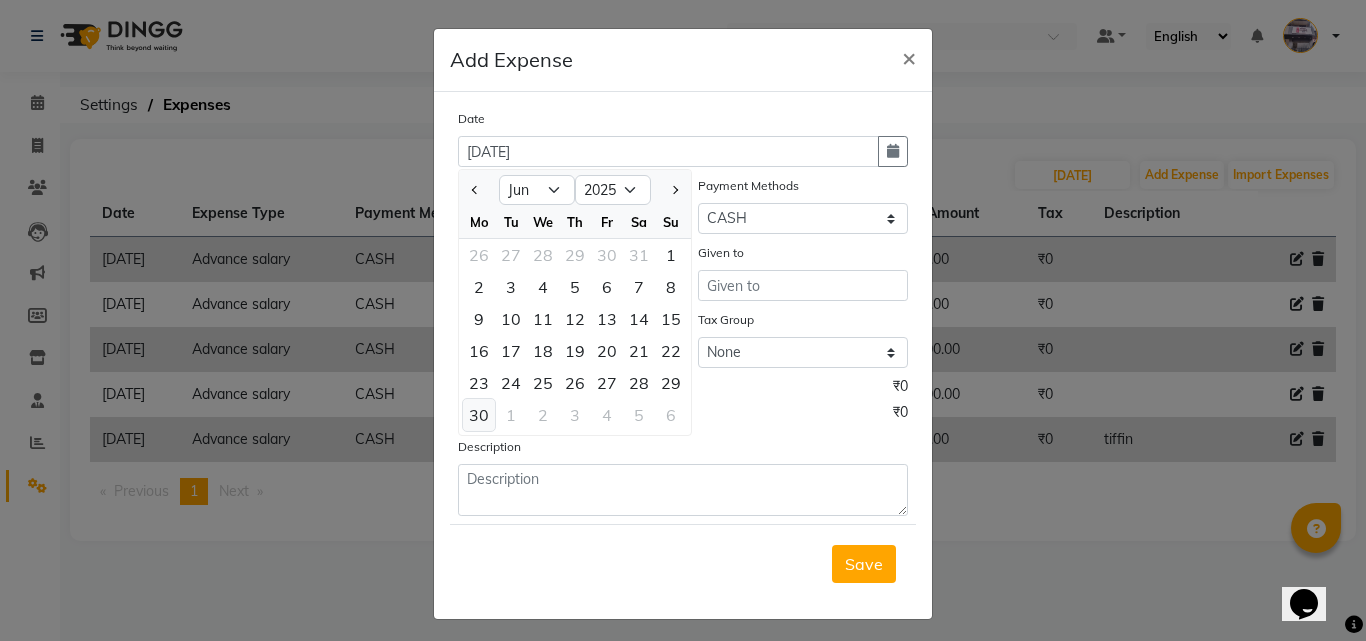 click on "30" 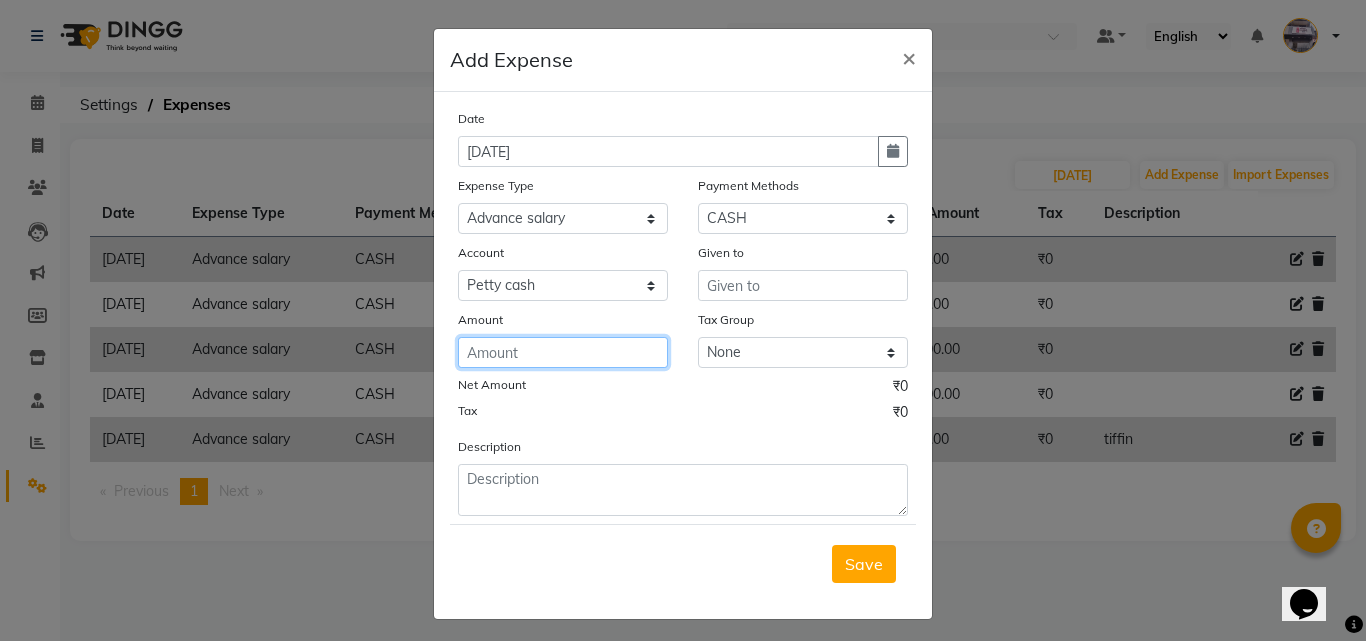 click 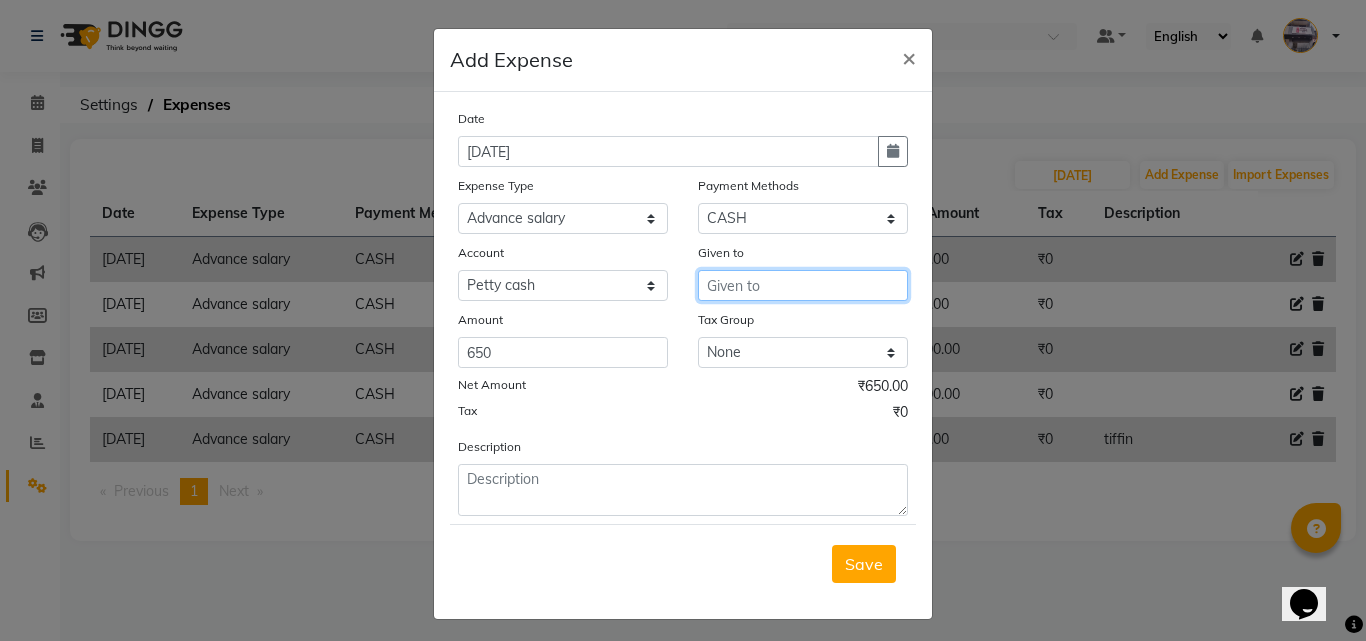 click at bounding box center [803, 285] 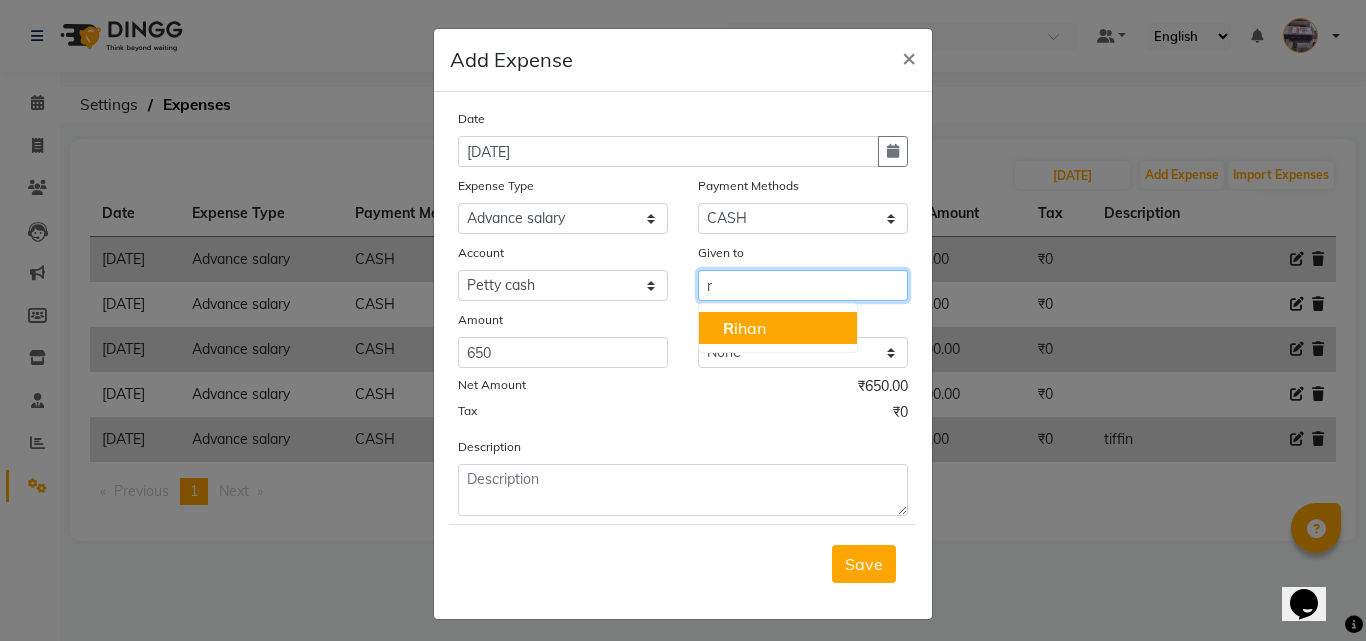 click on "R ihan" at bounding box center (778, 328) 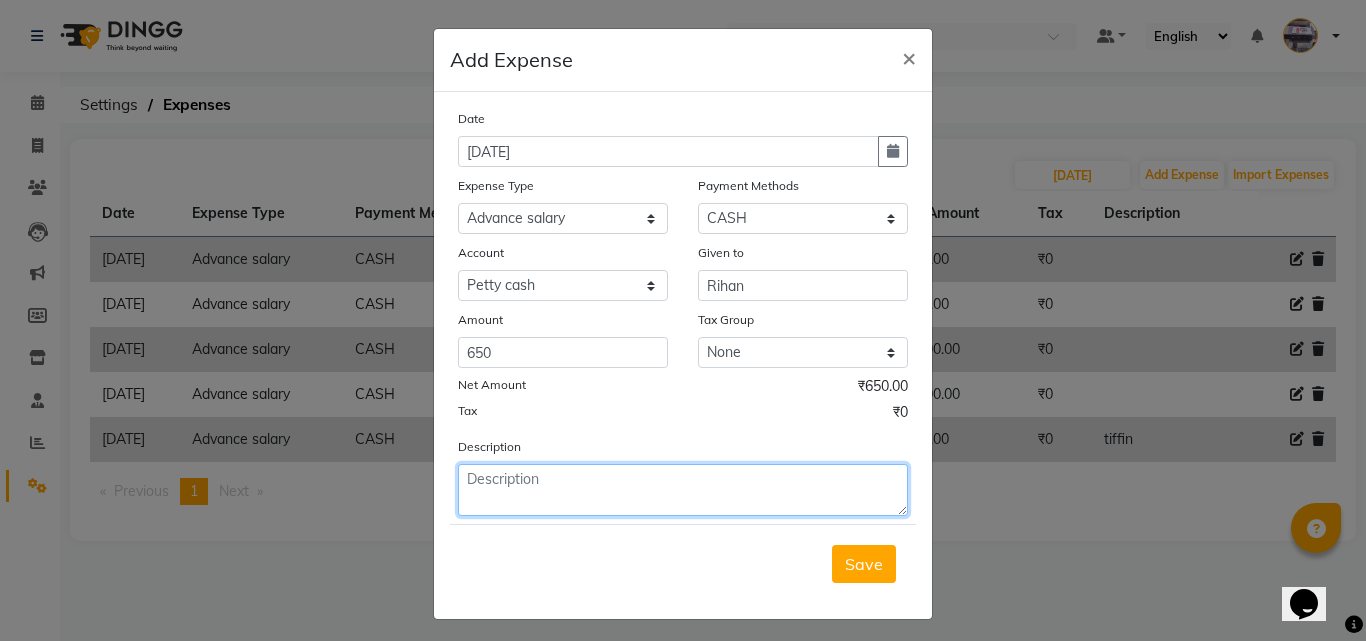 click 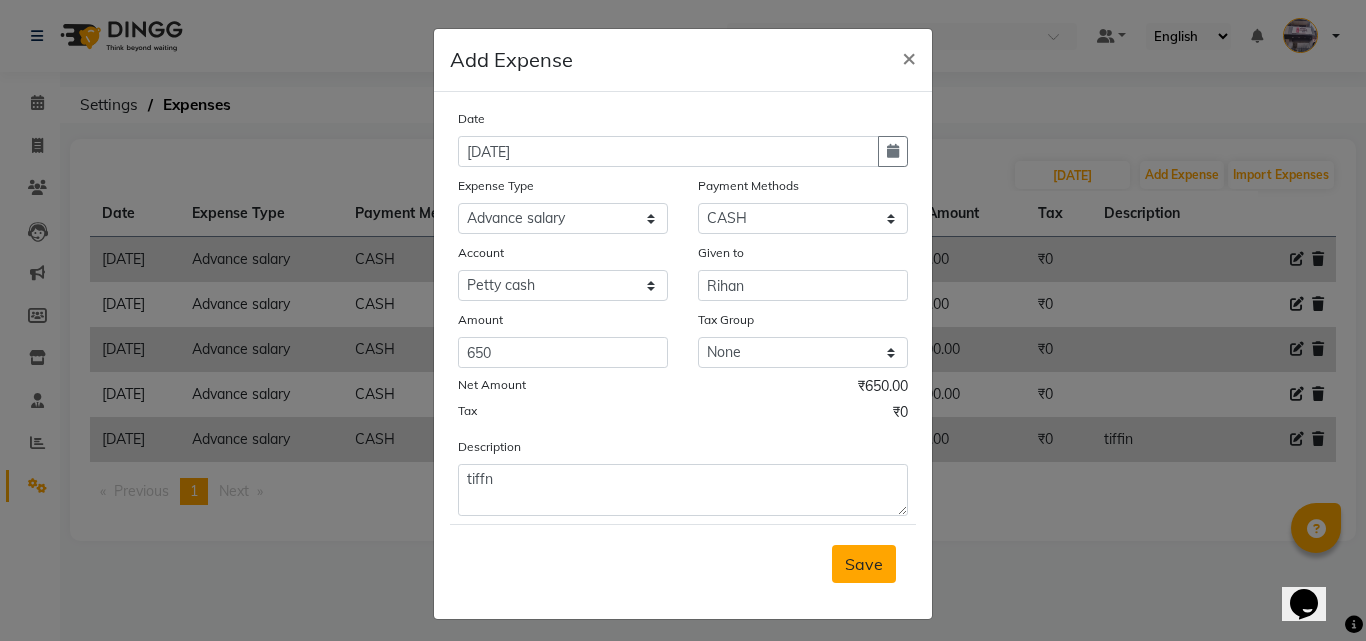 click on "Save" at bounding box center (864, 564) 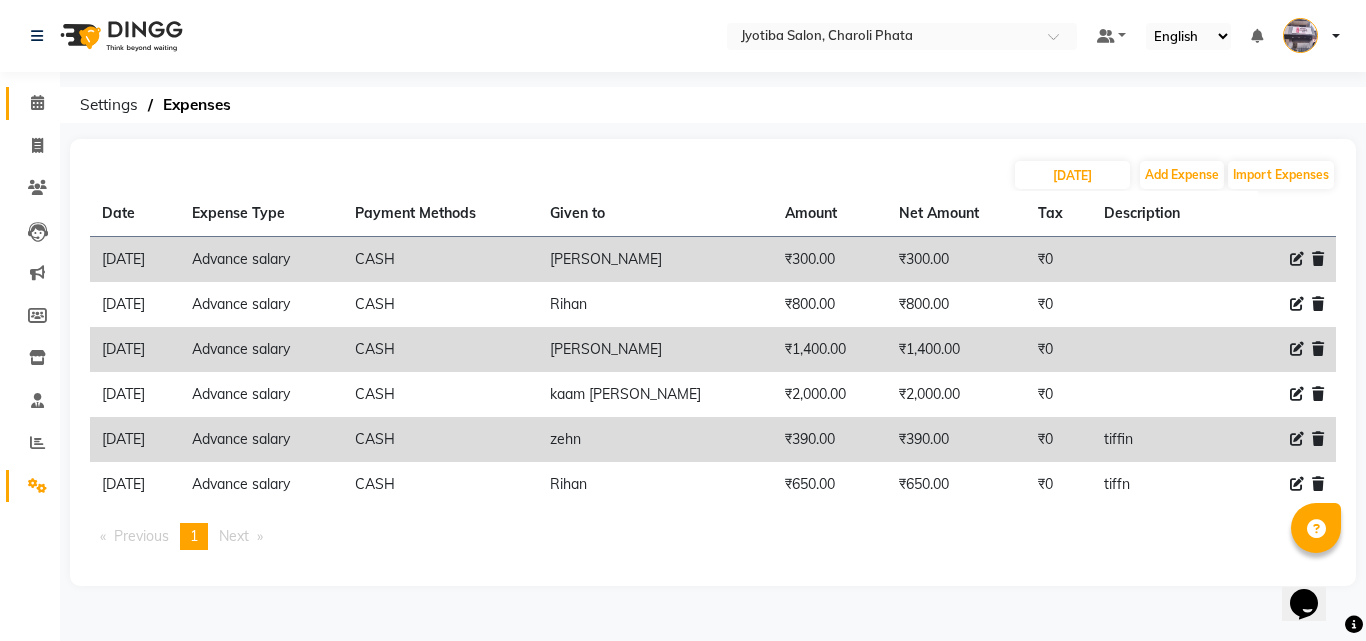 click on "Calendar" 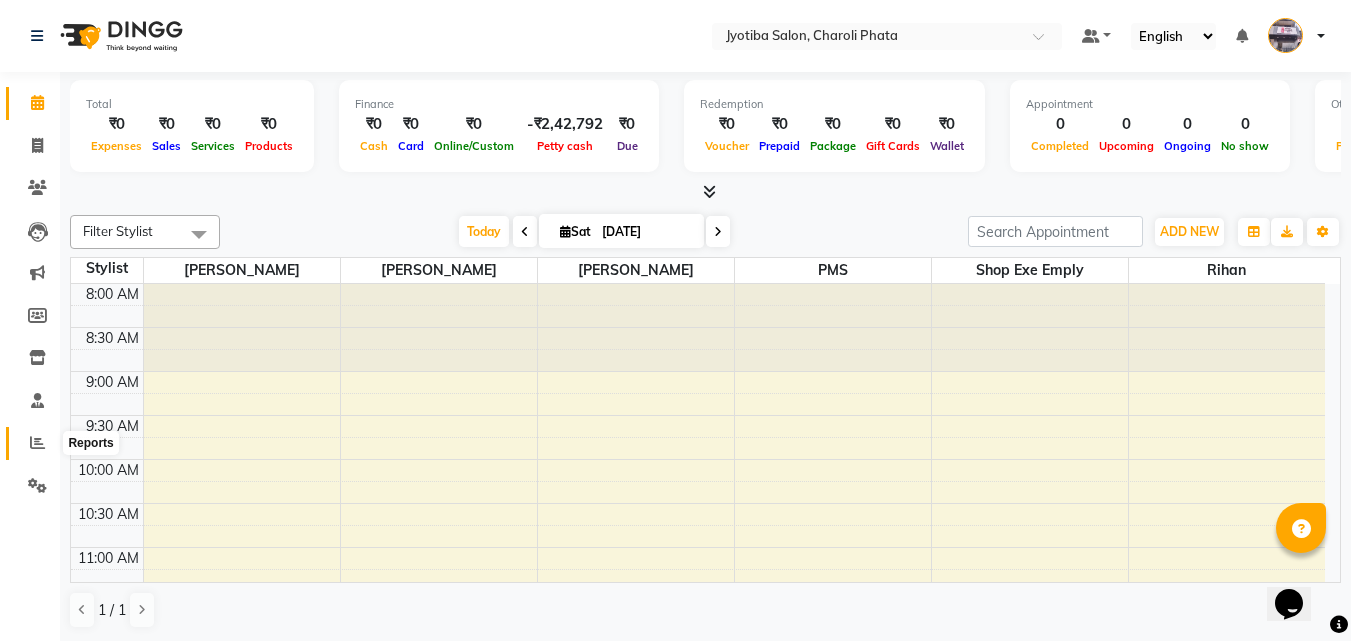 scroll, scrollTop: 0, scrollLeft: 0, axis: both 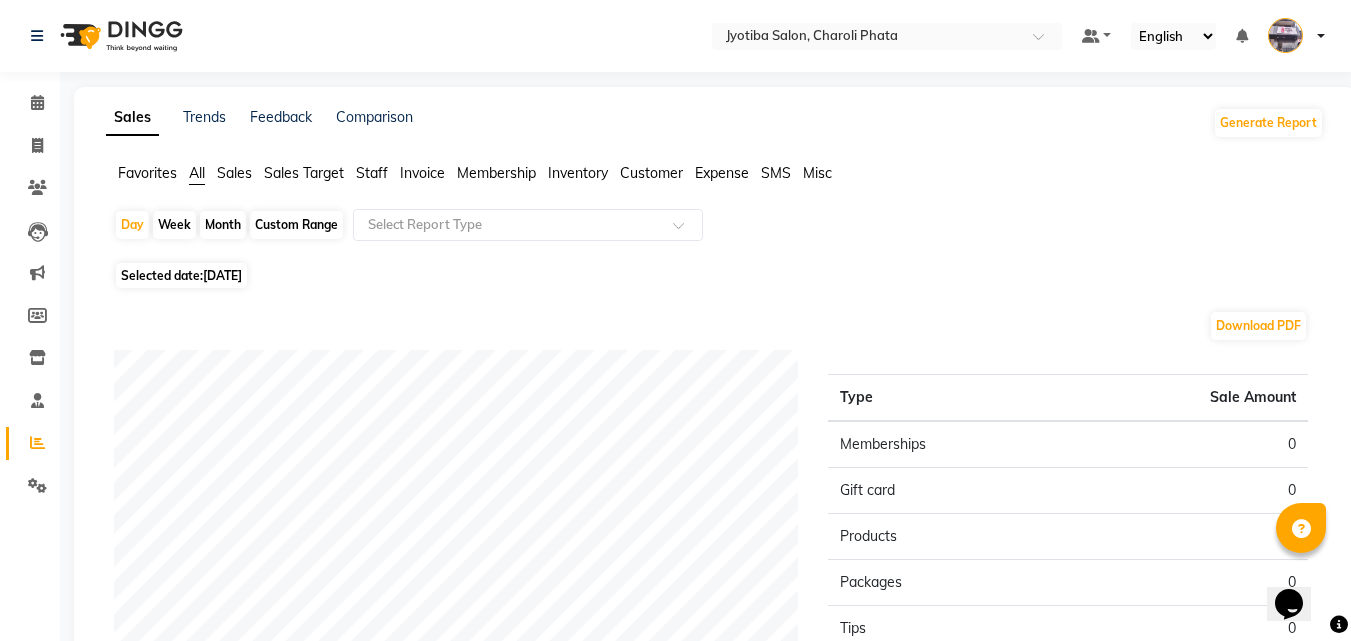 click on "Month" 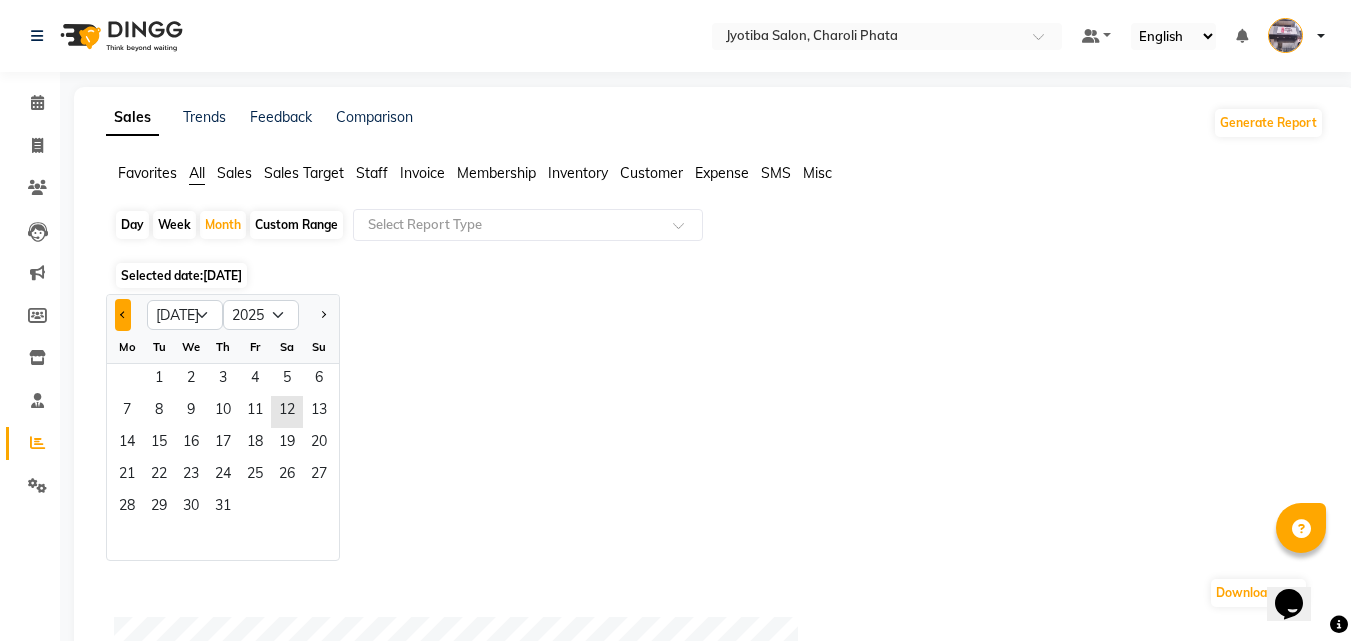 click 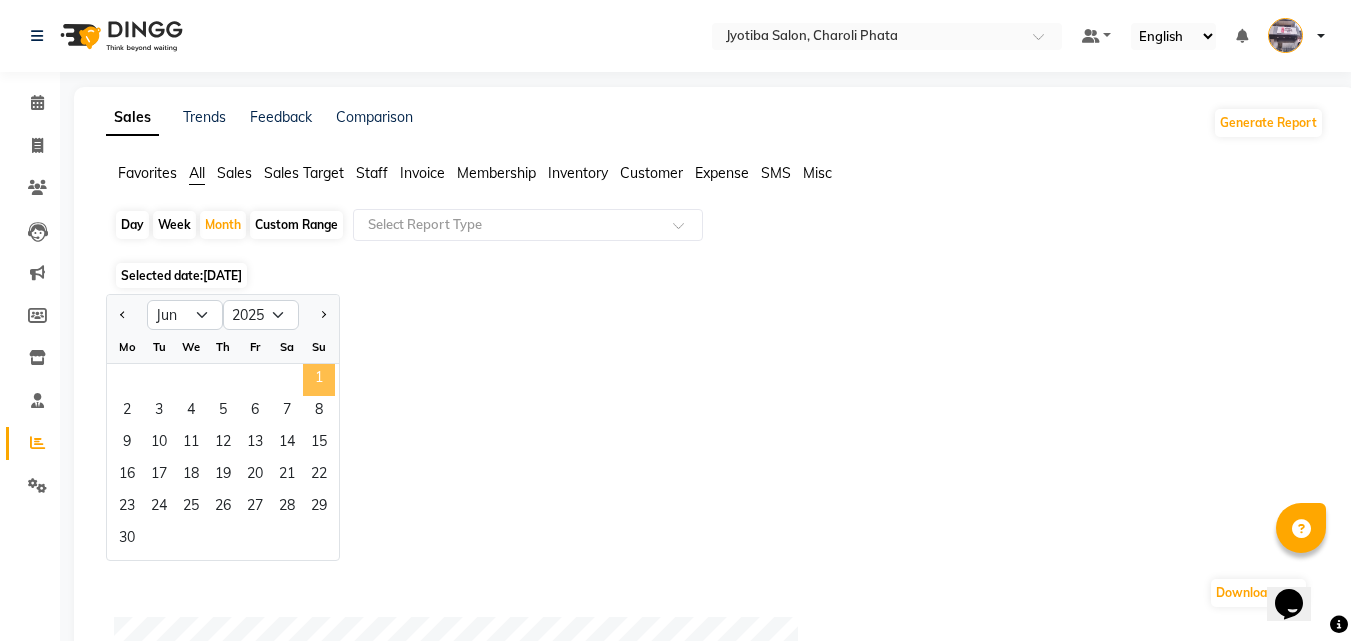 click on "1" 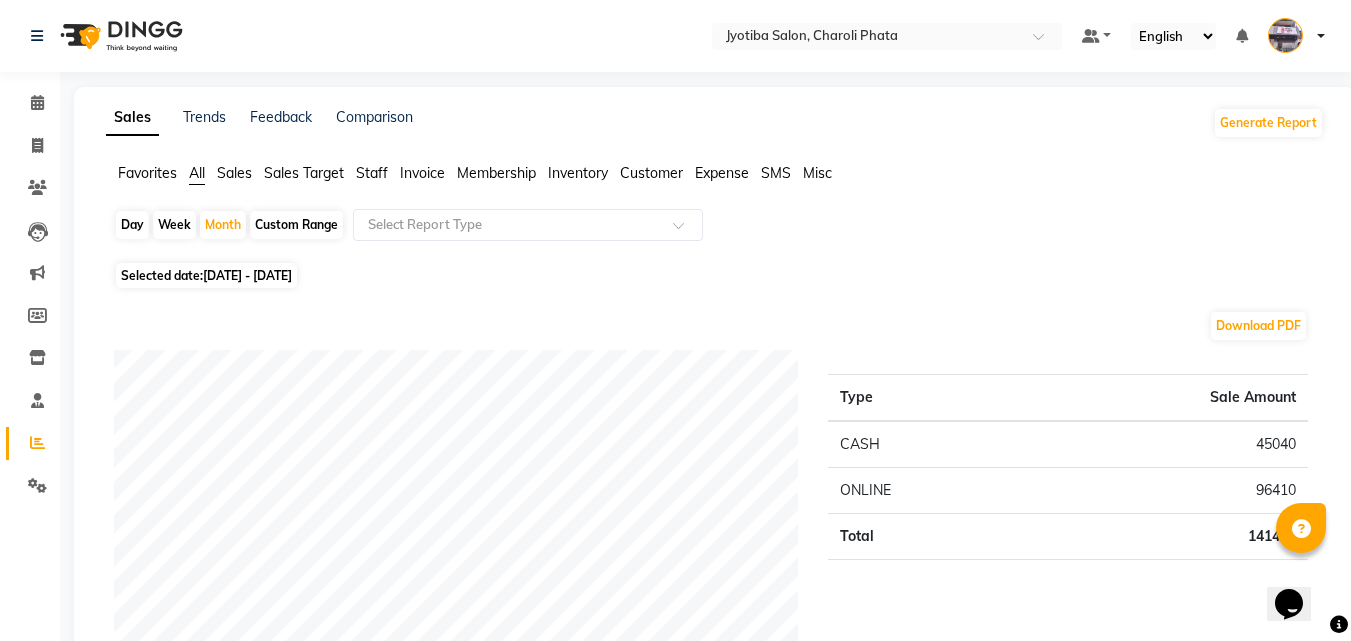 click on "Expense" 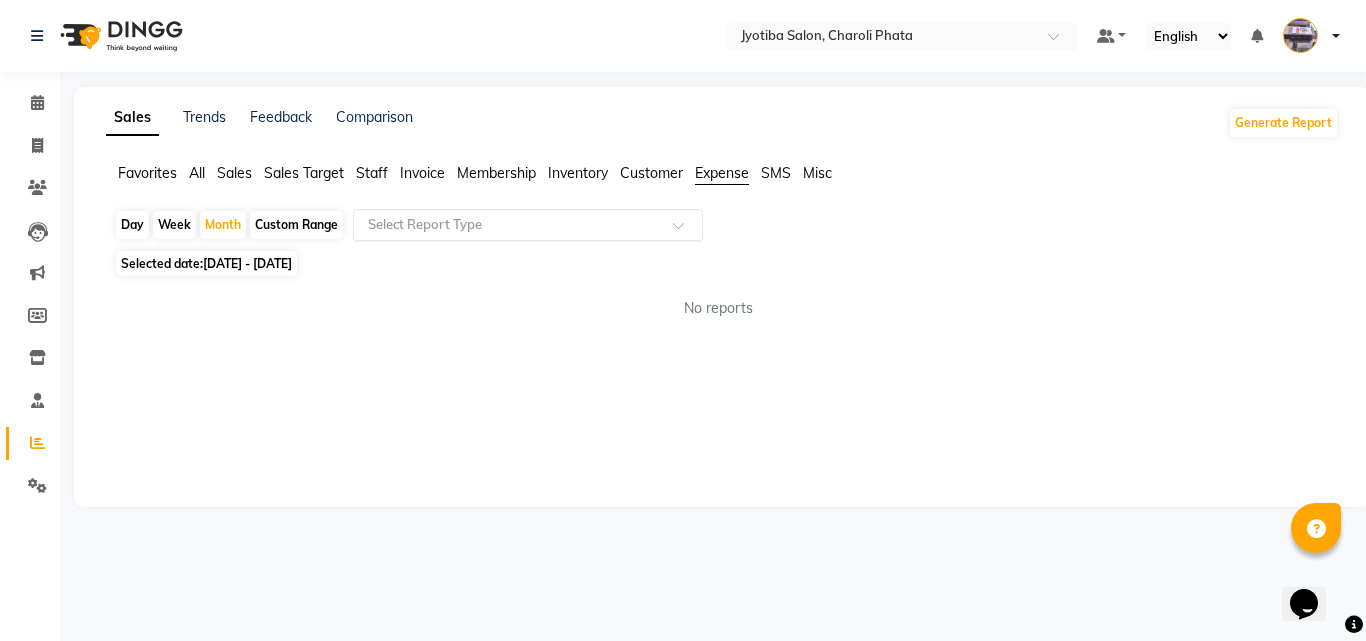drag, startPoint x: 584, startPoint y: 213, endPoint x: 536, endPoint y: 239, distance: 54.589375 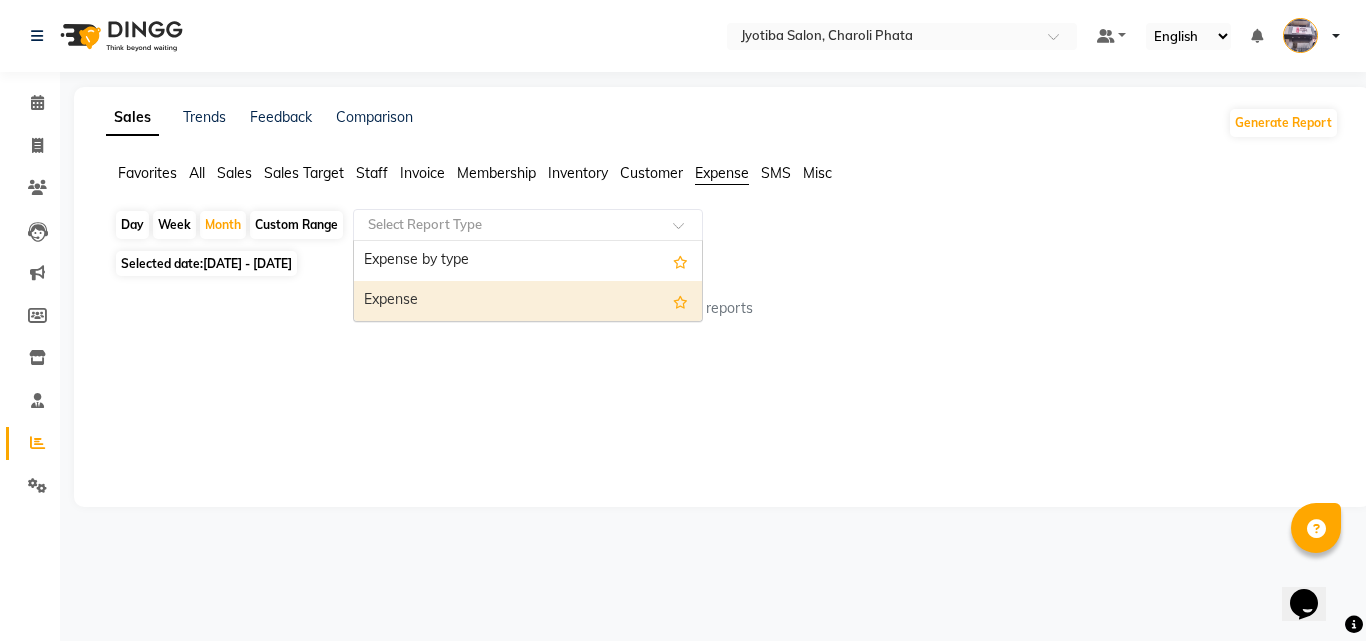 click on "Expense" at bounding box center (528, 301) 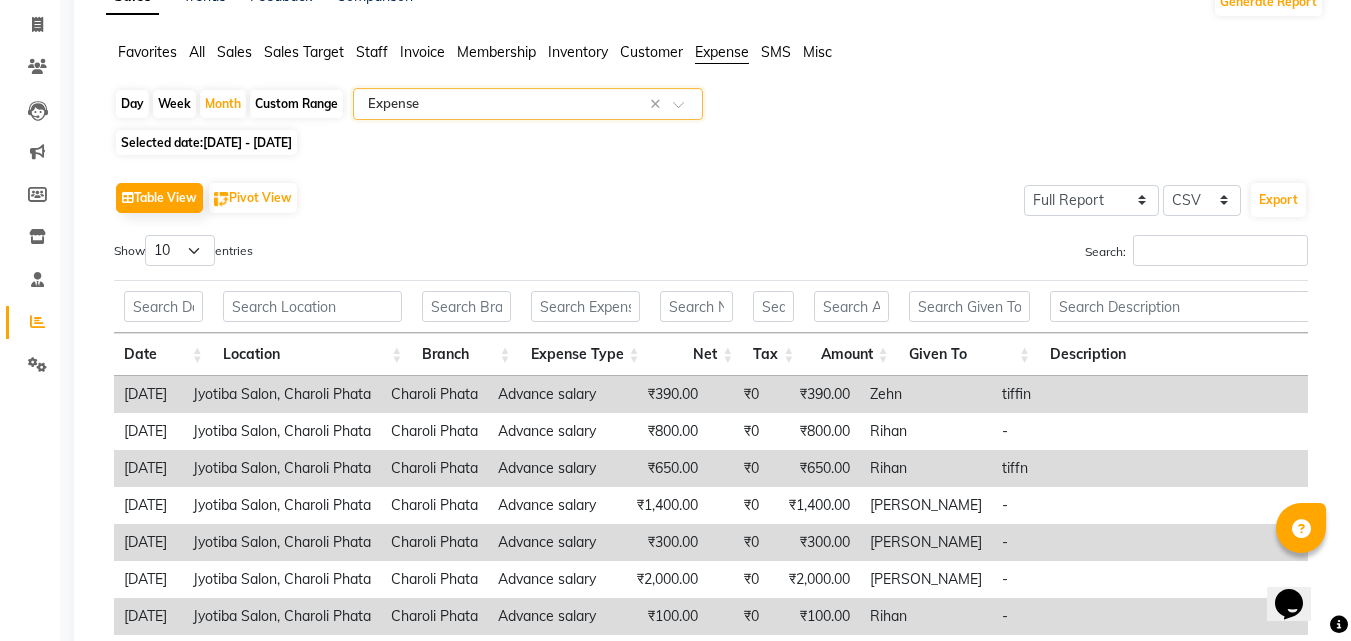 scroll, scrollTop: 407, scrollLeft: 0, axis: vertical 